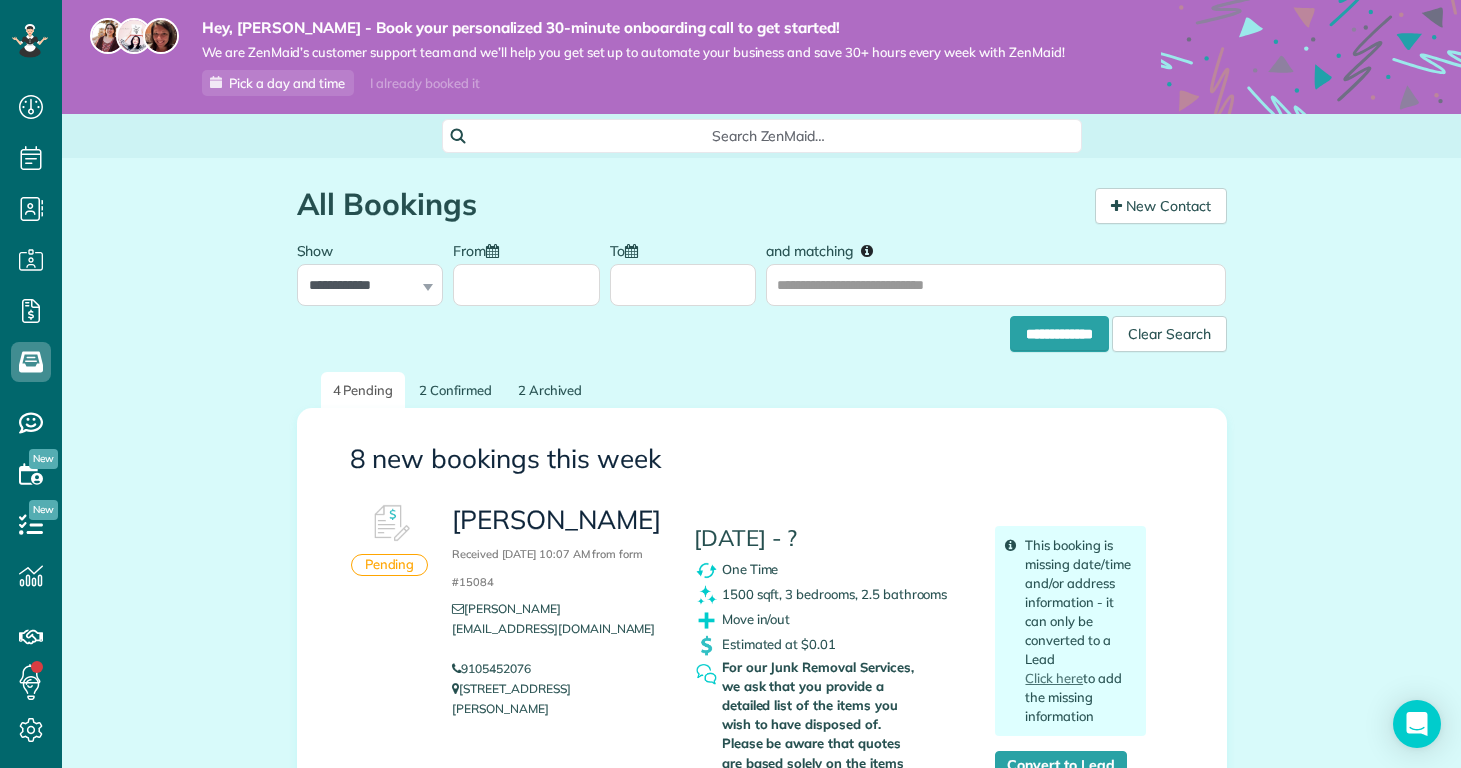 scroll, scrollTop: 0, scrollLeft: 0, axis: both 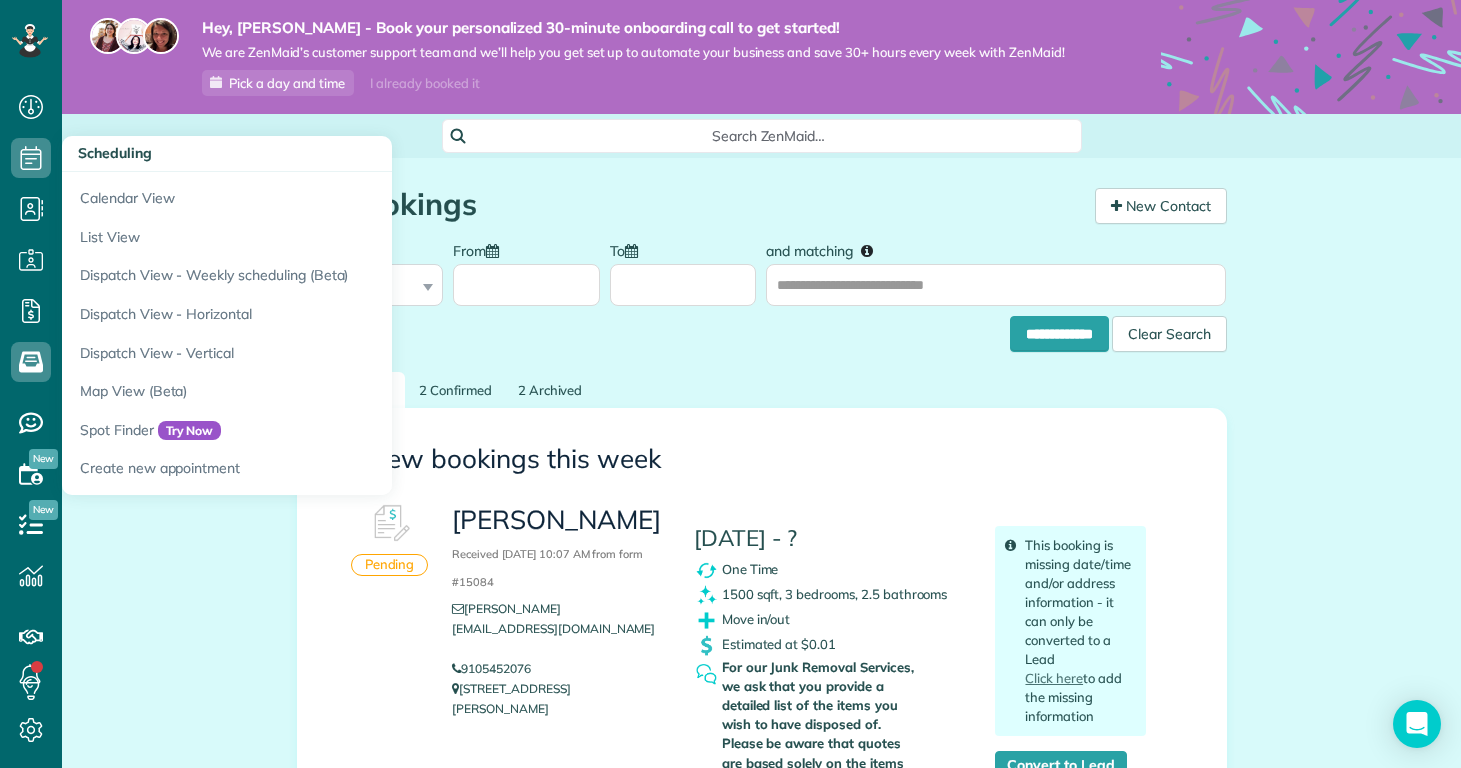 click 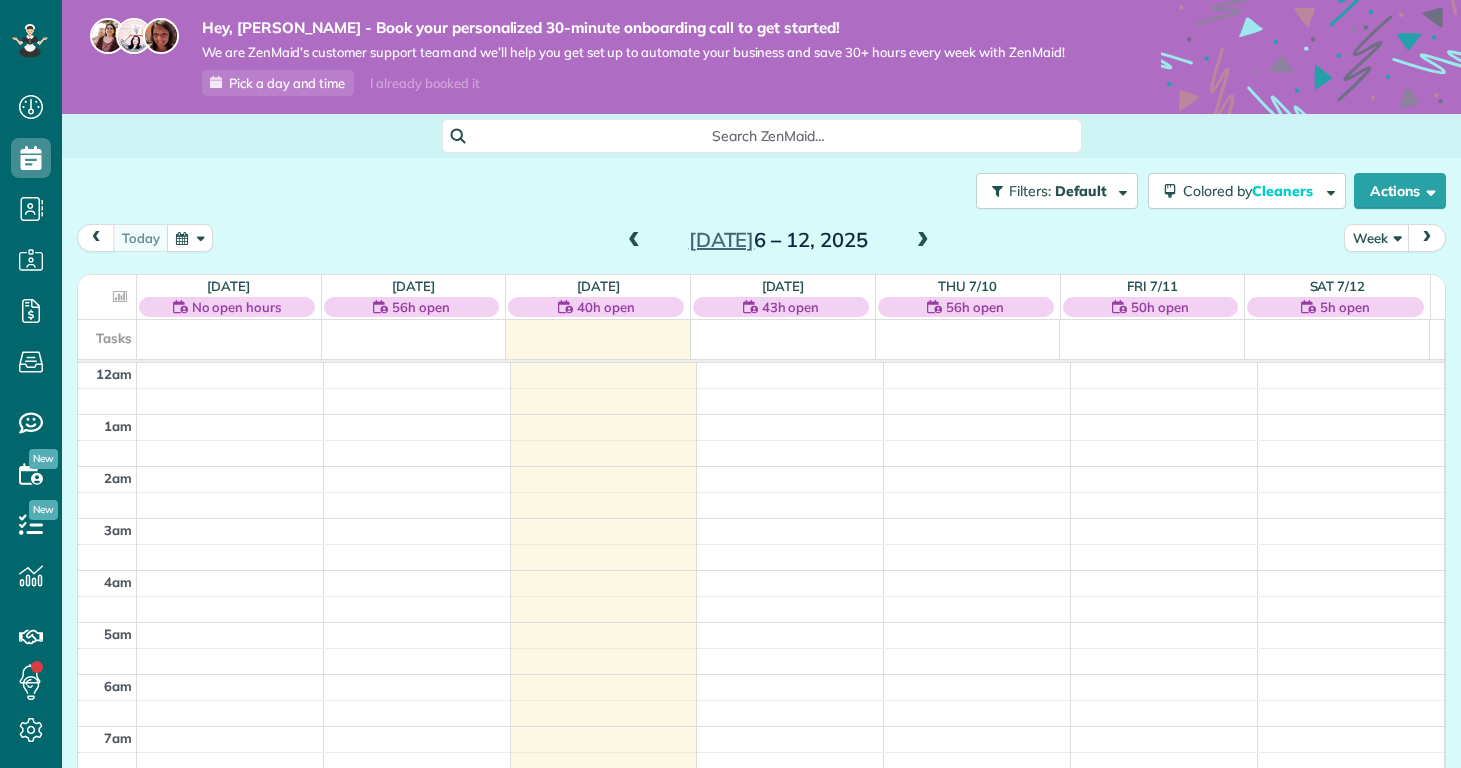 click on "Filters:   Default
Colored by  Cleaners
Color by Cleaner
Color by Team
Color by Status
Color by Recurrence
Color by Paid/Unpaid
Filters  Default
Schedule Changes
Actions
Create Appointment
Create Task
Clock In/Out
Send Work Orders
Print Route Sheets
[DATE] Emails/Texts
View Metrics" at bounding box center [761, 191] 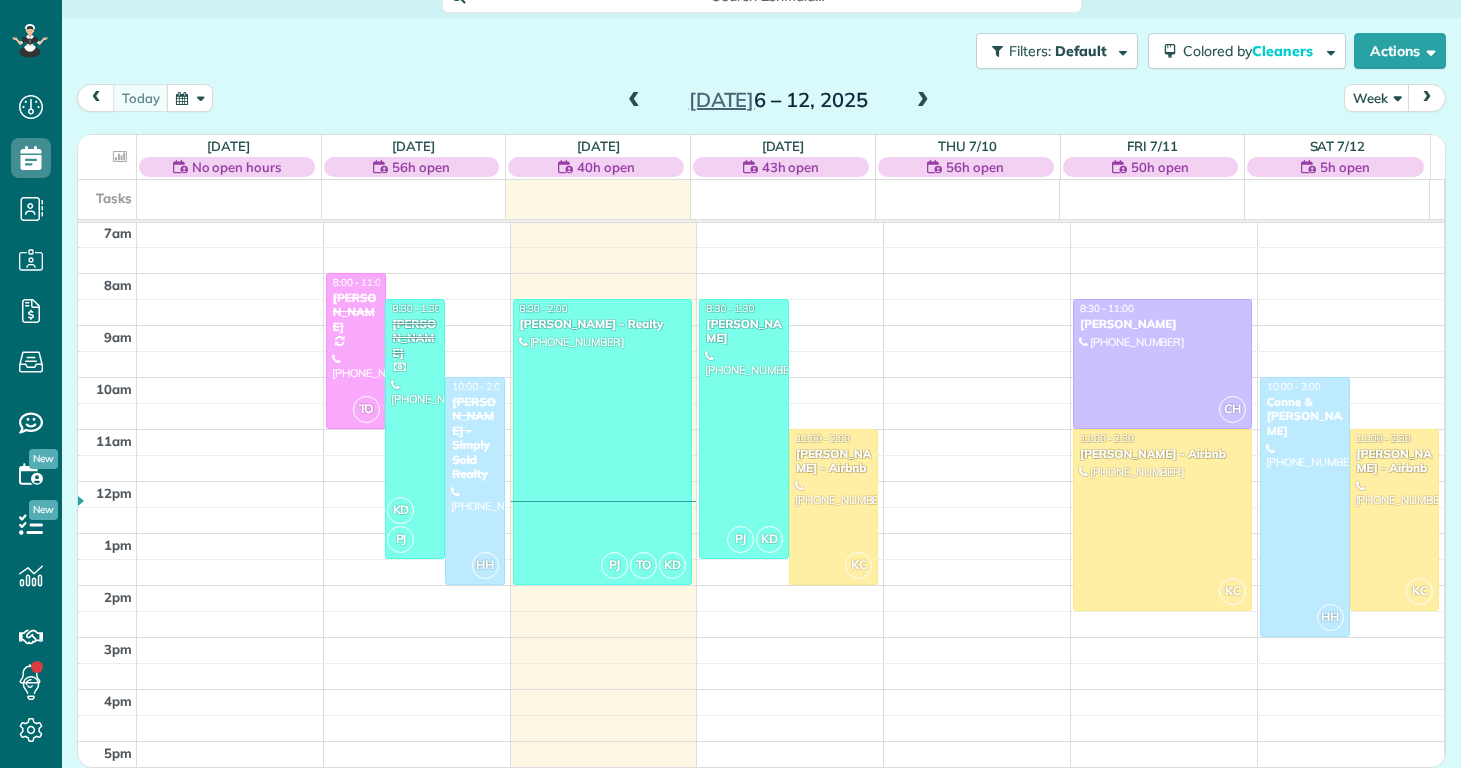 scroll, scrollTop: 139, scrollLeft: 0, axis: vertical 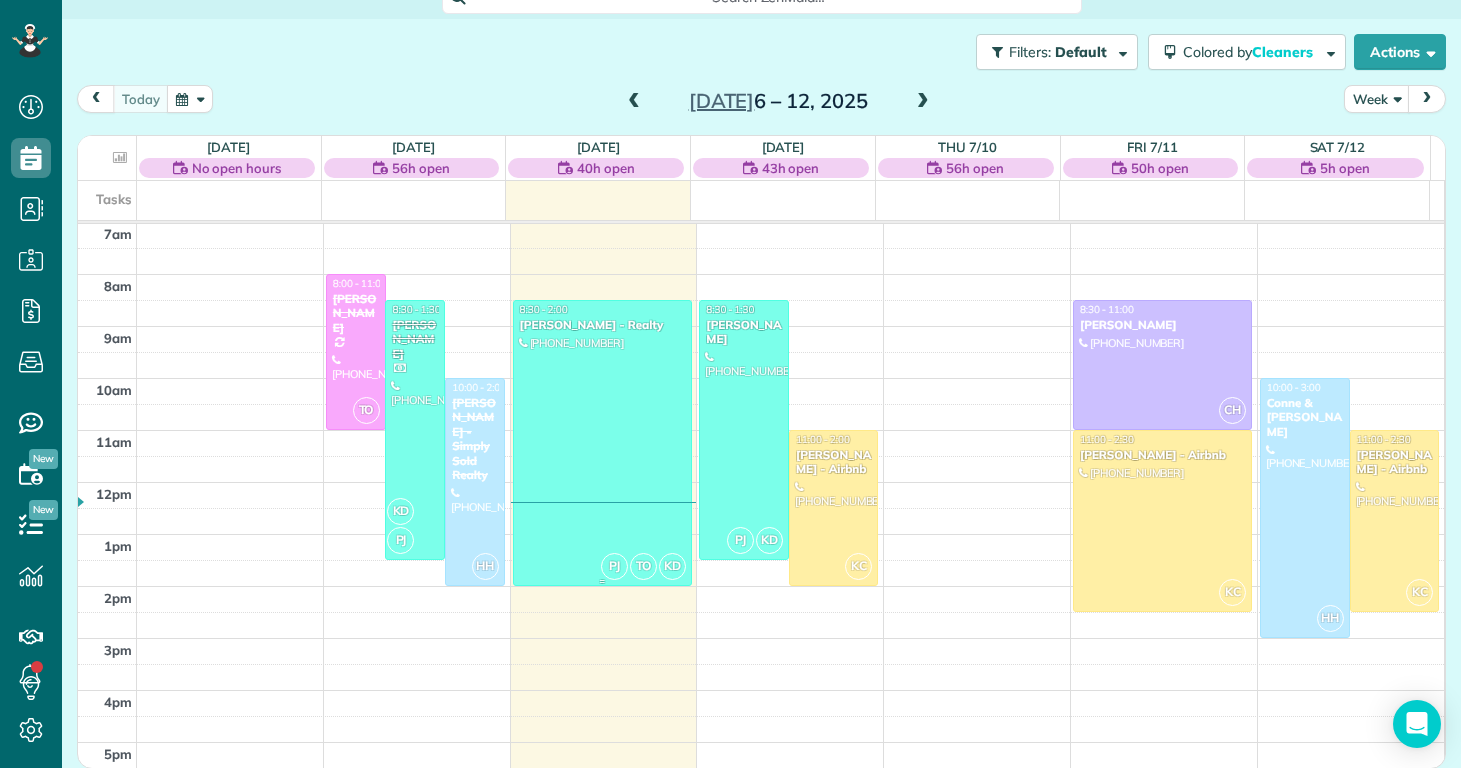 click at bounding box center (602, 443) 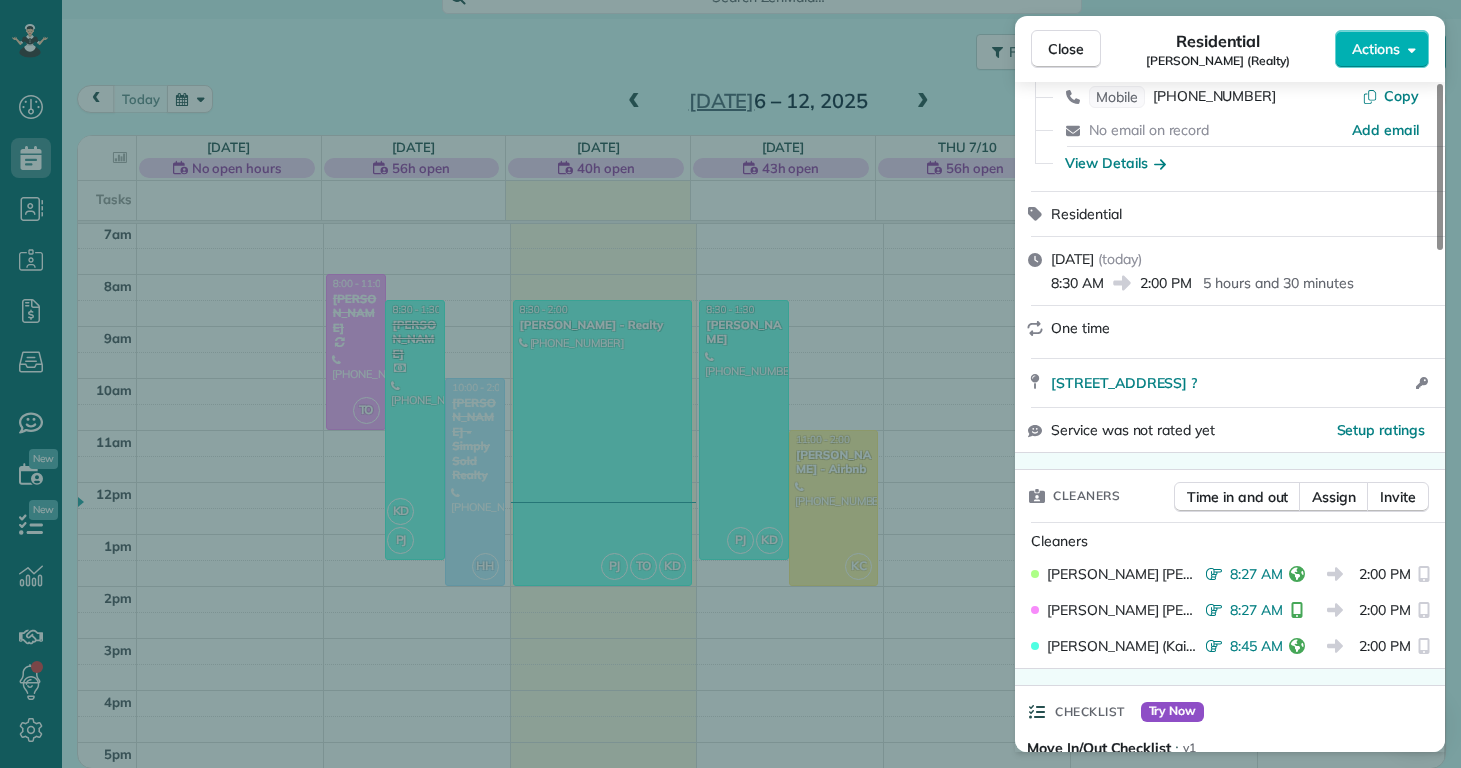 scroll, scrollTop: 0, scrollLeft: 0, axis: both 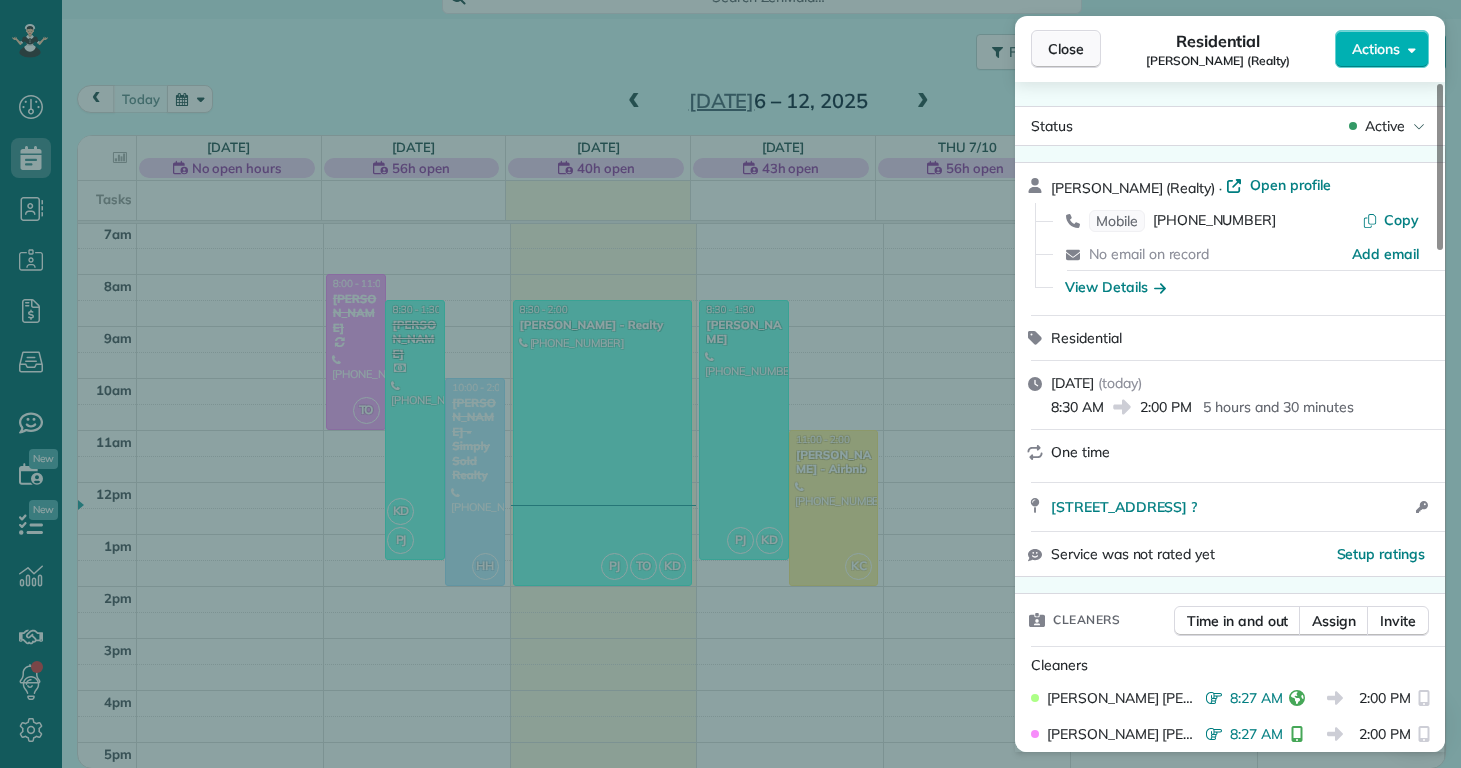 click on "Close" at bounding box center [1066, 49] 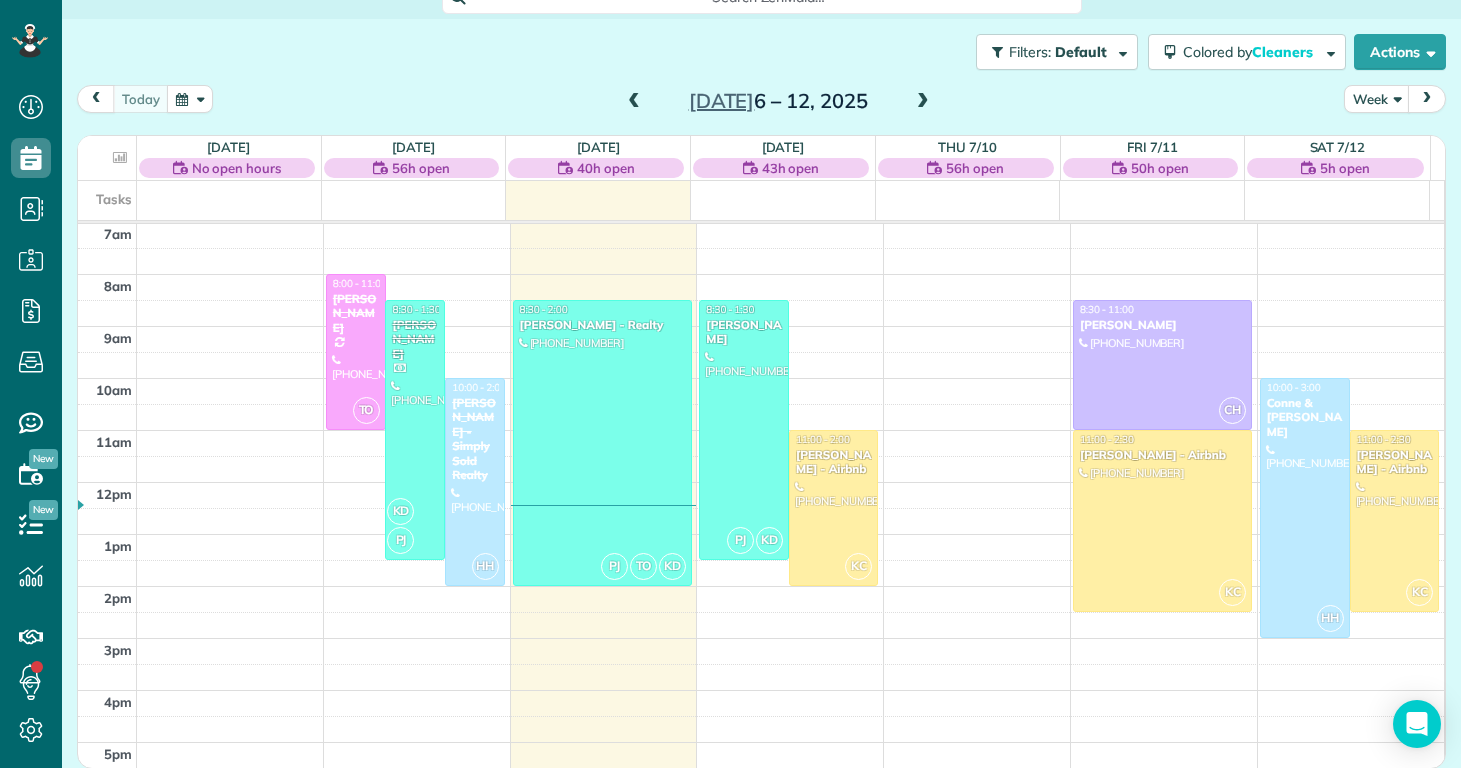 click on "Filters:   Default
Colored by  Cleaners
Color by Cleaner
Color by Team
Color by Status
Color by Recurrence
Color by Paid/Unpaid
Filters  Default
Schedule Changes
Actions
Create Appointment
Create Task
Clock In/Out
Send Work Orders
Print Route Sheets
Today's Emails/Texts
View Metrics" at bounding box center (761, 52) 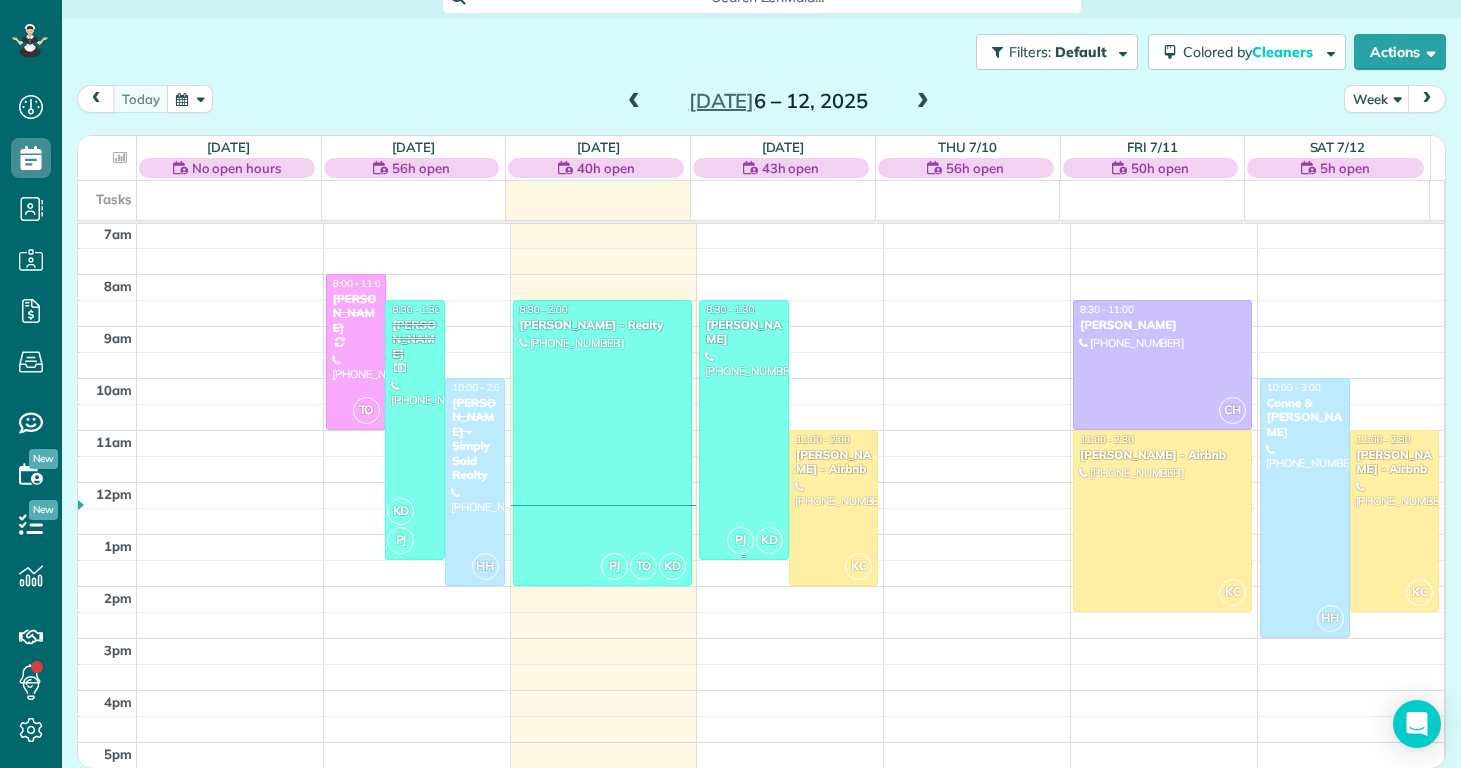click at bounding box center [744, 430] 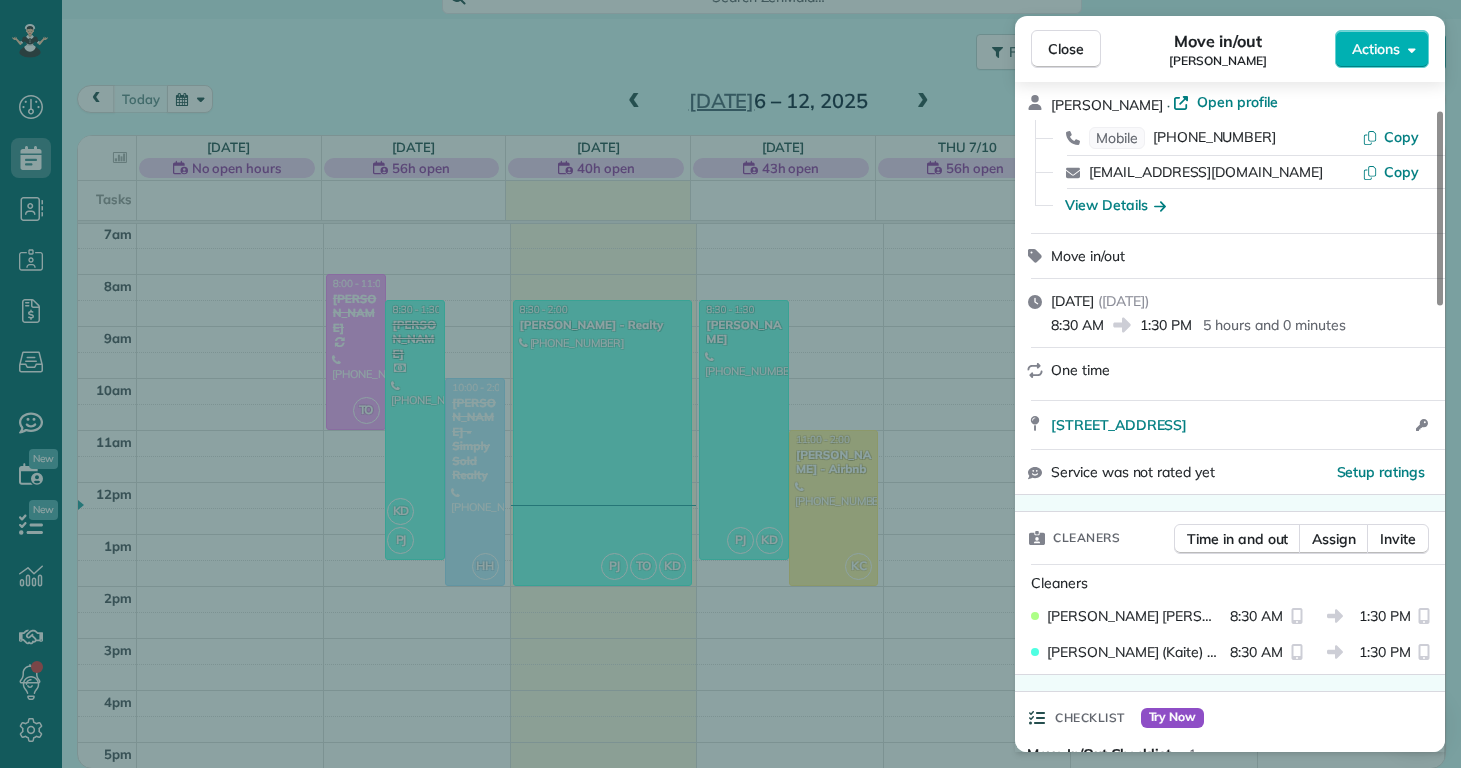 scroll, scrollTop: 116, scrollLeft: 0, axis: vertical 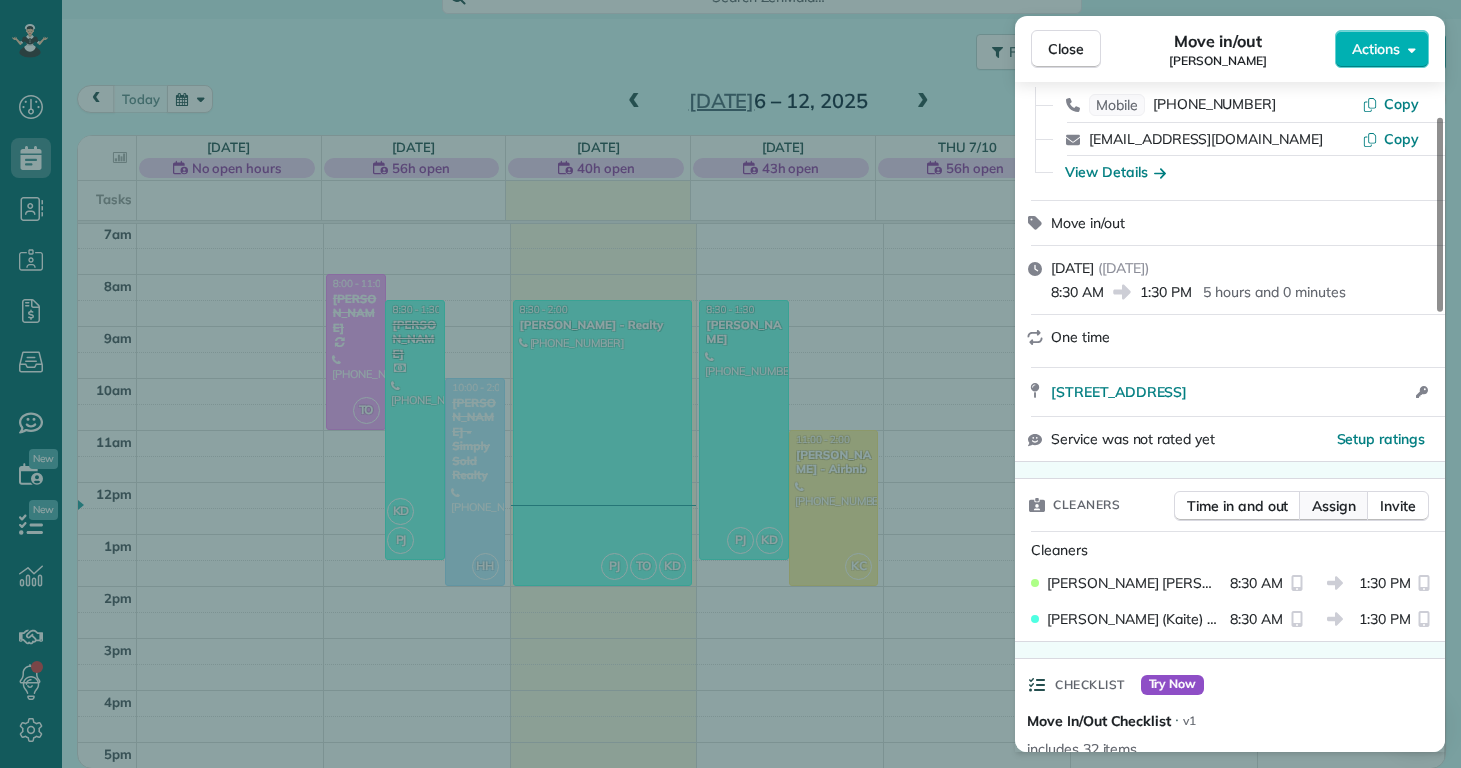 click on "Assign" at bounding box center [1334, 506] 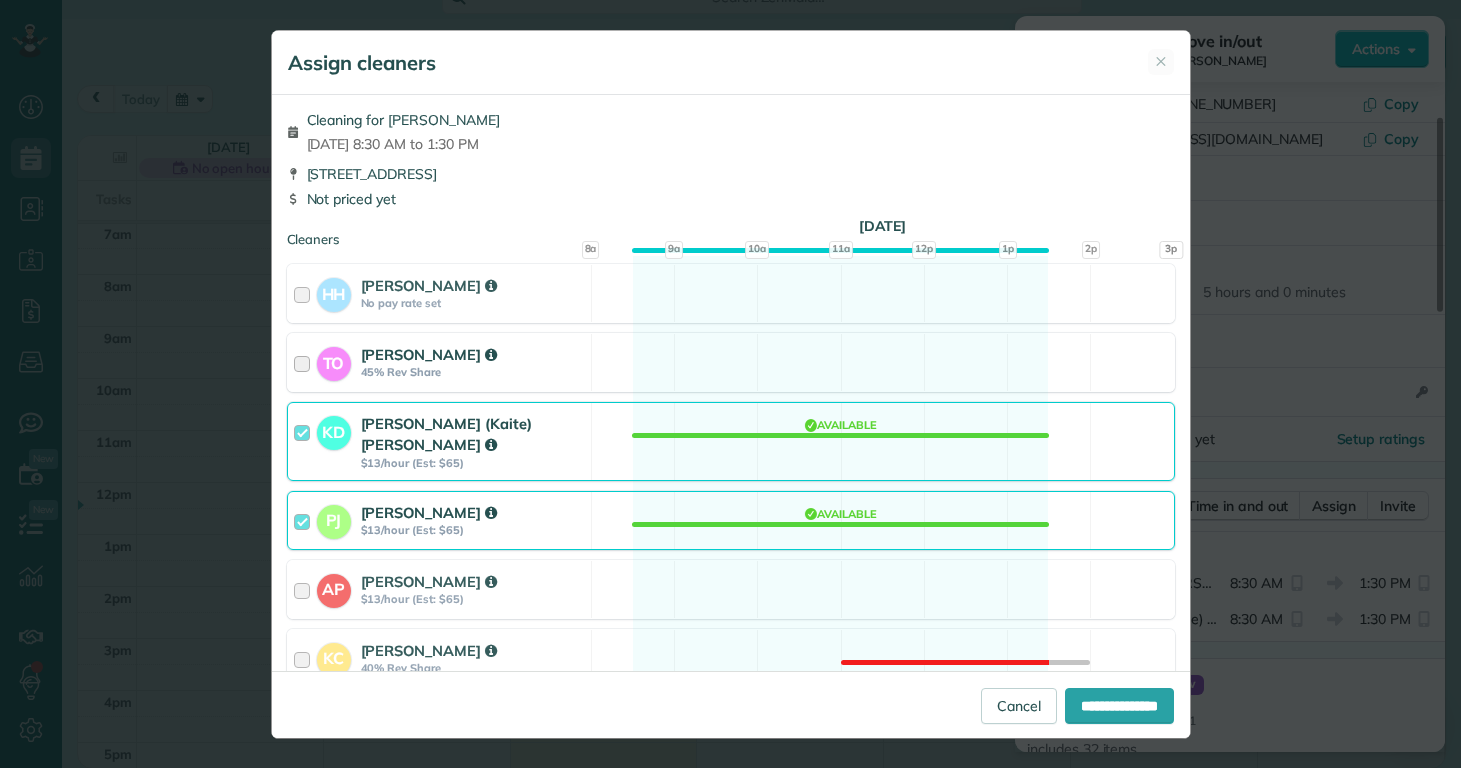 scroll, scrollTop: 0, scrollLeft: 0, axis: both 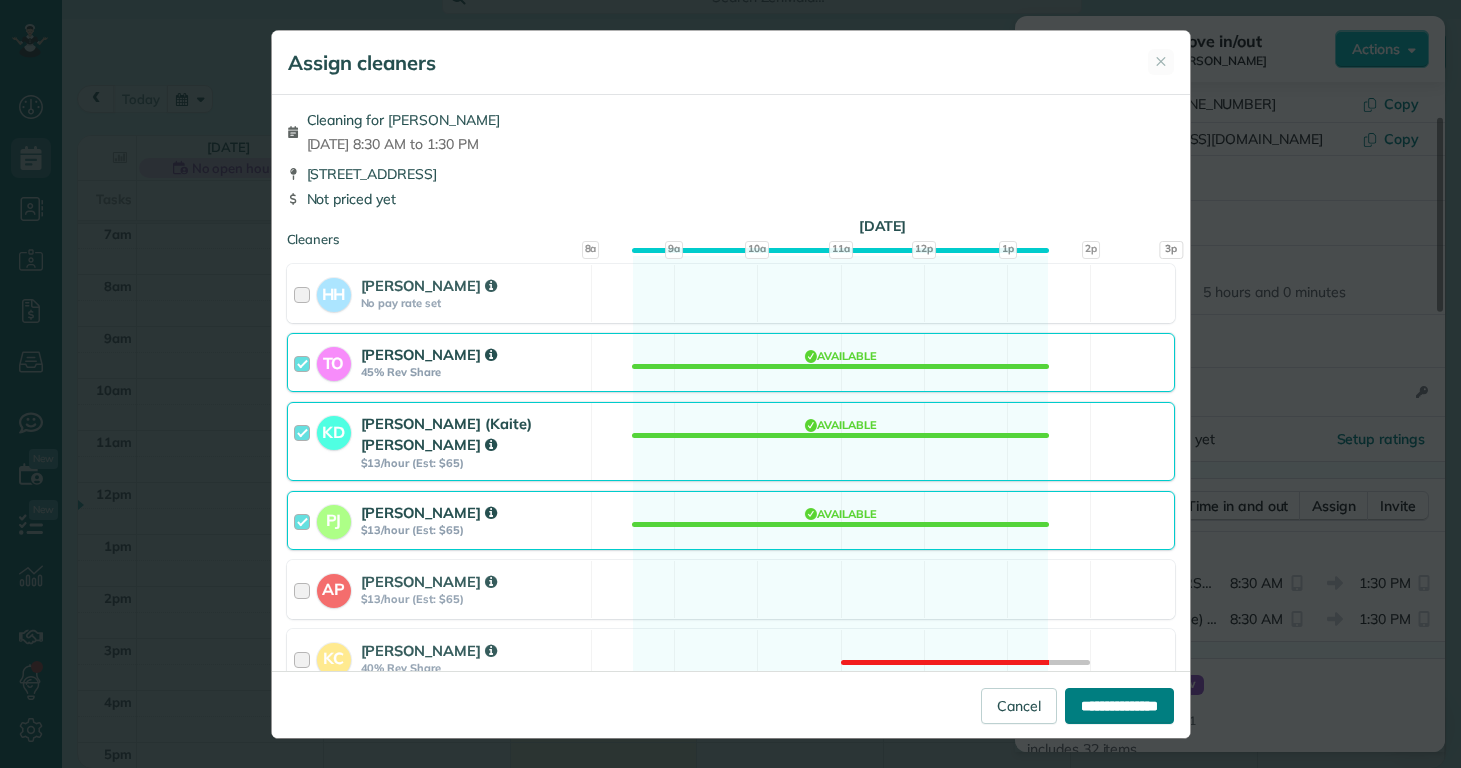 click on "**********" at bounding box center (1119, 706) 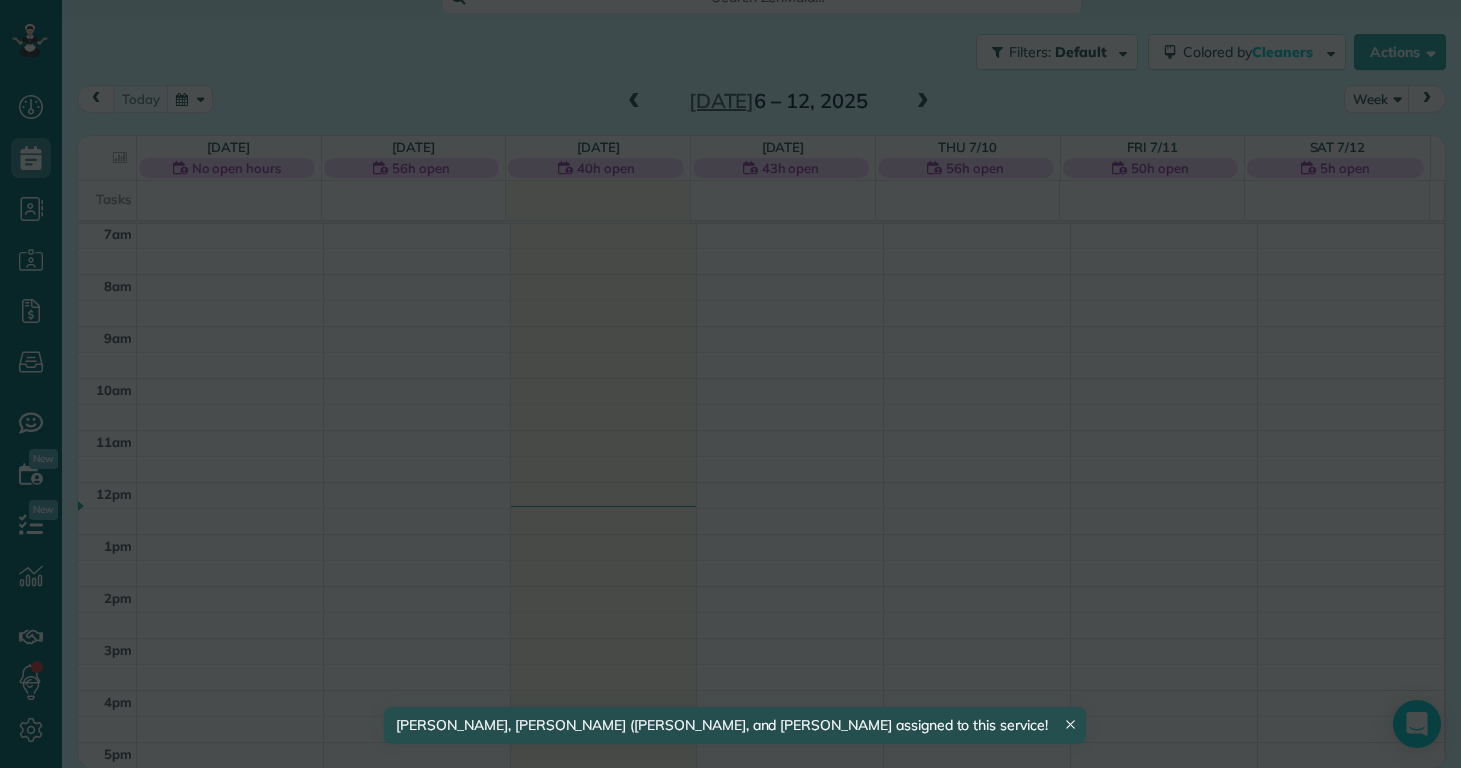 scroll, scrollTop: 137, scrollLeft: 0, axis: vertical 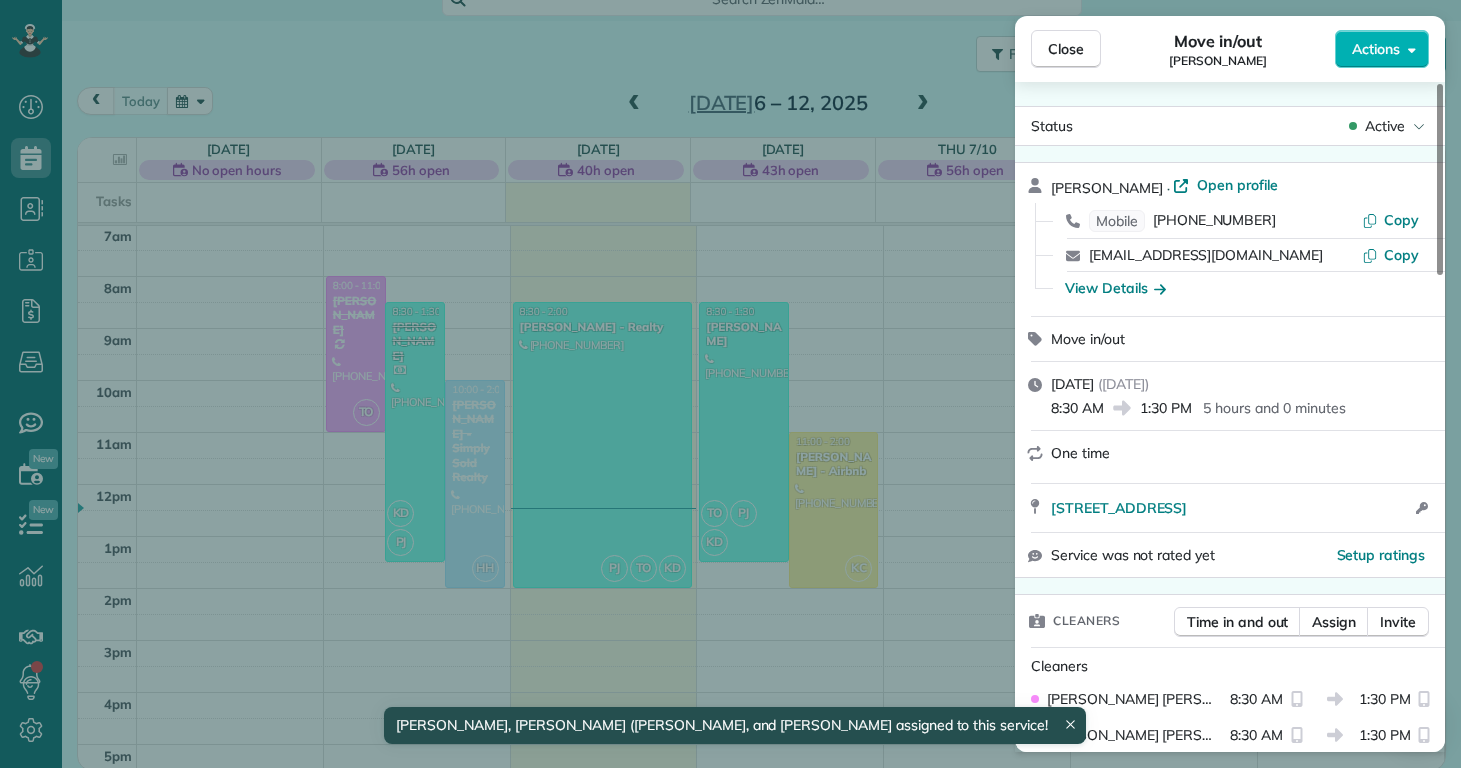 click on "Close Move in/out Geoffrey Mraz Actions Status Active Geoffrey Mraz · Open profile Mobile (630) 478-5568 Copy geoffmraz@gmail.com Copy View Details Move in/out Wednesday, July 09, 2025 ( tomorrow ) 8:30 AM 1:30 PM 5 hours and 0 minutes One time 126 Walnut Hills Drive Richlands NC 28574 Open access information Service was not rated yet Setup ratings Cleaners Time in and out Assign Invite Cleaners Taylor   Obryan 8:30 AM 1:30 PM Phoebe   Joetzki 8:30 AM 1:30 PM Kaitlin (Kaite)   Delorme 8:30 AM 1:30 PM Checklist Try Now Move In/Out Checklist  ⋅  v1 includes 32 items Details Unassign Billing Billing actions Price $0.00 Overcharge $0.00 Discount $0.00 Coupon discount - Primary tax - Secondary tax - Total appointment price $0.00 Tips collected New feature! $0.00 Mark as paid Total including tip $0.00 Get paid online in no-time! Send an invoice and reward your cleaners with tips Charge customer credit card Appointment custom fields Reason for Skip - Hidden from cleaners Pay Method Credit Card Work items   Notes" at bounding box center [730, 384] 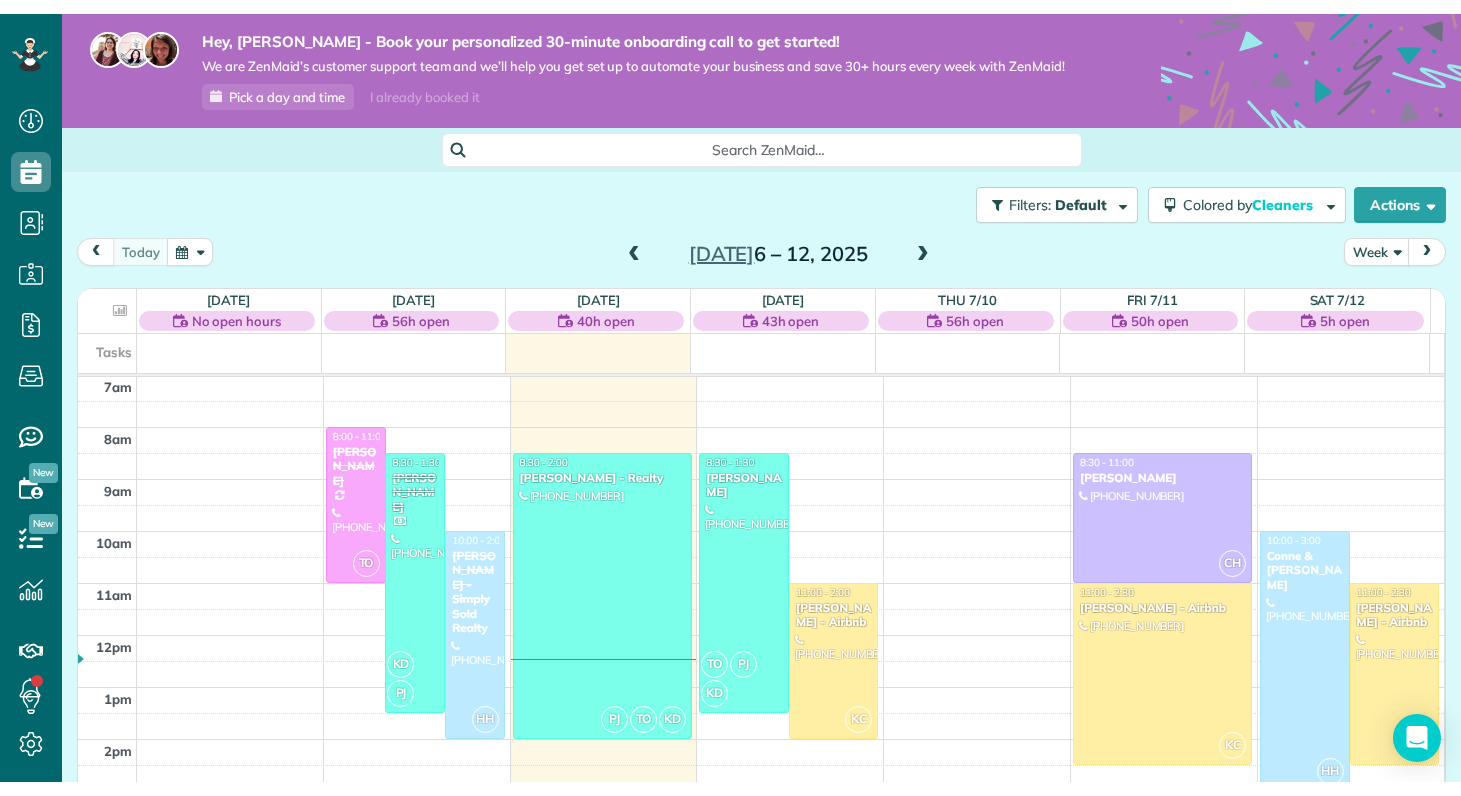 scroll, scrollTop: 0, scrollLeft: 0, axis: both 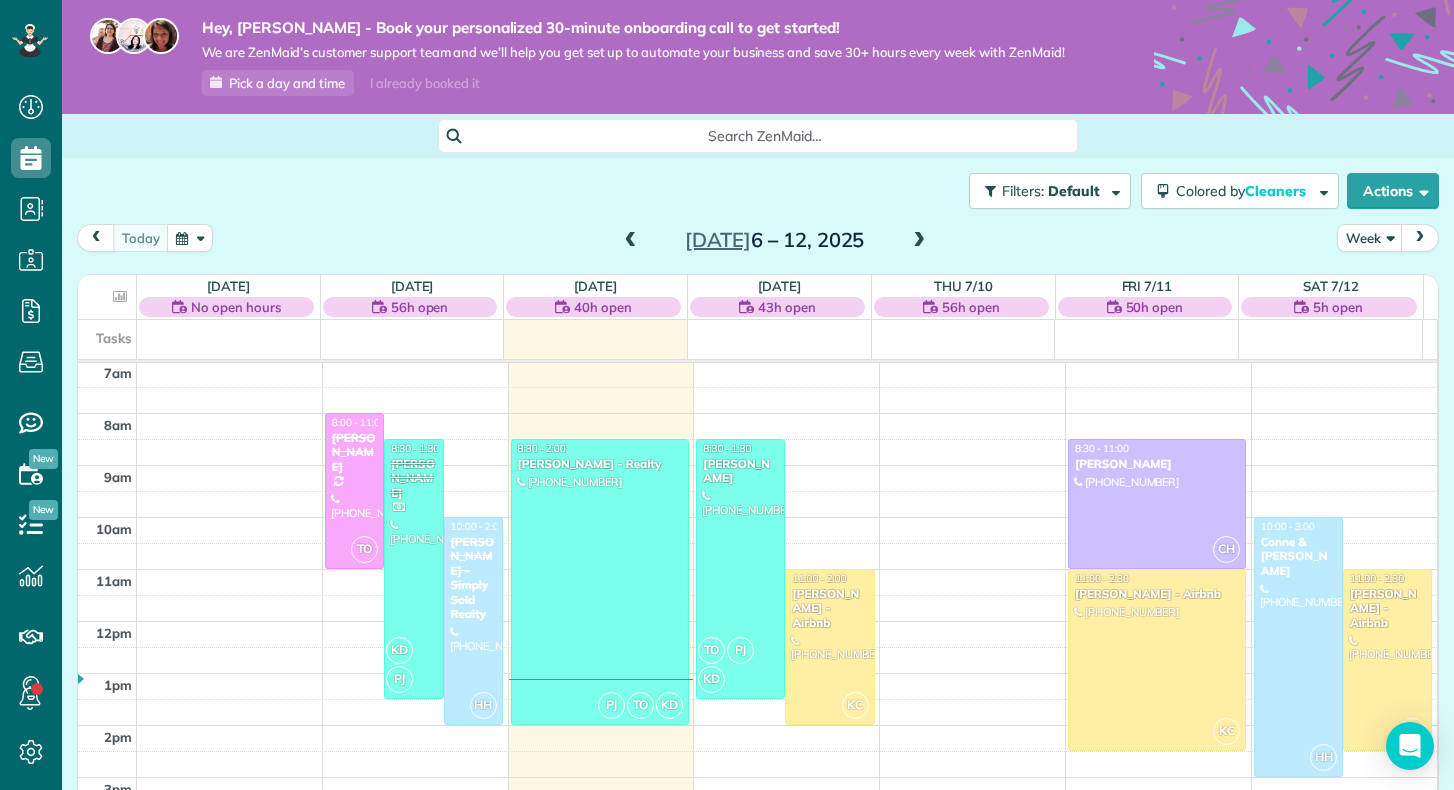click at bounding box center (919, 241) 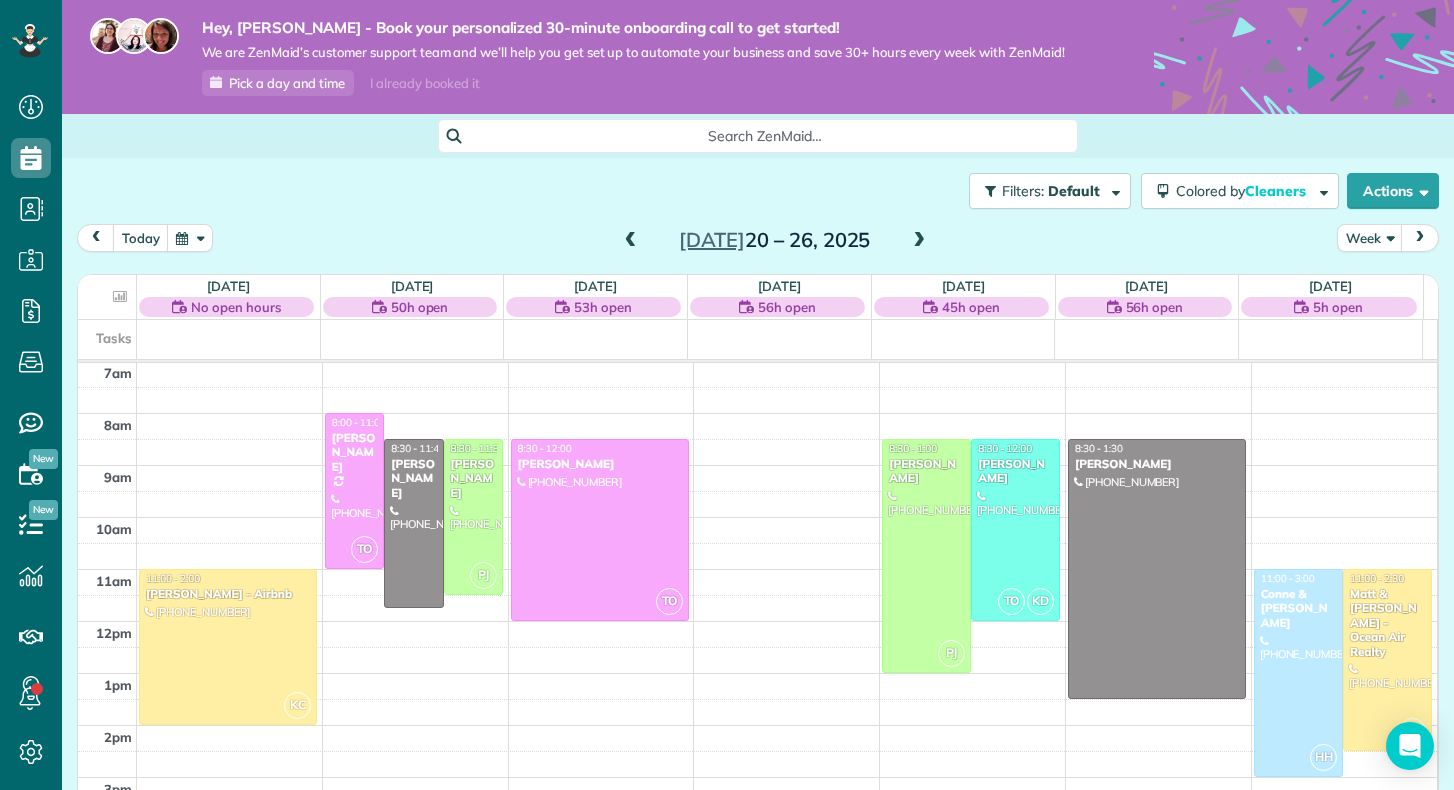 click at bounding box center [919, 241] 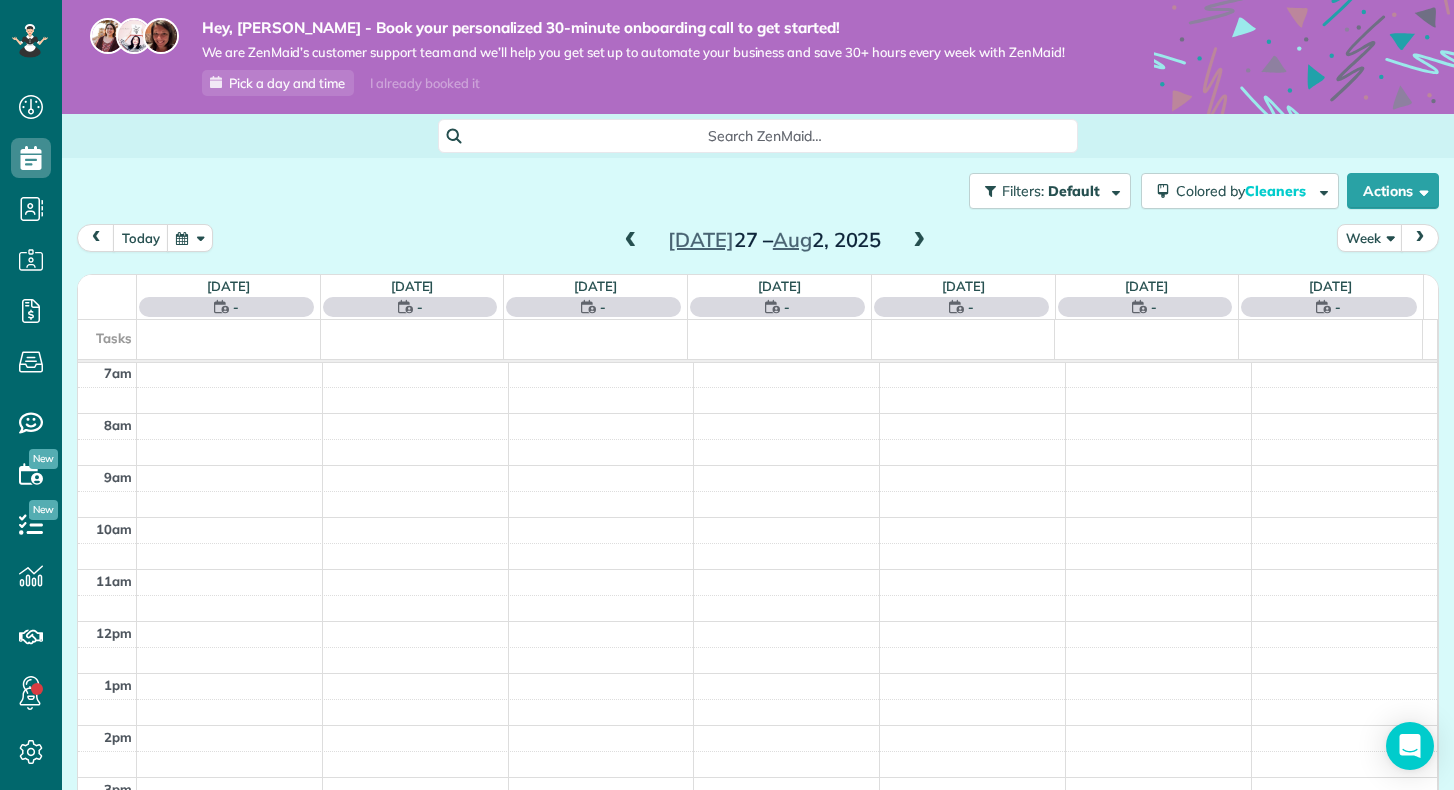 scroll, scrollTop: 365, scrollLeft: 0, axis: vertical 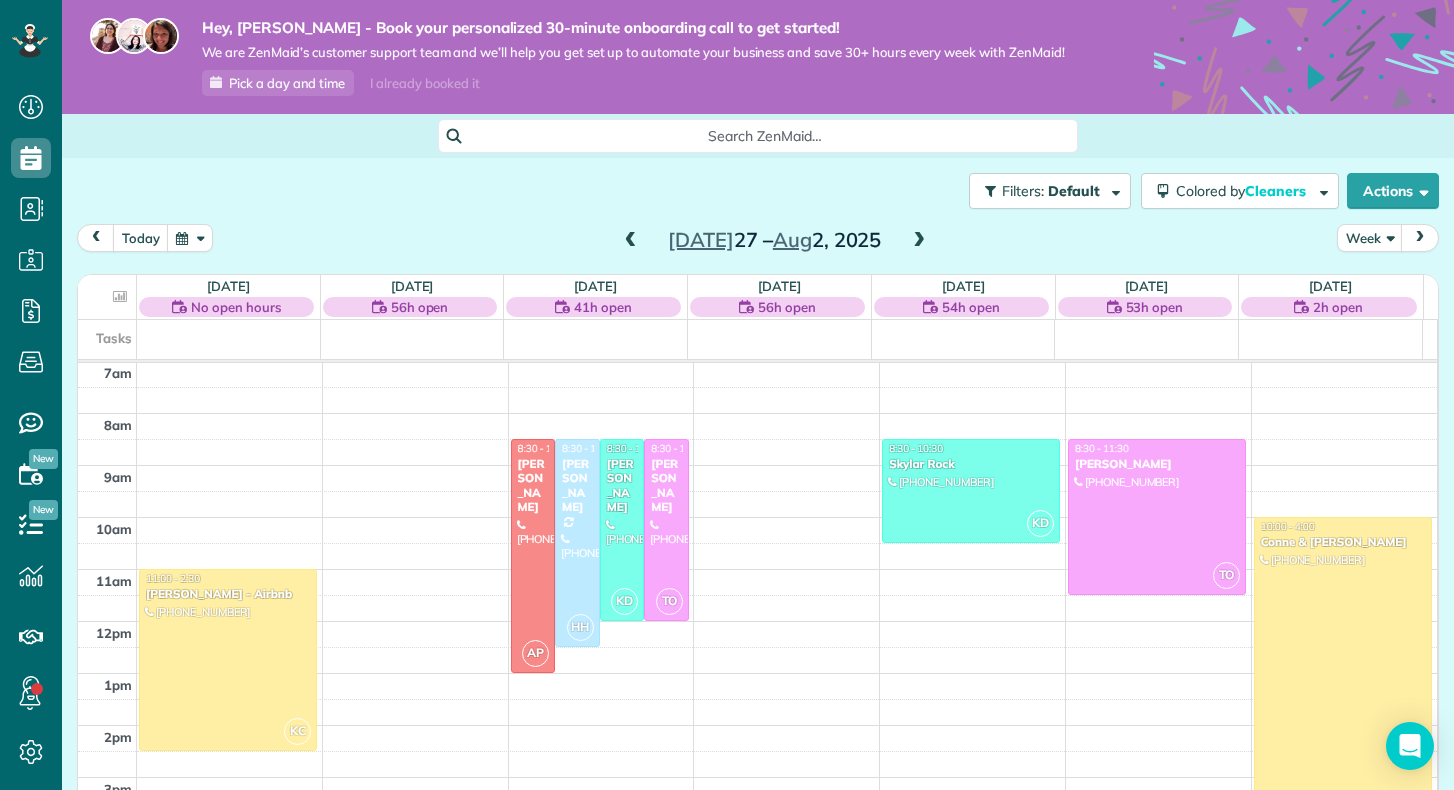 click at bounding box center (631, 241) 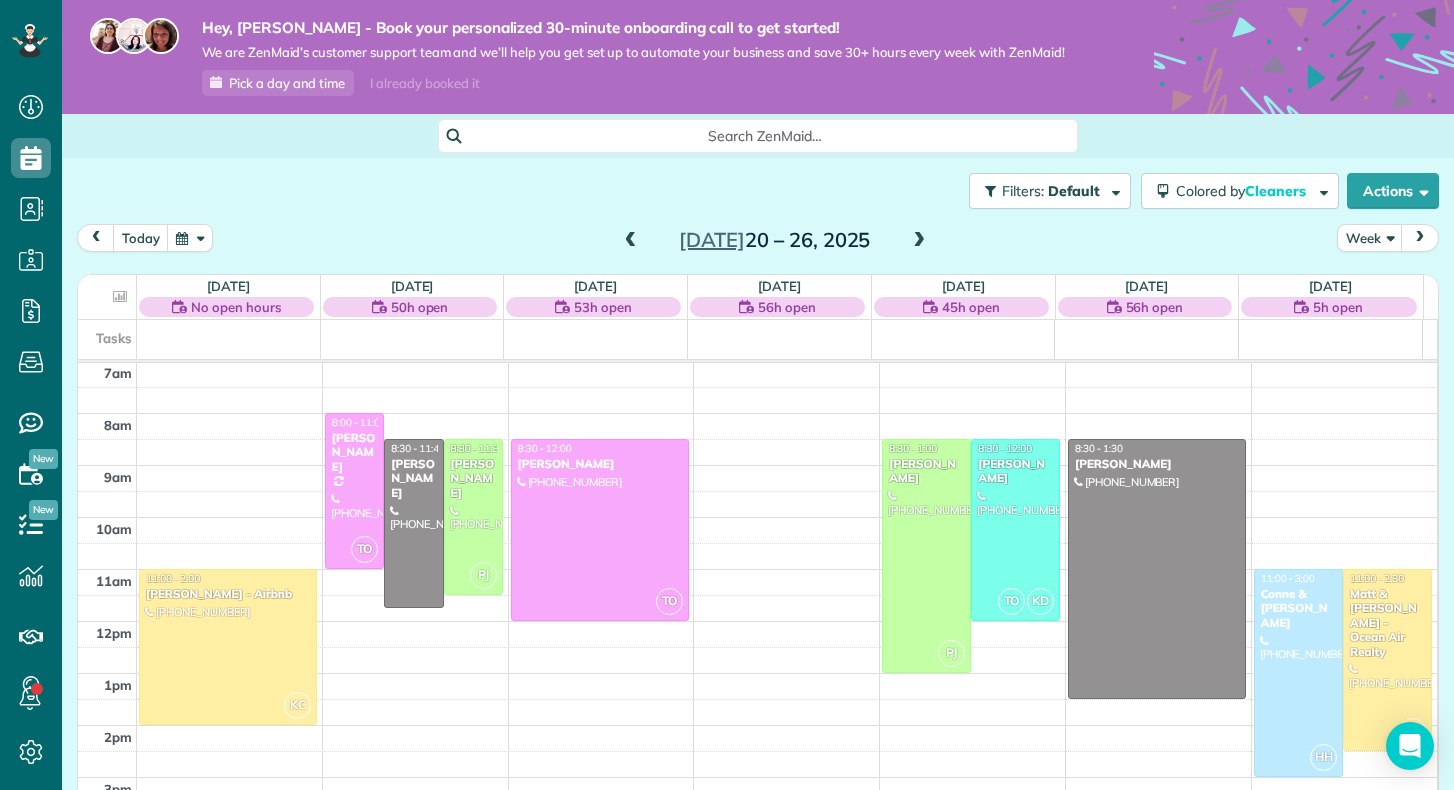 click at bounding box center [631, 241] 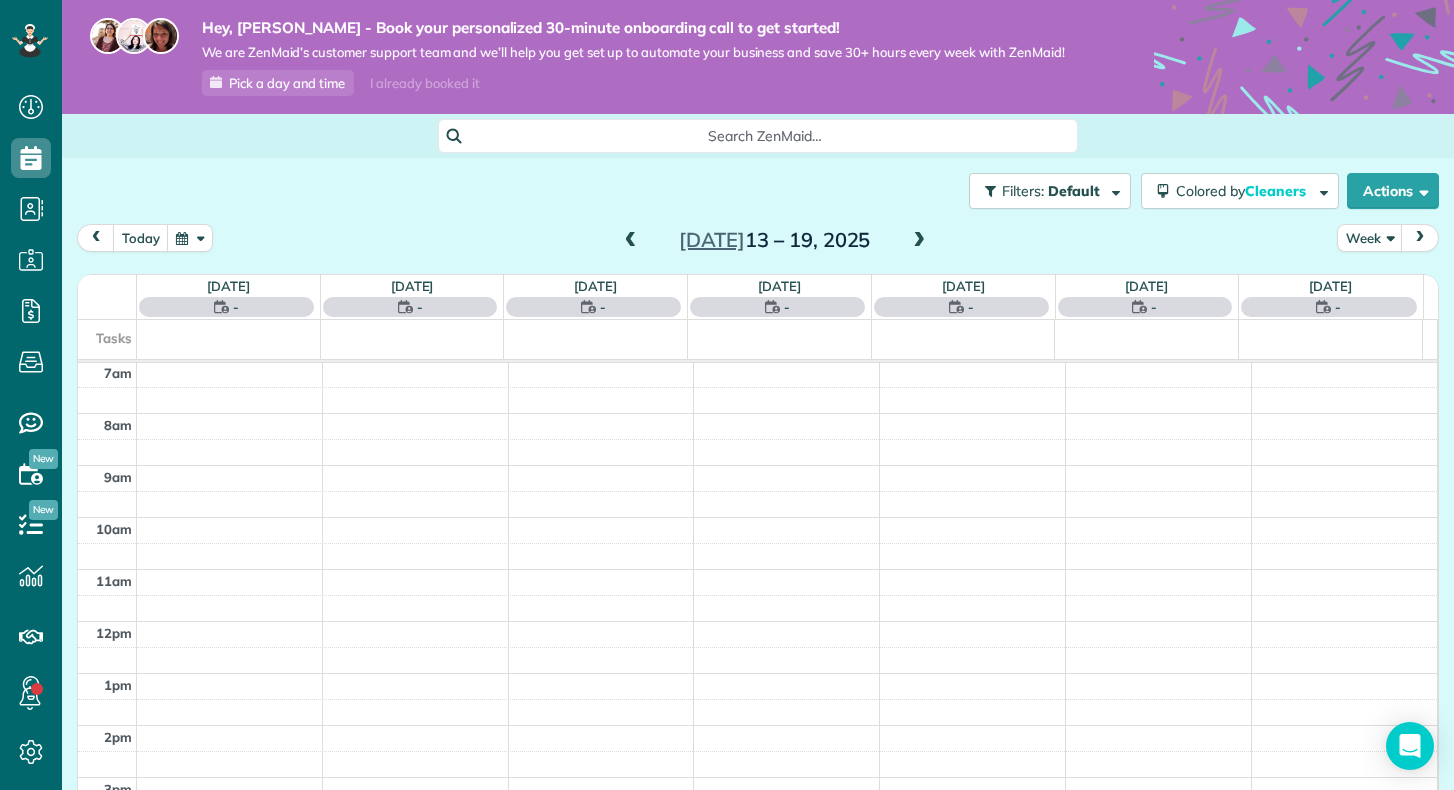 scroll, scrollTop: 365, scrollLeft: 0, axis: vertical 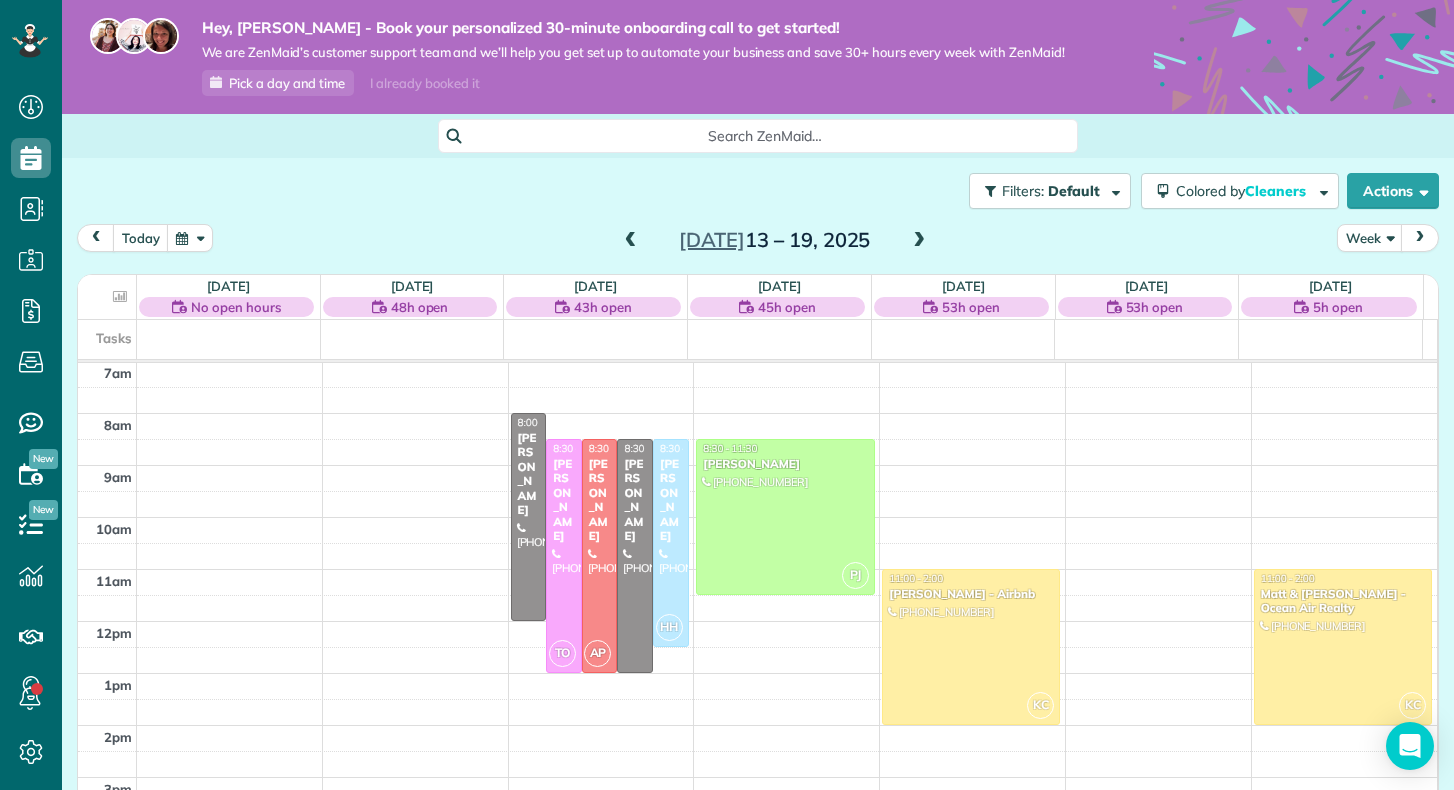 click on "Jul  13 – 19, 2025" at bounding box center (775, 240) 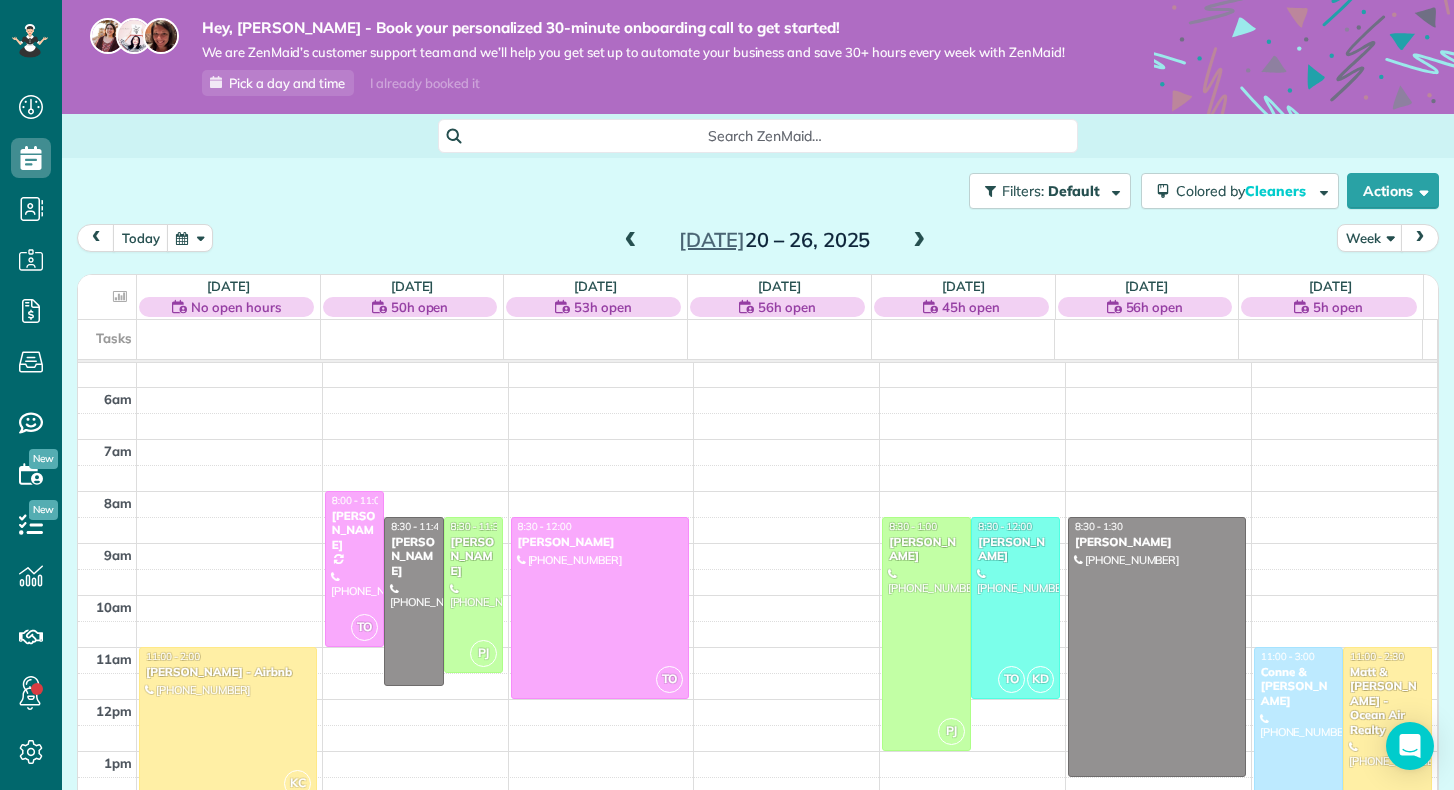 scroll, scrollTop: 54, scrollLeft: 0, axis: vertical 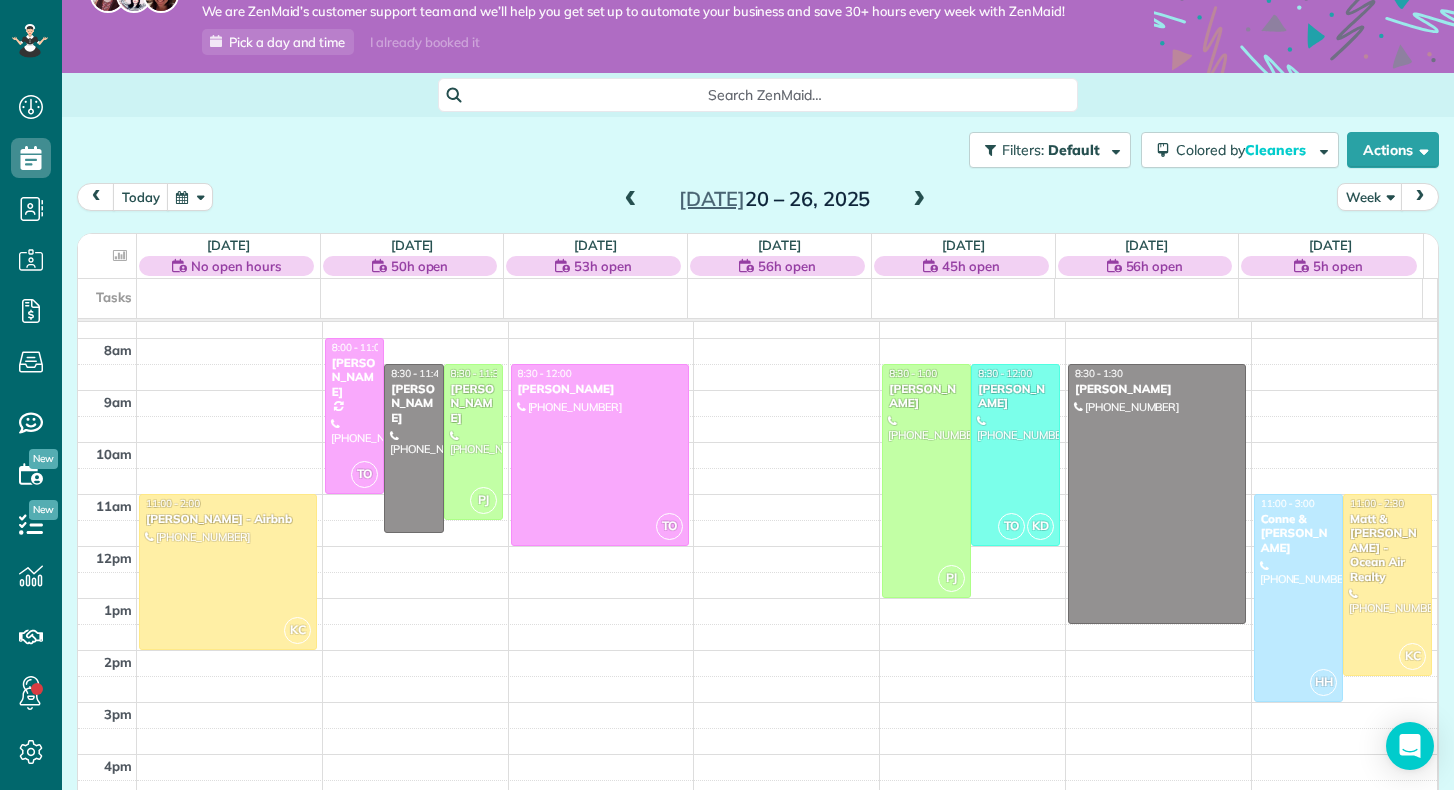 click at bounding box center (631, 200) 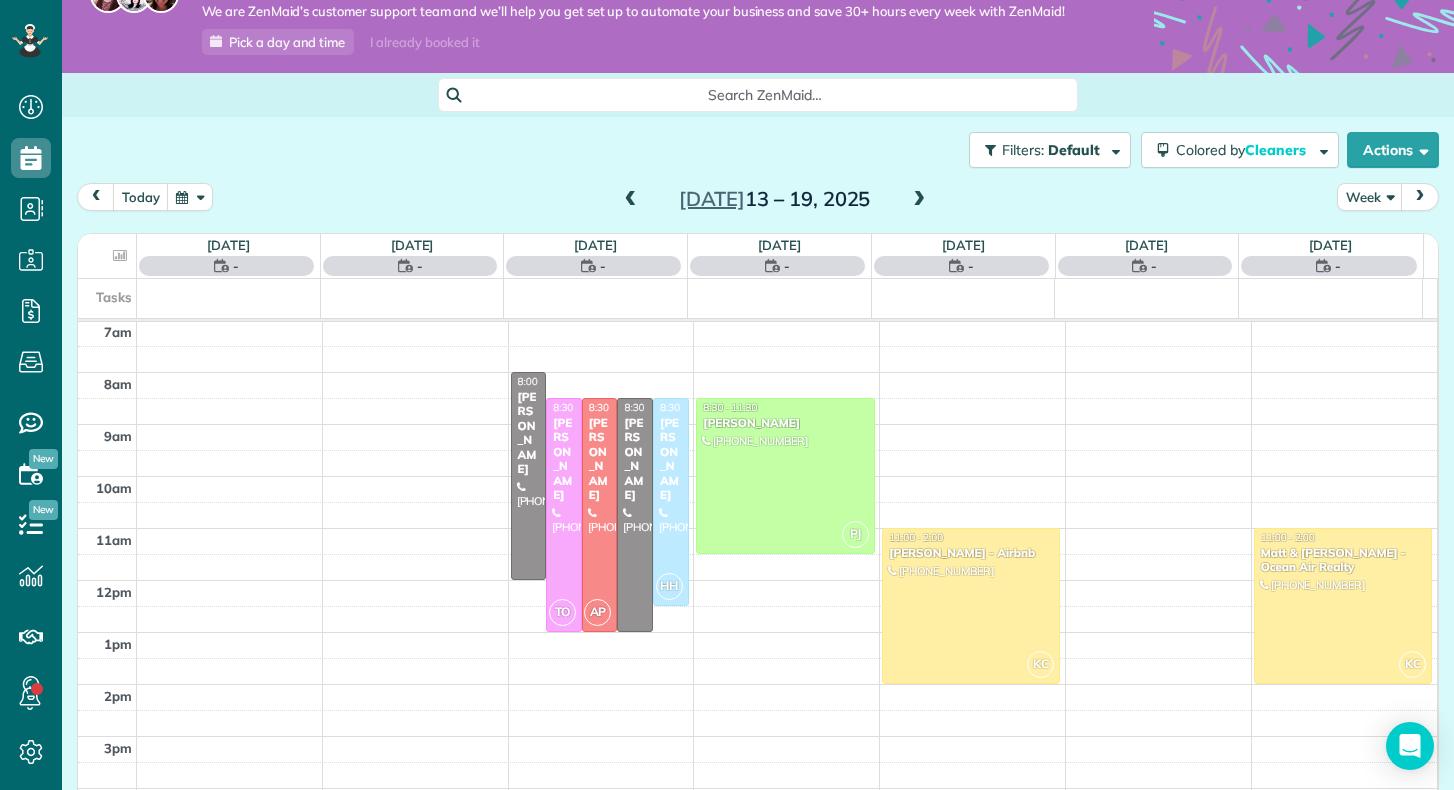 scroll, scrollTop: 365, scrollLeft: 0, axis: vertical 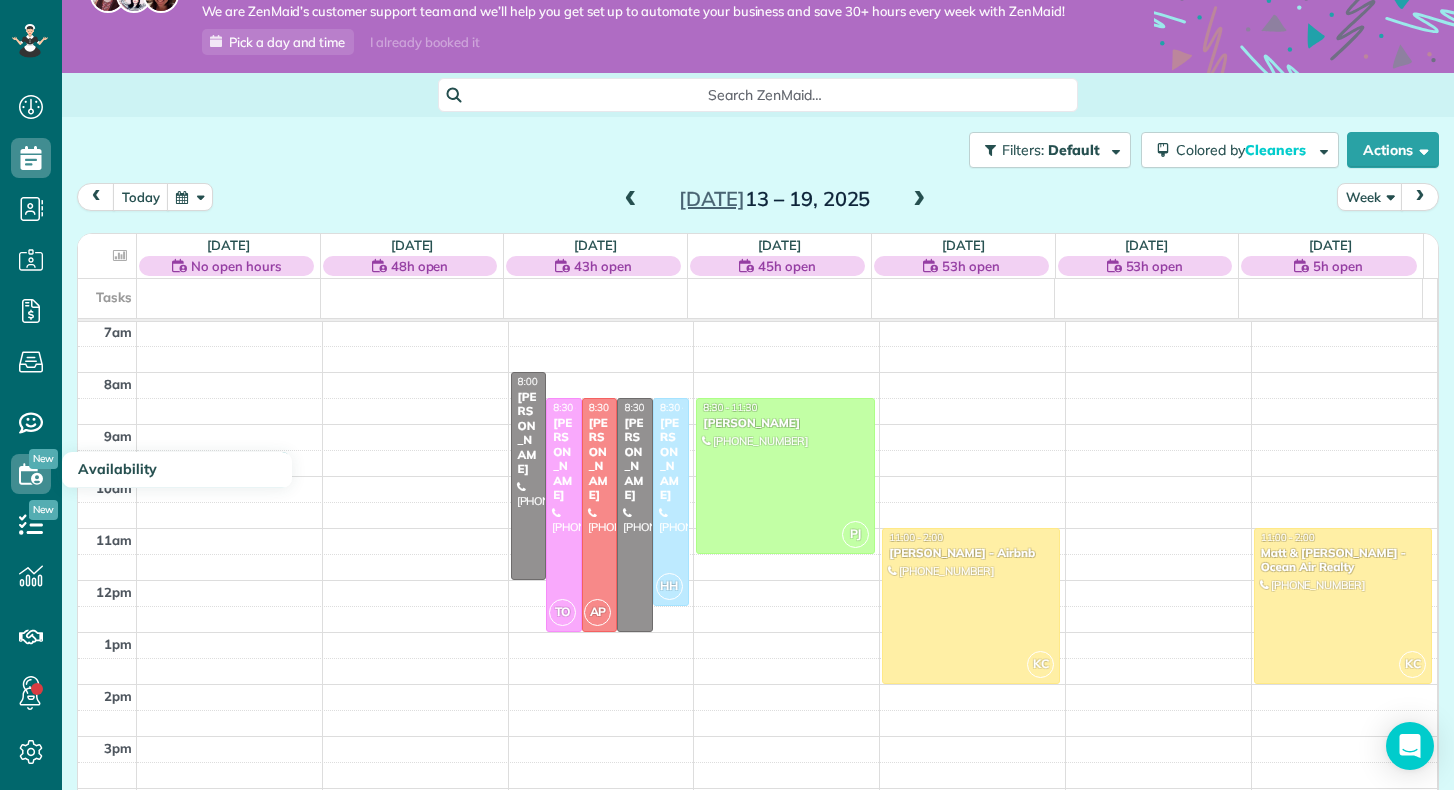 click on "New" at bounding box center [43, 459] 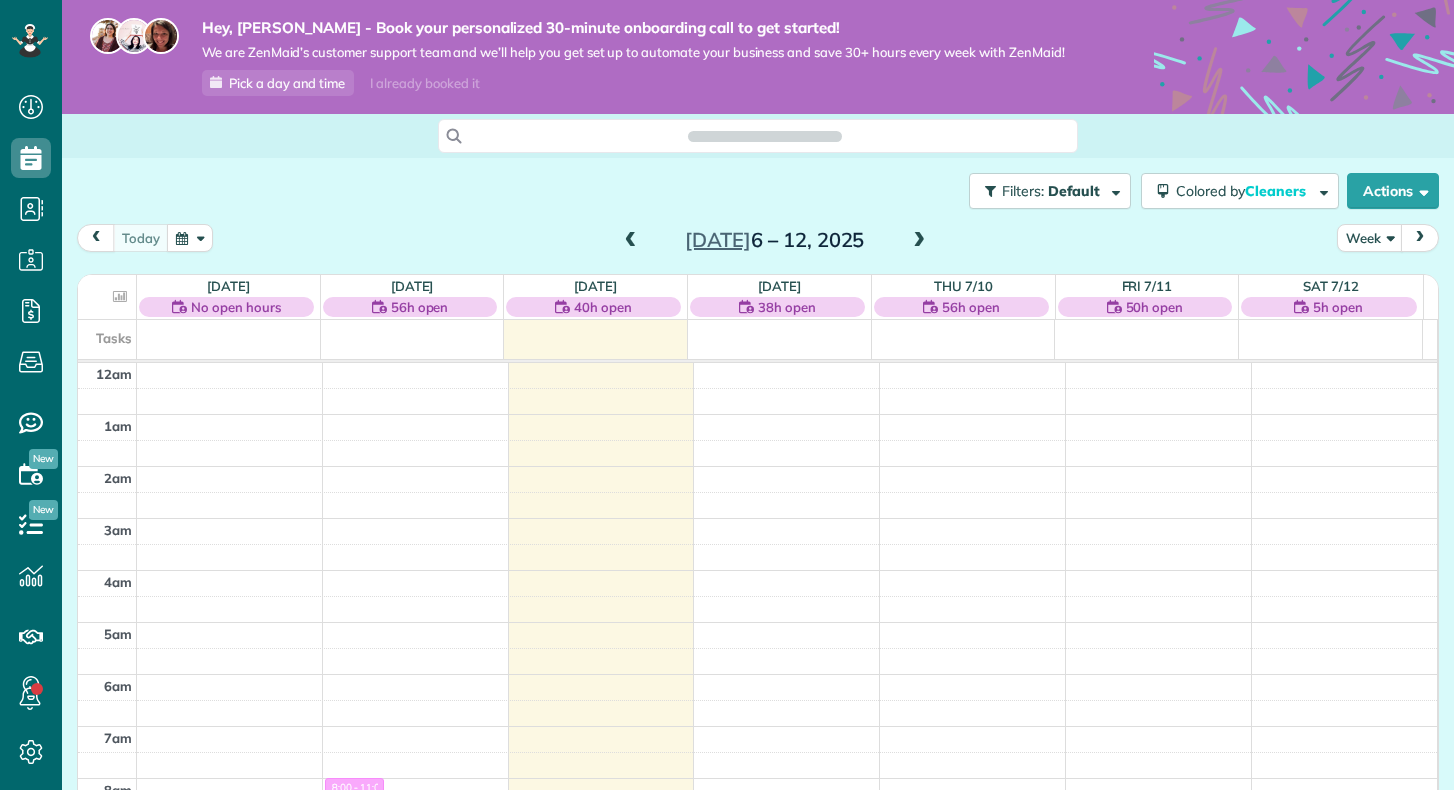 scroll, scrollTop: 0, scrollLeft: 0, axis: both 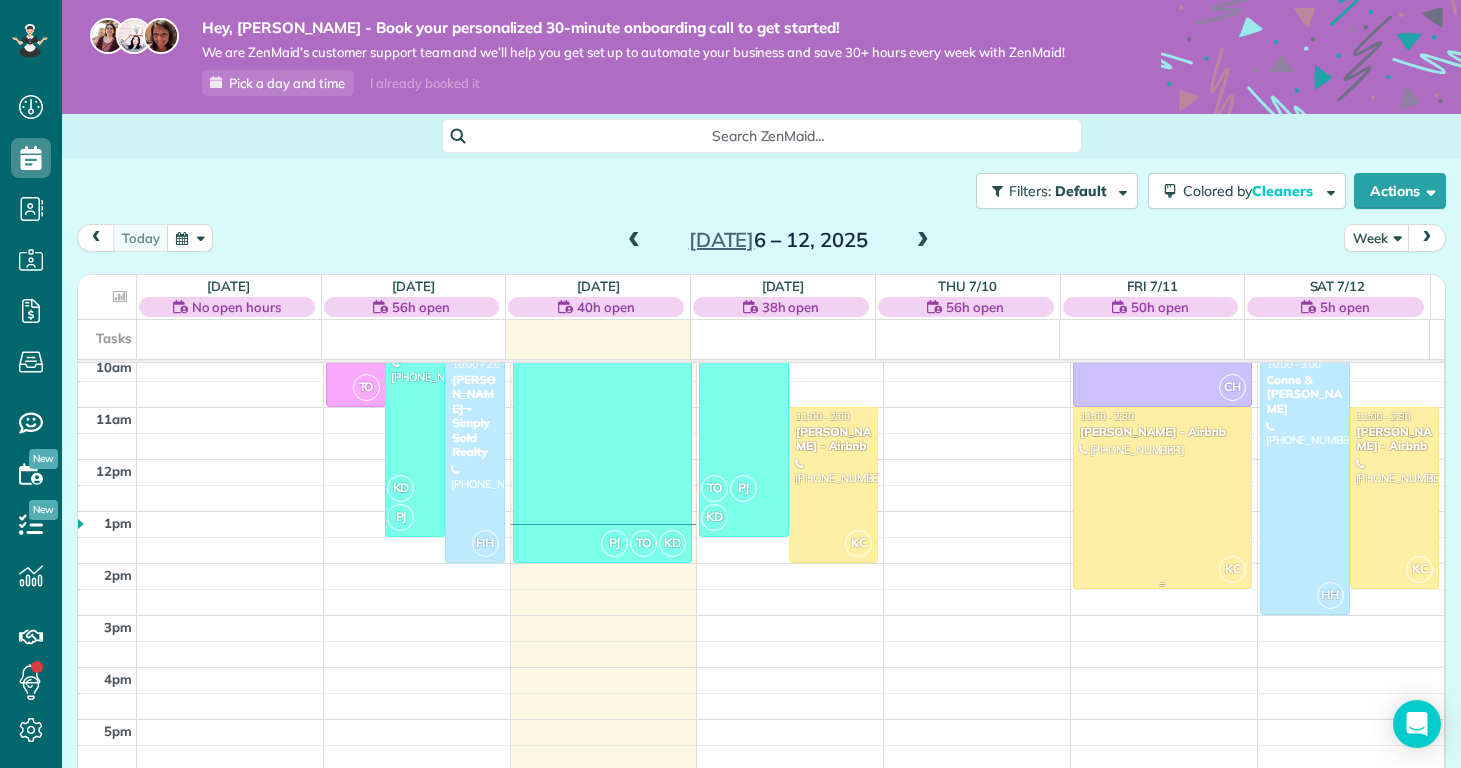 click at bounding box center [1162, 498] 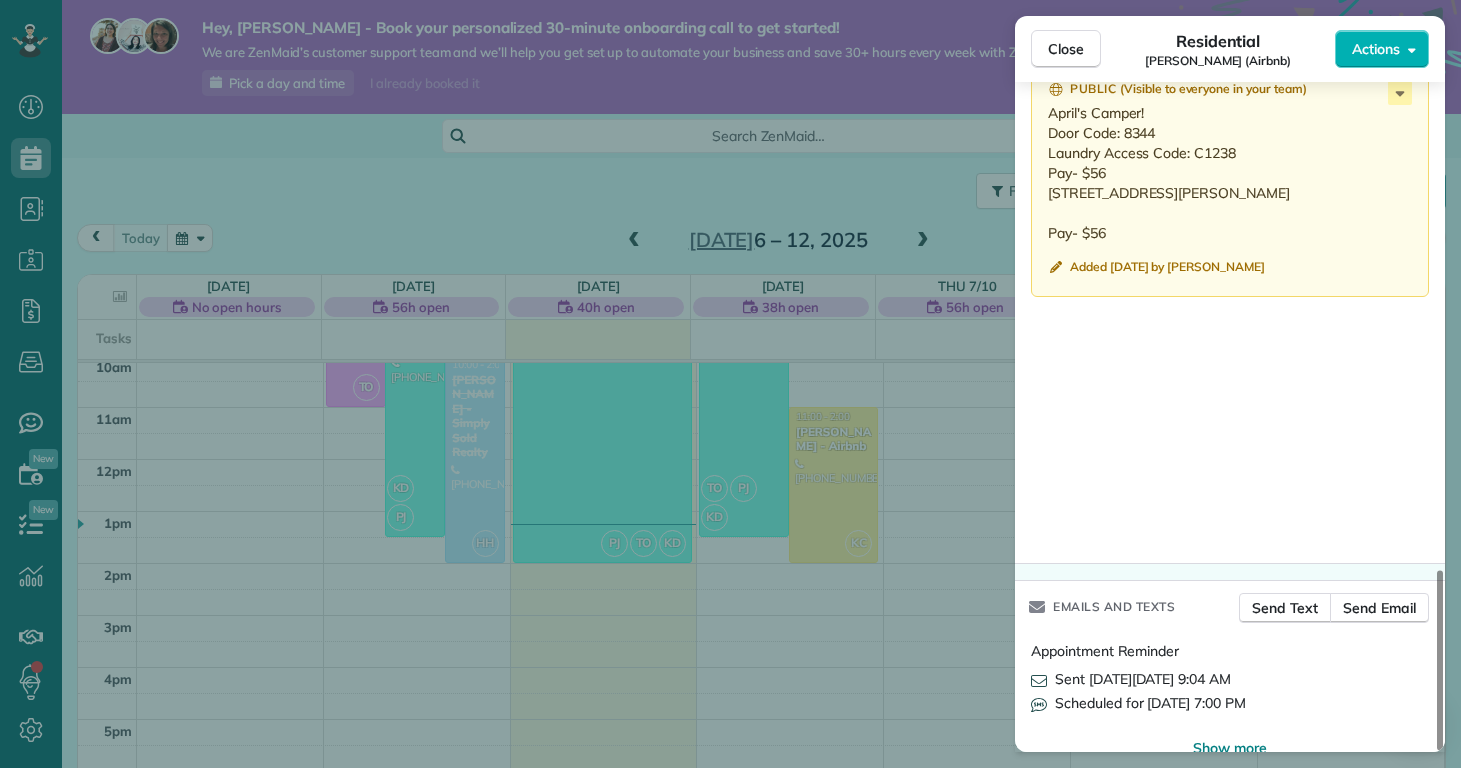 scroll, scrollTop: 1815, scrollLeft: 0, axis: vertical 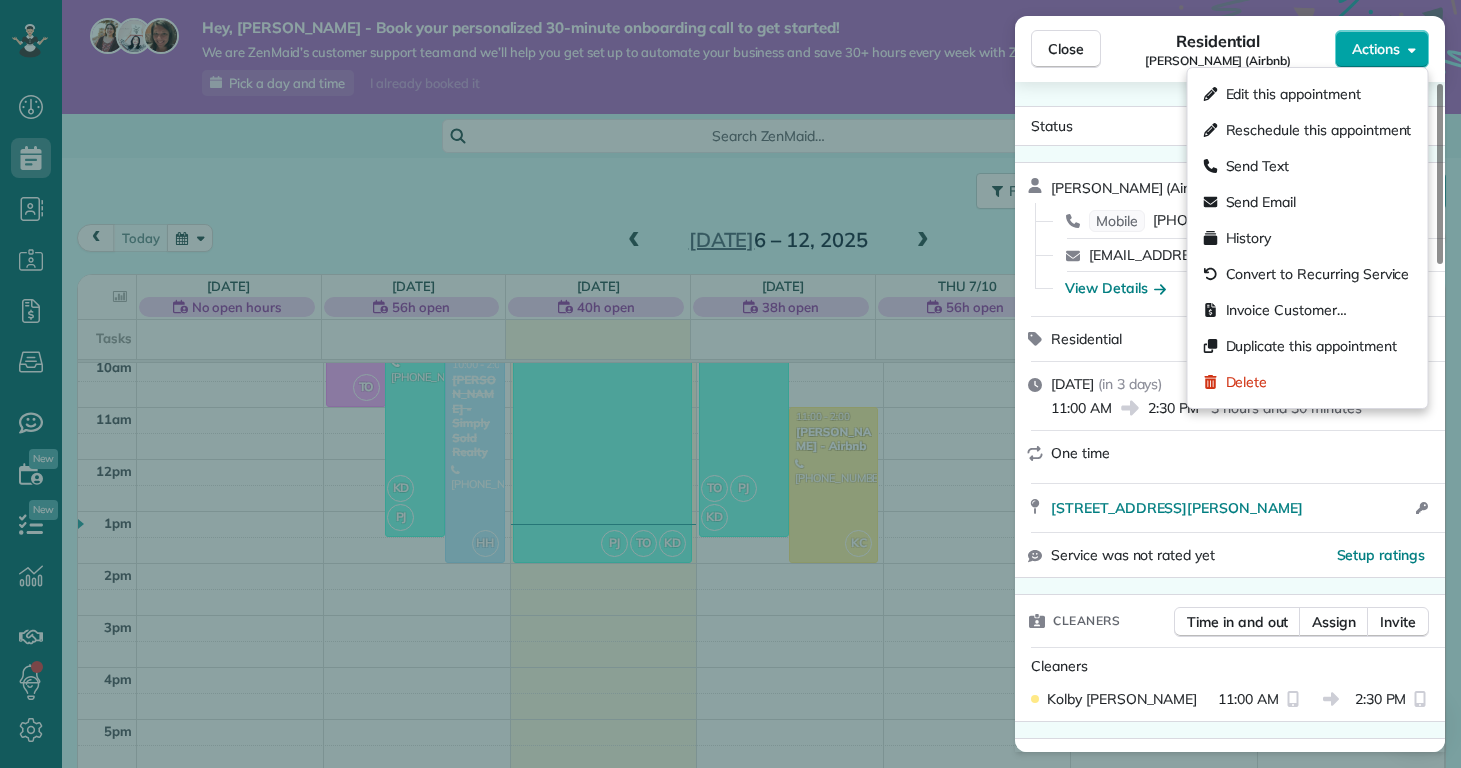 click on "Actions" at bounding box center [1376, 49] 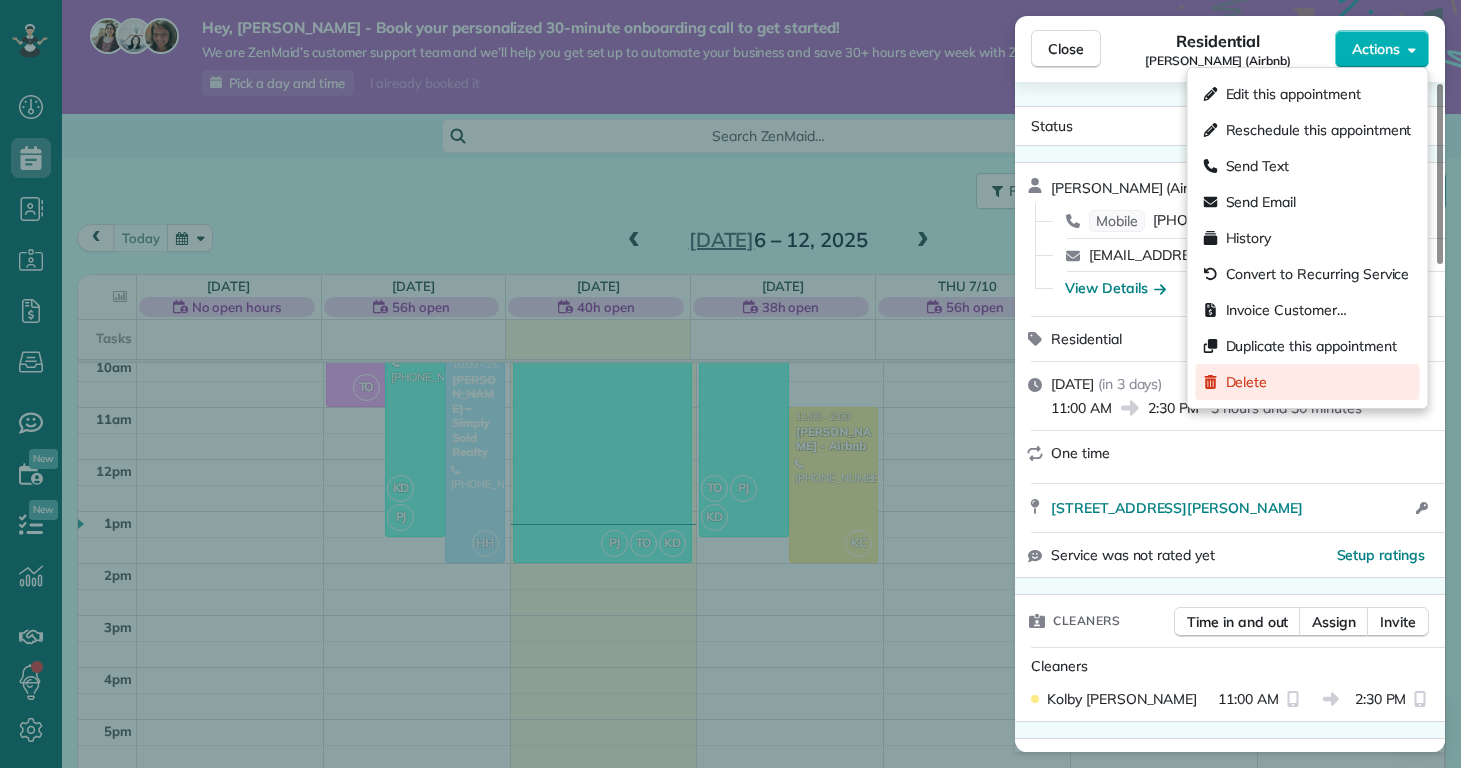 click on "Delete" at bounding box center (1308, 382) 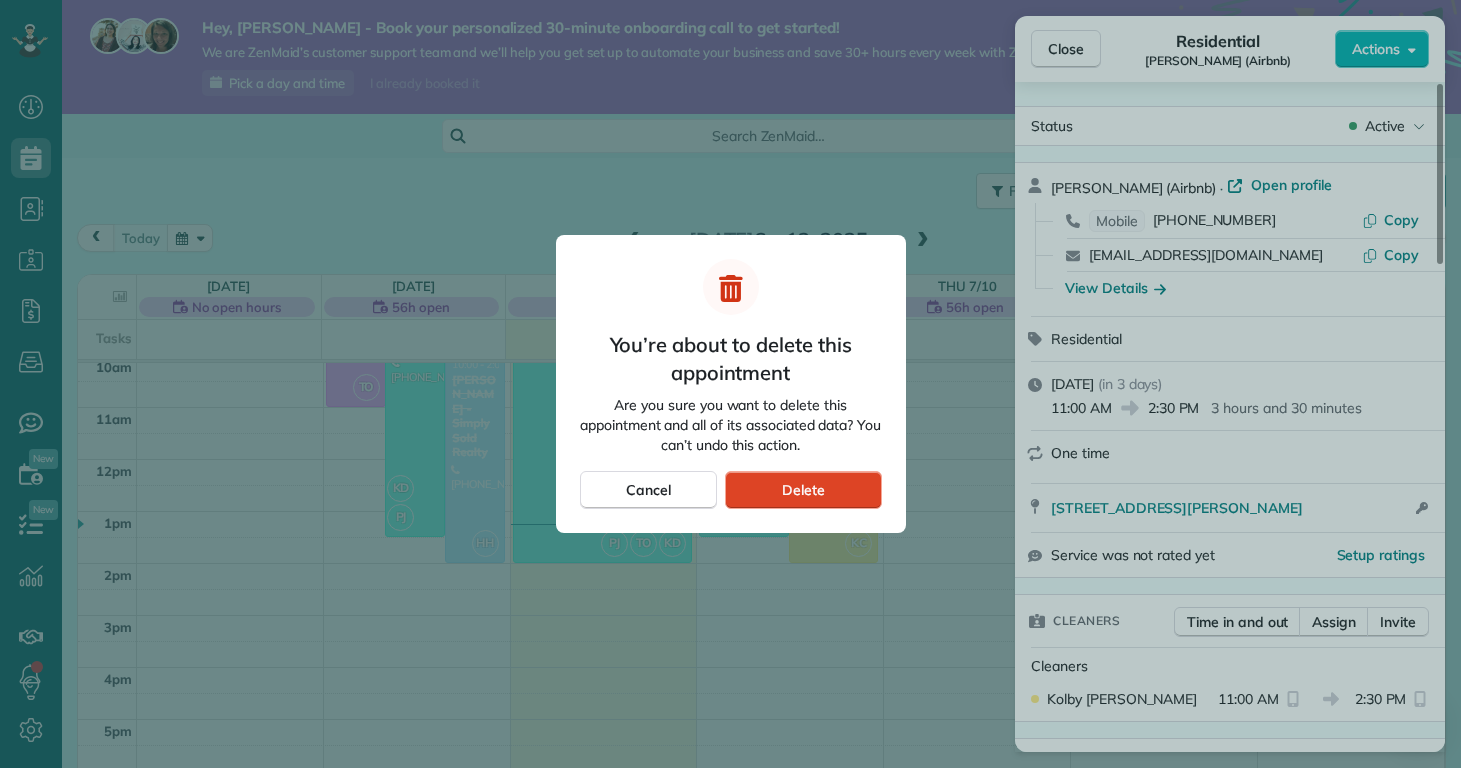 click on "Delete" at bounding box center [803, 490] 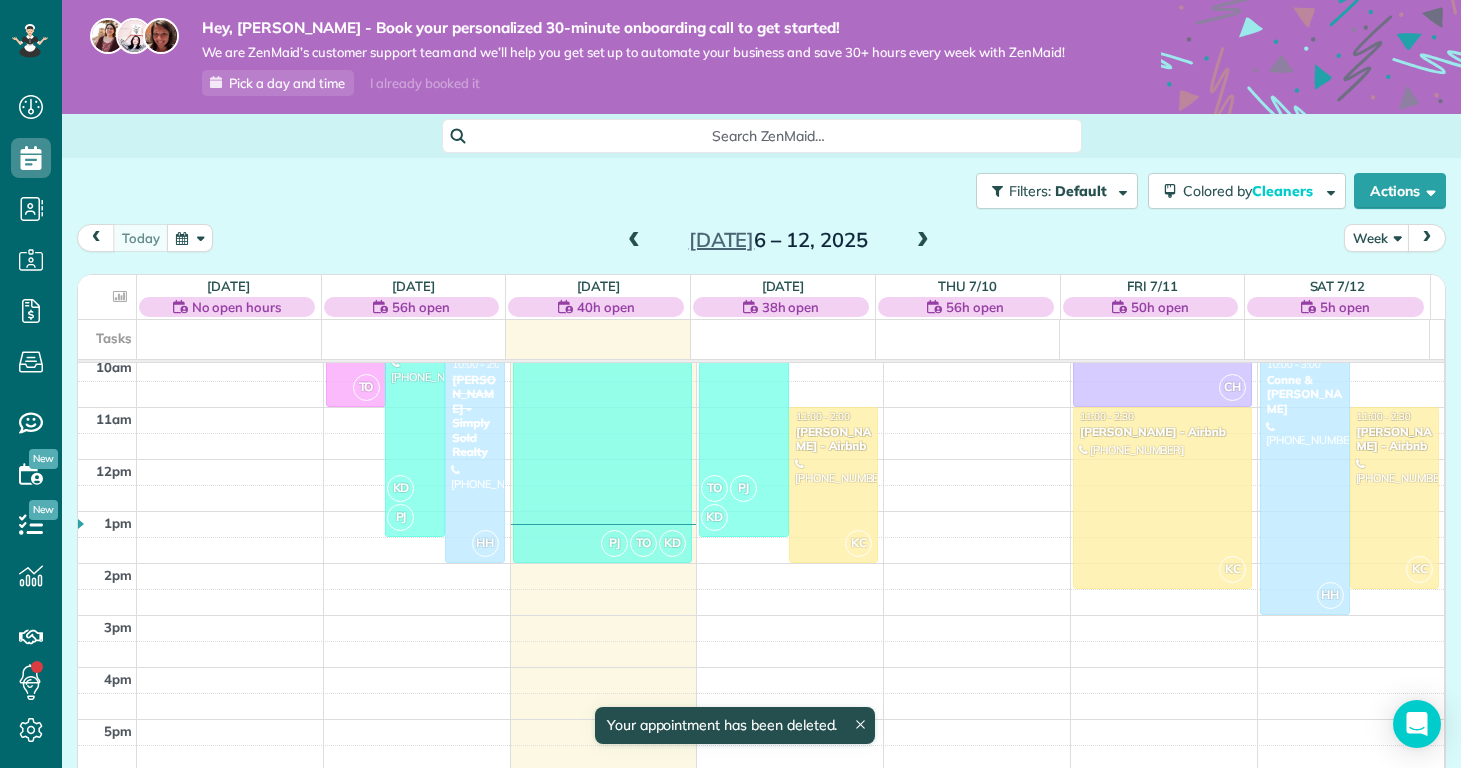 scroll, scrollTop: 527, scrollLeft: 0, axis: vertical 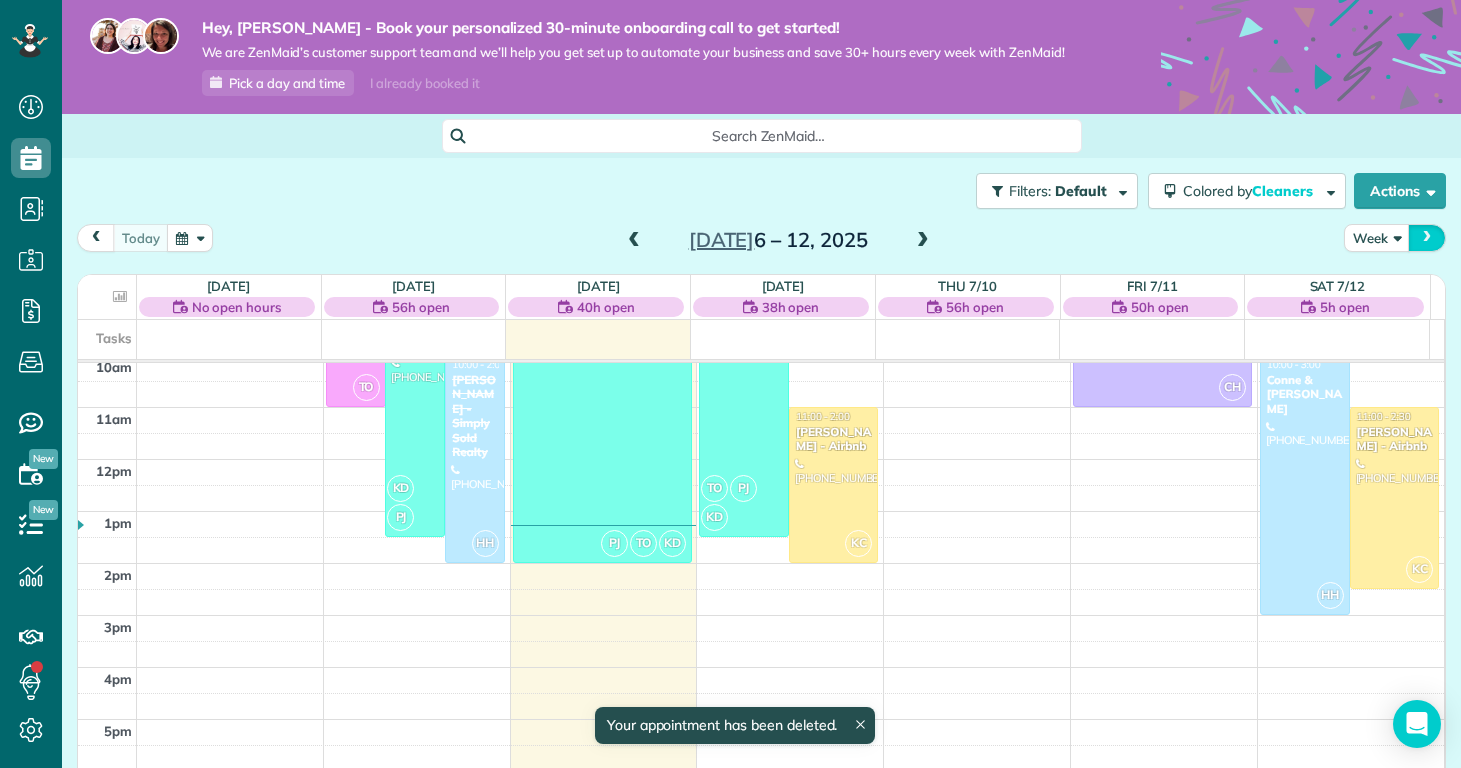 click at bounding box center (1427, 237) 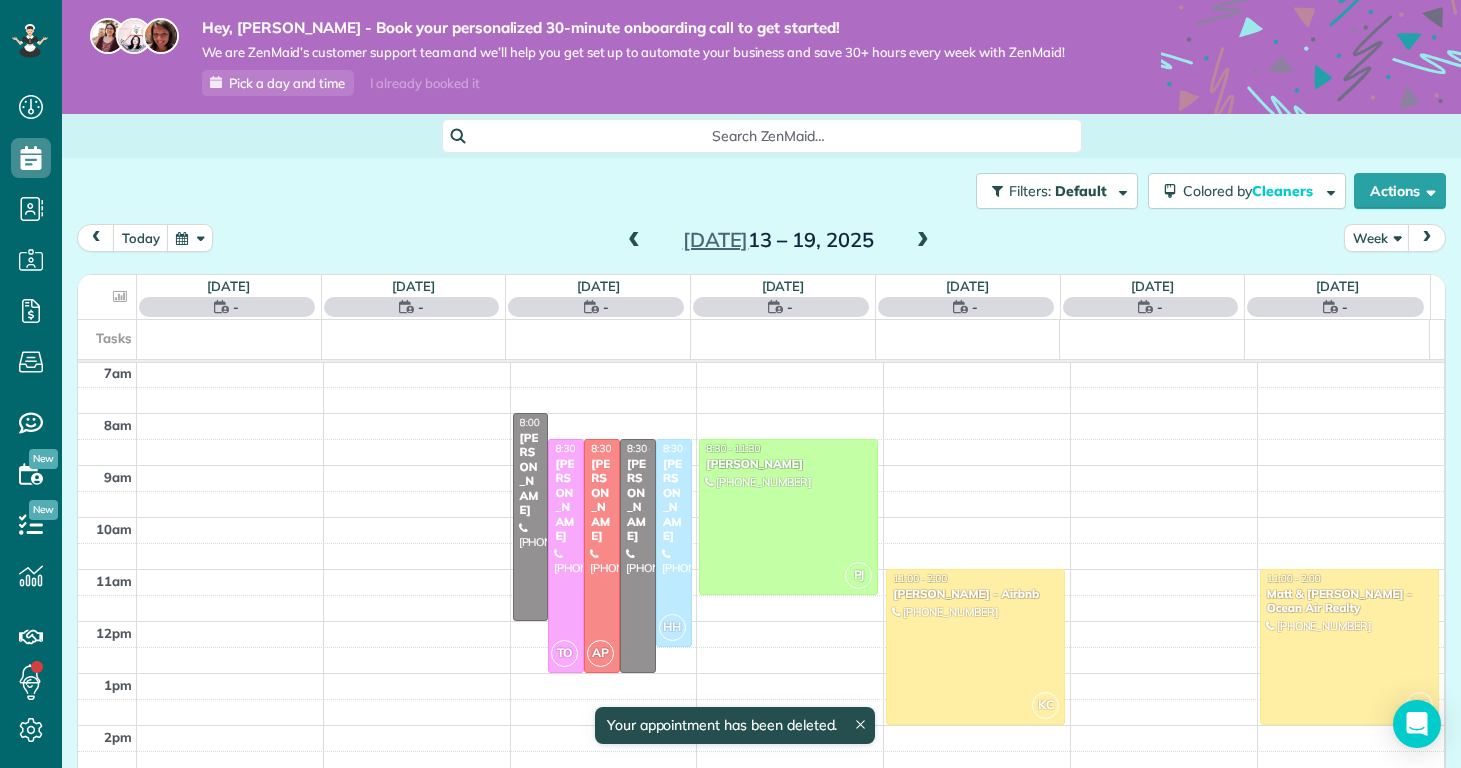 scroll, scrollTop: 365, scrollLeft: 0, axis: vertical 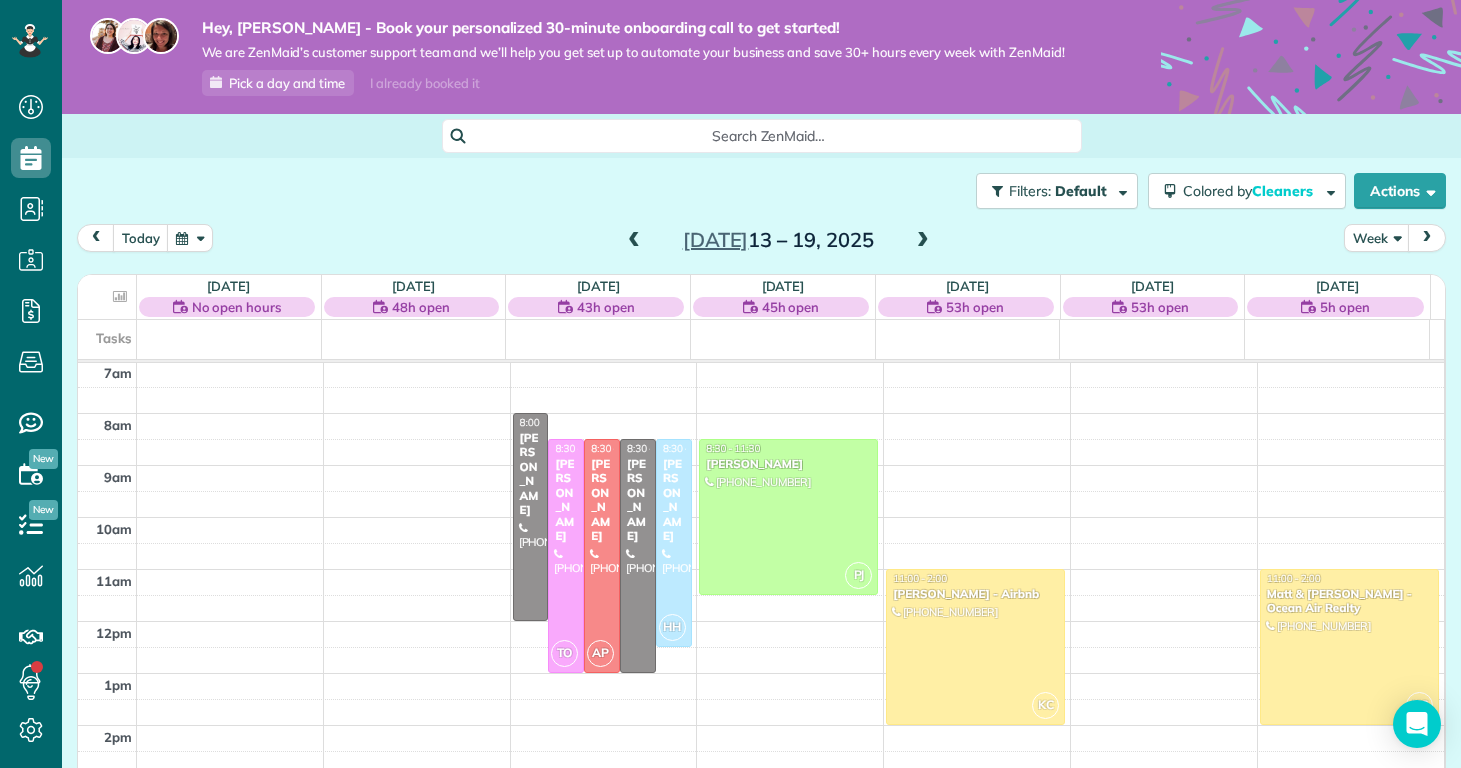 click at bounding box center [923, 241] 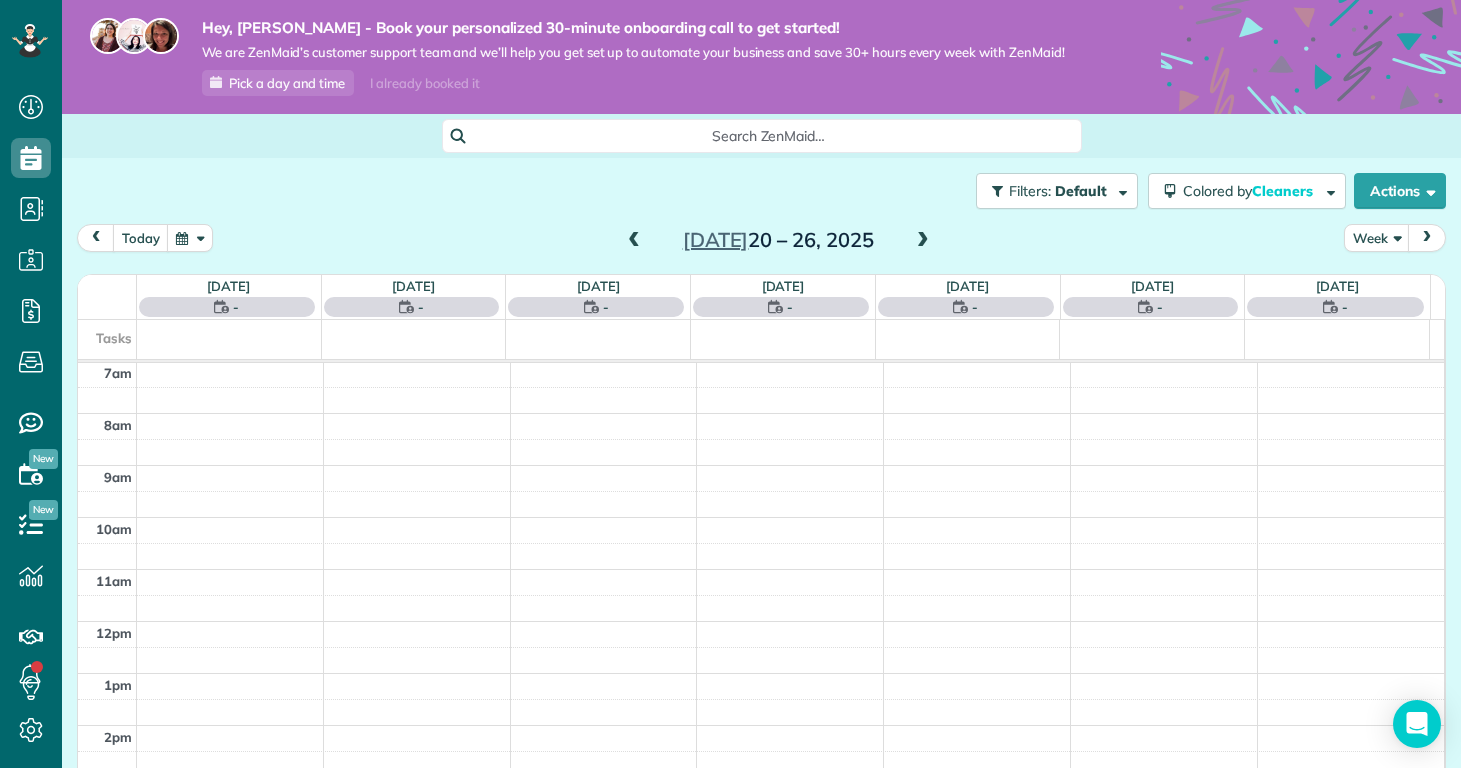 scroll, scrollTop: 365, scrollLeft: 0, axis: vertical 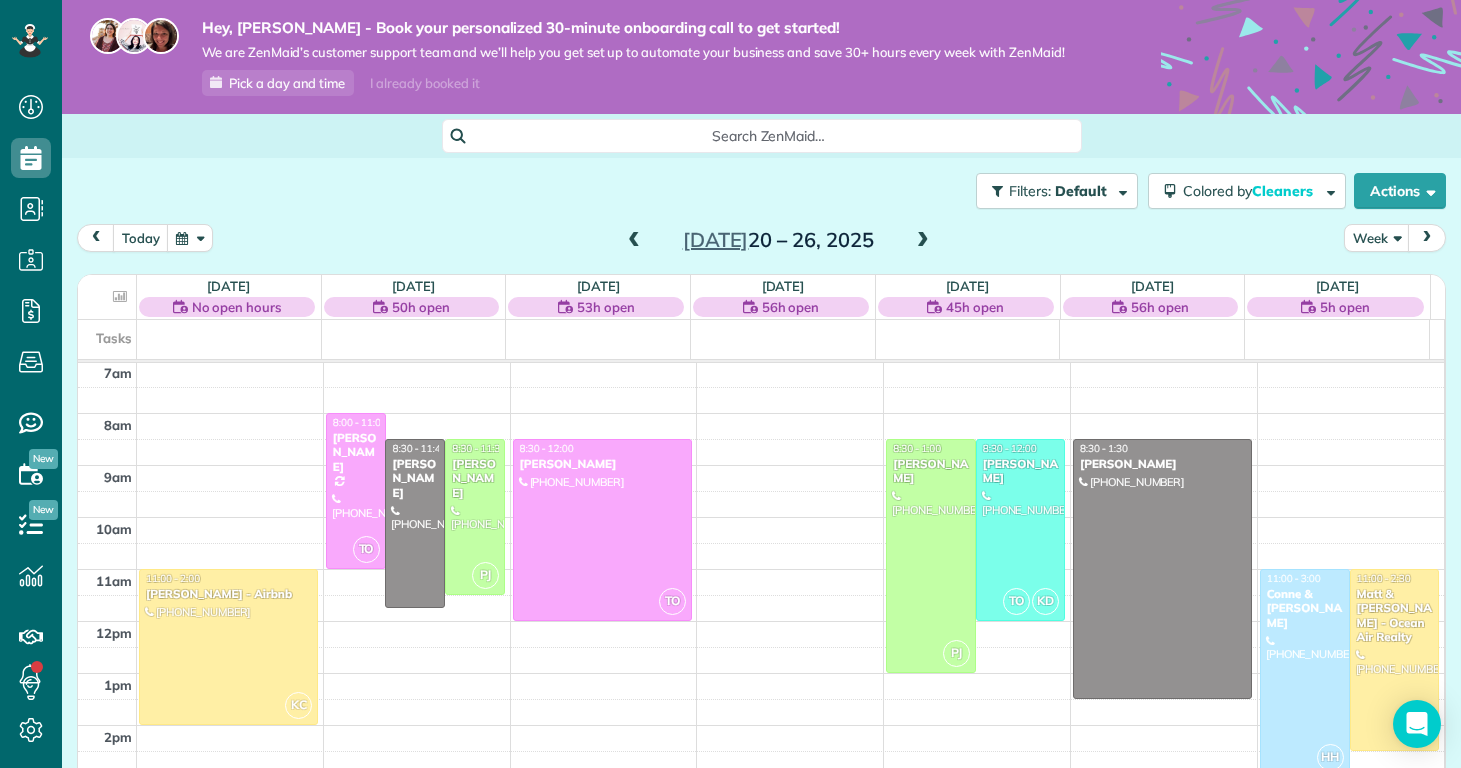 click at bounding box center (634, 241) 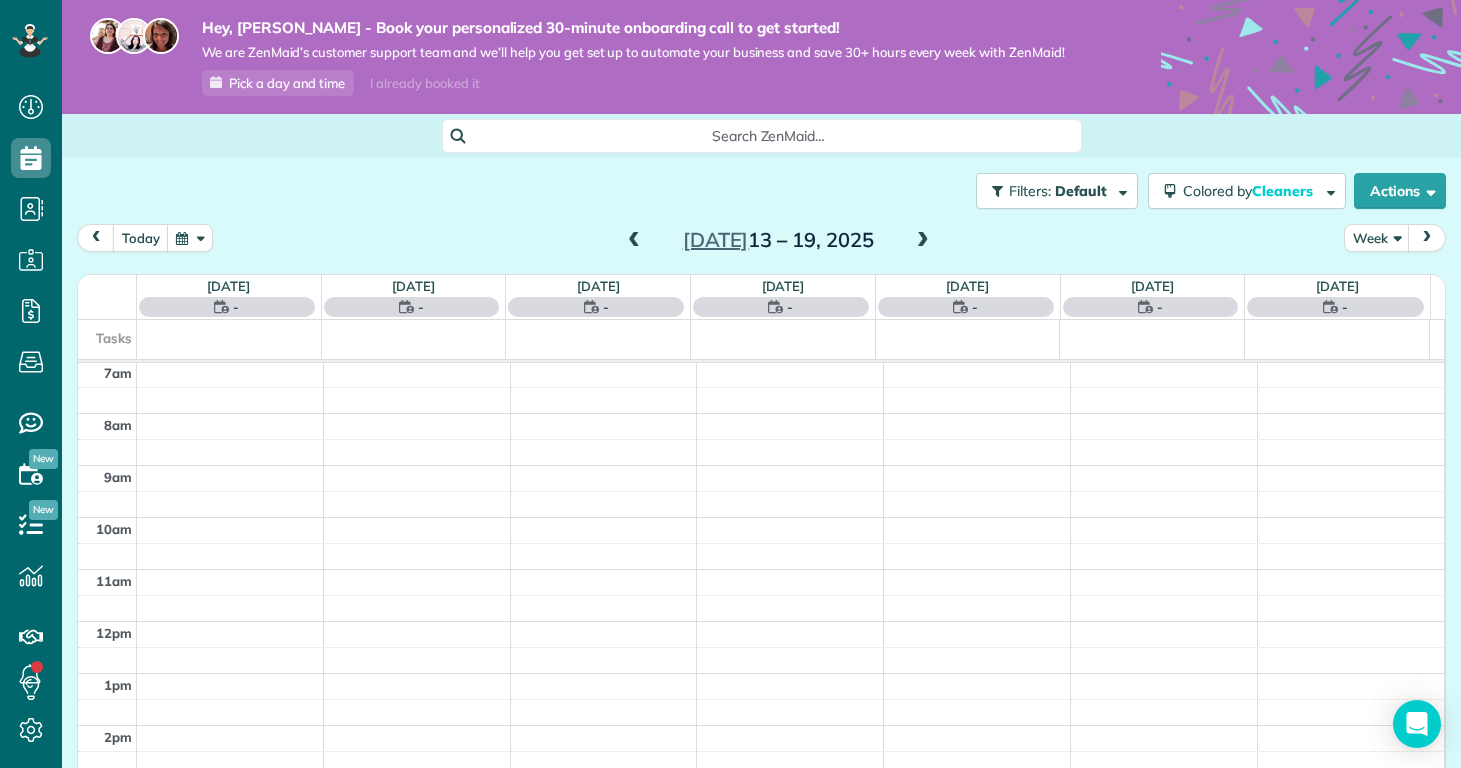 scroll, scrollTop: 365, scrollLeft: 0, axis: vertical 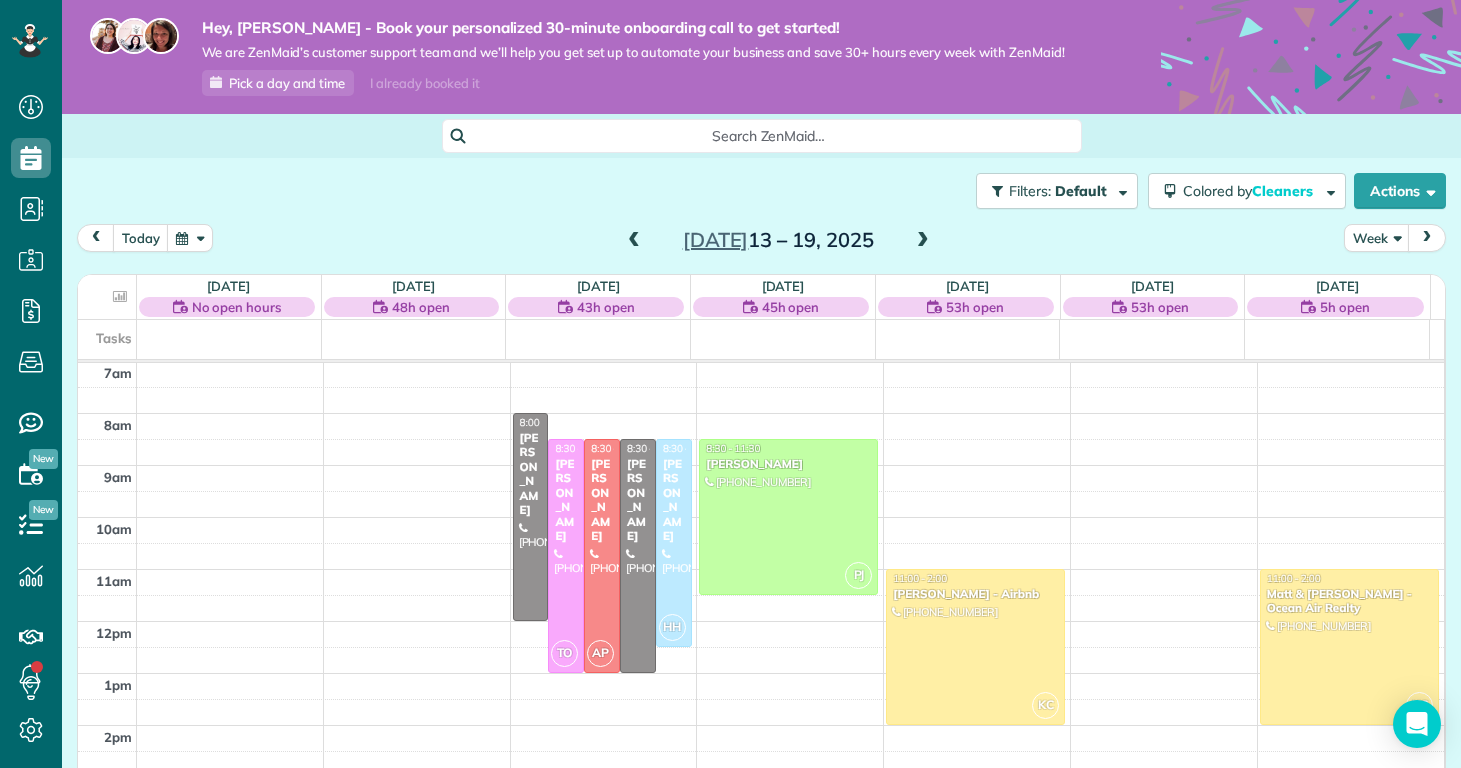 click on "Jul  13 – 19, 2025" at bounding box center (778, 240) 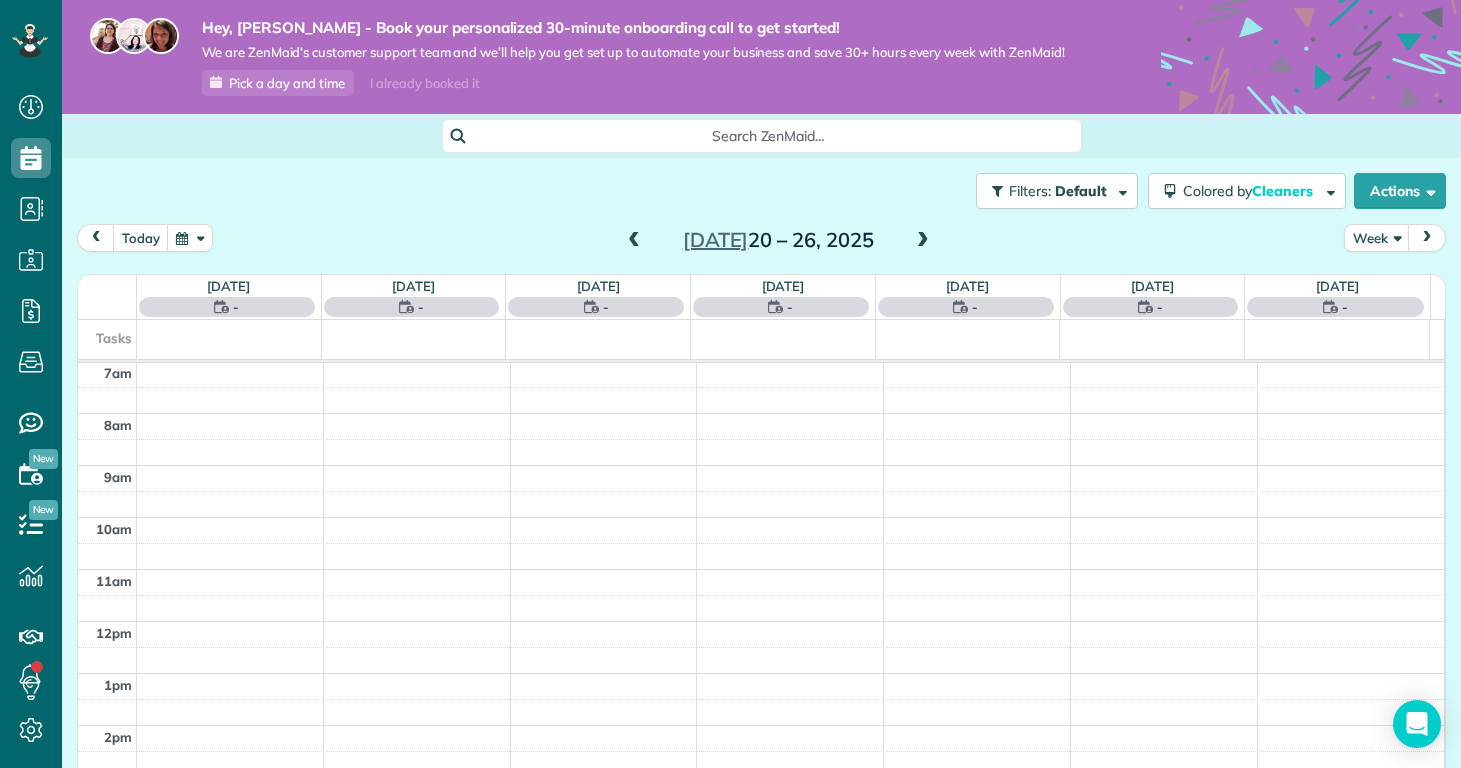 scroll, scrollTop: 365, scrollLeft: 0, axis: vertical 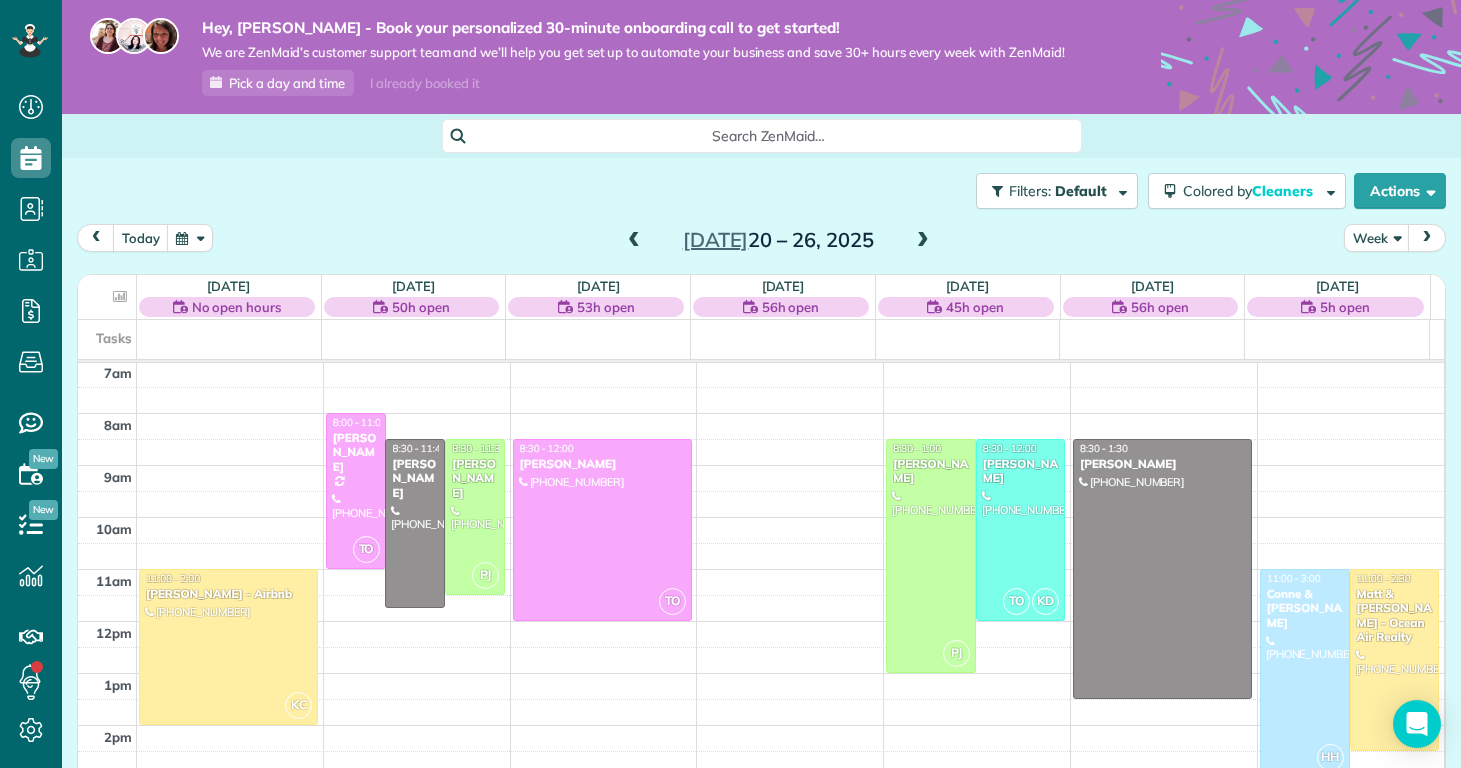 click on "Filters:   Default
Colored by  Cleaners
Color by Cleaner
Color by Team
Color by Status
Color by Recurrence
Color by Paid/Unpaid
Filters  Default
Schedule Changes
Actions
Create Appointment
Create Task
Clock In/Out
Send Work Orders
Print Route Sheets
[DATE] Emails/Texts
View Metrics" at bounding box center [761, 191] 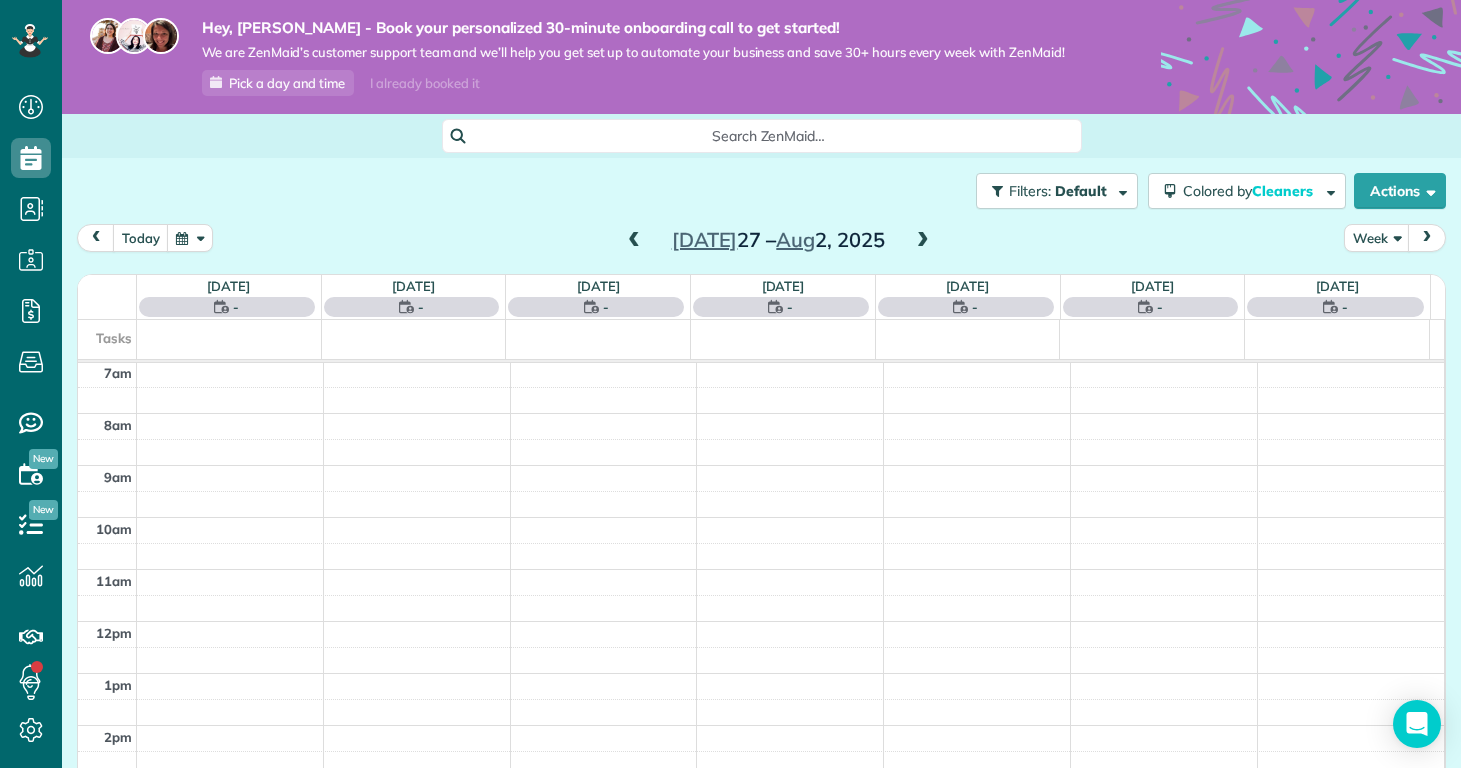 scroll, scrollTop: 365, scrollLeft: 0, axis: vertical 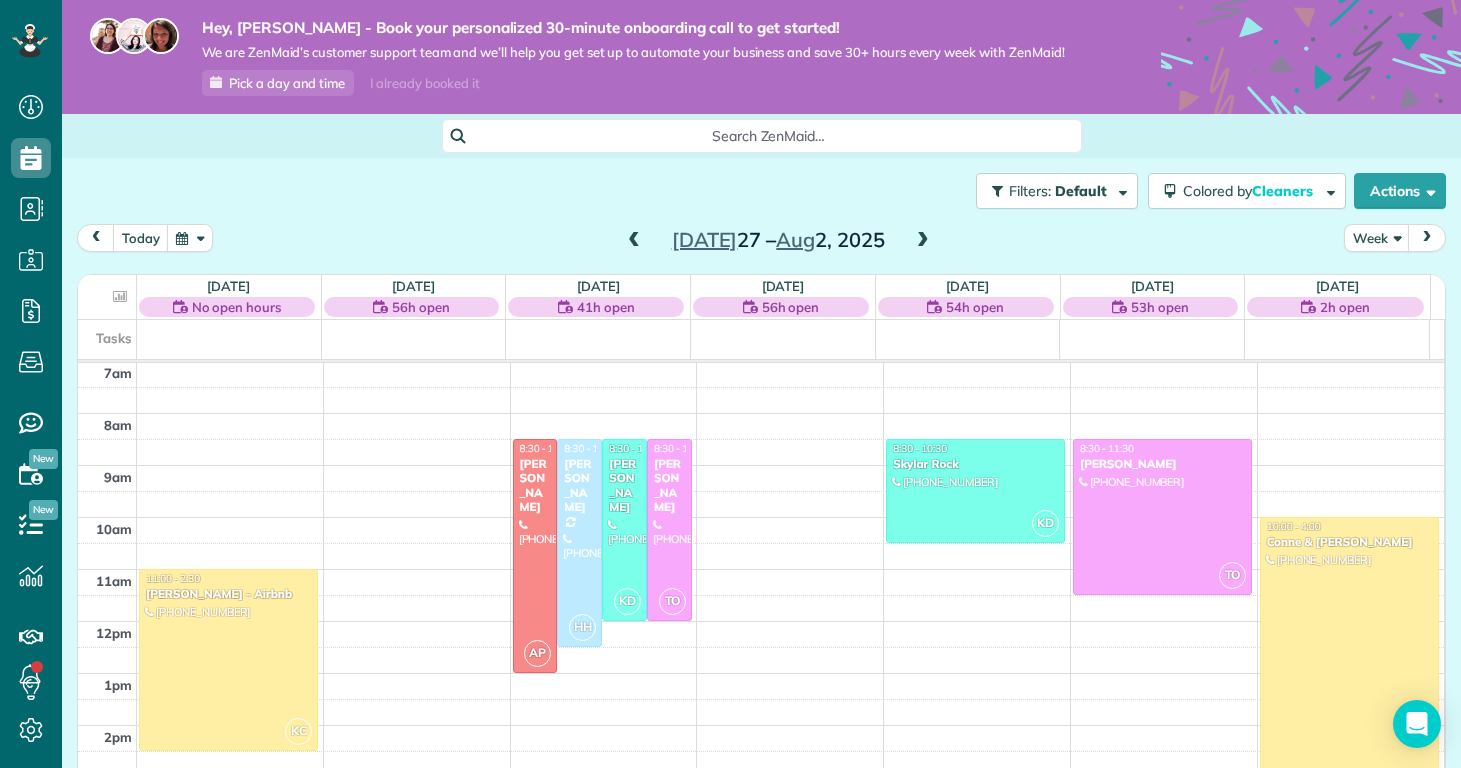 click at bounding box center (923, 241) 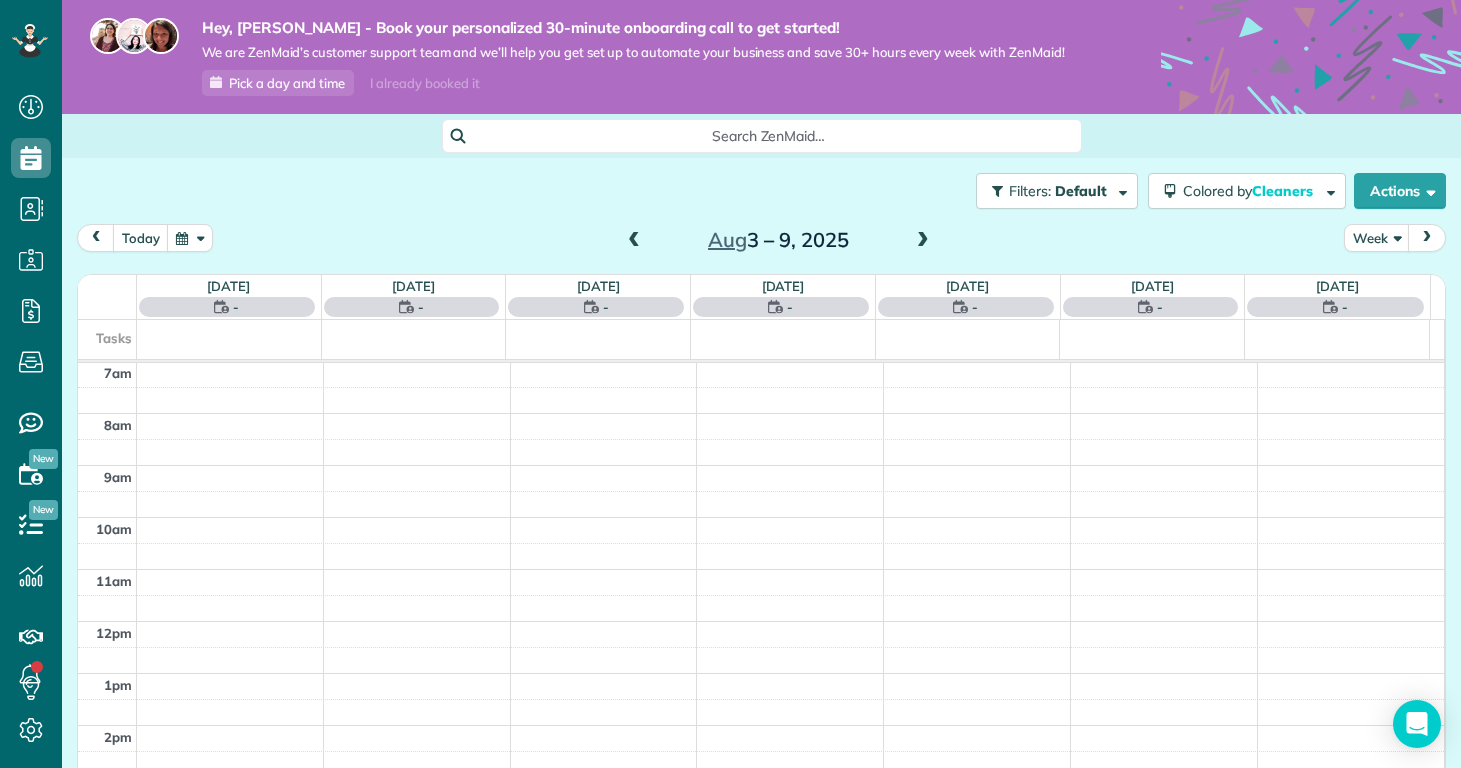 scroll, scrollTop: 365, scrollLeft: 0, axis: vertical 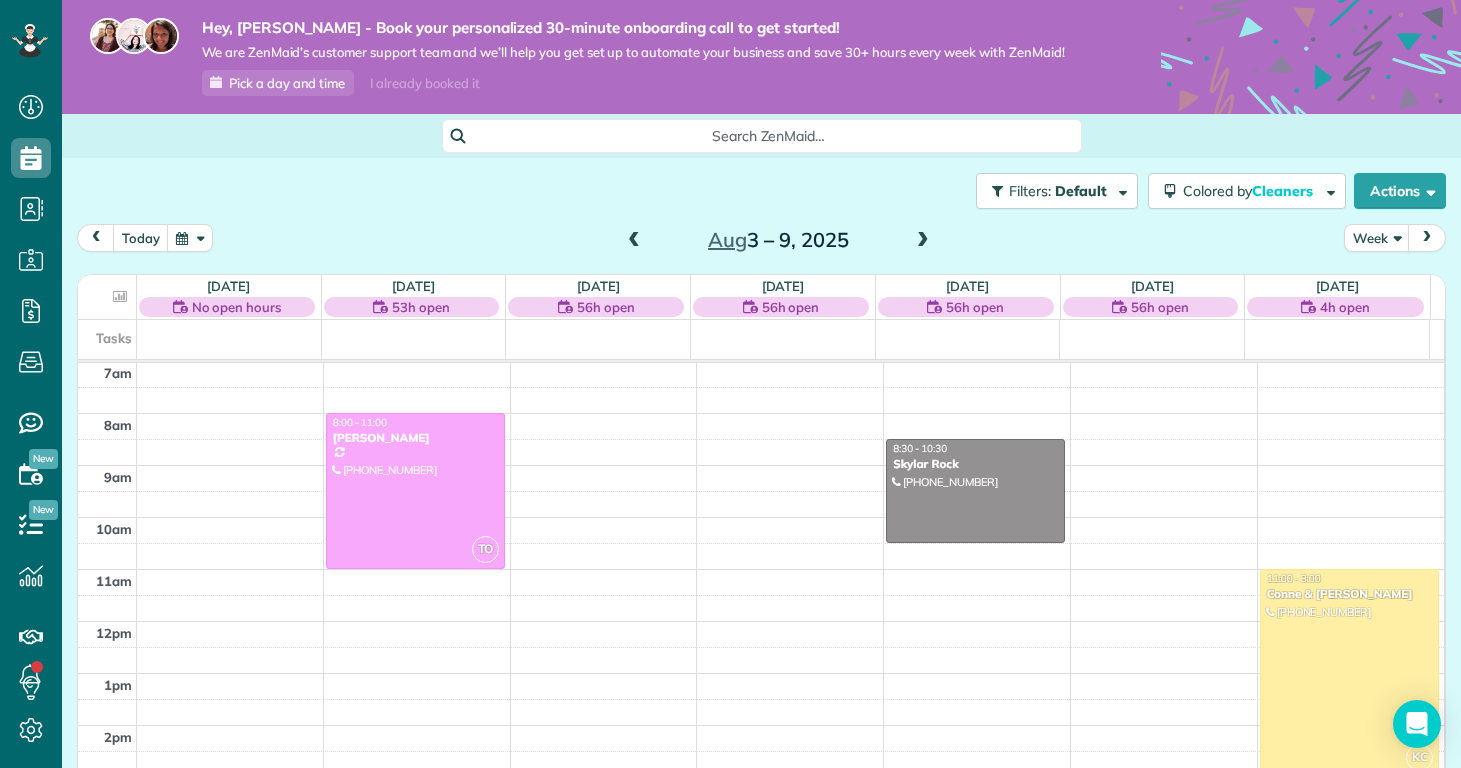 click at bounding box center (634, 241) 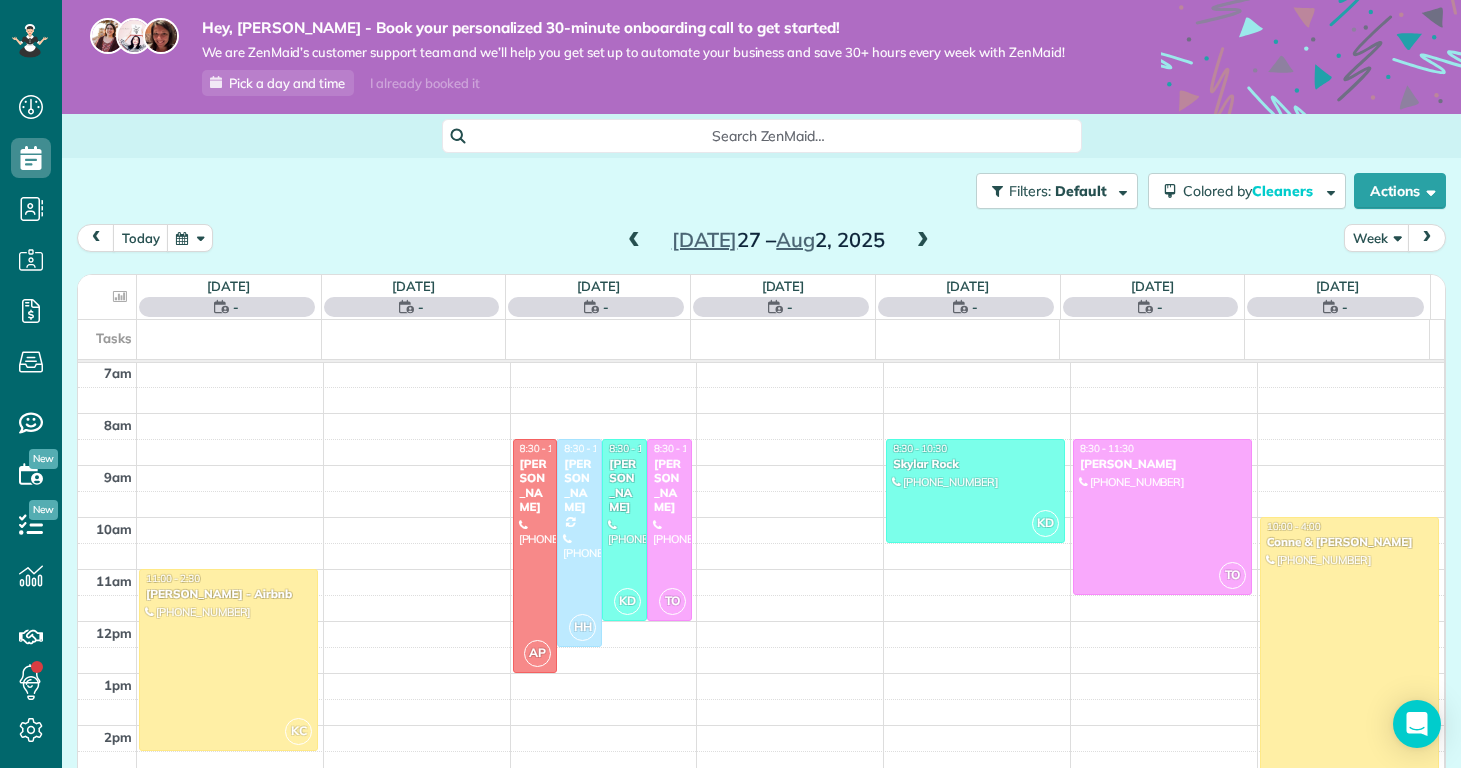 scroll, scrollTop: 365, scrollLeft: 0, axis: vertical 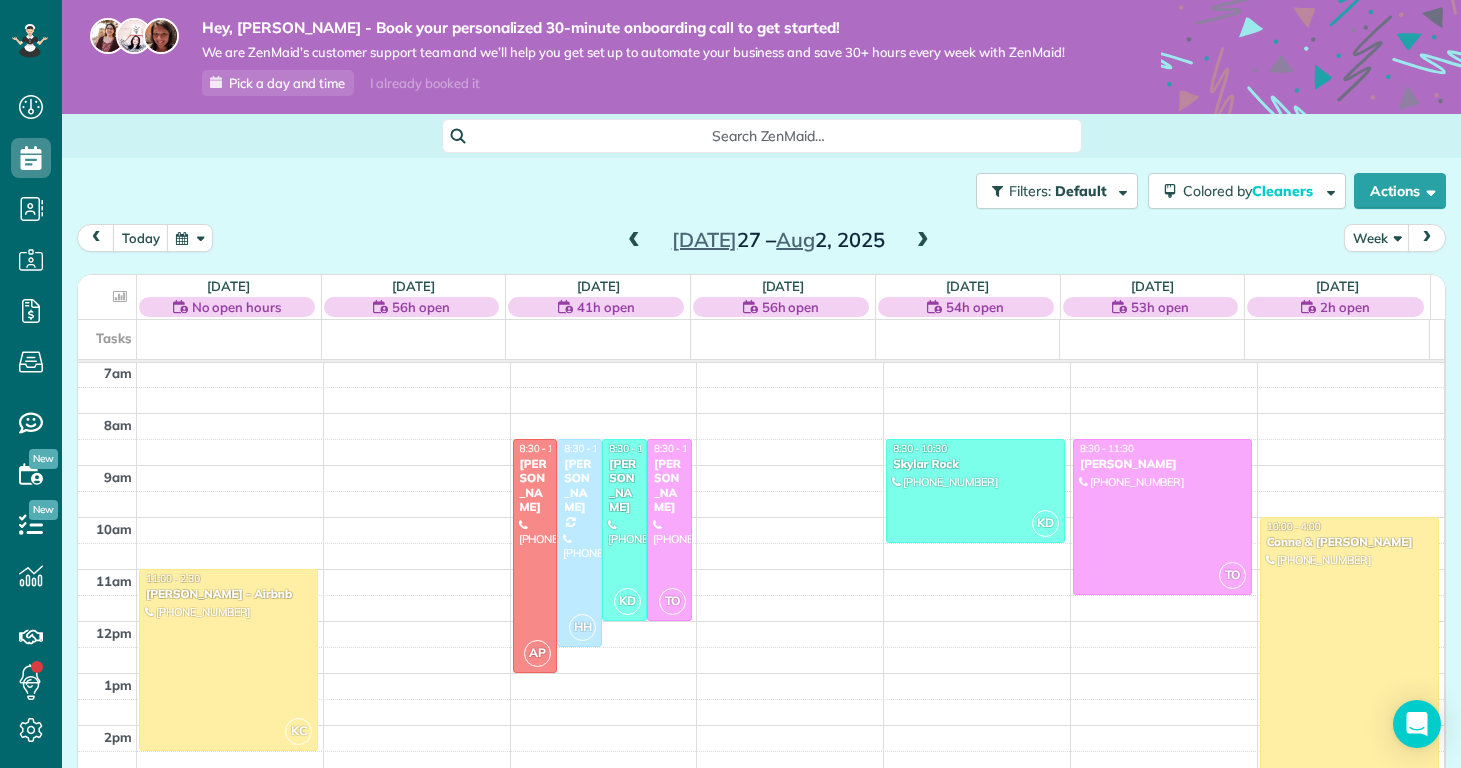 click on "12am 1am 2am 3am 4am 5am 6am 7am 8am 9am 10am 11am 12pm 1pm 2pm 3pm 4pm 5pm 6pm 7pm 8pm 9pm 10pm 11pm KC 11:00 - 2:30 Nathan Carithers - Airbnb (910) 833-2761 121 Quartersdeck Rogers Bay North Topsail Beach, NC 28460 AP 8:30 - 1:00 Deanna Marcantonio (914) 469-2107 6815 Baltimore Rd Jacksonville, NC 28543 HH 8:30 - 12:30 Margaret Black (914) 316-3721 119 Bernhurst Rd New Bern, NC 28560 KD 8:30 - 12:00 Kathleen Bengaly (520) 509-5735 4662 Butler Drive South Midwaypark ?, NC ? TO 8:30 - 12:00 Kristina Bowker (910) 340-3604 106 Wynstone Lane Jacksonville, NC 28540 KD 8:30 - 10:30 Skylar Rock (910) 833-0462 104 Jenna Rea Road Hubert, NC 28539 TO 8:30 - 11:30 Lonnie Tyndall (910) 358-0222 105 Appleton Lane Richlands, NC 28574 KC 10:00 - 4:00 Conne & Robert Fox (678) 478-7678 213 Pinellas Bay Dr North Topsail Beach, NC 28460" at bounding box center (761, 621) 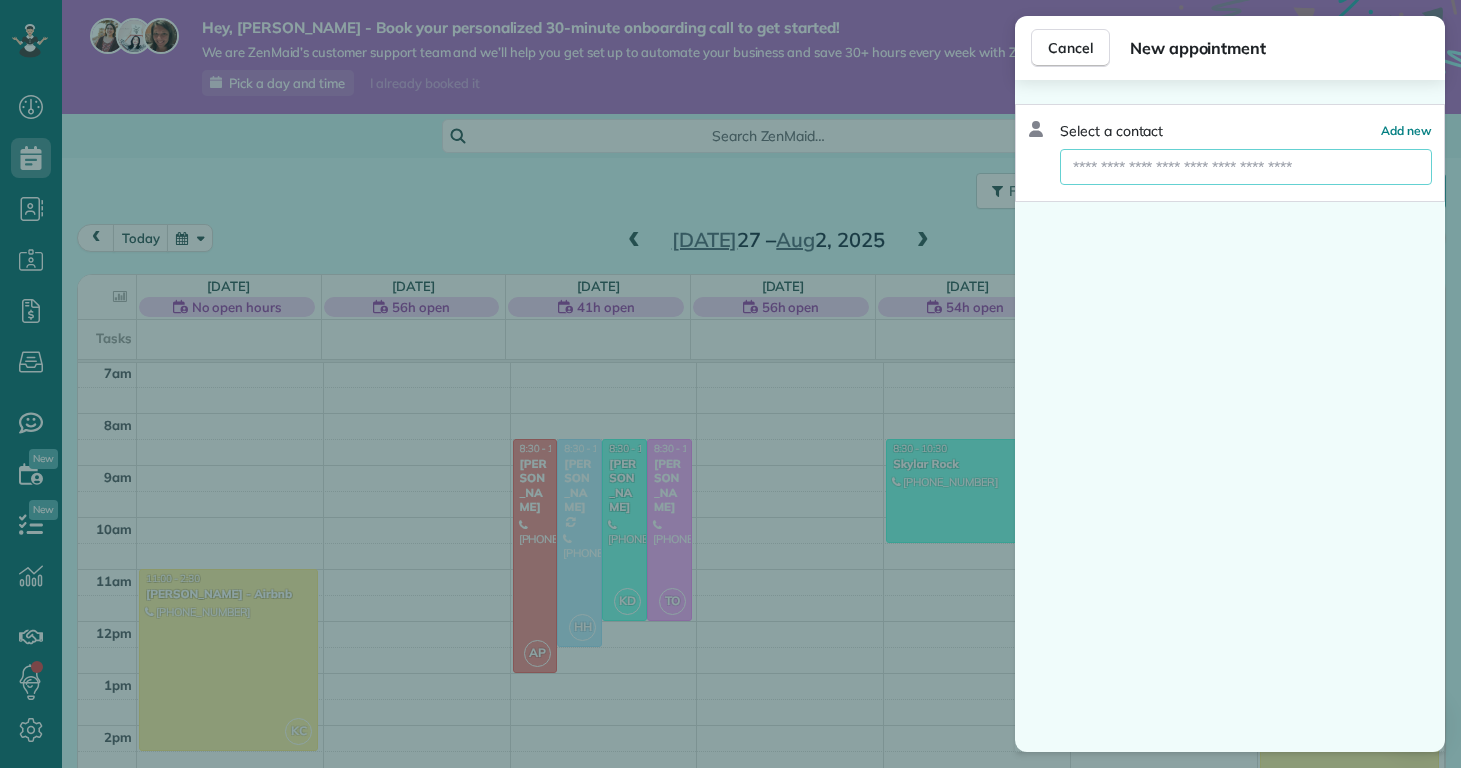 click at bounding box center [1246, 167] 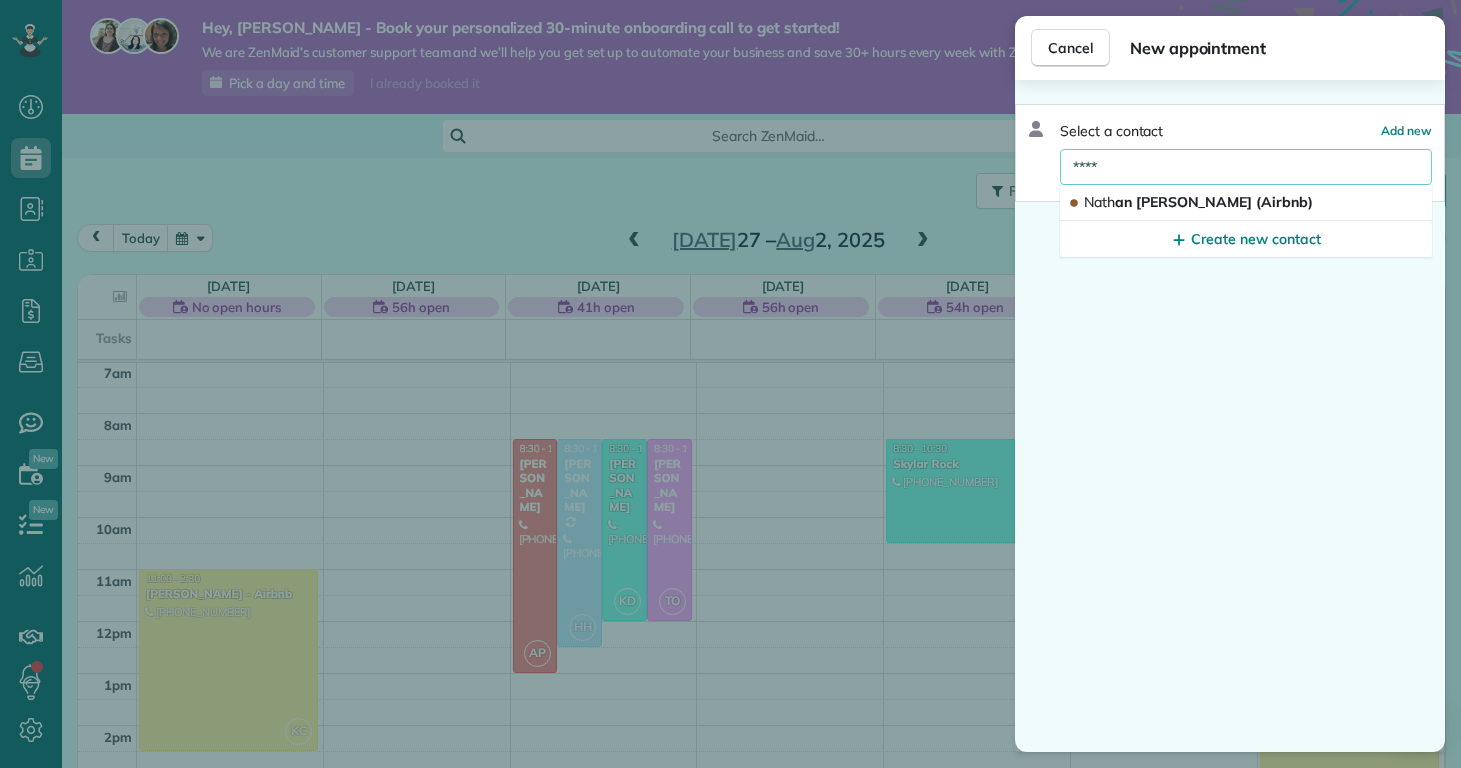 type on "****" 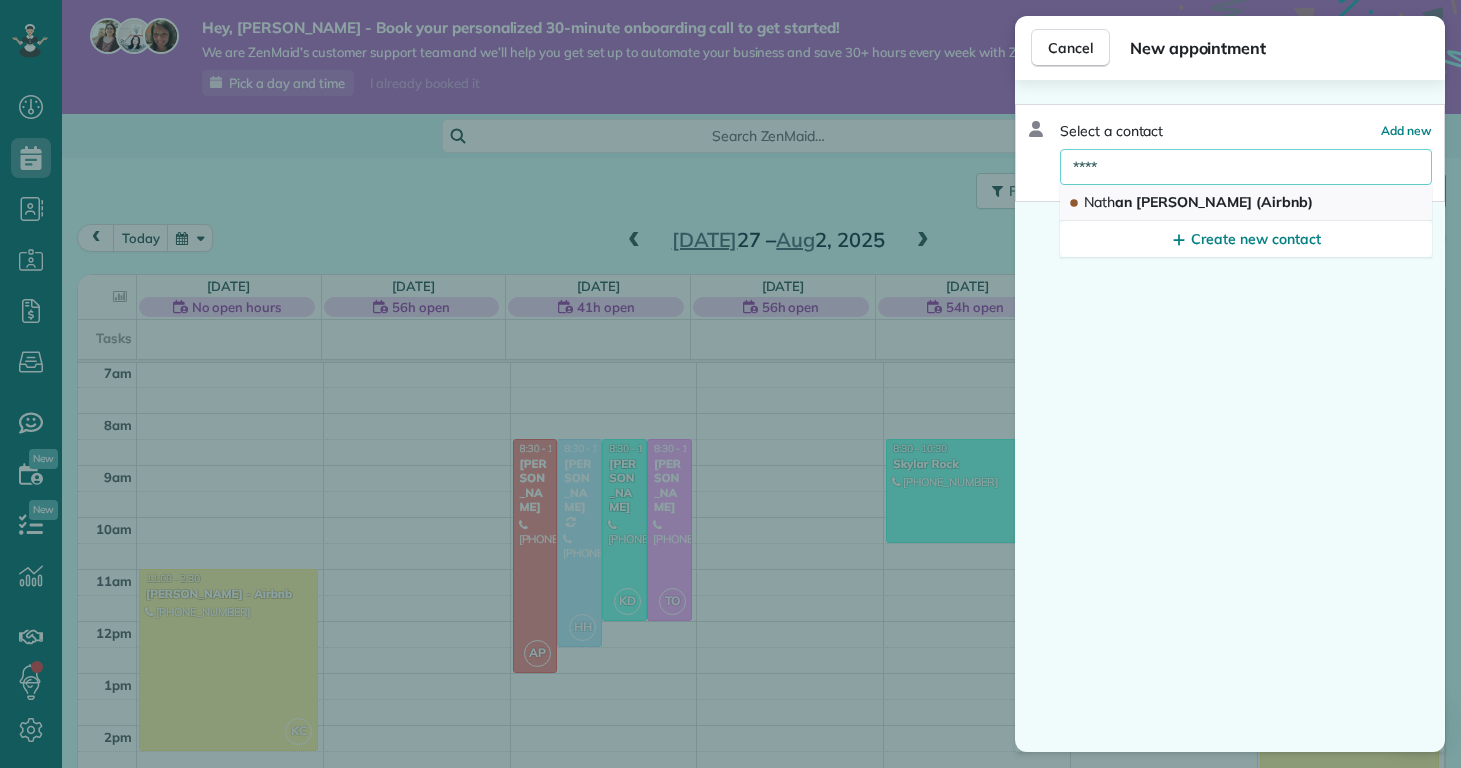 drag, startPoint x: 1204, startPoint y: 145, endPoint x: 1184, endPoint y: 206, distance: 64.195015 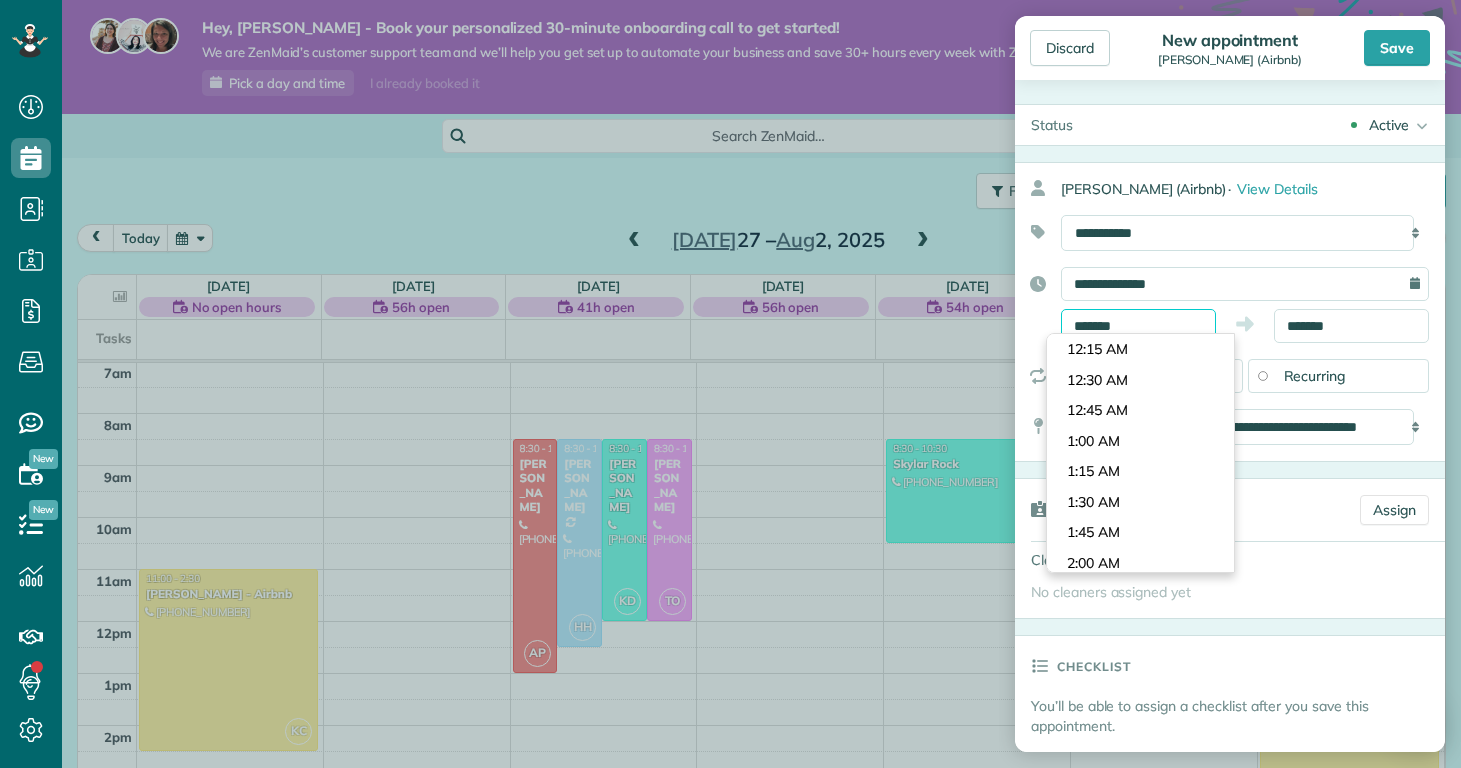 click on "*******" at bounding box center [1138, 326] 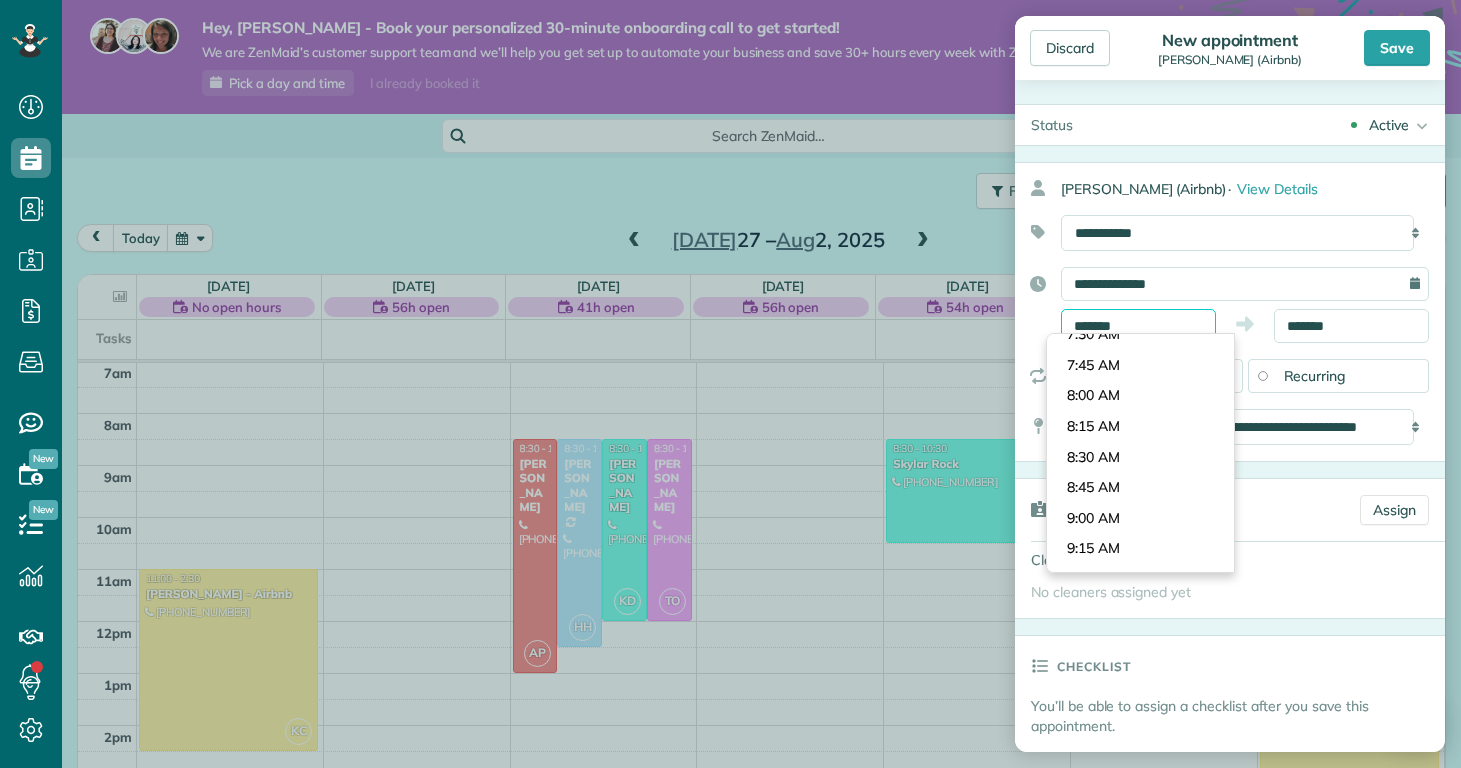 scroll, scrollTop: 1092, scrollLeft: 0, axis: vertical 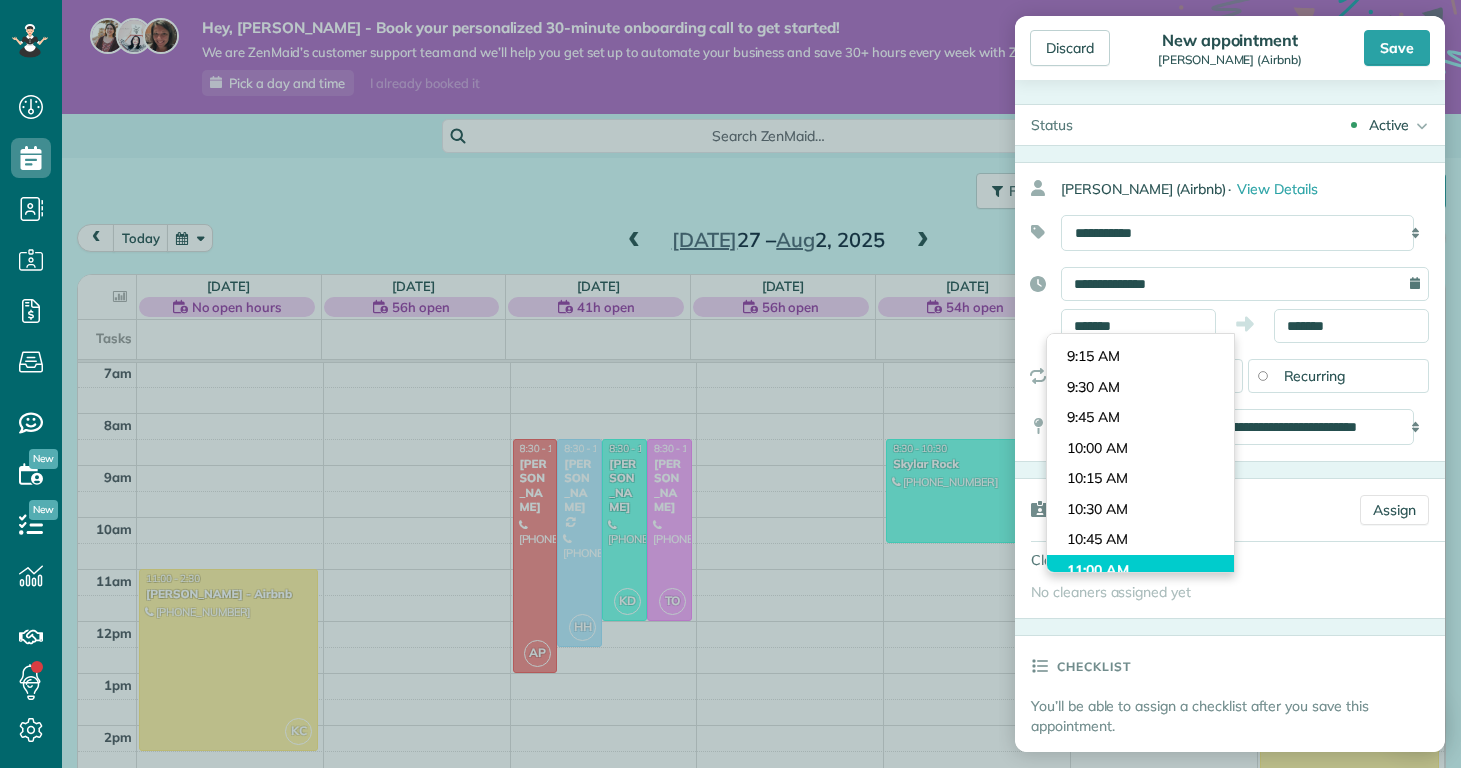 type on "********" 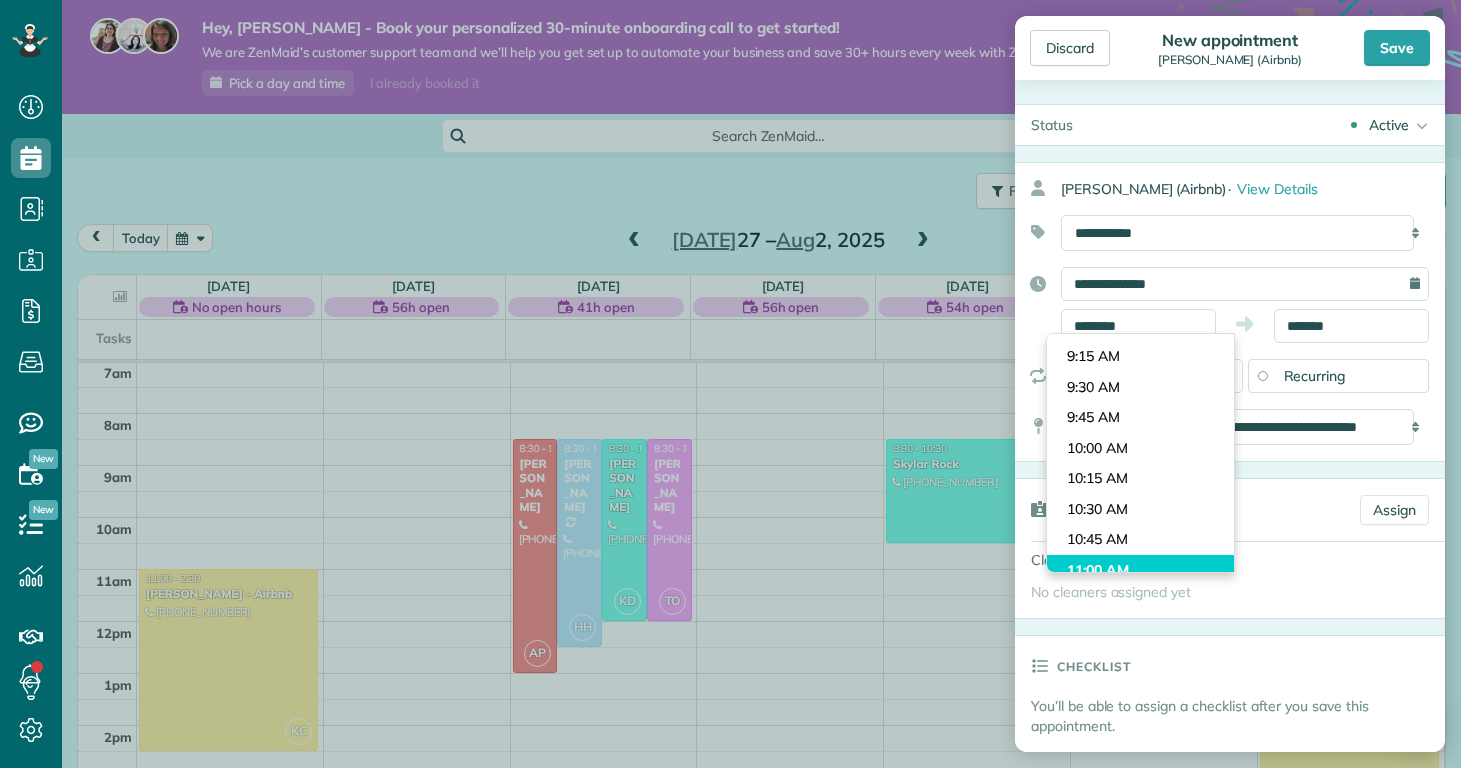 click on "Dashboard
Scheduling
Calendar View
List View
Dispatch View - Weekly scheduling (Beta)" at bounding box center (730, 384) 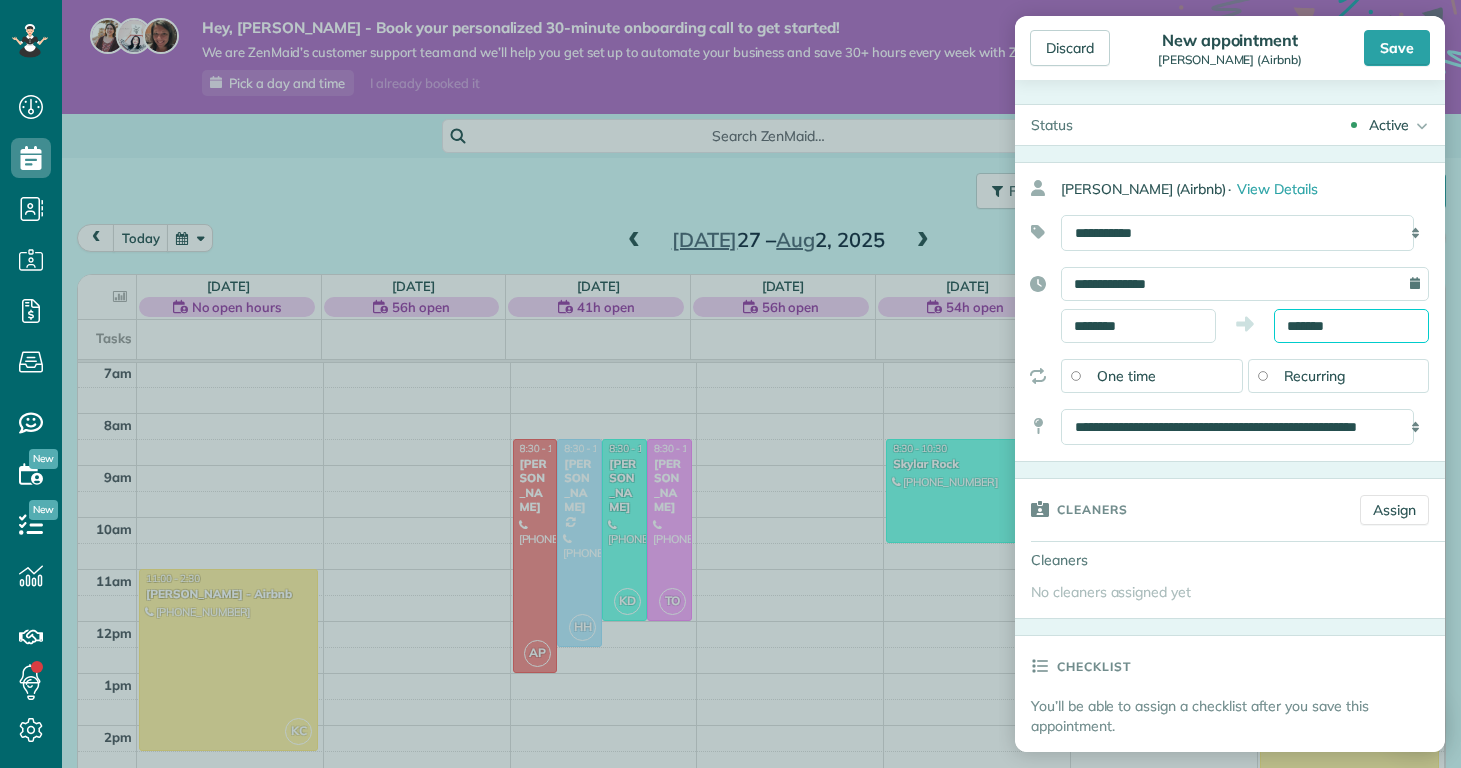 click on "*******" at bounding box center (1351, 326) 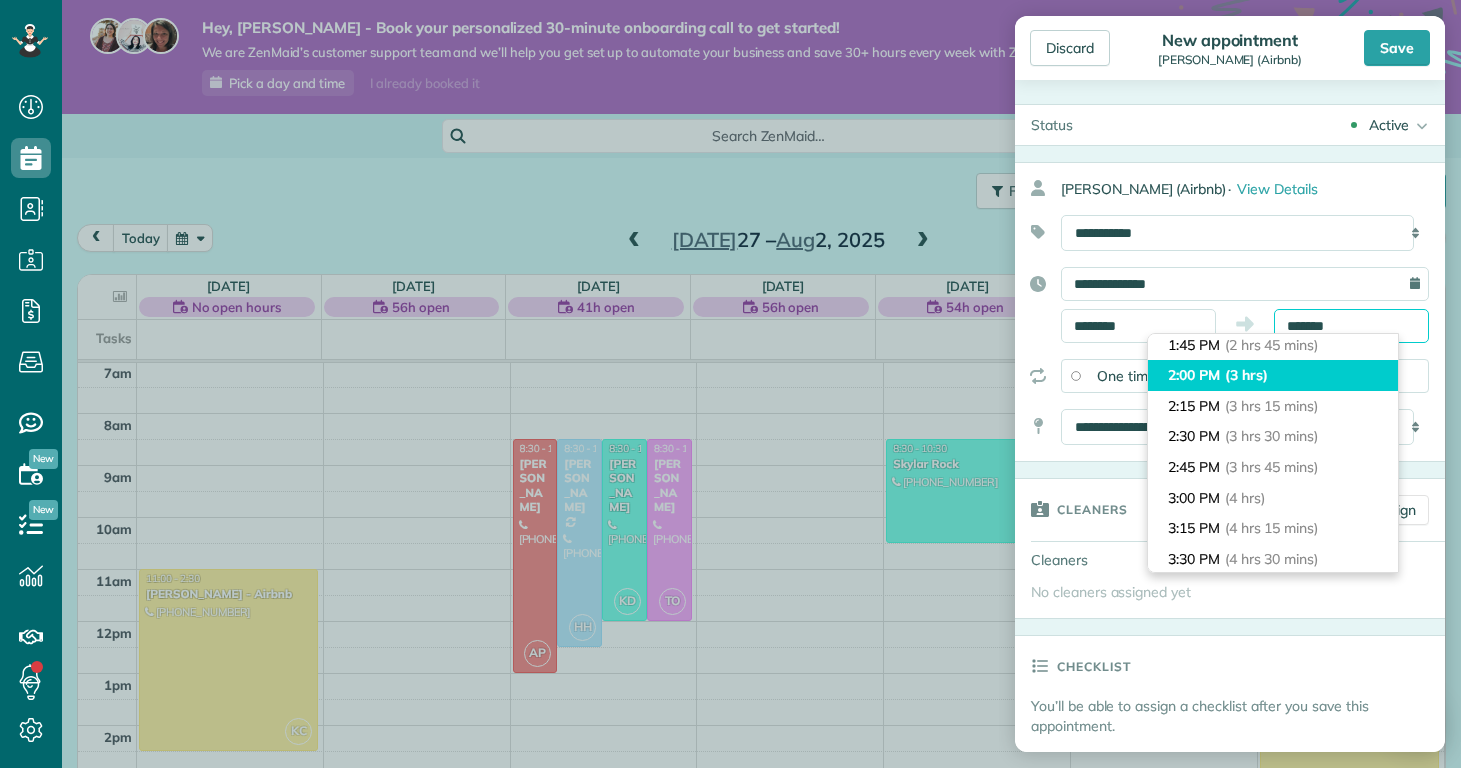 scroll, scrollTop: 424, scrollLeft: 0, axis: vertical 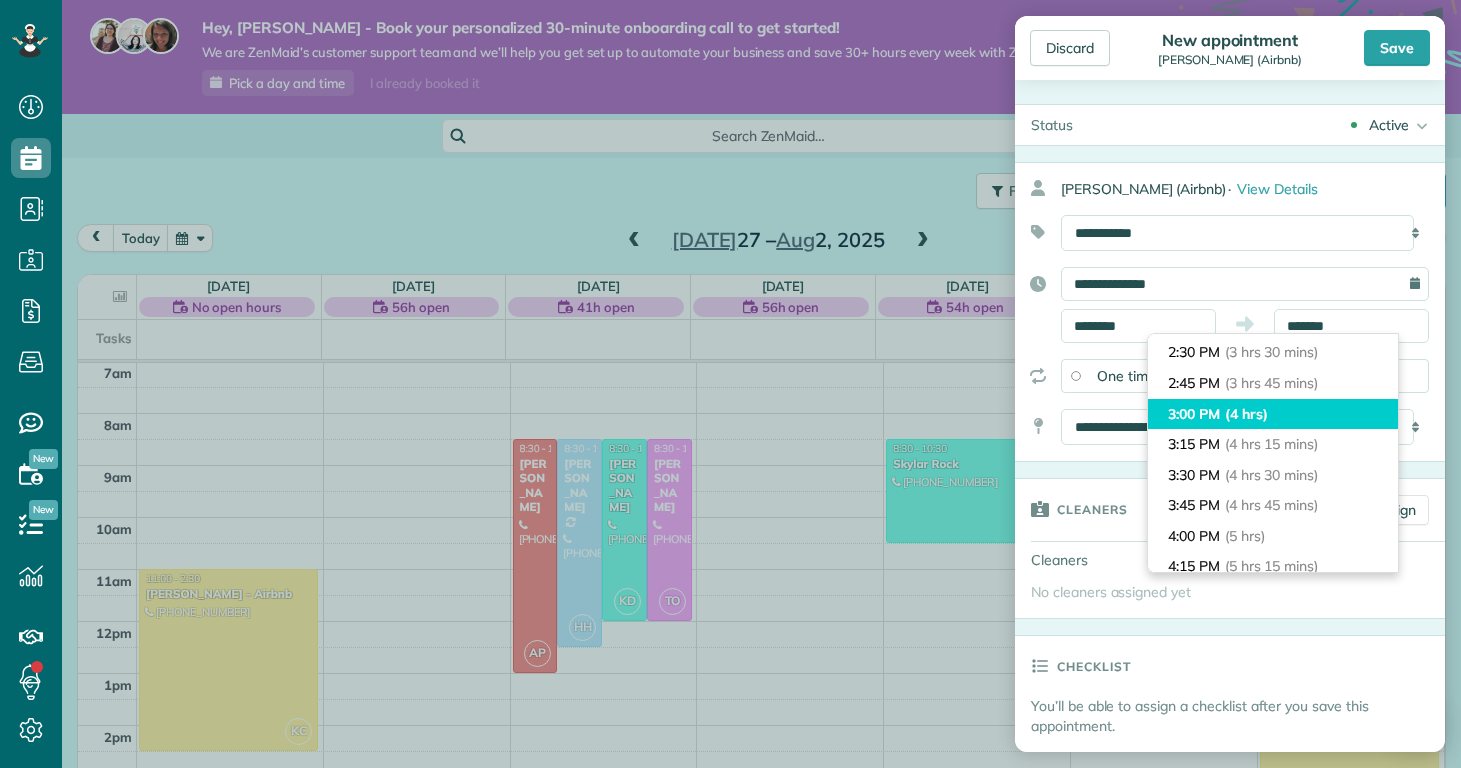 type on "*******" 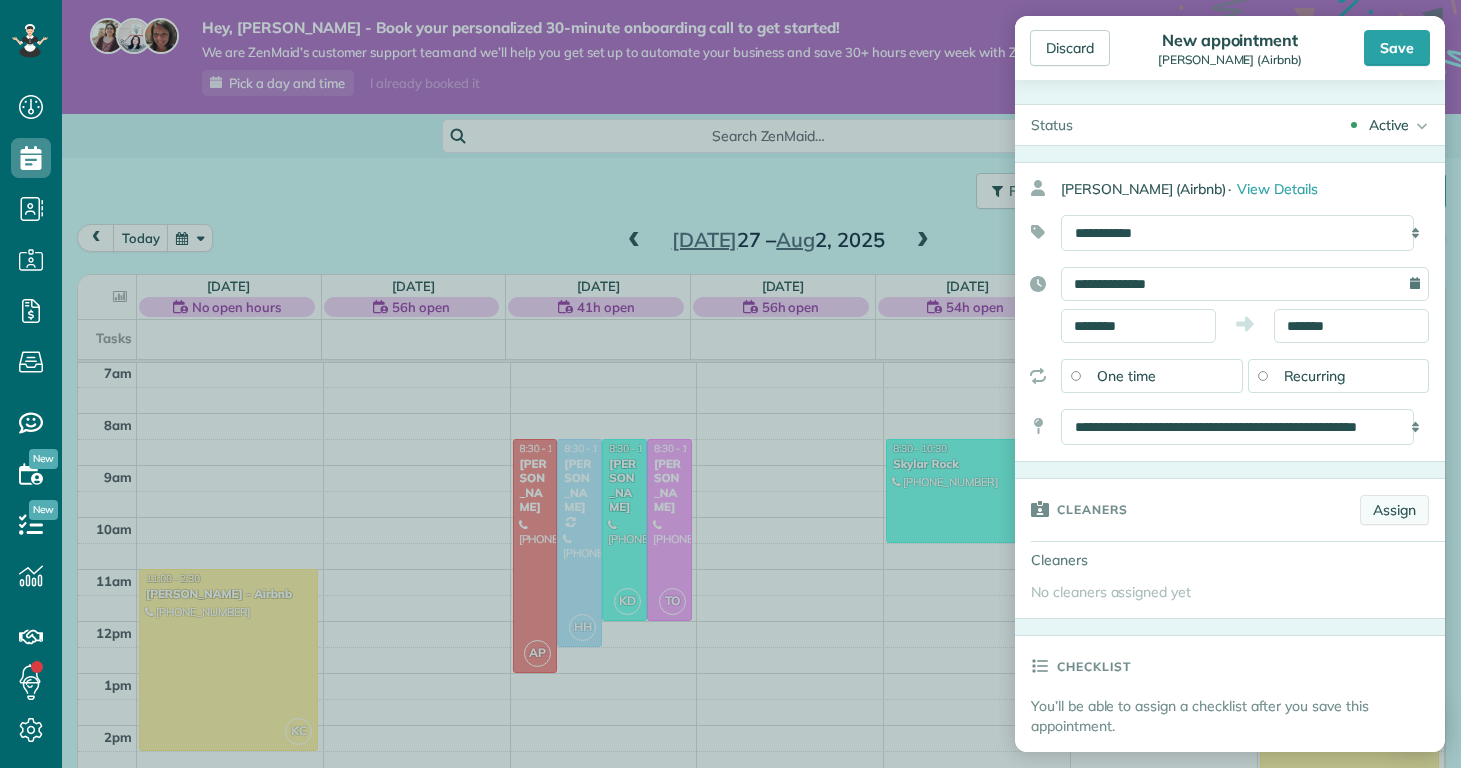click on "Assign" at bounding box center [1394, 510] 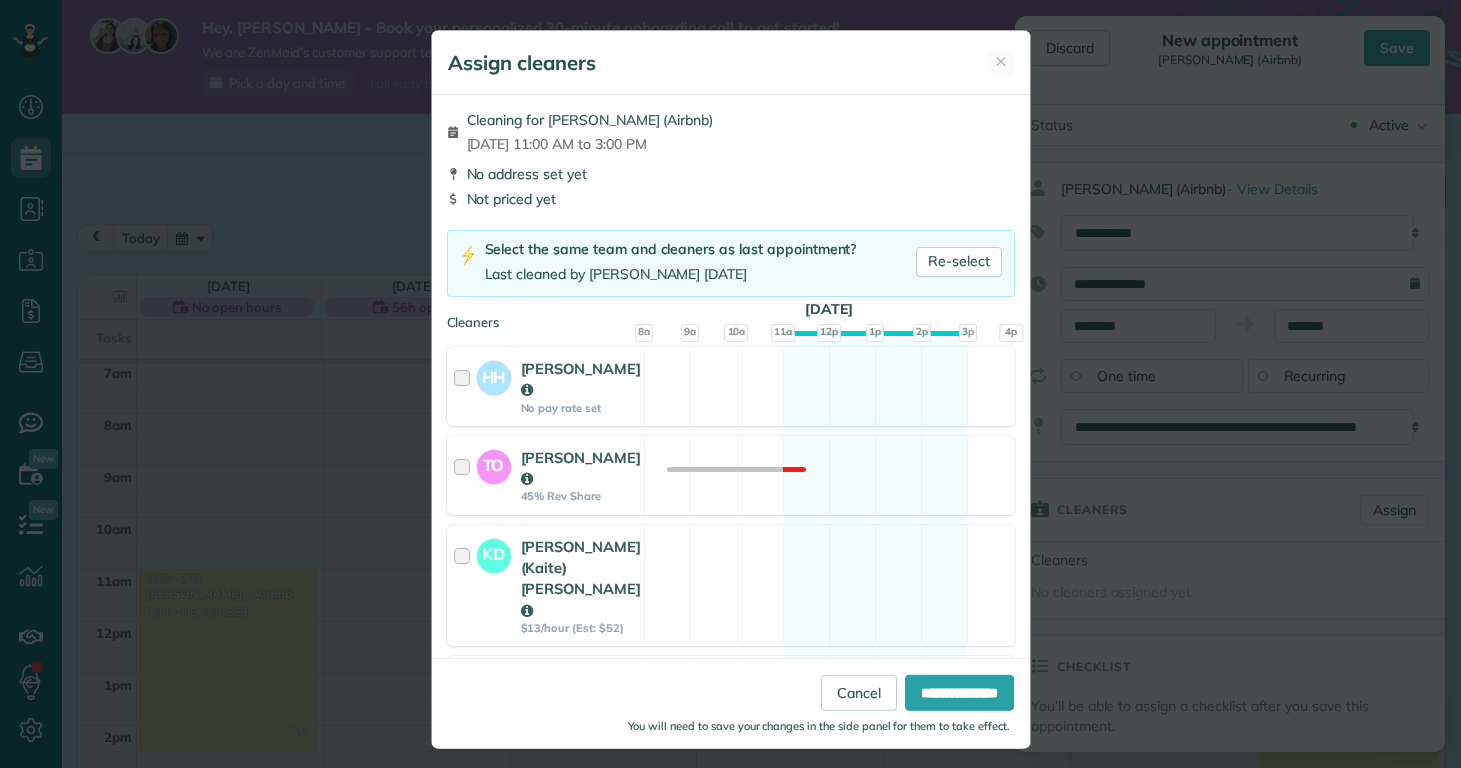 scroll, scrollTop: 306, scrollLeft: 0, axis: vertical 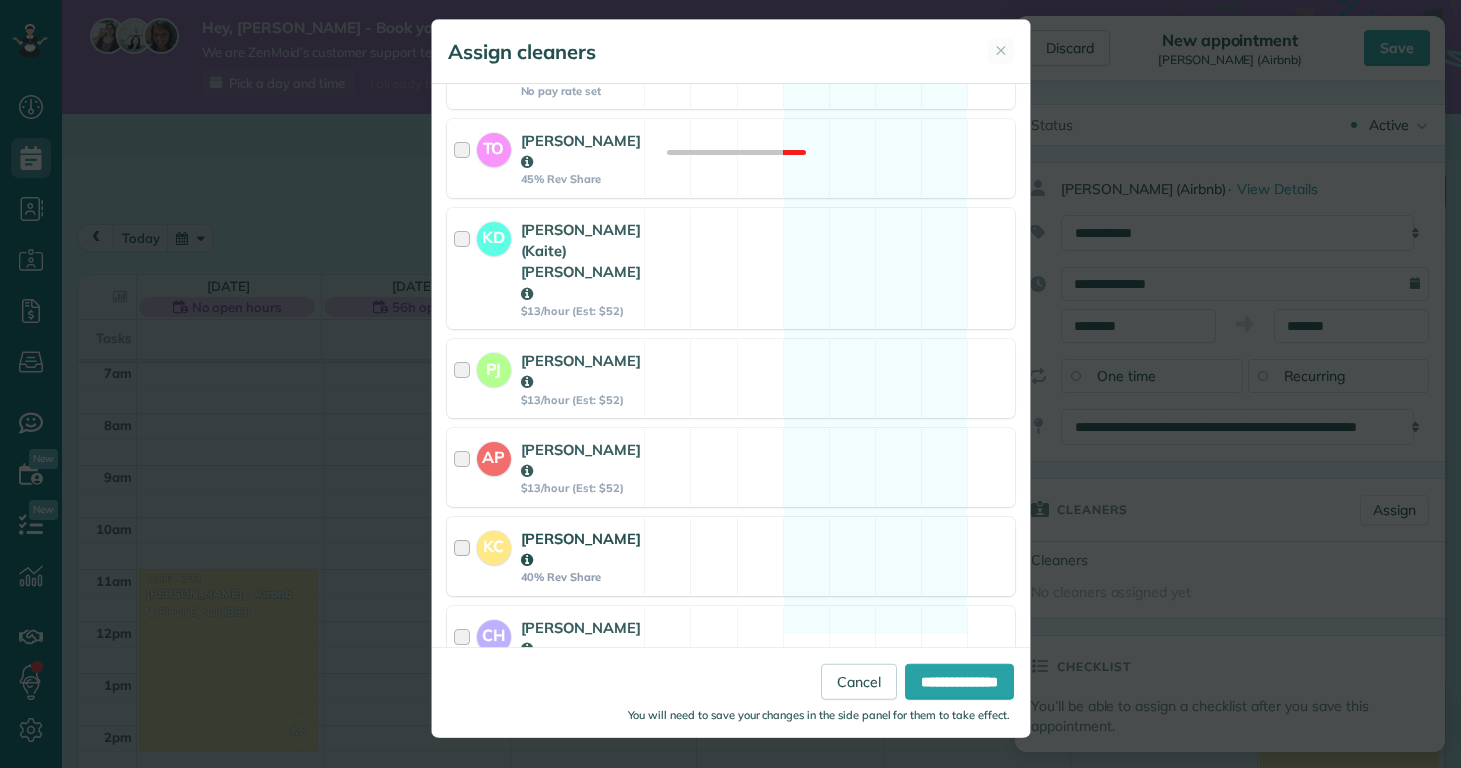 click on "[PERSON_NAME]" at bounding box center (581, 549) 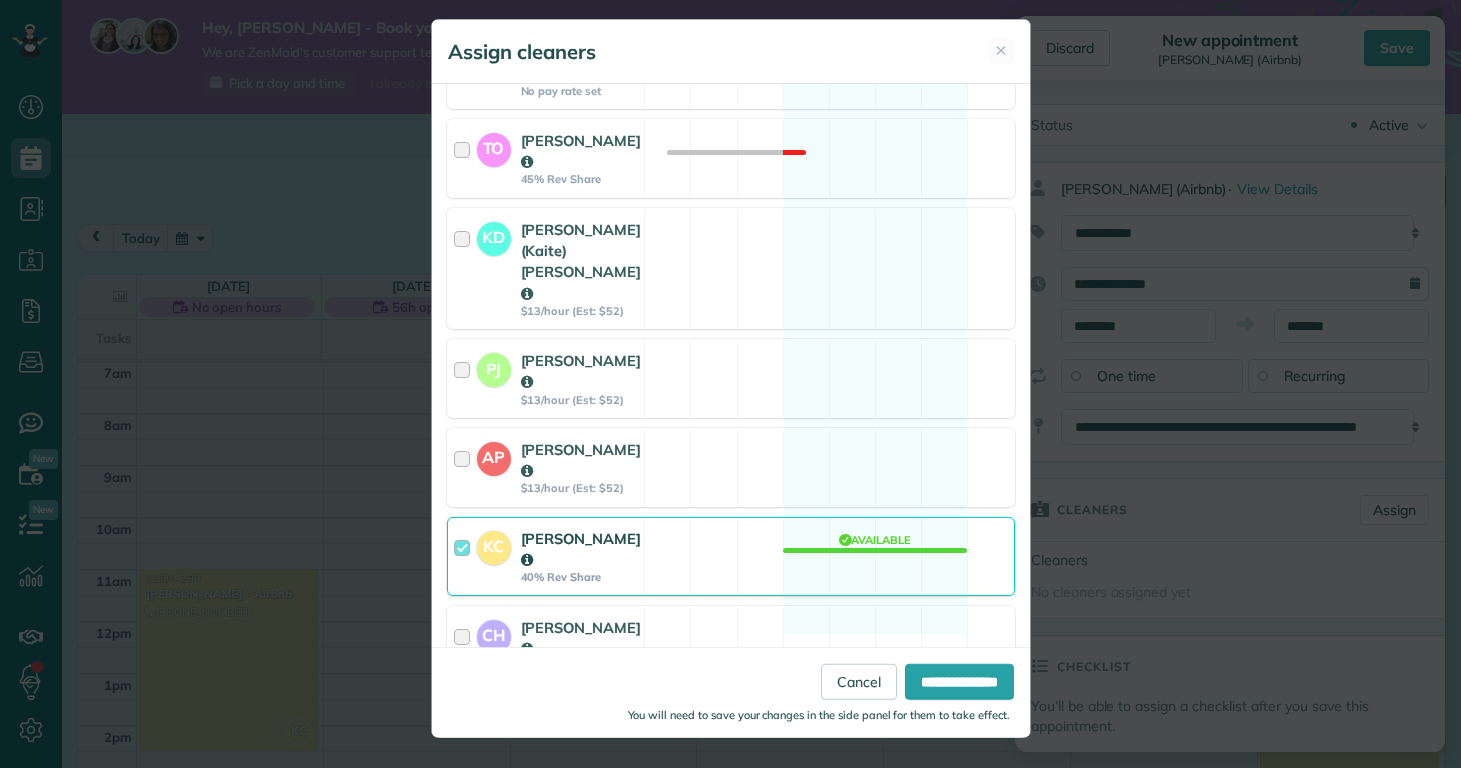 click on "**********" at bounding box center (959, 682) 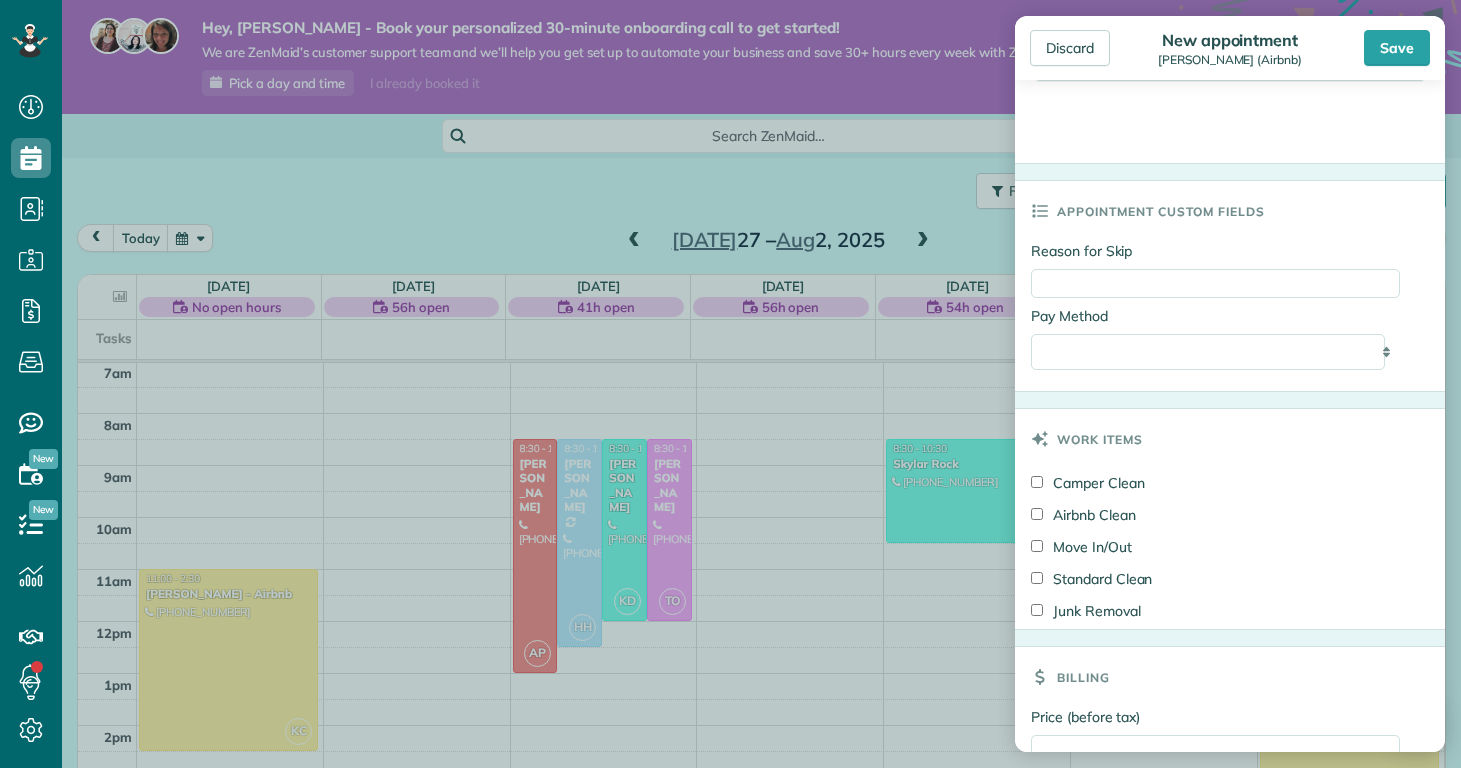 scroll, scrollTop: 1098, scrollLeft: 0, axis: vertical 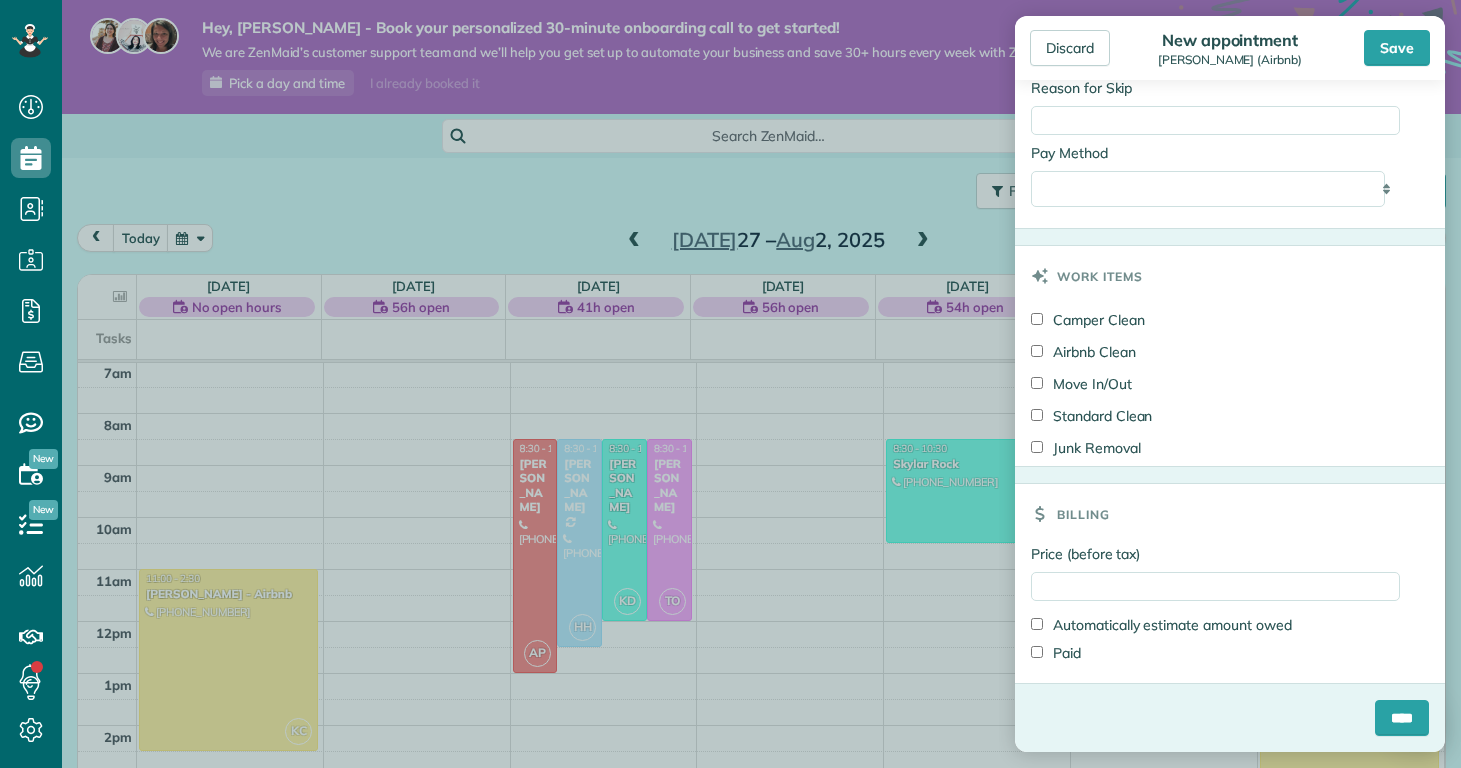 click on "Camper Clean" at bounding box center [1088, 320] 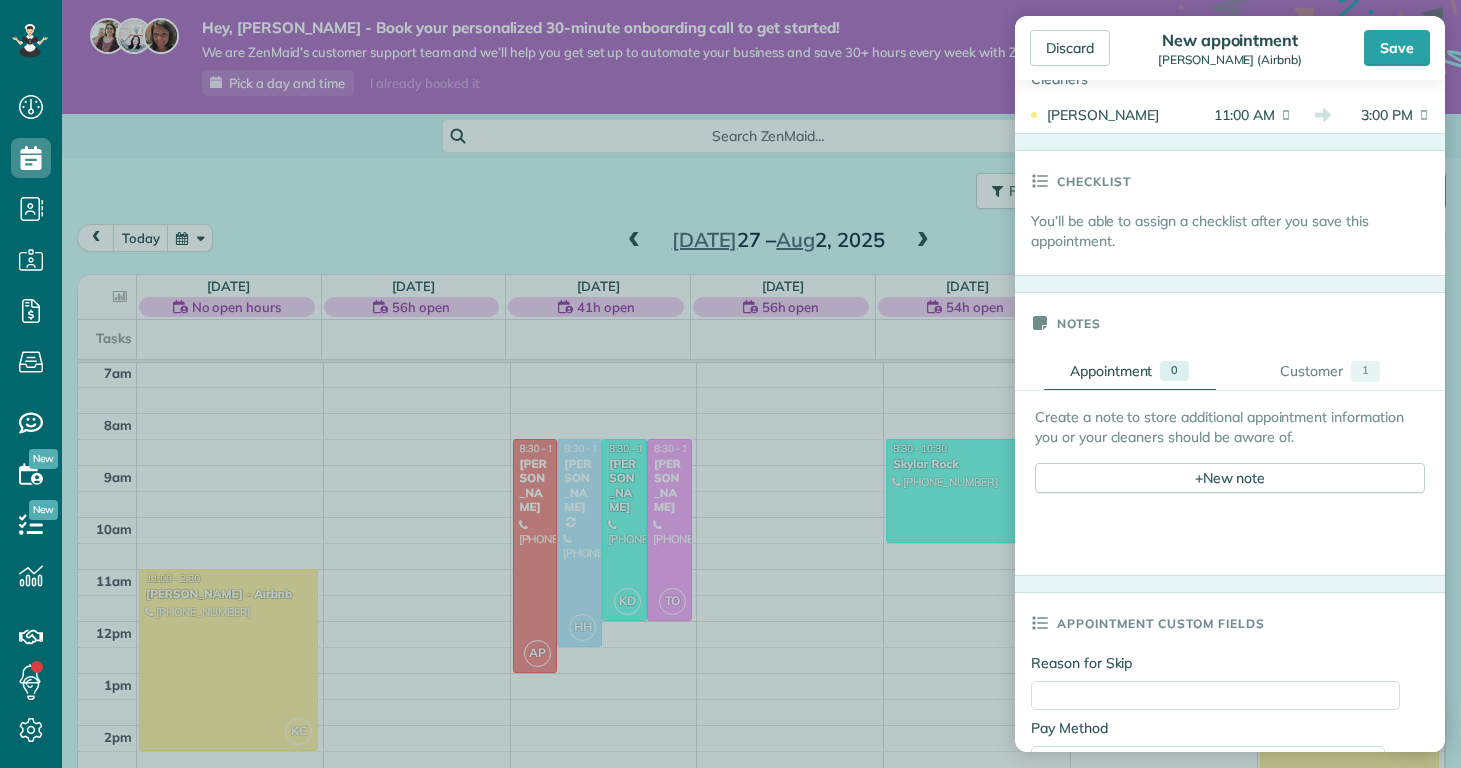 scroll, scrollTop: 0, scrollLeft: 0, axis: both 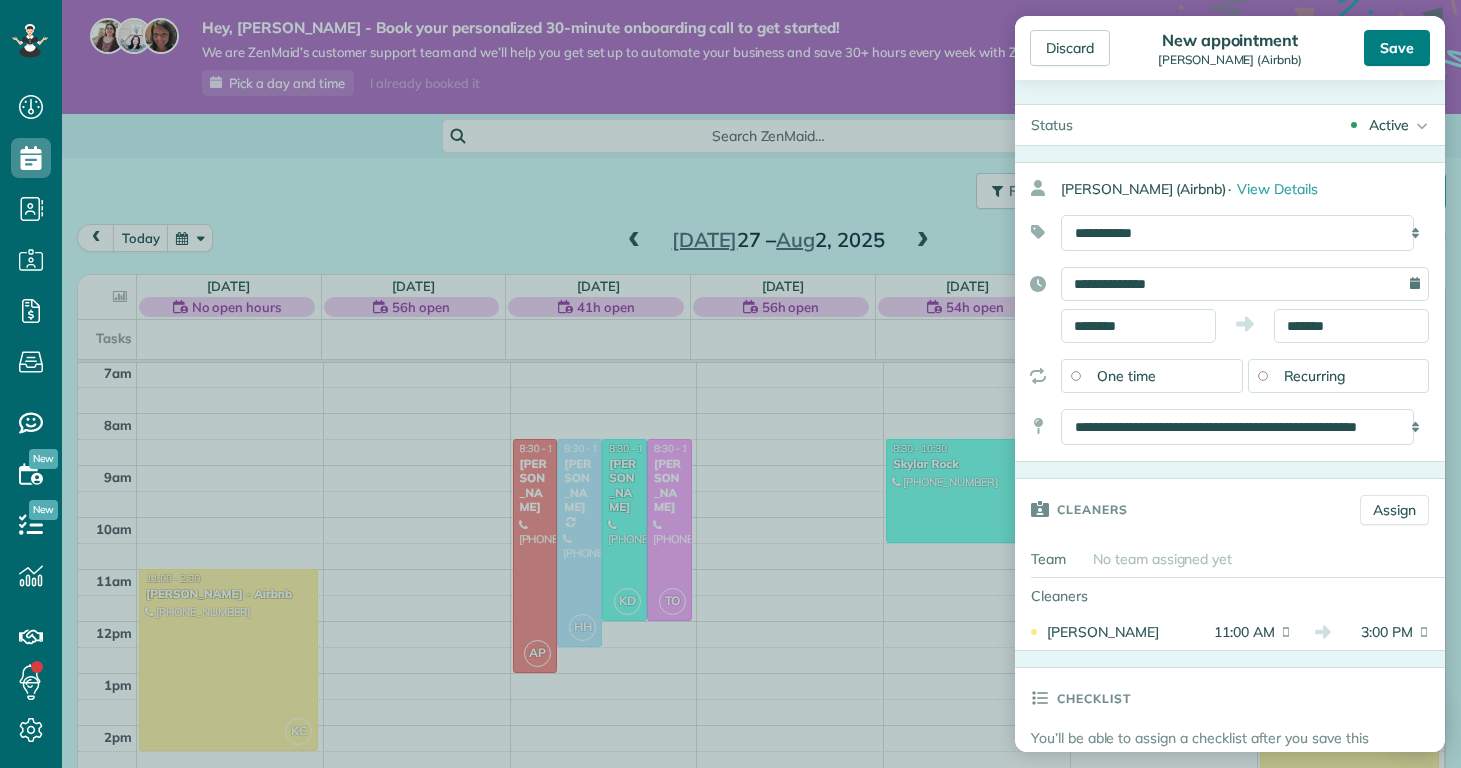 click on "Save" at bounding box center [1397, 48] 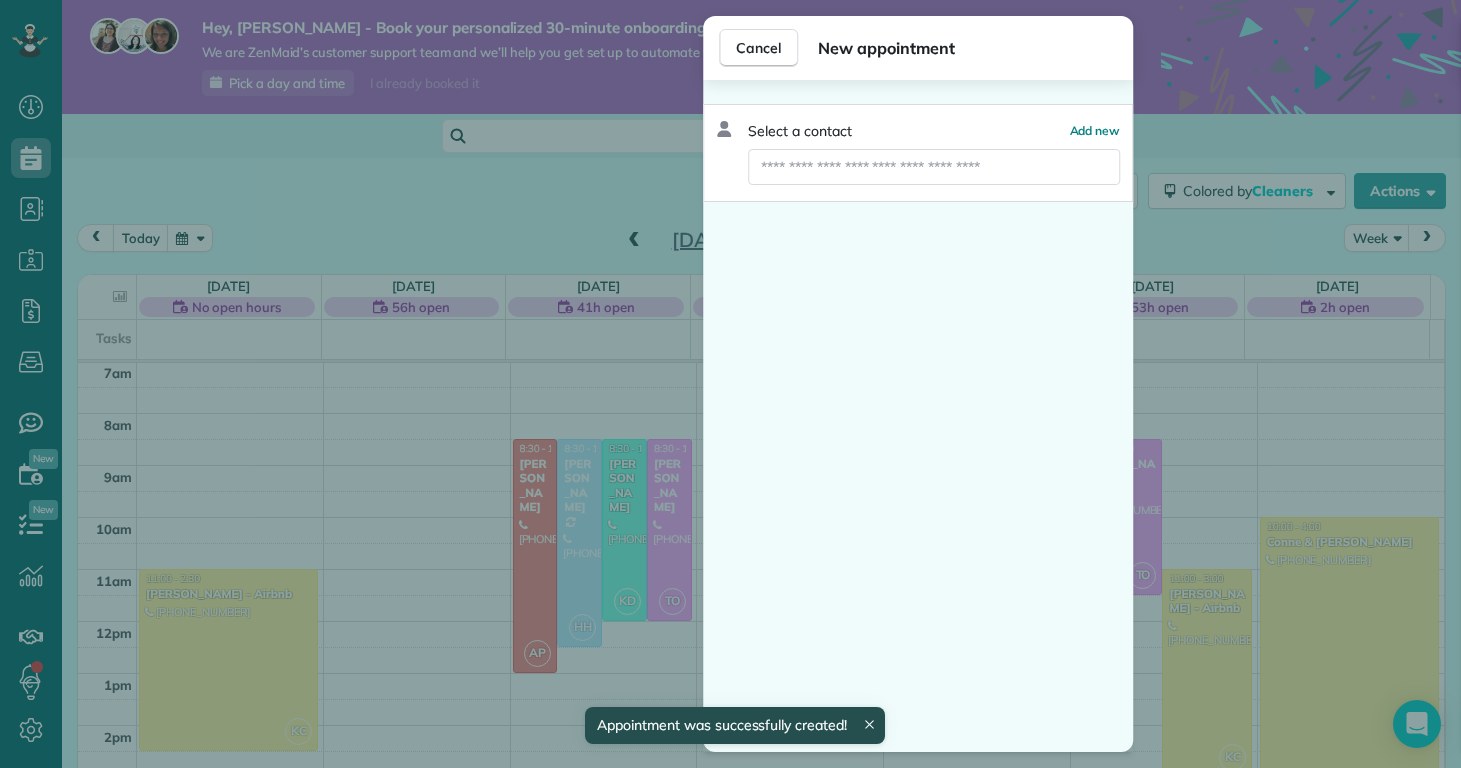 scroll, scrollTop: 365, scrollLeft: 0, axis: vertical 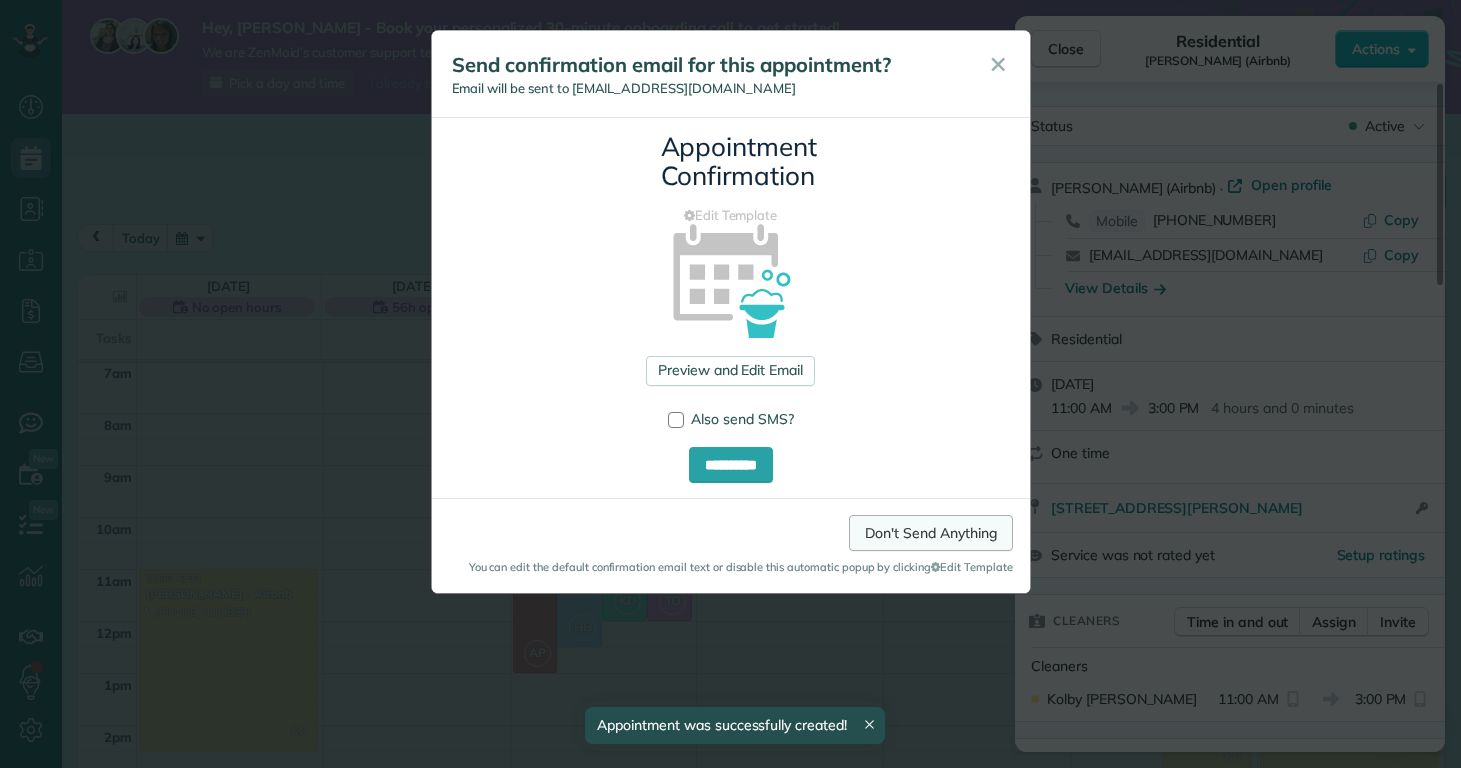 click on "Don't Send Anything" at bounding box center (930, 533) 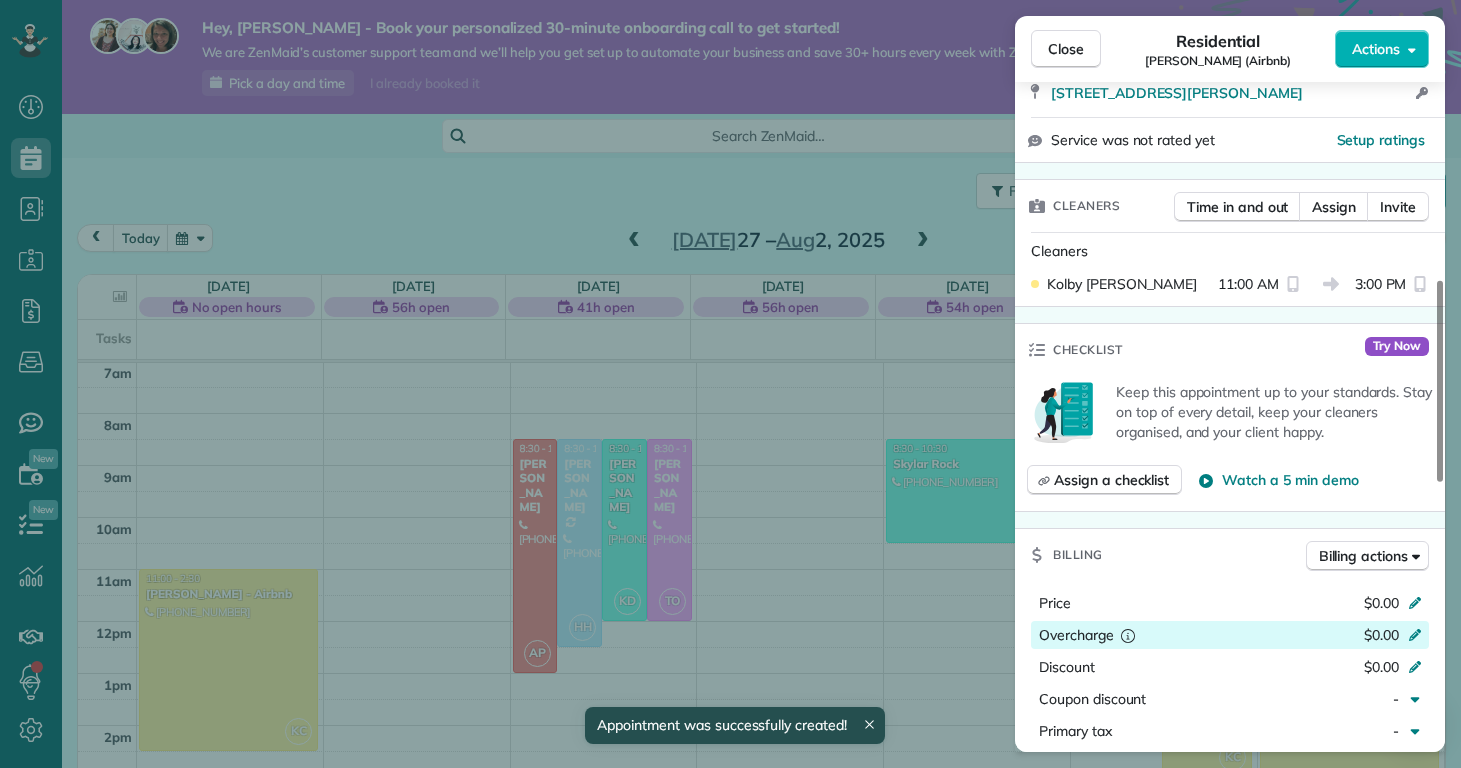 scroll, scrollTop: 656, scrollLeft: 0, axis: vertical 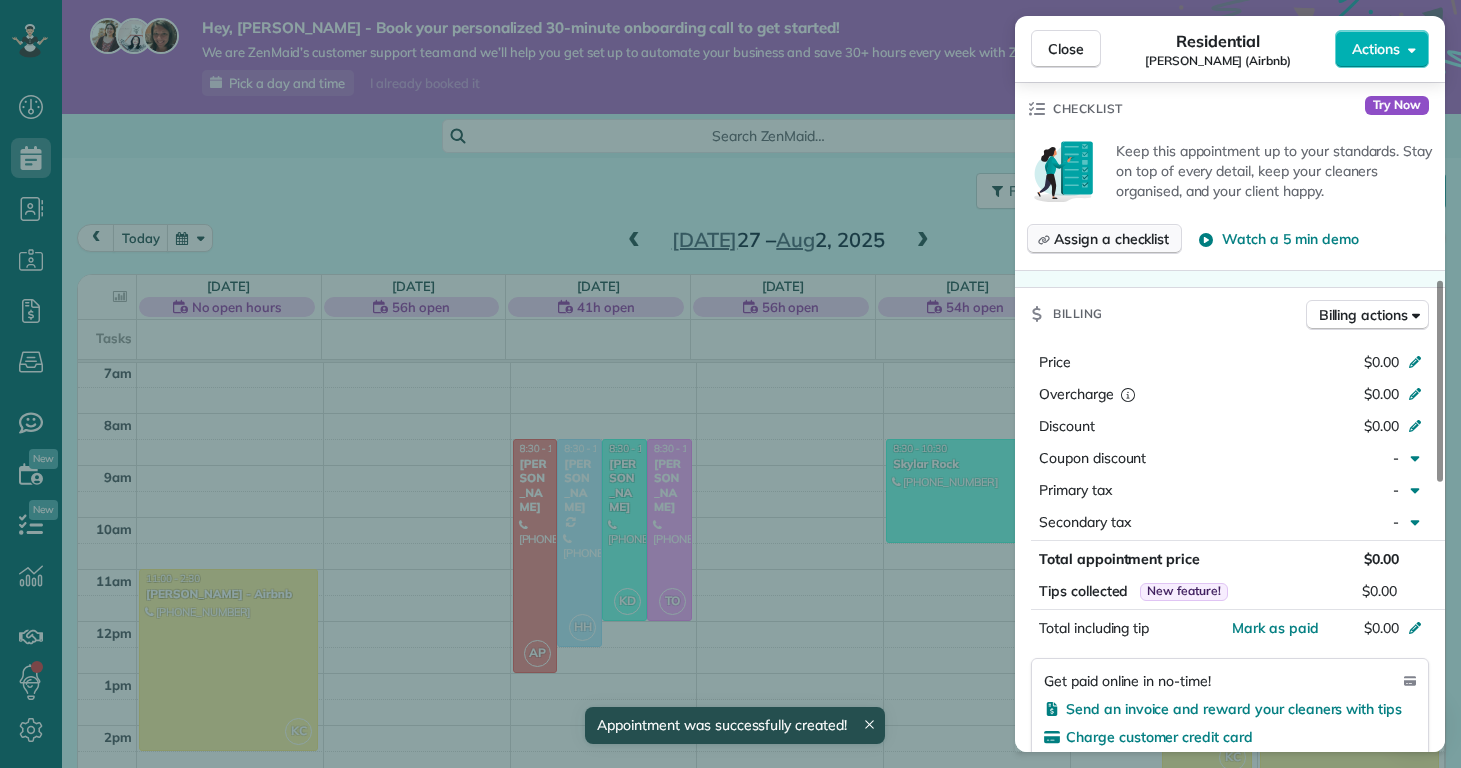 click on "Assign a checklist" at bounding box center [1111, 239] 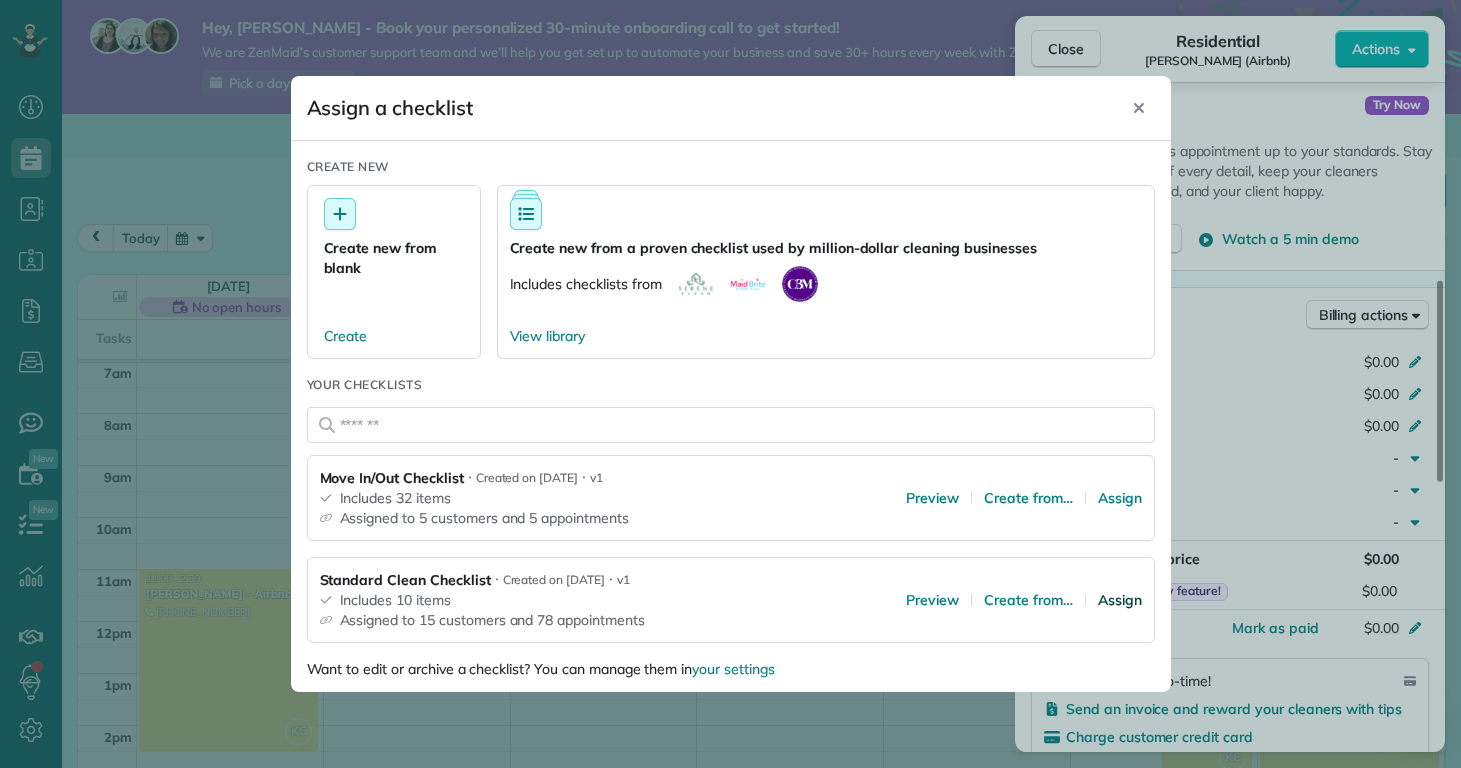 click on "Assign" at bounding box center [1120, 600] 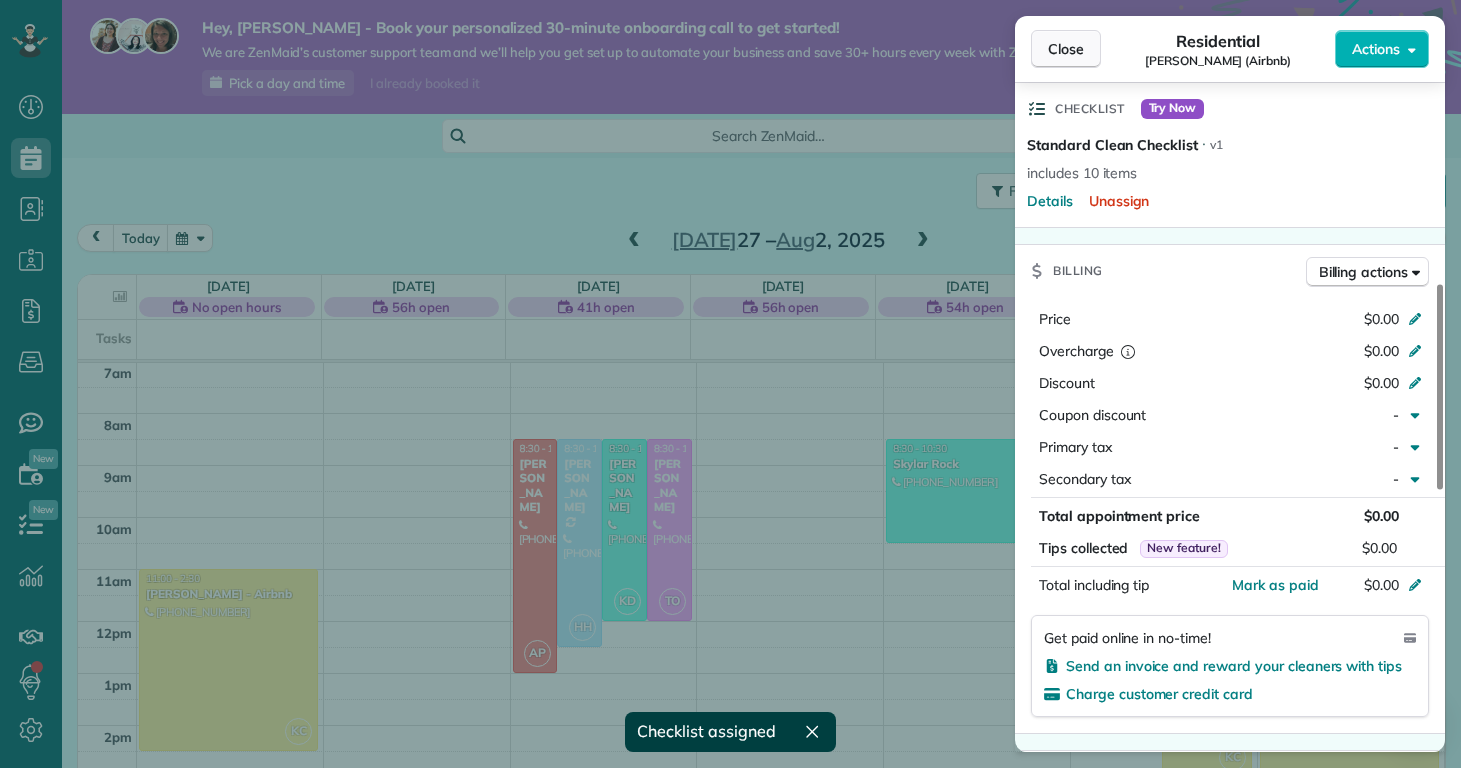 click on "Close" at bounding box center [1066, 49] 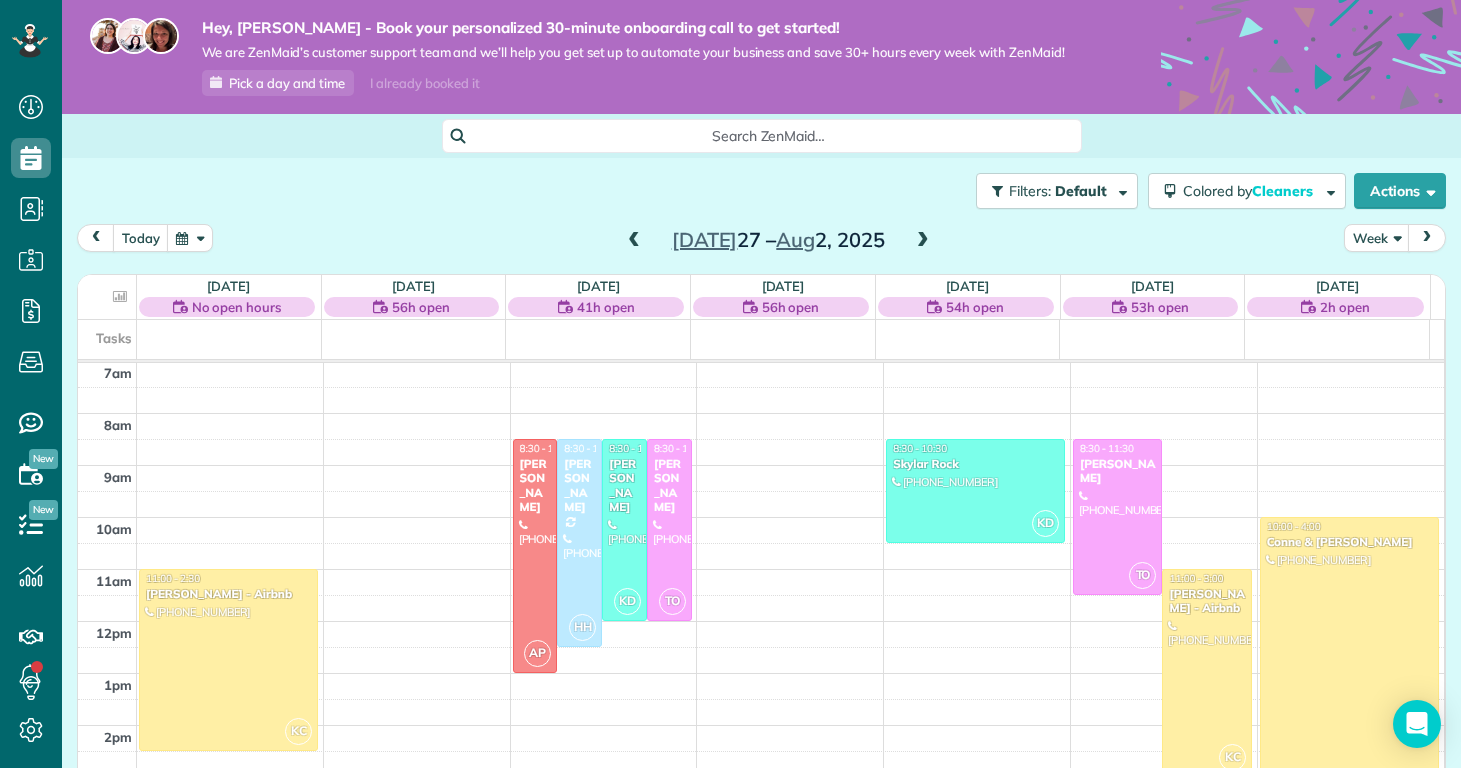 click at bounding box center [923, 241] 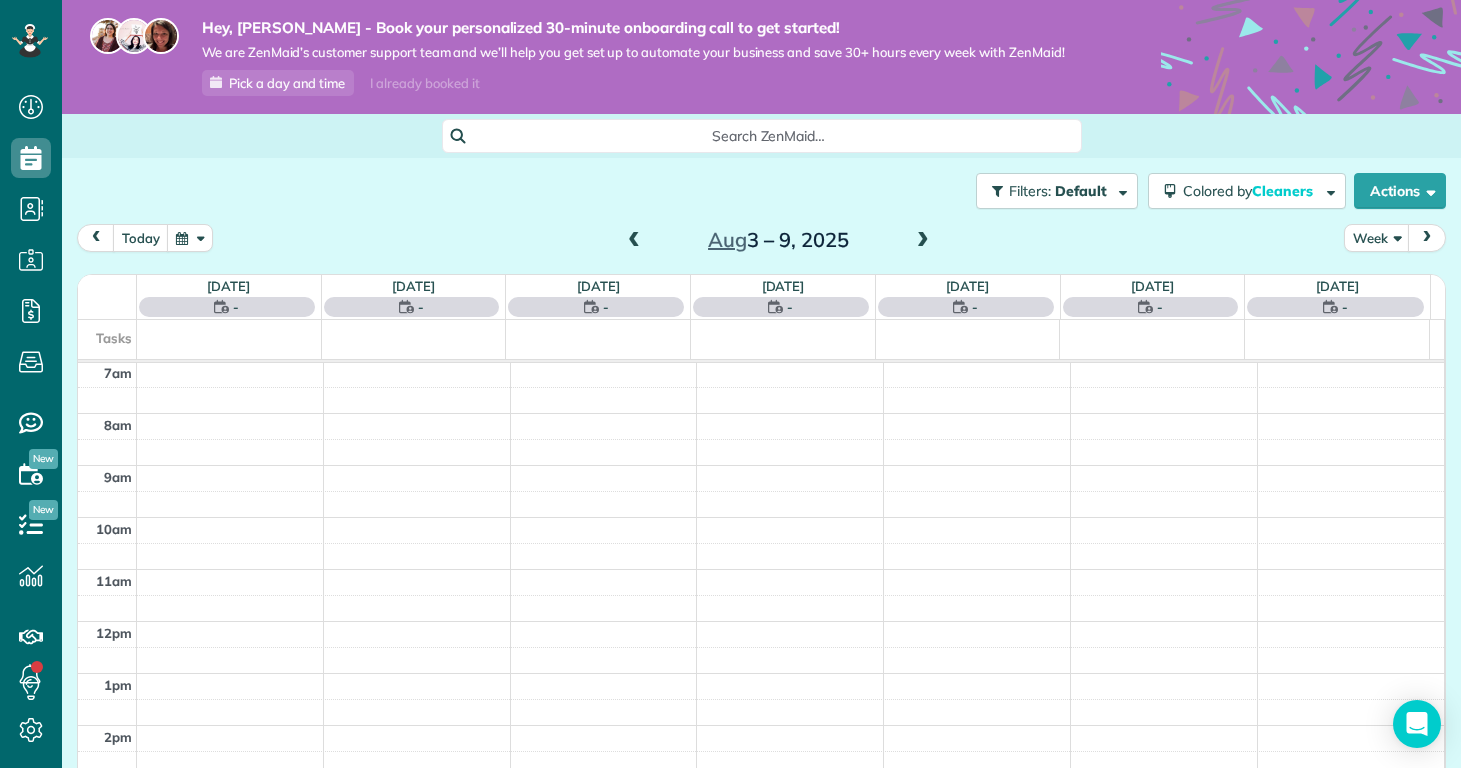 scroll, scrollTop: 365, scrollLeft: 0, axis: vertical 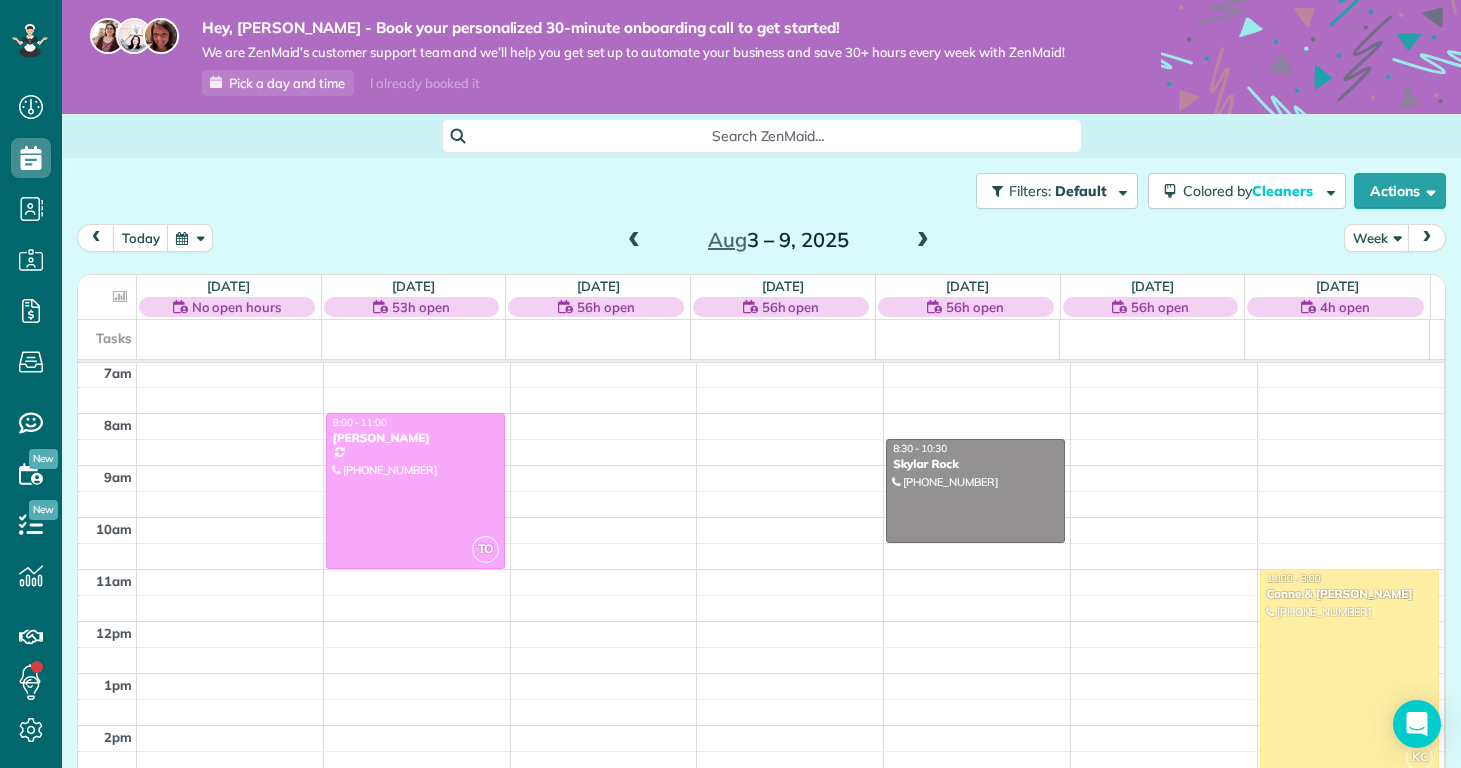click on "12am 1am 2am 3am 4am 5am 6am 7am 8am 9am 10am 11am 12pm 1pm 2pm 3pm 4pm 5pm 6pm 7pm 8pm 9pm 10pm 11pm TO 8:00 - 11:00 Kelly Delaney (910) 650-2280 907 Eakins Lane Richlands, NC 28574 8:30 - 10:30 Skylar Rock (910) 833-0462 104 Jenna Rea Road Hubert, NC 28539 KC 11:00 - 3:00 Conne & Robert Fox (678) 478-7678 213 Pinellas Bay Dr North Topsail Beach, NC 28460" at bounding box center (761, 621) 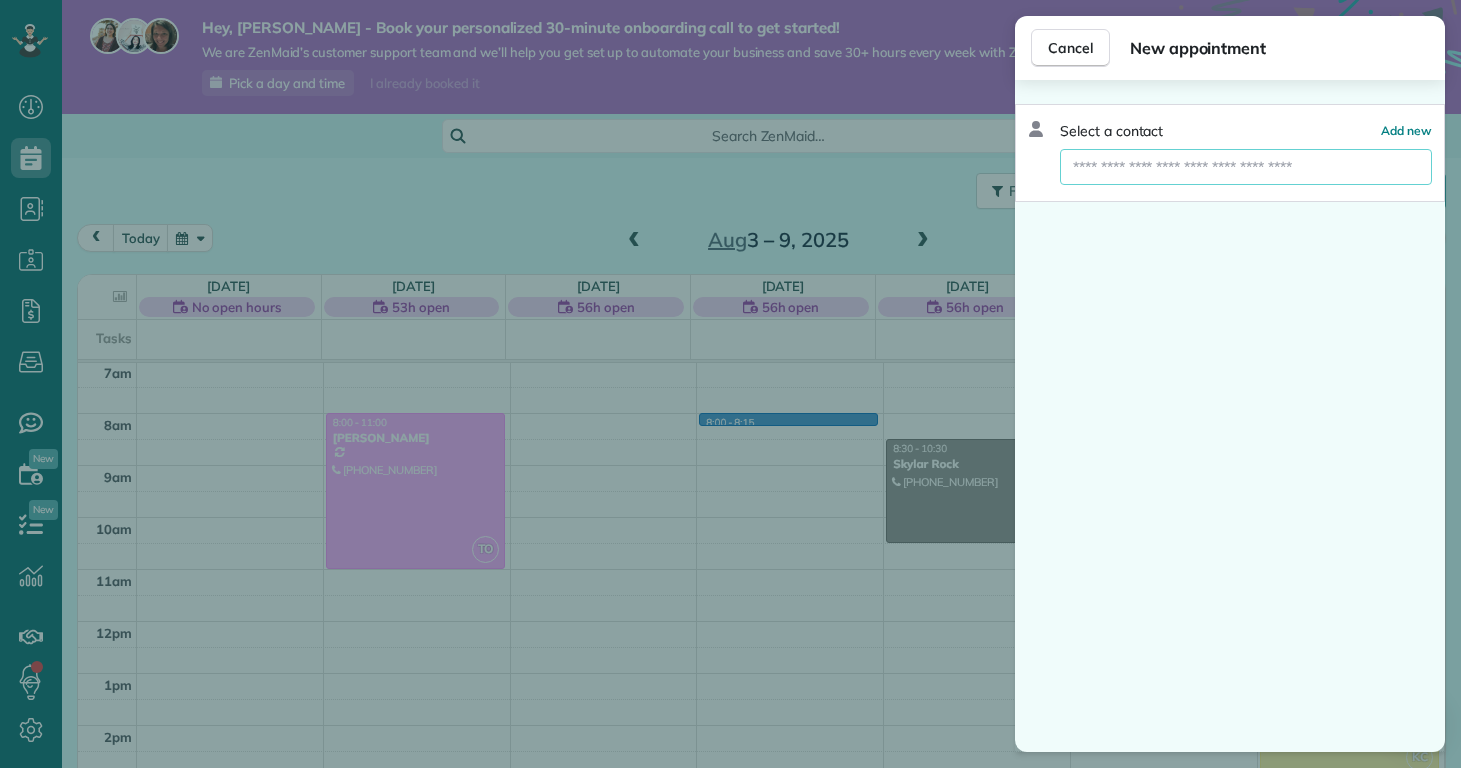 click at bounding box center (1246, 167) 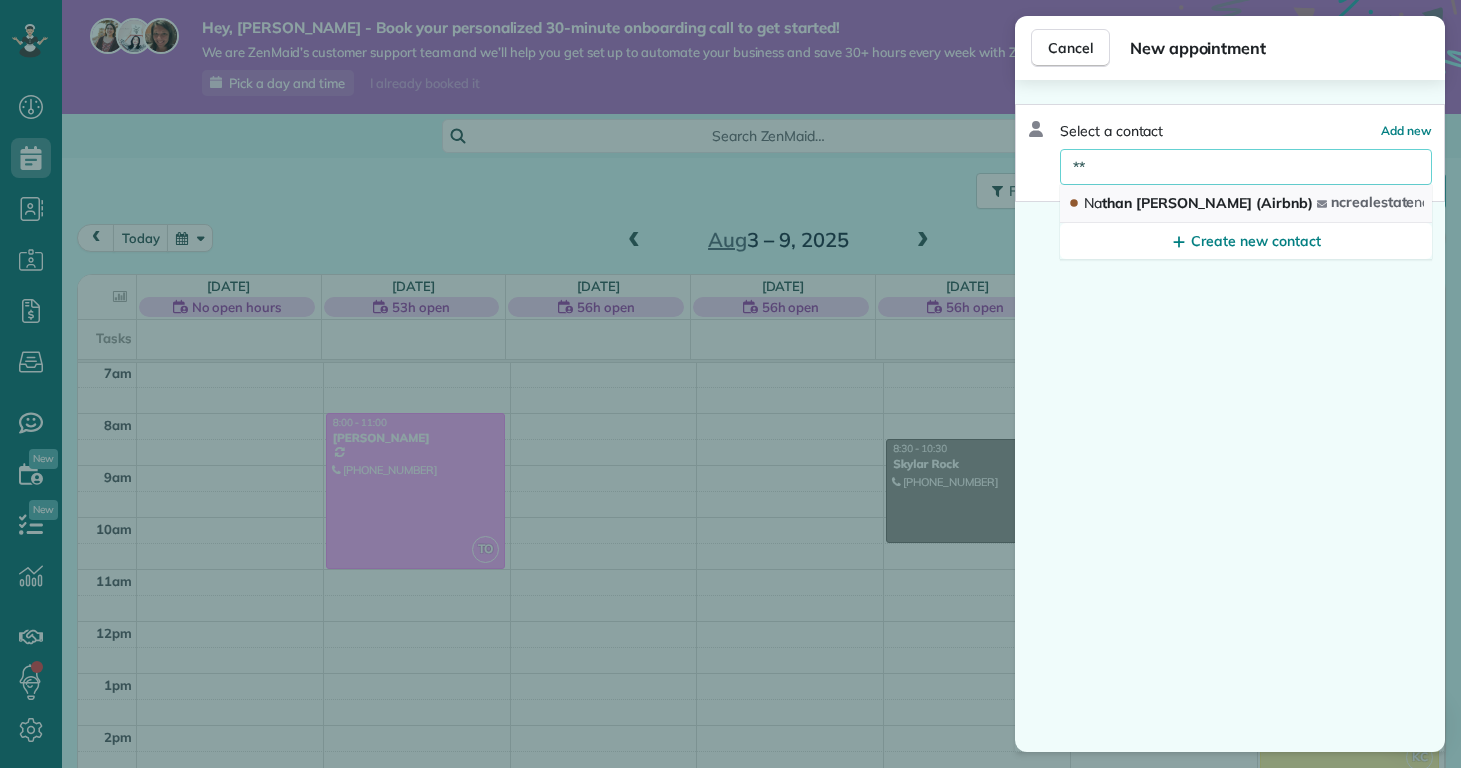 type on "**" 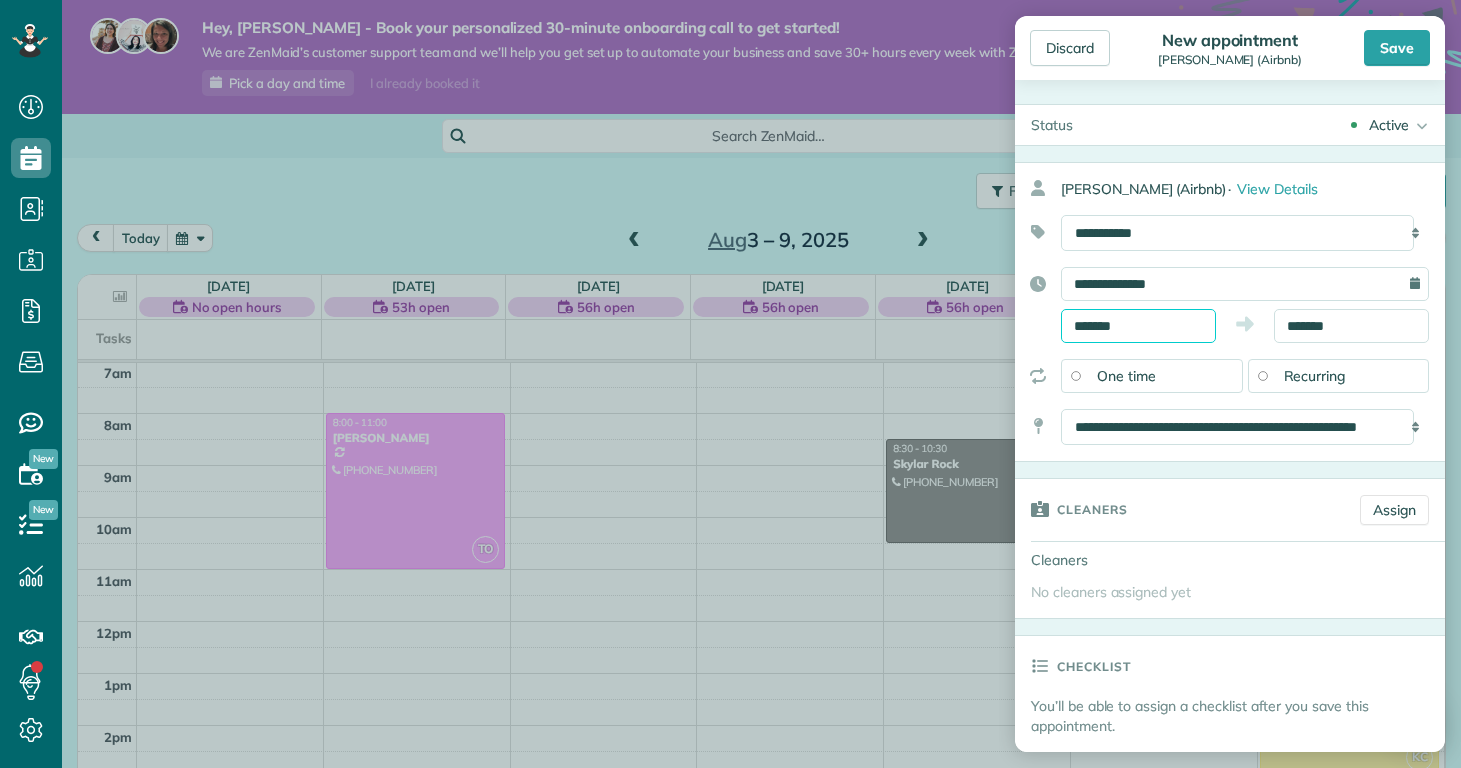 click on "*******" at bounding box center (1138, 326) 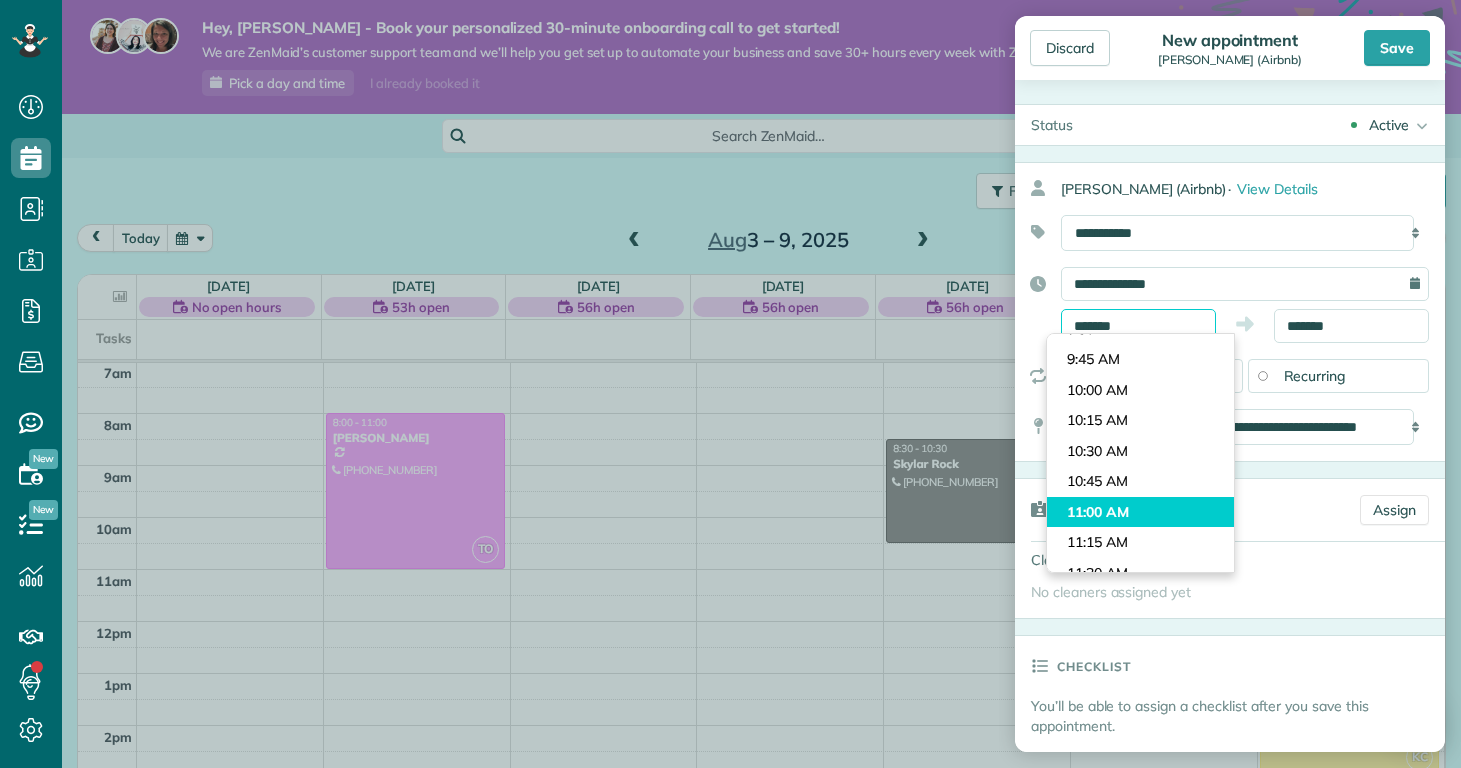 scroll, scrollTop: 1154, scrollLeft: 0, axis: vertical 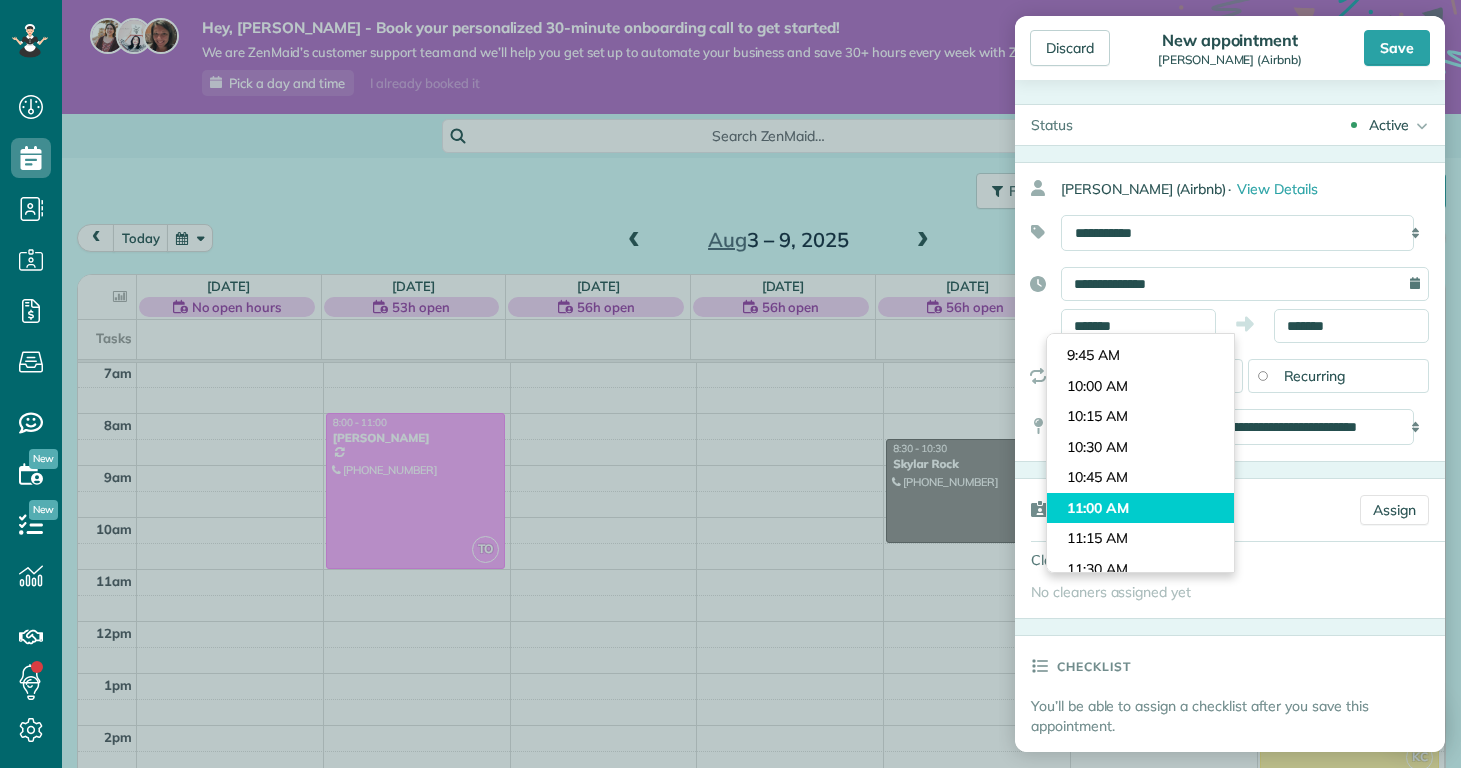 type on "********" 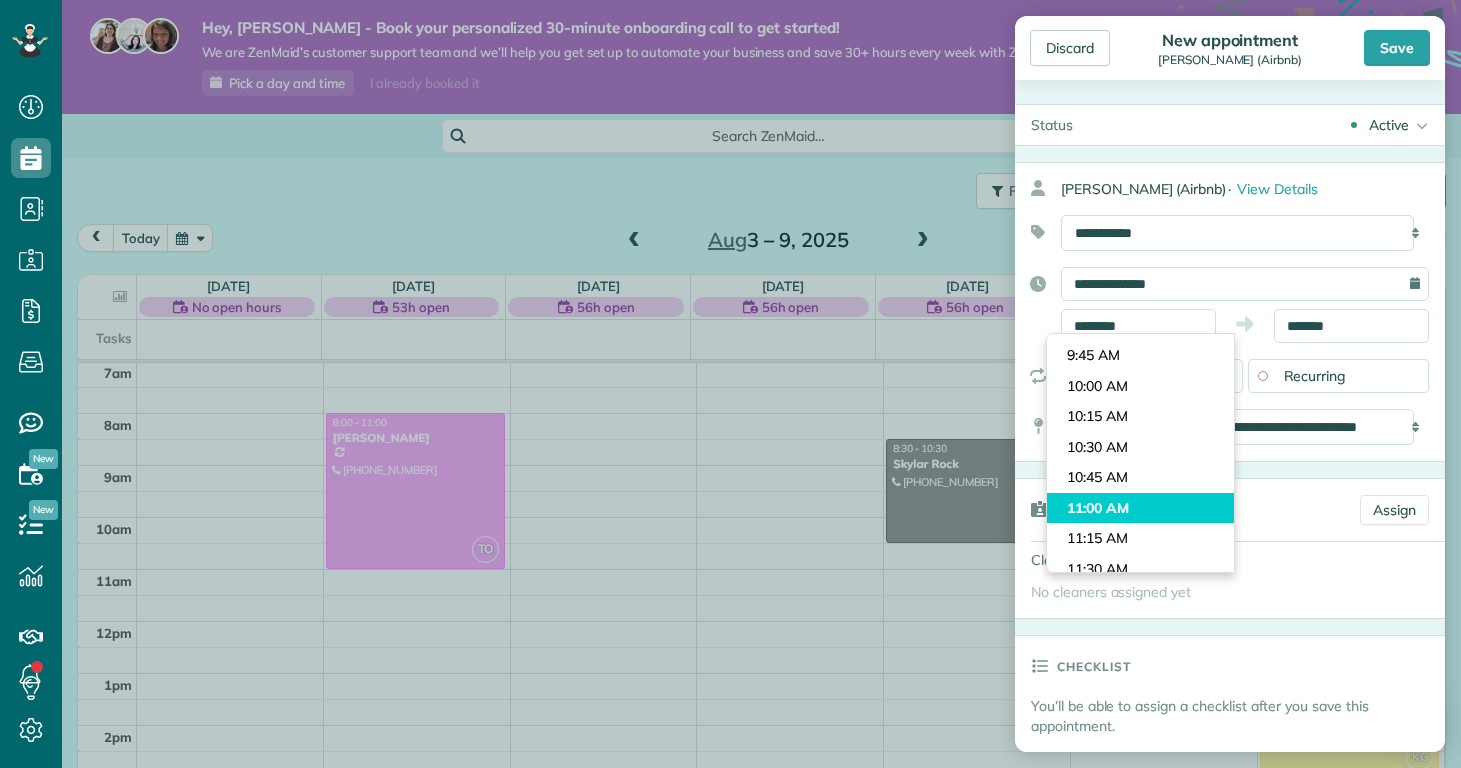 click on "Dashboard
Scheduling
Calendar View
List View
Dispatch View - Weekly scheduling (Beta)" at bounding box center (730, 384) 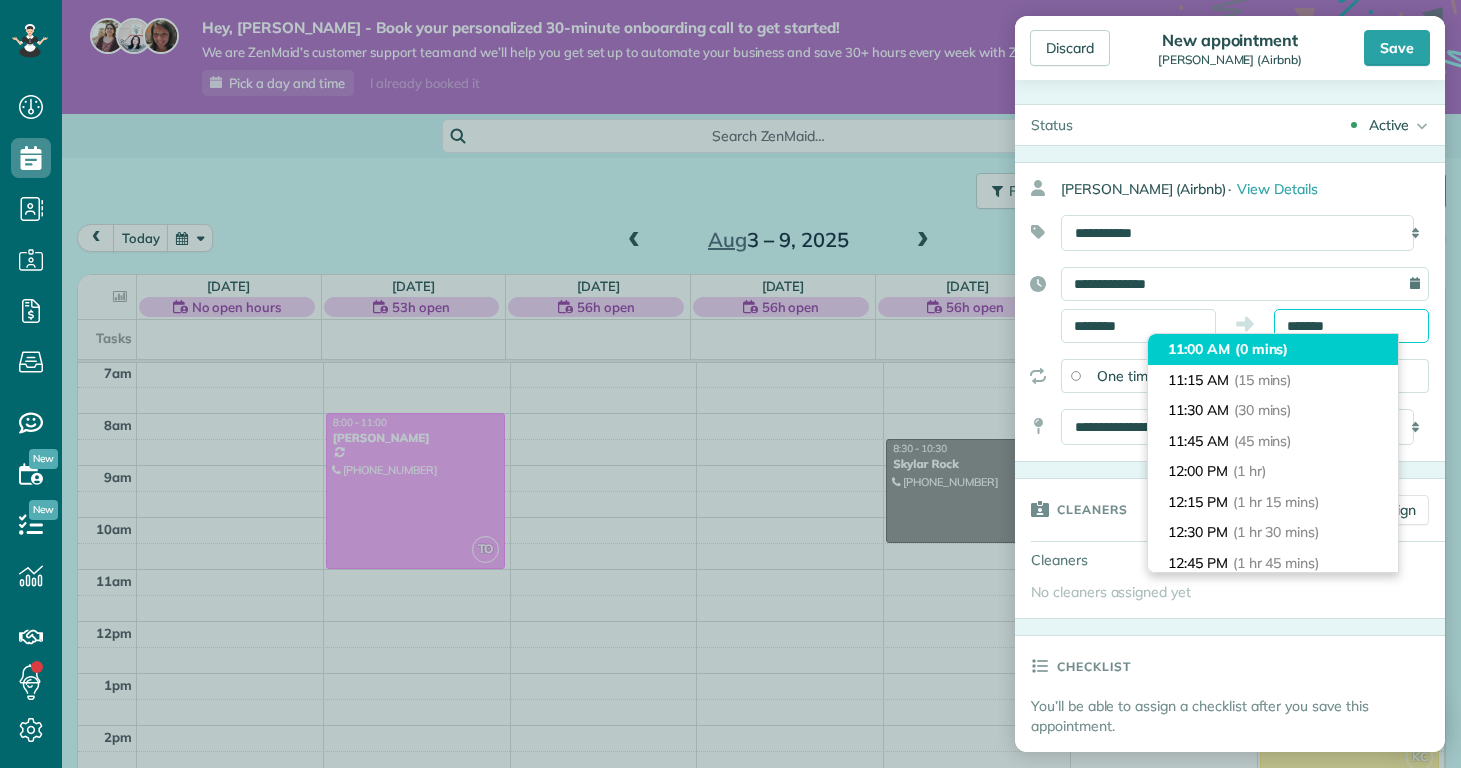 click on "Dashboard
Scheduling
Calendar View
List View
Dispatch View - Weekly scheduling (Beta)" at bounding box center (730, 384) 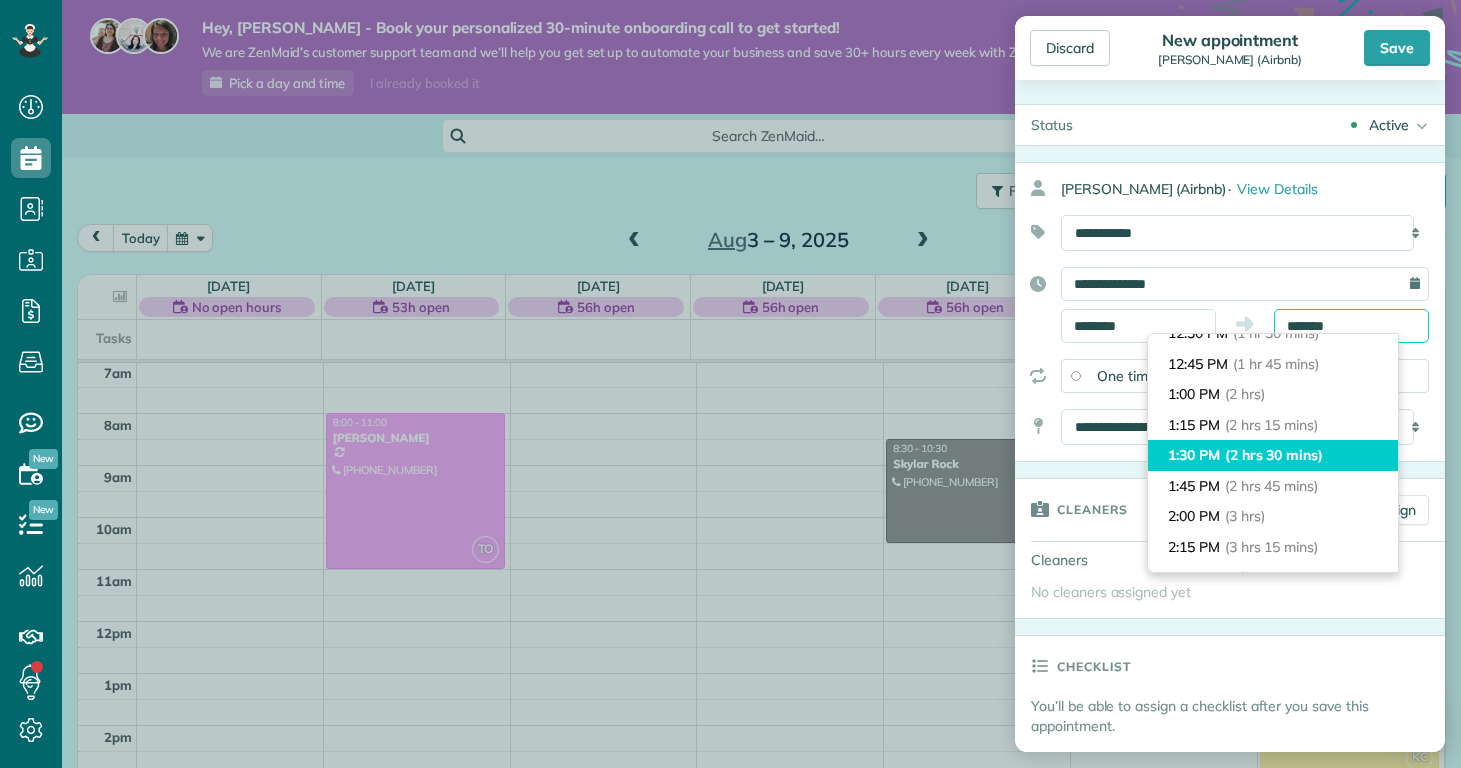 scroll, scrollTop: 316, scrollLeft: 0, axis: vertical 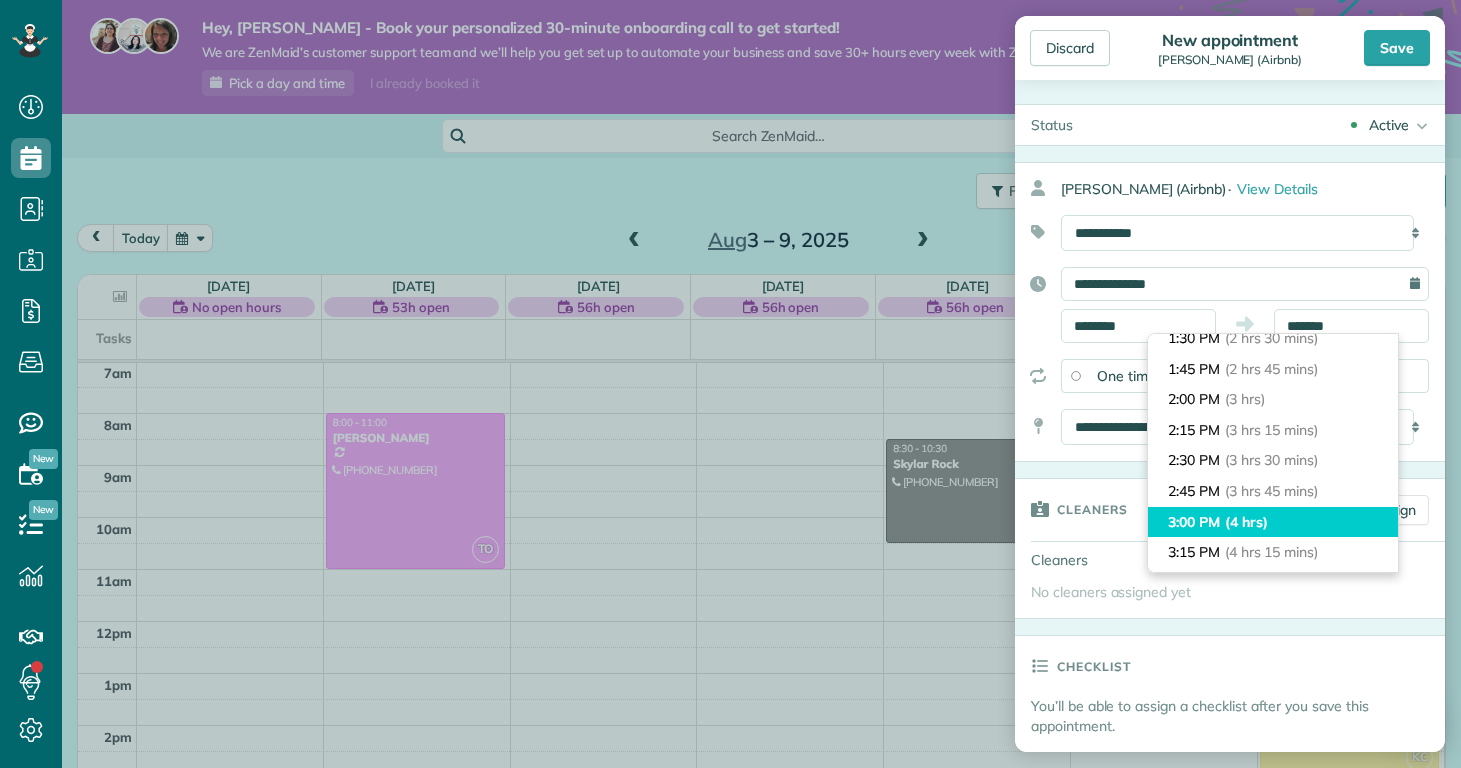 type on "*******" 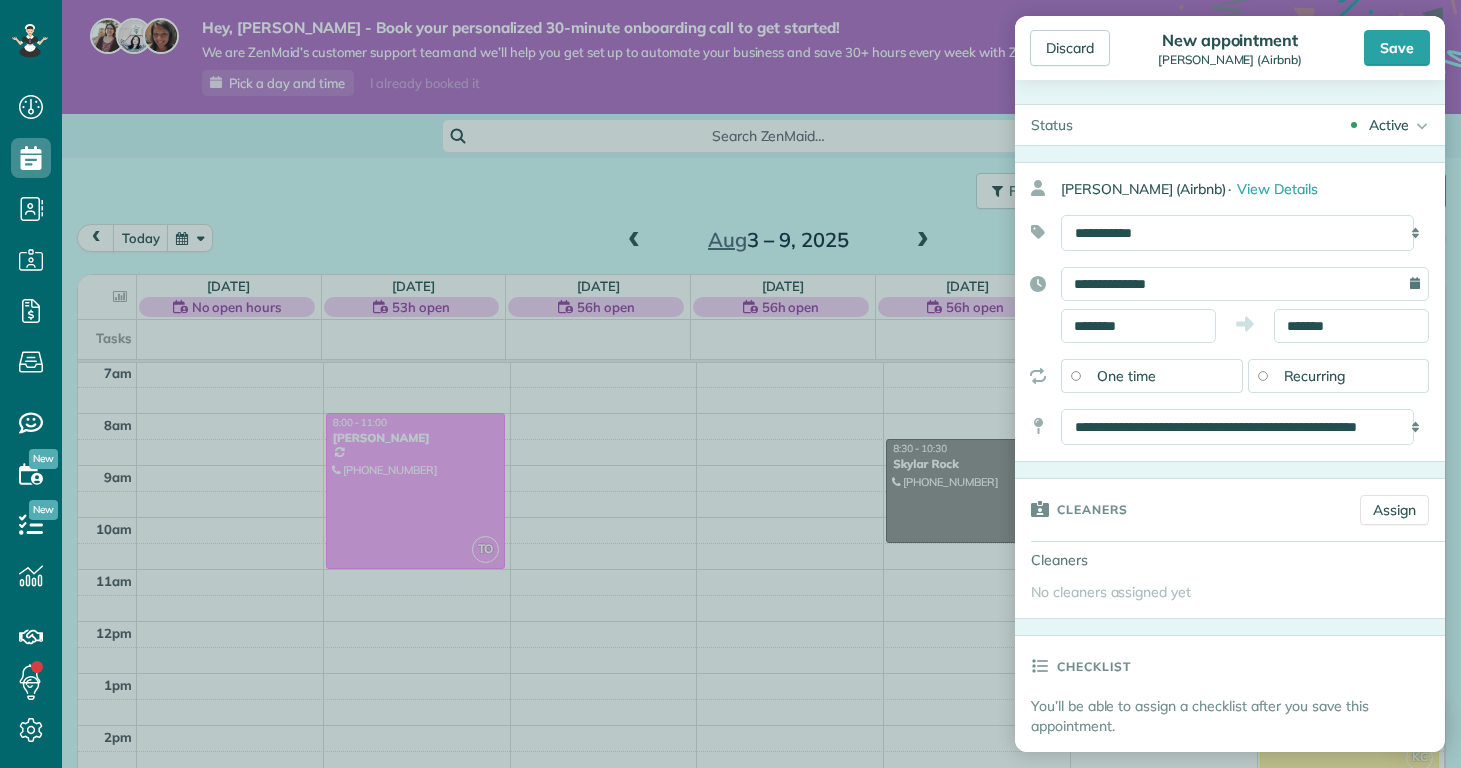 click on "**********" at bounding box center (1230, 305) 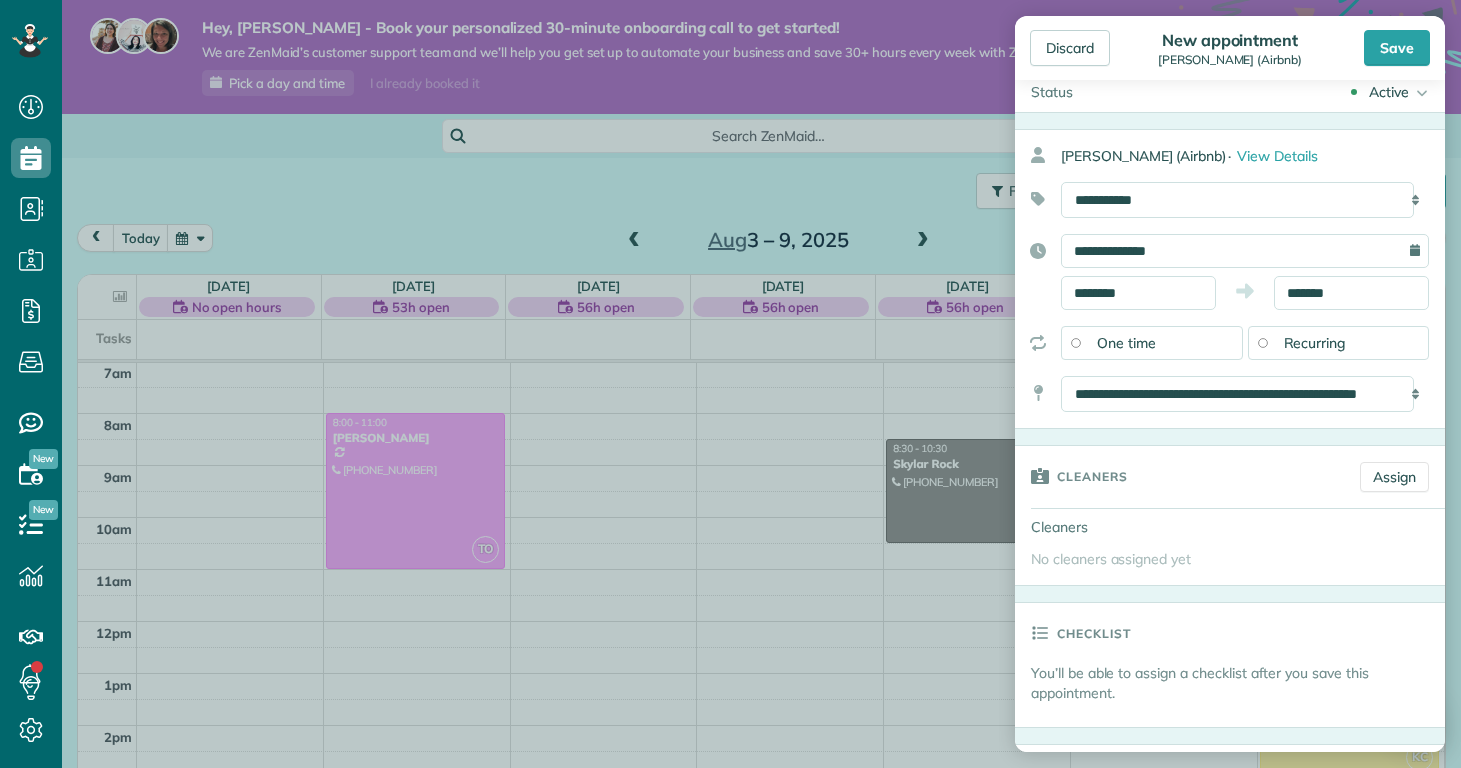 scroll, scrollTop: 135, scrollLeft: 0, axis: vertical 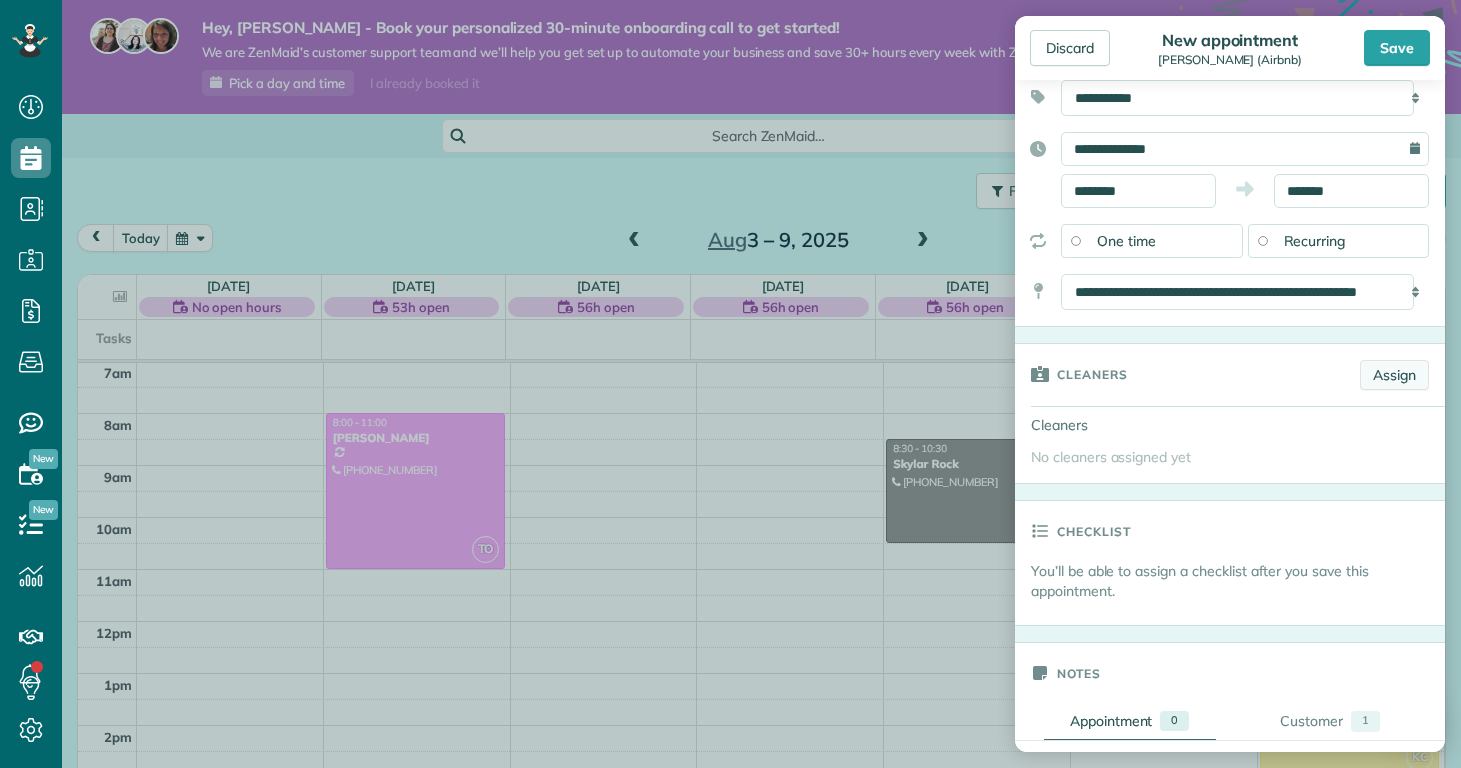 click on "Assign" at bounding box center (1394, 375) 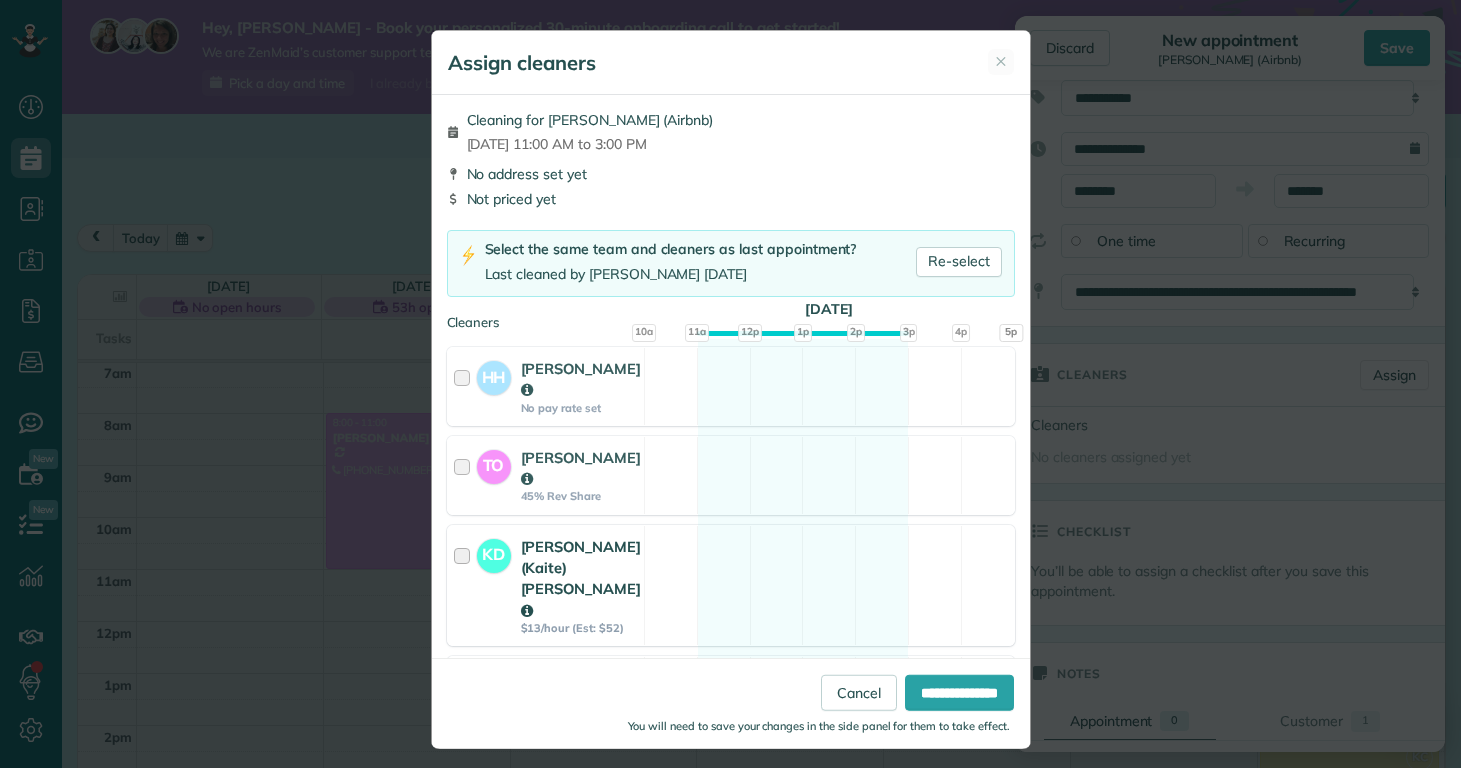 scroll, scrollTop: 306, scrollLeft: 0, axis: vertical 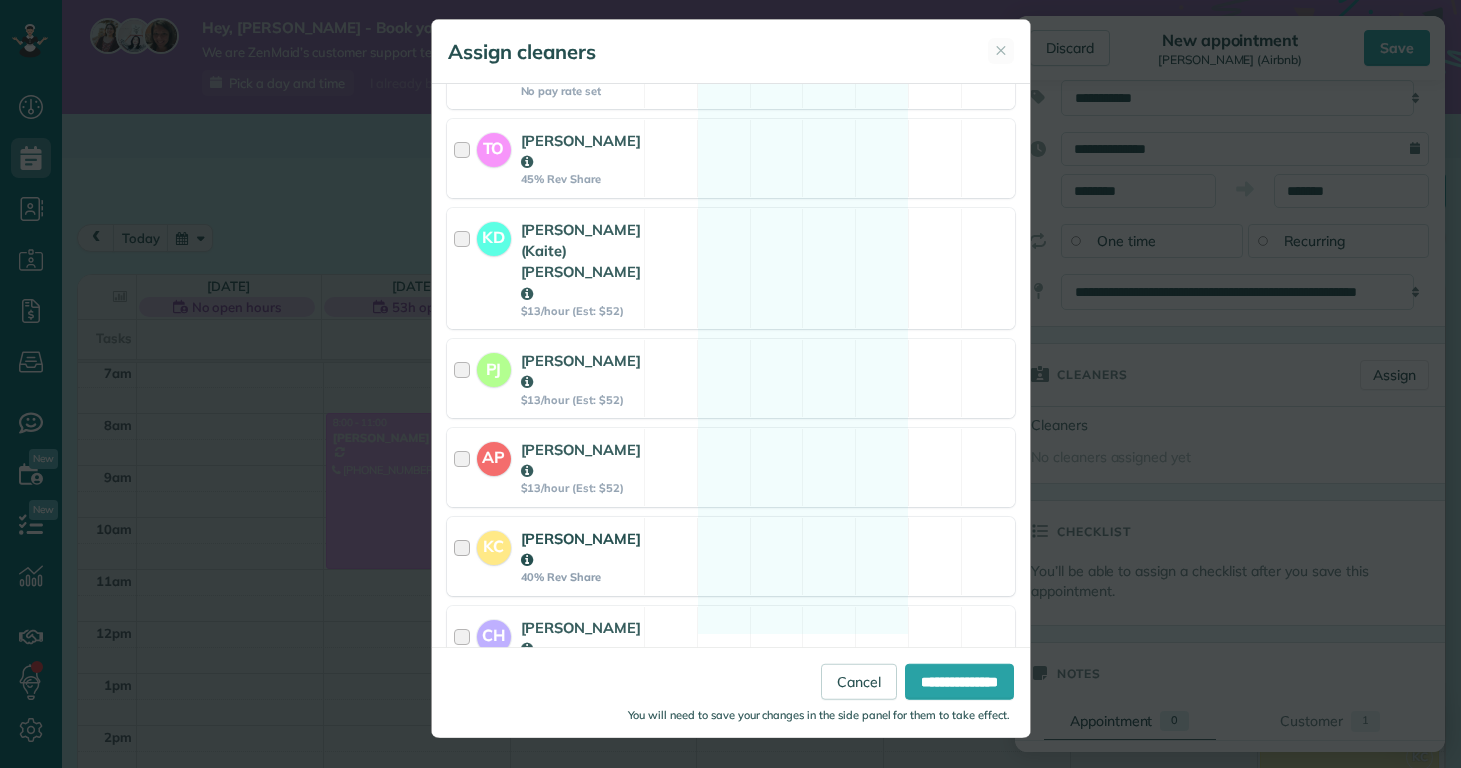 click on "Kolby Cummings" at bounding box center [581, 549] 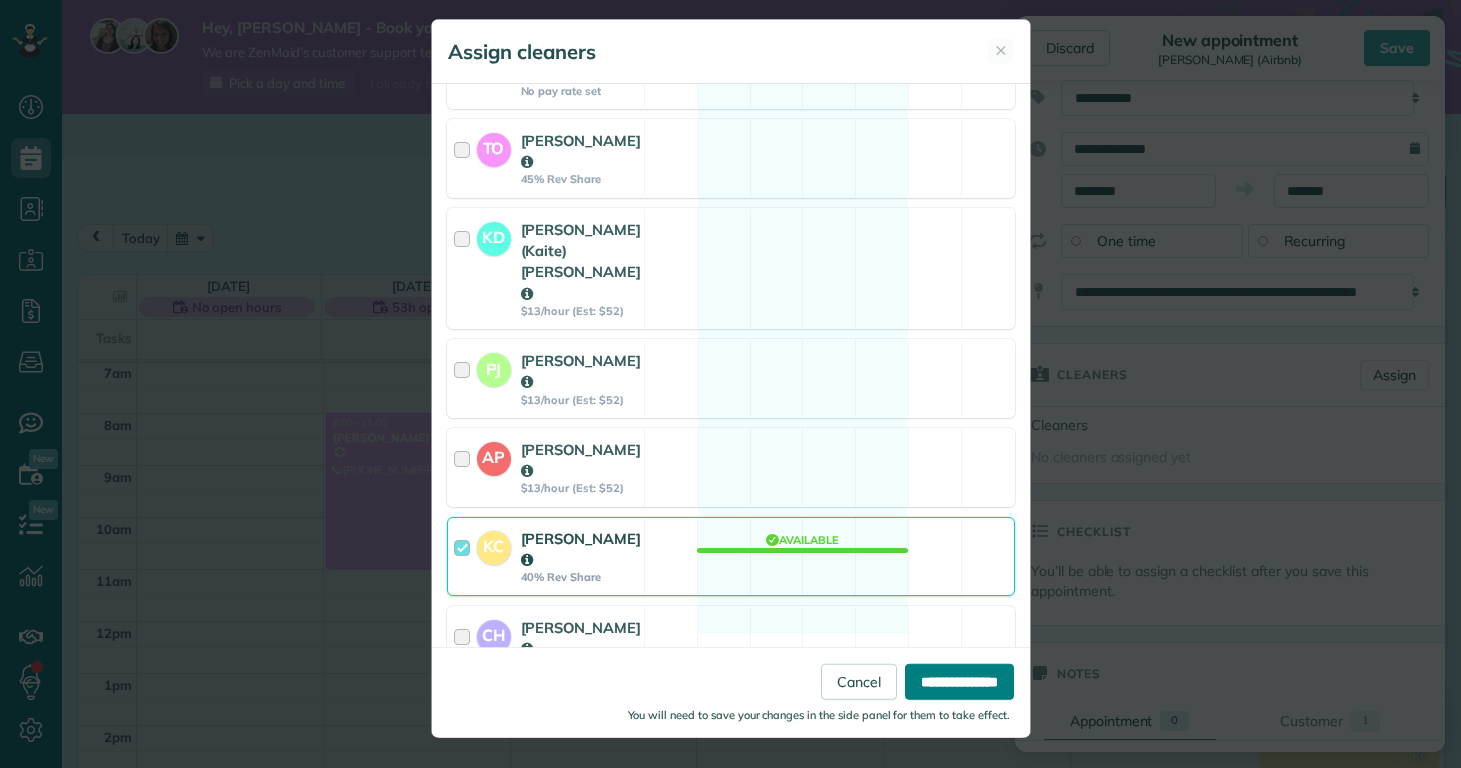 click on "**********" at bounding box center [959, 682] 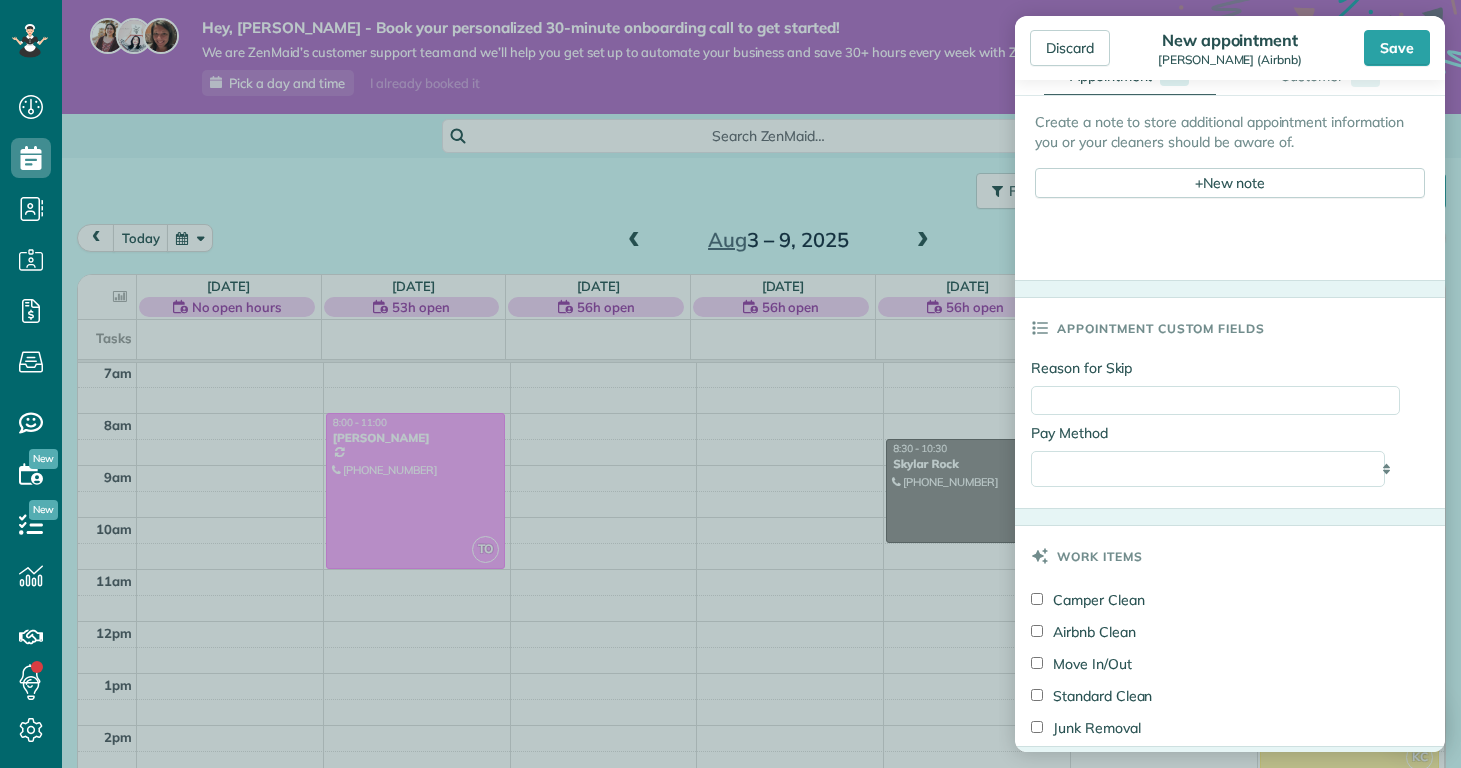 scroll, scrollTop: 1098, scrollLeft: 0, axis: vertical 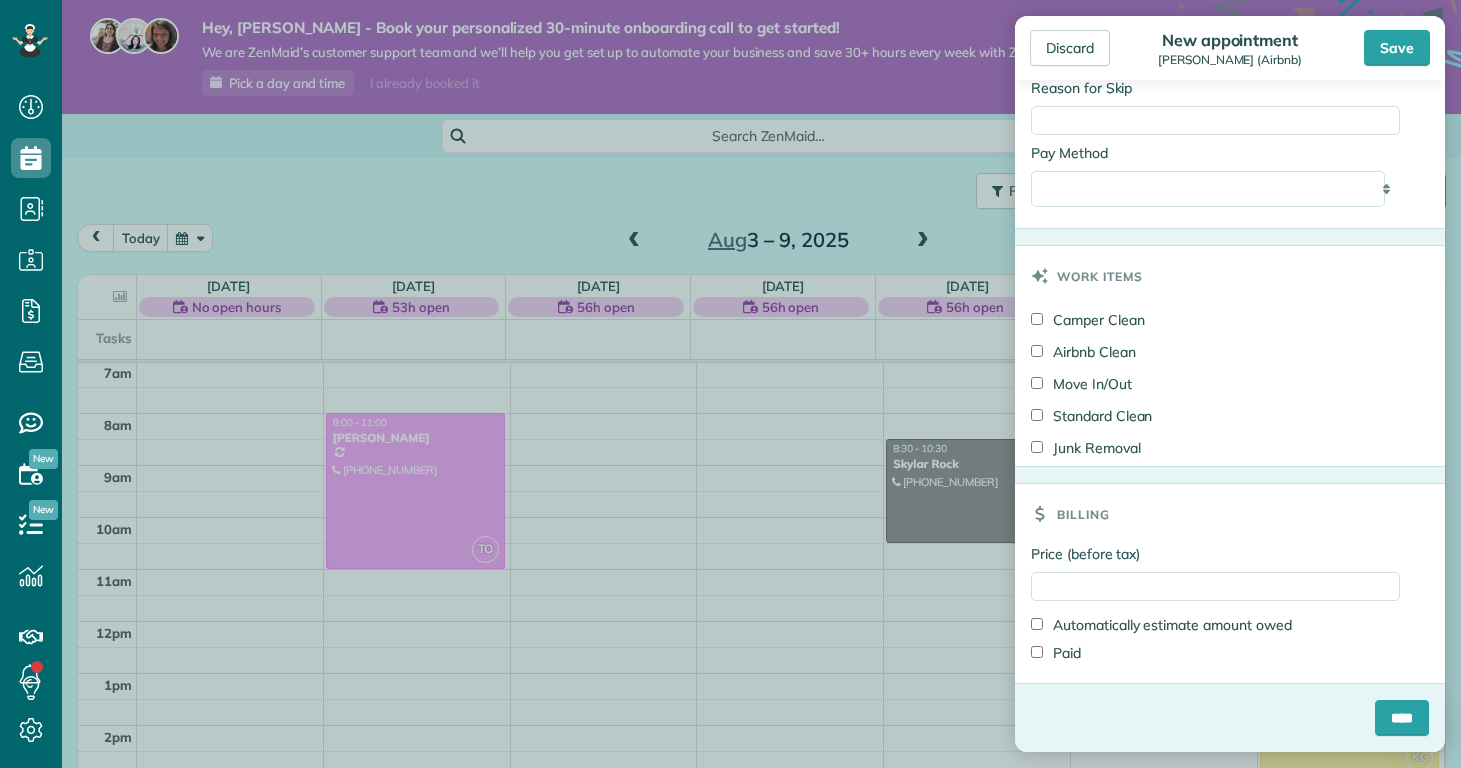 click on "Camper Clean" at bounding box center [1088, 320] 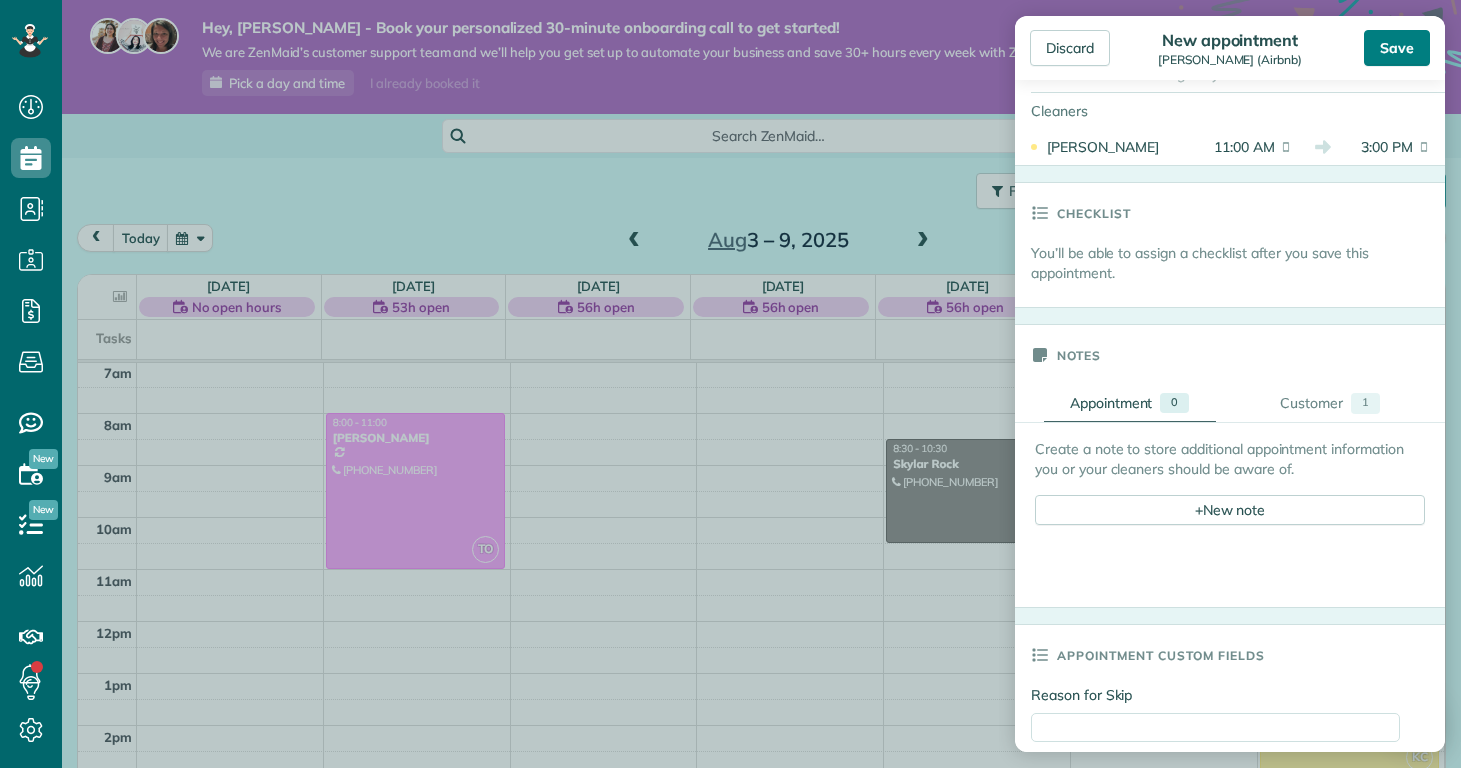 click on "Save" at bounding box center [1397, 48] 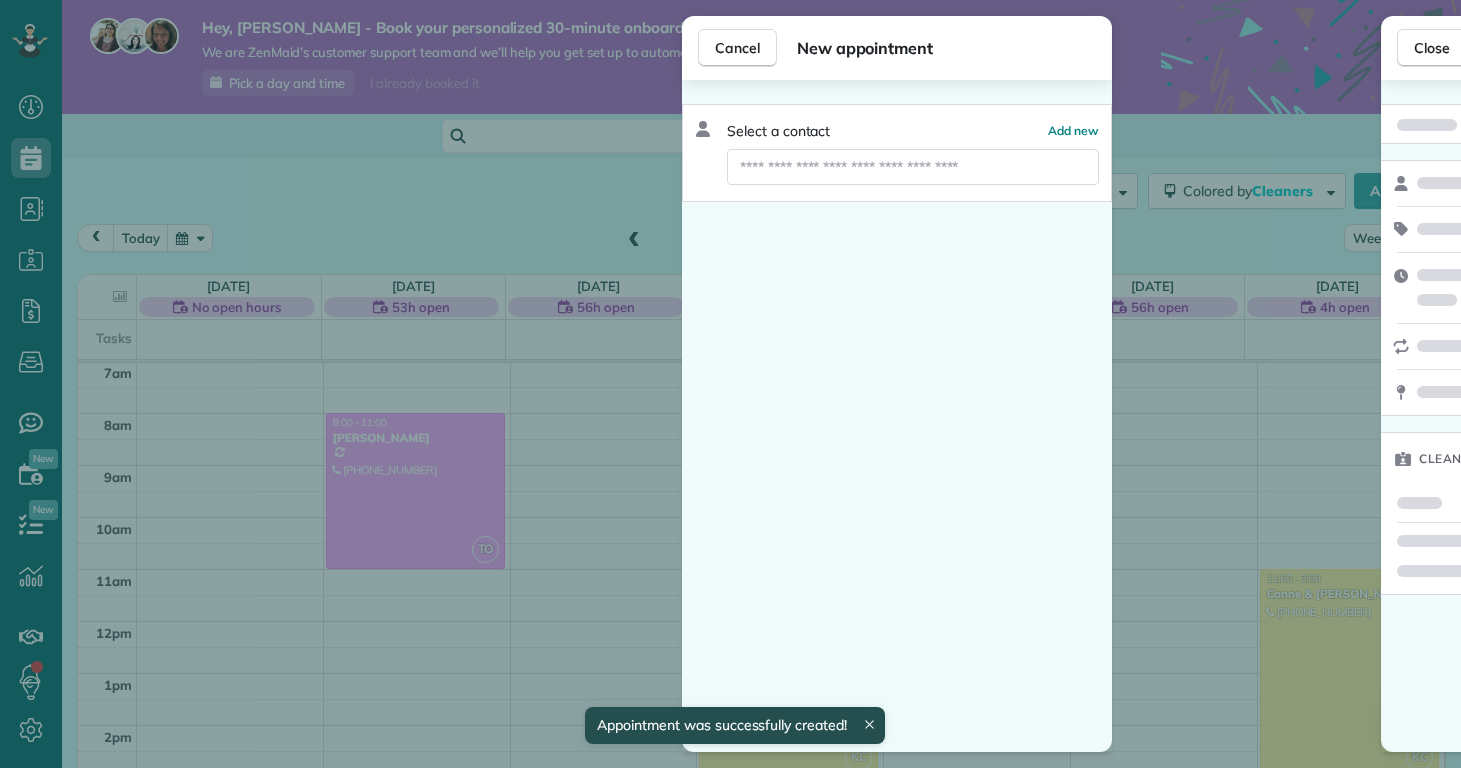 scroll, scrollTop: 365, scrollLeft: 0, axis: vertical 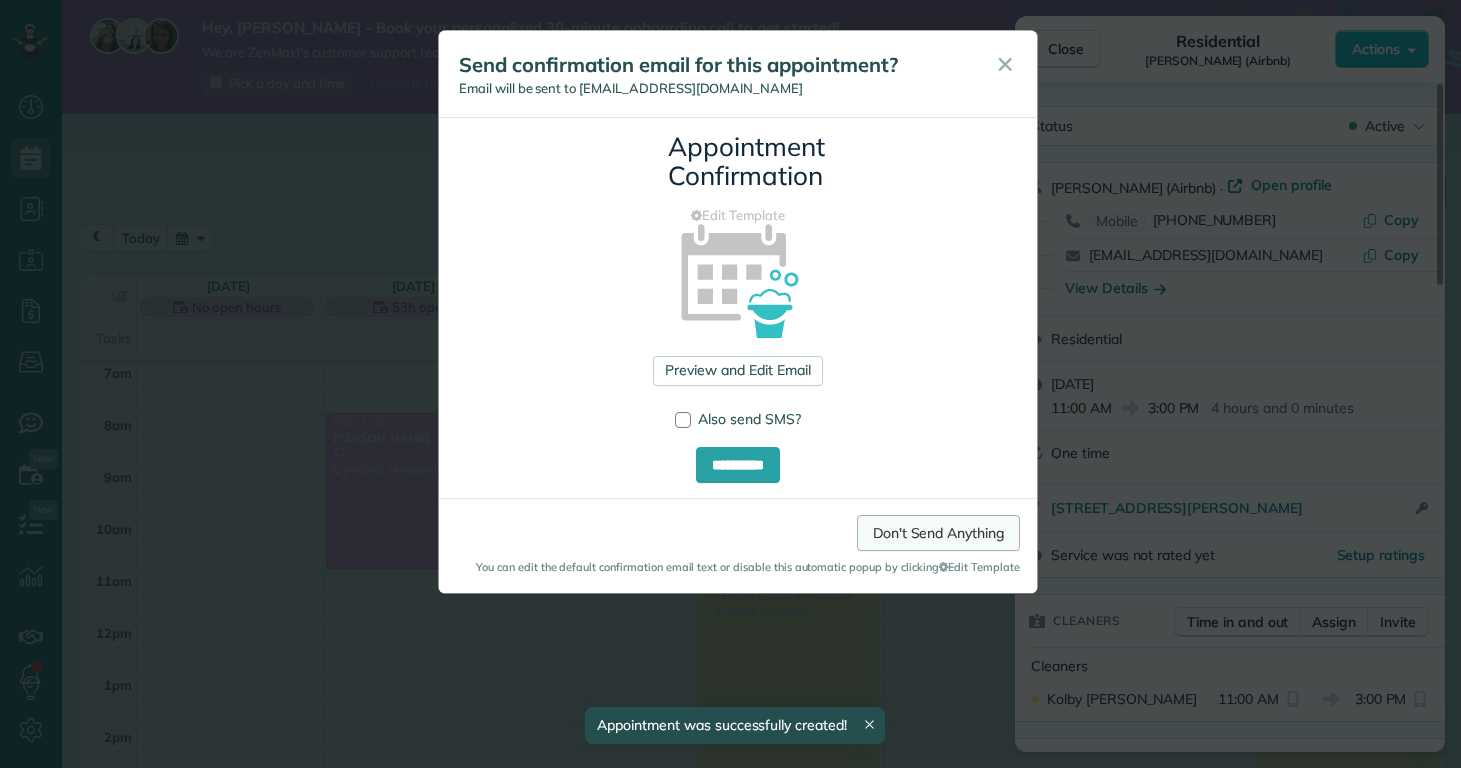 click on "Don't Send Anything" at bounding box center (938, 533) 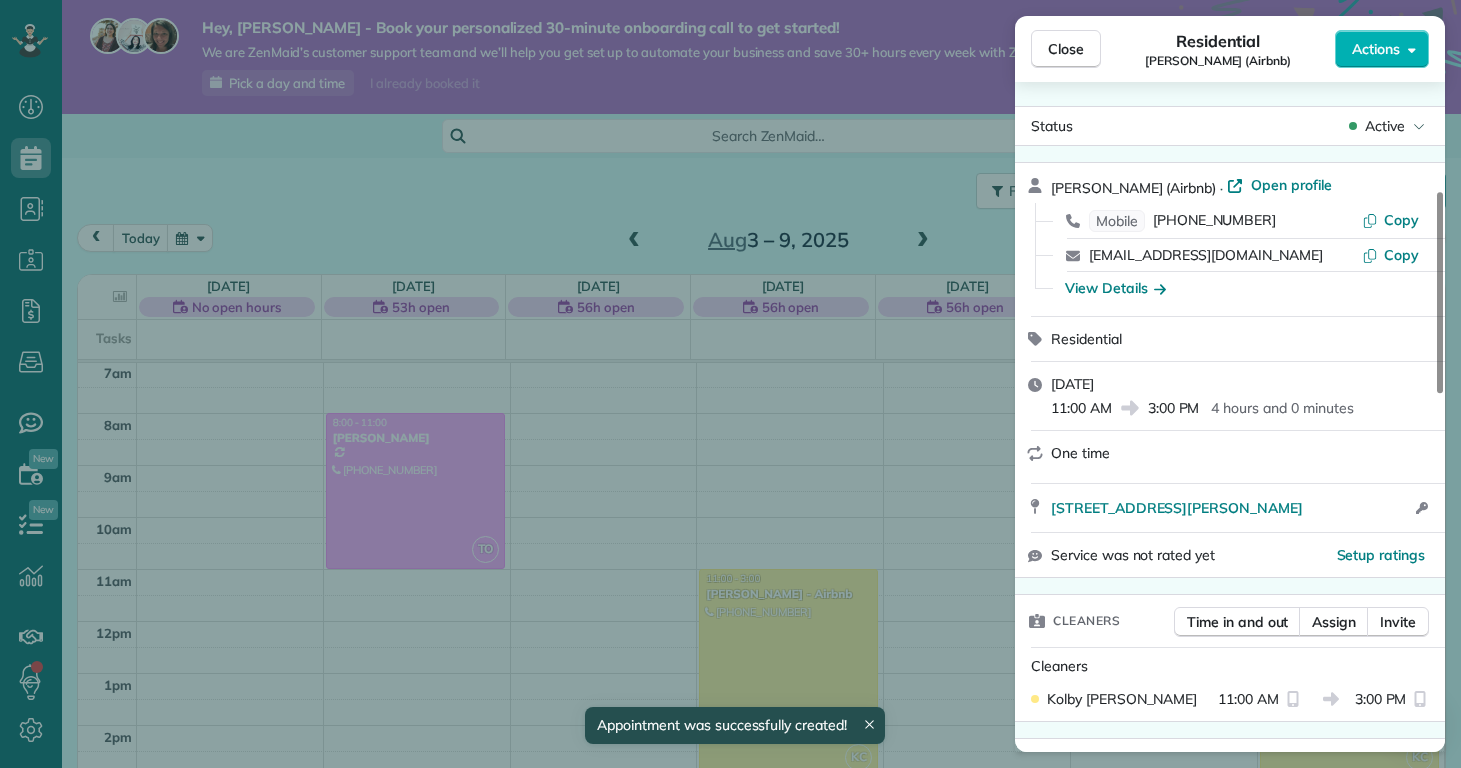 scroll, scrollTop: 361, scrollLeft: 0, axis: vertical 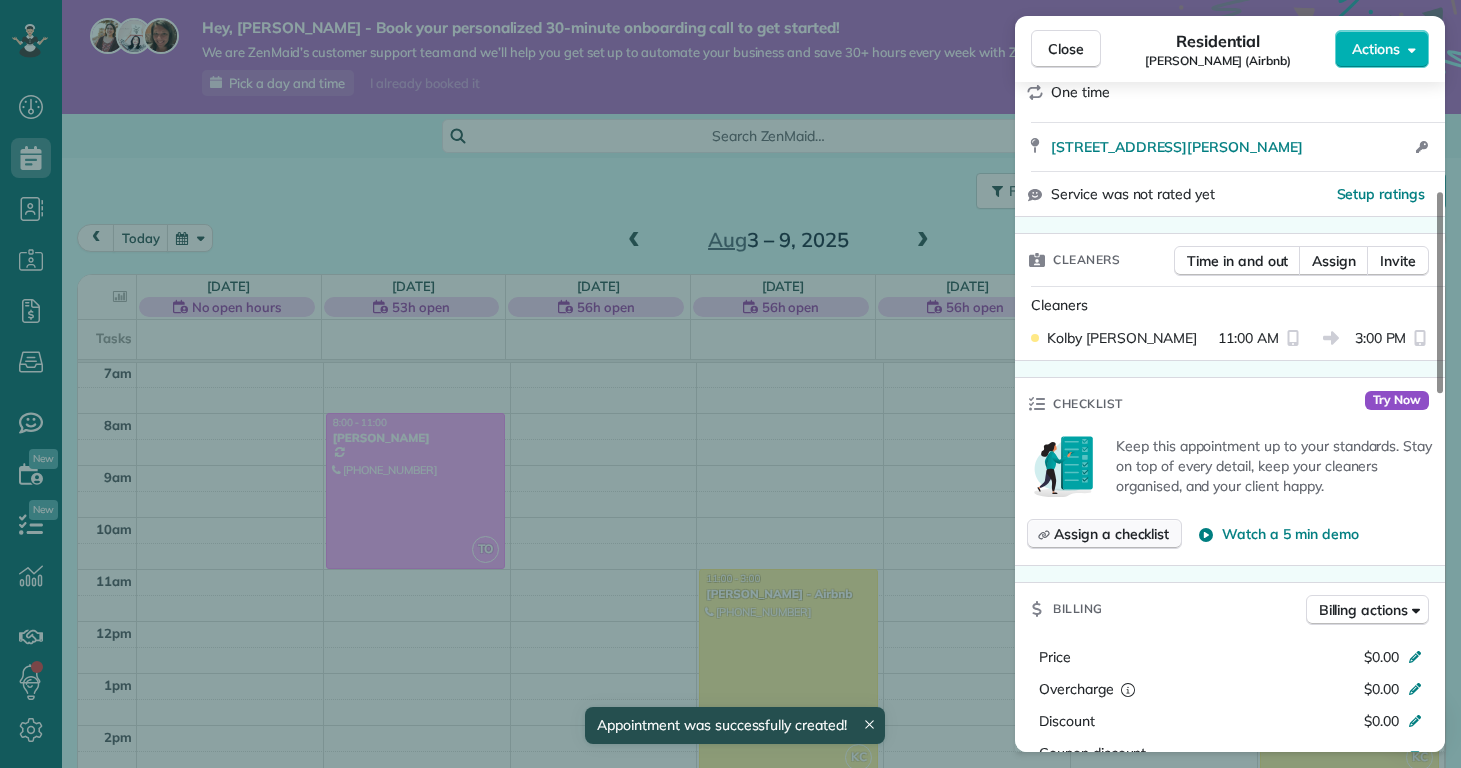 click on "Assign a checklist" at bounding box center (1111, 534) 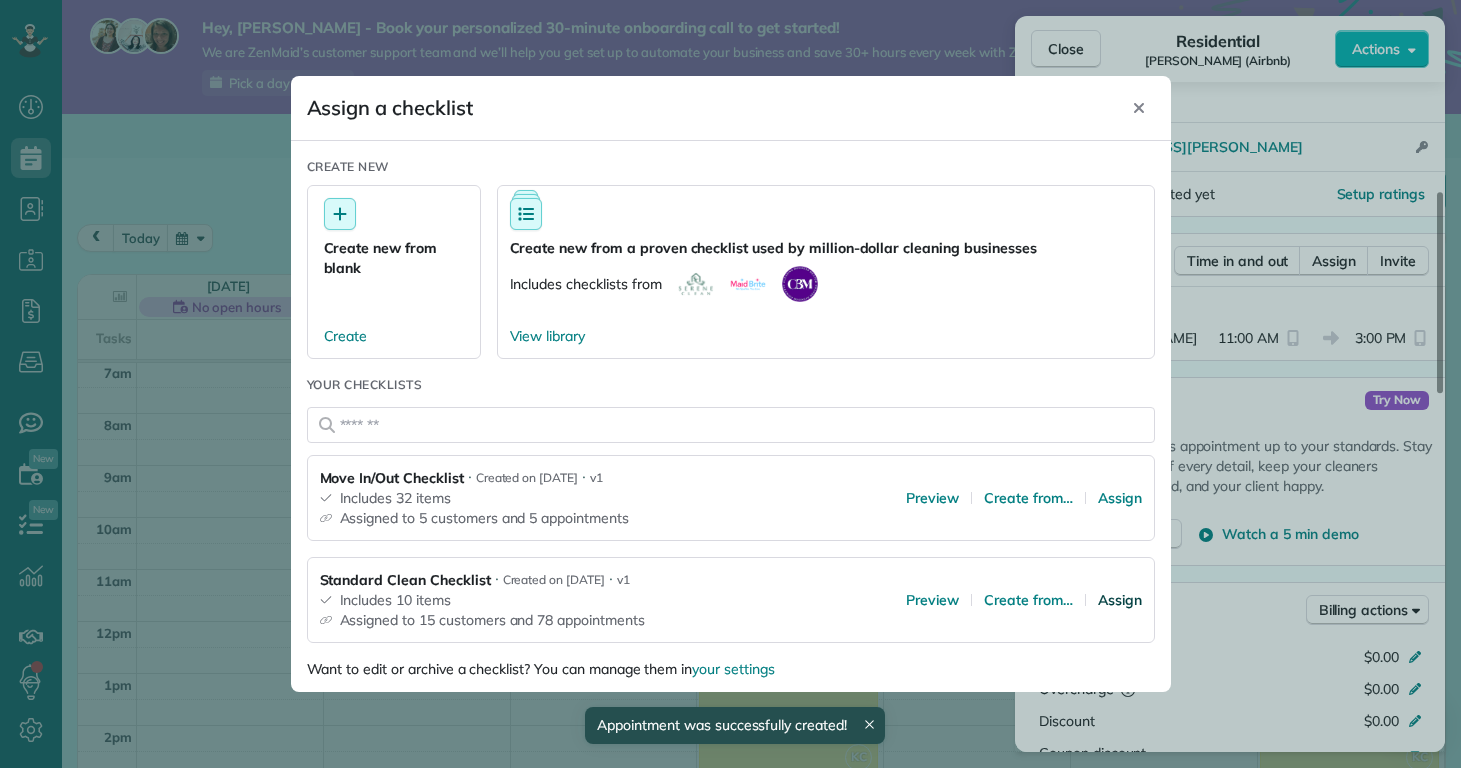 click on "Assign" at bounding box center [1120, 600] 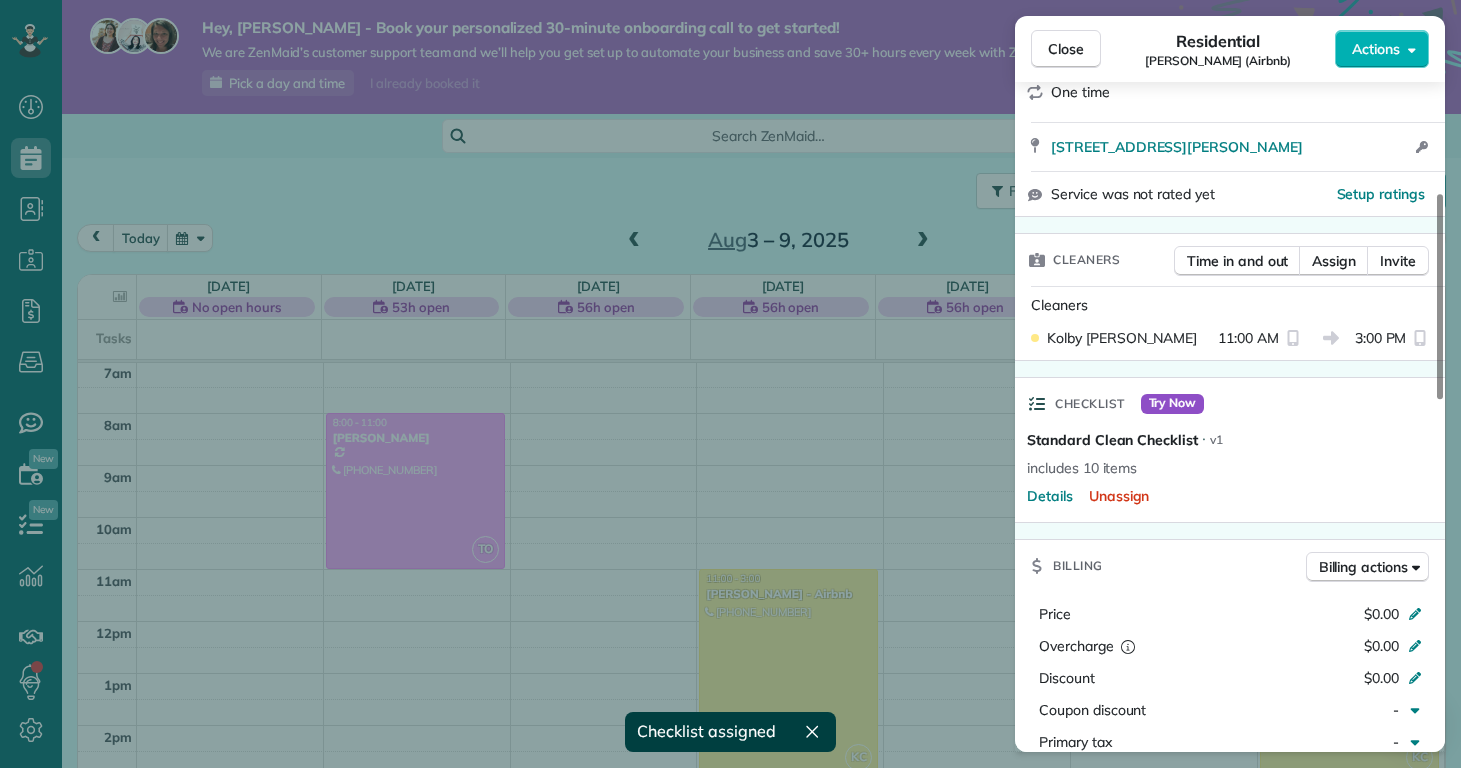 click on "Close Residential Nathan Carithers (Airbnb) Actions Status Active Nathan Carithers (Airbnb) · Open profile Mobile (910) 833-2761 Copy ncrealestatenate@gmail.com Copy View Details Residential Wednesday, August 06, 2025 11:00 AM 3:00 PM 4 hours and 0 minutes One time 121 Quartersdeck Rogers Bay North Topsail Beach NC 28460 Open access information Service was not rated yet Setup ratings Cleaners Time in and out Assign Invite Cleaners Kolby   Cummings 11:00 AM 3:00 PM Checklist Try Now Standard Clean Checklist   ⋅  v1 includes 10 items Details Unassign Billing Billing actions Price $0.00 Overcharge $0.00 Discount $0.00 Coupon discount - Primary tax - Secondary tax - Total appointment price $0.00 Tips collected New feature! $0.00 Mark as paid Total including tip $0.00 Get paid online in no-time! Send an invoice and reward your cleaners with tips Charge customer credit card Appointment custom fields Reason for Skip - Hidden from cleaners Pay Method - Hidden from cleaners Work items Camper Clean   Notes 0 1 ( )" at bounding box center [730, 384] 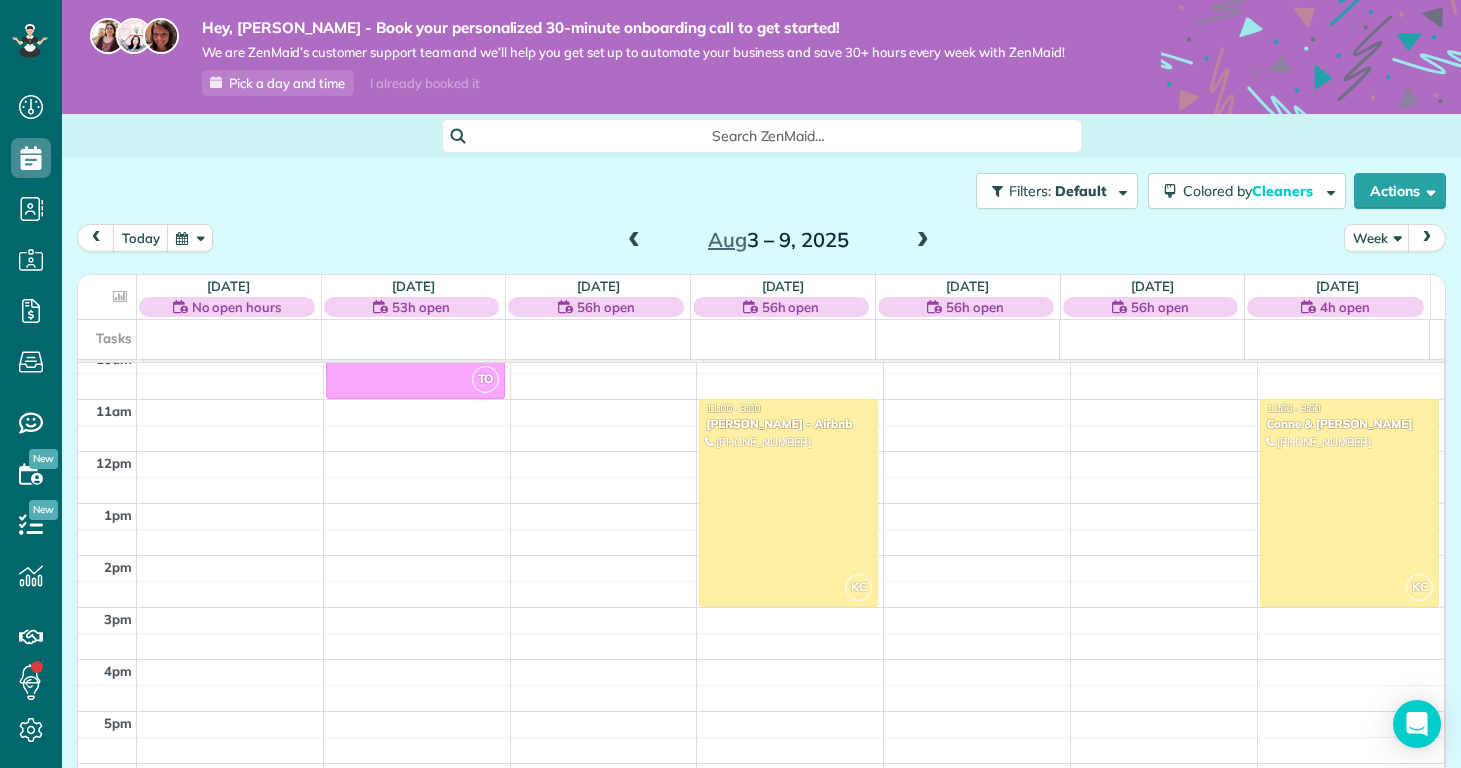 scroll, scrollTop: 351, scrollLeft: 0, axis: vertical 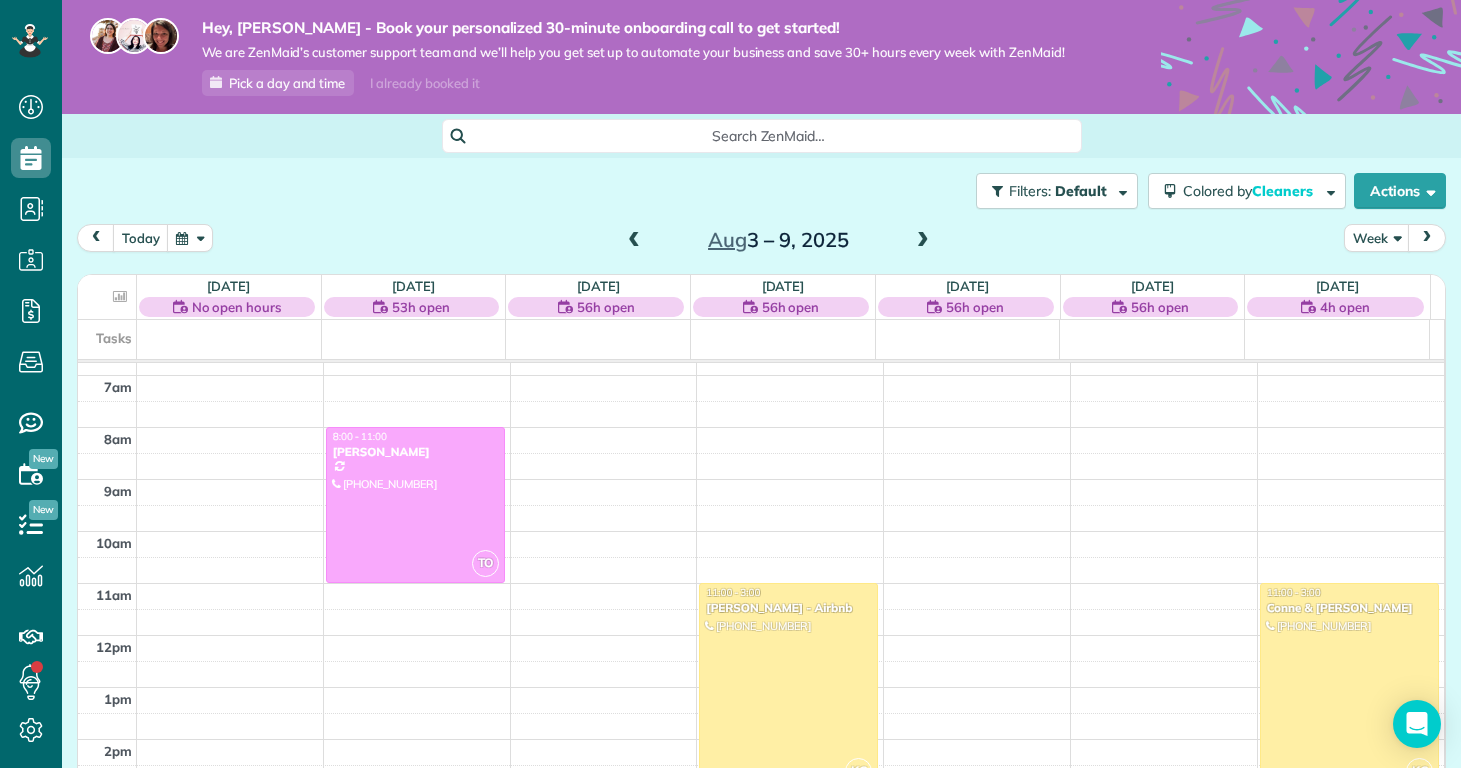 click at bounding box center [923, 241] 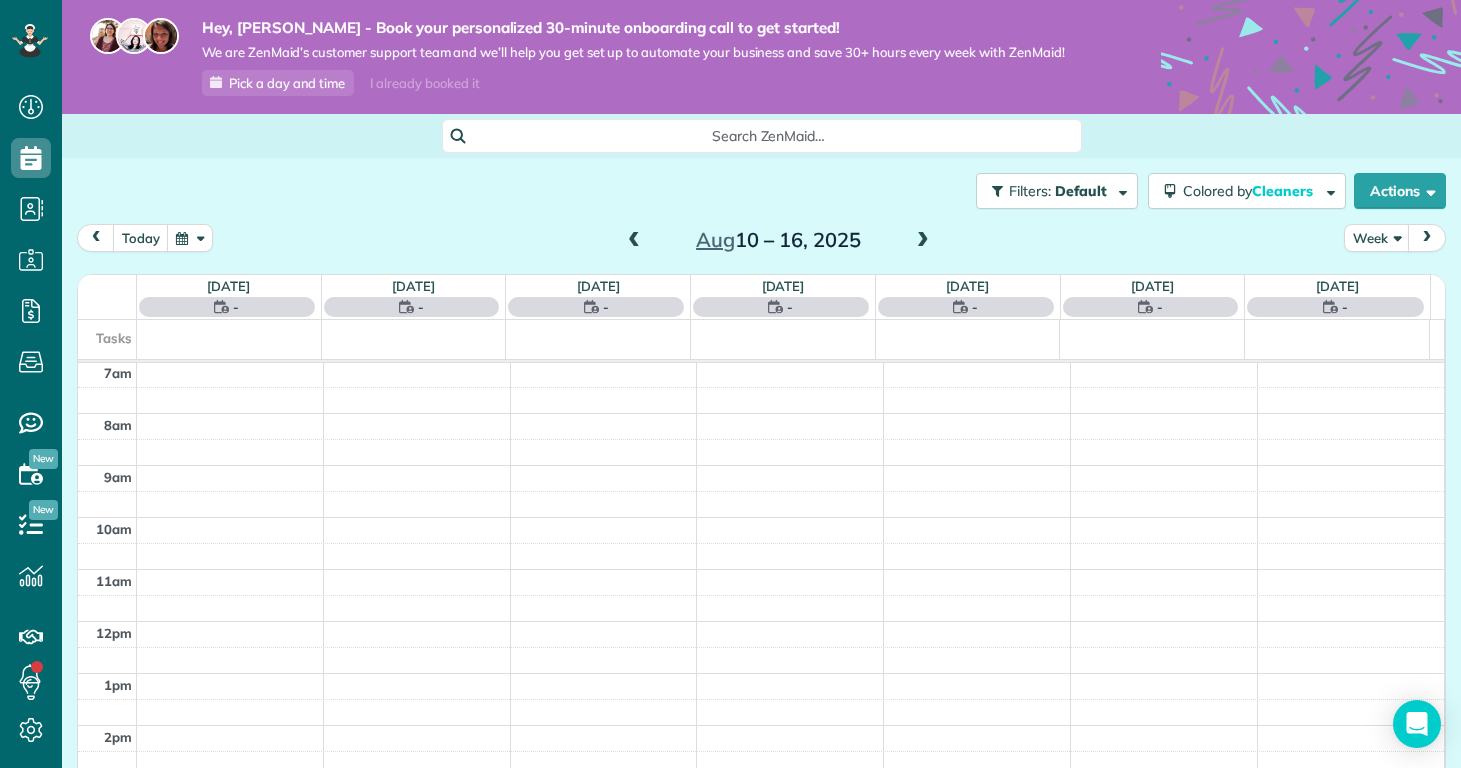 scroll, scrollTop: 365, scrollLeft: 0, axis: vertical 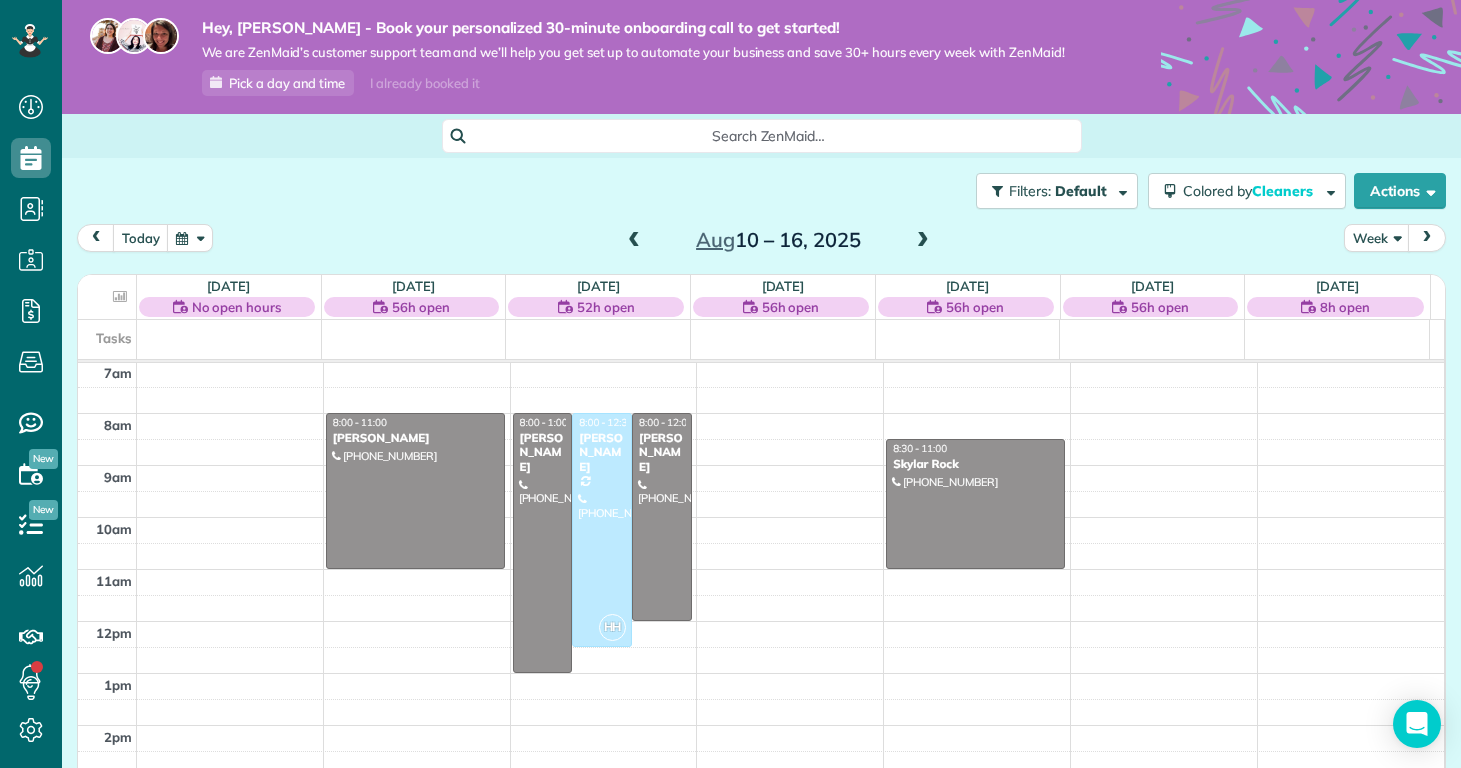 click at bounding box center (923, 241) 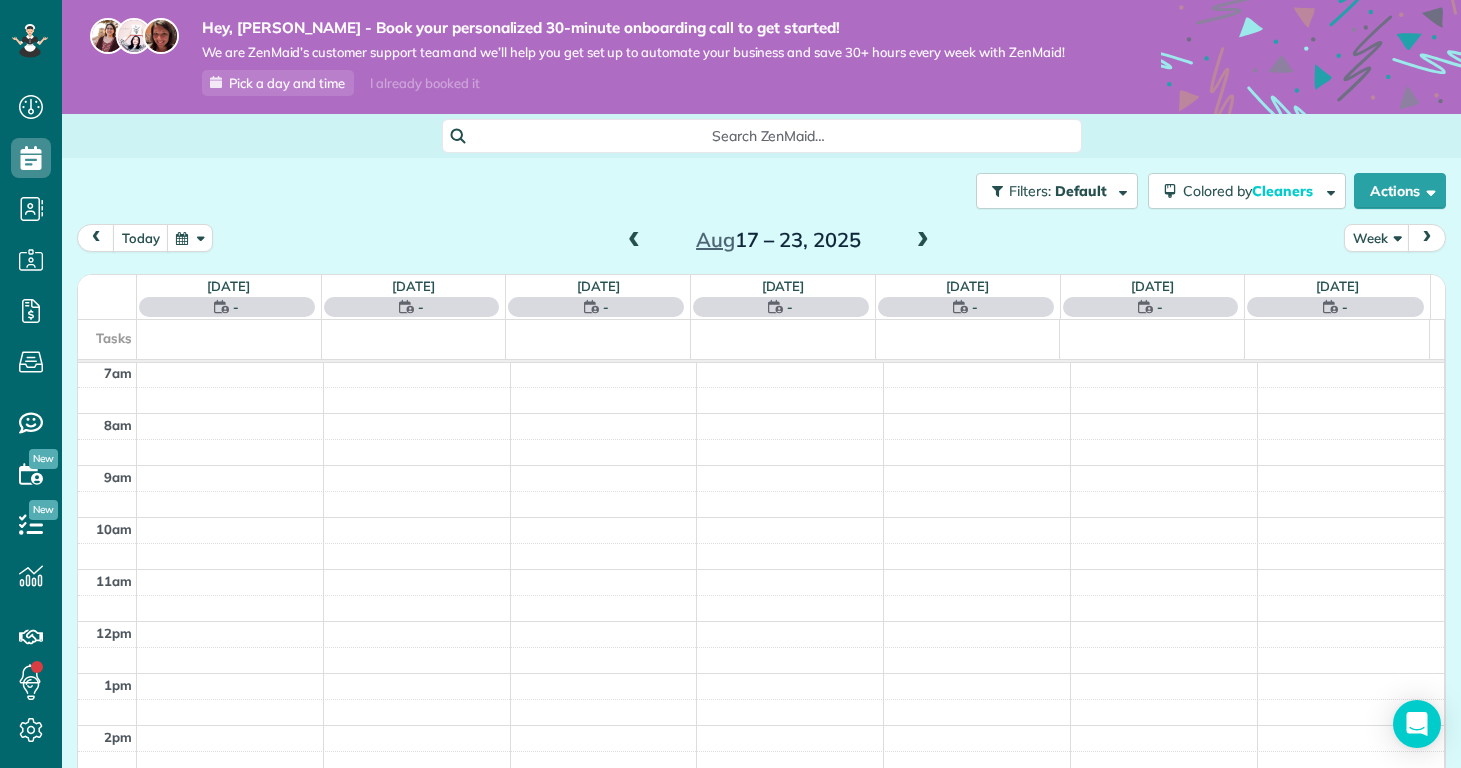 scroll, scrollTop: 365, scrollLeft: 0, axis: vertical 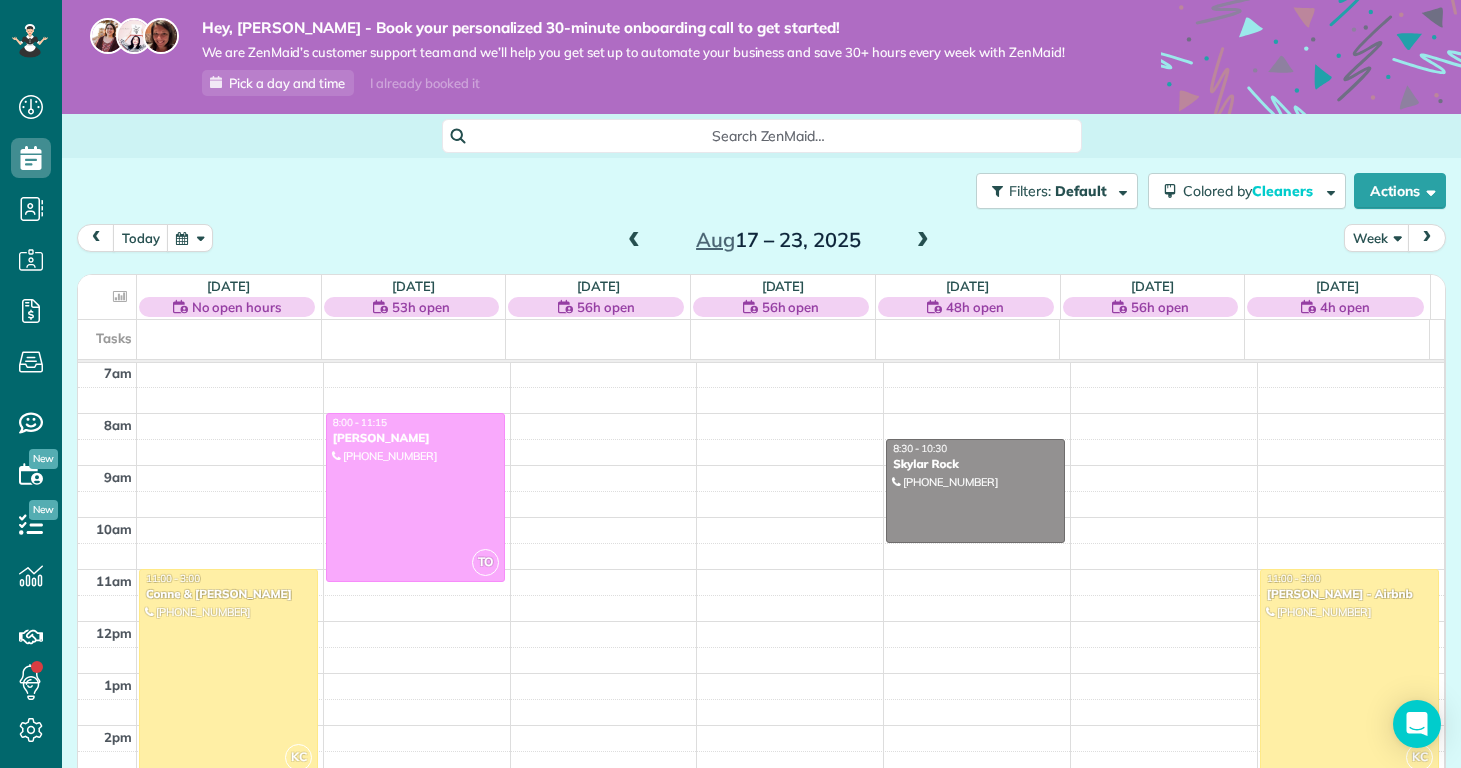 click at bounding box center (634, 241) 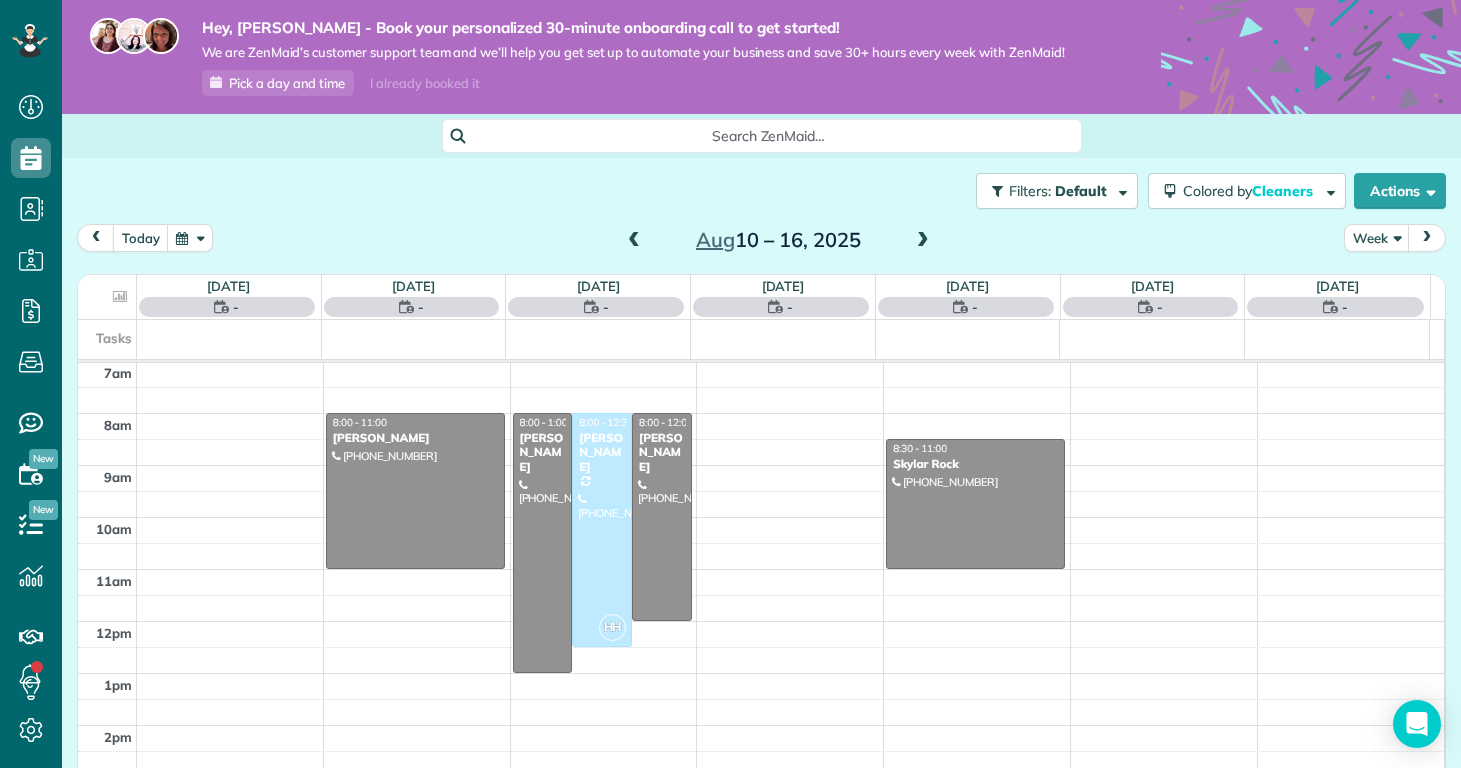scroll, scrollTop: 365, scrollLeft: 0, axis: vertical 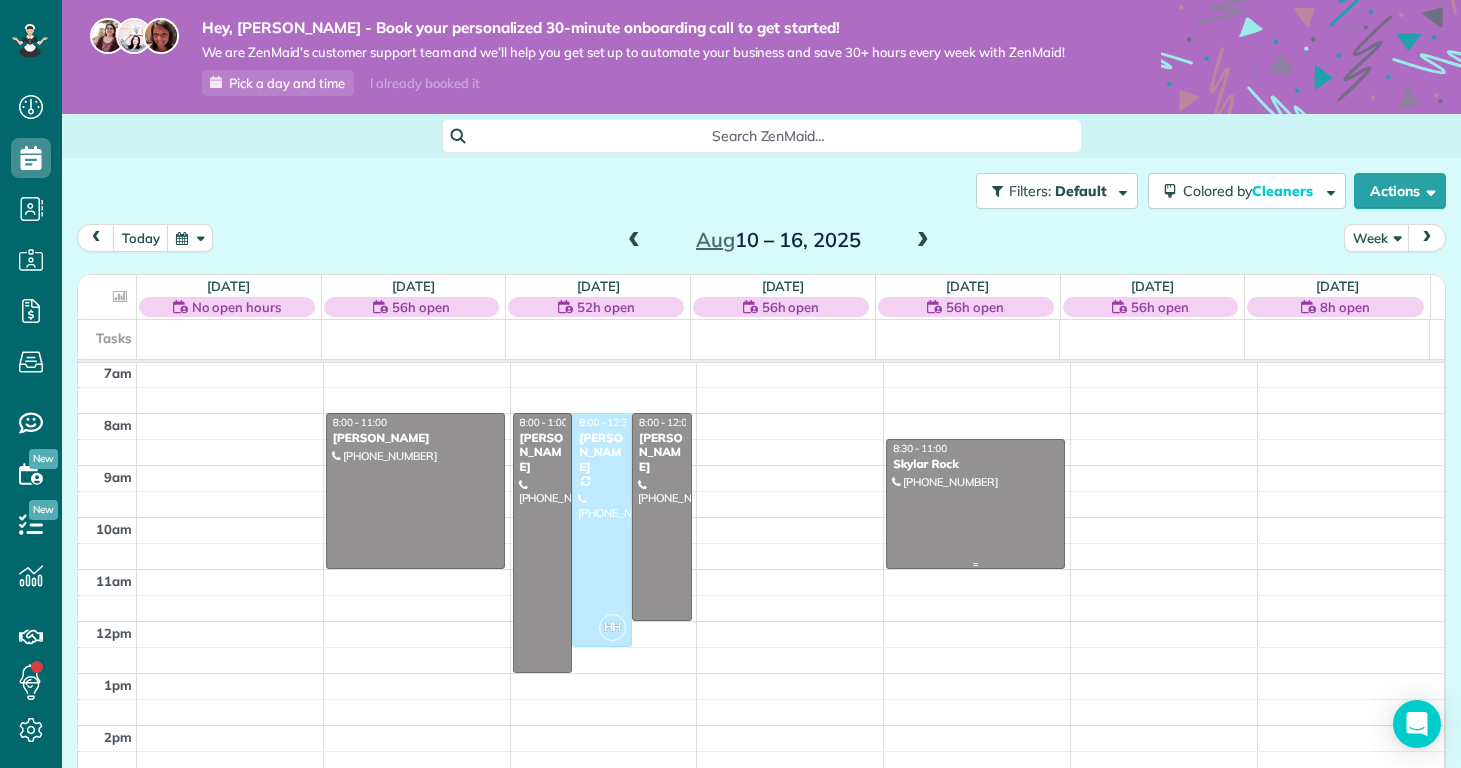 click at bounding box center [975, 504] 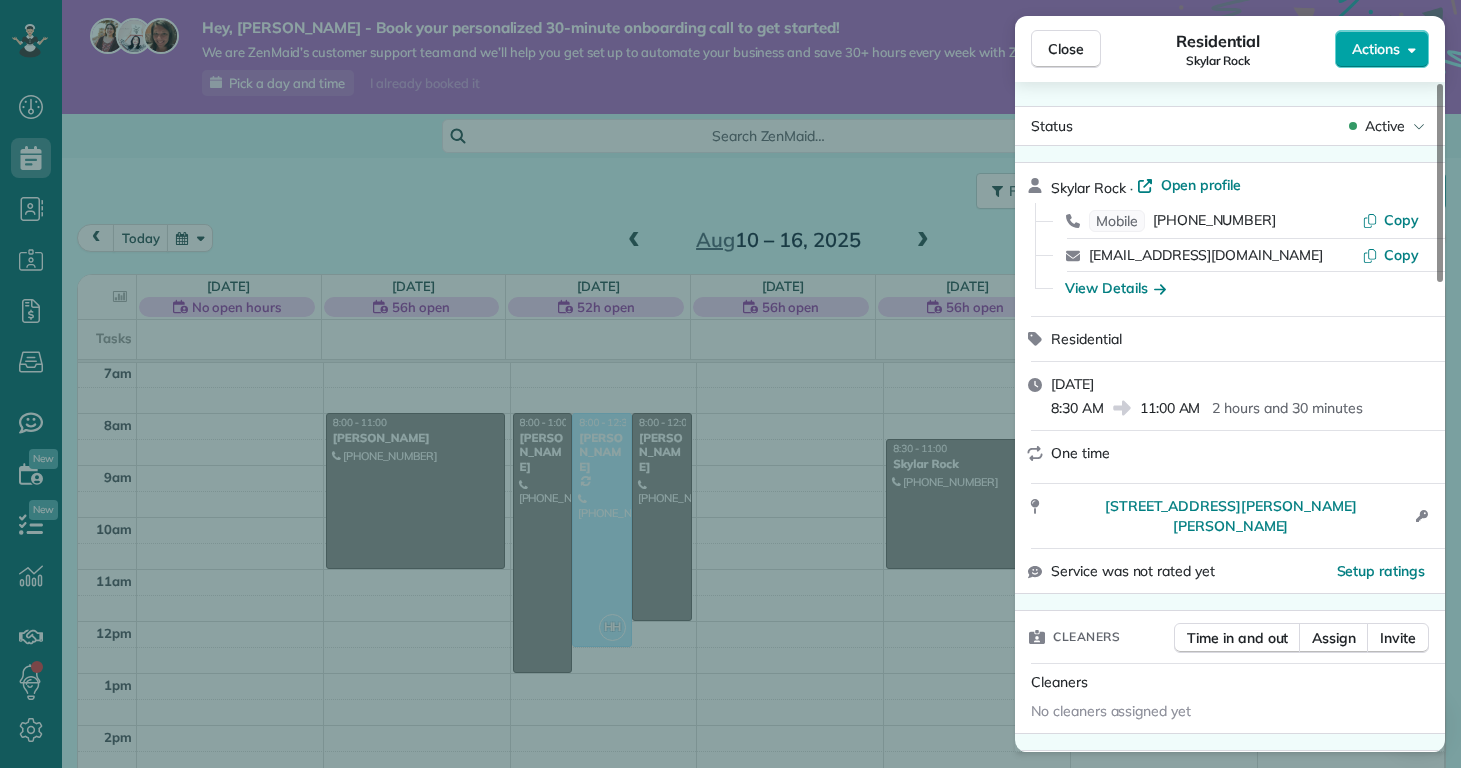 click on "Actions" at bounding box center (1382, 49) 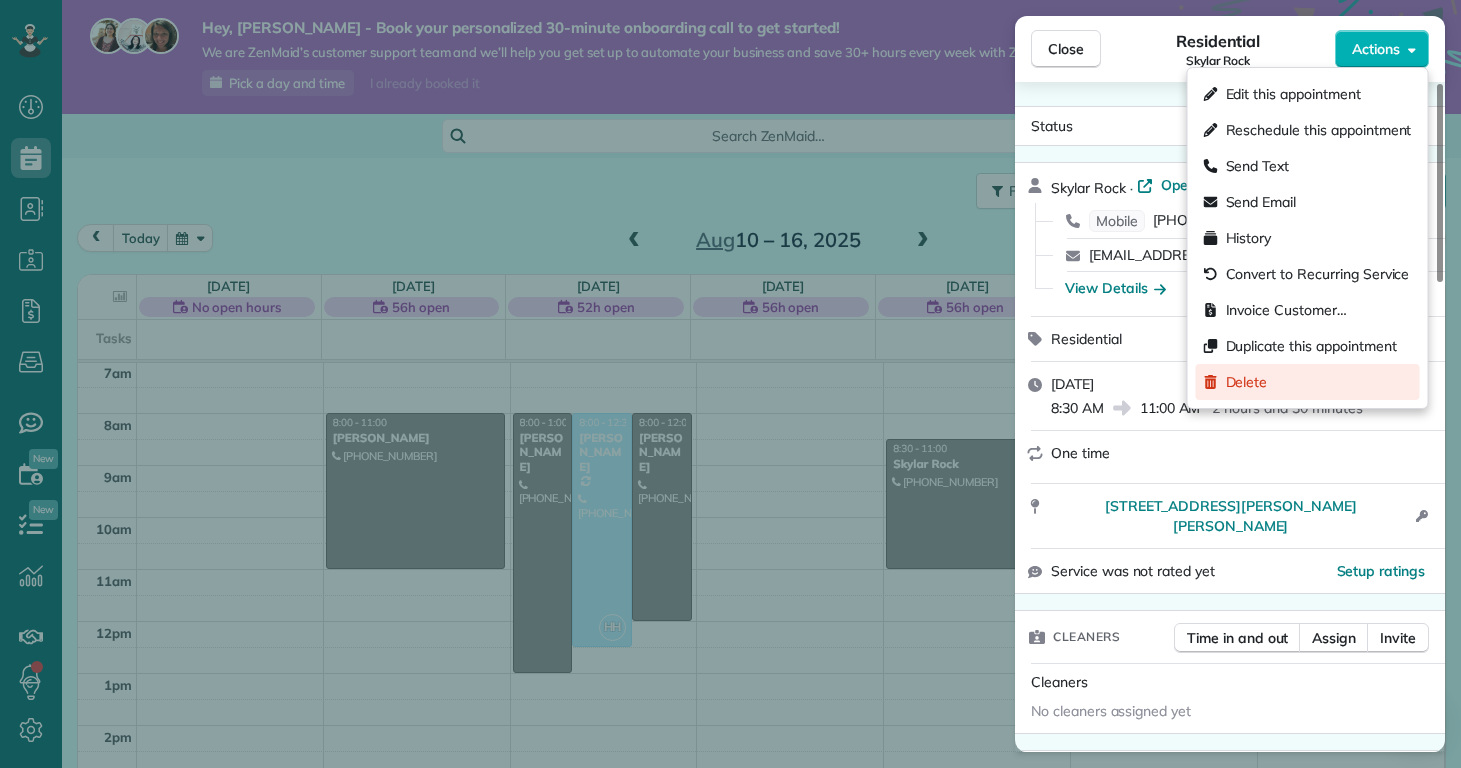 click on "Delete" at bounding box center [1308, 382] 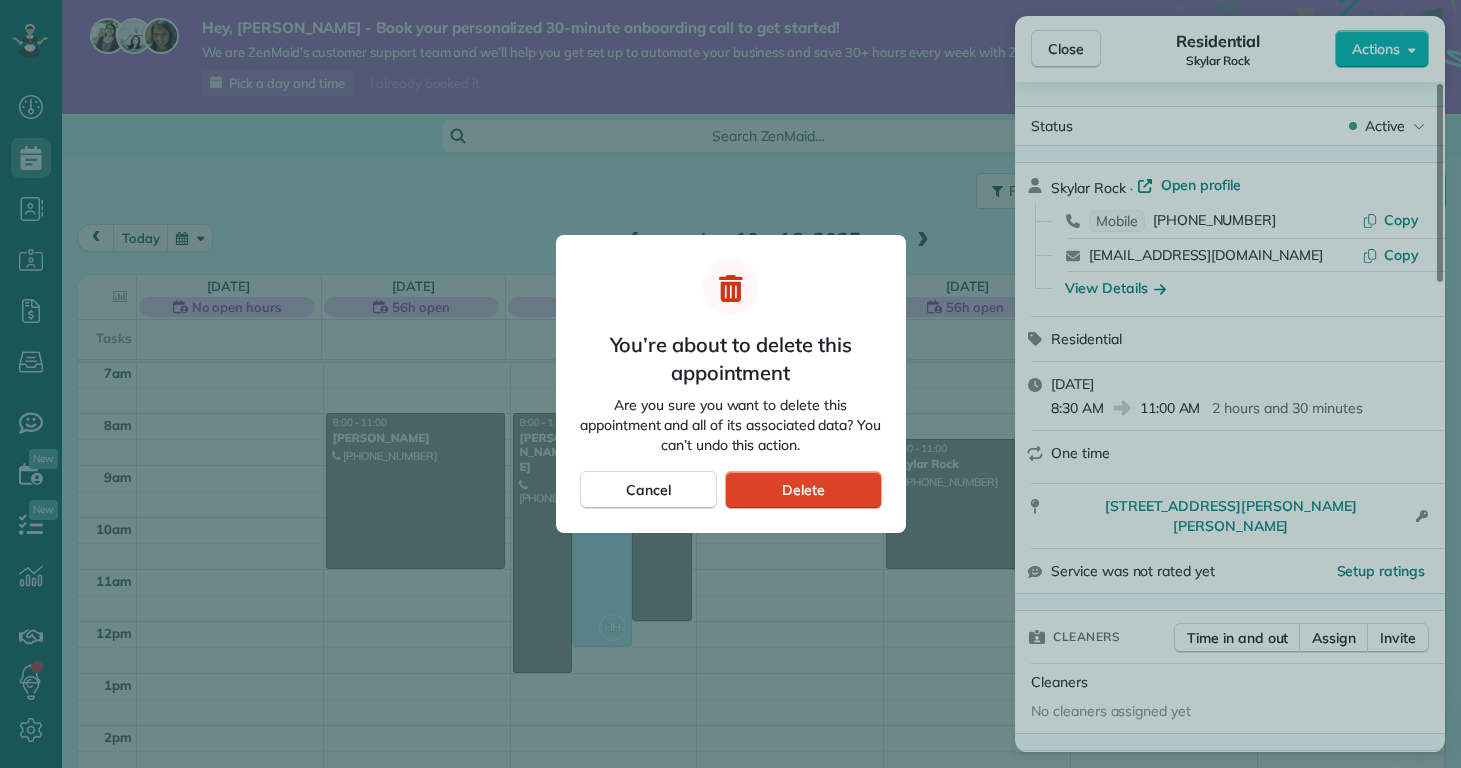 click on "Delete" at bounding box center (803, 490) 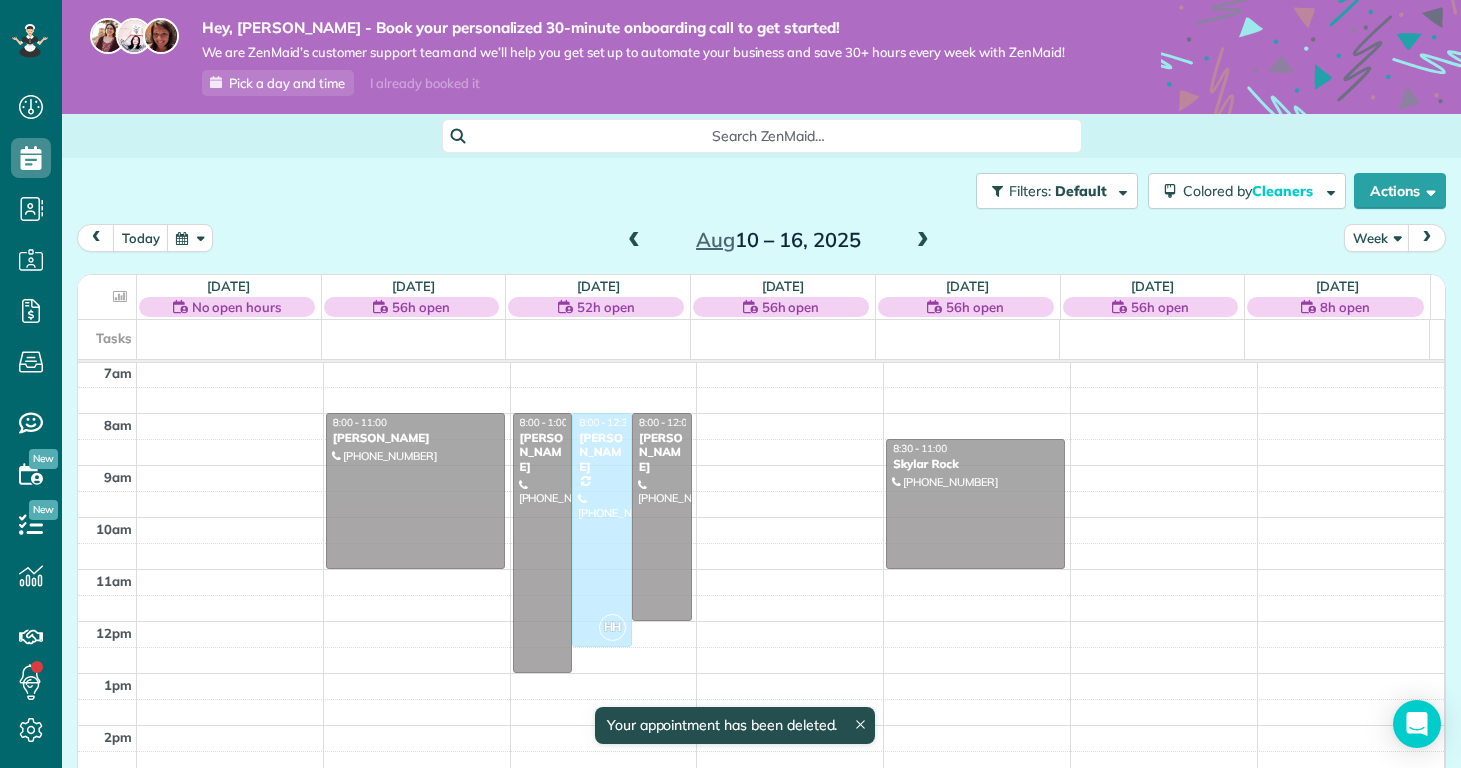 scroll, scrollTop: 365, scrollLeft: 0, axis: vertical 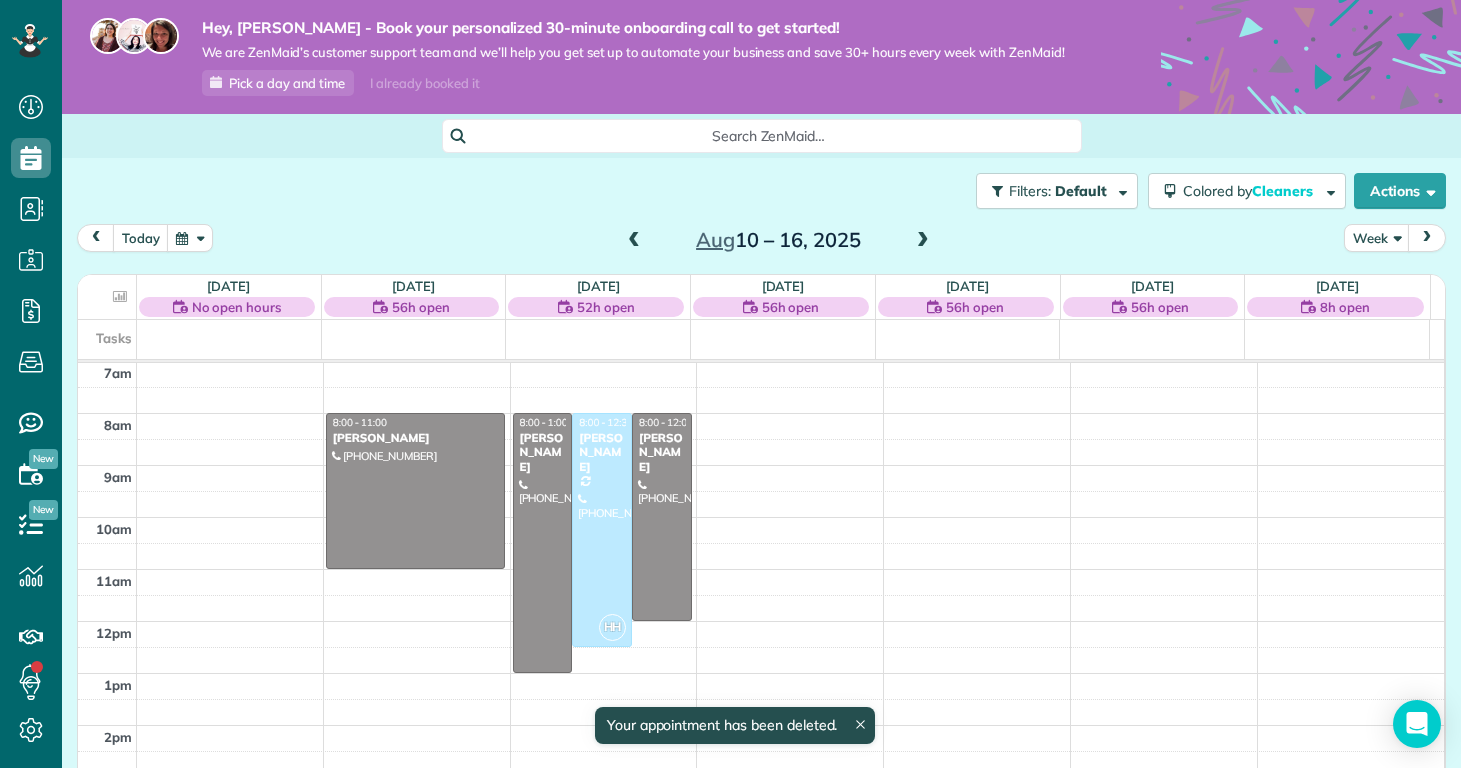 click on "Aug  10 – 16, 2025" at bounding box center (778, 240) 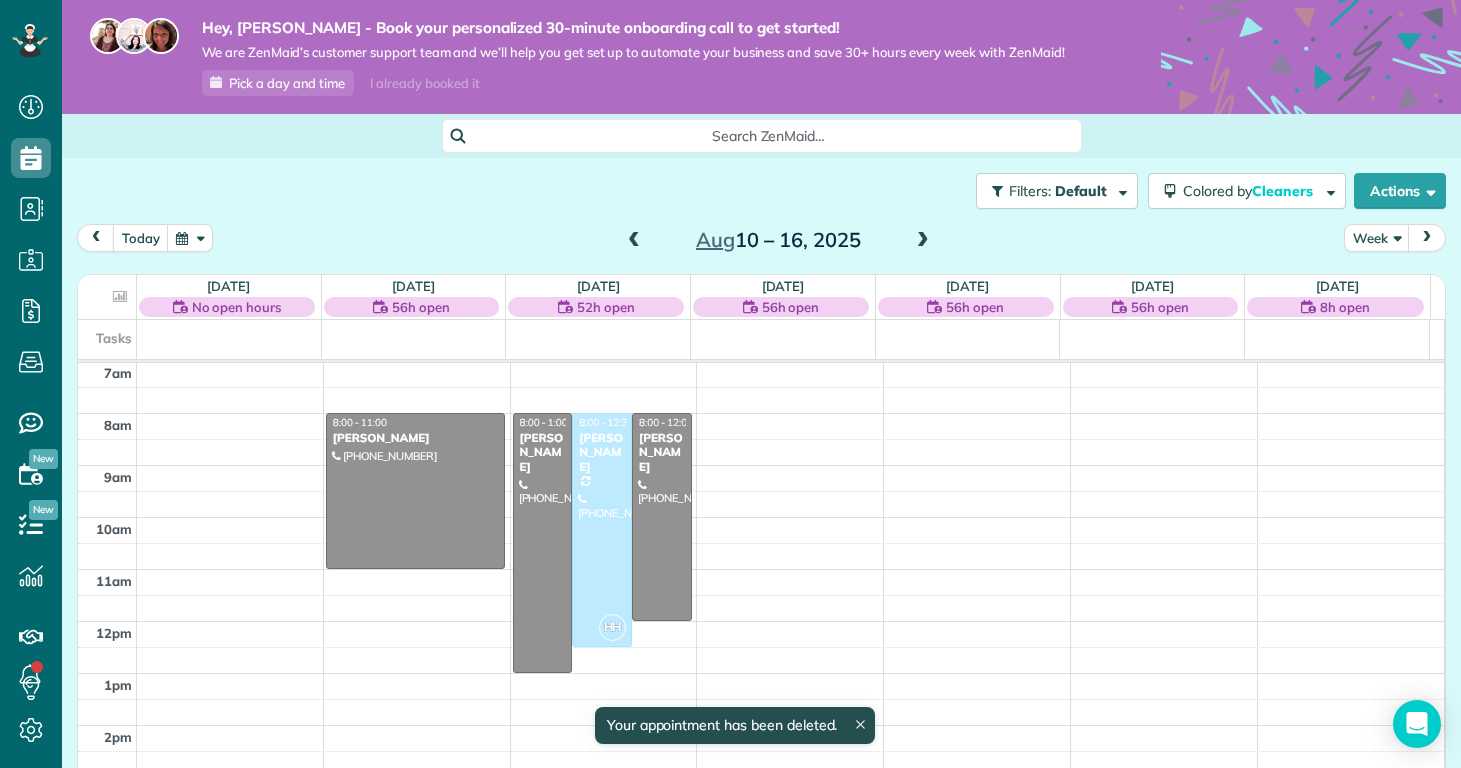 click at bounding box center [923, 241] 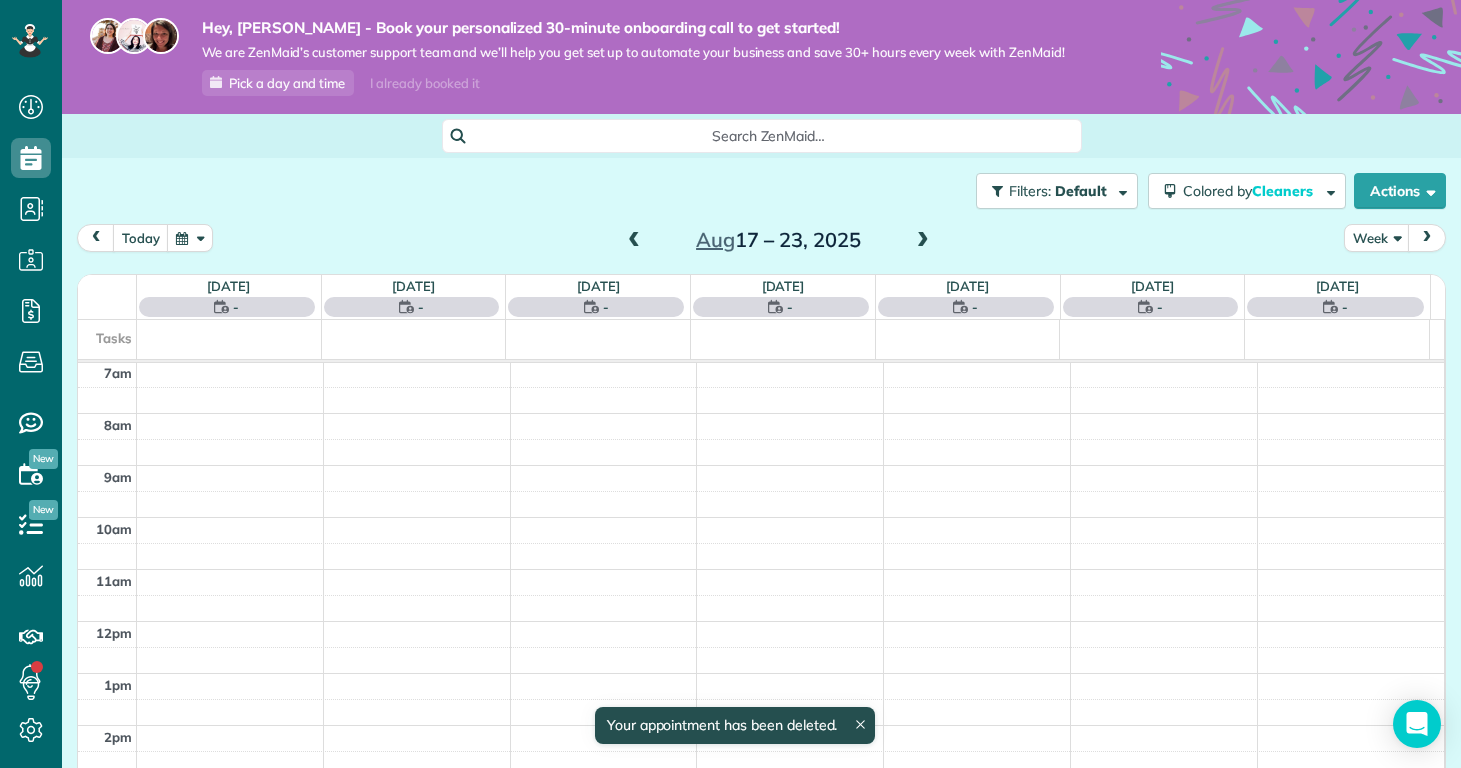 scroll, scrollTop: 365, scrollLeft: 0, axis: vertical 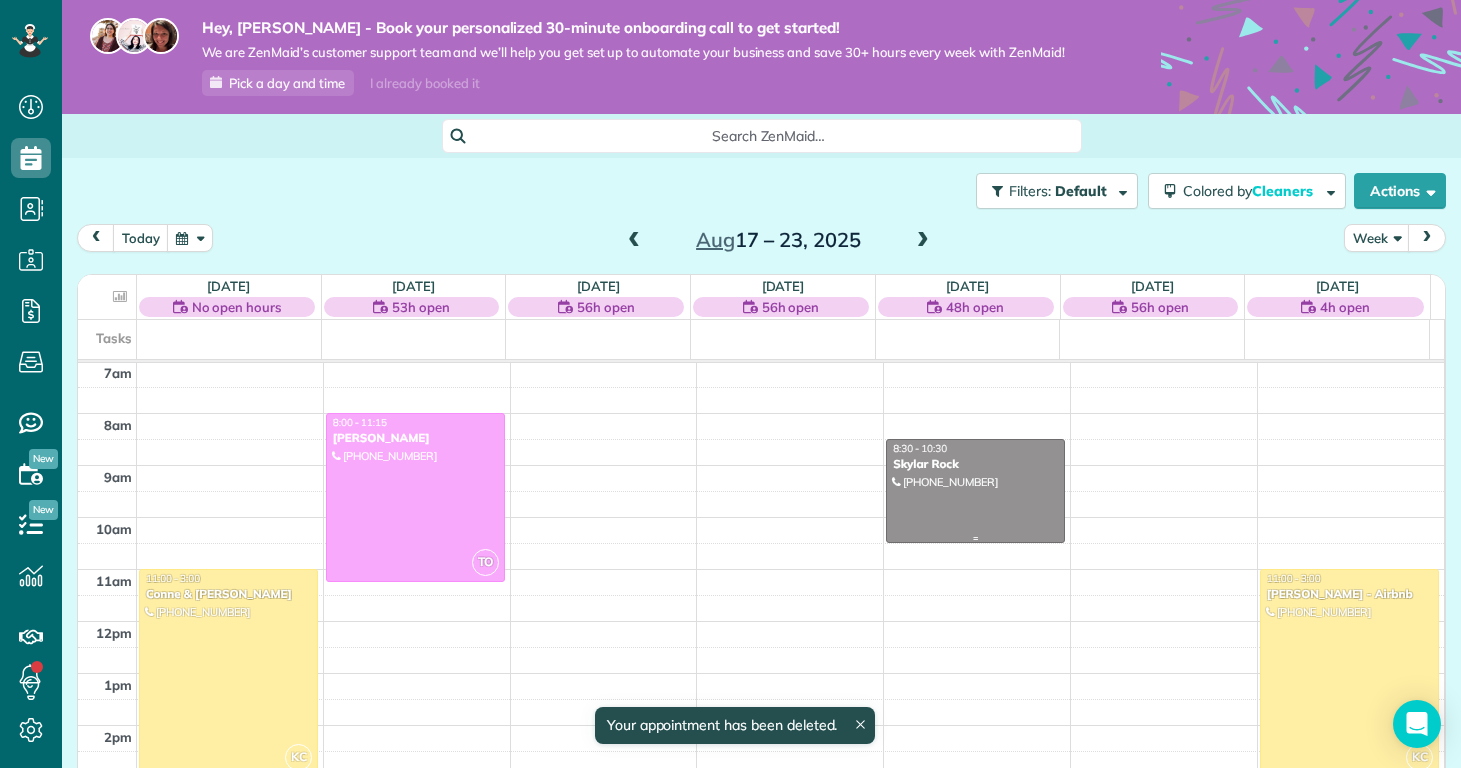click at bounding box center [975, 491] 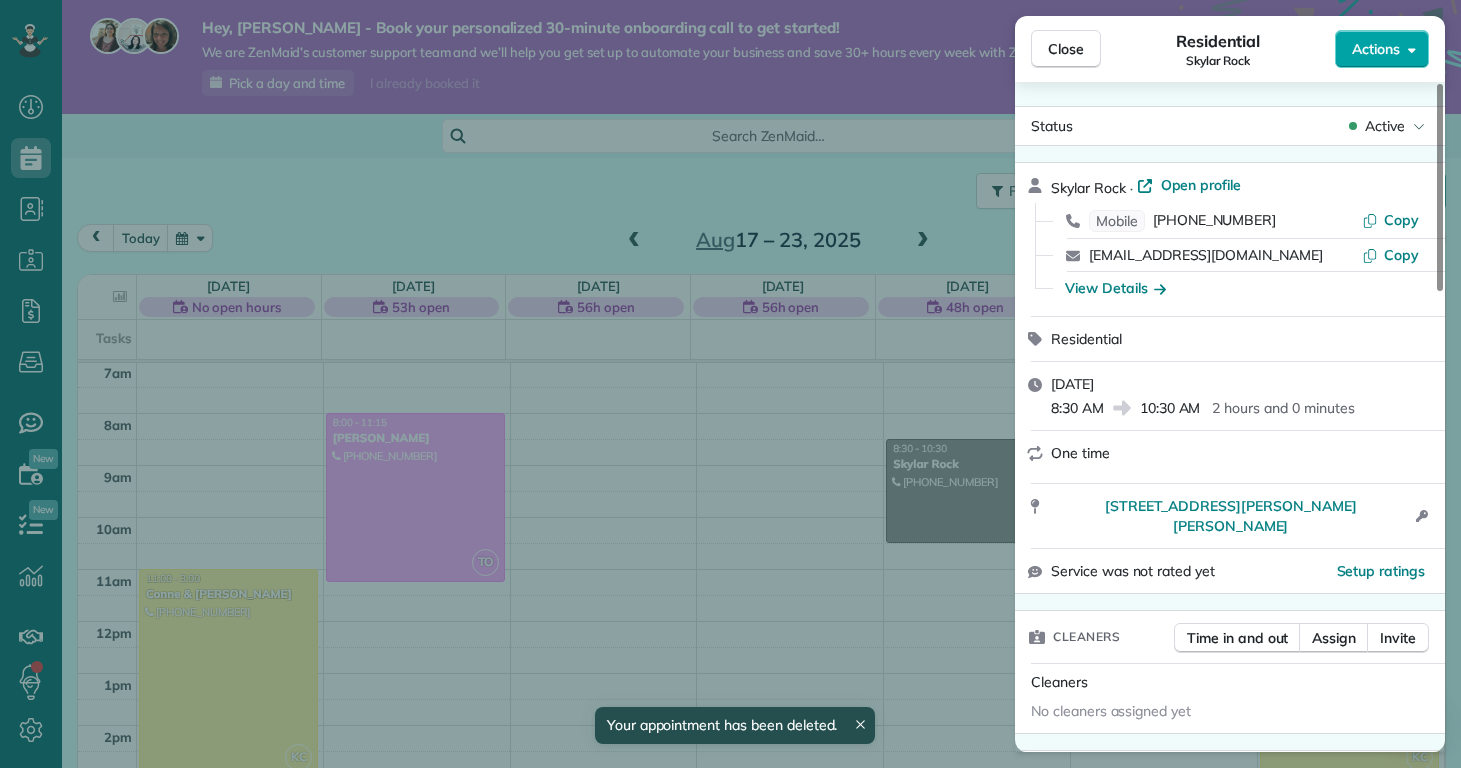 click on "Actions" at bounding box center (1382, 49) 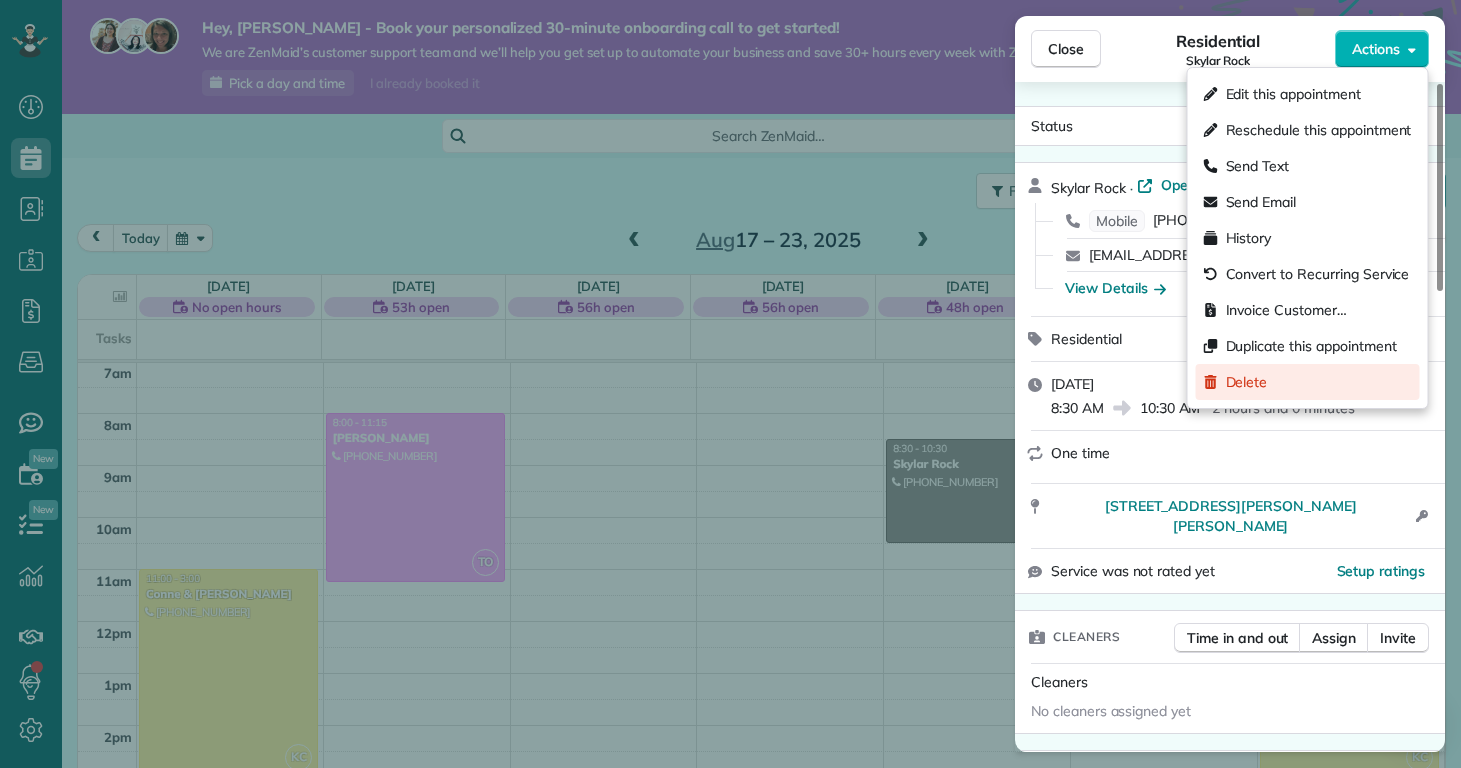 click on "Delete" at bounding box center [1308, 382] 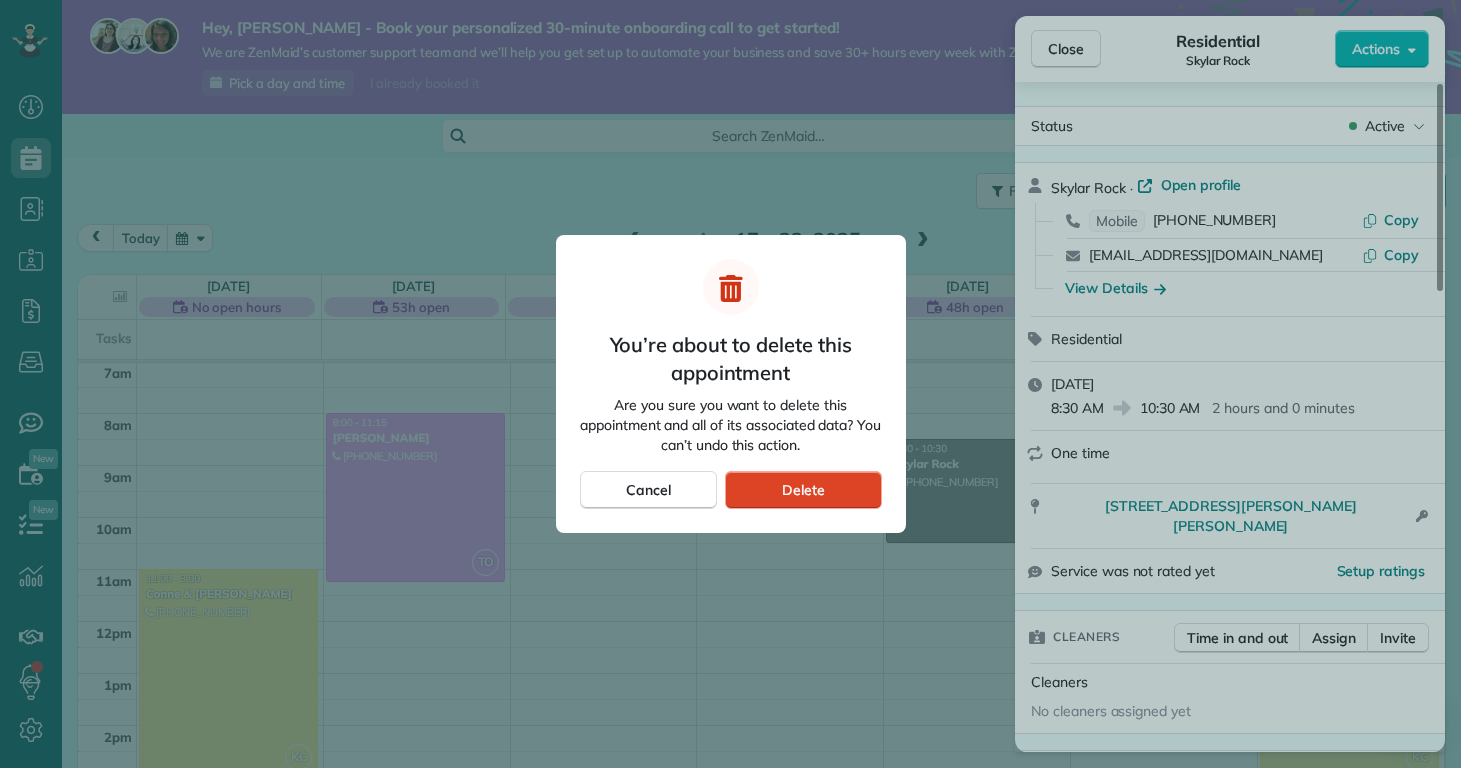 click on "Delete" at bounding box center (803, 490) 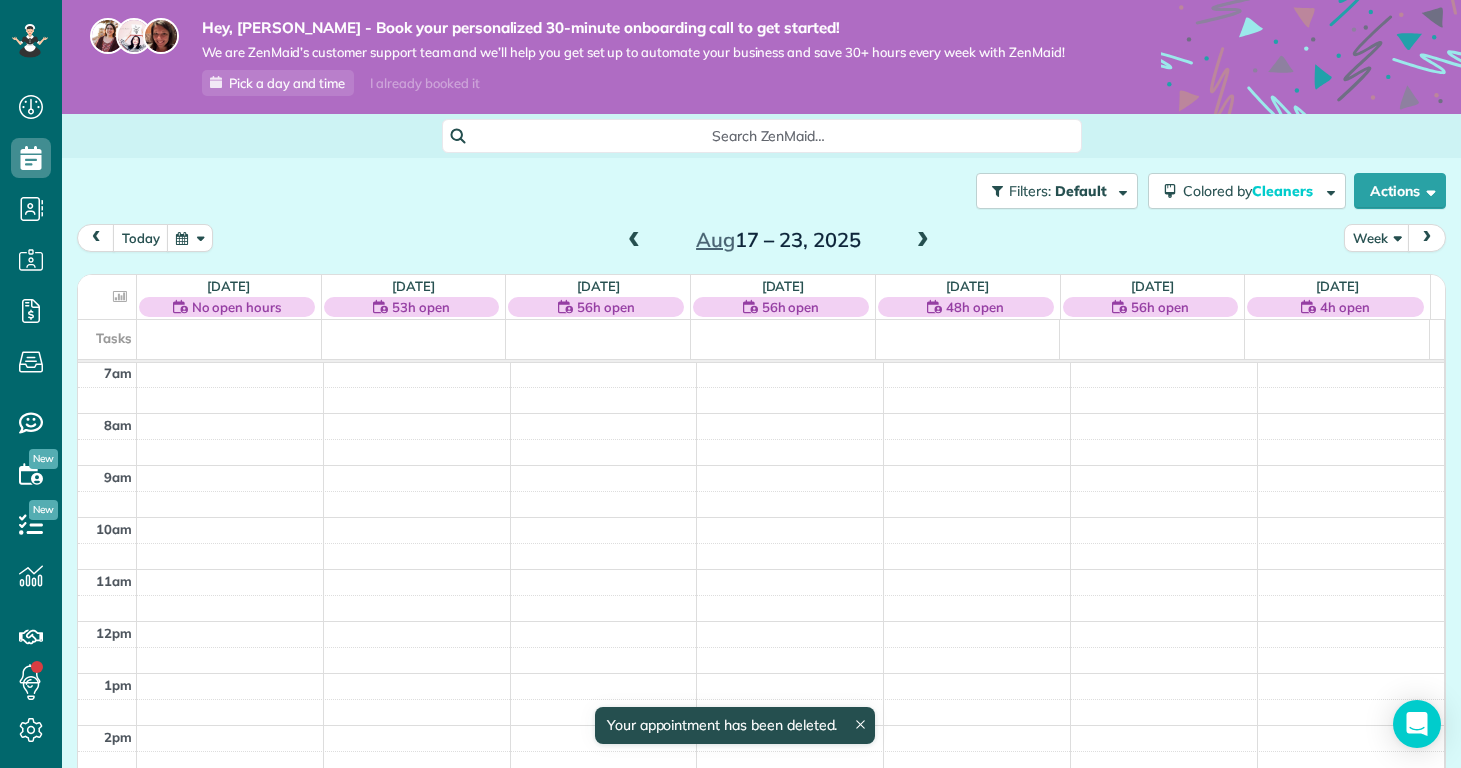 scroll, scrollTop: 365, scrollLeft: 0, axis: vertical 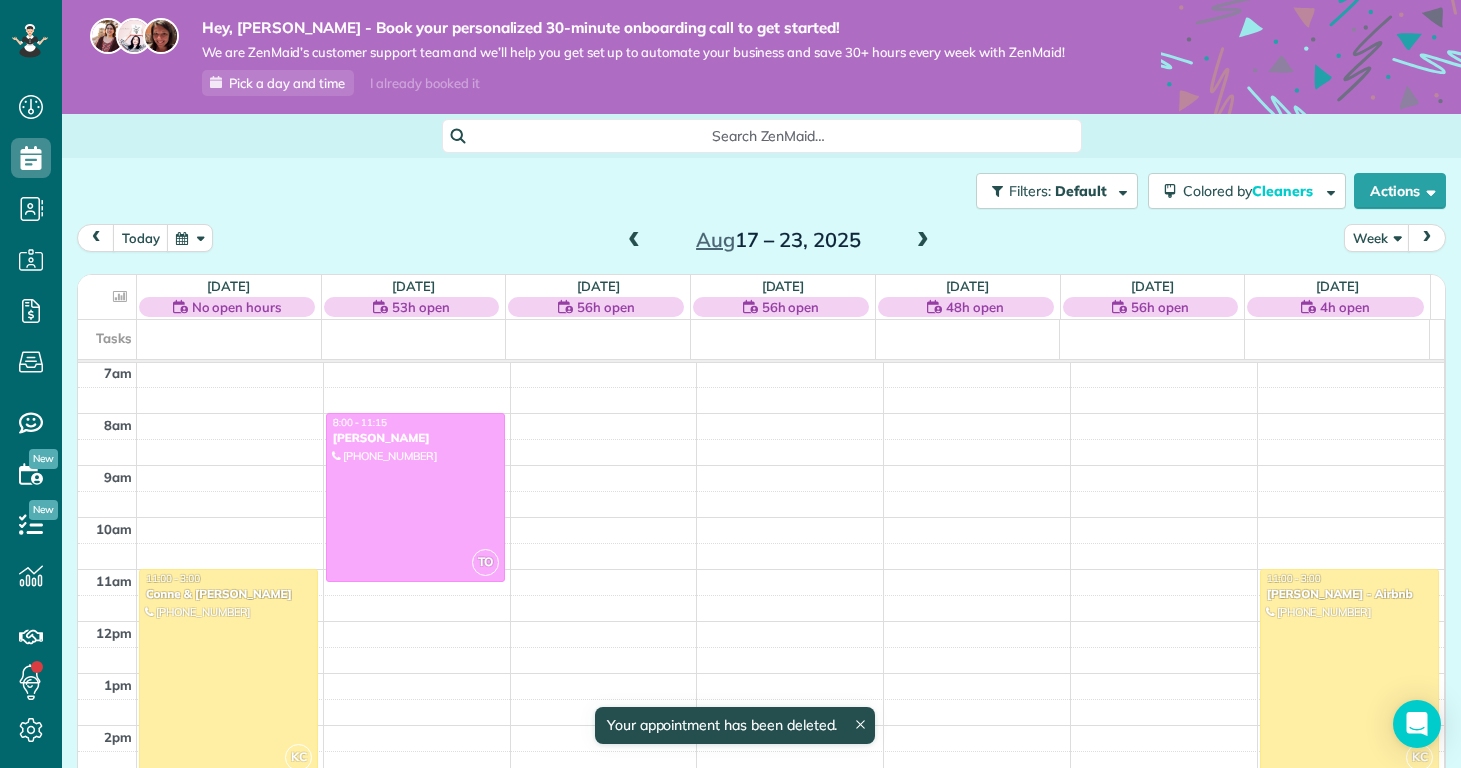 click on "today   Week Aug  17 – 23, 2025" at bounding box center (761, 242) 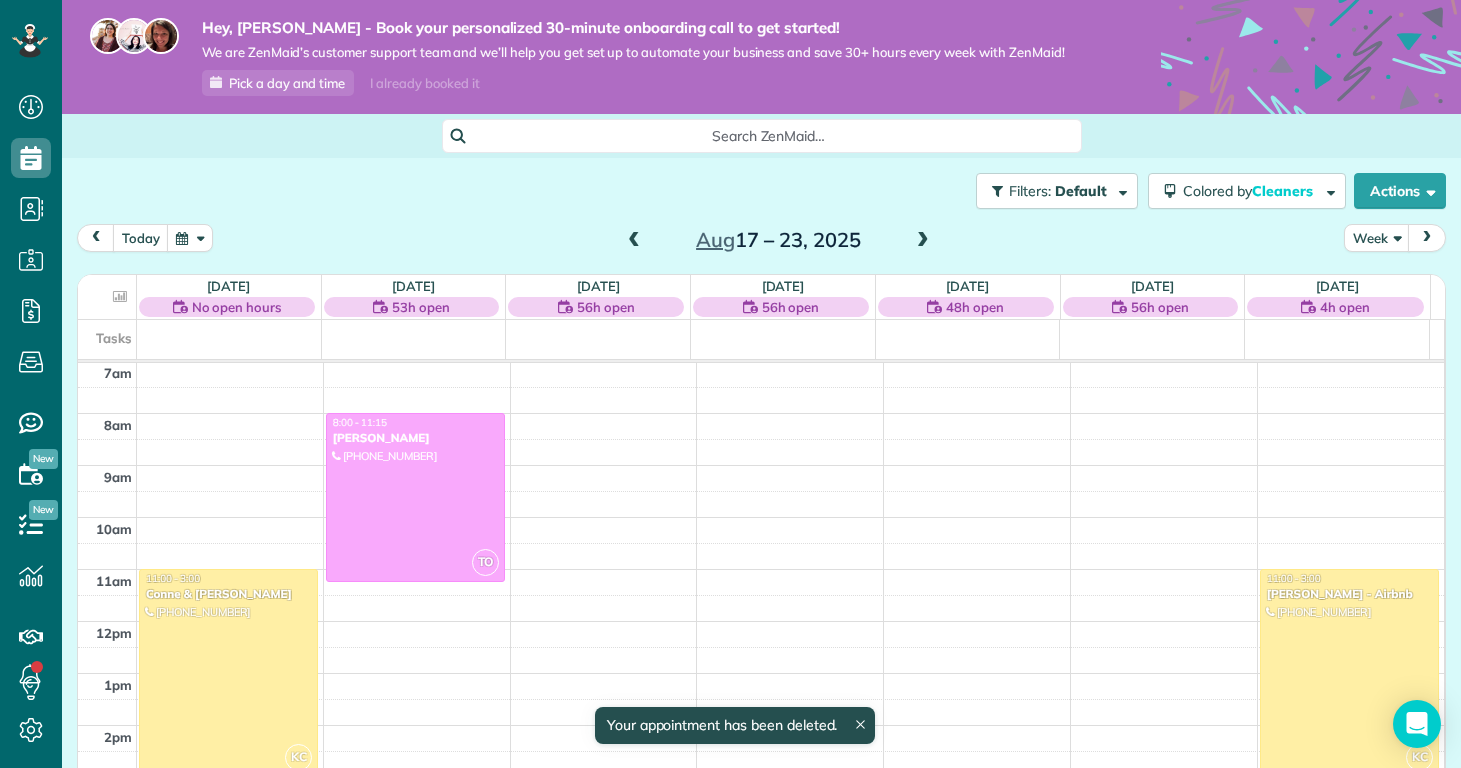 click at bounding box center (923, 241) 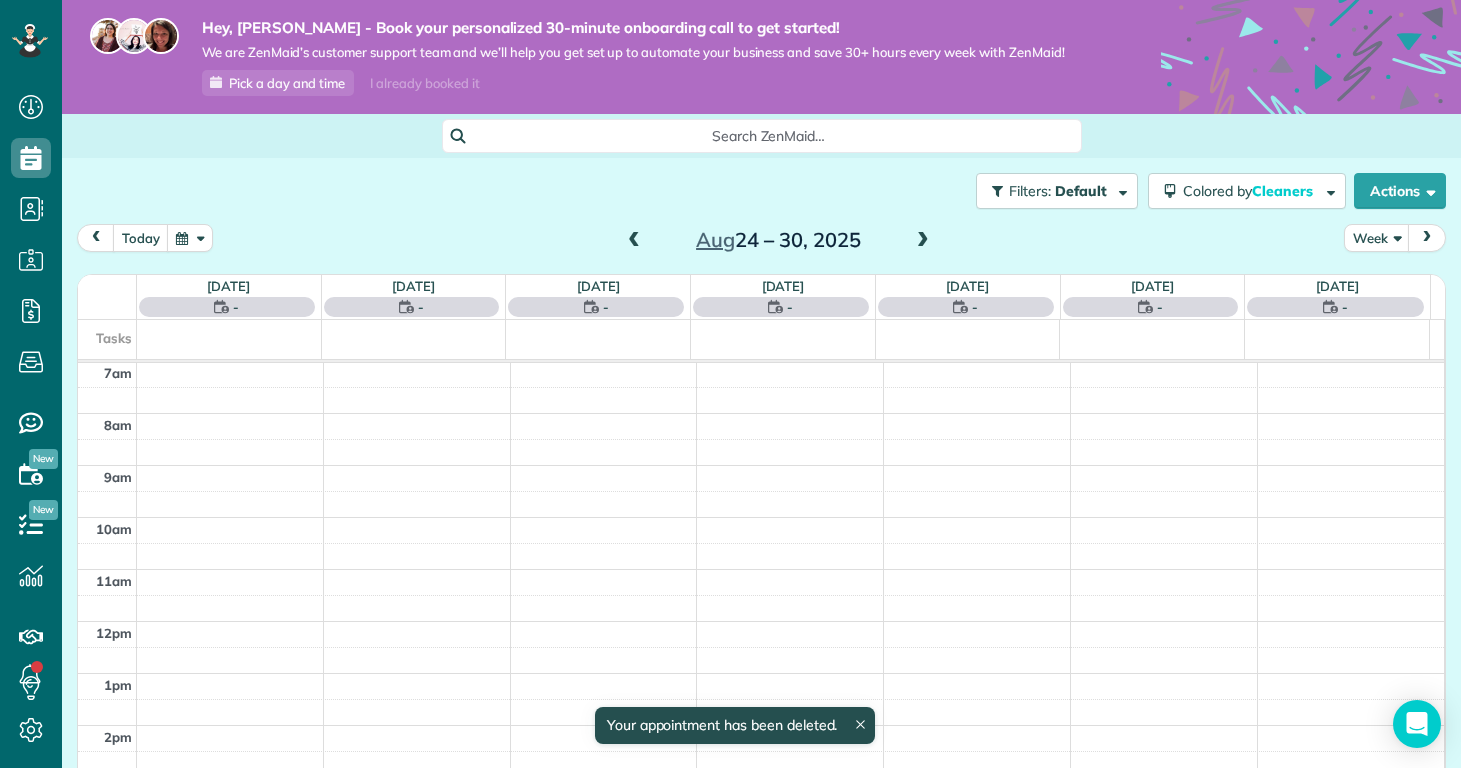 scroll, scrollTop: 365, scrollLeft: 0, axis: vertical 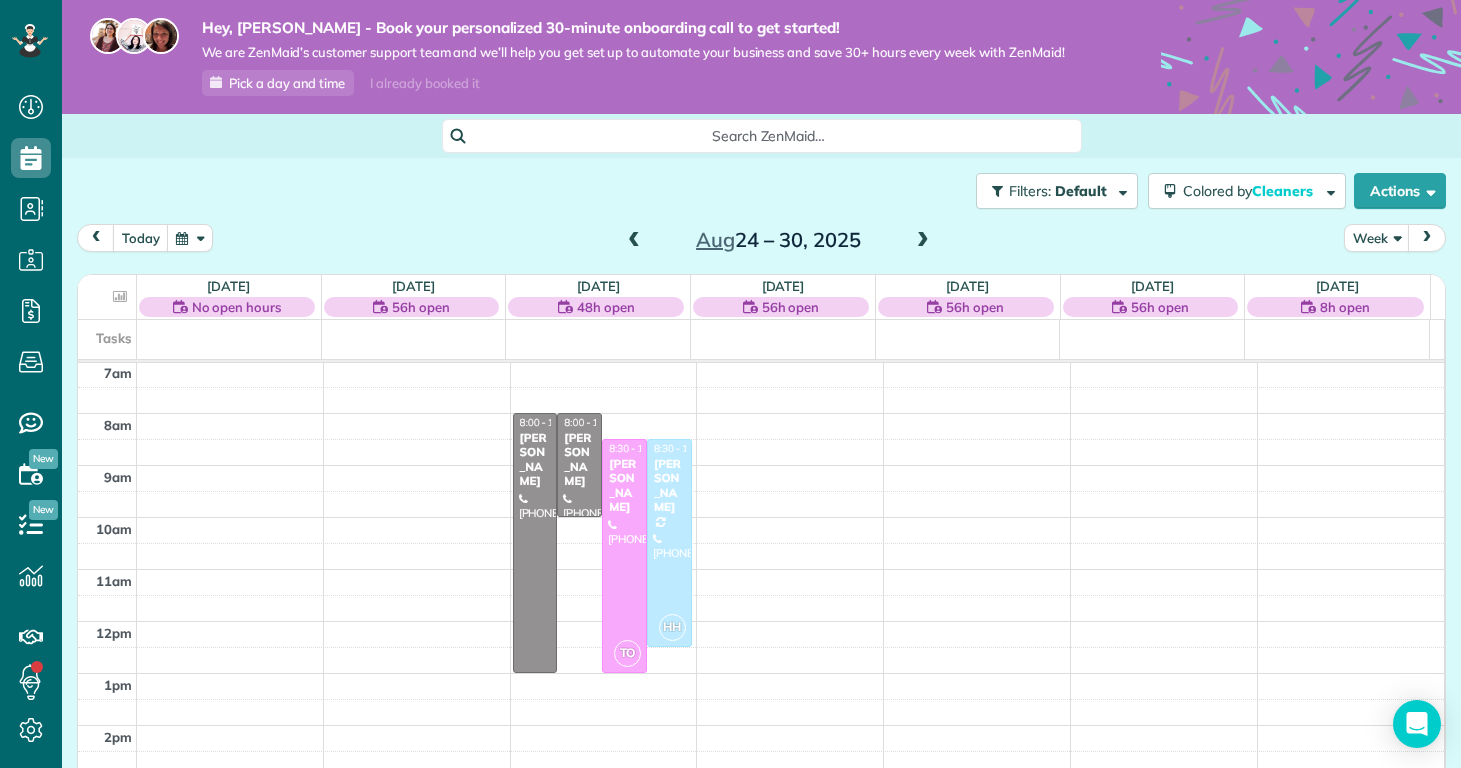 click at bounding box center (634, 241) 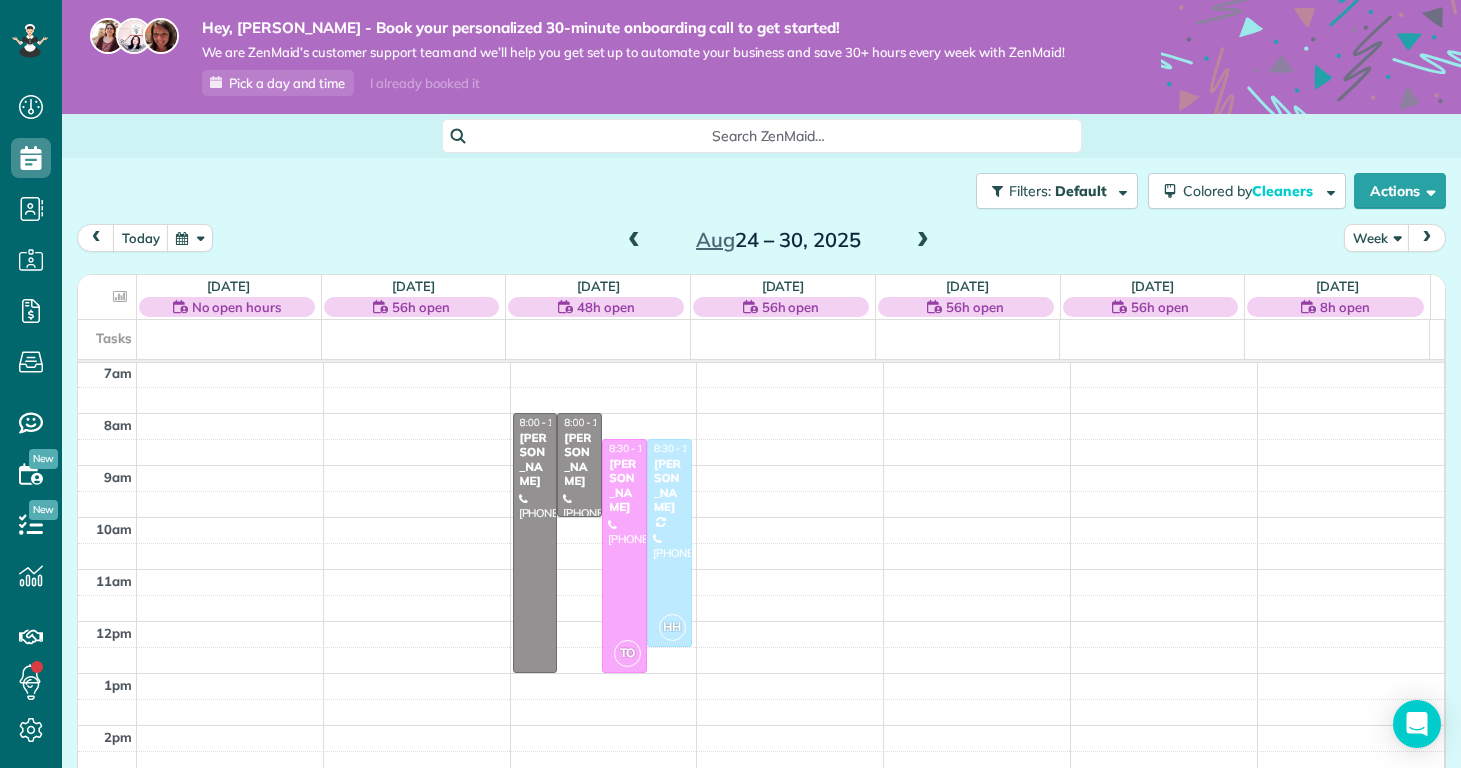 scroll, scrollTop: 365, scrollLeft: 0, axis: vertical 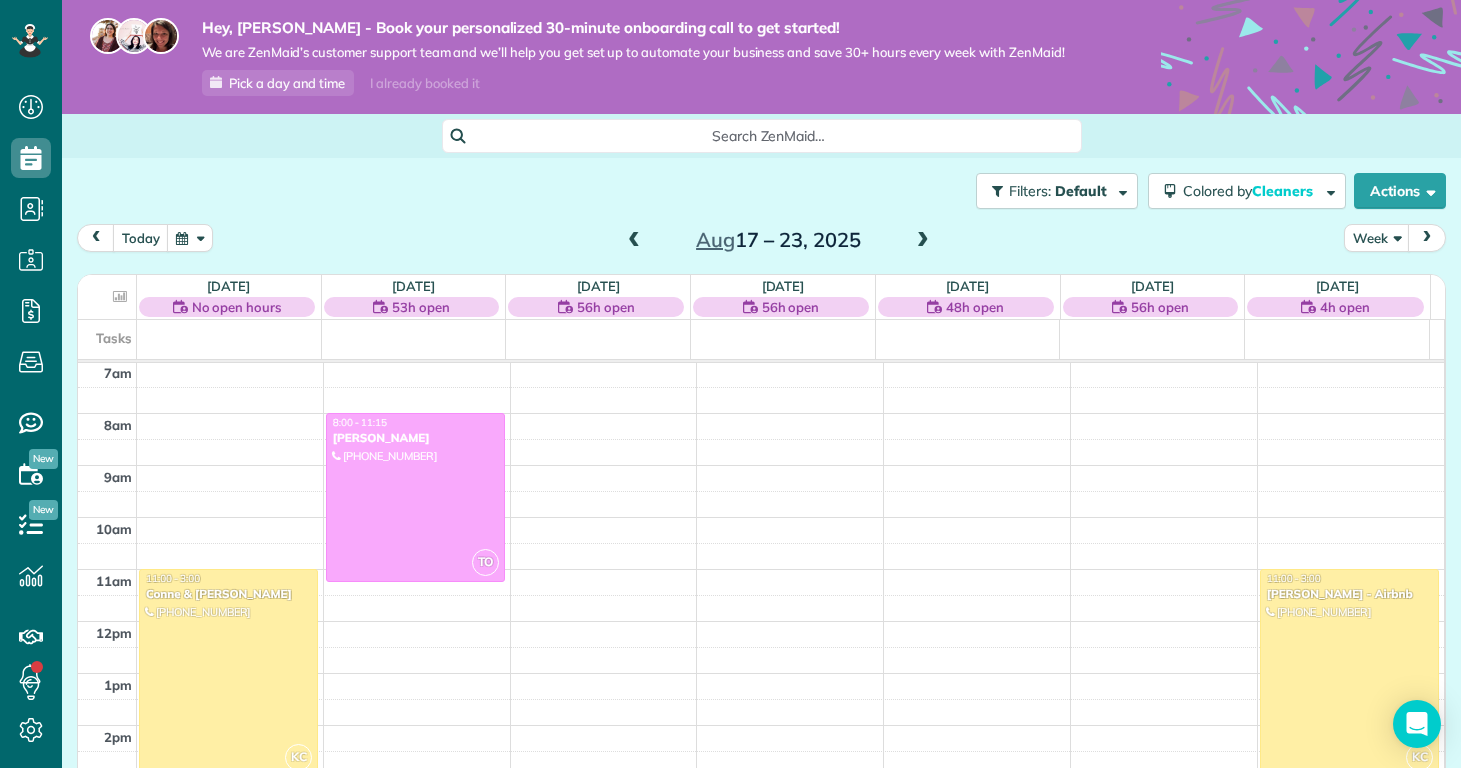 click on "Aug  17 – 23, 2025" at bounding box center (778, 240) 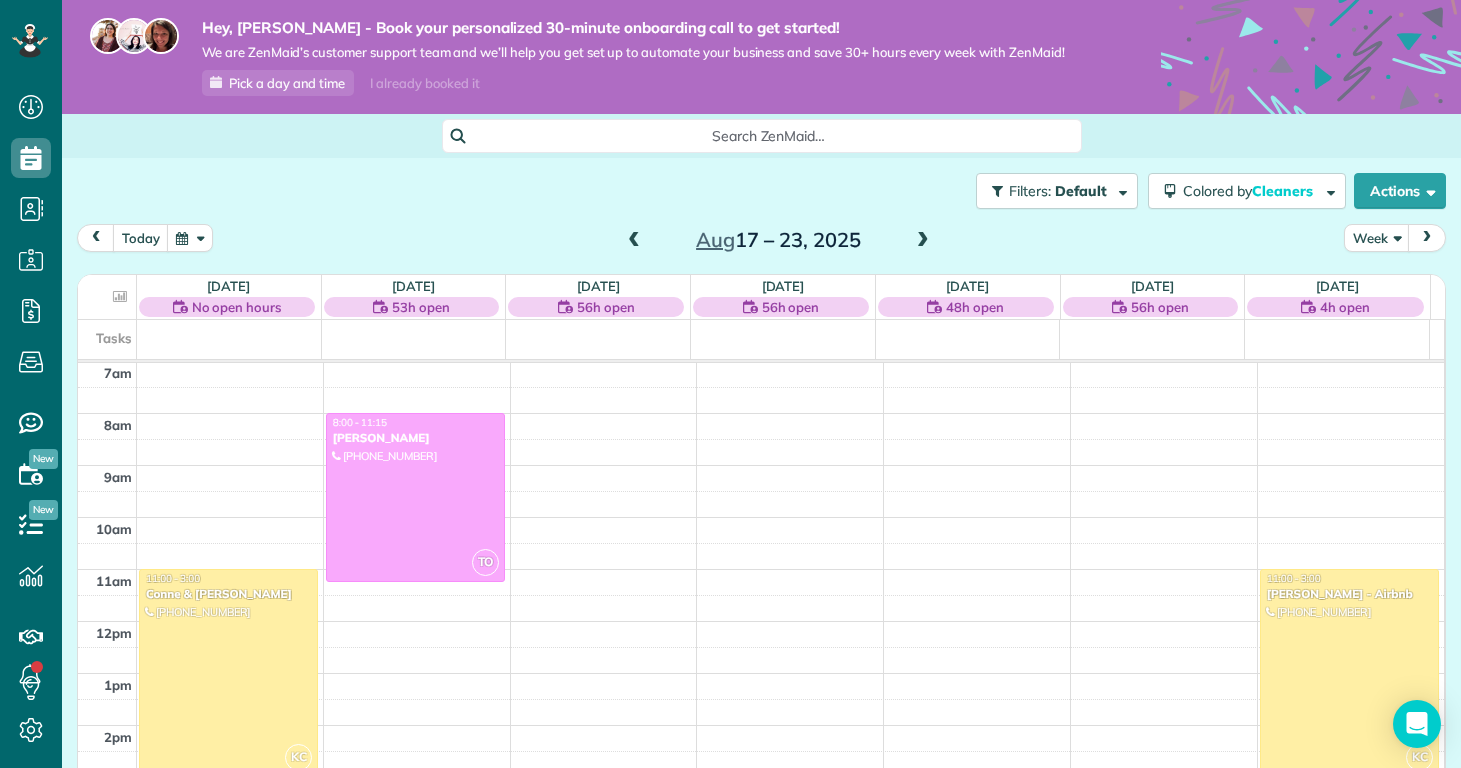 click at bounding box center (923, 241) 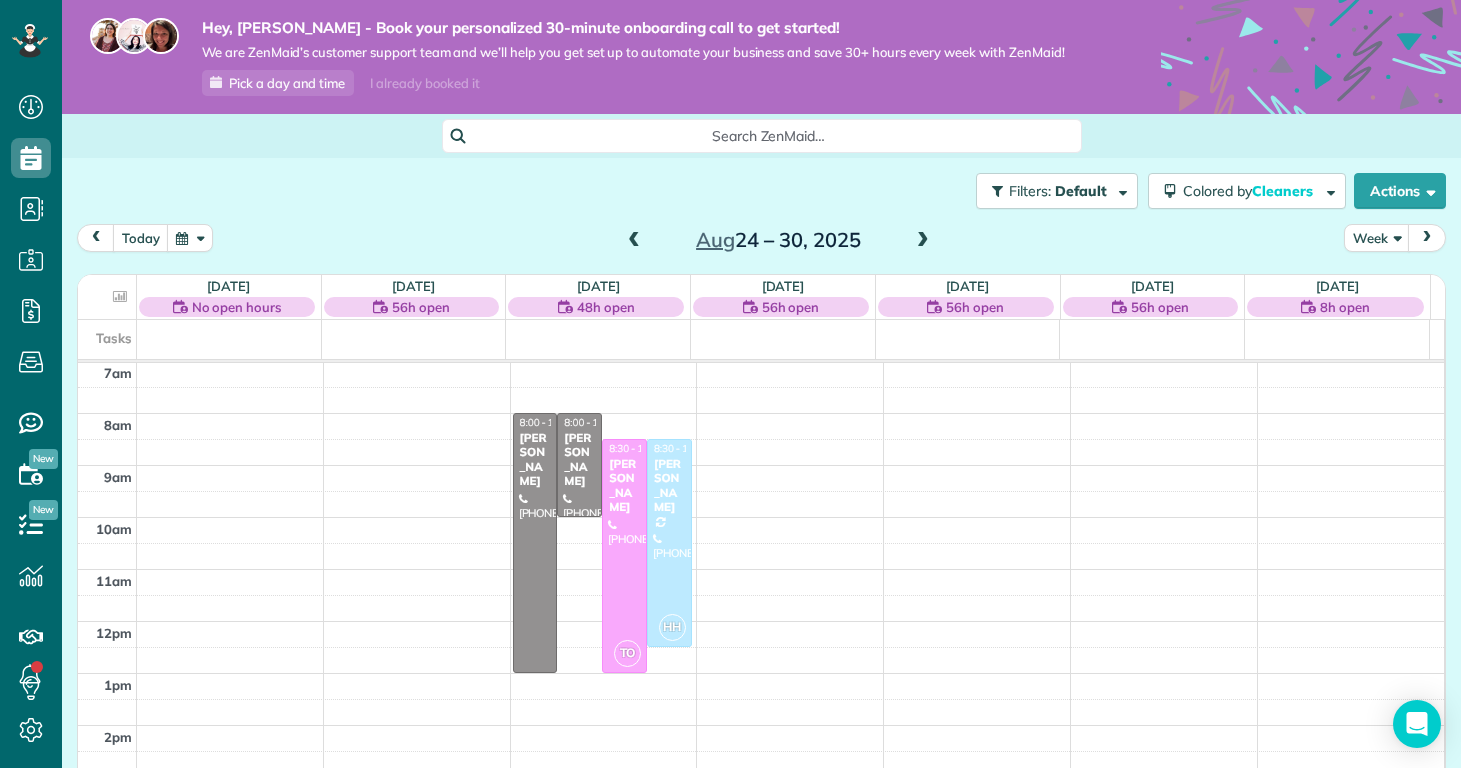 click on "12am 1am 2am 3am 4am 5am 6am 7am 8am 9am 10am 11am 12pm 1pm 2pm 3pm 4pm 5pm 6pm 7pm 8pm 9pm 10pm 11pm 8:00 - 1:00 Deanna Marcantonio (914) 469-2107 6815 Baltimore Rd Jacksonville, NC 28543 8:00 - 10:00 Kathleen Bengaly (520) 509-5735 4662 Butler Drive South Midwaypark ?, NC ? TO 8:30 - 1:00 Kristina Bowker (910) 340-3604 106 Wynstone Lane Jacksonville, NC 28540 HH 8:30 - 12:30 Margaret Black (914) 316-3721 119 Bernhurst Rd New Bern, NC 28560" at bounding box center (761, 621) 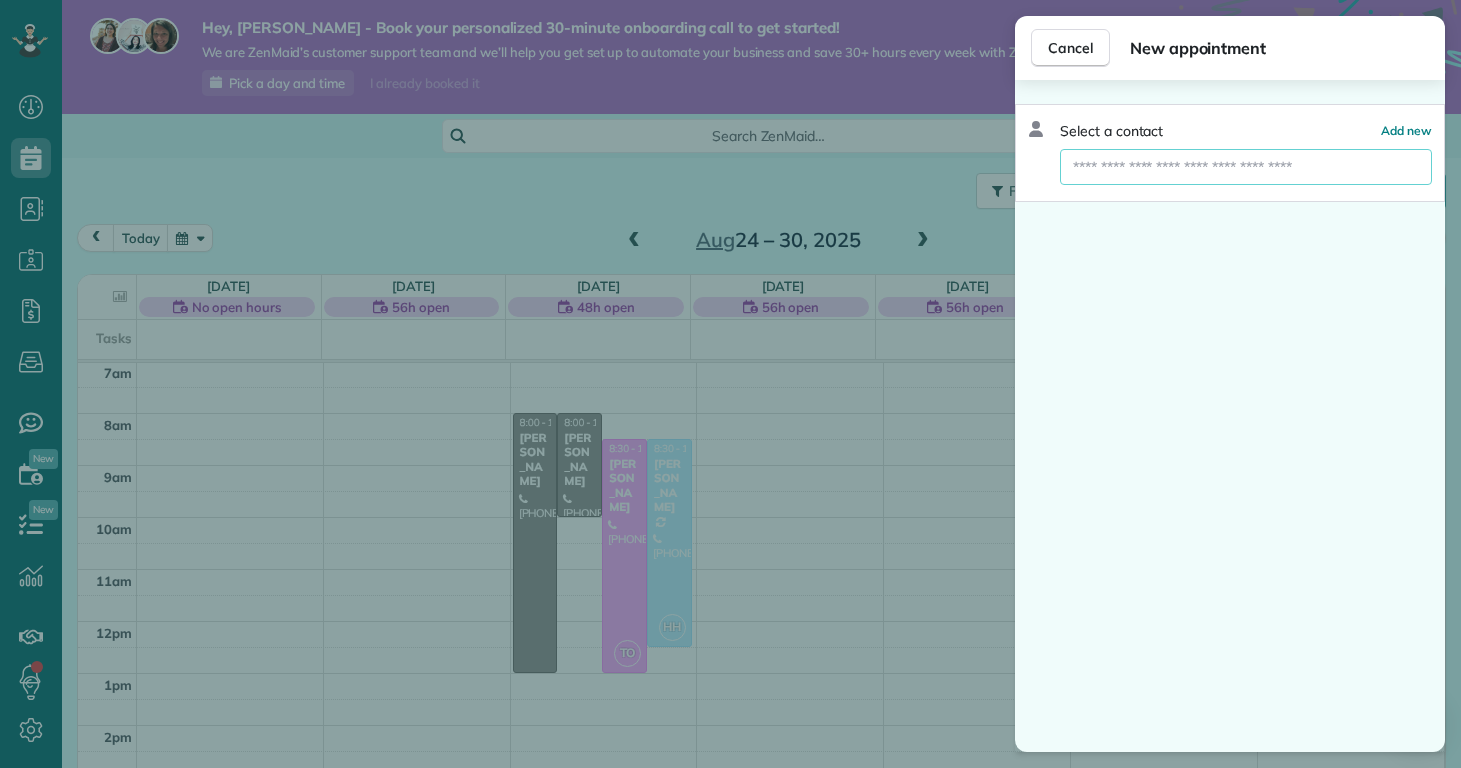 click at bounding box center (1246, 167) 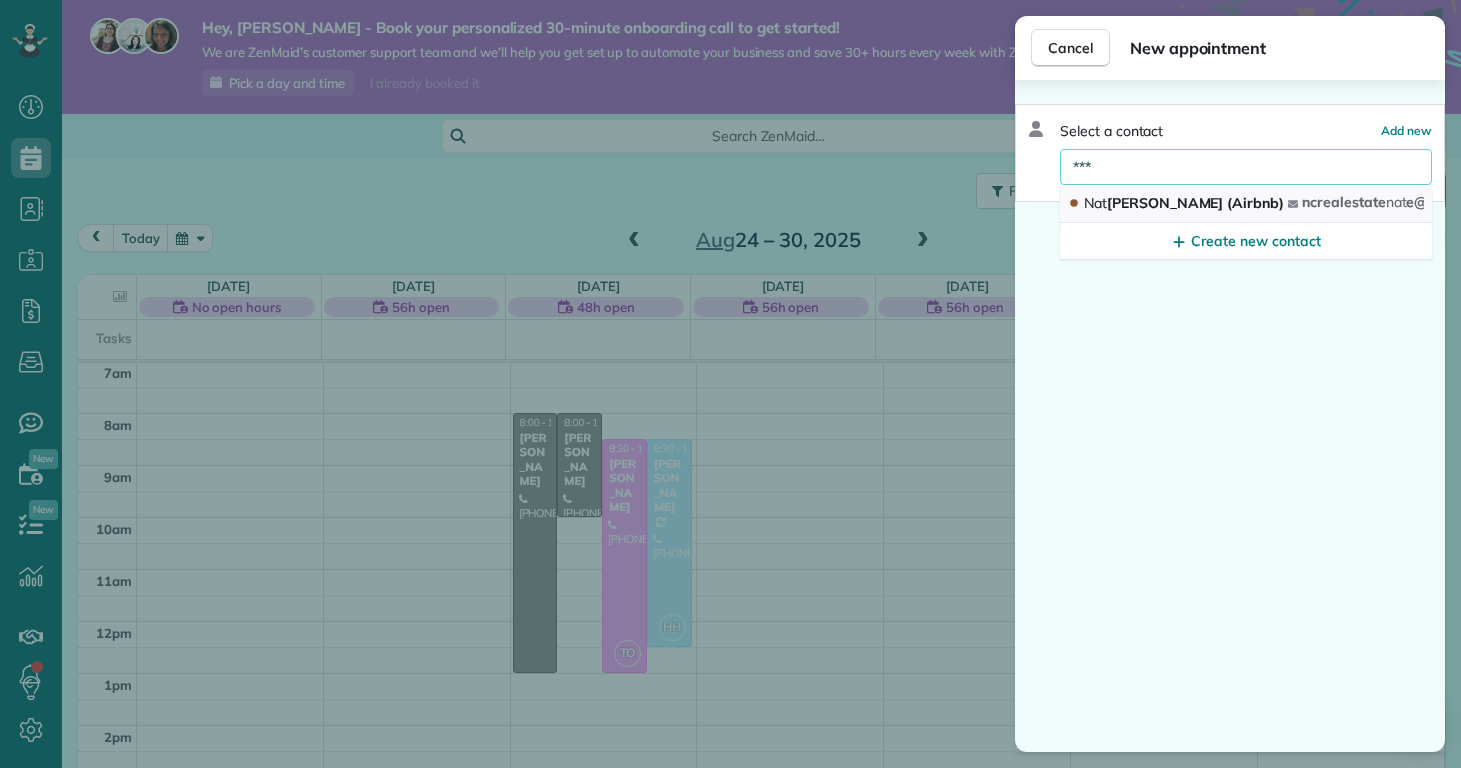 type on "***" 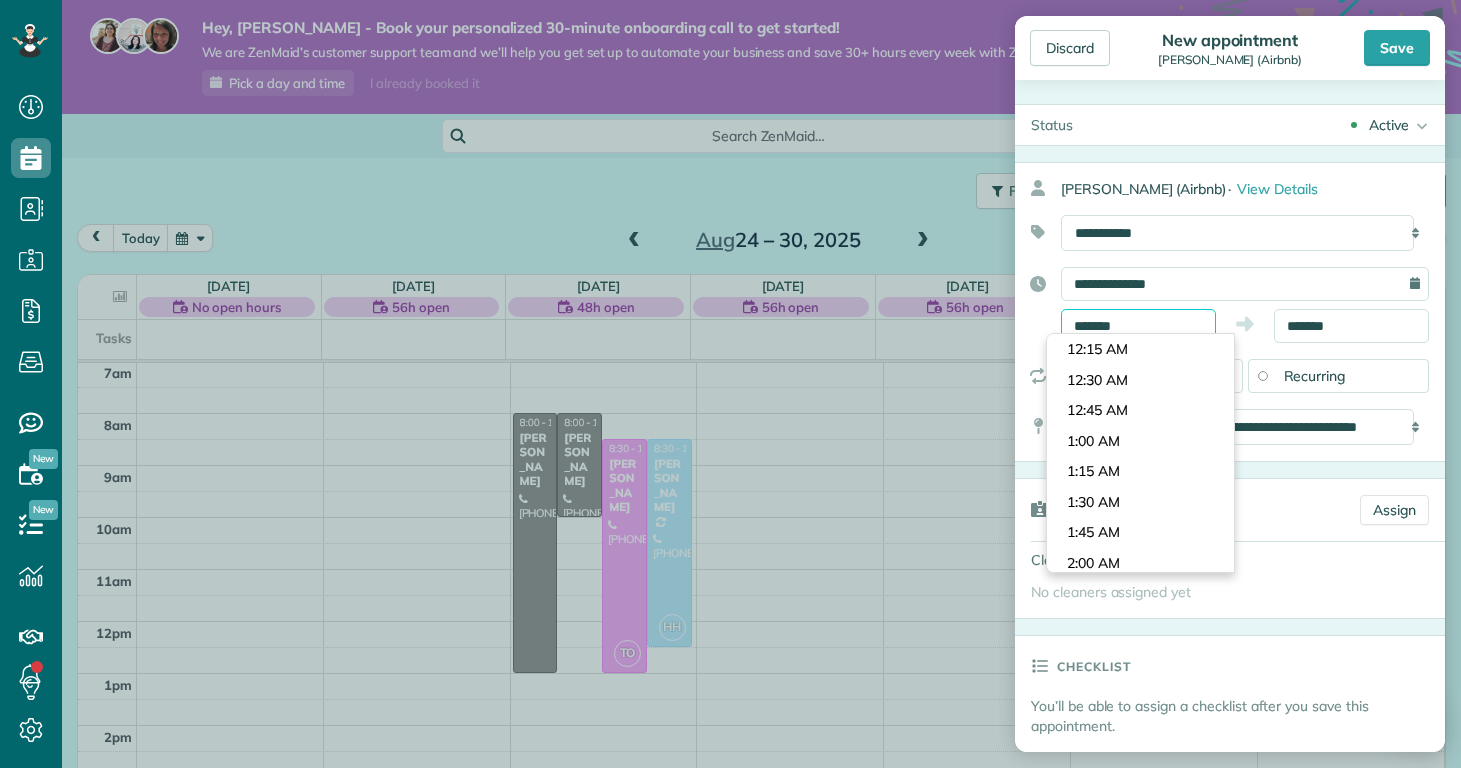 click on "*******" at bounding box center (1138, 326) 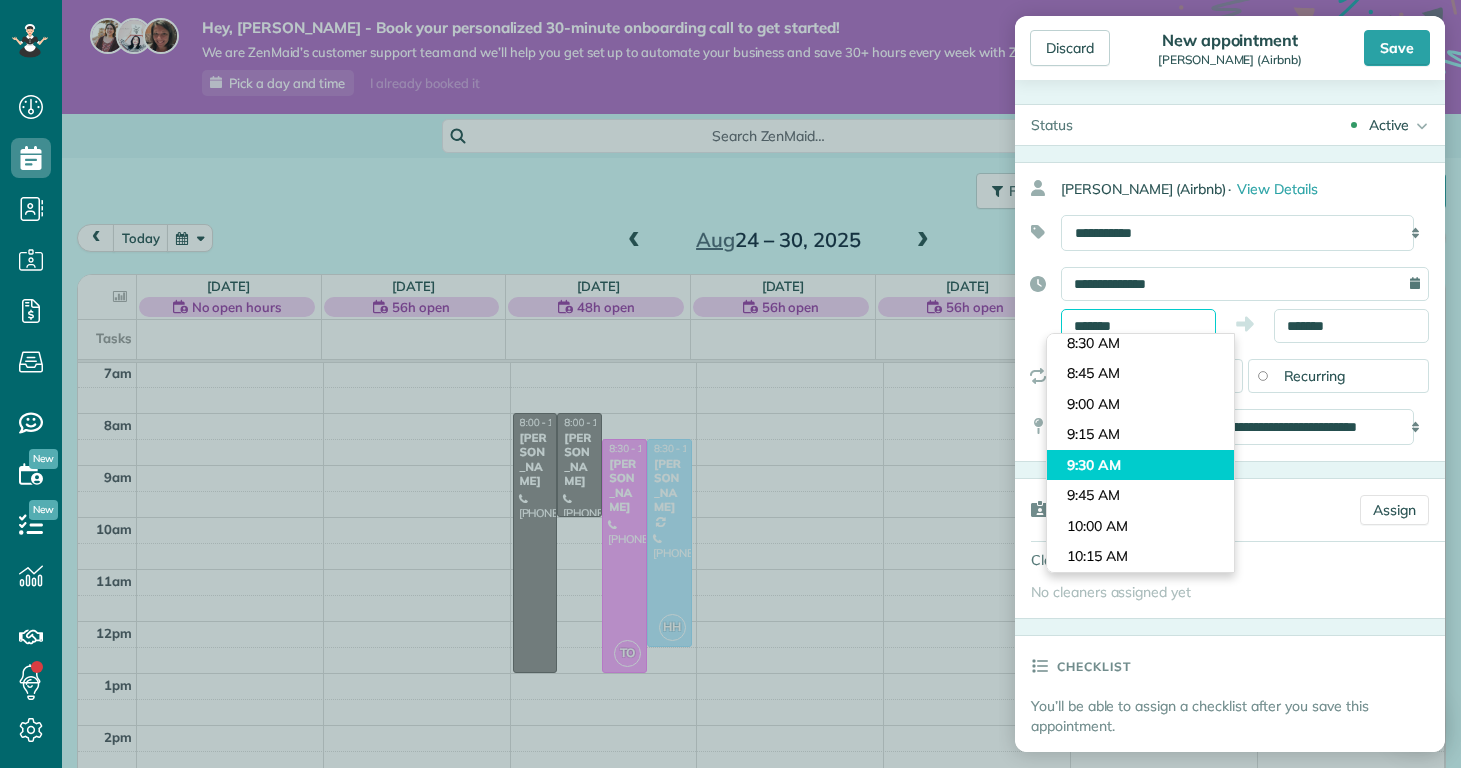 scroll, scrollTop: 1171, scrollLeft: 0, axis: vertical 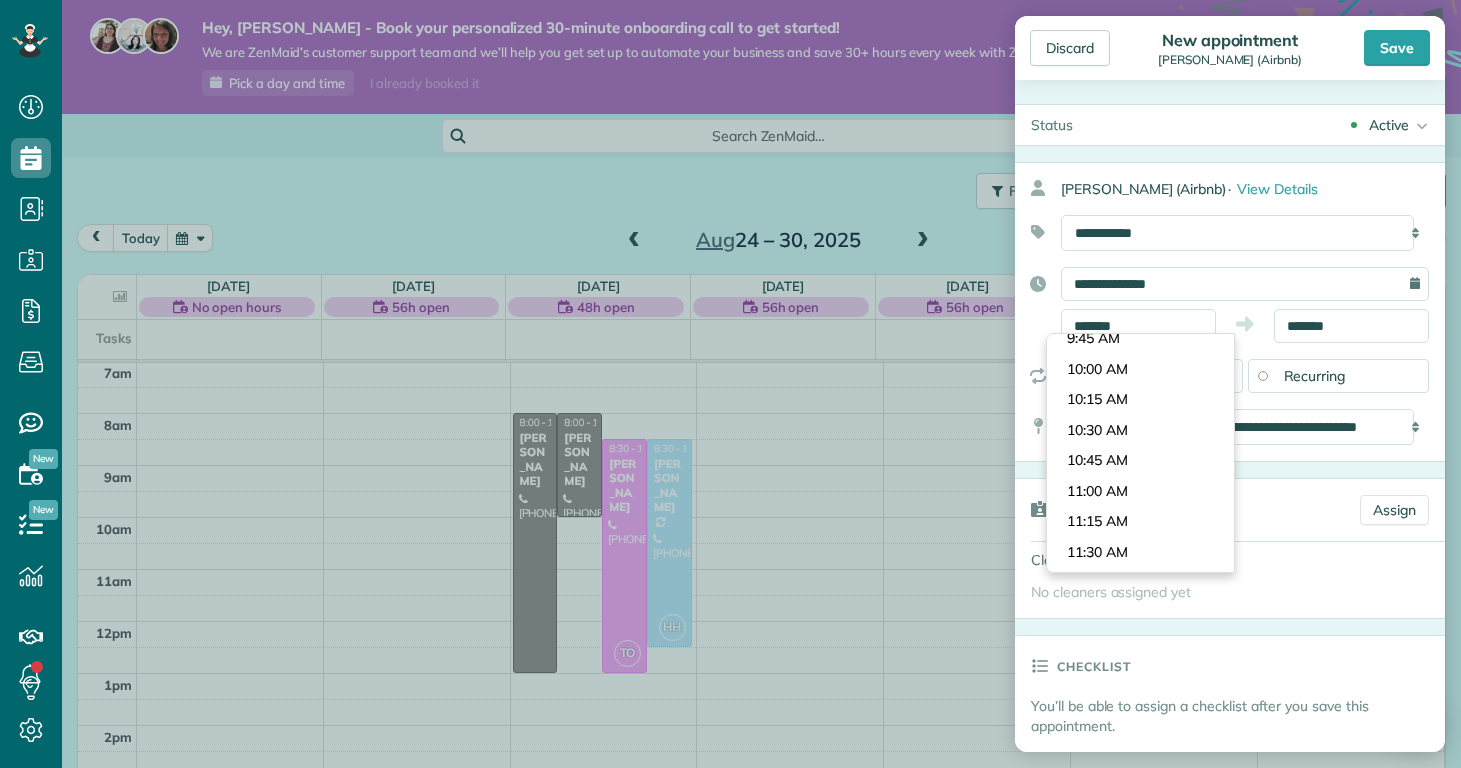 type on "********" 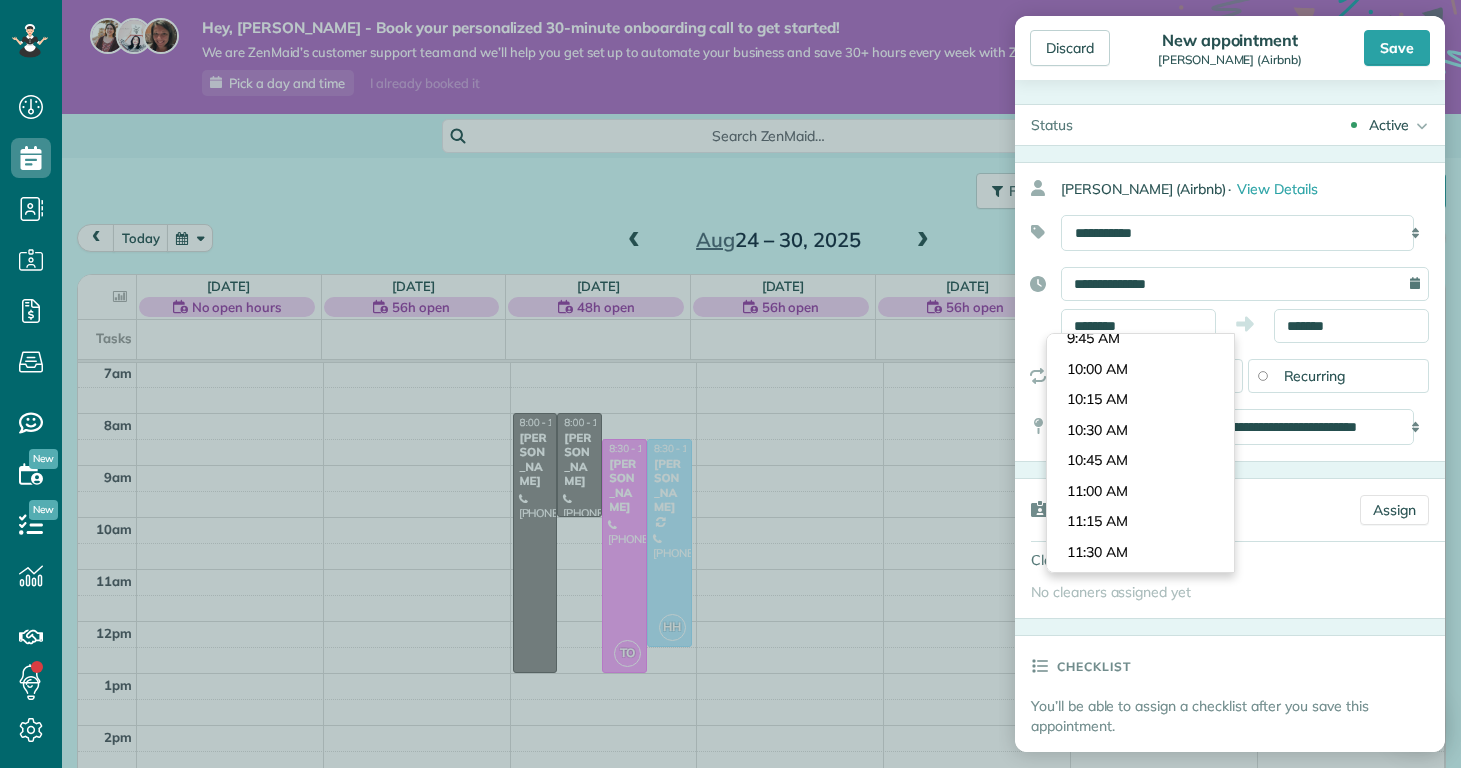 click on "Dashboard
Scheduling
Calendar View
List View
Dispatch View - Weekly scheduling (Beta)" at bounding box center [730, 384] 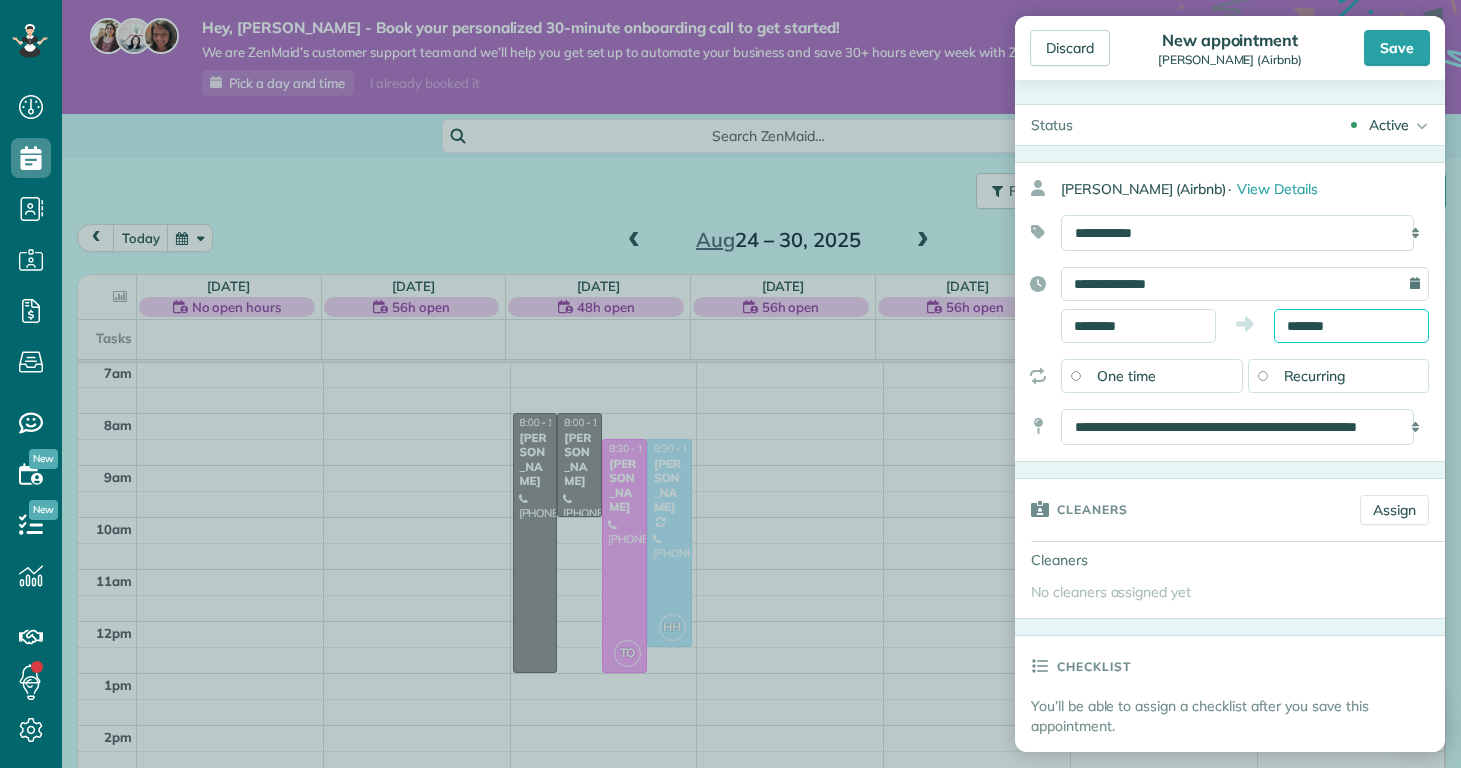 click on "Dashboard
Scheduling
Calendar View
List View
Dispatch View - Weekly scheduling (Beta)" at bounding box center (730, 384) 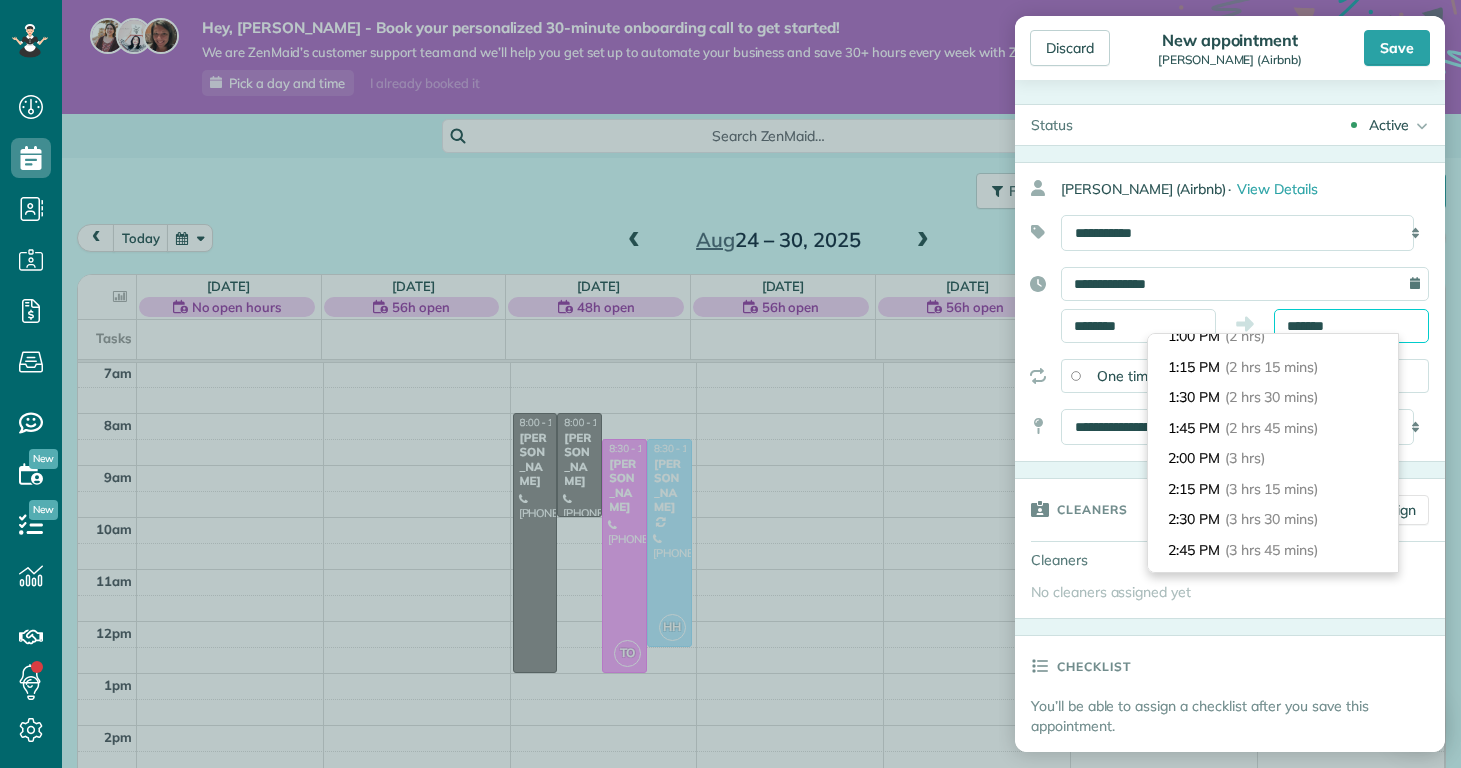 scroll, scrollTop: 289, scrollLeft: 0, axis: vertical 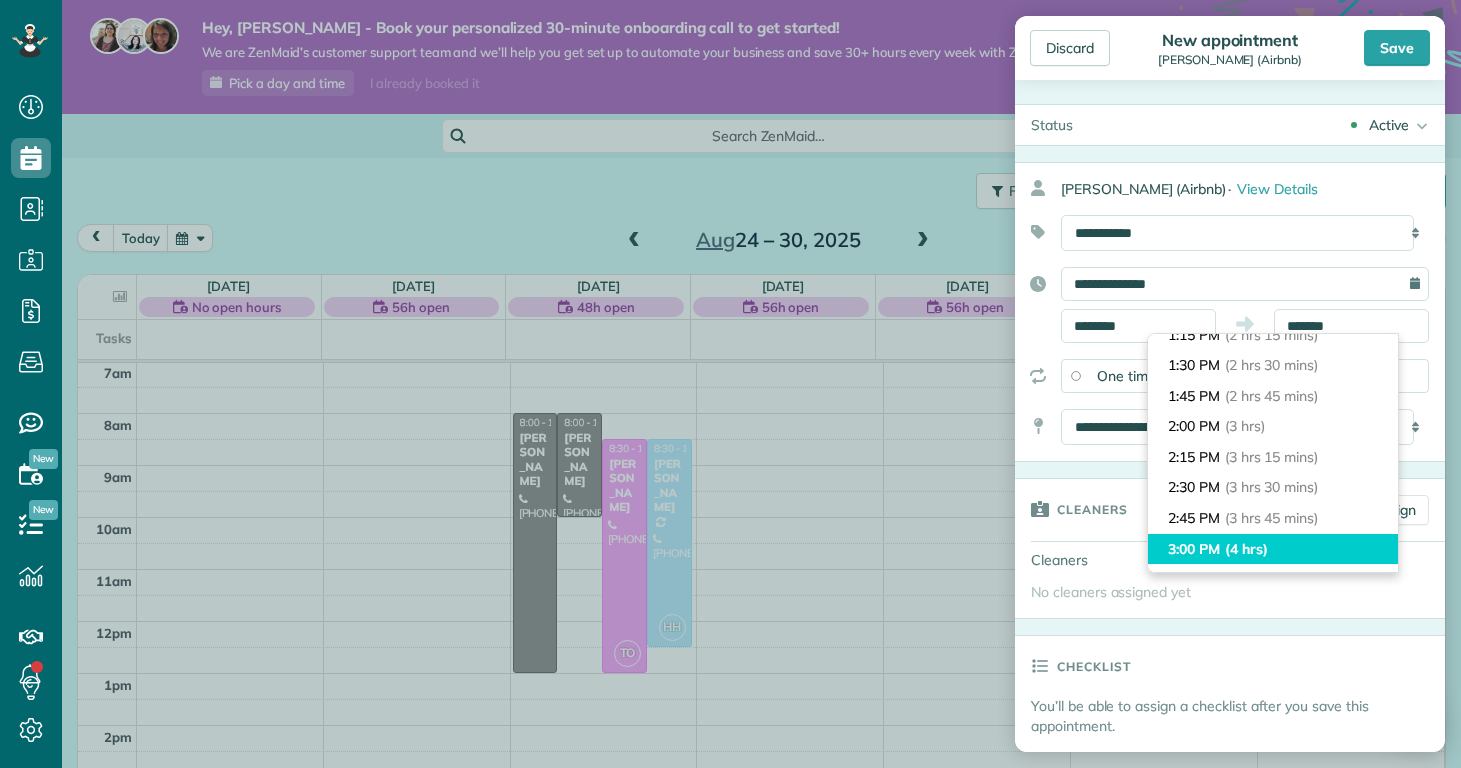 type on "*******" 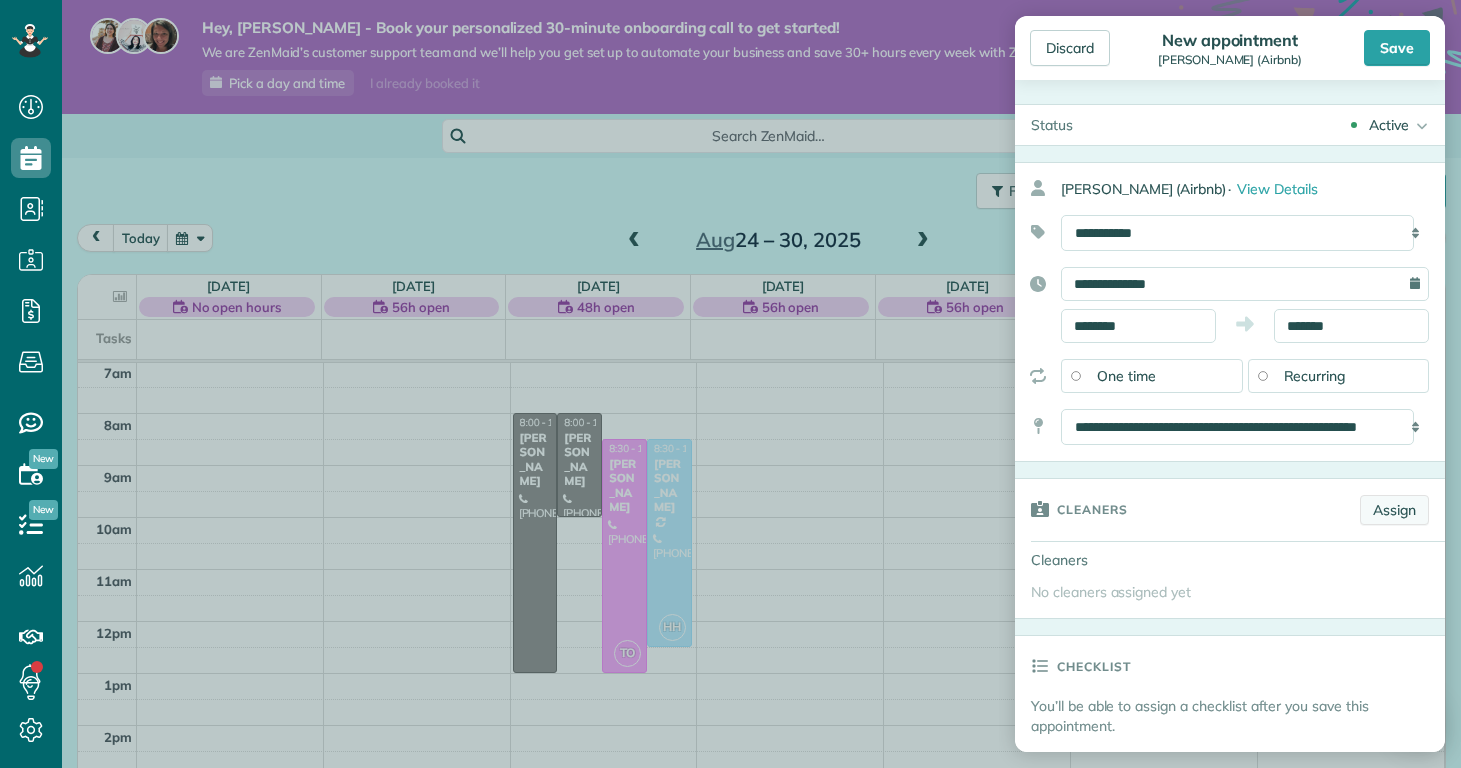click on "Assign" at bounding box center [1394, 510] 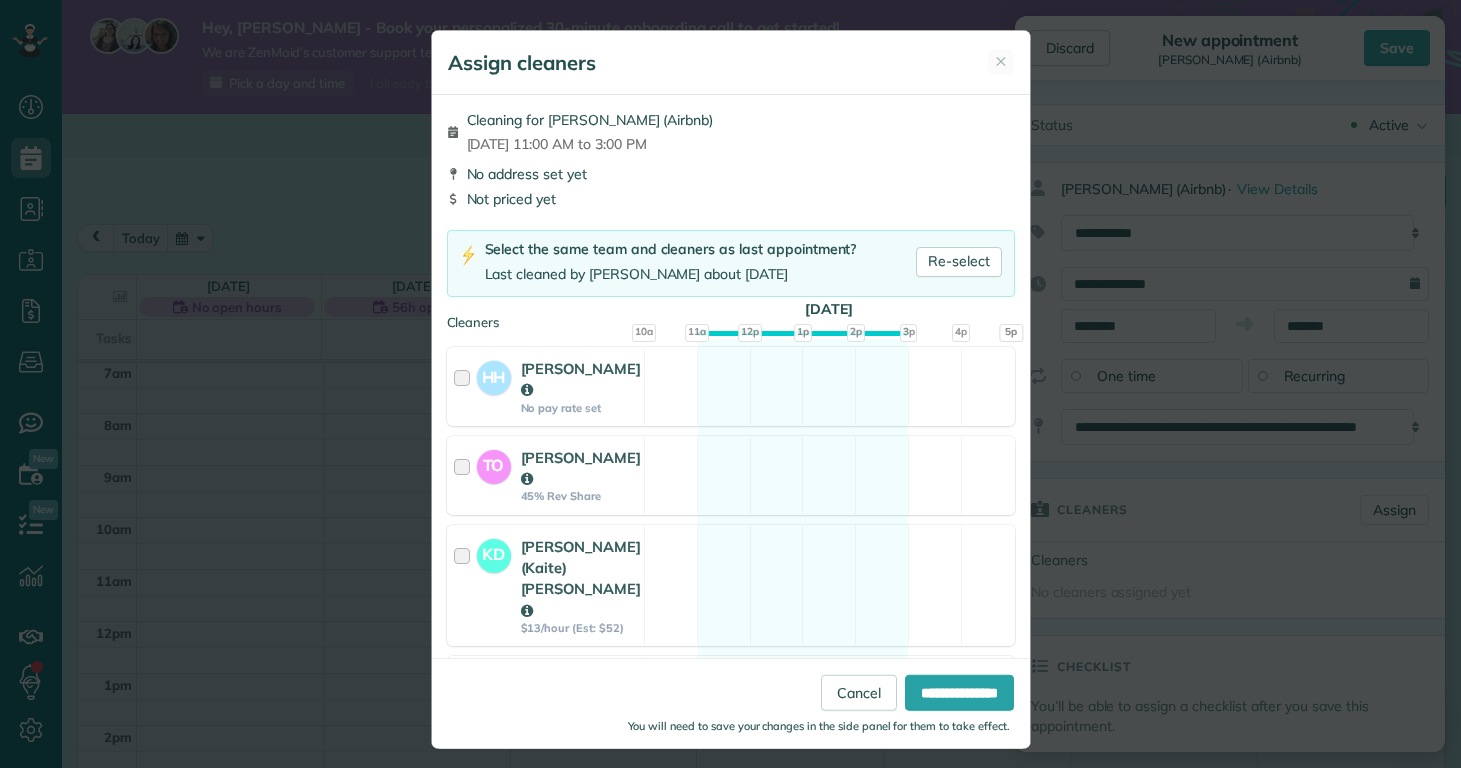 scroll, scrollTop: 306, scrollLeft: 0, axis: vertical 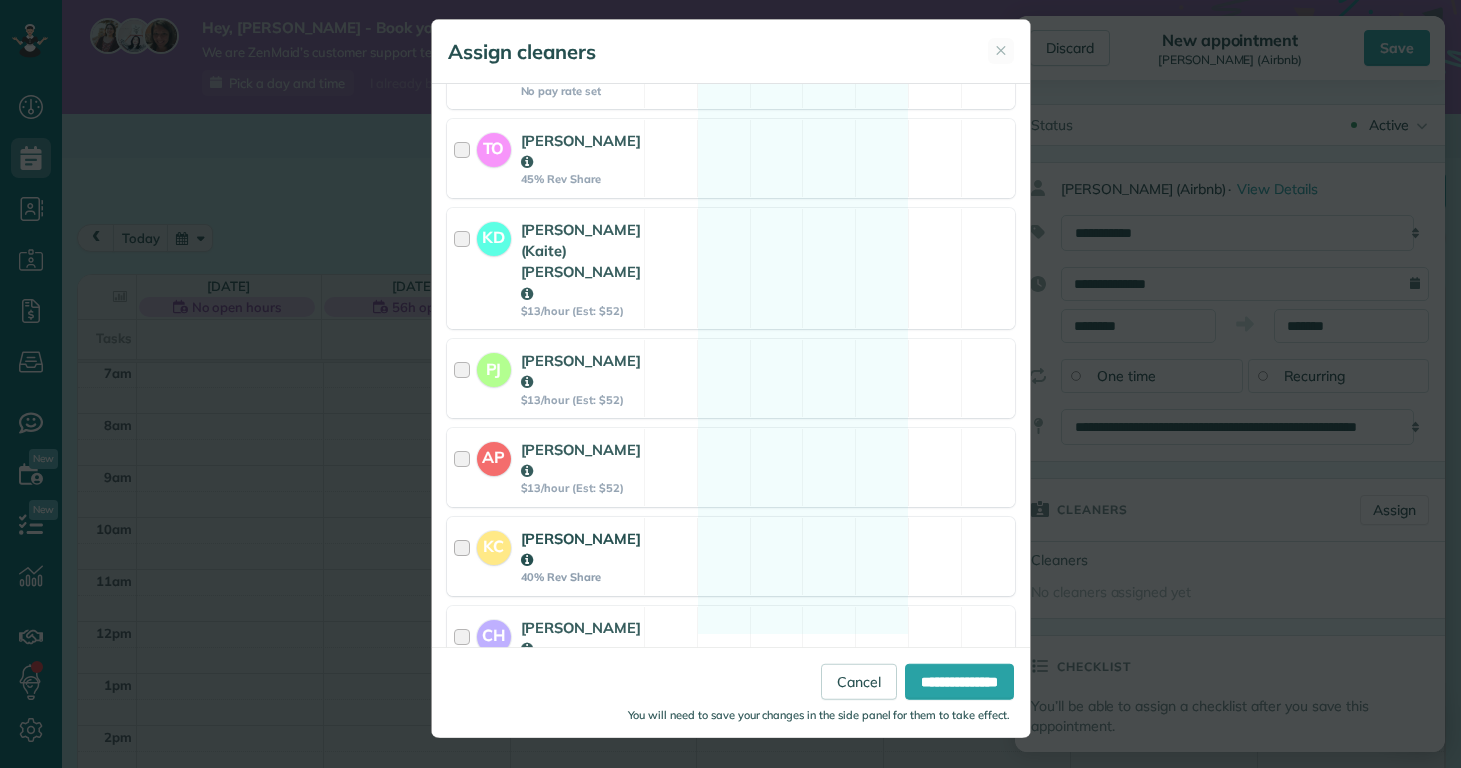 click on "Kolby Cummings" at bounding box center [581, 549] 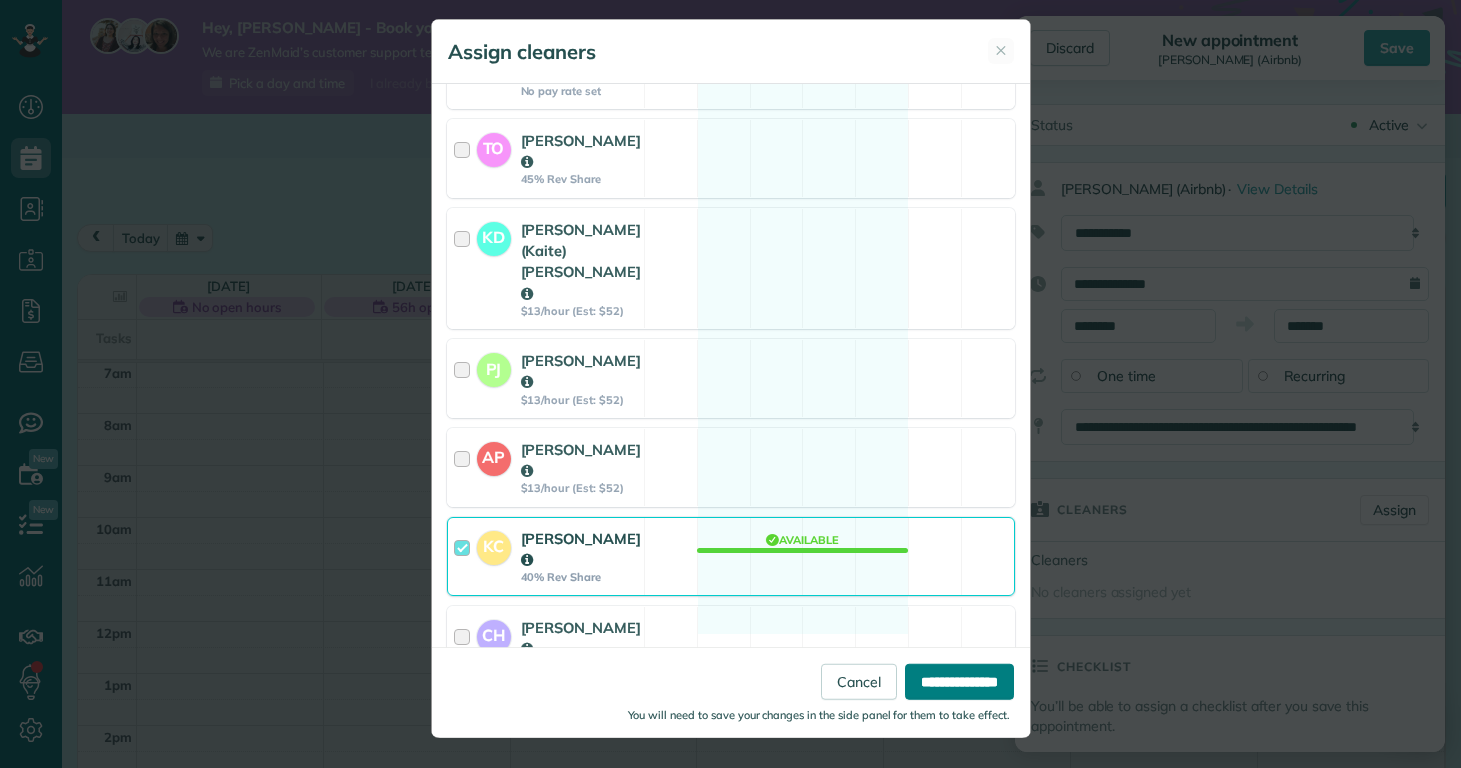 click on "**********" at bounding box center (959, 682) 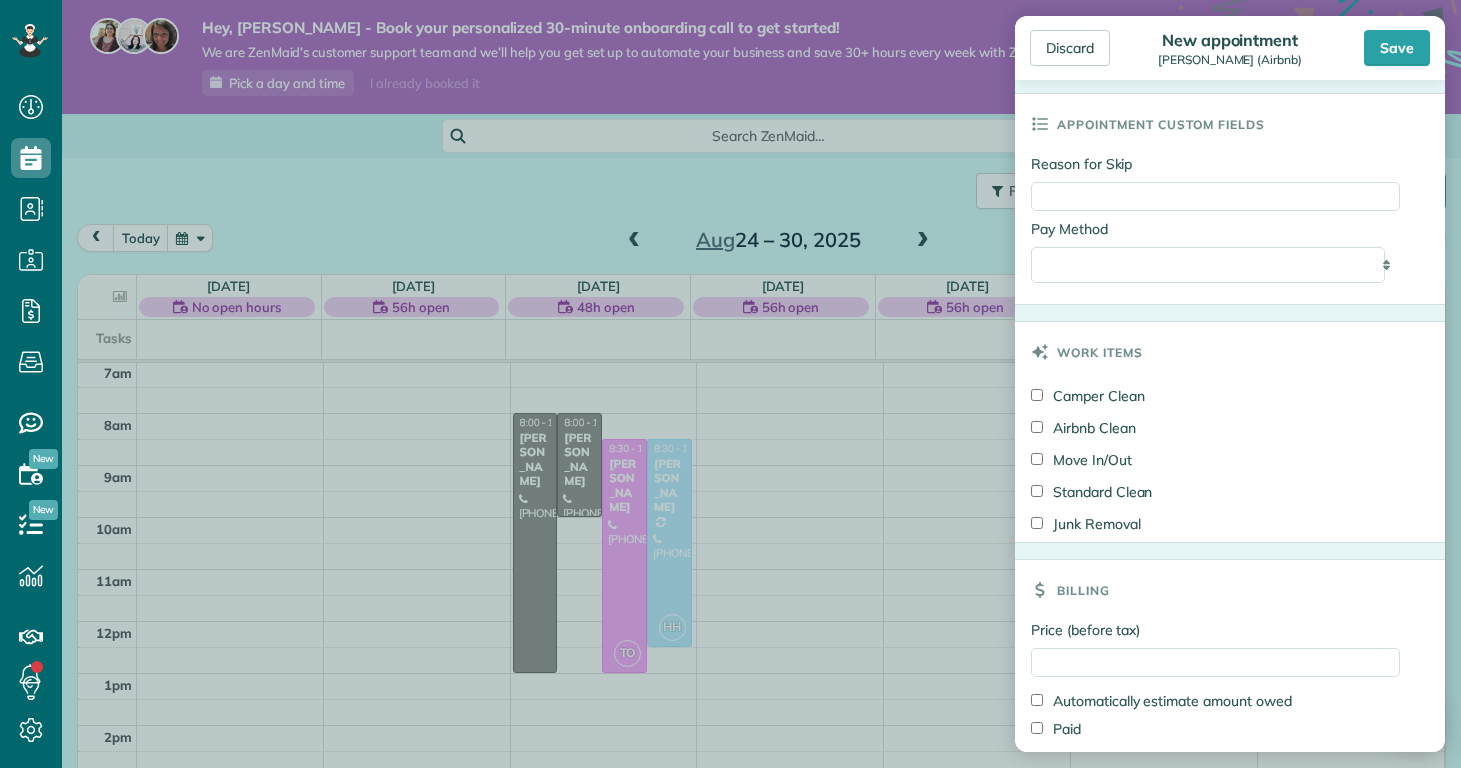 scroll, scrollTop: 1098, scrollLeft: 0, axis: vertical 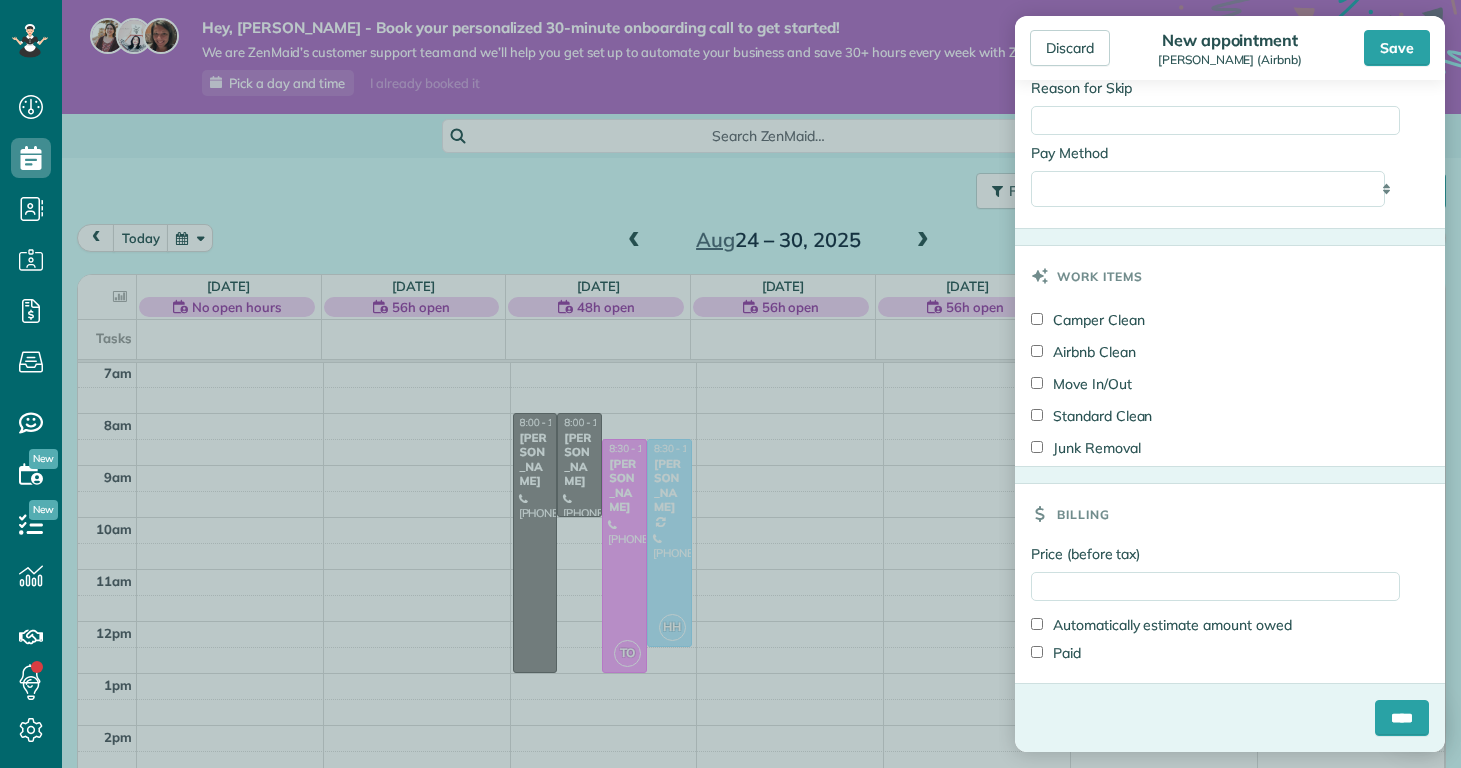 click on "Camper Clean" at bounding box center (1088, 320) 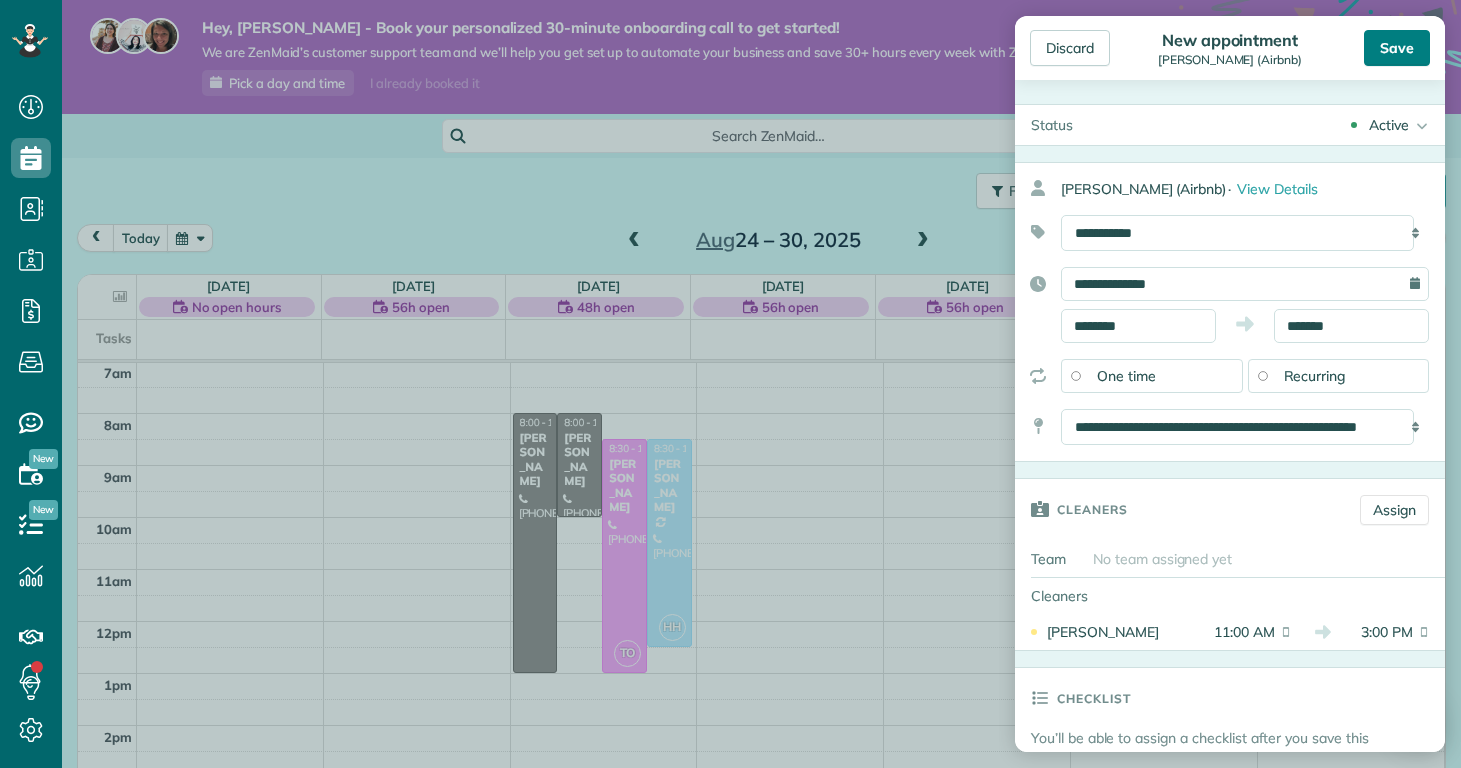 click on "Save" at bounding box center (1397, 48) 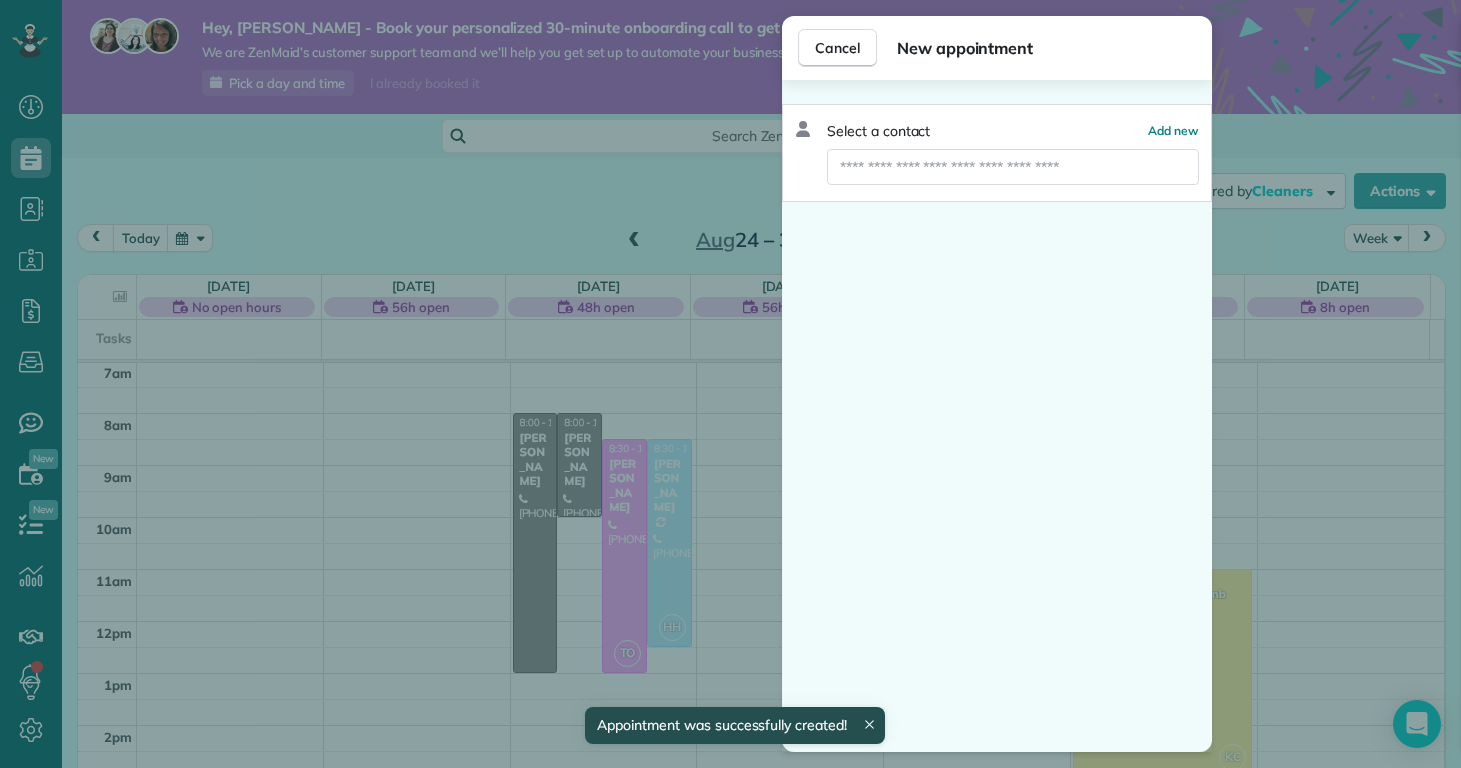 scroll, scrollTop: 365, scrollLeft: 0, axis: vertical 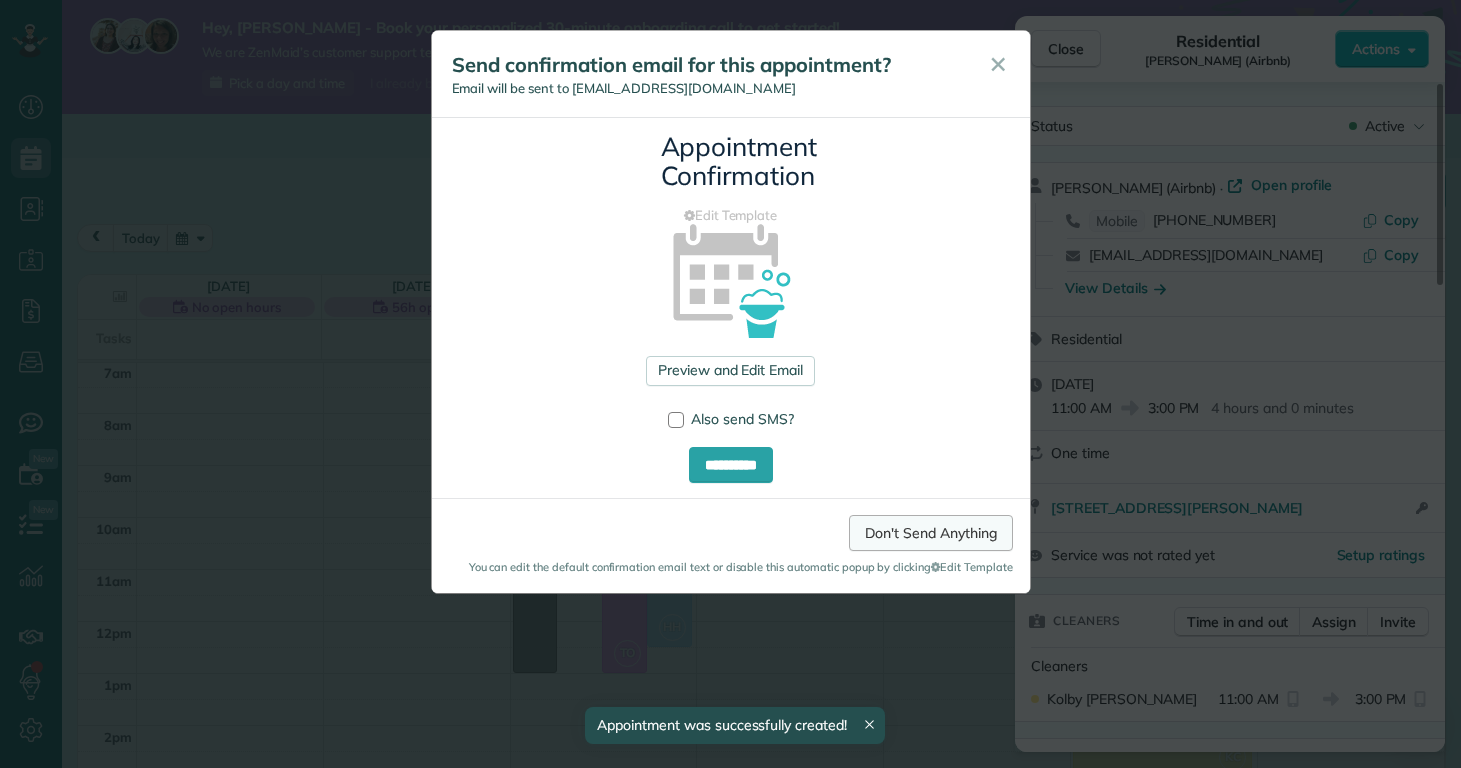 click on "Don't Send Anything" at bounding box center (930, 533) 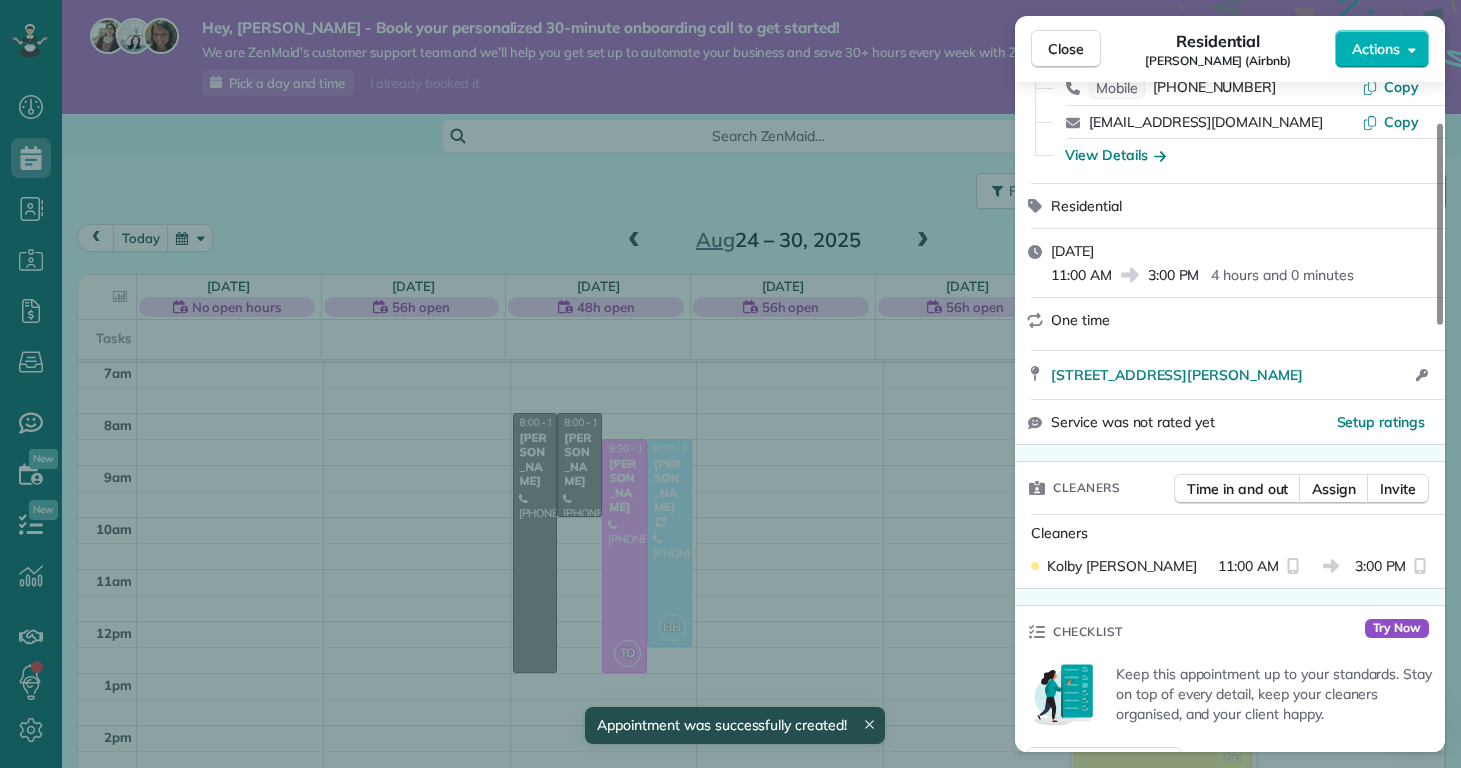 scroll, scrollTop: 222, scrollLeft: 0, axis: vertical 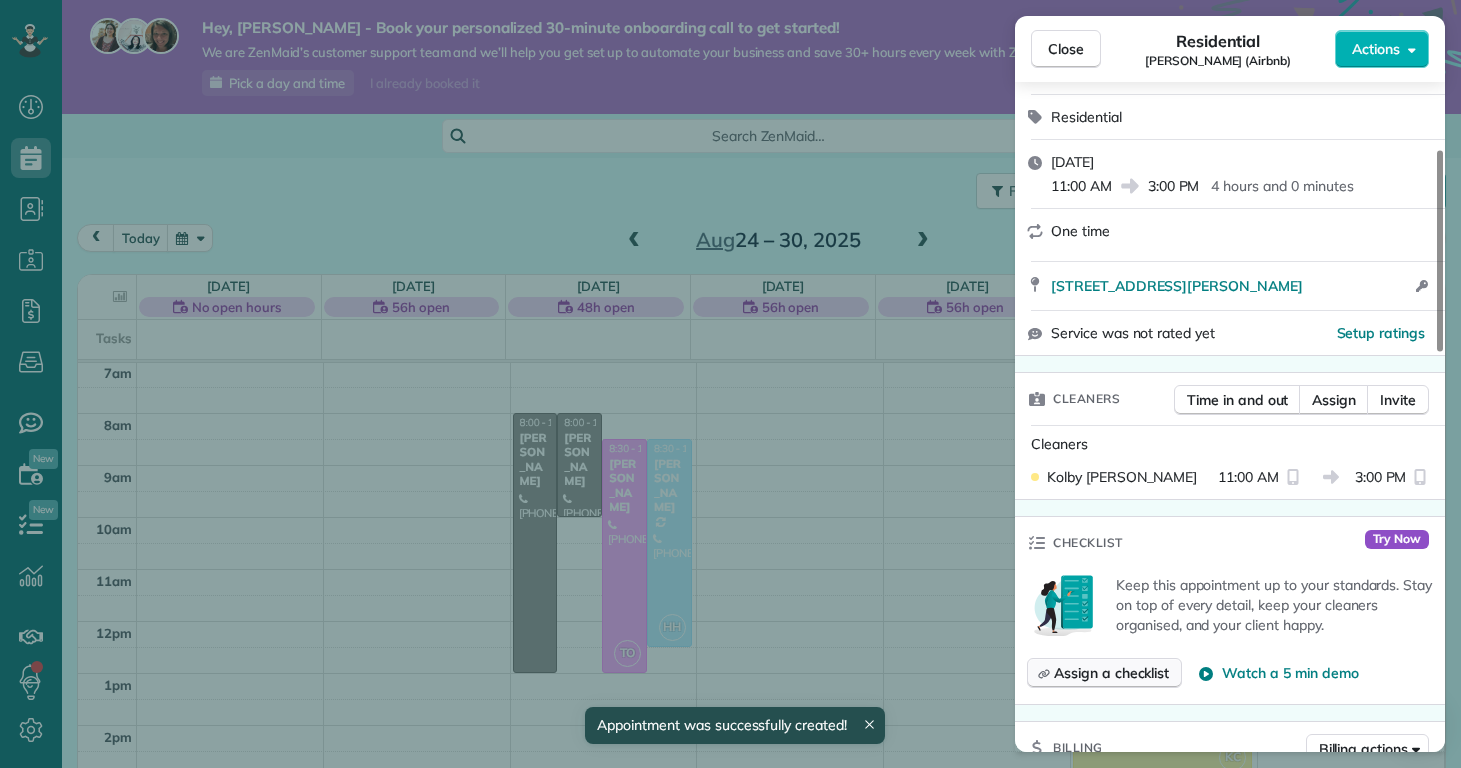 click on "Assign a checklist" at bounding box center (1104, 673) 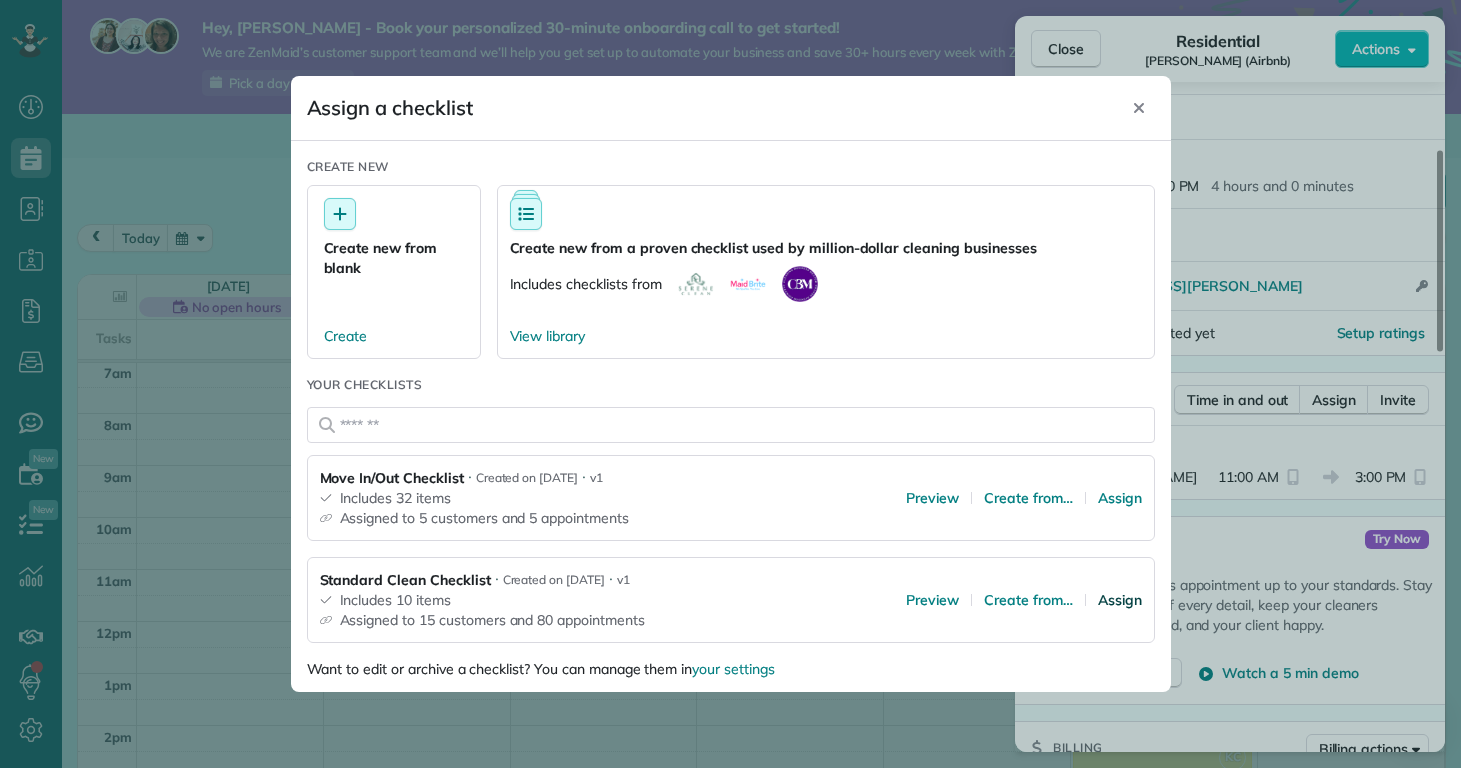 click on "Assign" at bounding box center [1120, 600] 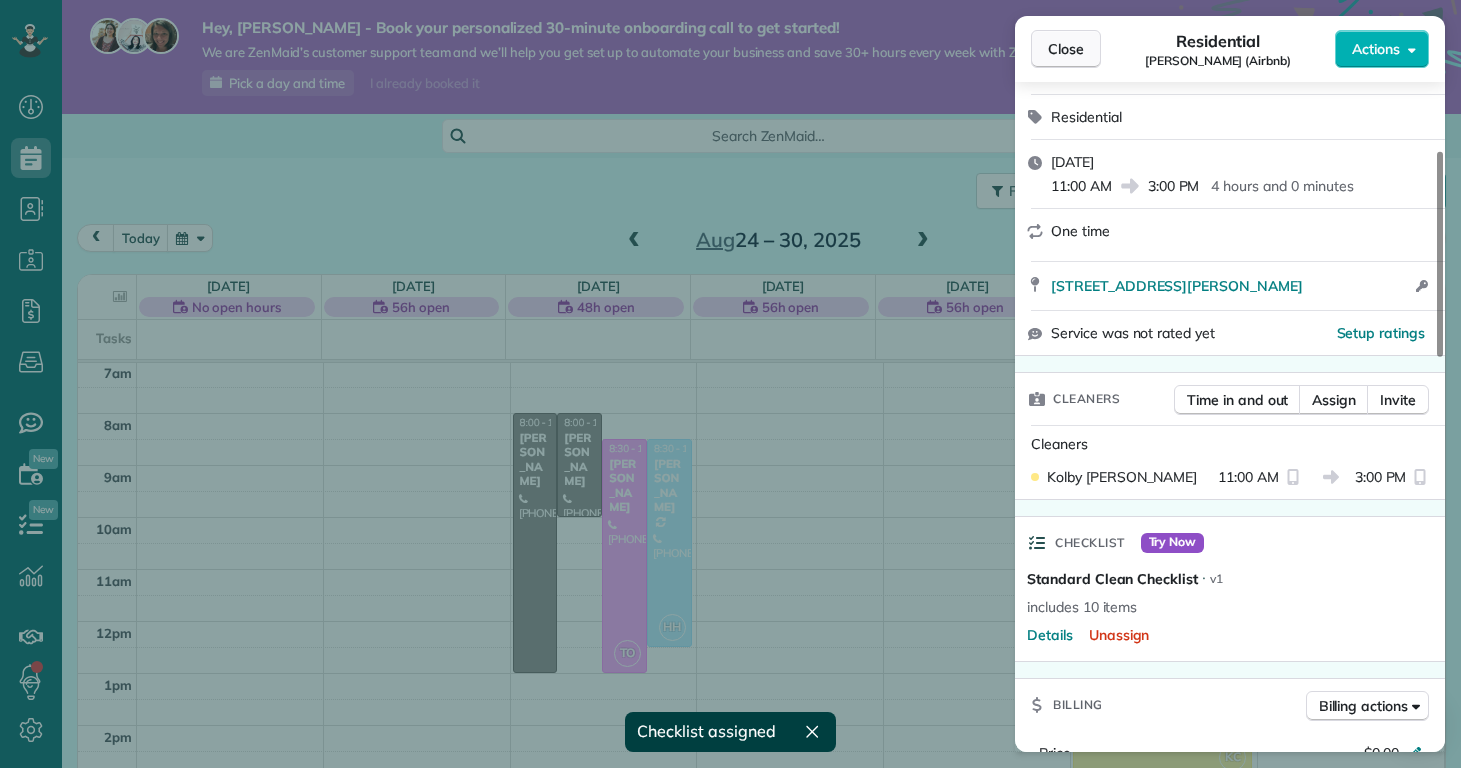 click on "Close" at bounding box center [1066, 49] 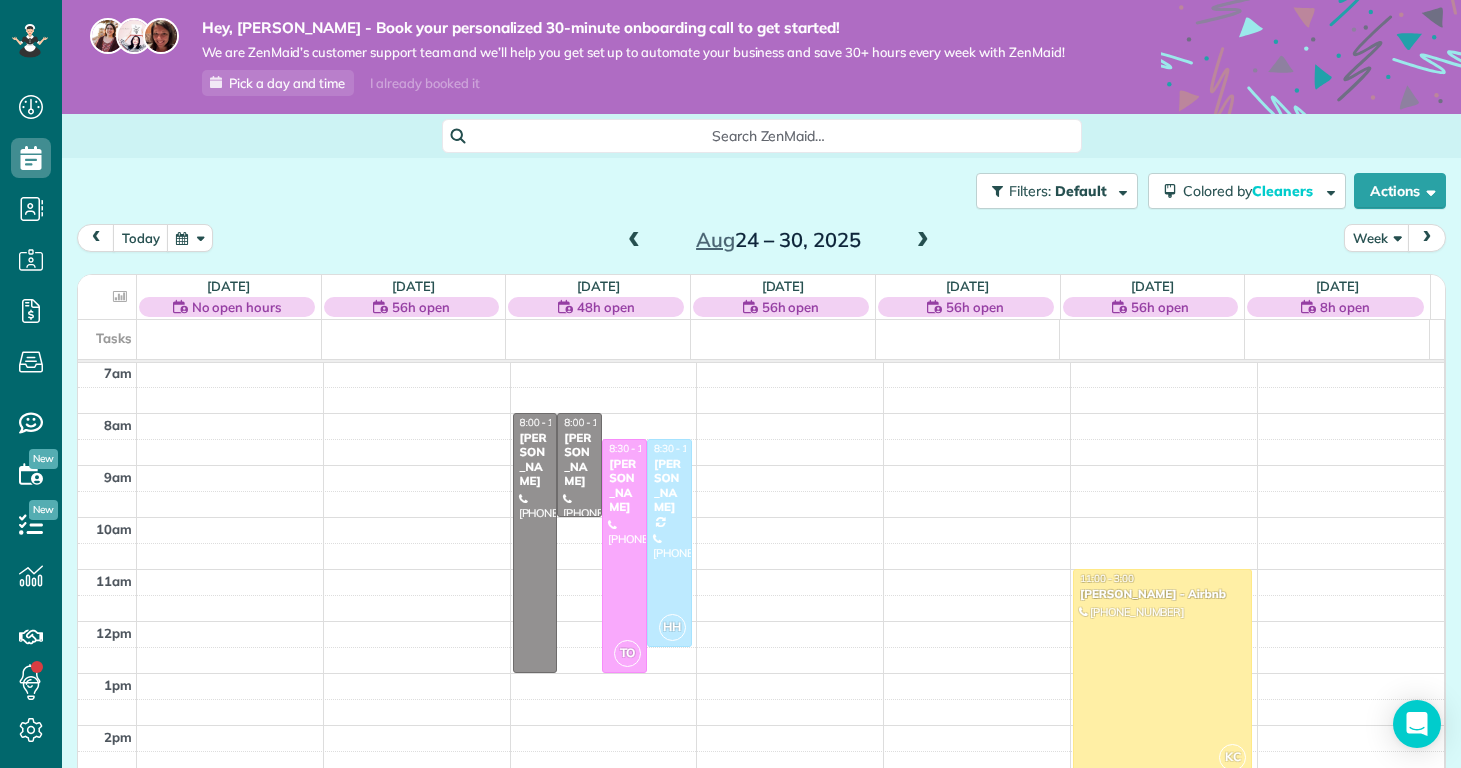 click at bounding box center (634, 241) 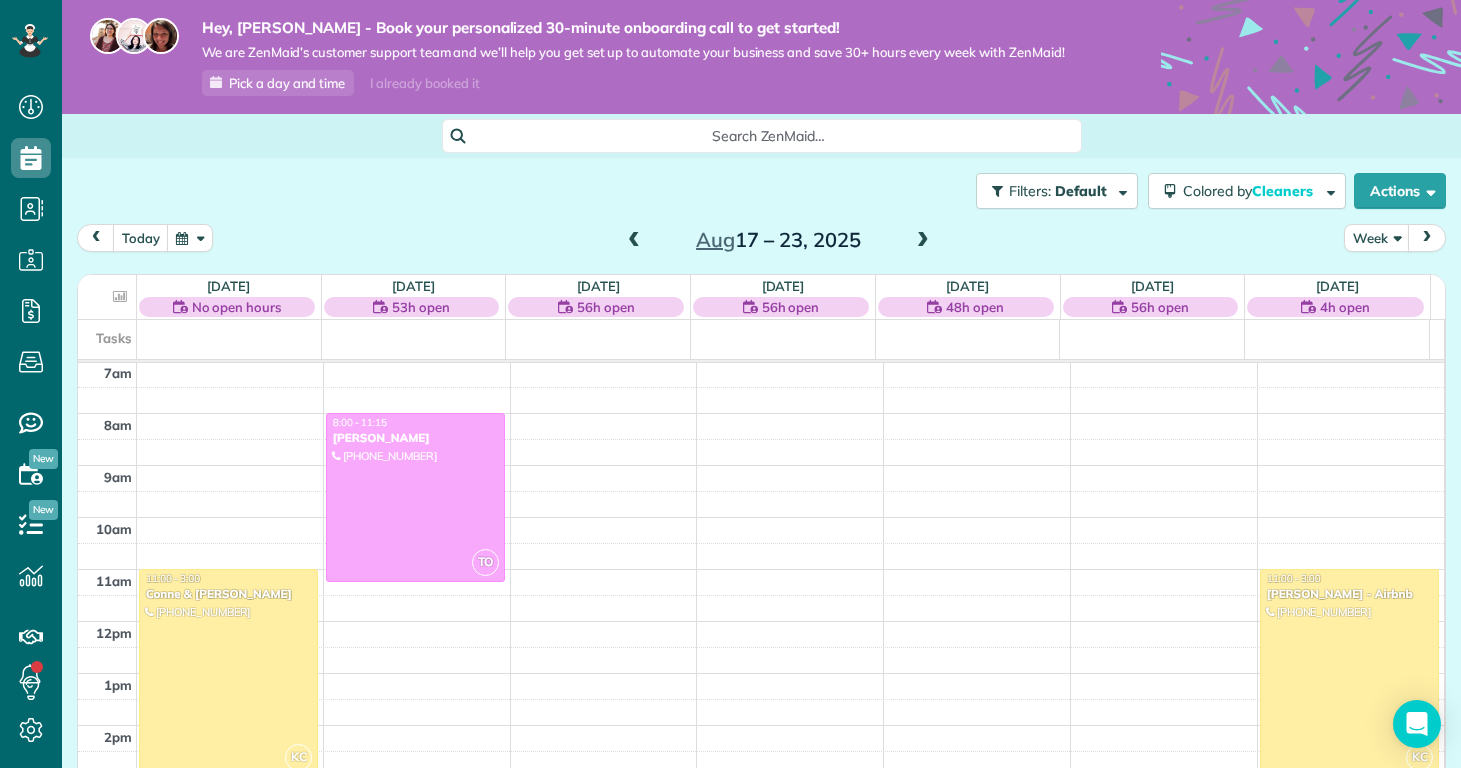click at bounding box center (634, 241) 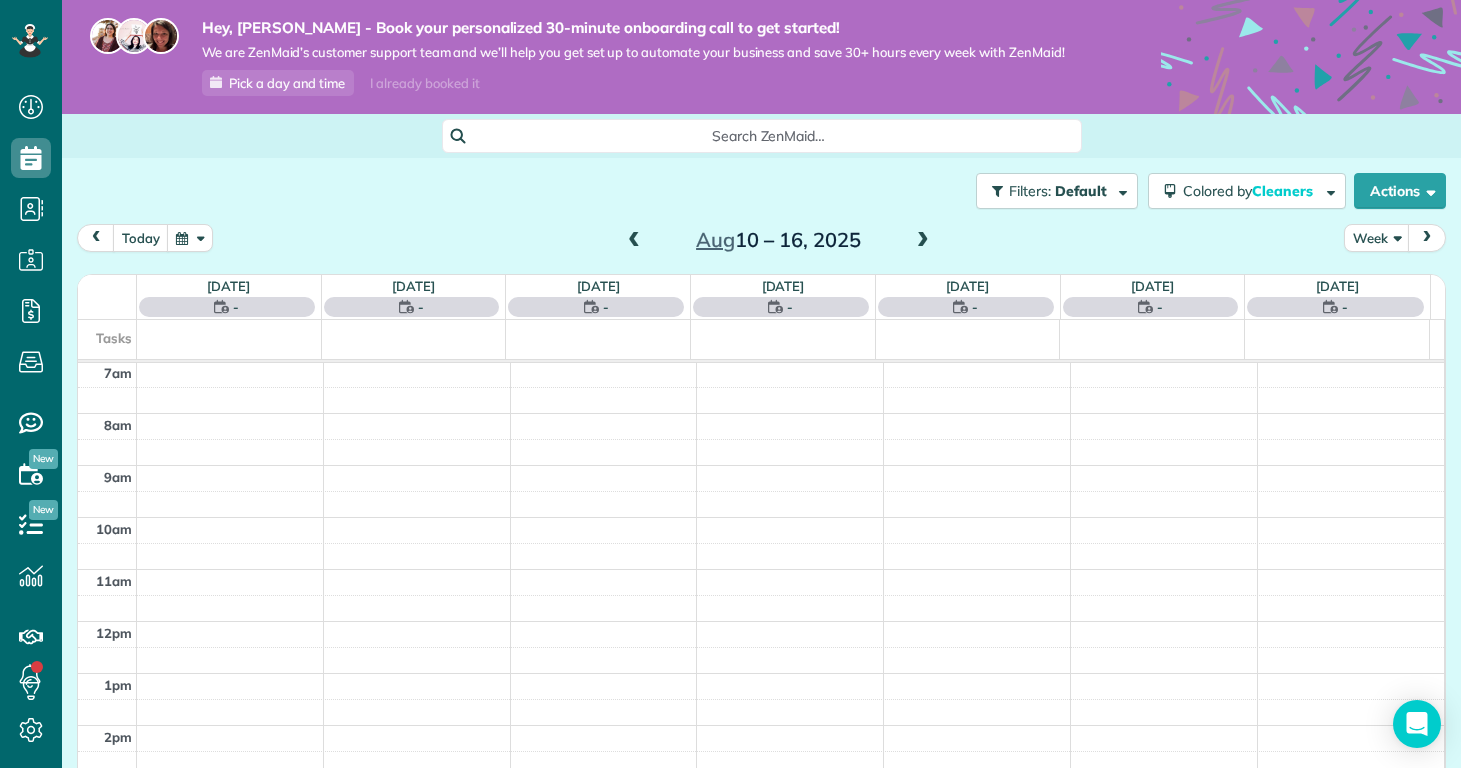 scroll, scrollTop: 365, scrollLeft: 0, axis: vertical 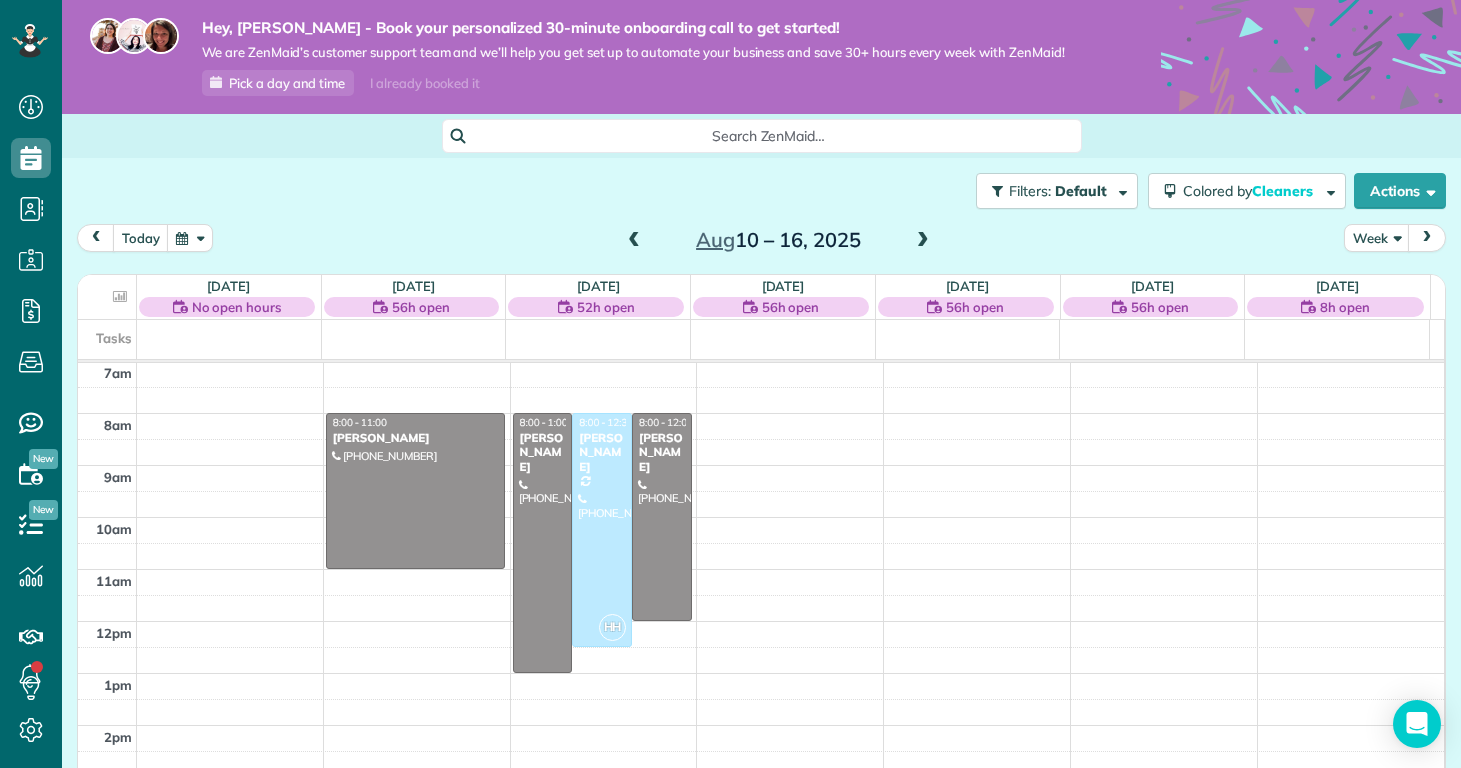 click at bounding box center [634, 241] 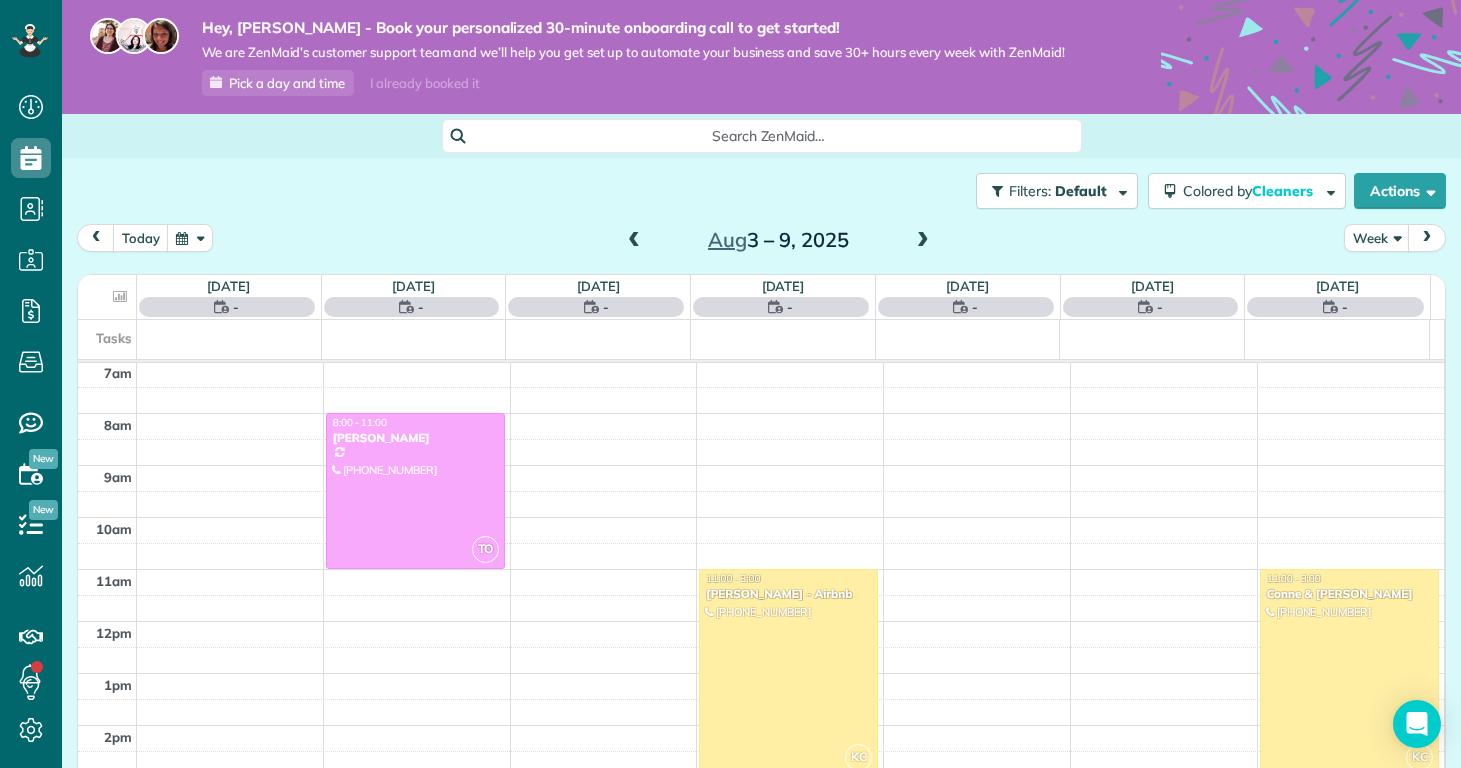 scroll, scrollTop: 365, scrollLeft: 0, axis: vertical 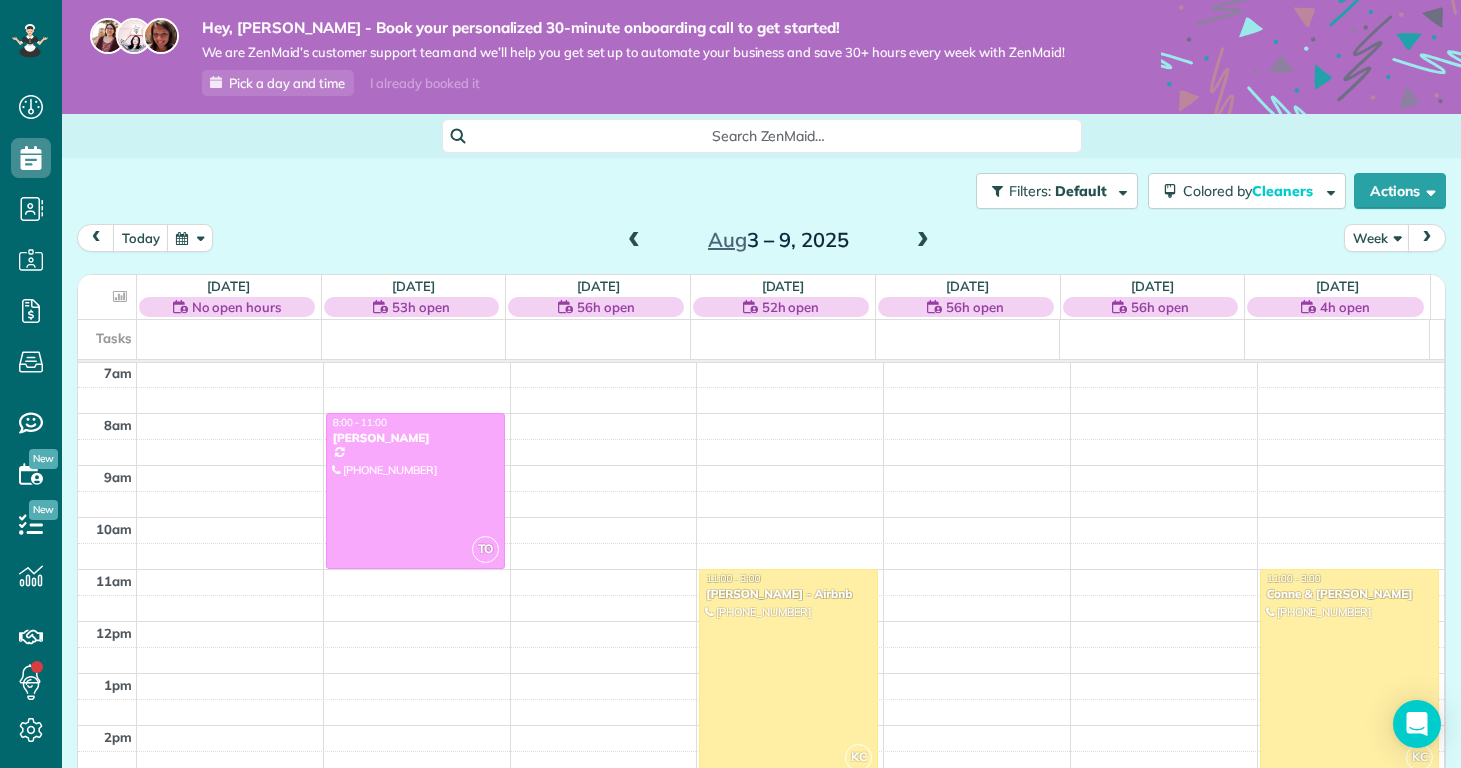 click at bounding box center (634, 241) 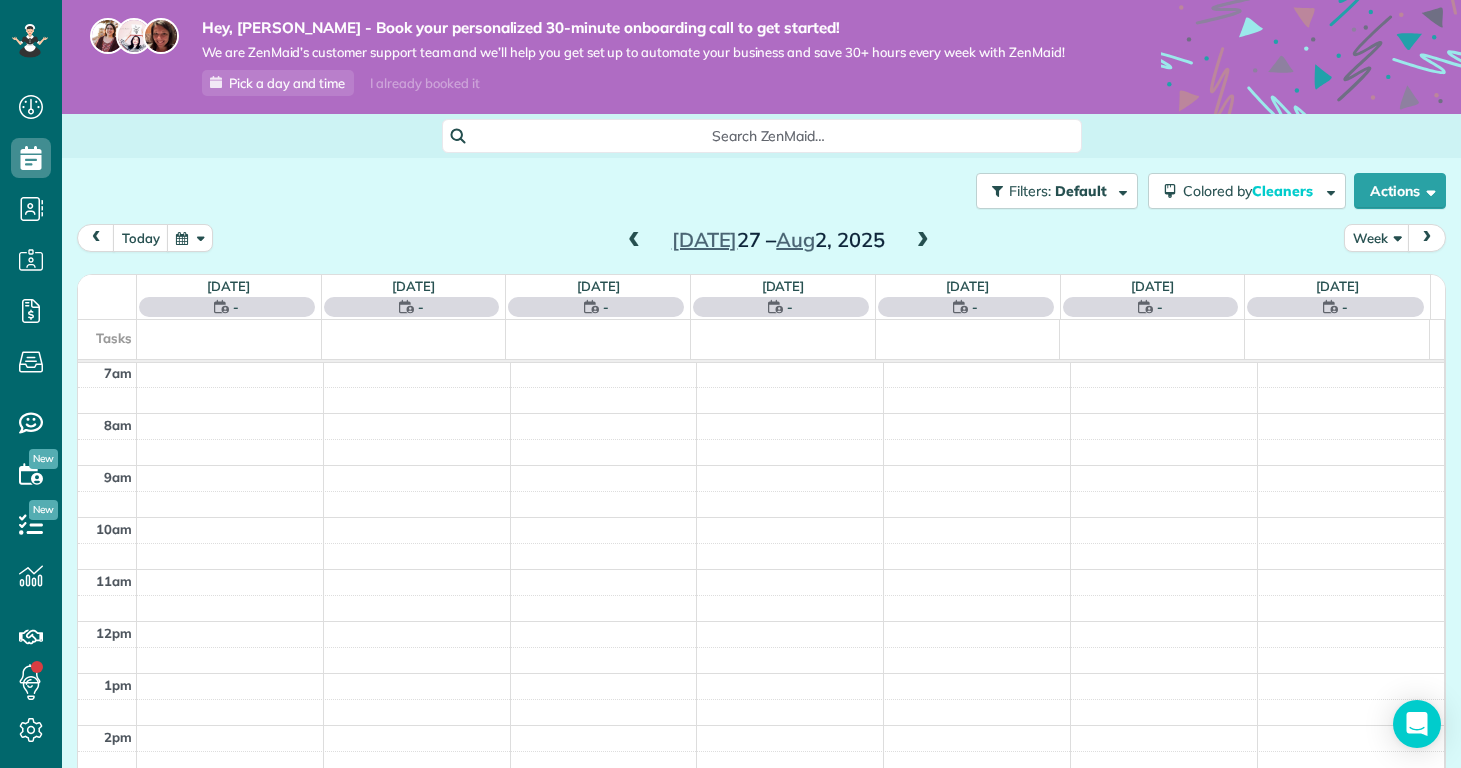 scroll, scrollTop: 365, scrollLeft: 0, axis: vertical 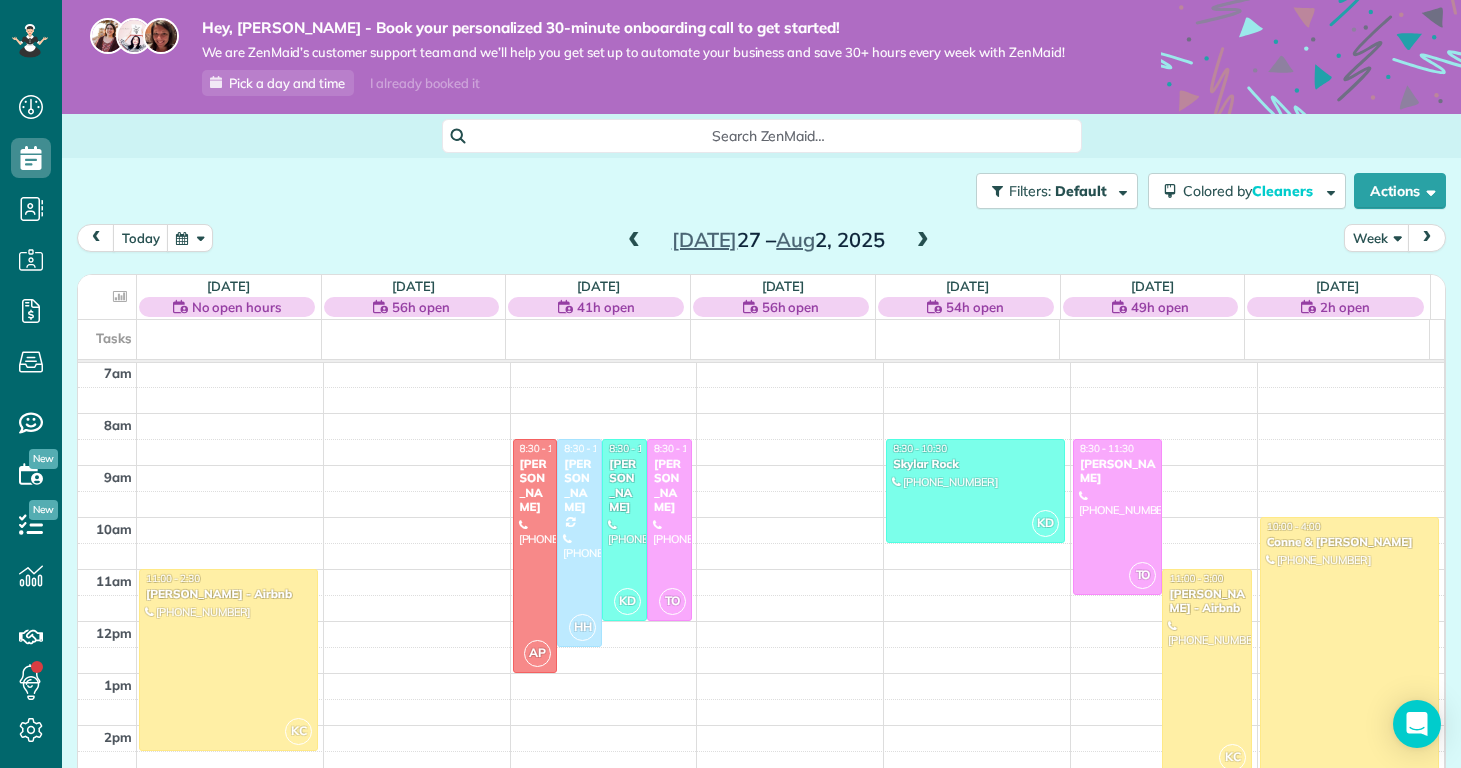click at bounding box center [634, 241] 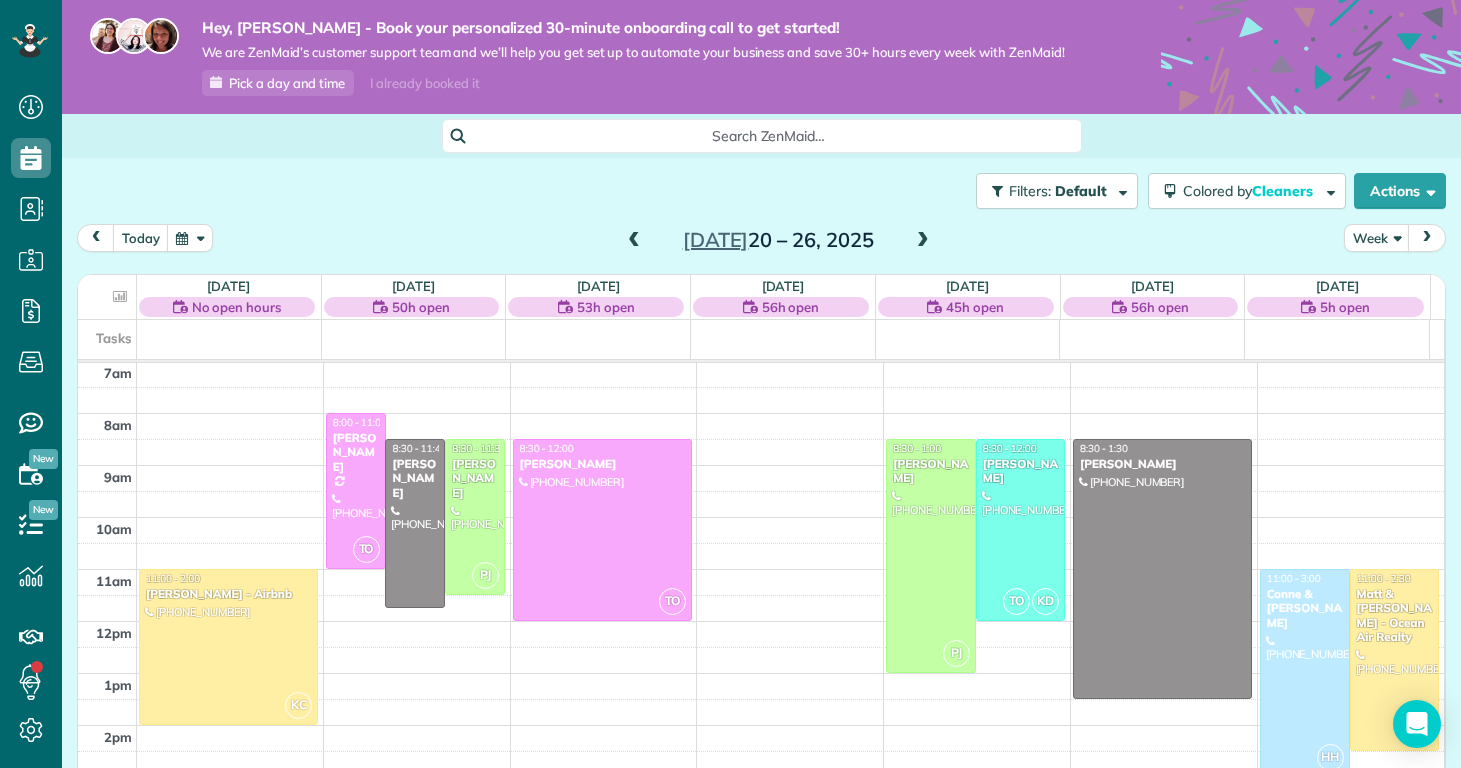 click at bounding box center [634, 241] 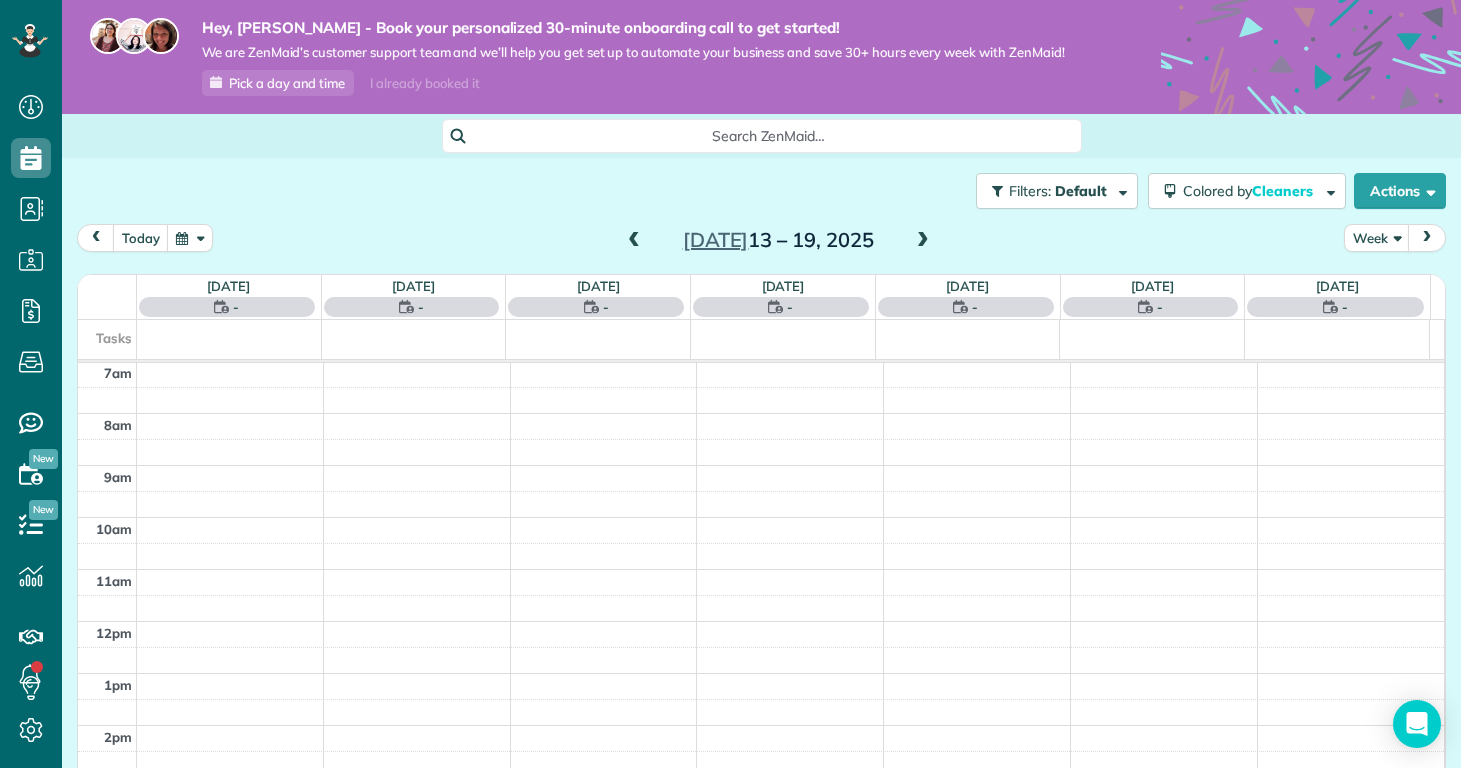 scroll, scrollTop: 365, scrollLeft: 0, axis: vertical 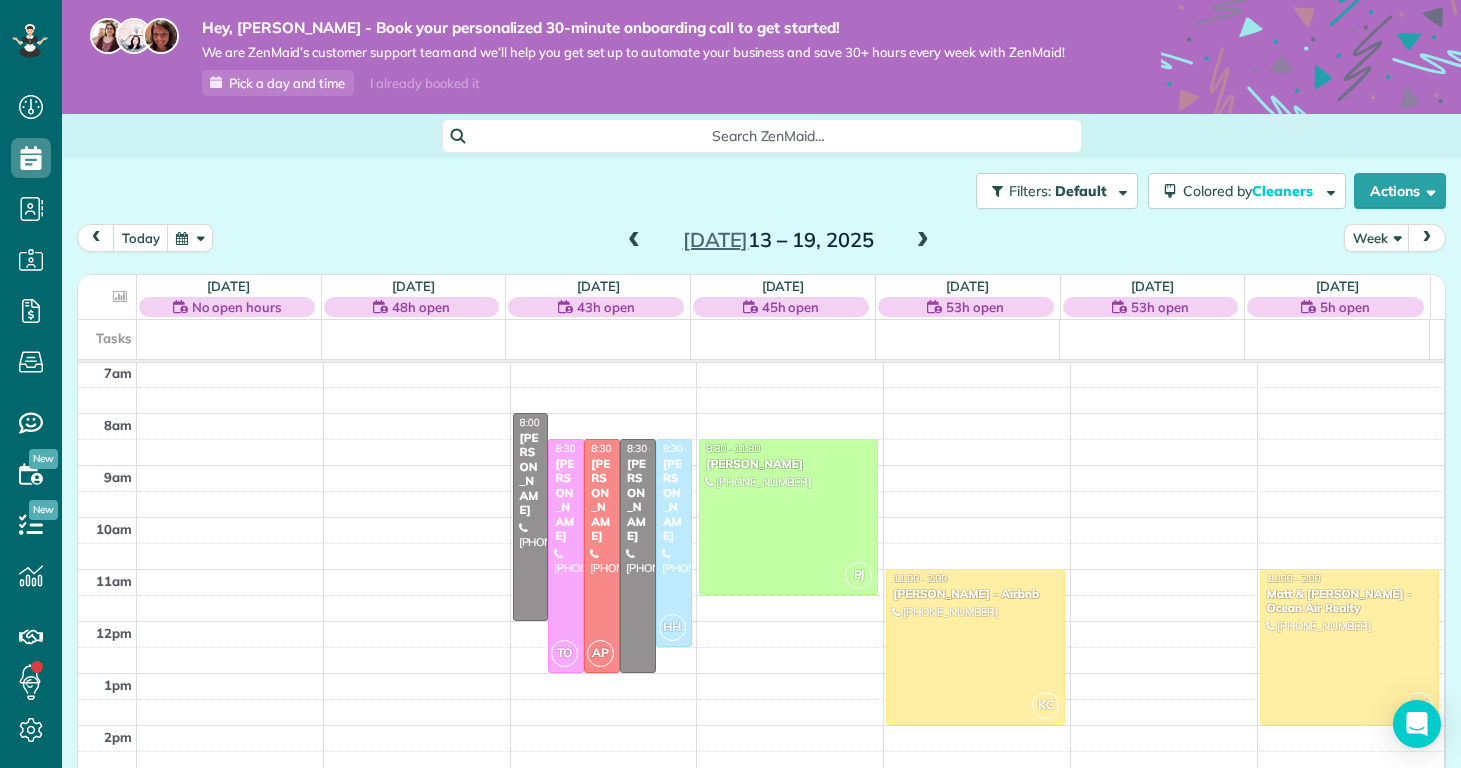 click at bounding box center [634, 241] 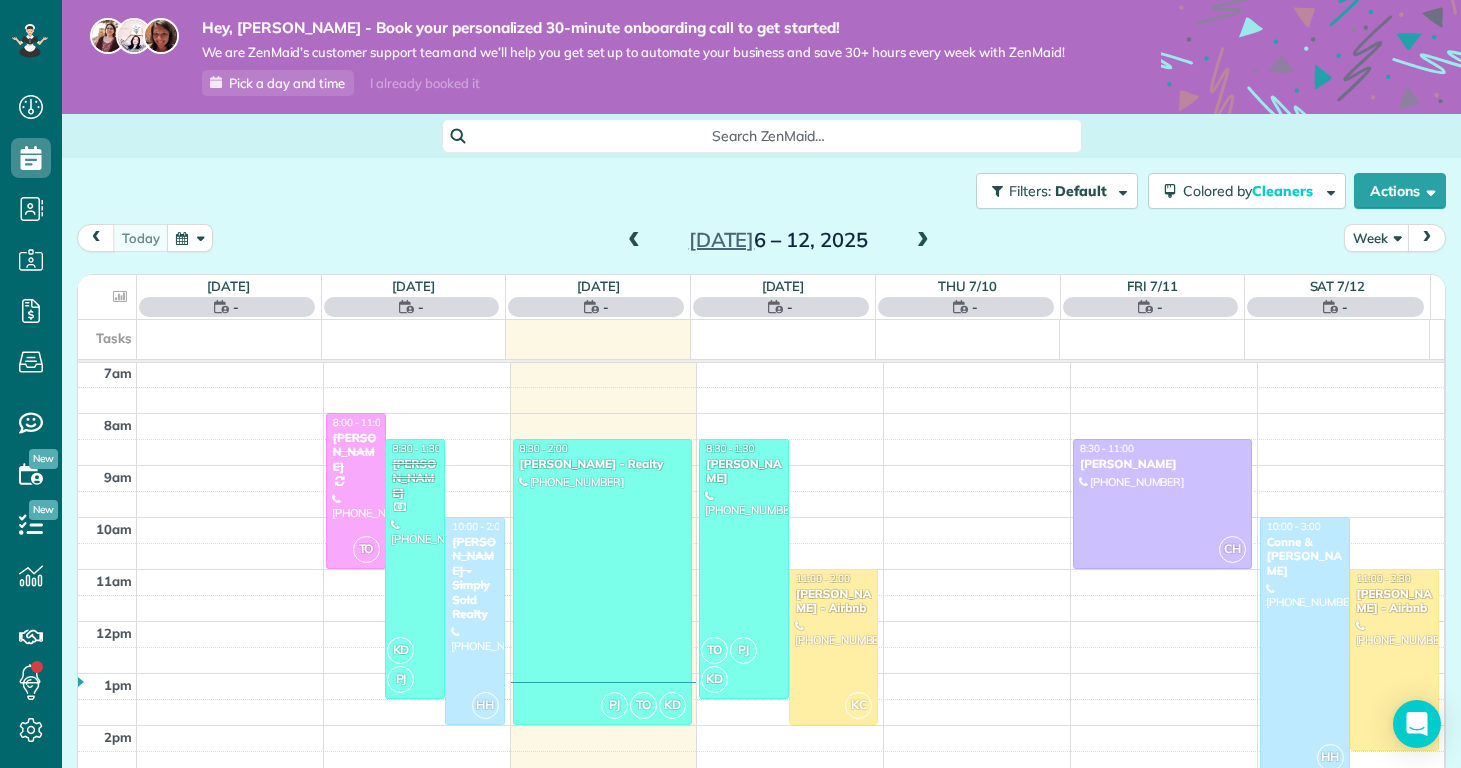 scroll, scrollTop: 365, scrollLeft: 0, axis: vertical 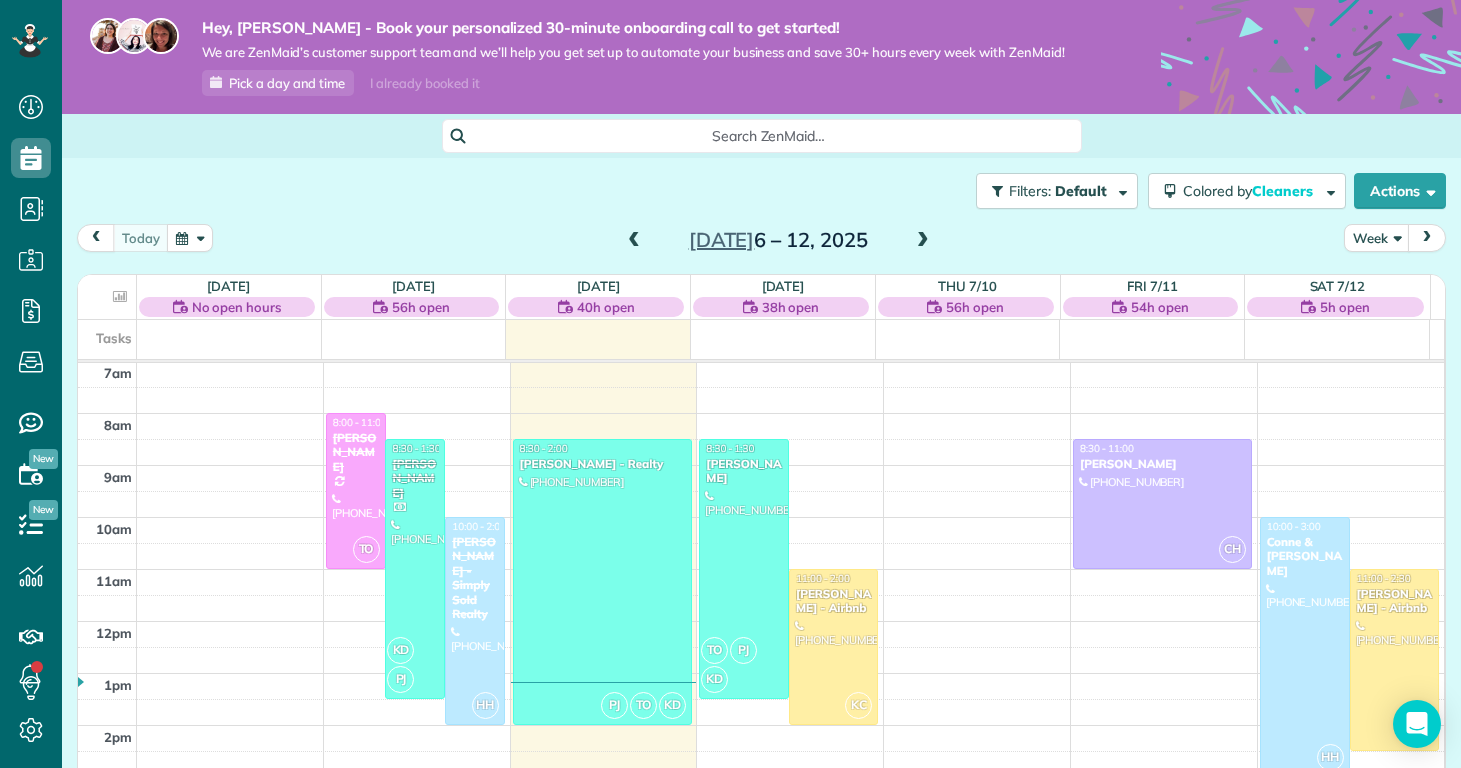 click on "12am 1am 2am 3am 4am 5am 6am 7am 8am 9am 10am 11am 12pm 1pm 2pm 3pm 4pm 5pm 6pm 7pm 8pm 9pm 10pm 11pm TO 8:00 - 11:00 Kelly Delaney (910) 650-2280 907 Eakins Lane Richlands, NC 28574 KD PJ 8:30 - 1:30 Alexandria Mullins Mullins (704) 401-6343 213 Admiral Court Sneads Ferry, NC 28460 HH 10:00 - 2:00 Priscilla Parrott - Simply Sold Realty (920) 427-0852 4c Port West Ct Swansboro, NC ? PJ TO KD 8:30 - 2:00 Ally Sypniewski - Realty (570) 240-1845 523 Cherry Blossom Lane Richlands, NC ? TO PJ KD 8:30 - 1:30 Geoffrey Mraz (630) 478-5568 126 Walnut Hills Drive Richlands, NC 28574 KC 11:00 - 2:00 Nathan Carithers - Airbnb (910) 833-2761 121 Quartersdeck Rogers Bay North Topsail Beach, NC 28460 CH 8:30 - 11:00 Deisy Mills (713) 325-1061 5274 Stout Ct TARAWA TER, NC 28543 HH 10:00 - 3:00 Conne & Robert Fox (678) 478-7678 213 Pinellas Bay Dr North Topsail Beach, NC 28460 KC 11:00 - 2:30 Nathan Carithers - Airbnb (910) 833-2761 121 Quartersdeck Rogers Bay North Topsail Beach, NC 28460" at bounding box center [761, 621] 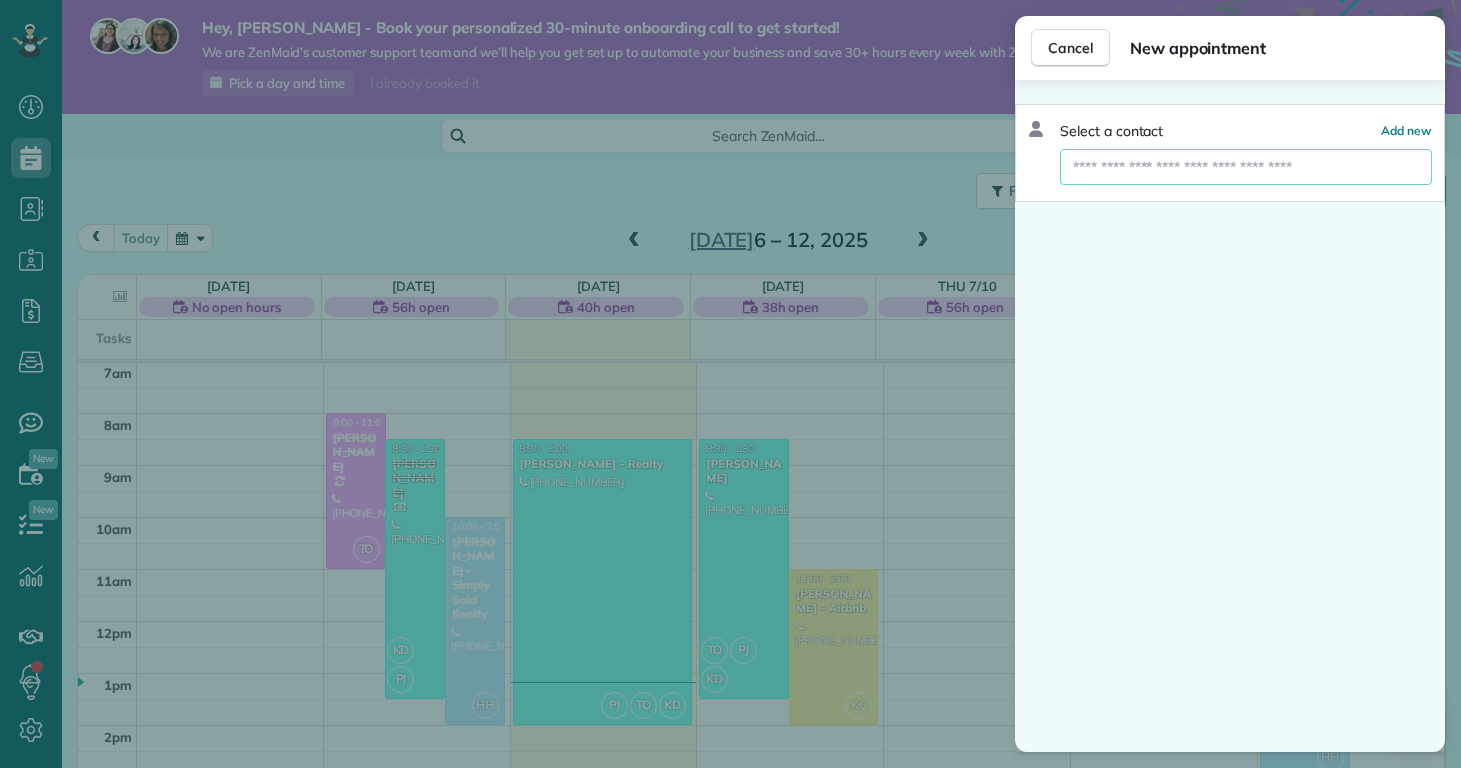 click at bounding box center [1246, 167] 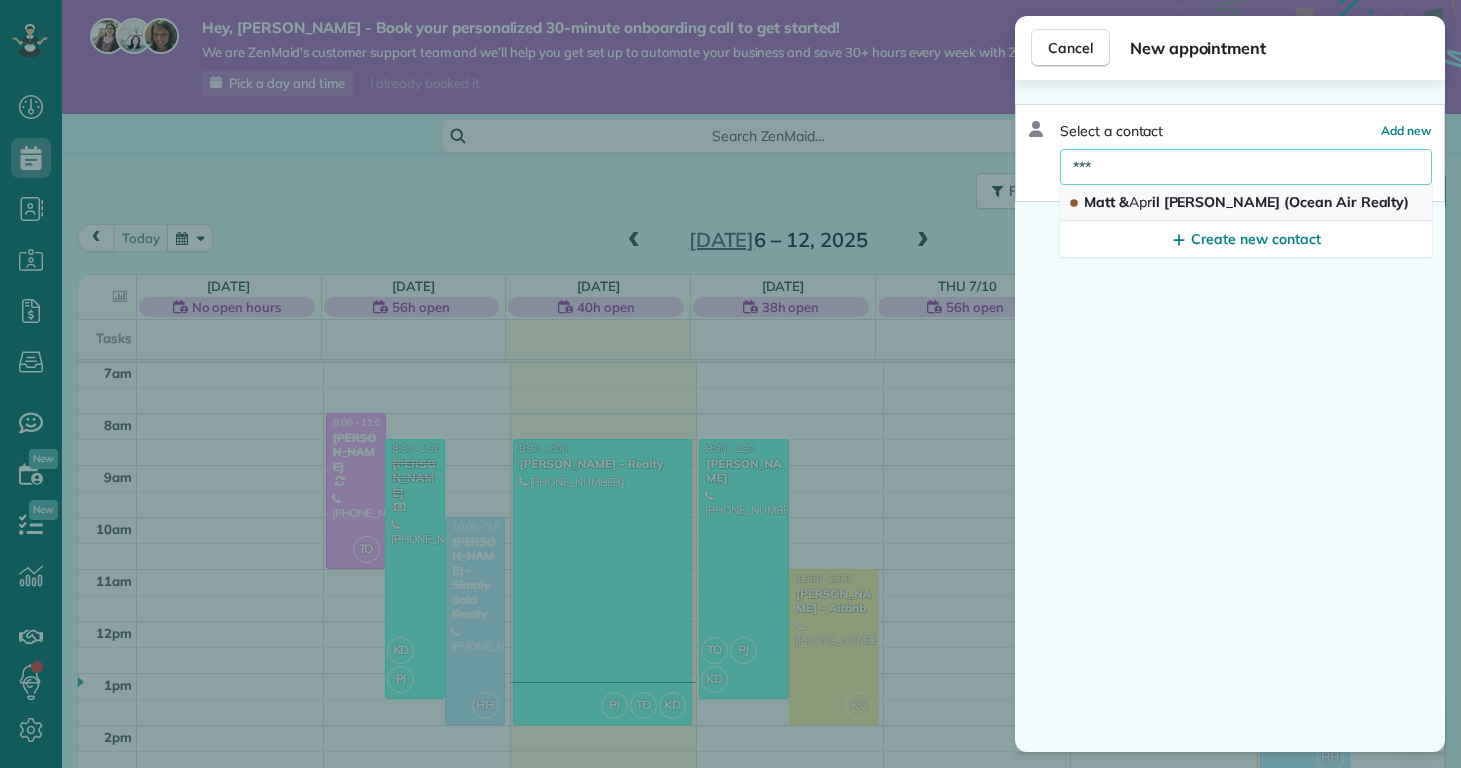 type on "***" 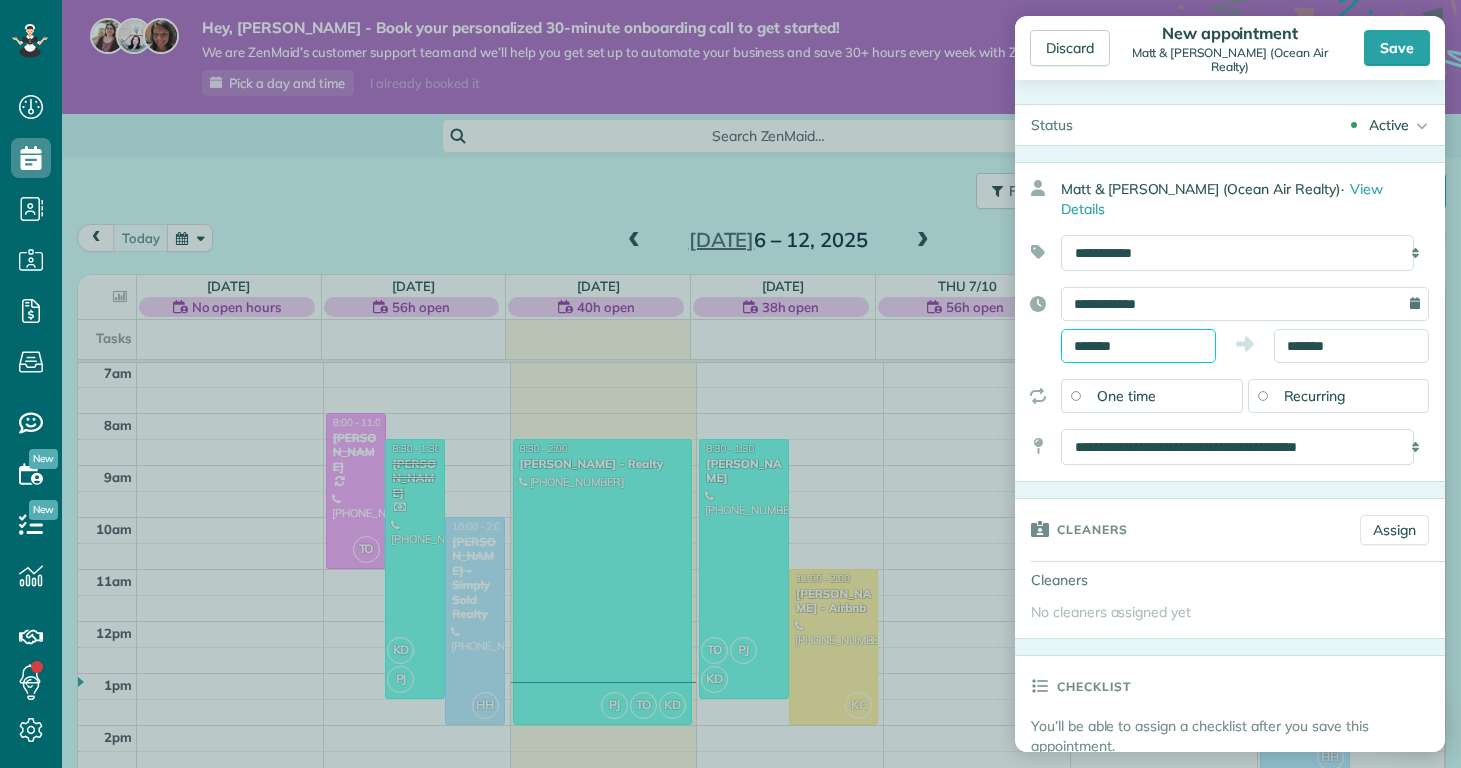 click on "*******" at bounding box center [1138, 346] 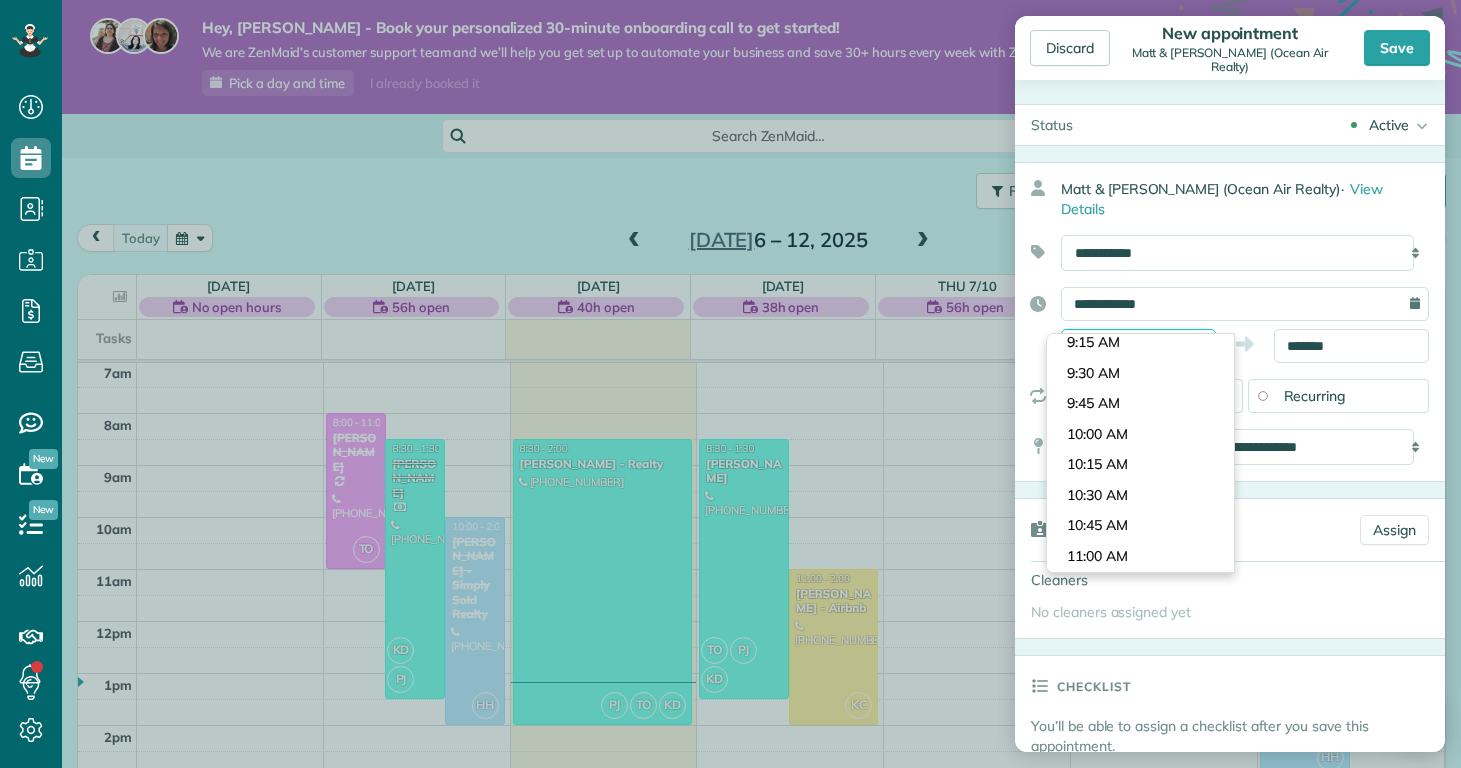 scroll, scrollTop: 1202, scrollLeft: 0, axis: vertical 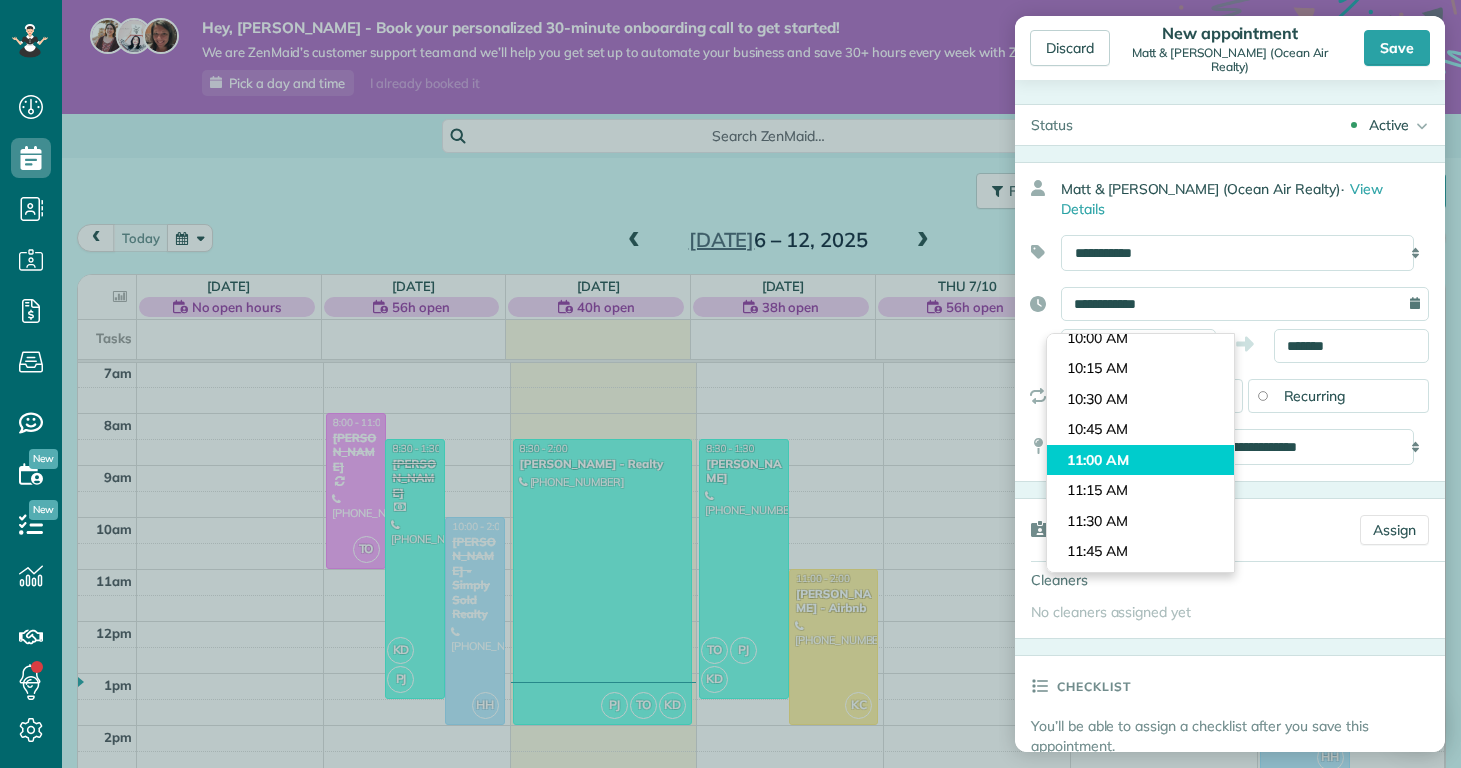 type on "********" 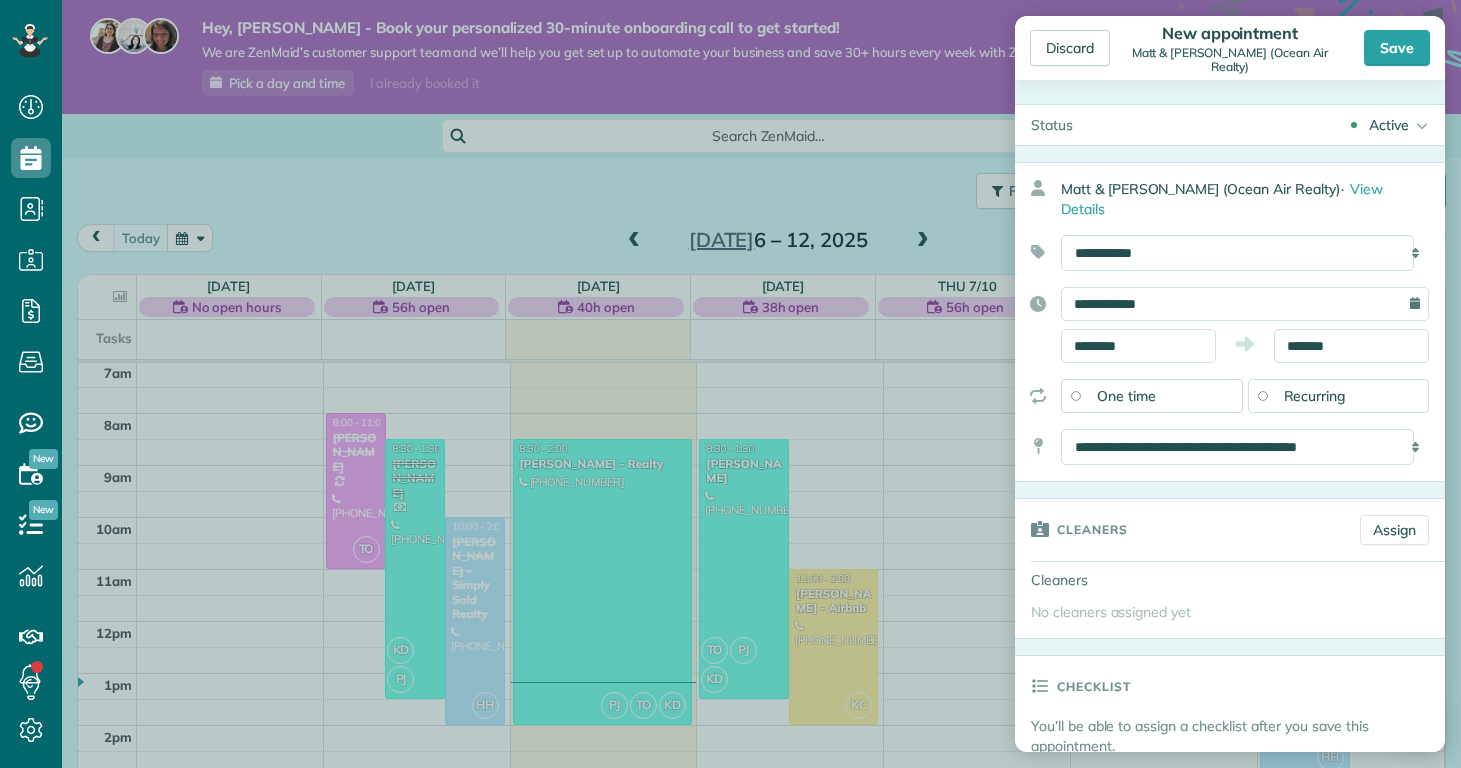 click on "Dashboard
Scheduling
Calendar View
List View
Dispatch View - Weekly scheduling (Beta)" at bounding box center (730, 384) 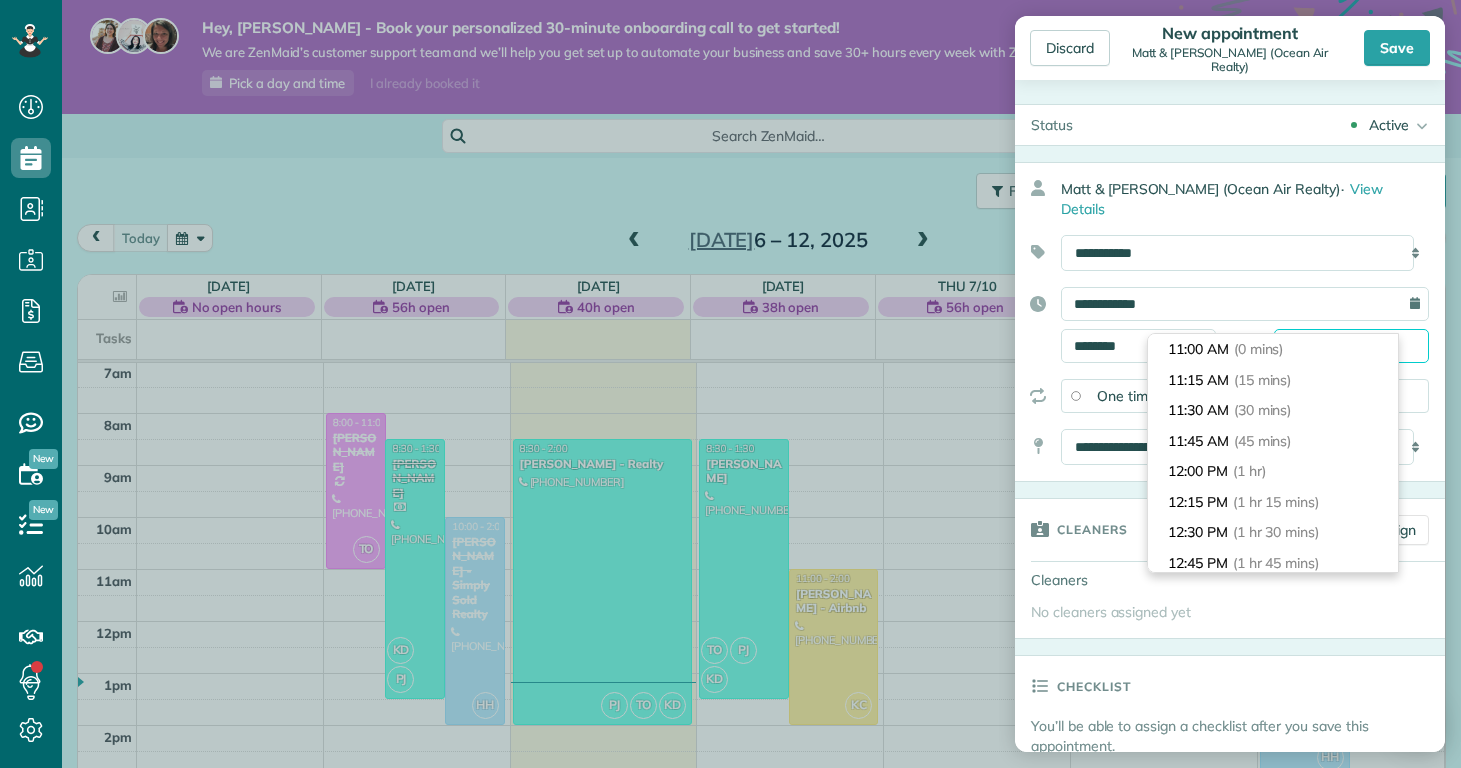 click on "*******" at bounding box center [1351, 346] 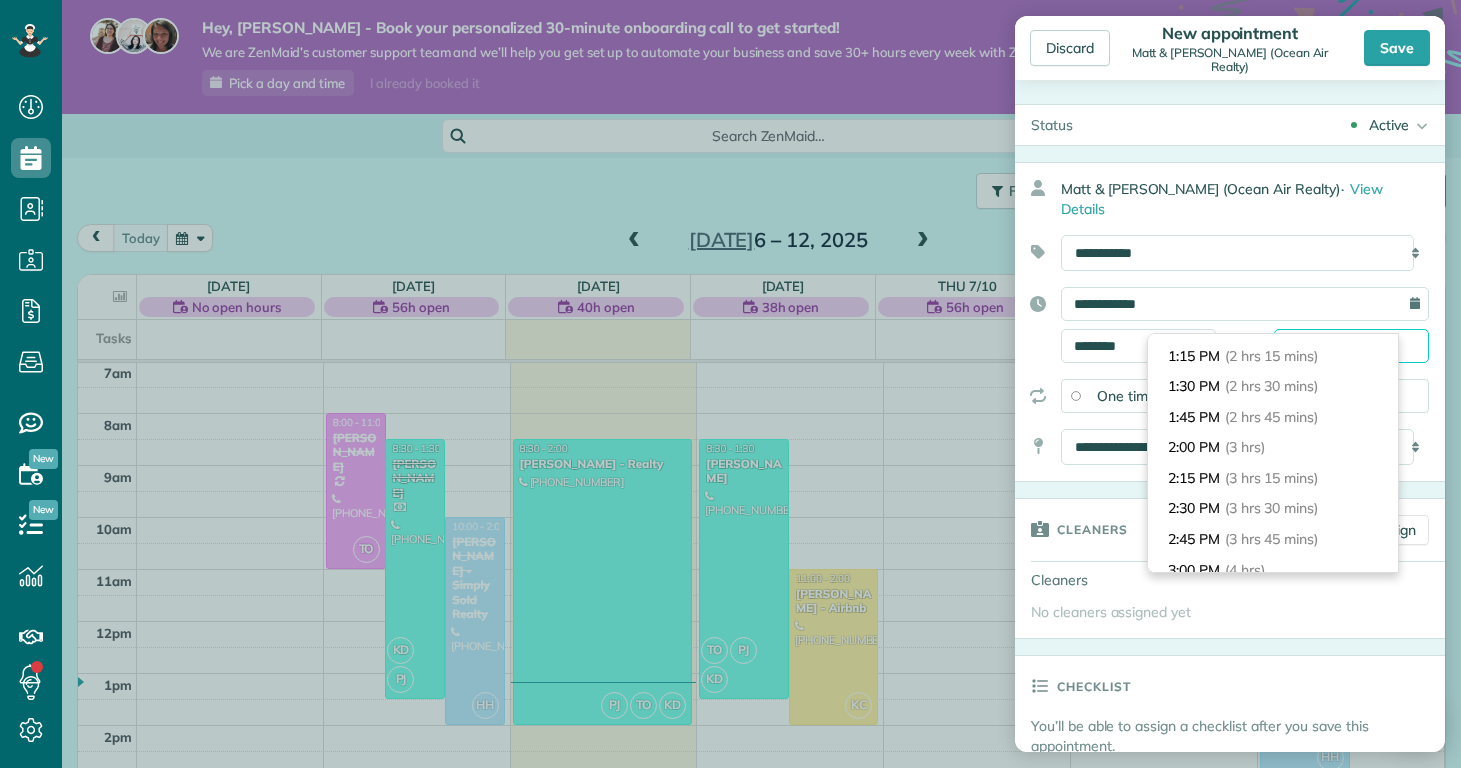 scroll, scrollTop: 338, scrollLeft: 0, axis: vertical 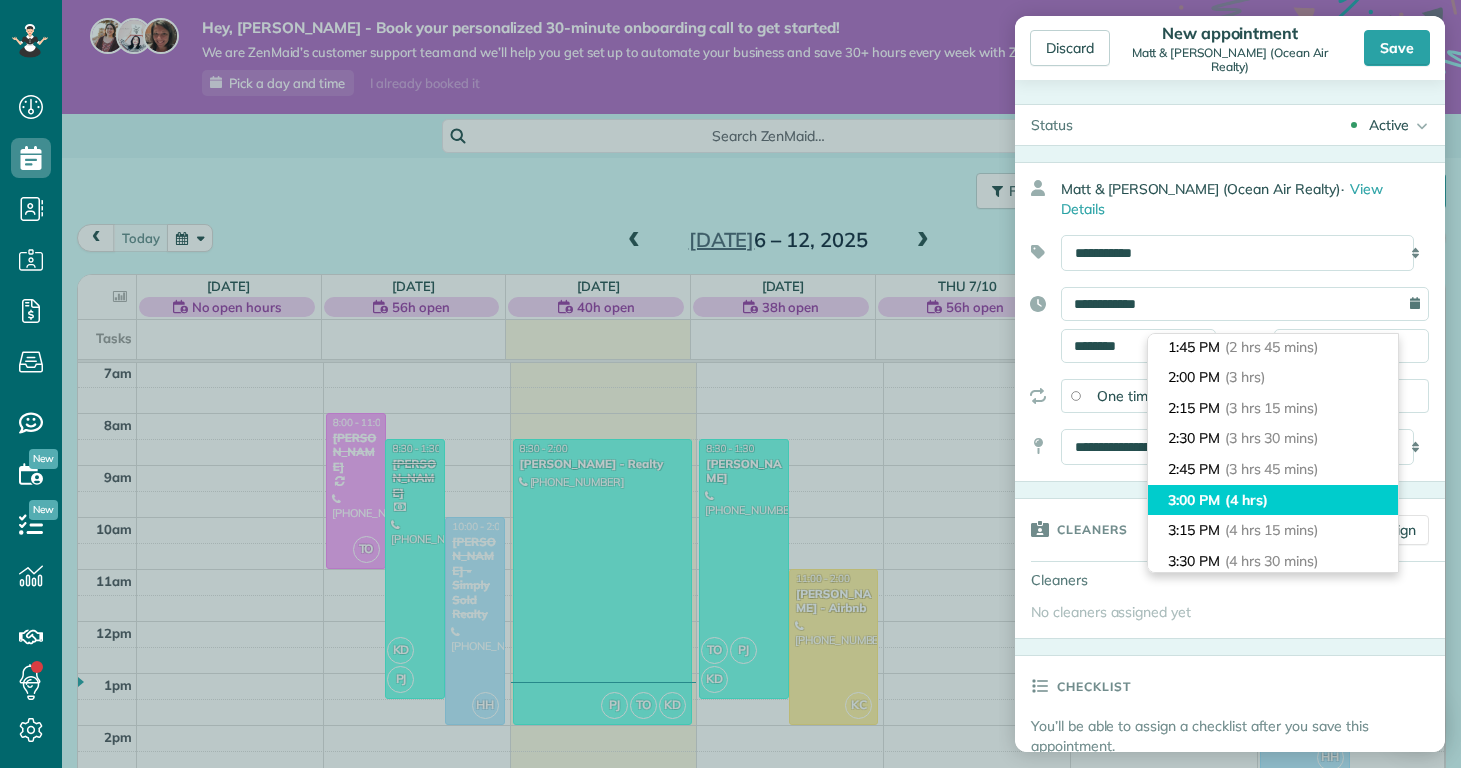type on "*******" 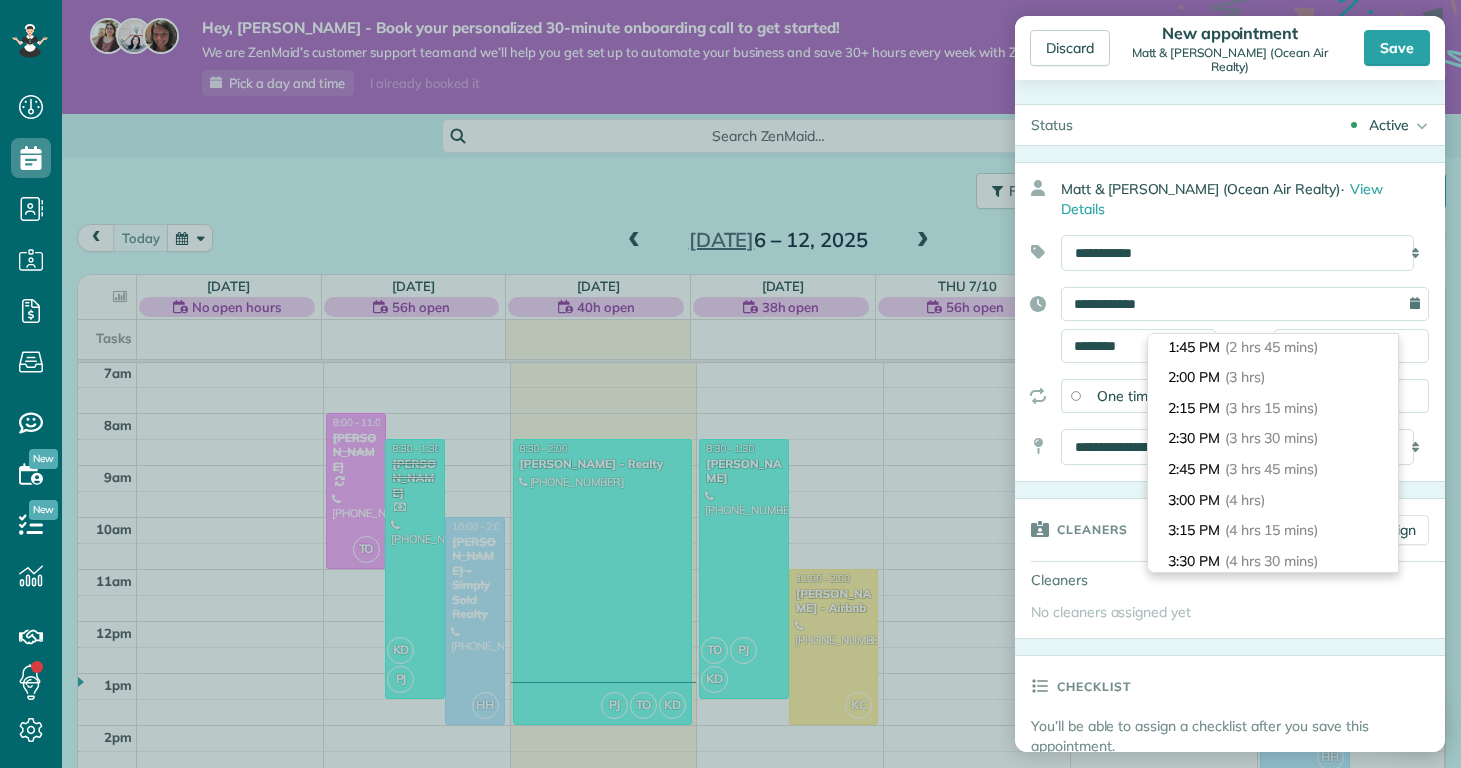 click on "(4 hrs)" at bounding box center (1245, 500) 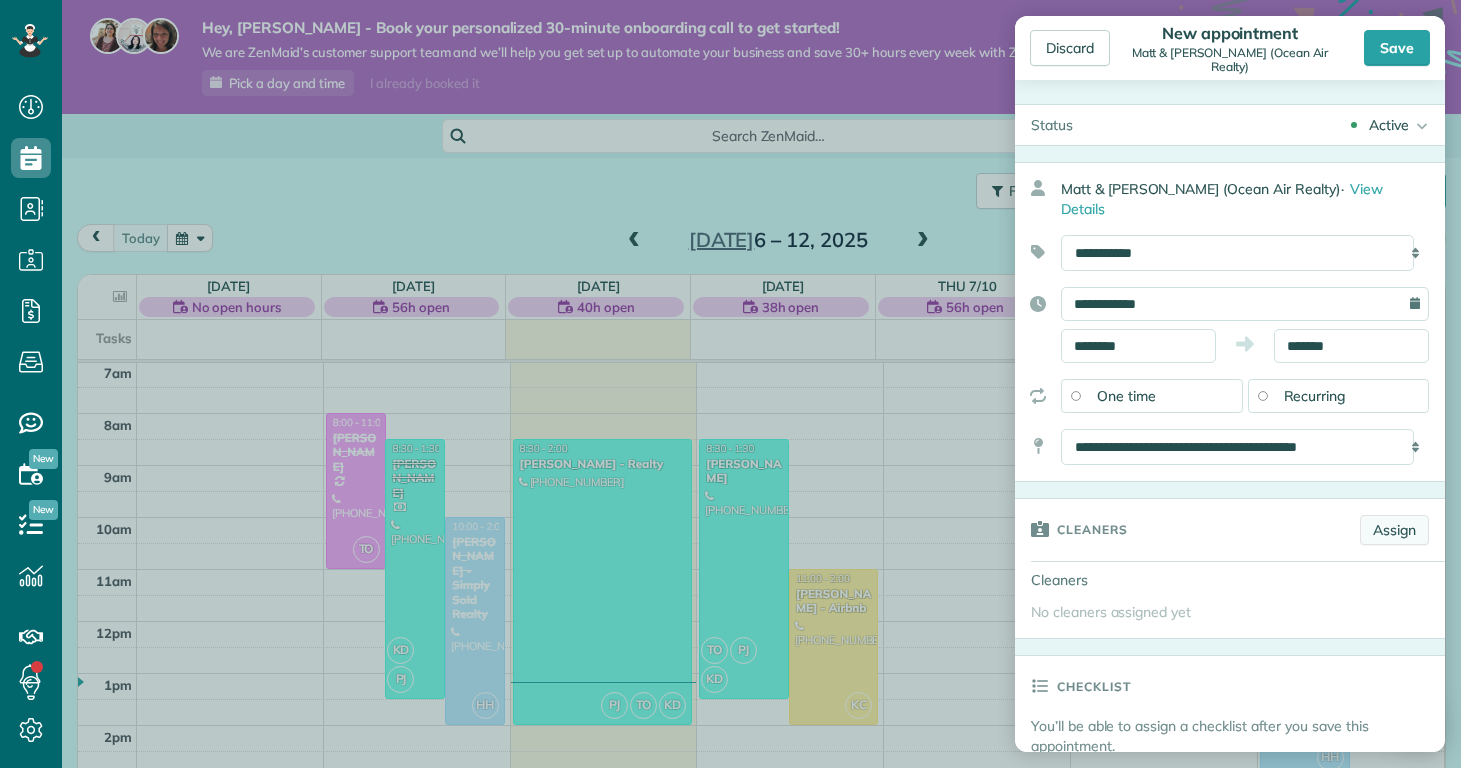 click on "Assign" at bounding box center (1394, 530) 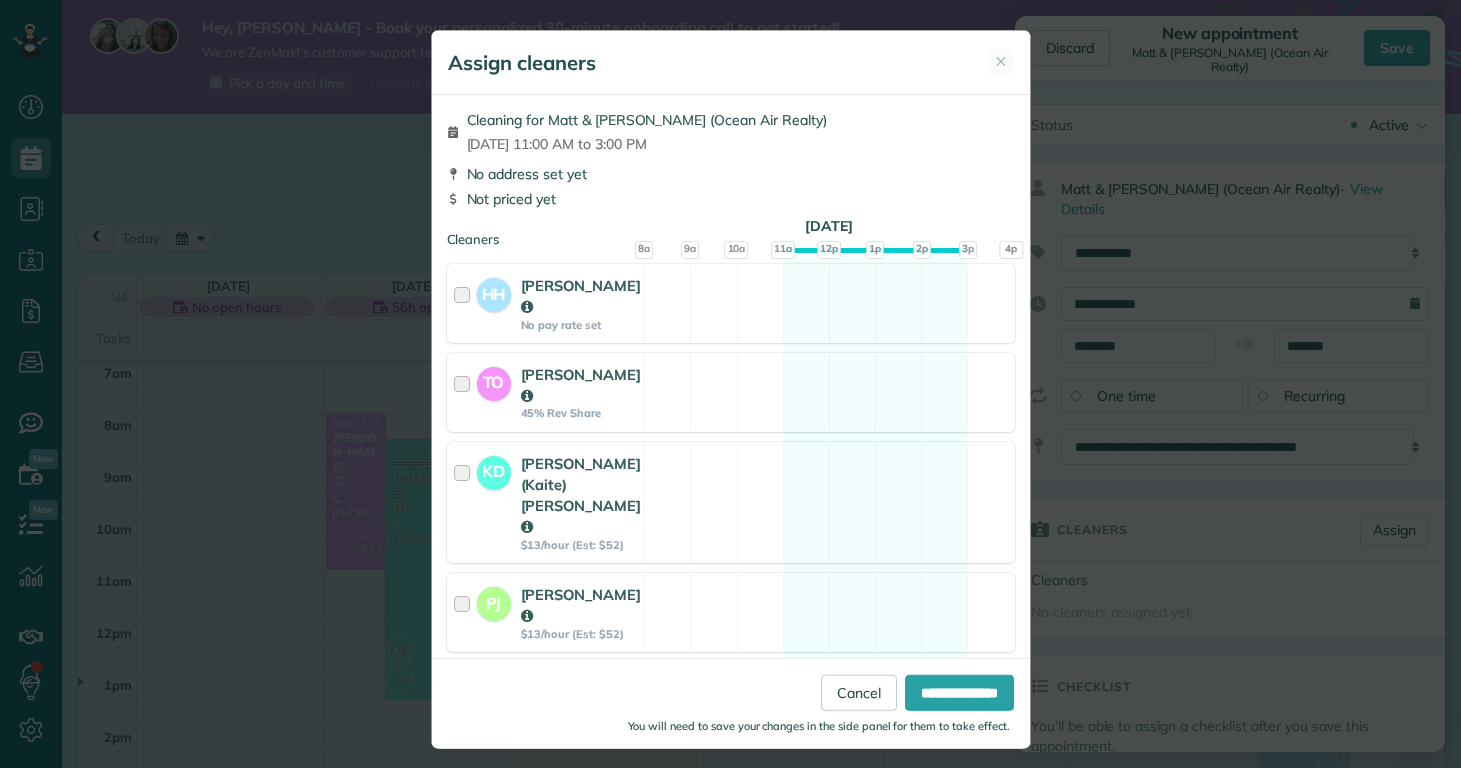 scroll, scrollTop: 224, scrollLeft: 0, axis: vertical 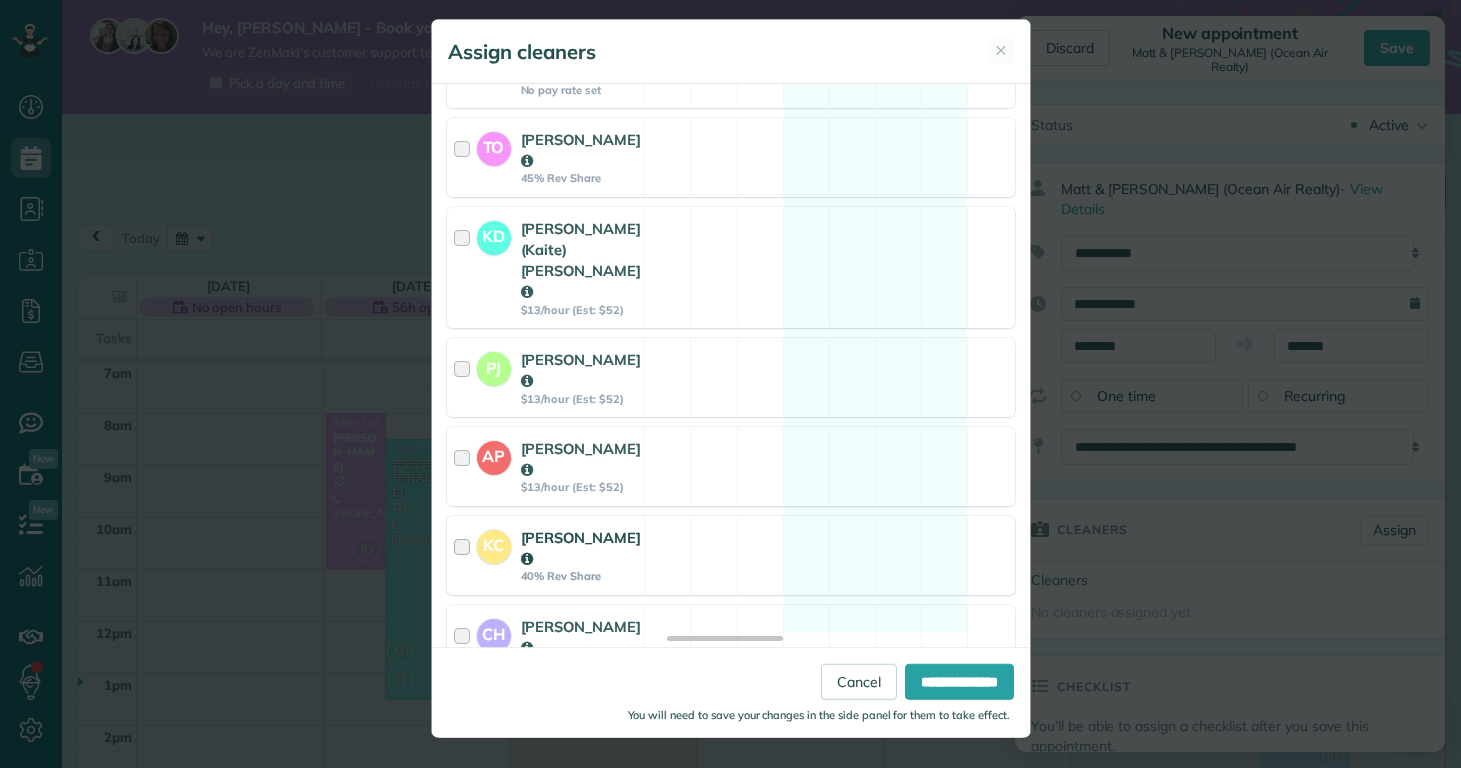click on "KC
Kolby Cummings
40% Rev Share
Available" at bounding box center [731, 555] 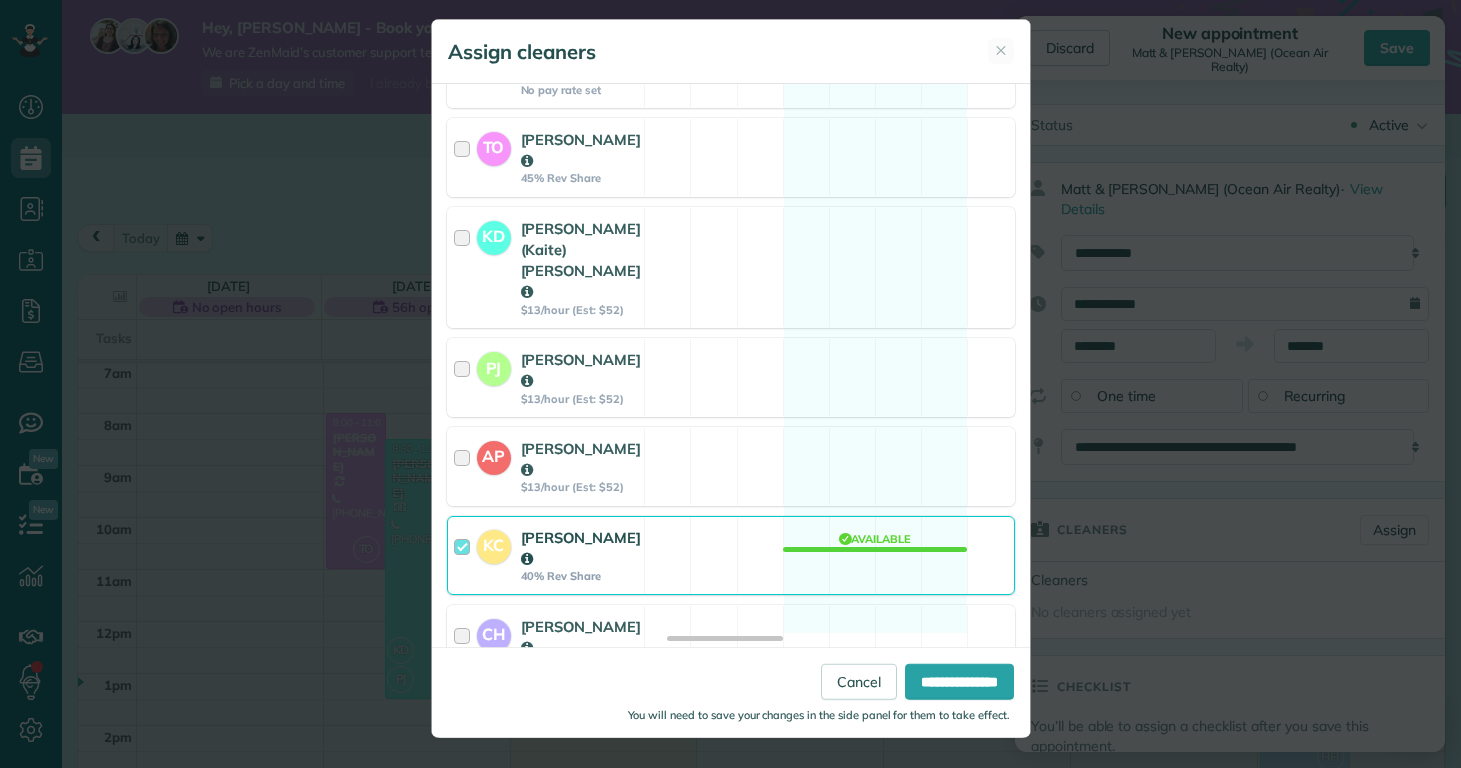 click on "**********" at bounding box center (959, 682) 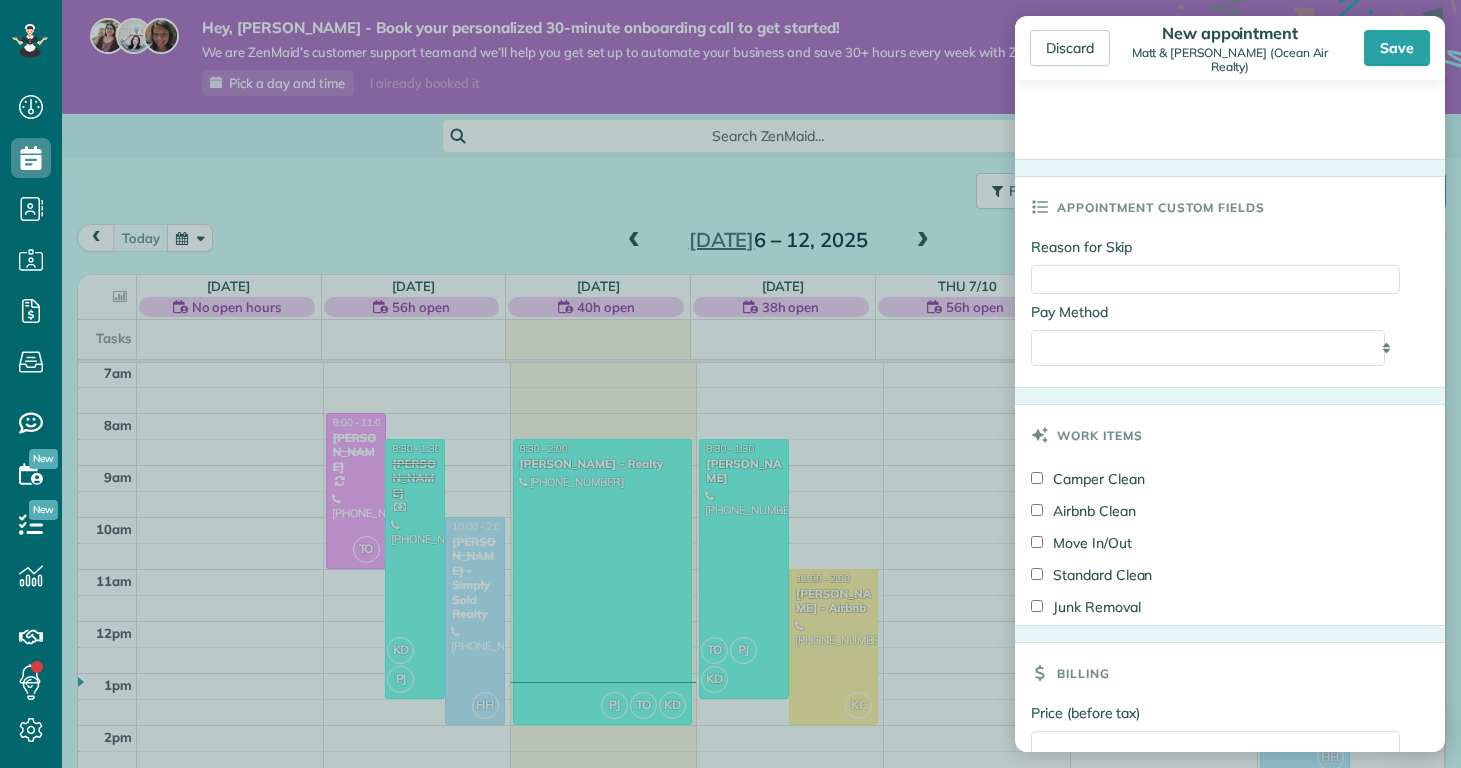 scroll, scrollTop: 1098, scrollLeft: 0, axis: vertical 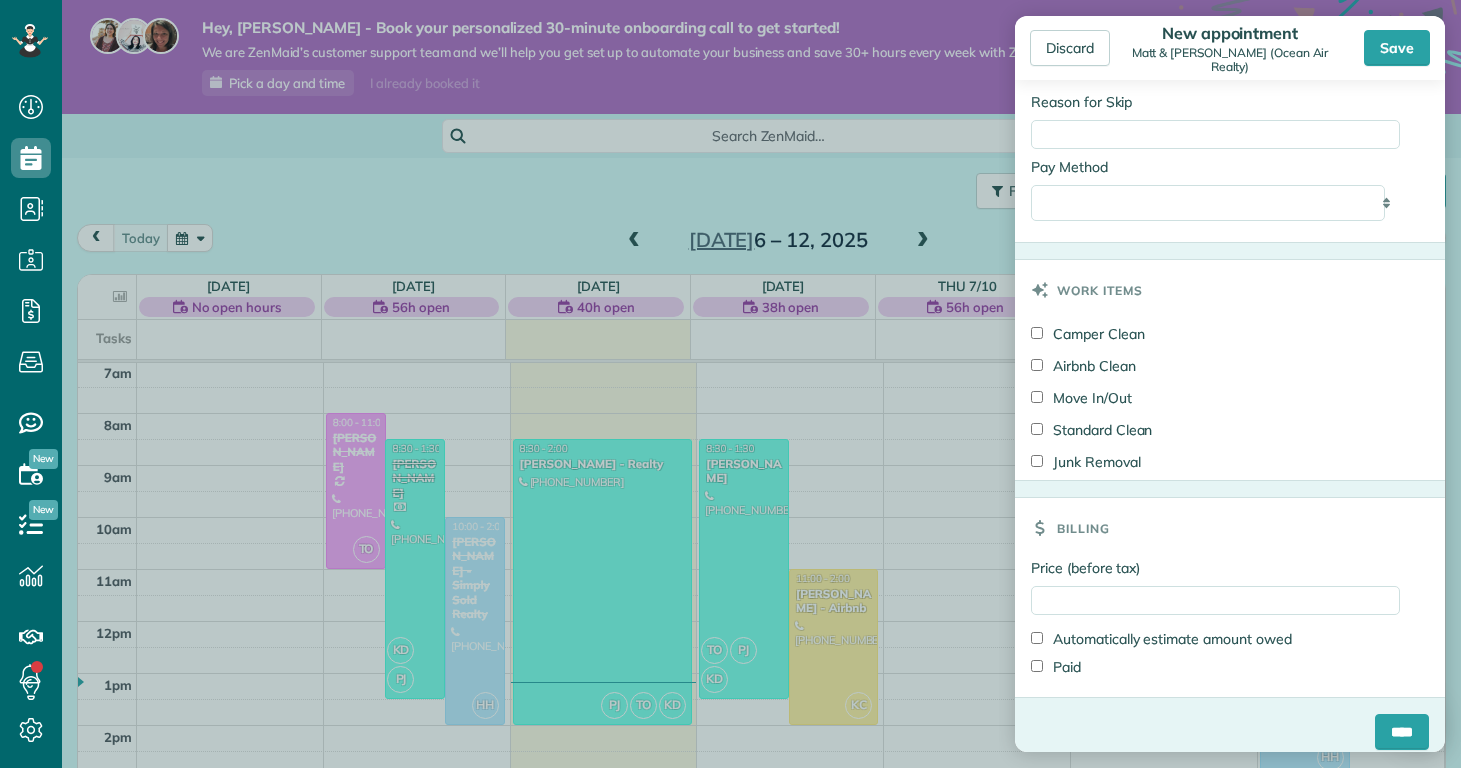 click on "Airbnb Clean" at bounding box center (1083, 366) 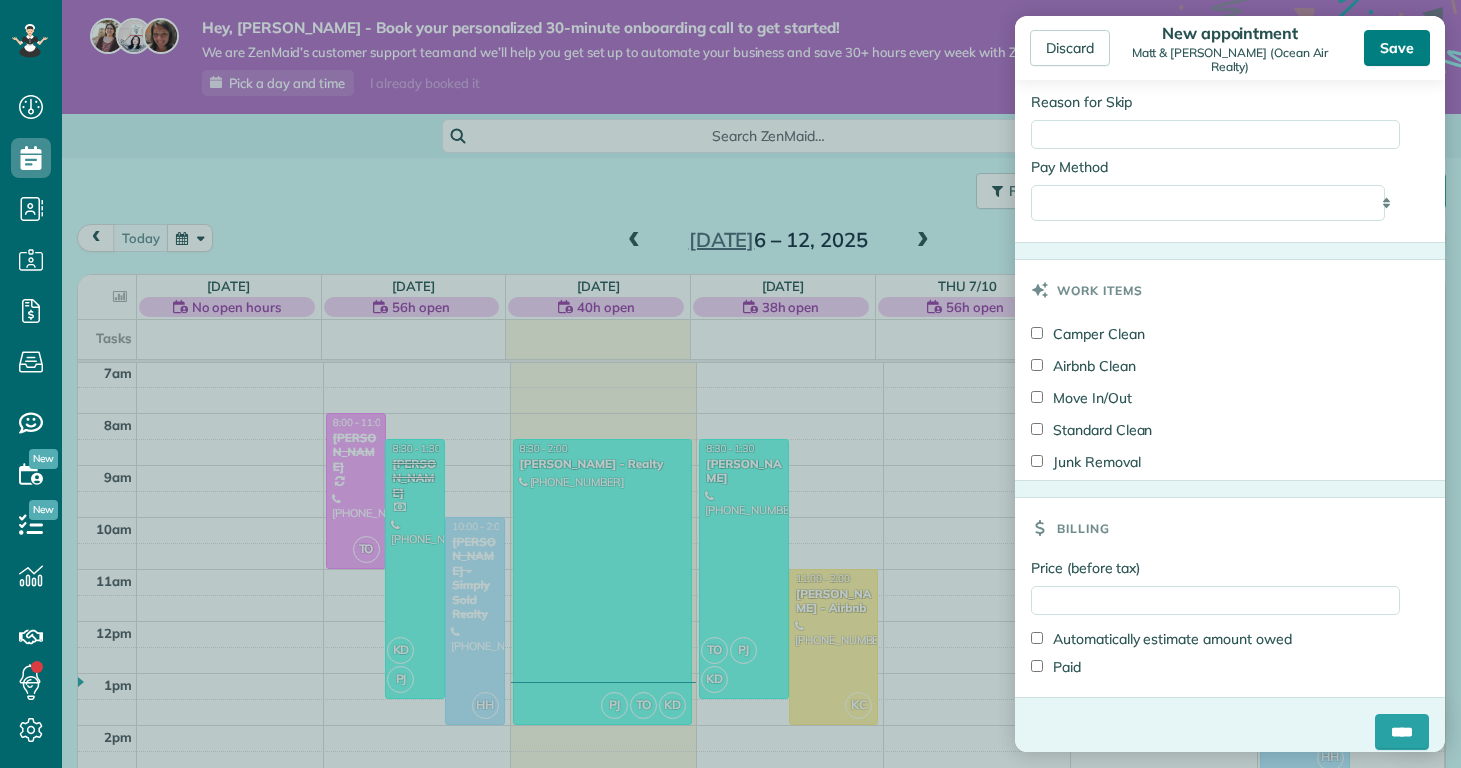 click on "Save" at bounding box center [1397, 48] 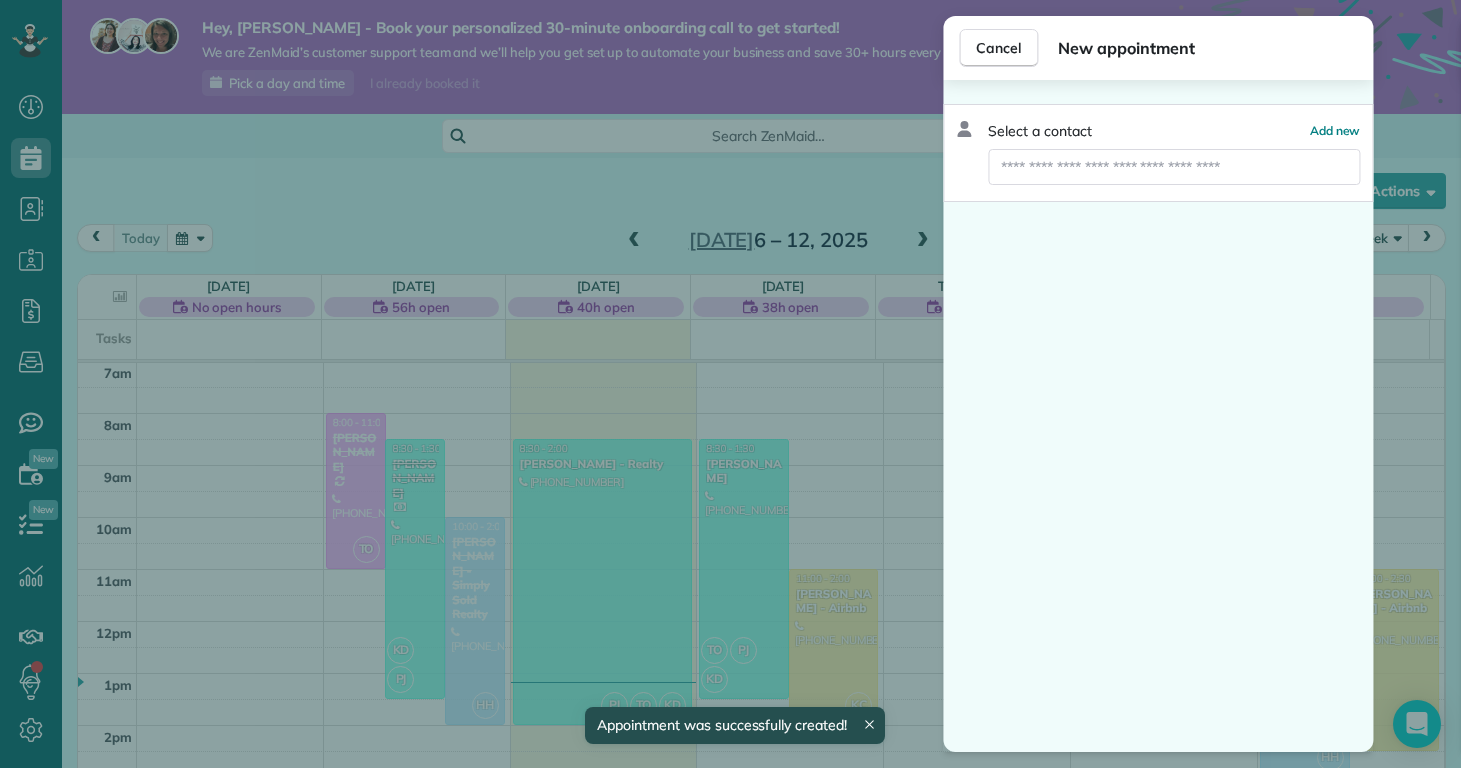 scroll, scrollTop: 365, scrollLeft: 0, axis: vertical 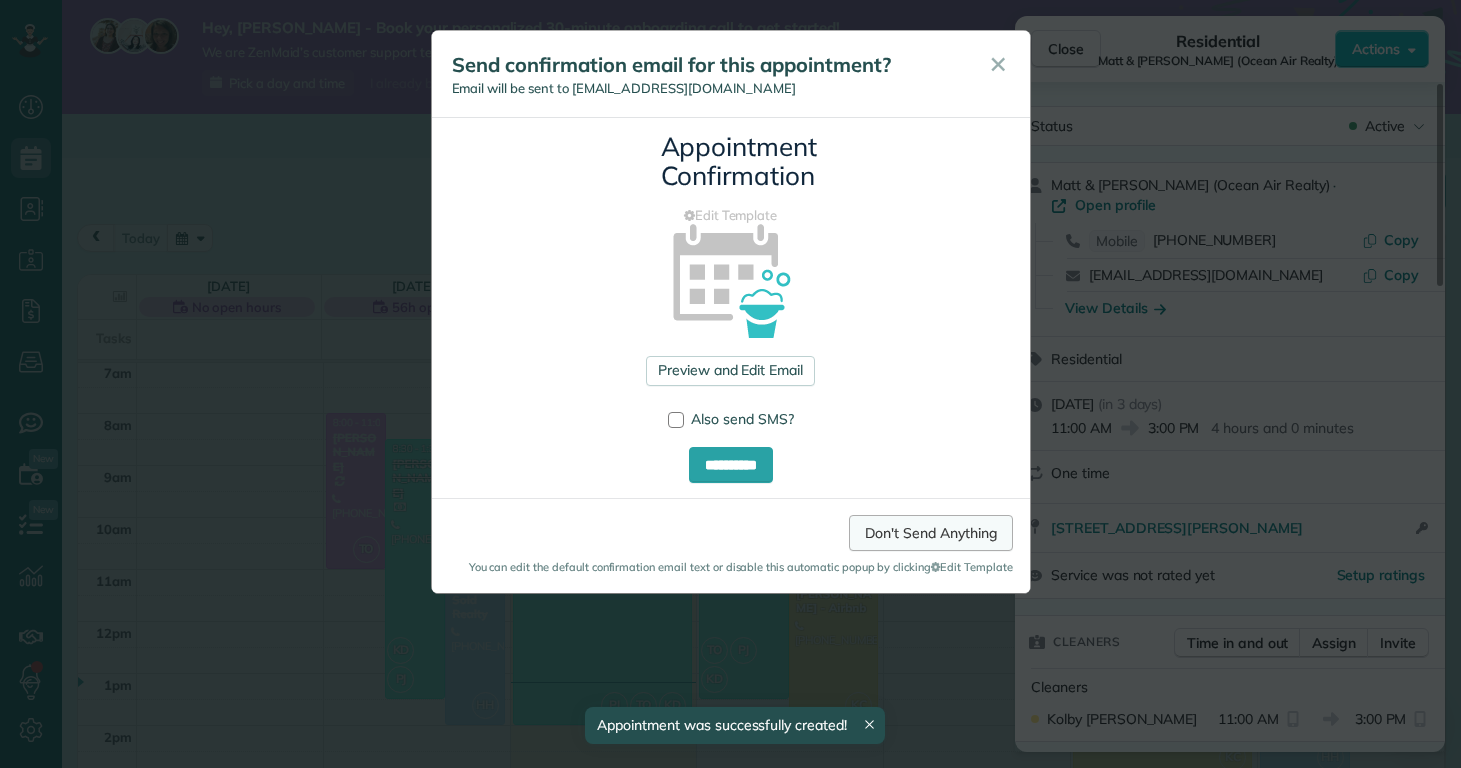 click on "Don't Send Anything" at bounding box center (930, 533) 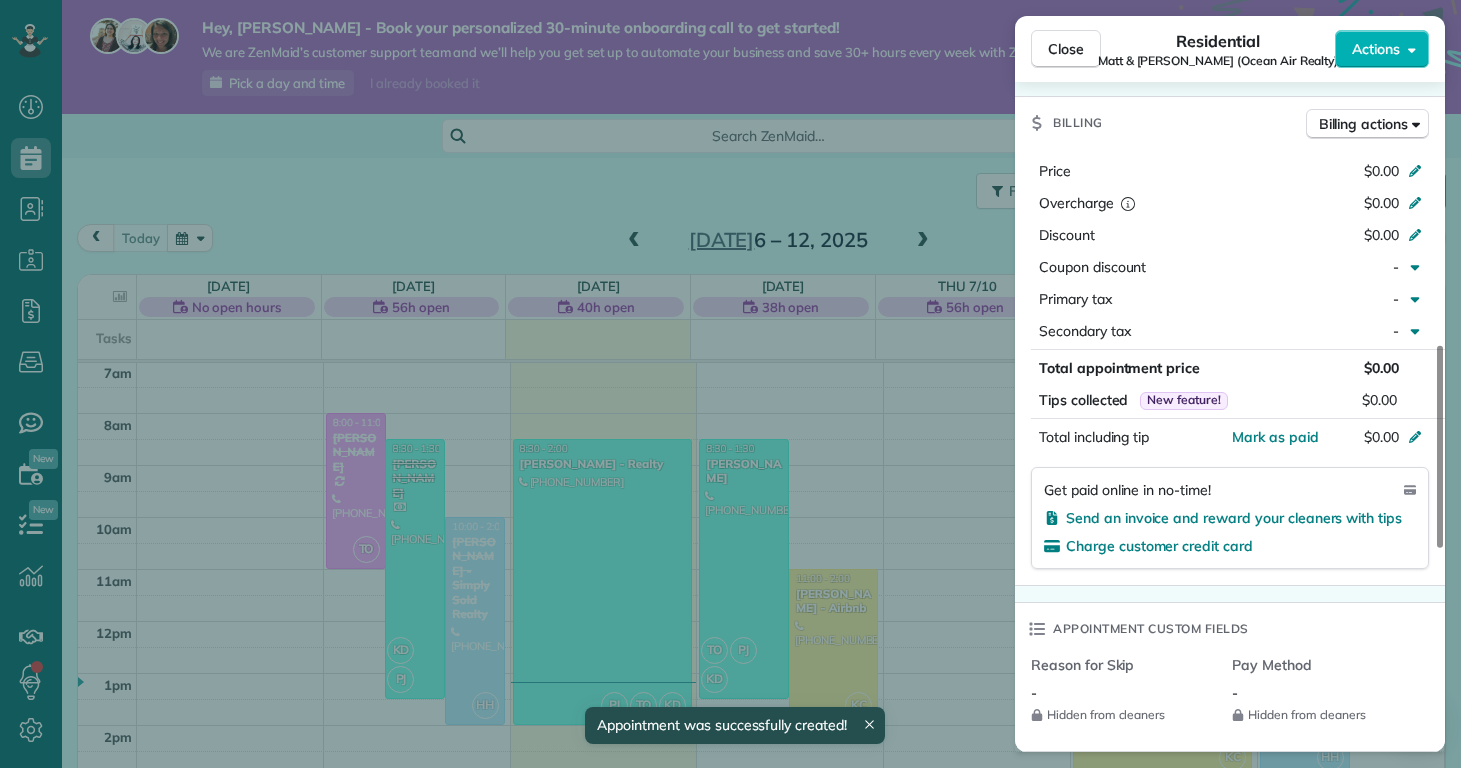 scroll, scrollTop: 455, scrollLeft: 0, axis: vertical 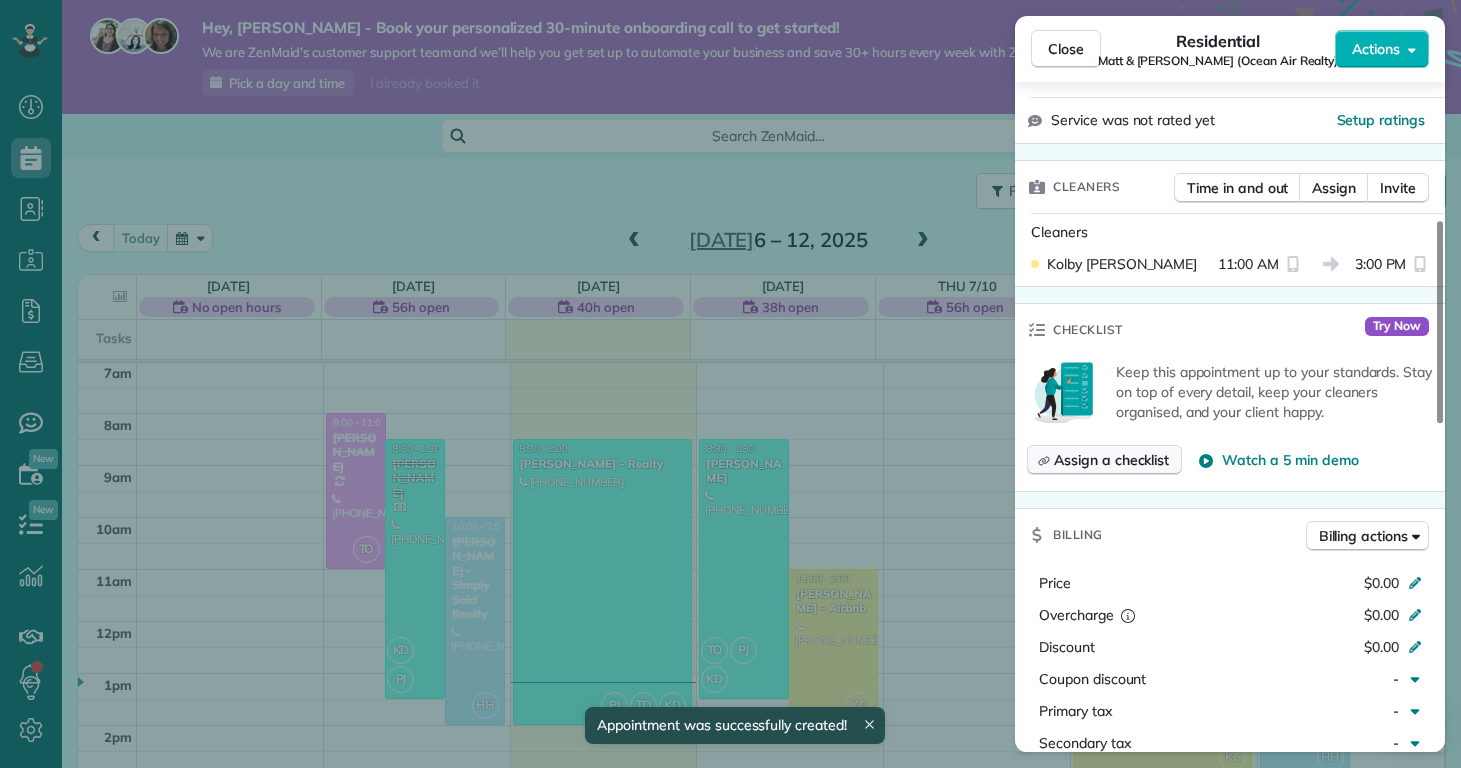 click on "Assign a checklist" at bounding box center [1111, 460] 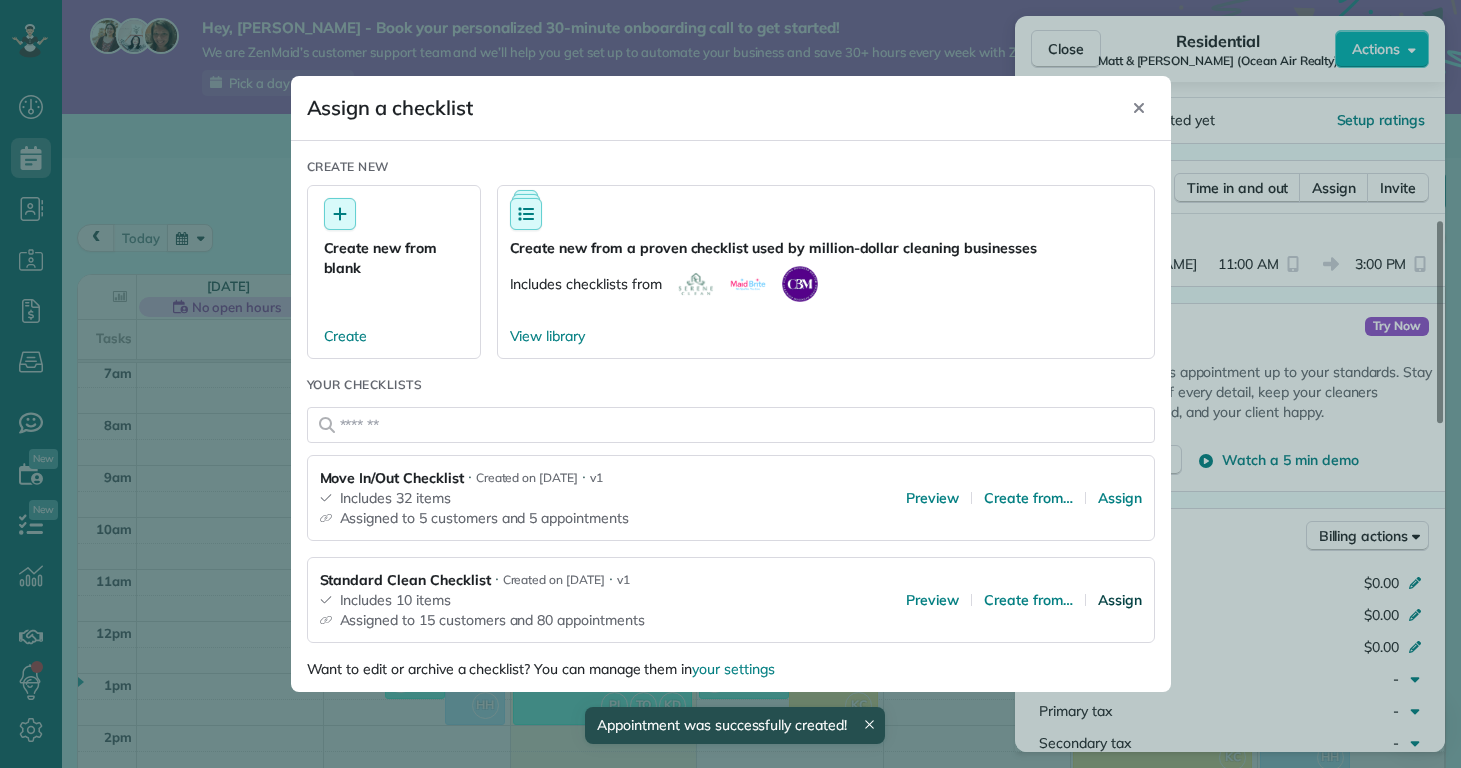 click on "Assign" at bounding box center [1120, 600] 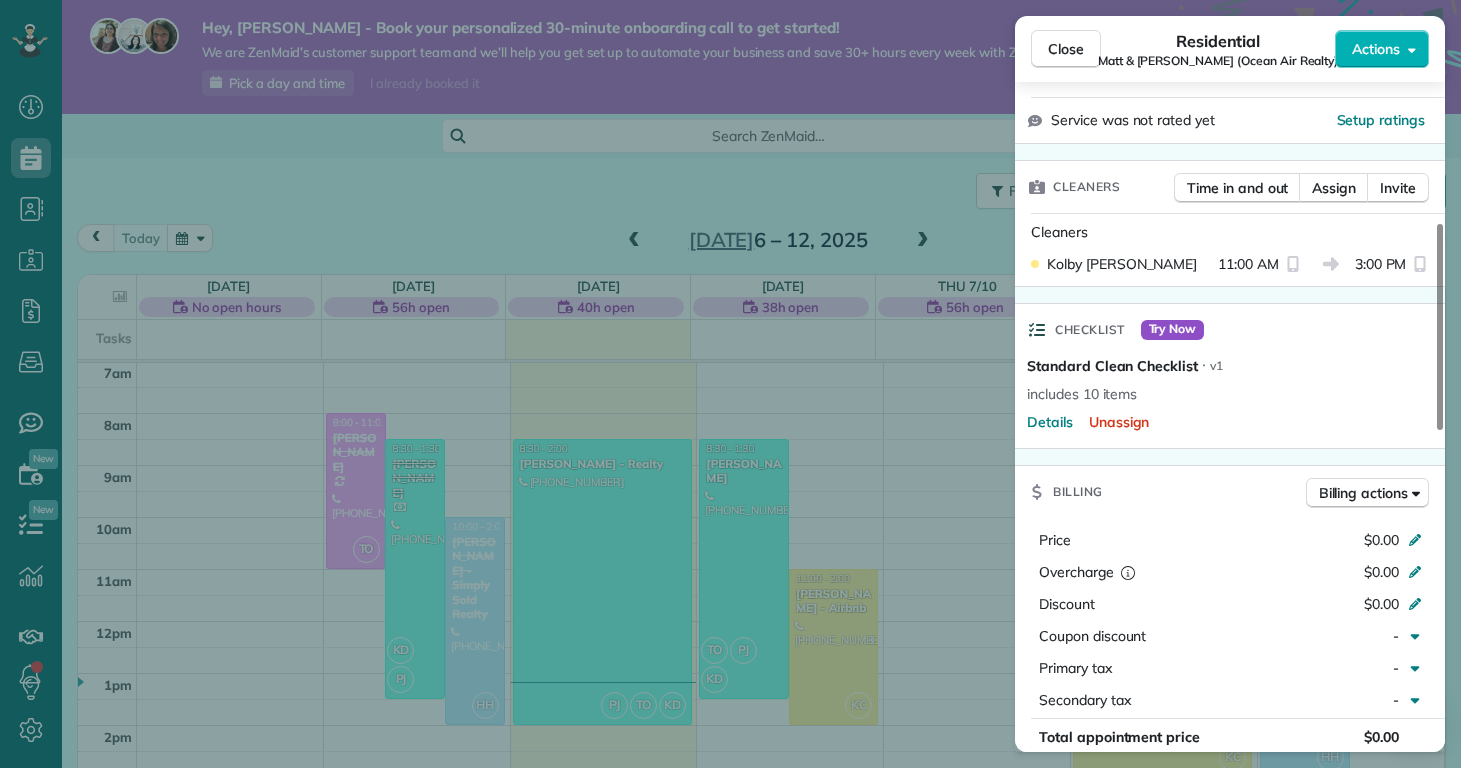 drag, startPoint x: 970, startPoint y: 214, endPoint x: 959, endPoint y: 221, distance: 13.038404 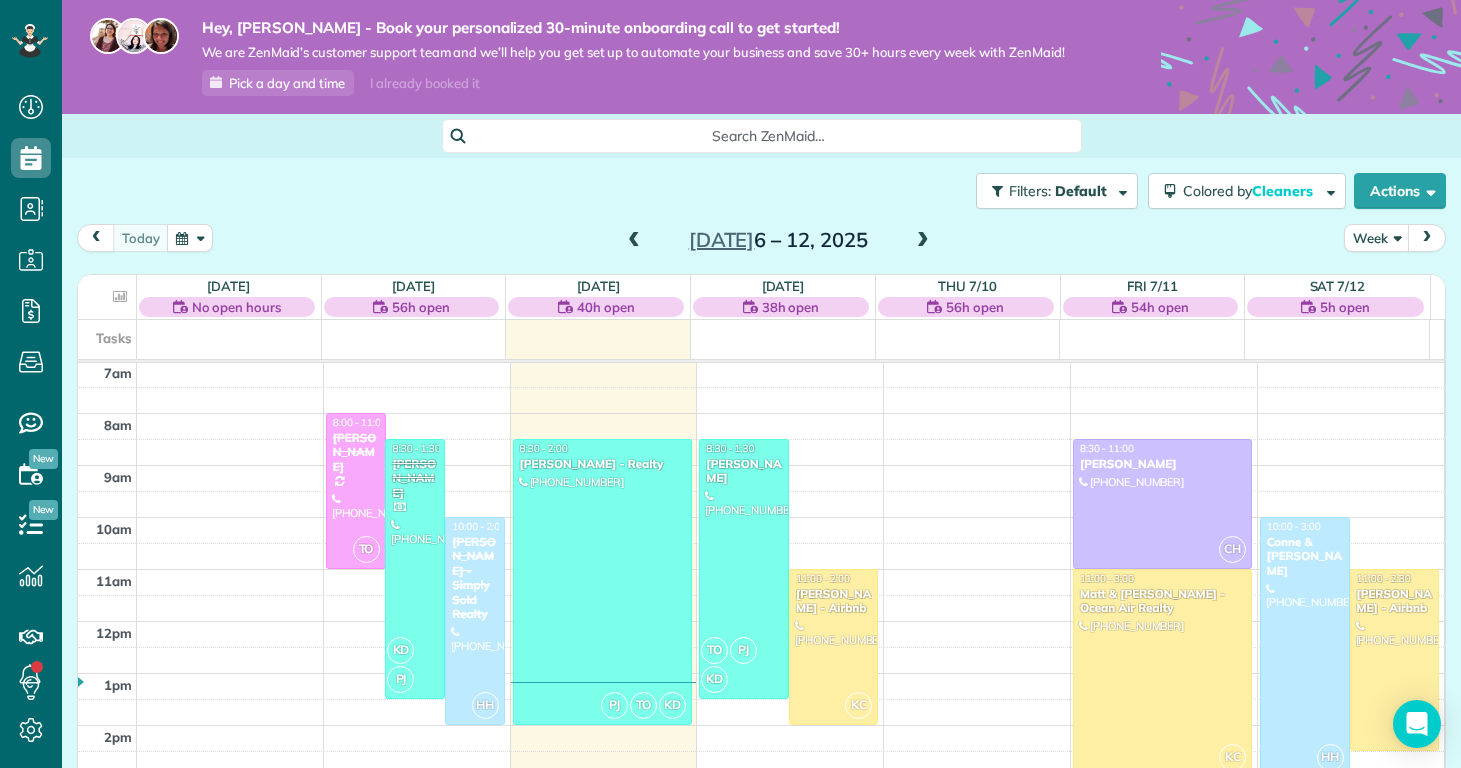 click at bounding box center [923, 241] 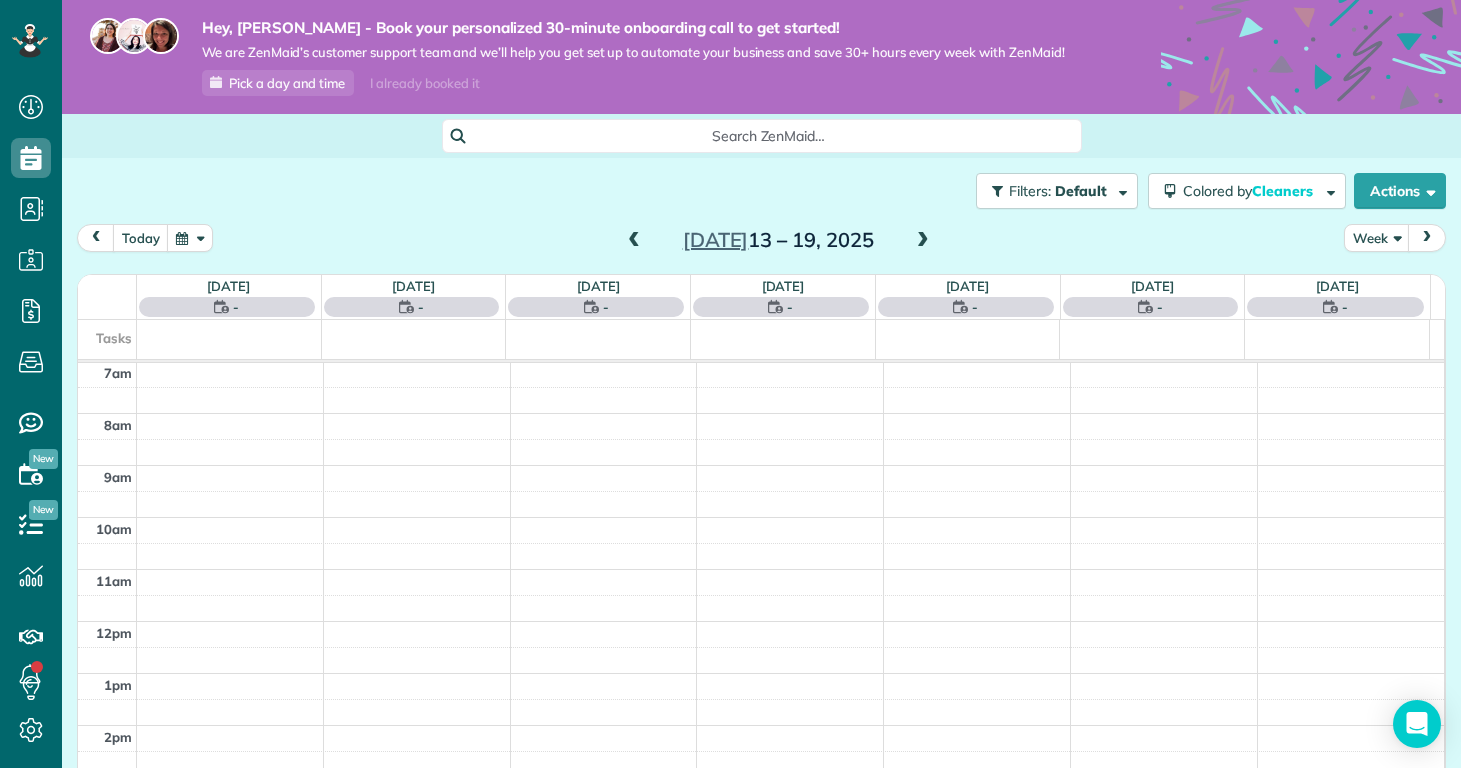 scroll, scrollTop: 365, scrollLeft: 0, axis: vertical 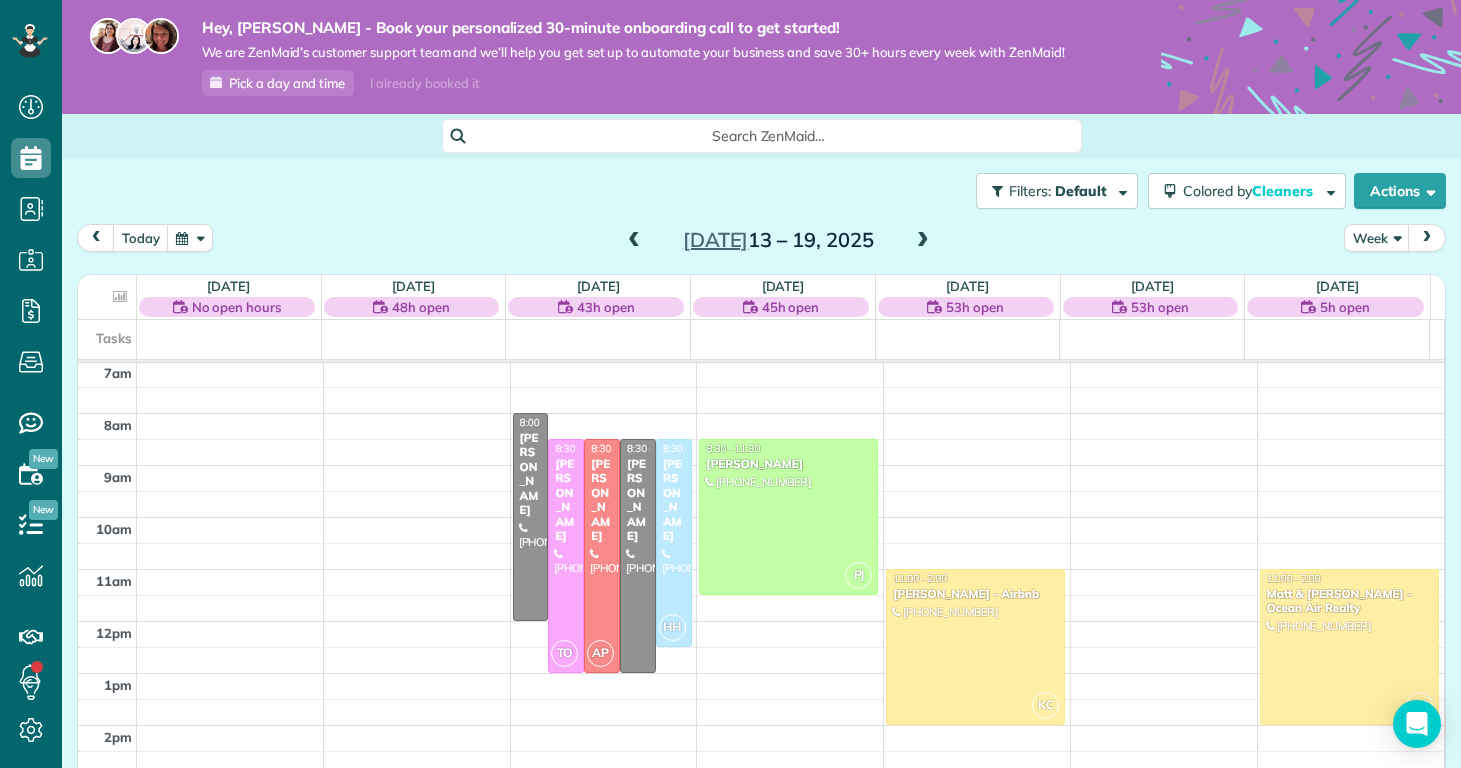 click at bounding box center [923, 241] 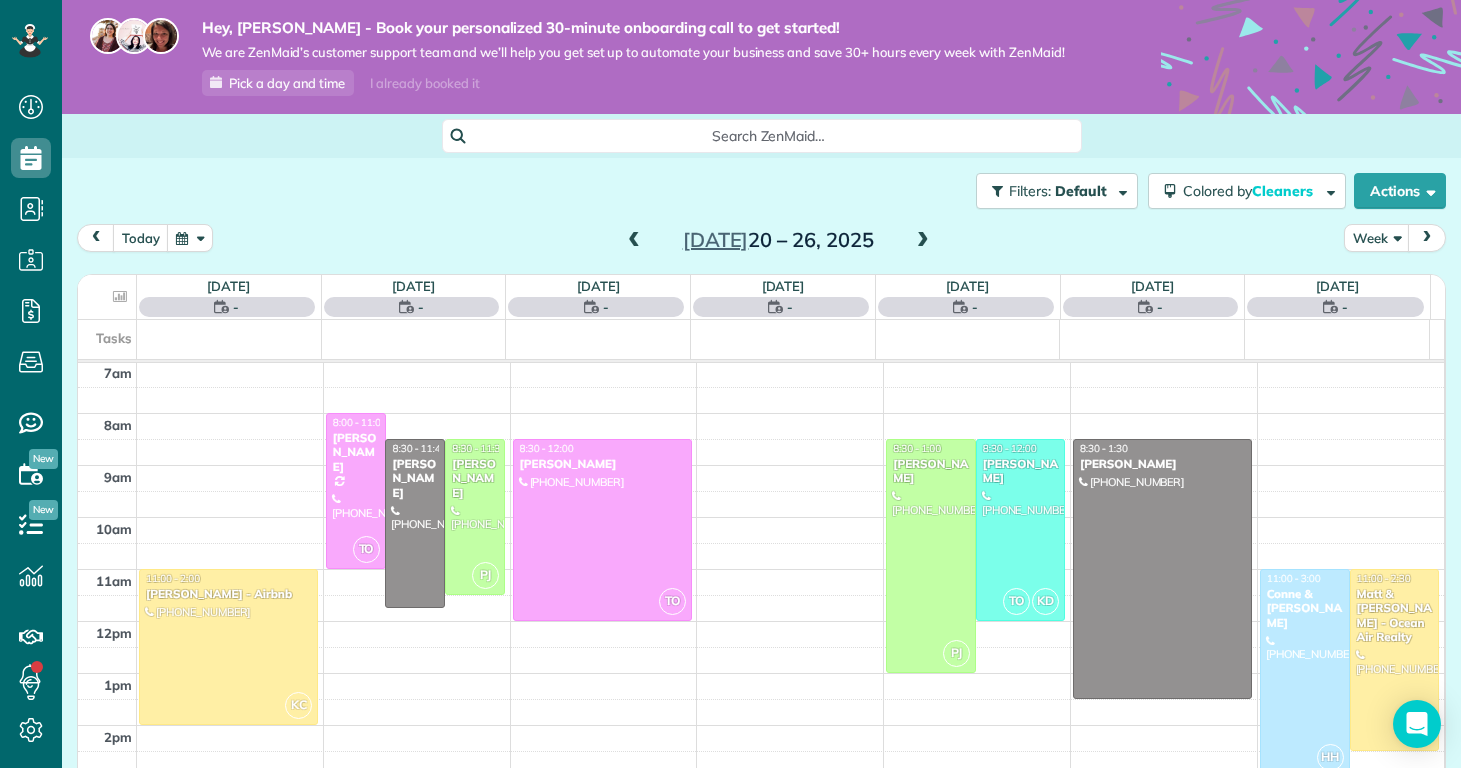 scroll, scrollTop: 365, scrollLeft: 0, axis: vertical 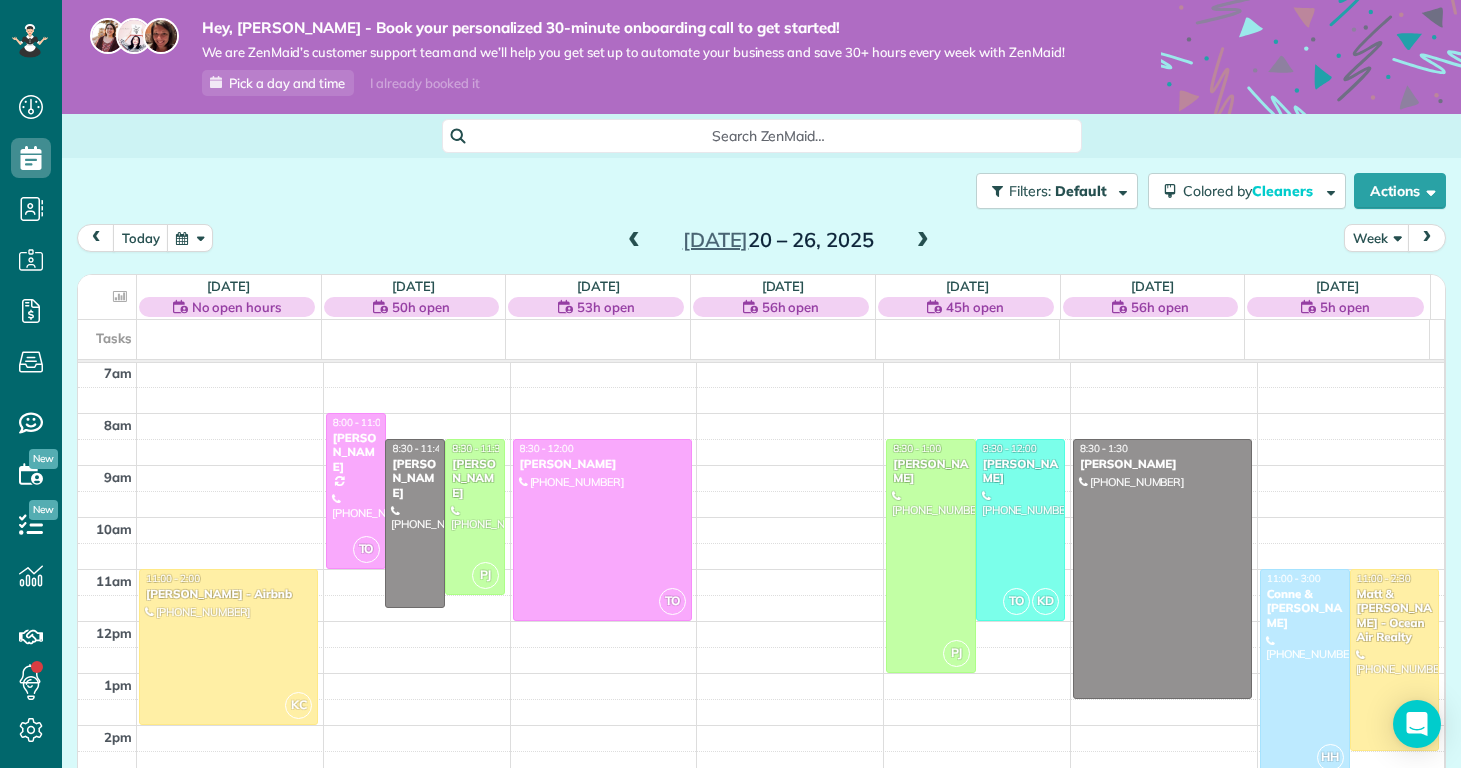 click at bounding box center (923, 241) 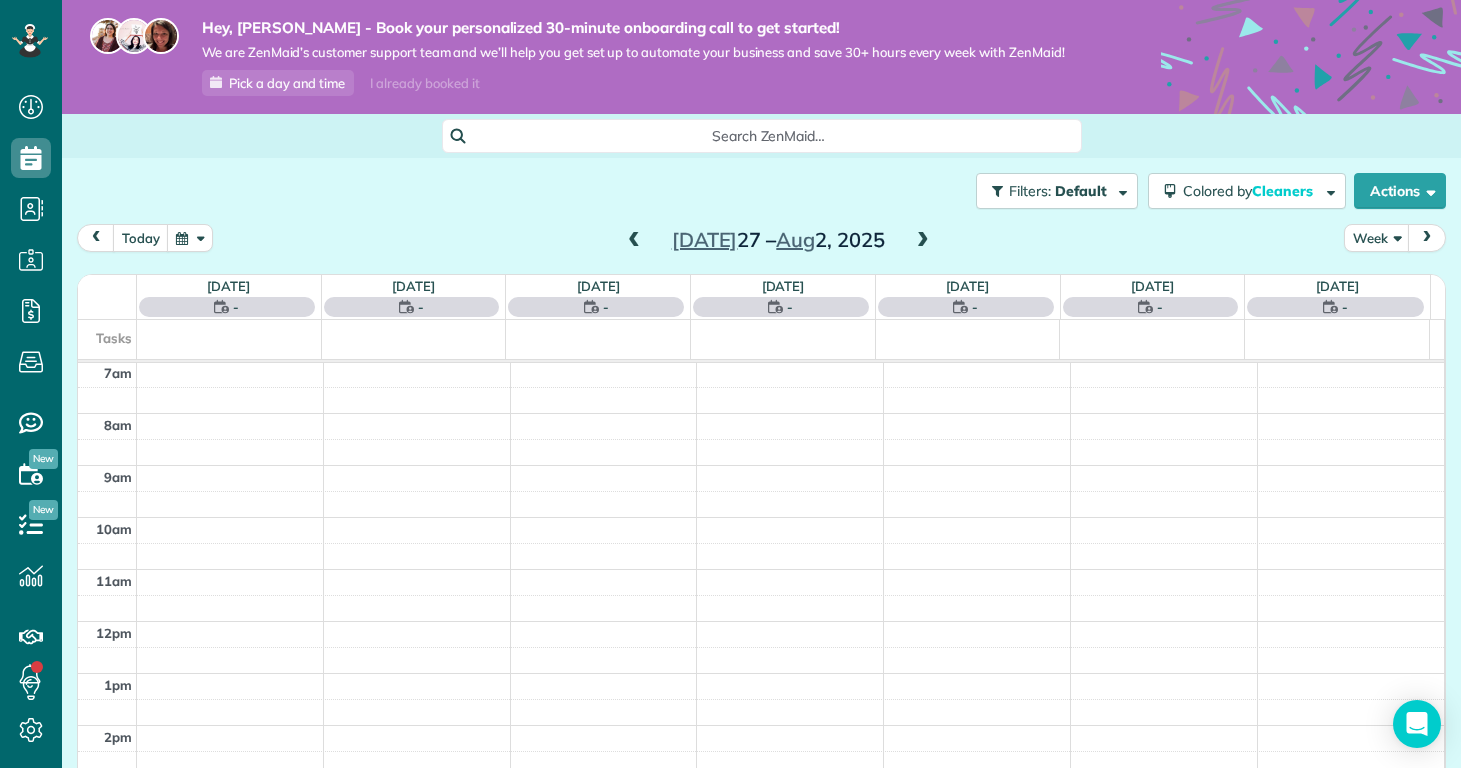 scroll, scrollTop: 365, scrollLeft: 0, axis: vertical 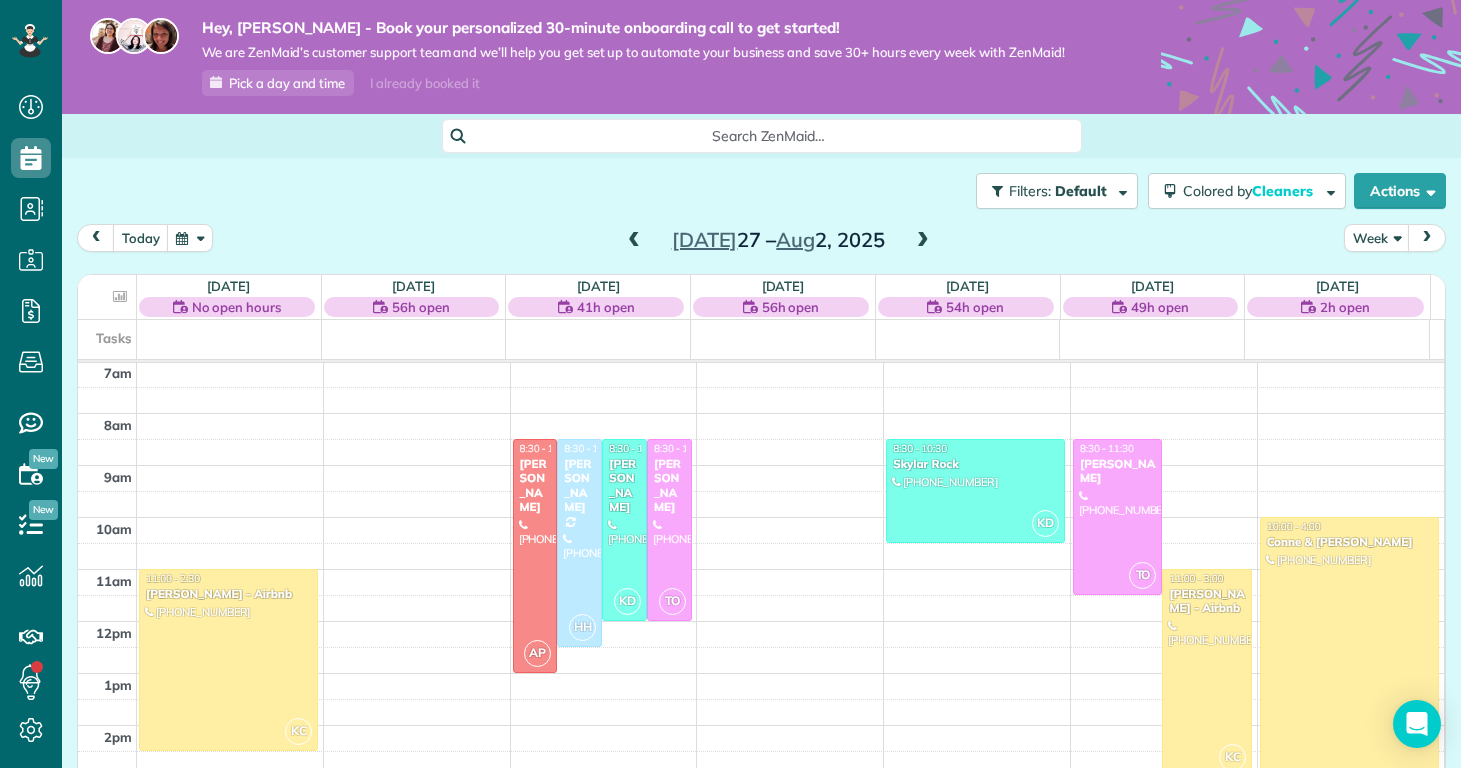 click at bounding box center [923, 241] 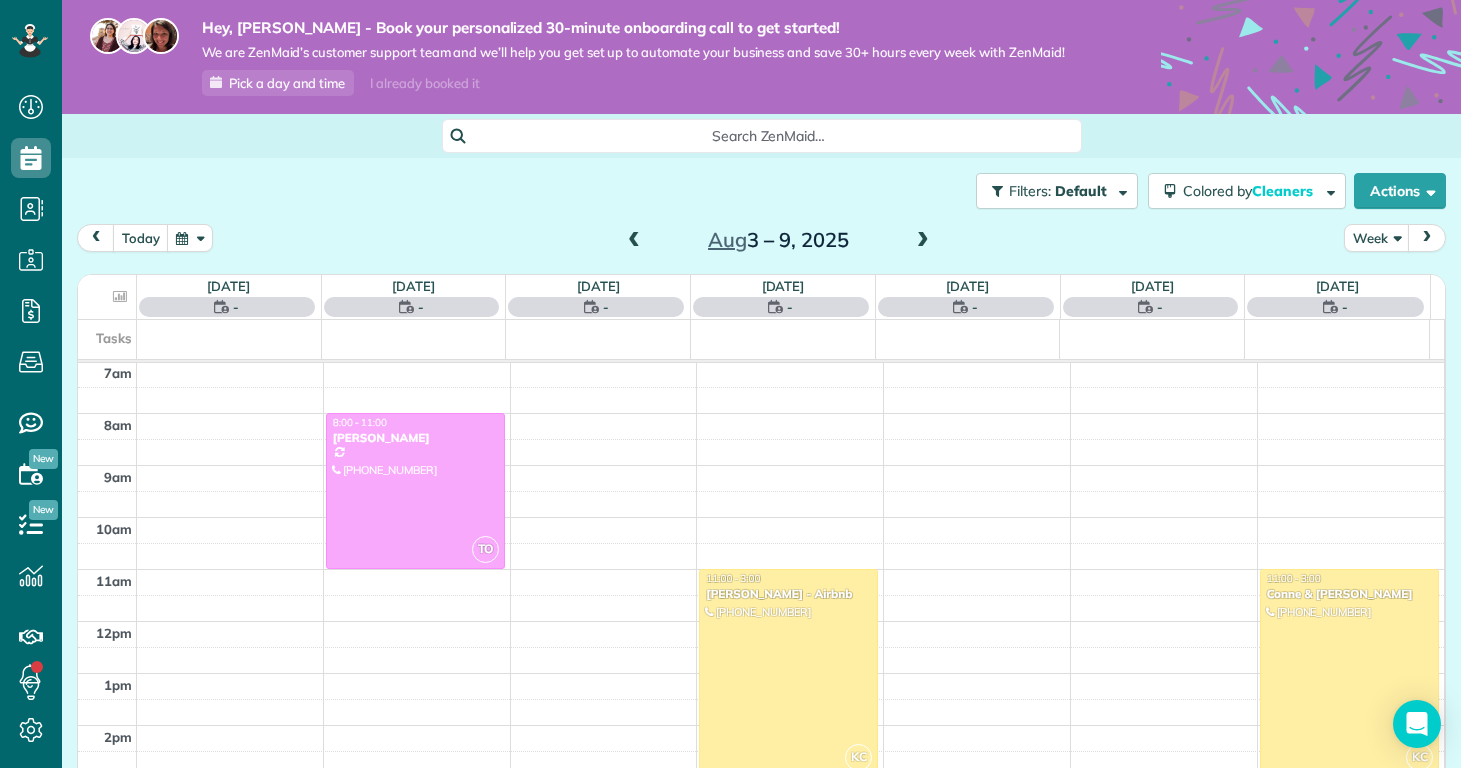 scroll, scrollTop: 365, scrollLeft: 0, axis: vertical 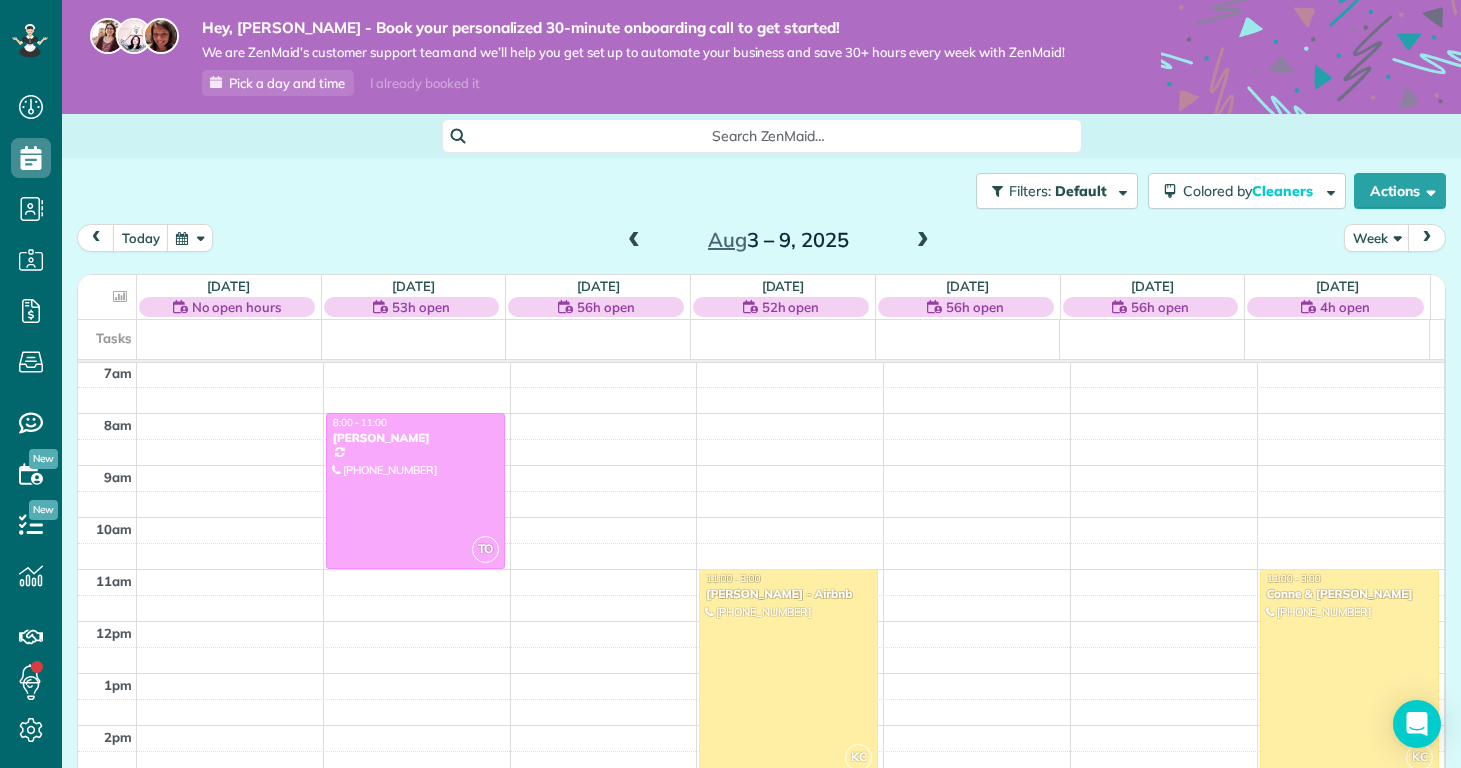 click at bounding box center [923, 241] 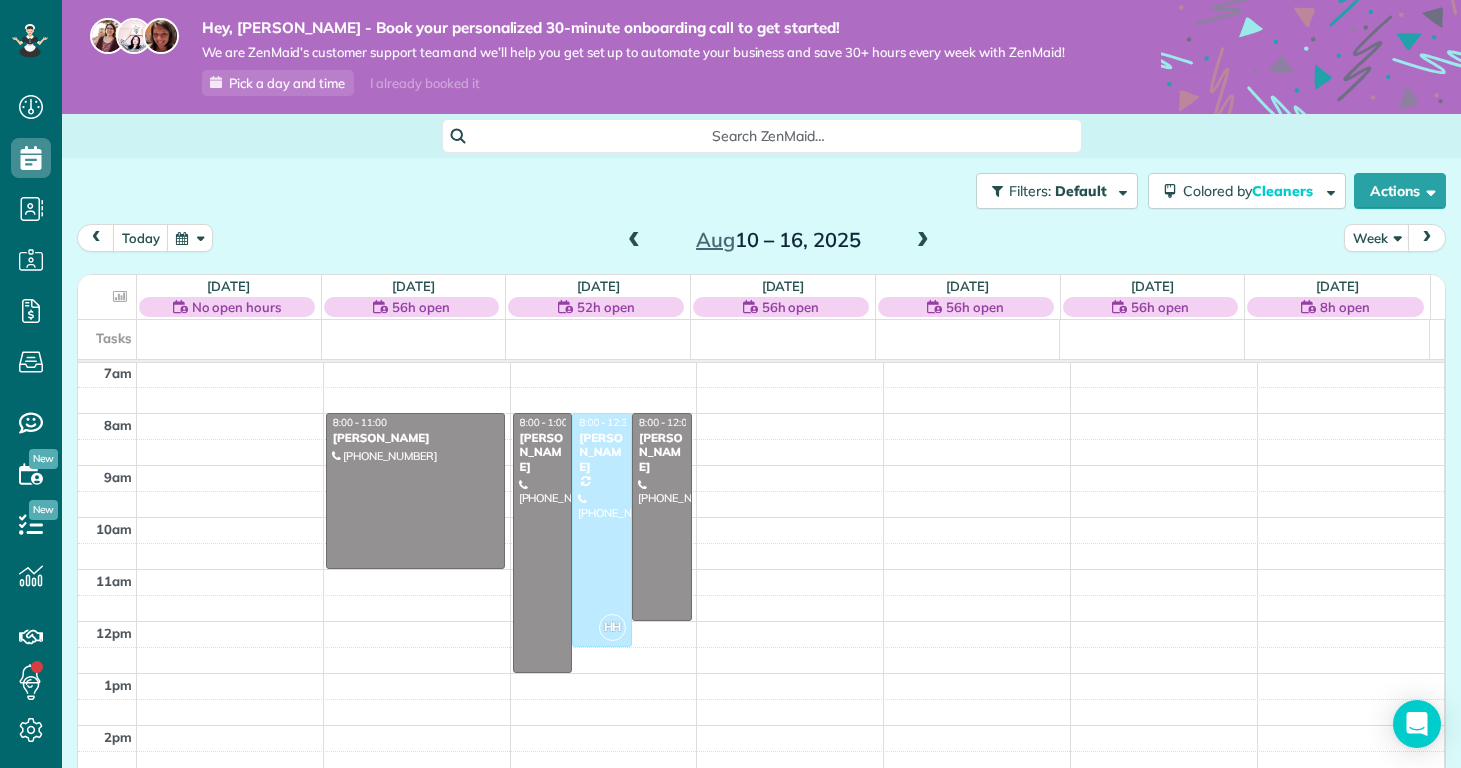 click at bounding box center (923, 241) 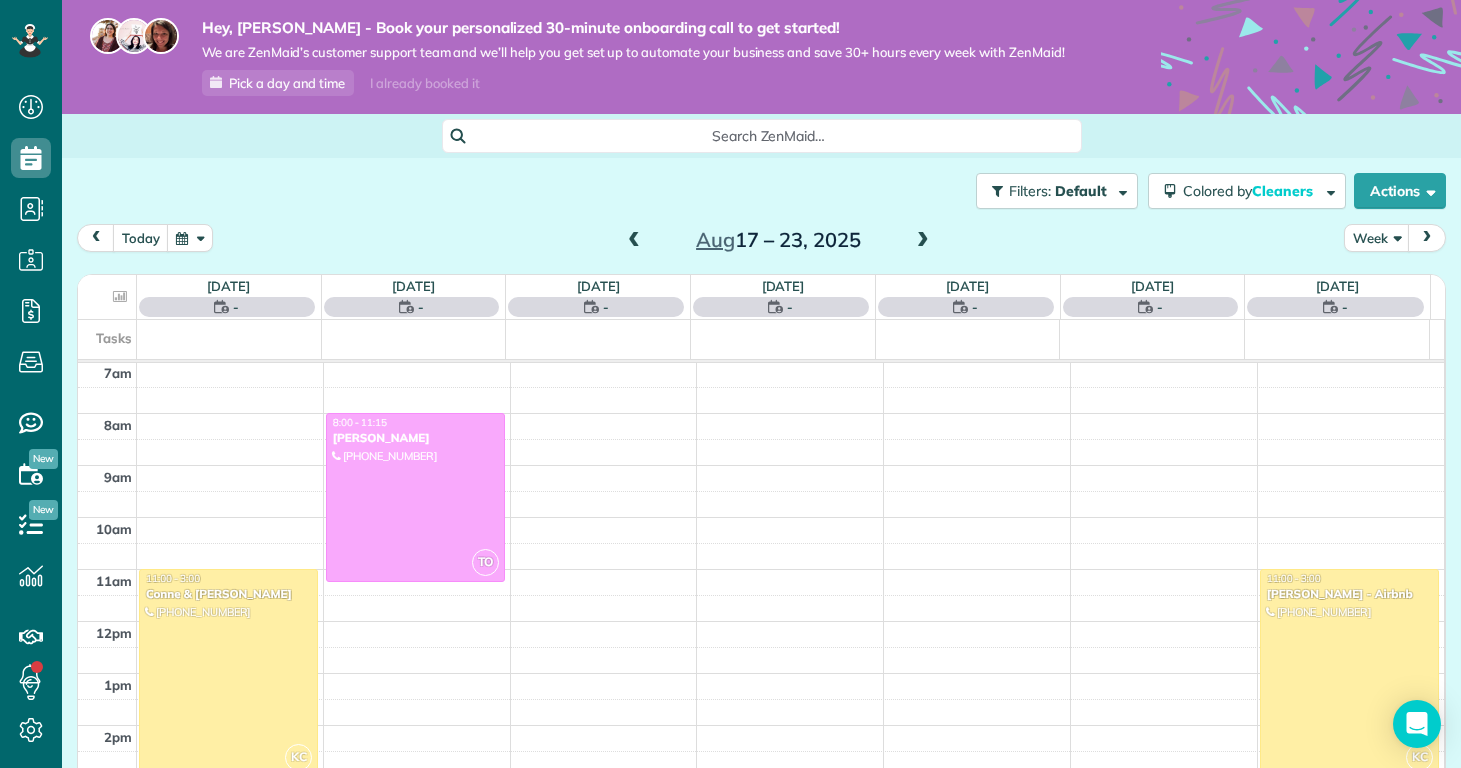 scroll, scrollTop: 365, scrollLeft: 0, axis: vertical 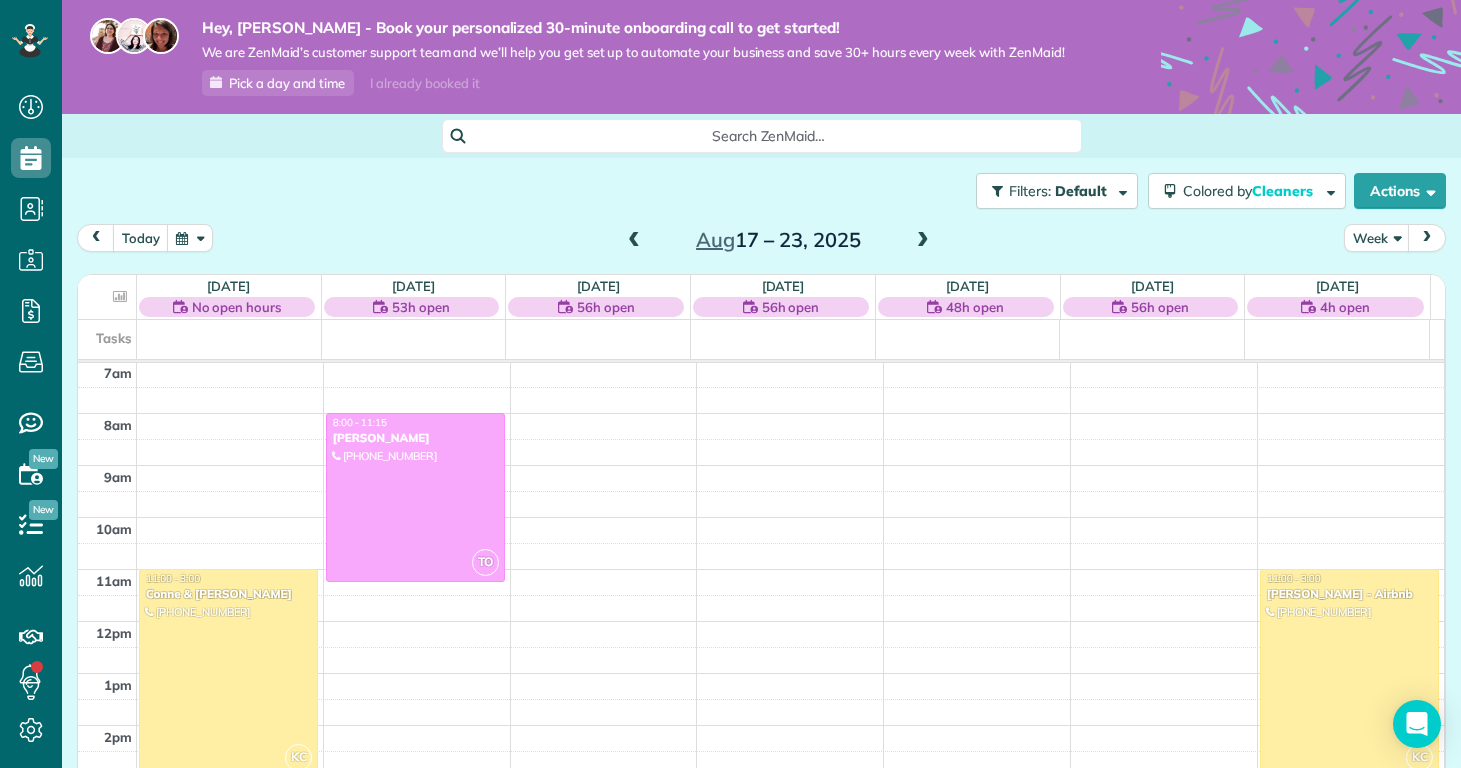 click at bounding box center (634, 241) 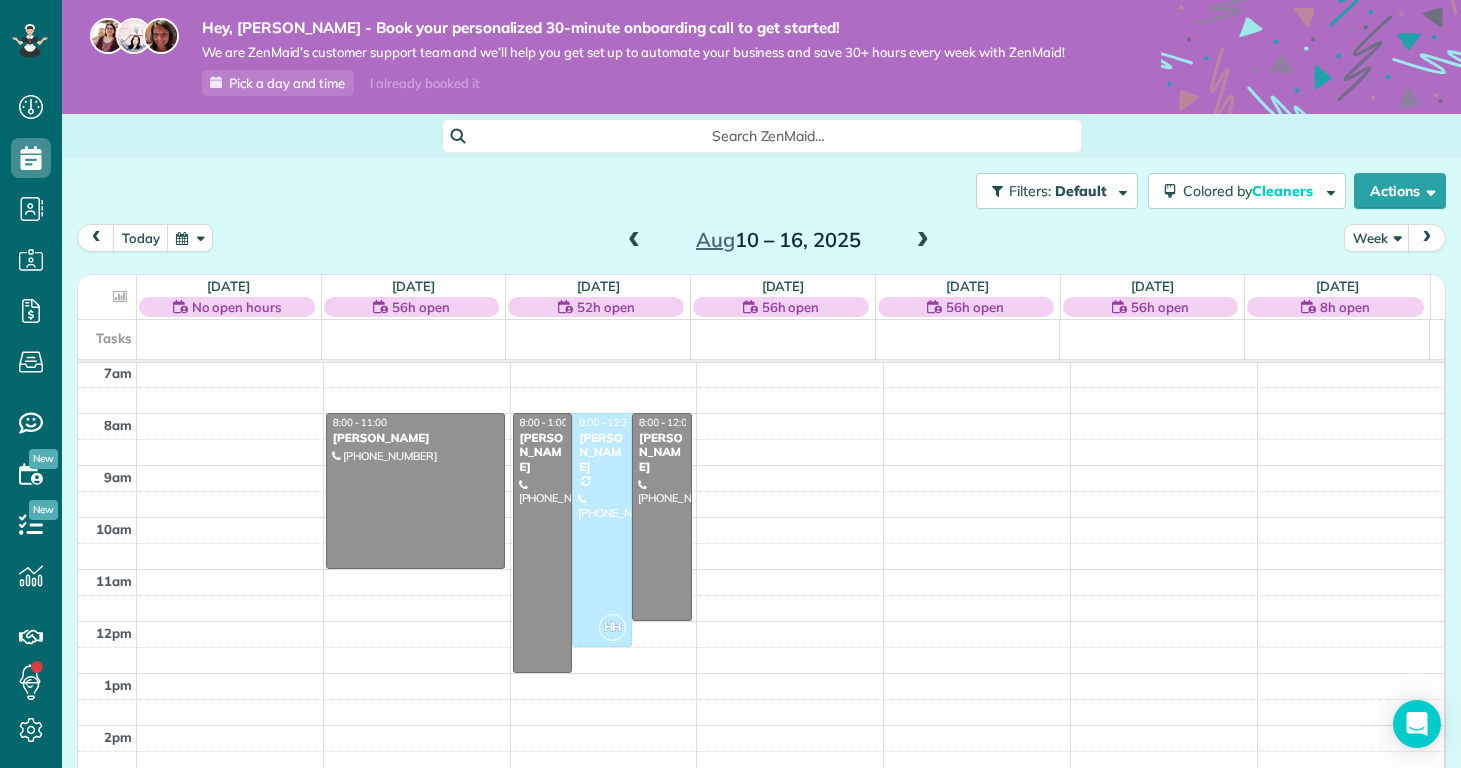click at bounding box center (634, 241) 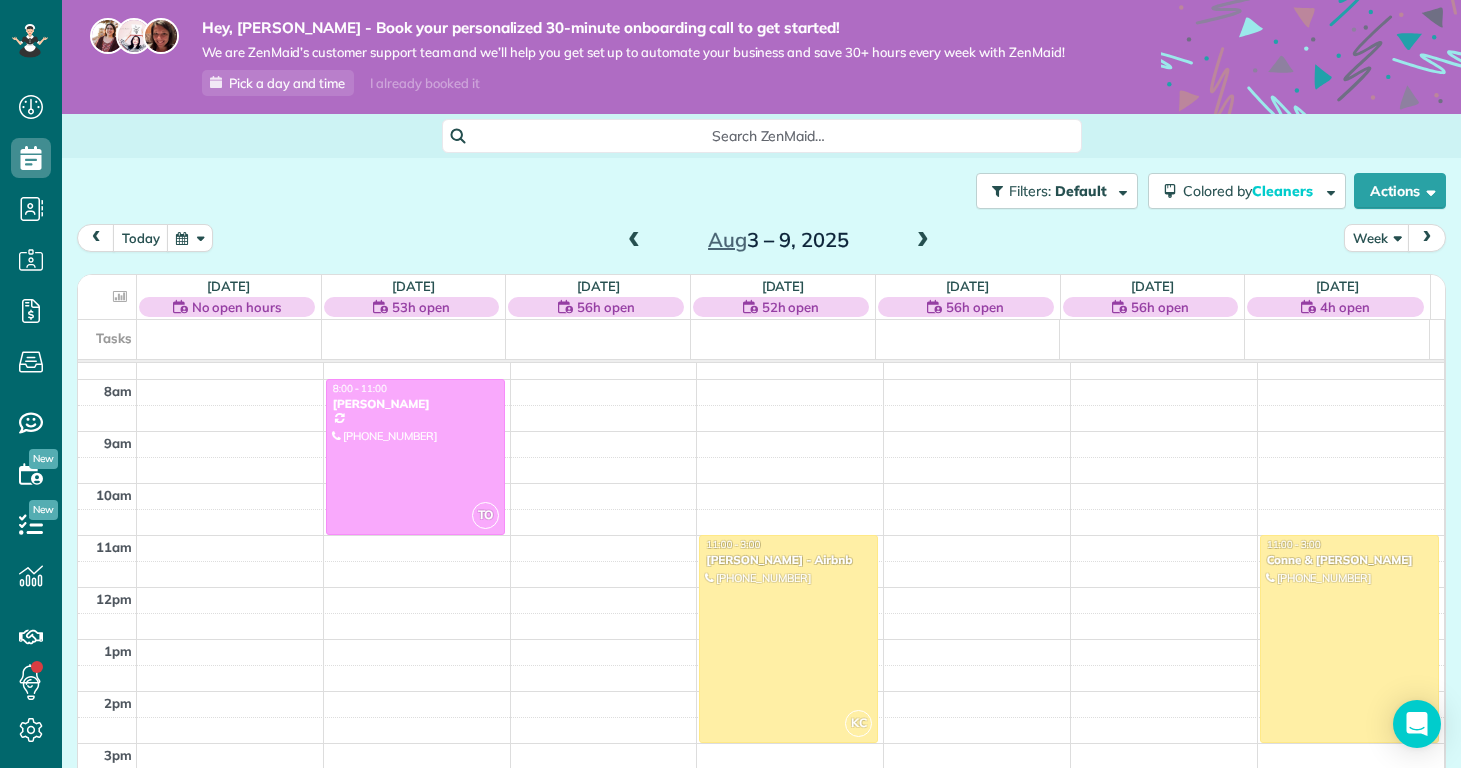 scroll, scrollTop: 446, scrollLeft: 0, axis: vertical 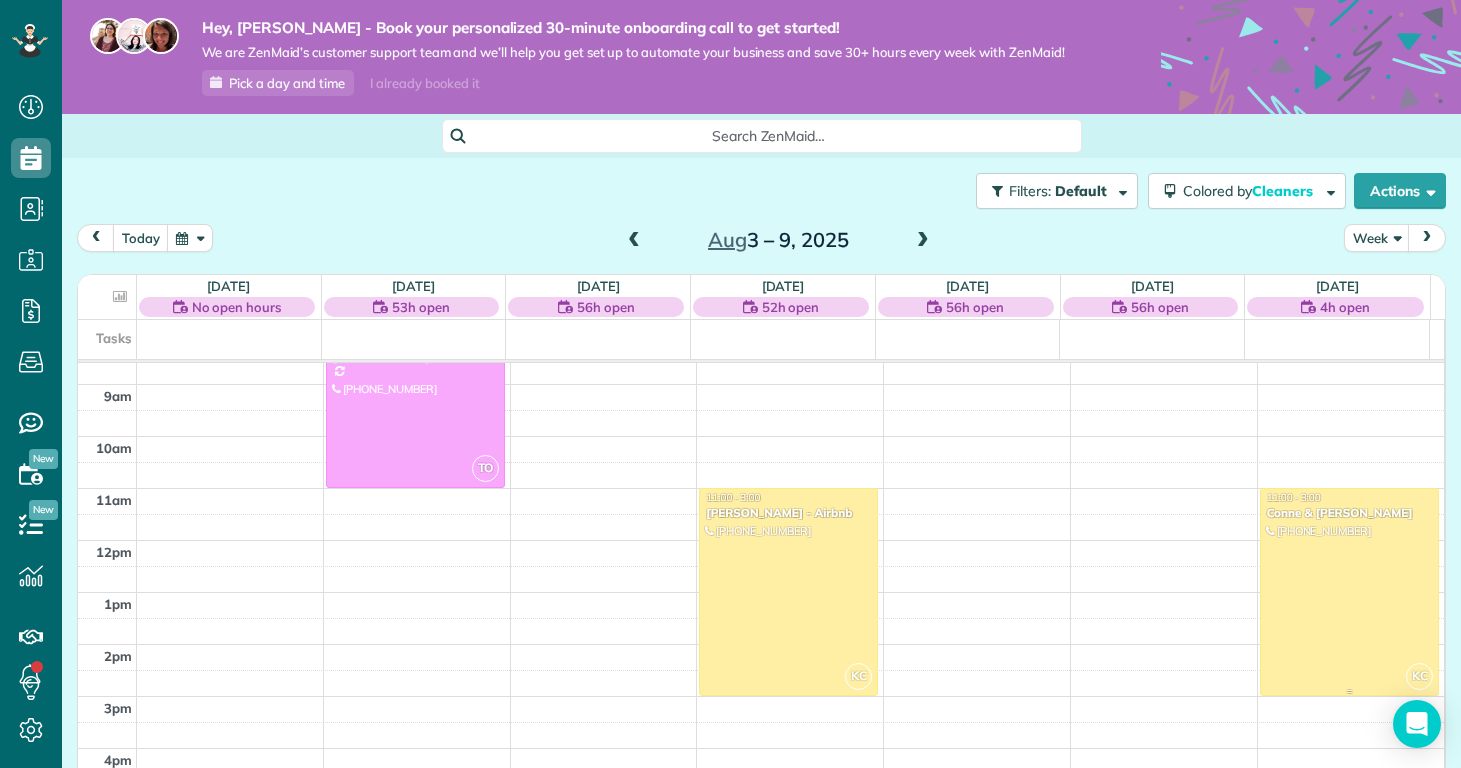 click at bounding box center [1350, 592] 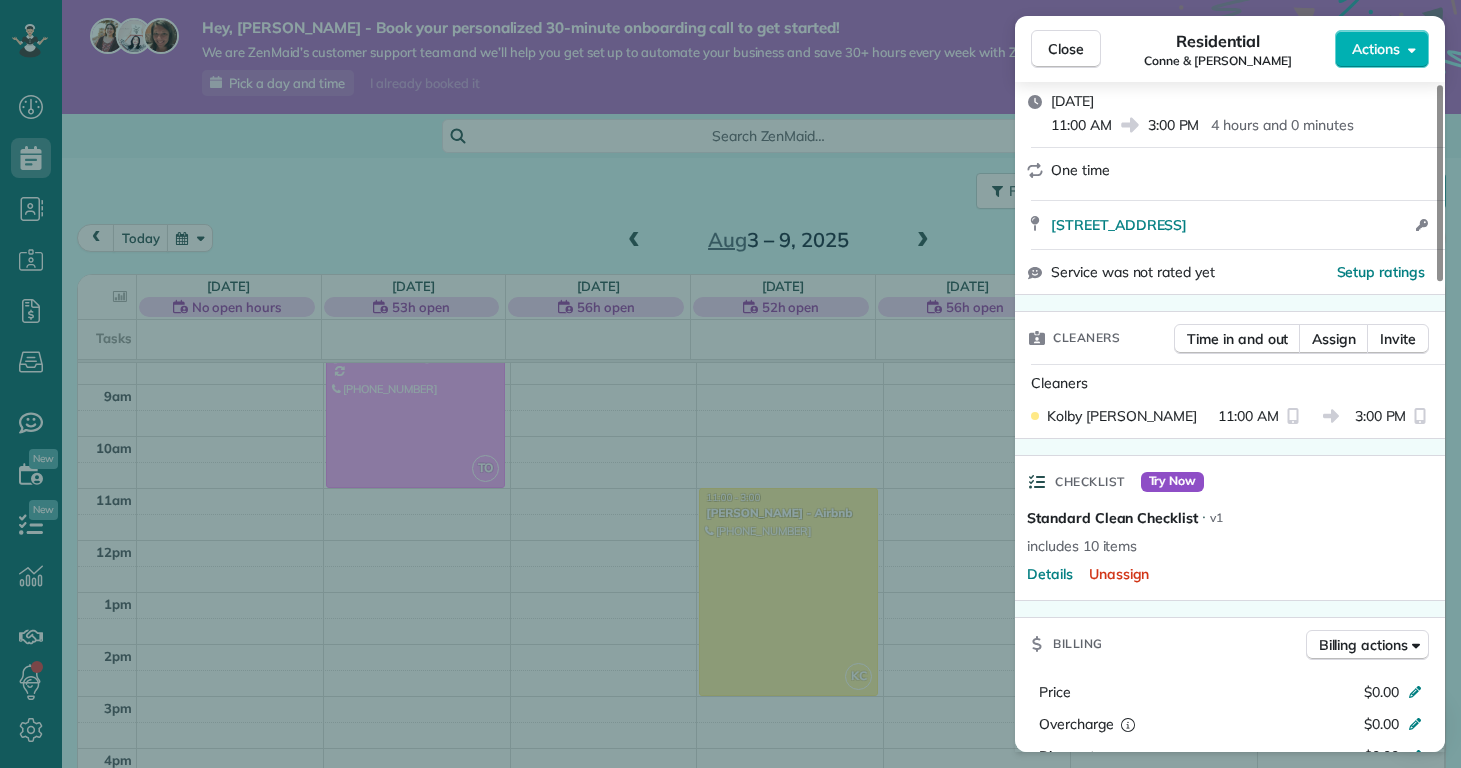 scroll, scrollTop: 242, scrollLeft: 0, axis: vertical 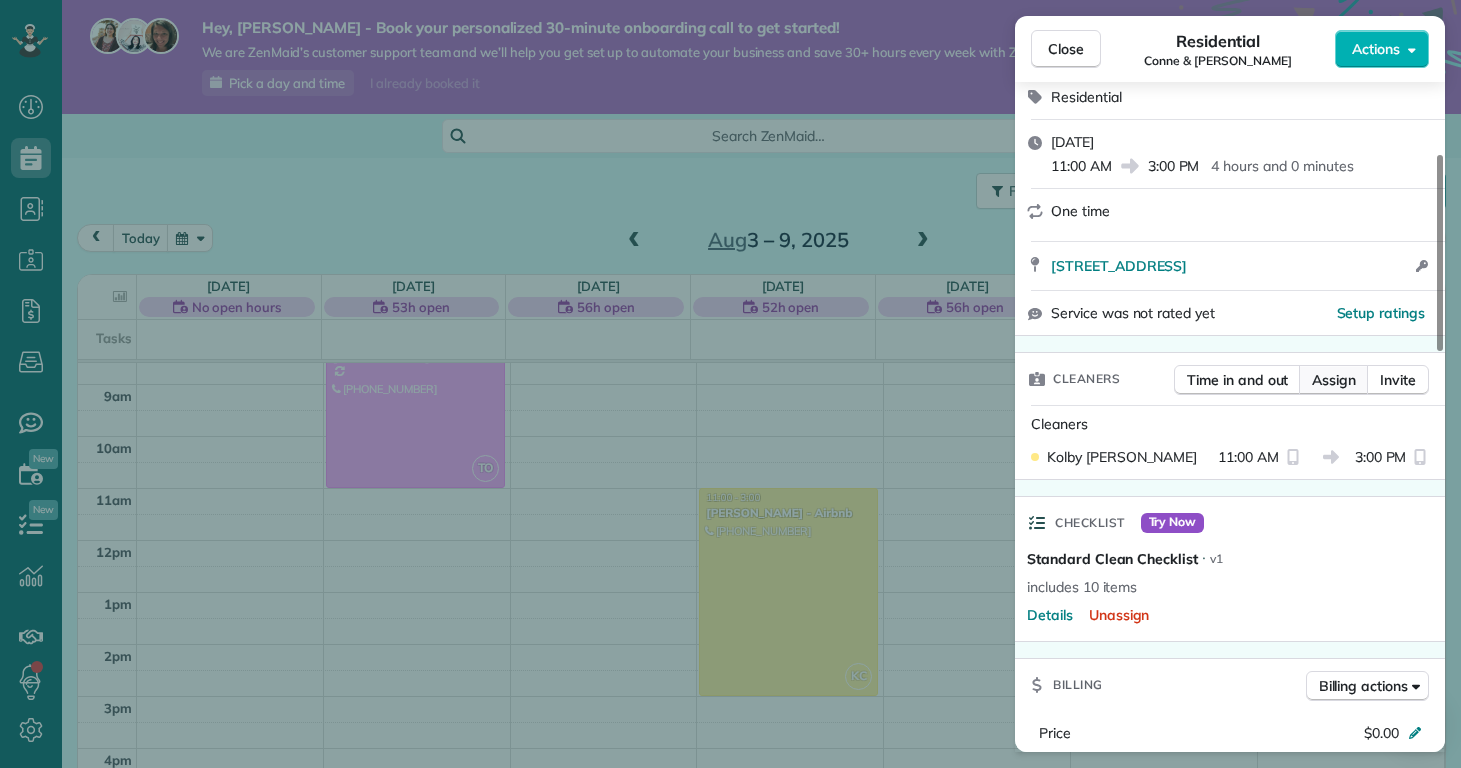 click on "Assign" at bounding box center (1334, 380) 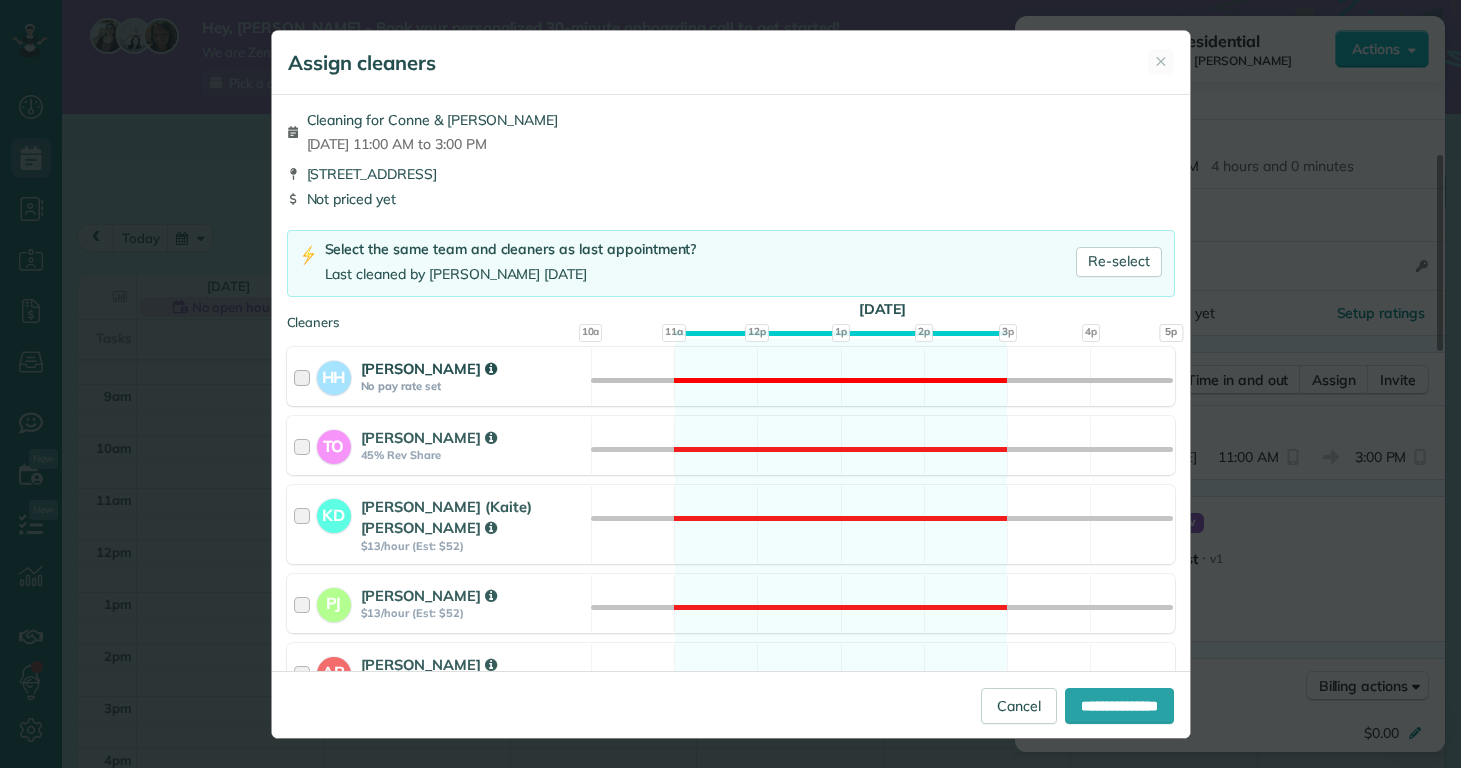 click on "HH
Hallie Hattabaugh
No pay rate set" at bounding box center [439, 376] 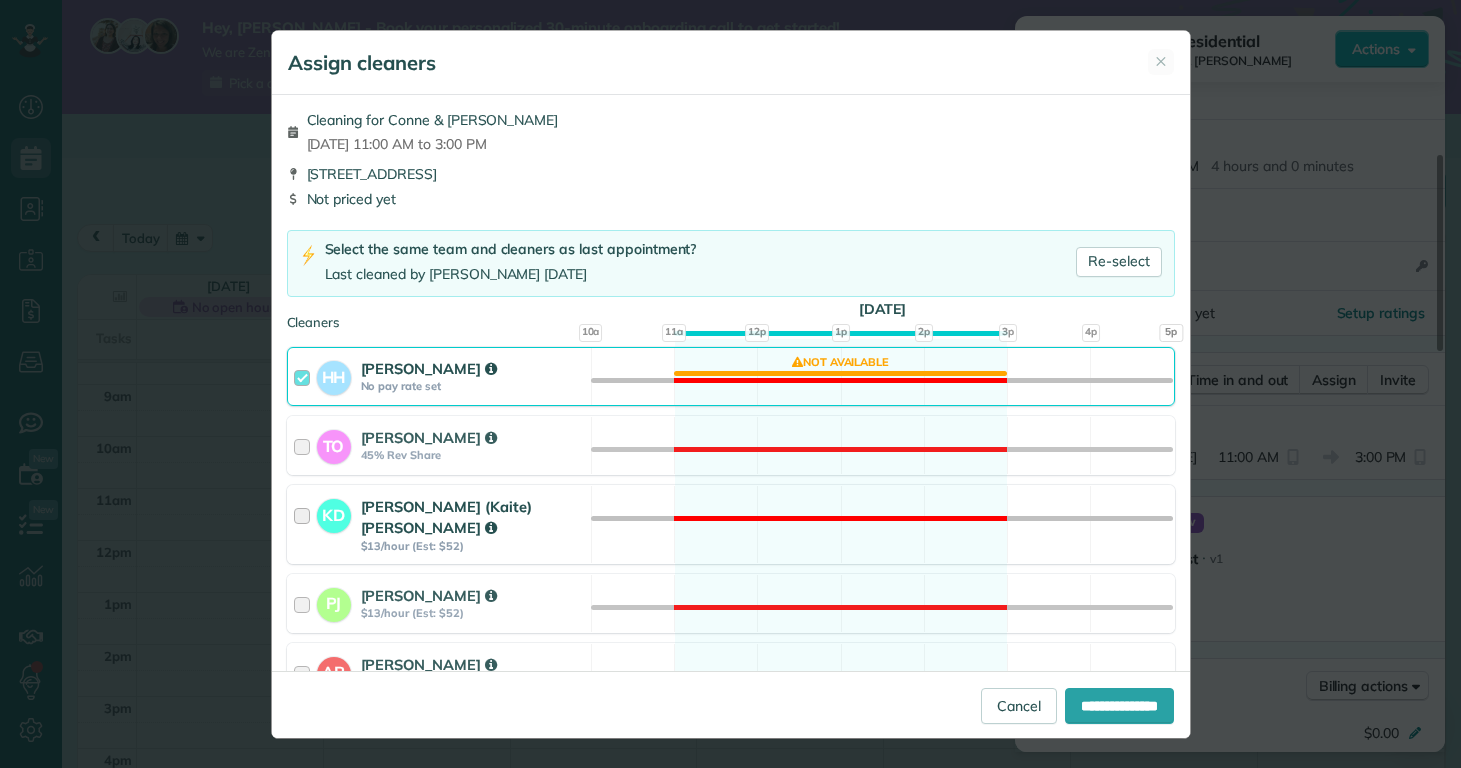 scroll, scrollTop: 197, scrollLeft: 0, axis: vertical 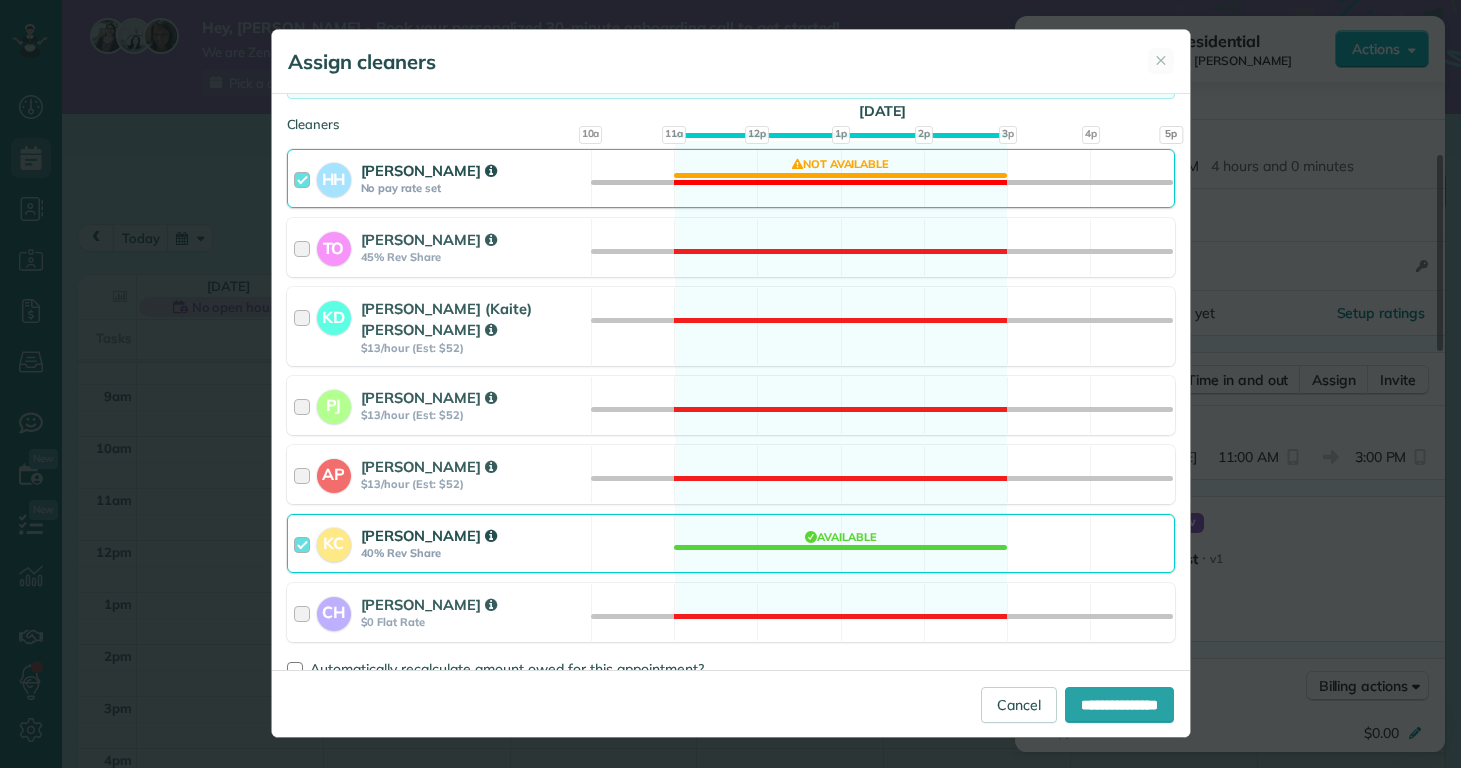 click on "Kolby Cummings" at bounding box center (429, 535) 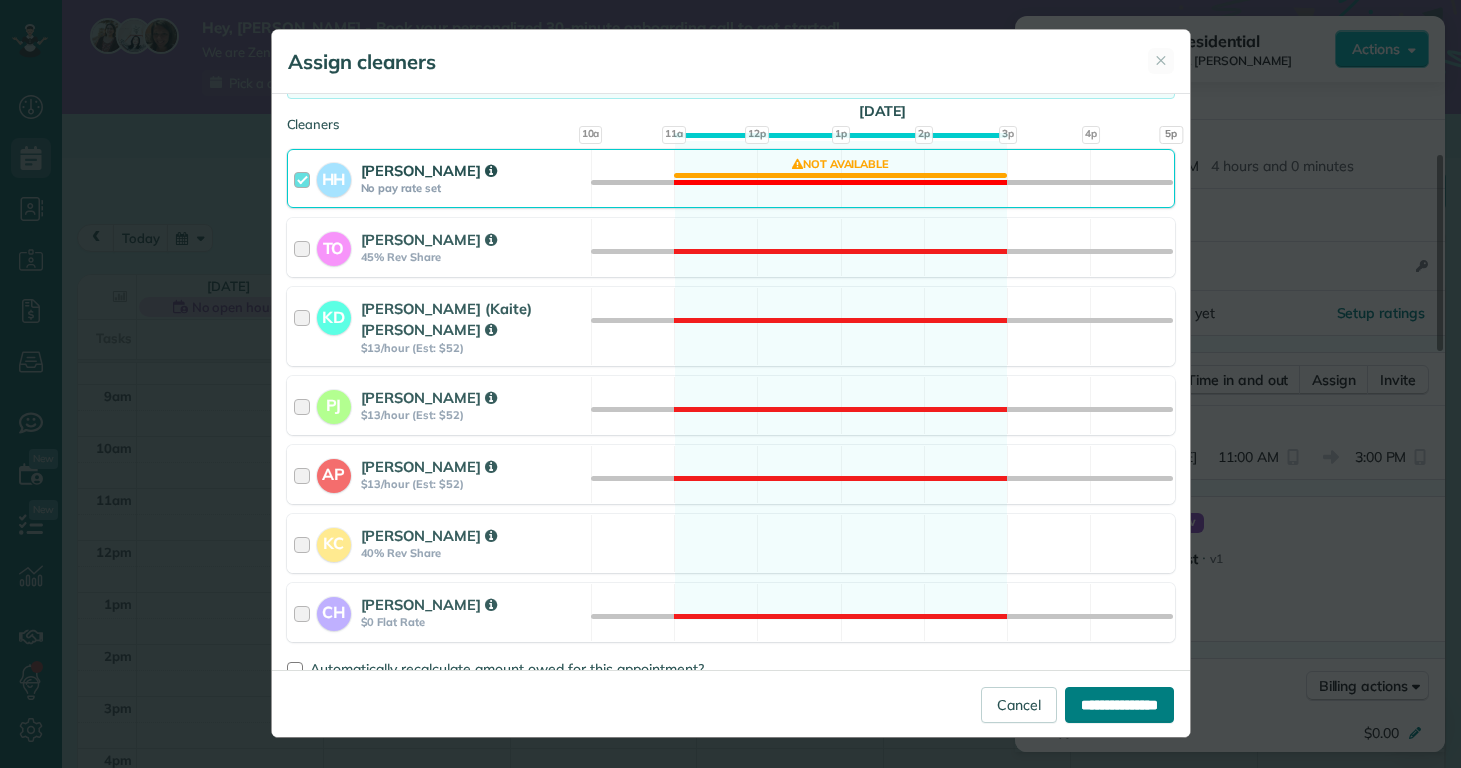 click on "**********" at bounding box center (1119, 705) 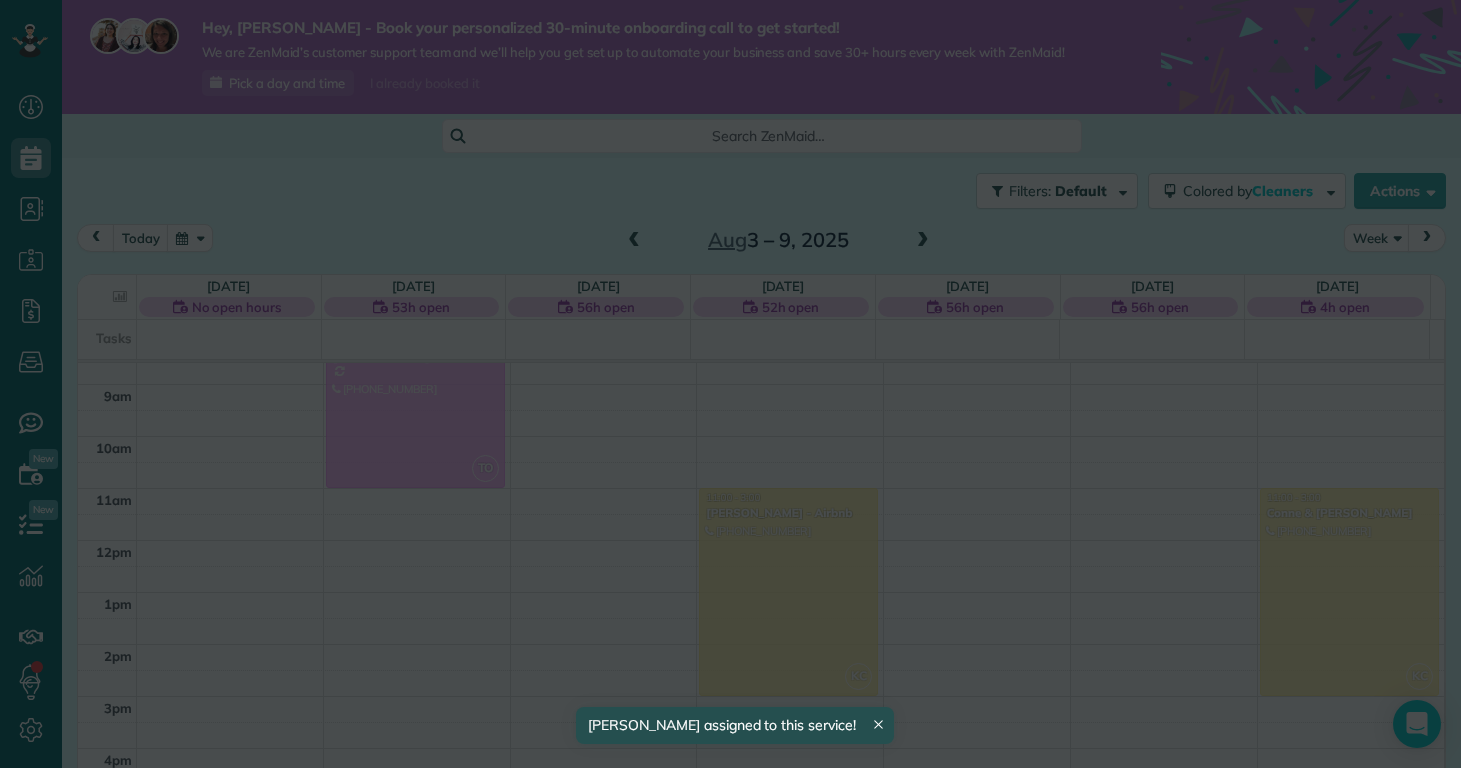 scroll, scrollTop: 446, scrollLeft: 0, axis: vertical 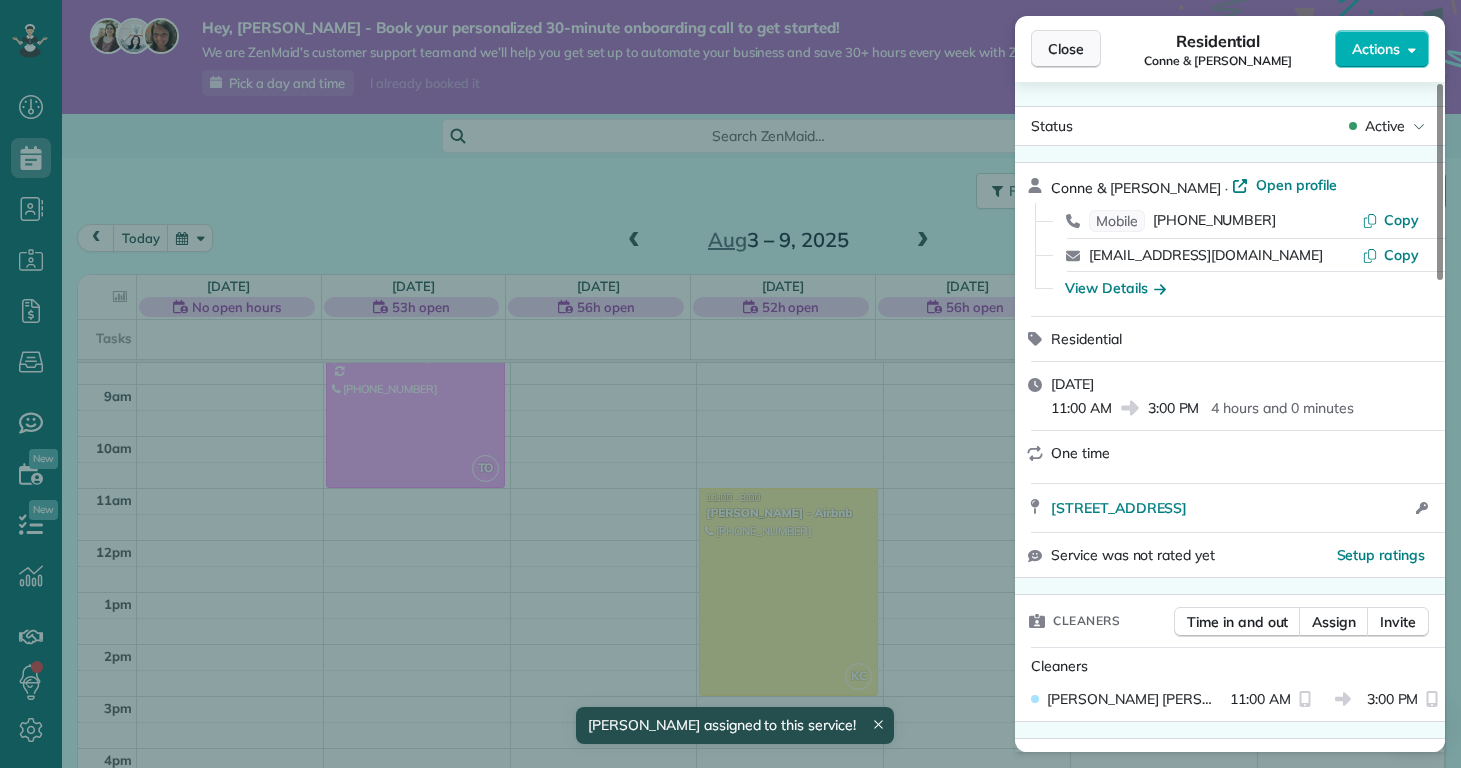 click on "Close" at bounding box center [1066, 49] 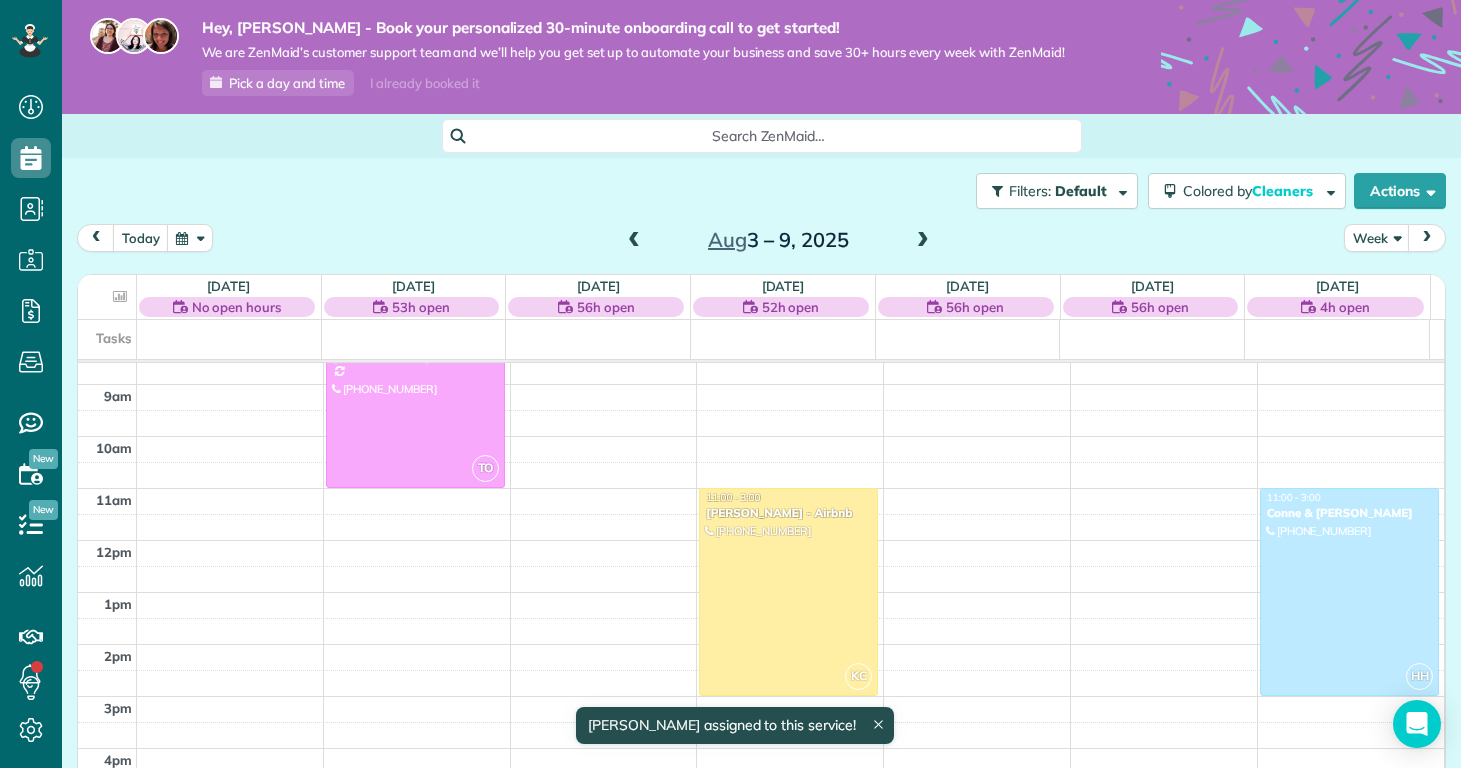 click on "12am 1am 2am 3am 4am 5am 6am 7am 8am 9am 10am 11am 12pm 1pm 2pm 3pm 4pm 5pm 6pm 7pm 8pm 9pm 10pm 11pm TO 8:00 - 11:00 Kelly Delaney (910) 650-2280 907 Eakins Lane Richlands, NC 28574 KC 11:00 - 3:00 Nathan Carithers - Airbnb (910) 833-2761 121 Quartersdeck Rogers Bay North Topsail Beach, NC 28460 HH 11:00 - 3:00 Conne & Robert Fox (678) 478-7678 213 Pinellas Bay Dr North Topsail Beach, NC 28460" at bounding box center [761, 540] 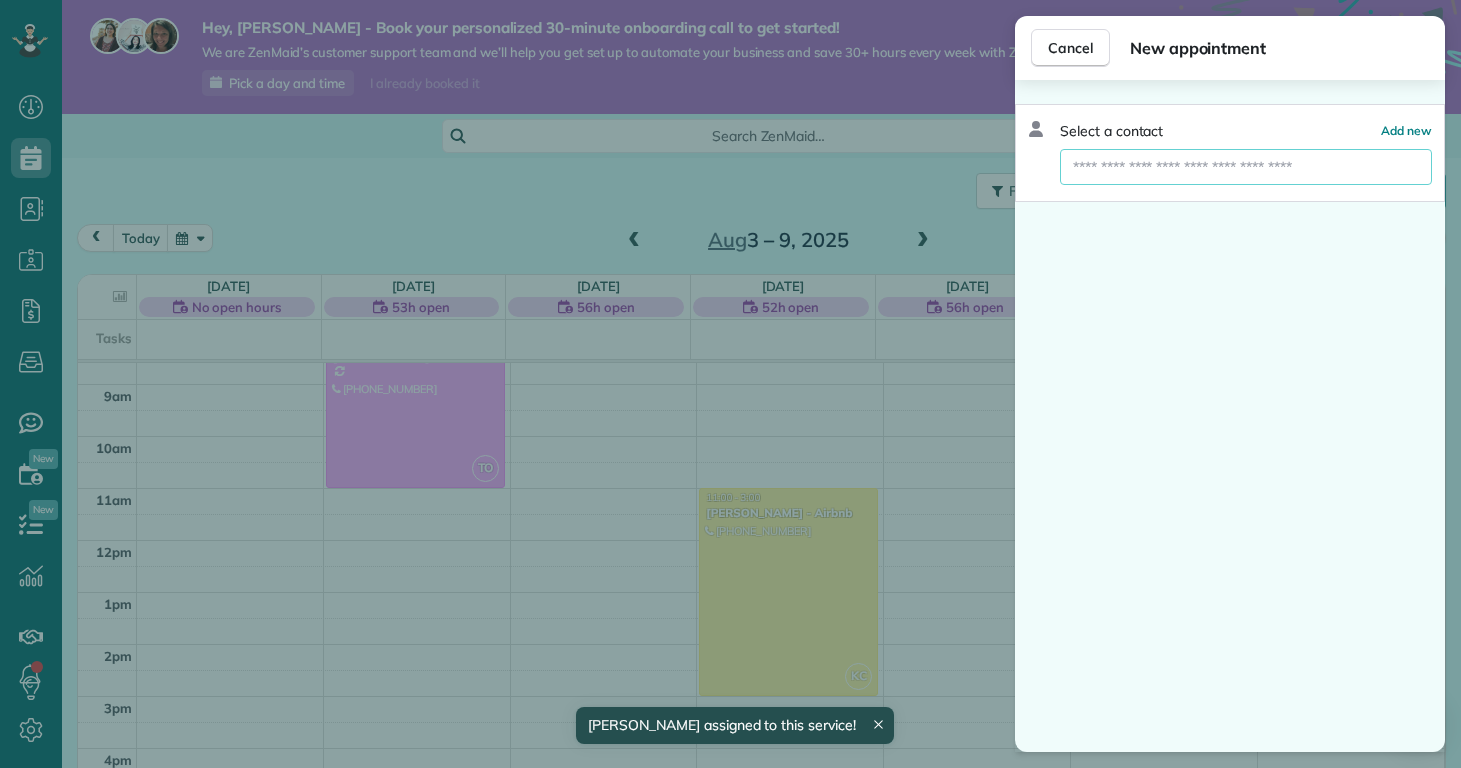 click at bounding box center (1246, 167) 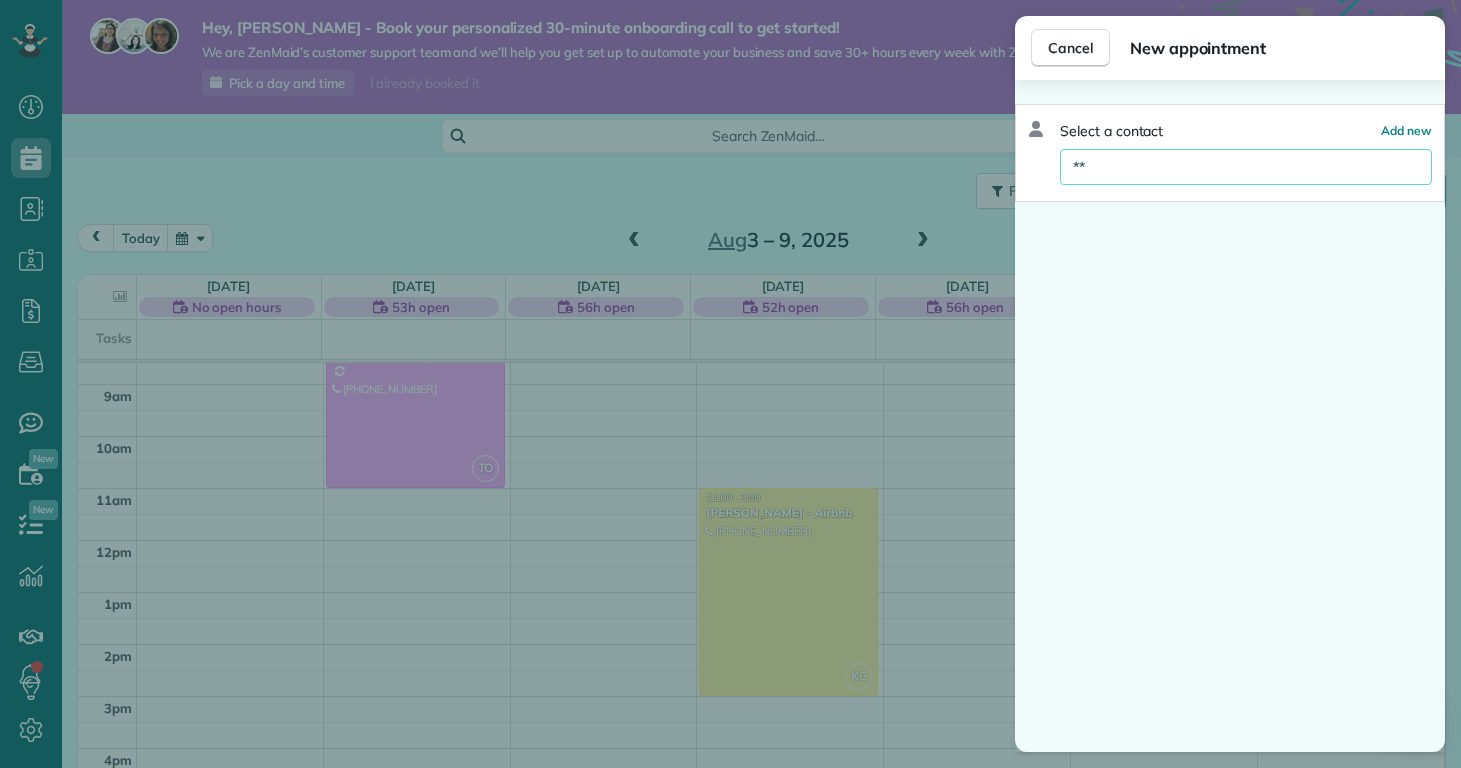 type on "*" 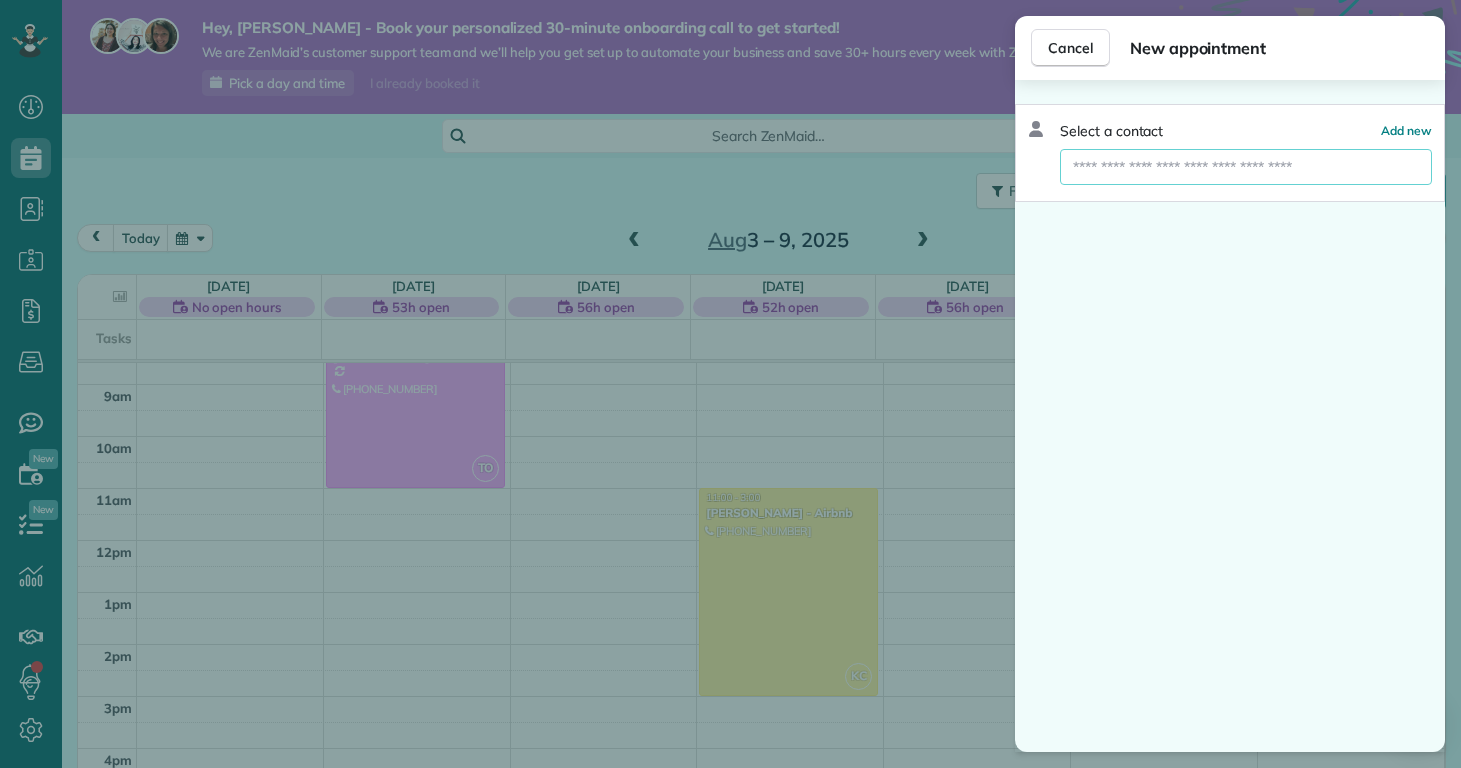 type on "*" 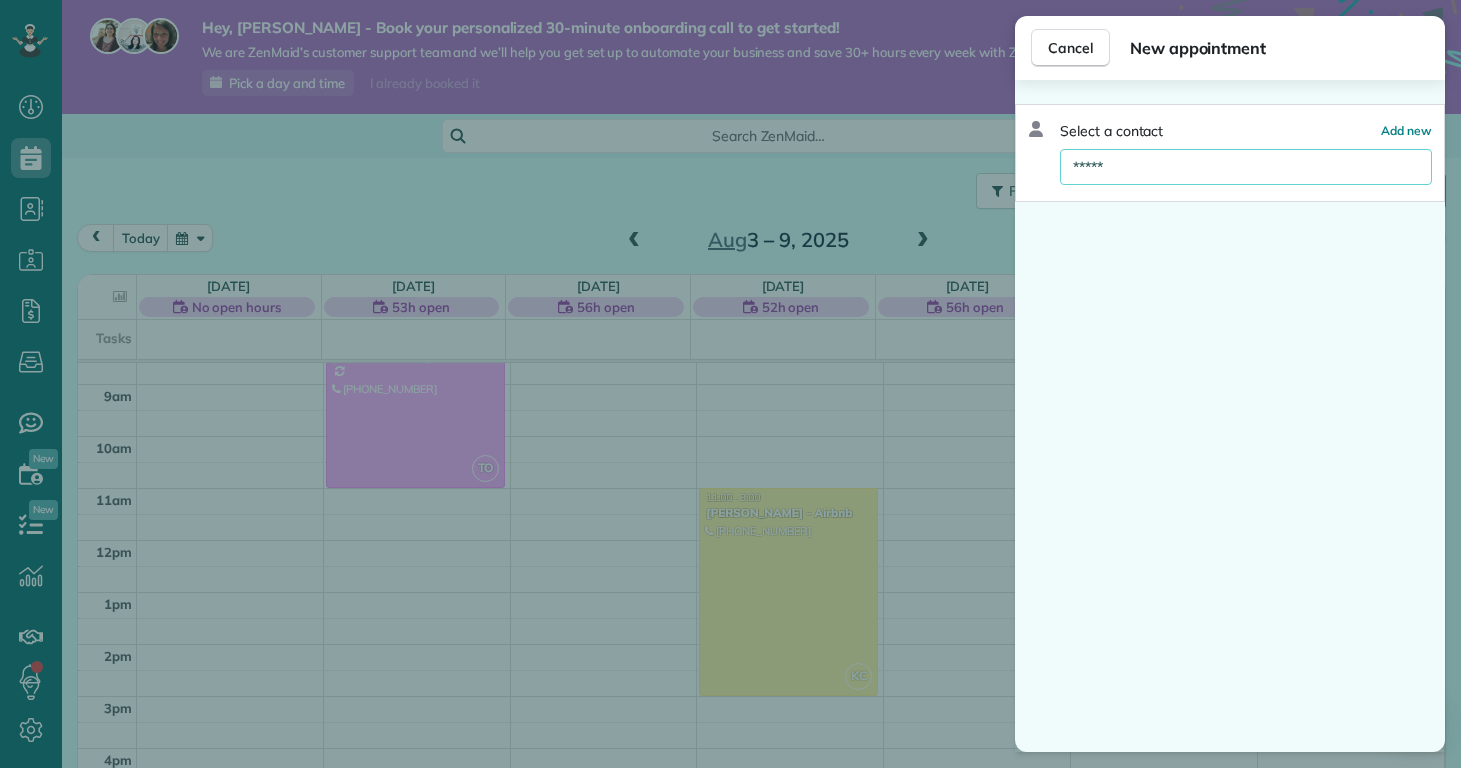 type on "*****" 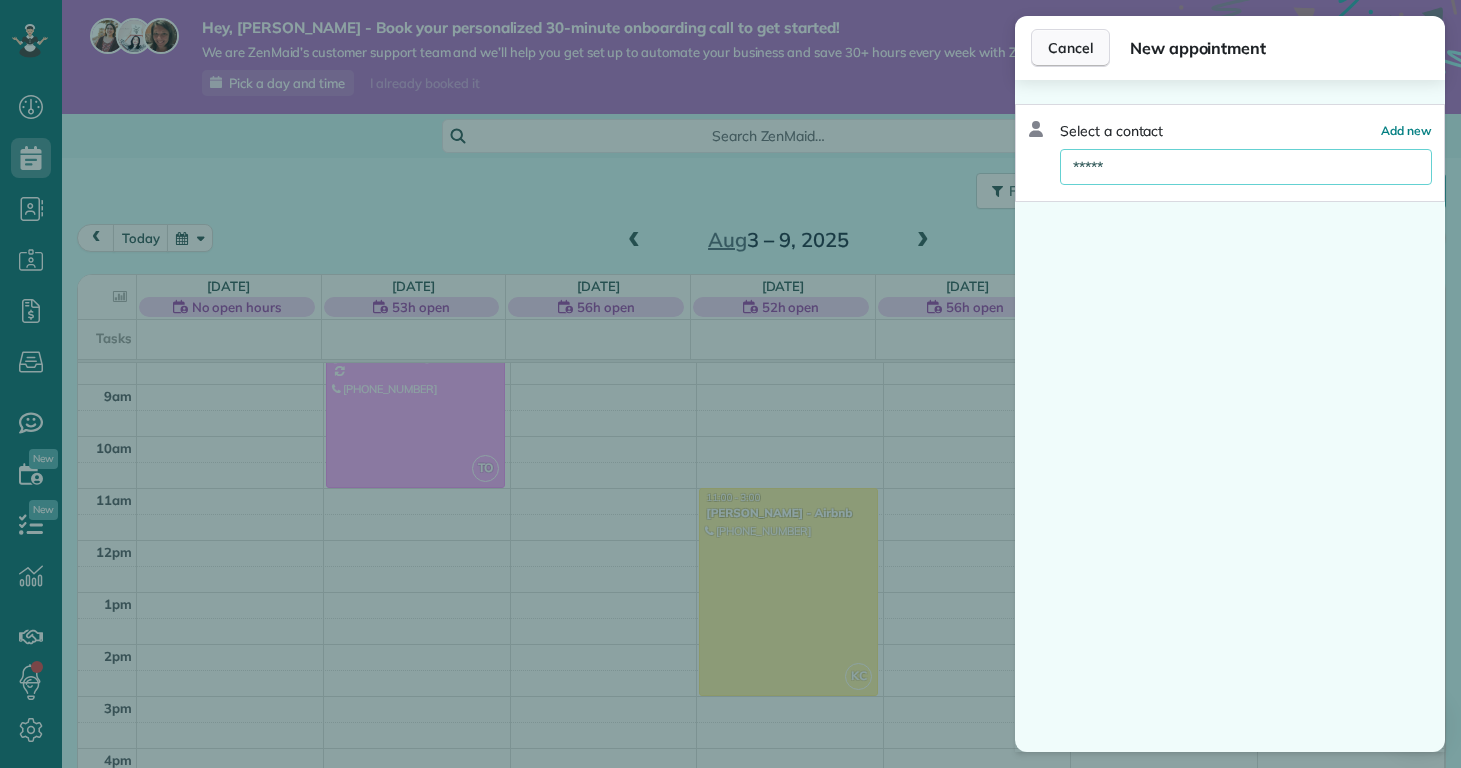 click on "Cancel" at bounding box center (1070, 48) 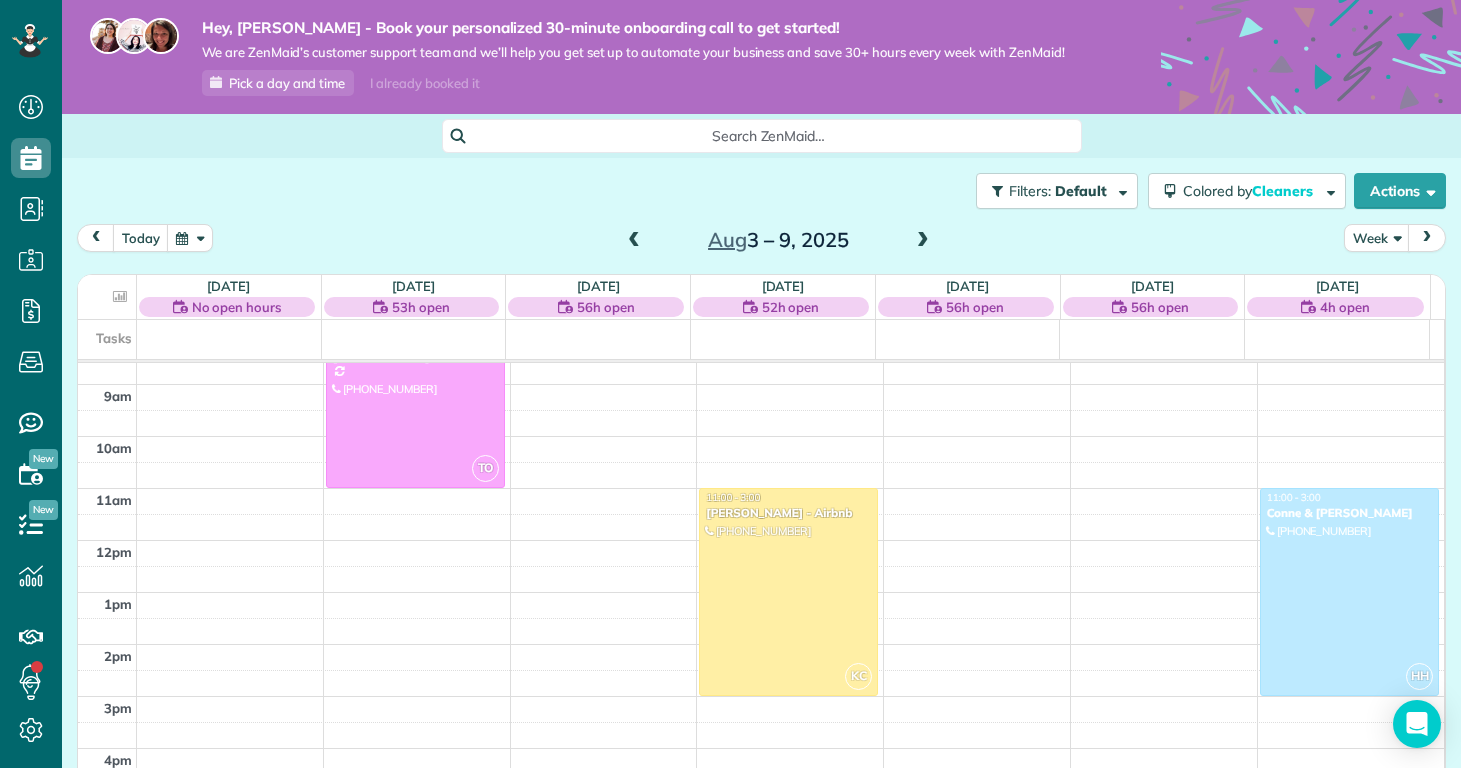 click on "12am 1am 2am 3am 4am 5am 6am 7am 8am 9am 10am 11am 12pm 1pm 2pm 3pm 4pm 5pm 6pm 7pm 8pm 9pm 10pm 11pm TO 8:00 - 11:00 Kelly Delaney (910) 650-2280 907 Eakins Lane Richlands, NC 28574 KC 11:00 - 3:00 Nathan Carithers - Airbnb (910) 833-2761 121 Quartersdeck Rogers Bay North Topsail Beach, NC 28460 HH 11:00 - 3:00 Conne & Robert Fox (678) 478-7678 213 Pinellas Bay Dr North Topsail Beach, NC 28460" at bounding box center (761, 540) 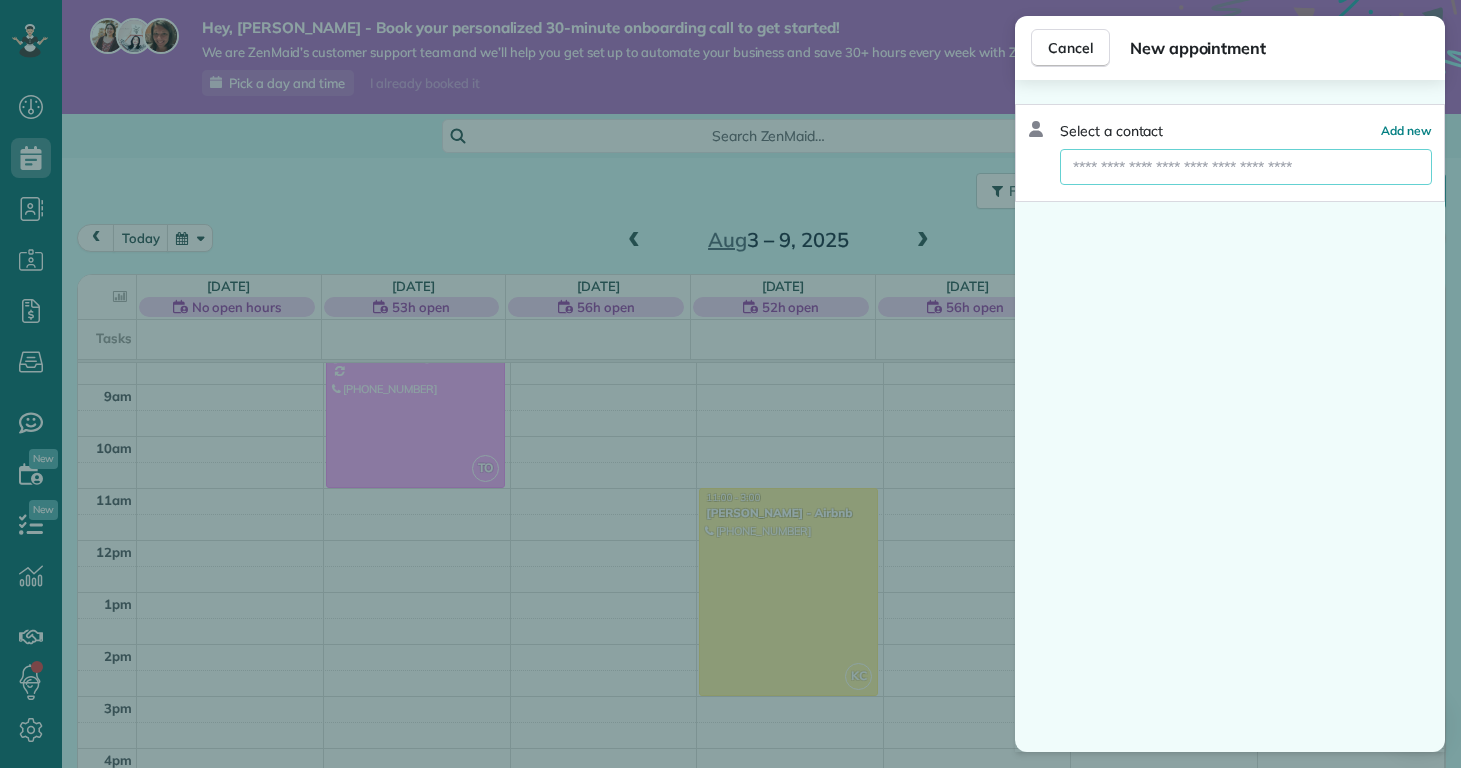 click at bounding box center [1246, 167] 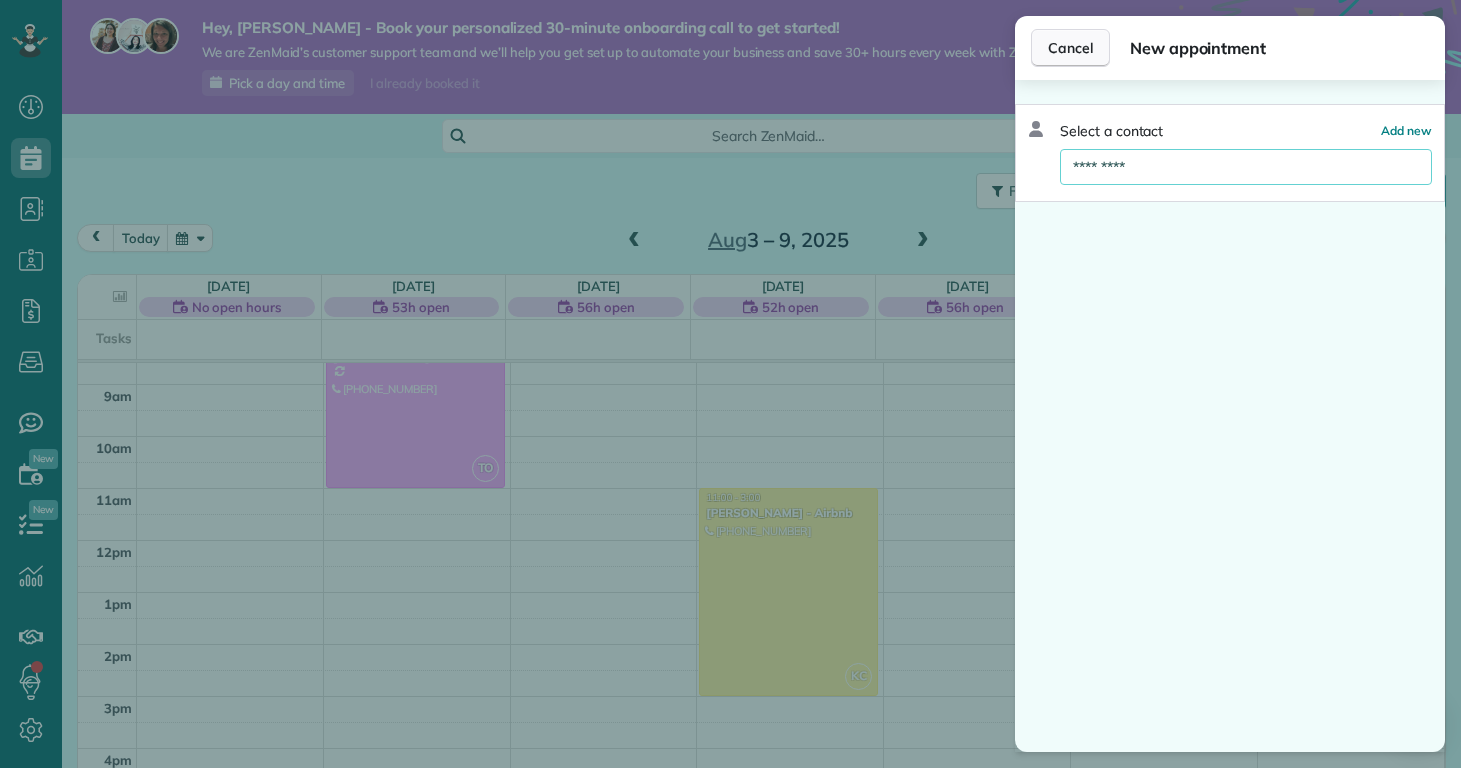 type on "*********" 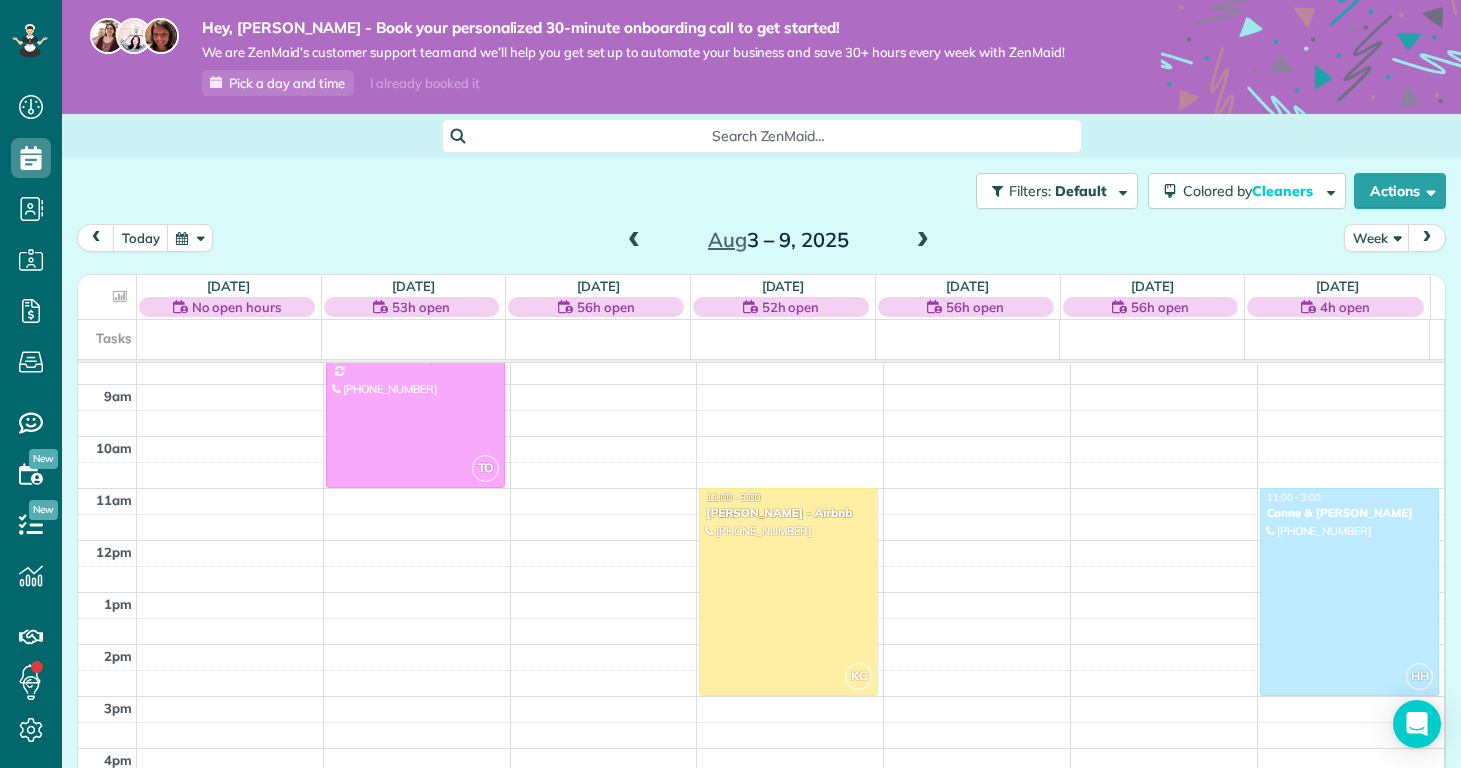 click on "12am 1am 2am 3am 4am 5am 6am 7am 8am 9am 10am 11am 12pm 1pm 2pm 3pm 4pm 5pm 6pm 7pm 8pm 9pm 10pm 11pm TO 8:00 - 11:00 Kelly Delaney (910) 650-2280 907 Eakins Lane Richlands, NC 28574 KC 11:00 - 3:00 Nathan Carithers - Airbnb (910) 833-2761 121 Quartersdeck Rogers Bay North Topsail Beach, NC 28460 HH 11:00 - 3:00 Conne & Robert Fox (678) 478-7678 213 Pinellas Bay Dr North Topsail Beach, NC 28460" at bounding box center (761, 540) 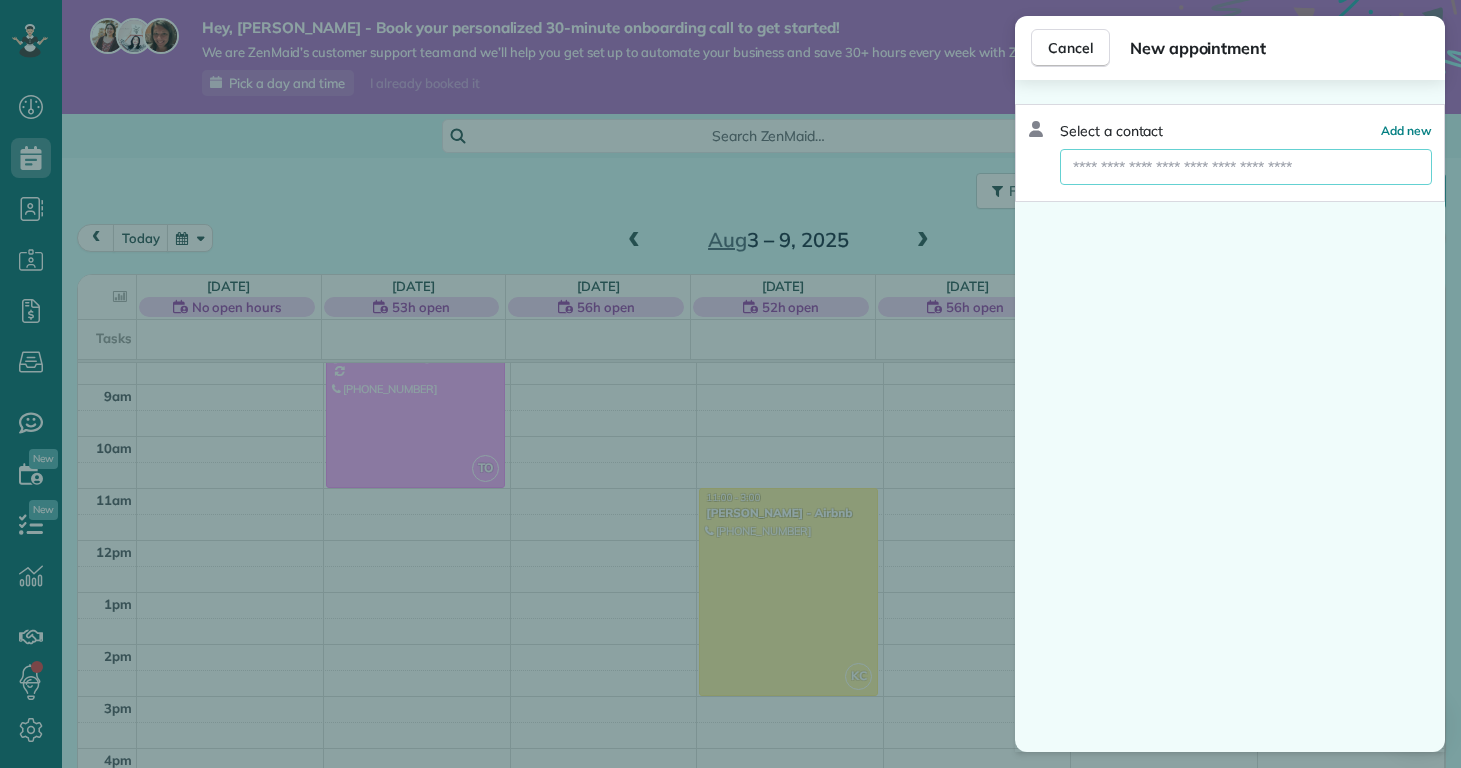 click at bounding box center (1246, 167) 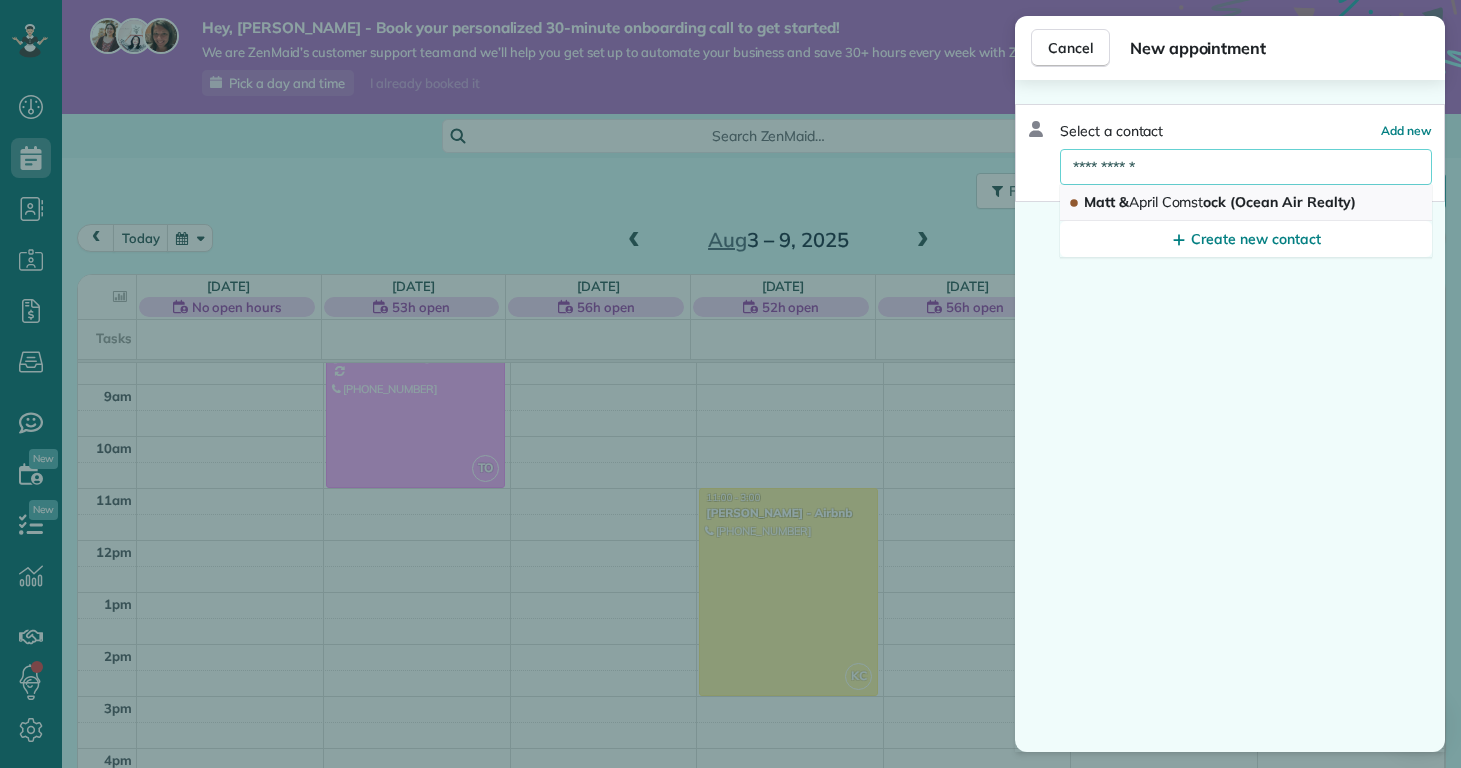 type on "**********" 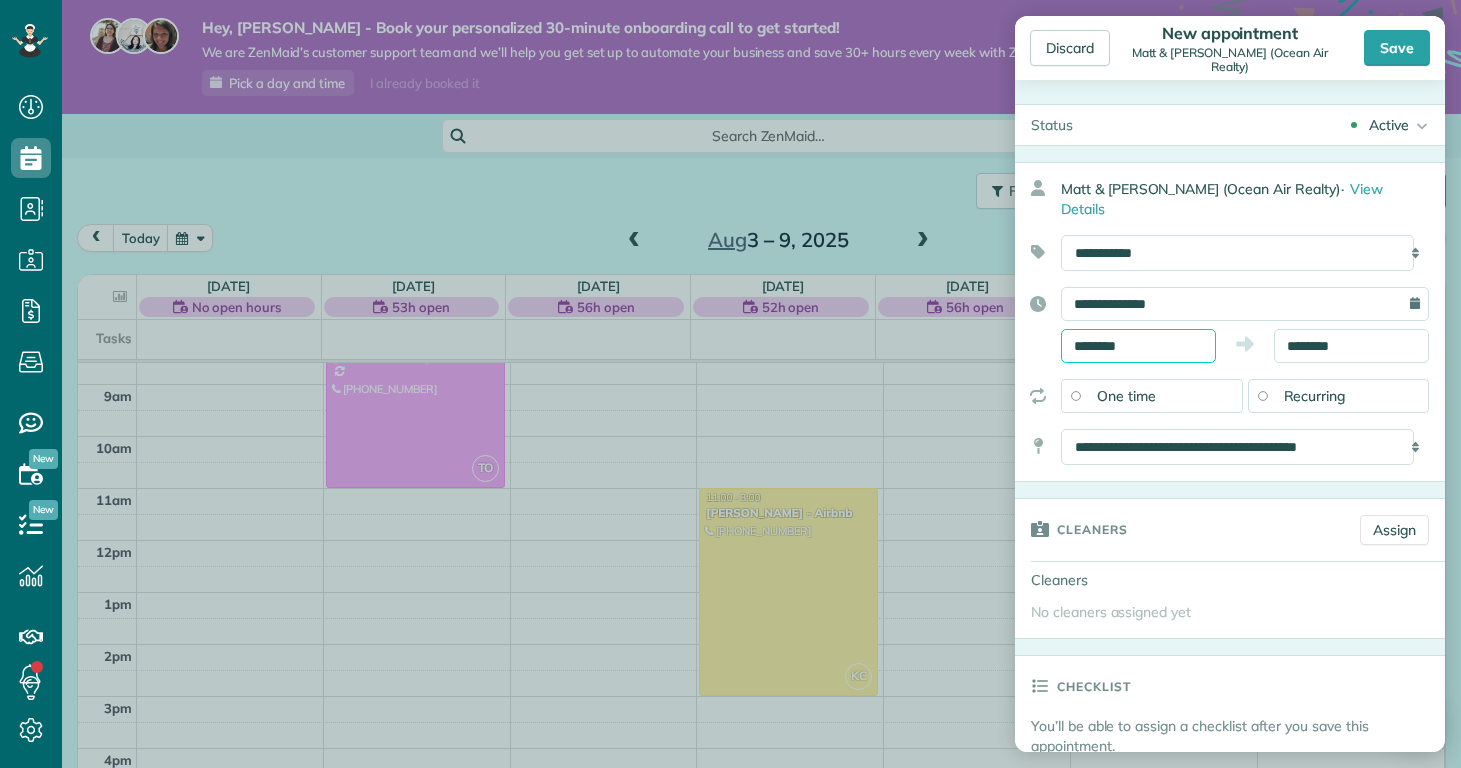 click on "********" at bounding box center [1138, 346] 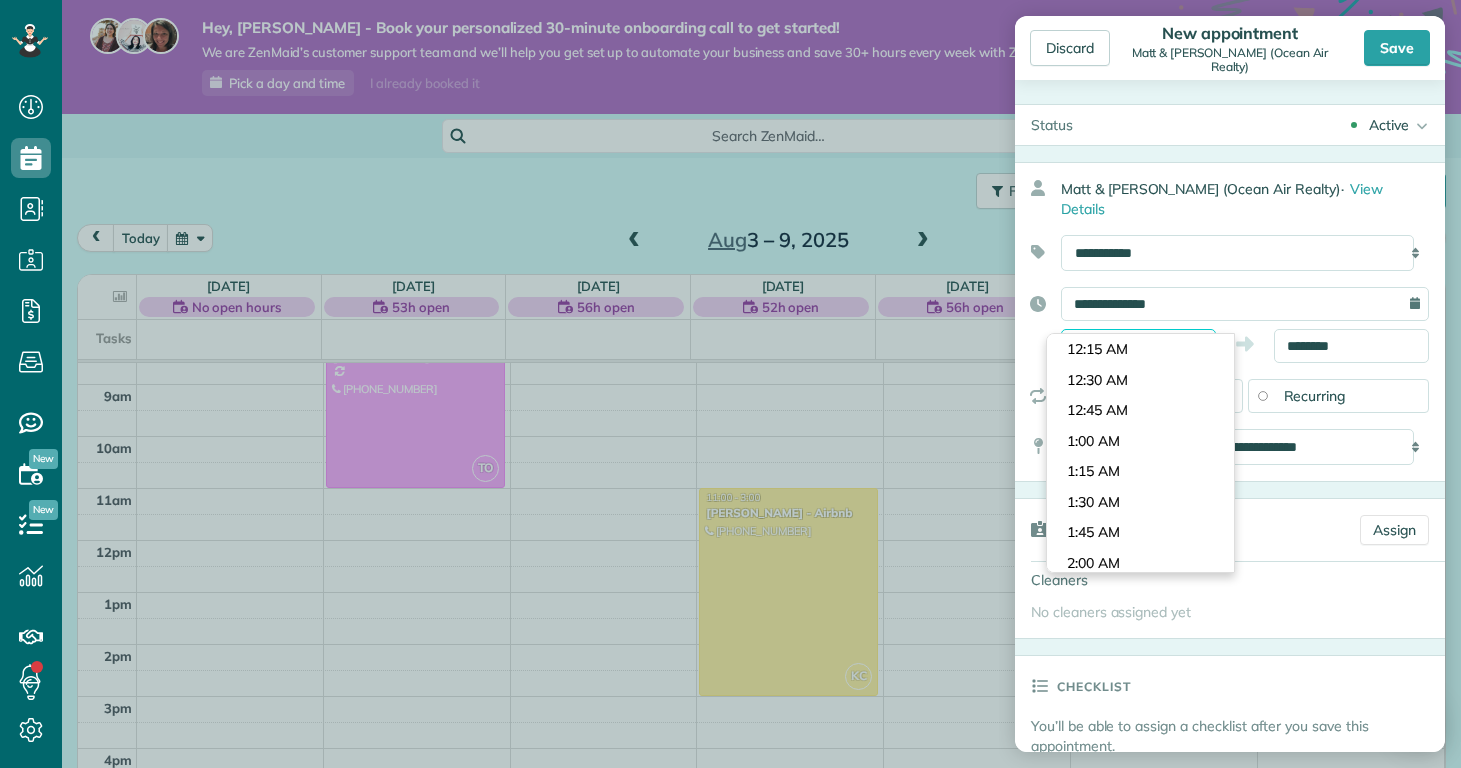 scroll, scrollTop: 1230, scrollLeft: 0, axis: vertical 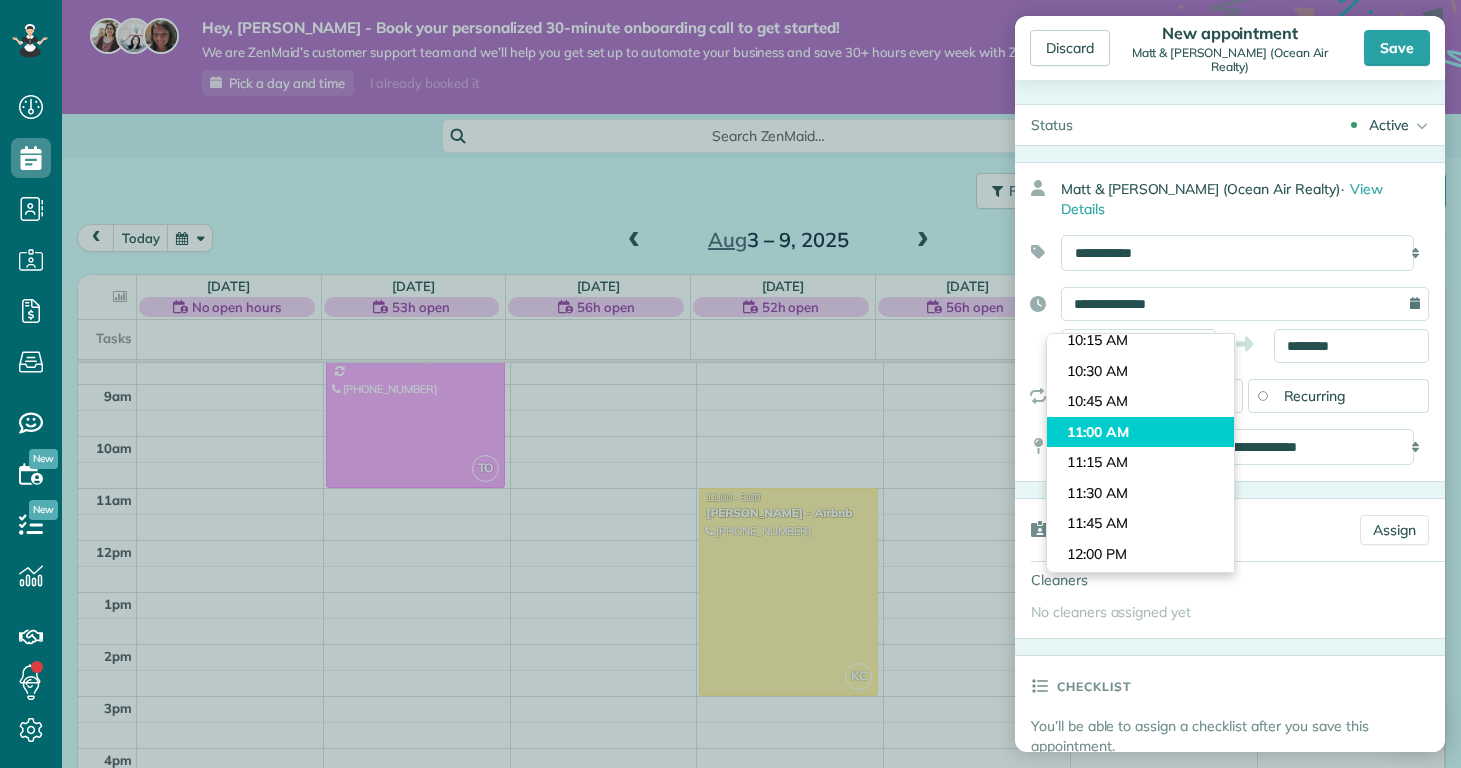type on "********" 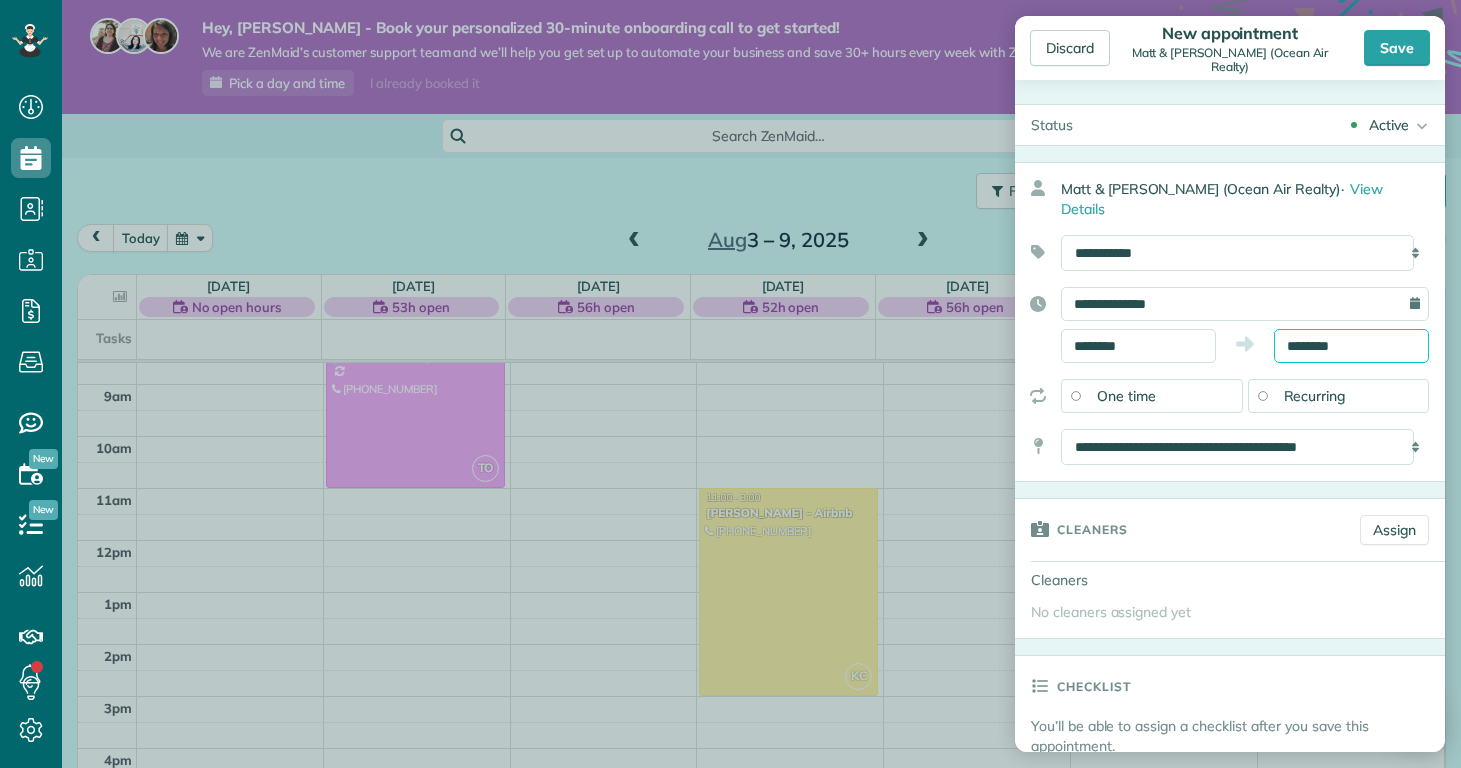 click on "Dashboard
Scheduling
Calendar View
List View
Dispatch View - Weekly scheduling (Beta)" at bounding box center (730, 384) 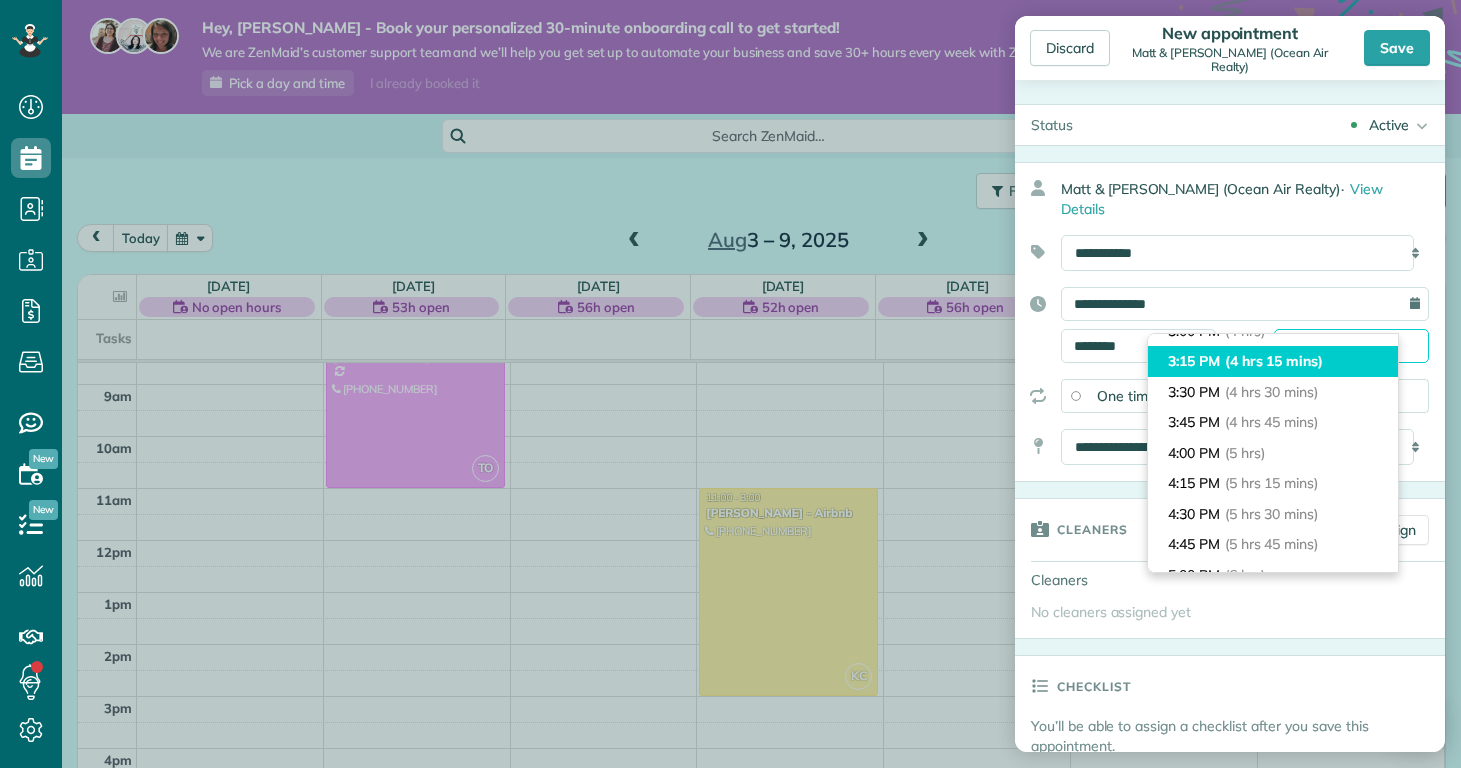 scroll, scrollTop: 475, scrollLeft: 0, axis: vertical 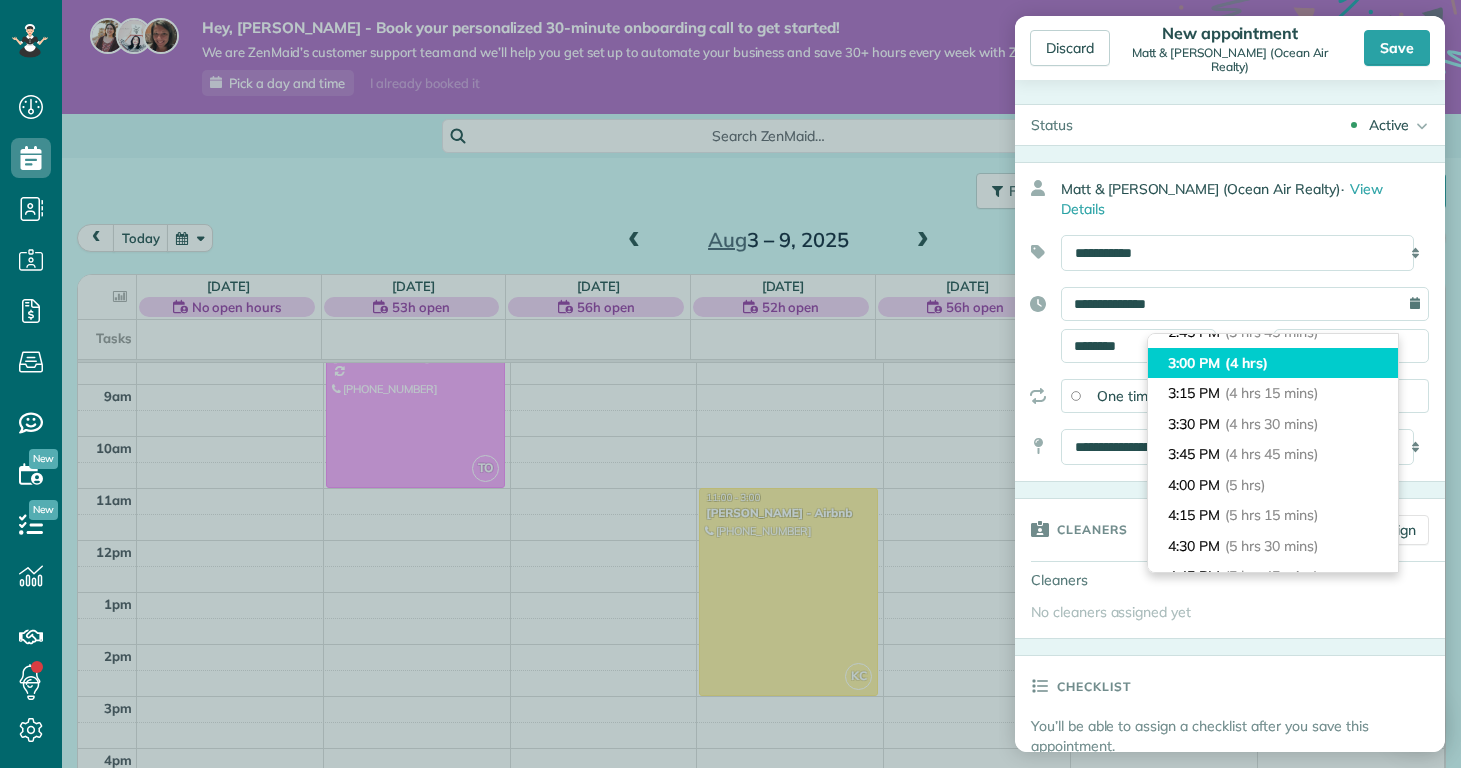 type on "*******" 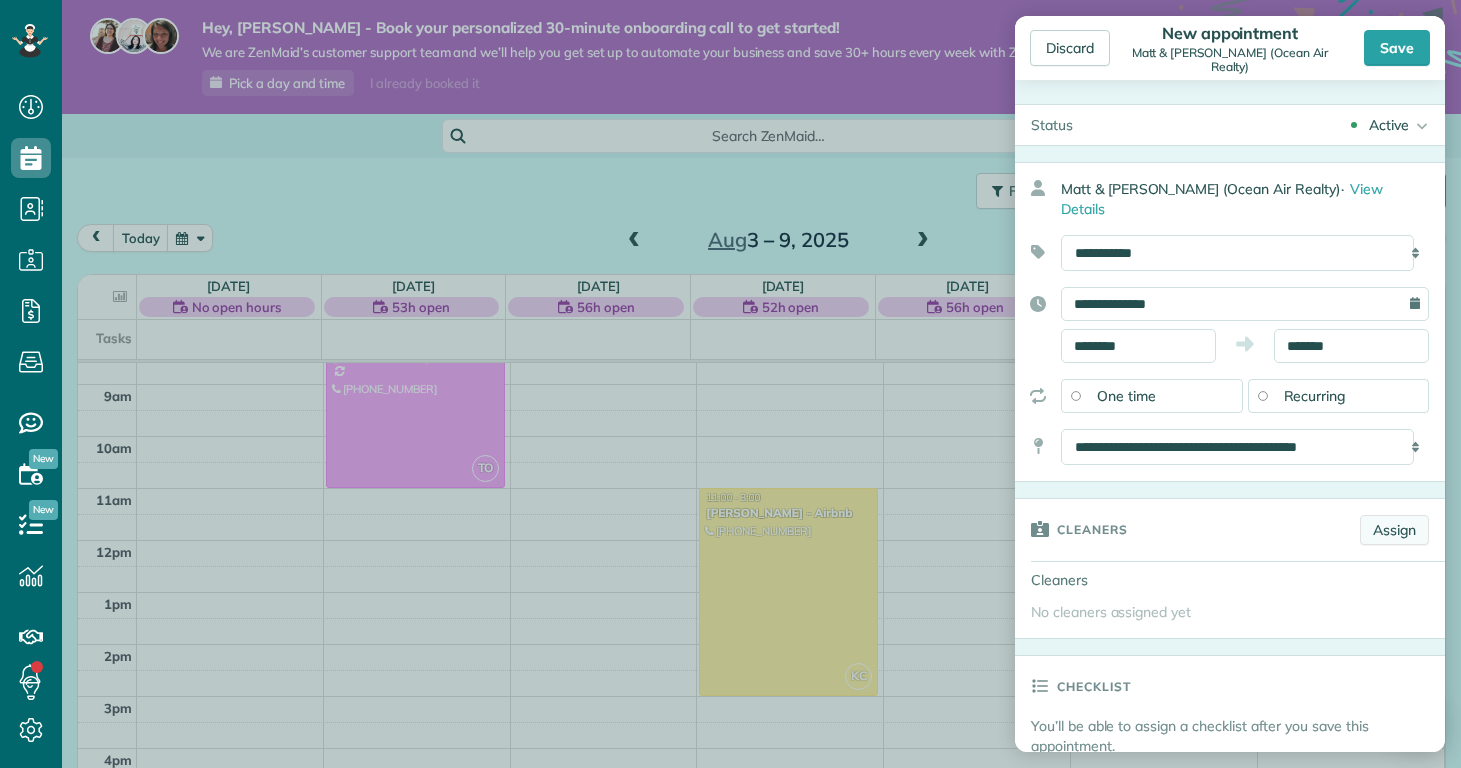 click on "Assign" at bounding box center [1394, 530] 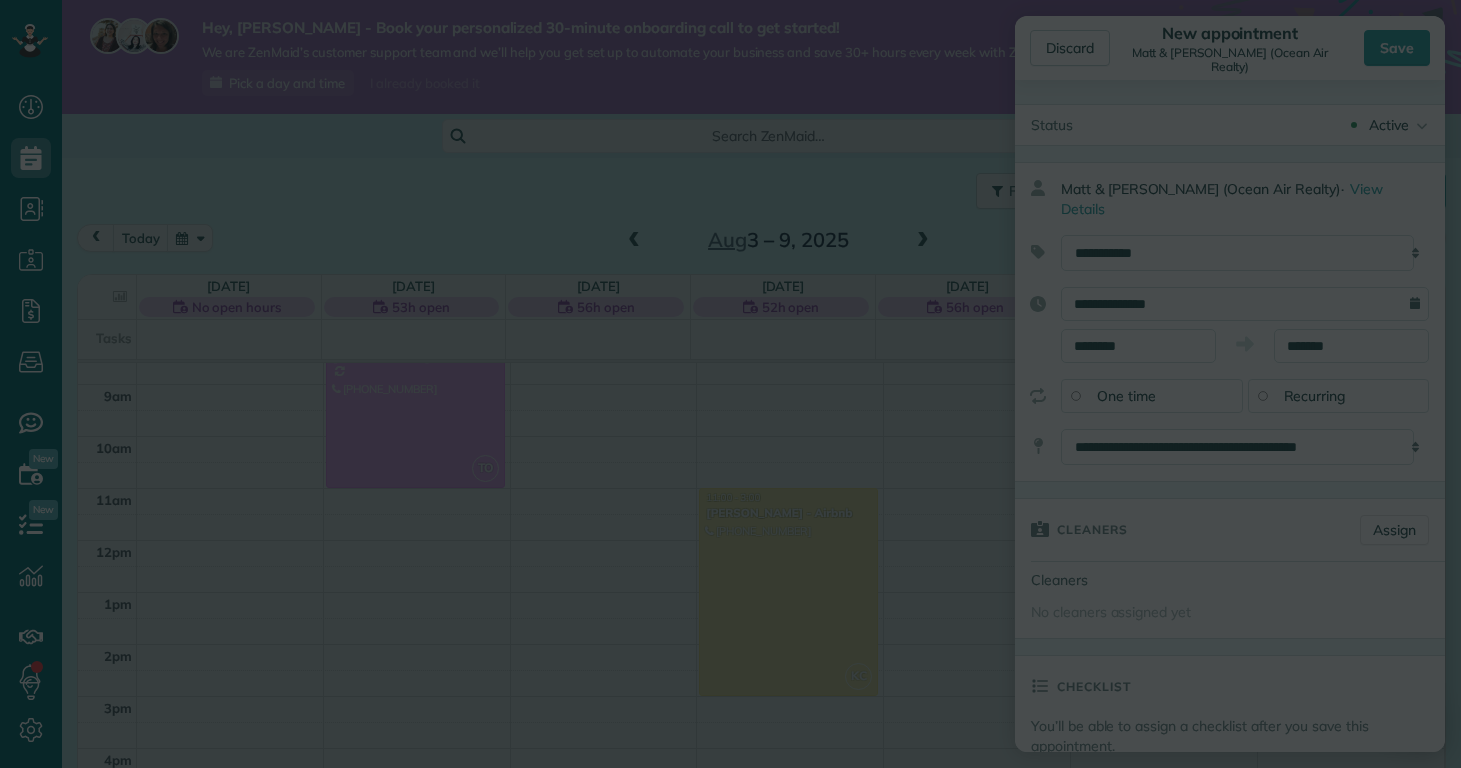 scroll, scrollTop: 0, scrollLeft: 0, axis: both 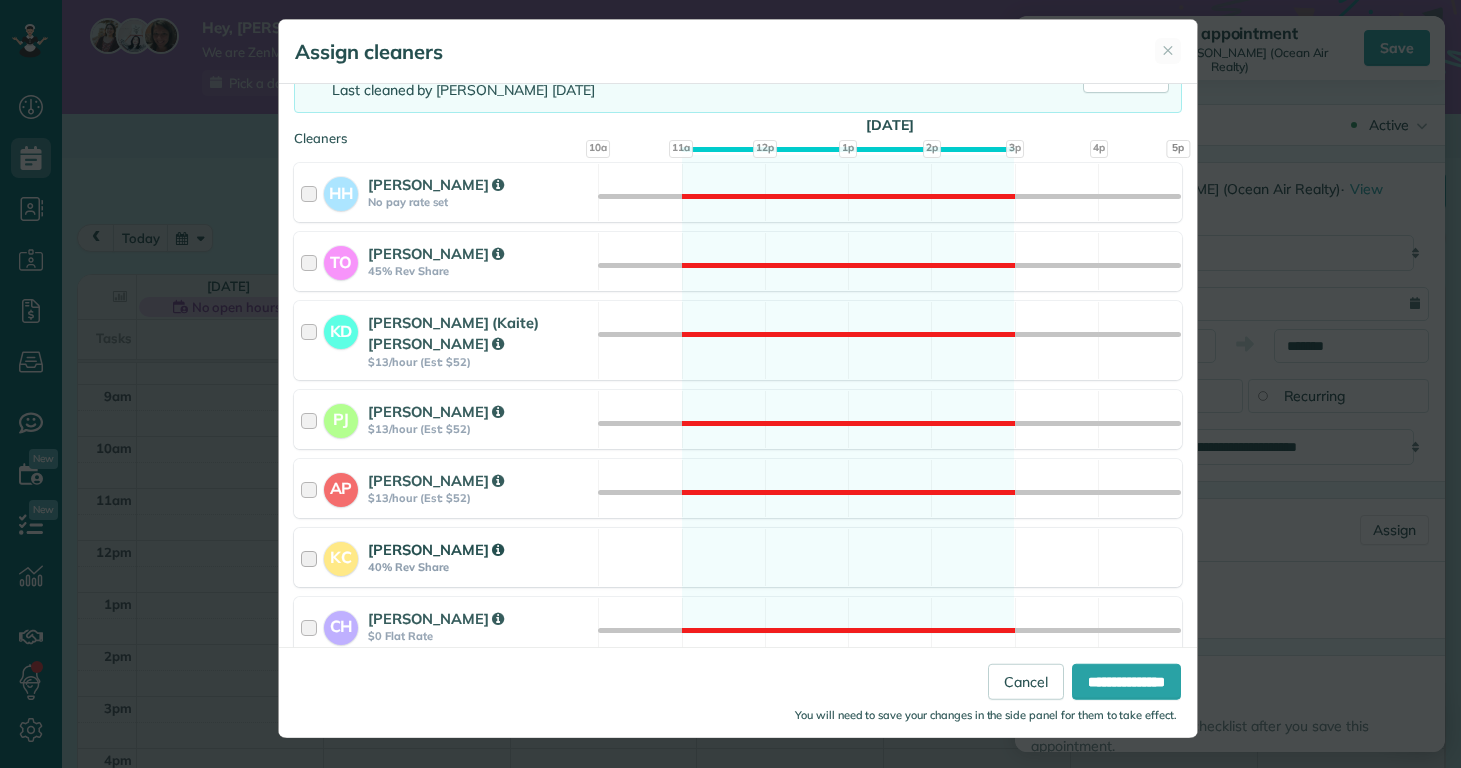 click on "Kolby Cummings" at bounding box center (480, 549) 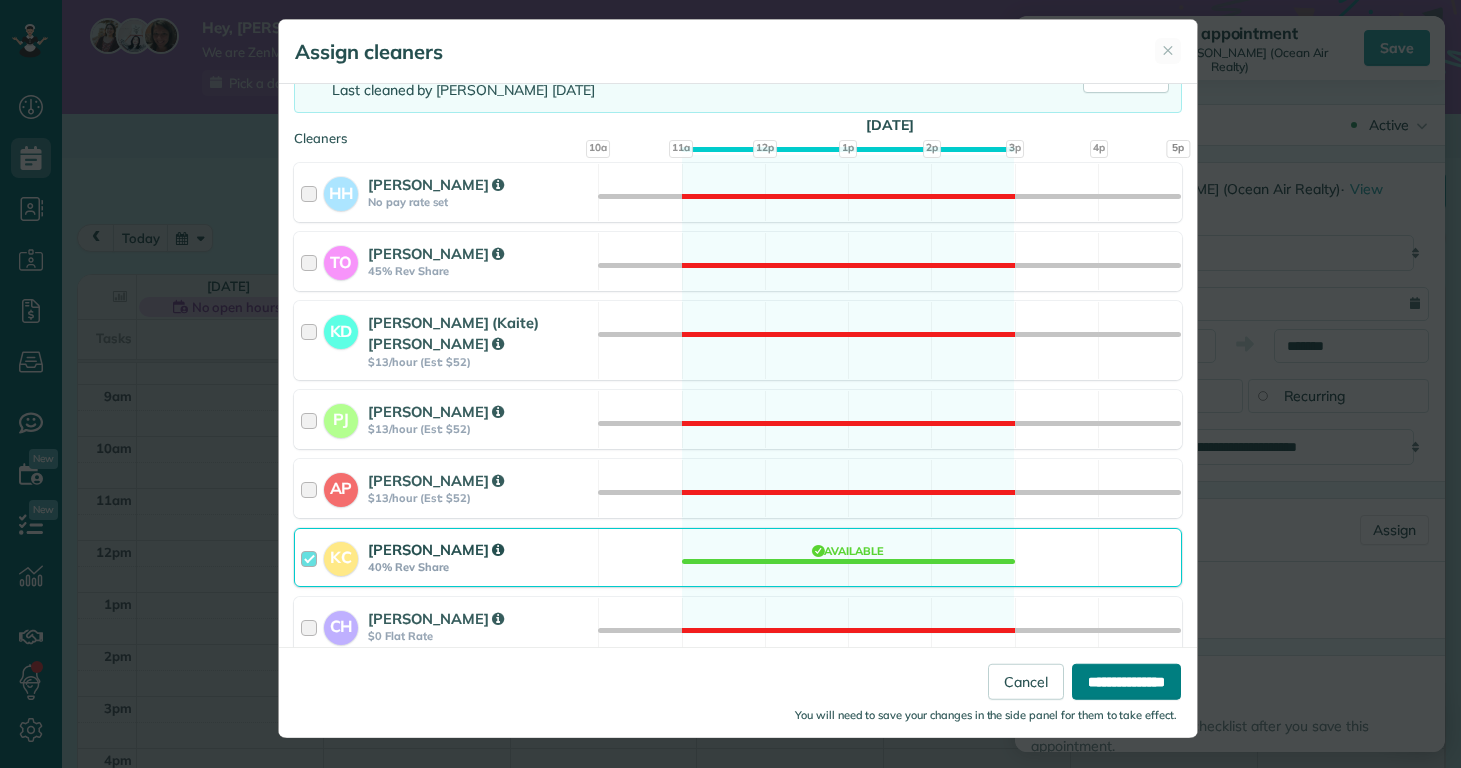 click on "**********" at bounding box center (1126, 682) 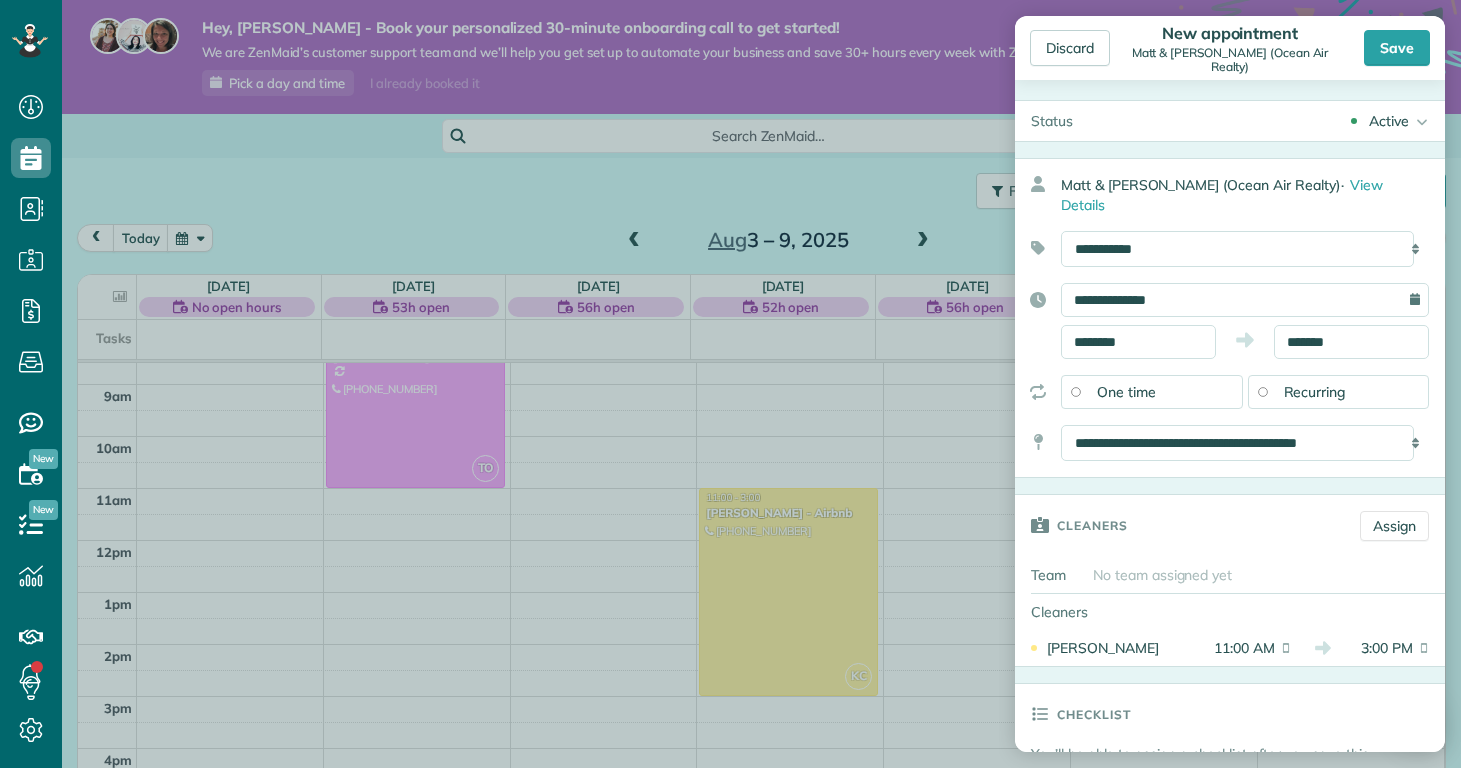 scroll, scrollTop: 1098, scrollLeft: 0, axis: vertical 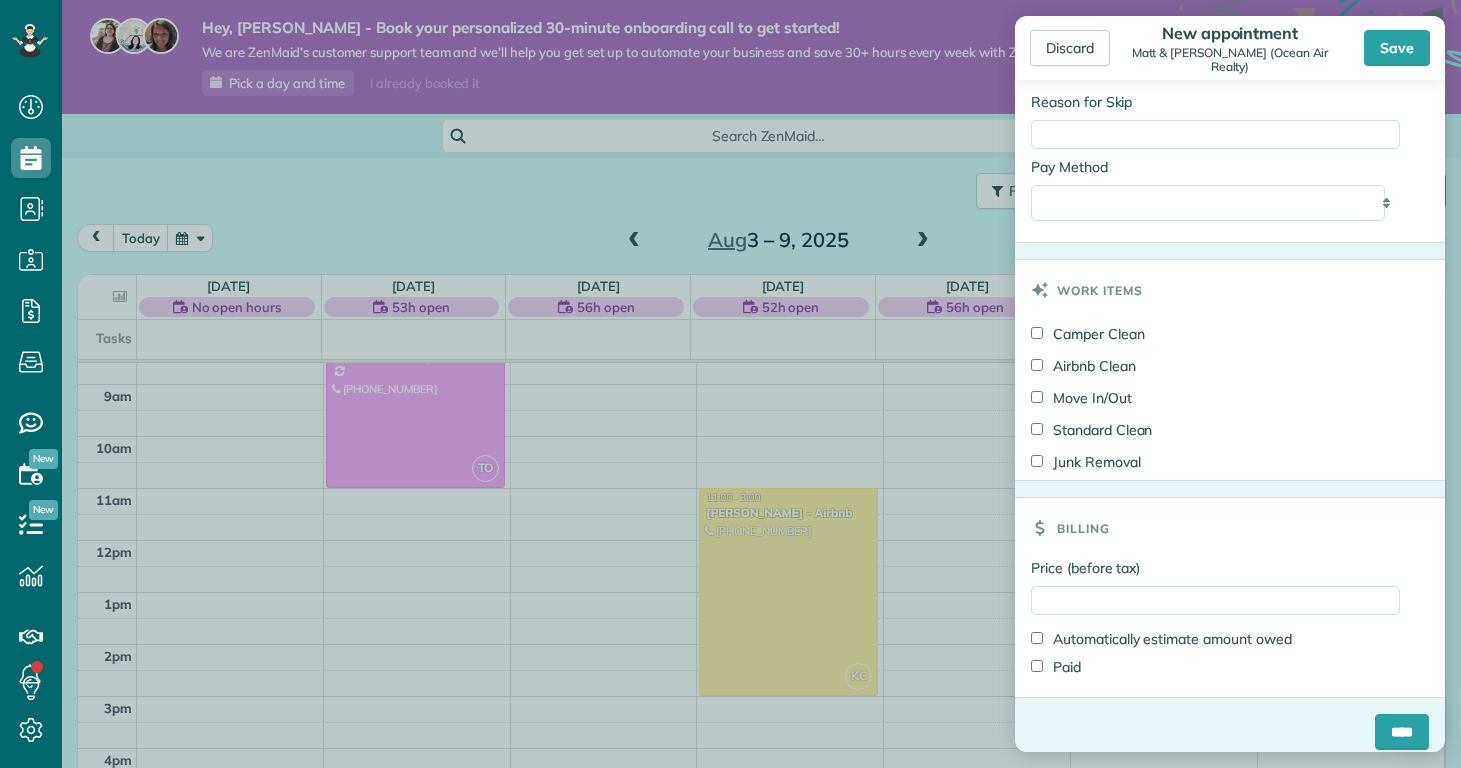 click on "Camper Clean" at bounding box center (1088, 334) 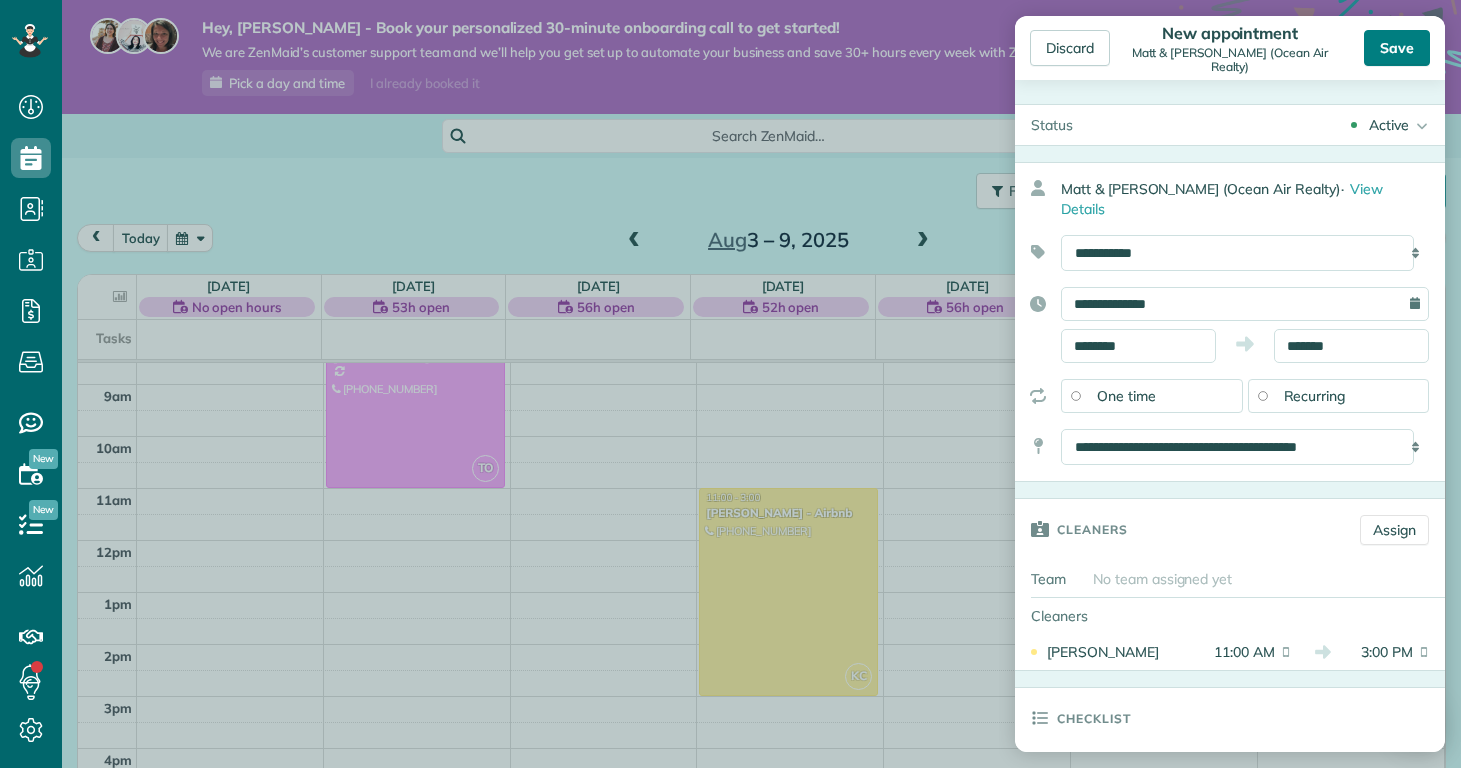 click on "Save" at bounding box center (1397, 48) 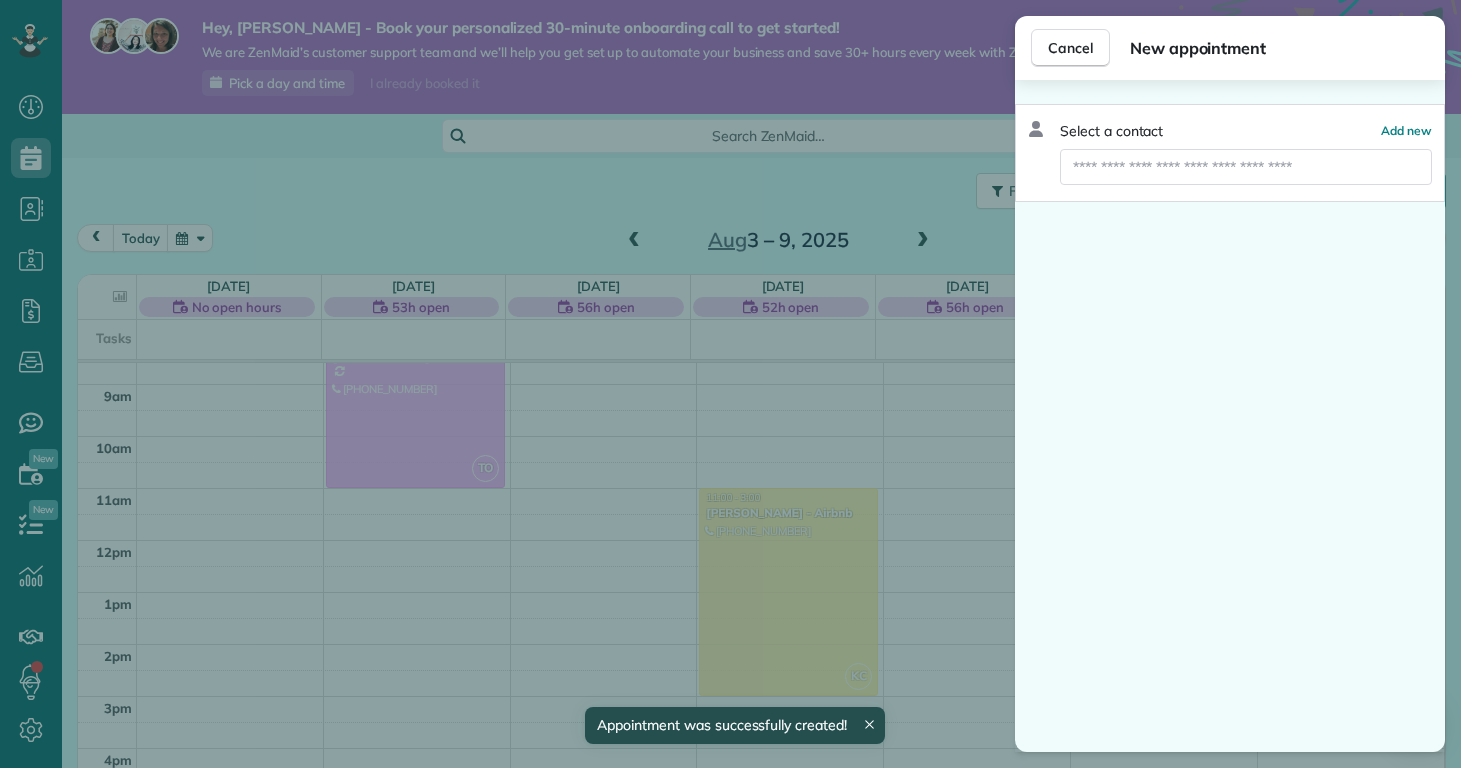 scroll, scrollTop: 446, scrollLeft: 0, axis: vertical 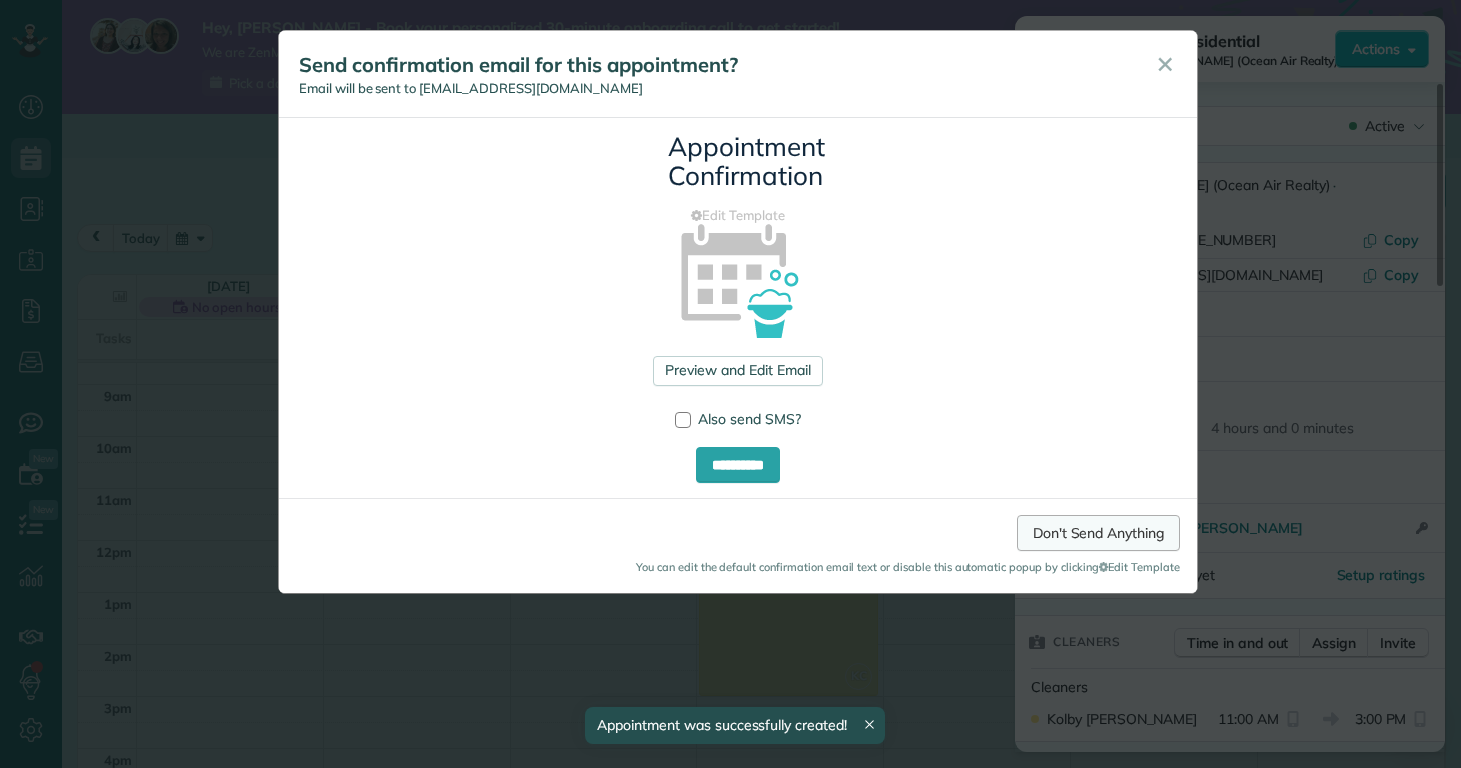 click on "Don't Send Anything" at bounding box center [1098, 533] 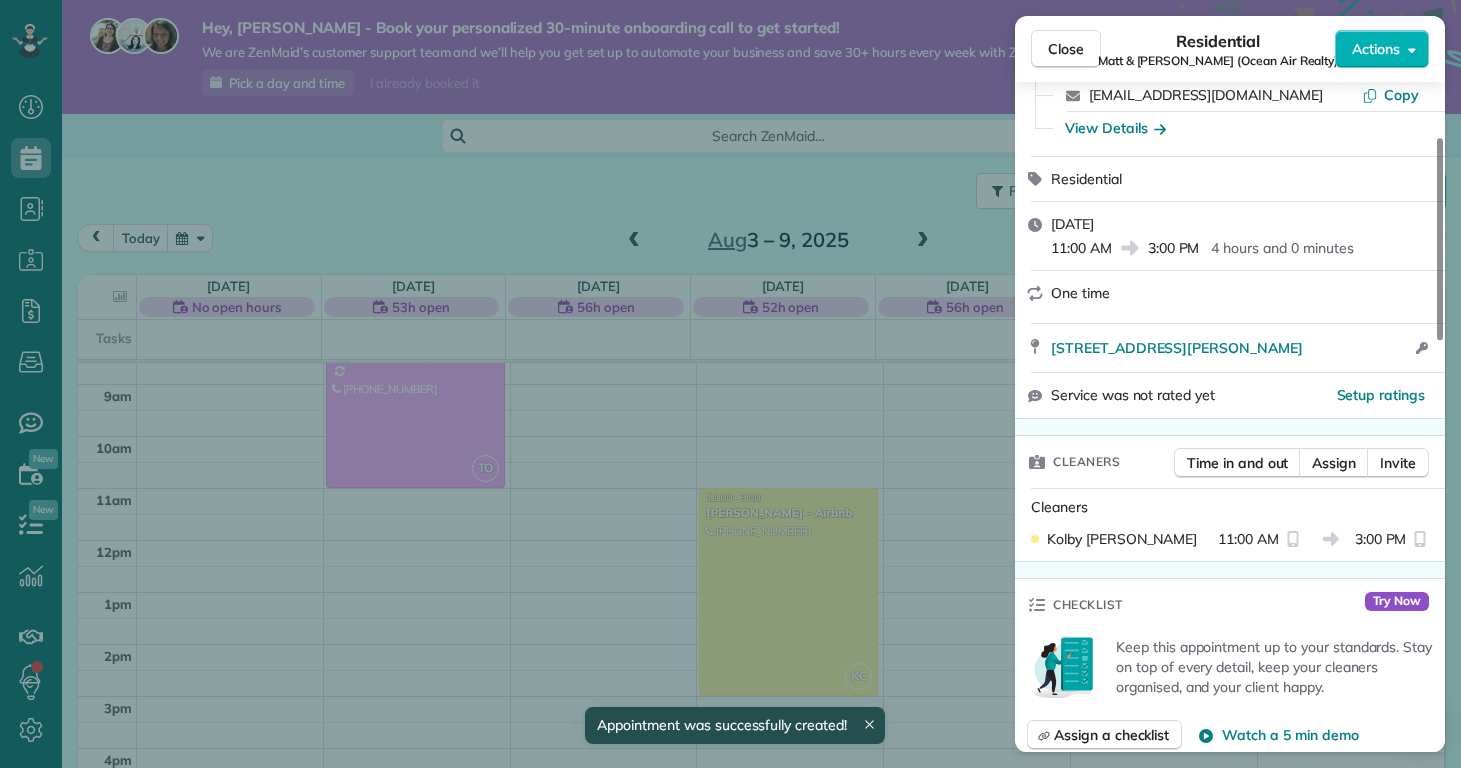scroll, scrollTop: 341, scrollLeft: 0, axis: vertical 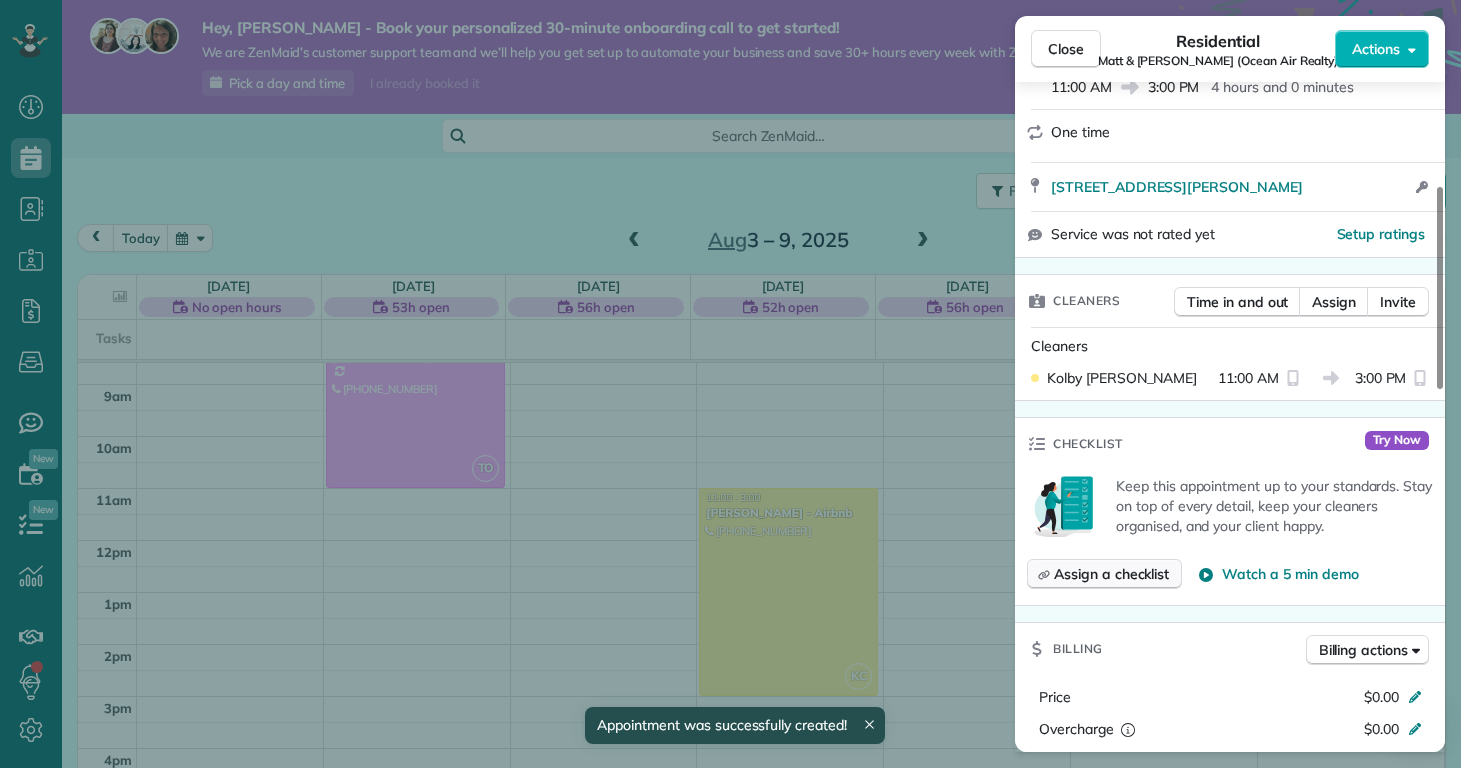 click on "Assign a checklist" at bounding box center (1111, 574) 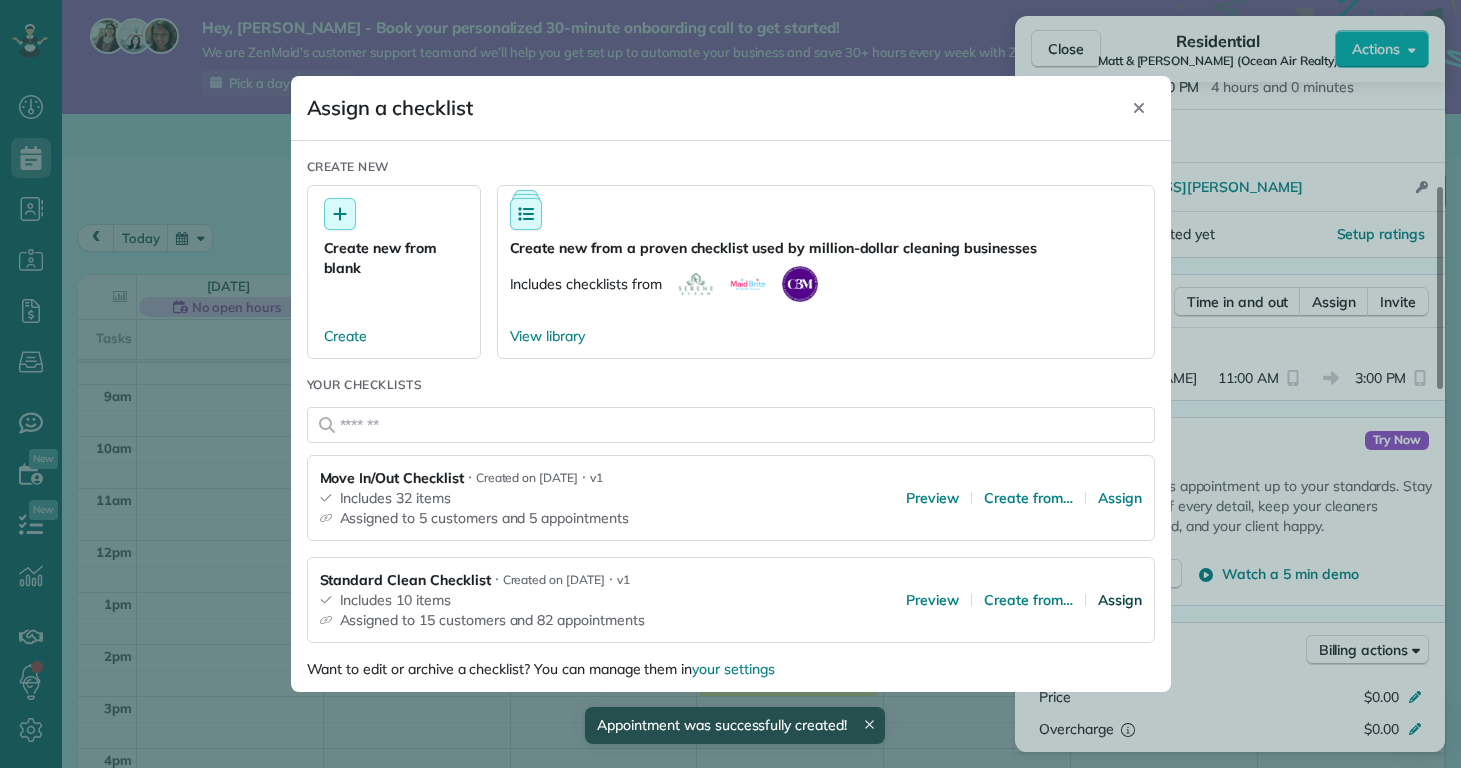 click on "Assign" at bounding box center [1120, 600] 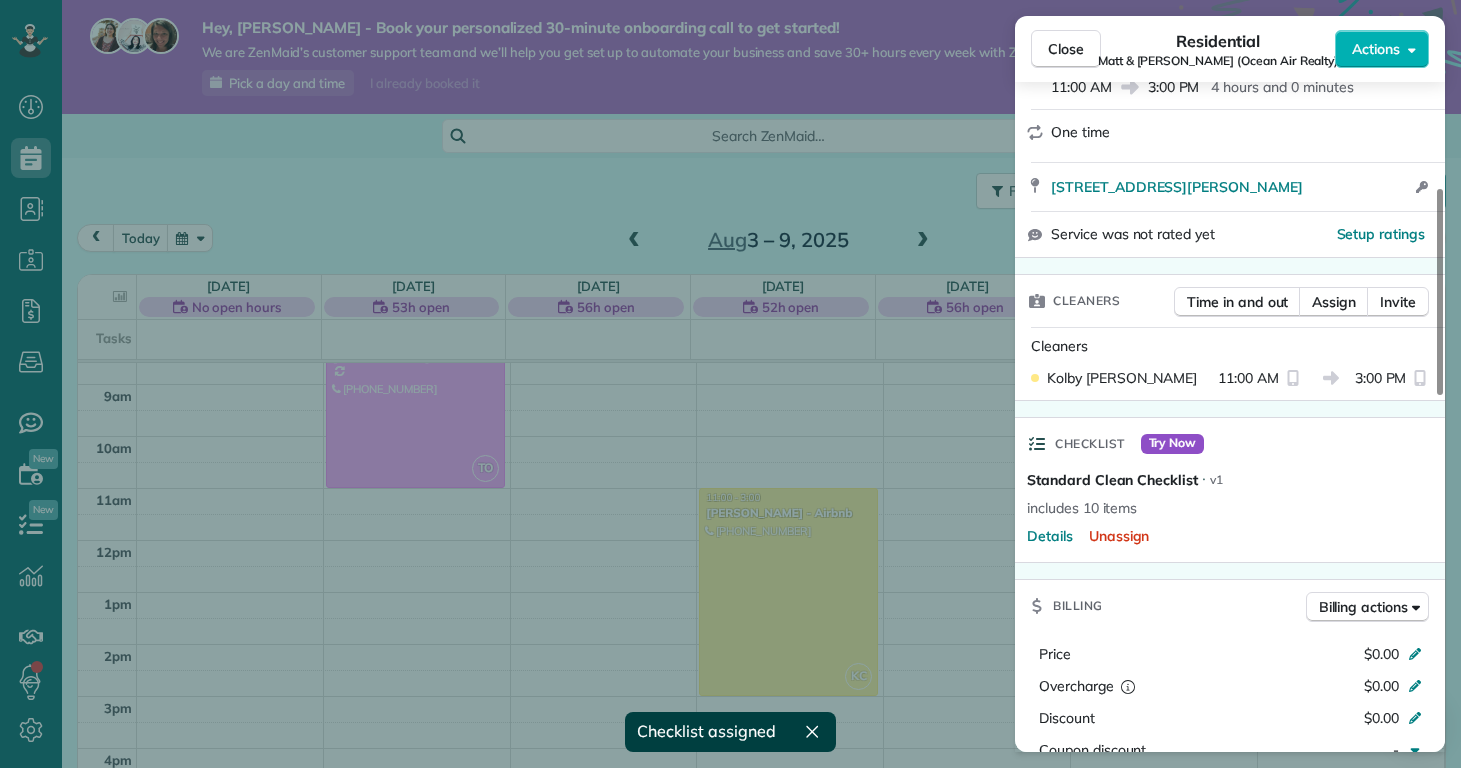 click on "Close" at bounding box center [1066, 49] 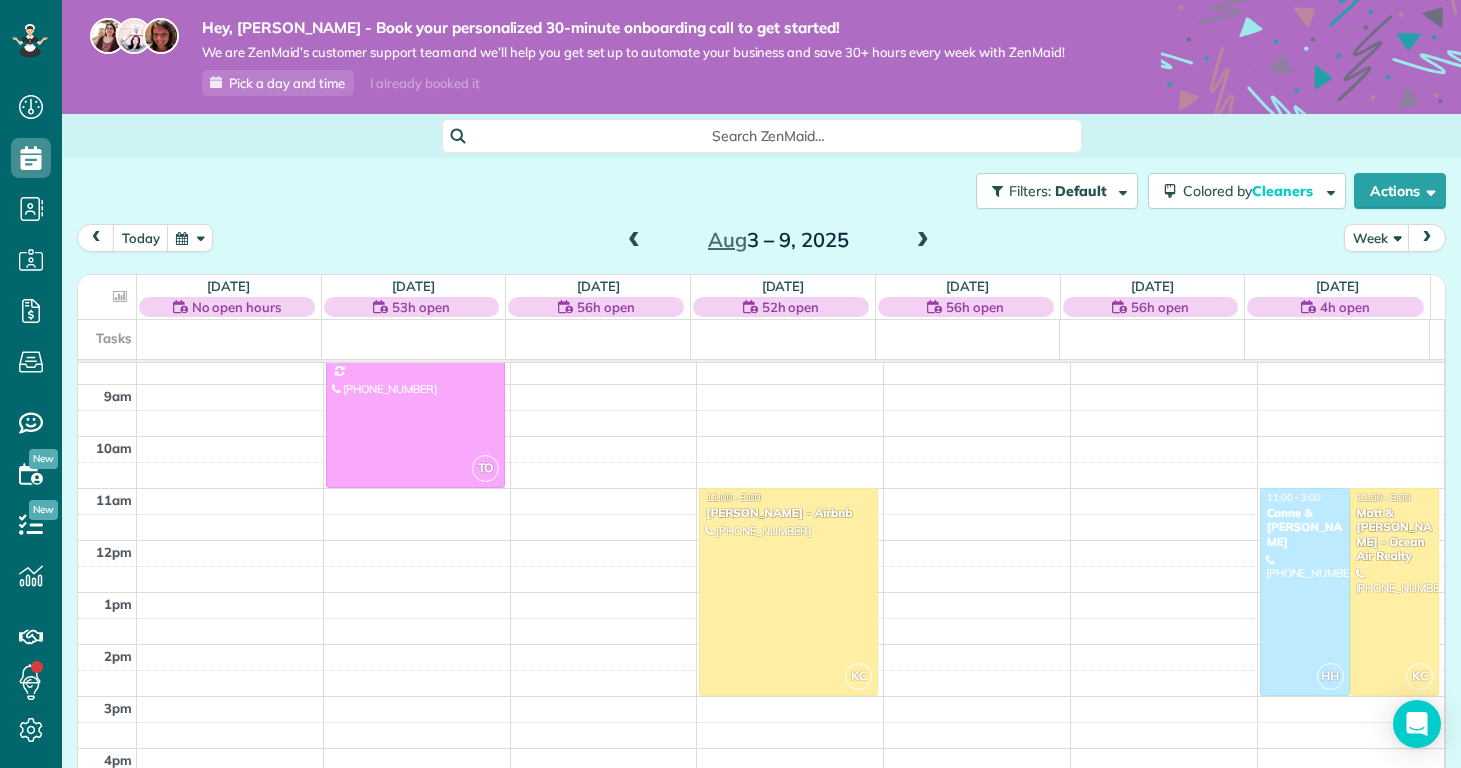 click at bounding box center [923, 241] 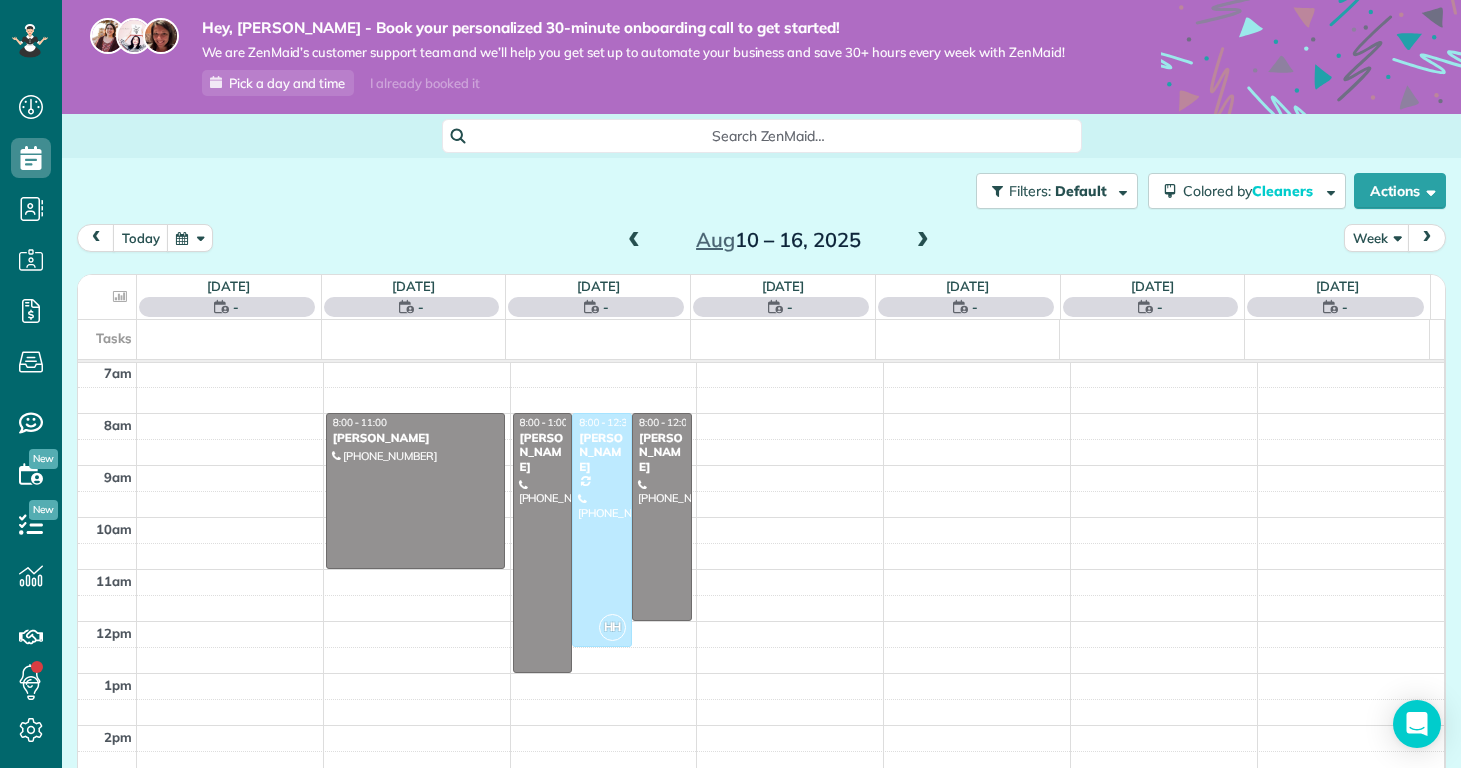scroll, scrollTop: 365, scrollLeft: 0, axis: vertical 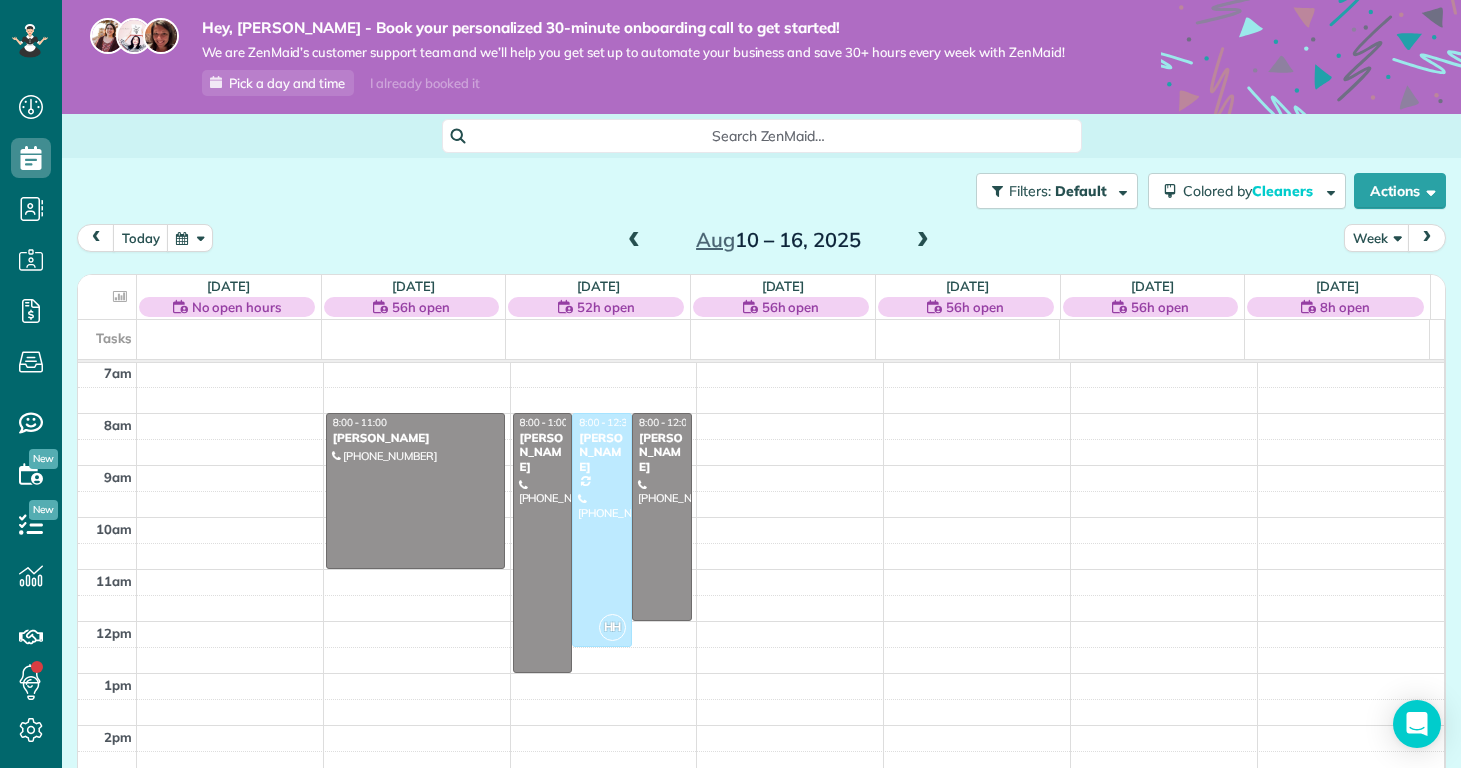 click on "Aug  10 – 16, 2025" at bounding box center (778, 240) 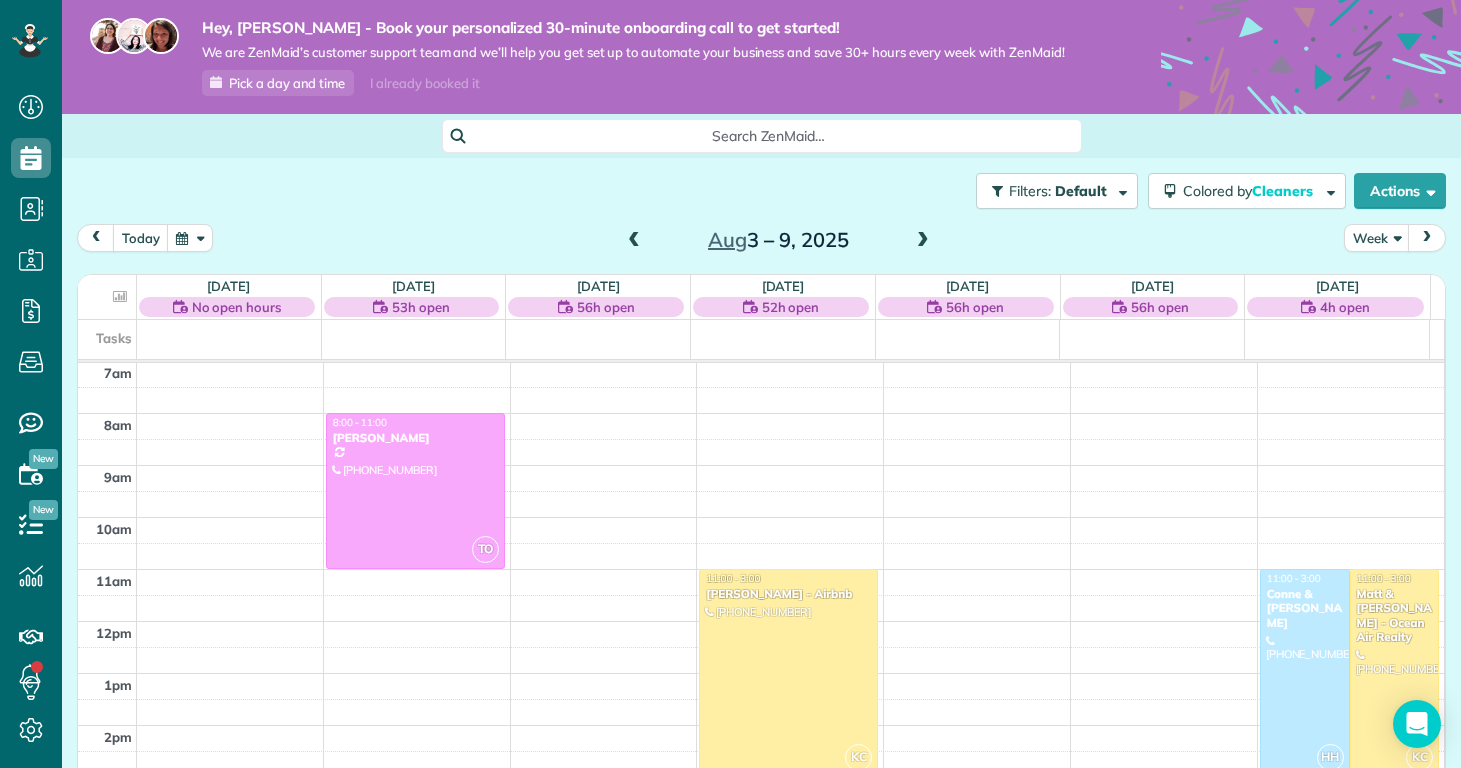 click at bounding box center [634, 241] 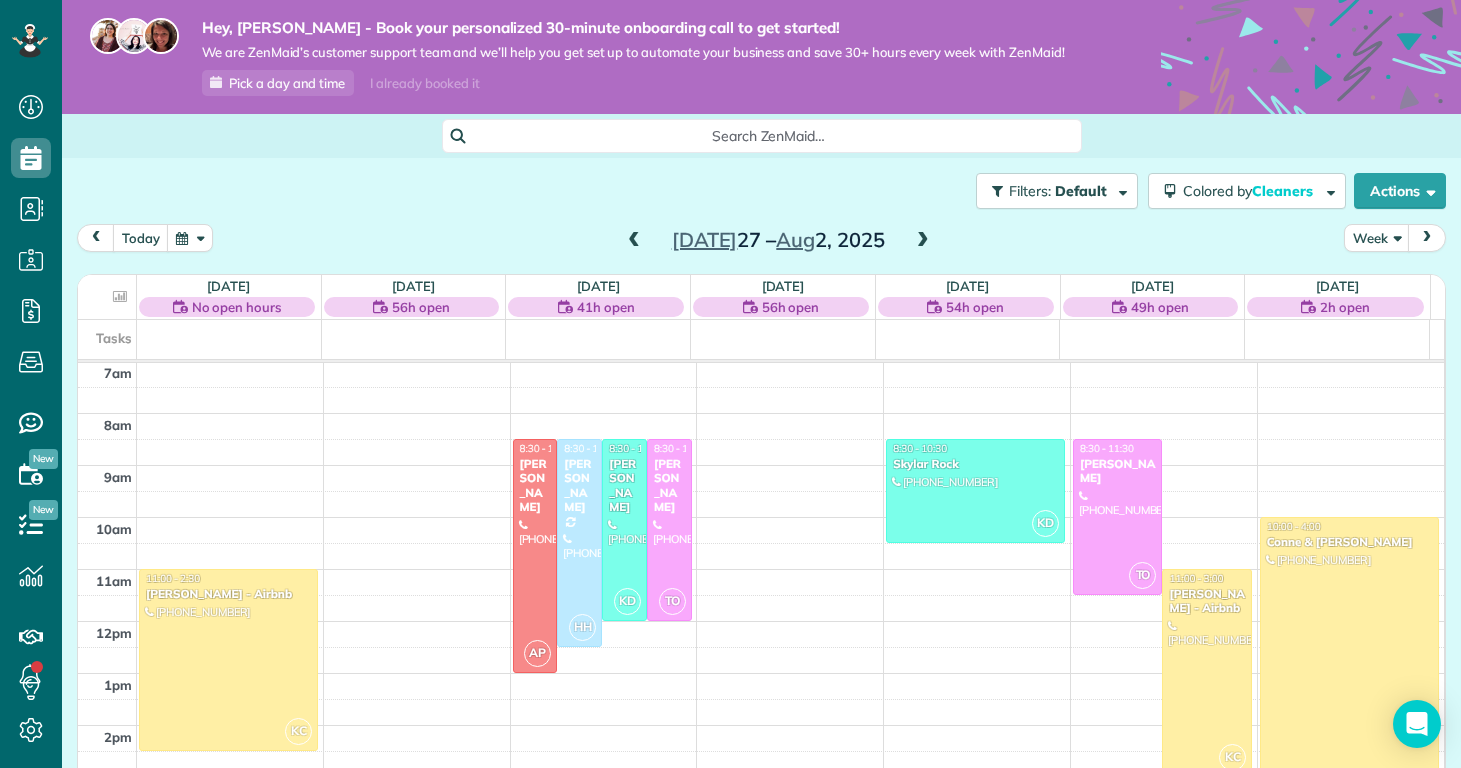 click at bounding box center [634, 241] 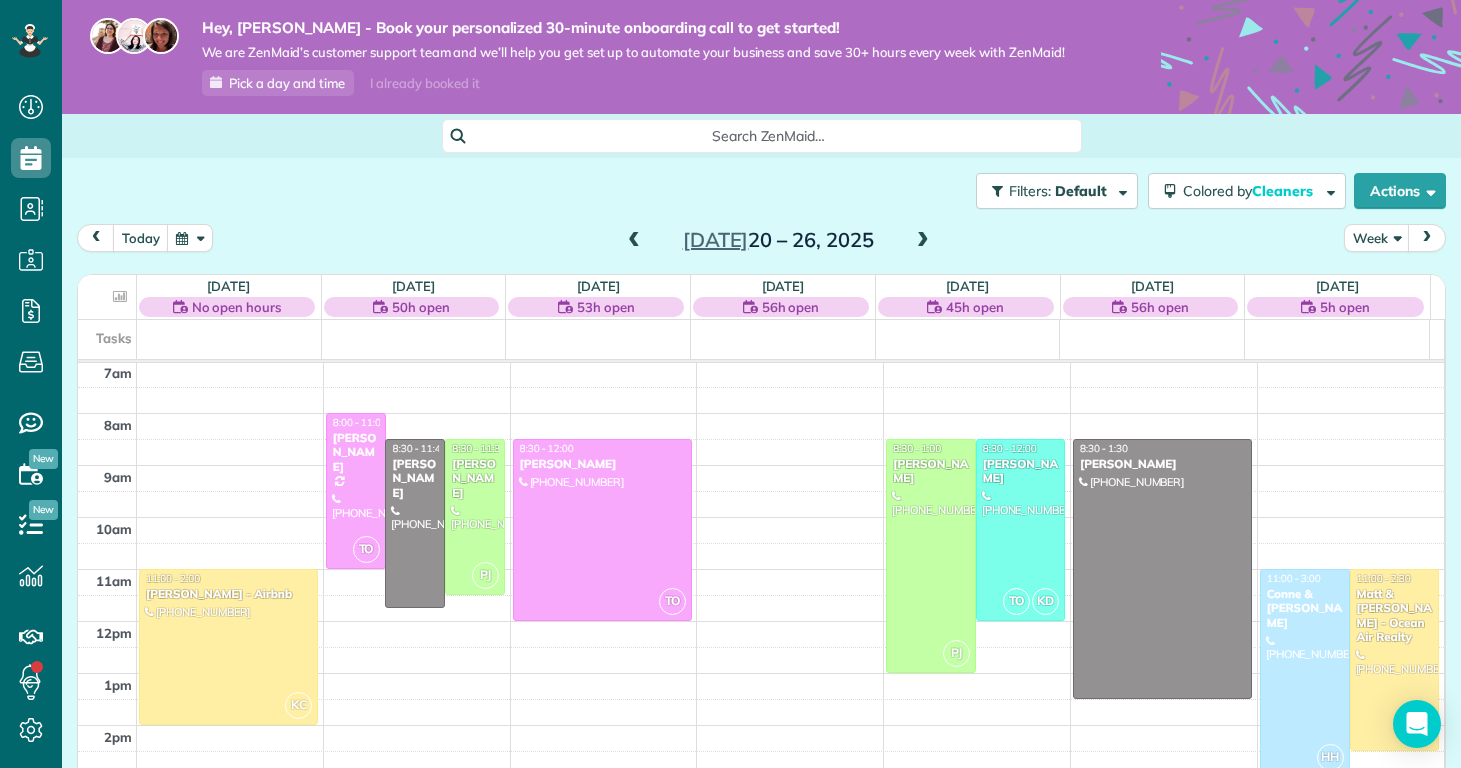 click at bounding box center (634, 241) 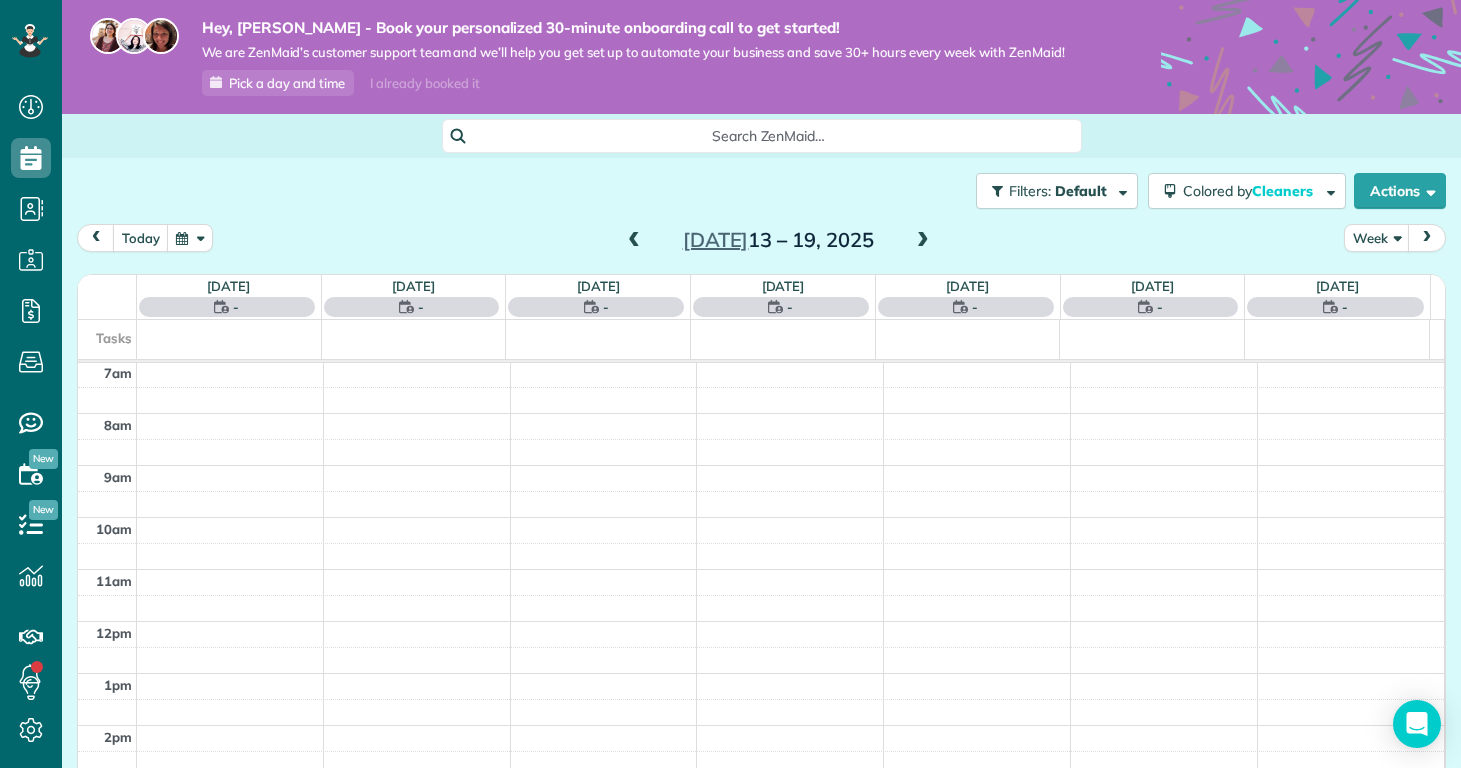 scroll, scrollTop: 365, scrollLeft: 0, axis: vertical 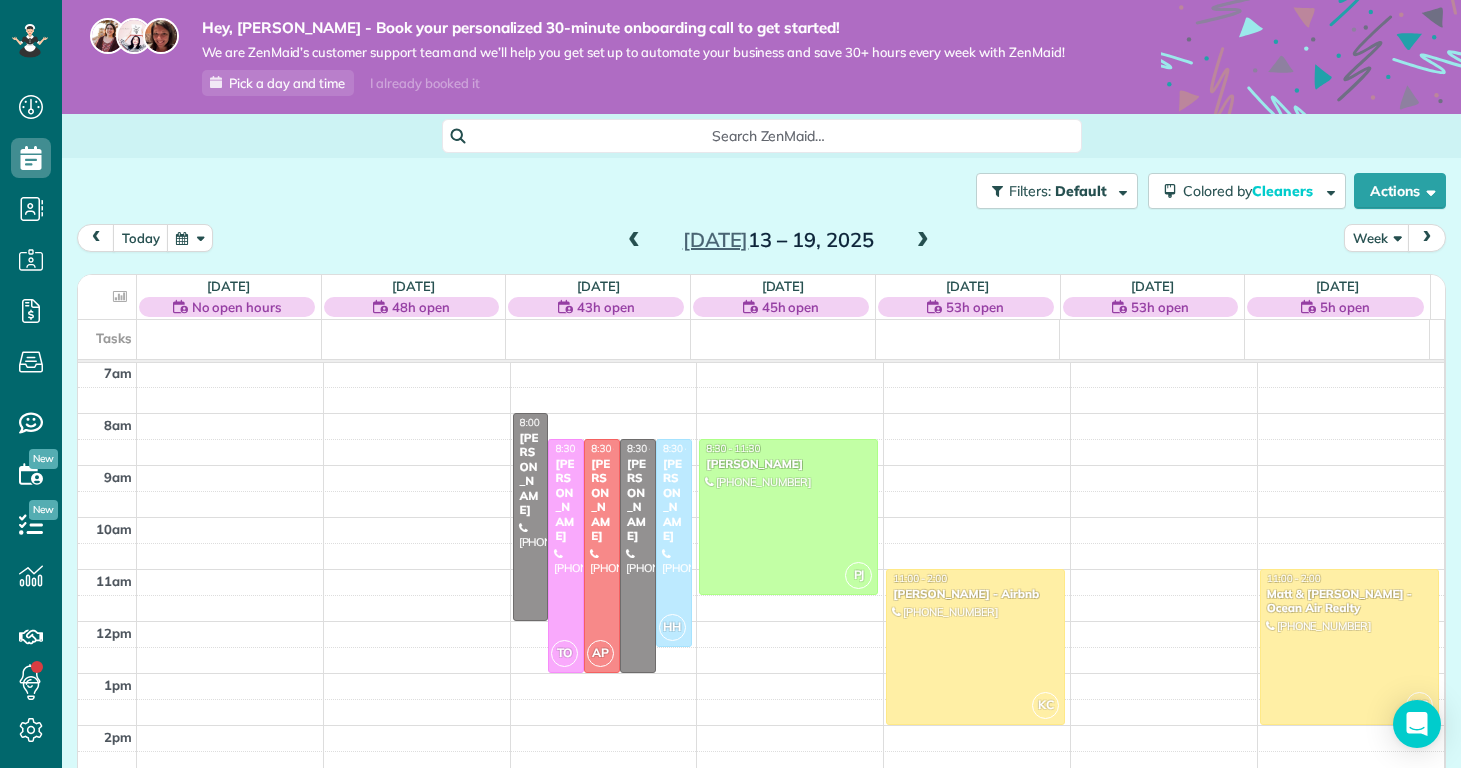 click at bounding box center (923, 241) 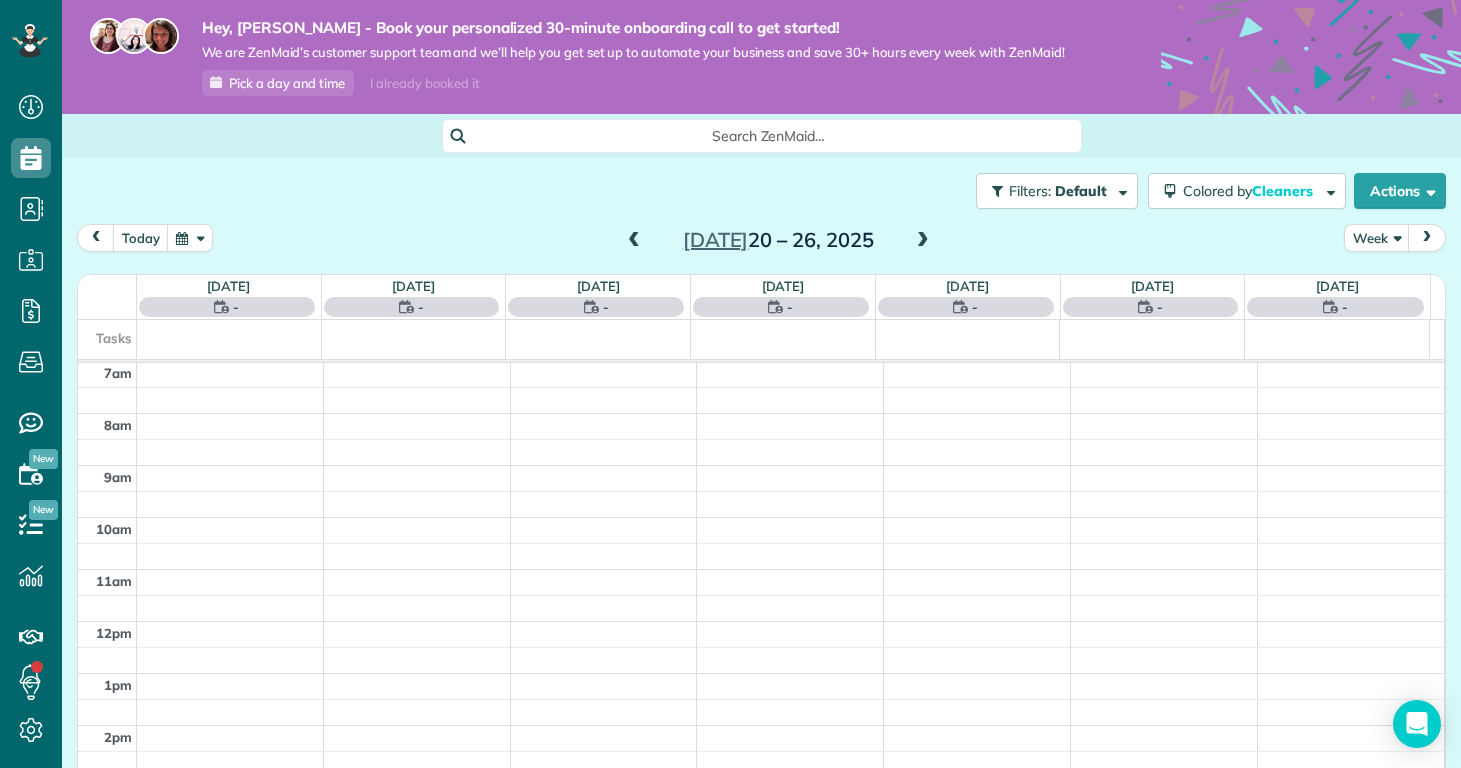 scroll, scrollTop: 365, scrollLeft: 0, axis: vertical 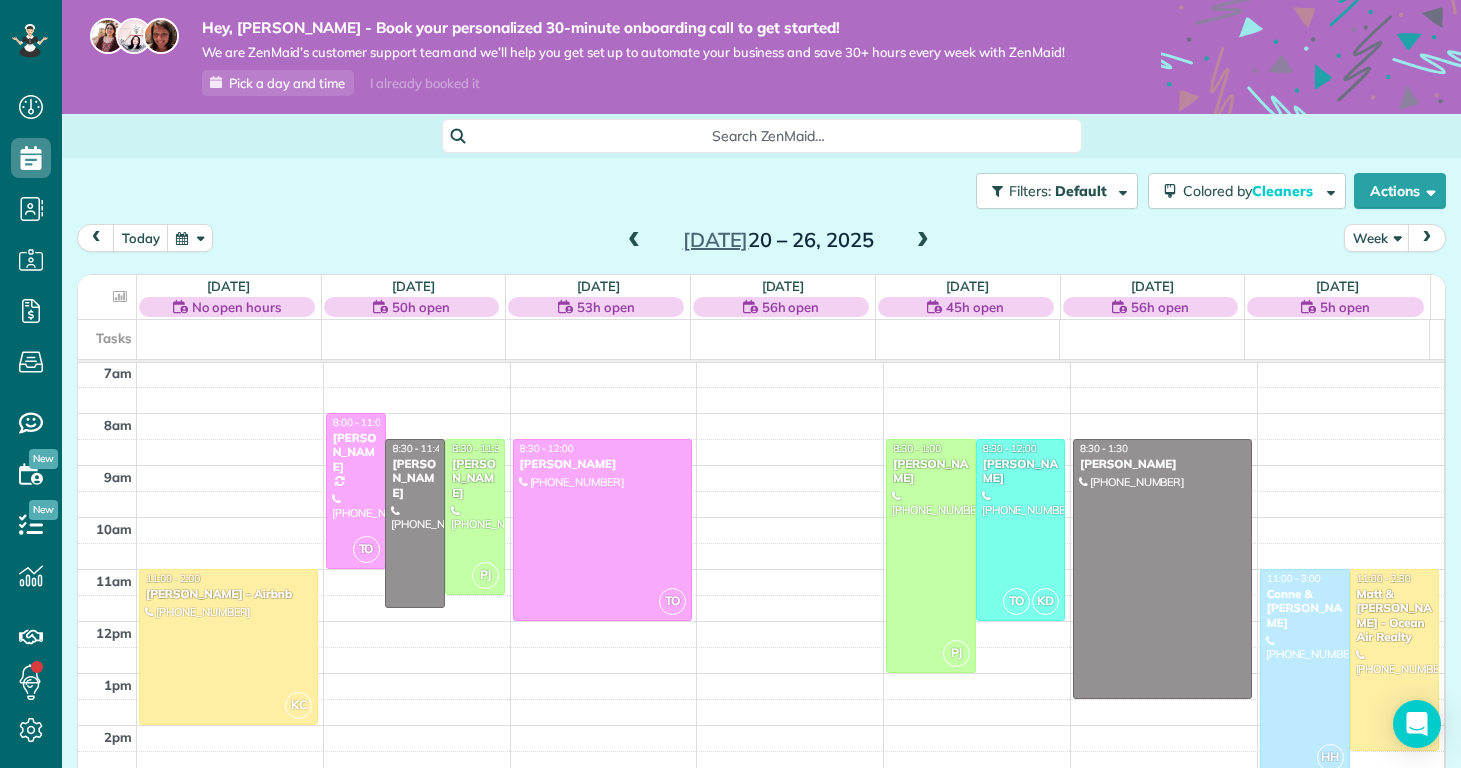 click at bounding box center [634, 241] 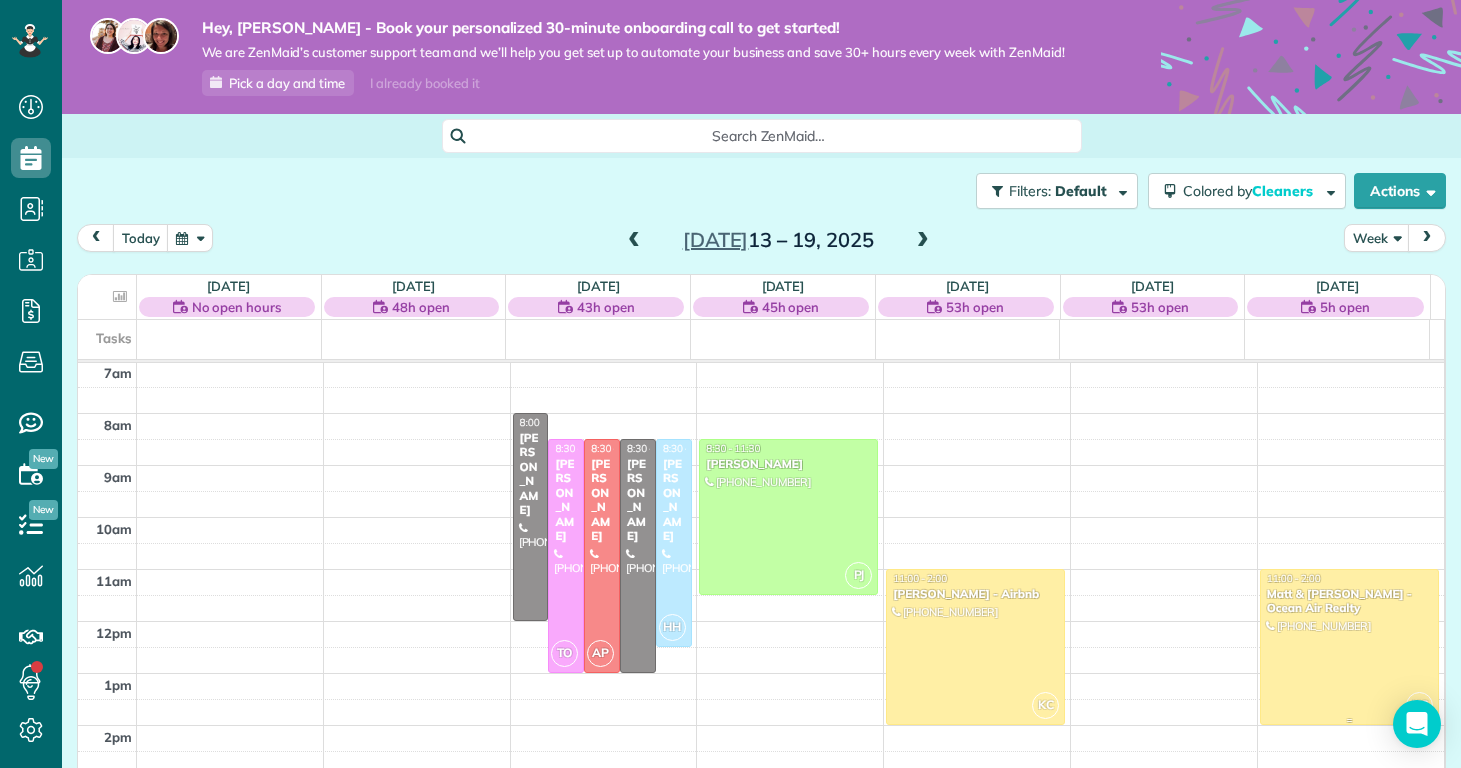 scroll, scrollTop: 456, scrollLeft: 0, axis: vertical 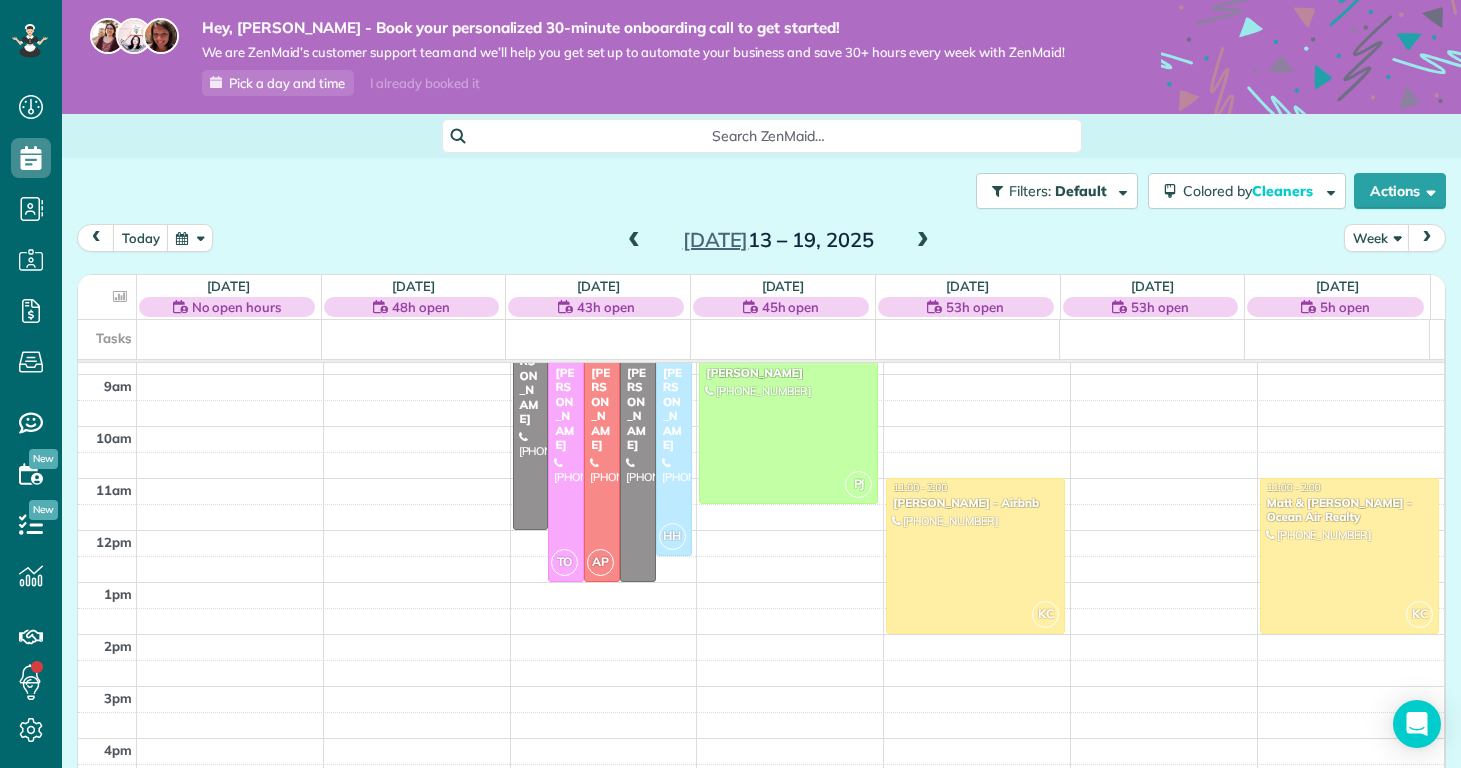 click on "12am 1am 2am 3am 4am 5am 6am 7am 8am 9am 10am 11am 12pm 1pm 2pm 3pm 4pm 5pm 6pm 7pm 8pm 9pm 10pm 11pm 8:00 - 12:00 Kathleen Bengaly (520) 509-5735 4662 Butler Drive South Midwaypark ?, NC ? TO 8:30 - 1:00 Kristina Bowker (910) 340-3604 106 Wynstone Lane Jacksonville, NC 28540 AP 8:30 - 1:00 Tash JW (641) 295-4703 2991 Cukela Ace Camp Lejeune, NC 28547 8:30 - 1:00 Deanna Marcantonio (914) 469-2107 6815 Baltimore Rd Jacksonville, NC 28543 HH 8:30 - 12:30 Margaret Black (914) 316-3721 119 Bernhurst Rd New Bern, NC 28560 PJ 8:30 - 11:30 Hiliary Kinitz (540) 538-7322 2306 Seth Williams Blvd ?, NC ? KC 11:00 - 2:00 Nathan Carithers - Airbnb (910) 833-2761 121 Quartersdeck Rogers Bay North Topsail Beach, NC 28460 KC 11:00 - 2:00 Matt & April Comstock - Ocean Air Realty (919) 780-3258 69B Leeward Rogers Bay Sneads Ferry, NC 28460" at bounding box center [761, 530] 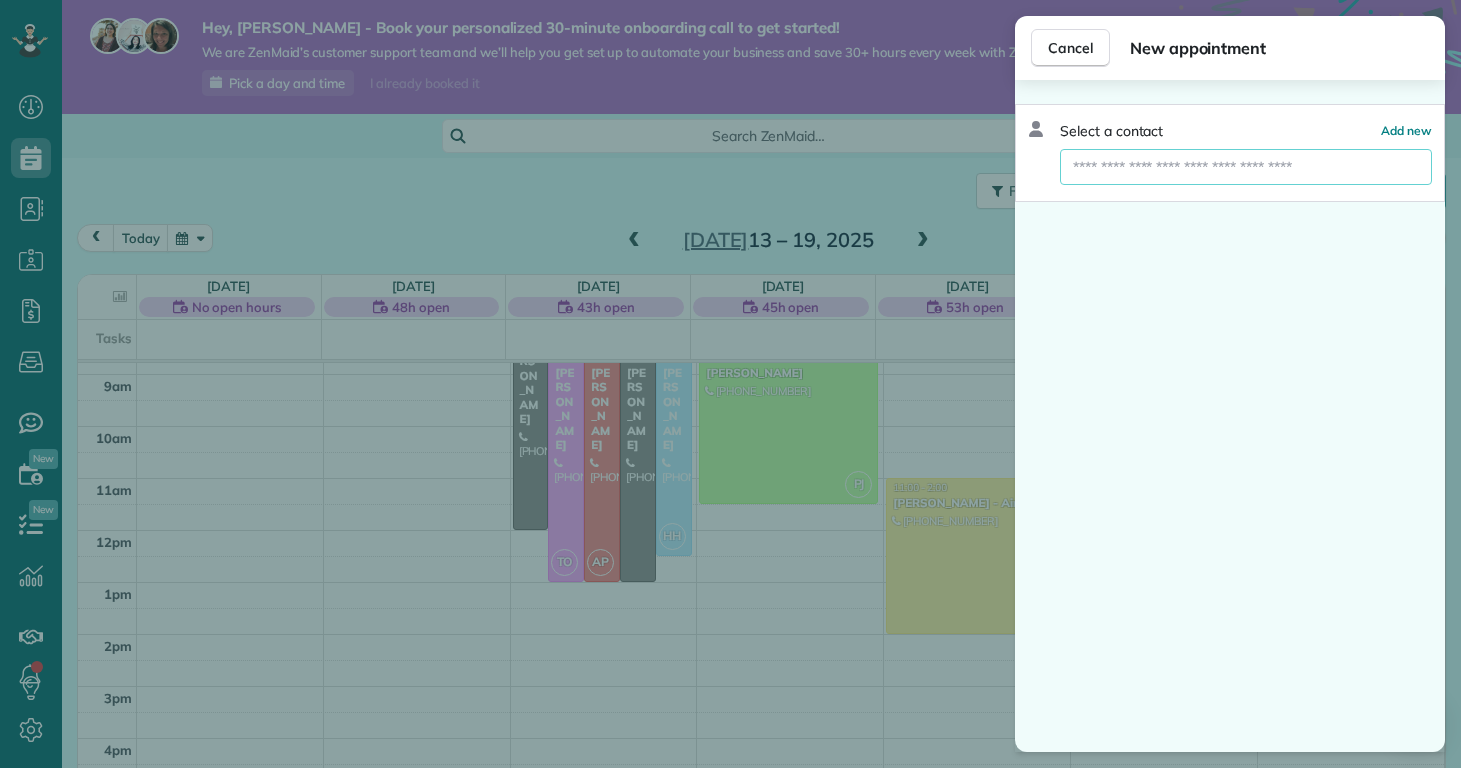 click at bounding box center [1246, 167] 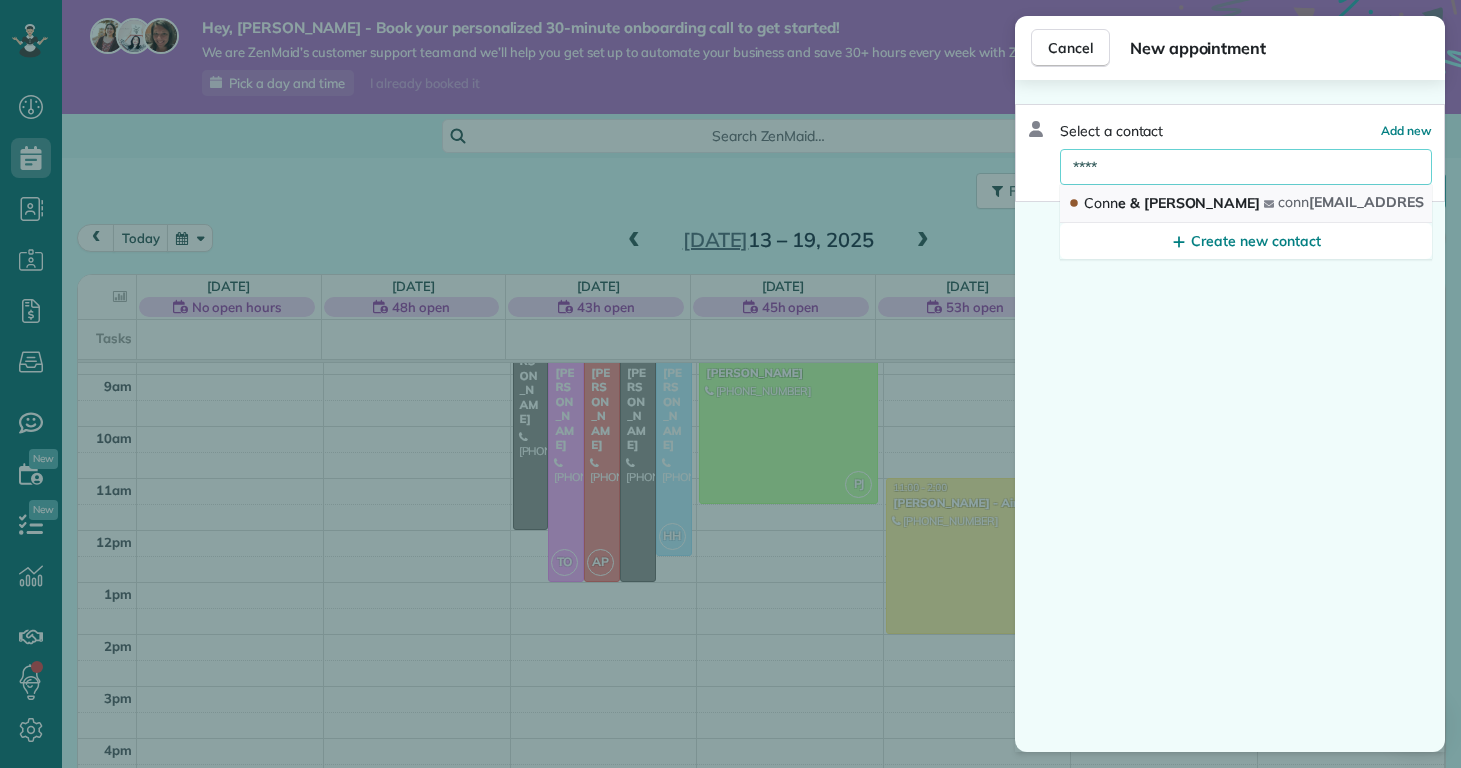 type on "****" 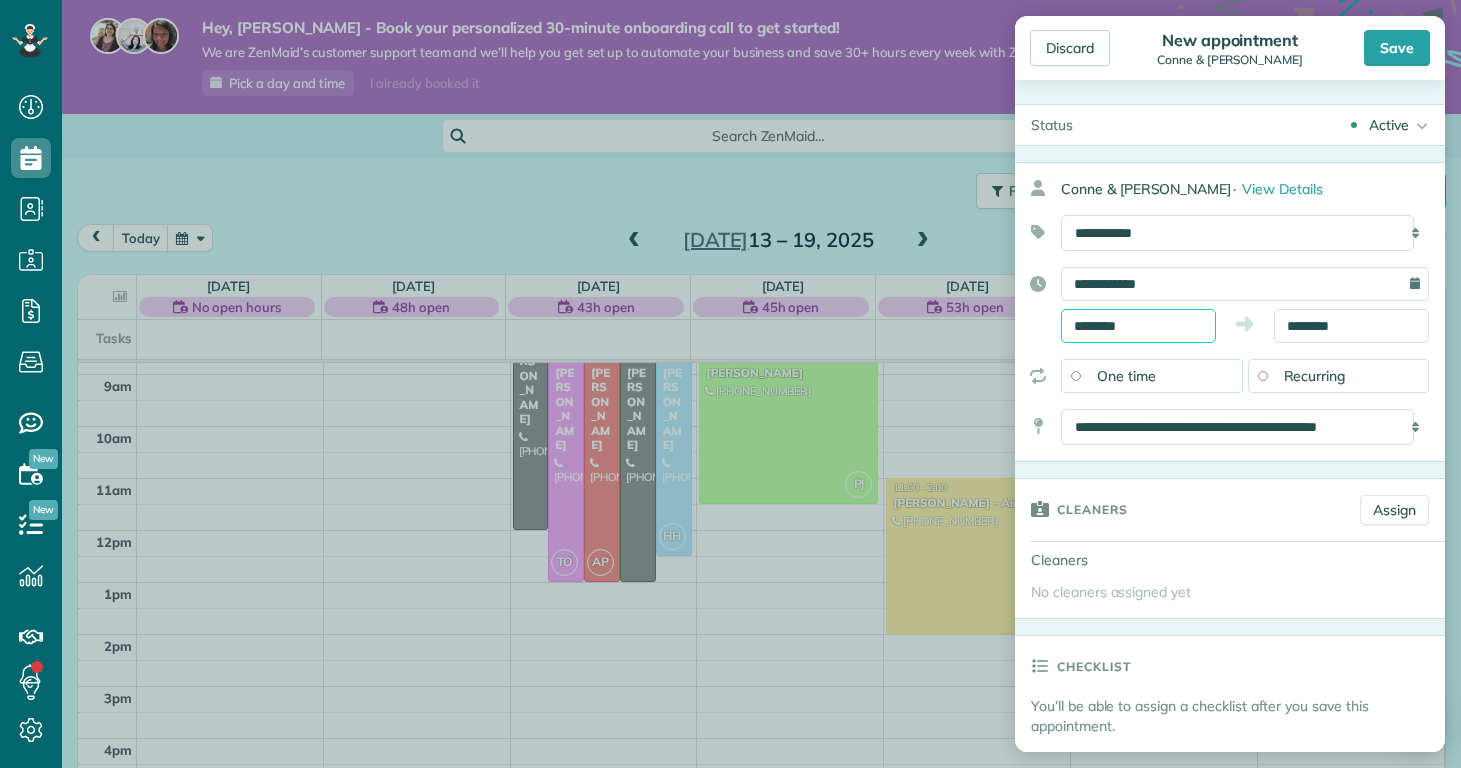 click on "Dashboard
Scheduling
Calendar View
List View
Dispatch View - Weekly scheduling (Beta)" at bounding box center [730, 384] 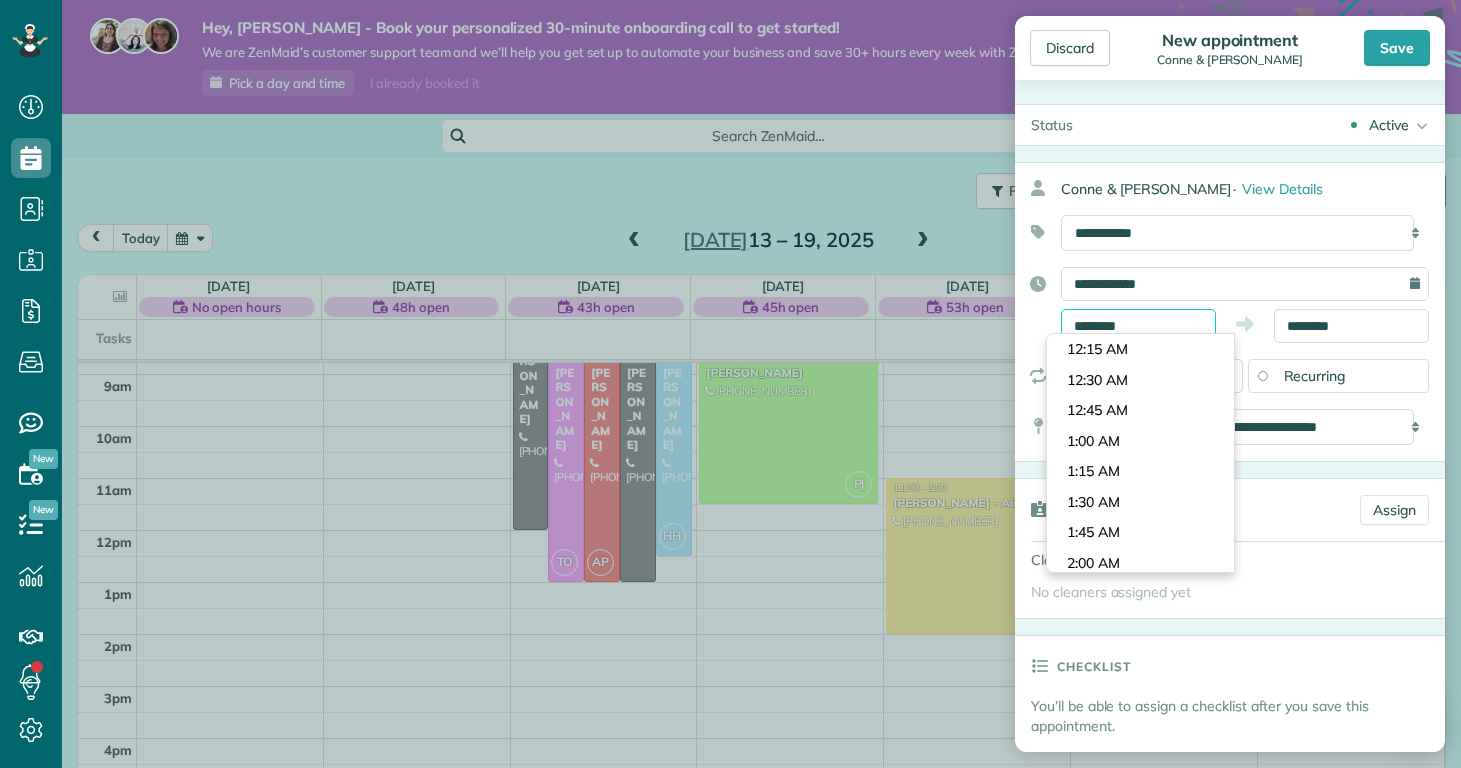 scroll, scrollTop: 1200, scrollLeft: 0, axis: vertical 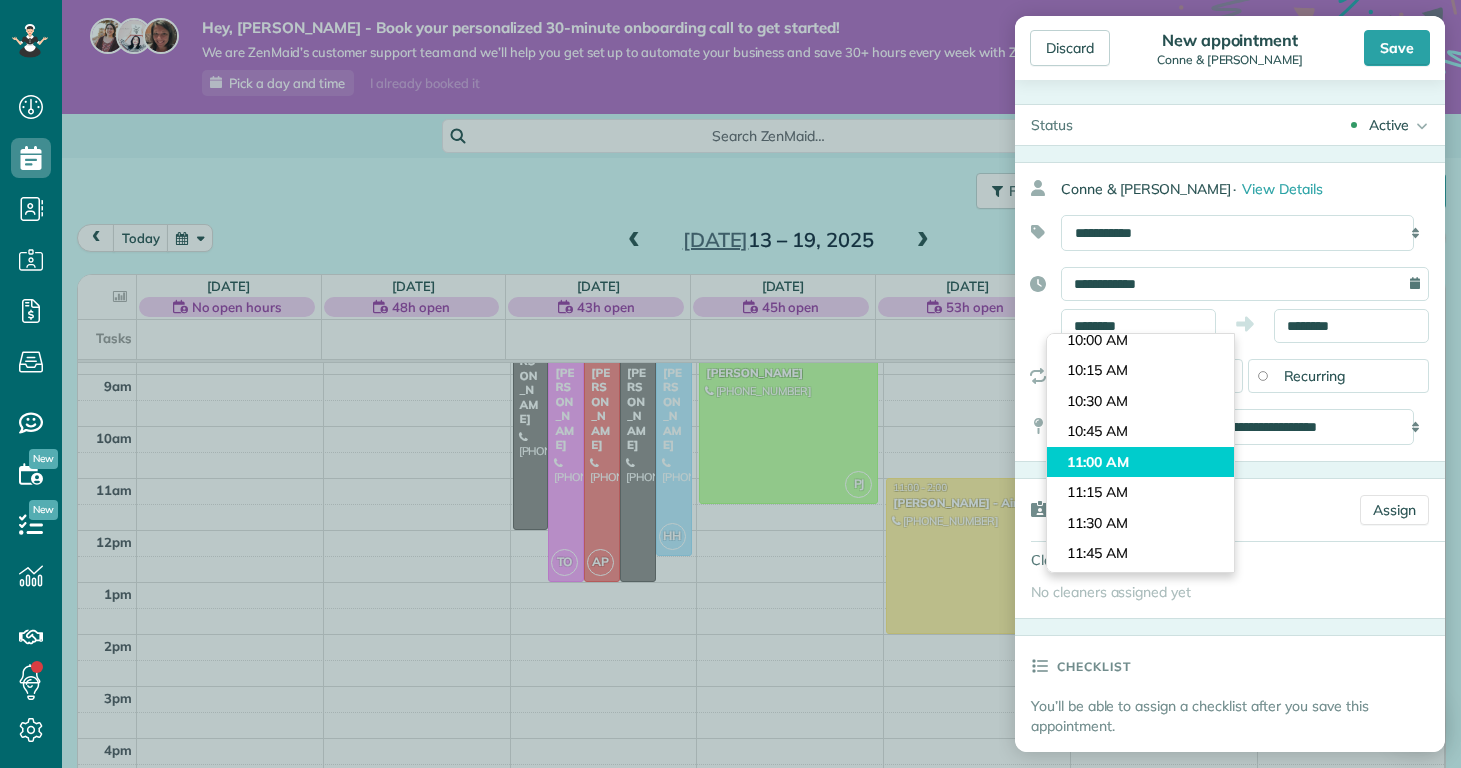 type on "********" 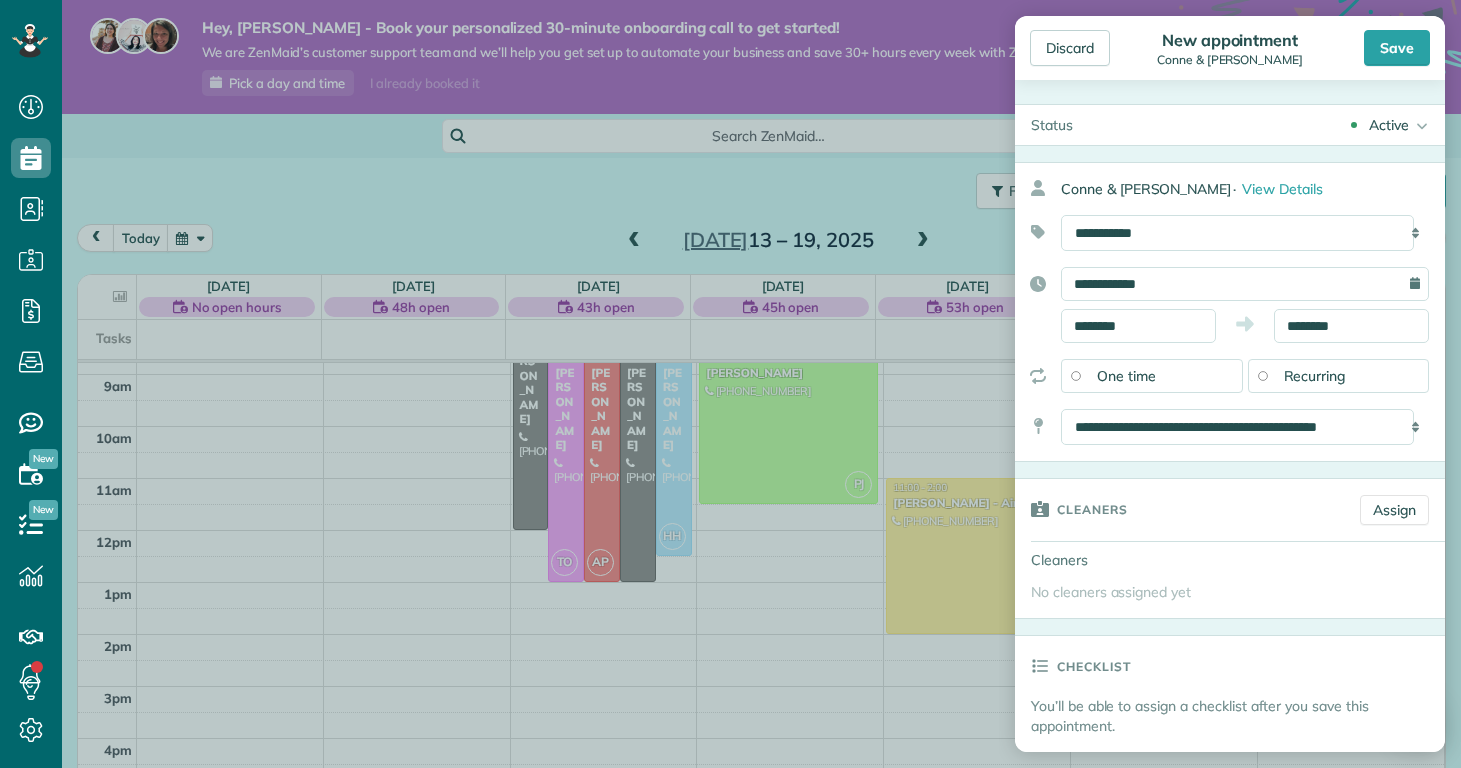 click on "Dashboard
Scheduling
Calendar View
List View
Dispatch View - Weekly scheduling (Beta)" at bounding box center [730, 384] 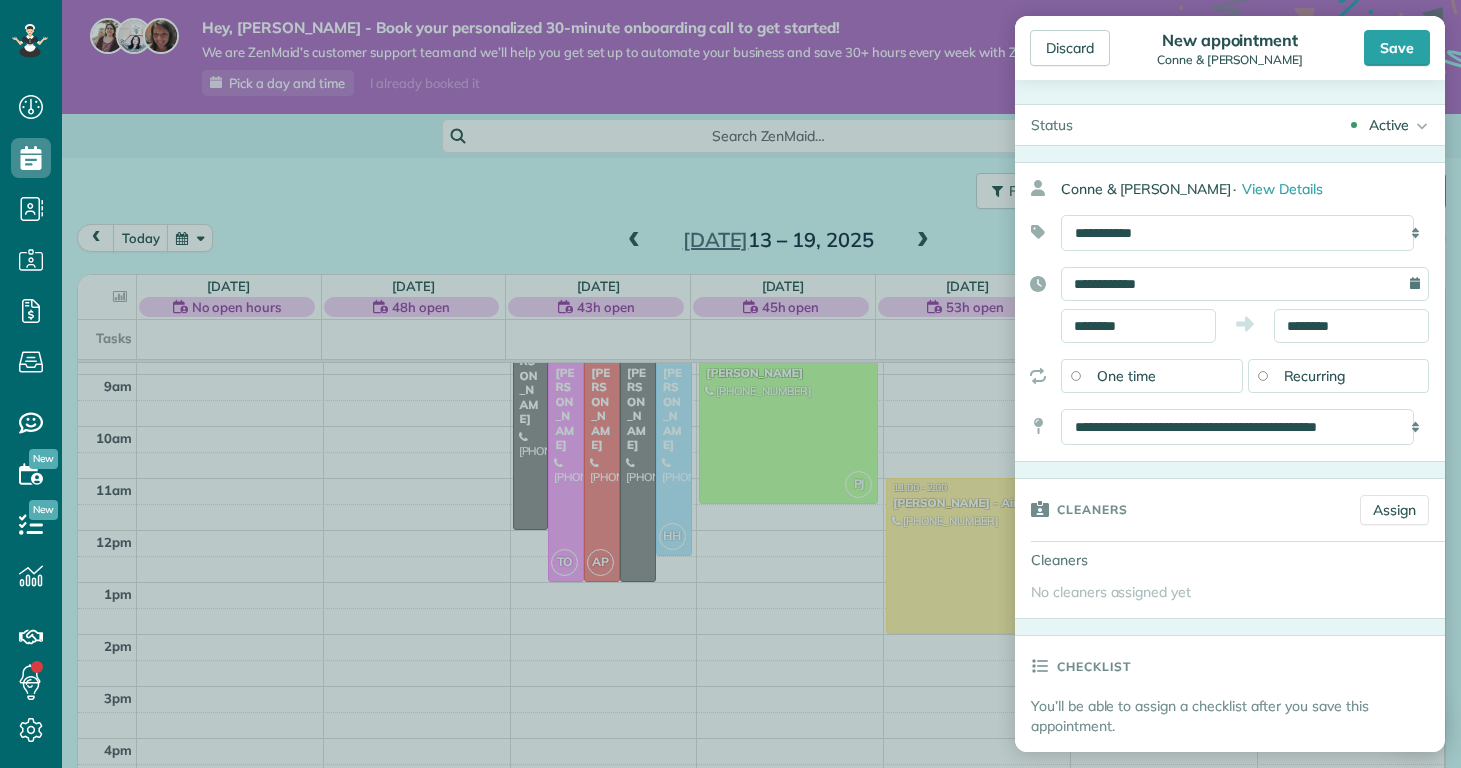 click on "**********" at bounding box center [1230, 312] 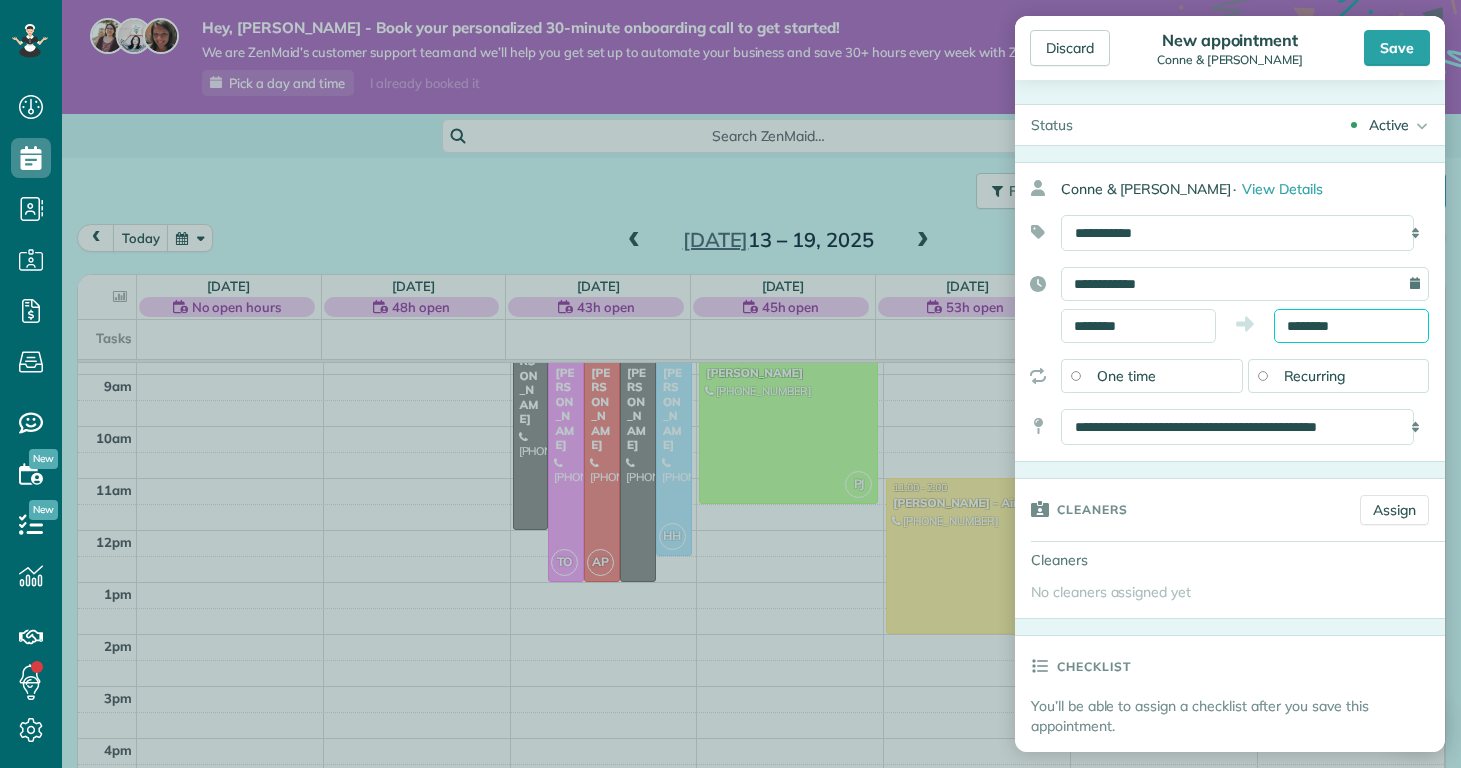 click on "Dashboard
Scheduling
Calendar View
List View
Dispatch View - Weekly scheduling (Beta)" at bounding box center [730, 384] 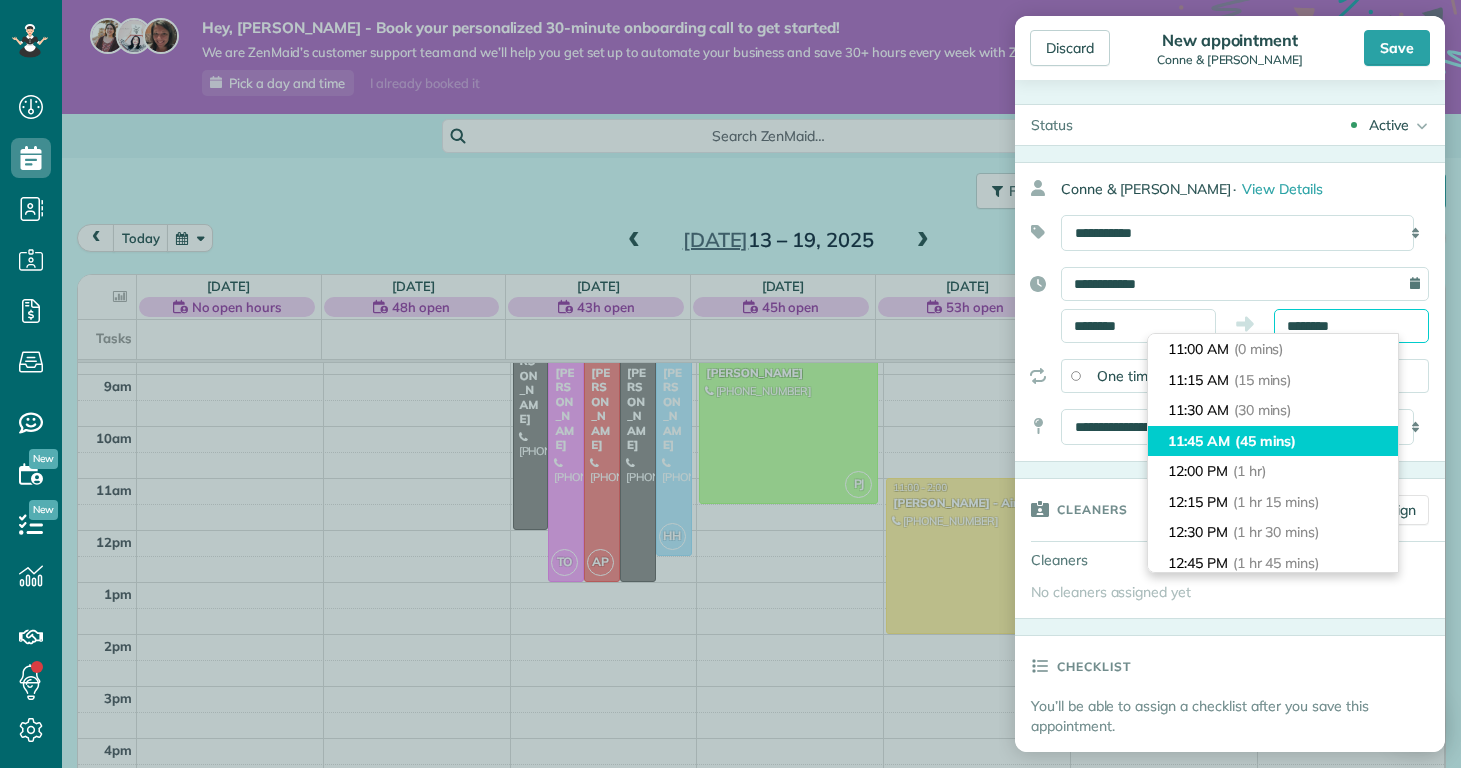 scroll, scrollTop: 409, scrollLeft: 0, axis: vertical 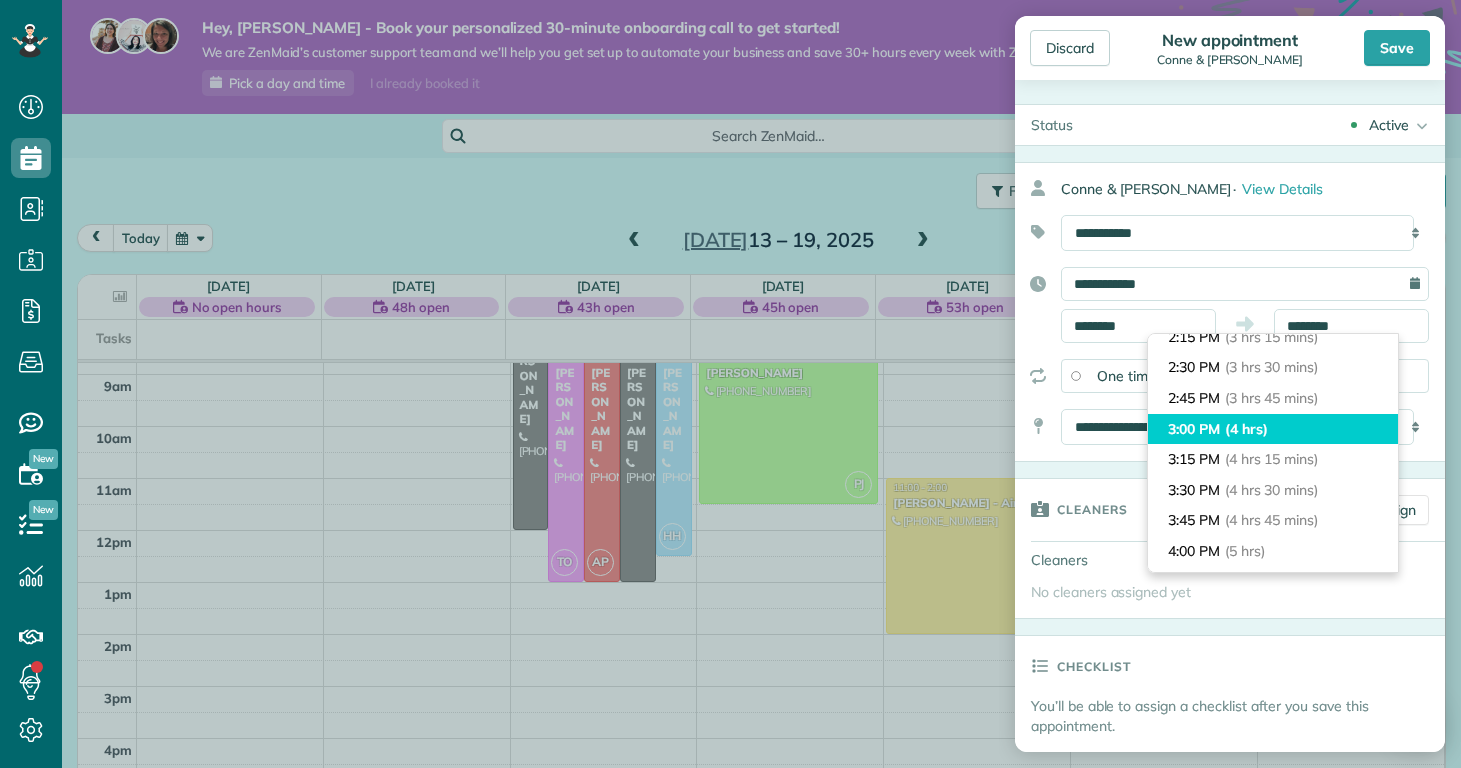 type on "*******" 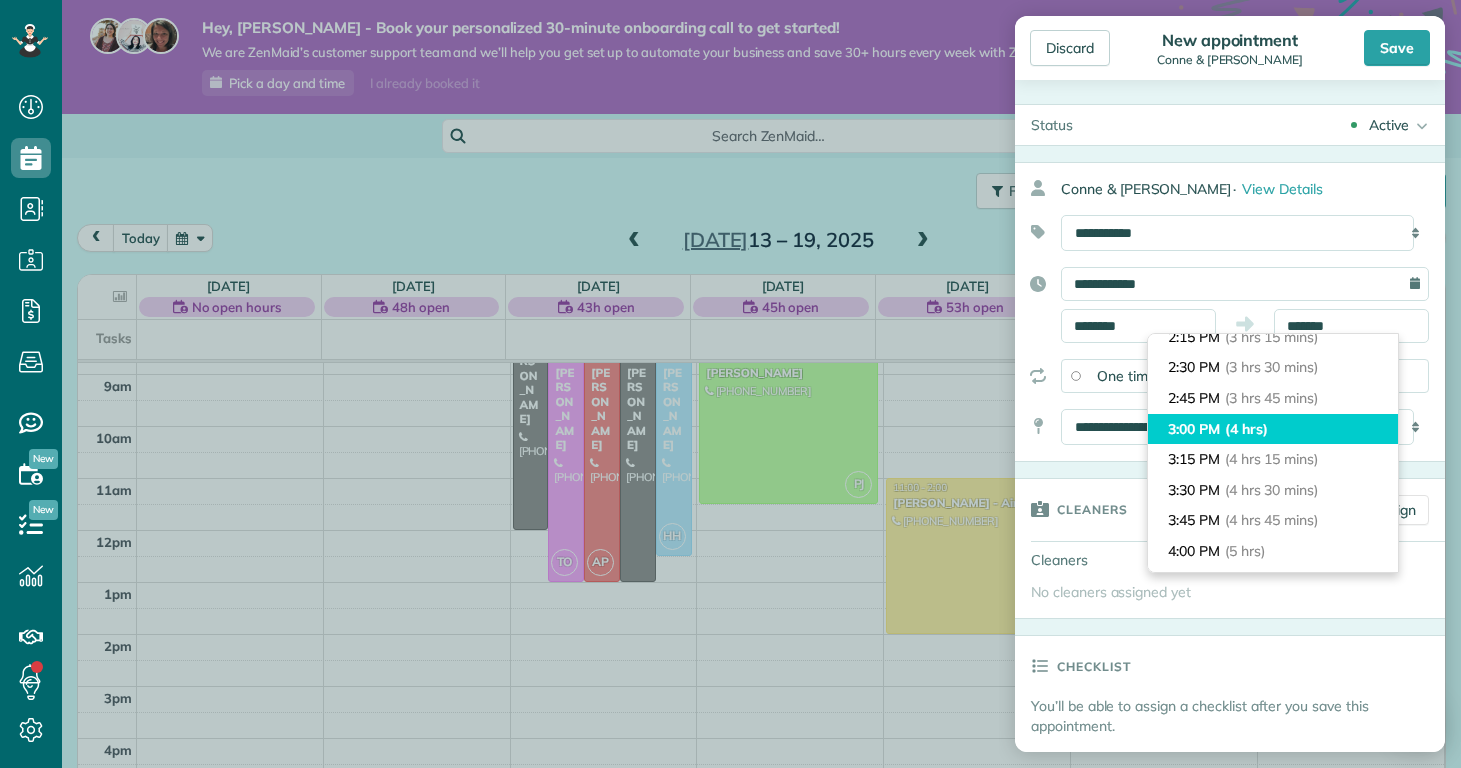 click on "(4 hrs)" at bounding box center [1246, 429] 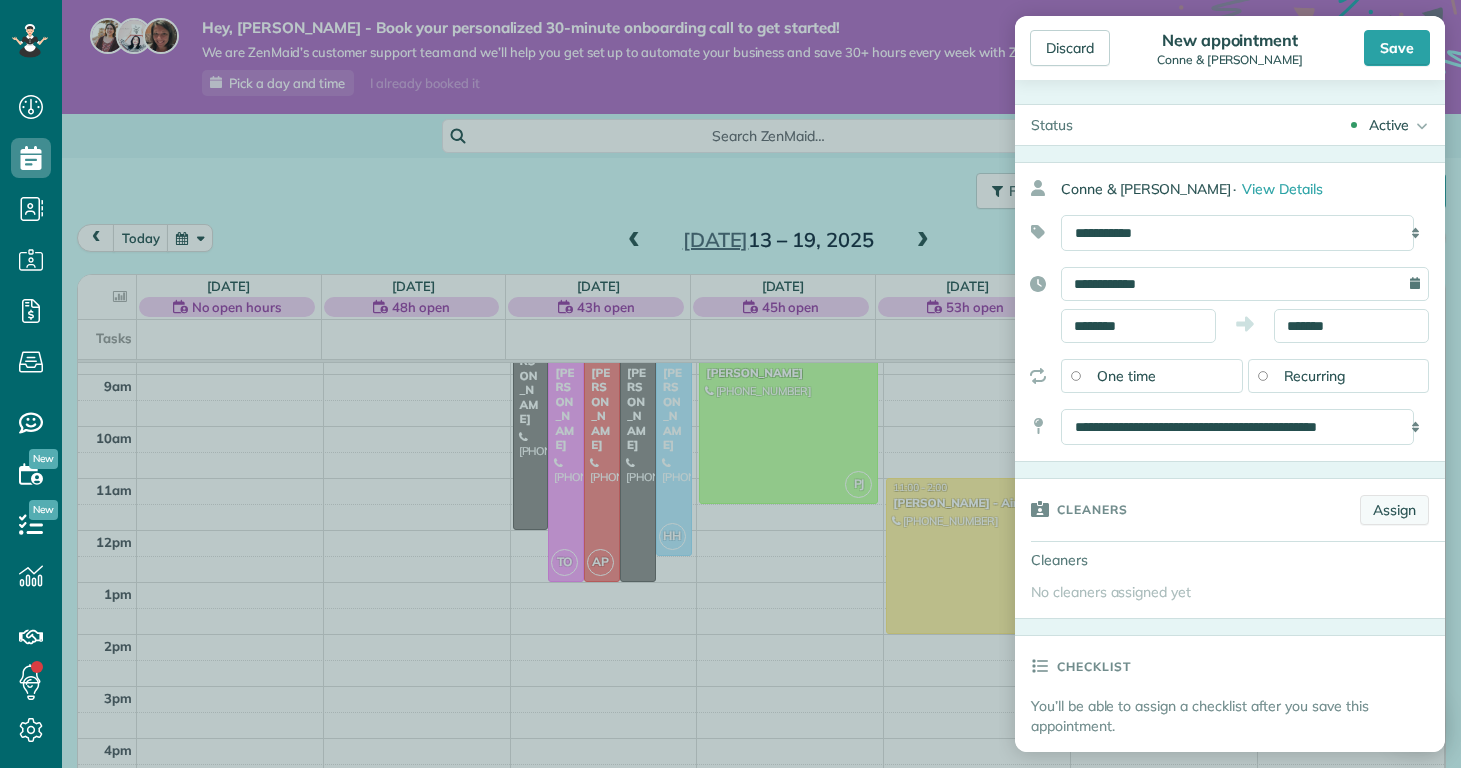 click on "Assign" at bounding box center [1394, 510] 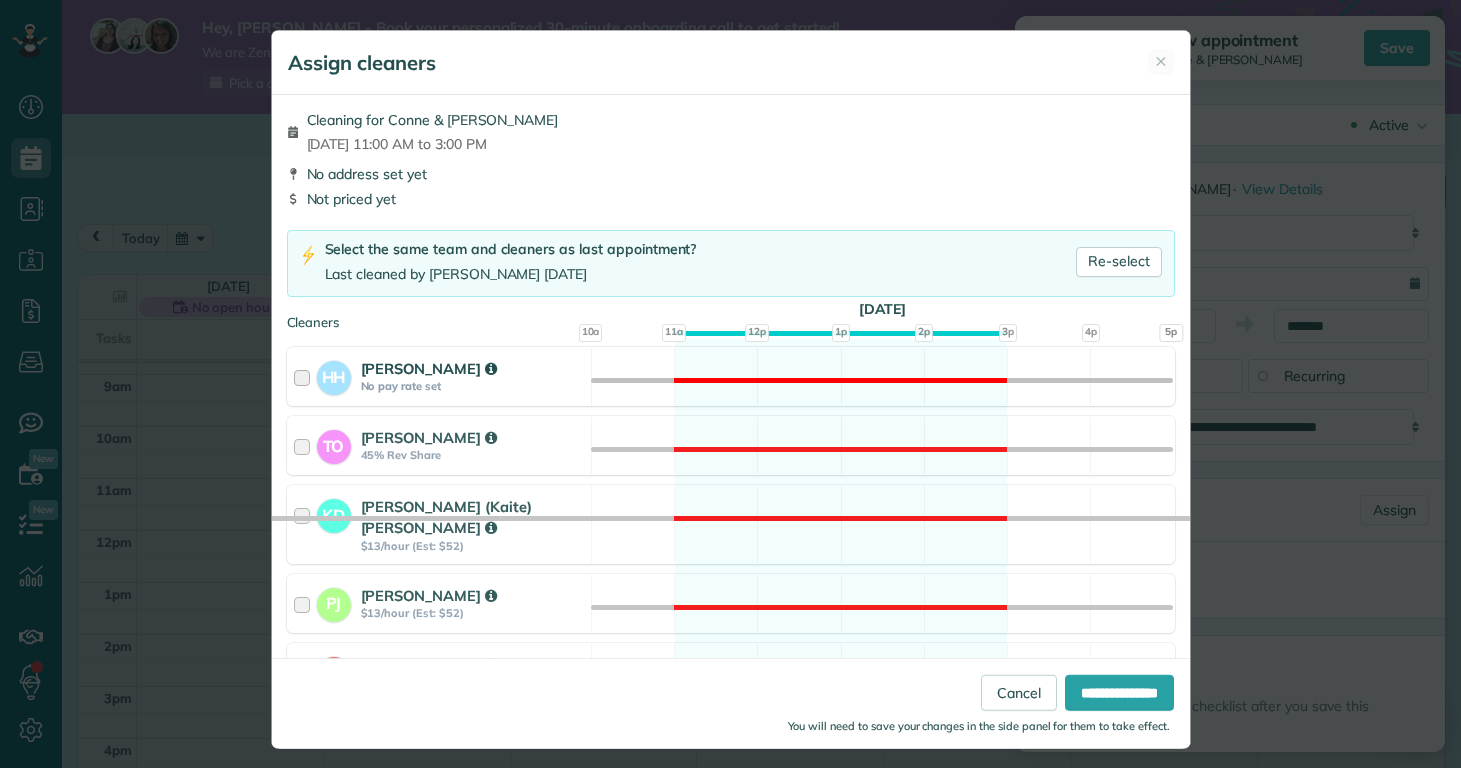 click on "No pay rate set" at bounding box center (473, 386) 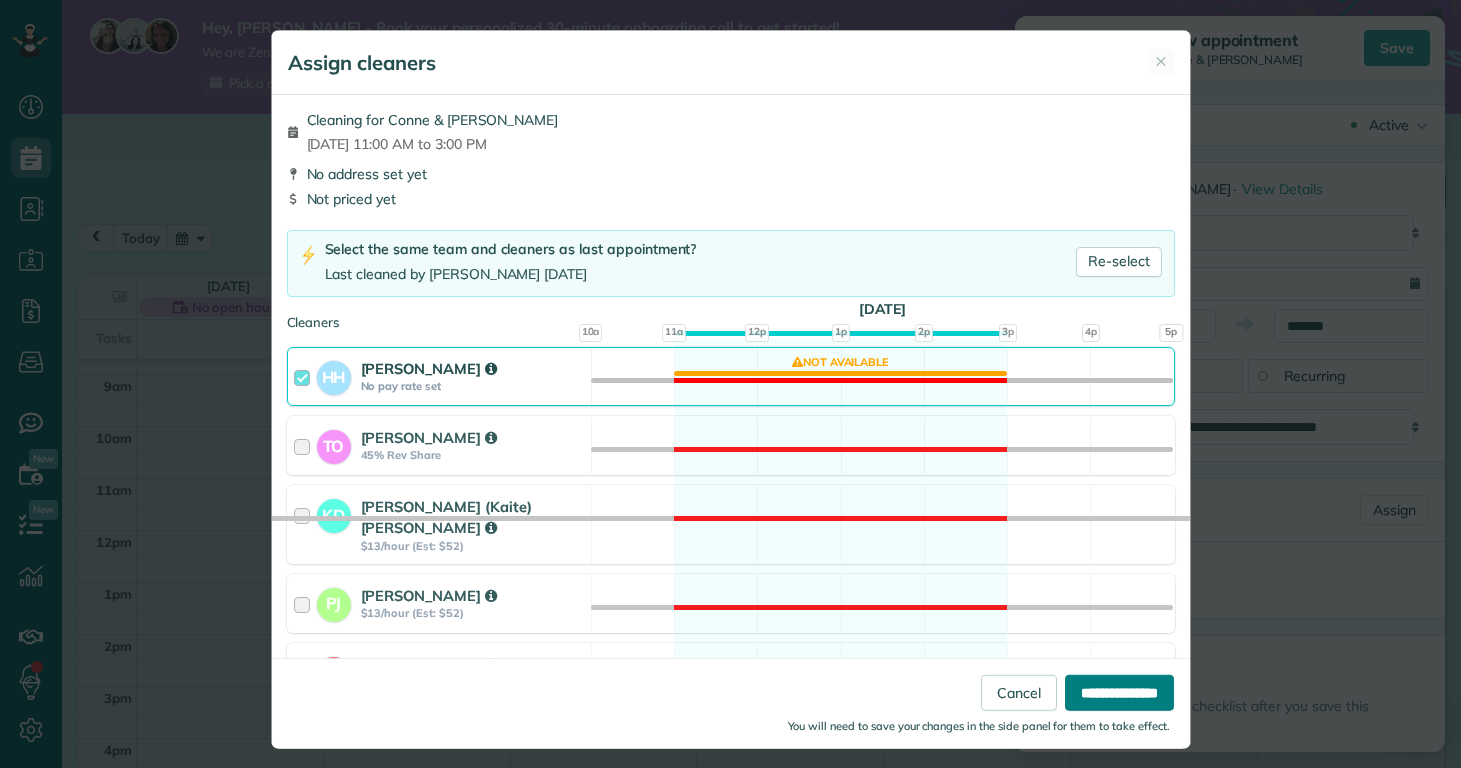 click on "**********" at bounding box center (1119, 693) 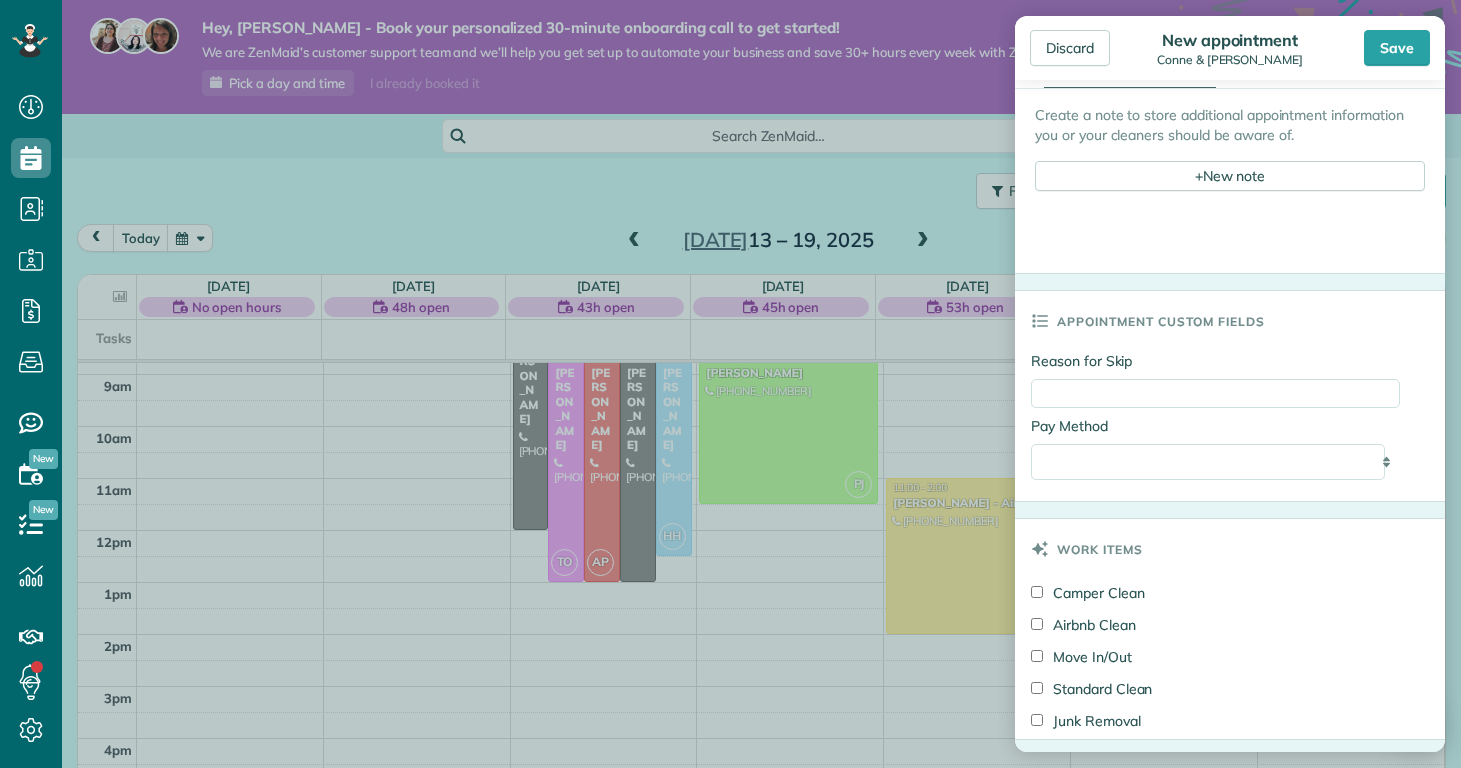 scroll, scrollTop: 1059, scrollLeft: 0, axis: vertical 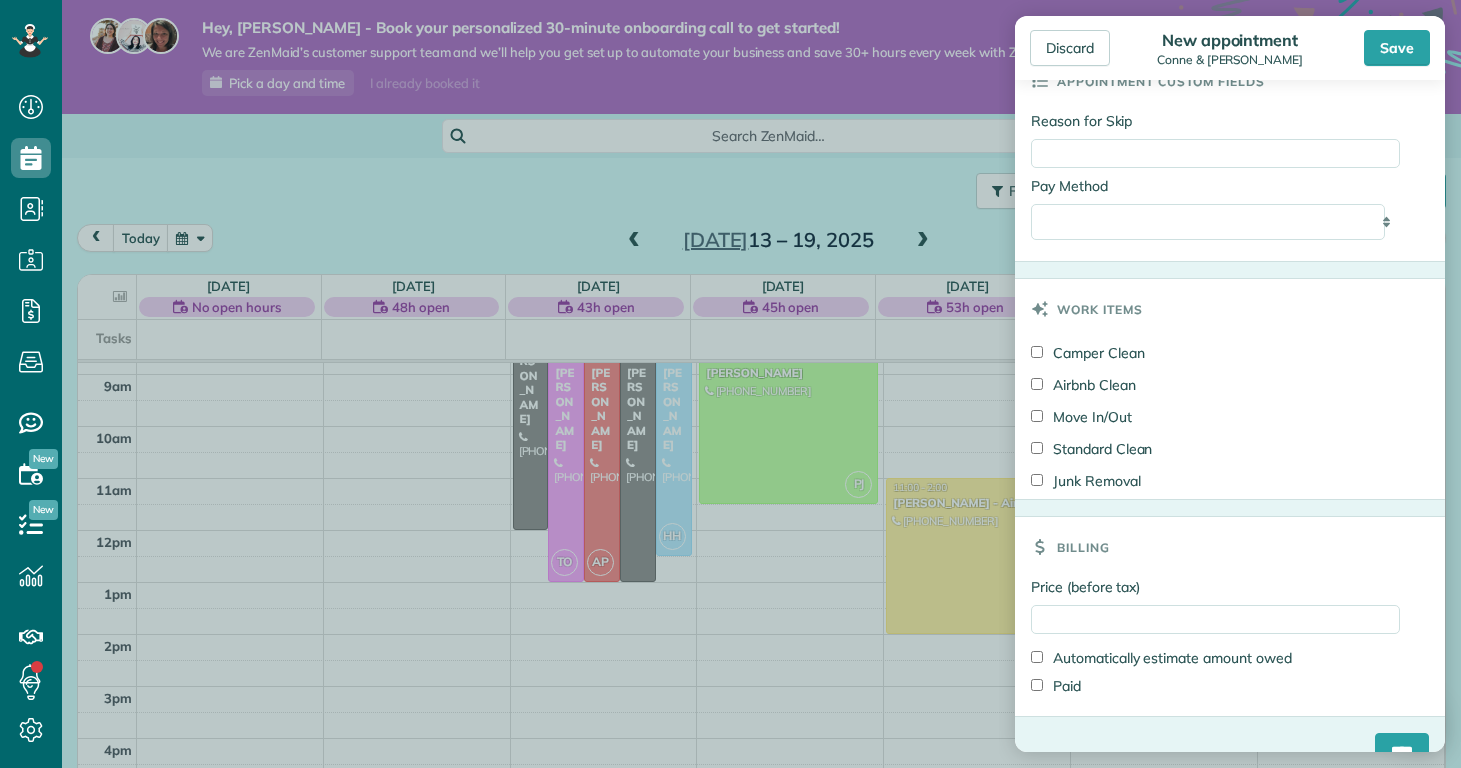 click on "Airbnb Clean" at bounding box center (1083, 385) 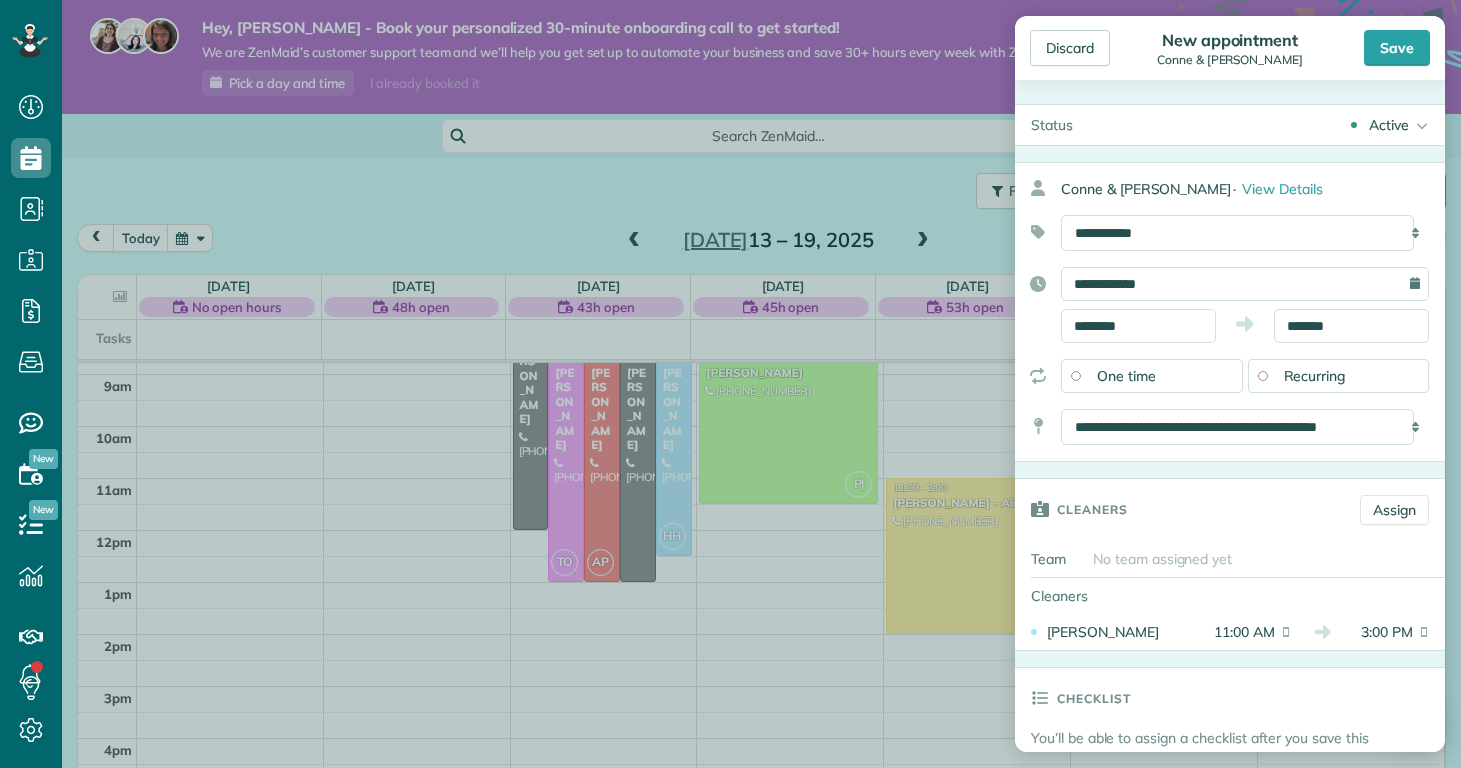 click on "Save" at bounding box center [1397, 48] 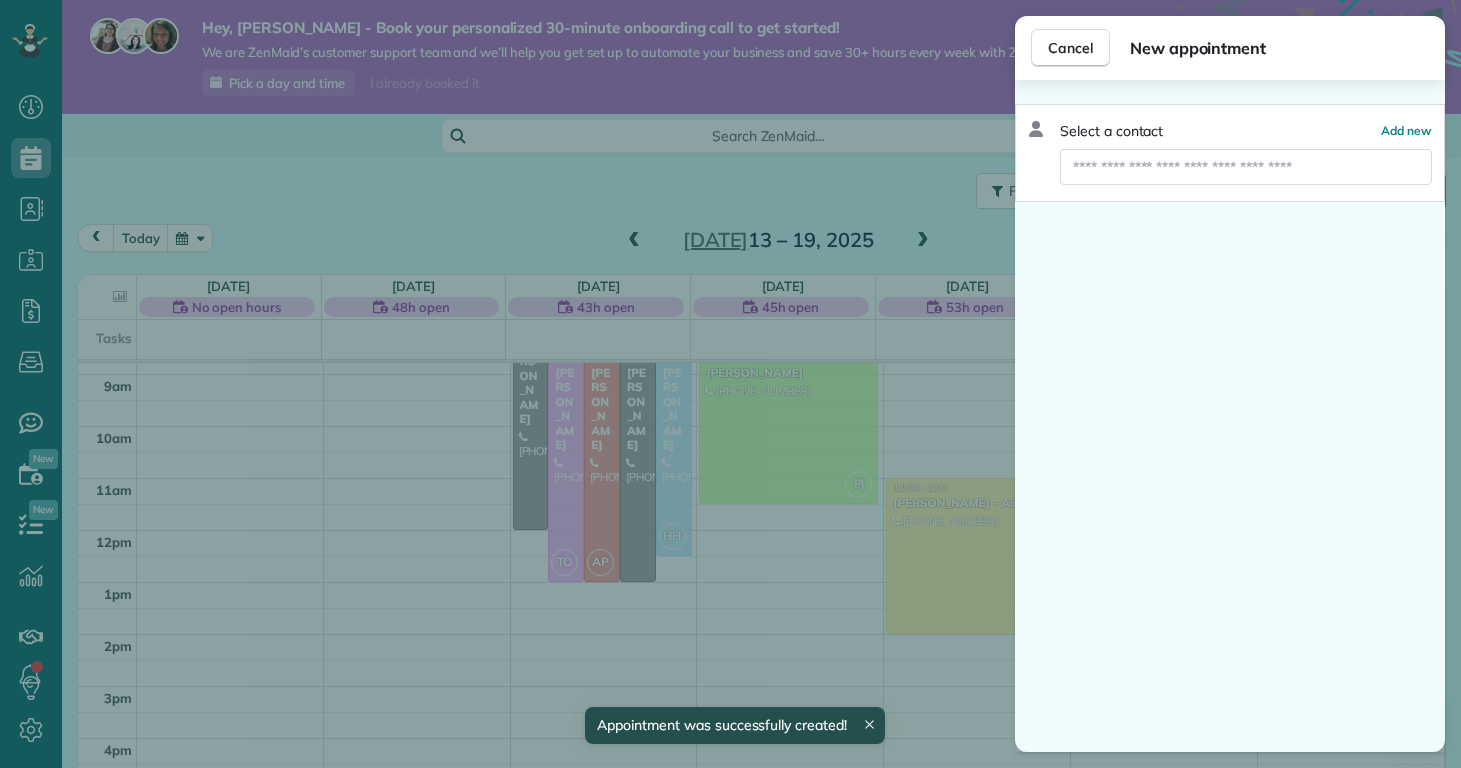 scroll, scrollTop: 456, scrollLeft: 0, axis: vertical 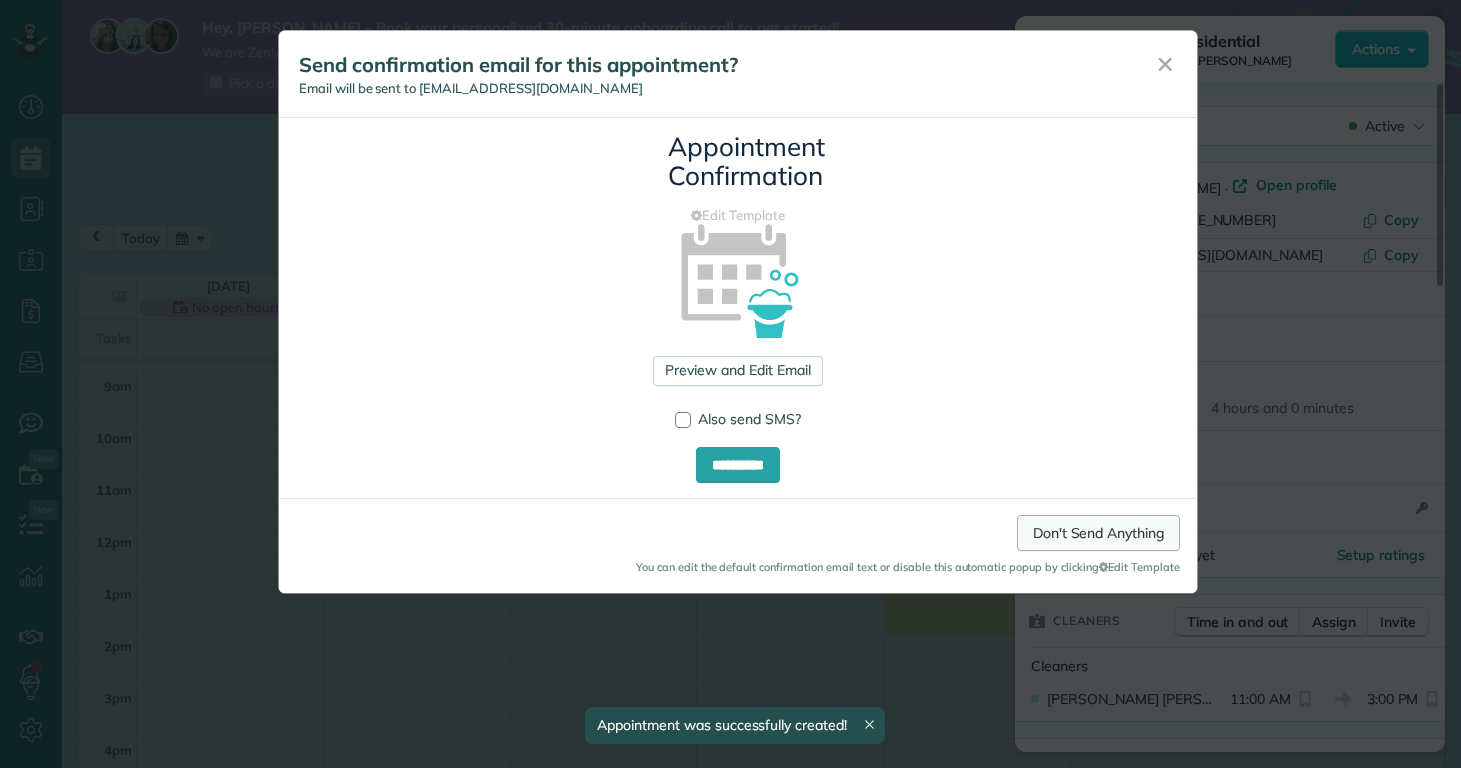 click on "Don't Send Anything" at bounding box center (1098, 533) 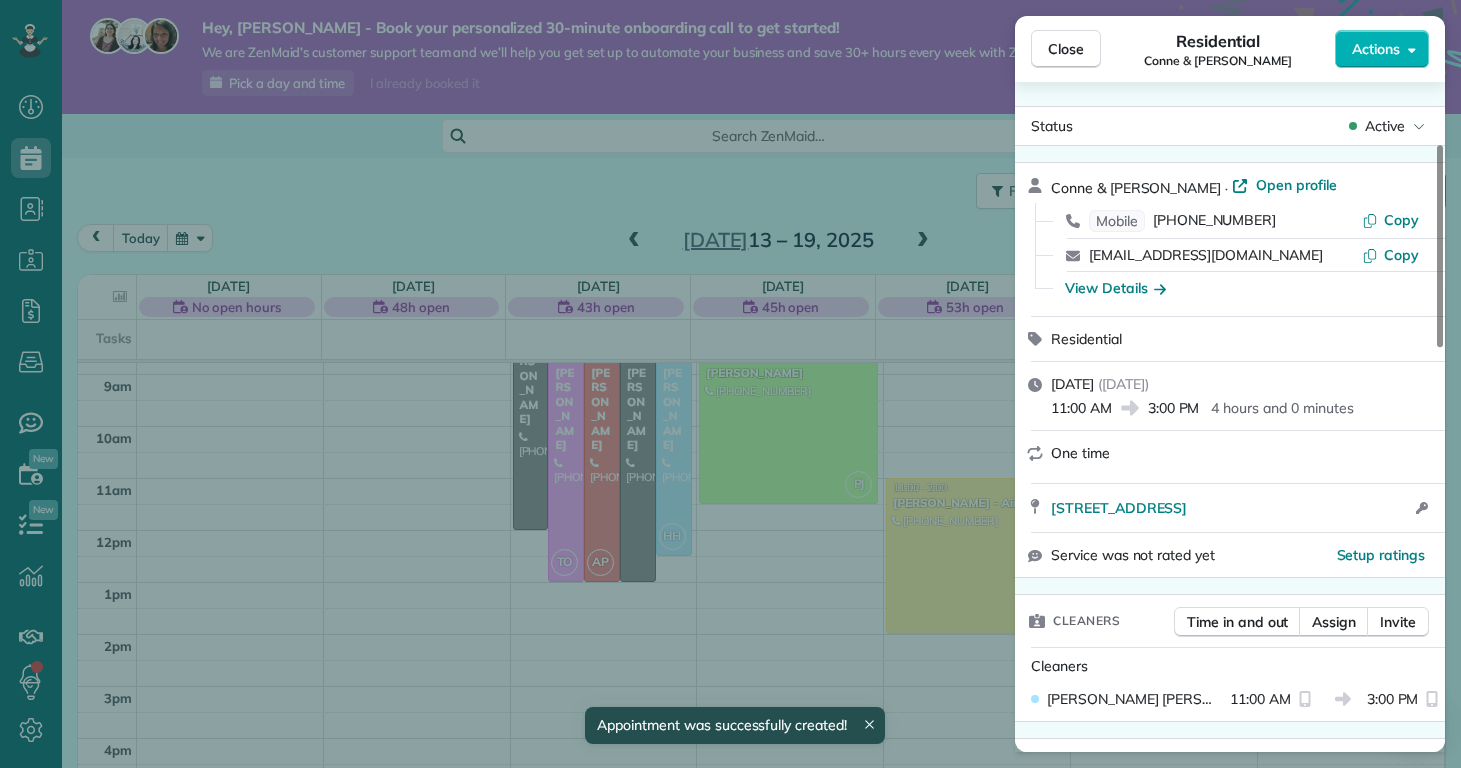 scroll, scrollTop: 203, scrollLeft: 0, axis: vertical 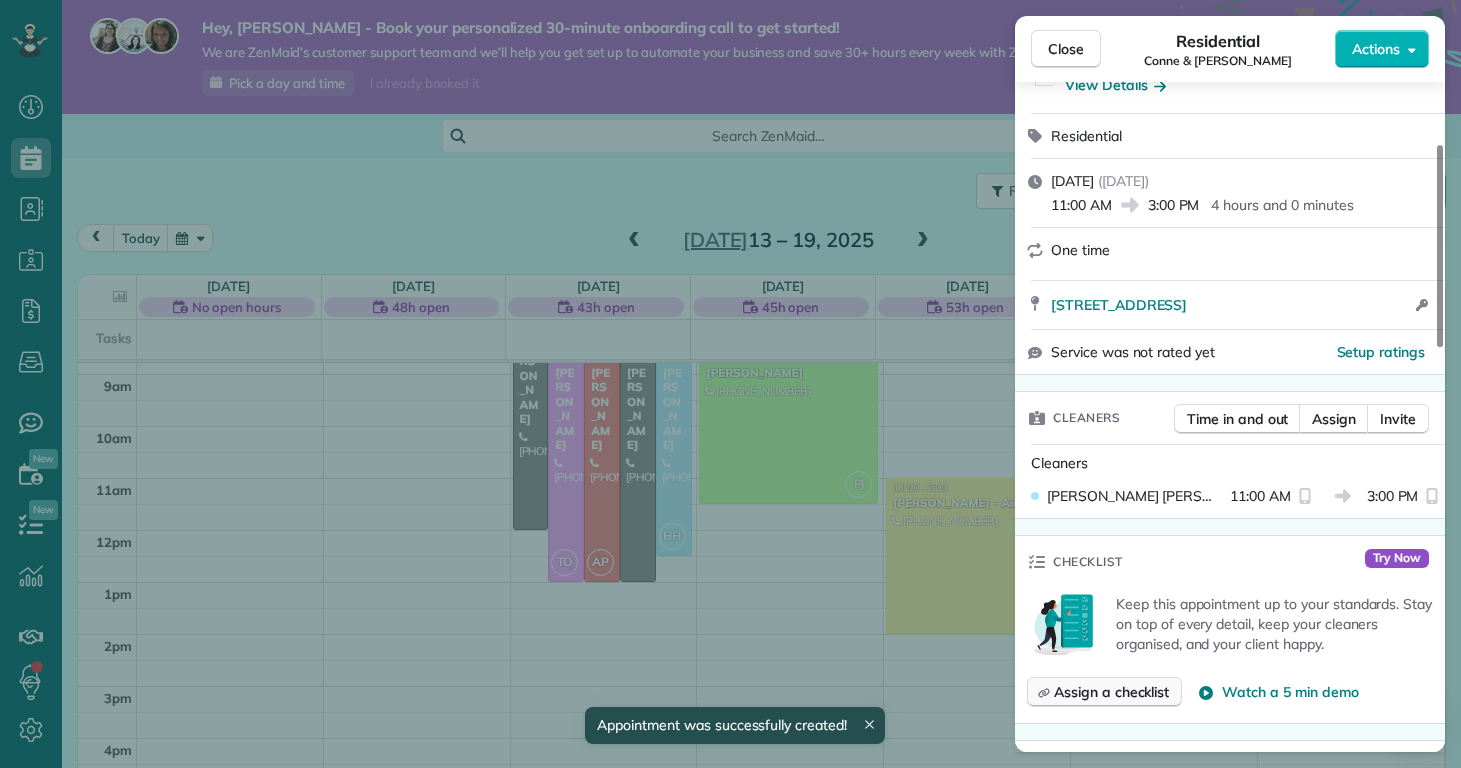 click on "Assign a checklist" at bounding box center [1111, 692] 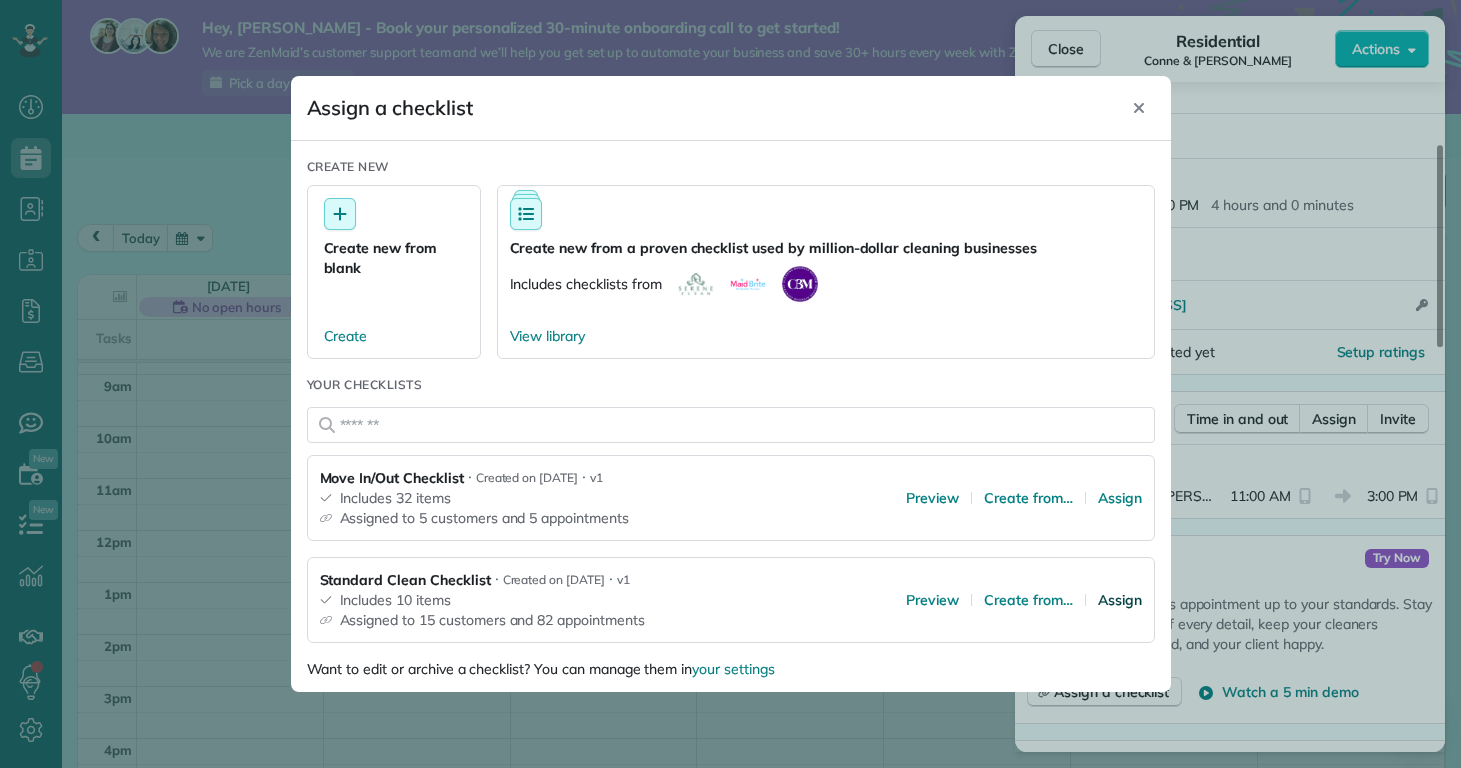click on "Assign" at bounding box center [1120, 600] 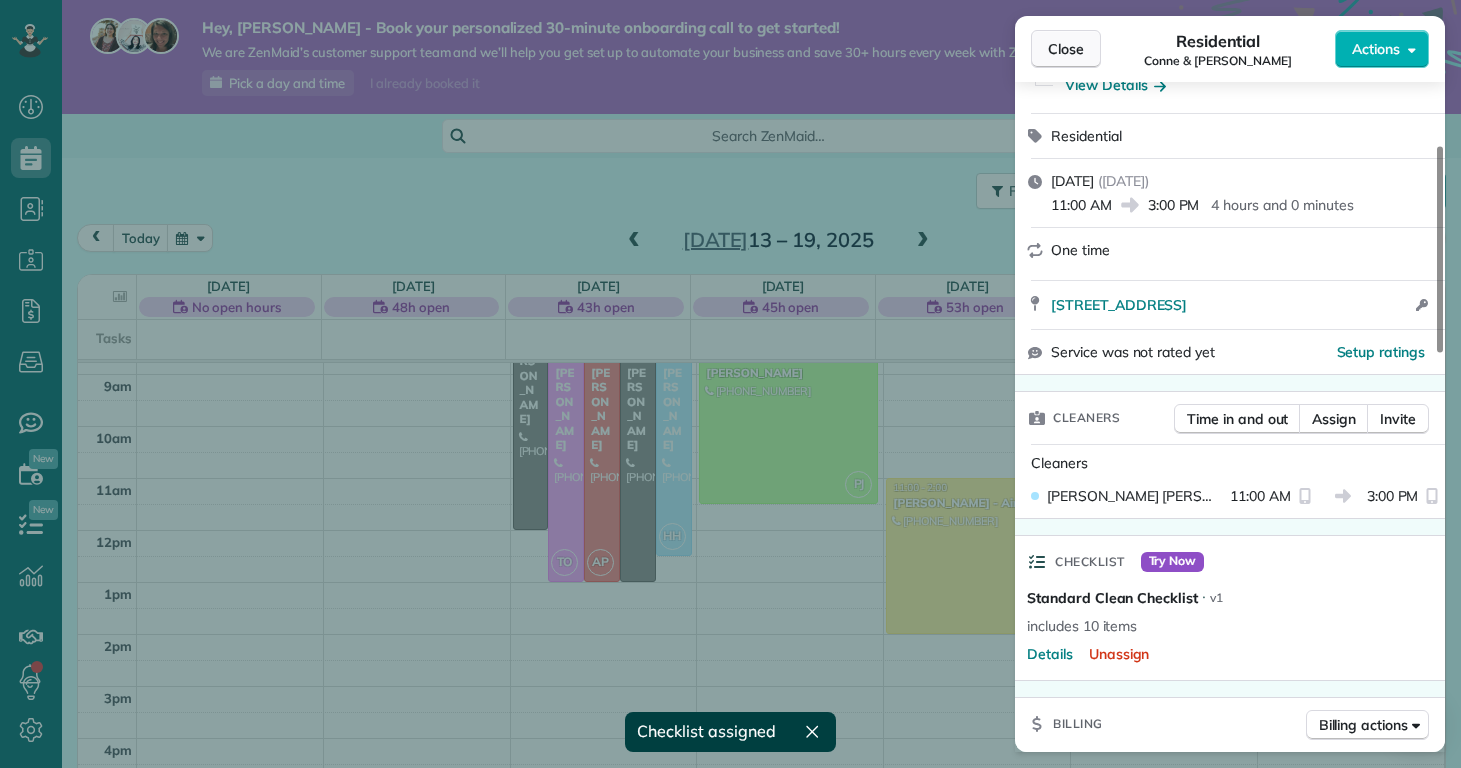click on "Close" at bounding box center (1066, 49) 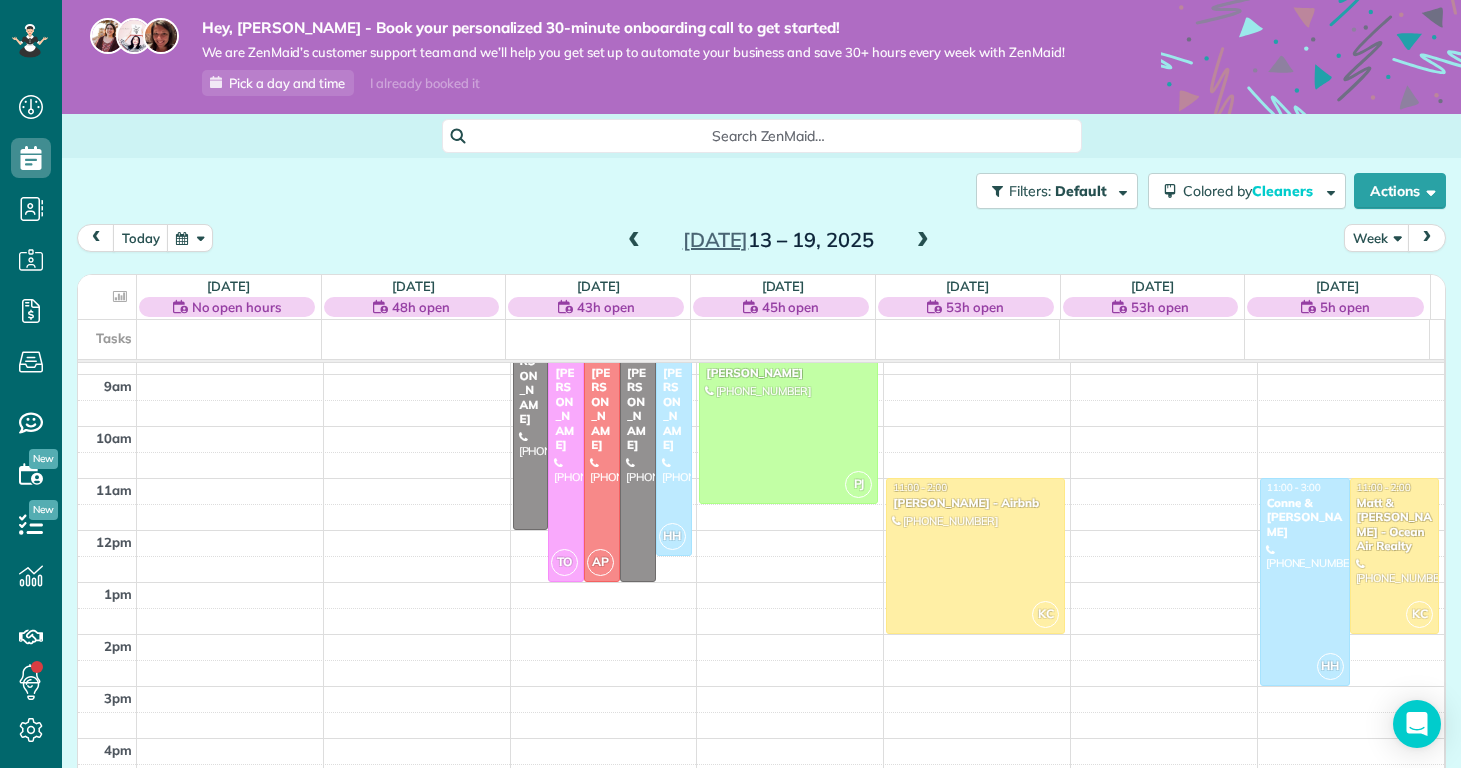 click at bounding box center (923, 241) 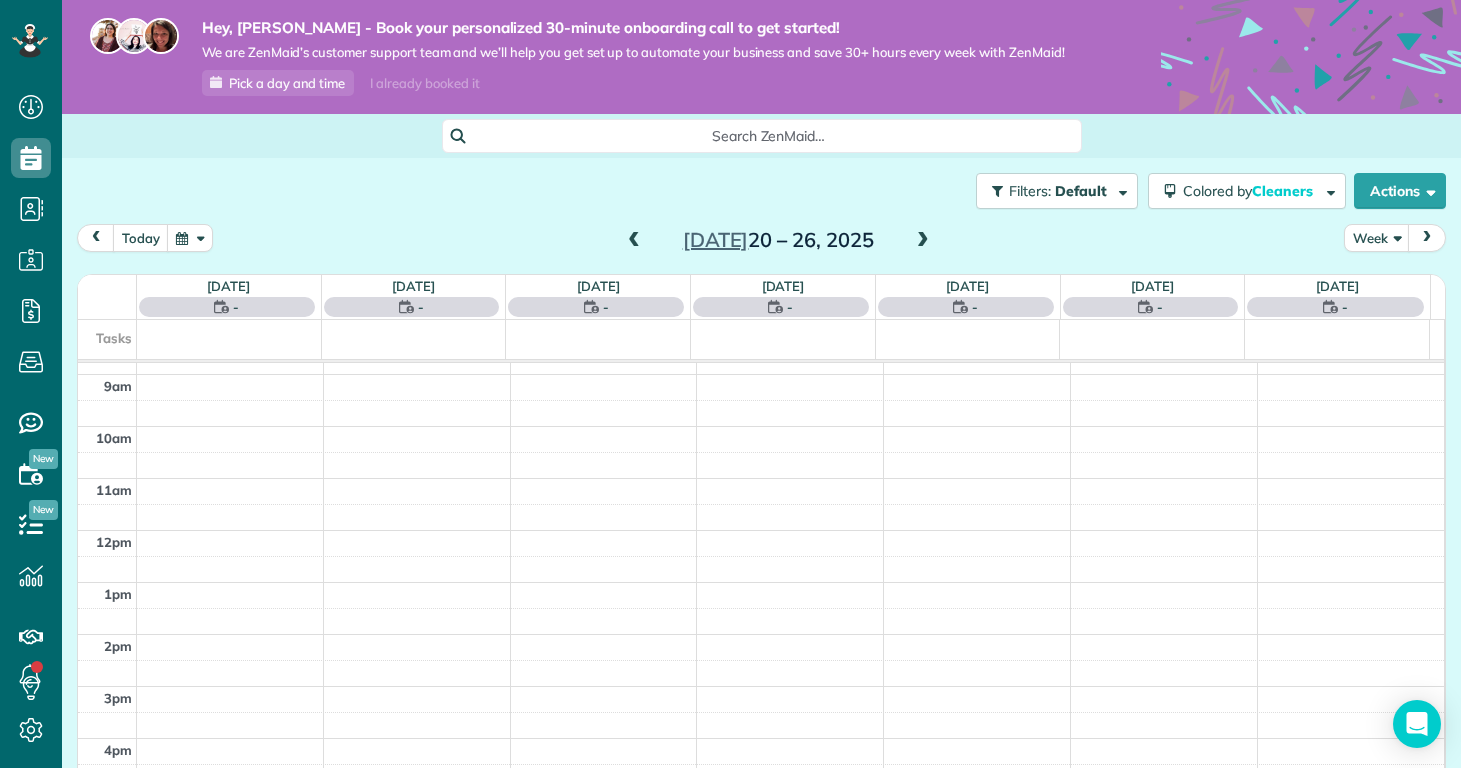 scroll, scrollTop: 365, scrollLeft: 0, axis: vertical 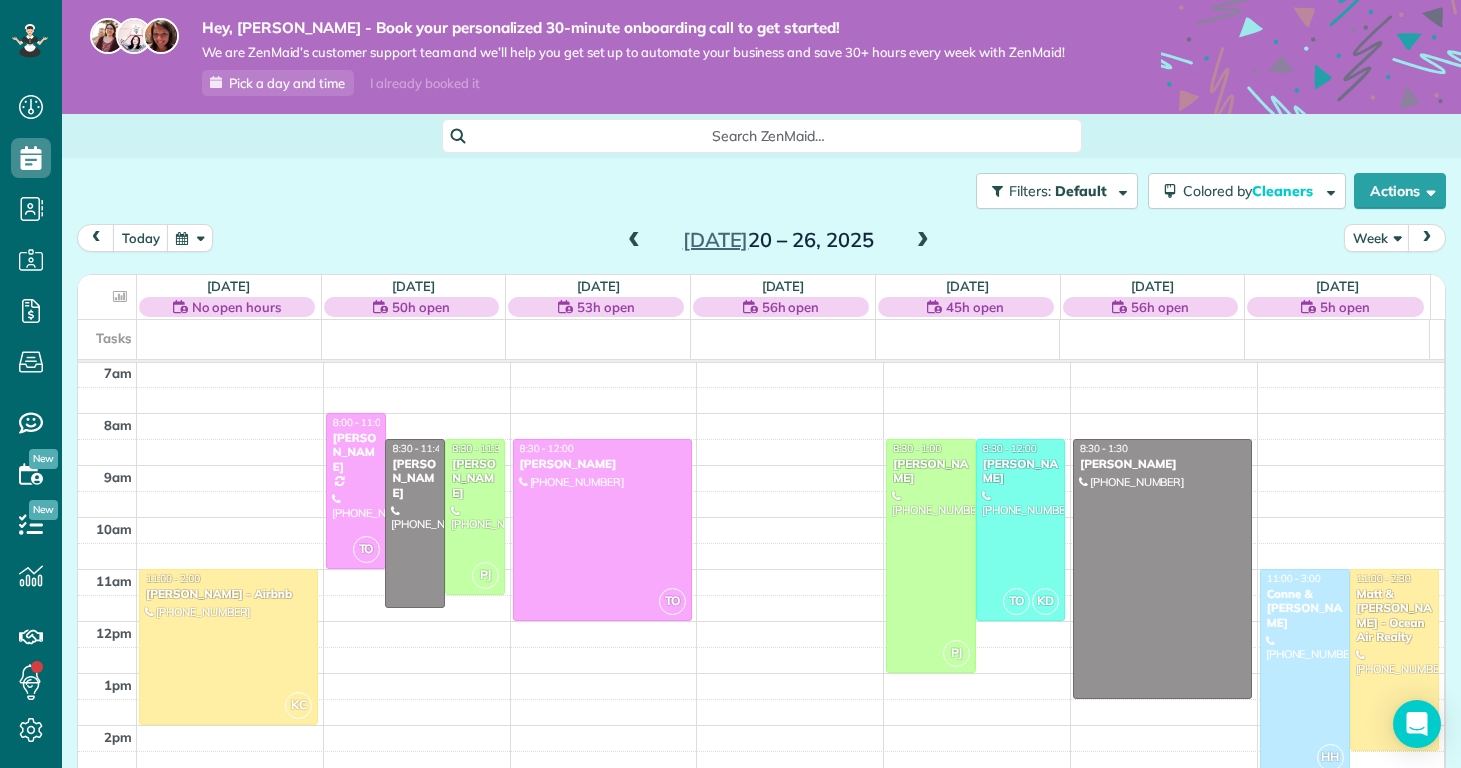 click at bounding box center (923, 241) 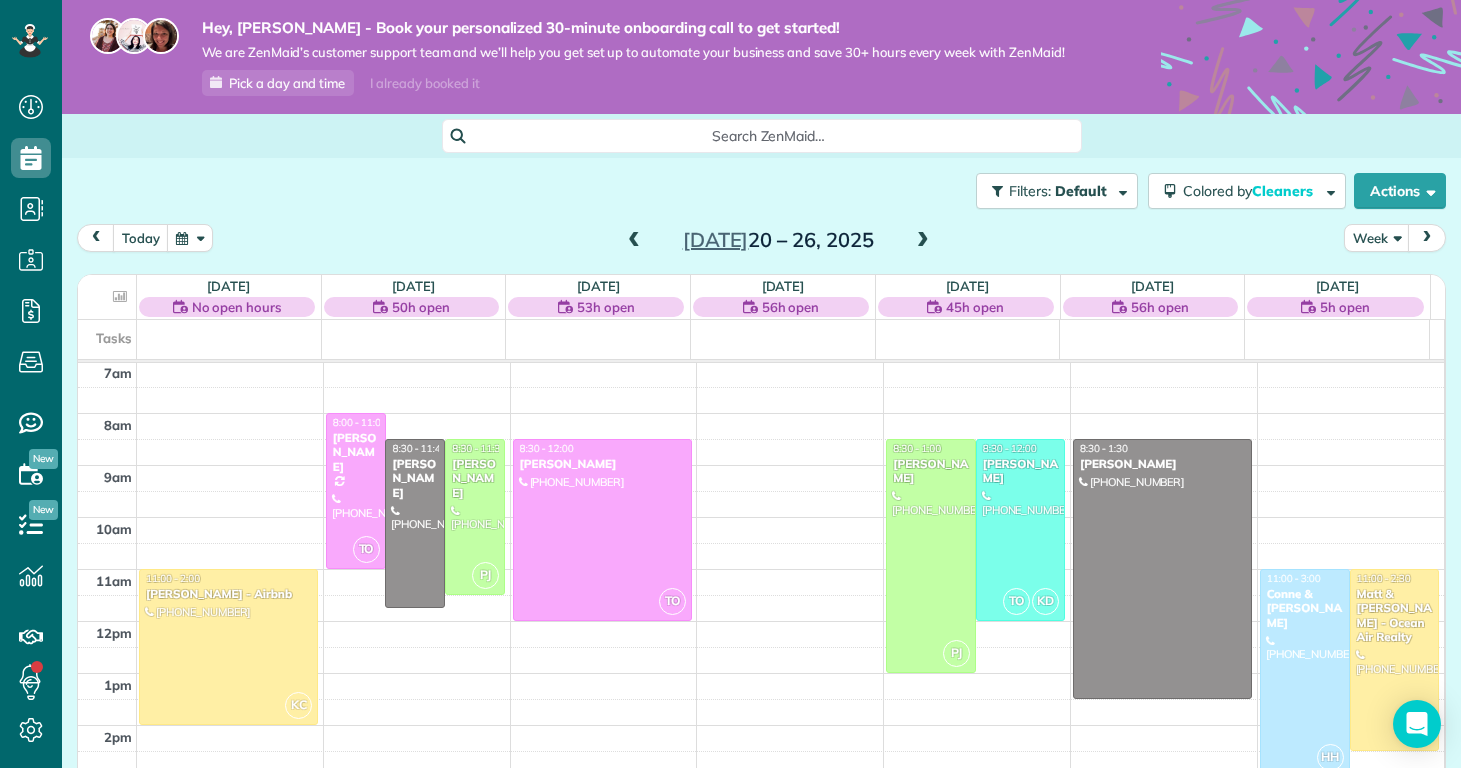 scroll, scrollTop: 365, scrollLeft: 0, axis: vertical 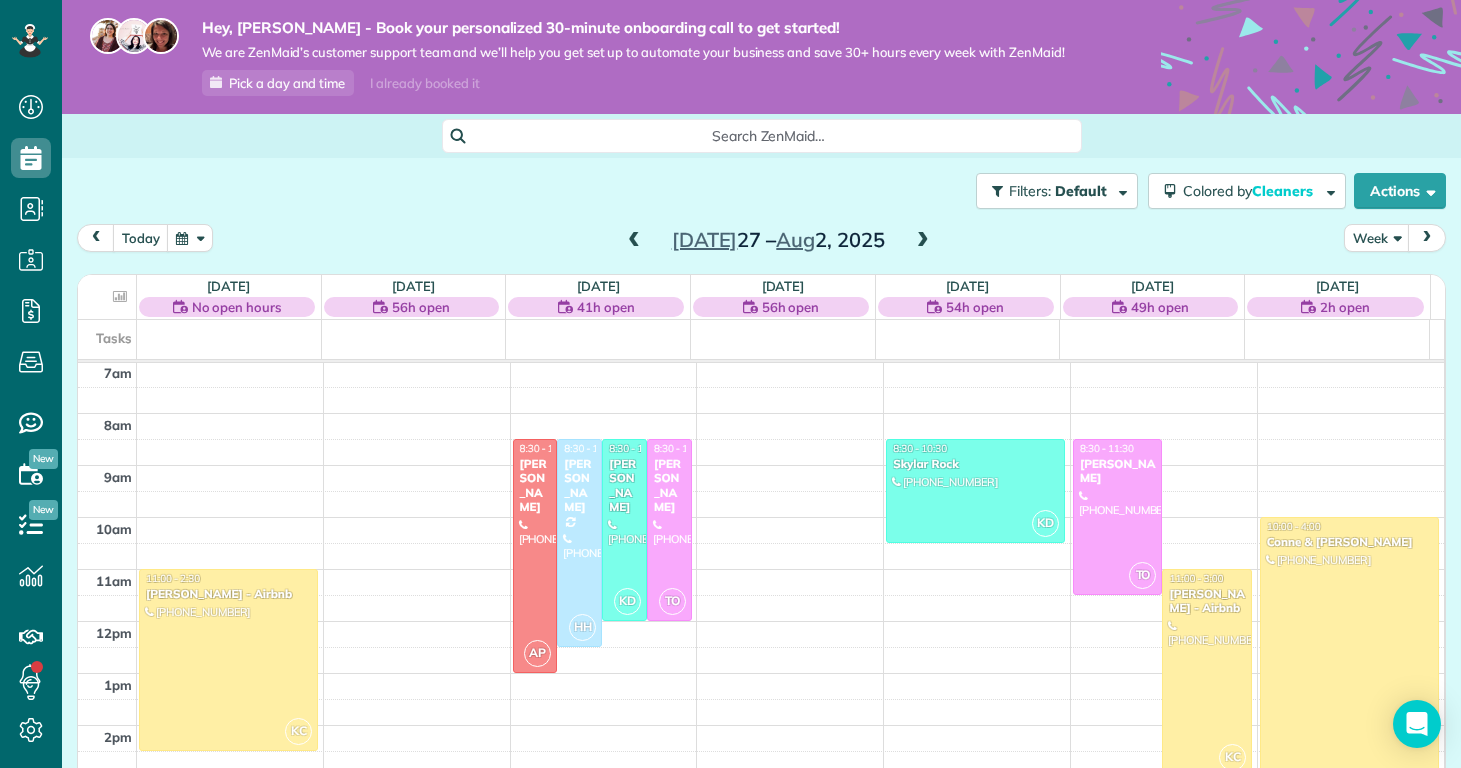 click at bounding box center [923, 241] 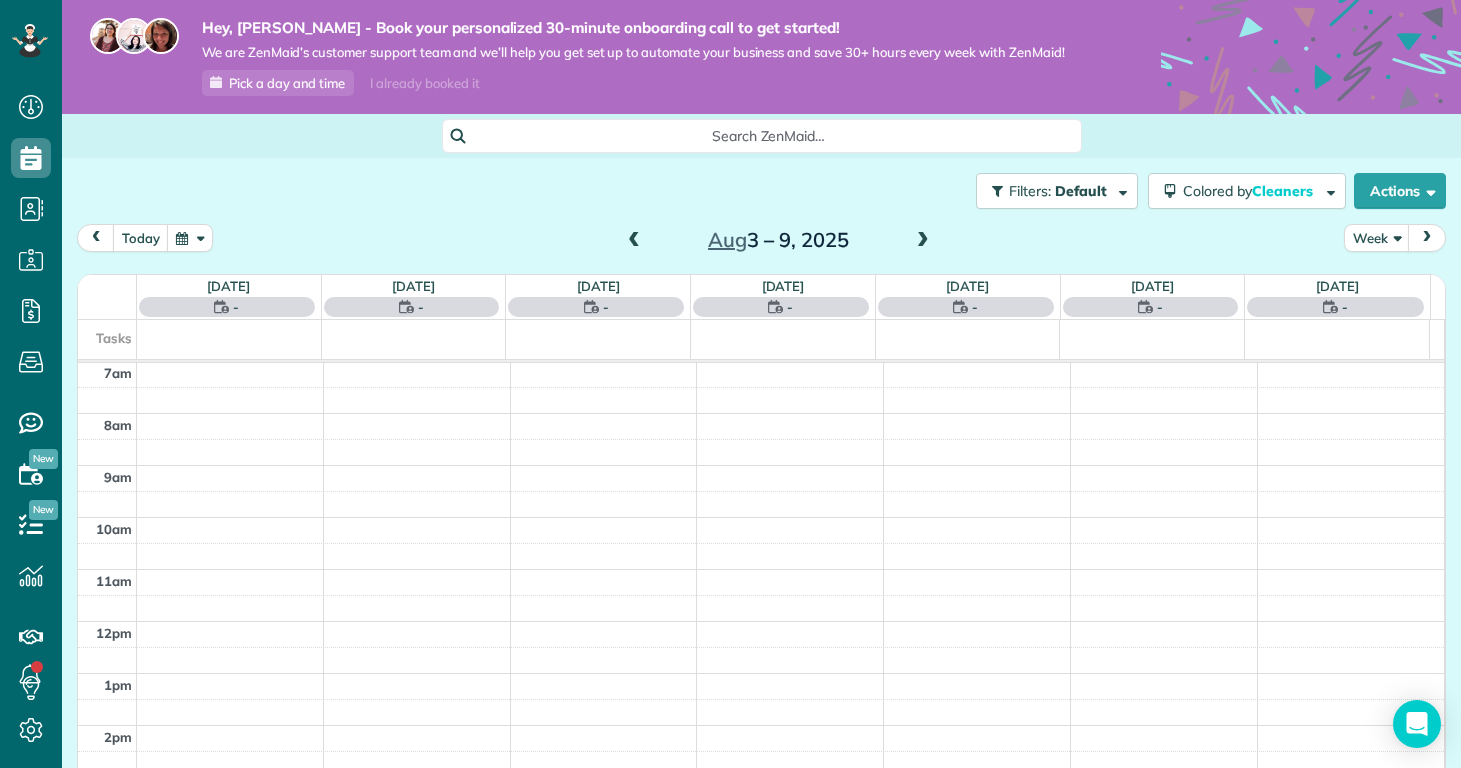 scroll, scrollTop: 365, scrollLeft: 0, axis: vertical 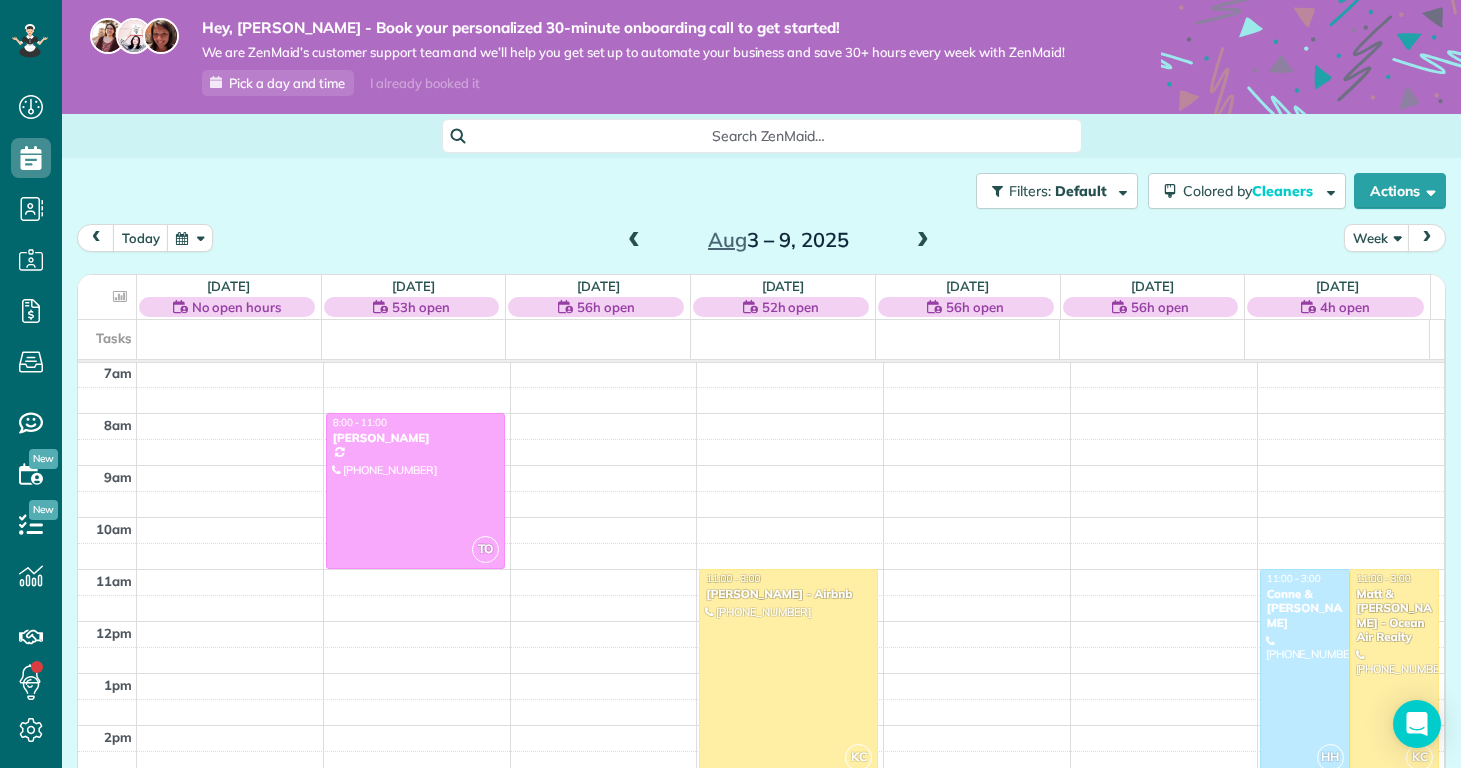 click at bounding box center [634, 241] 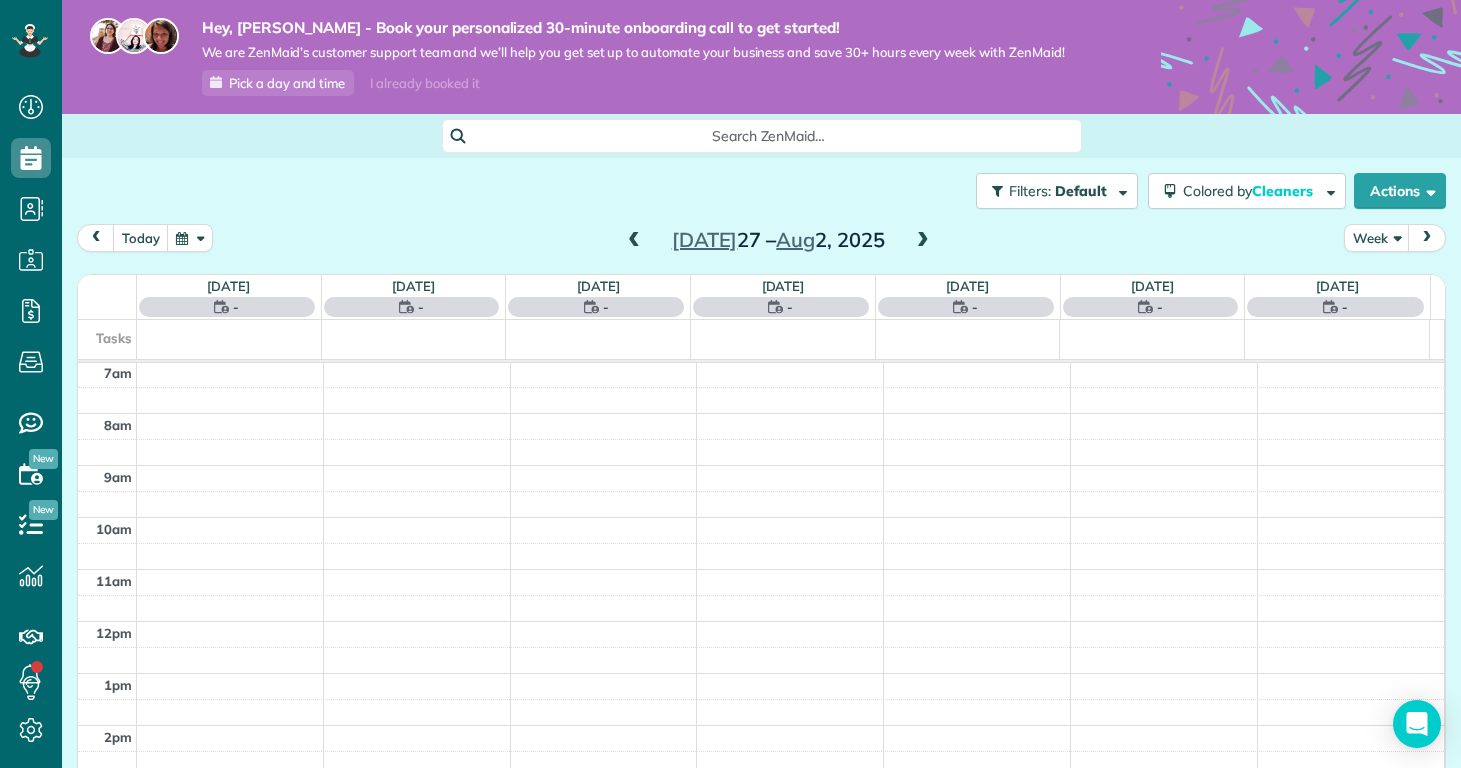 scroll, scrollTop: 365, scrollLeft: 0, axis: vertical 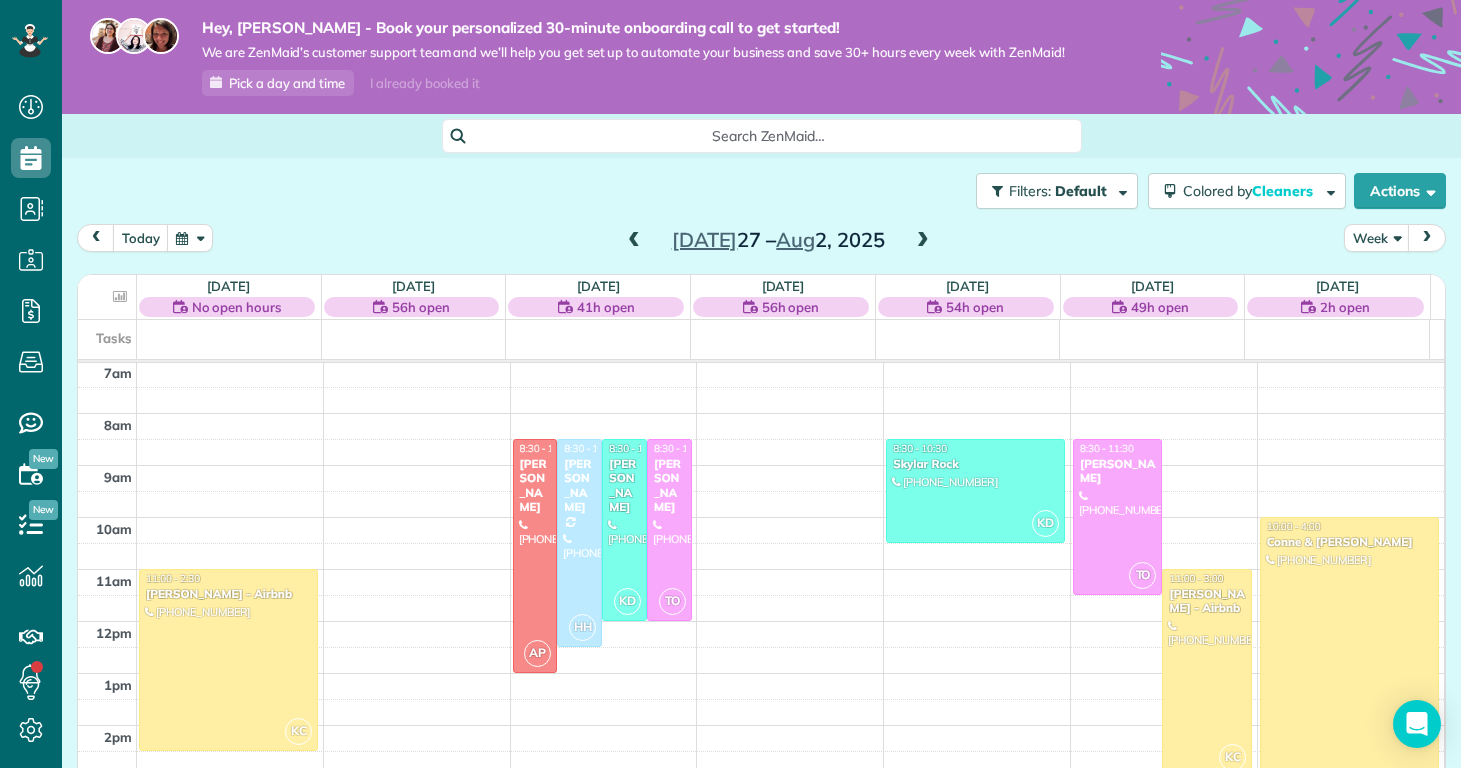 click at bounding box center [923, 241] 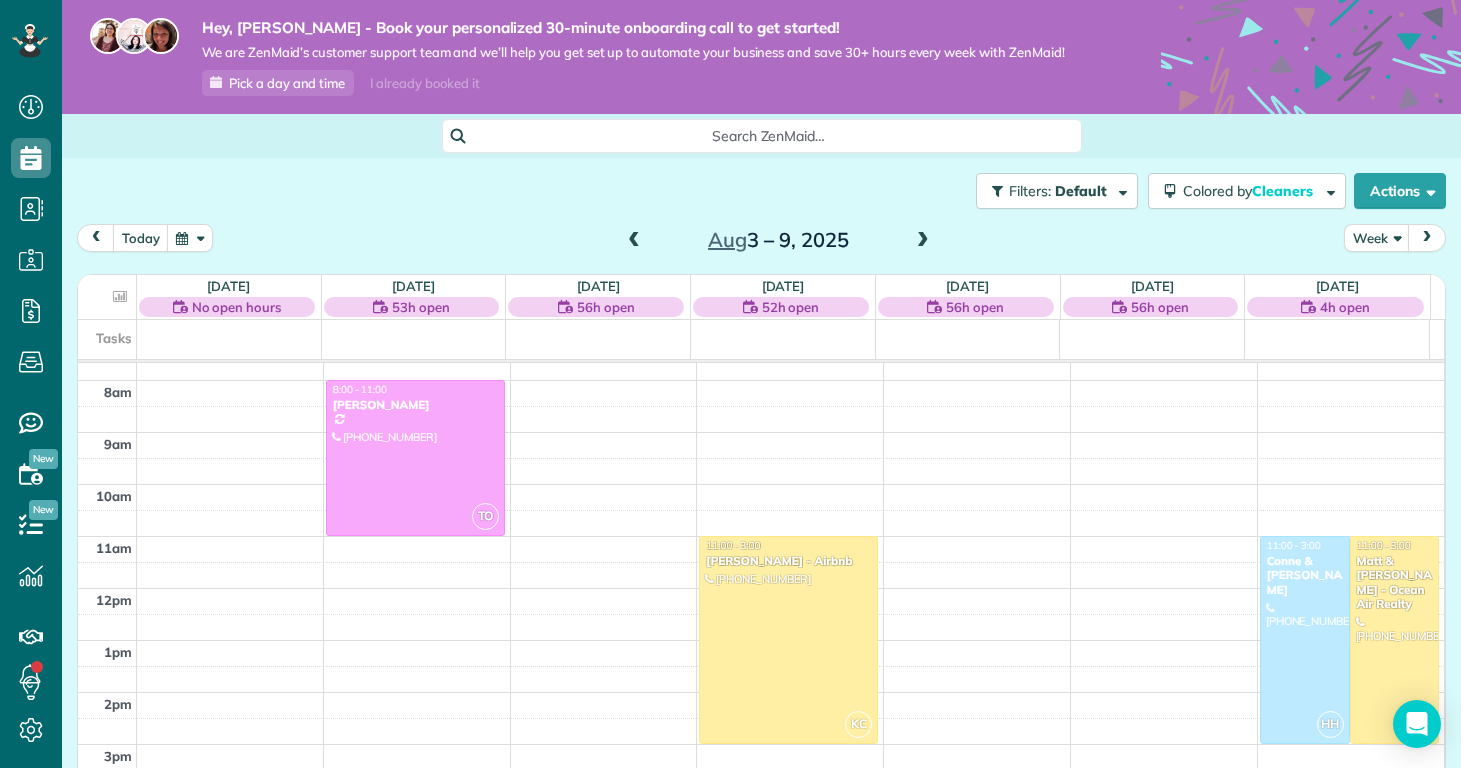 scroll, scrollTop: 481, scrollLeft: 0, axis: vertical 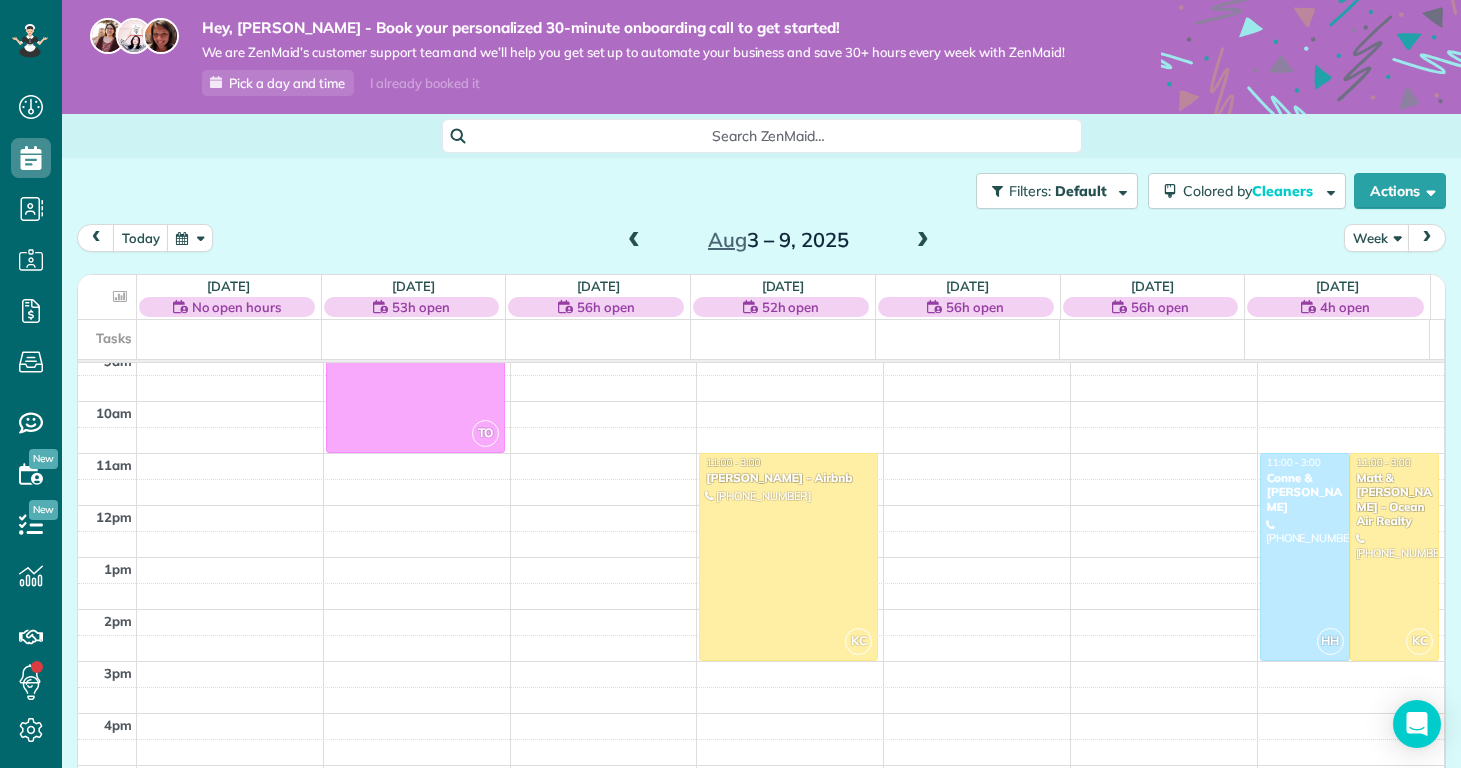 click at bounding box center [923, 241] 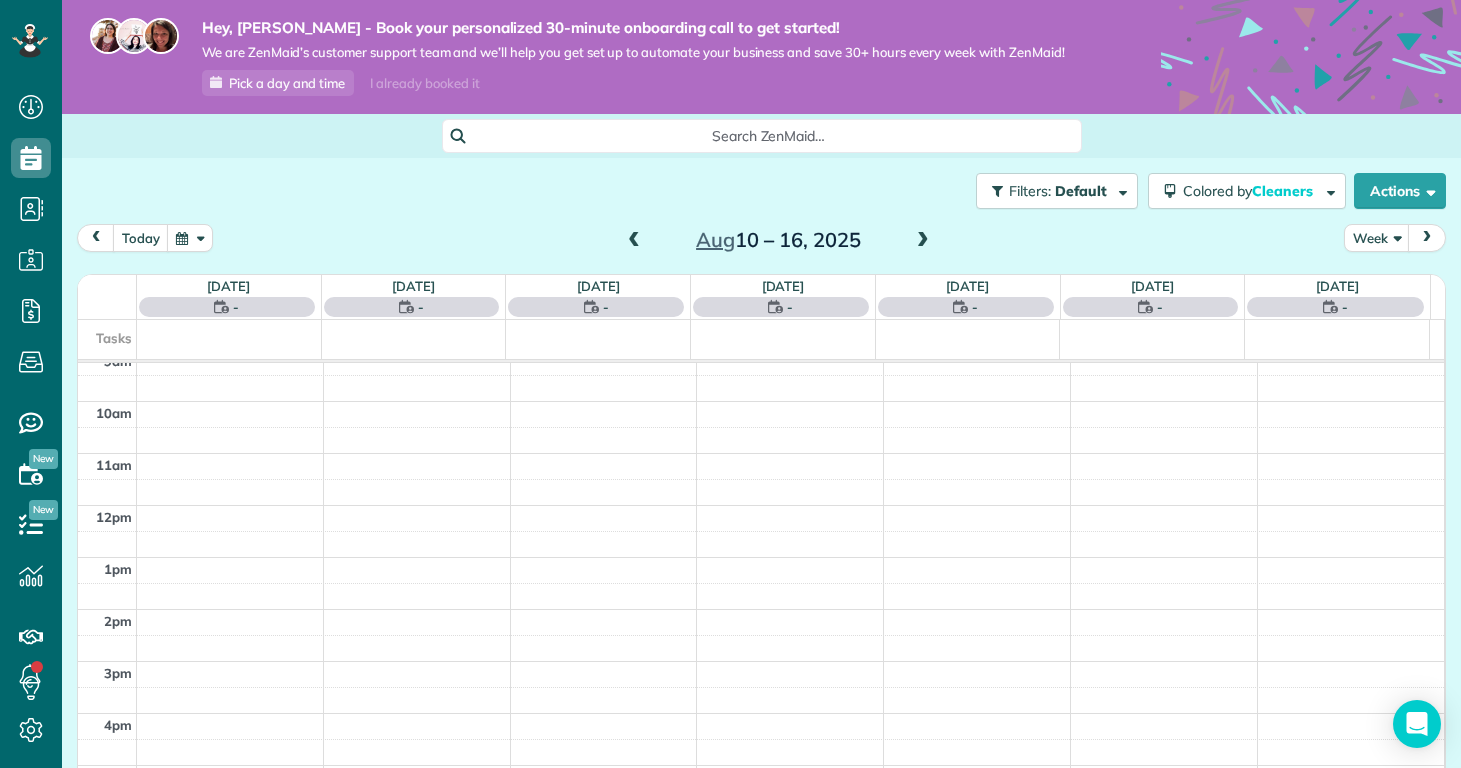 scroll, scrollTop: 365, scrollLeft: 0, axis: vertical 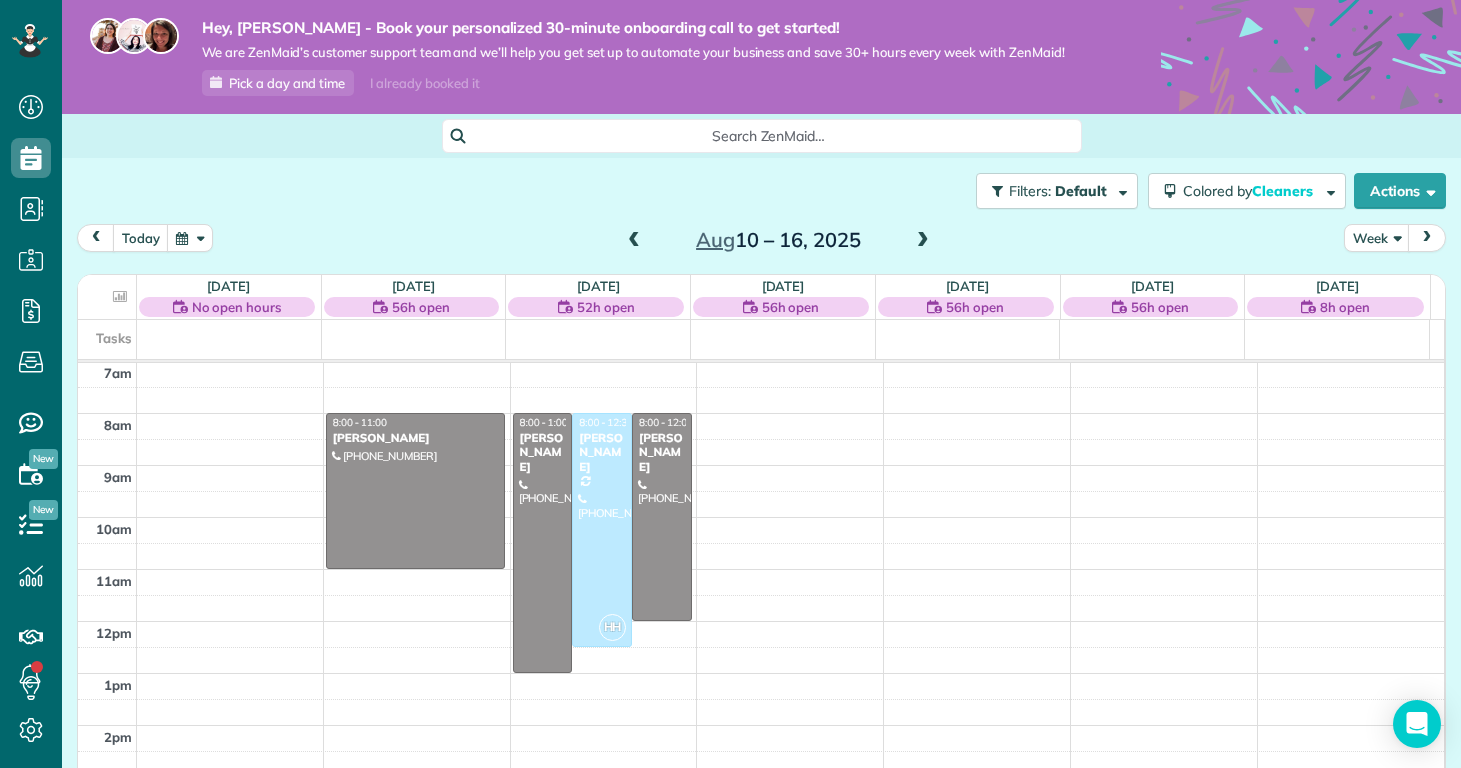 click at bounding box center (923, 241) 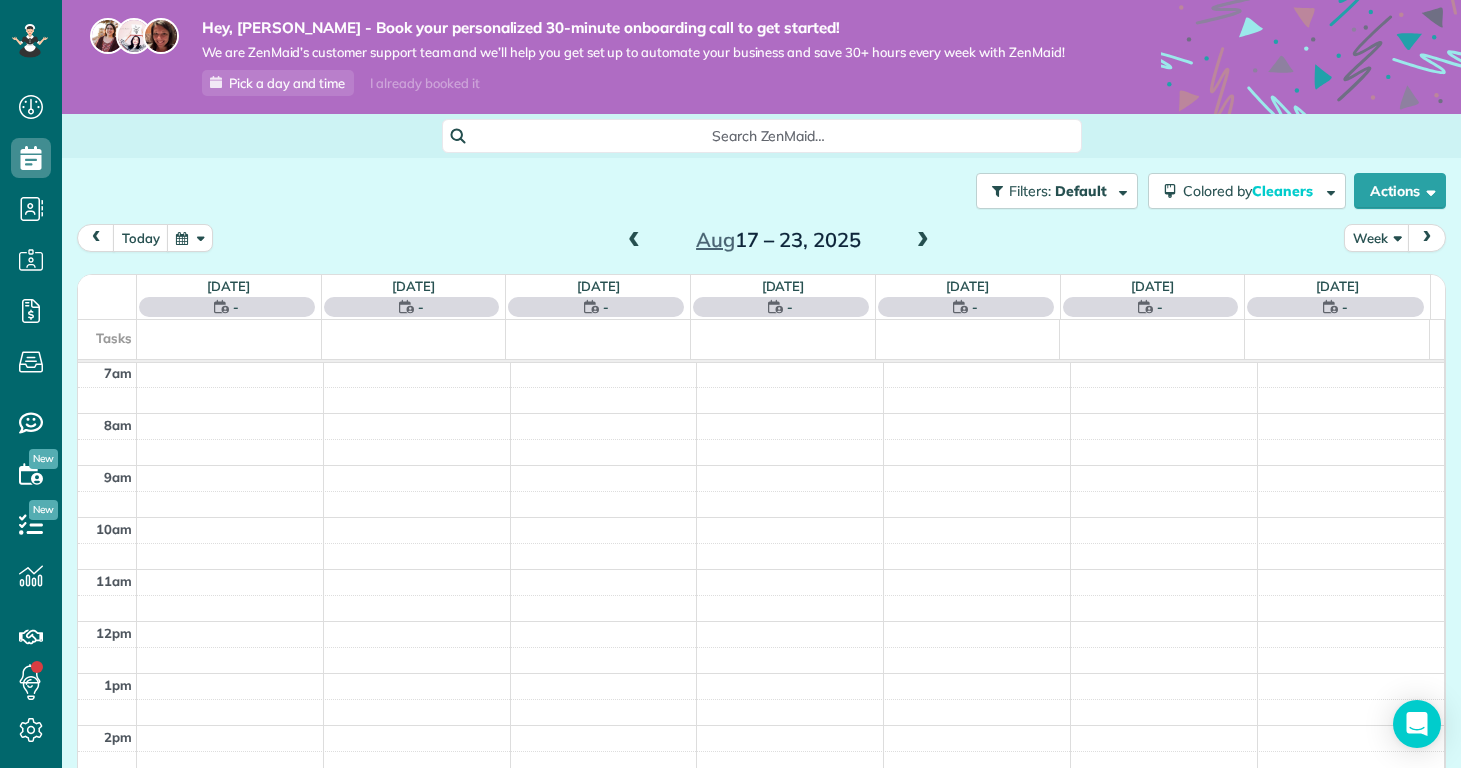 scroll, scrollTop: 365, scrollLeft: 0, axis: vertical 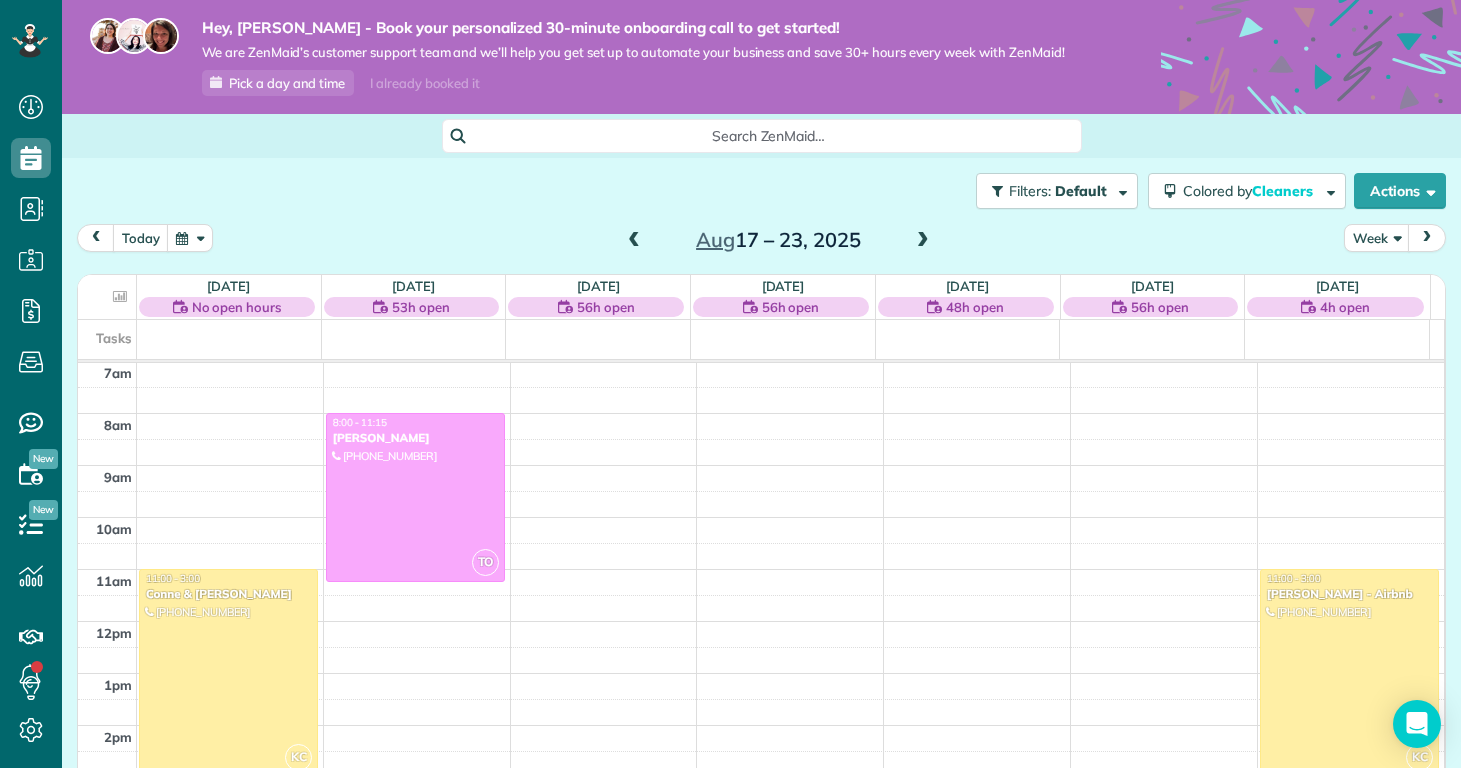 click at bounding box center [923, 241] 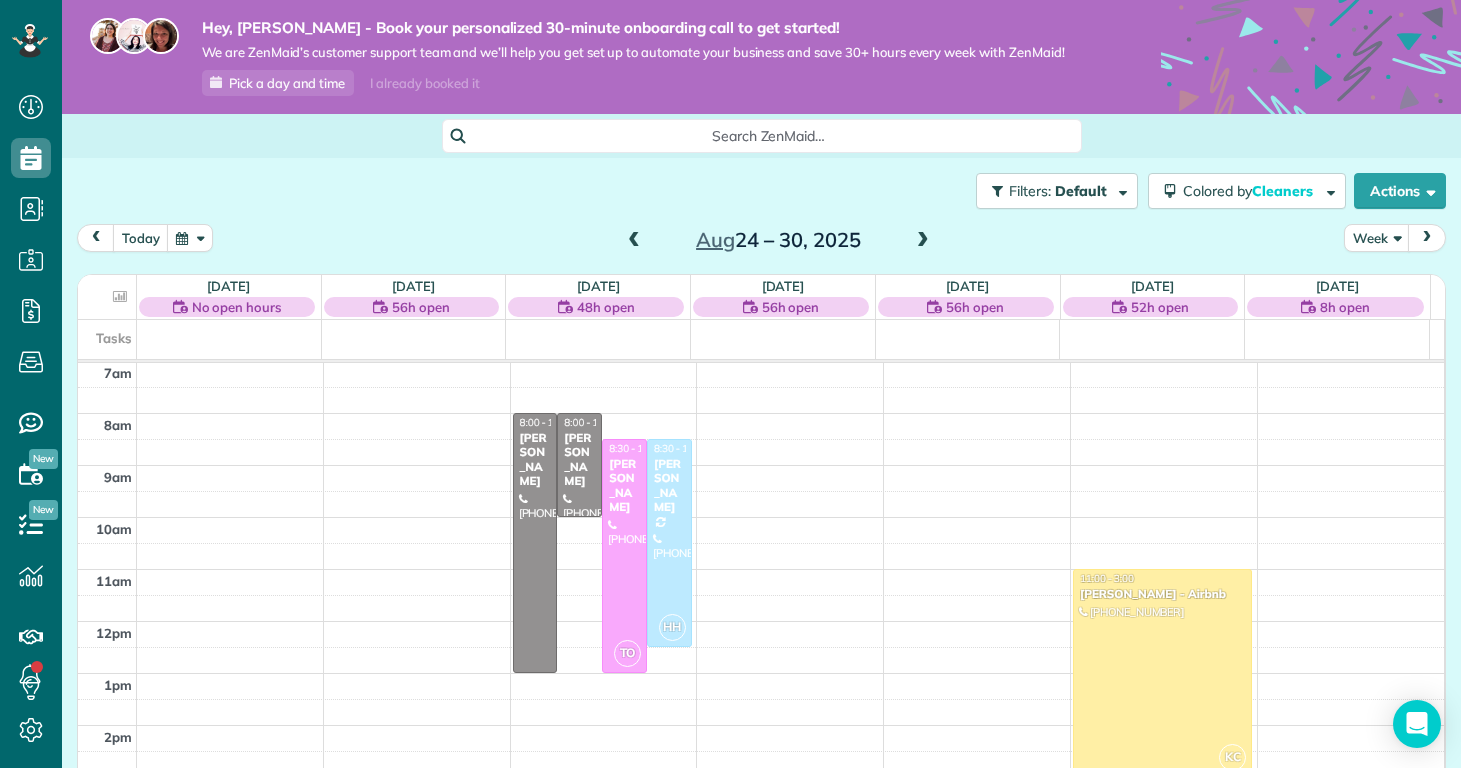 click at bounding box center (923, 241) 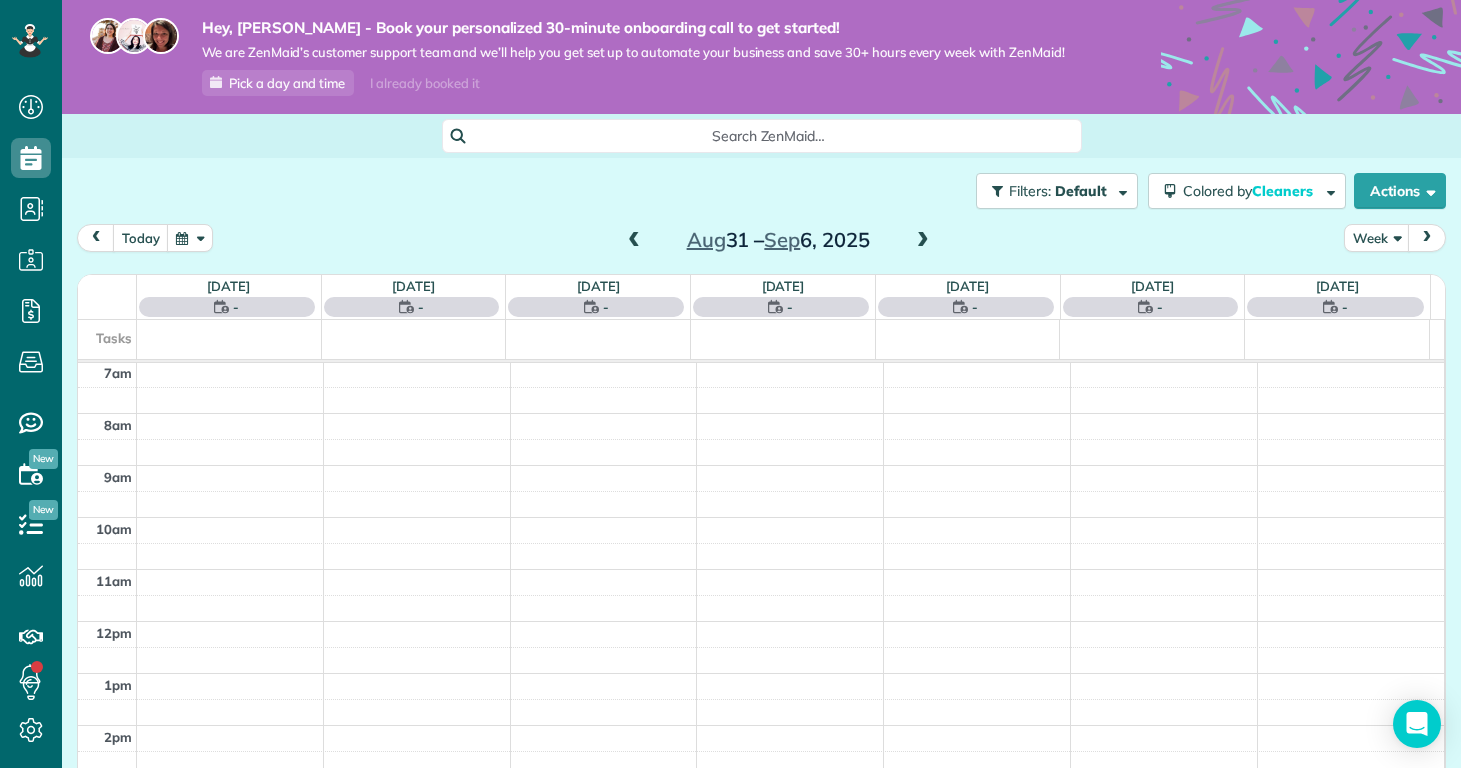 scroll, scrollTop: 365, scrollLeft: 0, axis: vertical 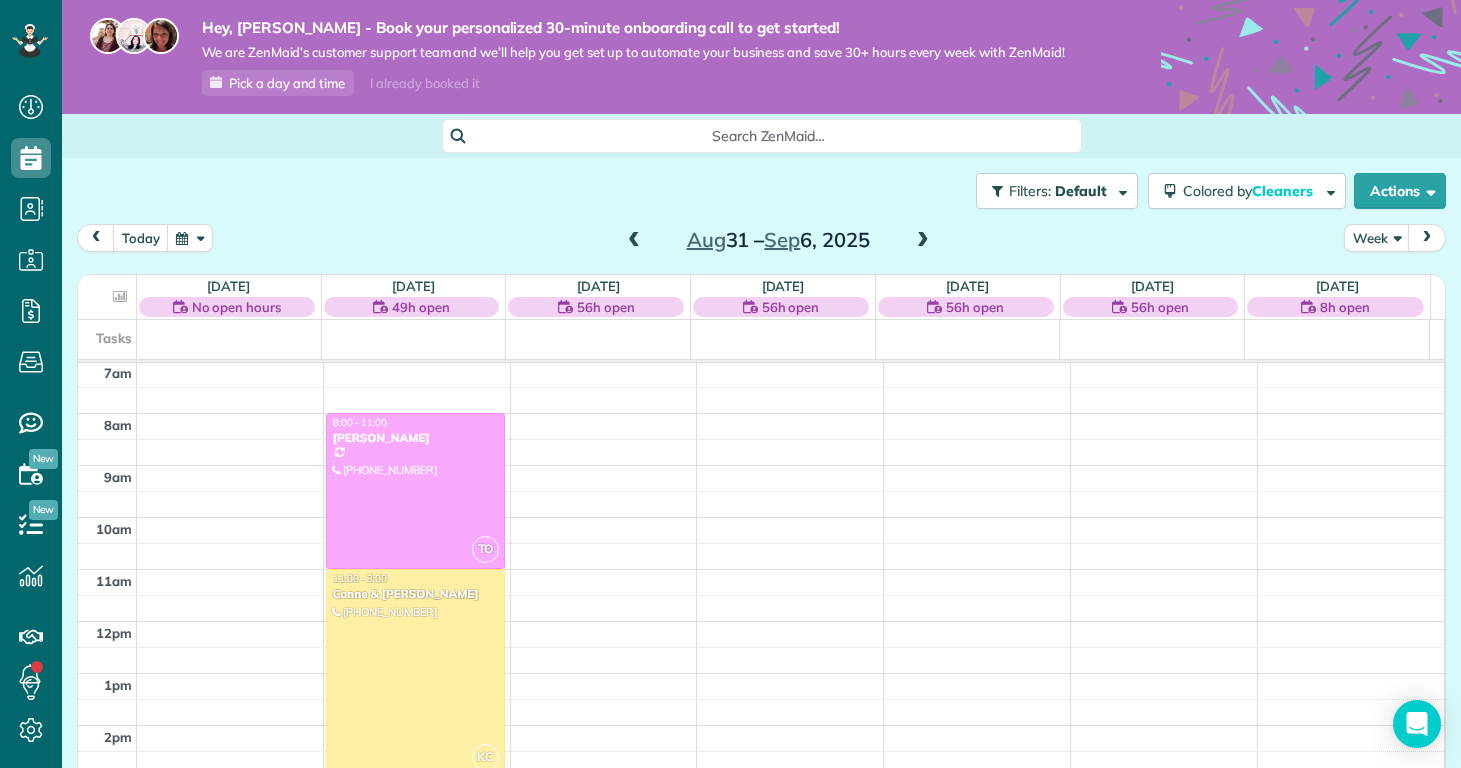 click on "Aug  31 –  Sep  6, 2025" at bounding box center (778, 240) 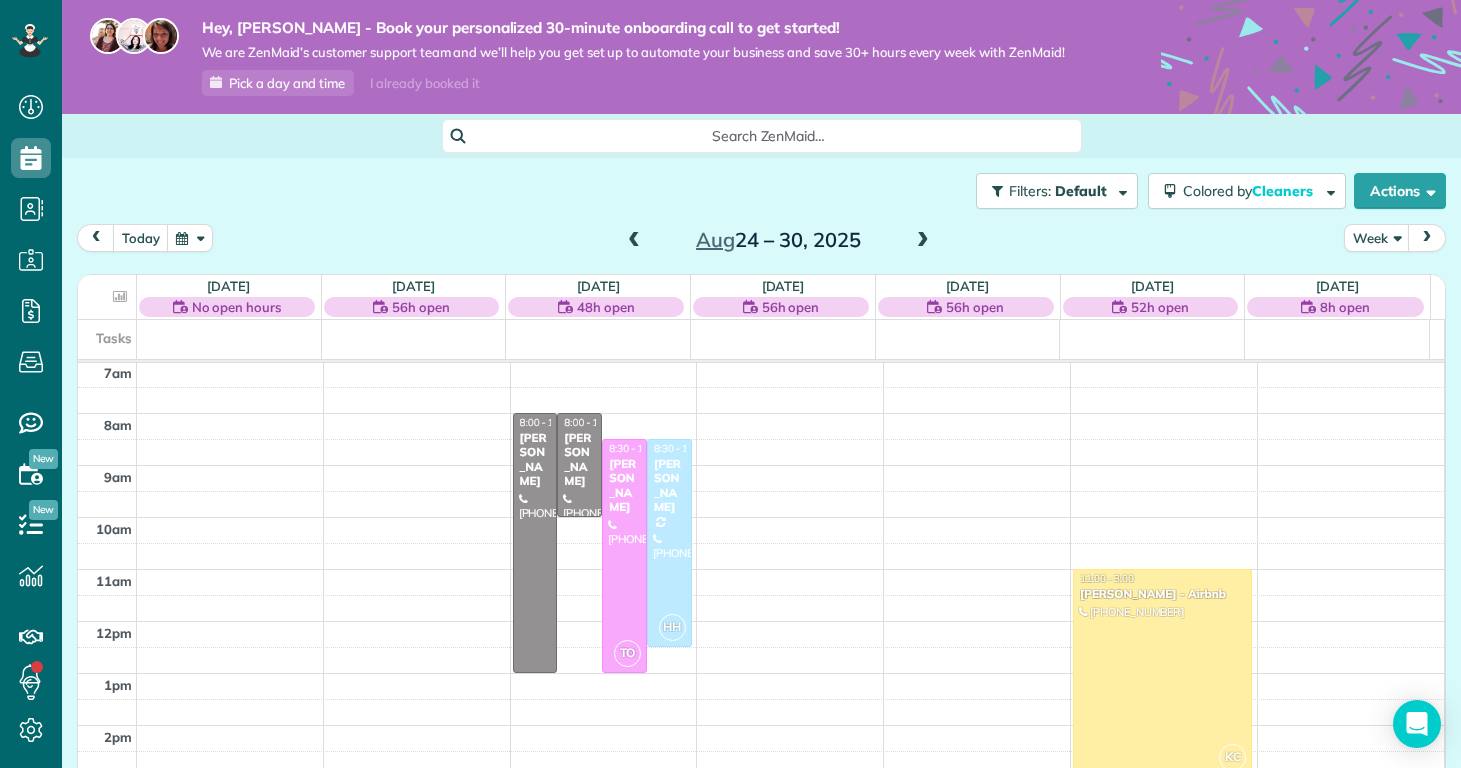 click at bounding box center [634, 241] 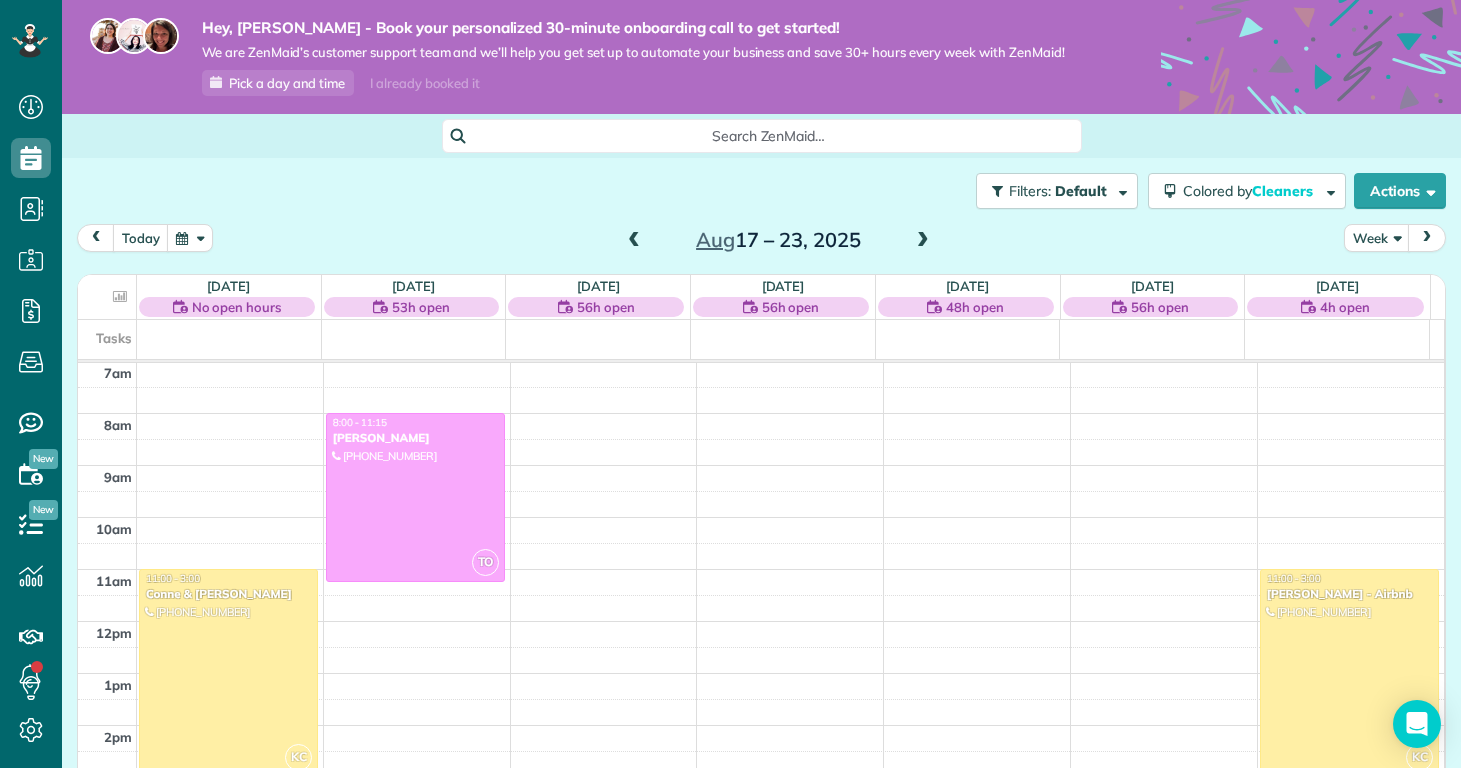 click at bounding box center (634, 241) 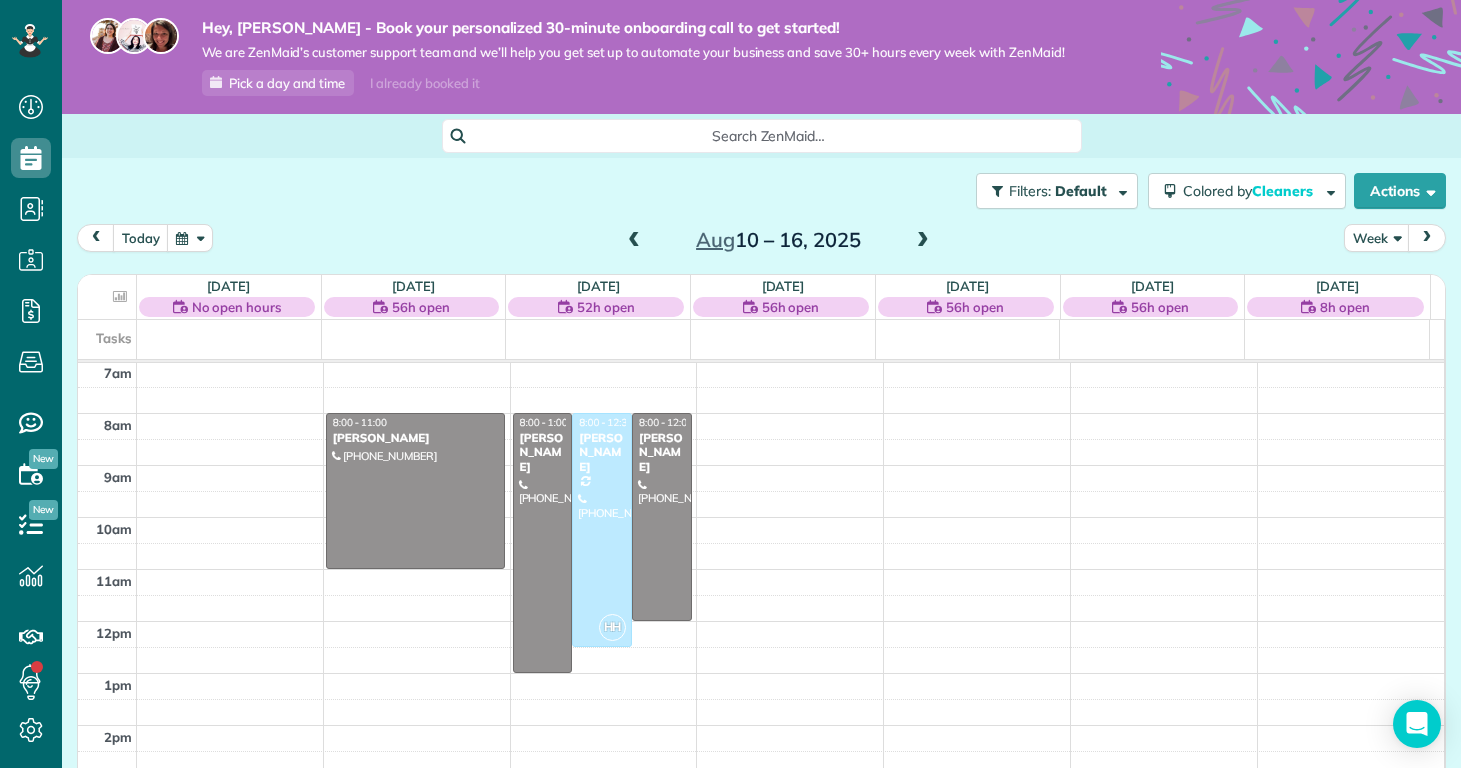 click at bounding box center [634, 241] 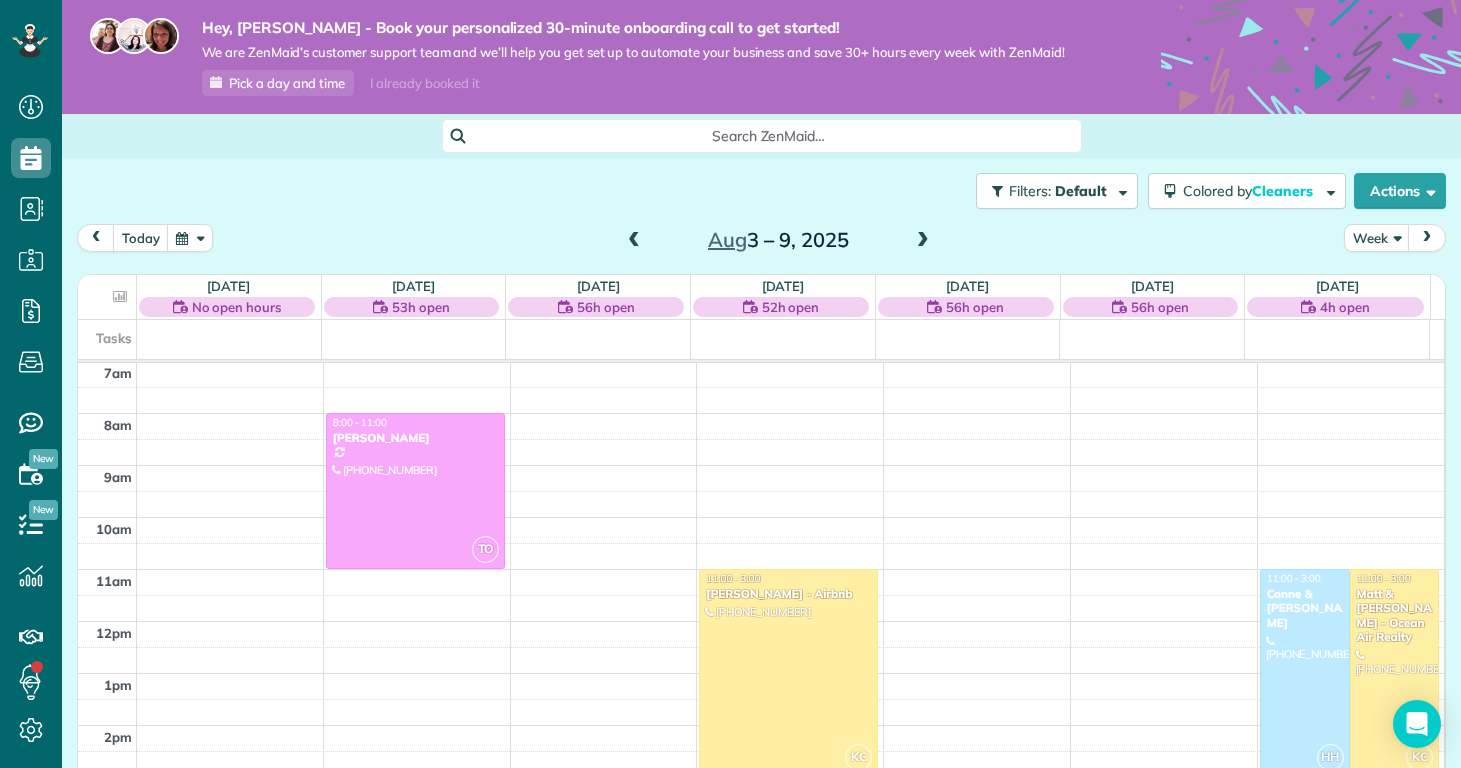 click at bounding box center (634, 241) 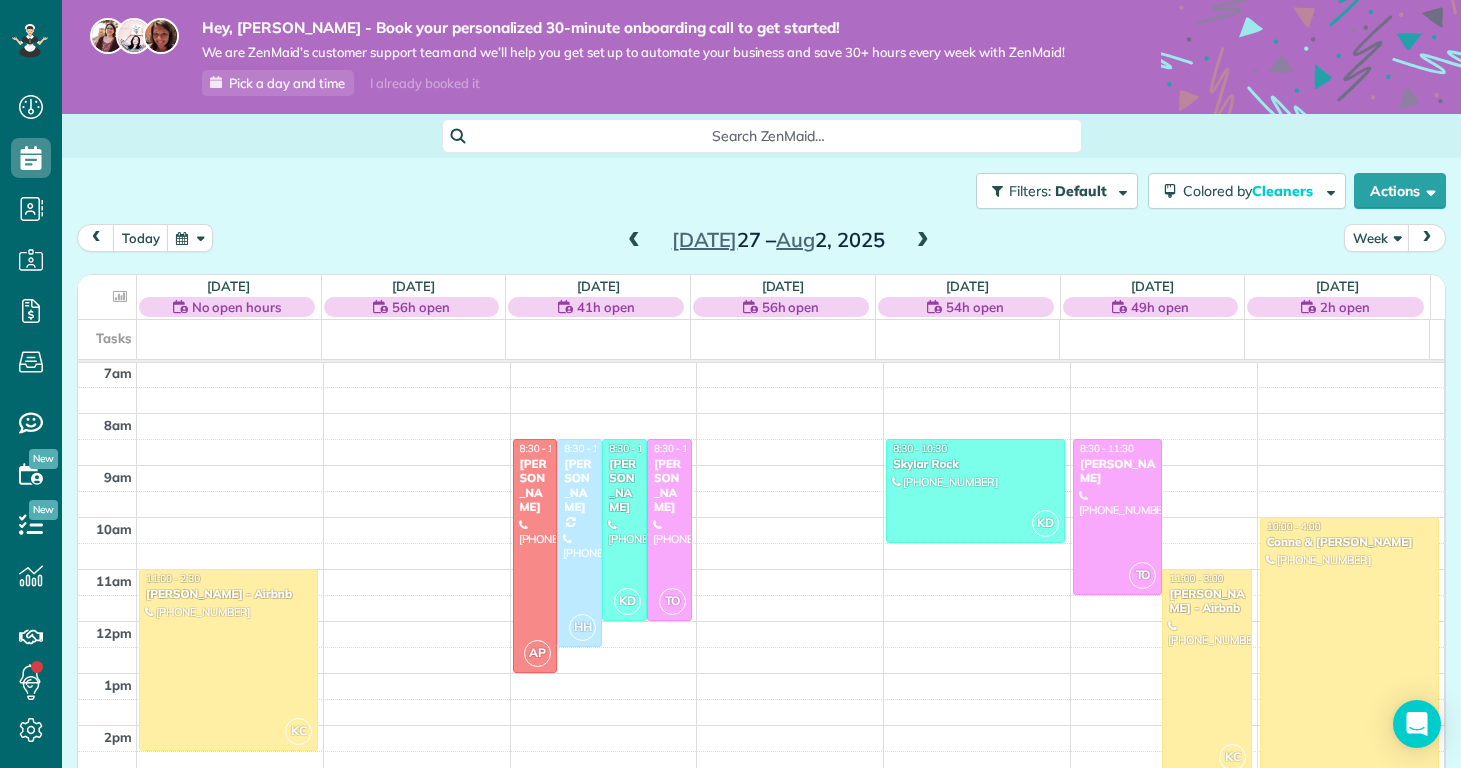 click at bounding box center [634, 241] 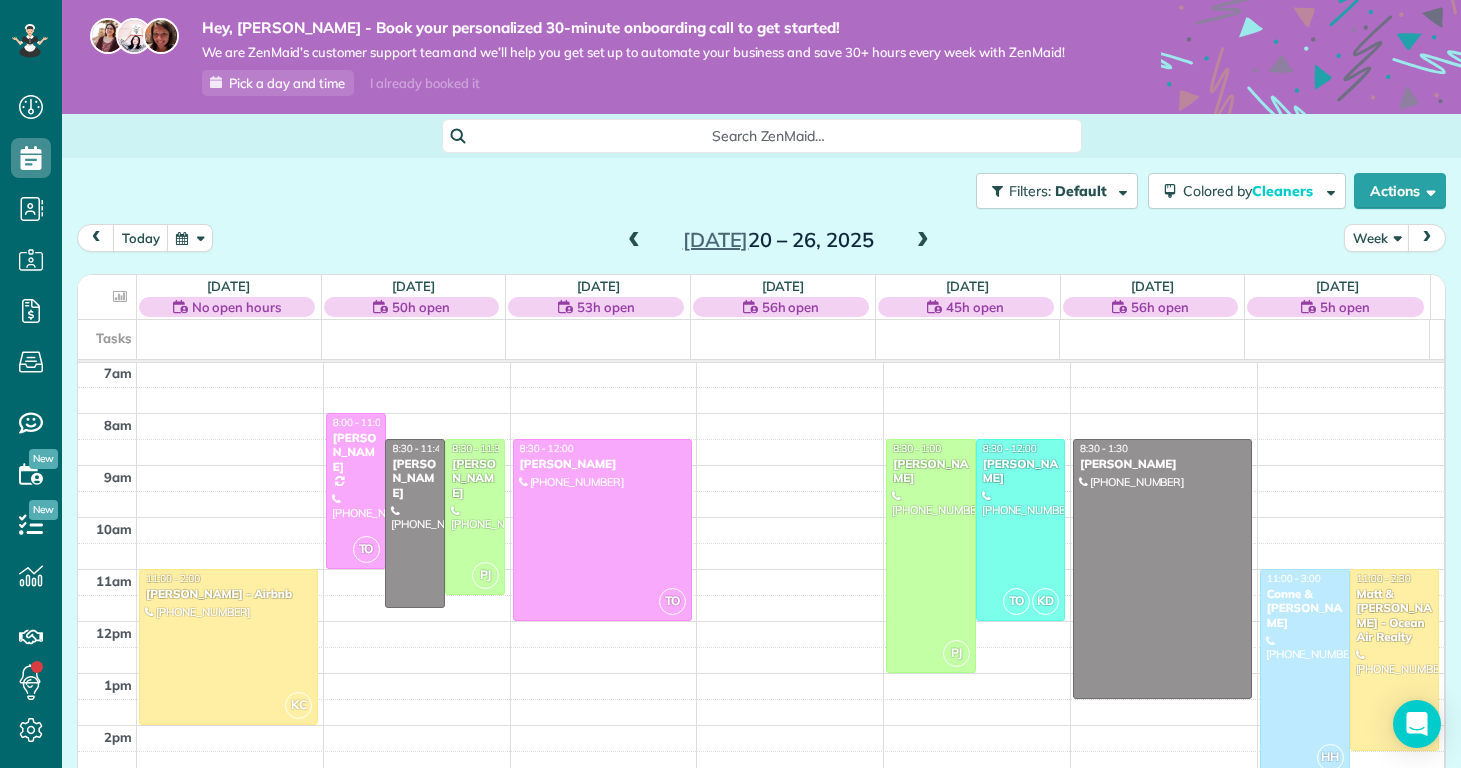 click at bounding box center [634, 241] 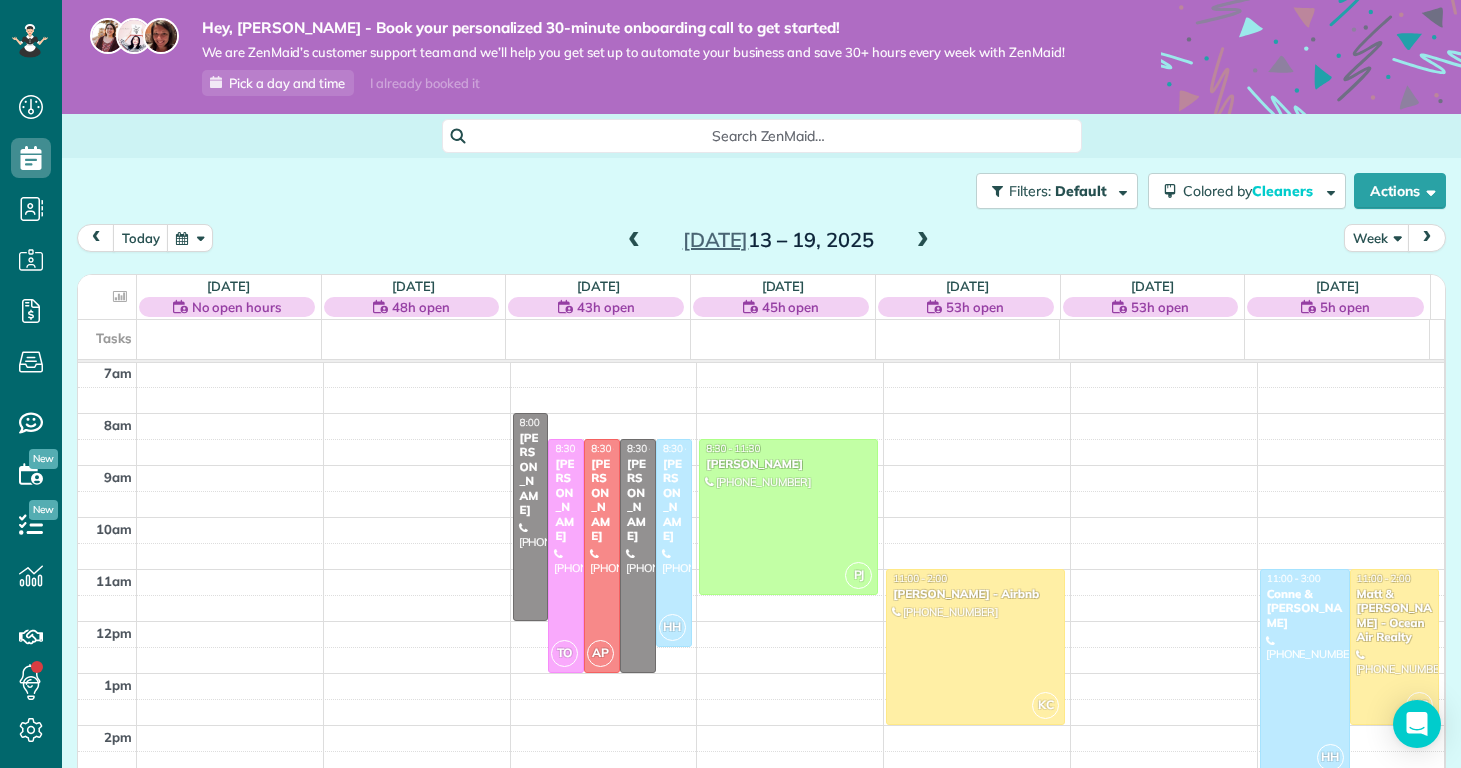 click at bounding box center [634, 241] 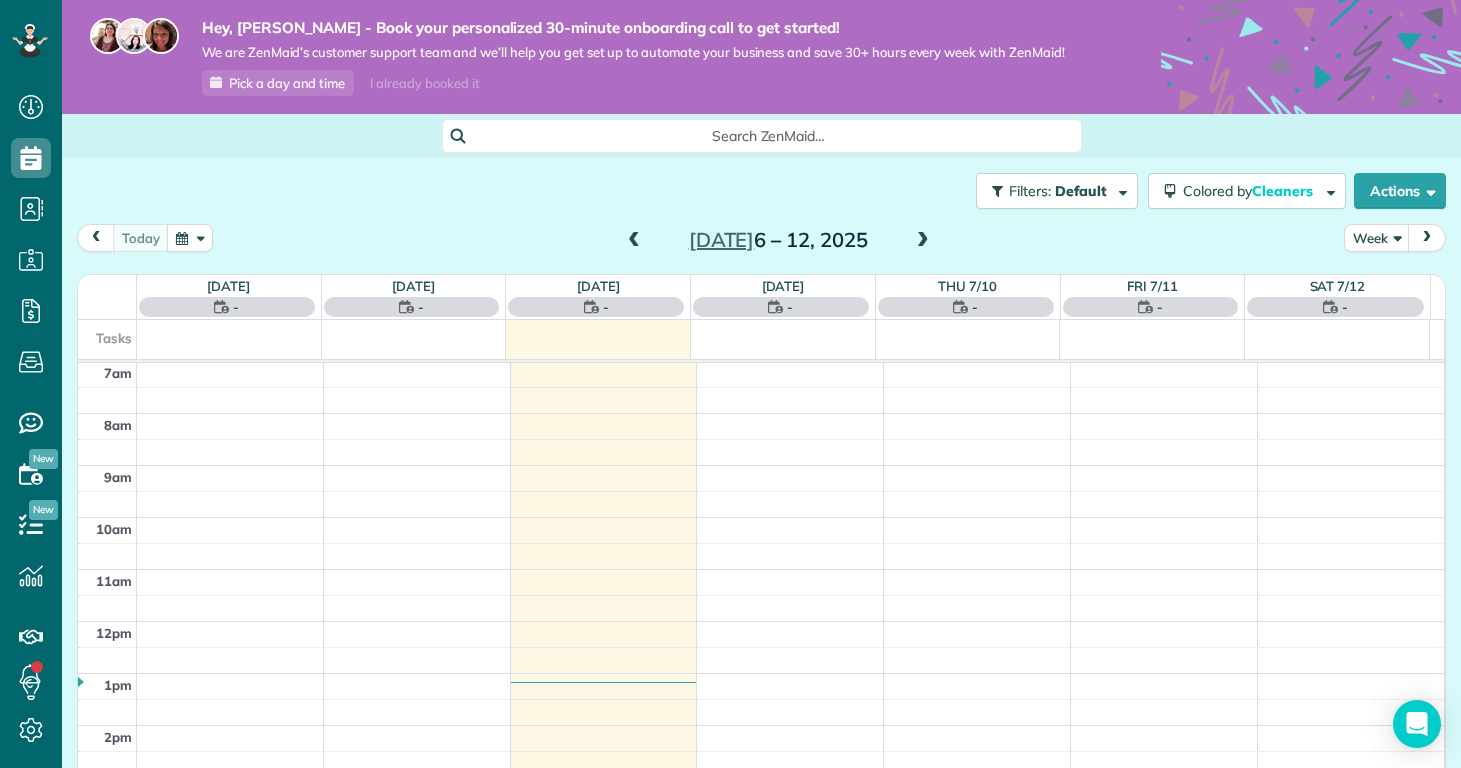 scroll, scrollTop: 365, scrollLeft: 0, axis: vertical 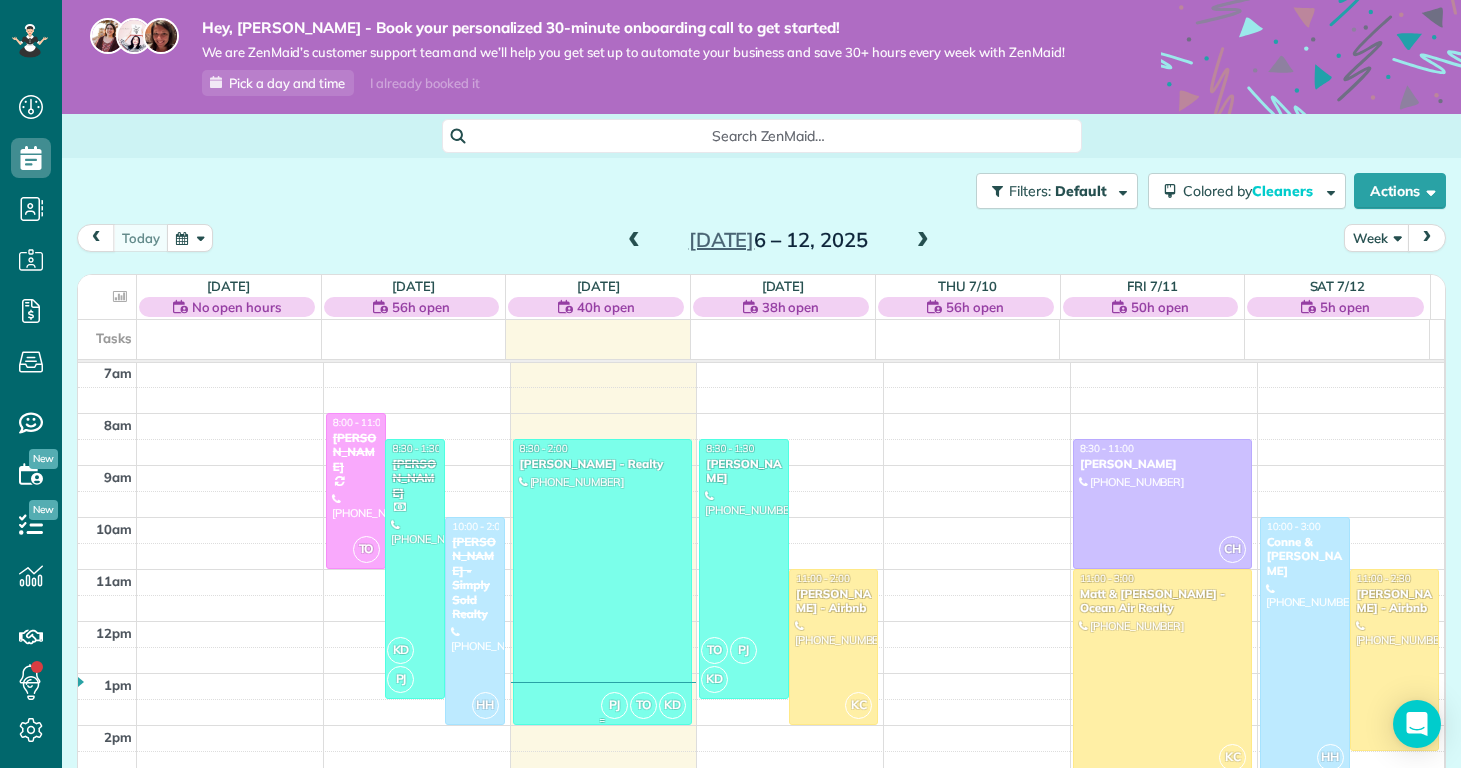 click at bounding box center [602, 582] 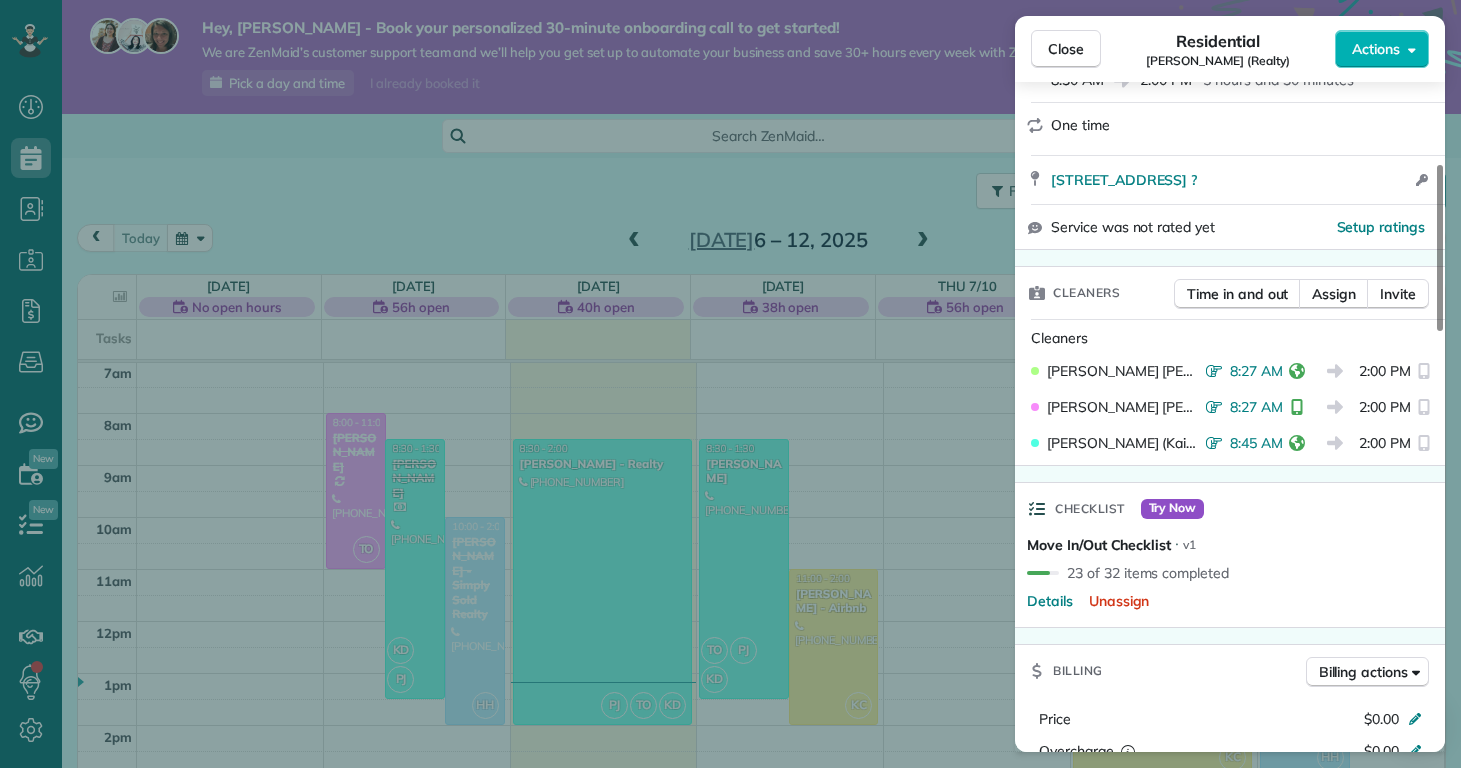 scroll, scrollTop: 514, scrollLeft: 0, axis: vertical 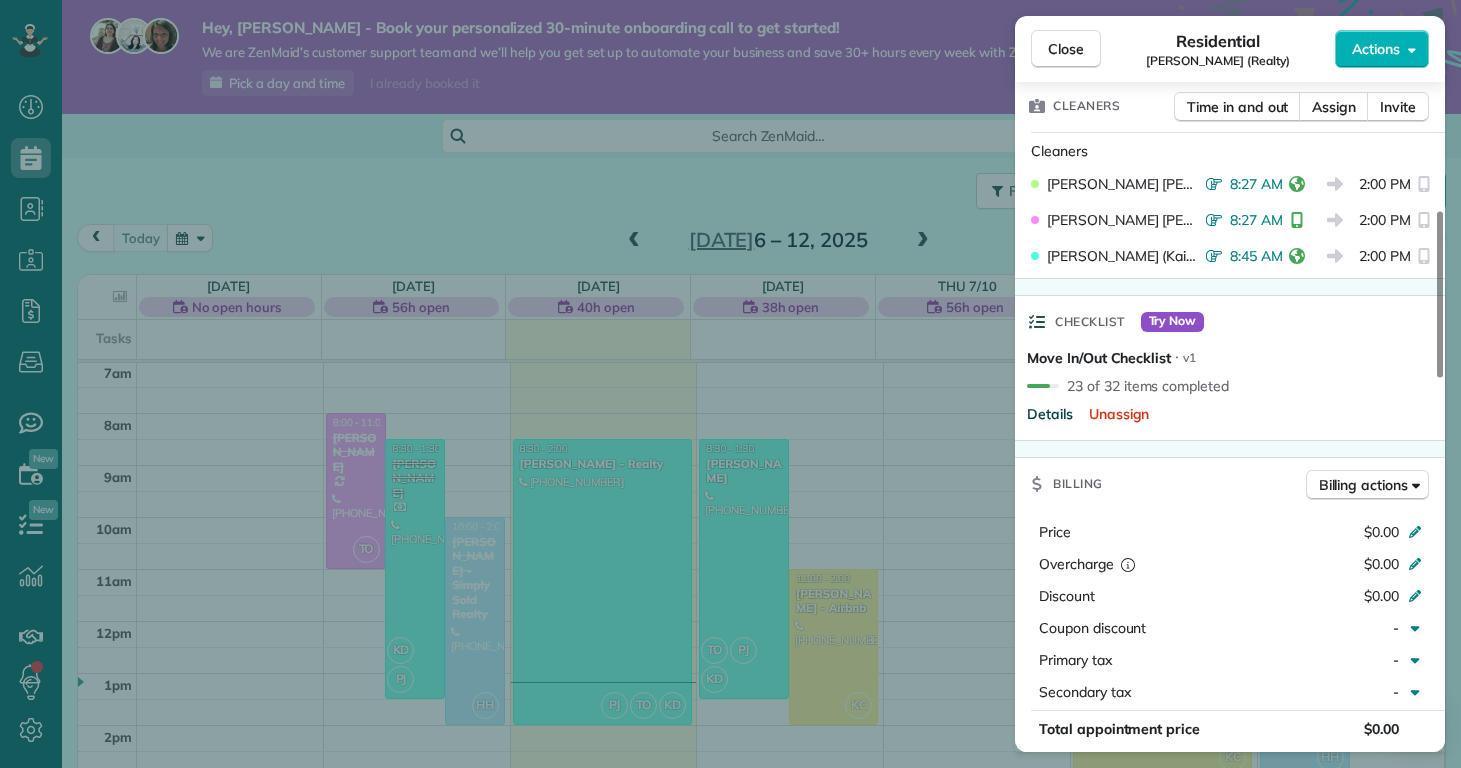 click on "Details" at bounding box center [1050, 414] 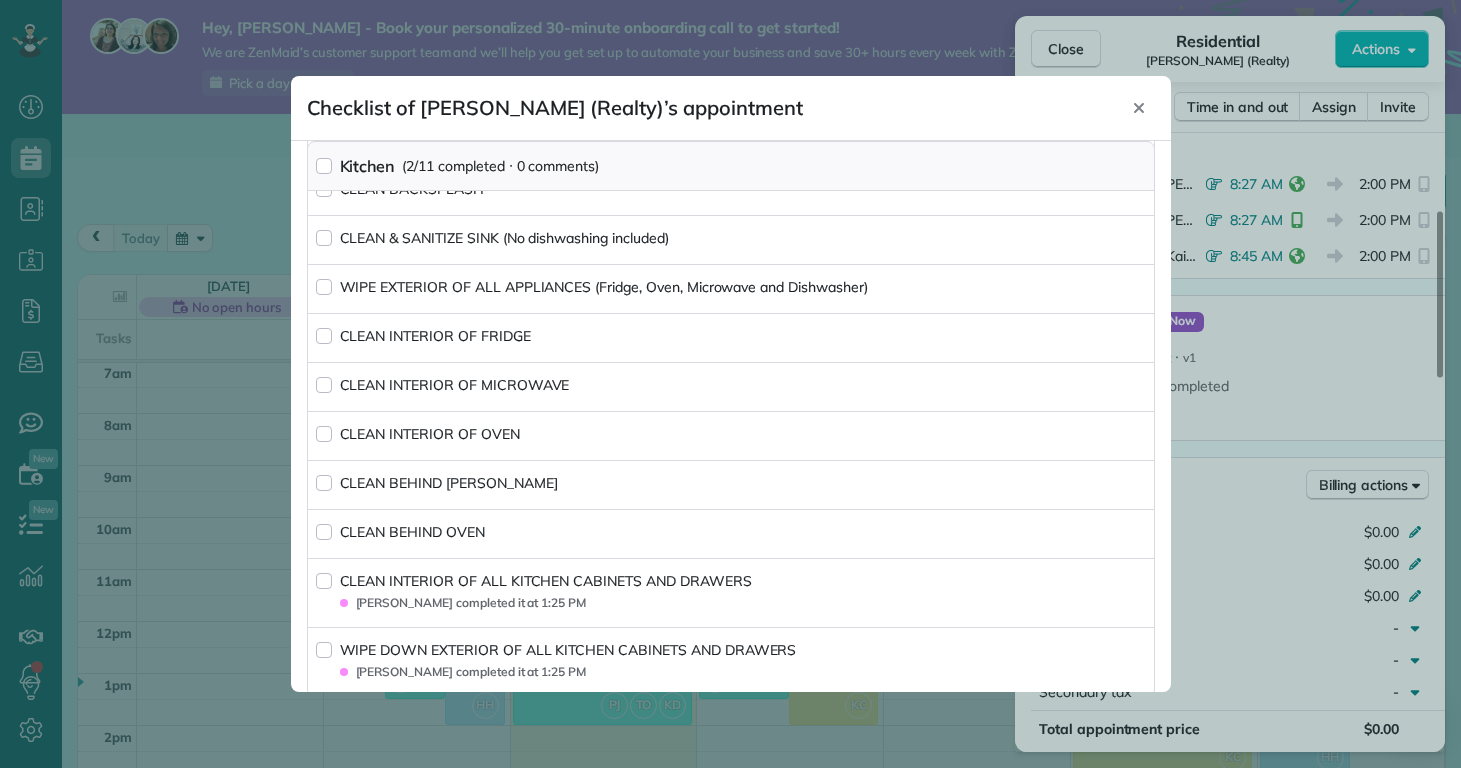 scroll, scrollTop: 1869, scrollLeft: 0, axis: vertical 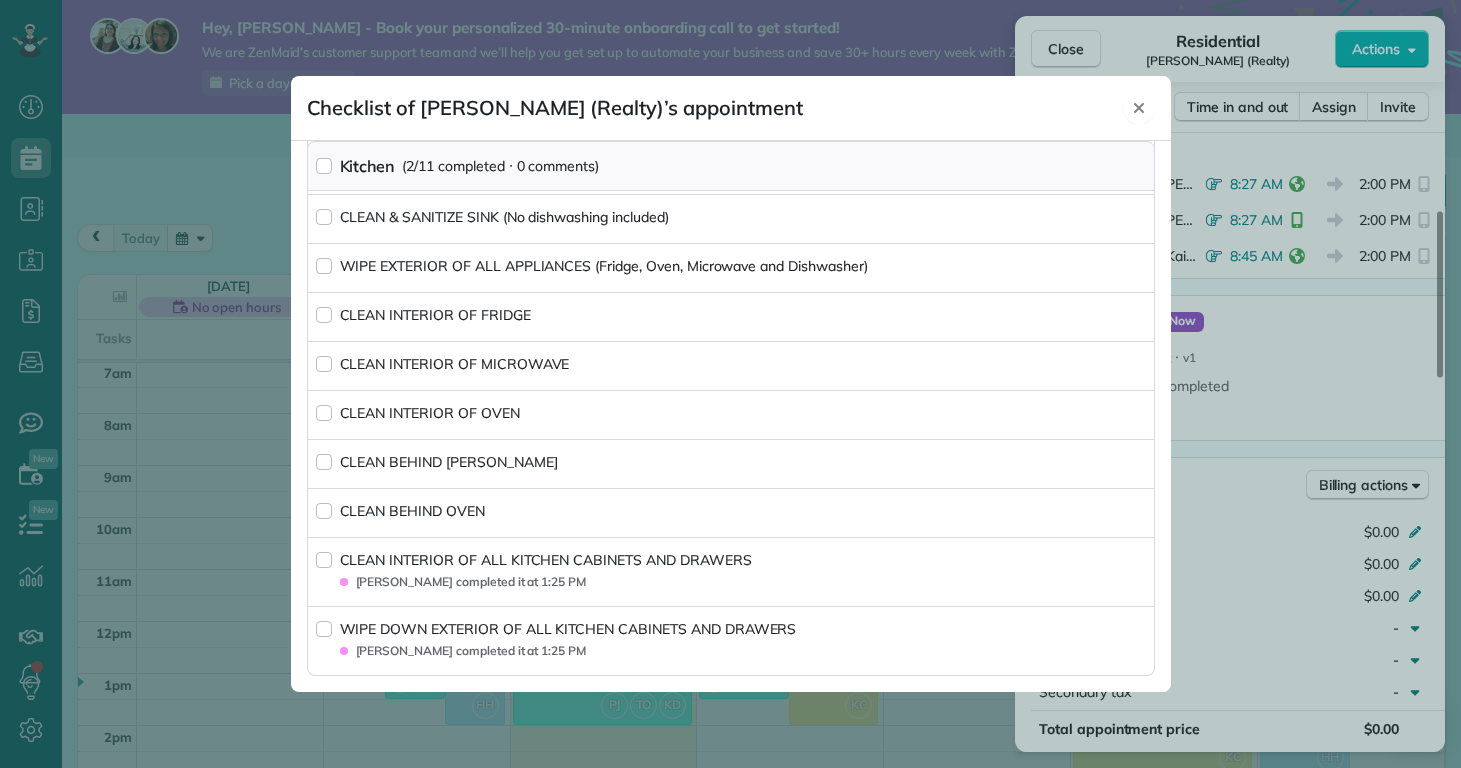 click 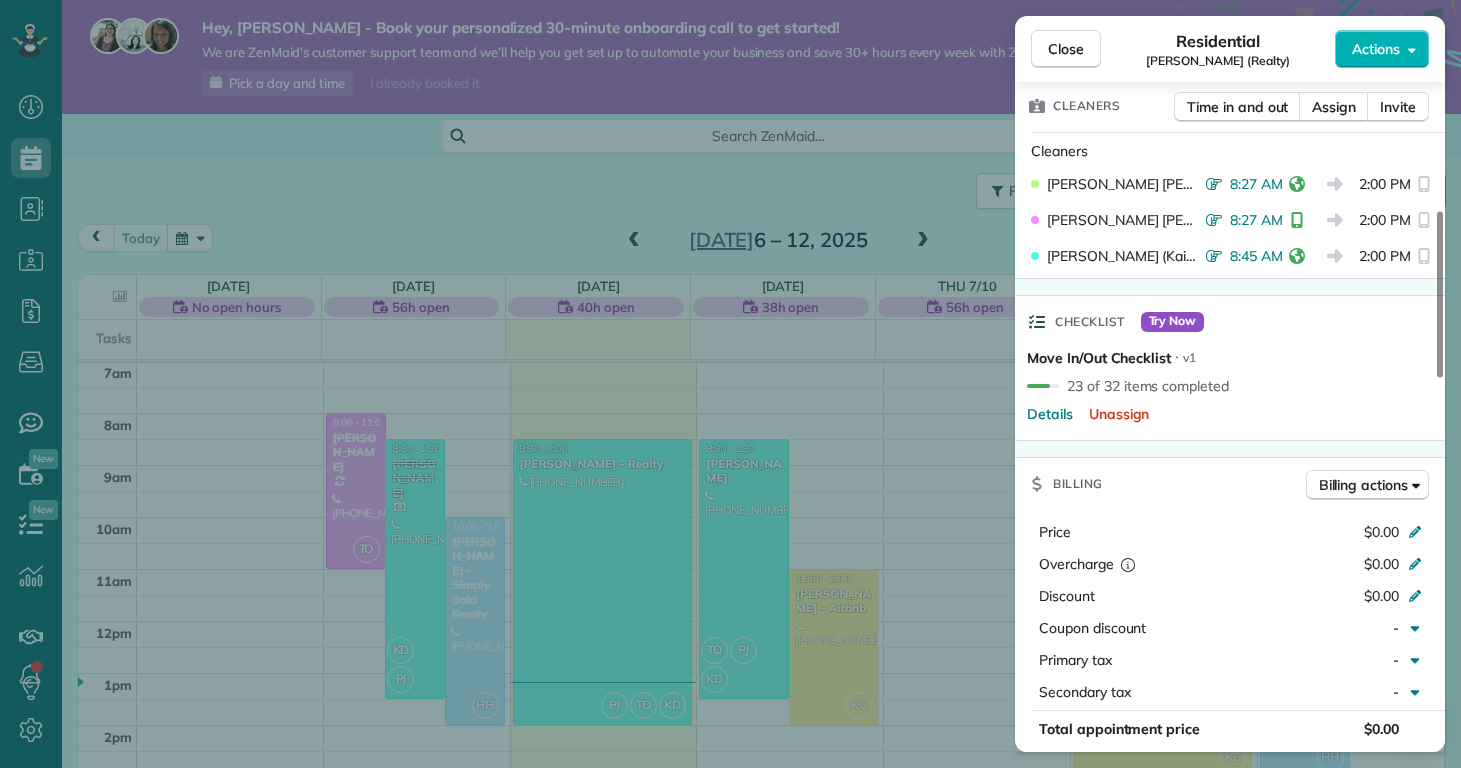 click on "Close Residential Ally Sypniewski (Realty) Actions Status Active Ally Sypniewski (Realty) · Open profile Mobile (570) 240-1845 Copy No email on record Add email View Details Residential Tuesday, July 08, 2025 ( today ) 8:30 AM 2:00 PM 5 hours and 30 minutes One time 523 Cherry Blossom Lane Richlands NC ? Open access information Service was not rated yet Setup ratings Cleaners Time in and out Assign Invite Cleaners Phoebe   Joetzki 8:27 AM 2:00 PM Taylor   Obryan 8:27 AM 2:00 PM Kaitlin (Kaite)   Delorme 8:45 AM 2:00 PM Checklist Try Now Move In/Out Checklist  ⋅  v1 23 of 32 items completed Details Unassign Billing Billing actions Price $0.00 Overcharge $0.00 Discount $0.00 Coupon discount - Primary tax - Secondary tax - Total appointment price $0.00 Tips collected New feature! $0.00 Mark as paid Total including tip $0.00 Get paid online in no-time! Send an invoice and reward your cleaners with tips Charge customer credit card Appointment custom fields Reason for Skip - Hidden from cleaners Pay Method -   2" at bounding box center (730, 384) 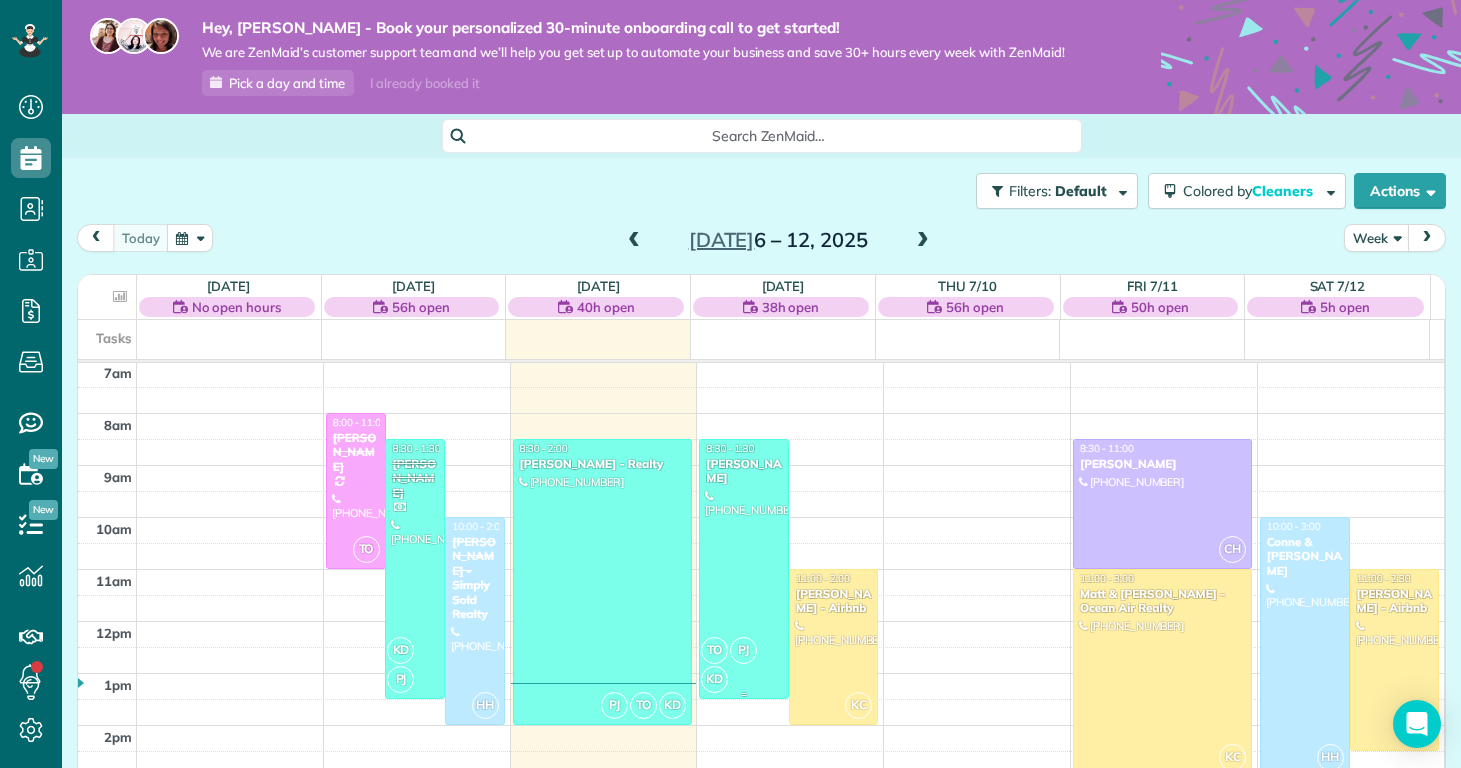 click at bounding box center [744, 569] 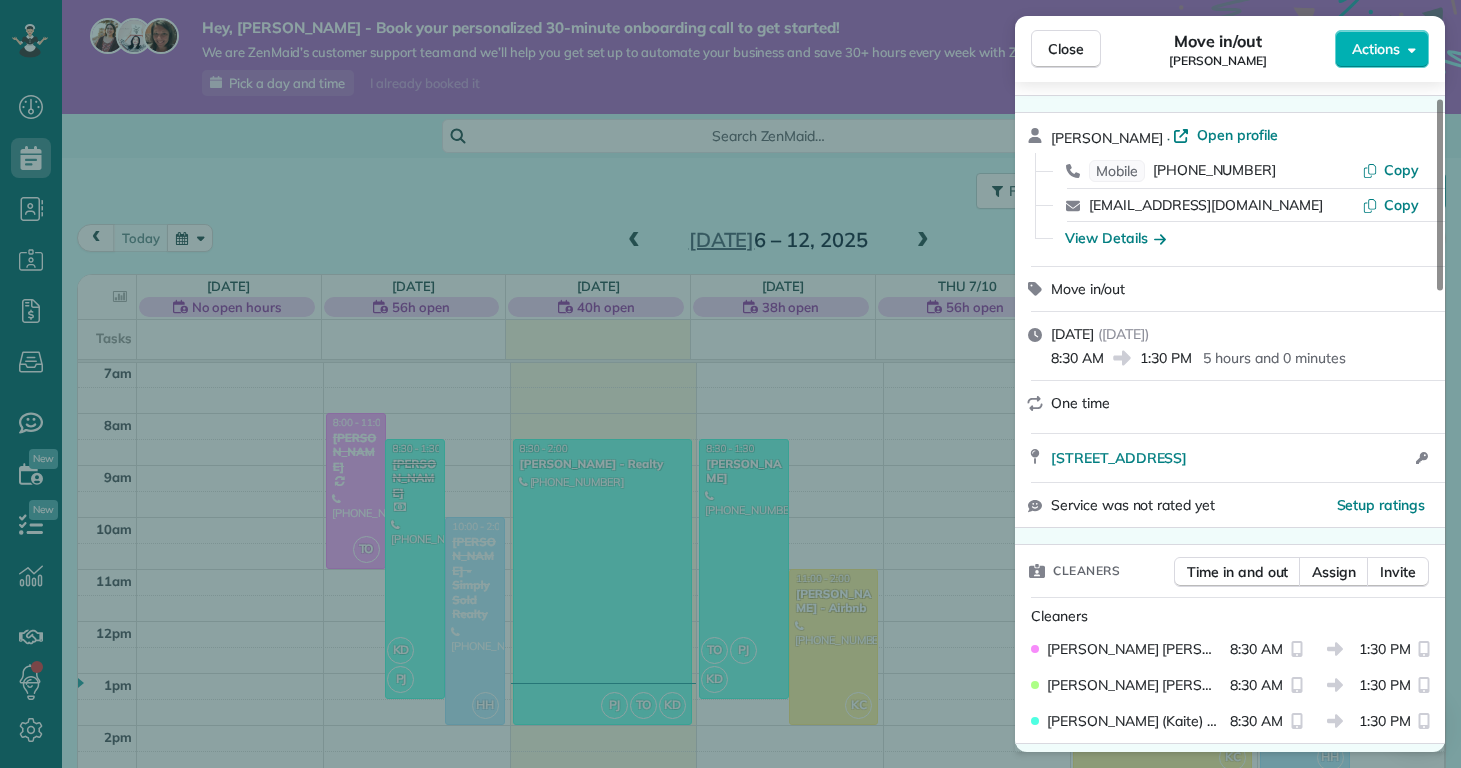 scroll, scrollTop: 54, scrollLeft: 0, axis: vertical 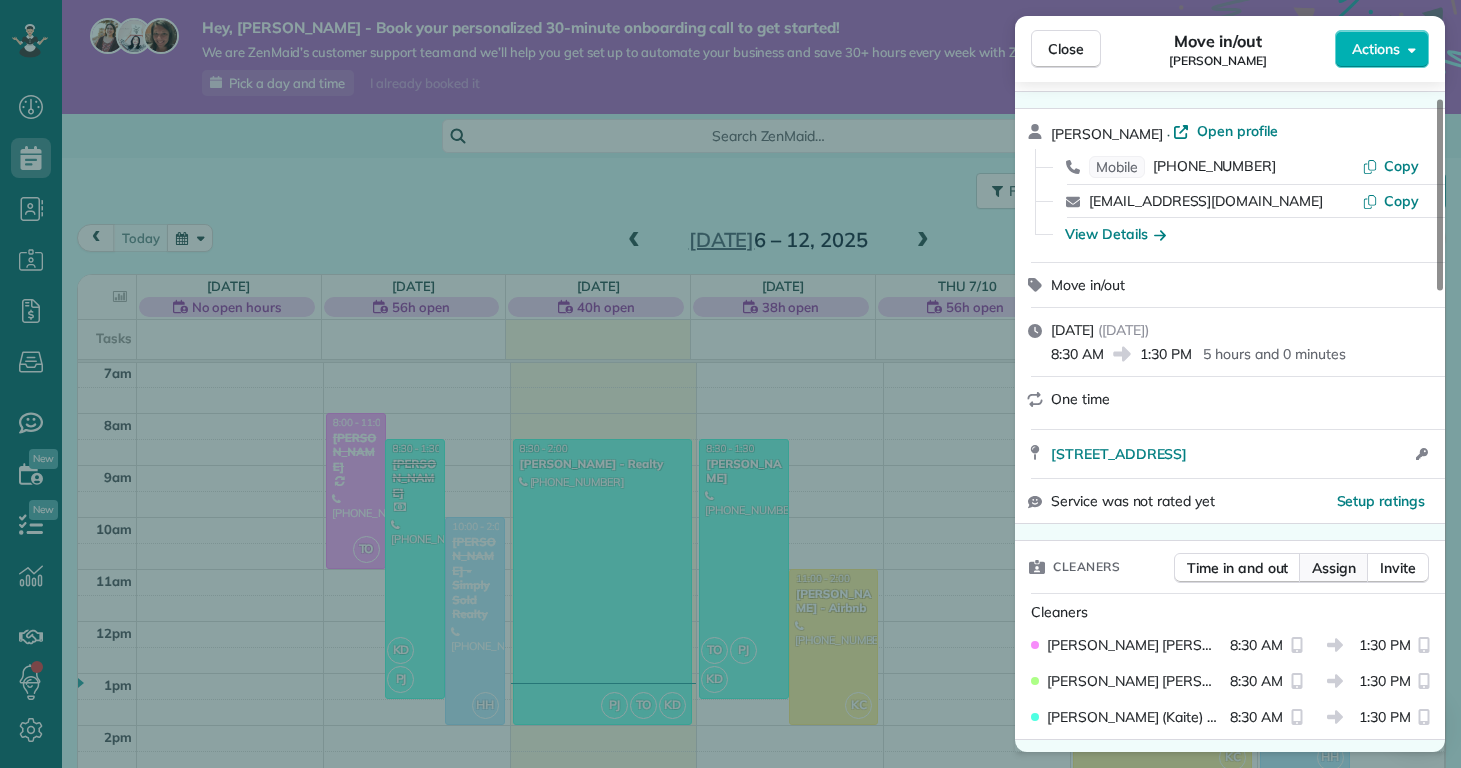 click on "Assign" at bounding box center (1334, 568) 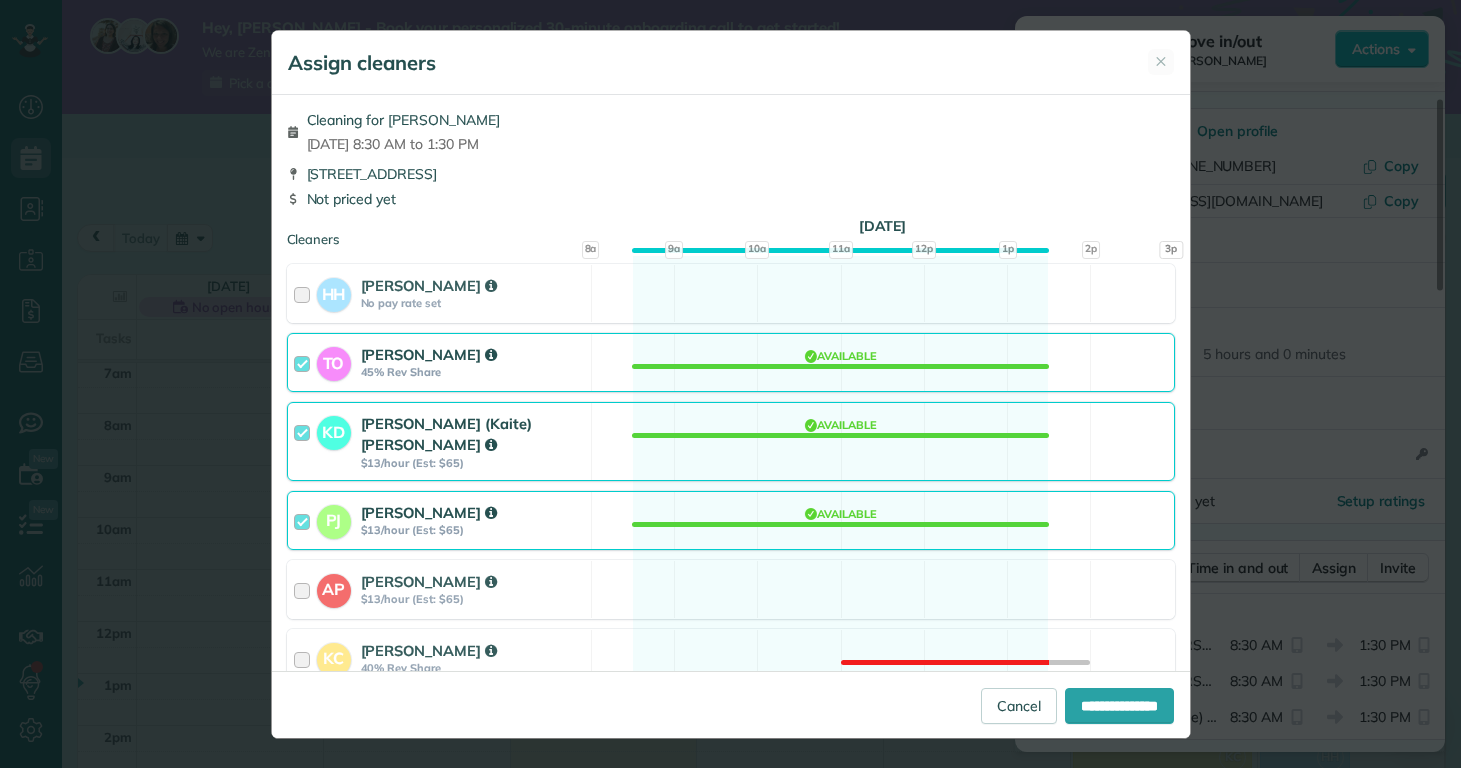 click on "$13/hour (Est: $65)" at bounding box center [473, 530] 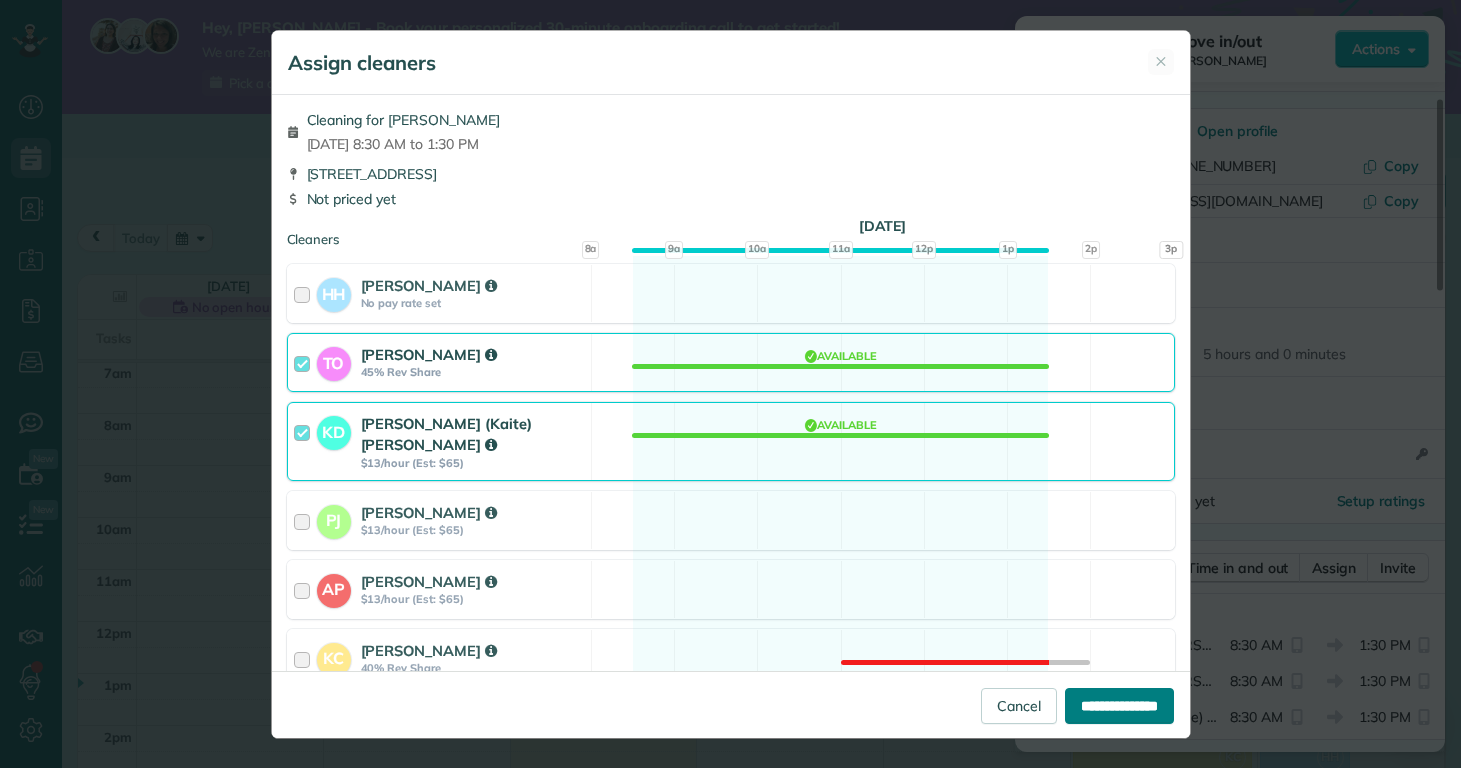 click on "**********" at bounding box center (1119, 706) 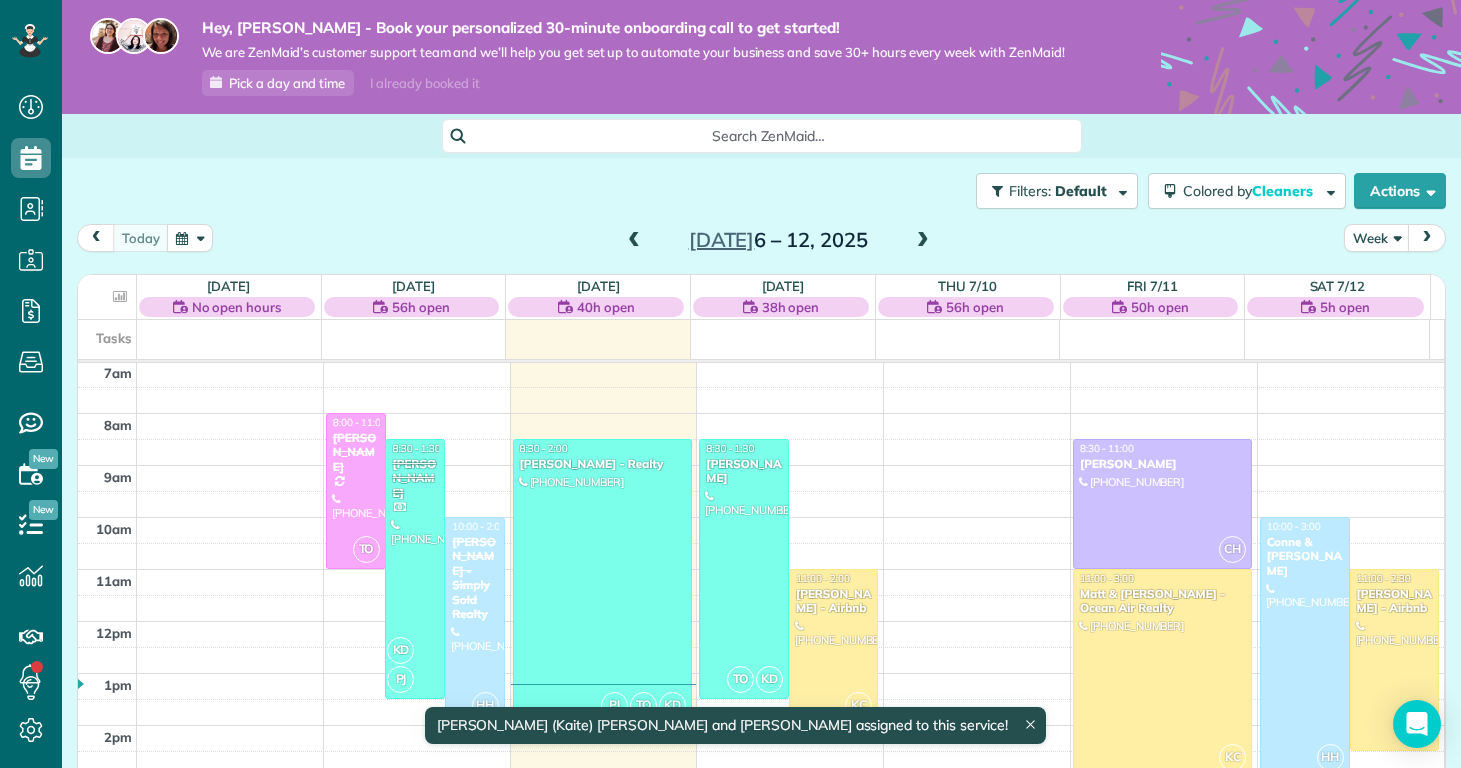 scroll, scrollTop: 365, scrollLeft: 0, axis: vertical 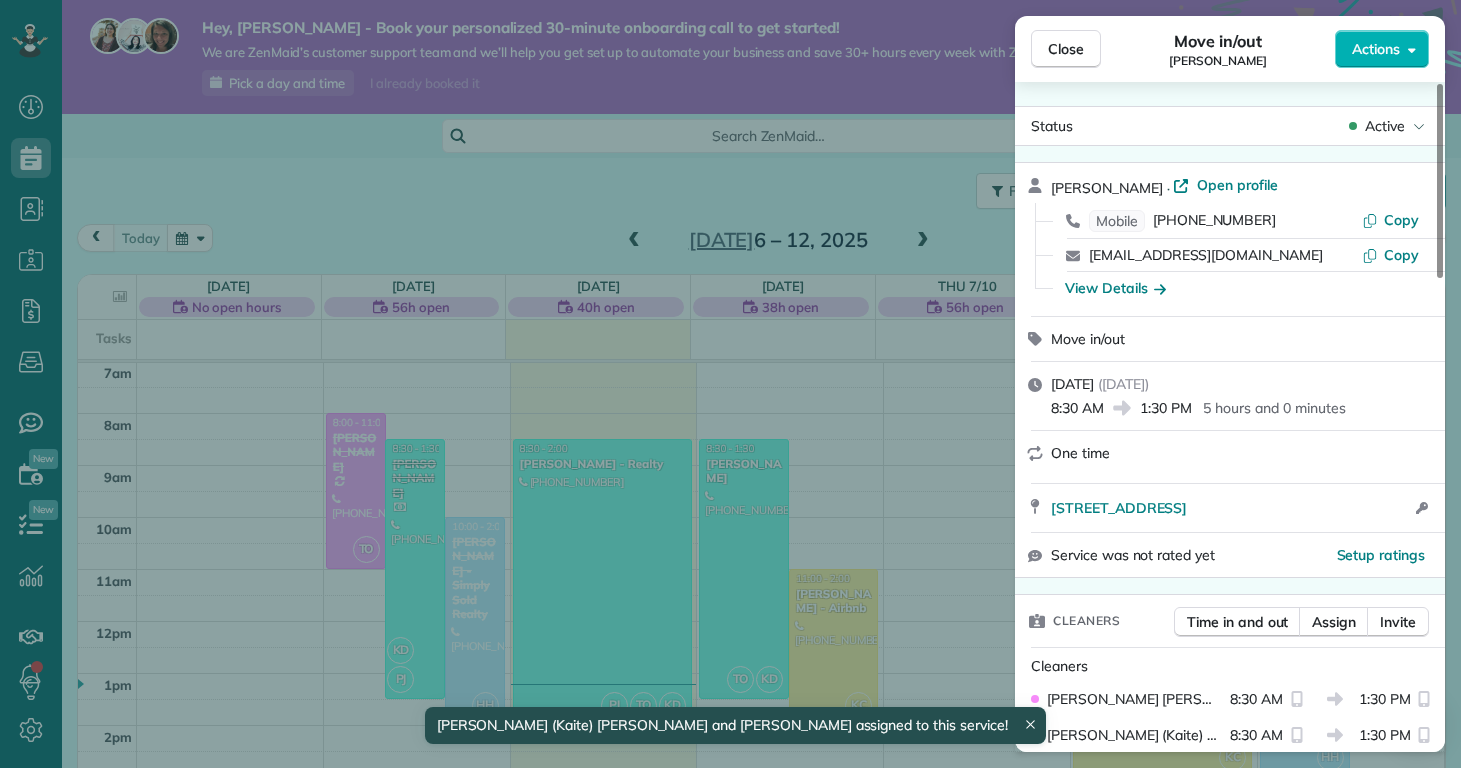click on "Close Move in/out Geoffrey Mraz Actions Status Active Geoffrey Mraz · Open profile Mobile (630) 478-5568 Copy geoffmraz@gmail.com Copy View Details Move in/out Wednesday, July 09, 2025 ( tomorrow ) 8:30 AM 1:30 PM 5 hours and 0 minutes One time 126 Walnut Hills Drive Richlands NC 28574 Open access information Service was not rated yet Setup ratings Cleaners Time in and out Assign Invite Cleaners Taylor   Obryan 8:30 AM 1:30 PM Kaitlin (Kaite)   Delorme 8:30 AM 1:30 PM Checklist Try Now Move In/Out Checklist  ⋅  v1 includes 32 items Details Unassign Billing Billing actions Price $0.00 Overcharge $0.00 Discount $0.00 Coupon discount - Primary tax - Secondary tax - Total appointment price $0.00 Tips collected New feature! $0.00 Mark as paid Total including tip $0.00 Get paid online in no-time! Send an invoice and reward your cleaners with tips Charge customer credit card Appointment custom fields Reason for Skip - Hidden from cleaners Pay Method Credit Card Hidden from cleaners Work items Move In/Out    Notes" at bounding box center (730, 384) 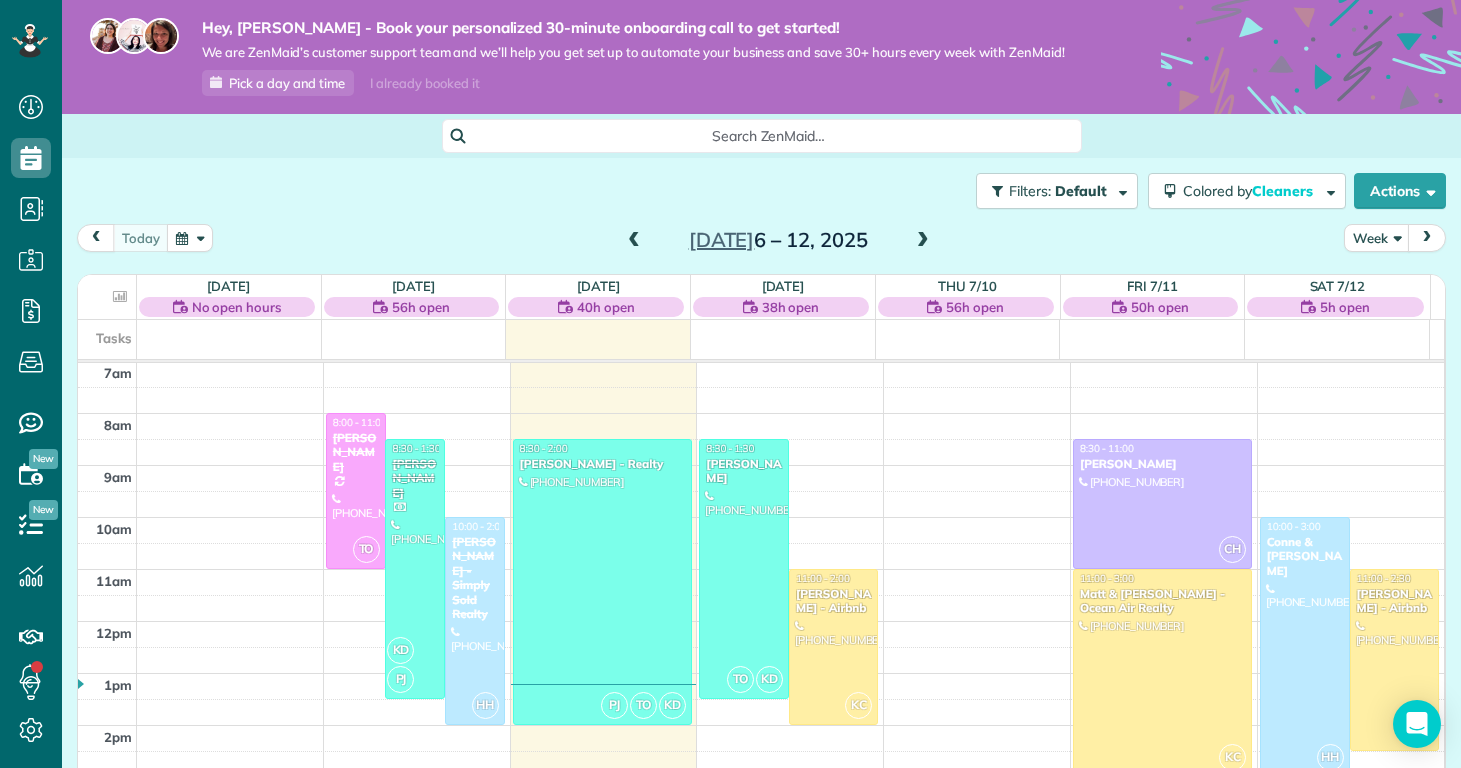 click at bounding box center (923, 241) 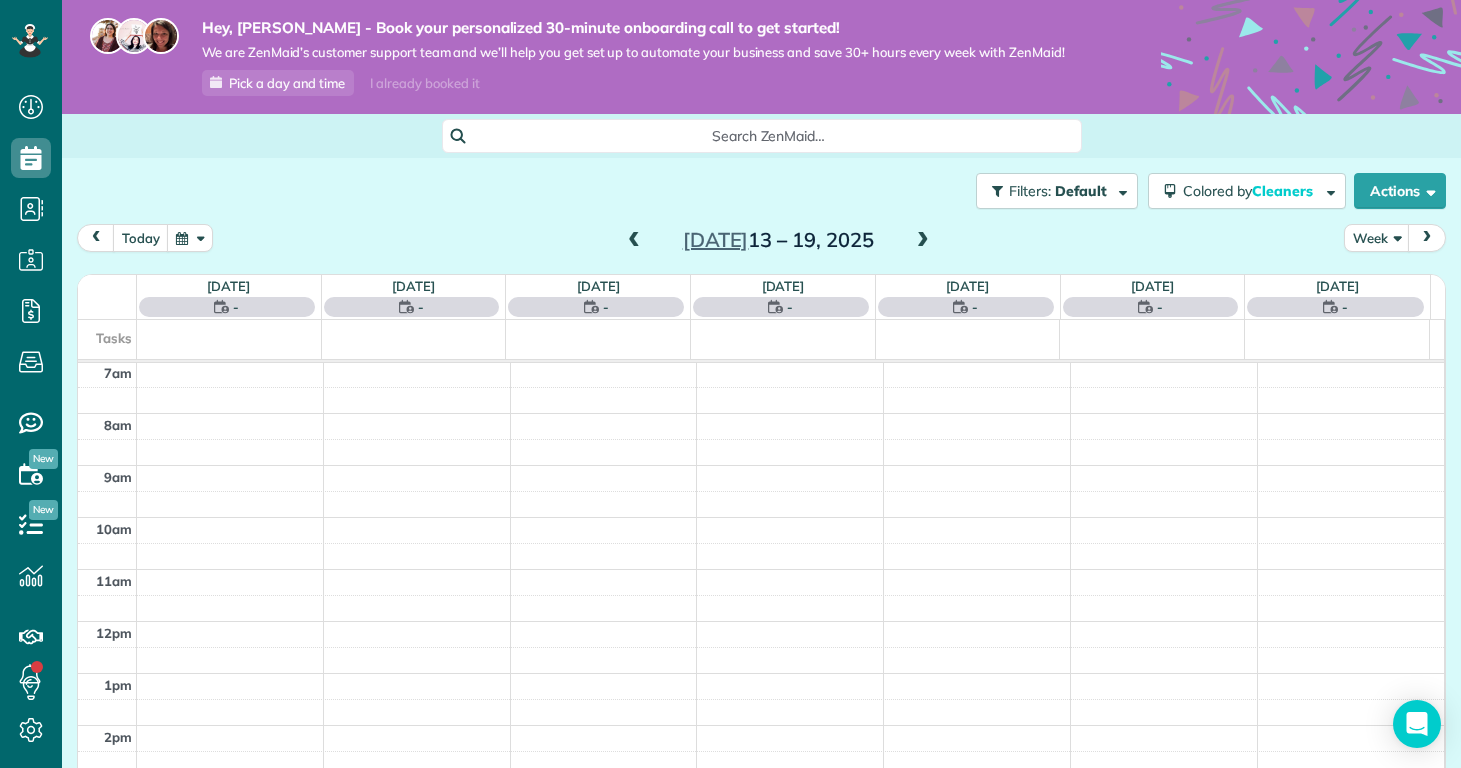 scroll, scrollTop: 365, scrollLeft: 0, axis: vertical 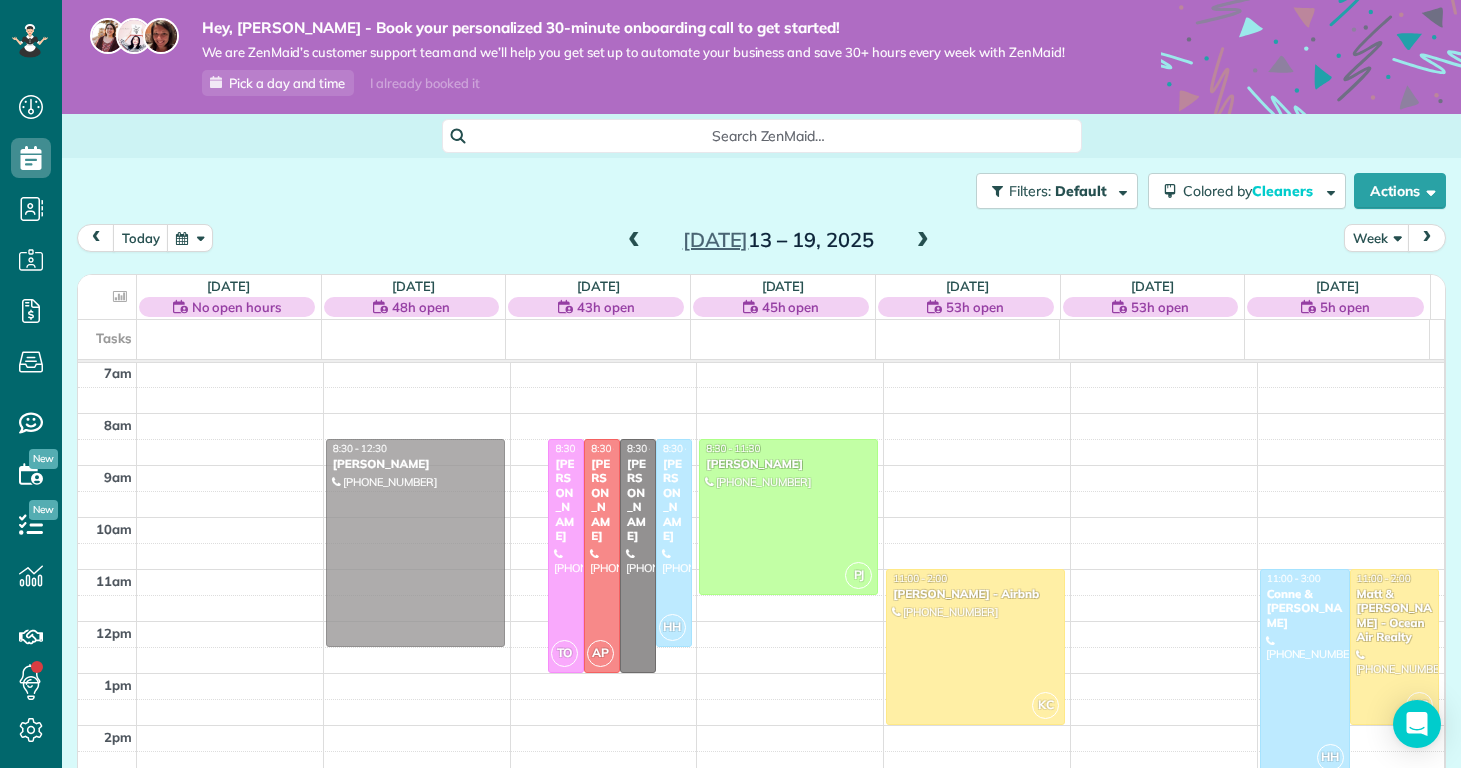 drag, startPoint x: 527, startPoint y: 491, endPoint x: 364, endPoint y: 511, distance: 164.22241 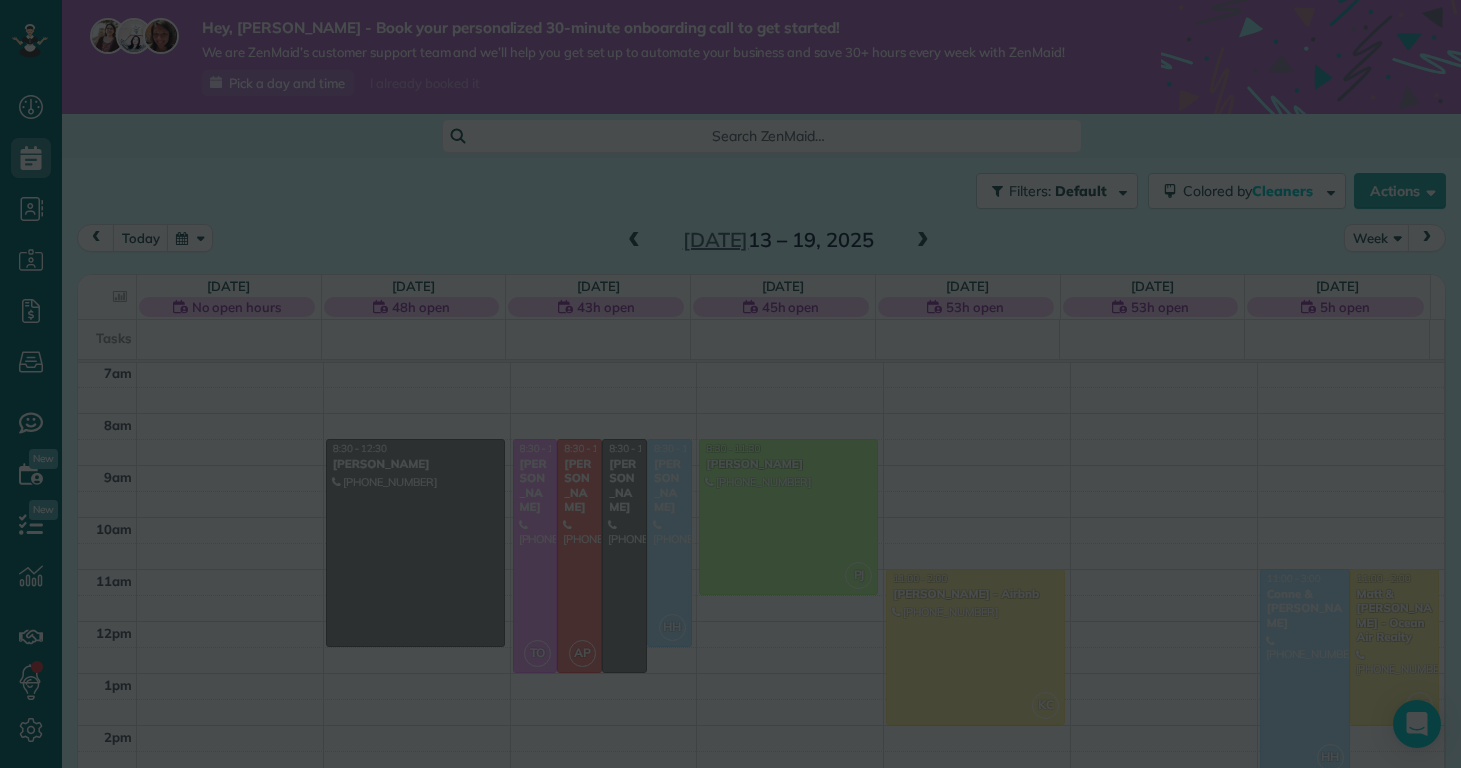 scroll, scrollTop: 365, scrollLeft: 0, axis: vertical 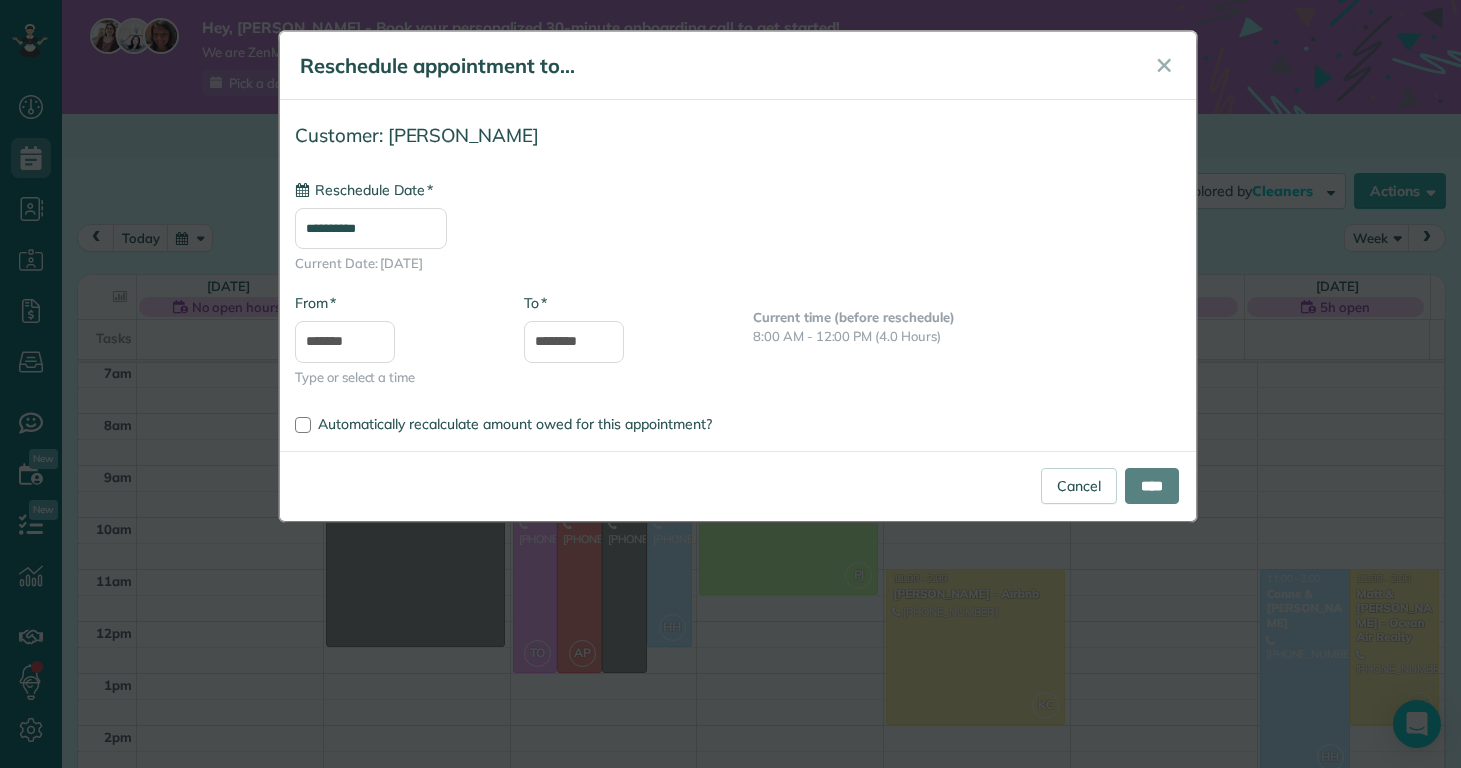 type on "**********" 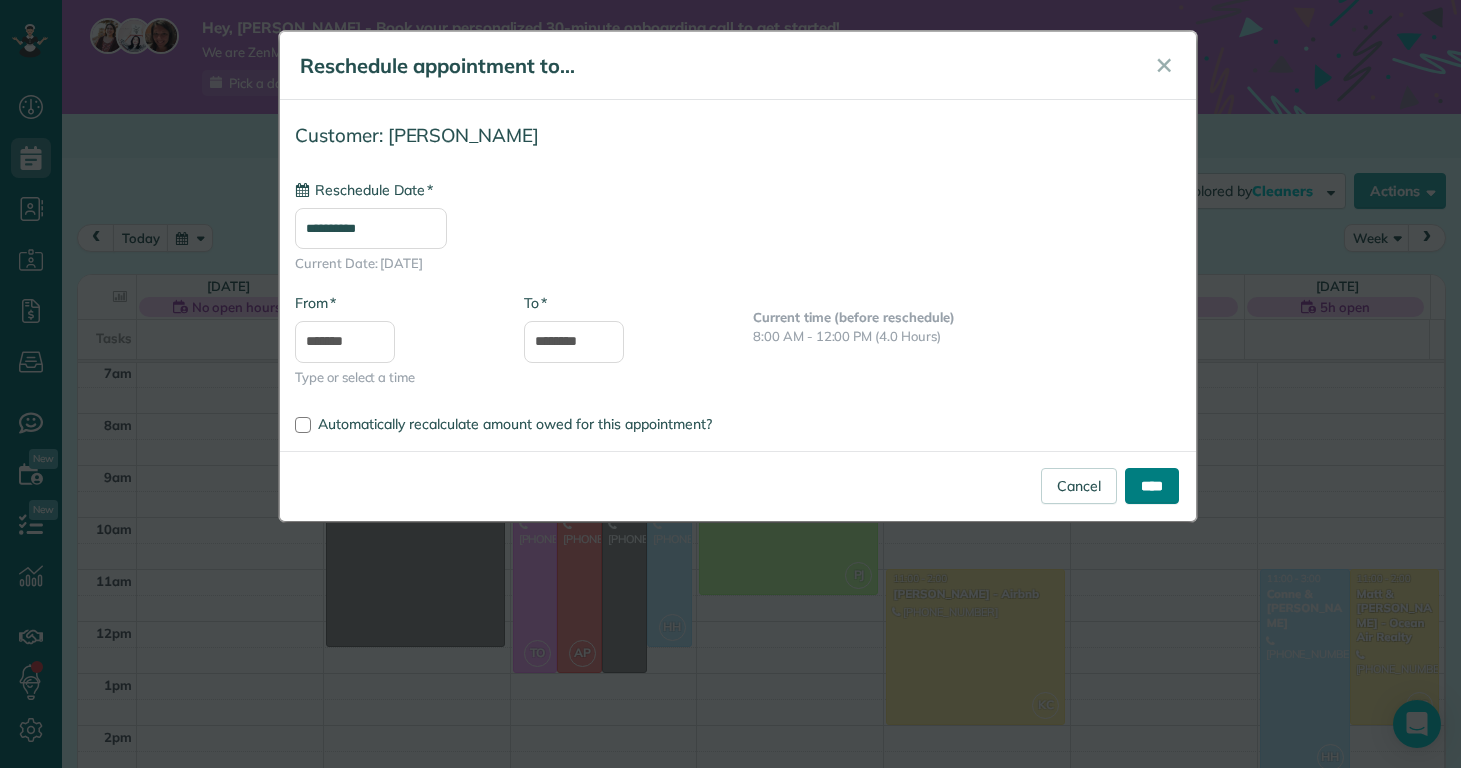 click on "****" at bounding box center [1152, 486] 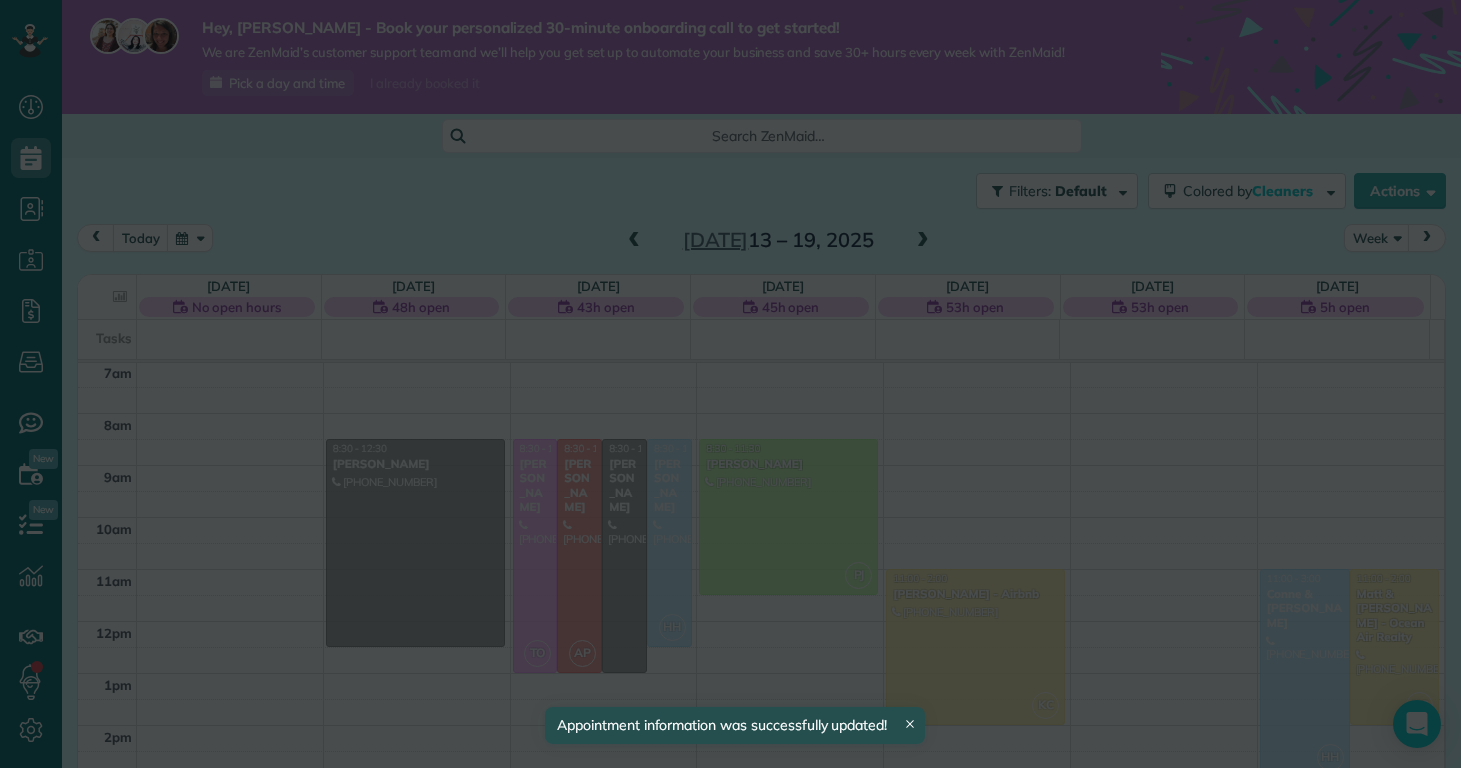 scroll, scrollTop: 365, scrollLeft: 0, axis: vertical 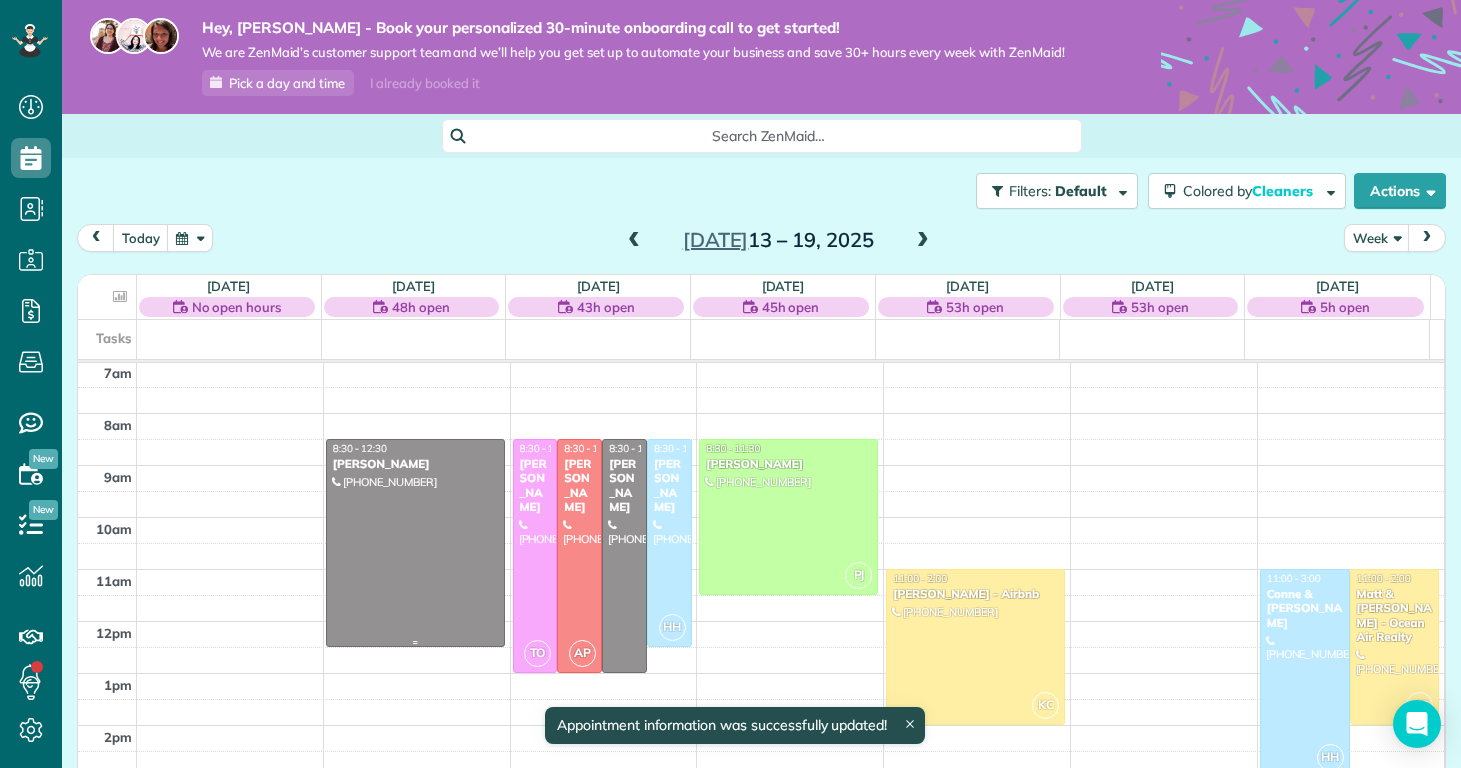 click at bounding box center (415, 543) 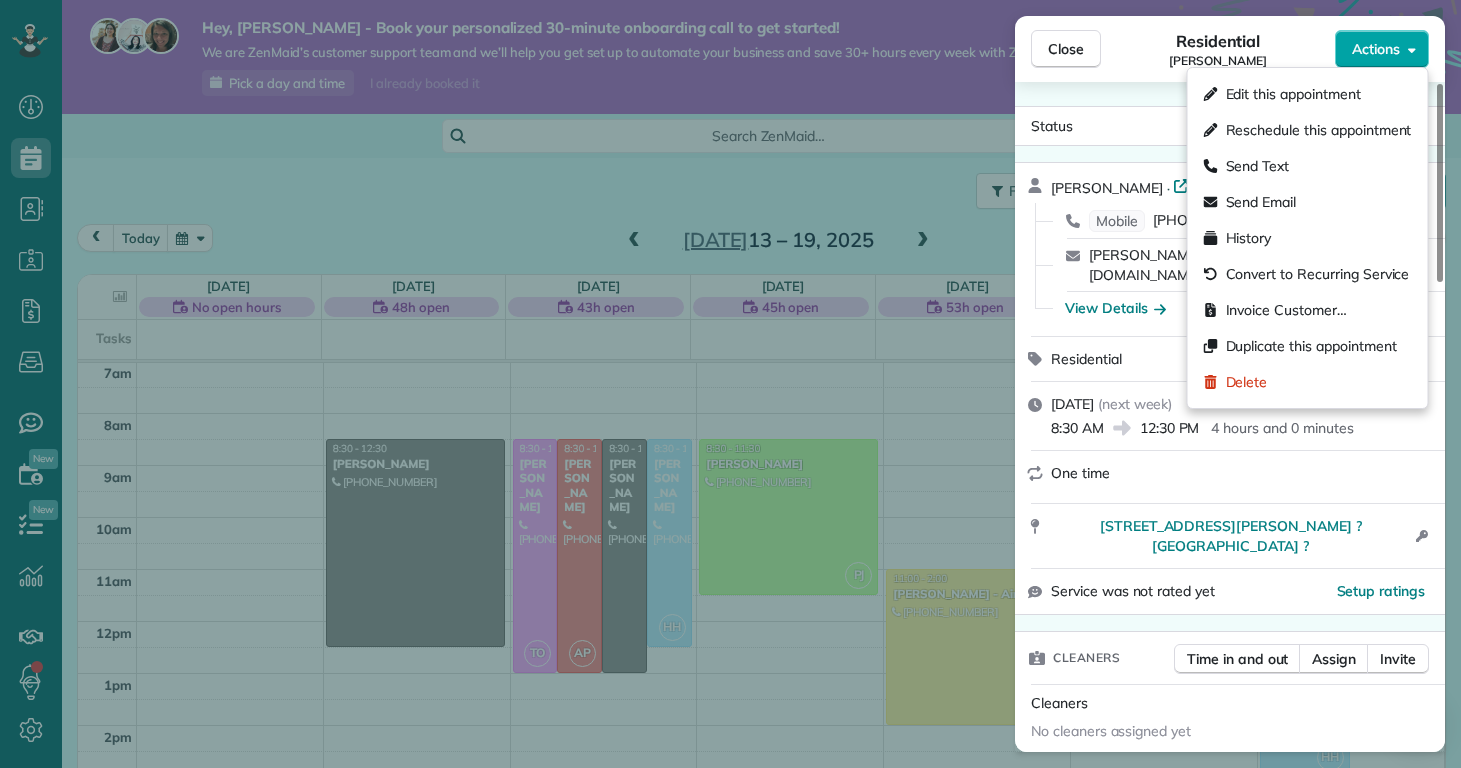 click on "Actions" at bounding box center (1376, 49) 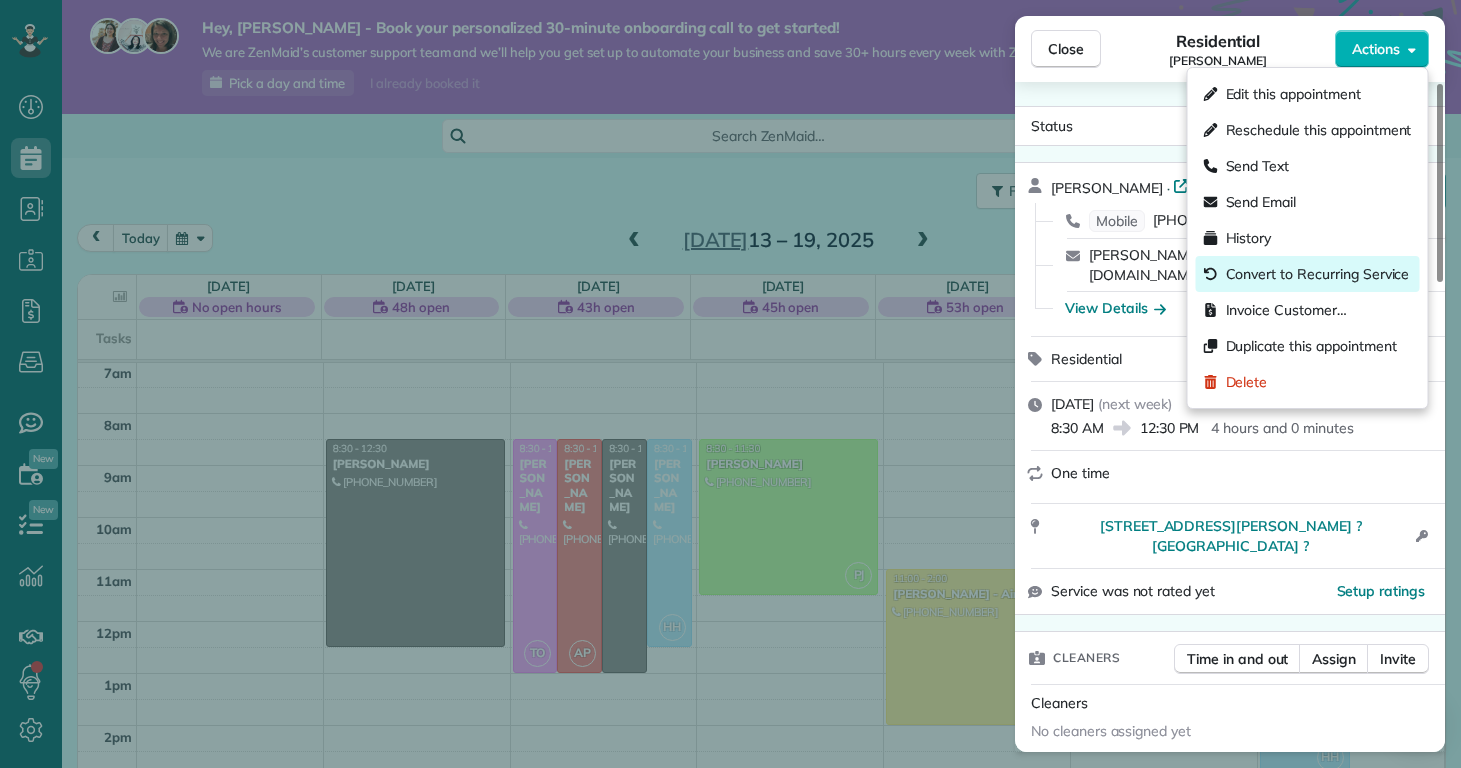 click on "Convert to Recurring Service" at bounding box center (1318, 274) 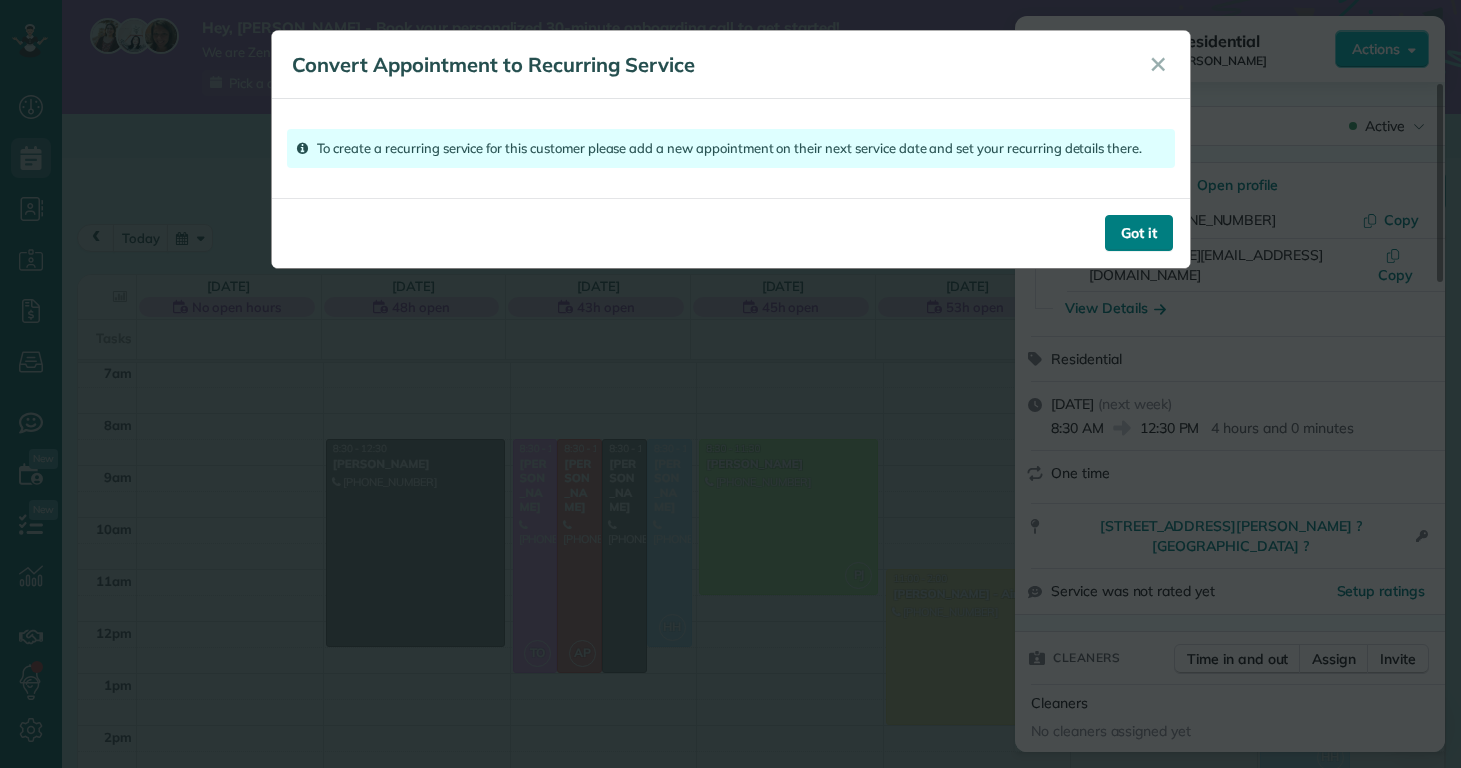 click on "Got it" at bounding box center [1139, 233] 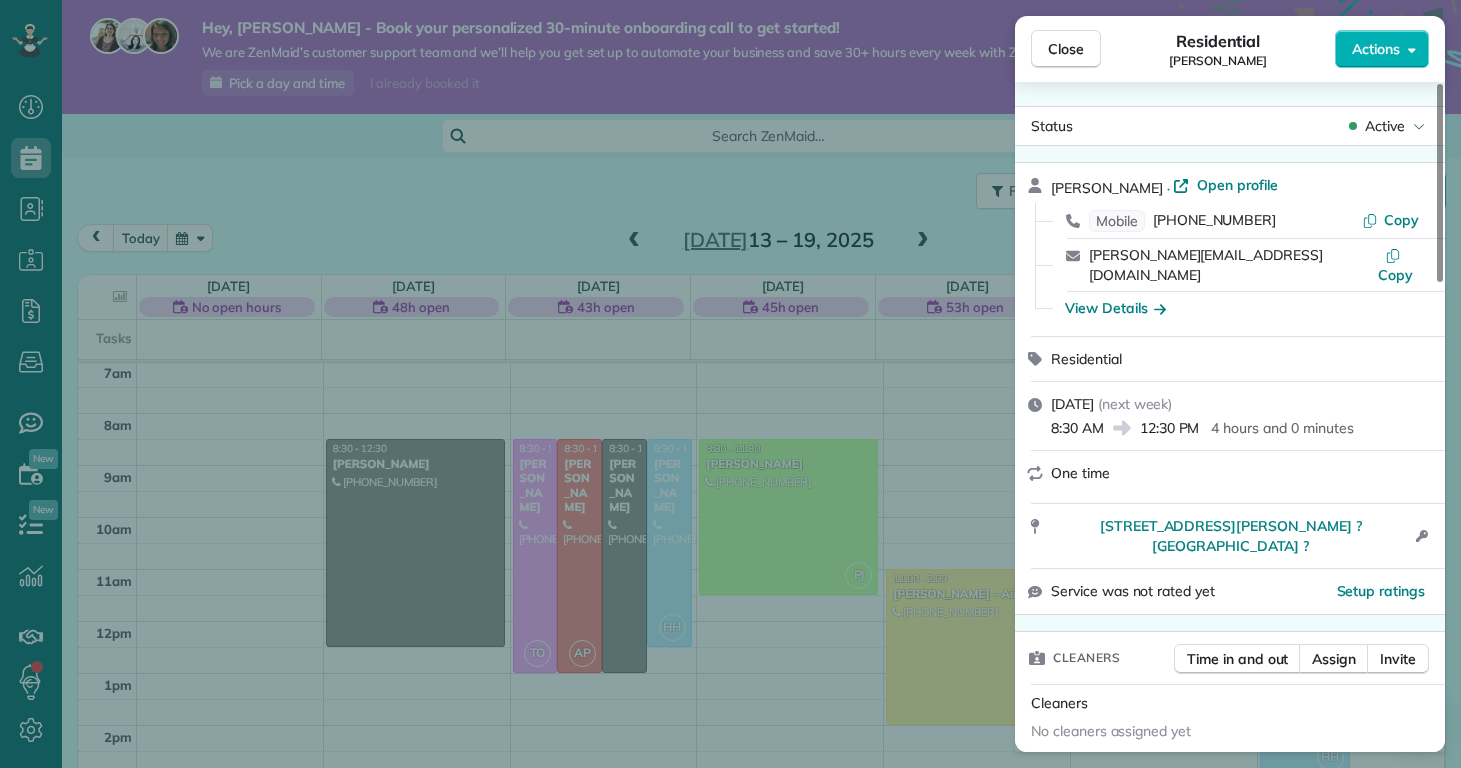 click on "Close Residential Kathleen Bengaly Actions Status Active Kathleen Bengaly · Open profile Mobile (520) 509-5735 Copy kathy_bengaly@hotmail.com Copy View Details Residential Monday, July 14, 2025 ( next week ) 8:30 AM 12:30 PM 4 hours and 0 minutes One time 4662 Butler Drive South Midwaypark ? NC ? Open access information Service was not rated yet Setup ratings Cleaners Time in and out Assign Invite Cleaners No cleaners assigned yet Checklist Try Now Standard Clean Checklist   ⋅  v1 includes 10 items Details Unassign Billing Billing actions Price $0.00 Overcharge $0.00 Discount $0.00 Coupon discount - Primary tax - Secondary tax - Total appointment price $0.00 Tips collected New feature! $0.00 Mark as paid Total including tip $0.00 Get paid online in no-time! Send an invoice and reward your cleaners with tips Charge customer credit card Appointment custom fields Reason for Skip - Hidden from cleaners Pay Method - Hidden from cleaners Work items Standard Clean    Notes Appointment 1 Customer 0 New note Public" at bounding box center (730, 384) 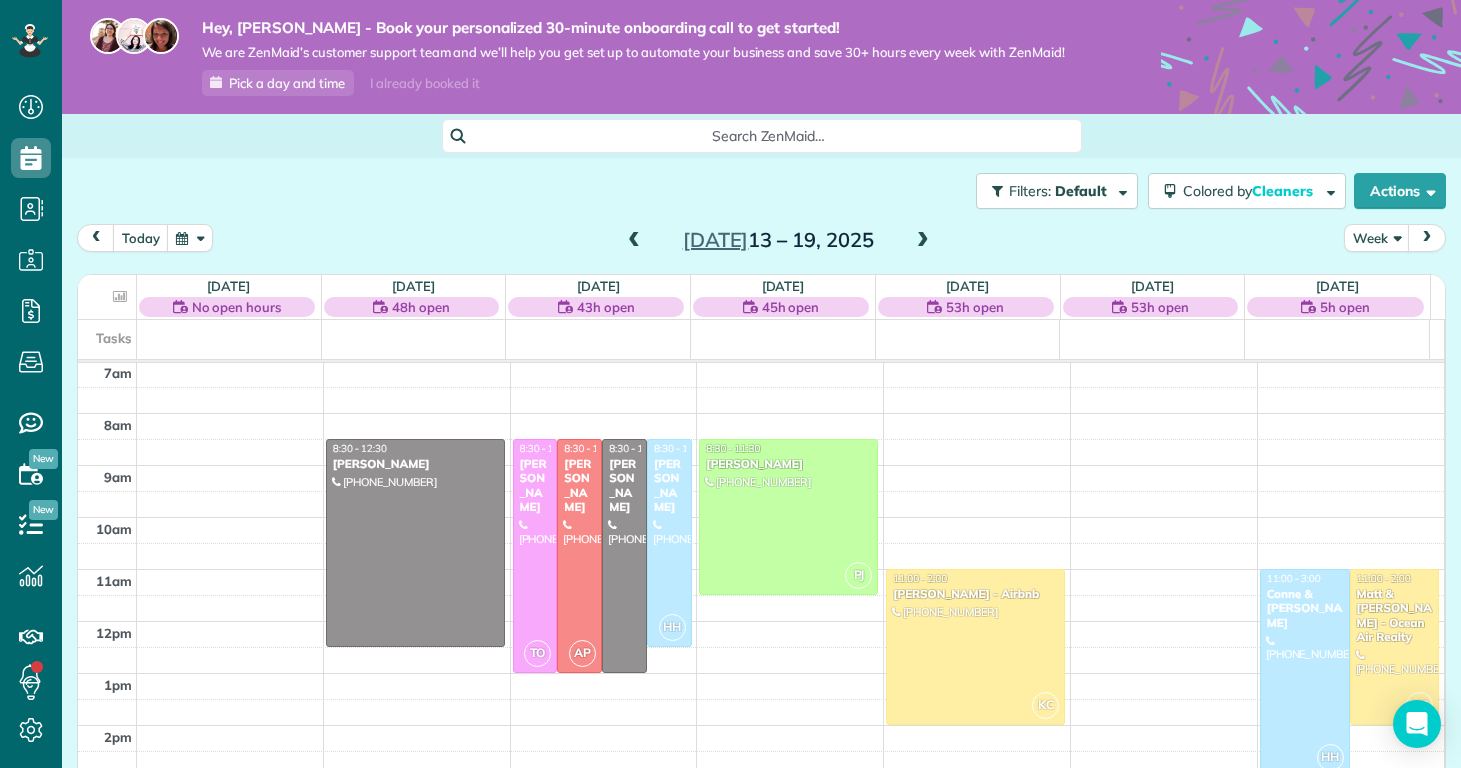 click at bounding box center [923, 241] 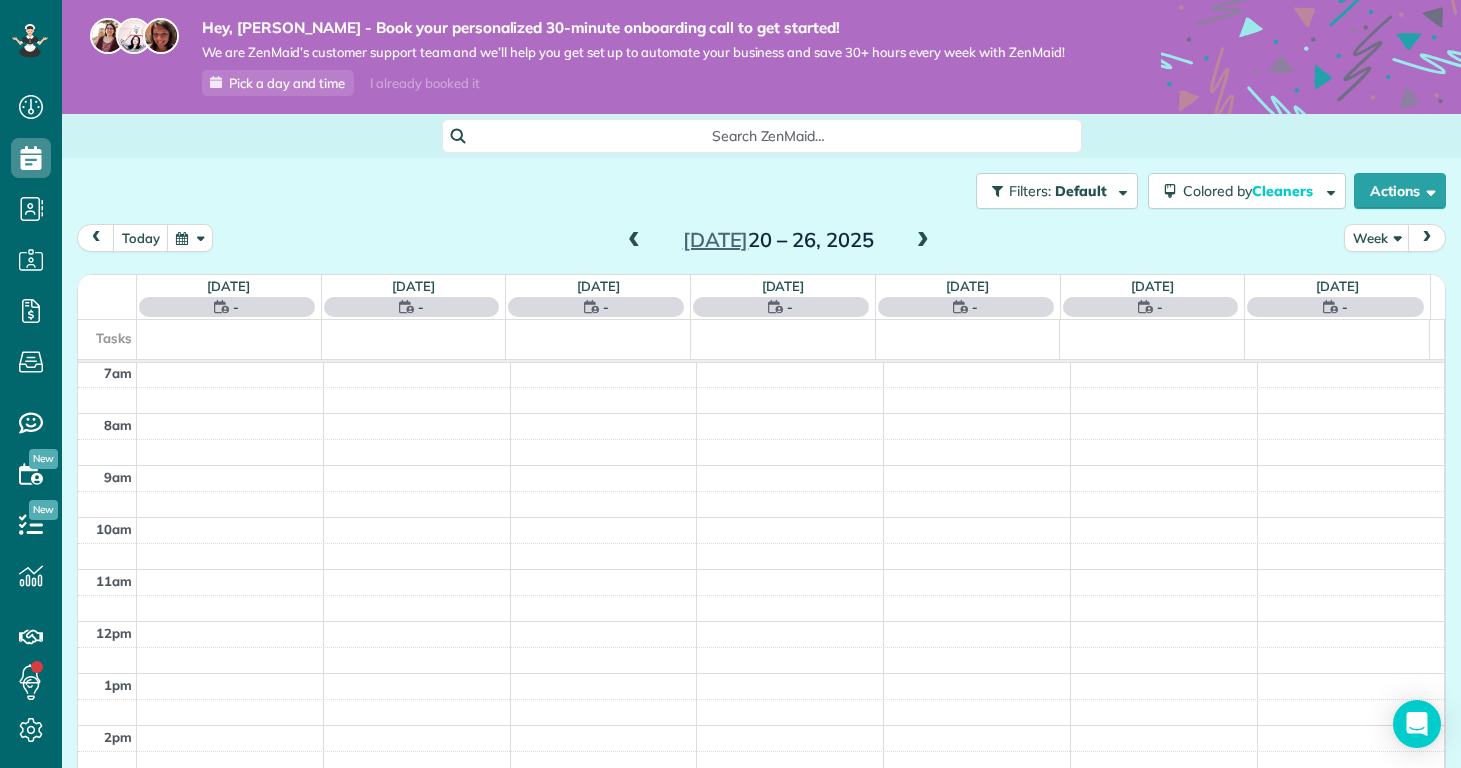 scroll, scrollTop: 365, scrollLeft: 0, axis: vertical 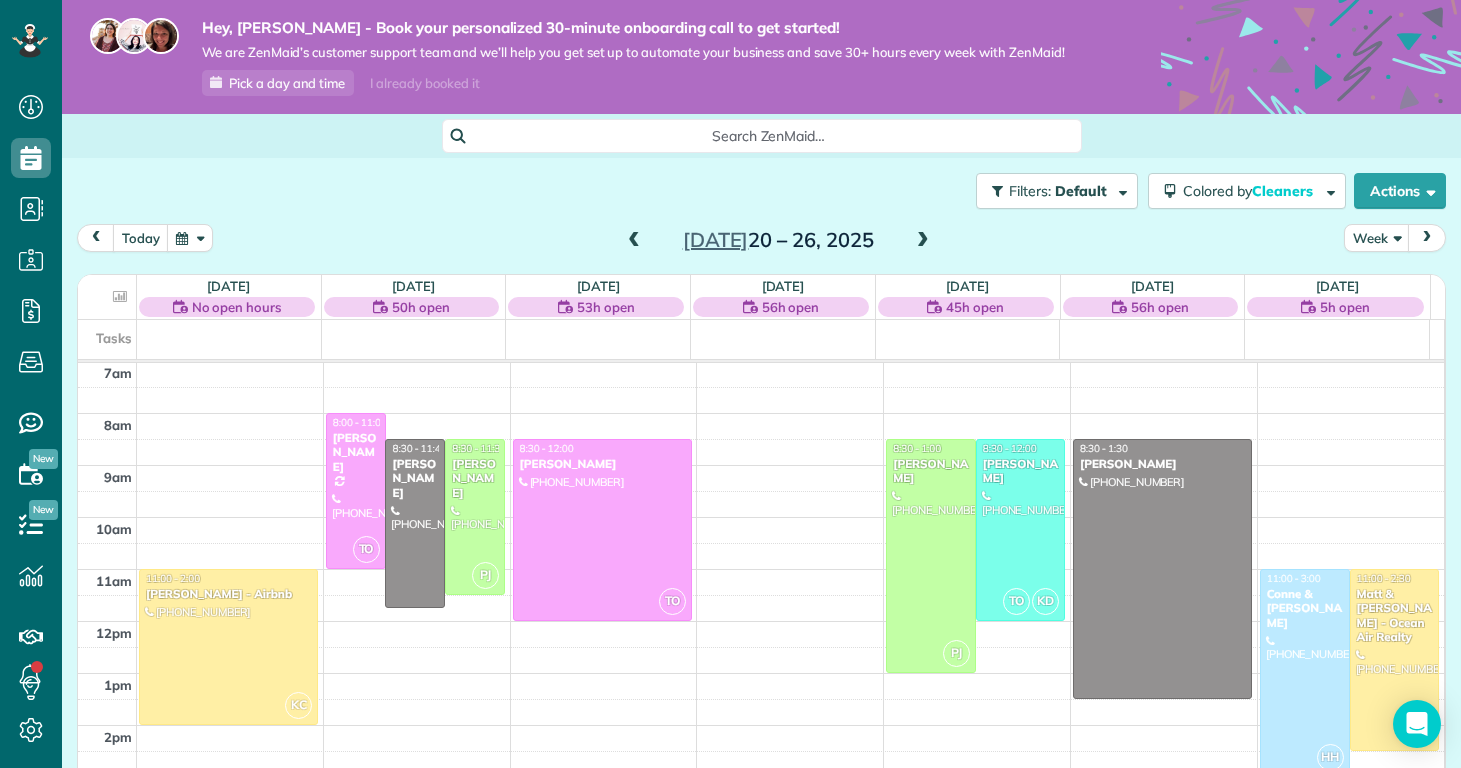 click at bounding box center [923, 241] 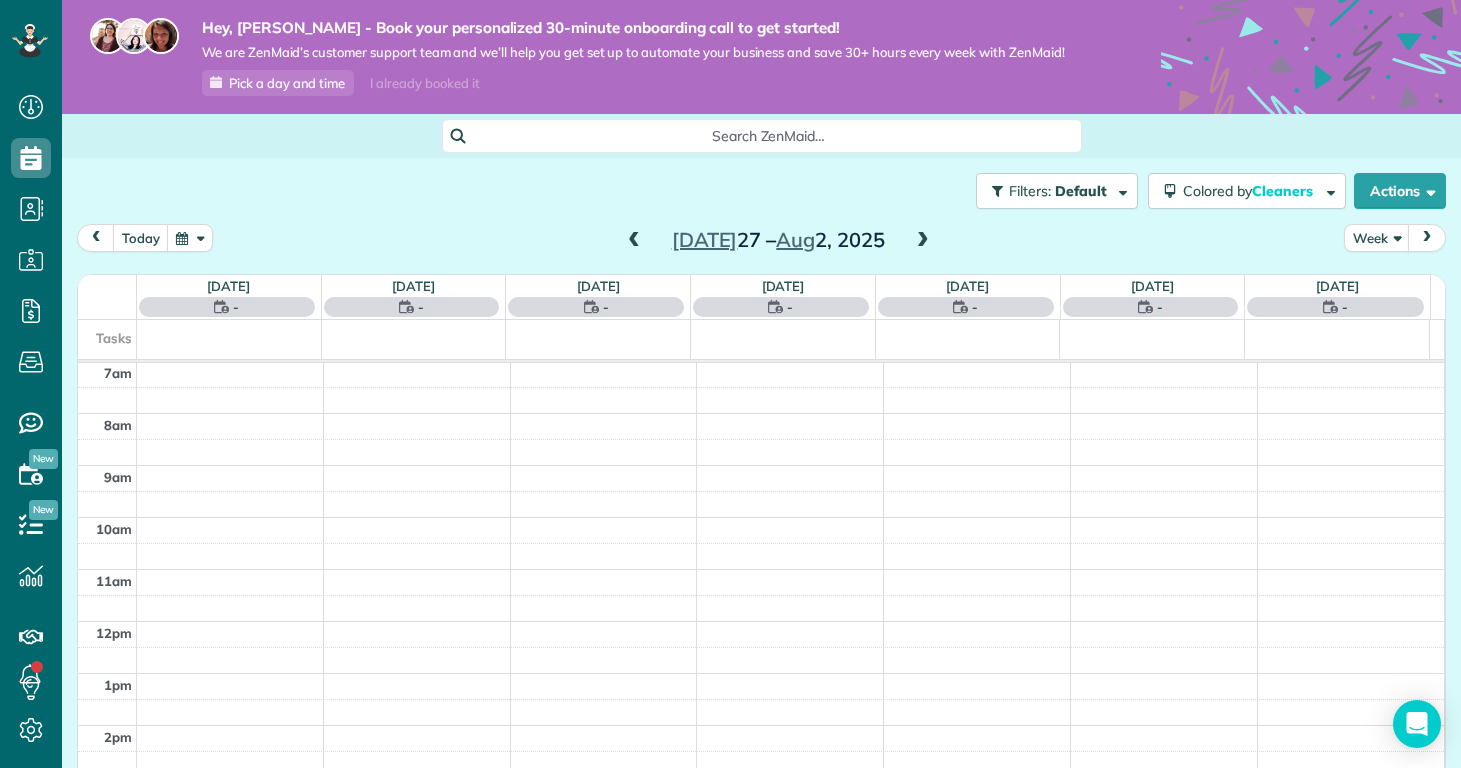 scroll, scrollTop: 365, scrollLeft: 0, axis: vertical 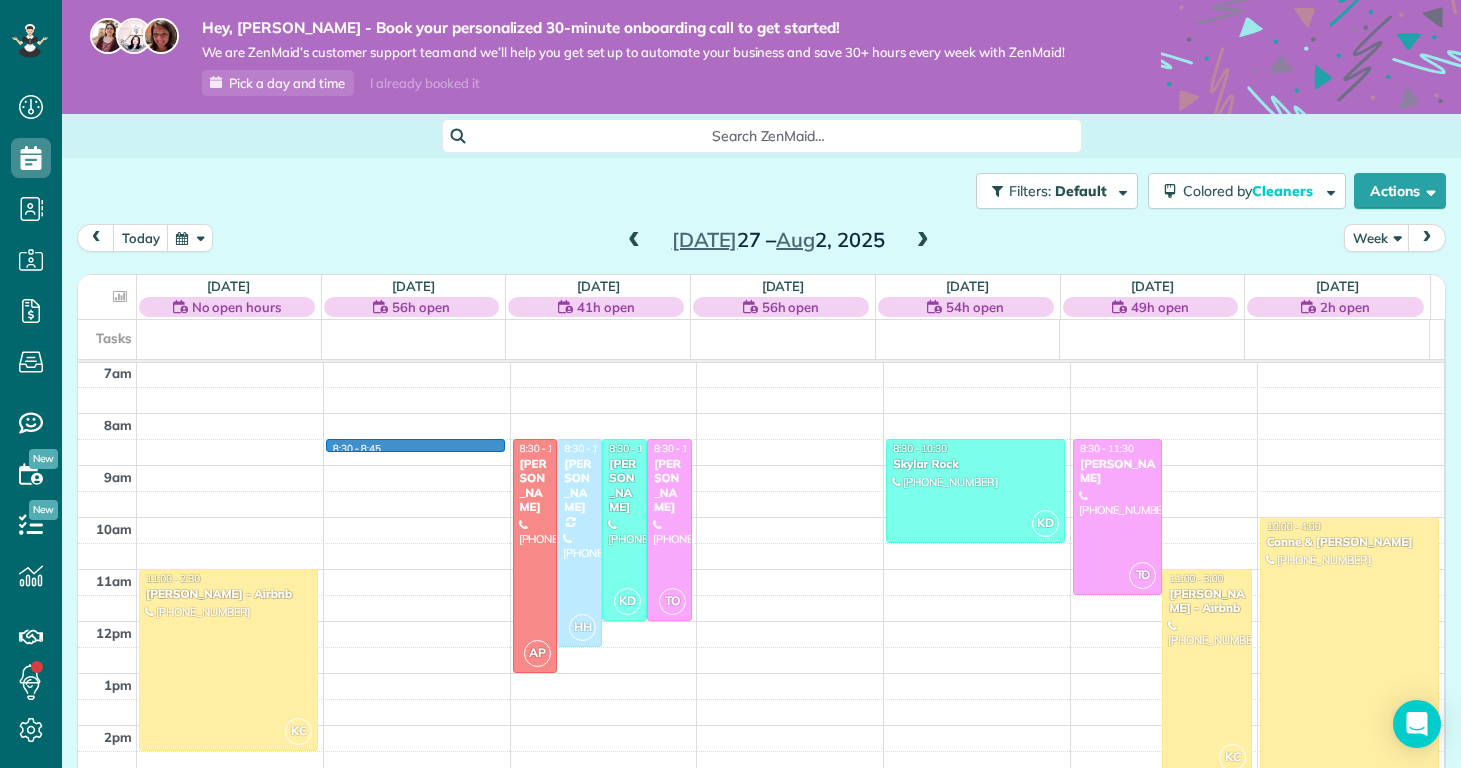 click on "12am 1am 2am 3am 4am 5am 6am 7am 8am 9am 10am 11am 12pm 1pm 2pm 3pm 4pm 5pm 6pm 7pm 8pm 9pm 10pm 11pm KC 11:00 - 2:30 Nathan Carithers - Airbnb (910) 833-2761 121 Quartersdeck Rogers Bay North Topsail Beach, NC 28460 8:30 - 8:45 AP 8:30 - 1:00 Deanna Marcantonio (914) 469-2107 6815 Baltimore Rd Jacksonville, NC 28543 HH 8:30 - 12:30 Margaret Black (914) 316-3721 119 Bernhurst Rd New Bern, NC 28560 KD 8:30 - 12:00 Kathleen Bengaly (520) 509-5735 4662 Butler Drive South Midwaypark ?, NC ? TO 8:30 - 12:00 Kristina Bowker (910) 340-3604 106 Wynstone Lane Jacksonville, NC 28540 KD 8:30 - 10:30 Skylar Rock (910) 833-0462 104 Jenna Rea Road Hubert, NC 28539 TO 8:30 - 11:30 Lonnie Tyndall (910) 358-0222 105 Appleton Lane Richlands, NC 28574 KC 11:00 - 3:00 Nathan Carithers - Airbnb (910) 833-2761 121 Quartersdeck Rogers Bay North Topsail Beach, NC 28460 KC 10:00 - 4:00 Conne & Robert Fox (678) 478-7678 213 Pinellas Bay Dr North Topsail Beach, NC 28460" at bounding box center [761, 621] 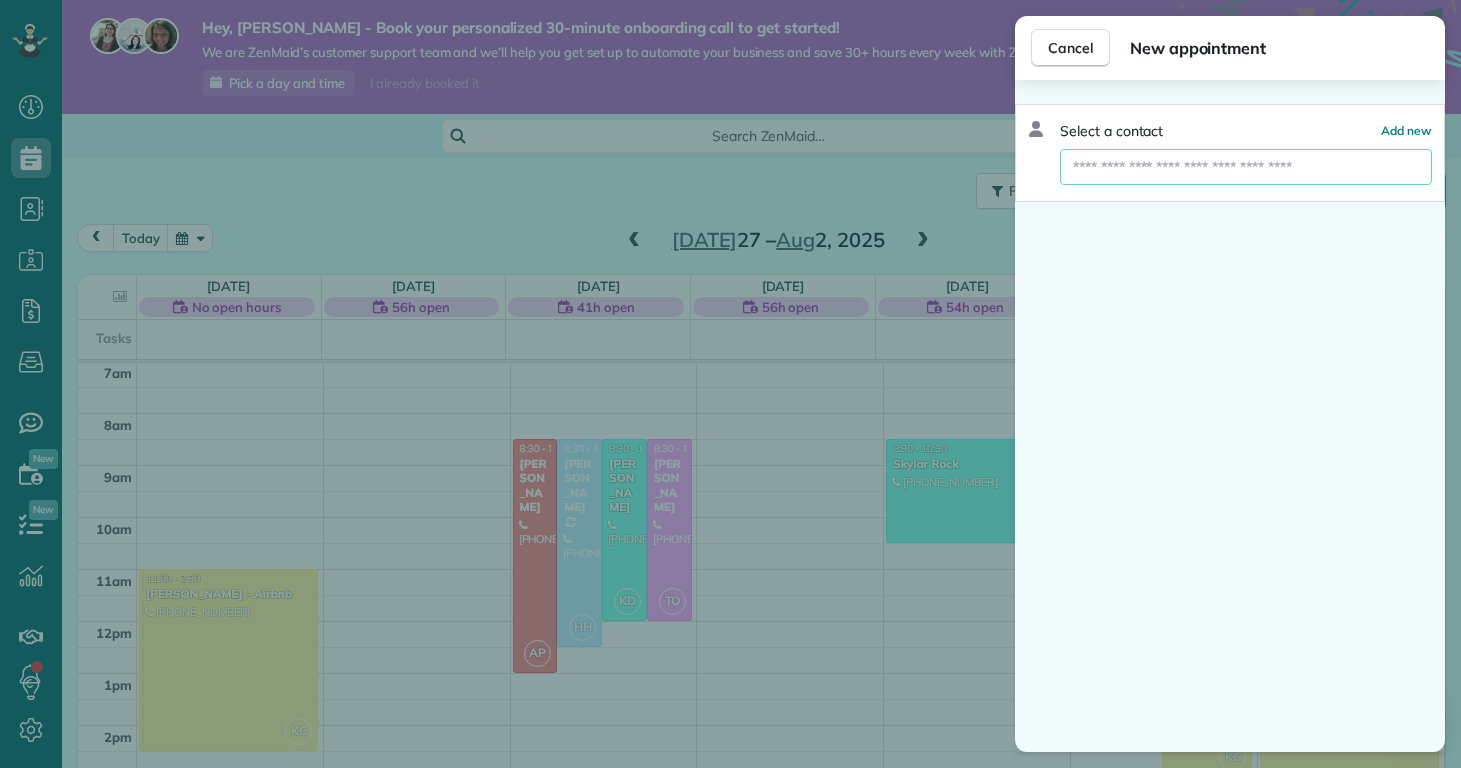 click at bounding box center [1246, 167] 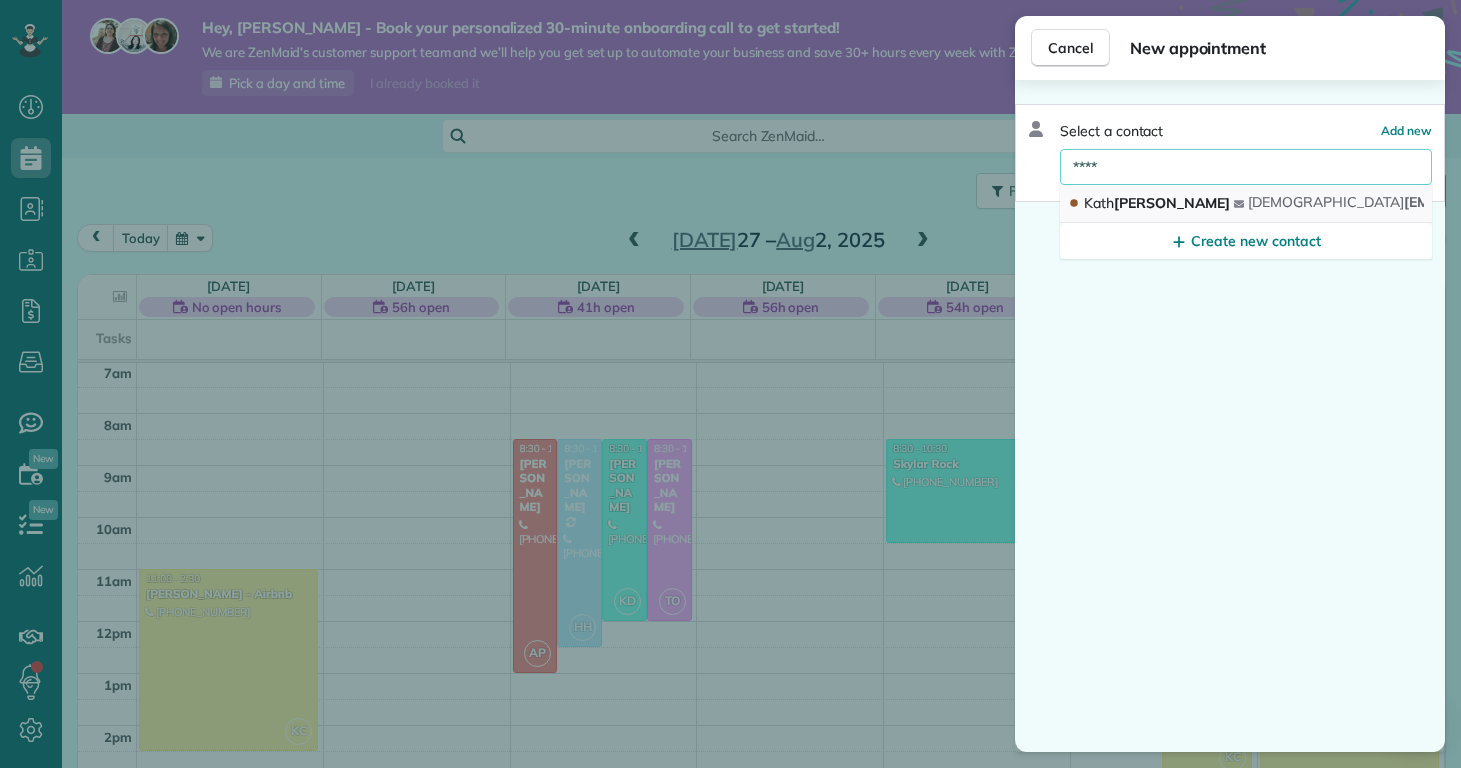 type on "****" 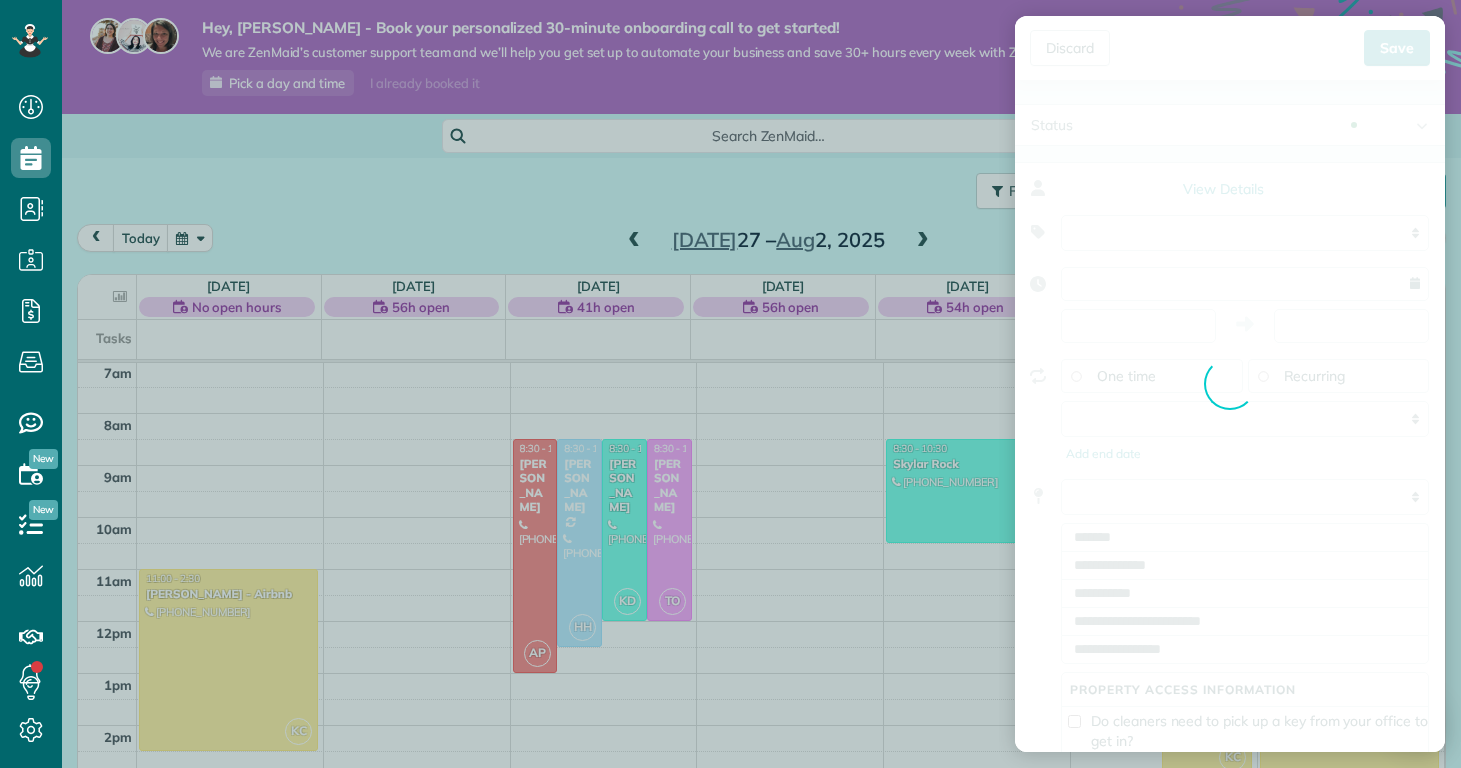 type on "**********" 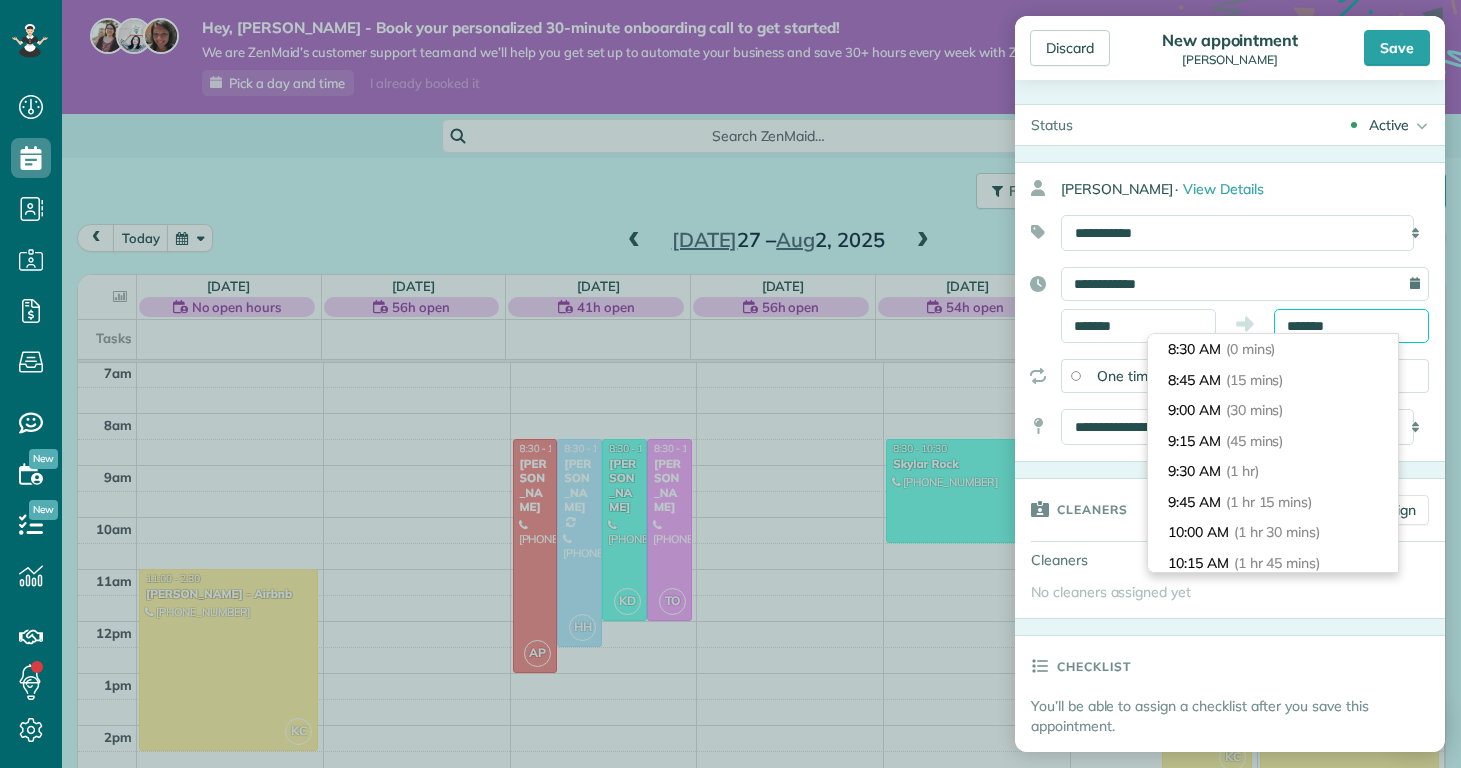 click on "*******" at bounding box center (1351, 326) 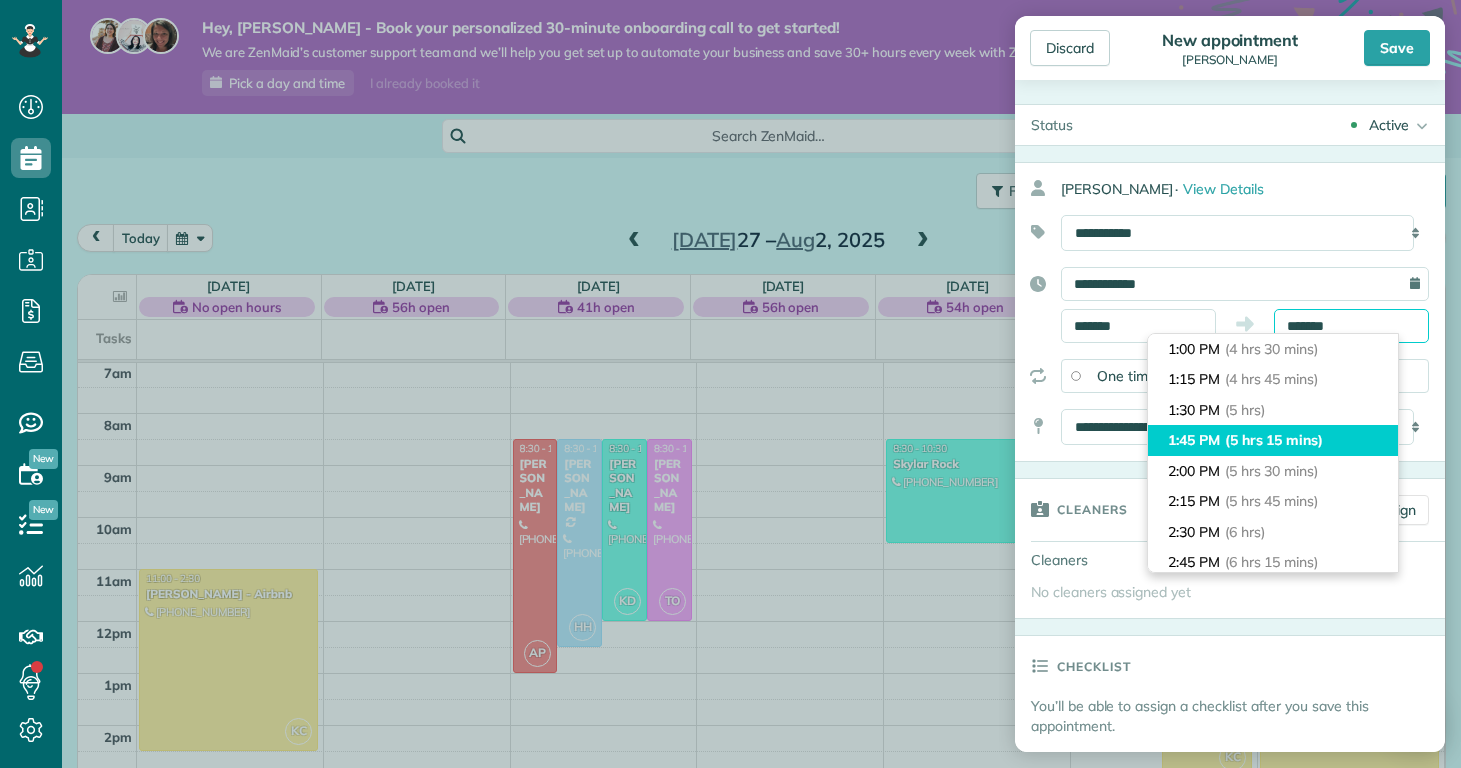 scroll, scrollTop: 363, scrollLeft: 0, axis: vertical 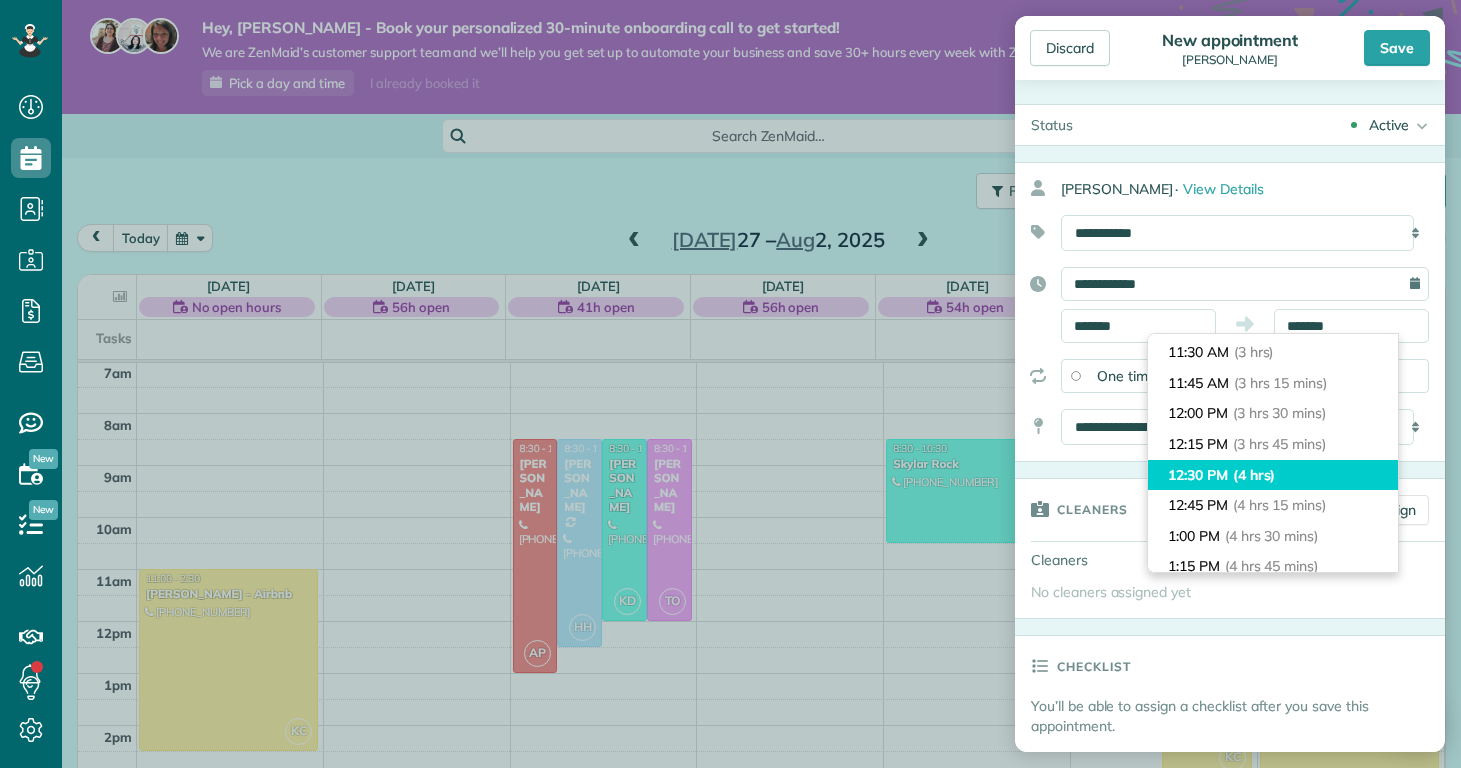 type on "********" 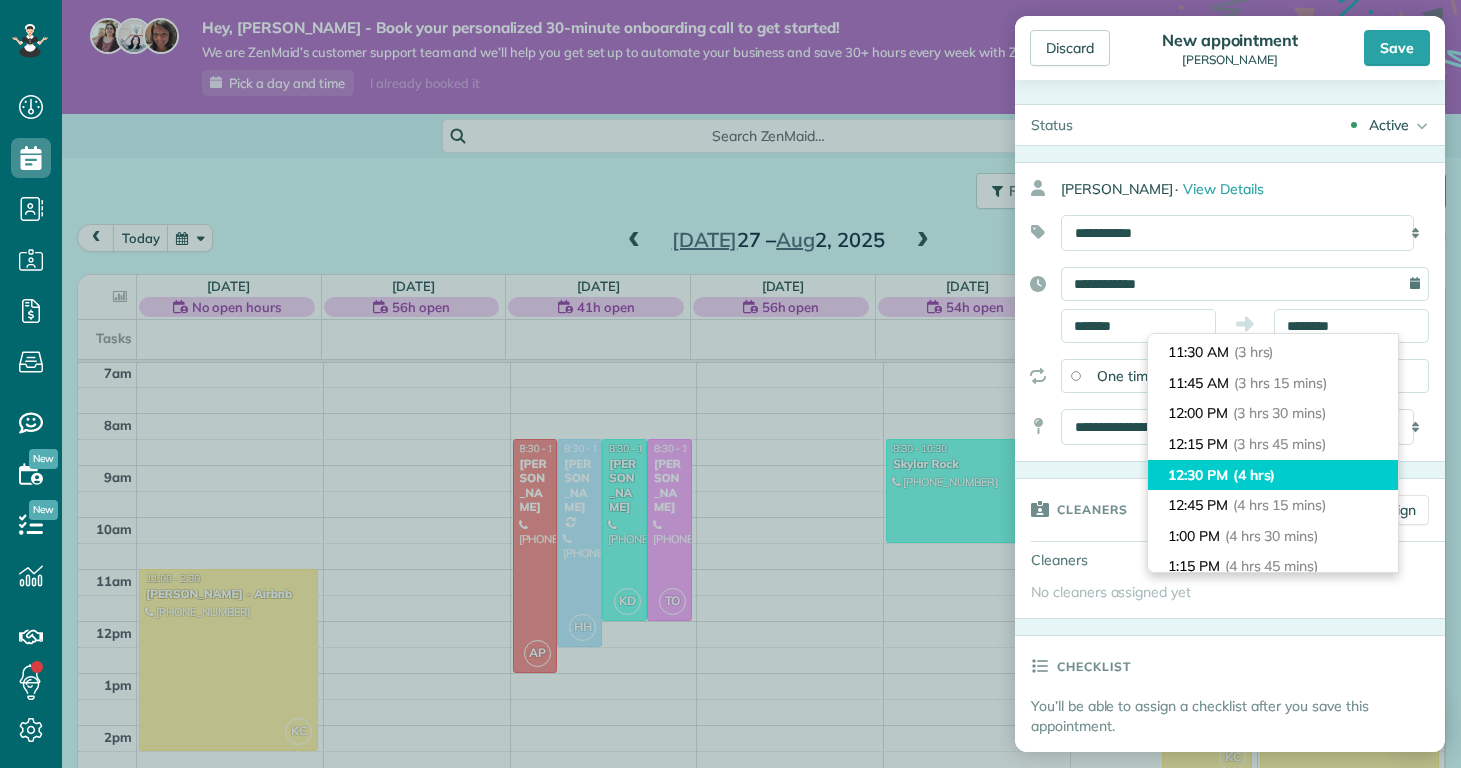 click on "12:30 PM  (4 hrs)" at bounding box center (1273, 475) 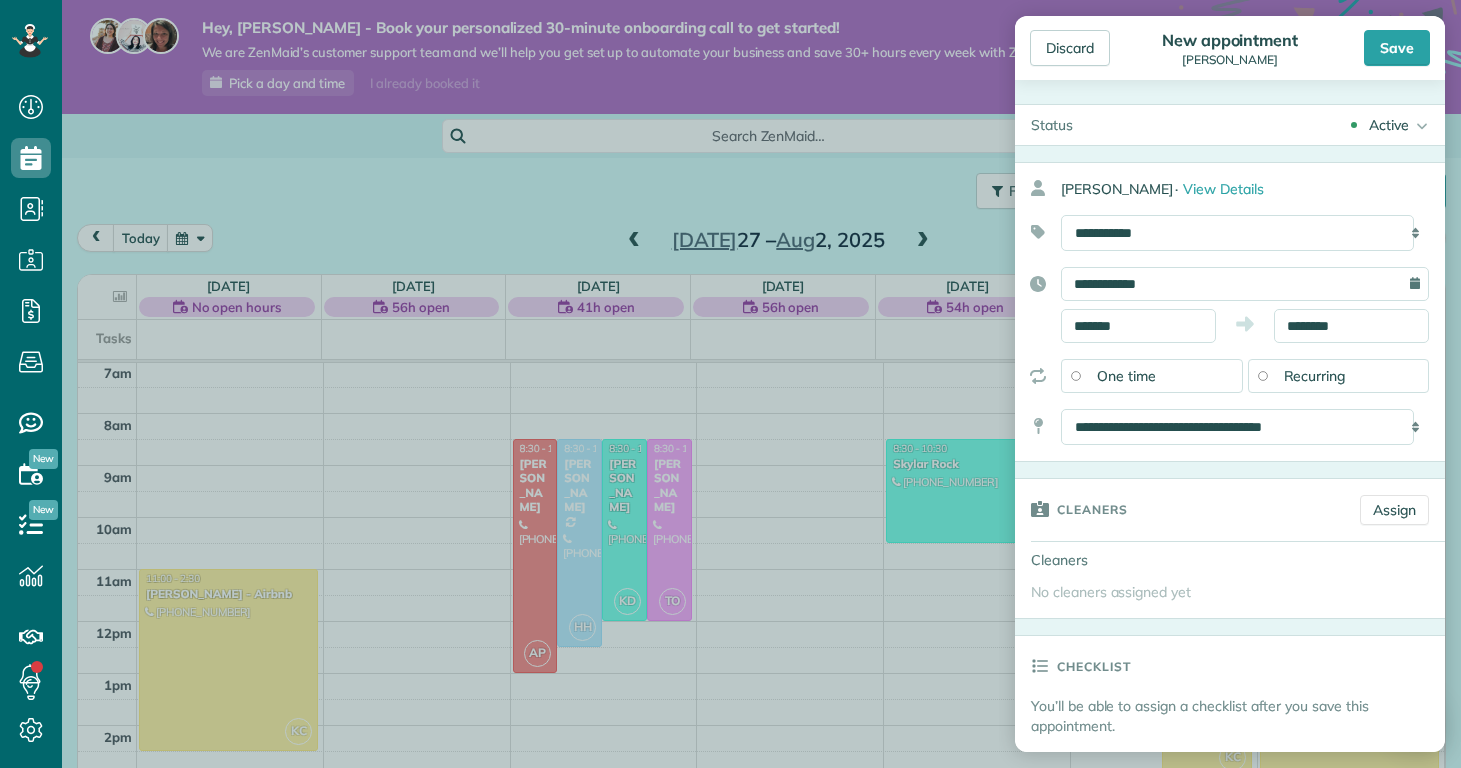 click on "Recurring" at bounding box center (1315, 376) 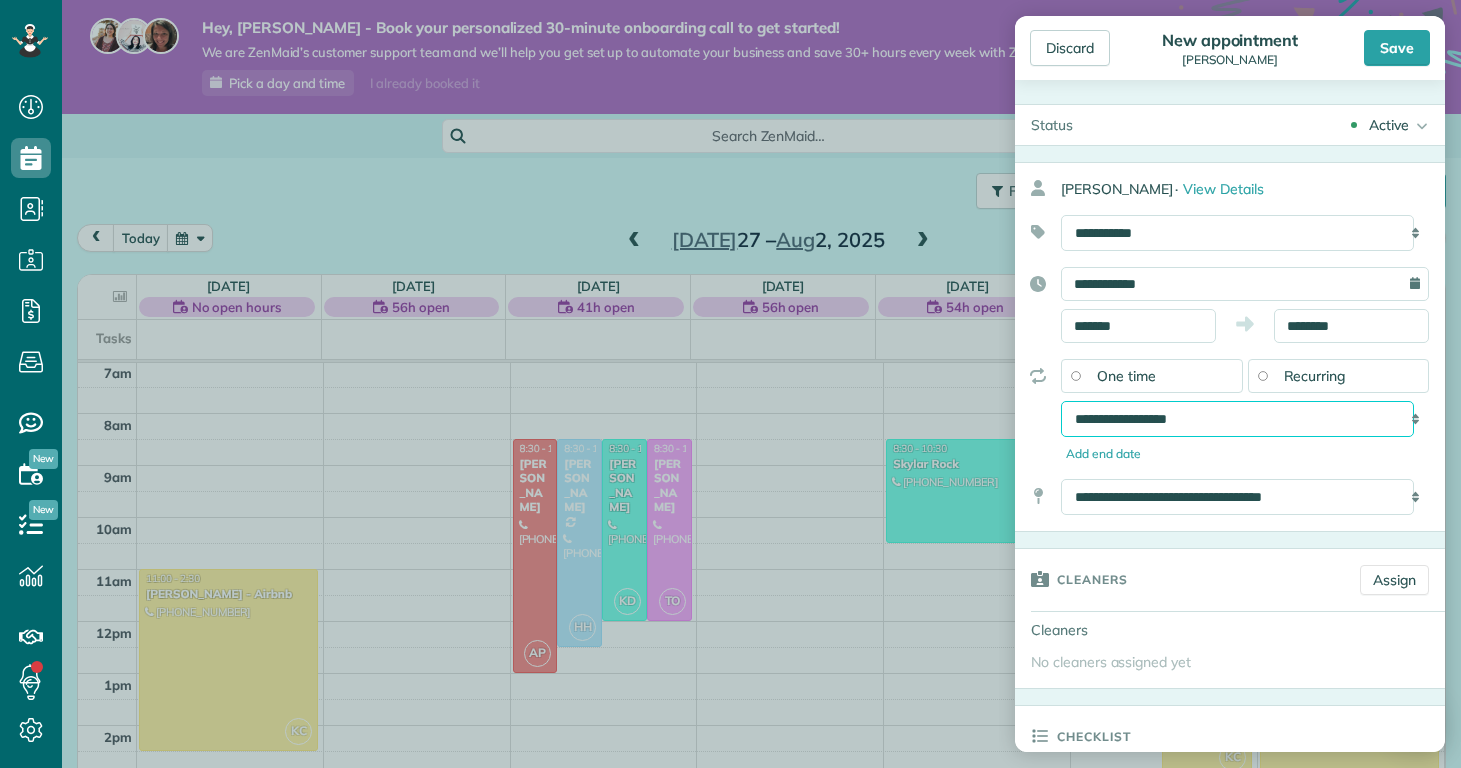 select on "**********" 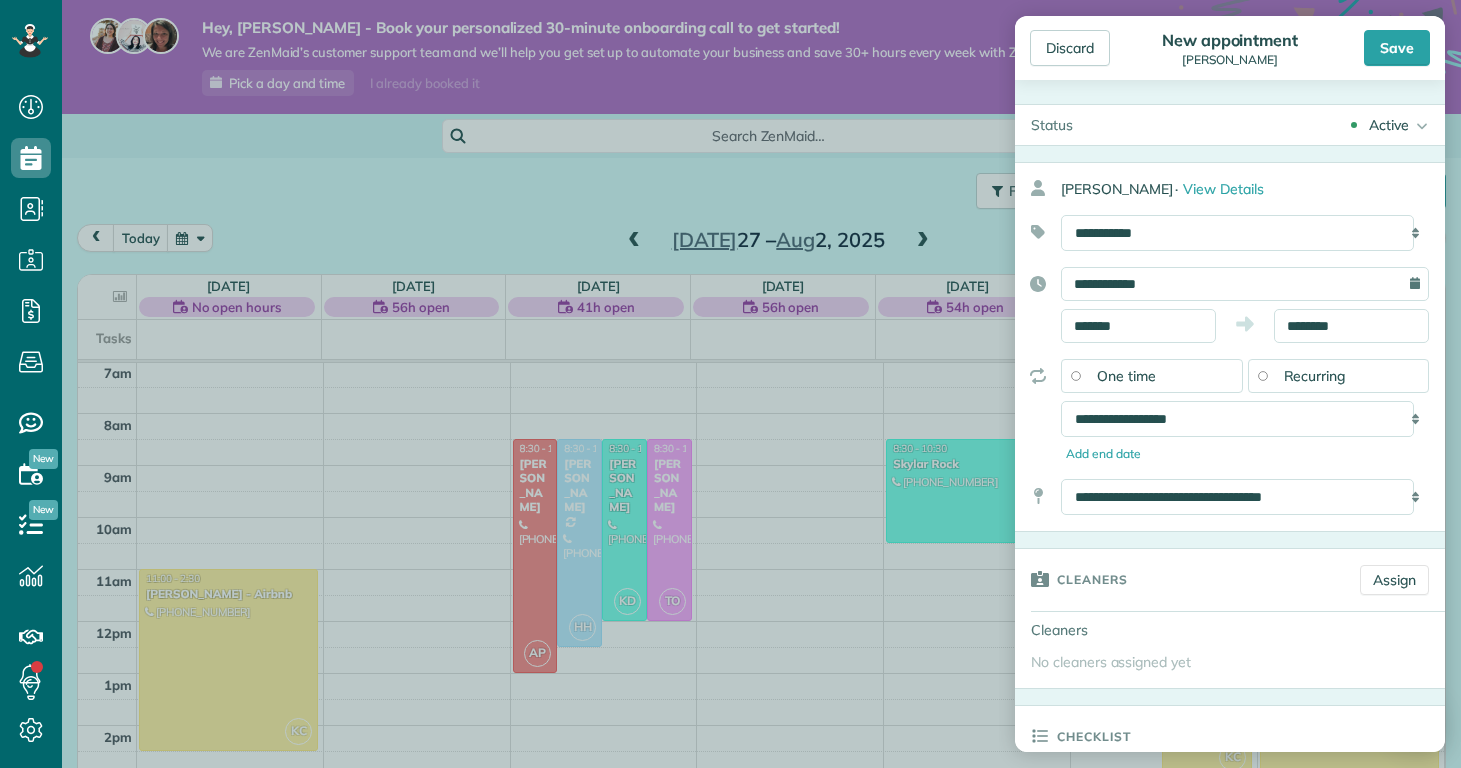 click on "**********" at bounding box center [1230, 411] 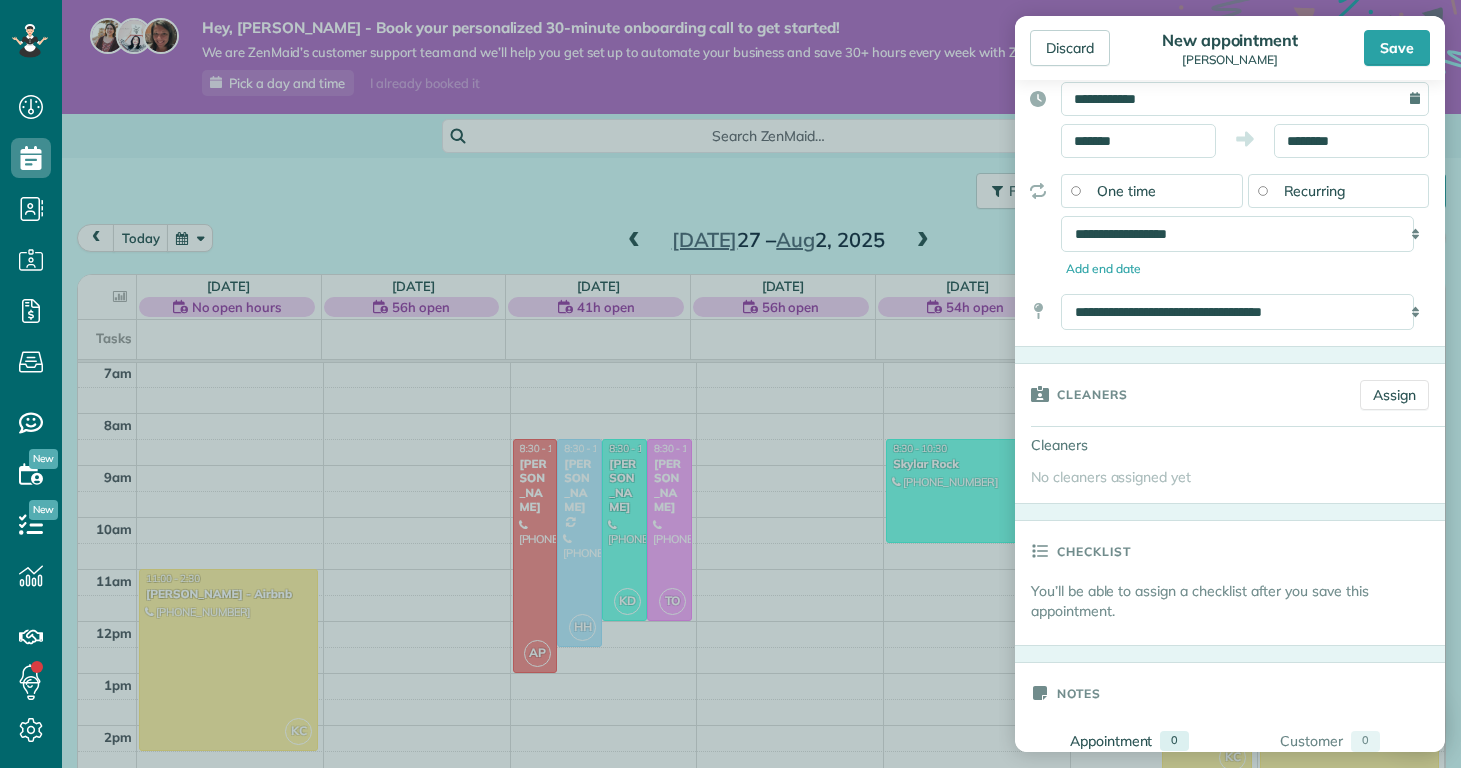 scroll, scrollTop: 328, scrollLeft: 0, axis: vertical 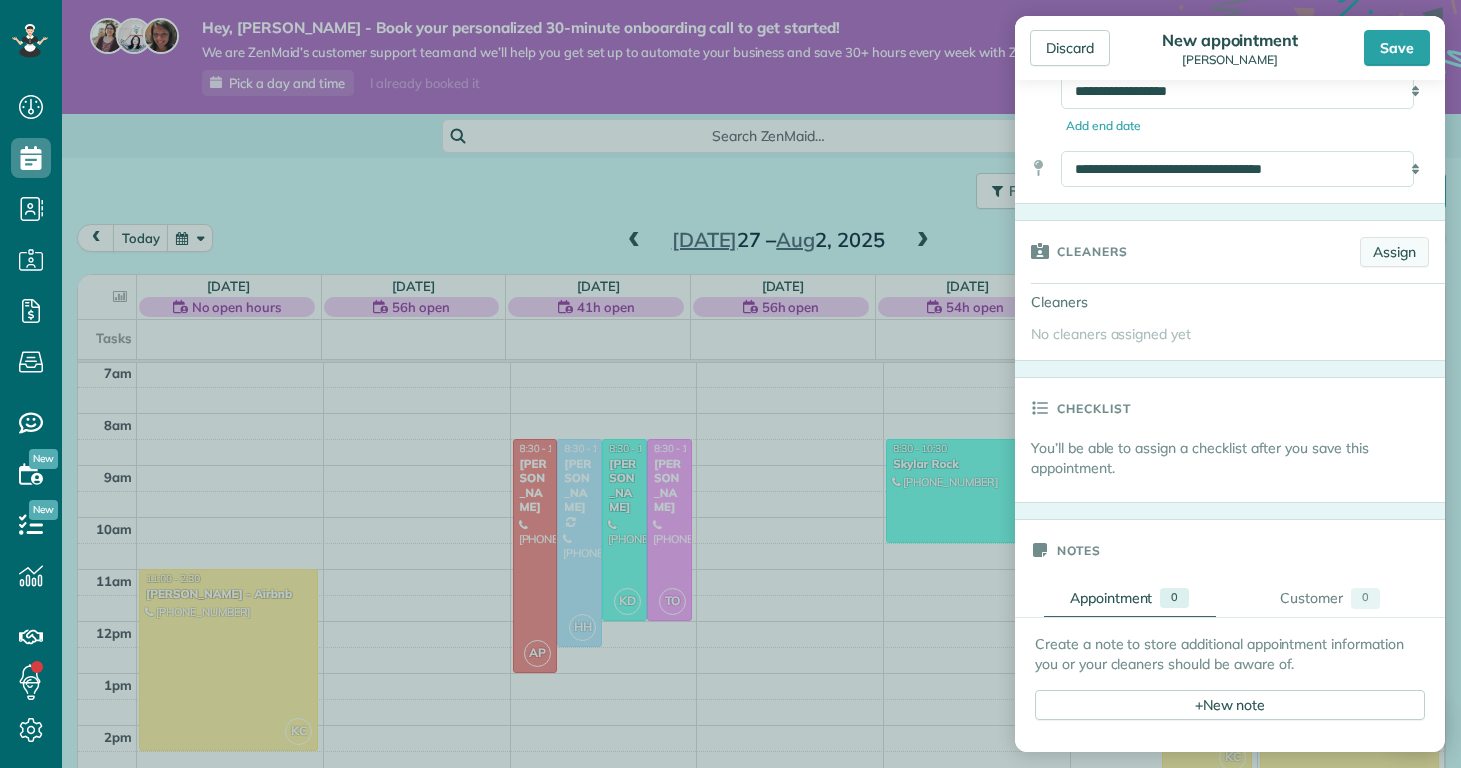 click on "Assign" at bounding box center (1394, 252) 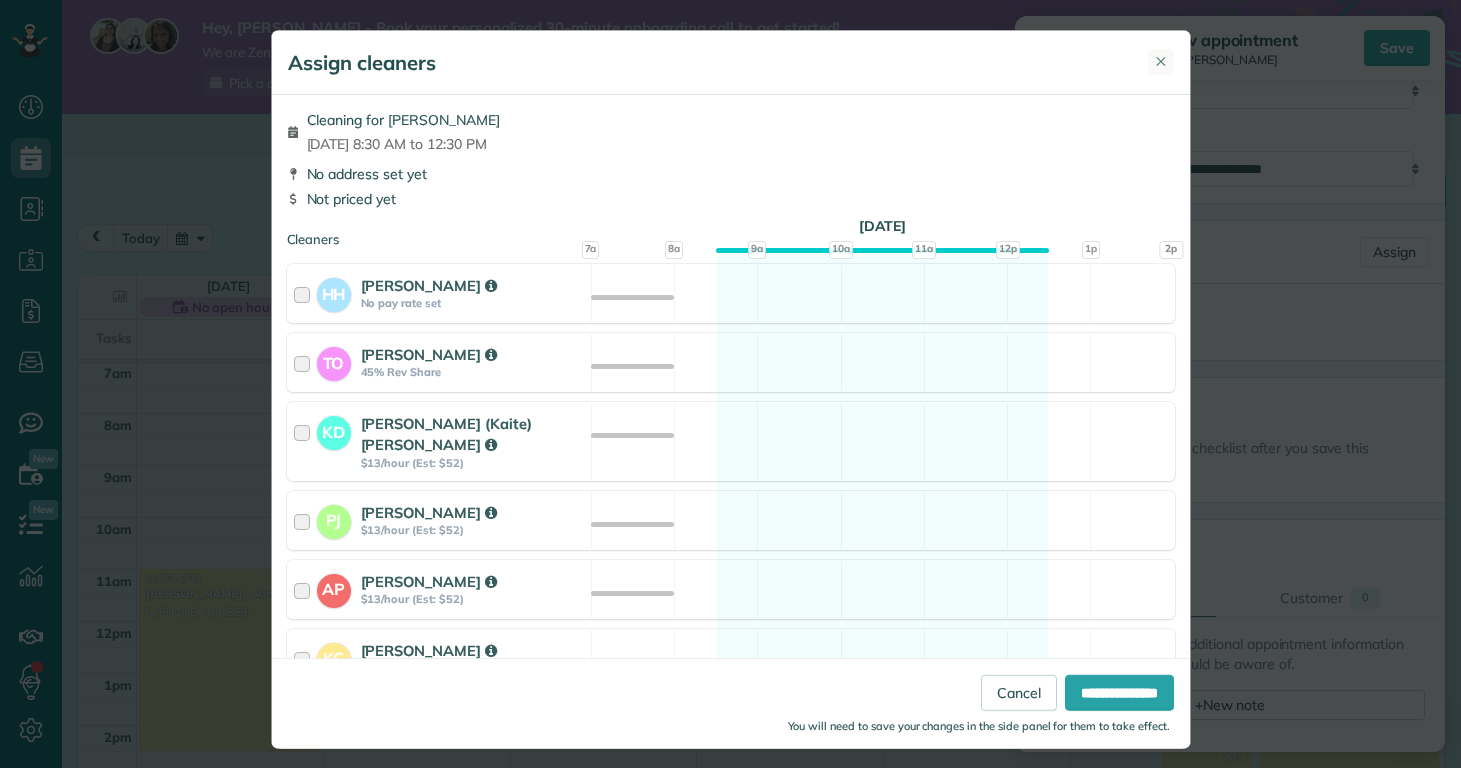 click on "✕" at bounding box center (1161, 61) 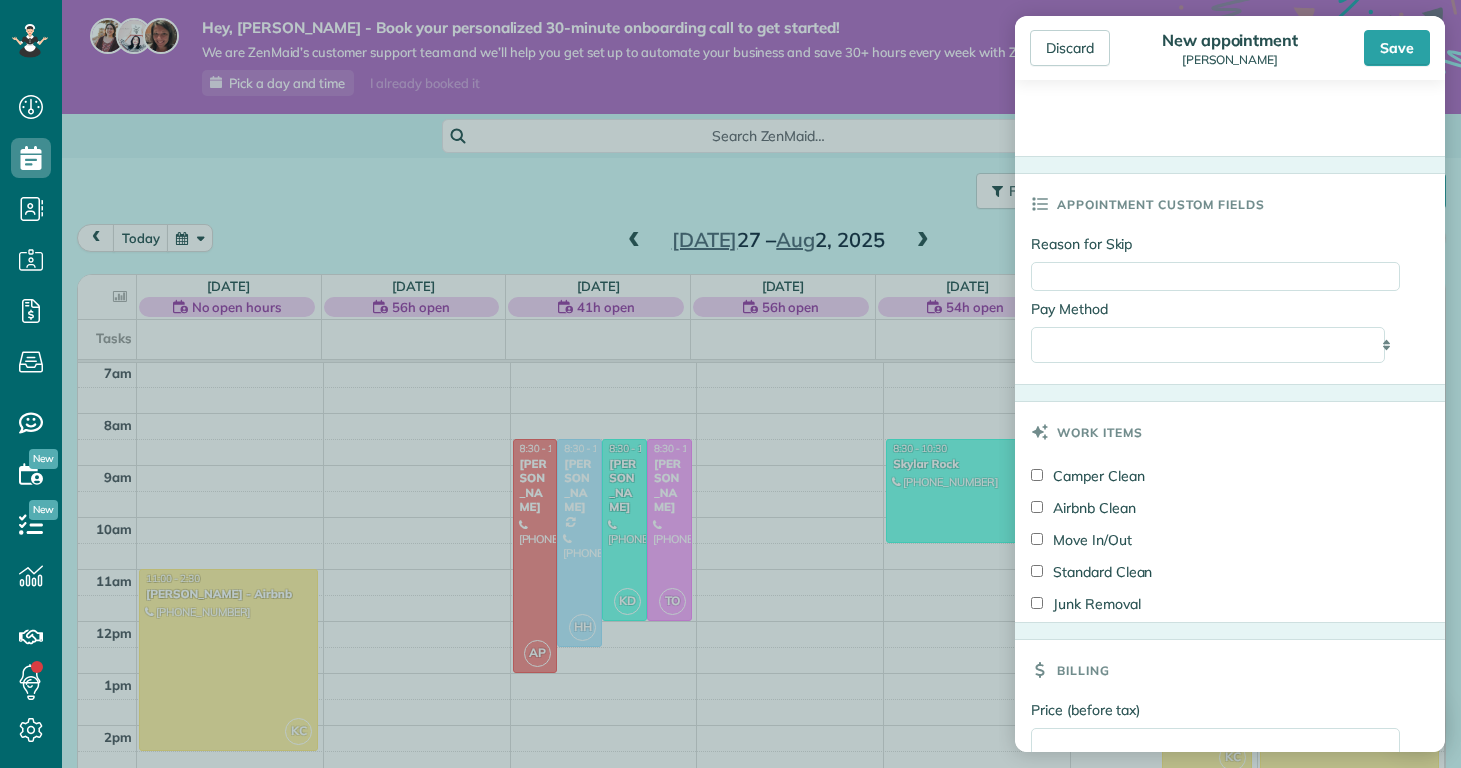 scroll, scrollTop: 1136, scrollLeft: 0, axis: vertical 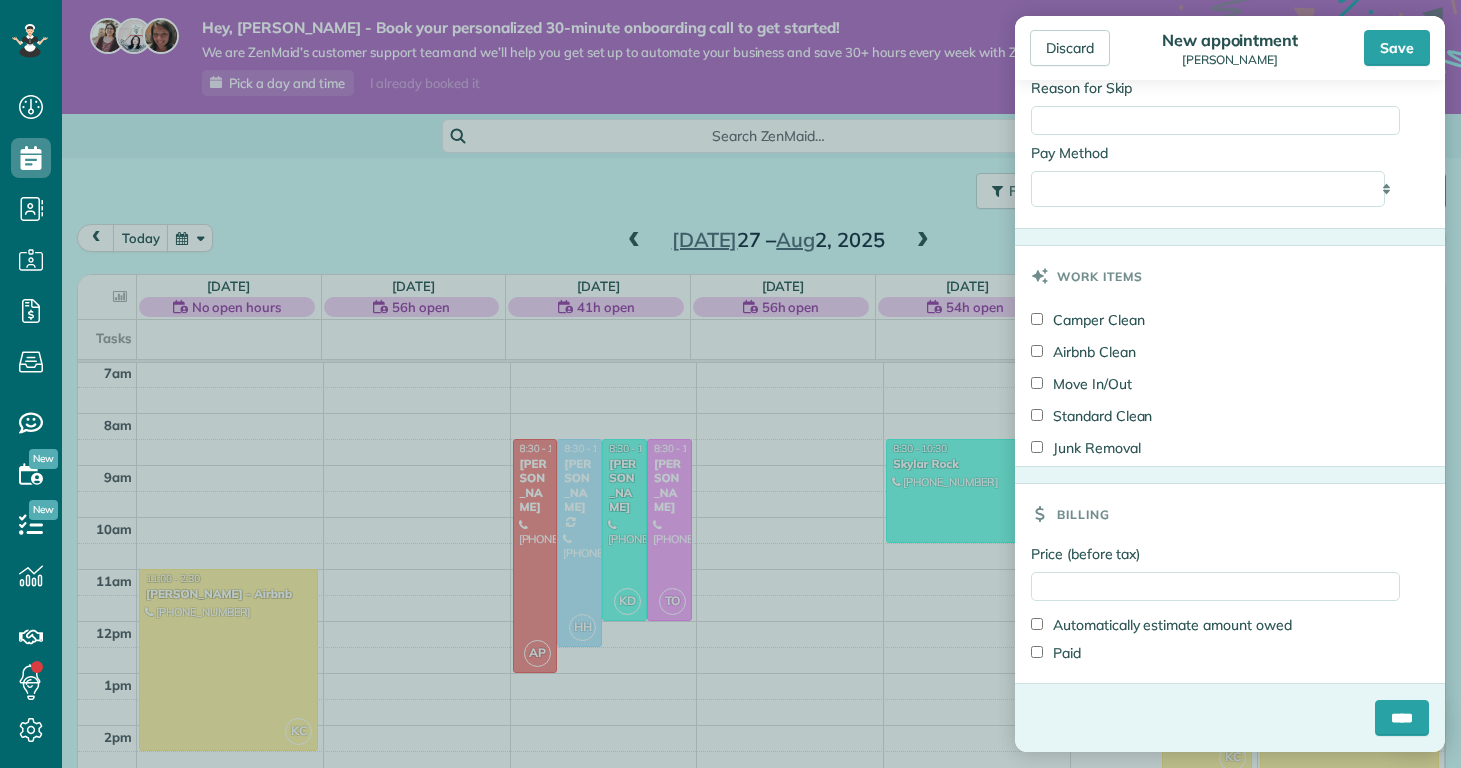 click on "Standard Clean" at bounding box center (1091, 416) 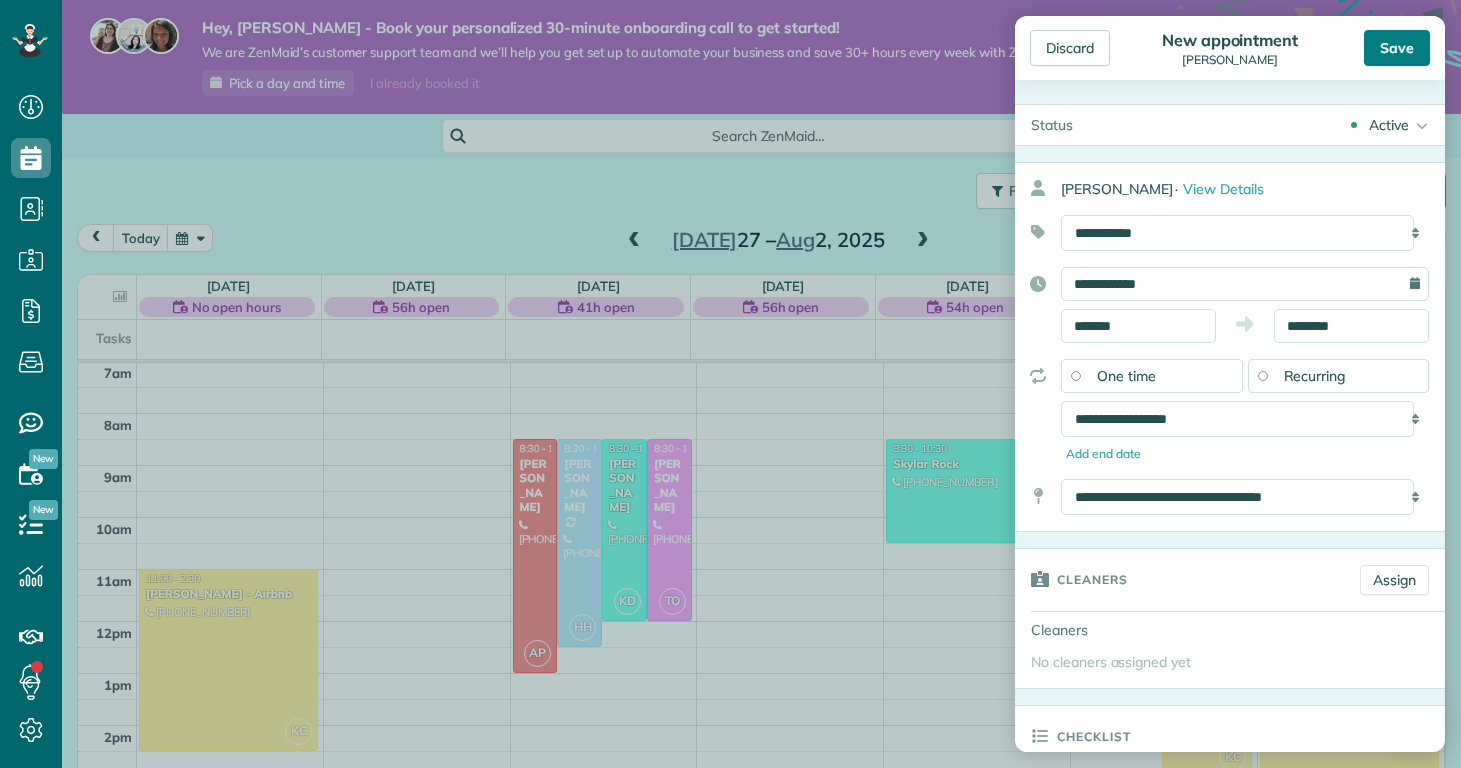 click on "Save" at bounding box center (1397, 48) 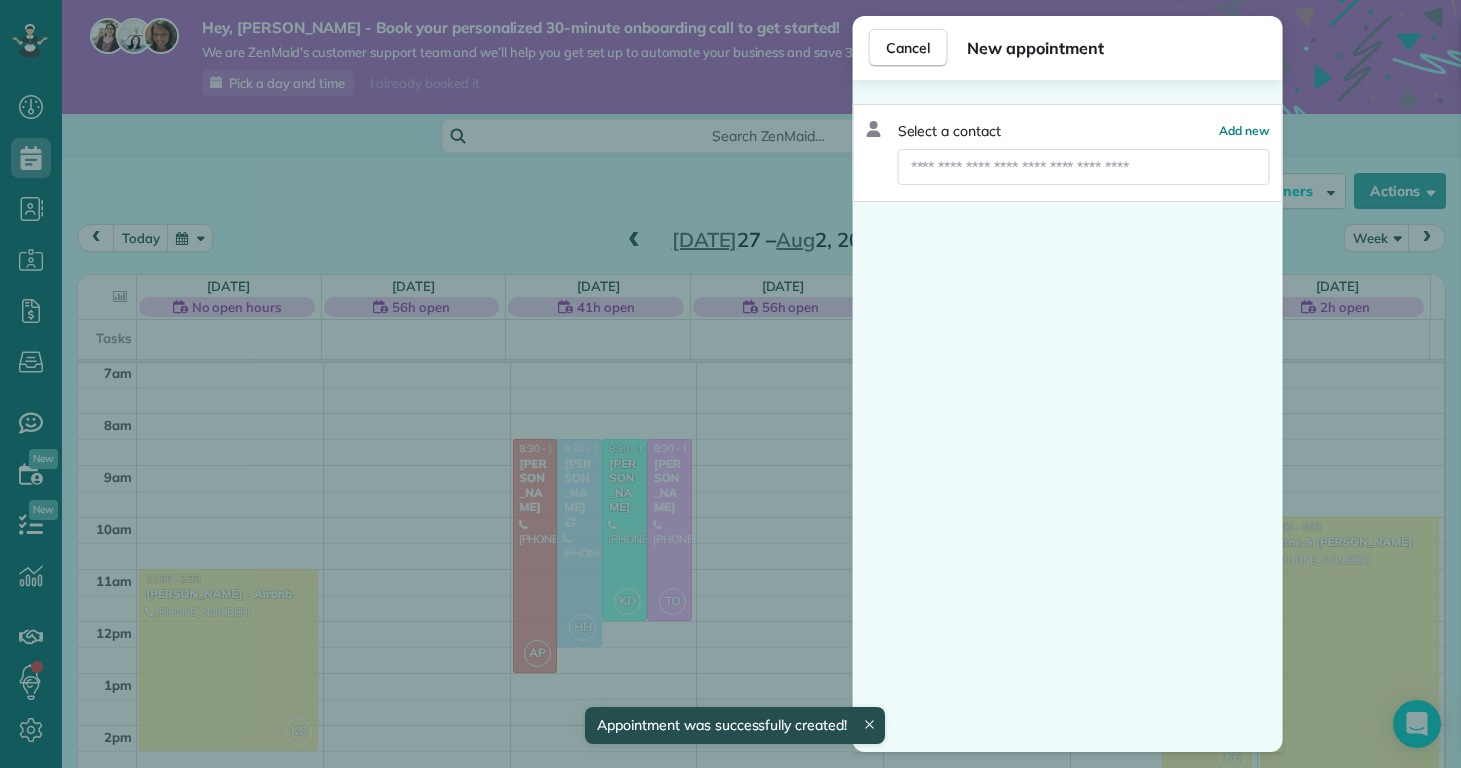scroll, scrollTop: 365, scrollLeft: 0, axis: vertical 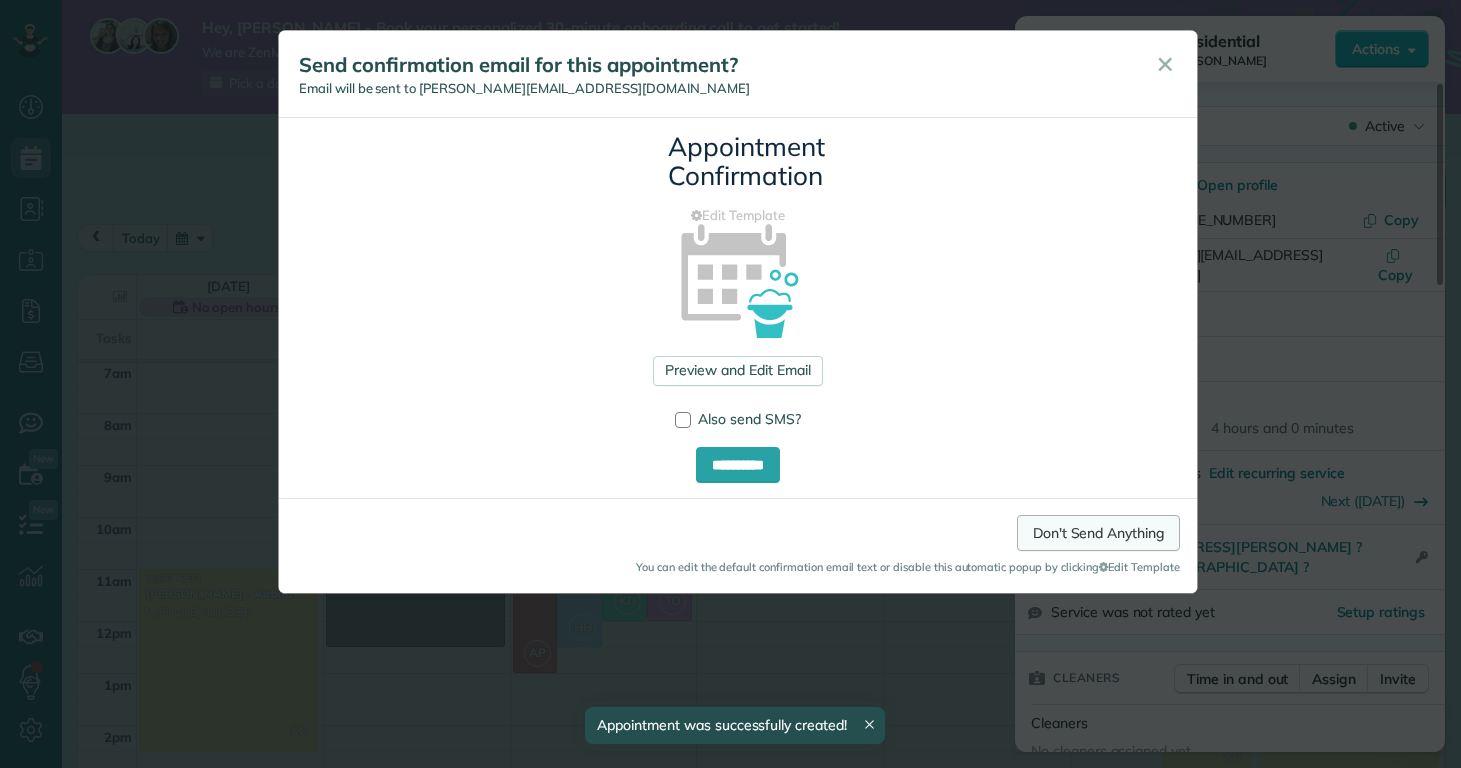 click on "Don't Send Anything" at bounding box center [1098, 533] 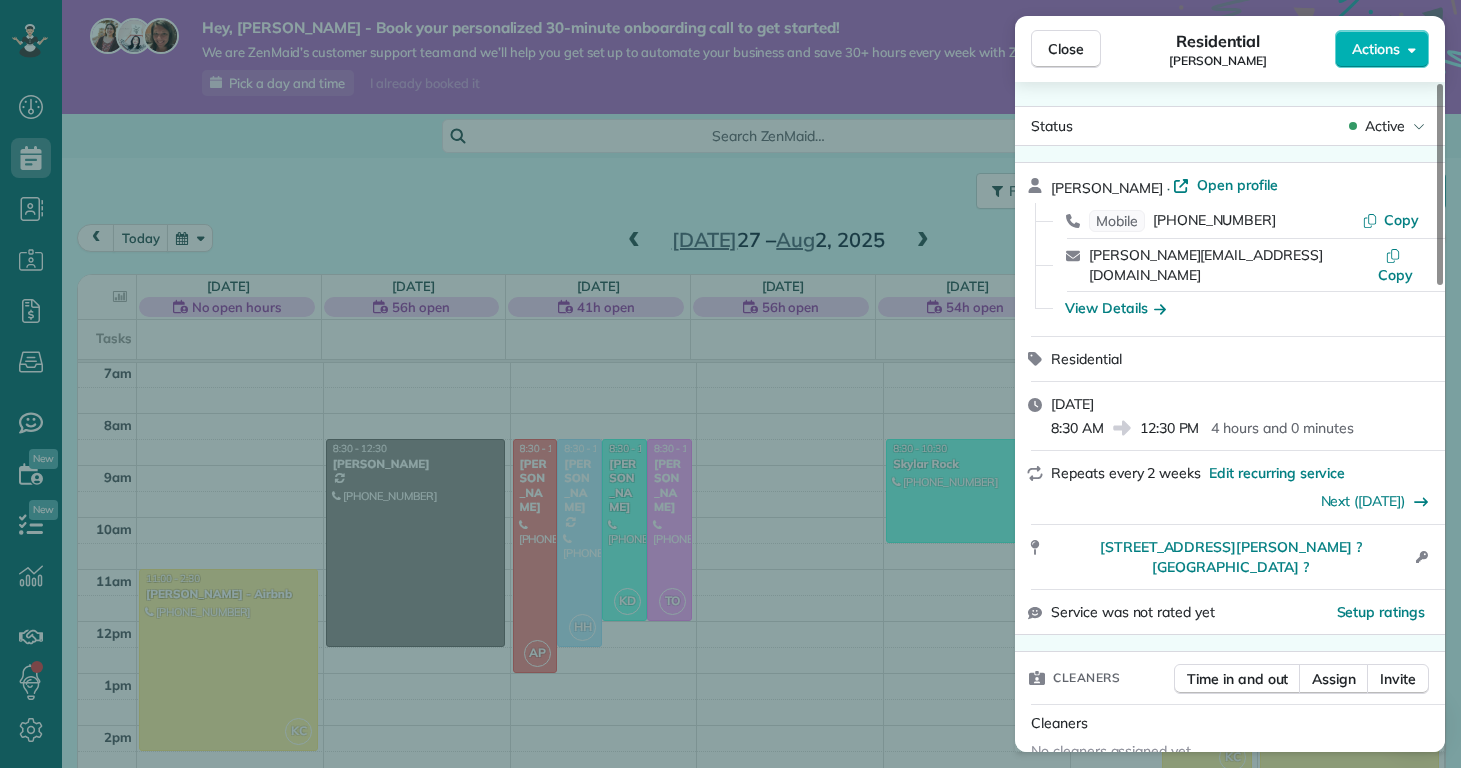 click on "Close Residential Kathleen Bengaly Actions Status Active Kathleen Bengaly · Open profile Mobile (520) 509-5735 Copy kathy_bengaly@hotmail.com Copy View Details Residential Monday, July 28, 2025 8:30 AM 12:30 PM 4 hours and 0 minutes Repeats every 2 weeks Edit recurring service Next (Aug 11) 4662 Butler Drive South Midwaypark ? NC ? Open access information Service was not rated yet Setup ratings Cleaners Time in and out Assign Invite Cleaners No cleaners assigned yet Checklist Try Now Keep this appointment up to your standards. Stay on top of every detail, keep your cleaners organised, and your client happy. Assign a checklist Watch a 5 min demo Billing Billing actions Price $0.00 Overcharge $0.00 Discount $0.00 Coupon discount - Primary tax - Secondary tax - Total appointment price $0.00 Tips collected New feature! $0.00 Mark as paid Total including tip $0.00 Get paid online in no-time! Send an invoice and reward your cleaners with tips Charge customer credit card Appointment custom fields Reason for Skip -" at bounding box center [730, 384] 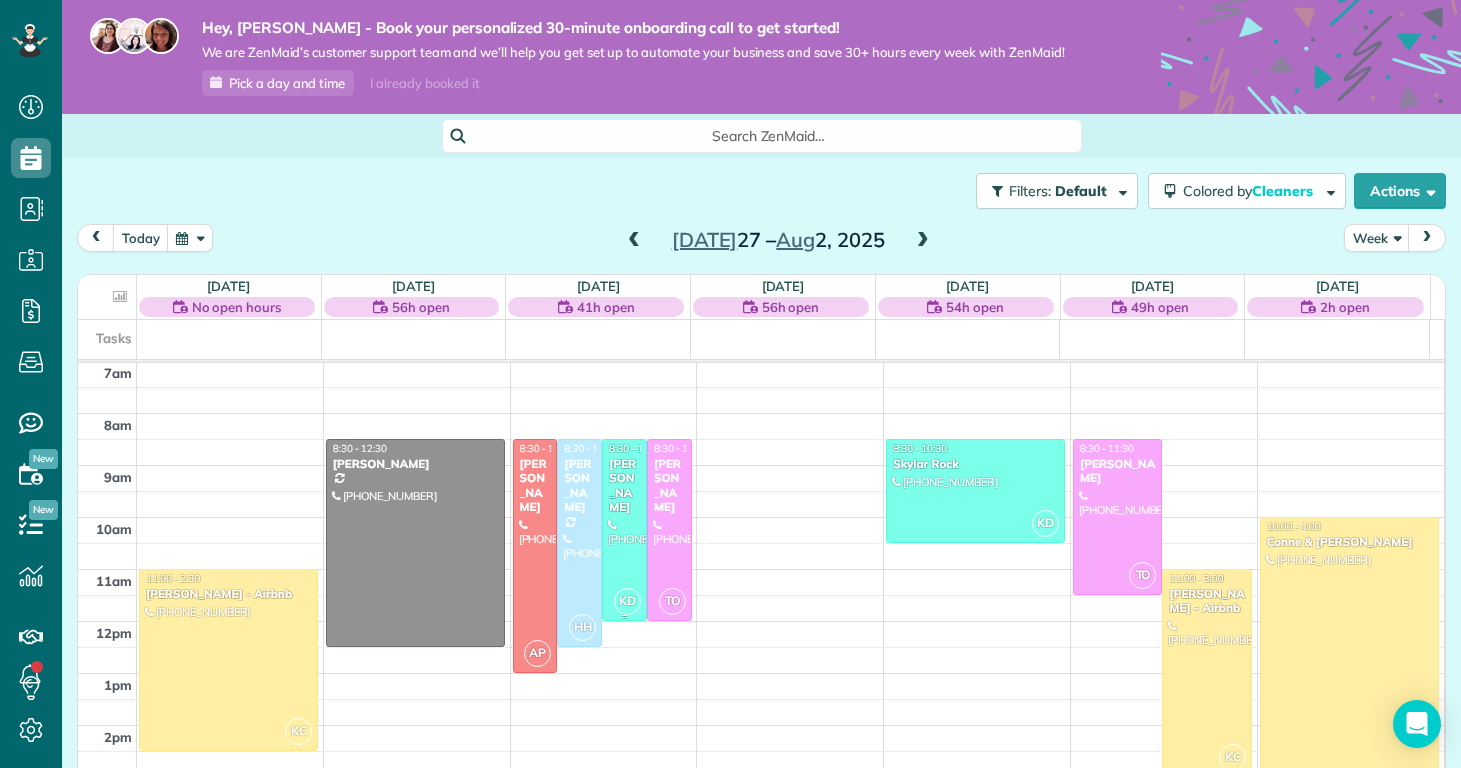 click at bounding box center [624, 530] 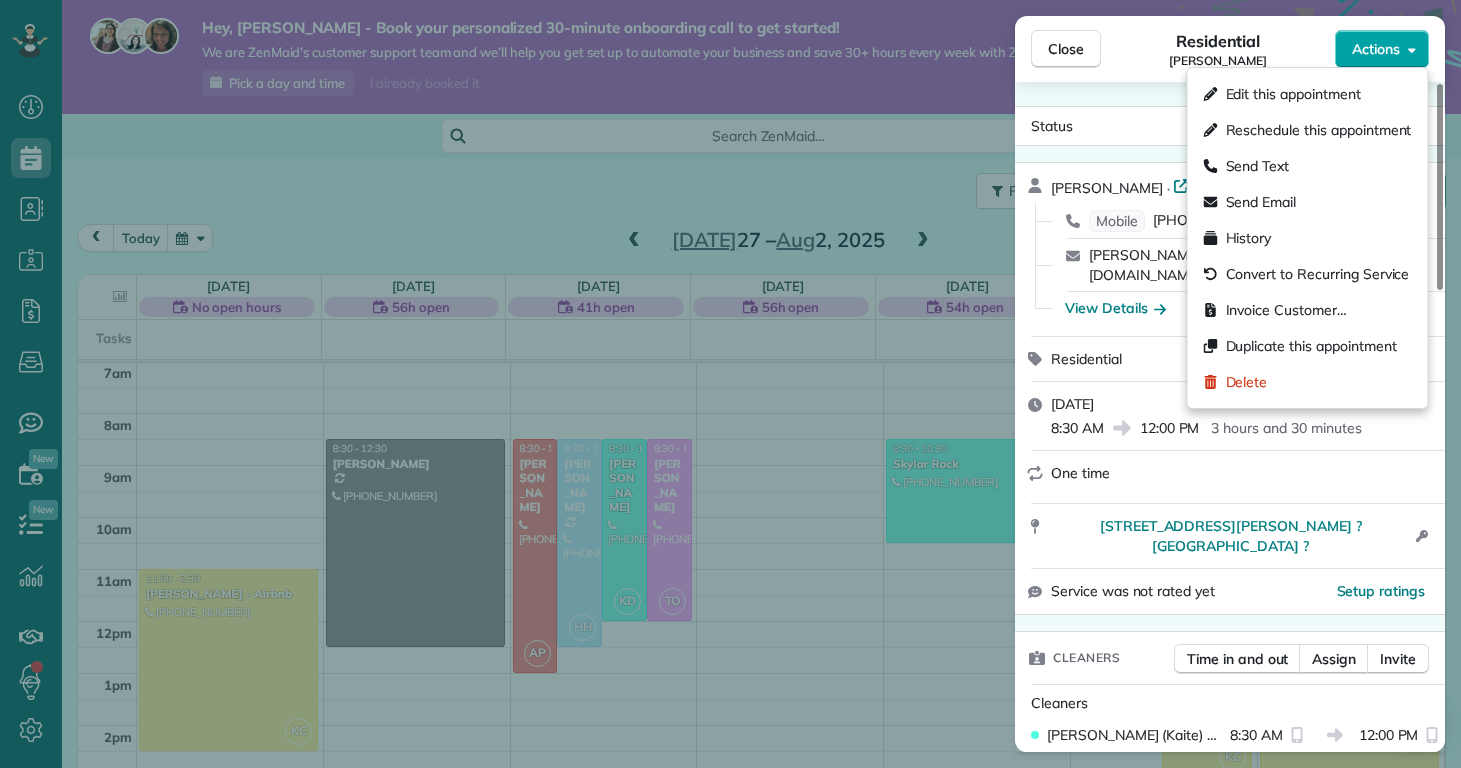 click on "Actions" at bounding box center (1382, 49) 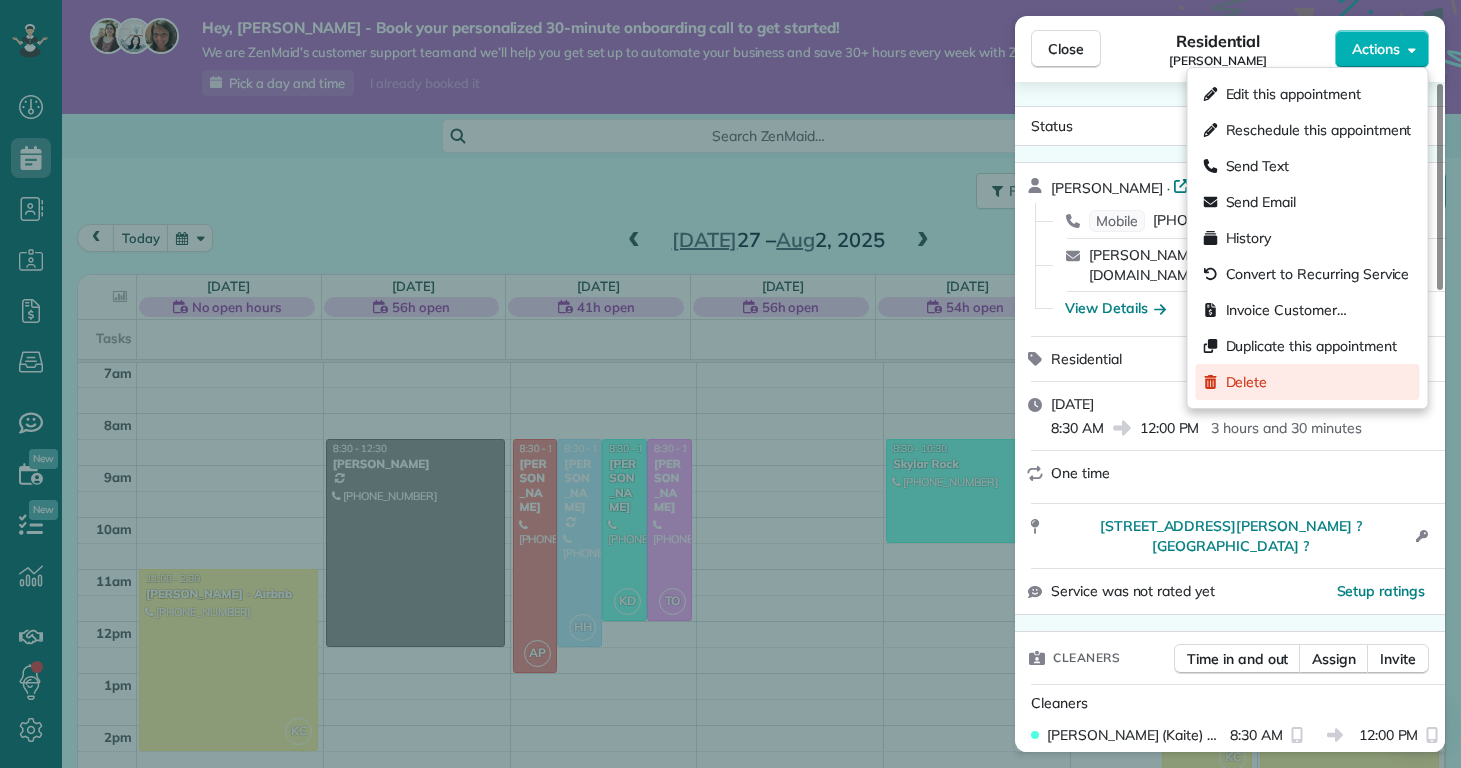 click on "Delete" at bounding box center (1308, 382) 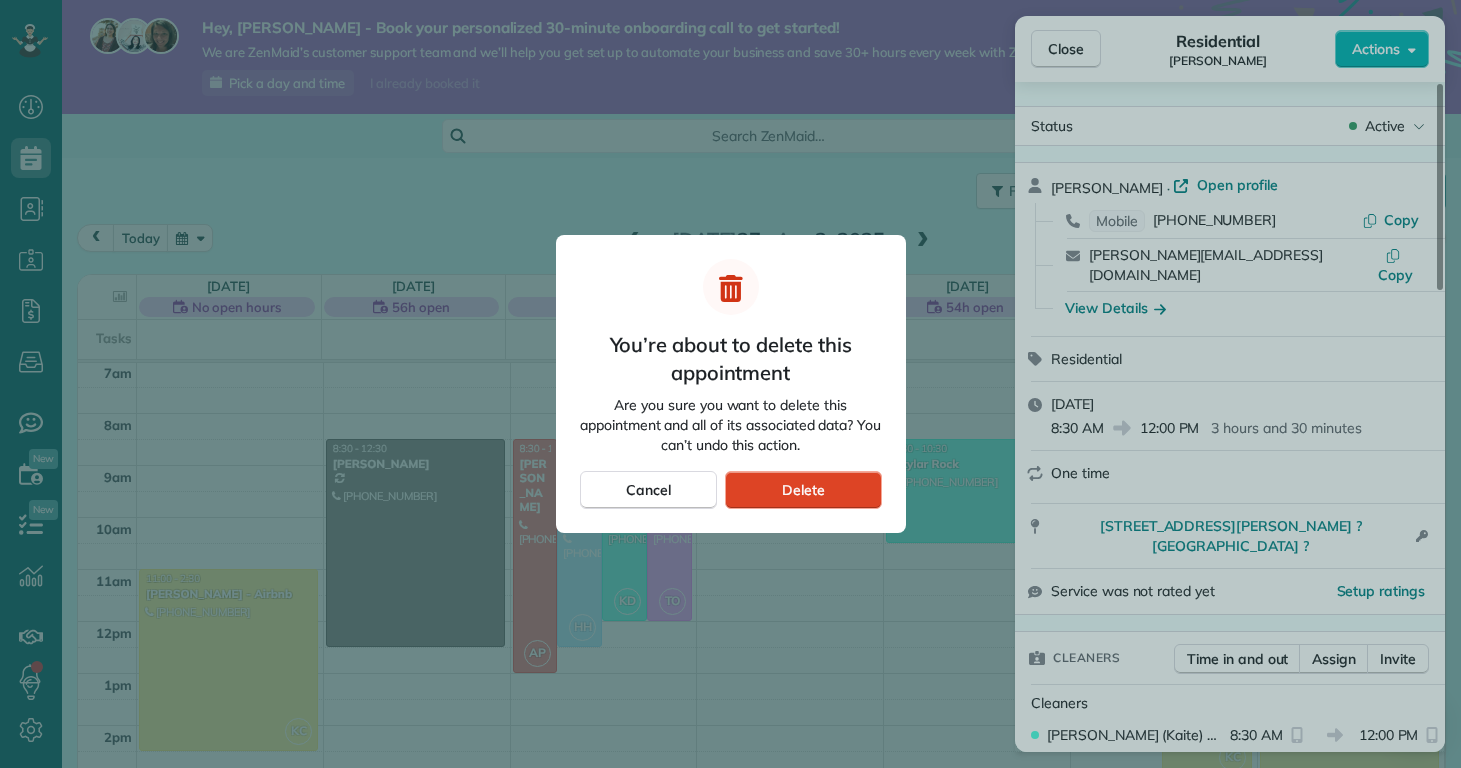 click on "Delete" at bounding box center [803, 490] 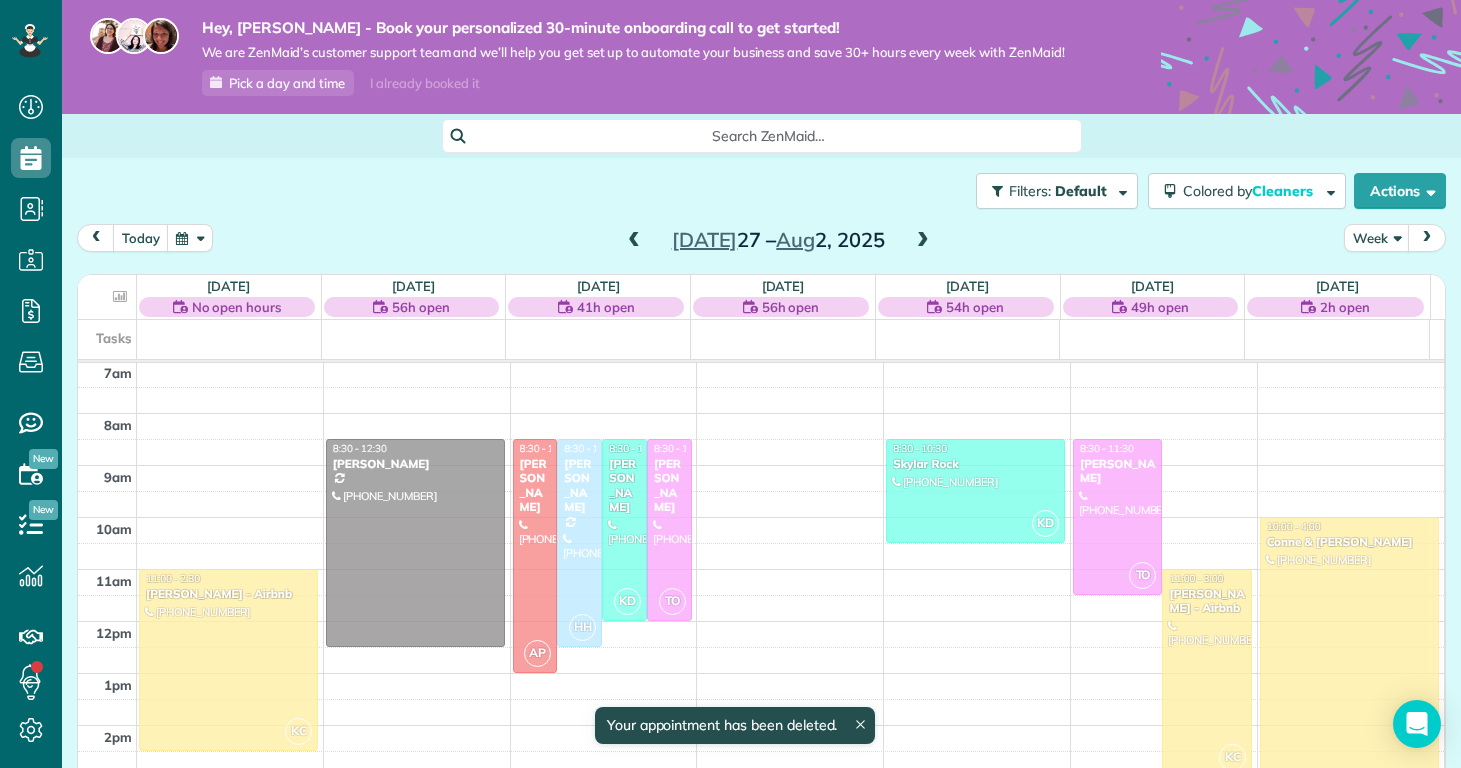 scroll, scrollTop: 365, scrollLeft: 0, axis: vertical 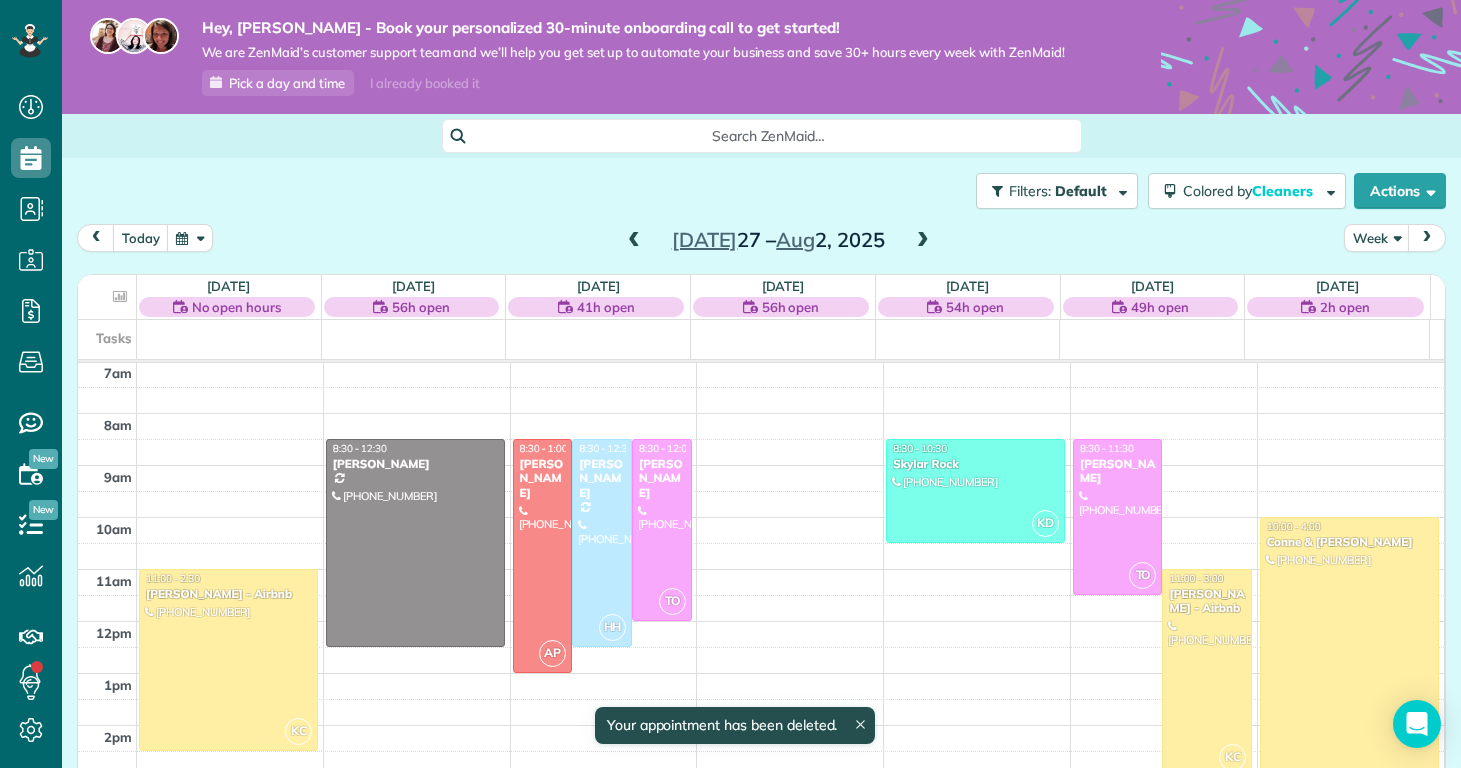 click at bounding box center [923, 241] 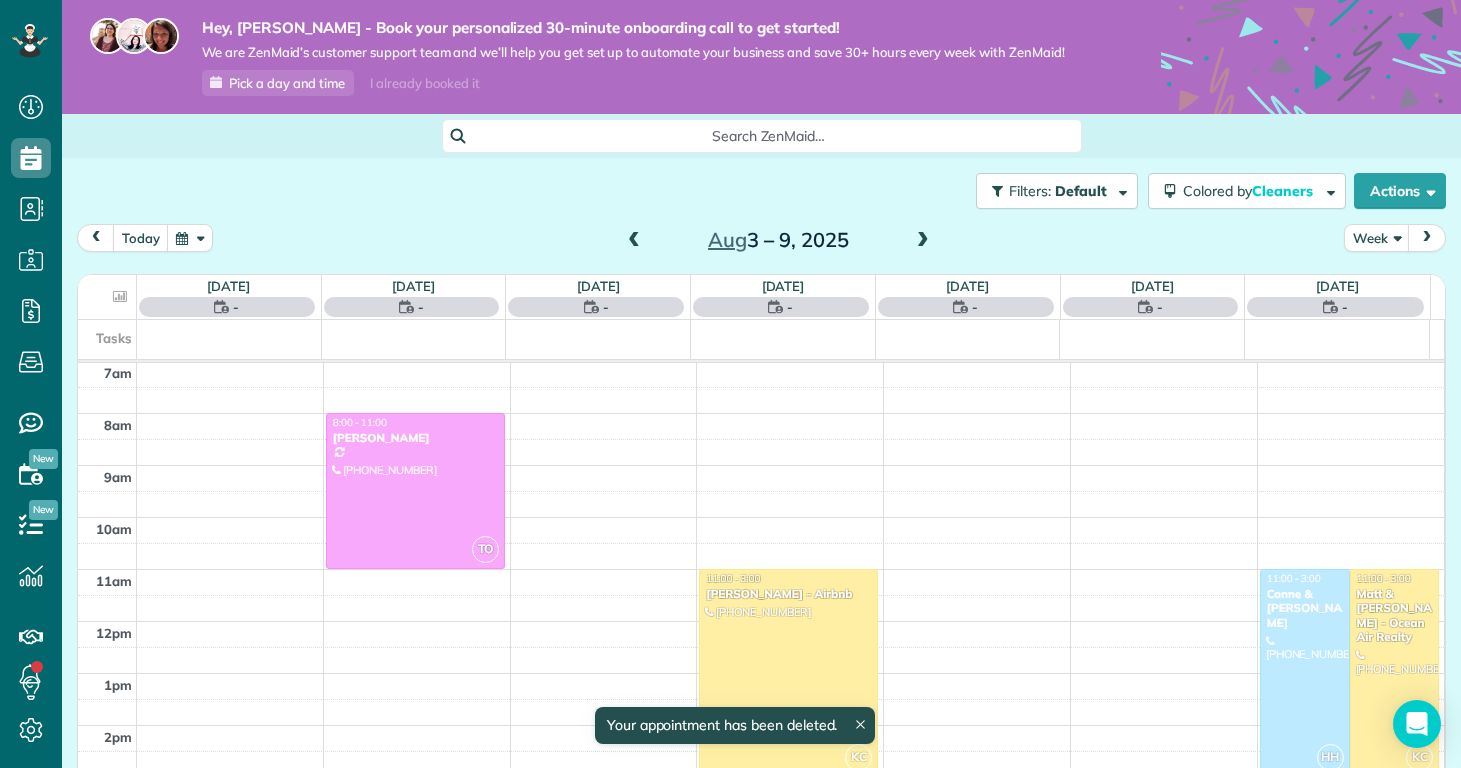 scroll, scrollTop: 365, scrollLeft: 0, axis: vertical 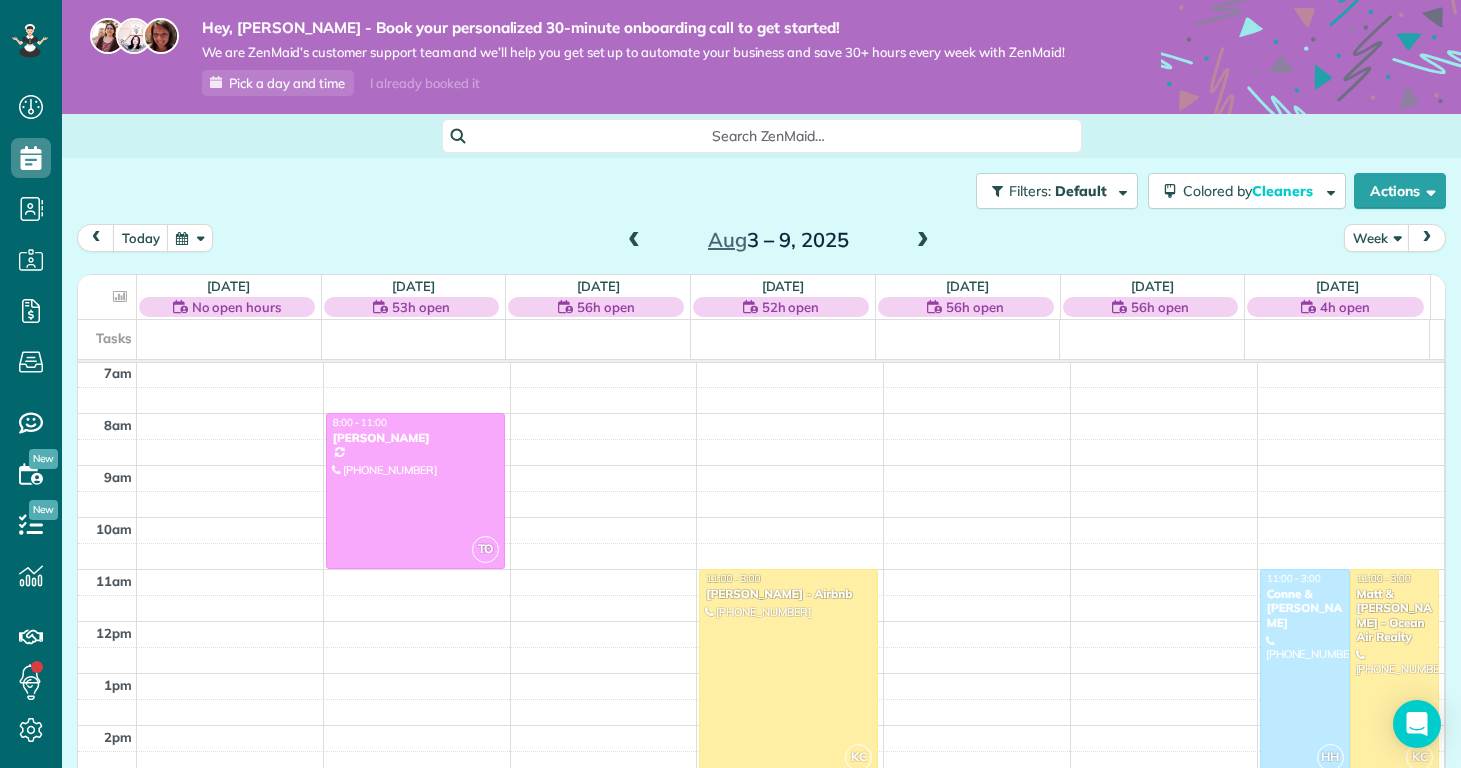 click at bounding box center (634, 241) 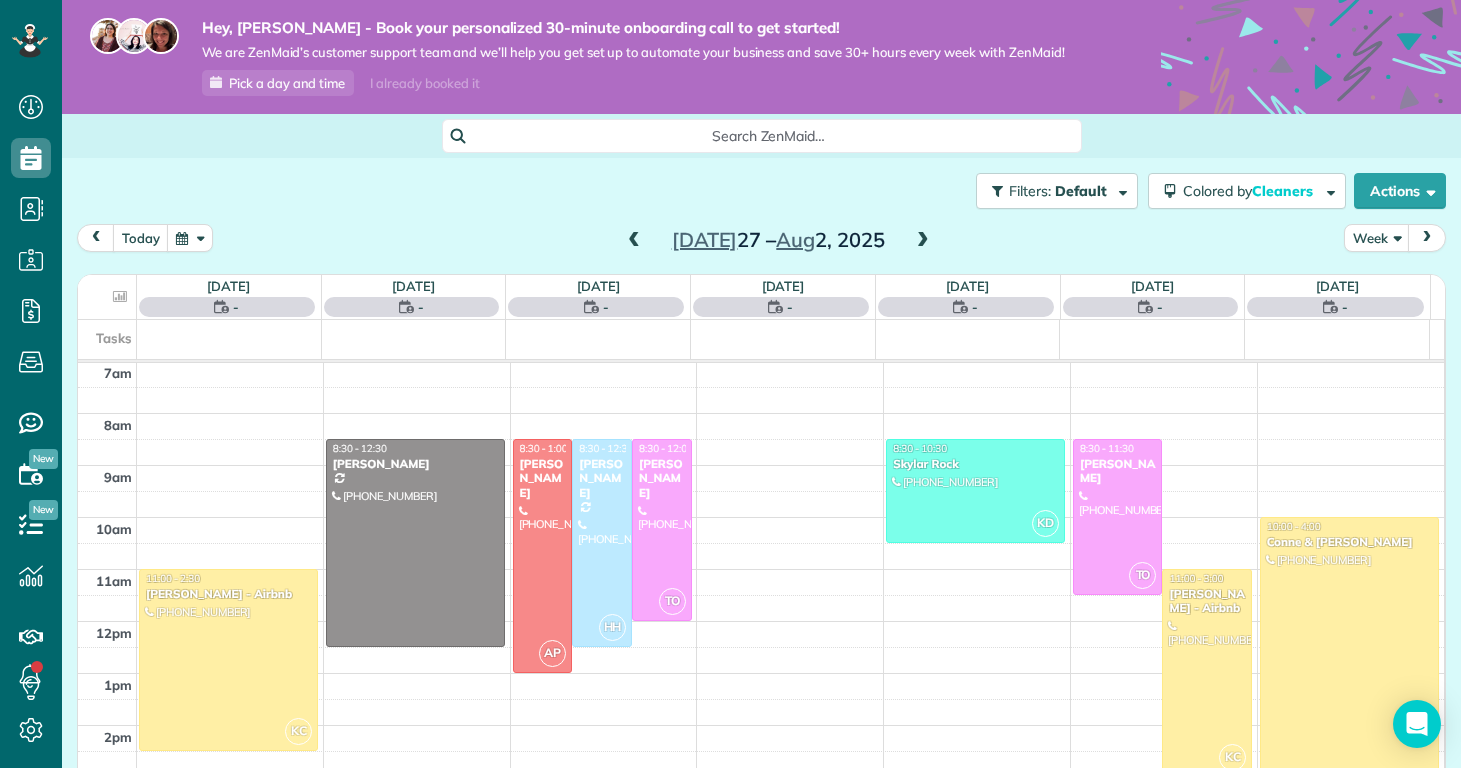 click at bounding box center (634, 241) 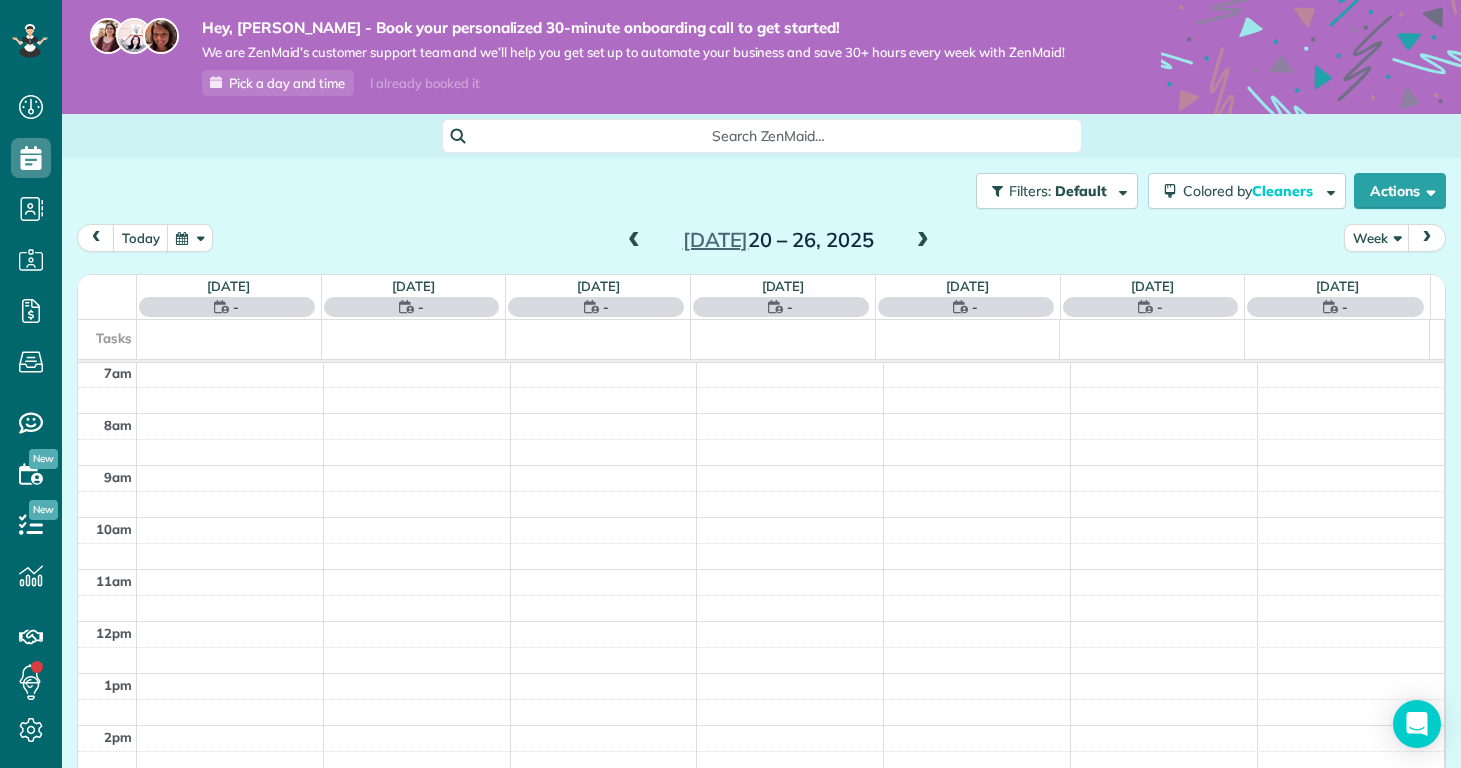 scroll, scrollTop: 365, scrollLeft: 0, axis: vertical 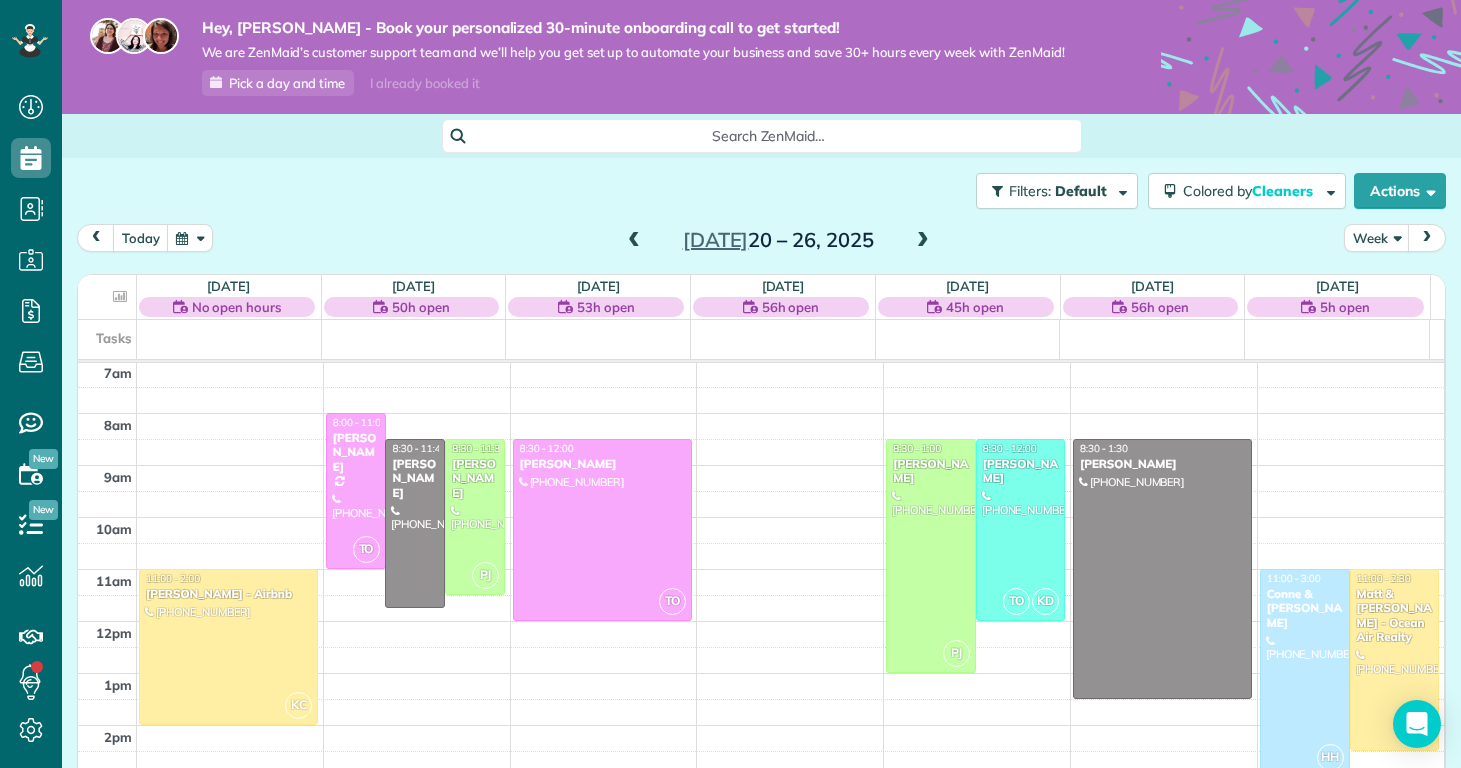 click at bounding box center [634, 241] 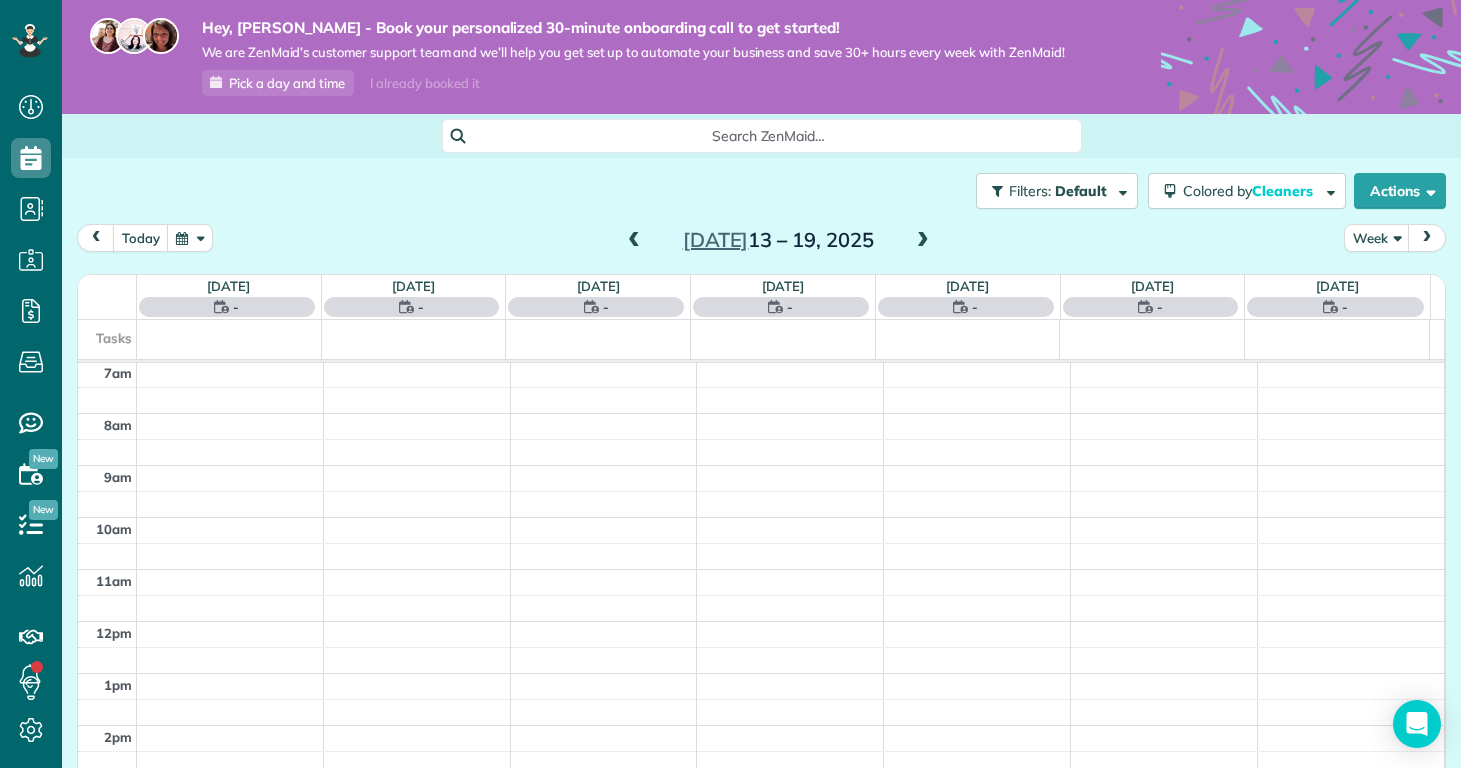 scroll, scrollTop: 365, scrollLeft: 0, axis: vertical 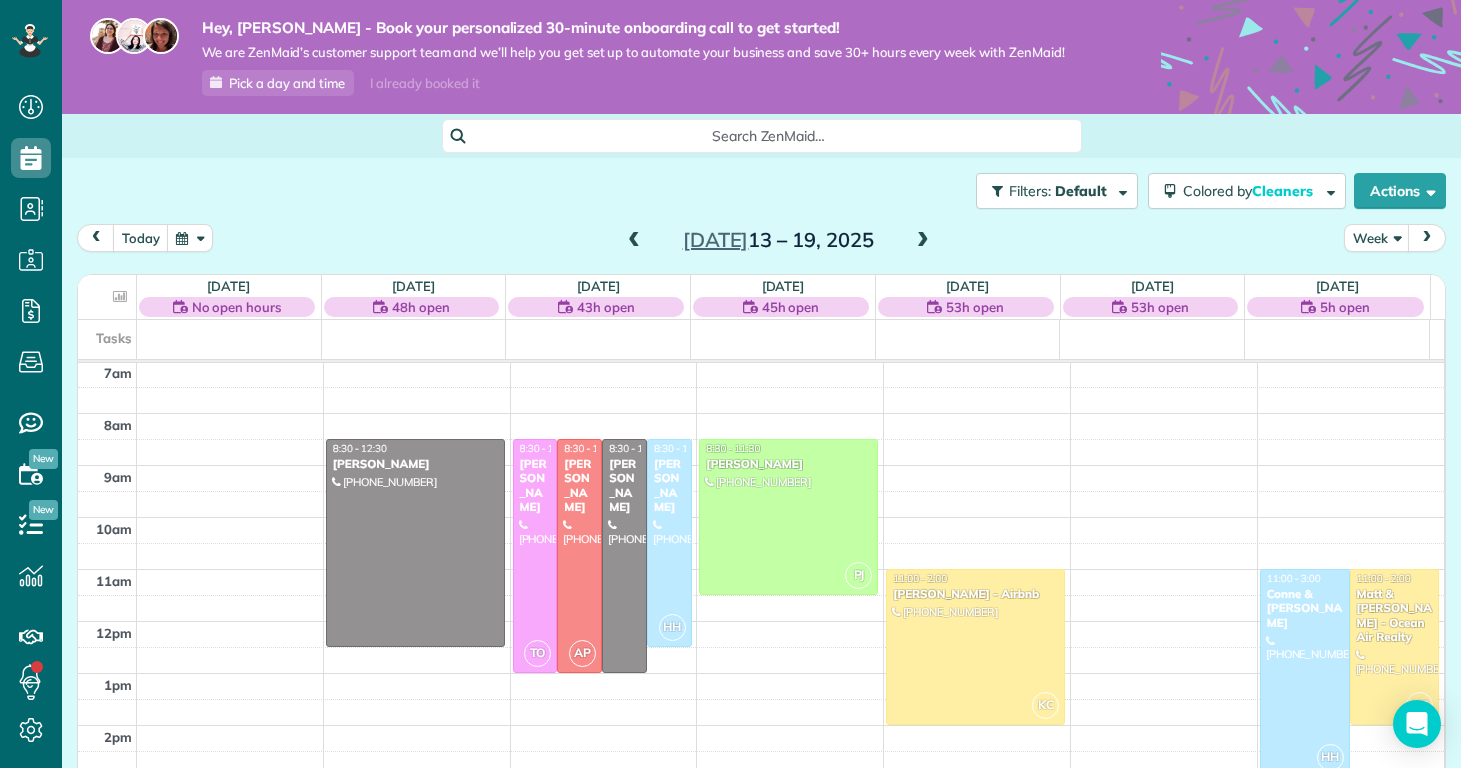 click at bounding box center [634, 241] 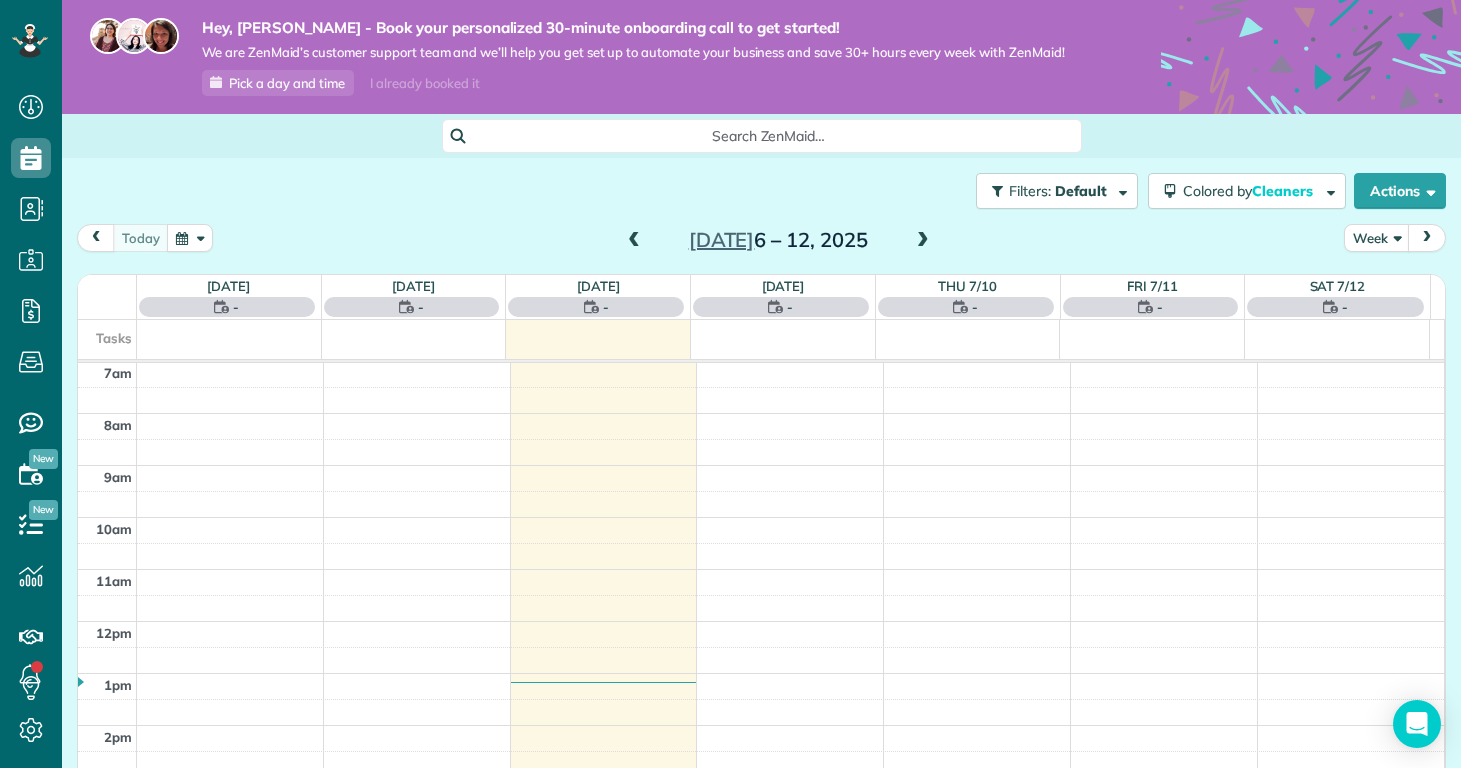 scroll, scrollTop: 365, scrollLeft: 0, axis: vertical 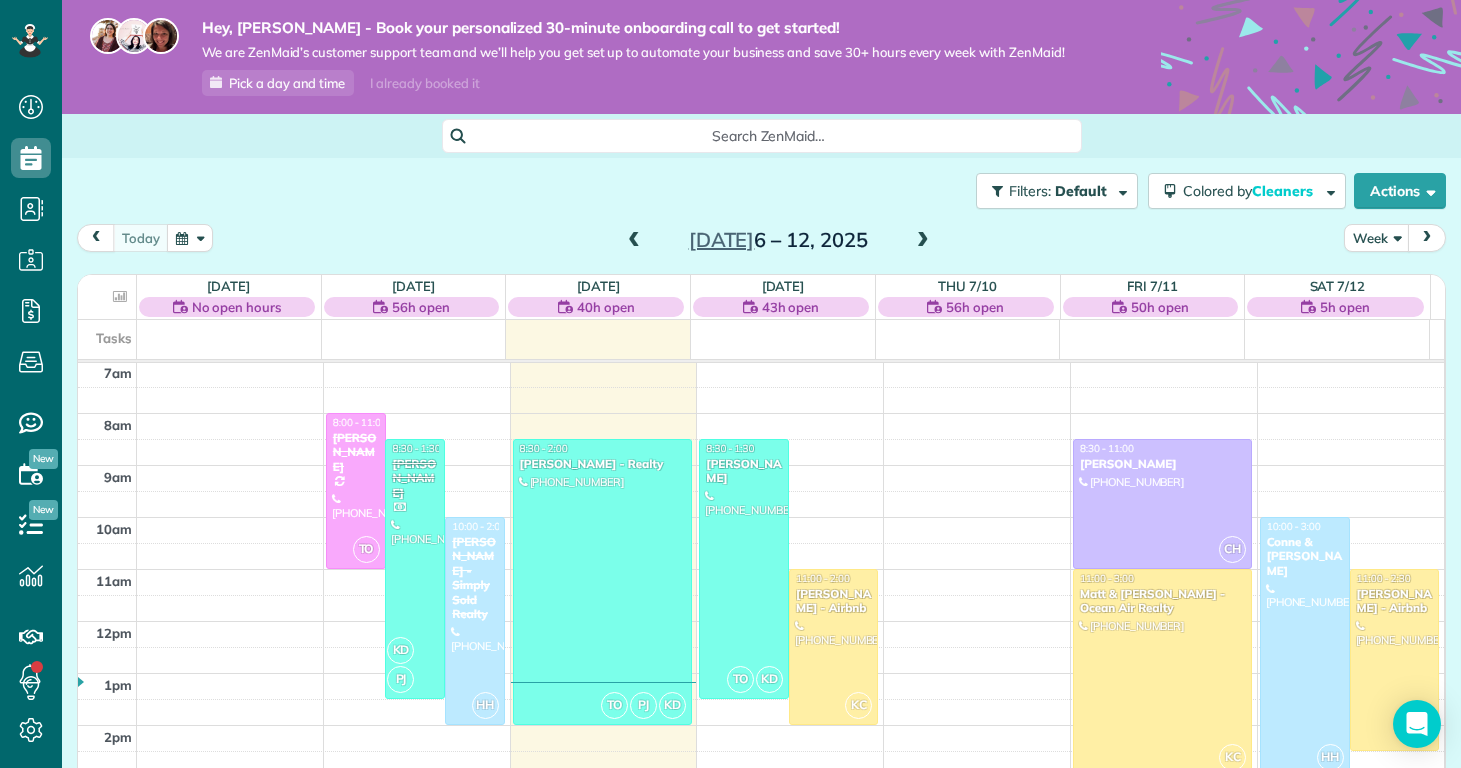 click at bounding box center [923, 241] 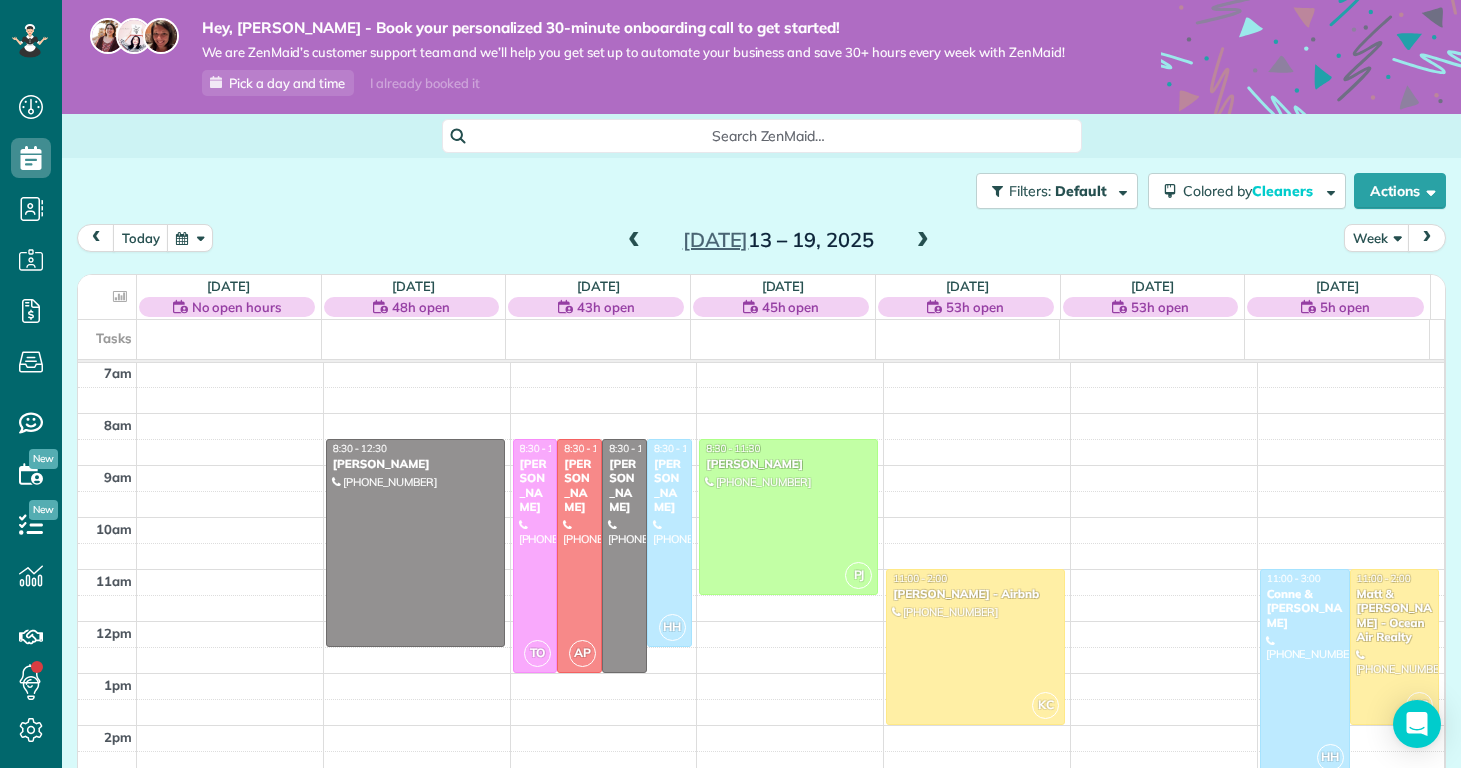 click at bounding box center [923, 241] 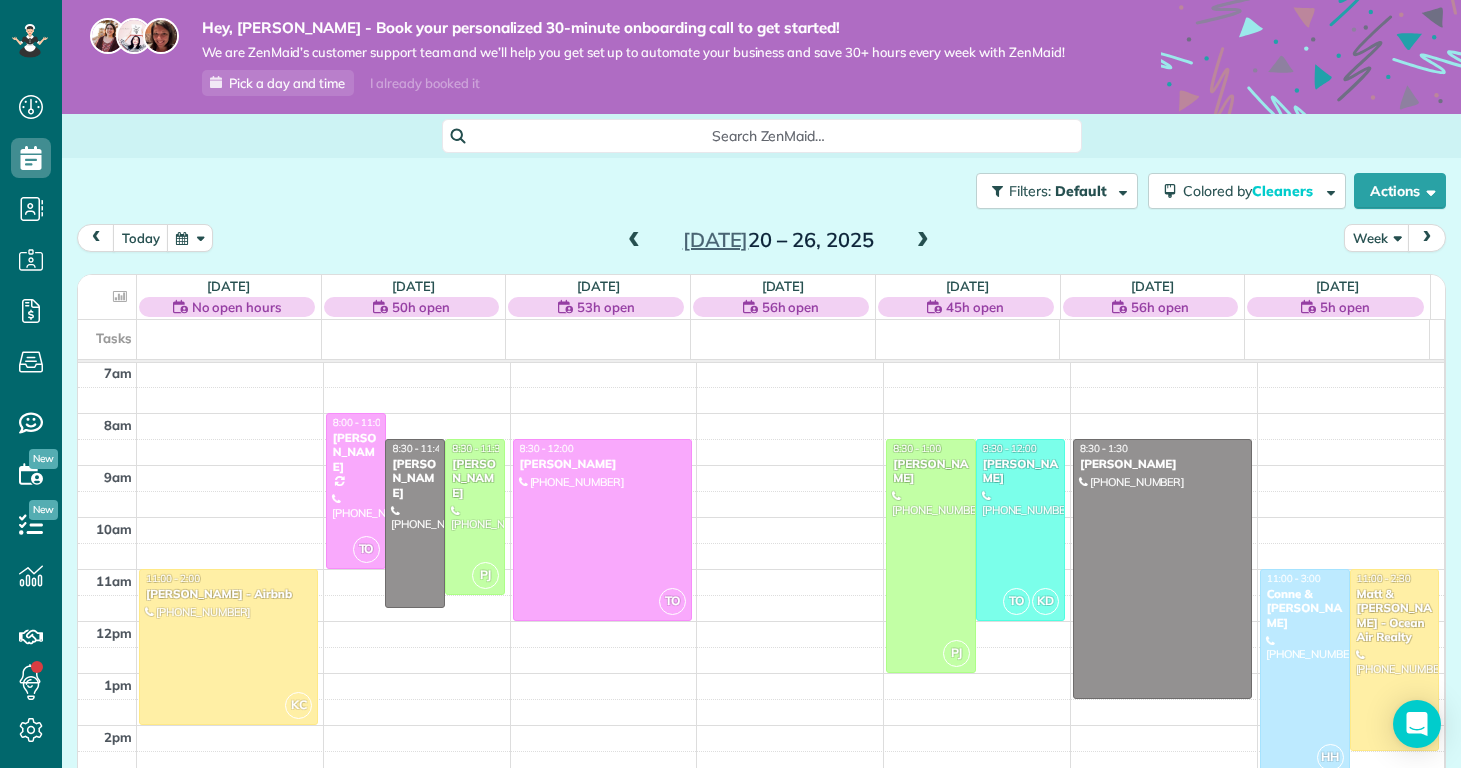 click at bounding box center (923, 241) 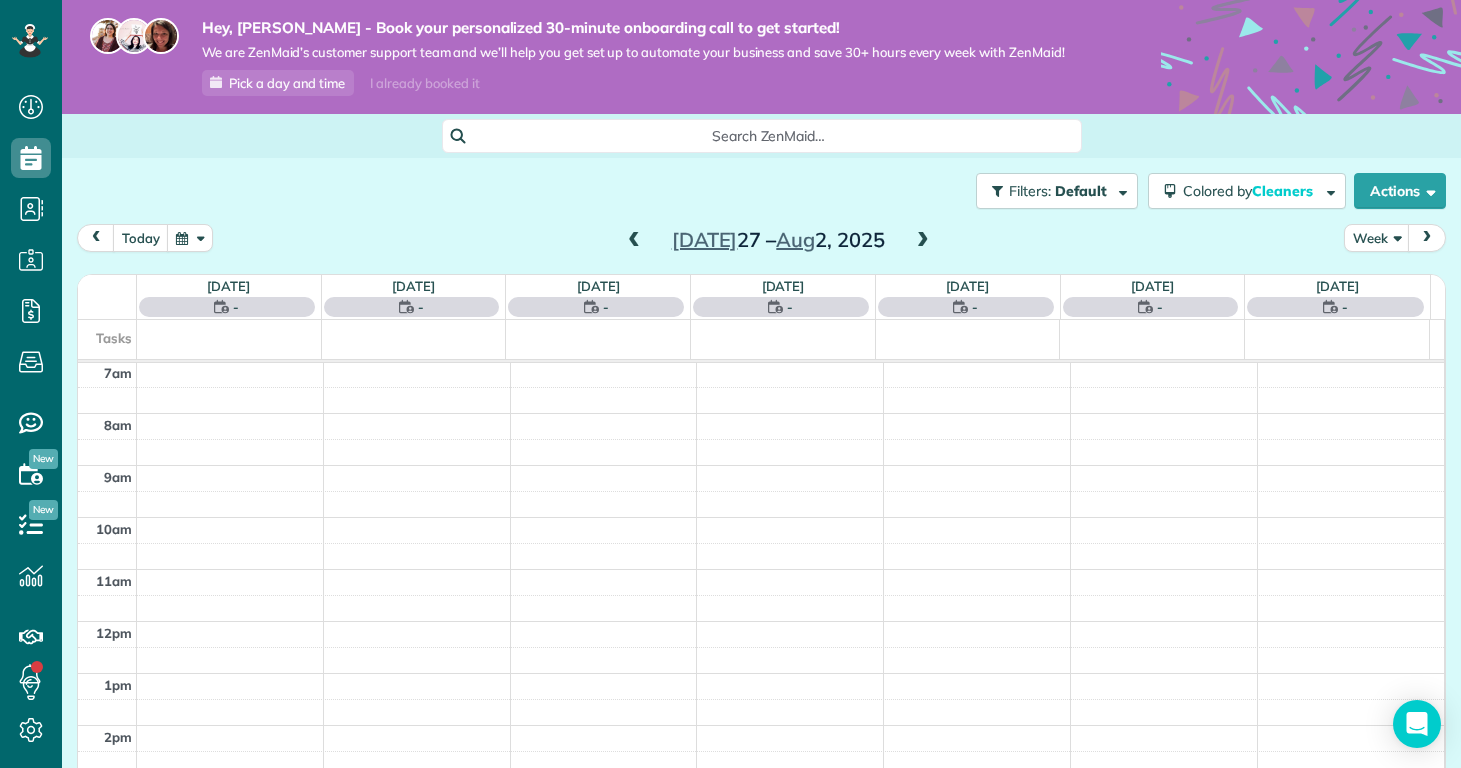 scroll, scrollTop: 365, scrollLeft: 0, axis: vertical 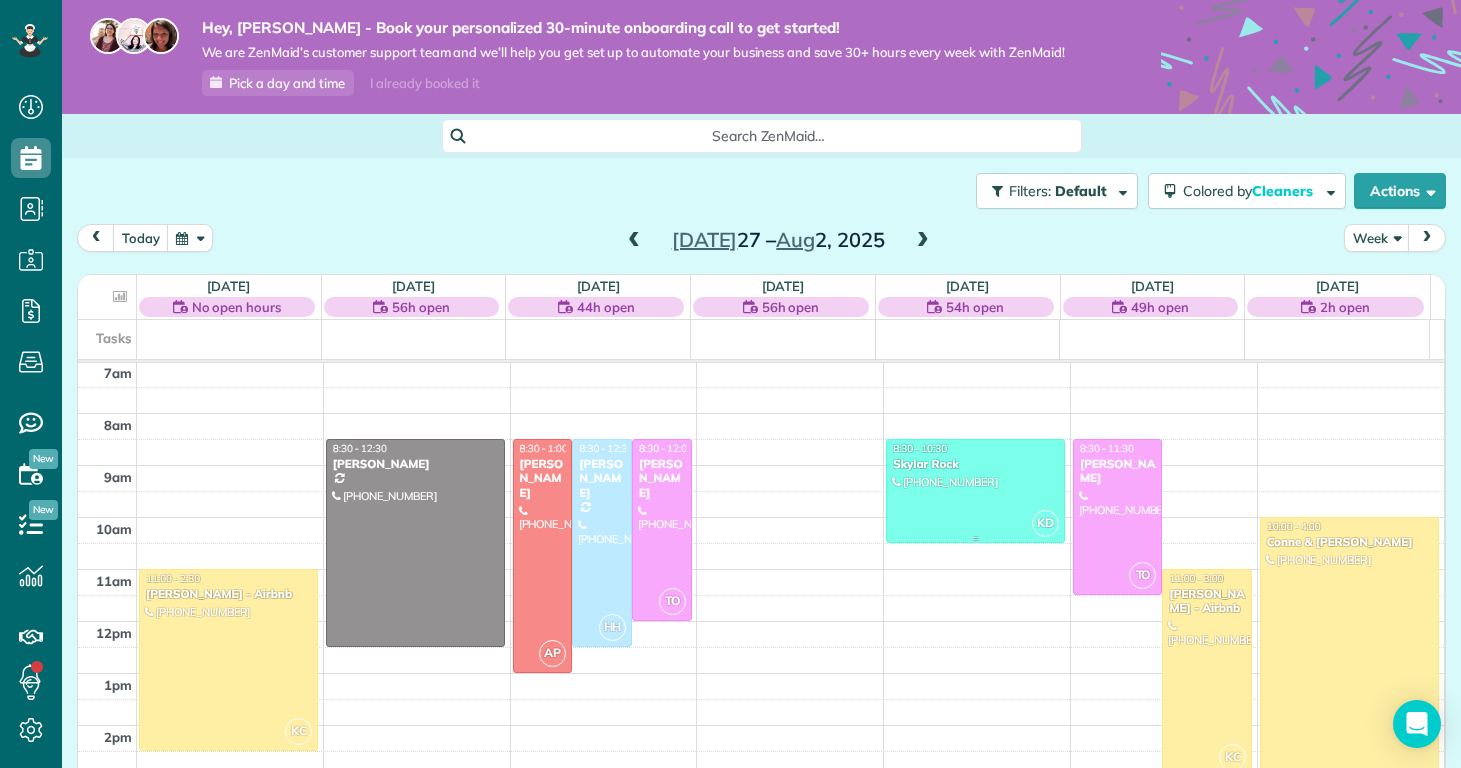 click at bounding box center (975, 491) 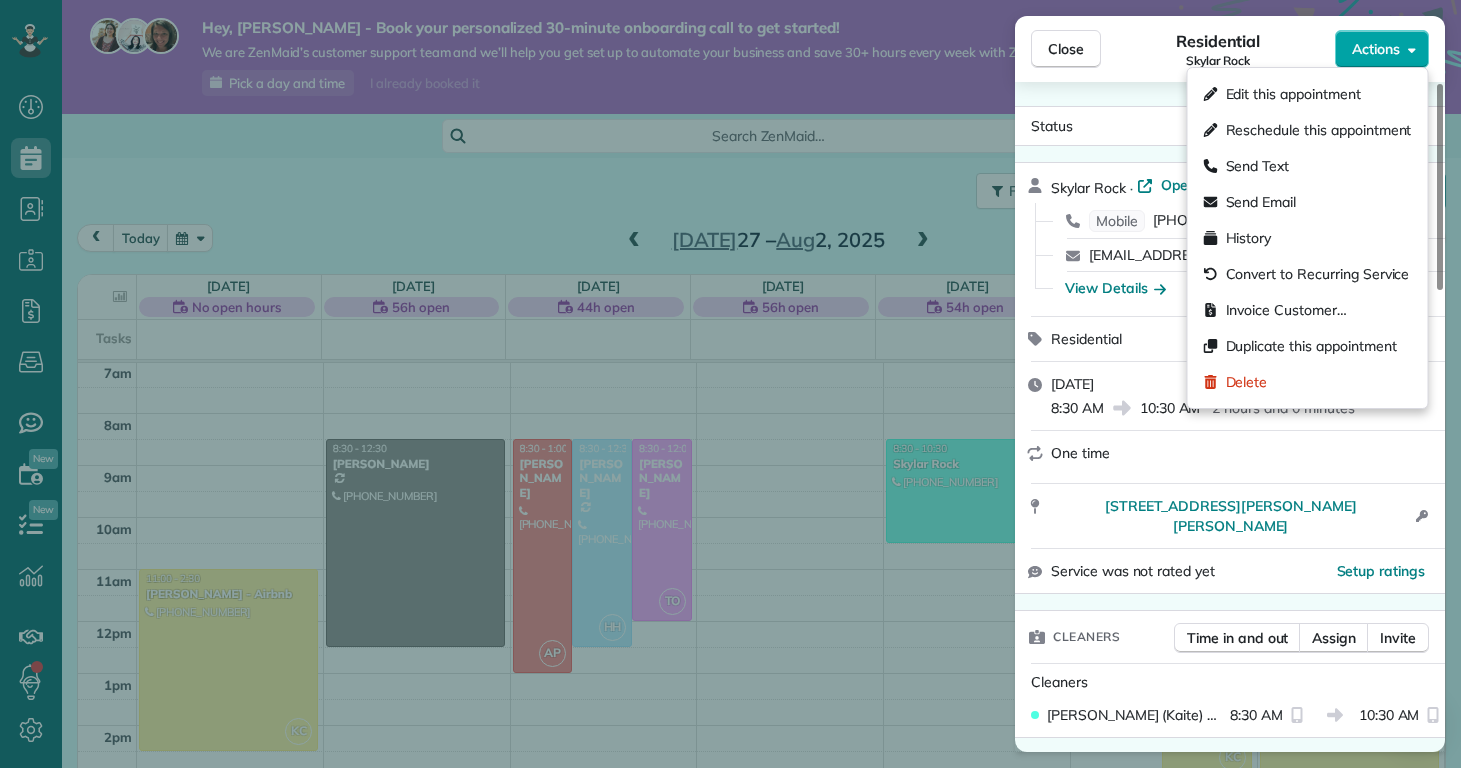 click on "Actions" at bounding box center (1376, 49) 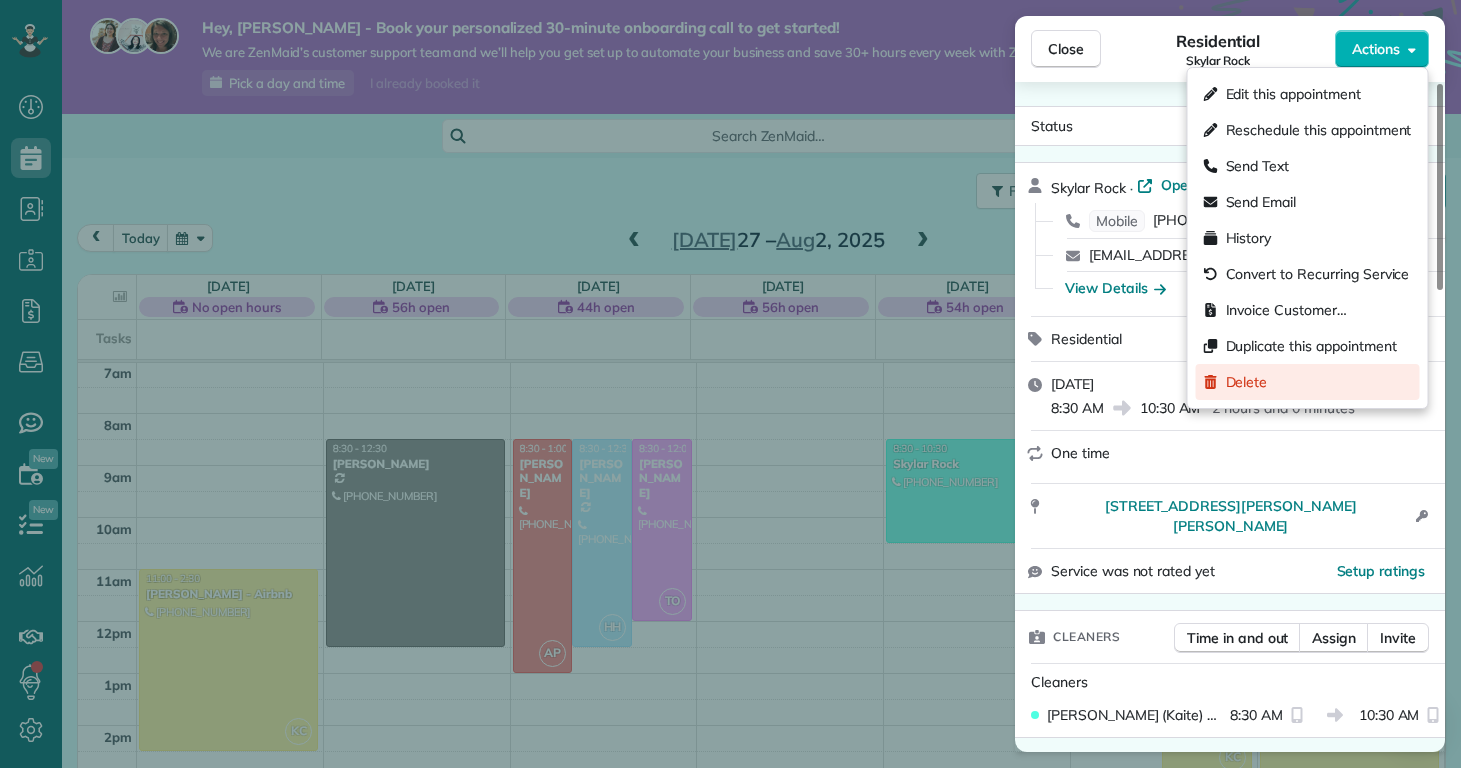 click on "Delete" at bounding box center (1308, 382) 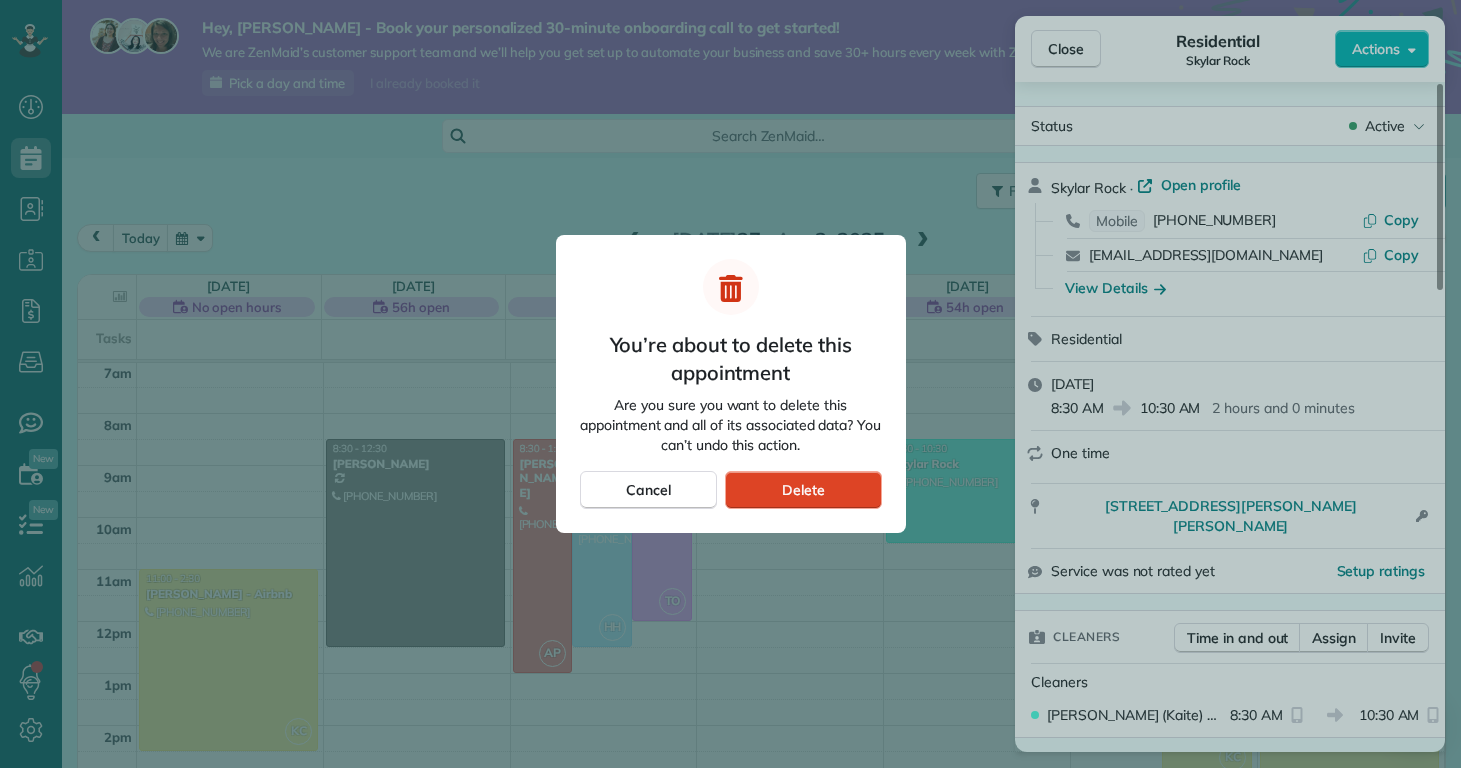 click on "Delete" at bounding box center (803, 490) 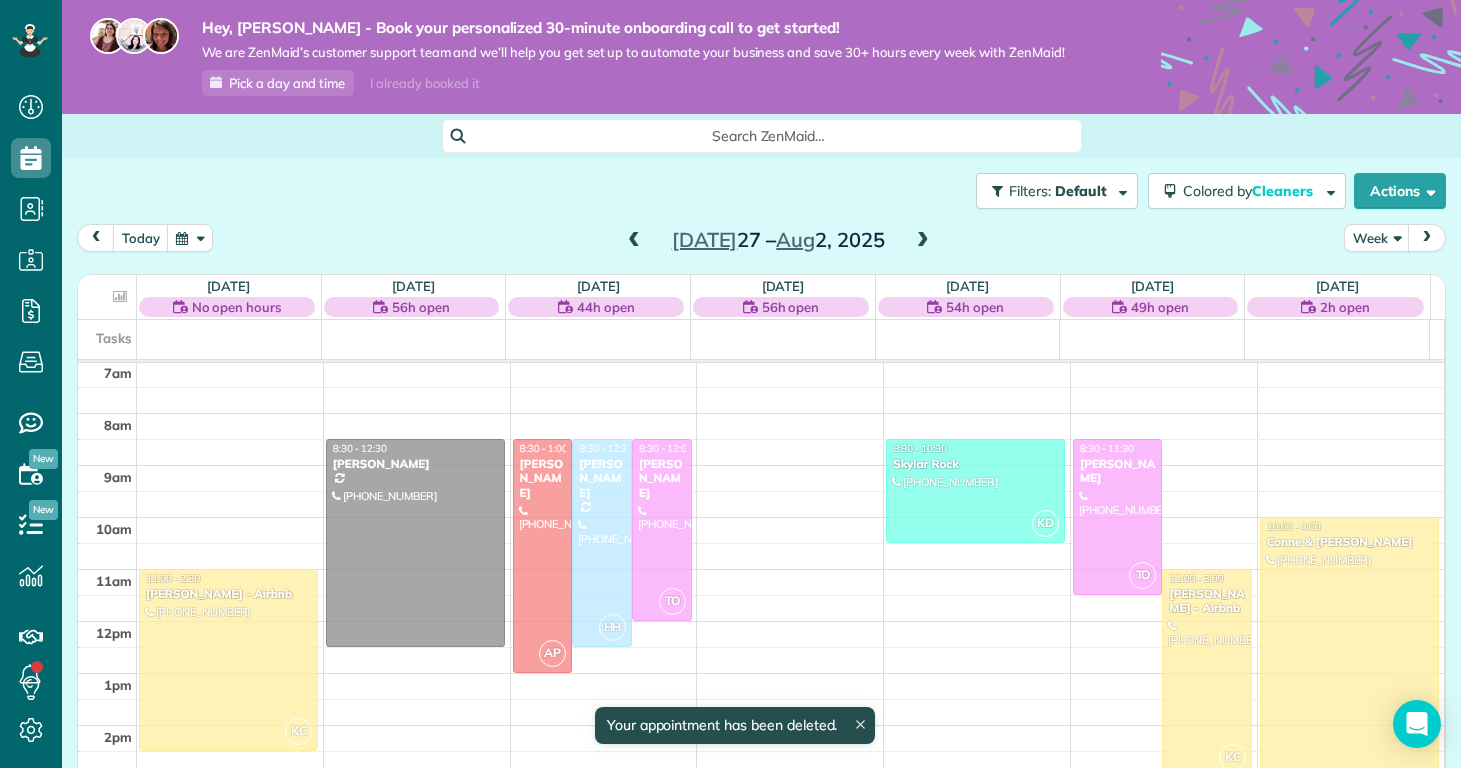 scroll, scrollTop: 365, scrollLeft: 0, axis: vertical 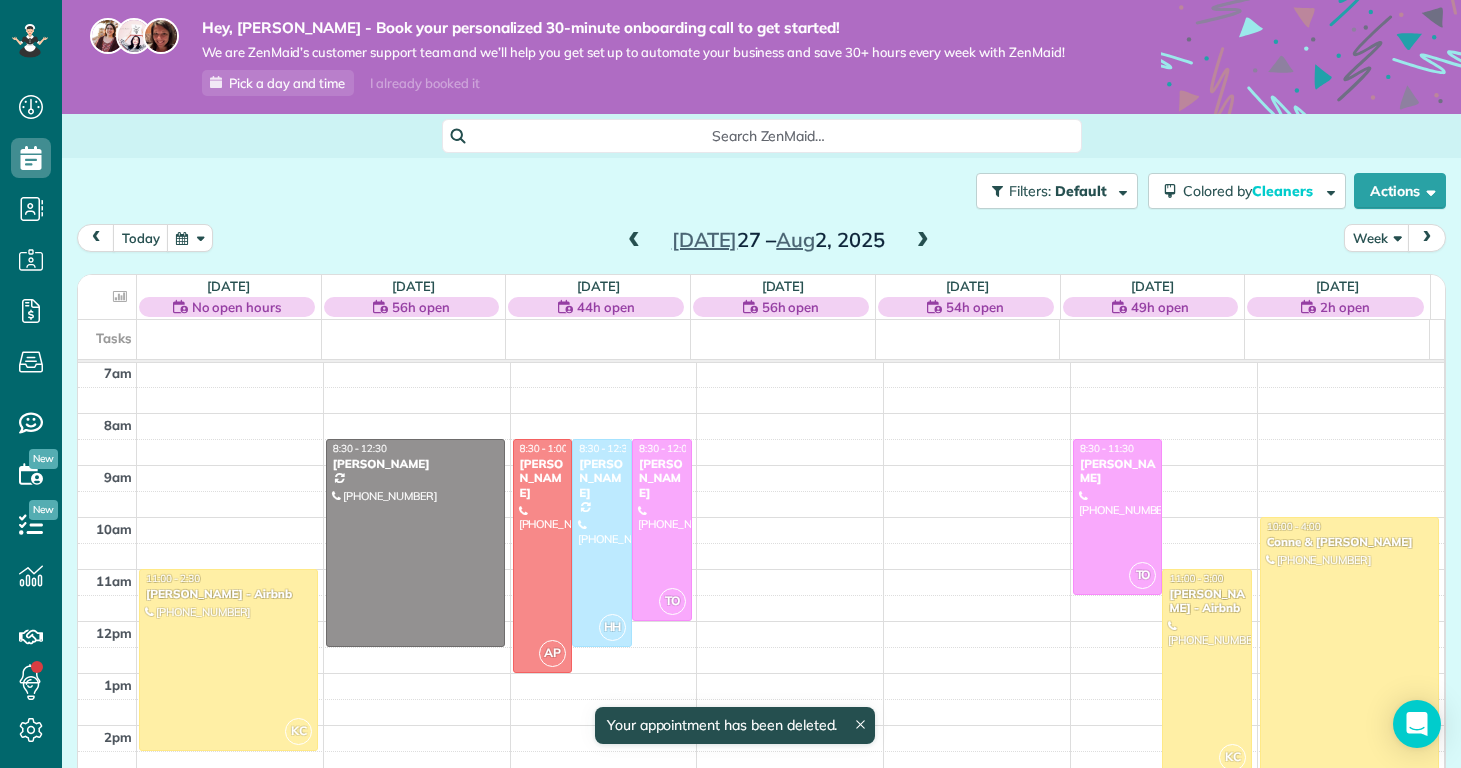 click on "today   Week Jul  27 –  Aug  2, 2025" at bounding box center [761, 242] 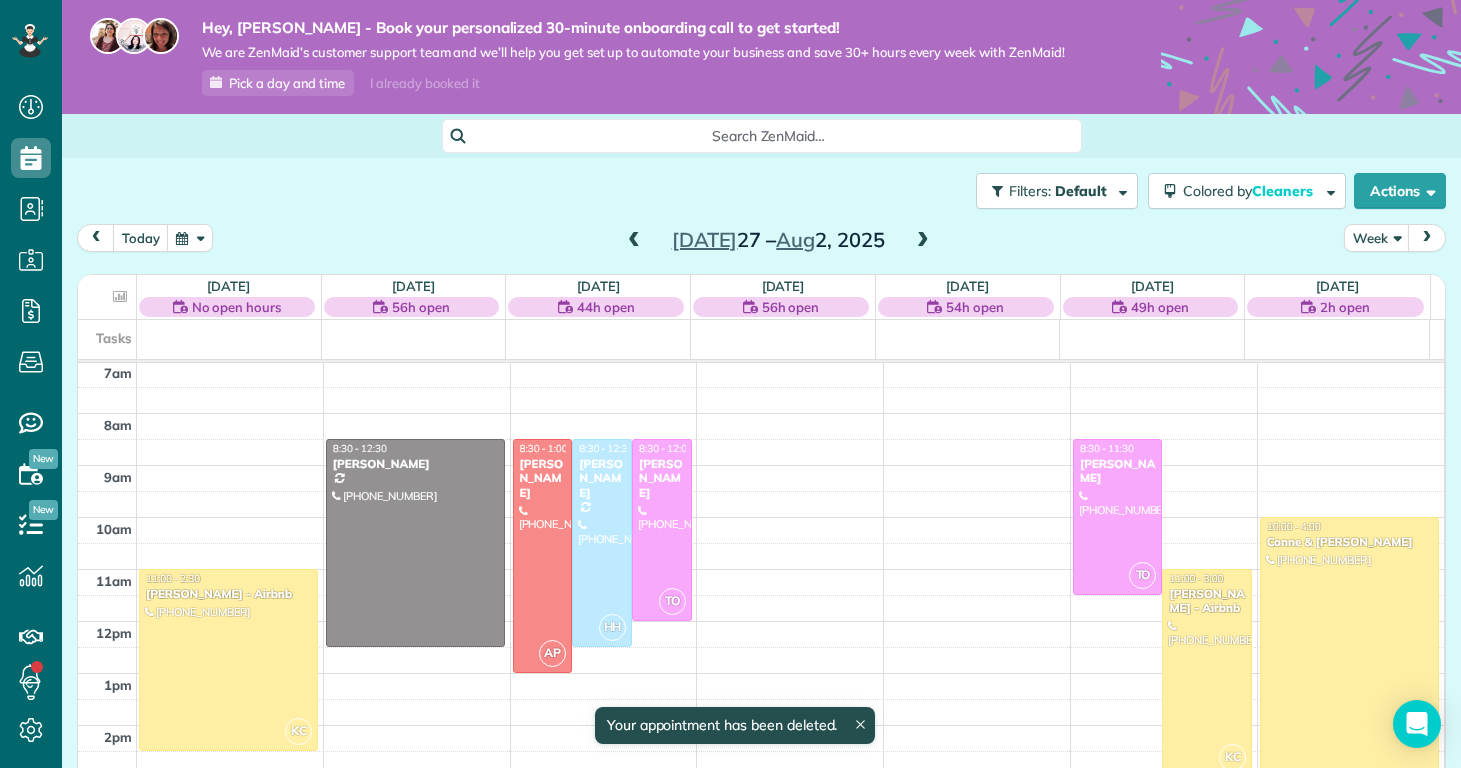 click at bounding box center [634, 241] 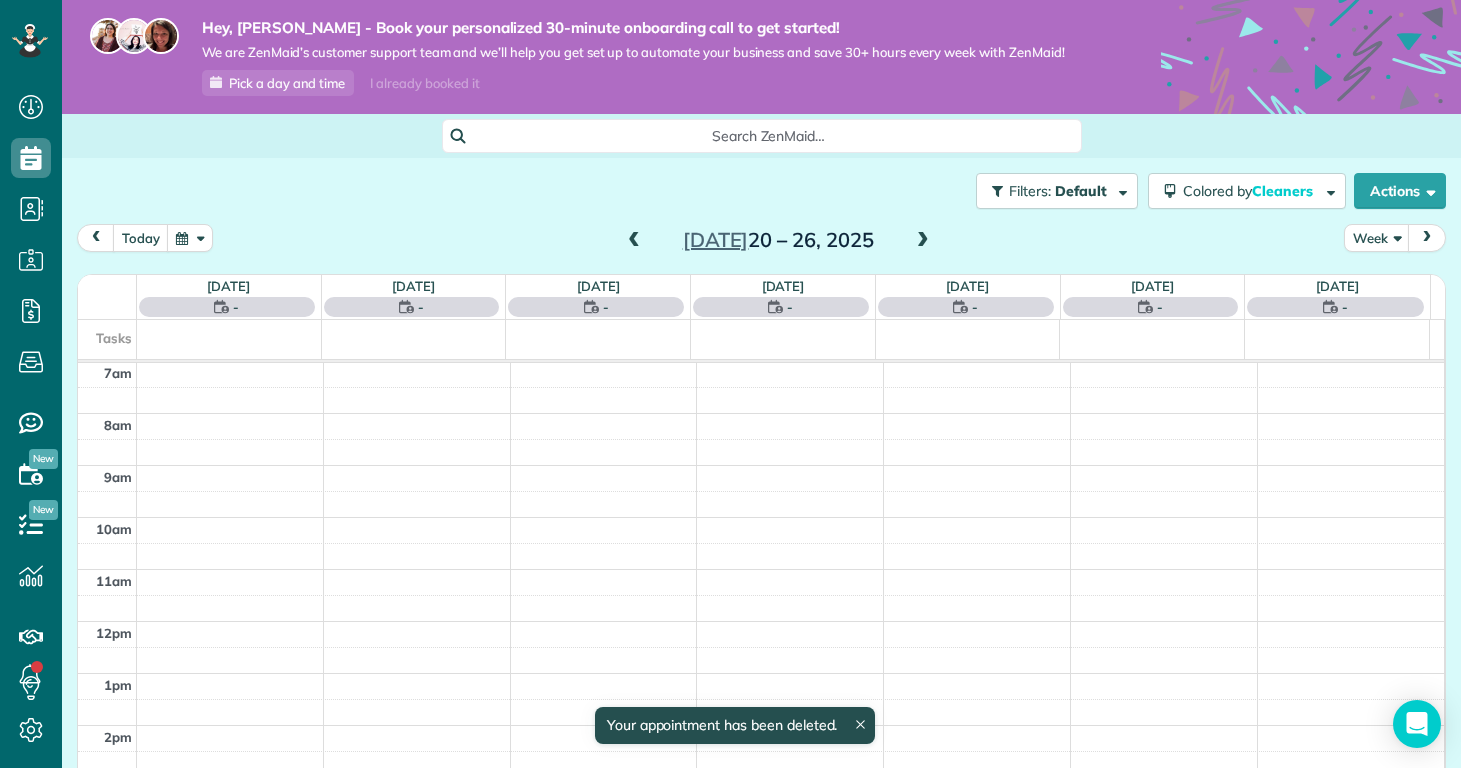 scroll, scrollTop: 365, scrollLeft: 0, axis: vertical 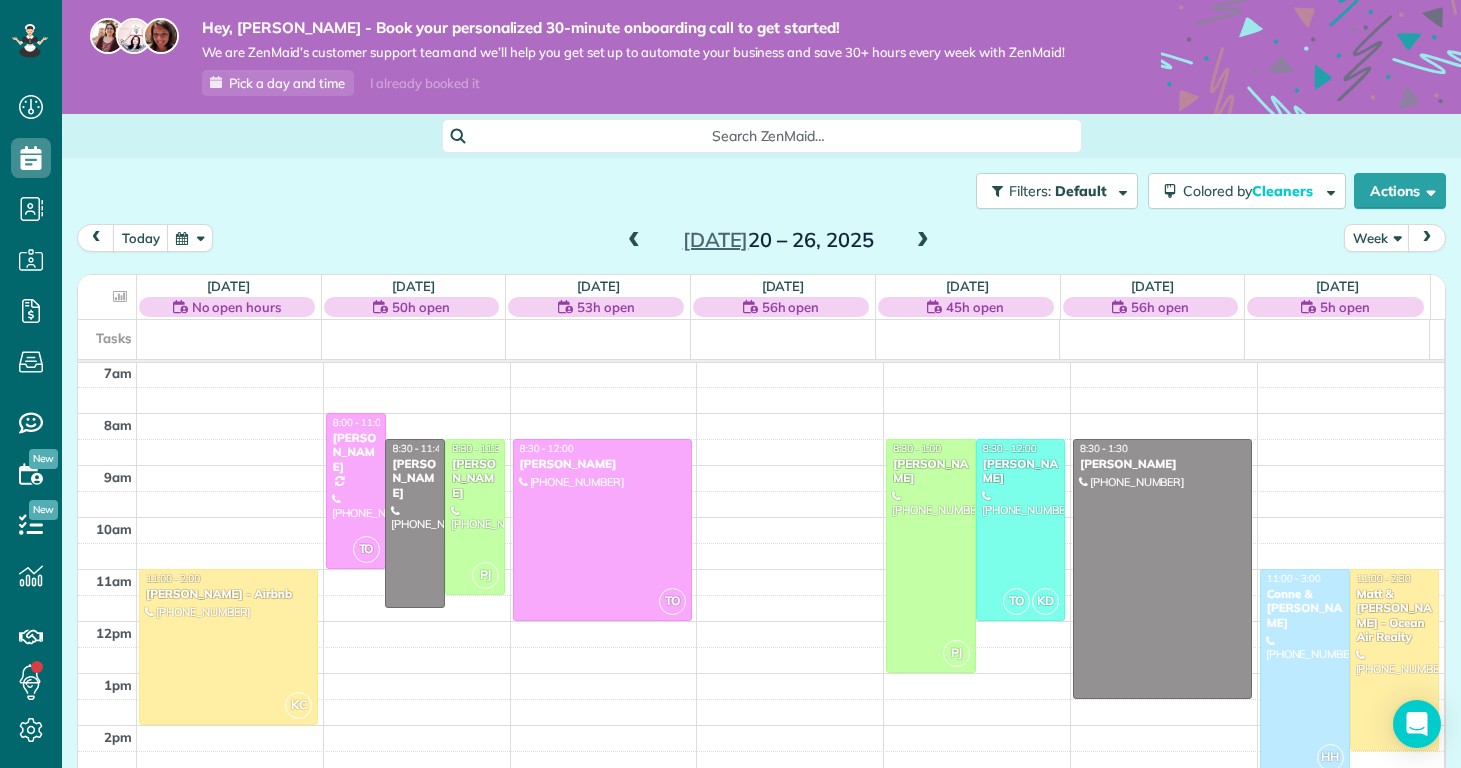 click at bounding box center (923, 241) 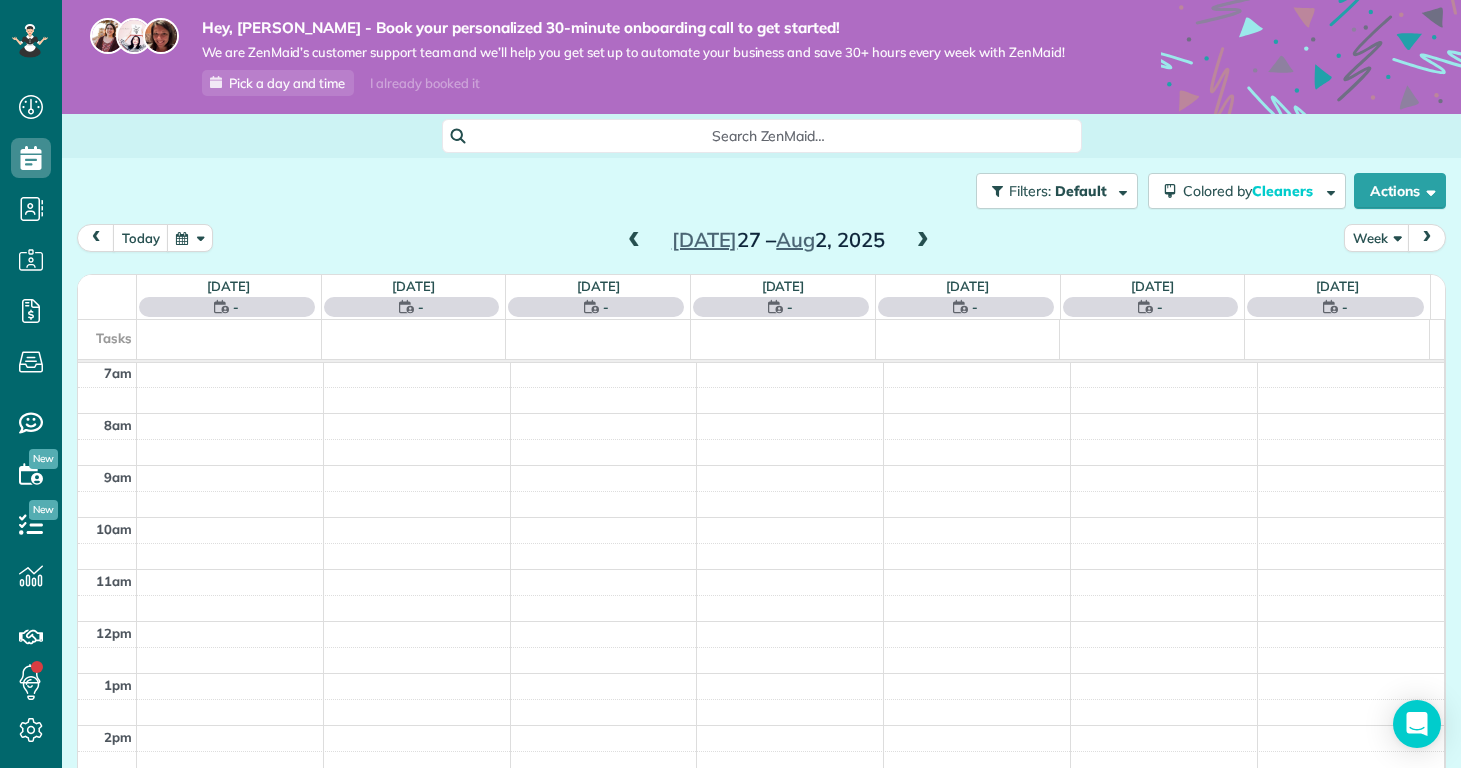 scroll, scrollTop: 365, scrollLeft: 0, axis: vertical 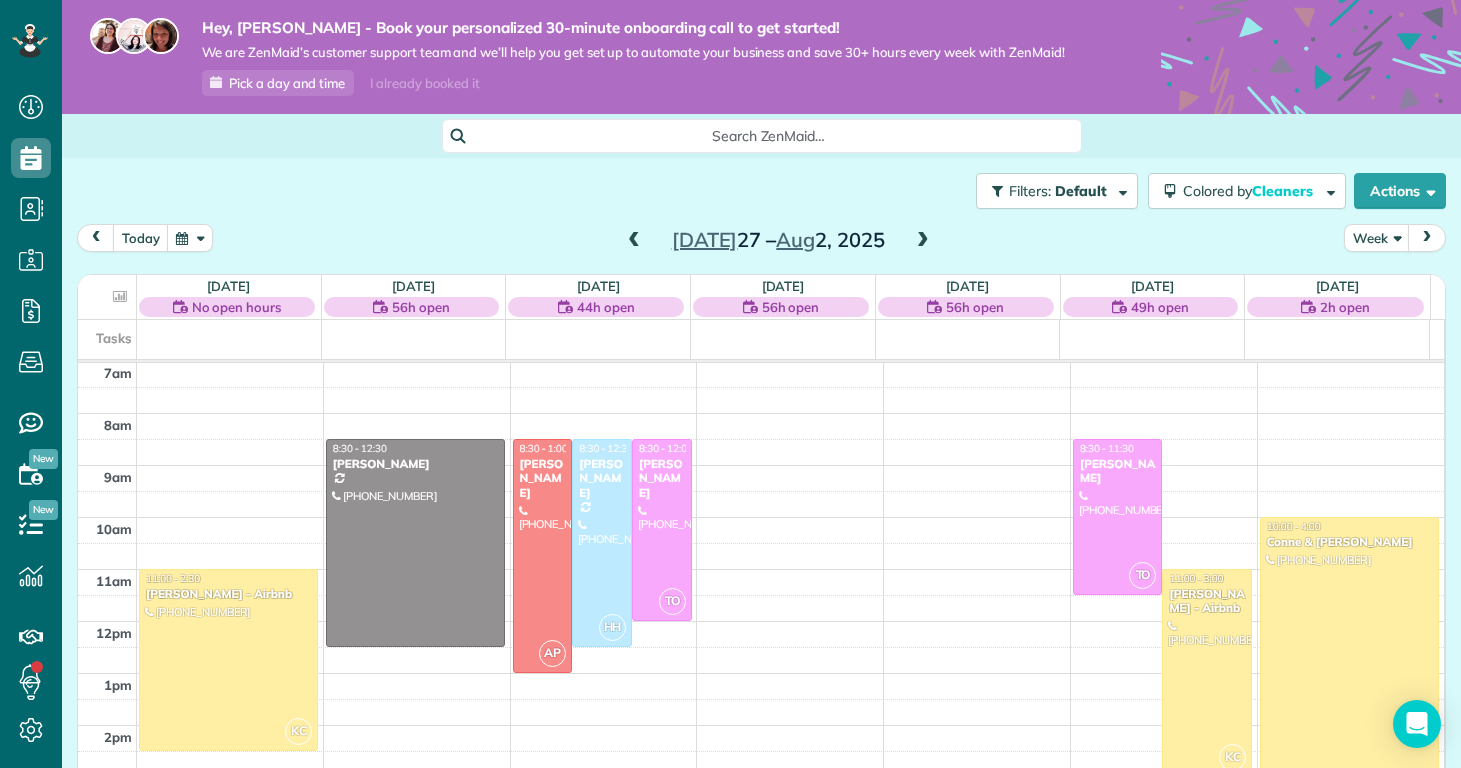 click at bounding box center [923, 241] 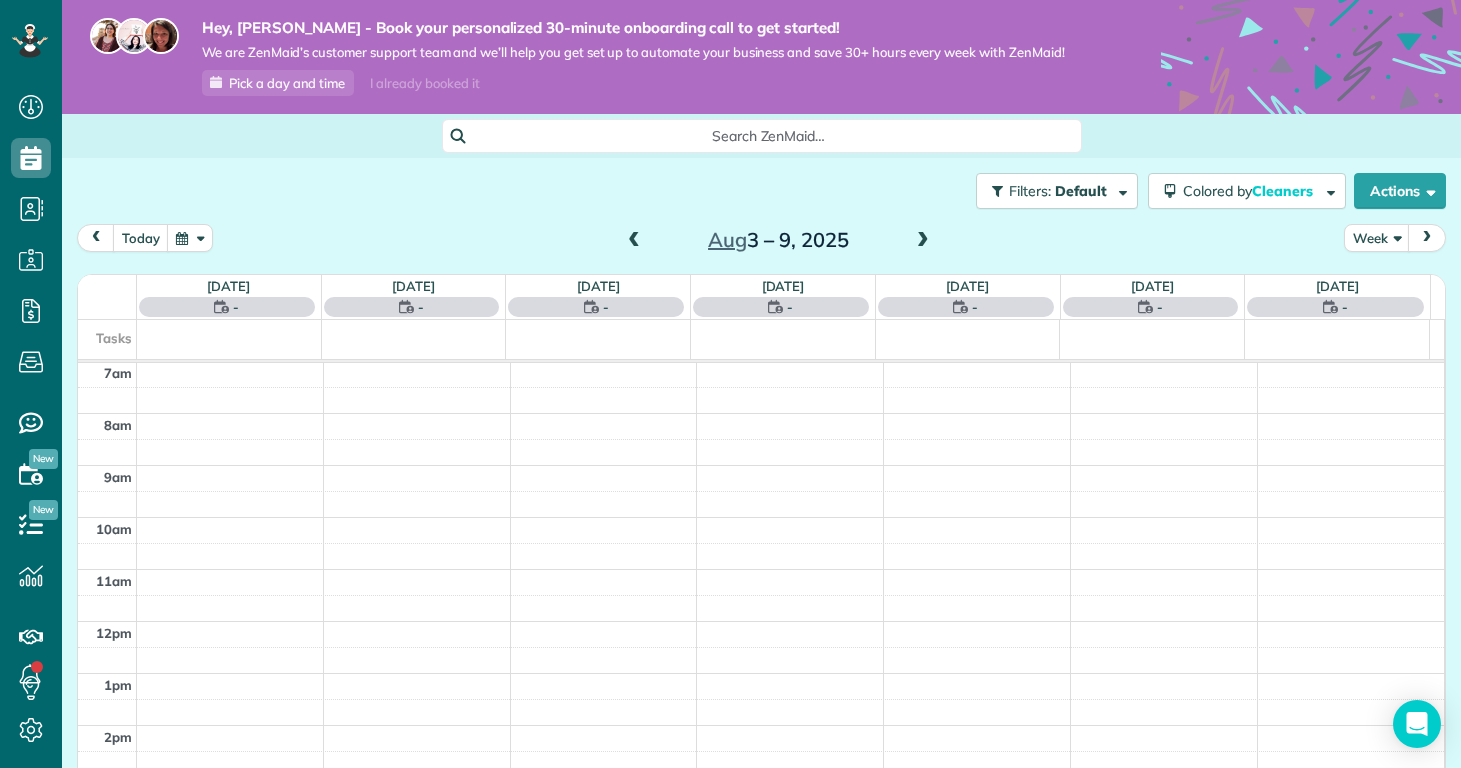 scroll, scrollTop: 365, scrollLeft: 0, axis: vertical 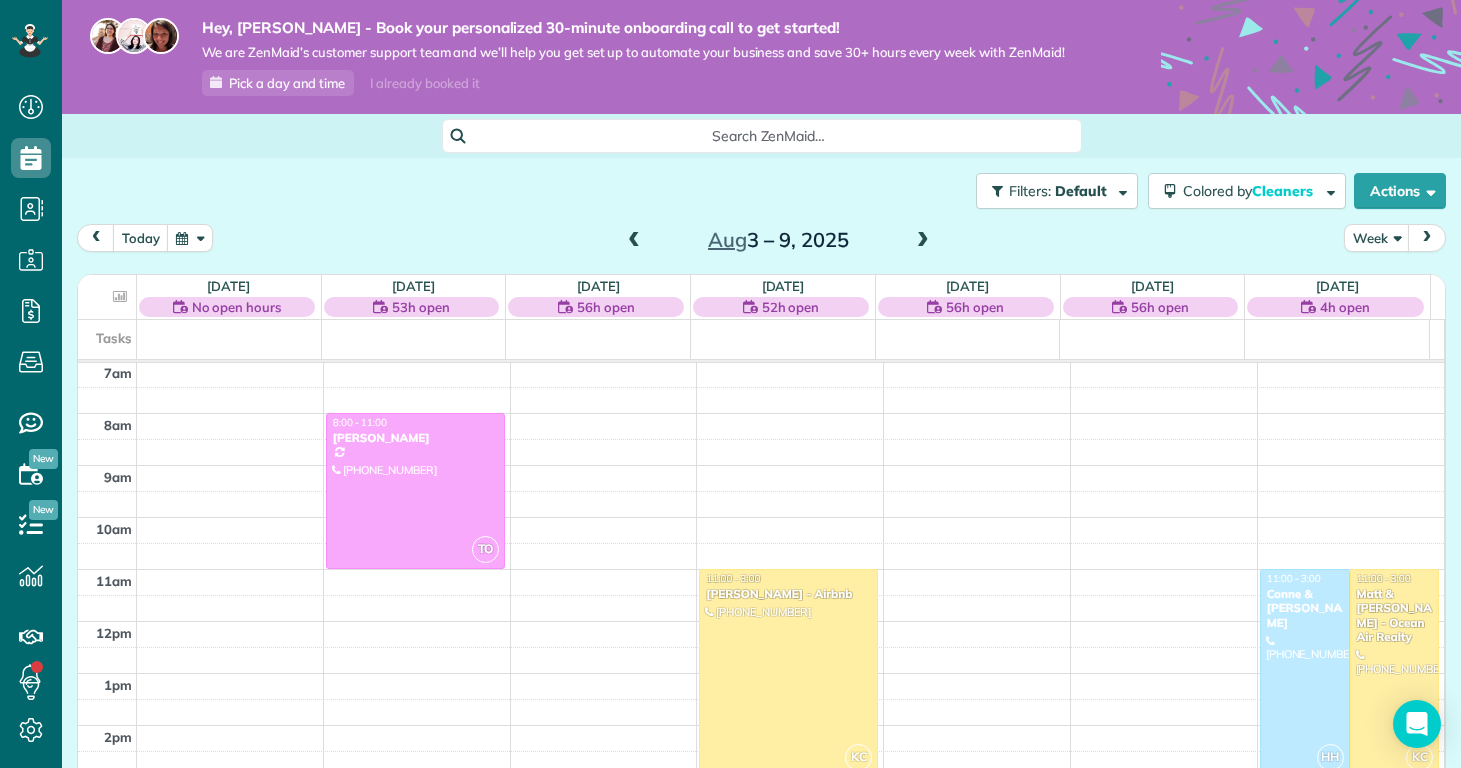 click at bounding box center (923, 241) 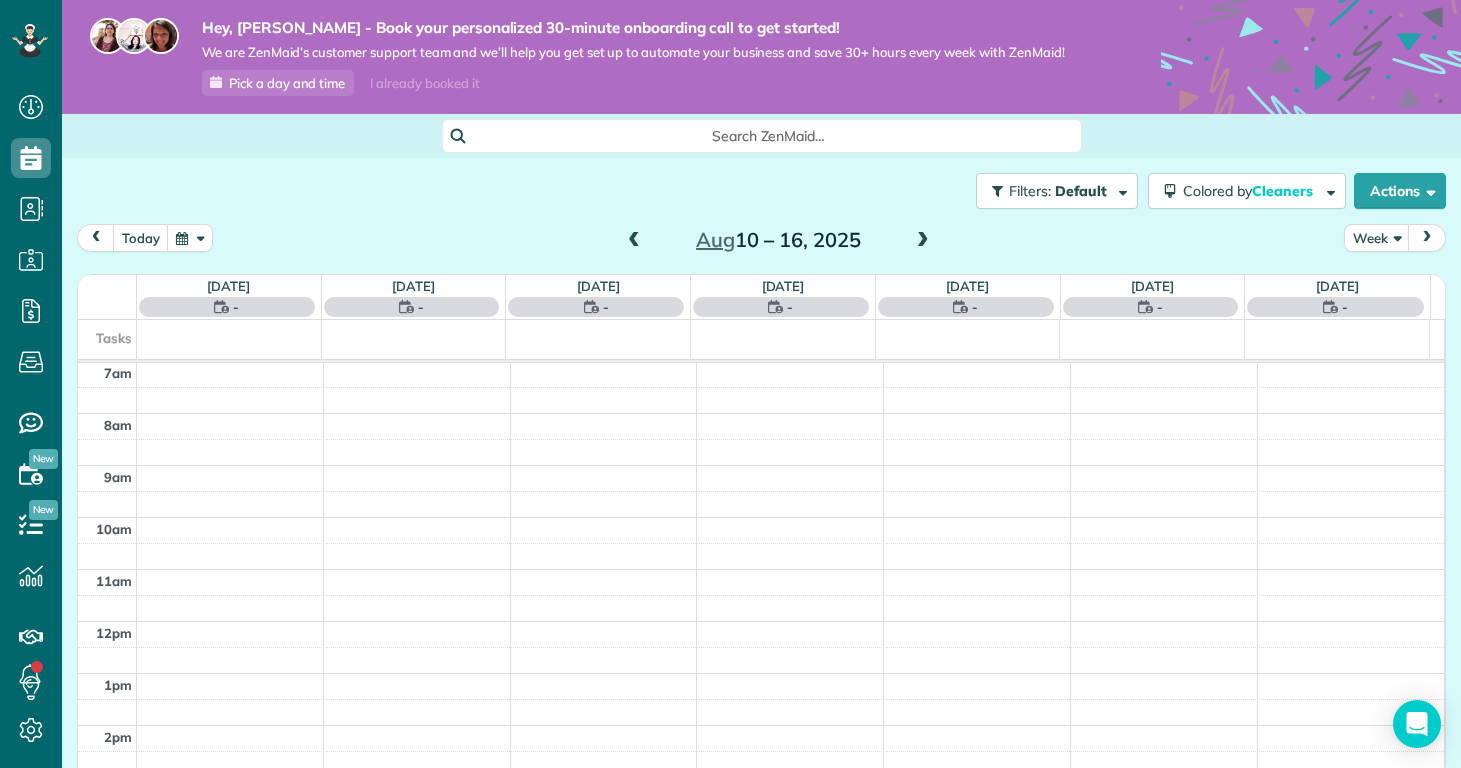scroll, scrollTop: 365, scrollLeft: 0, axis: vertical 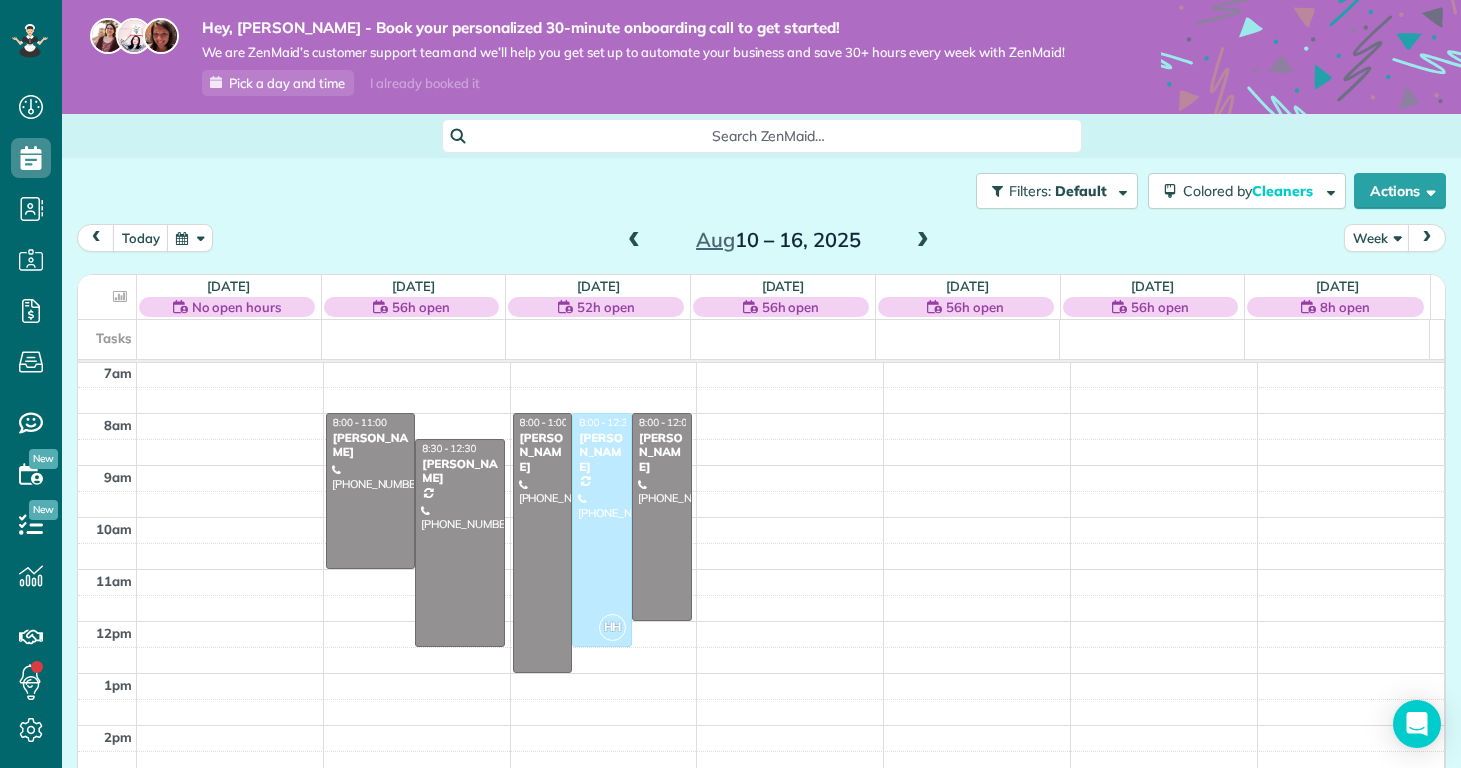 click at bounding box center (634, 241) 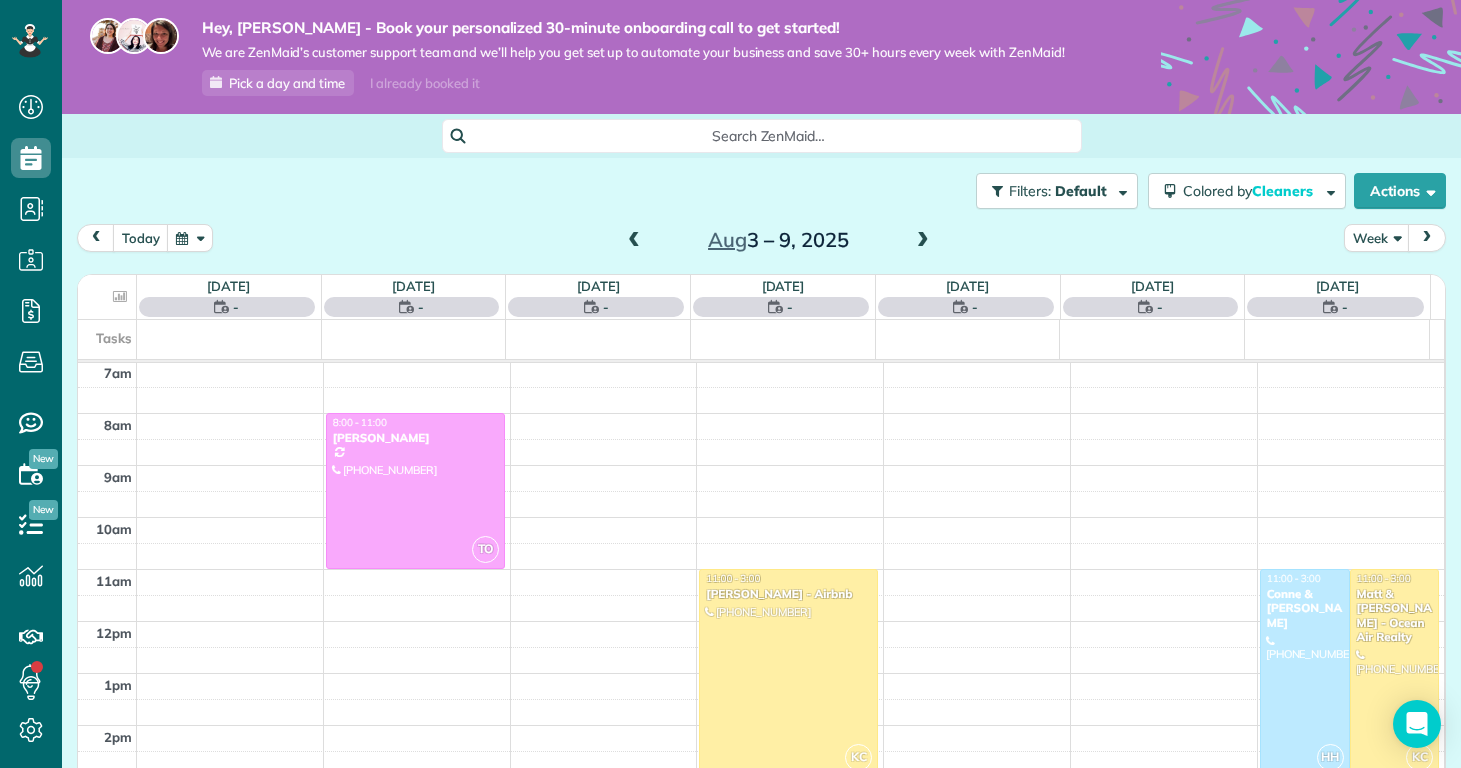 scroll, scrollTop: 365, scrollLeft: 0, axis: vertical 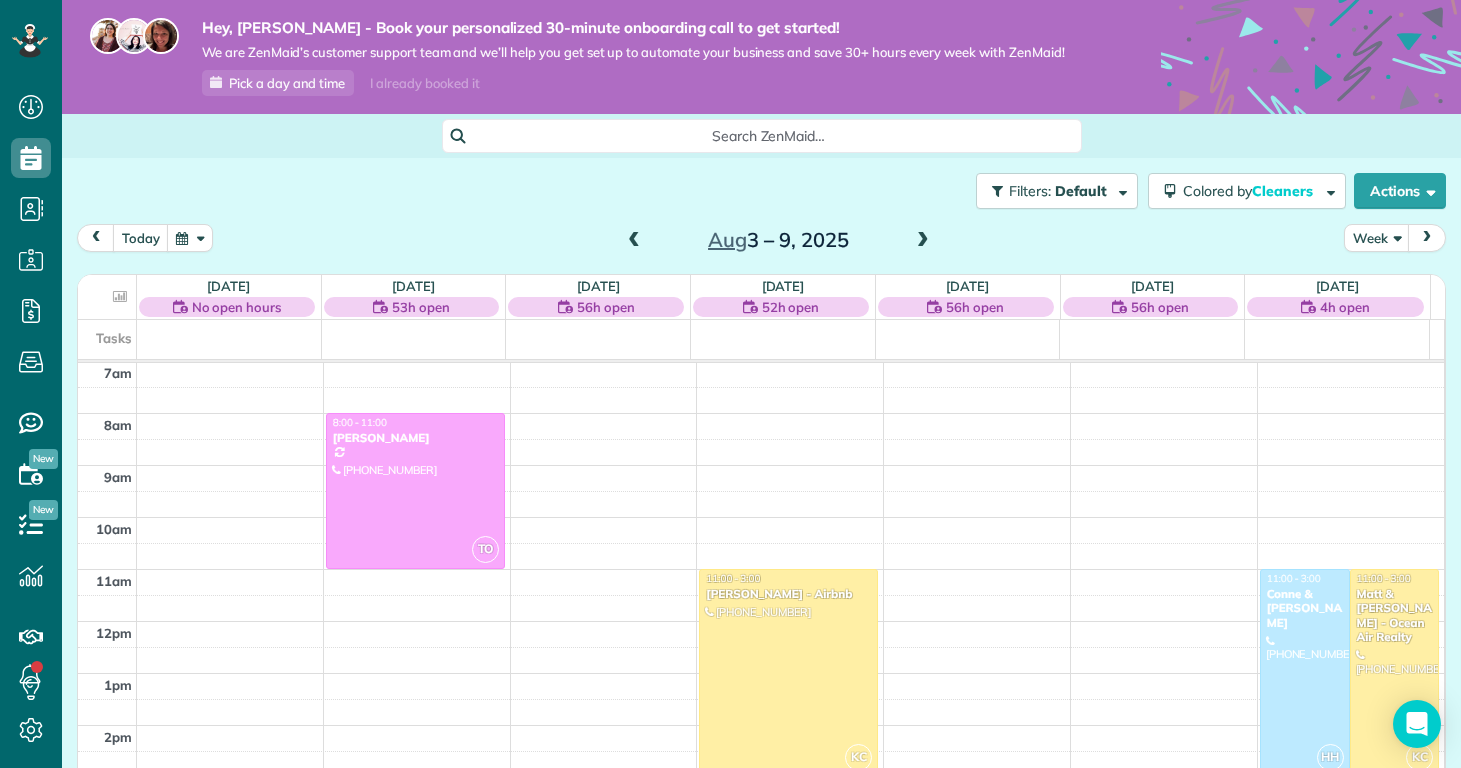click at bounding box center [923, 241] 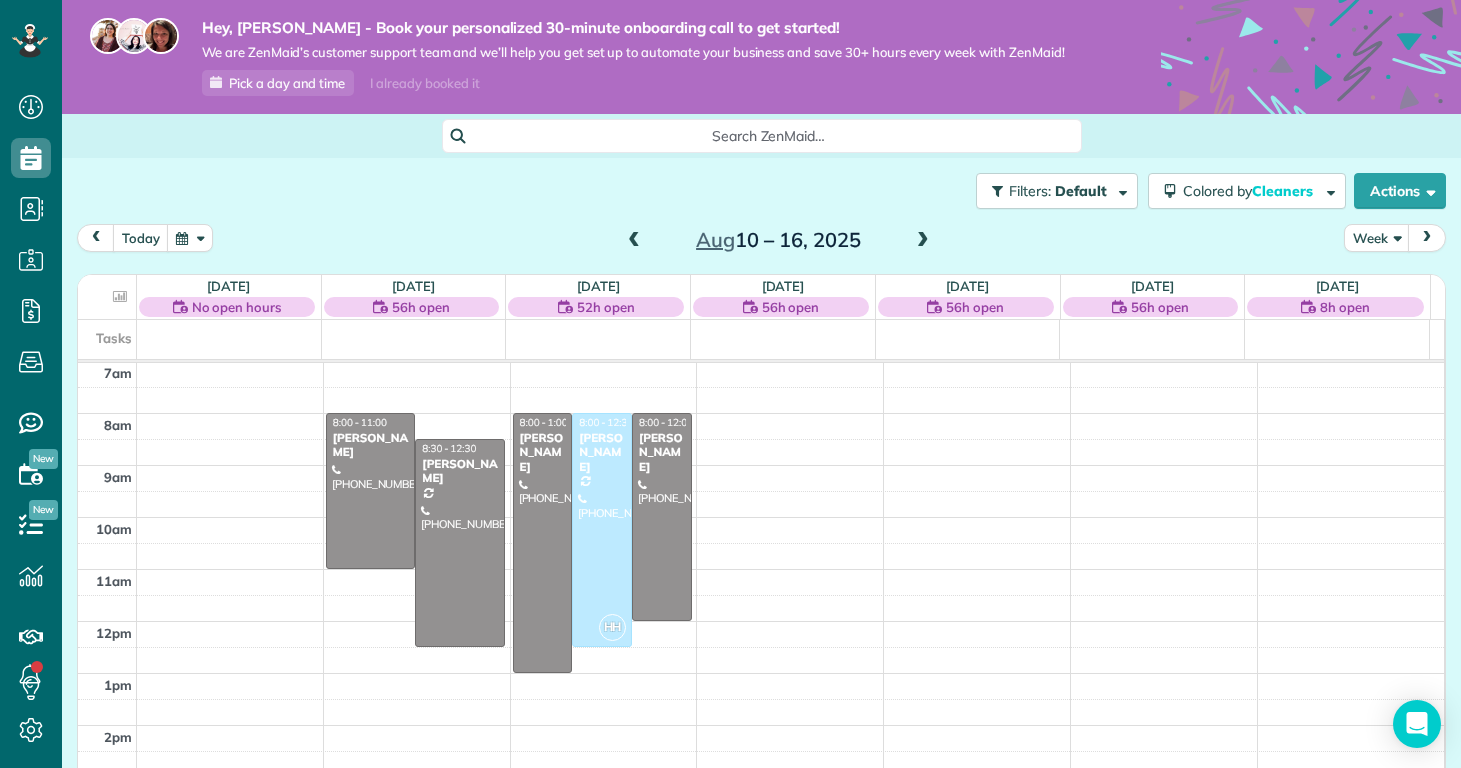 click at bounding box center [923, 241] 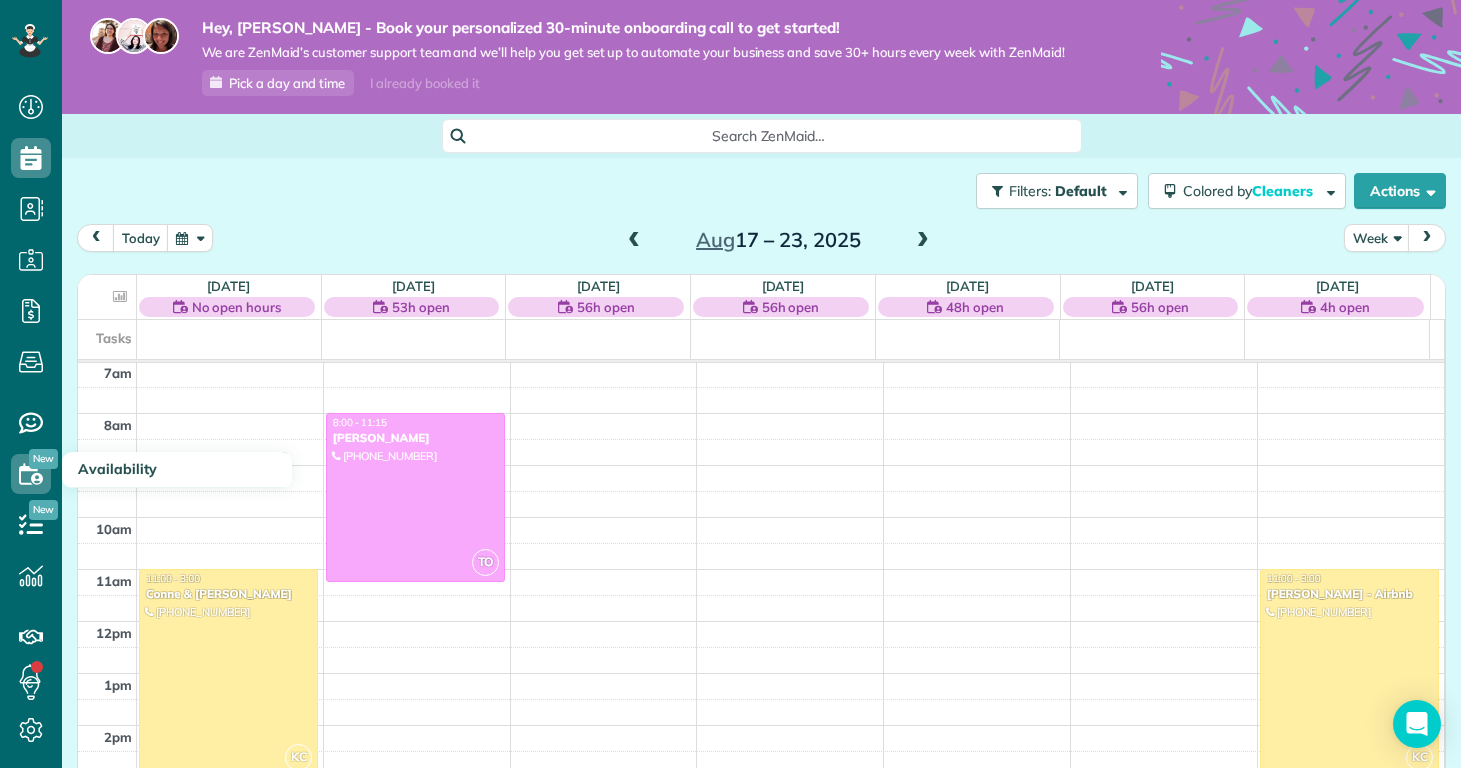 click 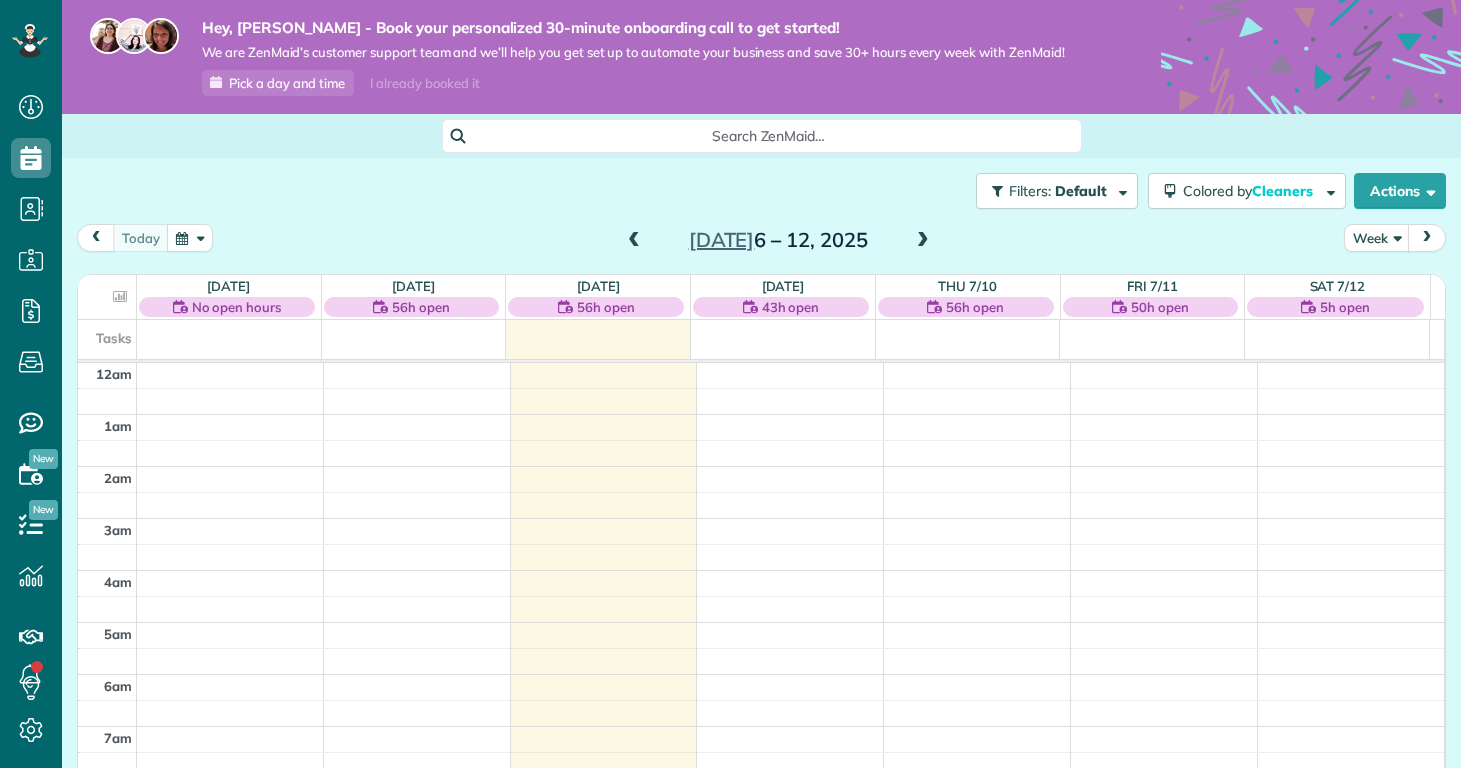 scroll, scrollTop: 0, scrollLeft: 0, axis: both 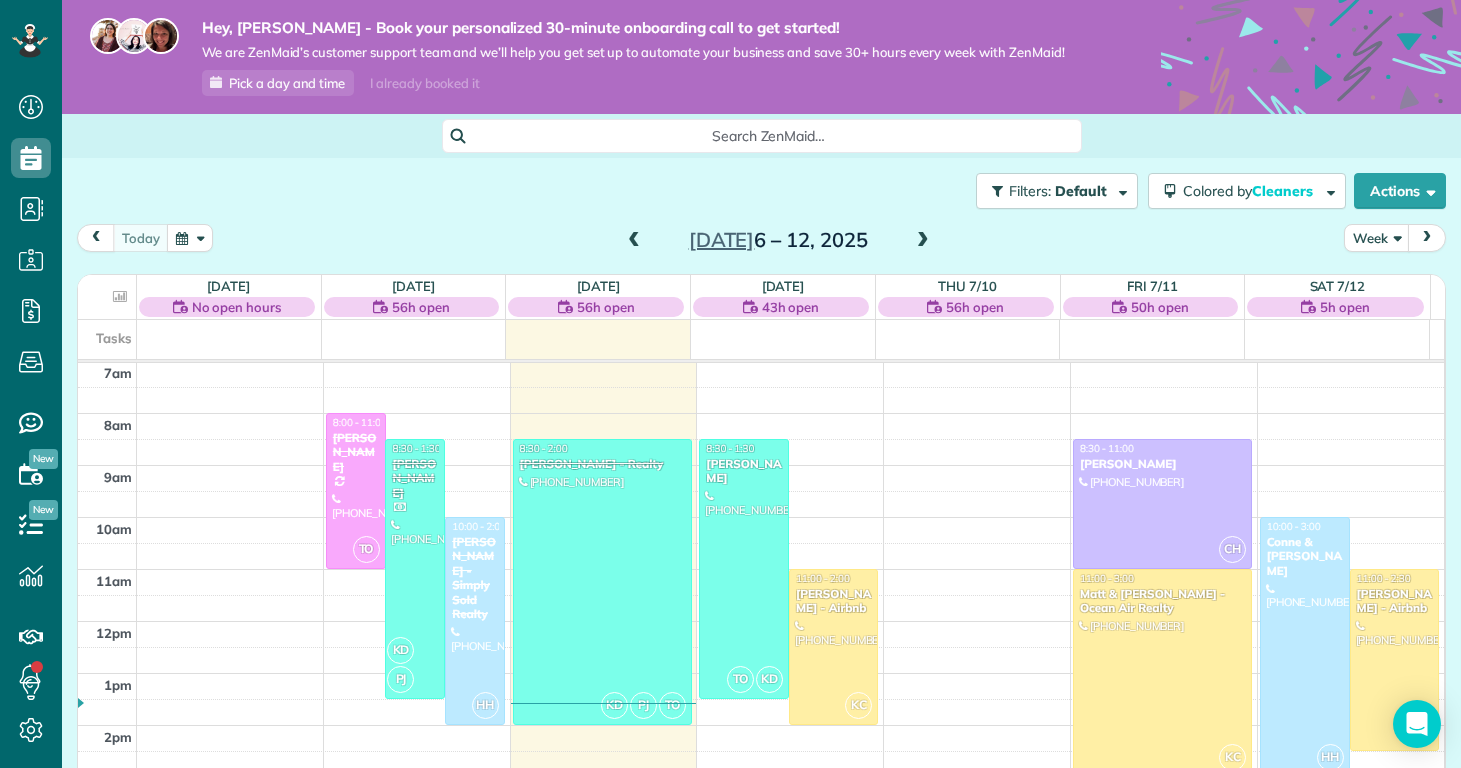 click at bounding box center [923, 241] 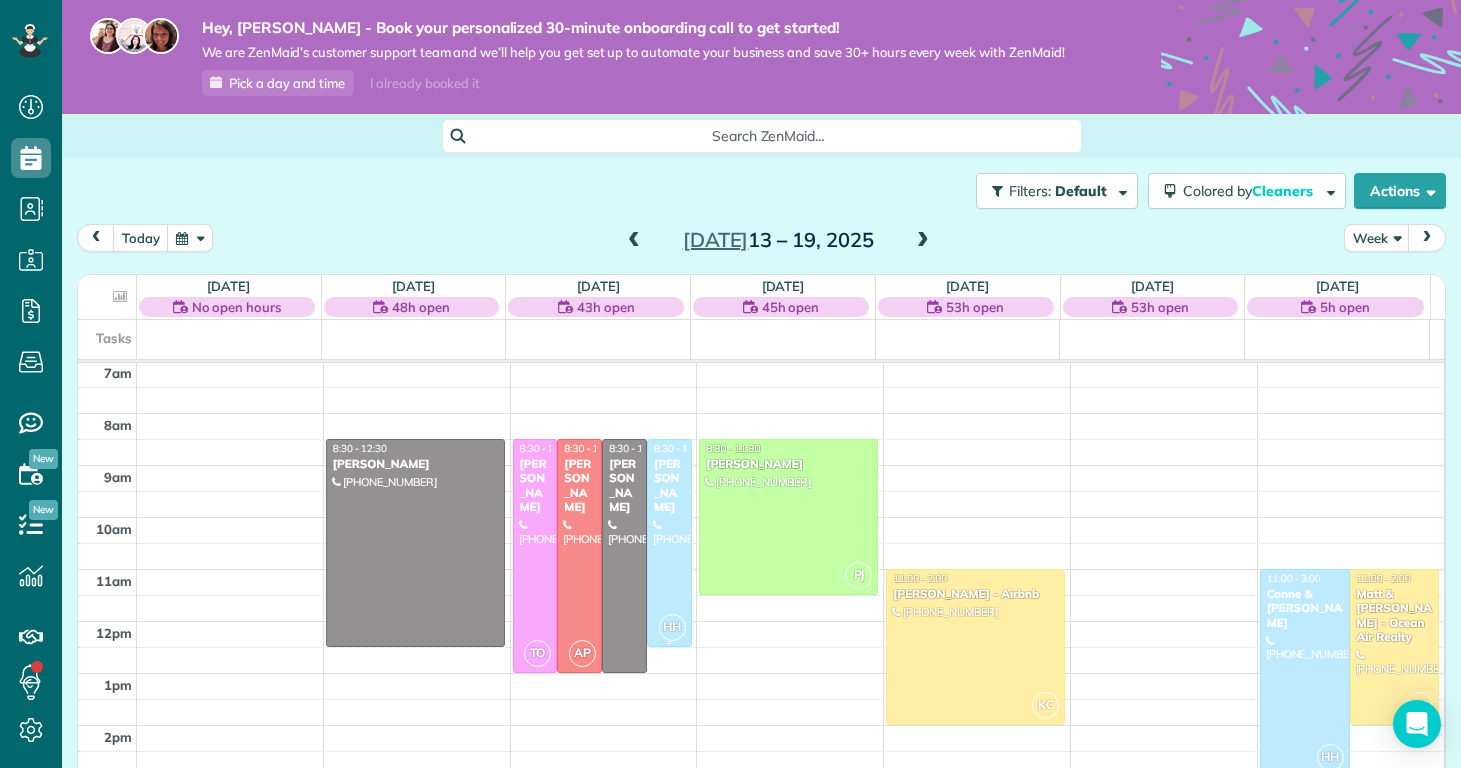 scroll, scrollTop: 390, scrollLeft: 0, axis: vertical 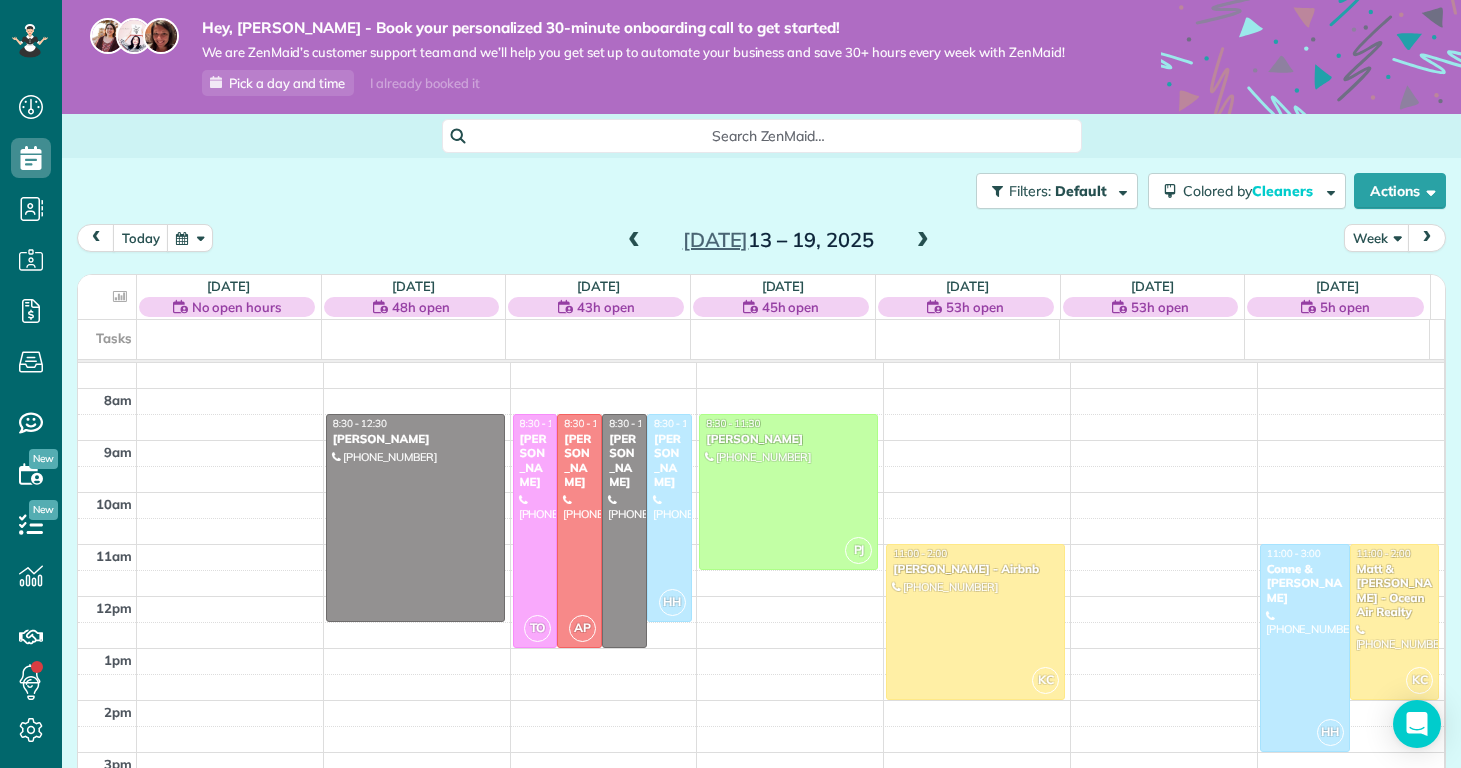 click at bounding box center (634, 241) 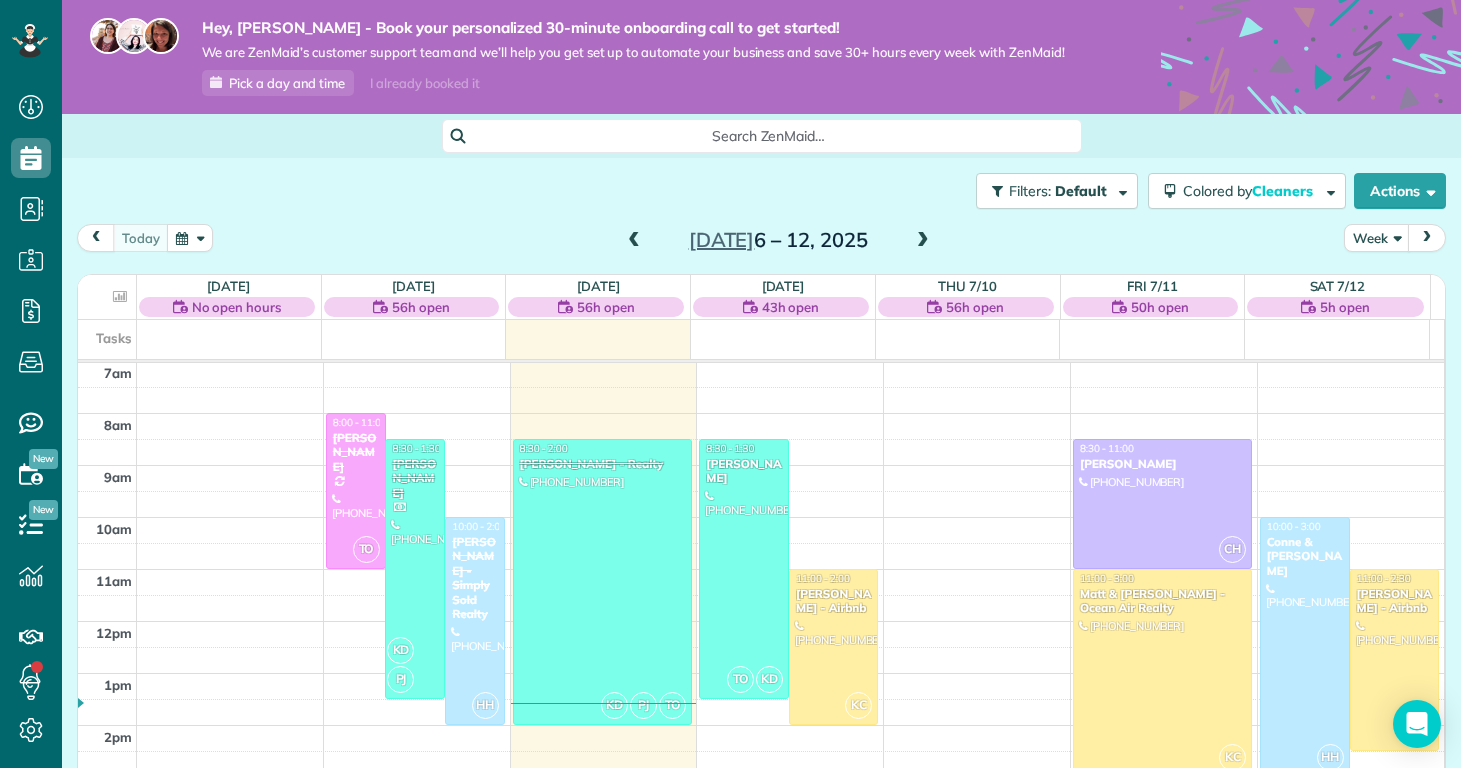 click at bounding box center (923, 241) 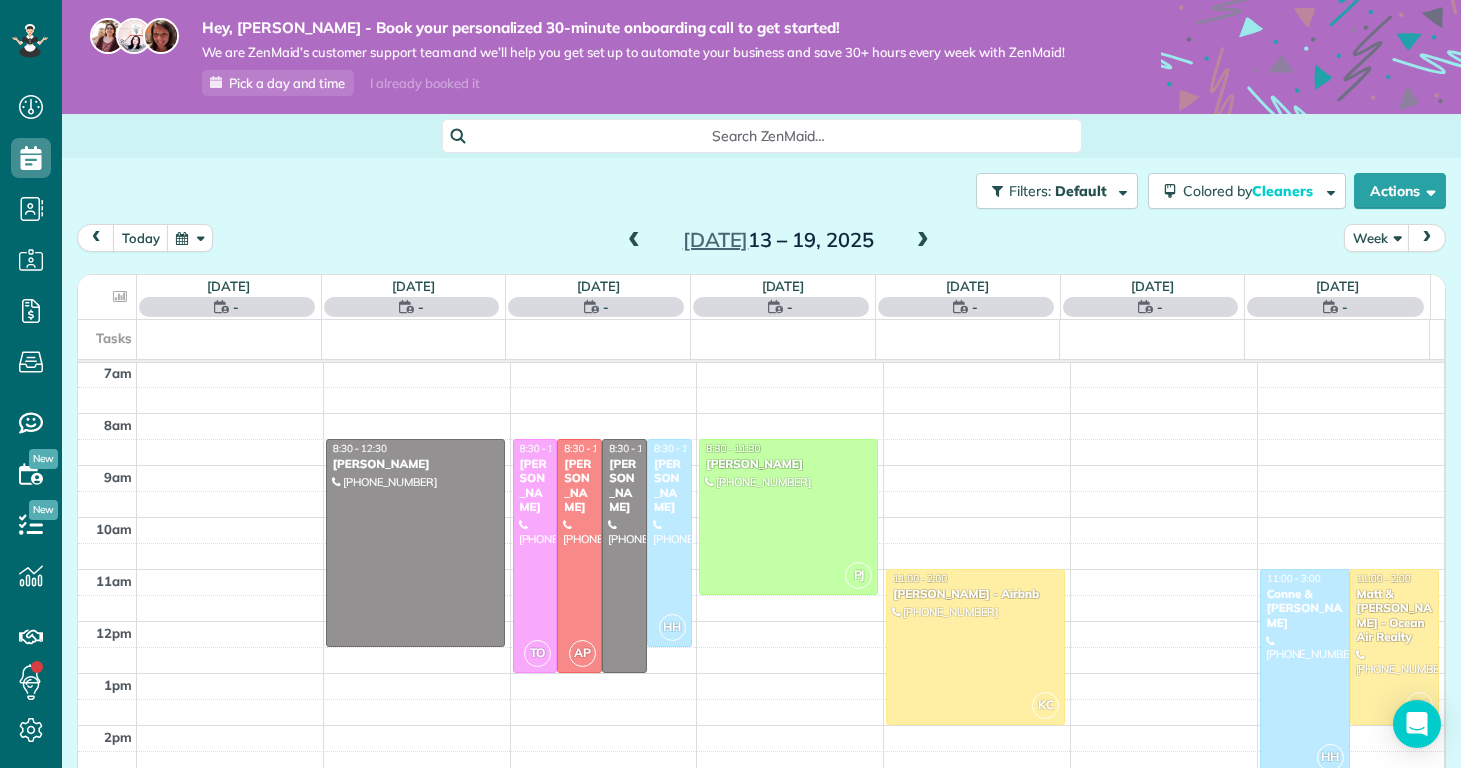 click at bounding box center (923, 241) 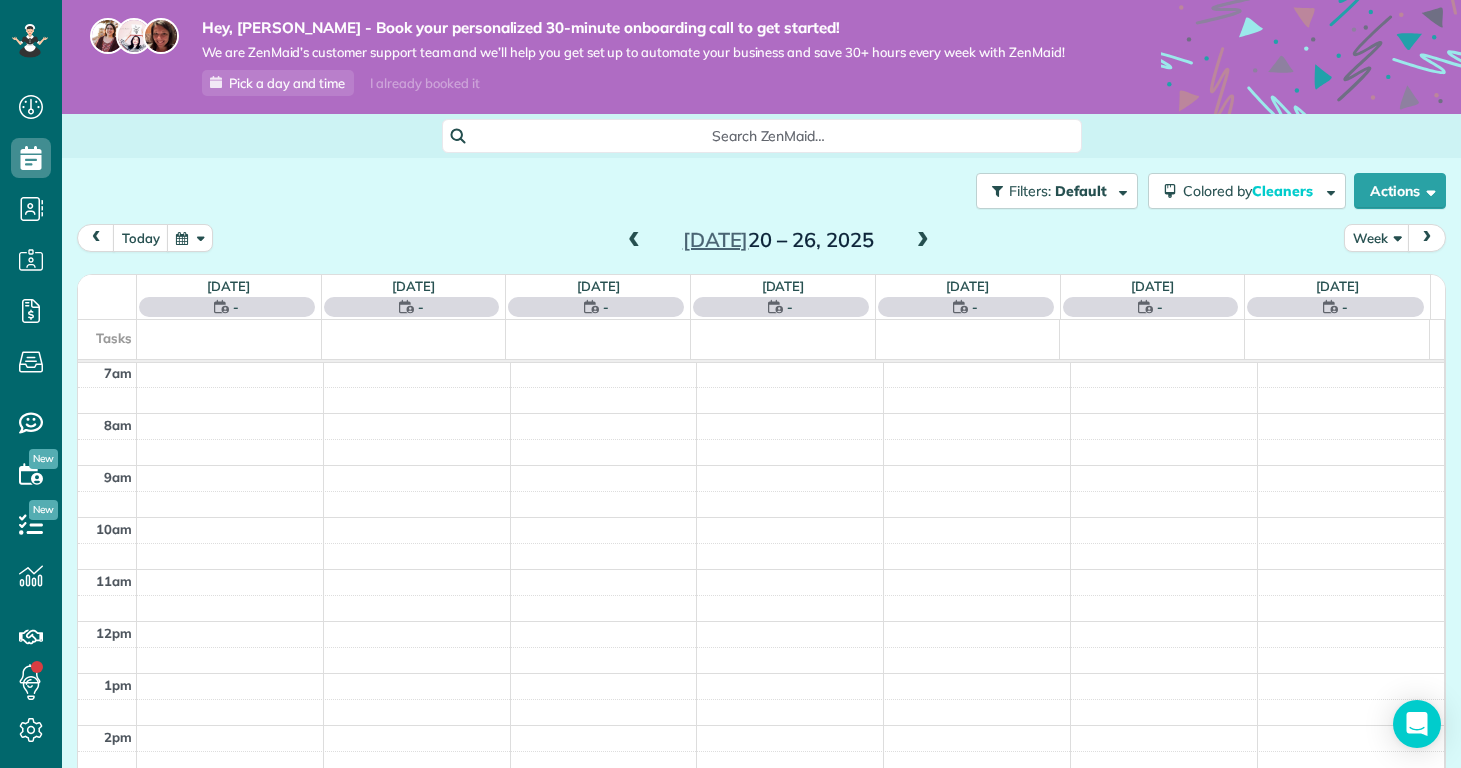 scroll, scrollTop: 365, scrollLeft: 0, axis: vertical 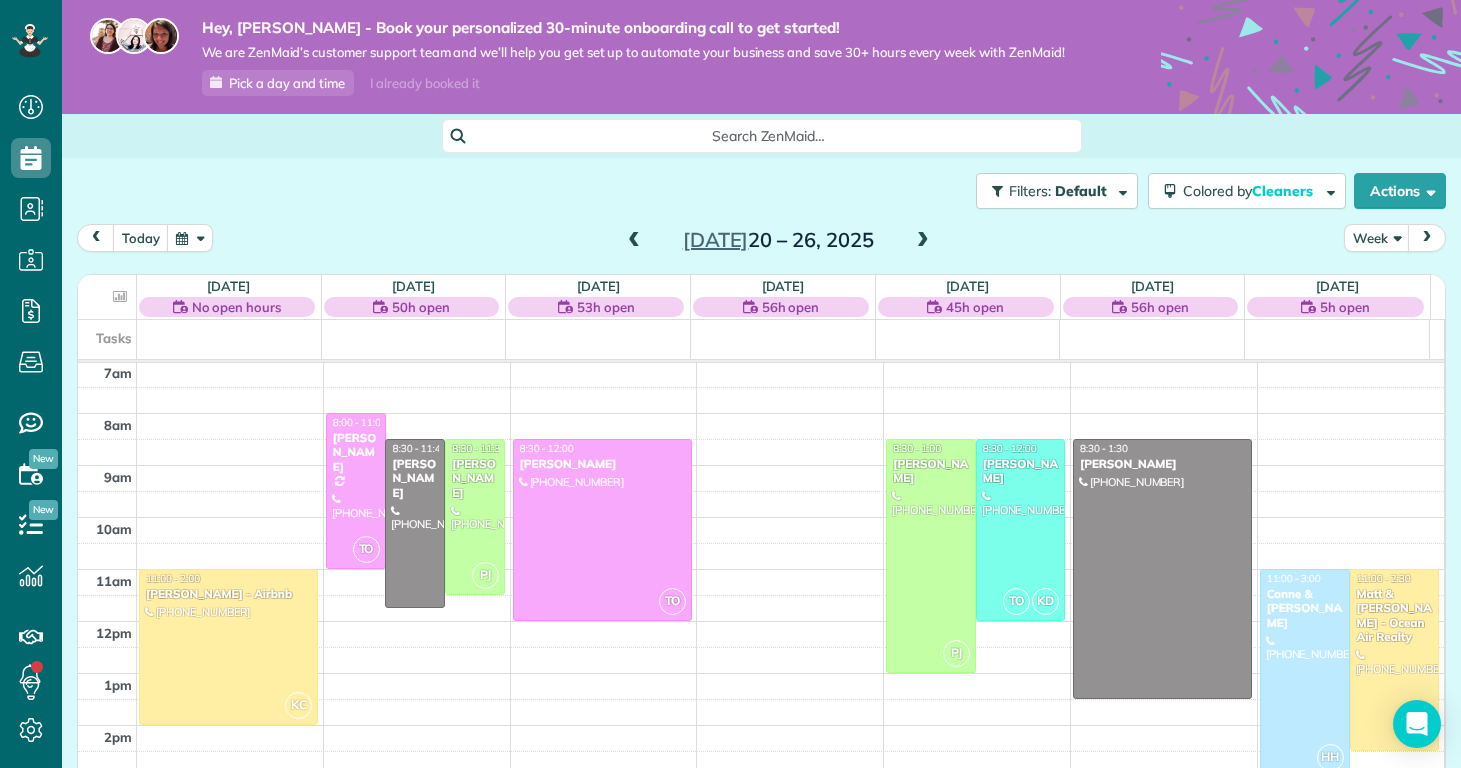 click at bounding box center [634, 241] 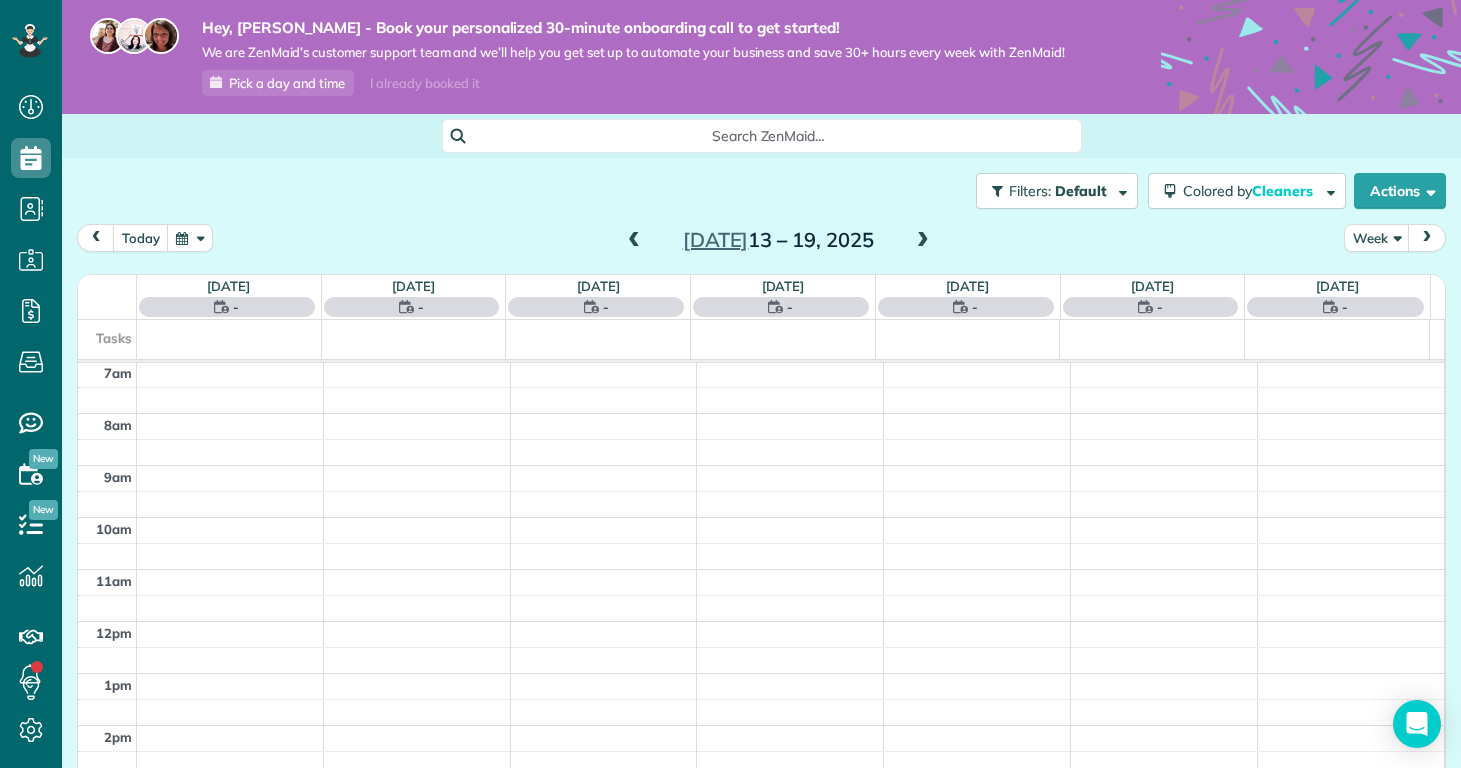 scroll, scrollTop: 365, scrollLeft: 0, axis: vertical 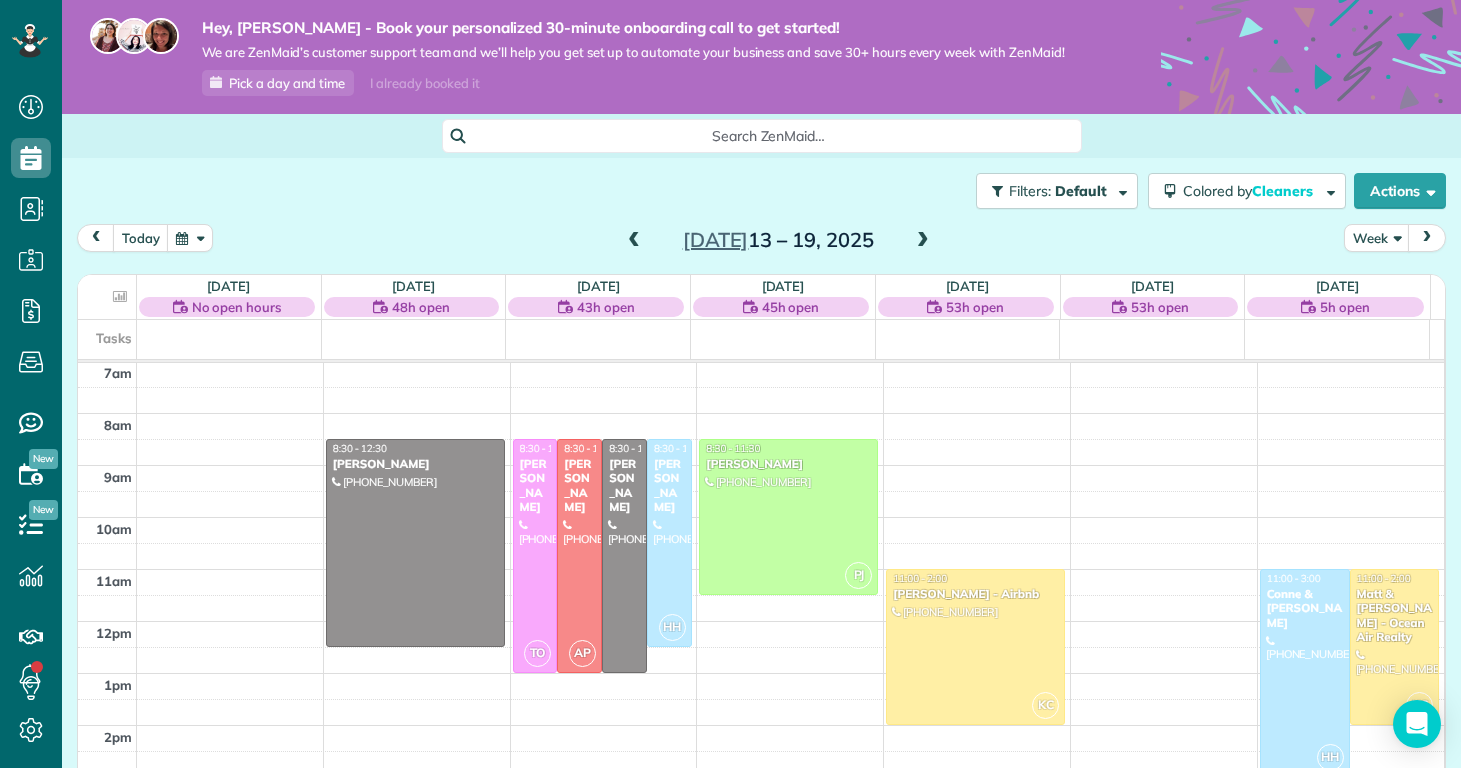click at bounding box center [634, 241] 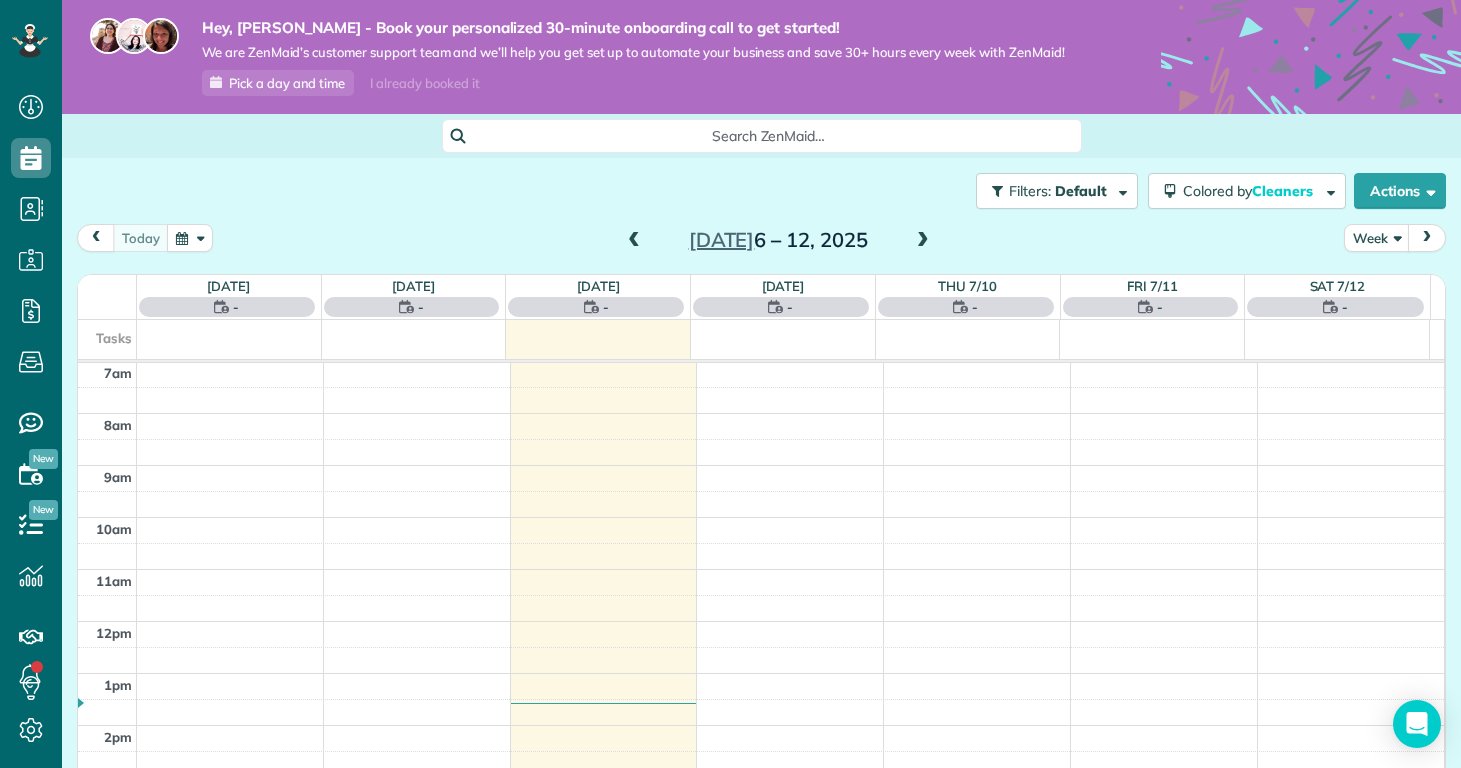 scroll, scrollTop: 365, scrollLeft: 0, axis: vertical 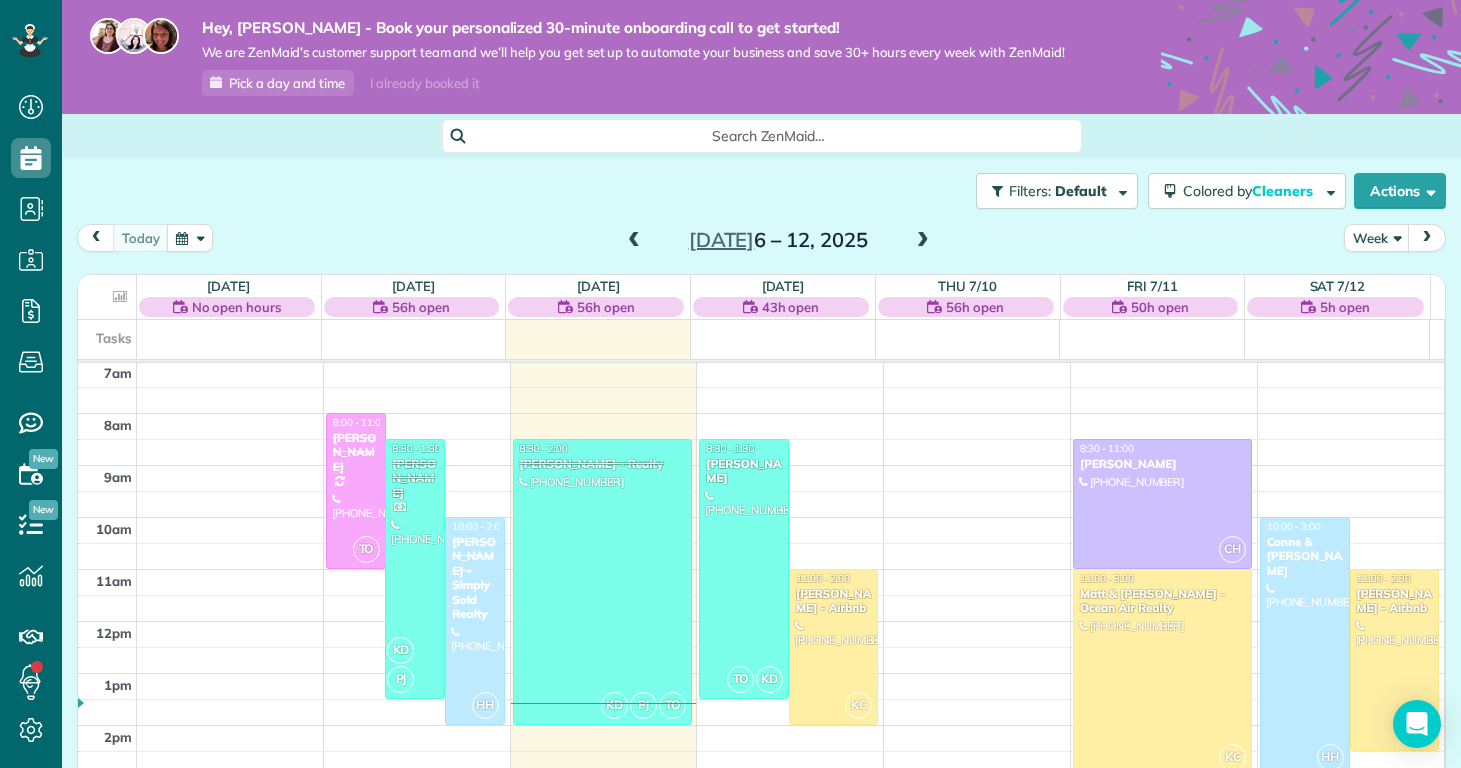 click at bounding box center (923, 241) 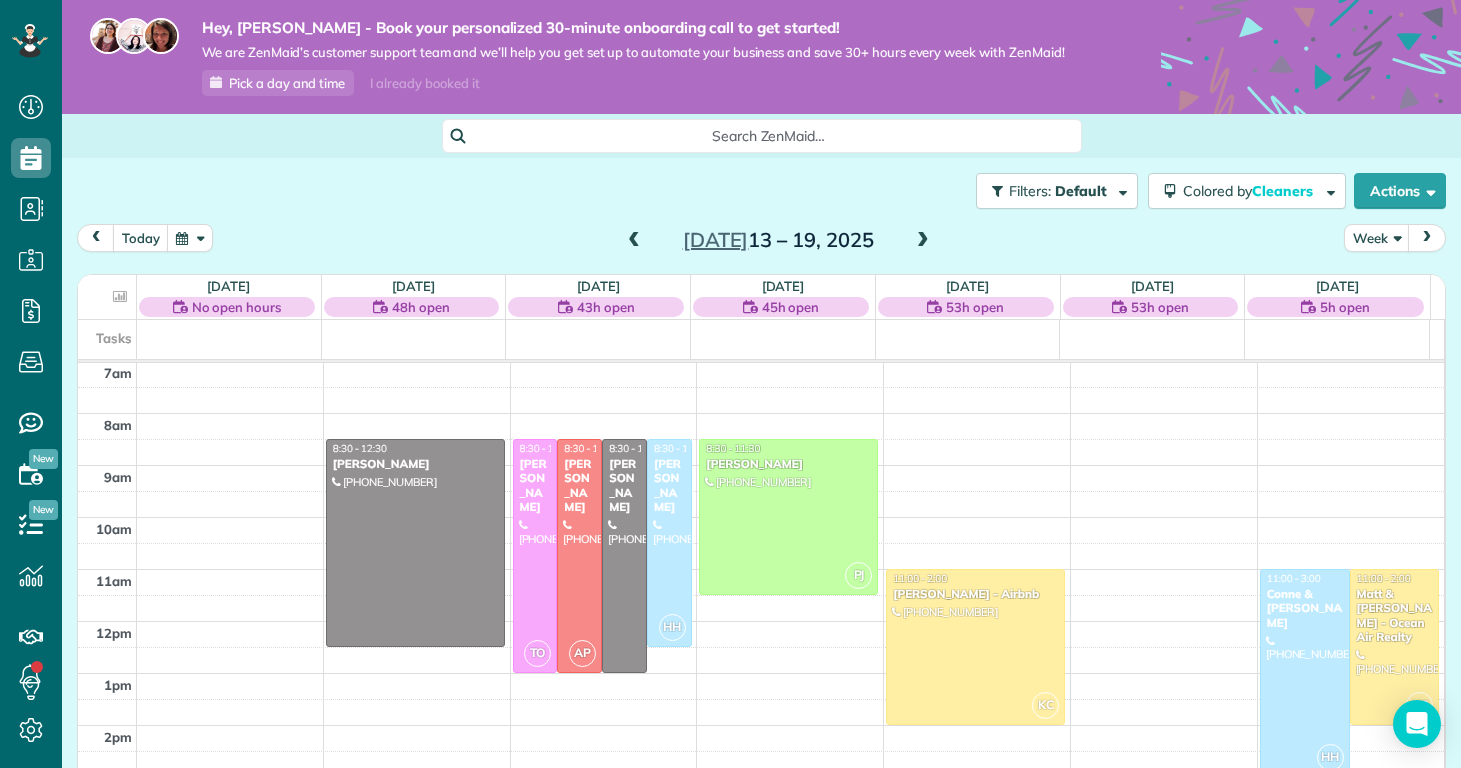 click at bounding box center (923, 241) 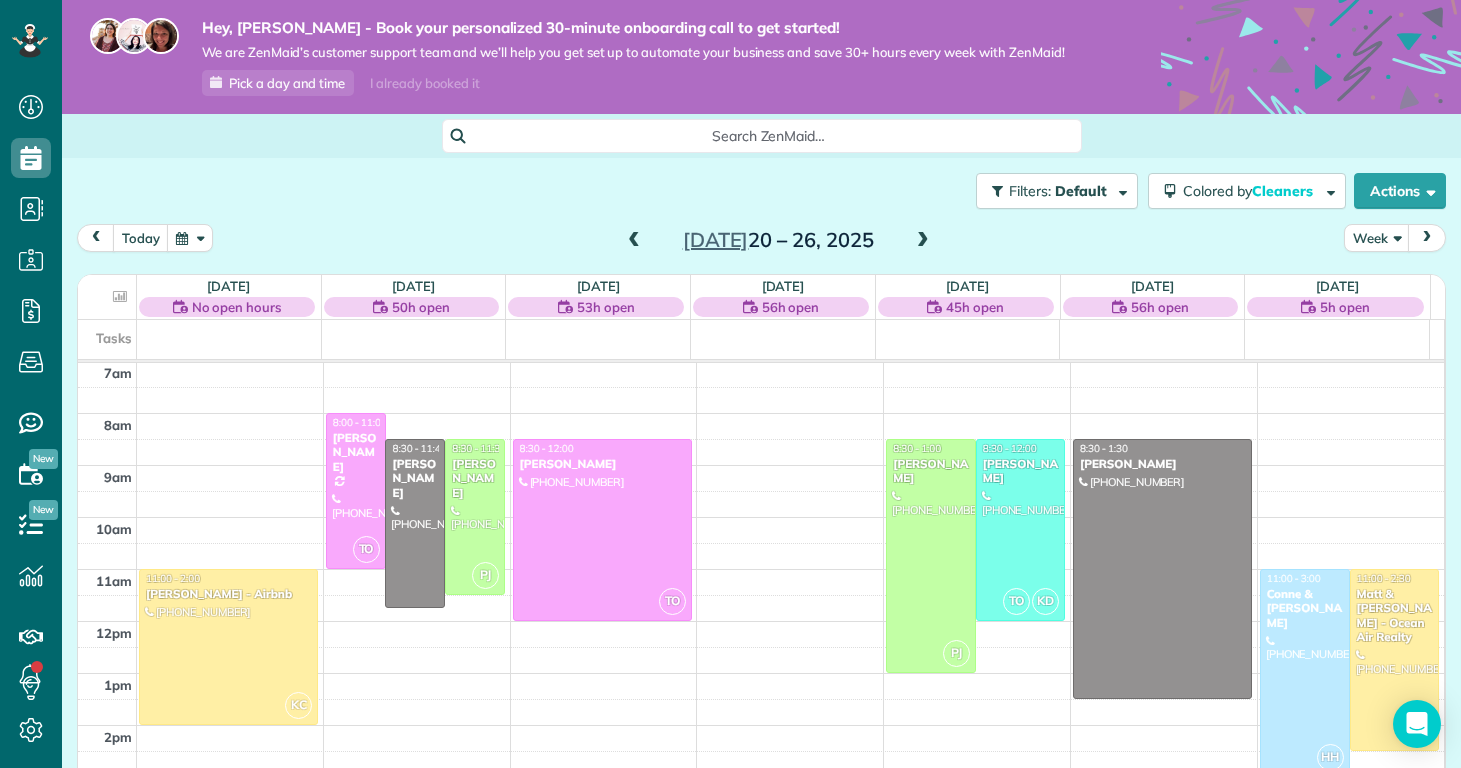click at bounding box center (923, 241) 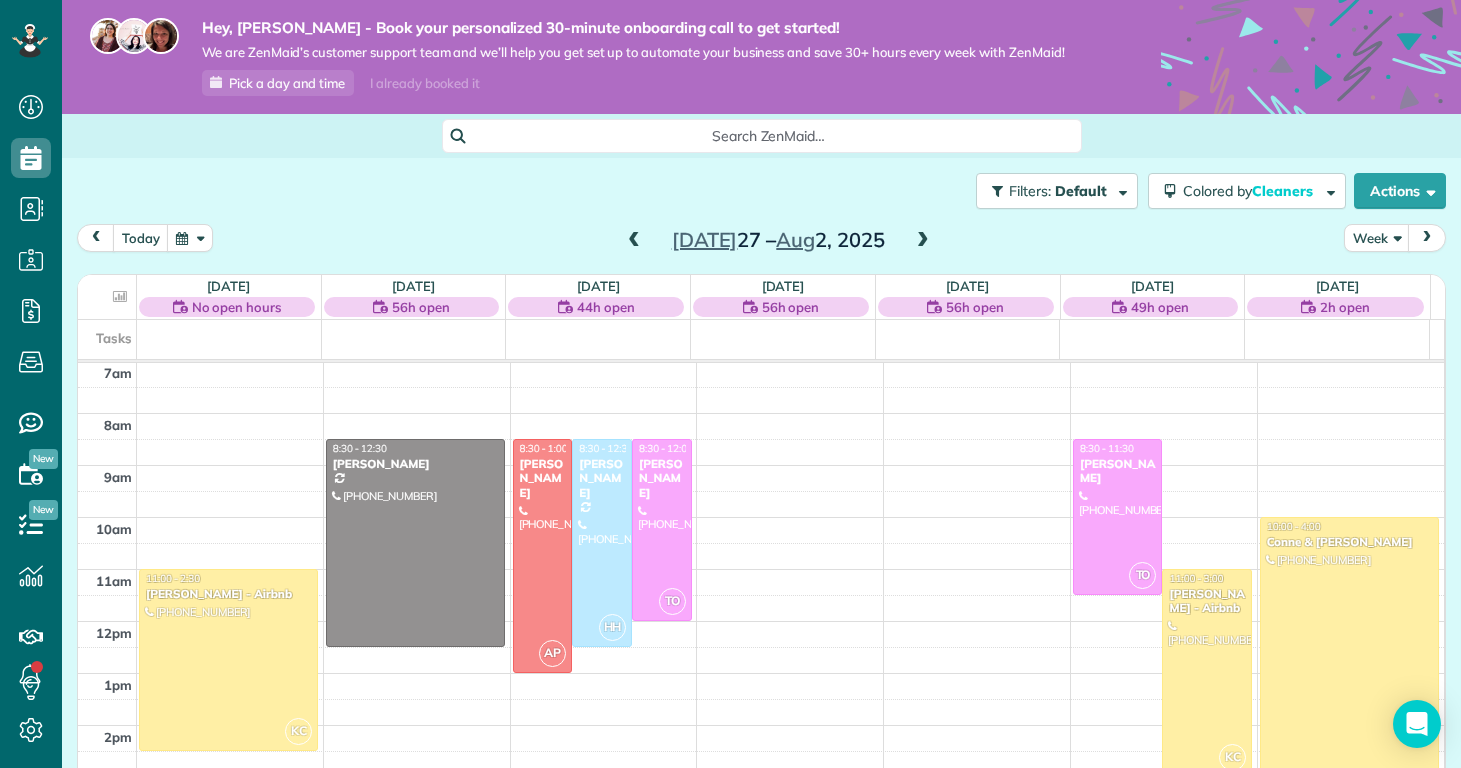 click at bounding box center [923, 241] 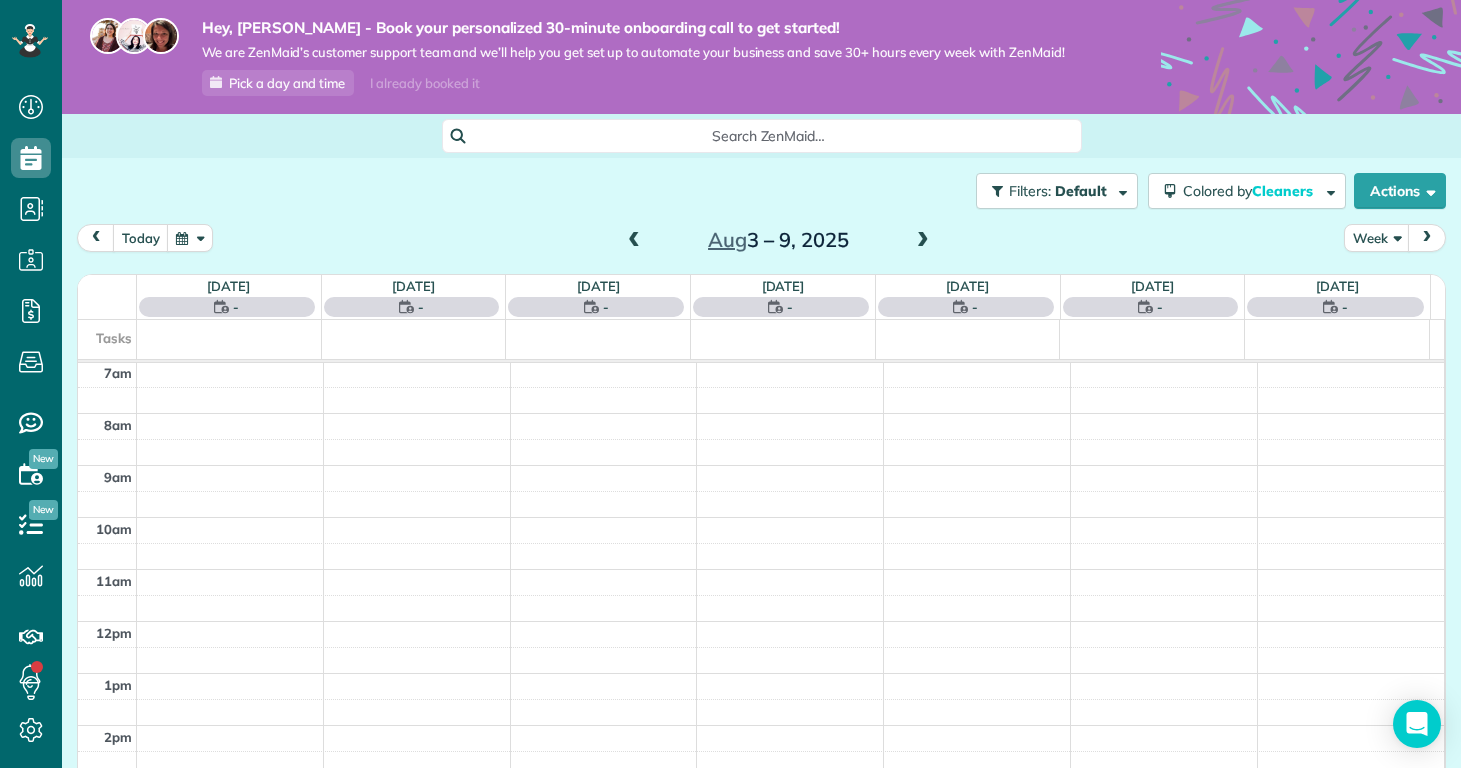 scroll, scrollTop: 365, scrollLeft: 0, axis: vertical 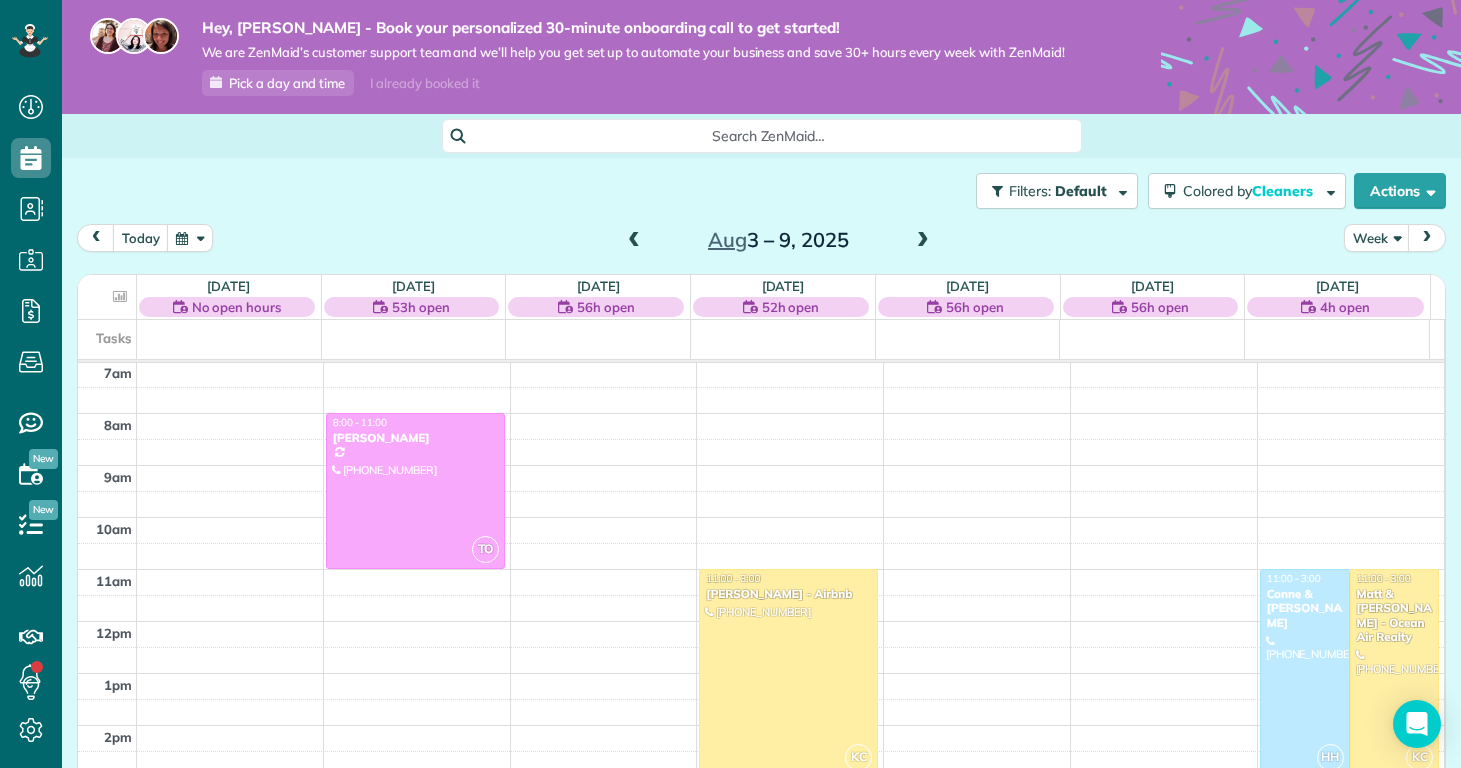 click at bounding box center (634, 241) 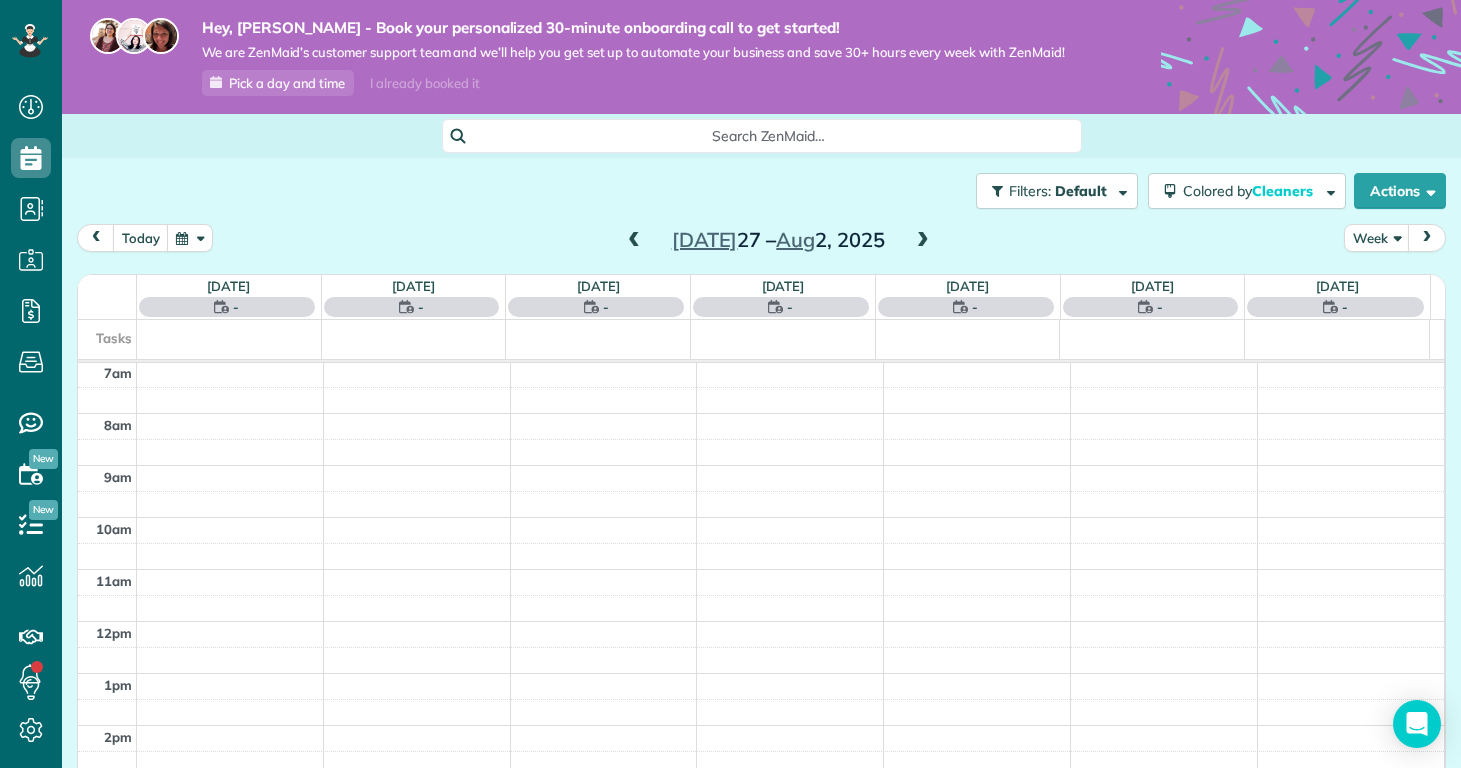 click at bounding box center (634, 241) 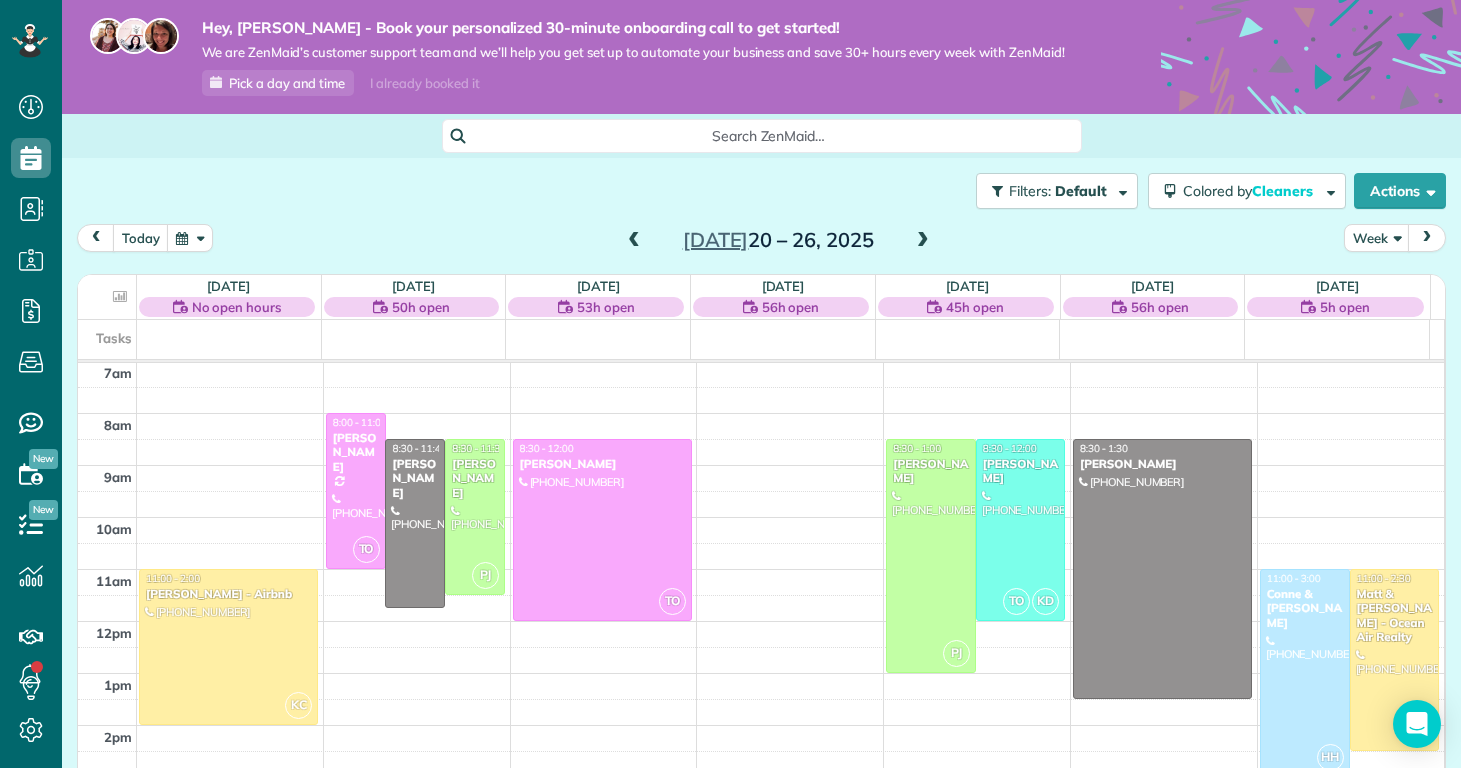 click at bounding box center [634, 241] 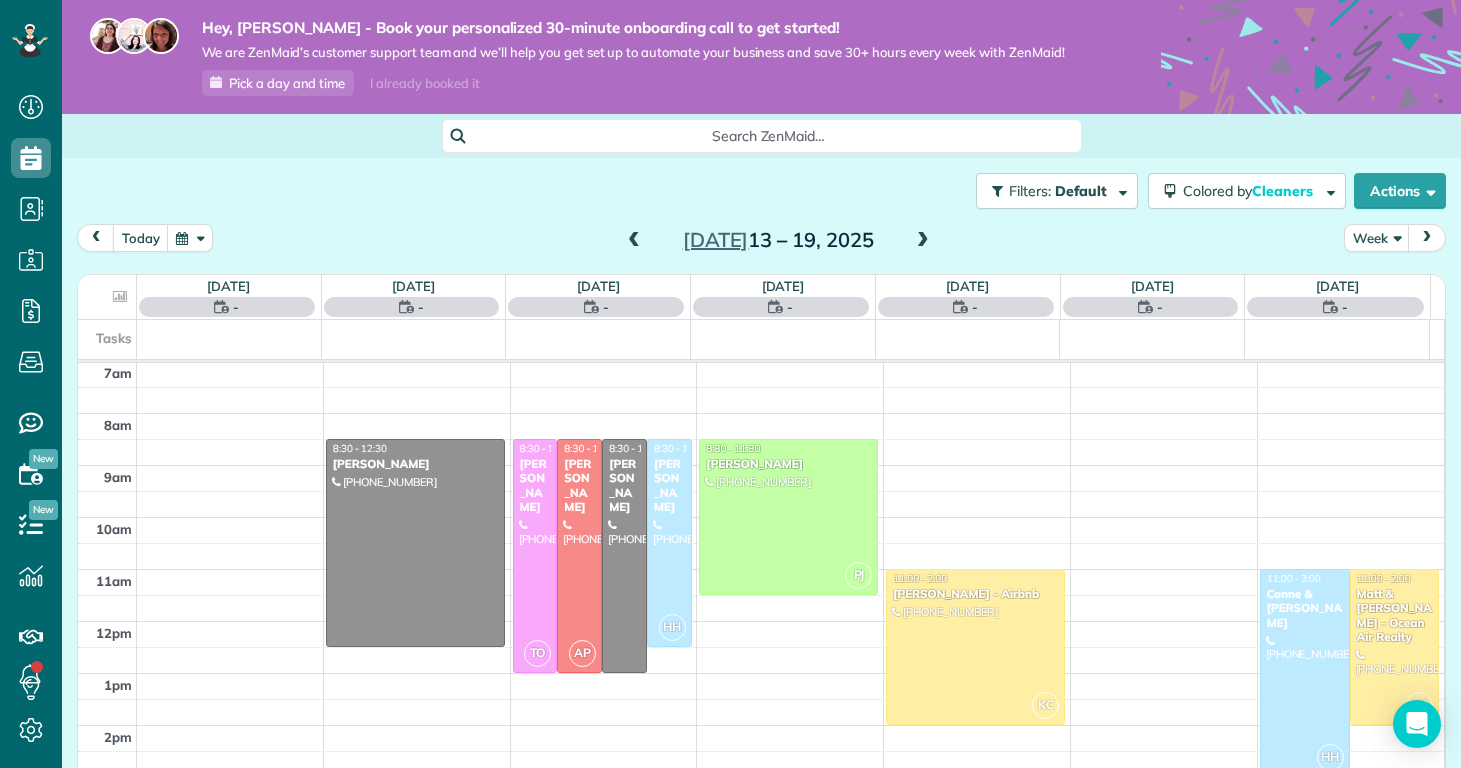 scroll, scrollTop: 365, scrollLeft: 0, axis: vertical 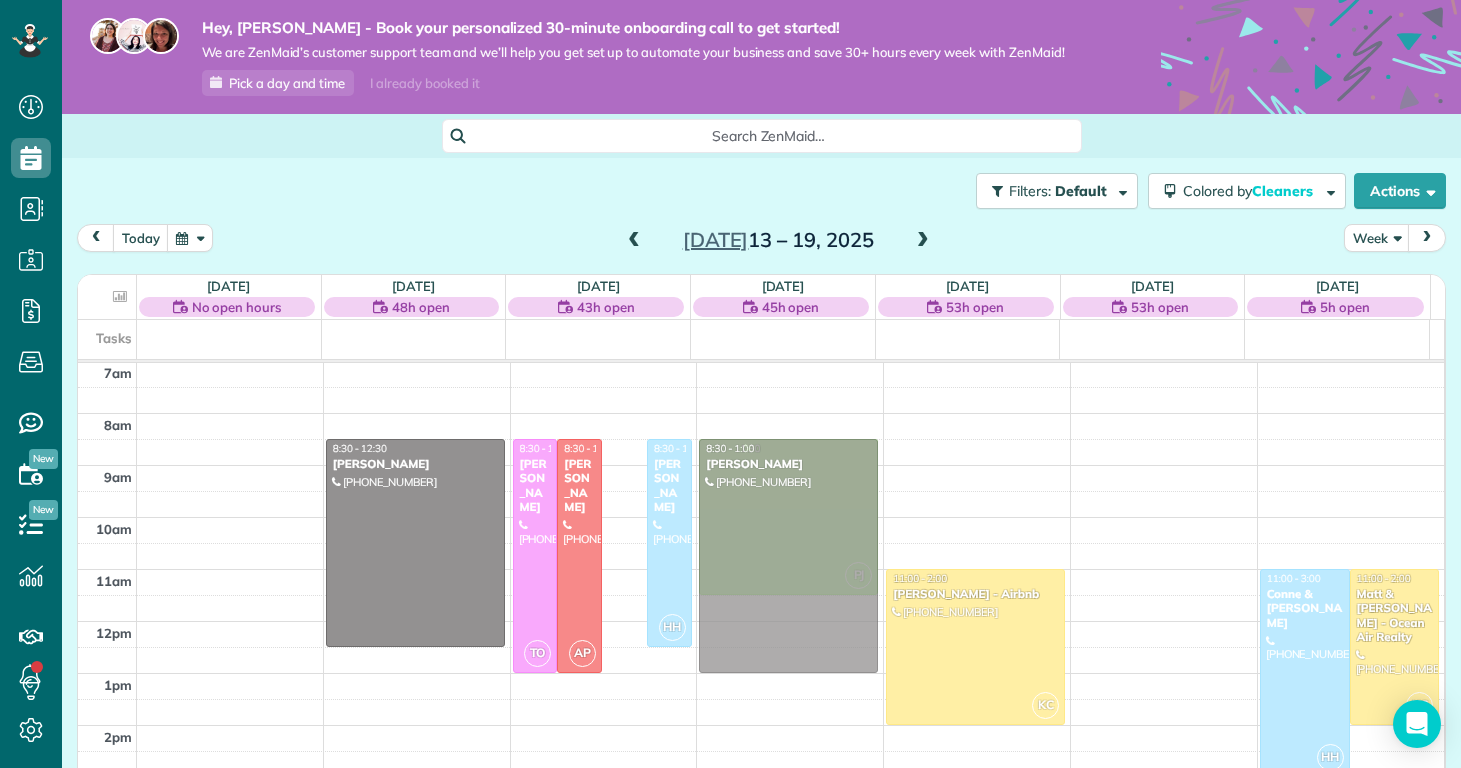 drag, startPoint x: 617, startPoint y: 525, endPoint x: 726, endPoint y: 531, distance: 109.165016 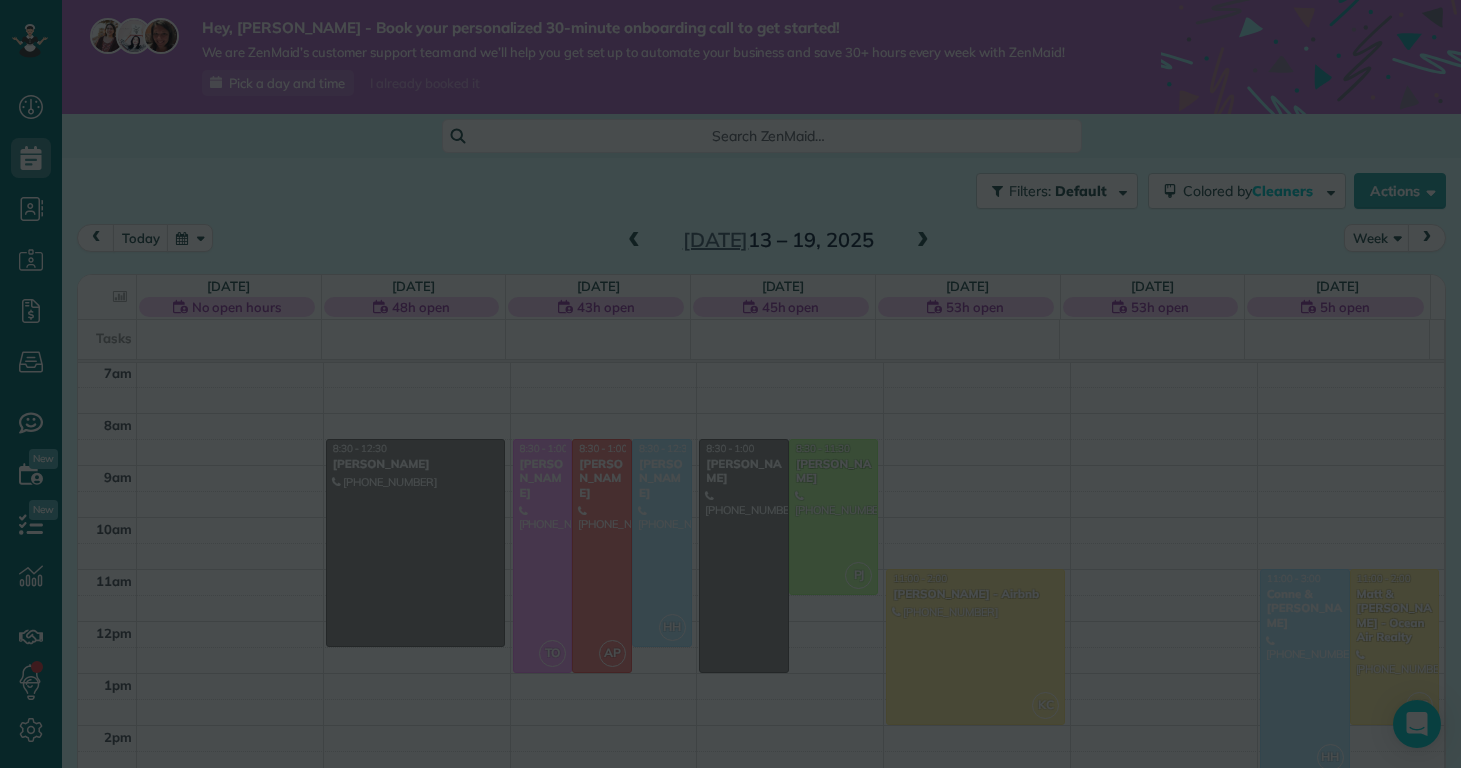 scroll, scrollTop: 365, scrollLeft: 0, axis: vertical 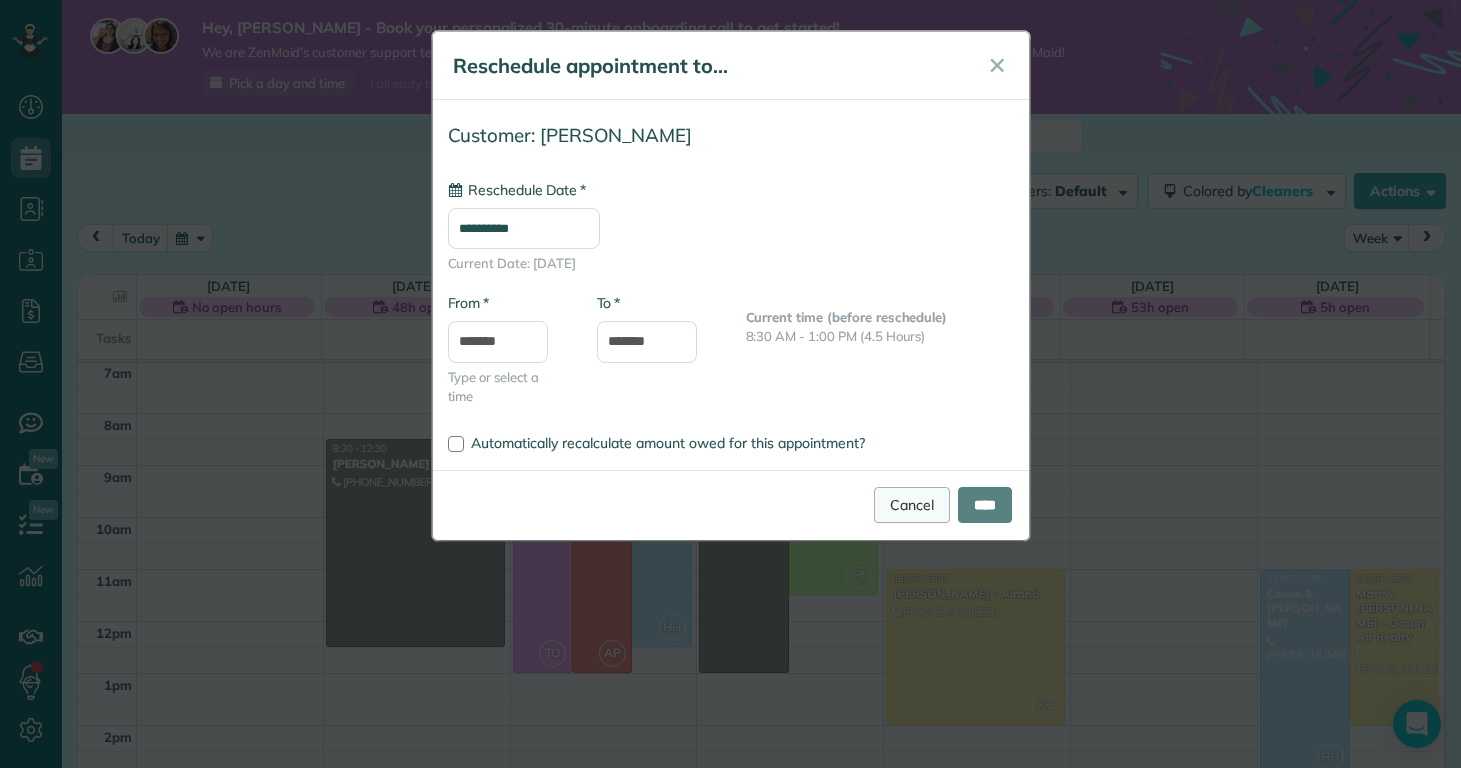 type on "**********" 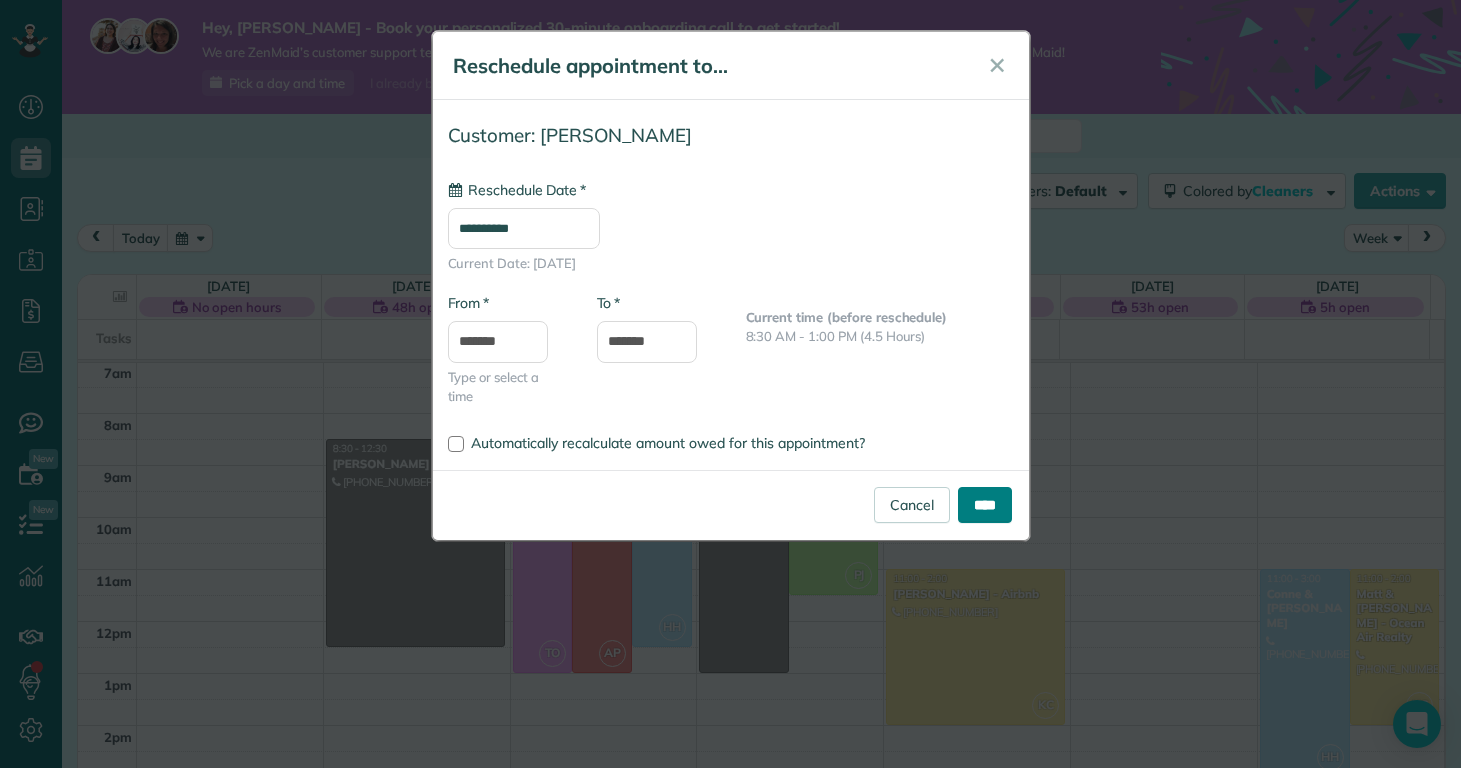 click on "****" at bounding box center (985, 505) 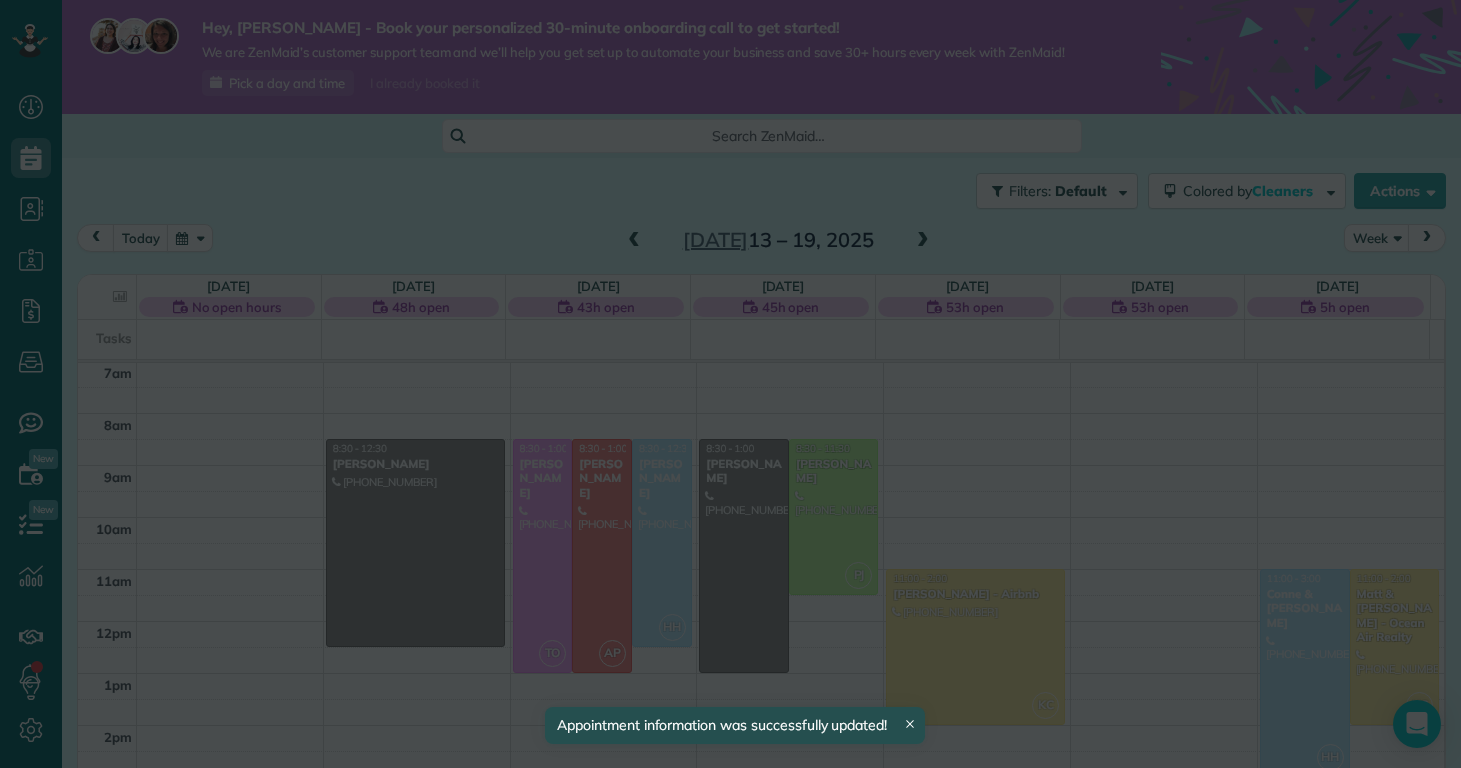 scroll, scrollTop: 365, scrollLeft: 0, axis: vertical 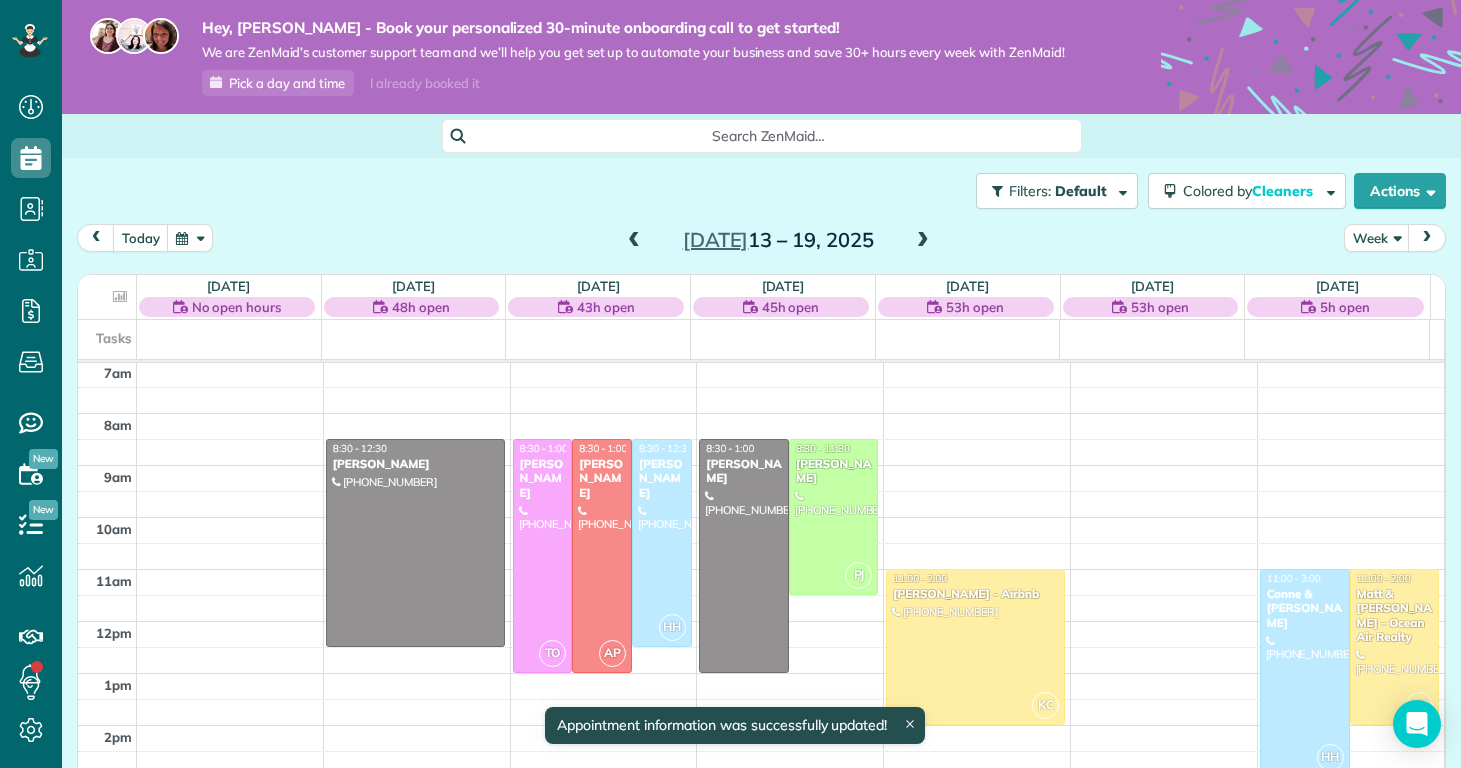 click at bounding box center [923, 241] 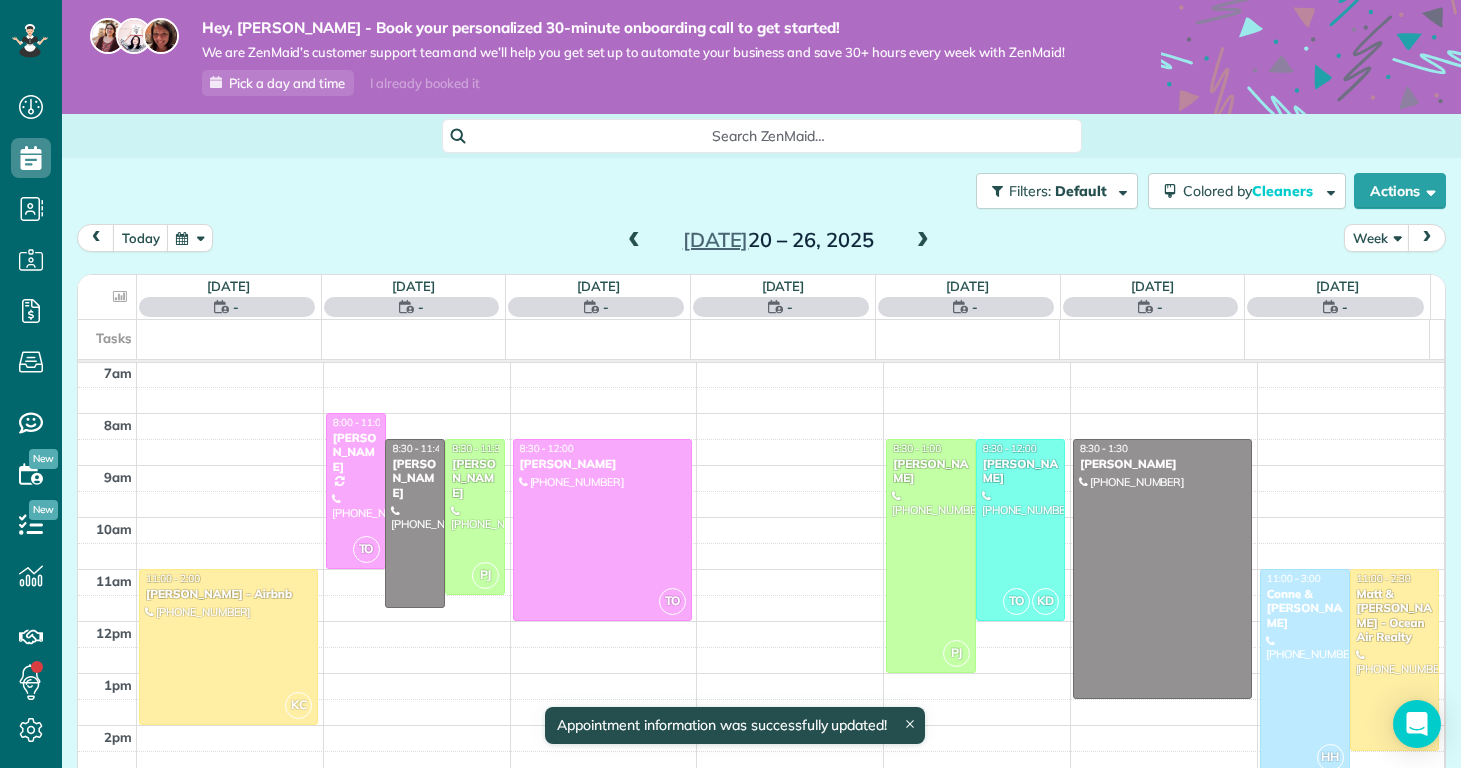 scroll, scrollTop: 365, scrollLeft: 0, axis: vertical 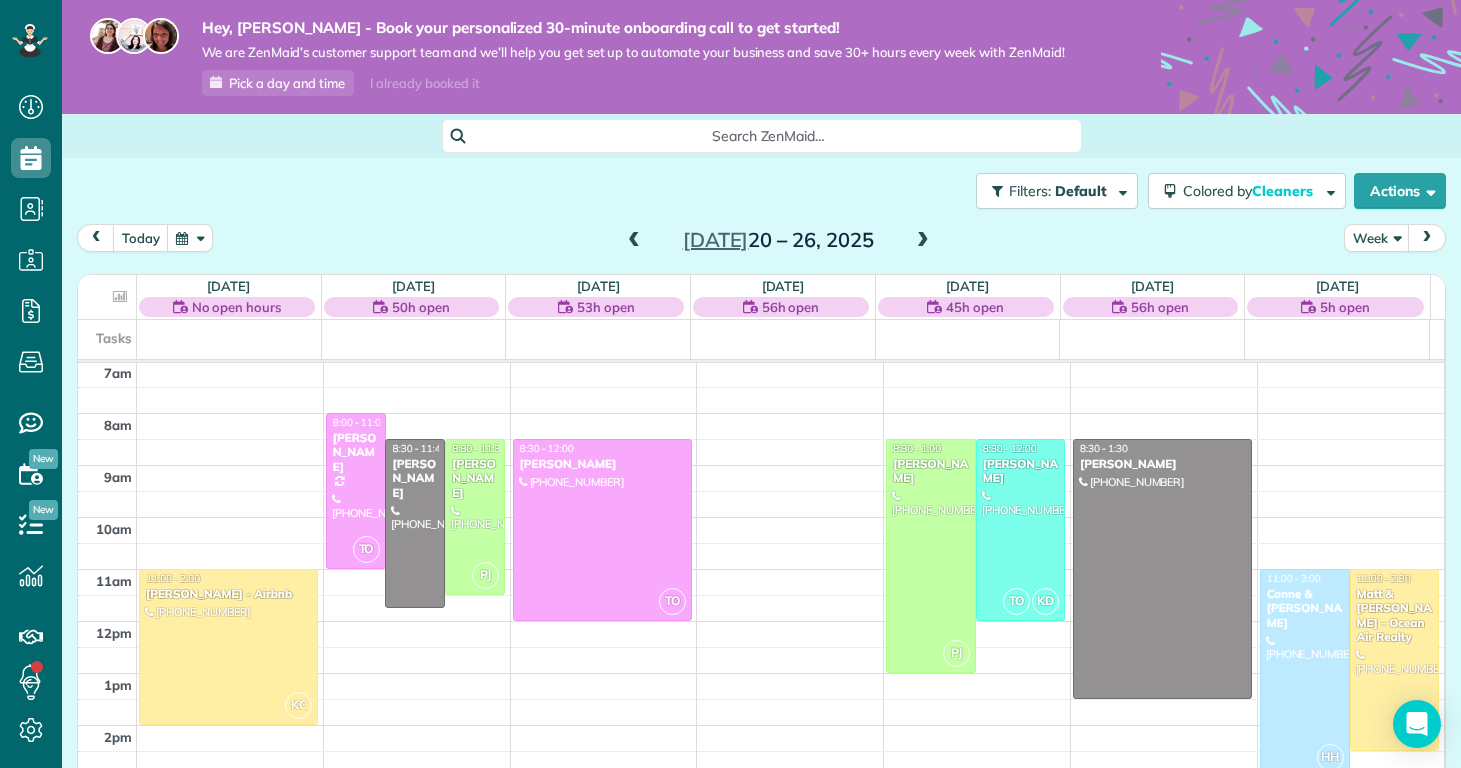 click on "12am 1am 2am 3am 4am 5am 6am 7am 8am 9am 10am 11am 12pm 1pm 2pm 3pm 4pm 5pm 6pm 7pm 8pm 9pm 10pm 11pm KC 11:00 - 2:00 Nathan Carithers - Airbnb (910) 833-2761 121 Quartersdeck Rogers Bay North Topsail Beach, NC 28460 TO 8:00 - 11:00 Kelly Delaney (910) 650-2280 907 Eakins Lane Richlands, NC 28574 8:30 - 11:45 Michelle Heupel (763) 258-7876 113 Chastain Dr Jacksonville, NC 28546 PJ 8:30 - 11:30 Melissa Tsouhnikas (908) 798-3449 712 Puppy drum Lane Maysville, NC 28555 TO 8:30 - 12:00 Loraina Pedro (910) 554-5074 2910 Dawson Cabin Road Jacksonville, NC 28540 PJ 8:30 - 1:00 Joseph Tretcher (719) 494-6069 4 Walnut Drive Jacksonville, NC 28546 TO KD 8:30 - 12:00 Loraina Pedro (910) 554-5074 254 Caldwell Loop Jacksonville, NC 28546 8:30 - 1:30 Michelle Trevethan (440) 539-5986 413 Amethyst Court Jacksonville, NC 28546 HH 11:00 - 3:00 Conne & Robert Fox (678) 478-7678 213 Pinellas Bay Dr North Topsail Beach, NC 28460 KC 11:00 - 2:30 Matt & April Comstock - Ocean Air Realty (919) 780-3258 69B Leeward Rogers Bay" at bounding box center [761, 621] 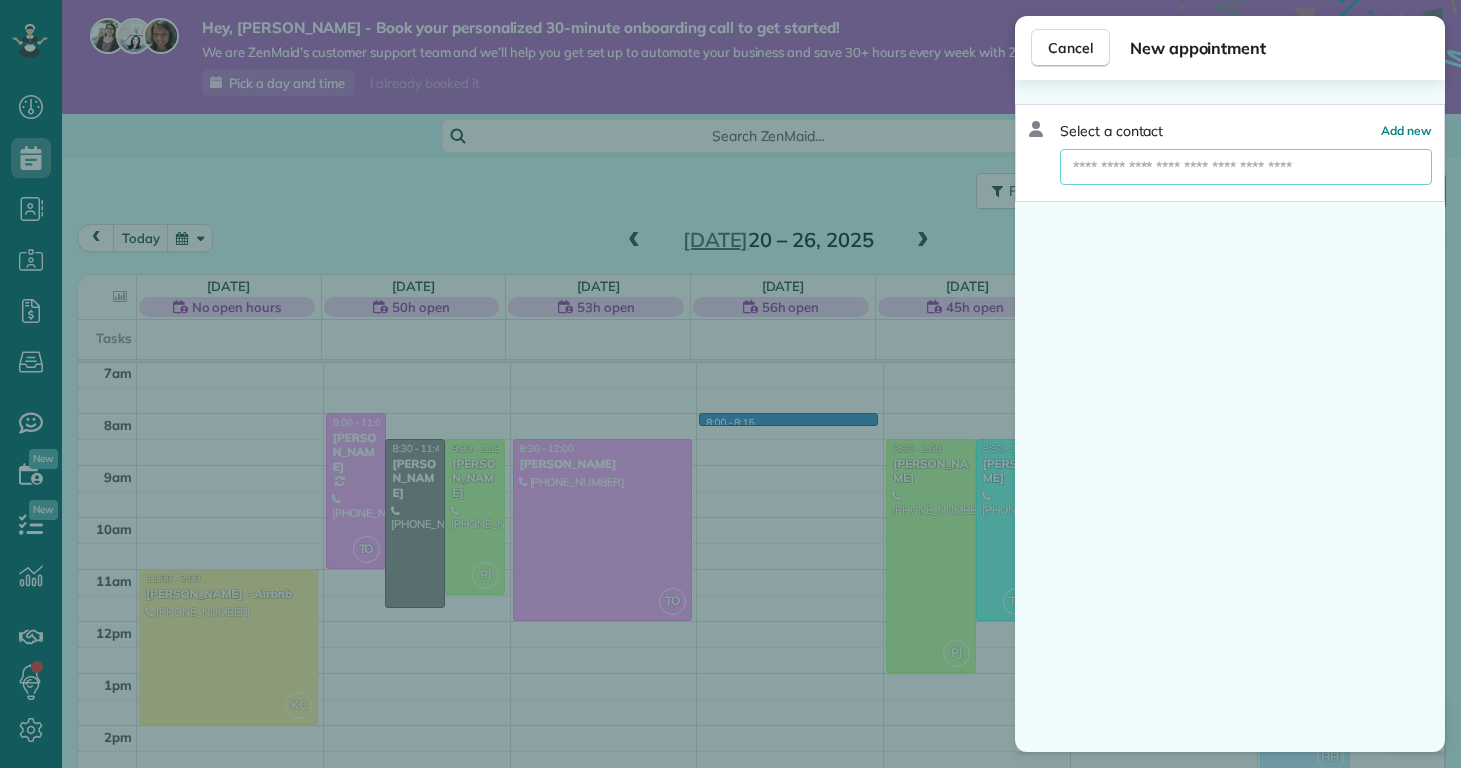 click at bounding box center [1246, 167] 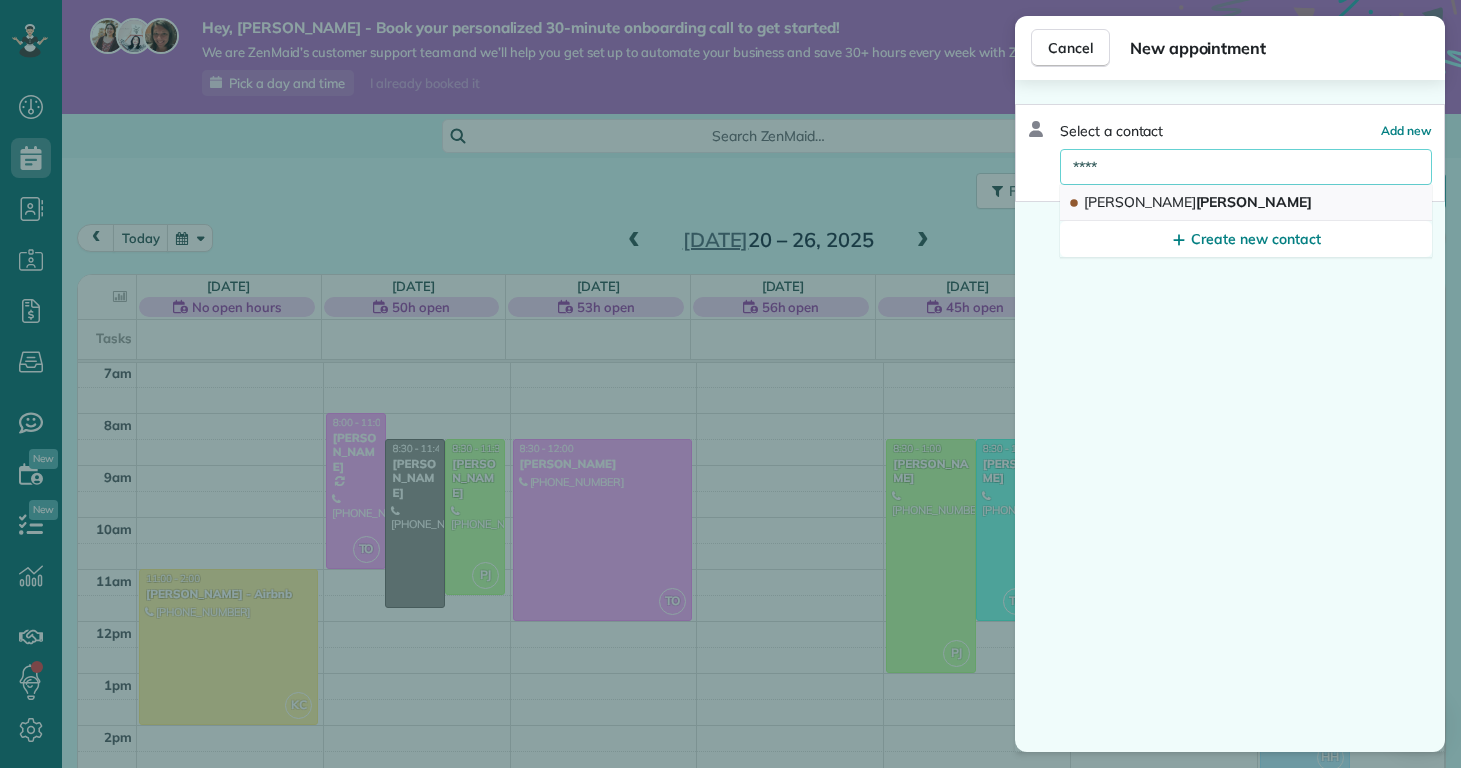 type on "****" 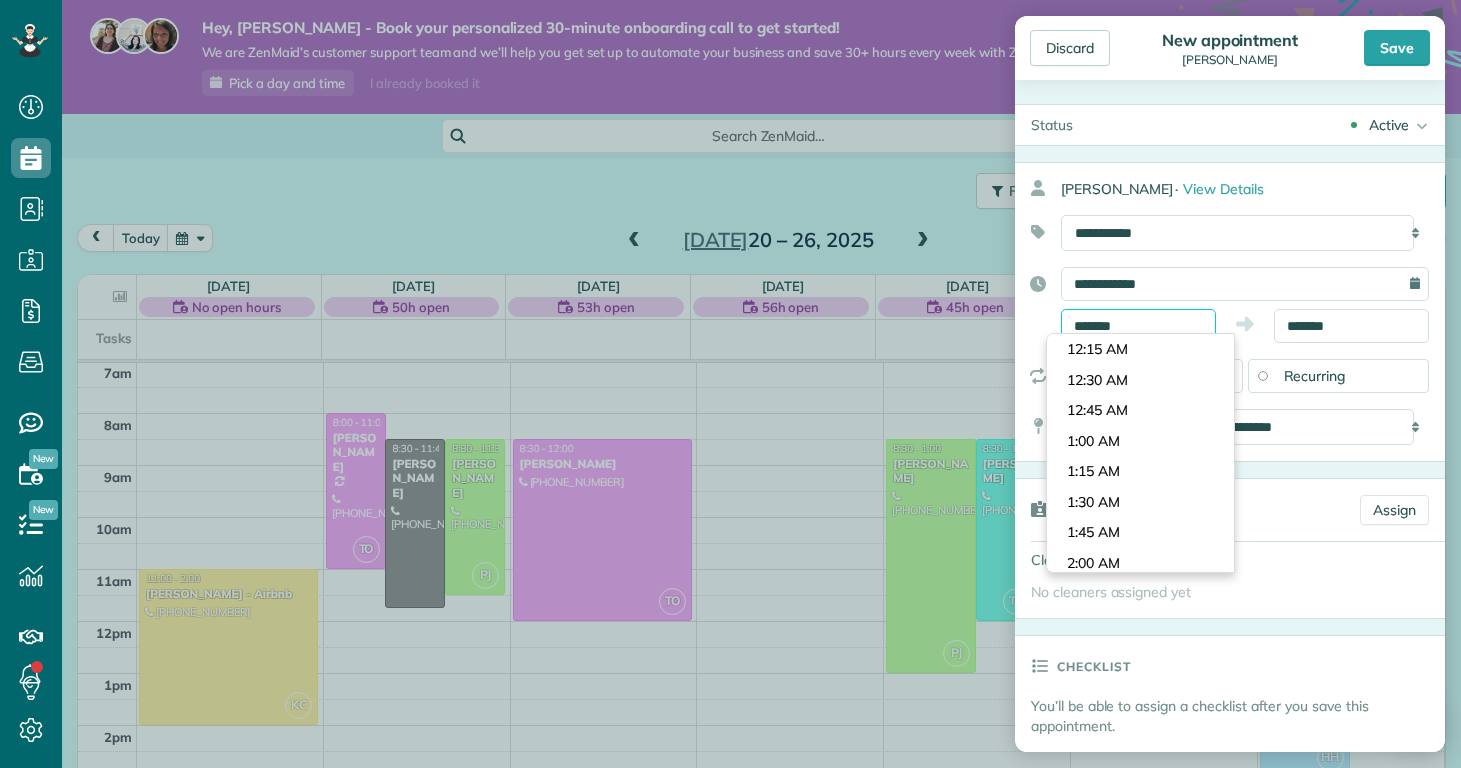 click on "Dashboard
Scheduling
Calendar View
List View
Dispatch View - Weekly scheduling (Beta)" at bounding box center [730, 384] 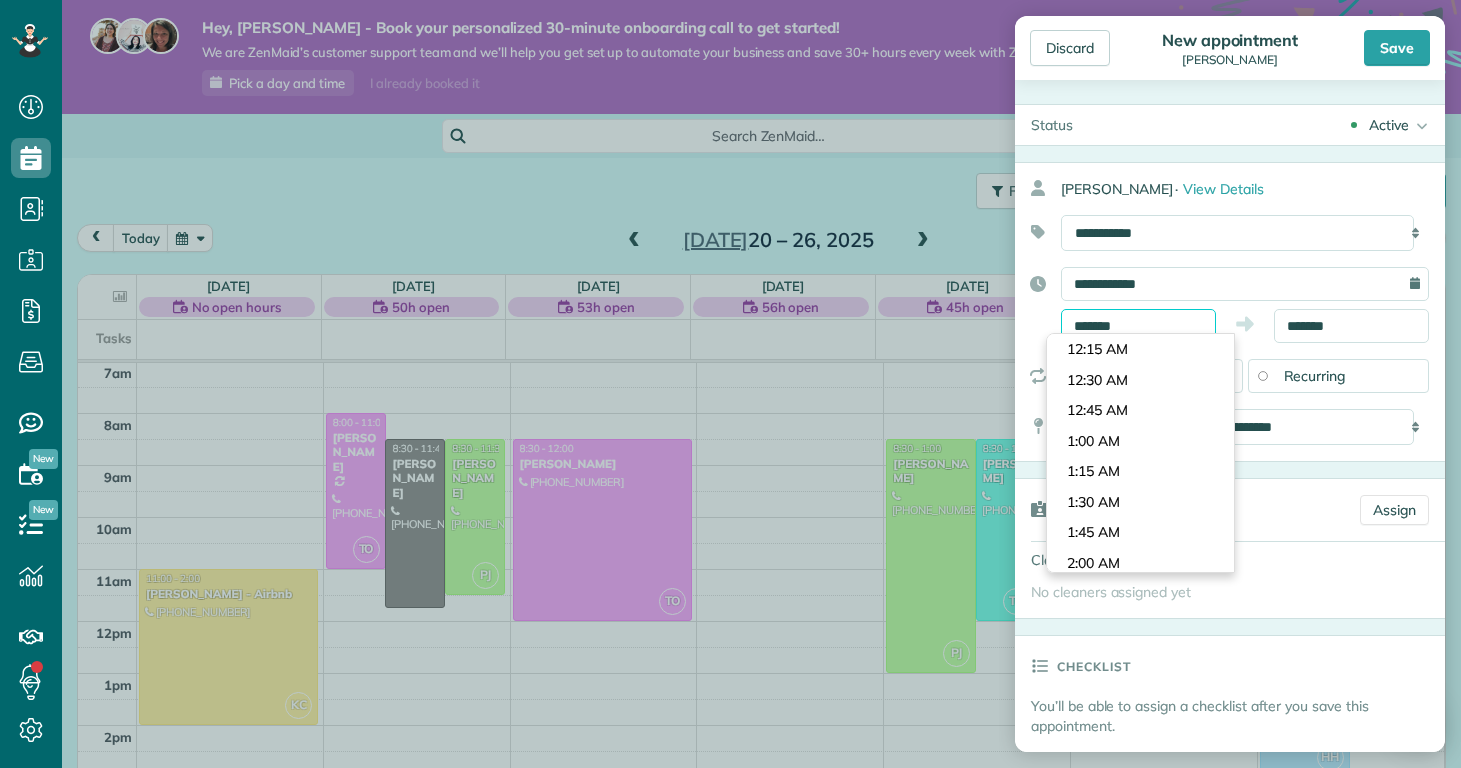 scroll, scrollTop: 900, scrollLeft: 0, axis: vertical 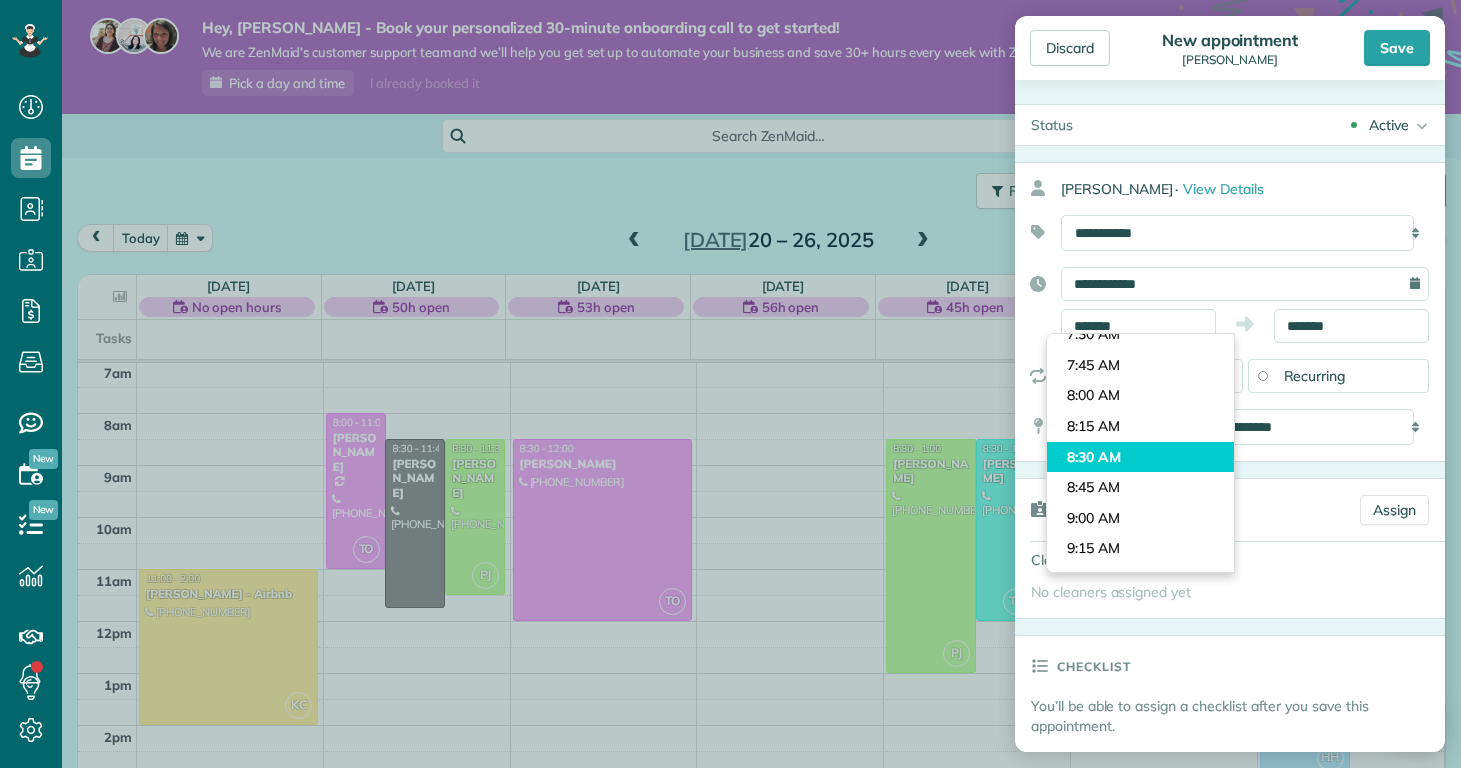 type on "*******" 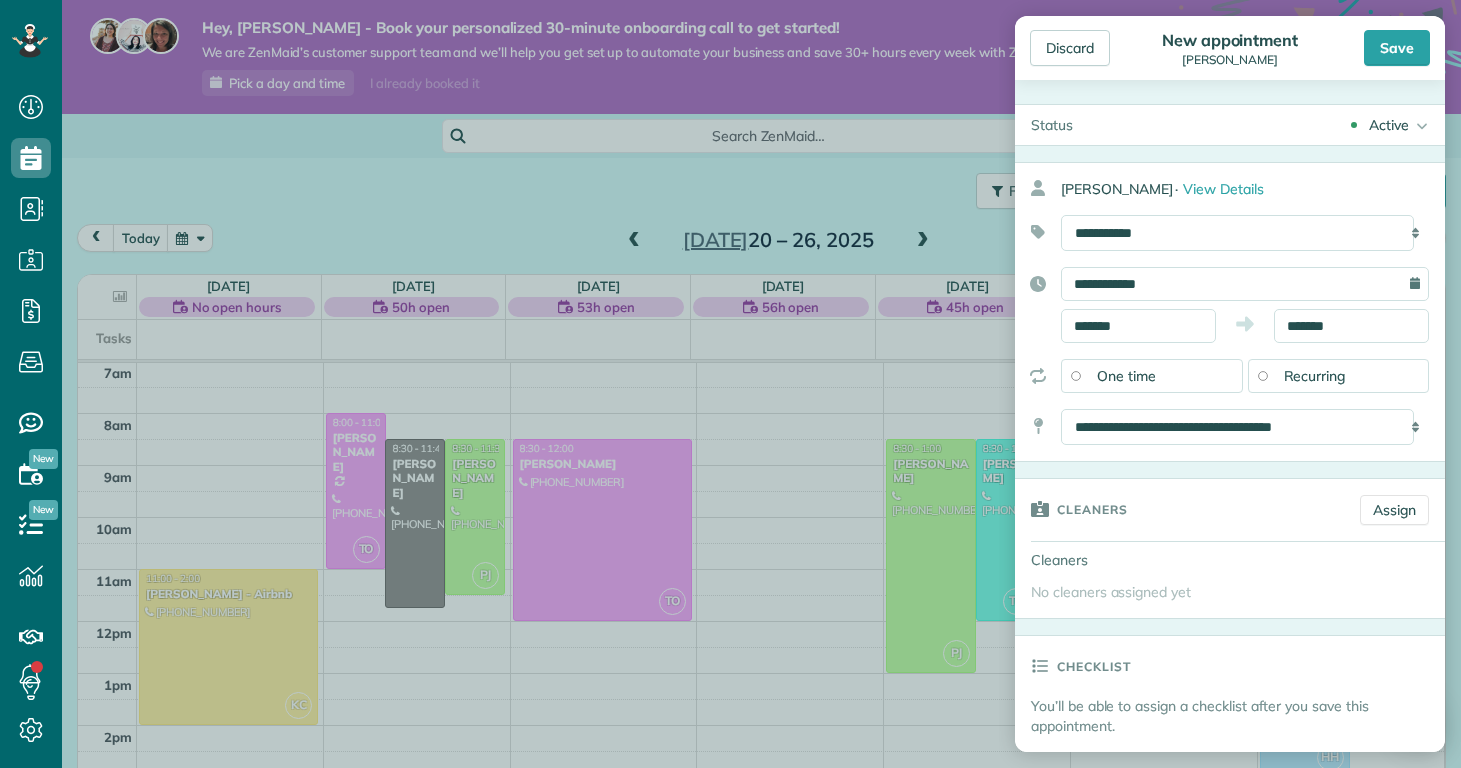 click on "Dashboard
Scheduling
Calendar View
List View
Dispatch View - Weekly scheduling (Beta)" at bounding box center [730, 384] 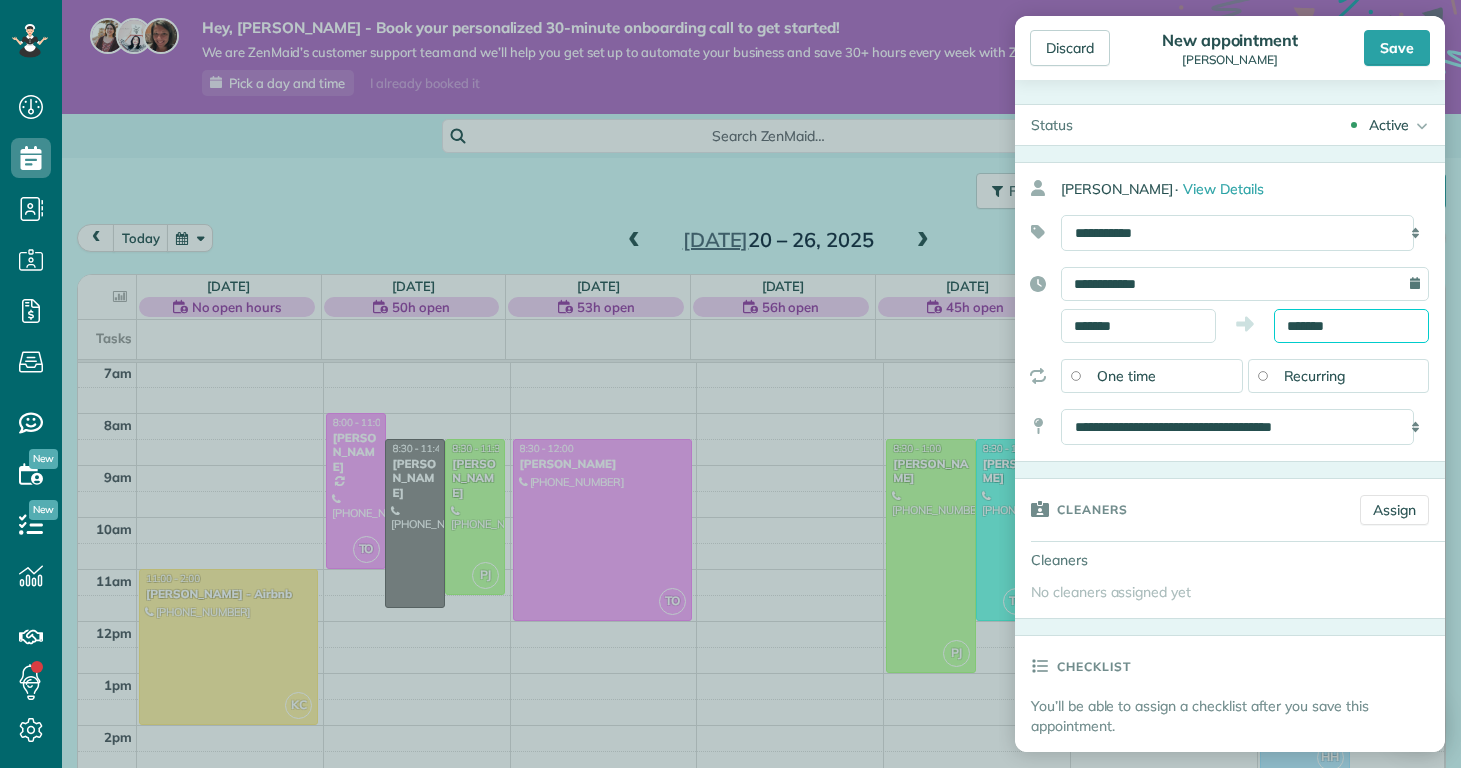 click on "*******" at bounding box center [1351, 326] 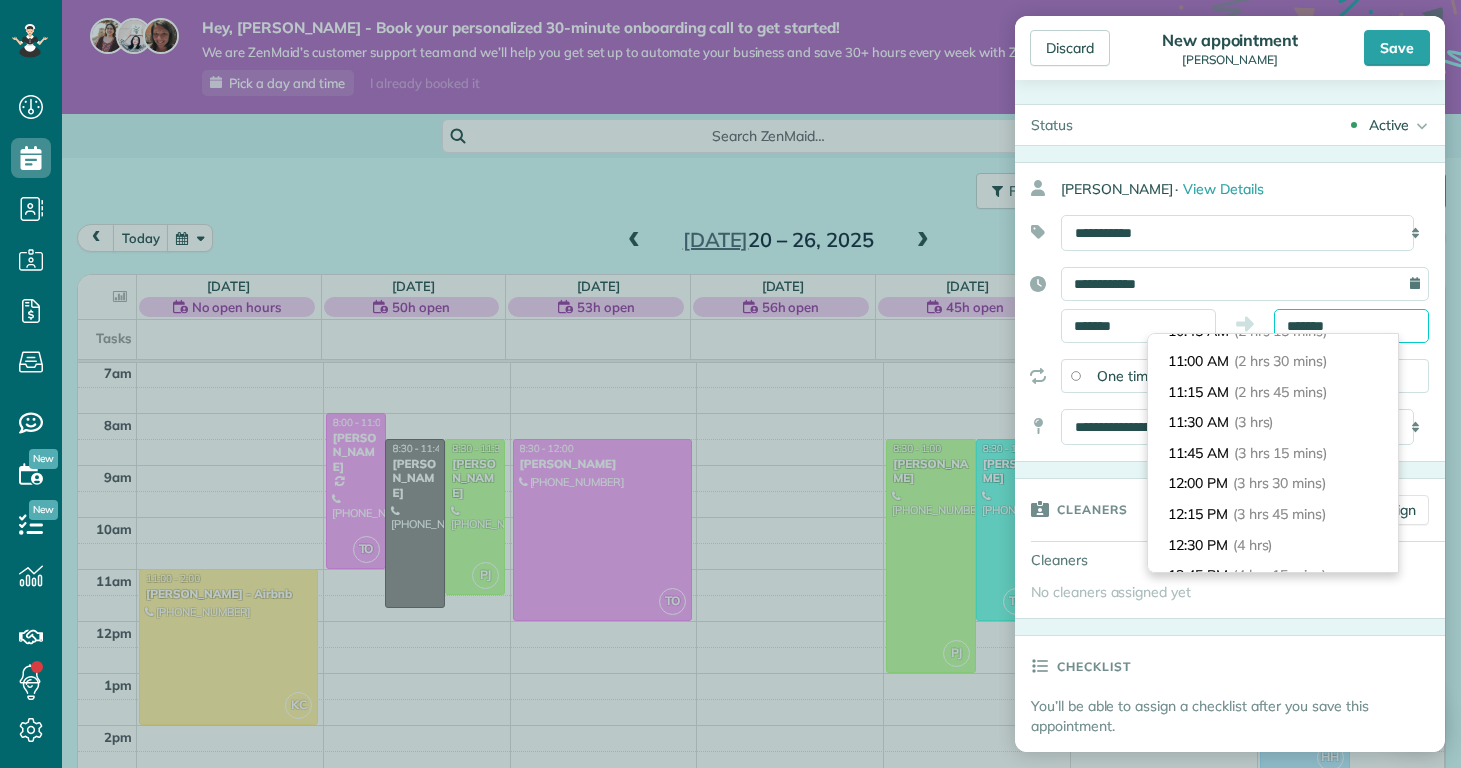scroll, scrollTop: 443, scrollLeft: 0, axis: vertical 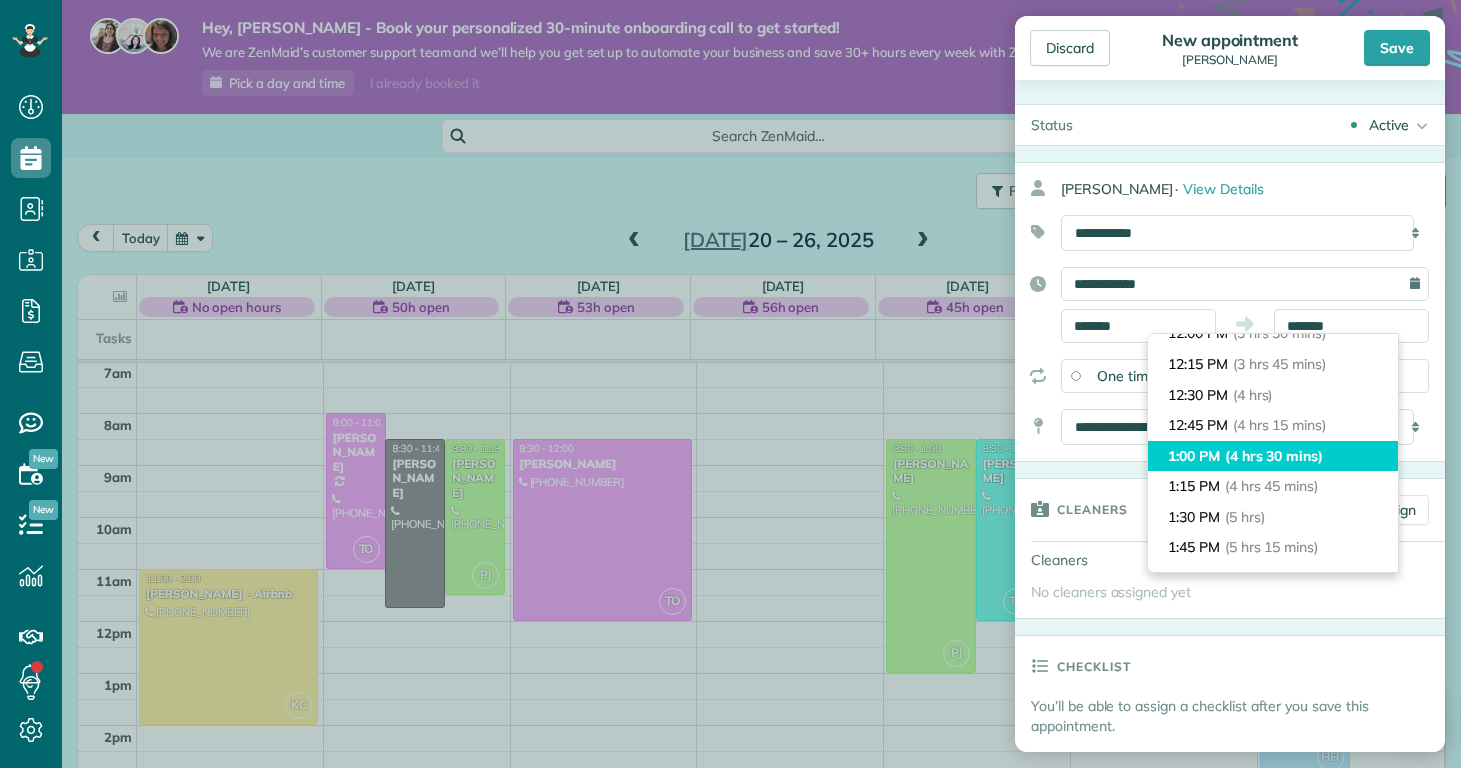 type on "*******" 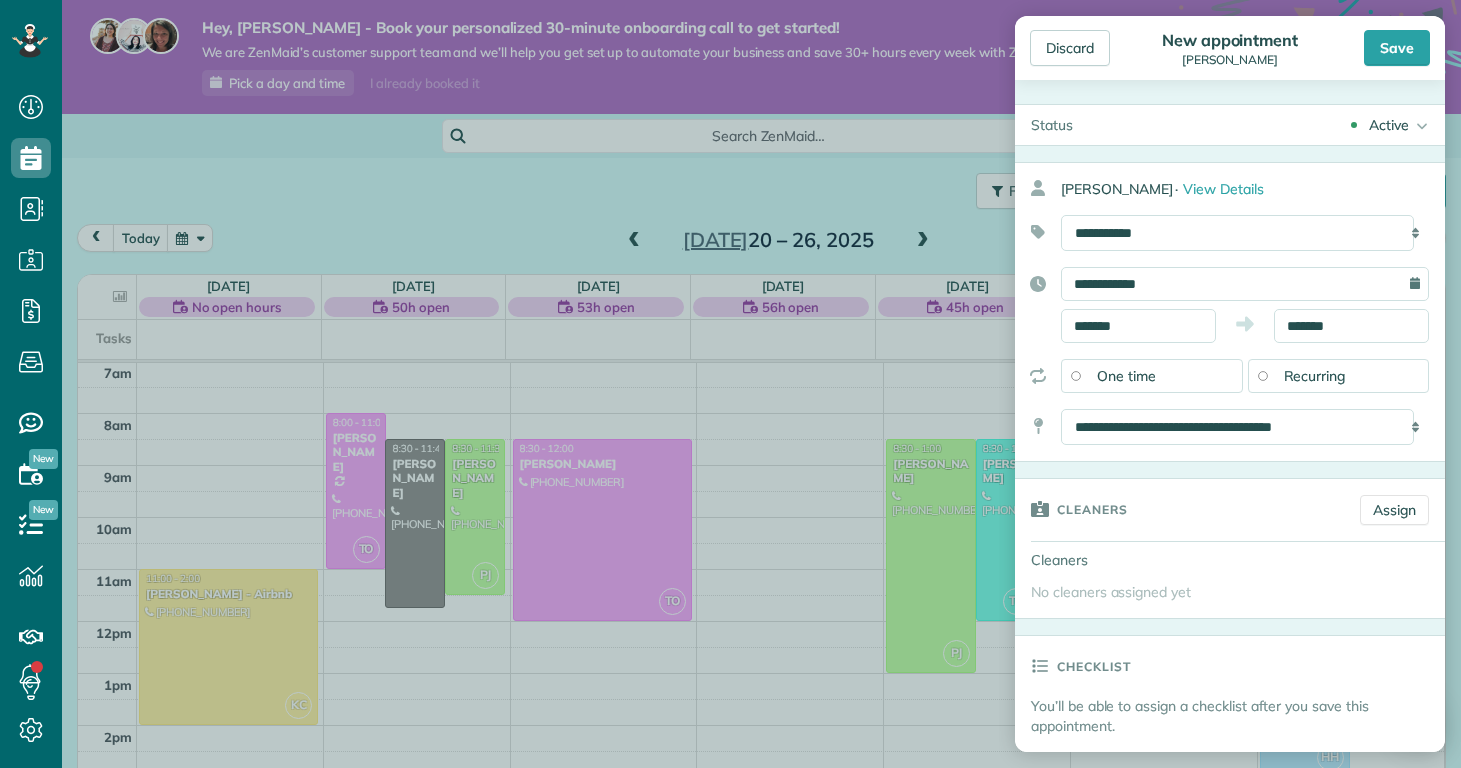 click on "Cleaners
Assign" at bounding box center [1230, 510] 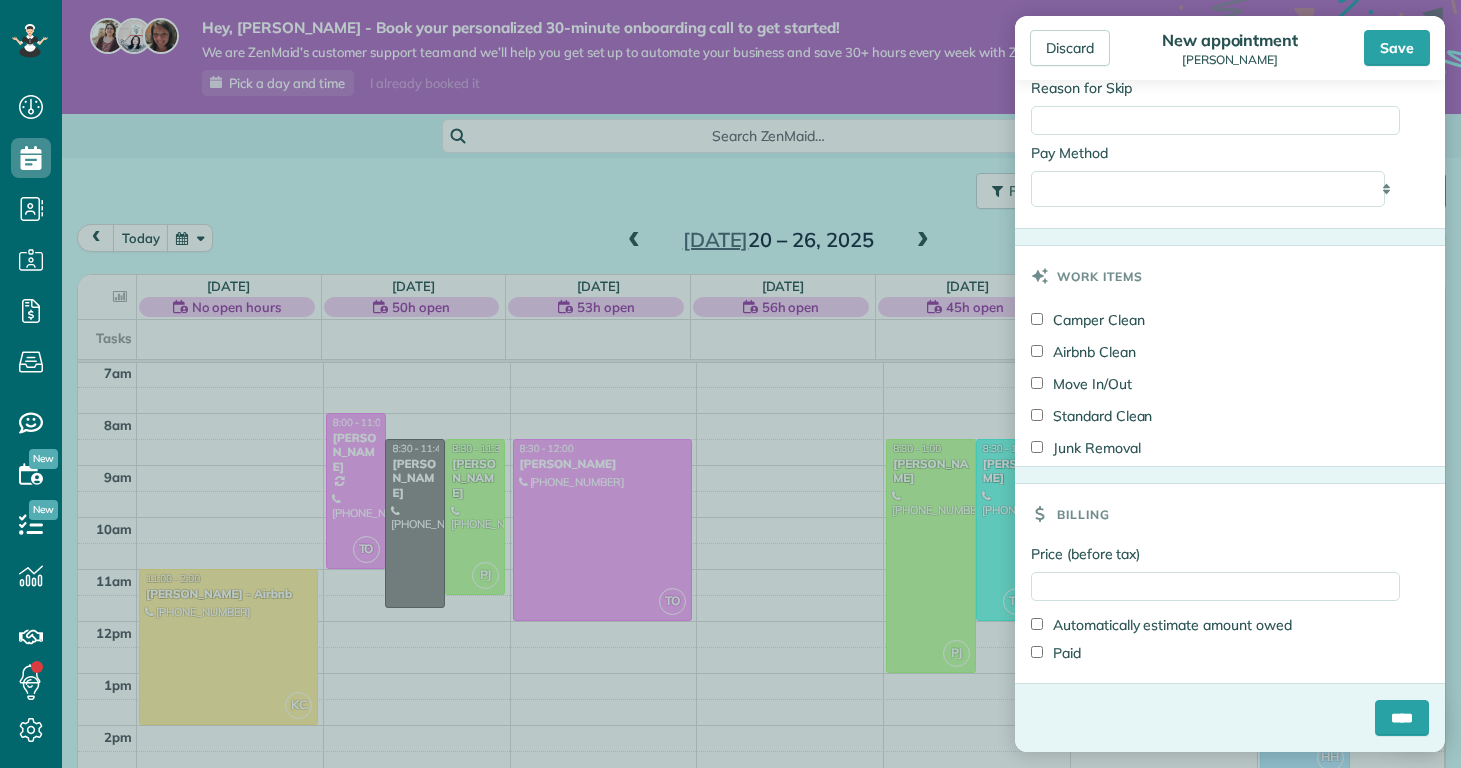 click on "Standard Clean" at bounding box center (1091, 416) 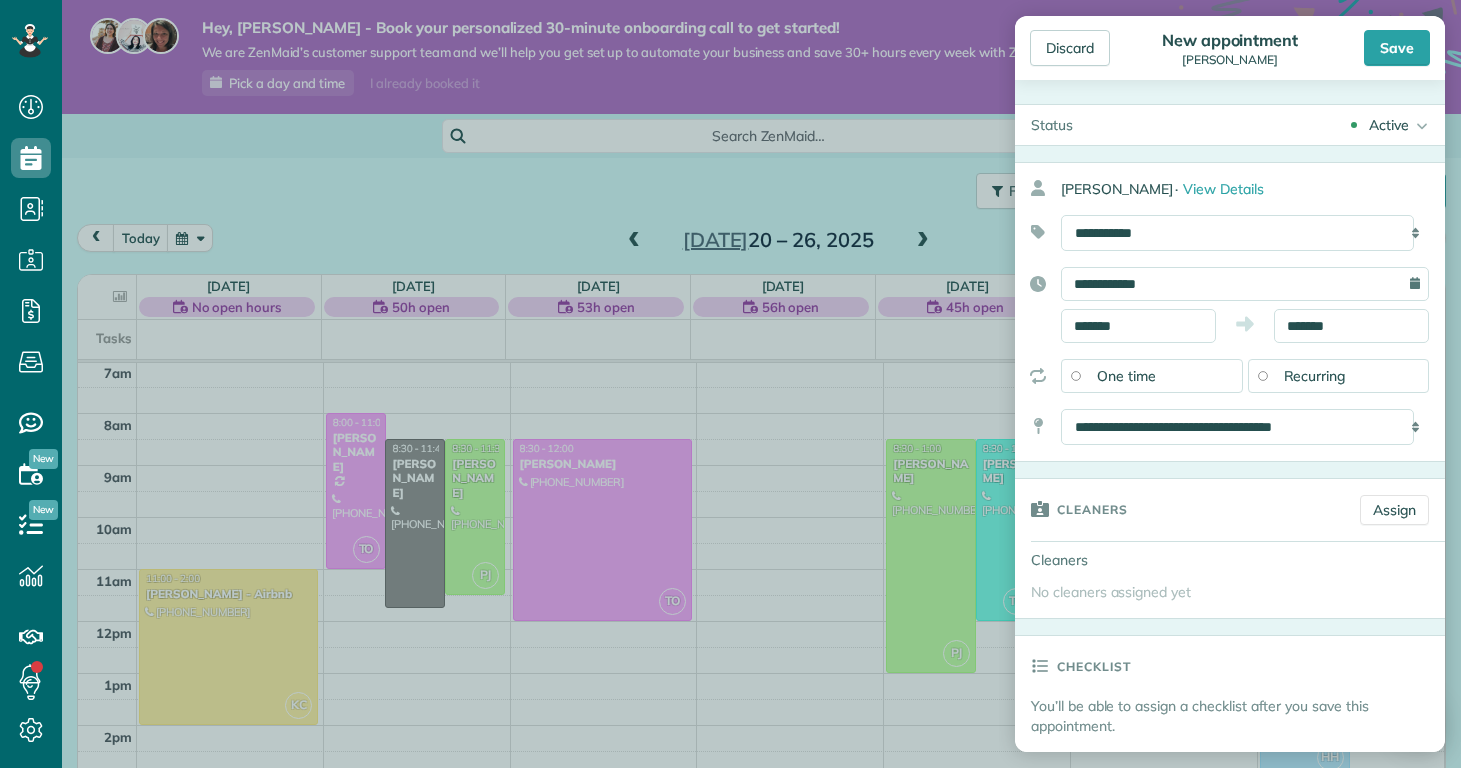click on "Recurring" at bounding box center [1315, 376] 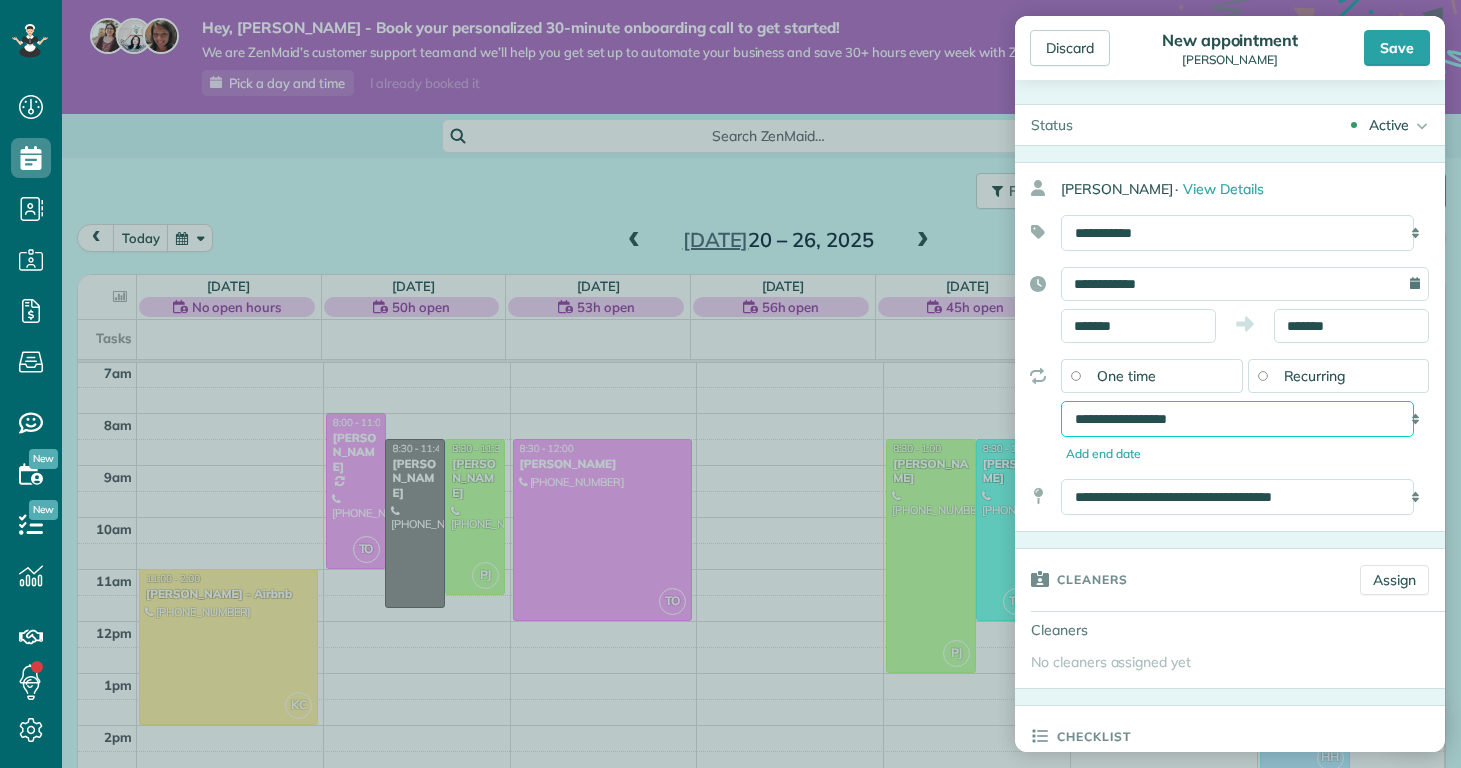 select on "**********" 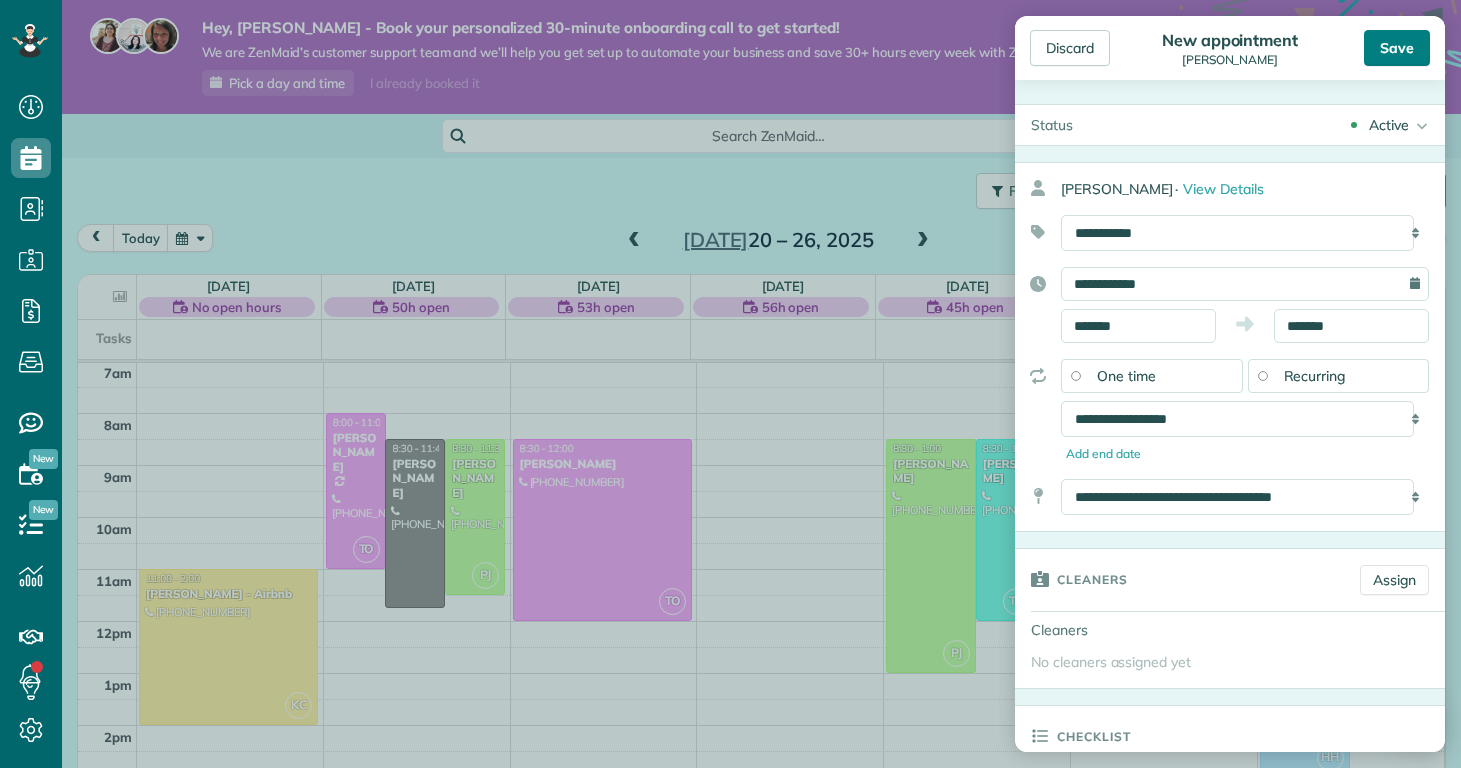 click on "Save" at bounding box center [1397, 48] 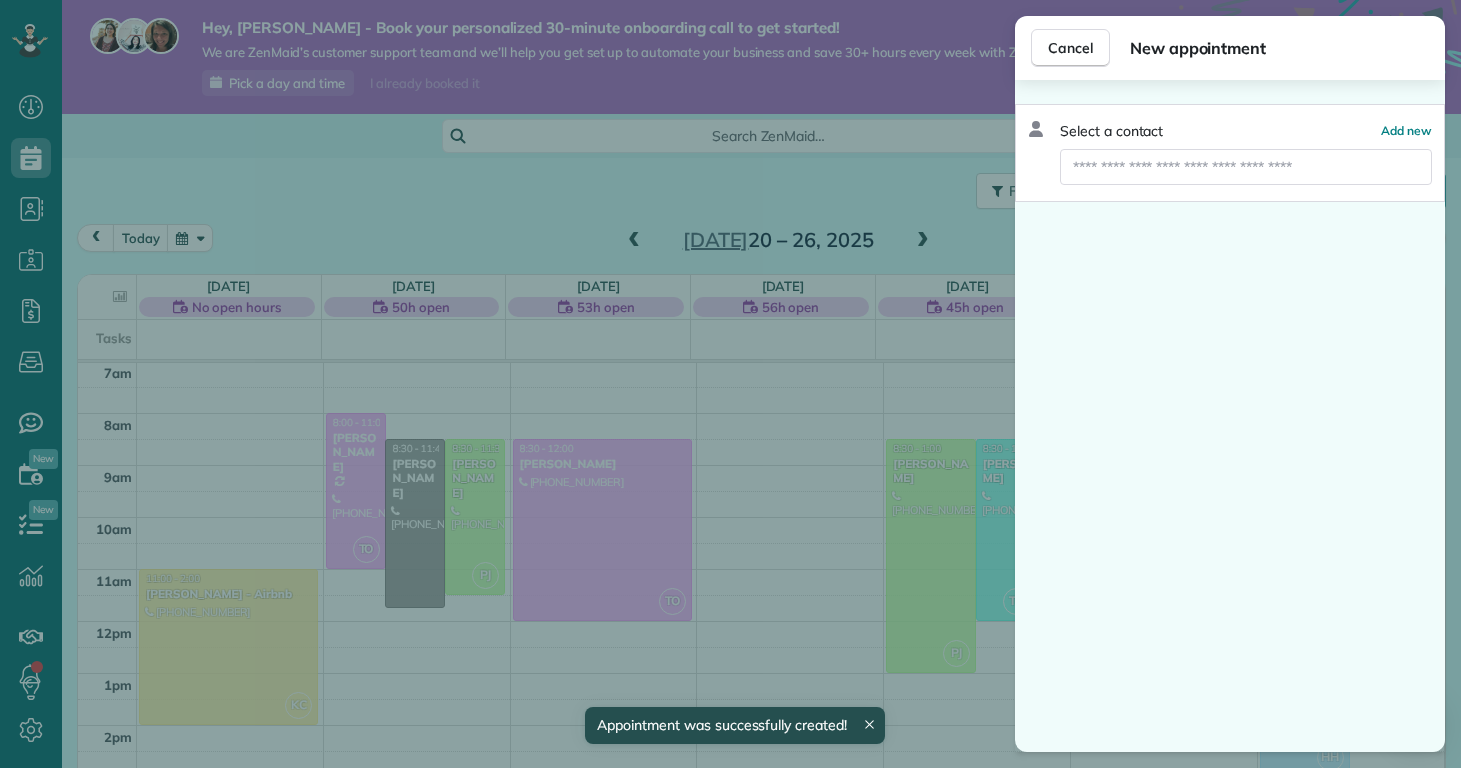 scroll, scrollTop: 365, scrollLeft: 0, axis: vertical 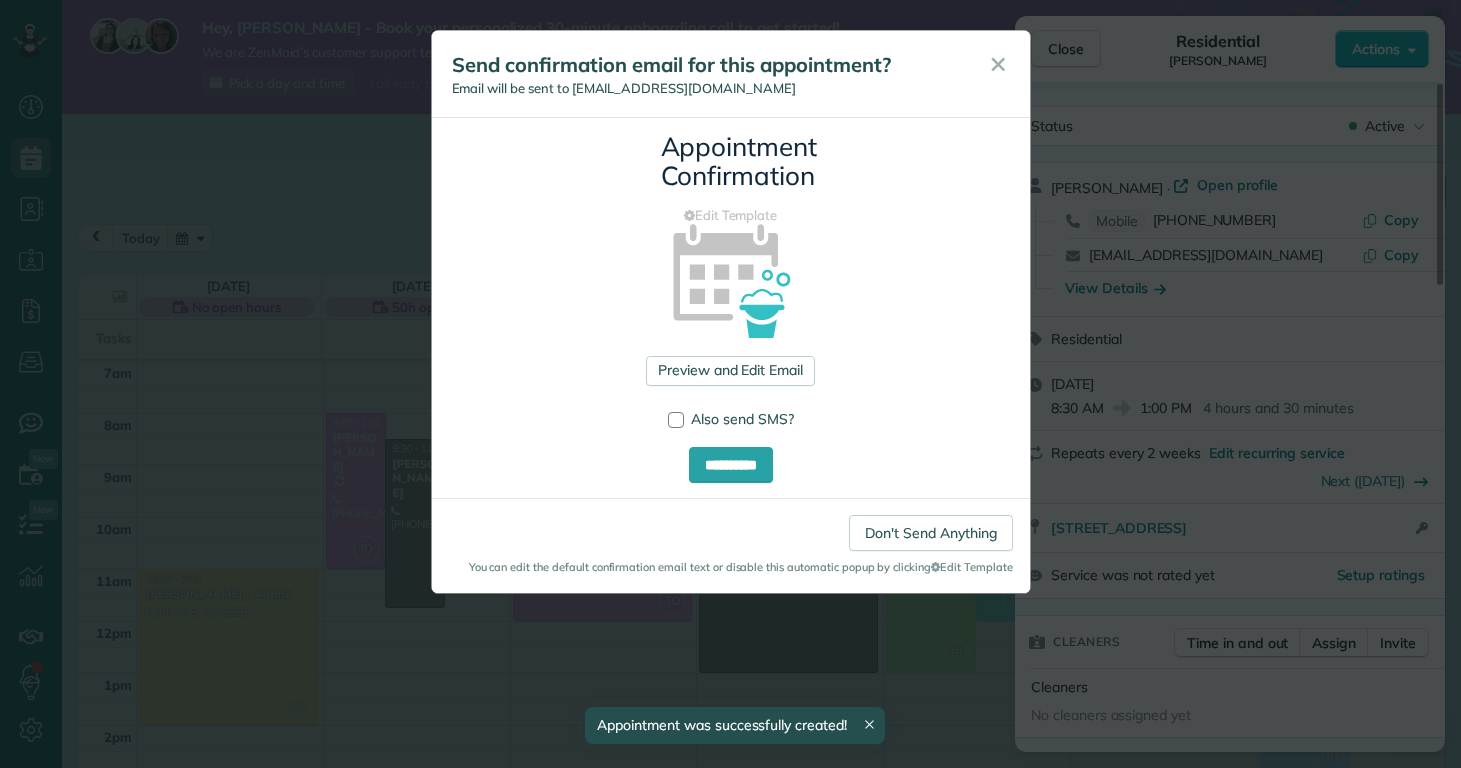 click on "Don't Send Anything" at bounding box center (930, 533) 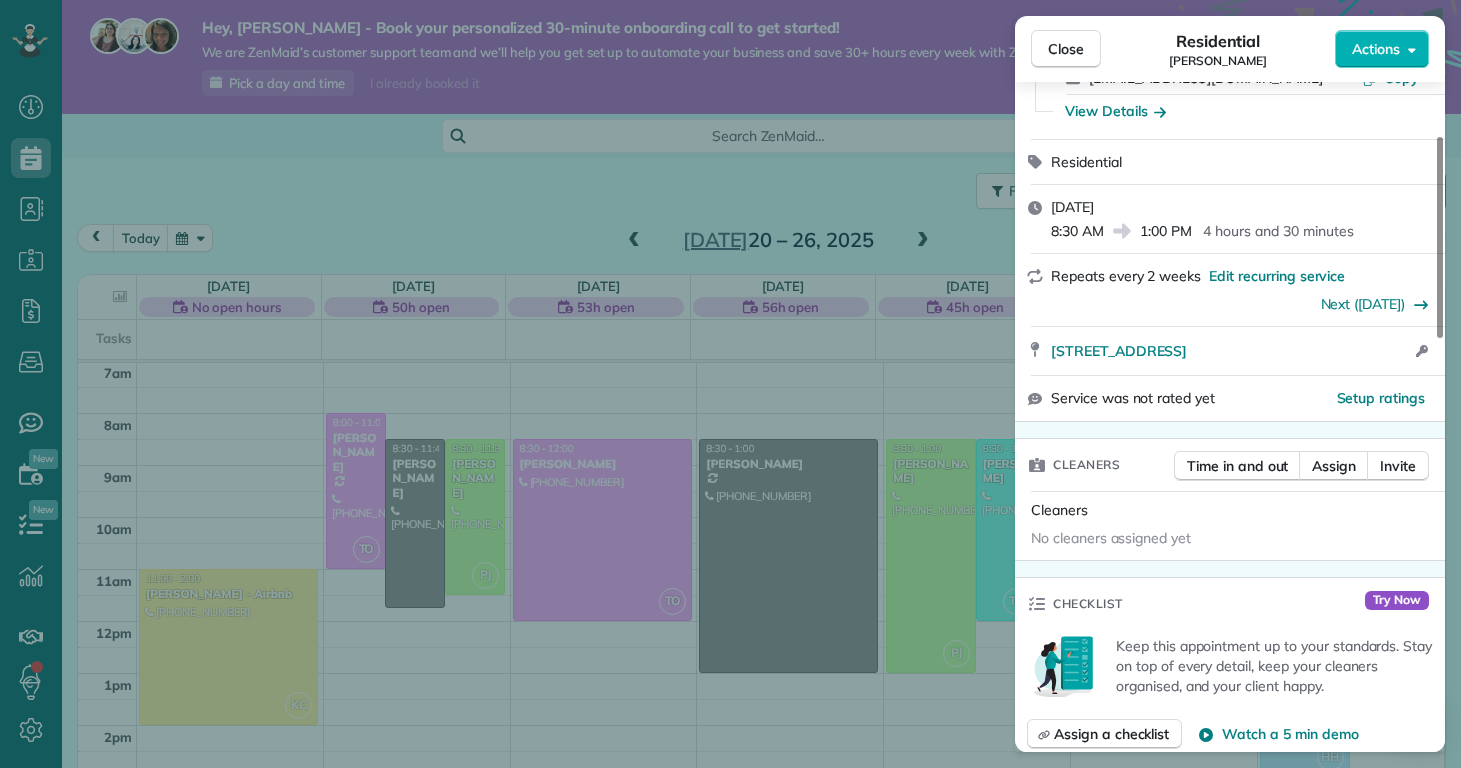 scroll, scrollTop: 266, scrollLeft: 0, axis: vertical 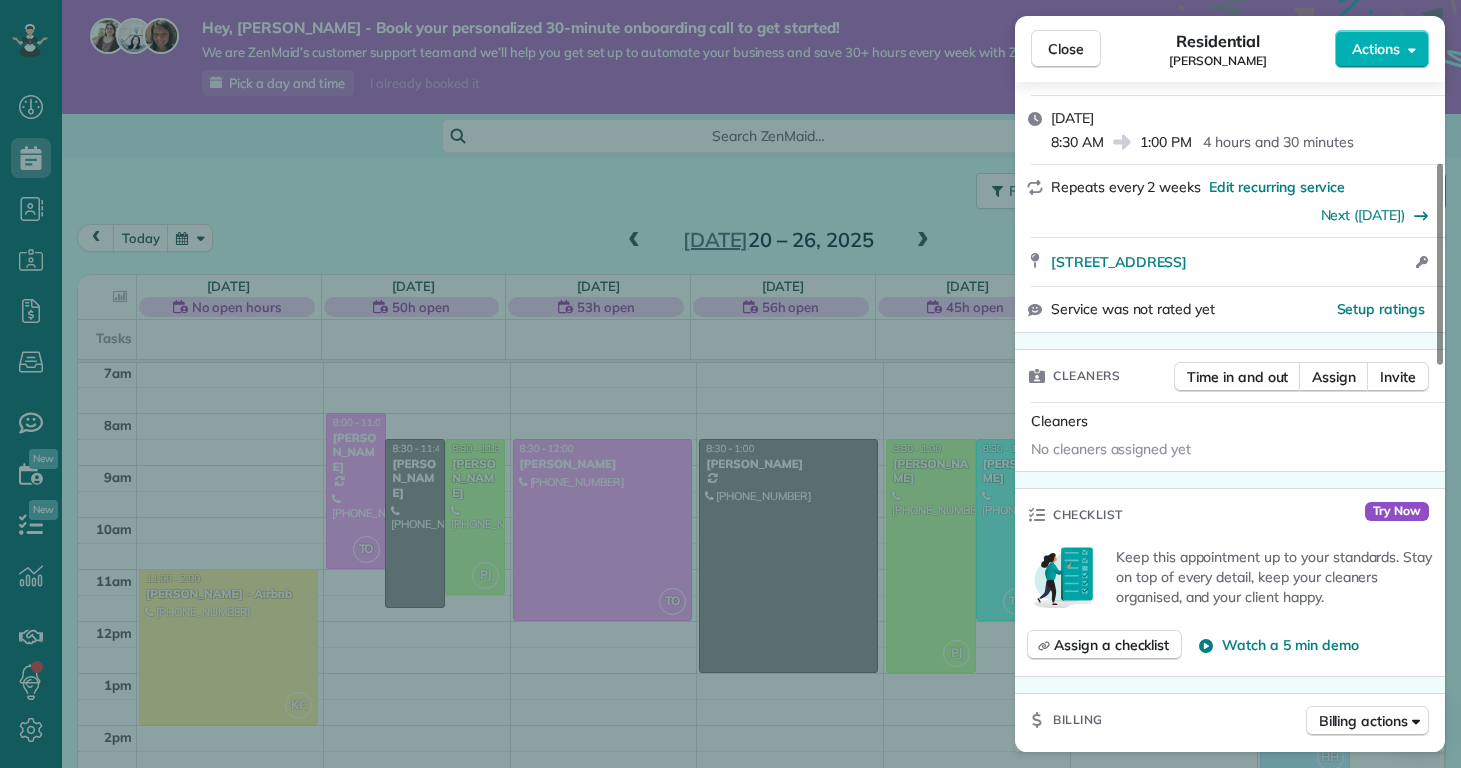 click on "Assign a checklist" at bounding box center (1104, 645) 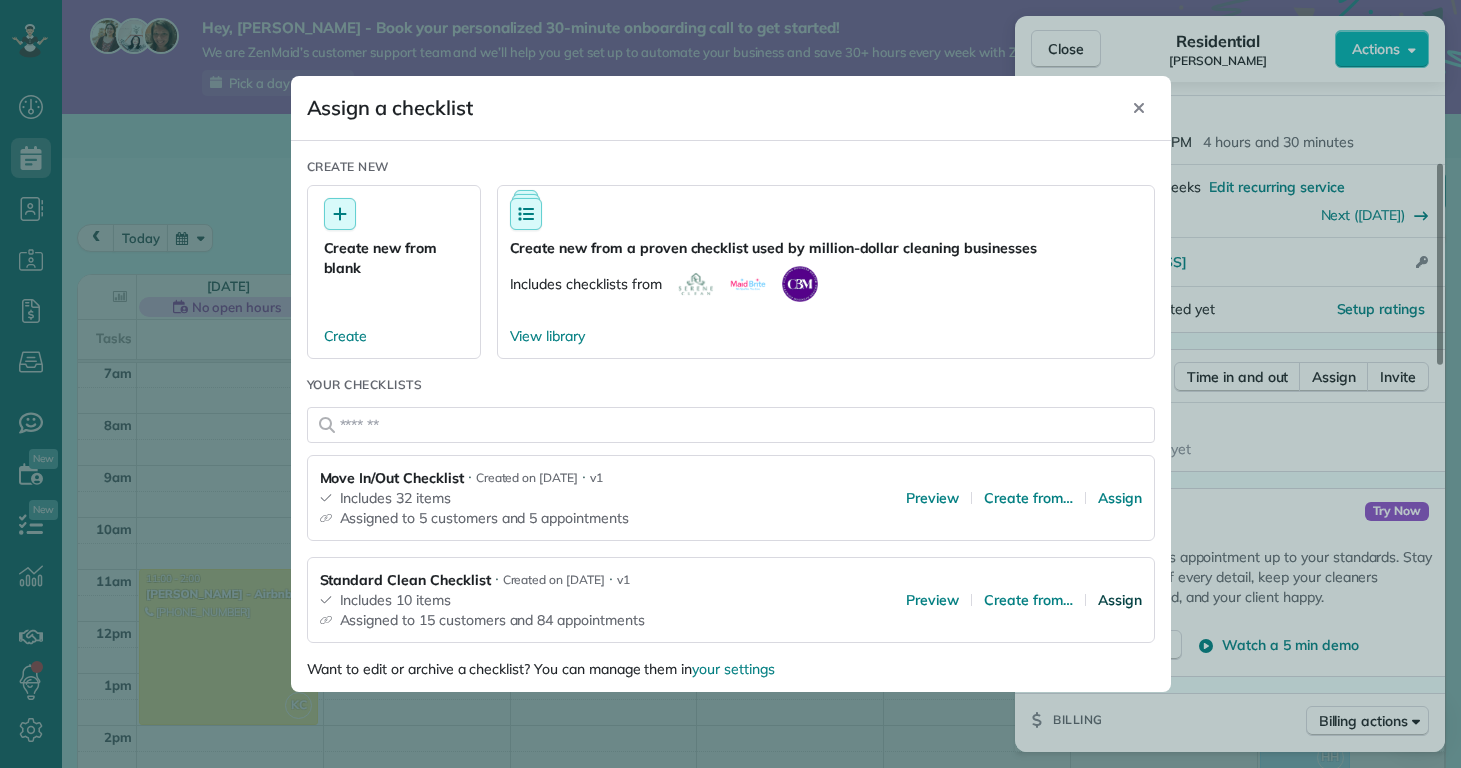 click on "Assign" at bounding box center [1120, 600] 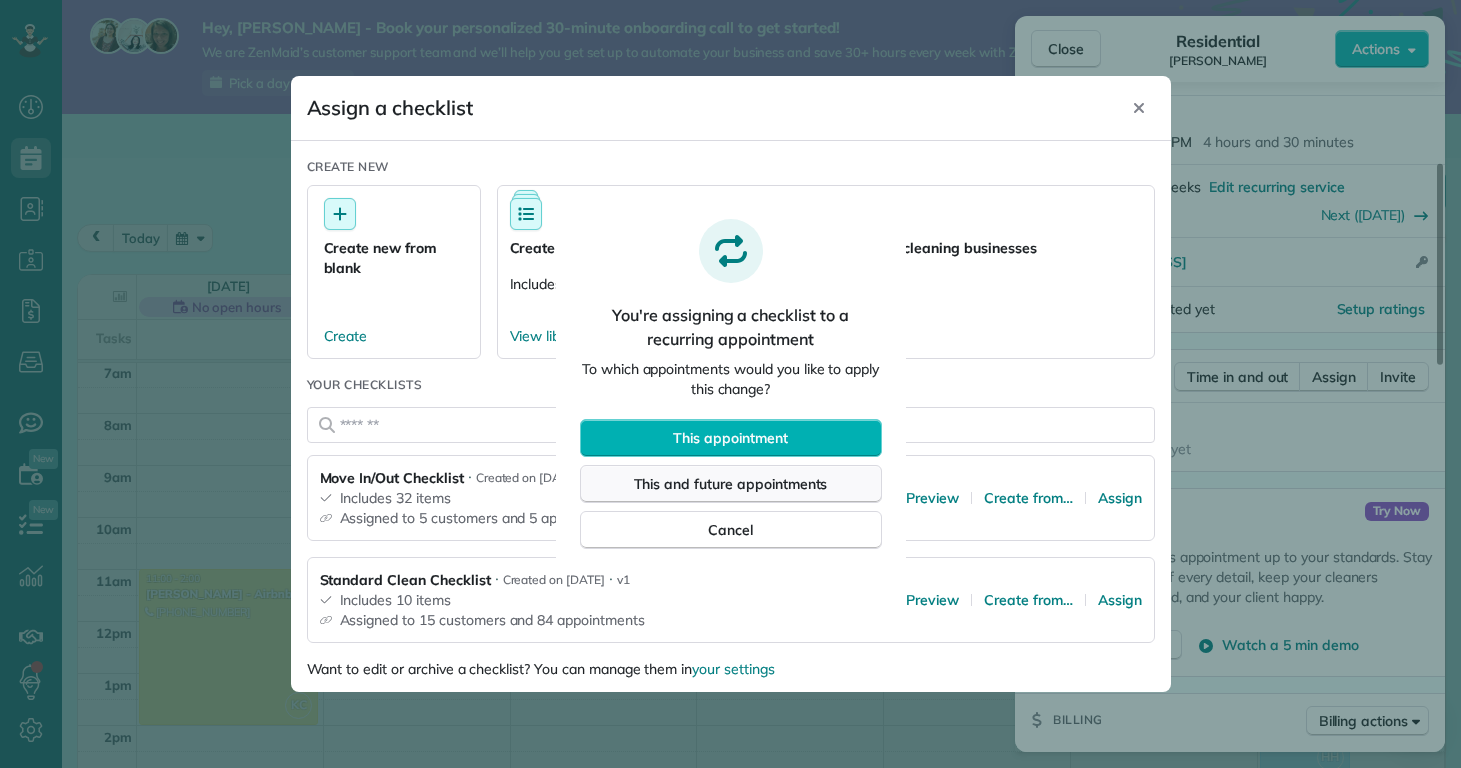 click on "This and future appointments" at bounding box center [731, 484] 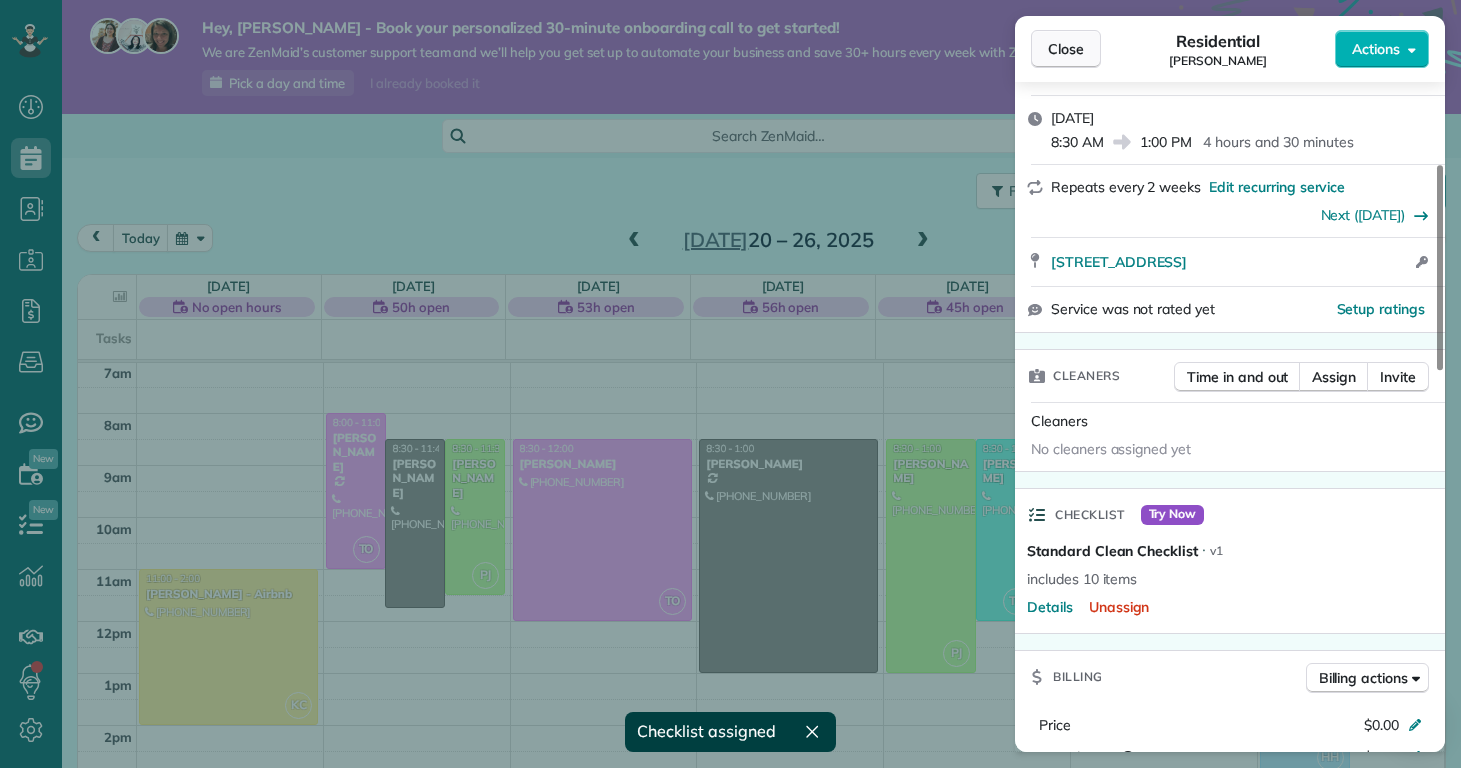 click on "Close" at bounding box center [1066, 49] 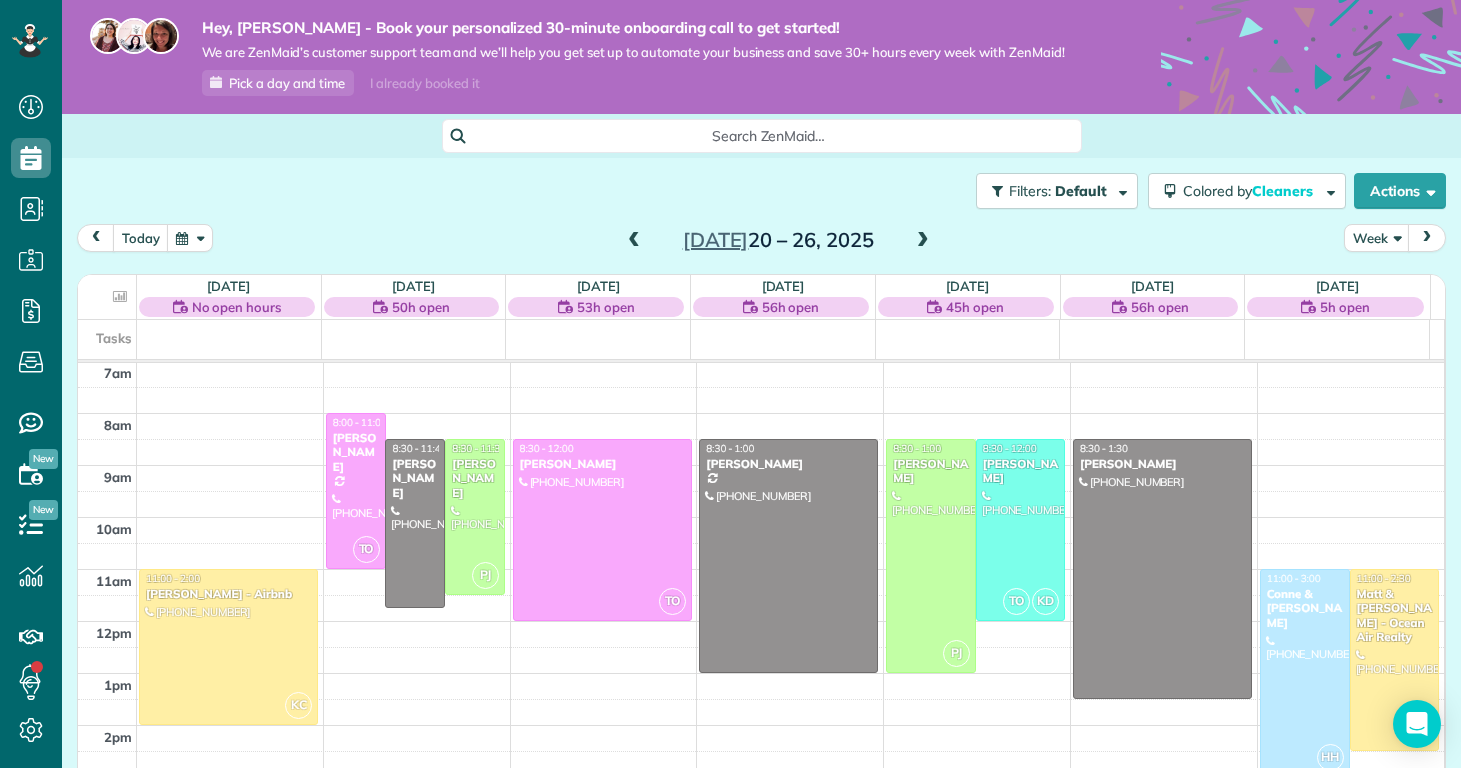 click at bounding box center [923, 241] 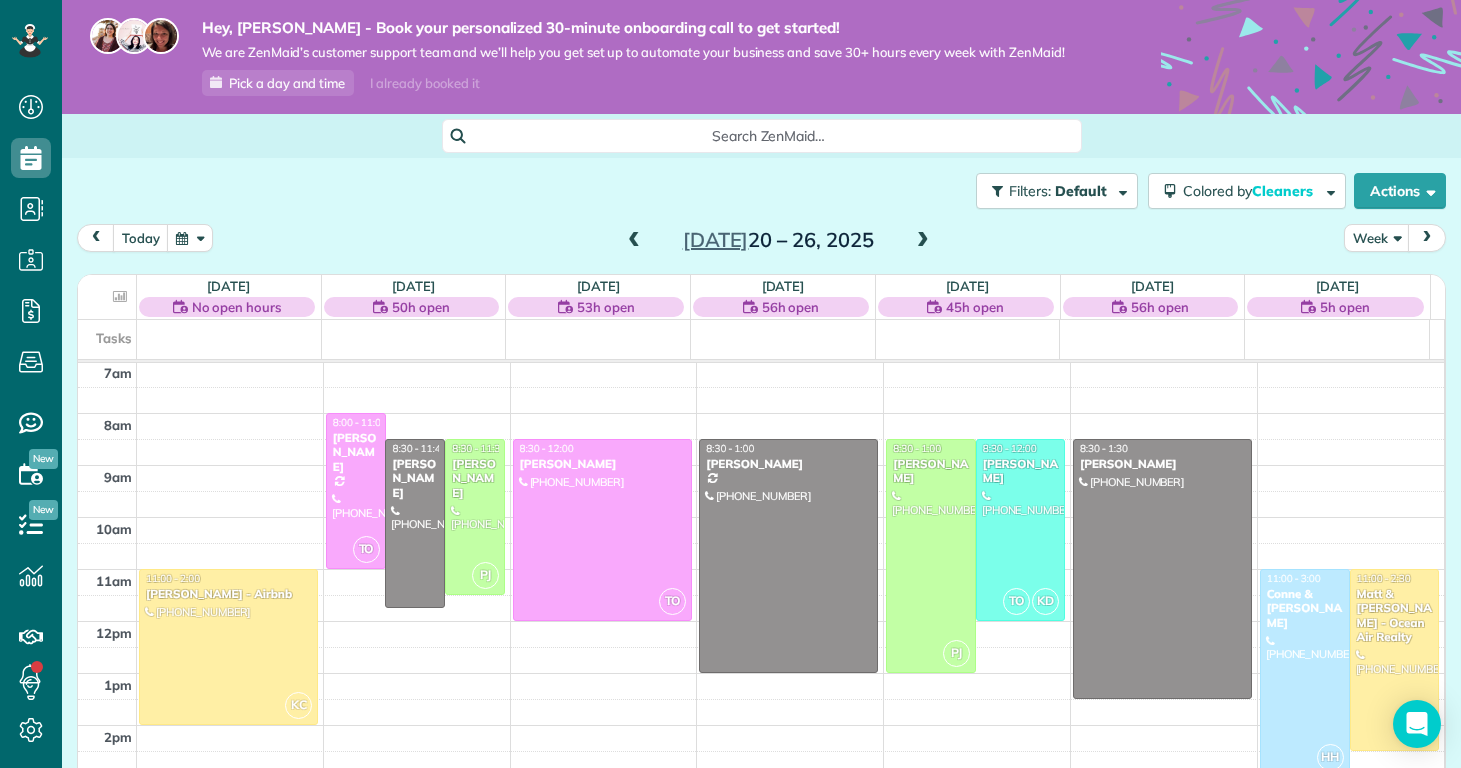 scroll, scrollTop: 365, scrollLeft: 0, axis: vertical 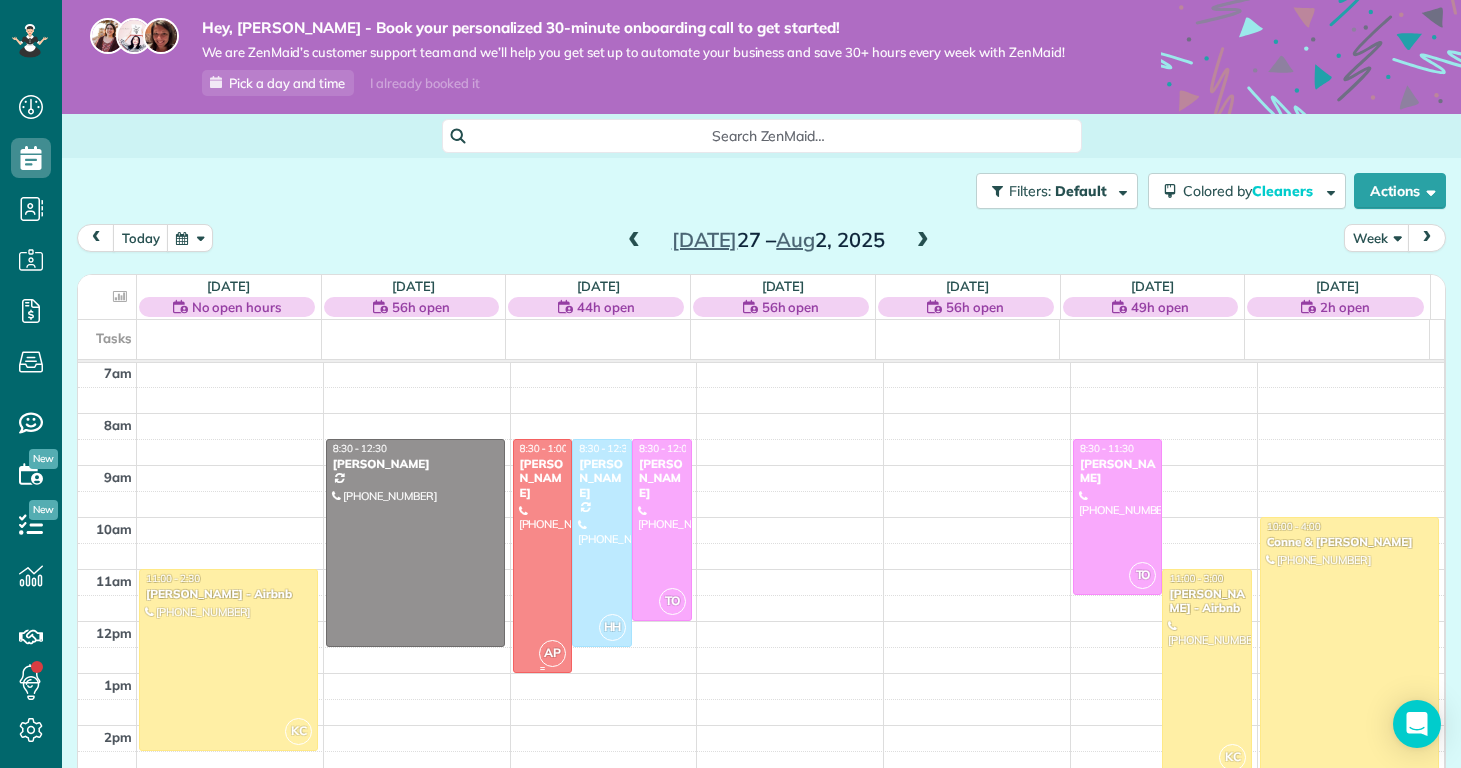 drag, startPoint x: 521, startPoint y: 592, endPoint x: 580, endPoint y: 552, distance: 71.281136 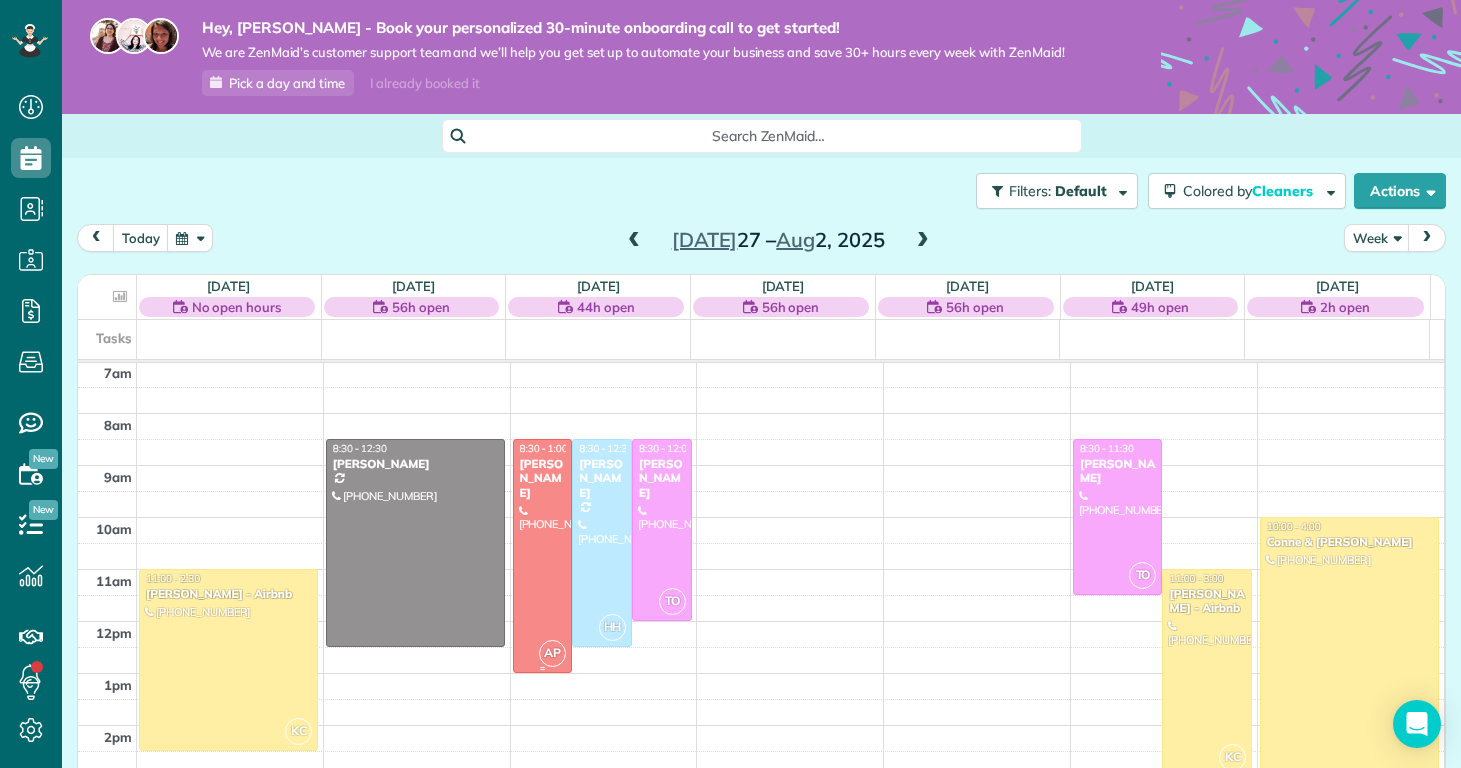 click at bounding box center (543, 556) 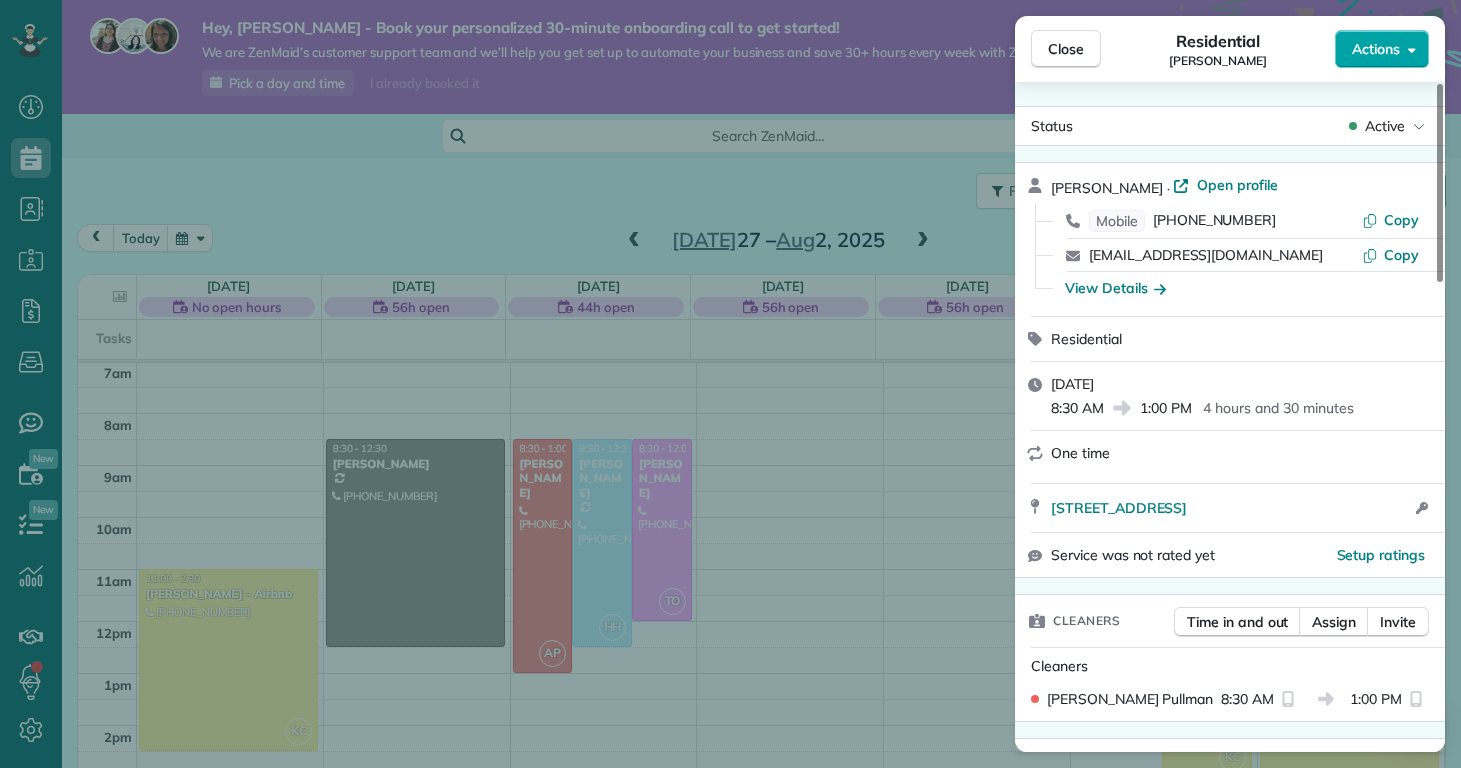 click on "Actions" at bounding box center (1382, 49) 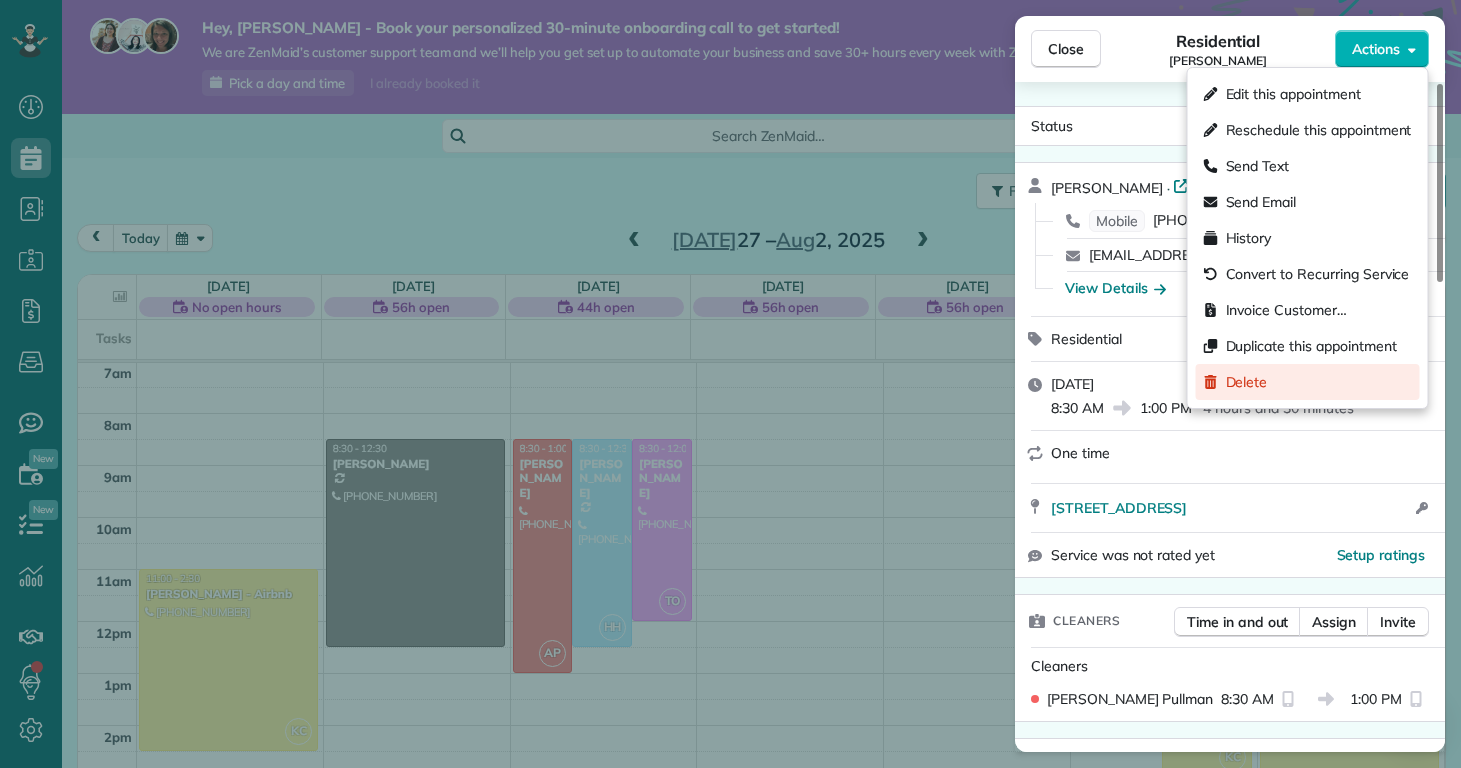 click on "Delete" at bounding box center (1308, 382) 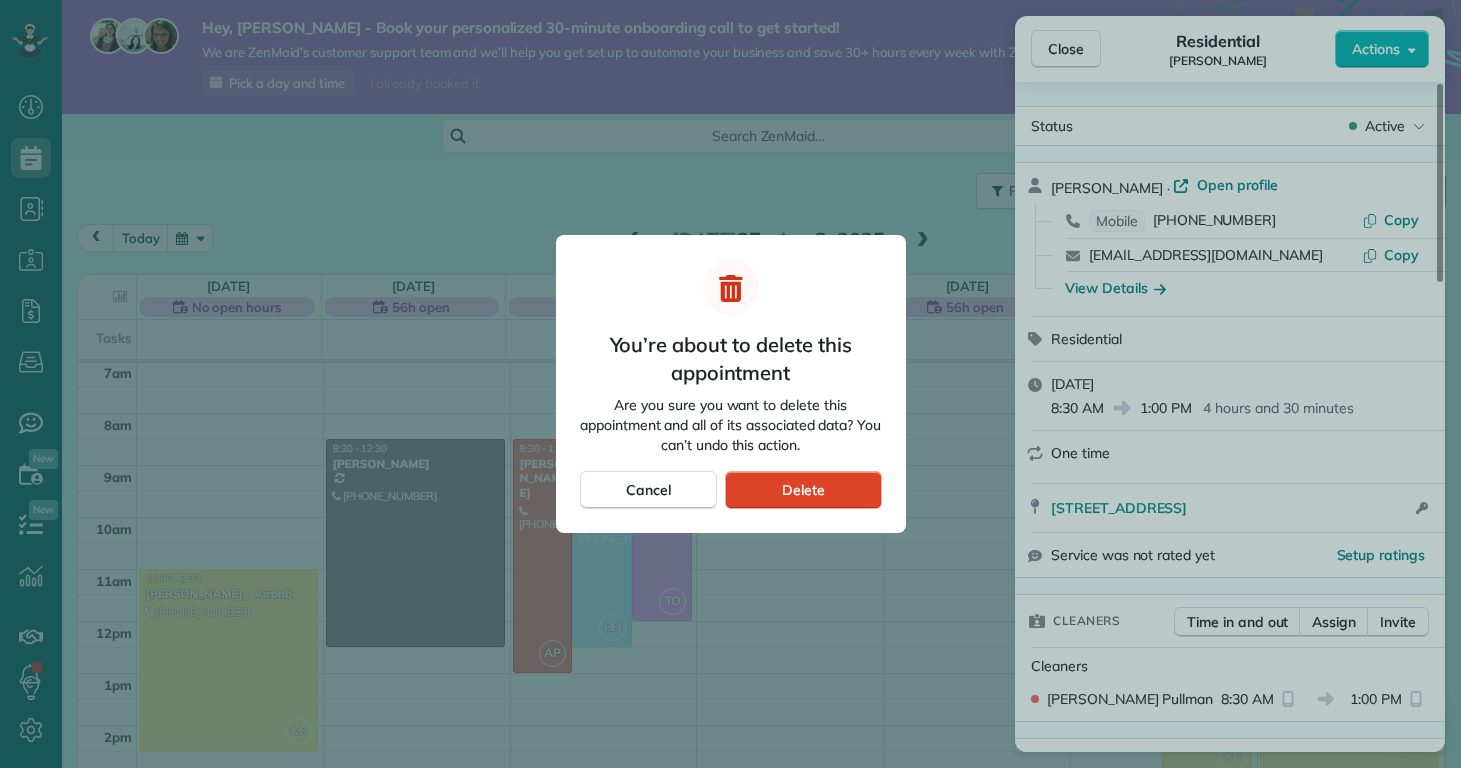 click on "Delete" at bounding box center (803, 490) 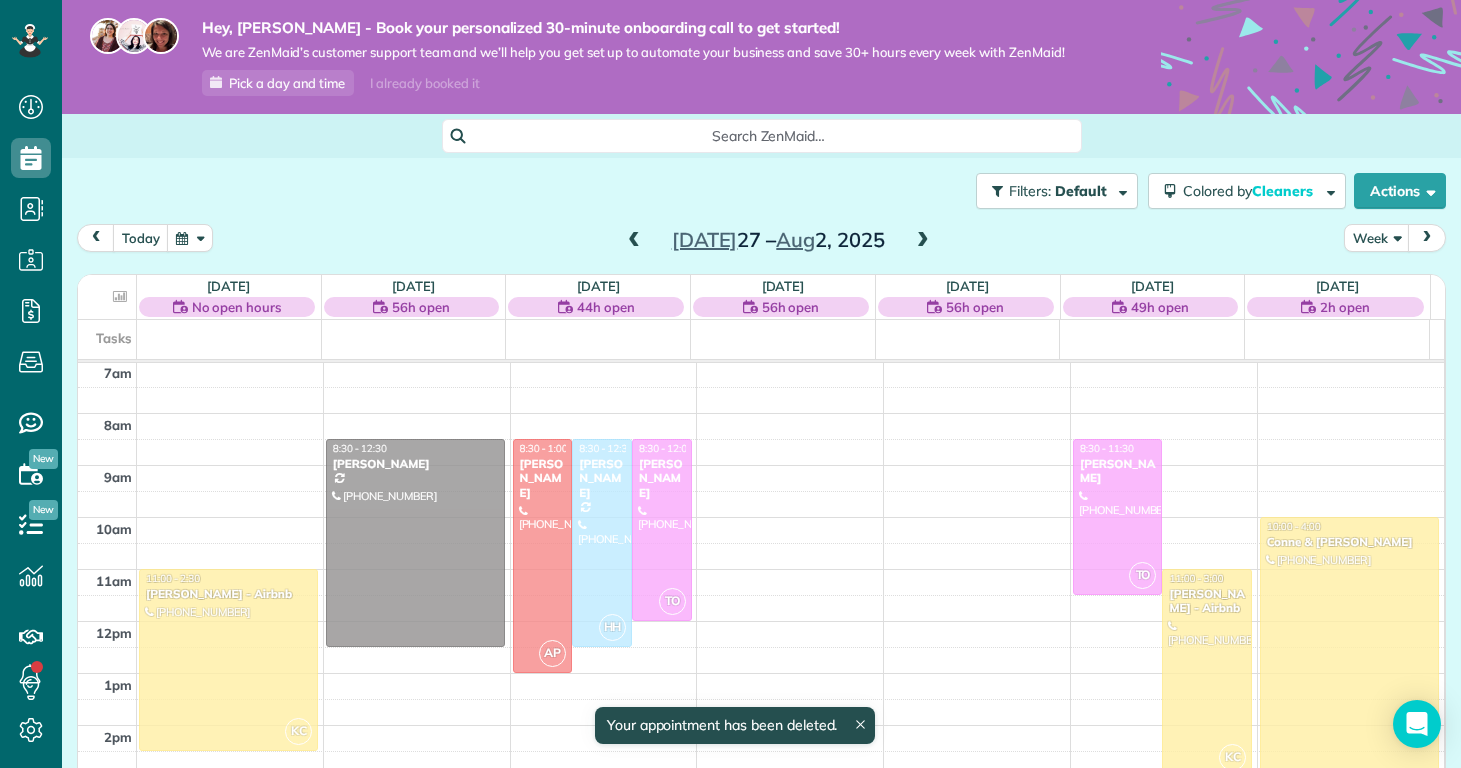 scroll, scrollTop: 365, scrollLeft: 0, axis: vertical 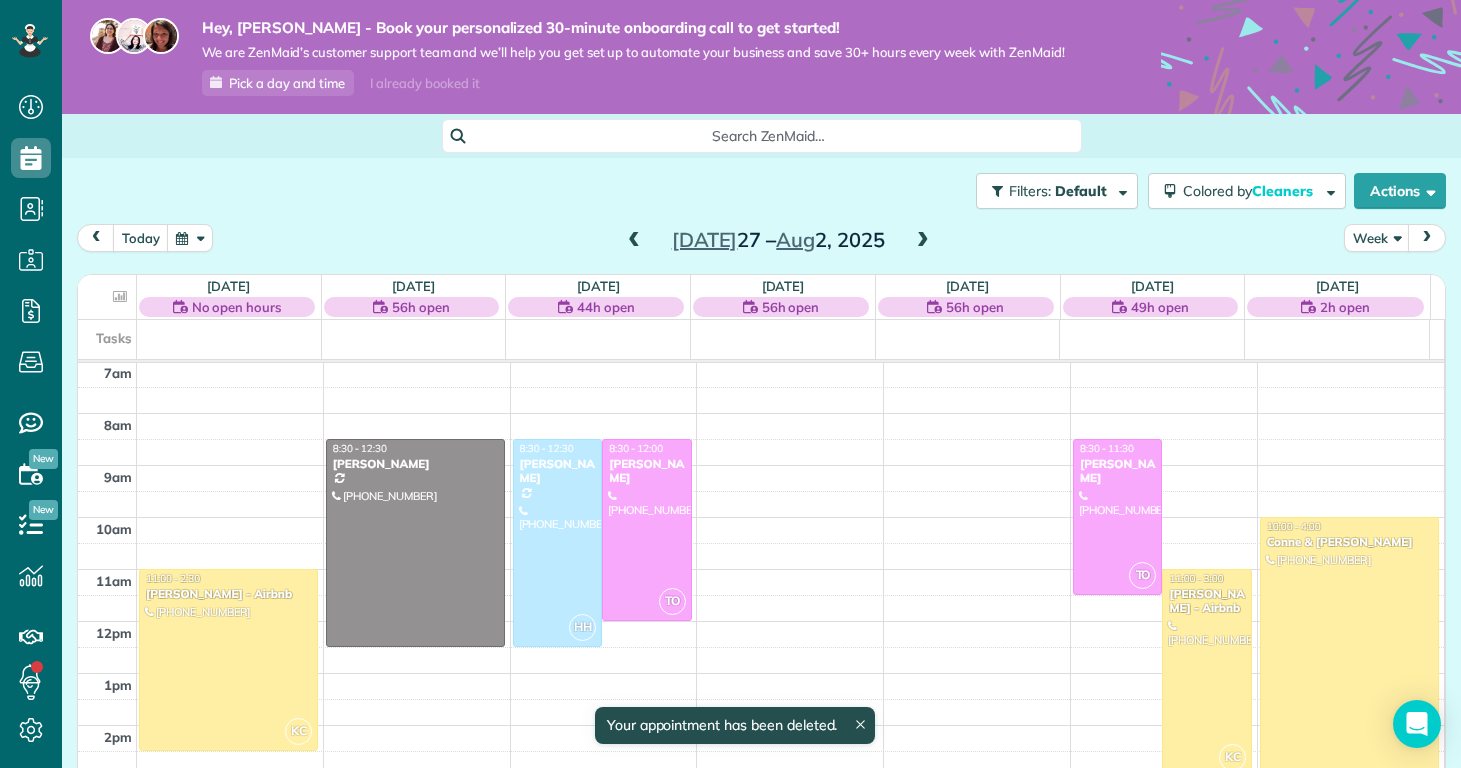 click at bounding box center [923, 241] 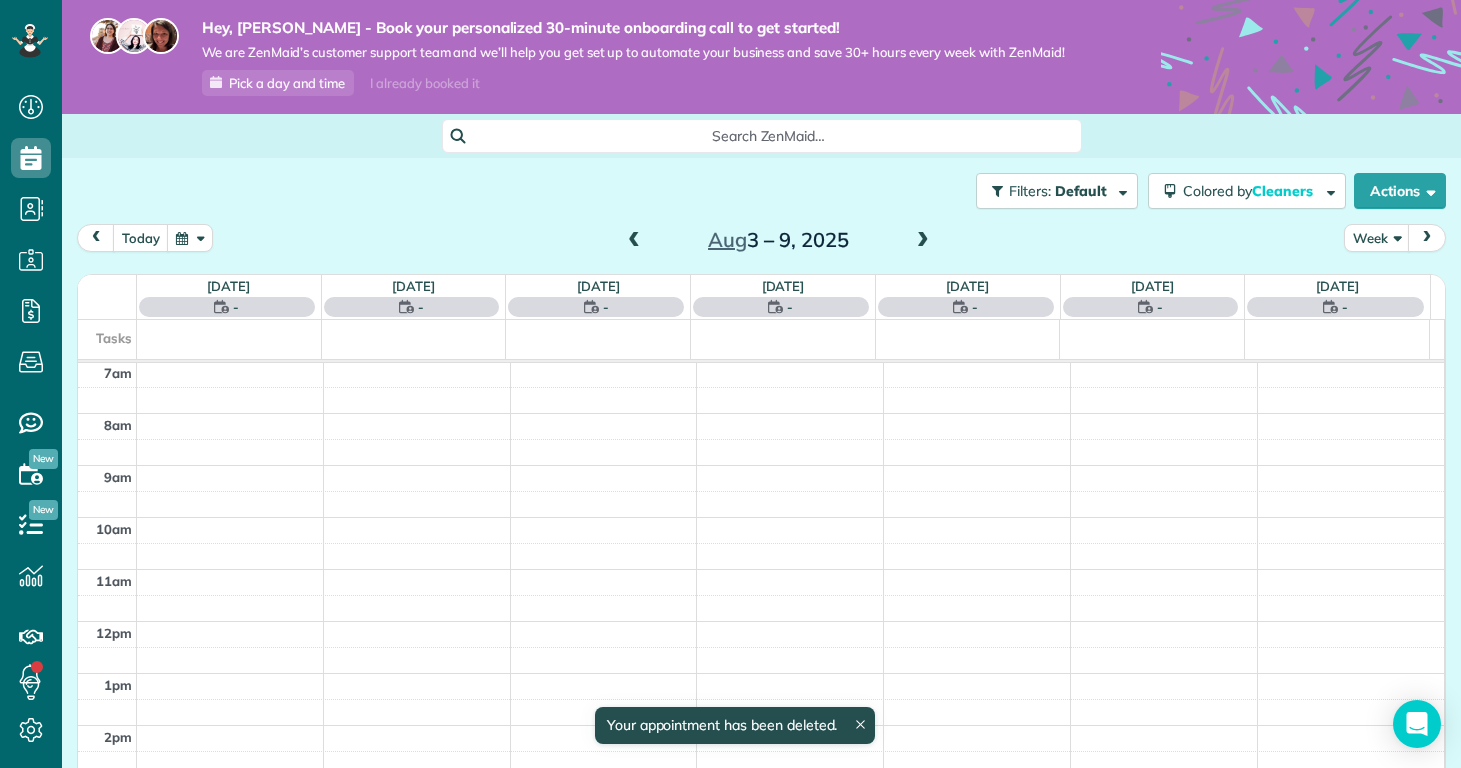 scroll, scrollTop: 365, scrollLeft: 0, axis: vertical 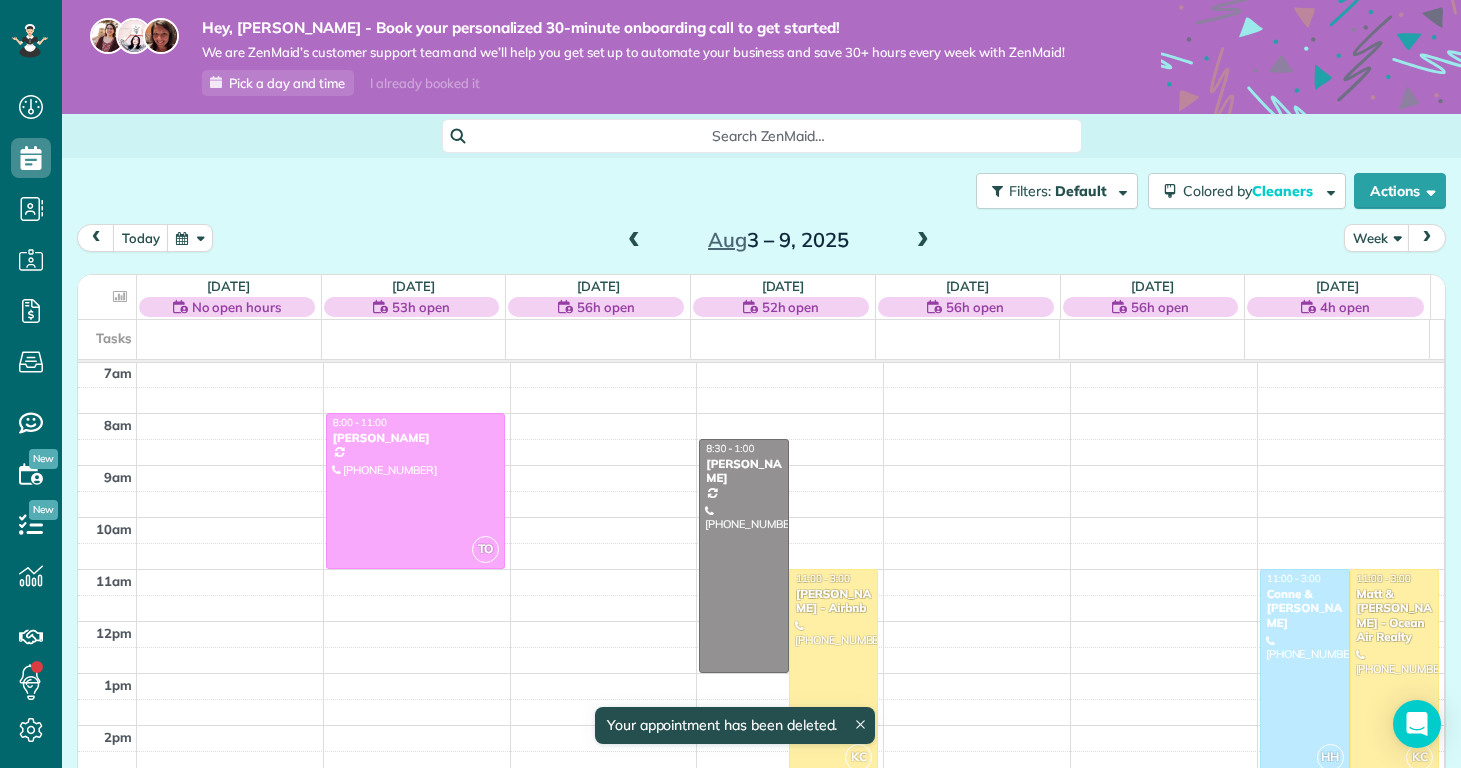 click at bounding box center (923, 241) 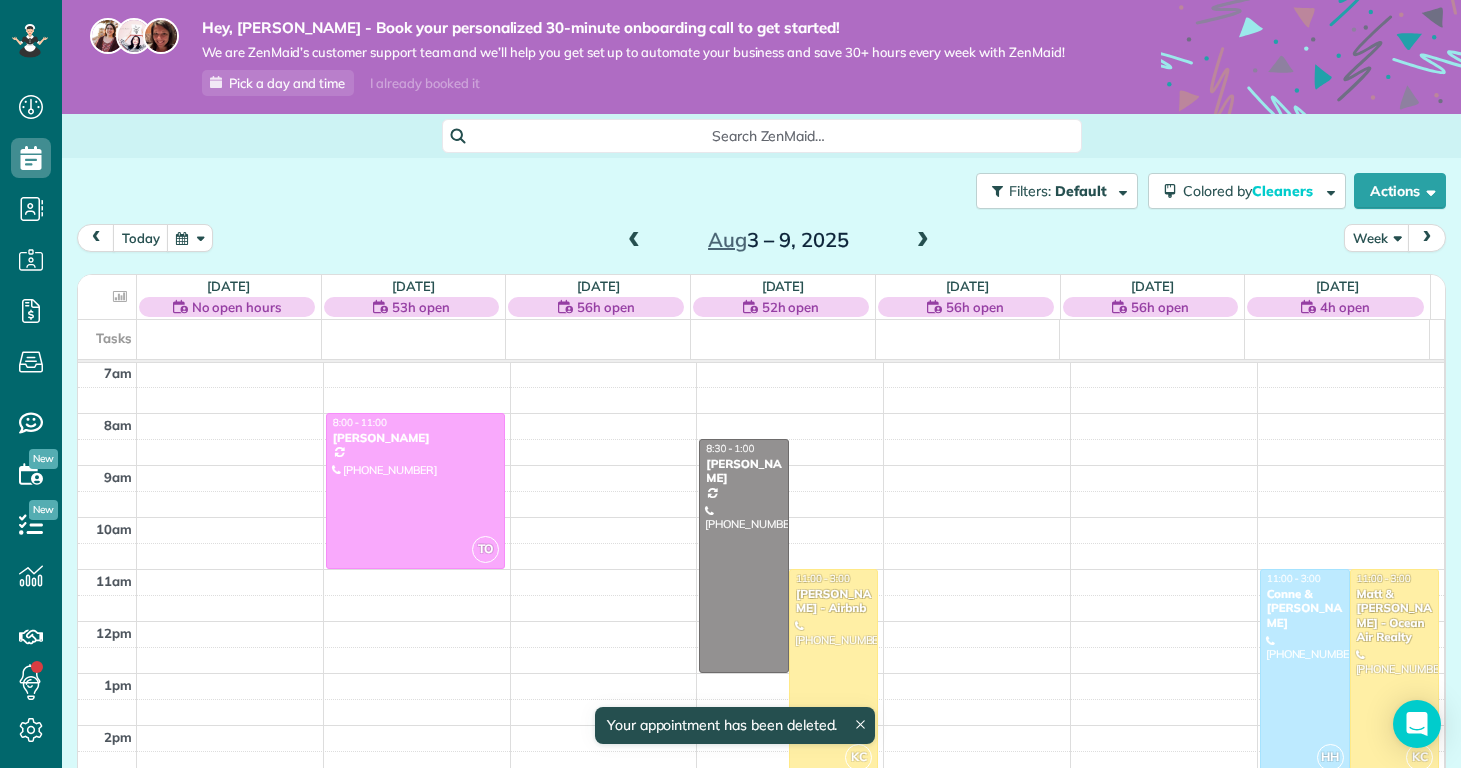 scroll, scrollTop: 365, scrollLeft: 0, axis: vertical 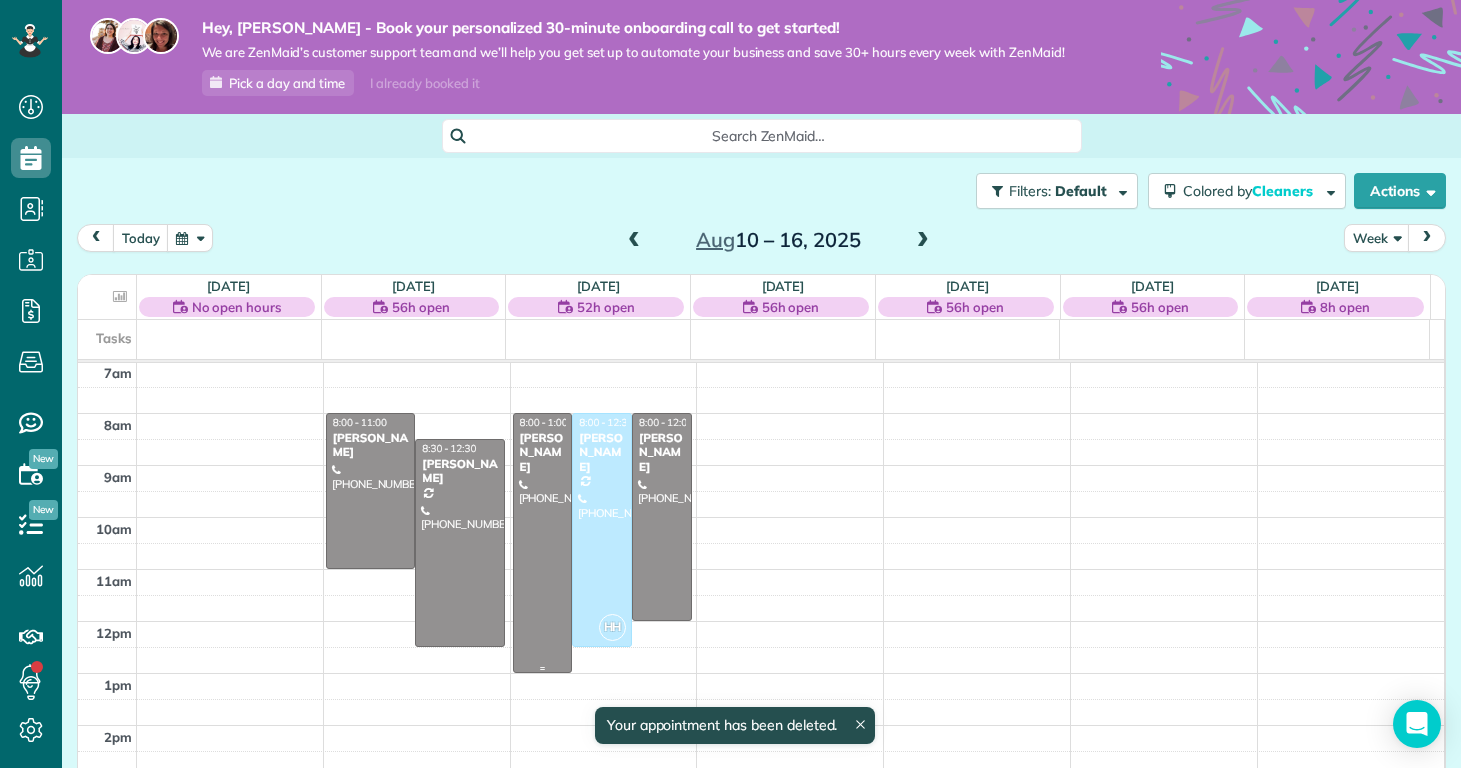 click at bounding box center [543, 543] 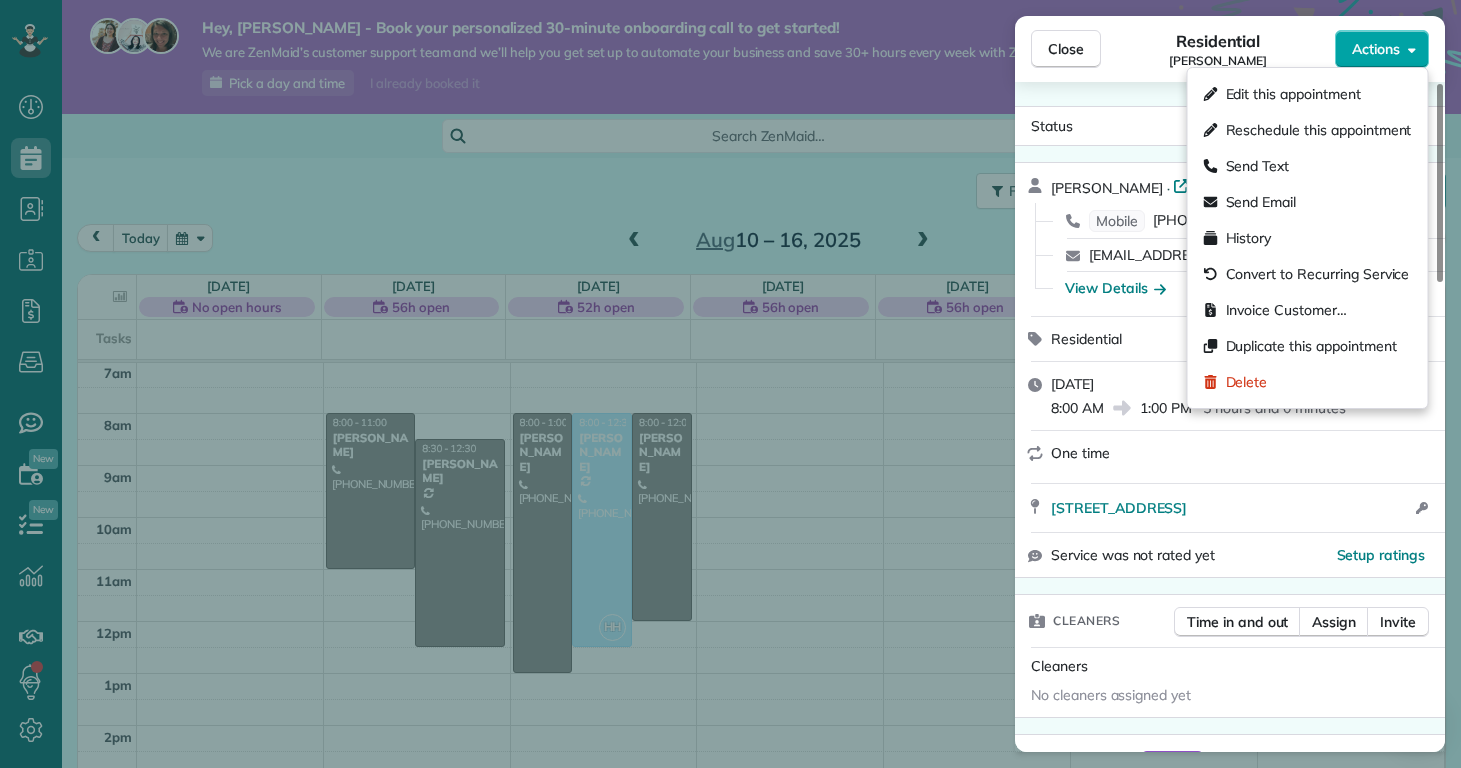 click on "Actions" at bounding box center [1376, 49] 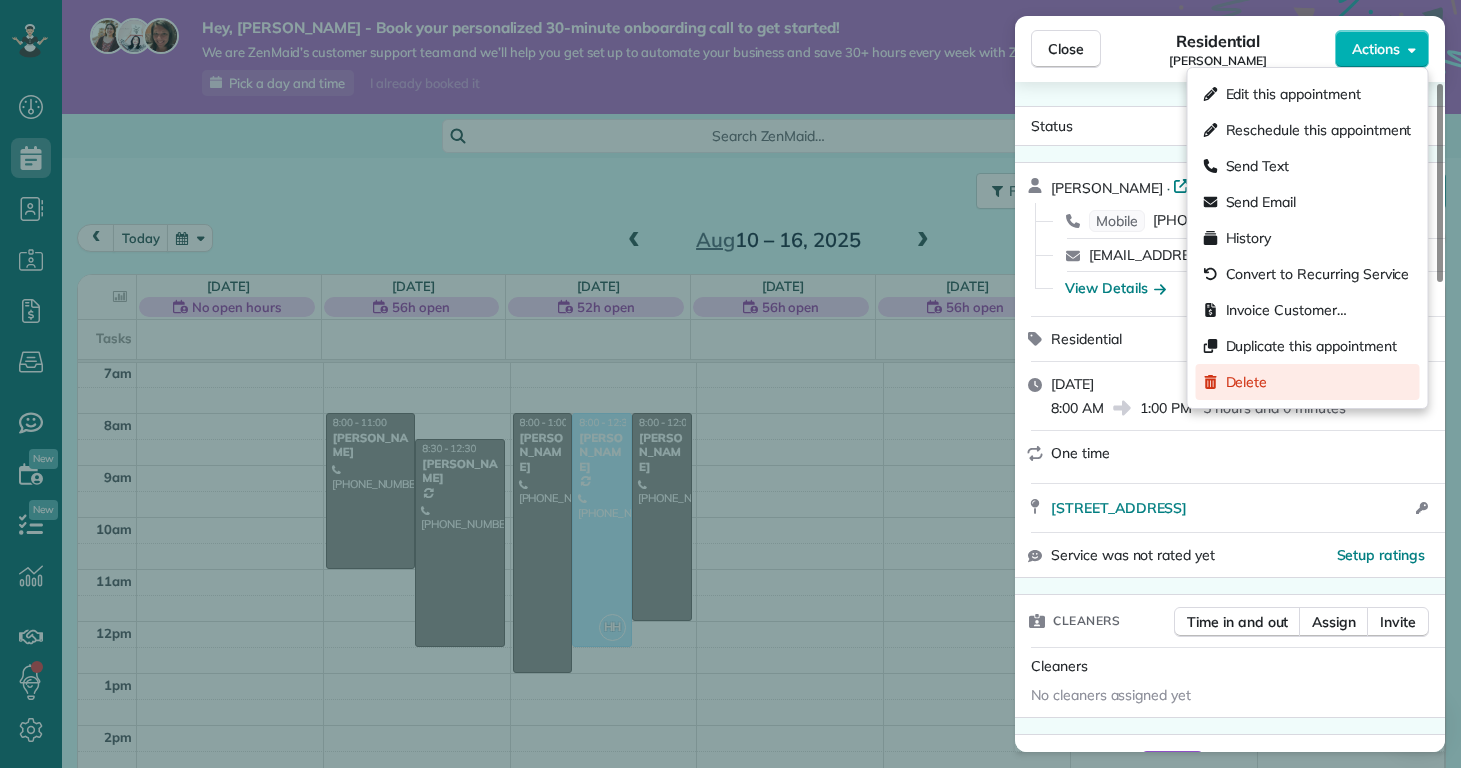 click on "Delete" at bounding box center (1247, 382) 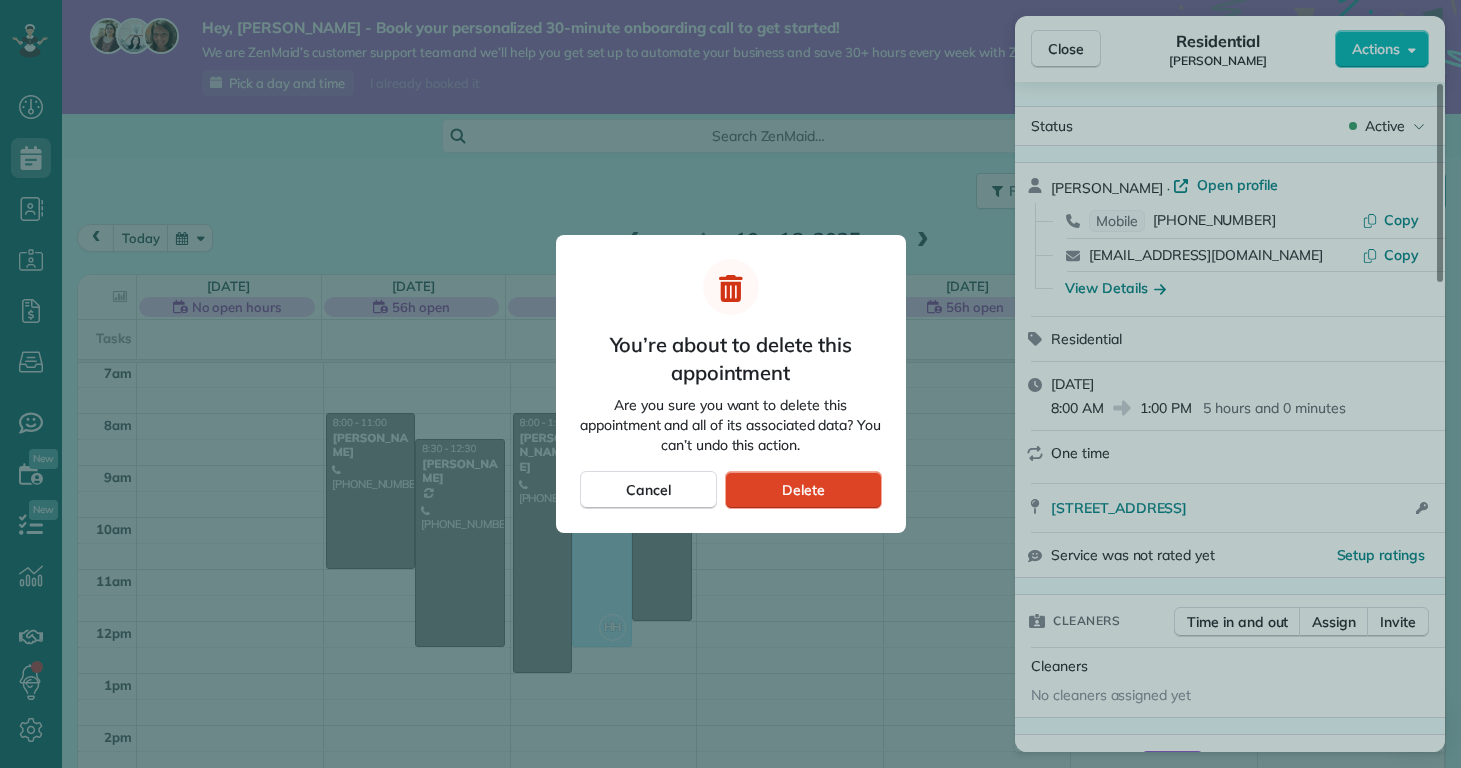 click on "Delete" at bounding box center [803, 490] 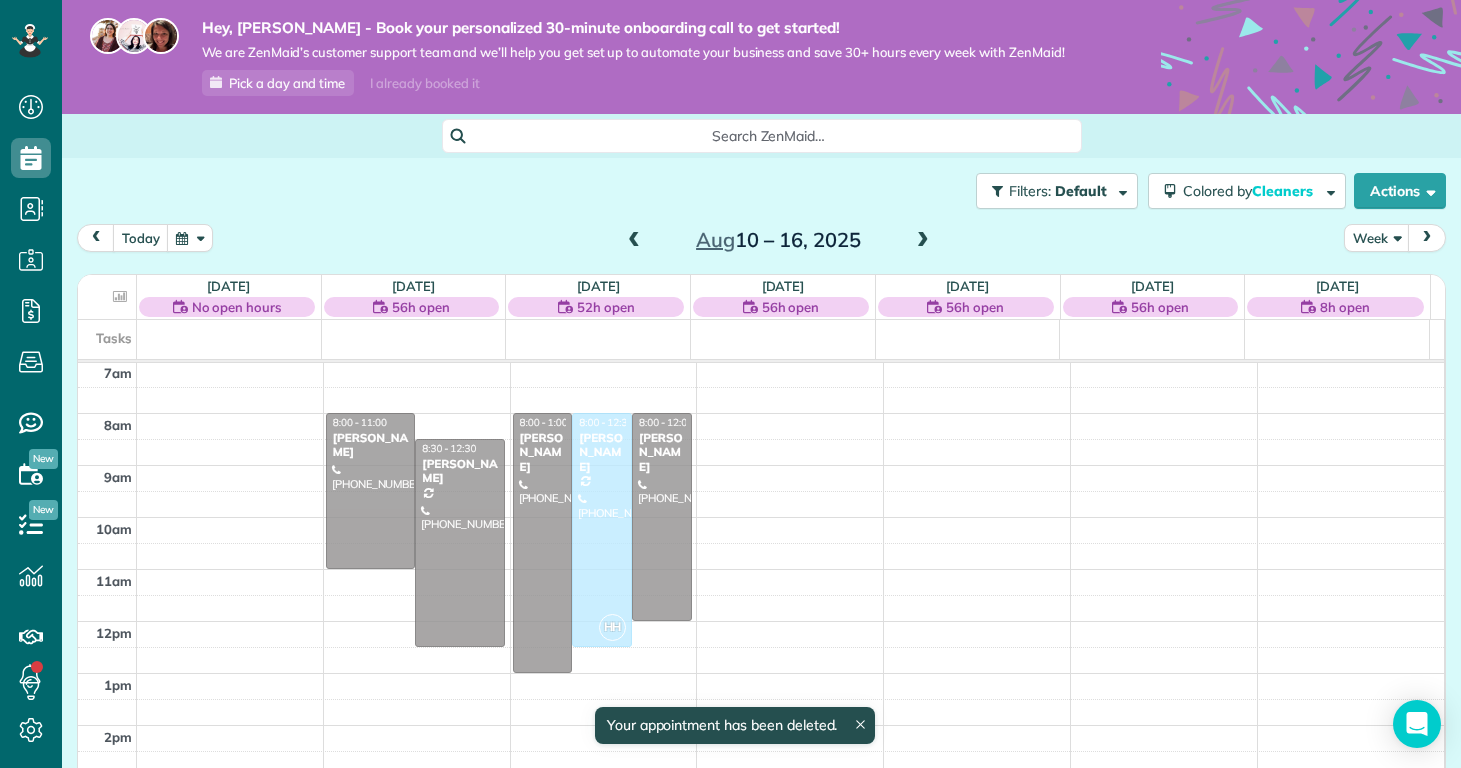 scroll, scrollTop: 365, scrollLeft: 0, axis: vertical 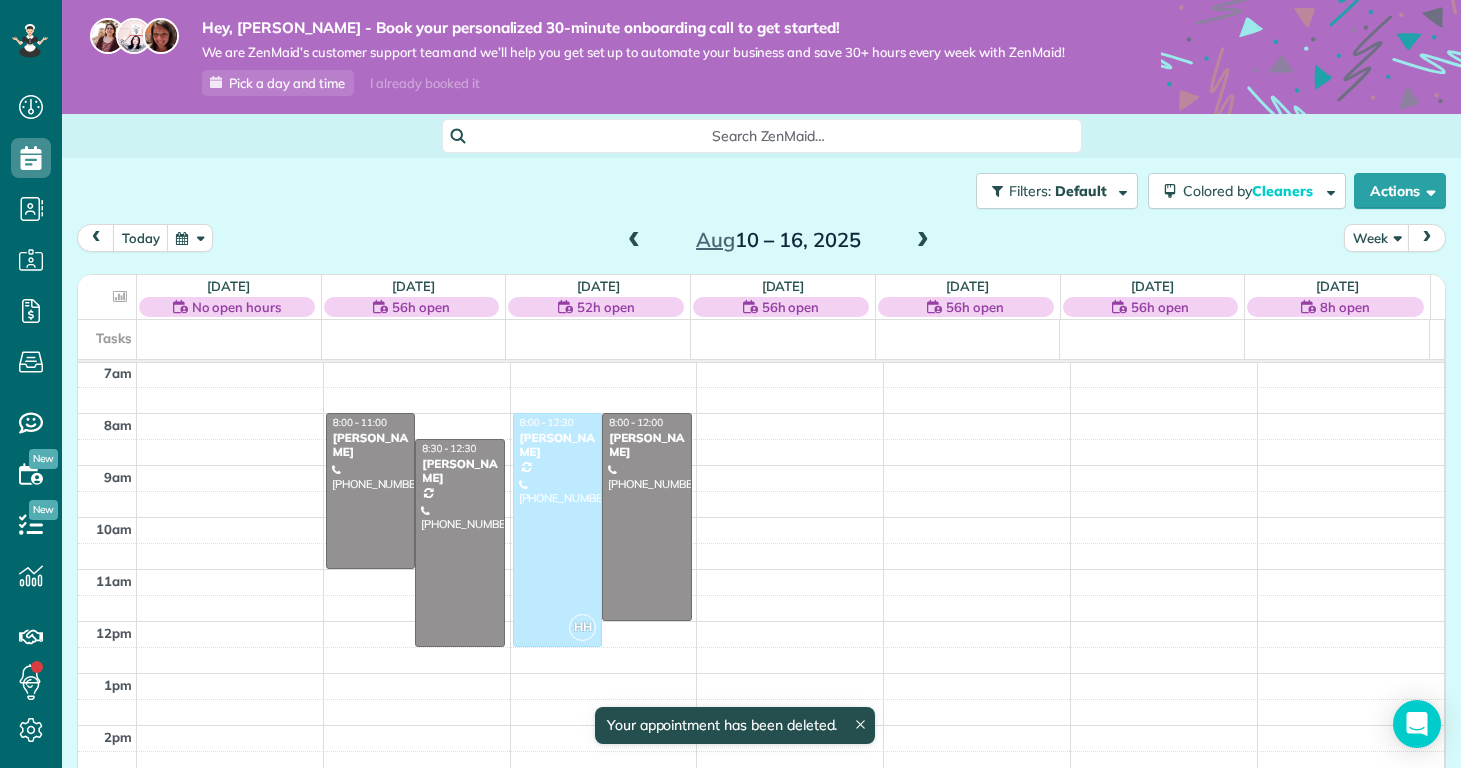 click at bounding box center (923, 241) 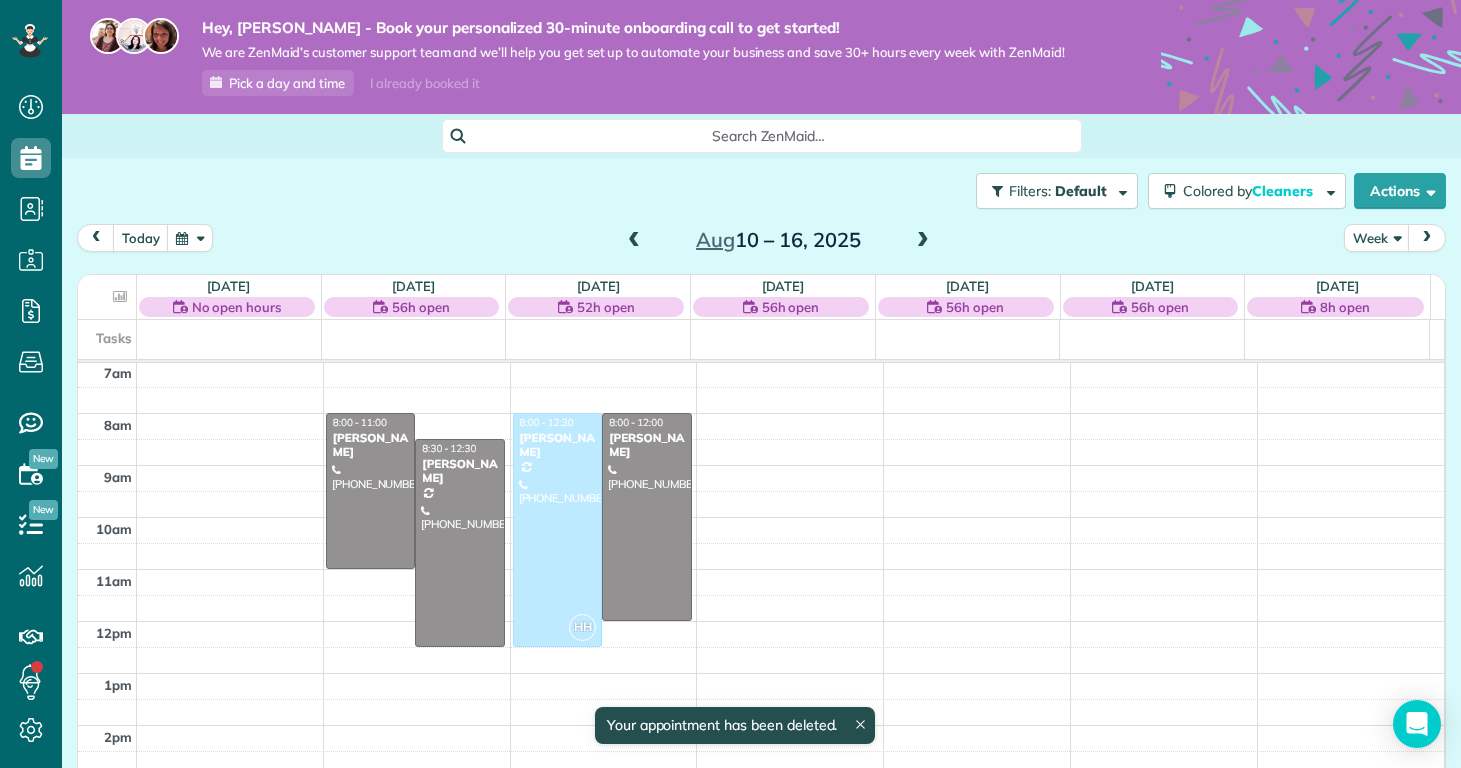 scroll, scrollTop: 365, scrollLeft: 0, axis: vertical 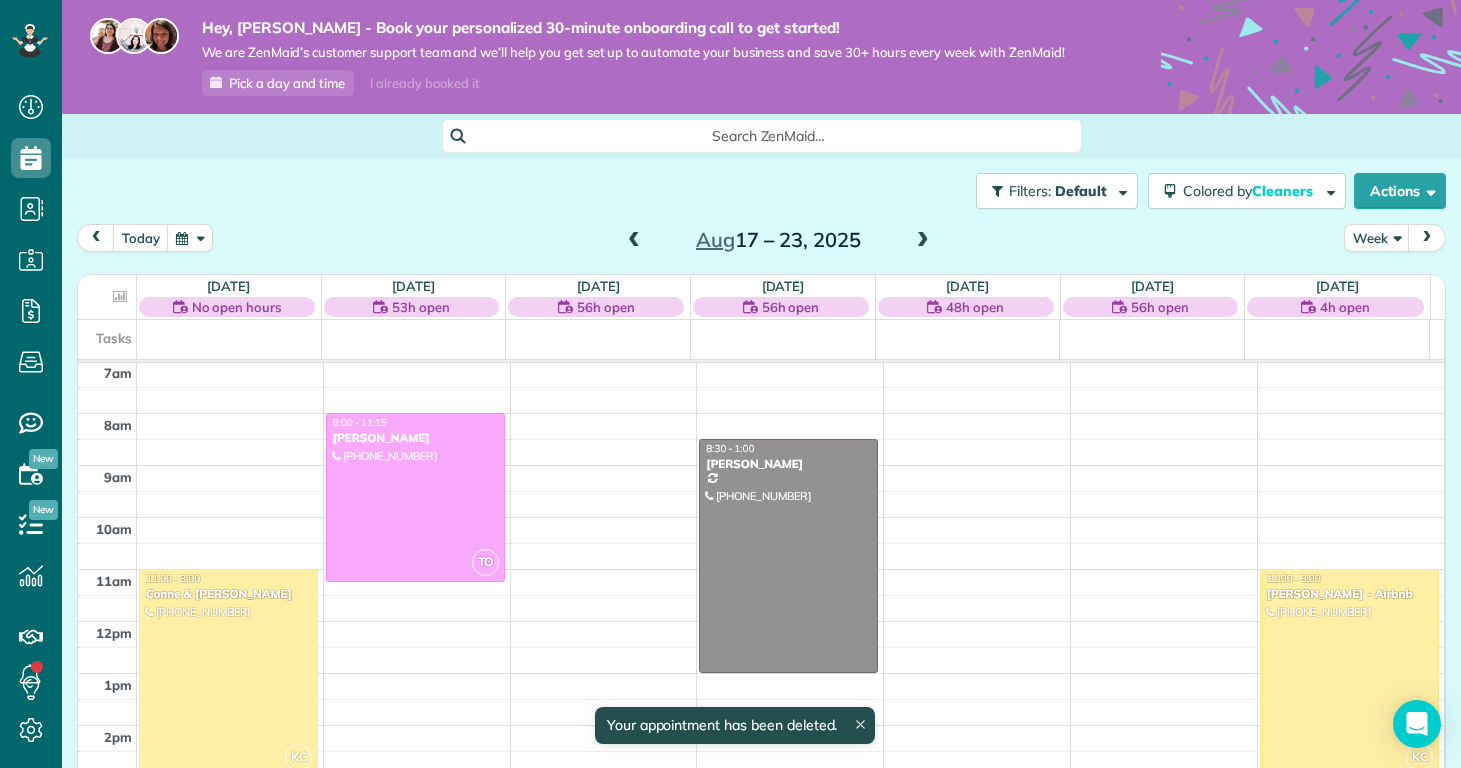 click at bounding box center (923, 241) 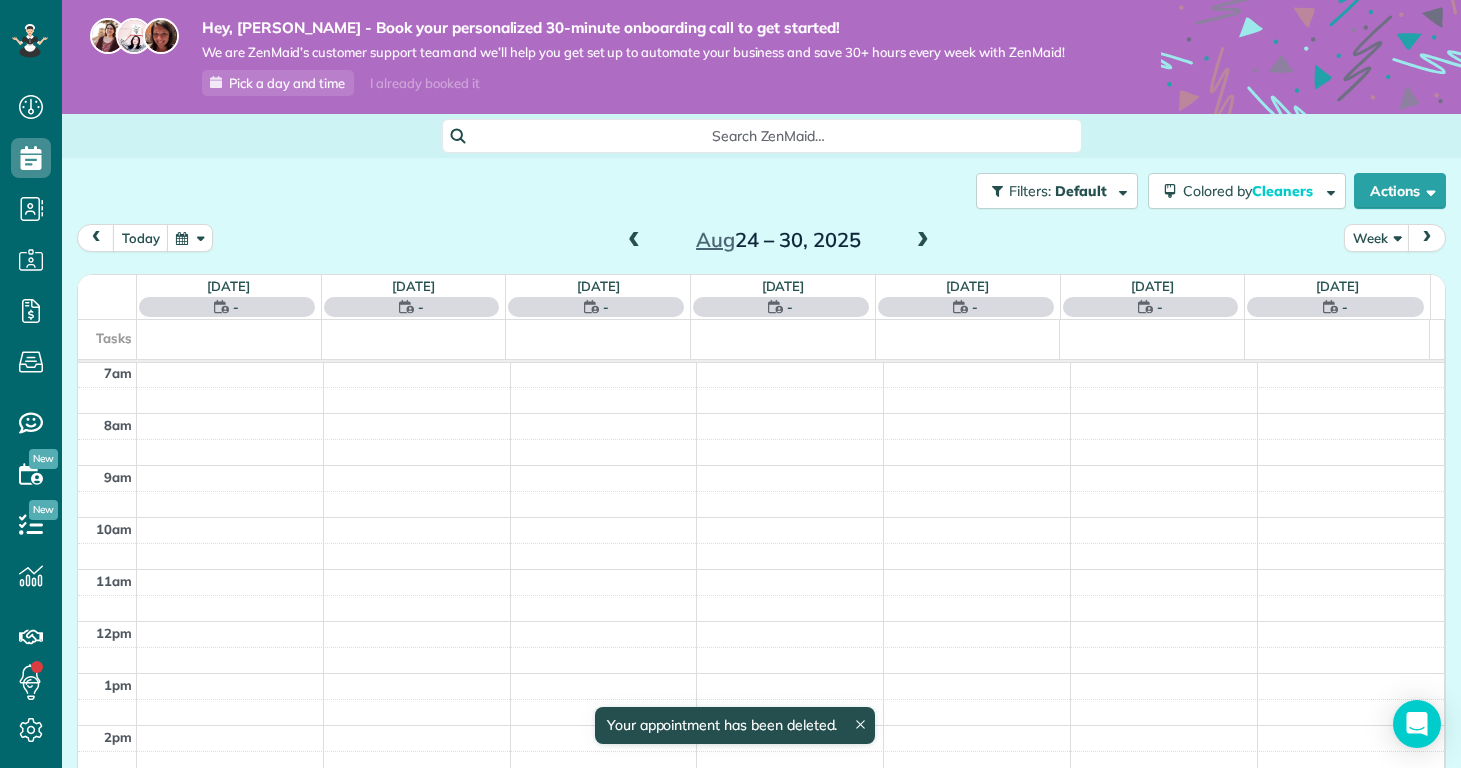 scroll, scrollTop: 365, scrollLeft: 0, axis: vertical 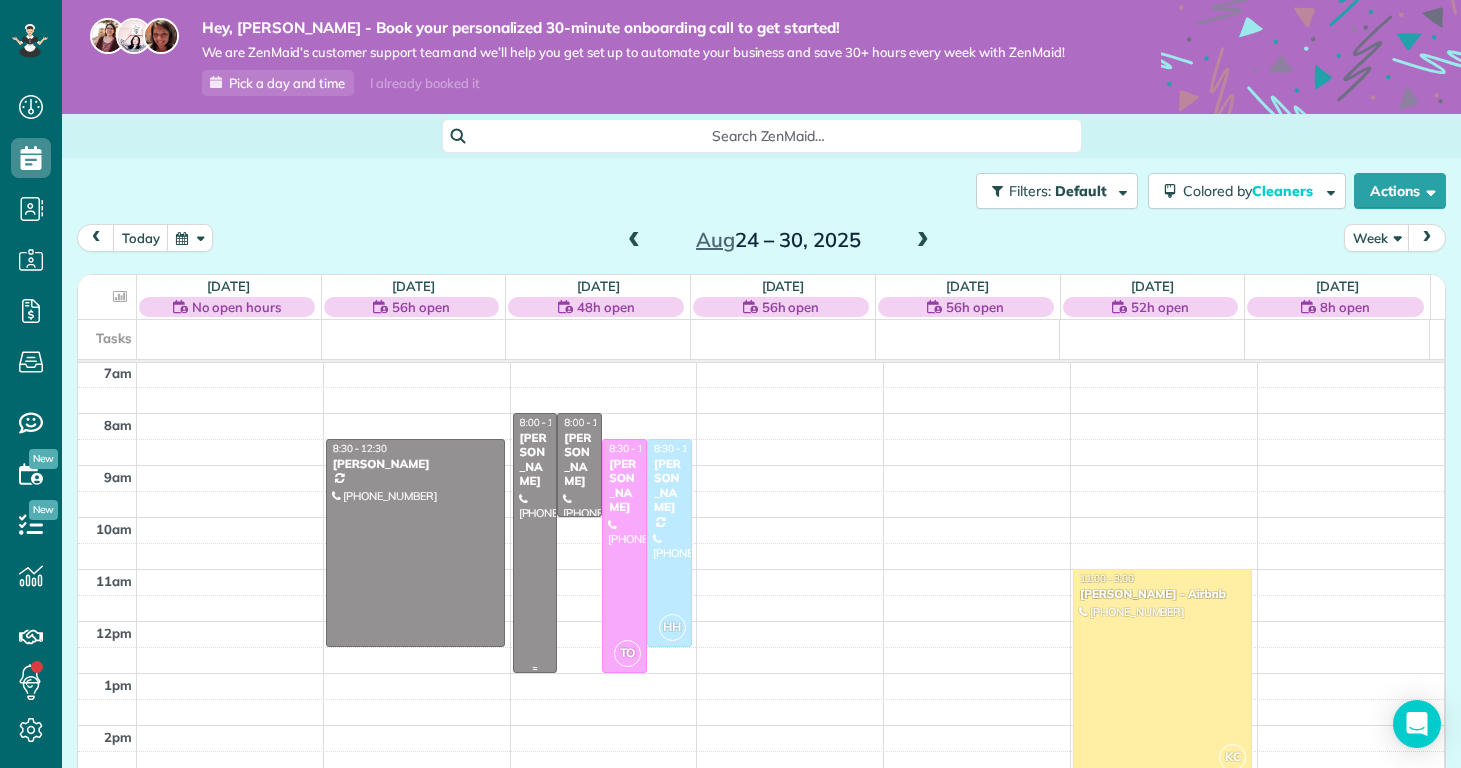 click at bounding box center [535, 543] 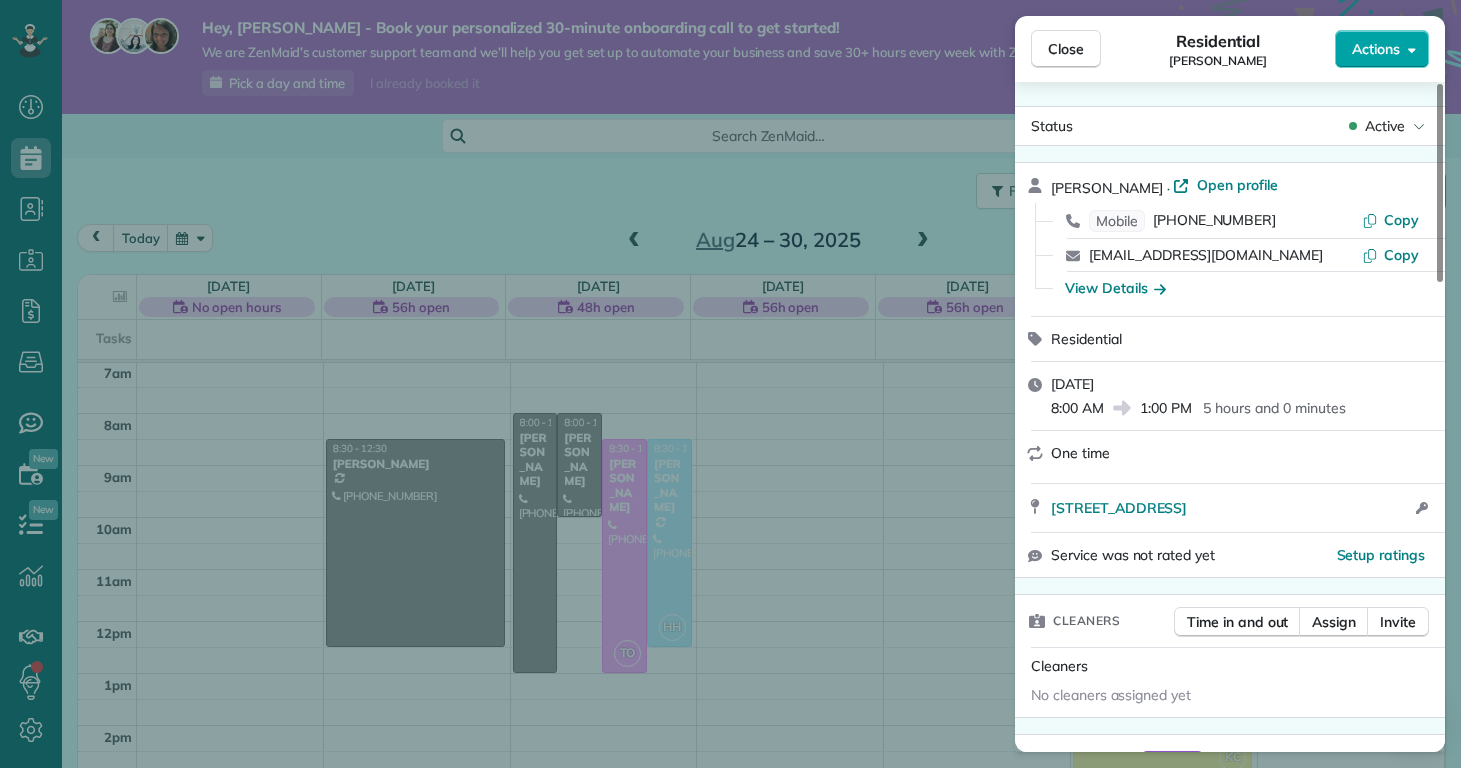 click on "Actions" at bounding box center (1376, 49) 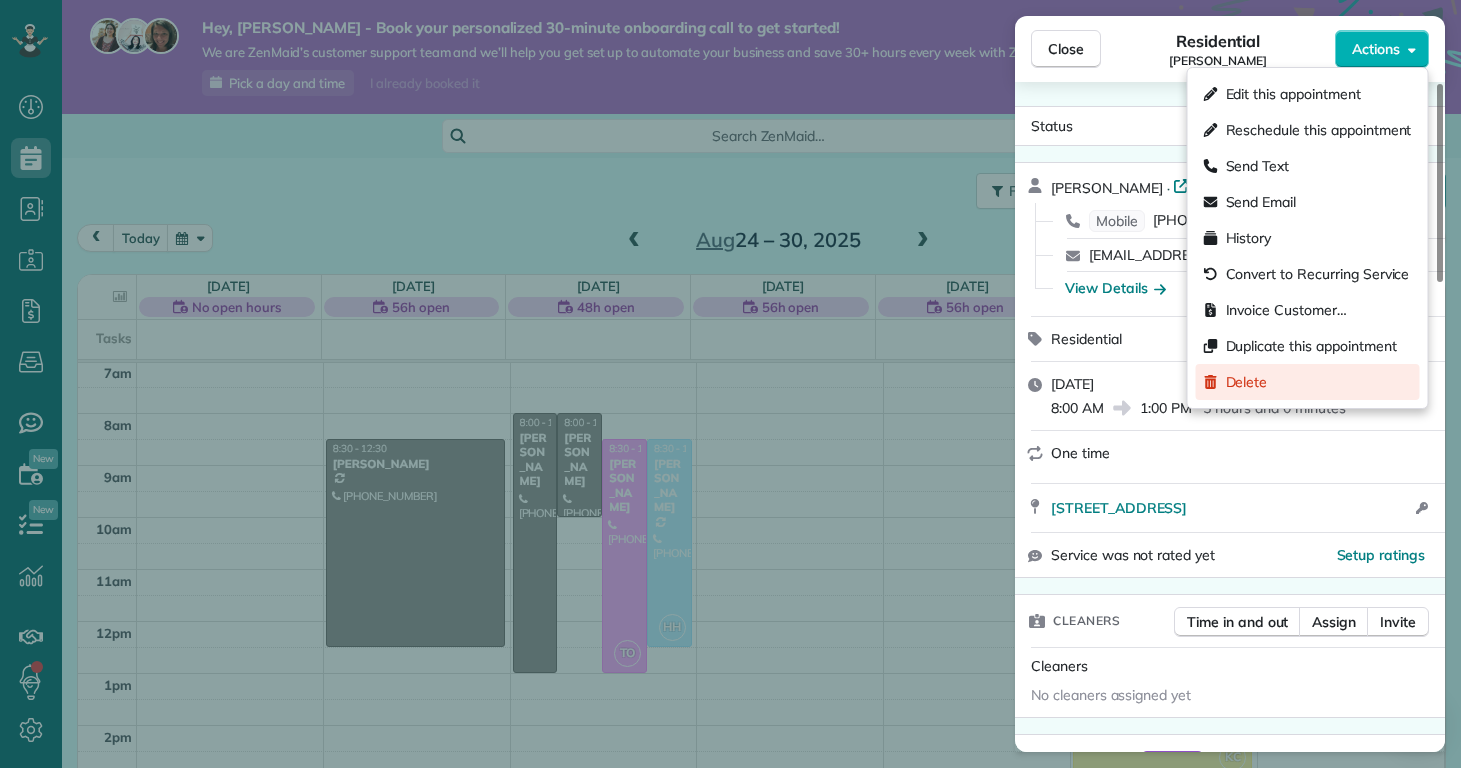 click on "Delete" at bounding box center [1308, 382] 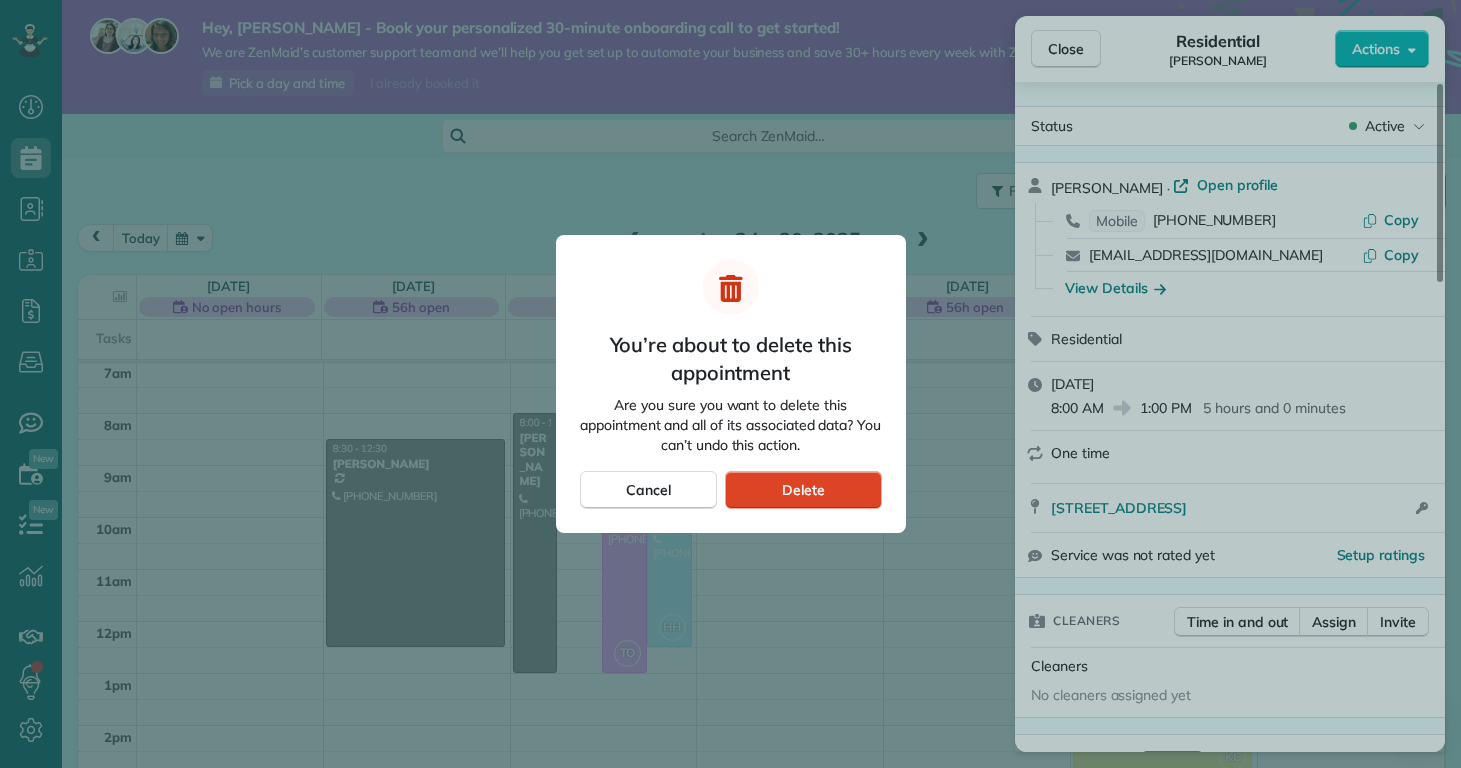 click on "Delete" at bounding box center (803, 490) 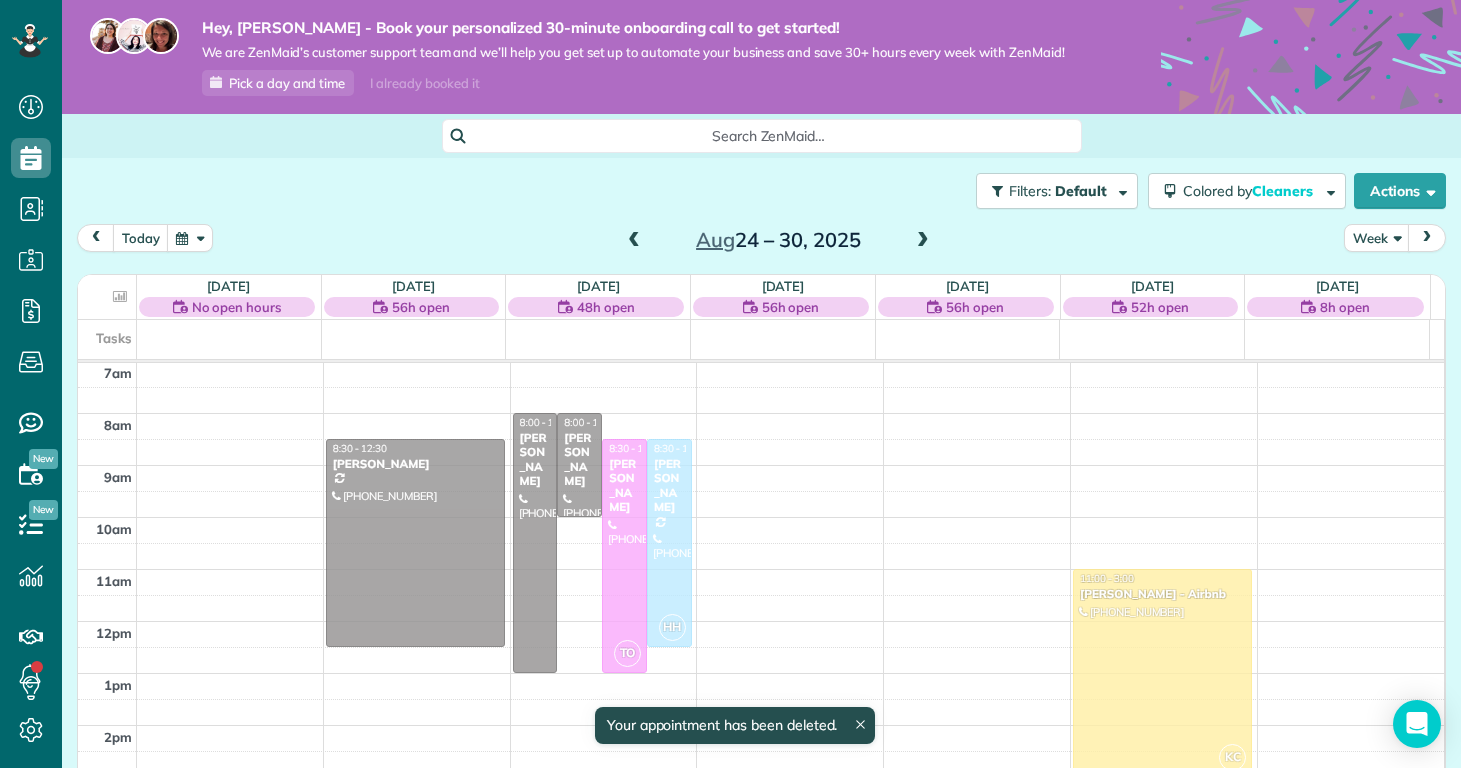 scroll, scrollTop: 365, scrollLeft: 0, axis: vertical 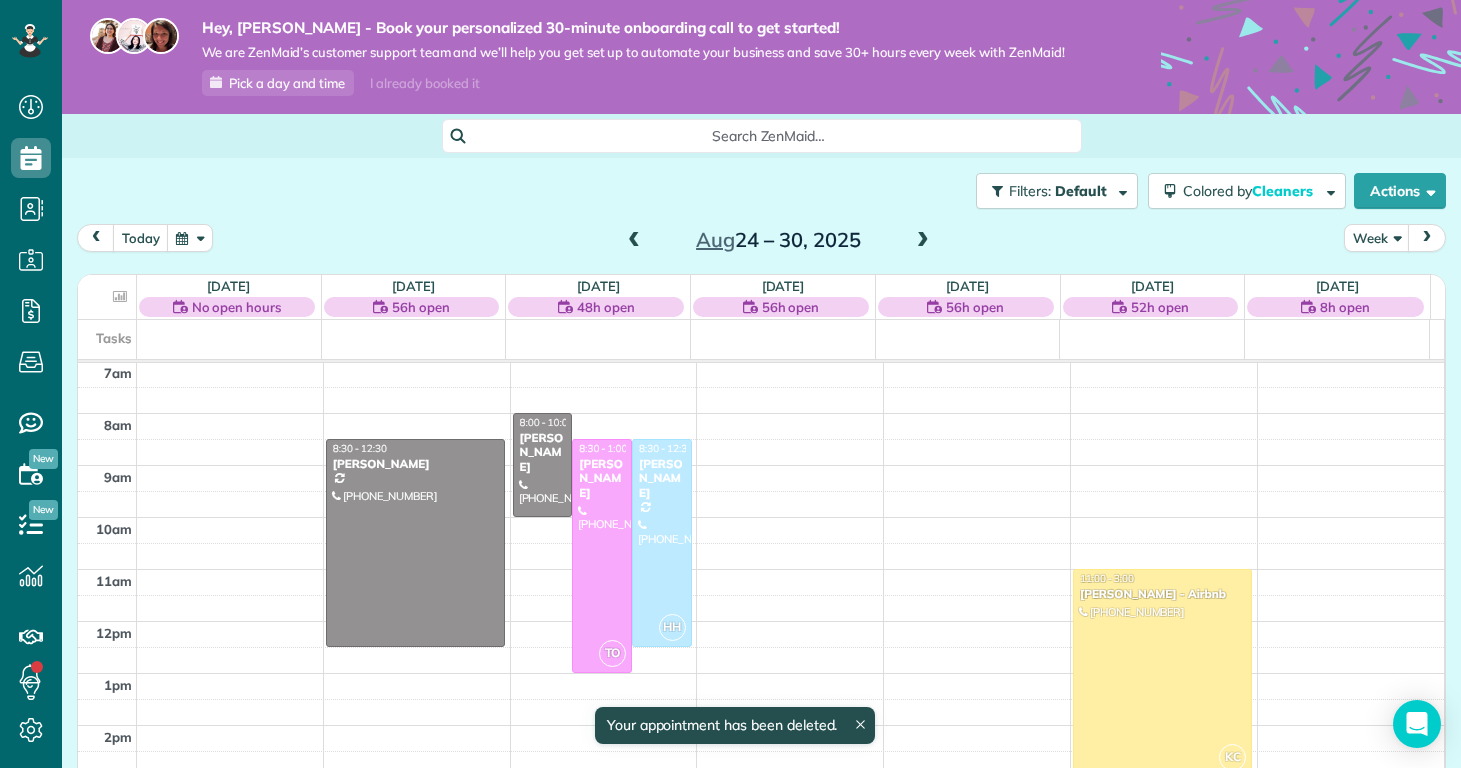 click on "Aug  24 – 30, 2025" at bounding box center (778, 240) 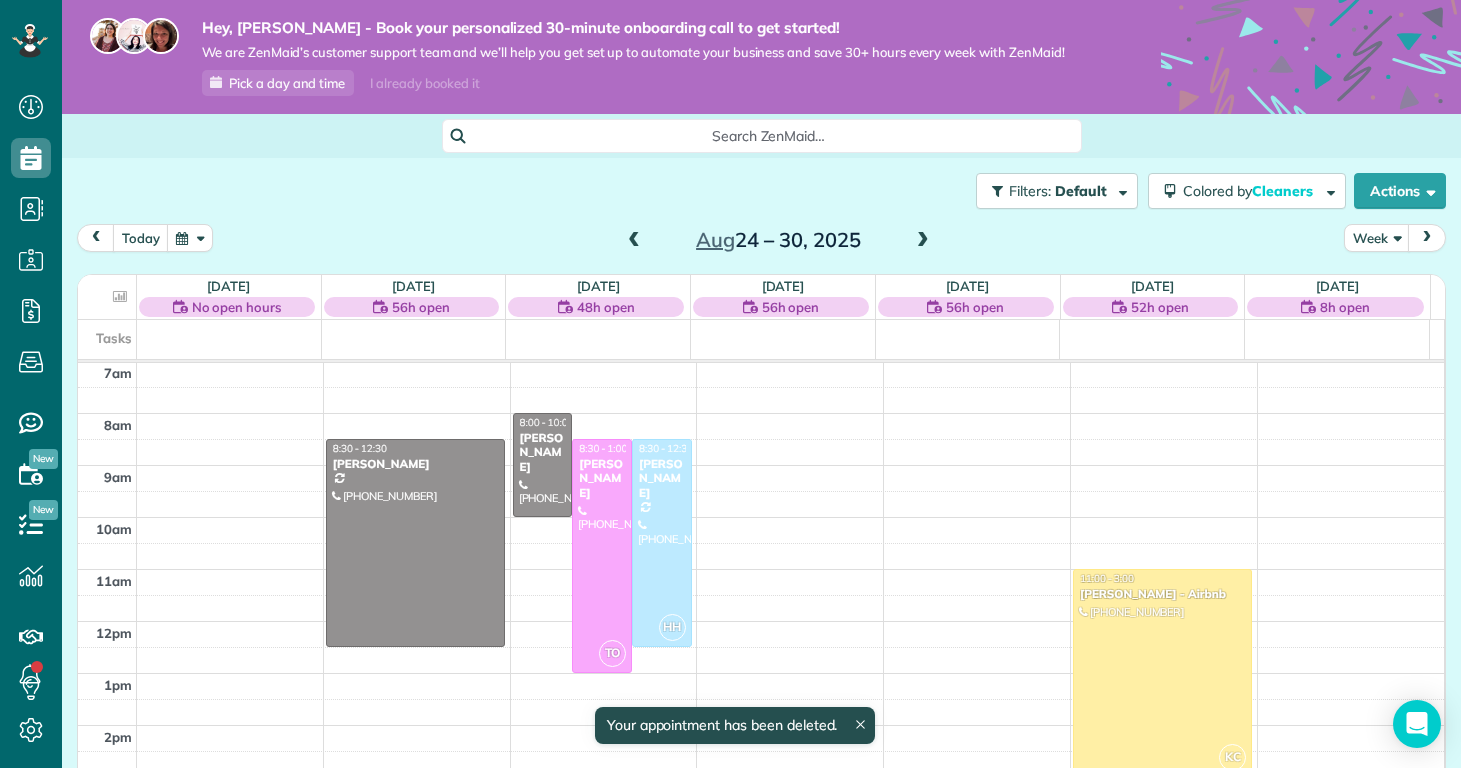 click at bounding box center (923, 241) 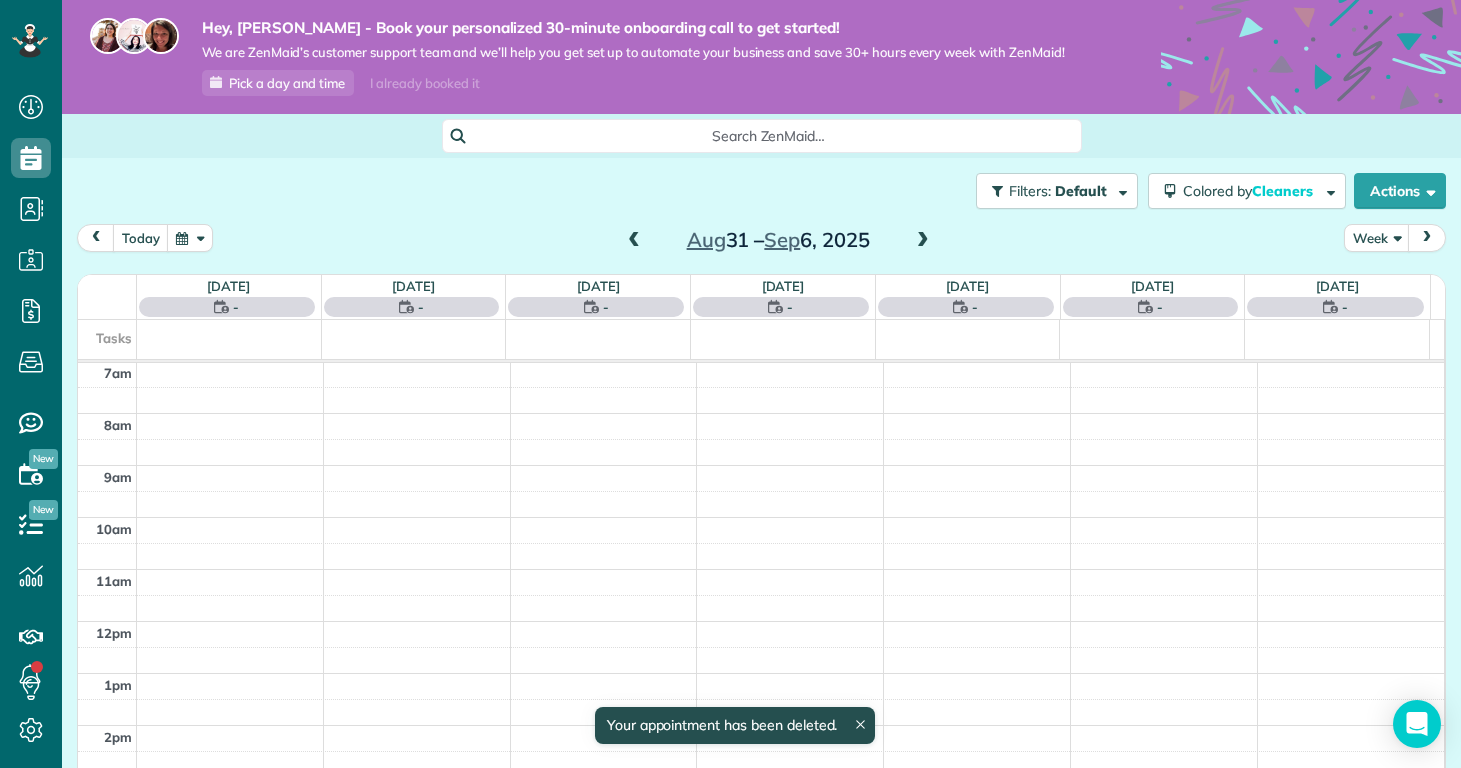 scroll, scrollTop: 365, scrollLeft: 0, axis: vertical 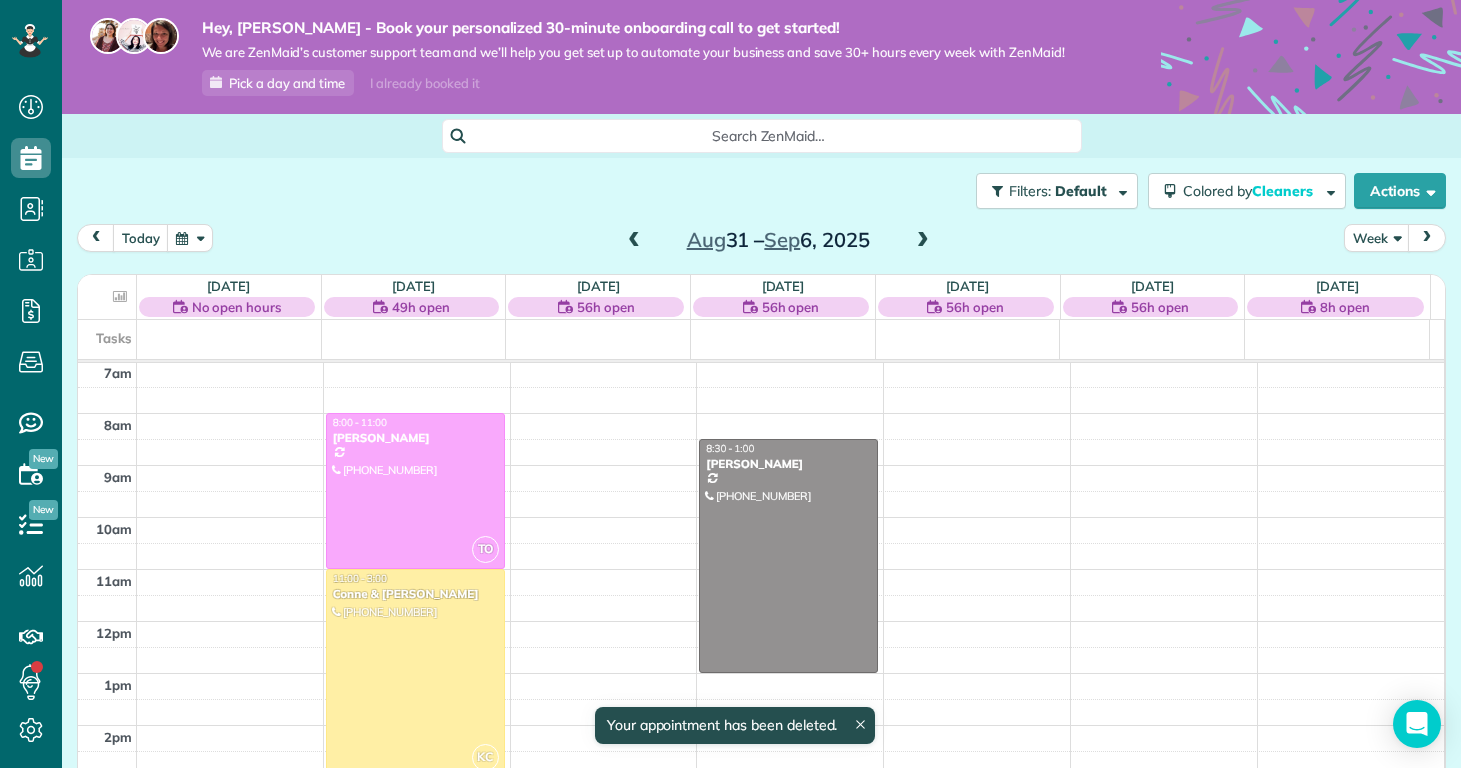 click at bounding box center [923, 241] 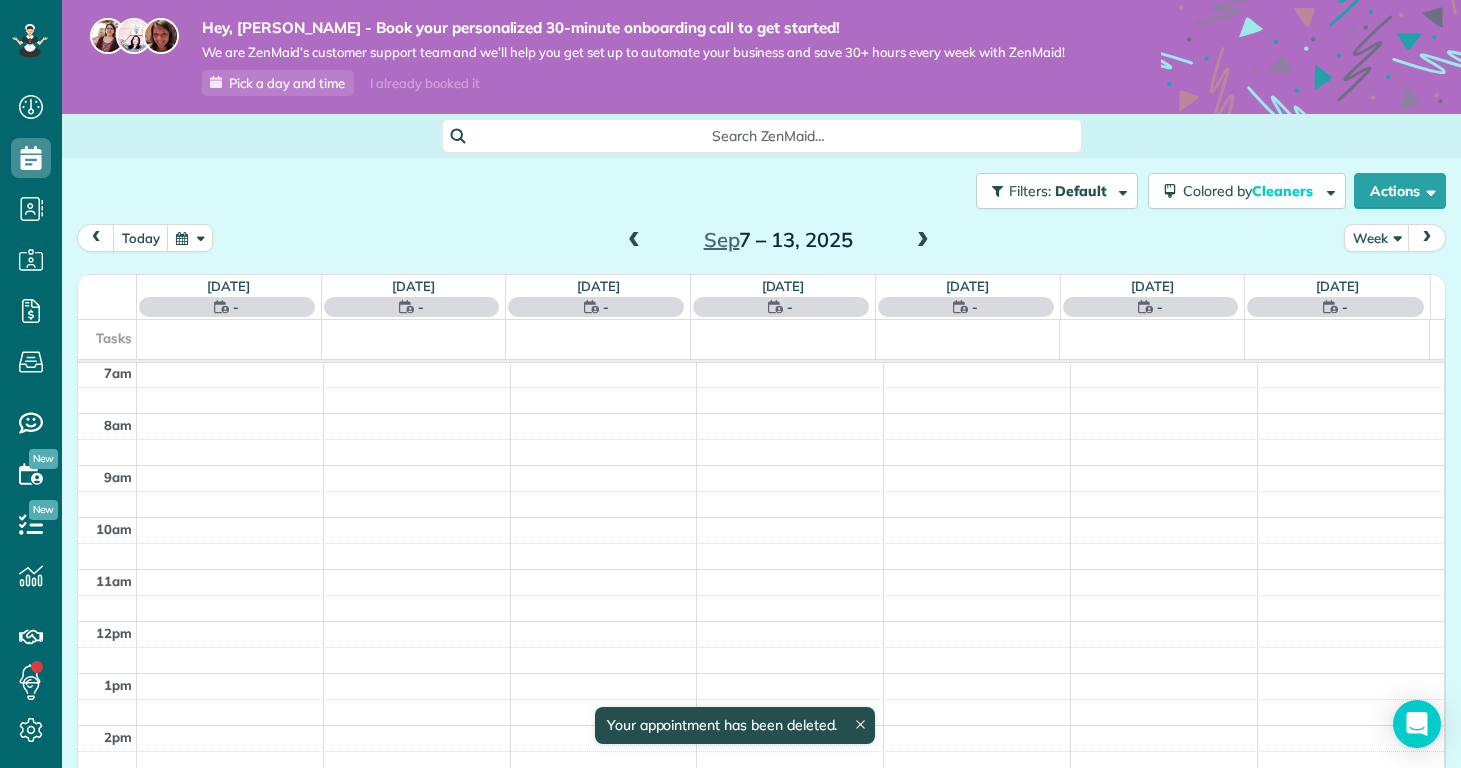 scroll, scrollTop: 365, scrollLeft: 0, axis: vertical 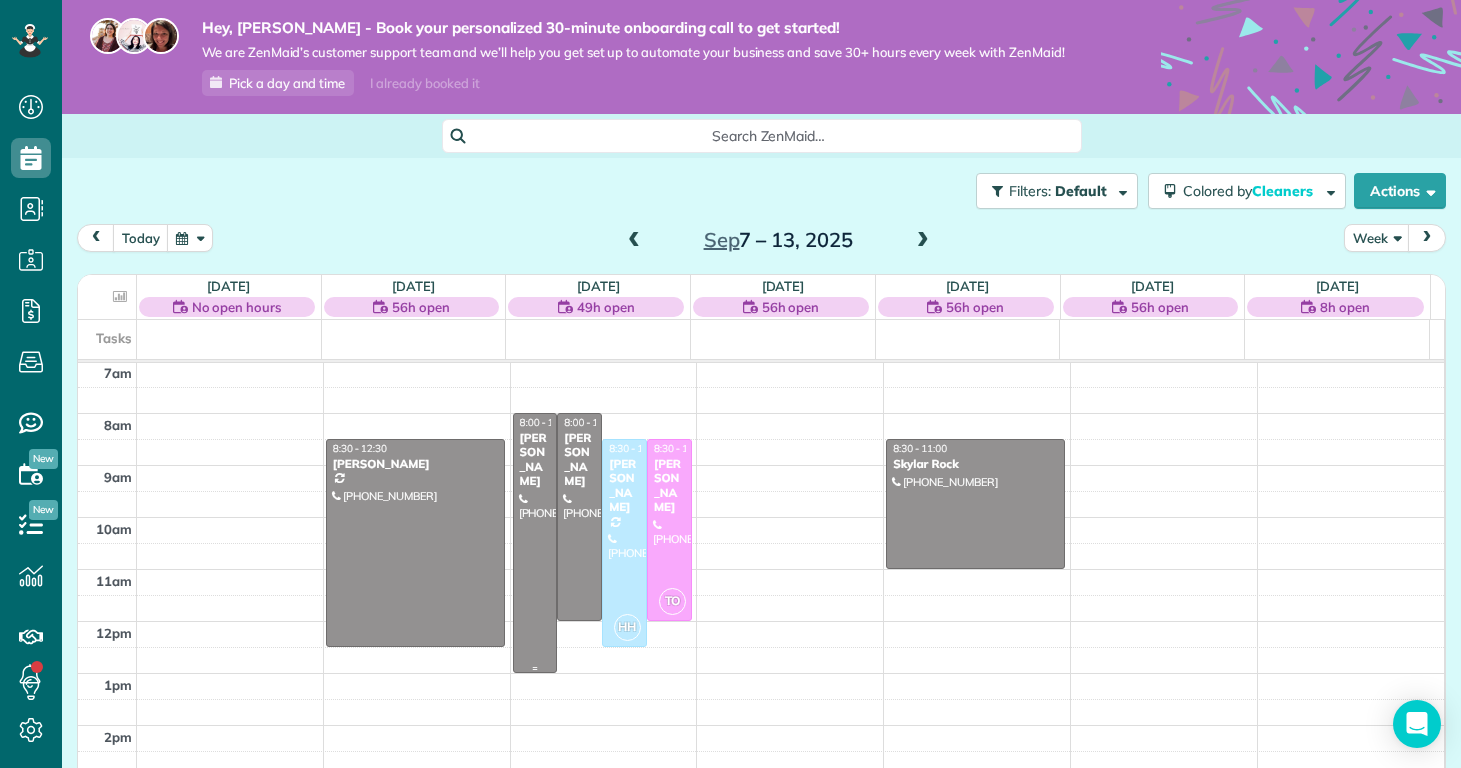 click at bounding box center (535, 543) 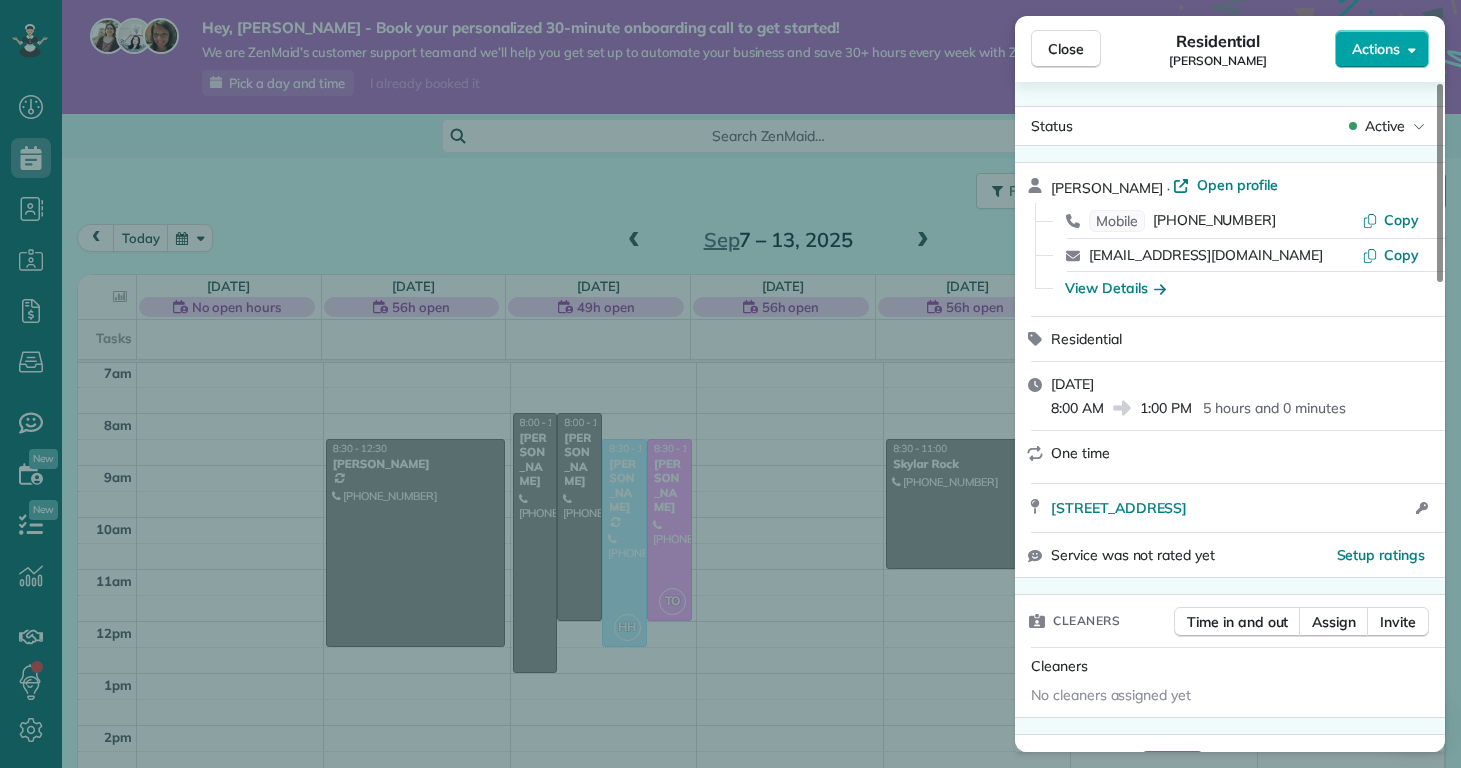 click on "Actions" at bounding box center (1382, 49) 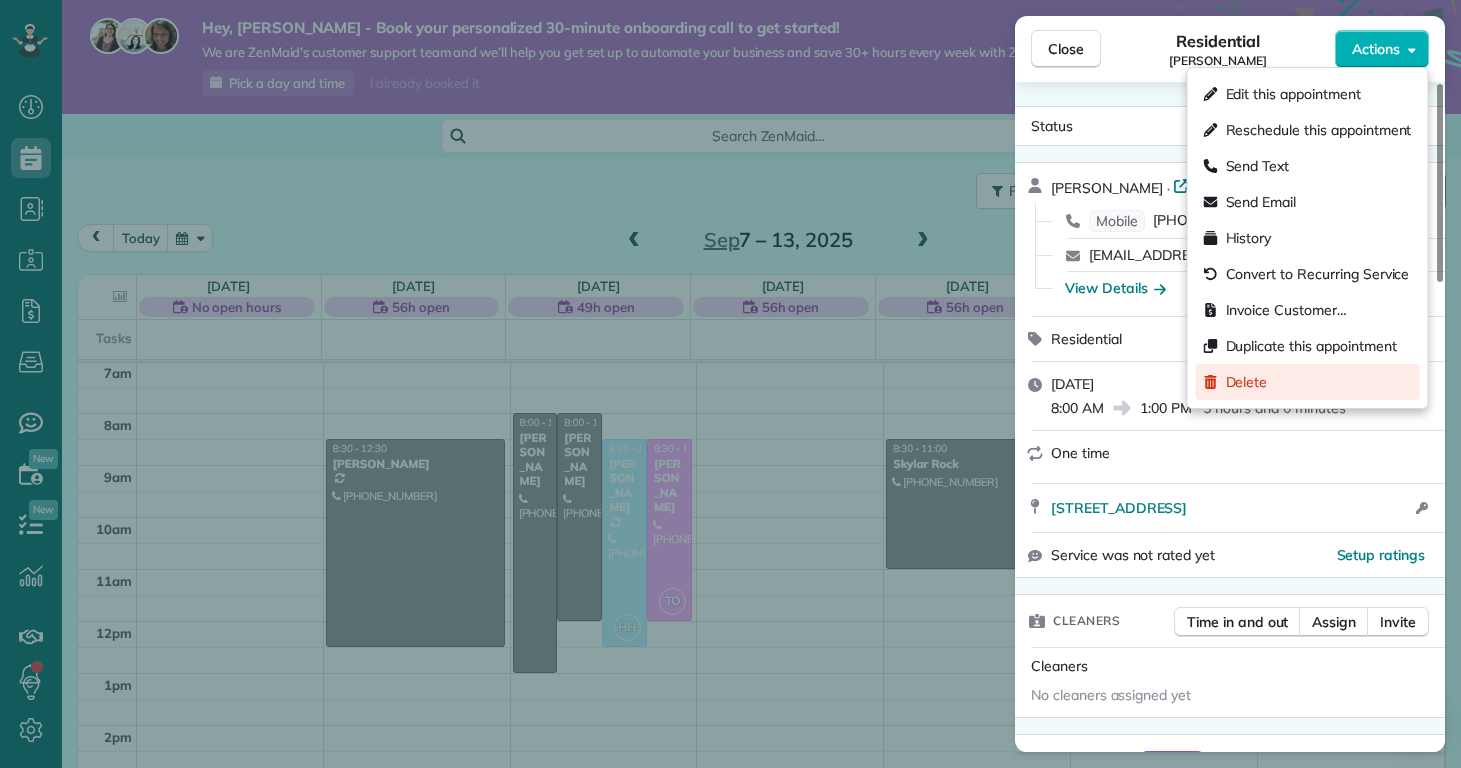 click on "Delete" at bounding box center [1247, 382] 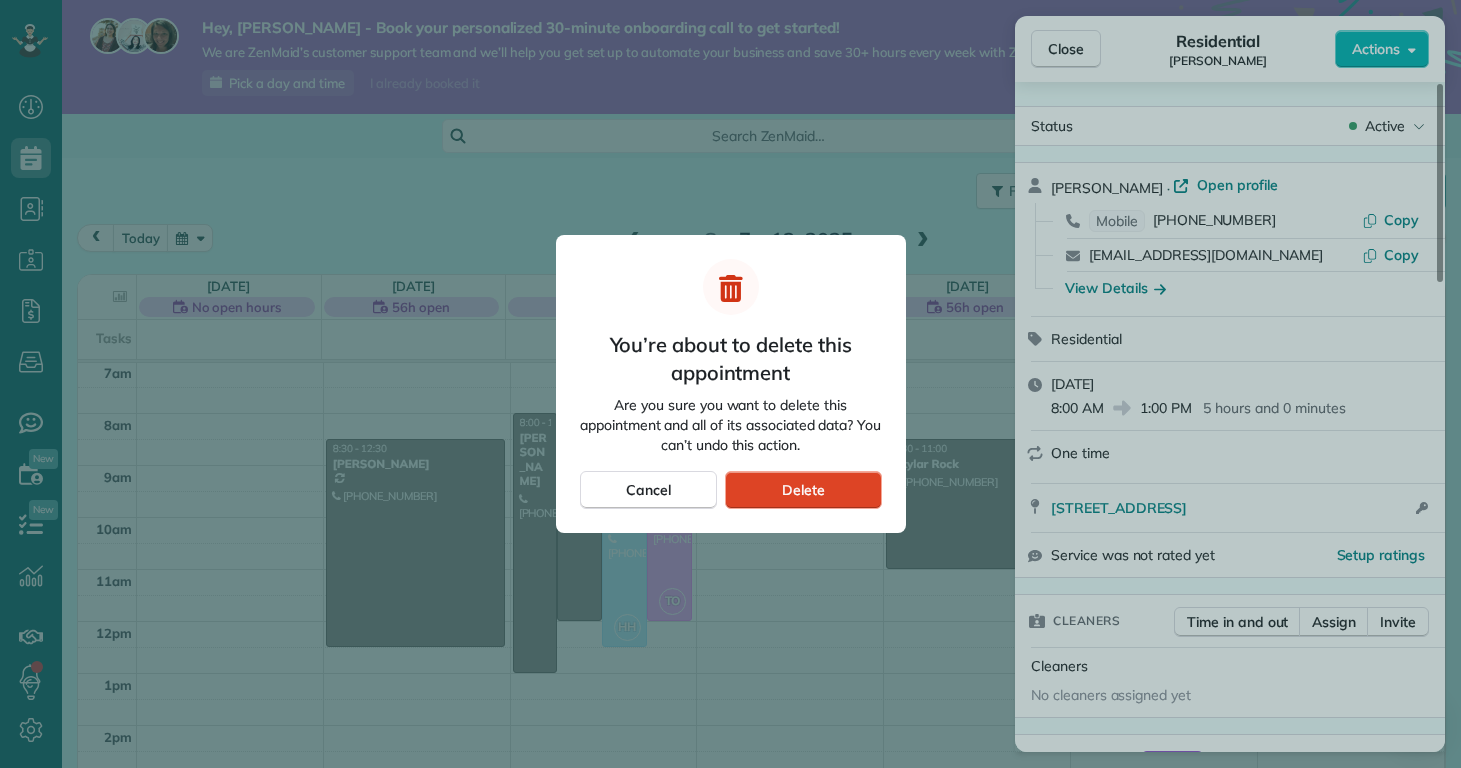 click on "Delete" at bounding box center (803, 490) 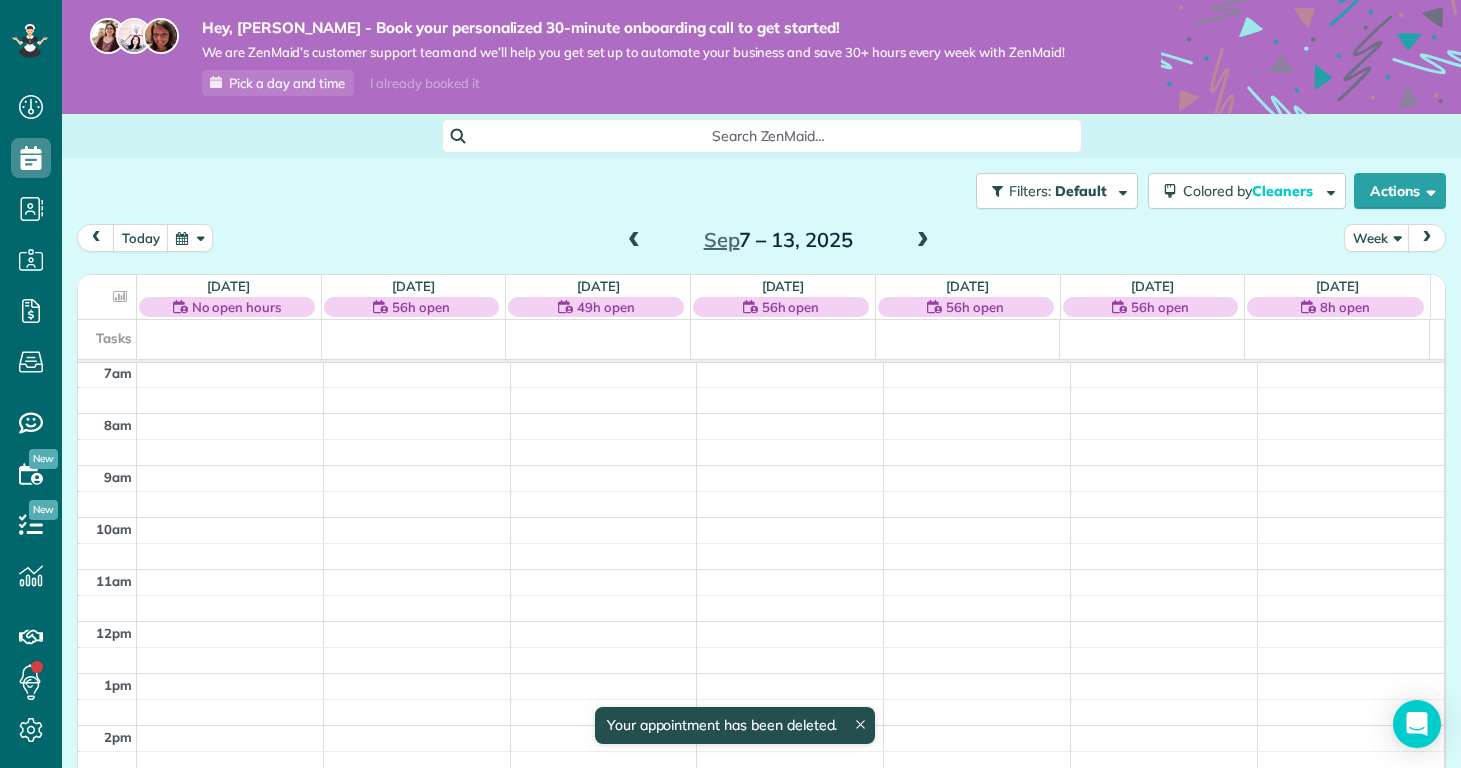 scroll, scrollTop: 365, scrollLeft: 0, axis: vertical 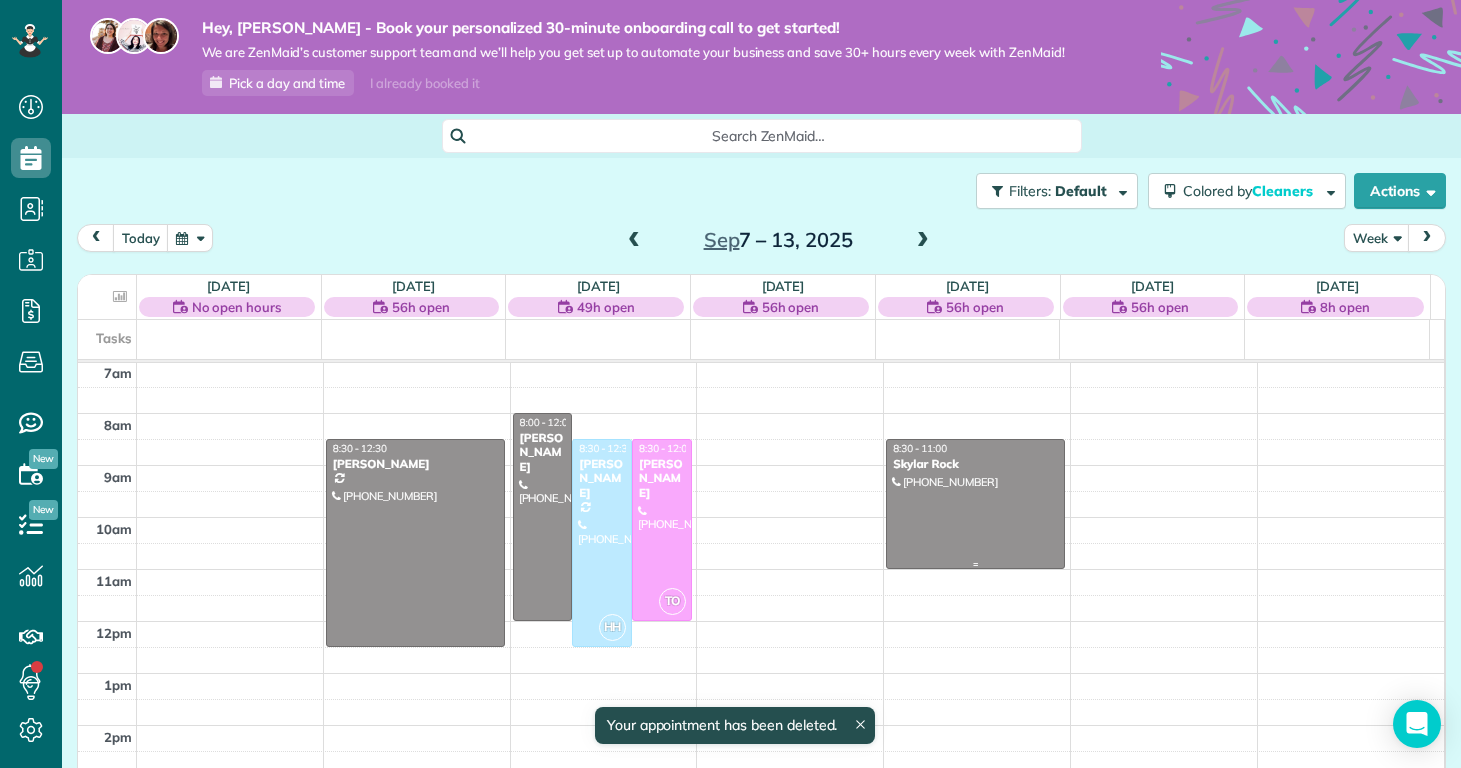 click at bounding box center (975, 504) 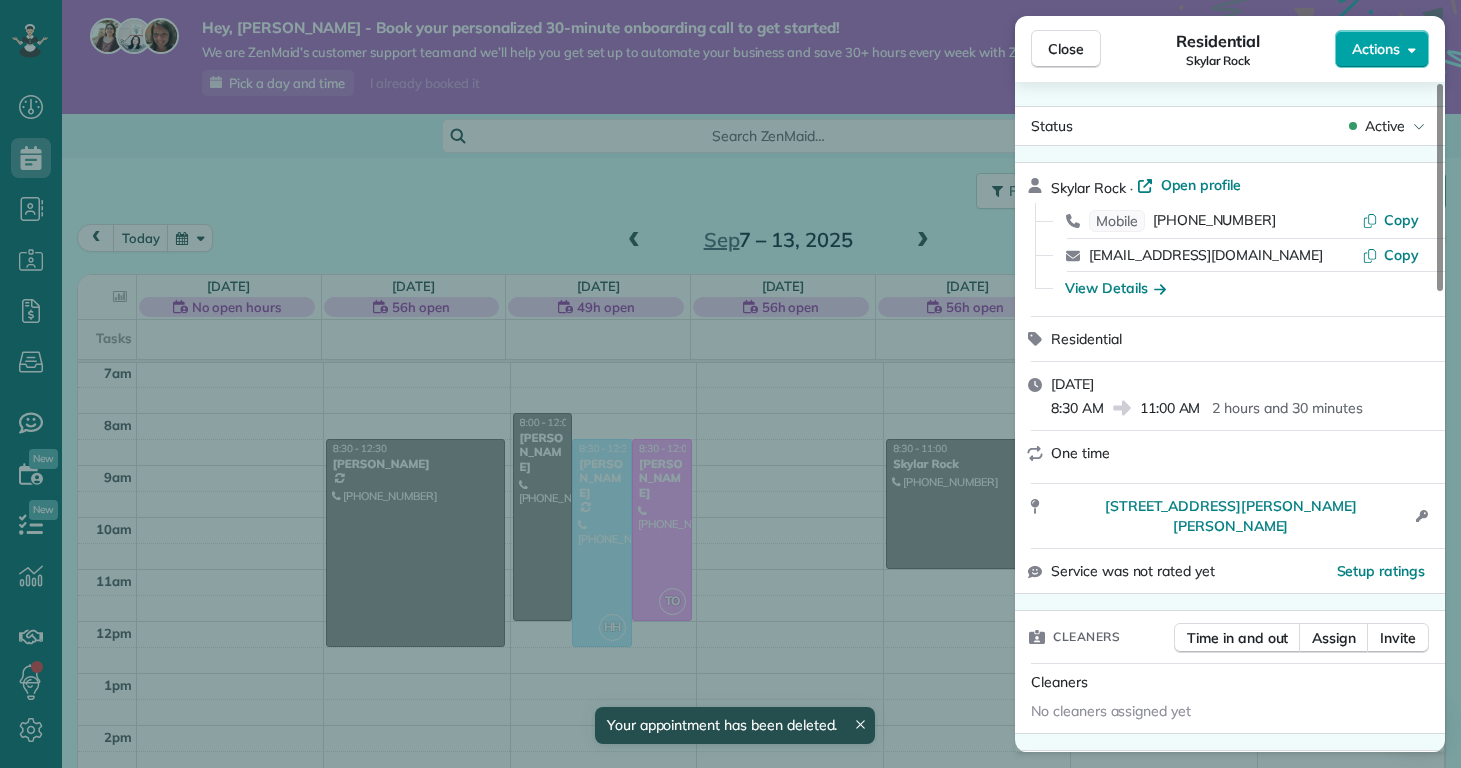 click on "Actions" at bounding box center (1382, 49) 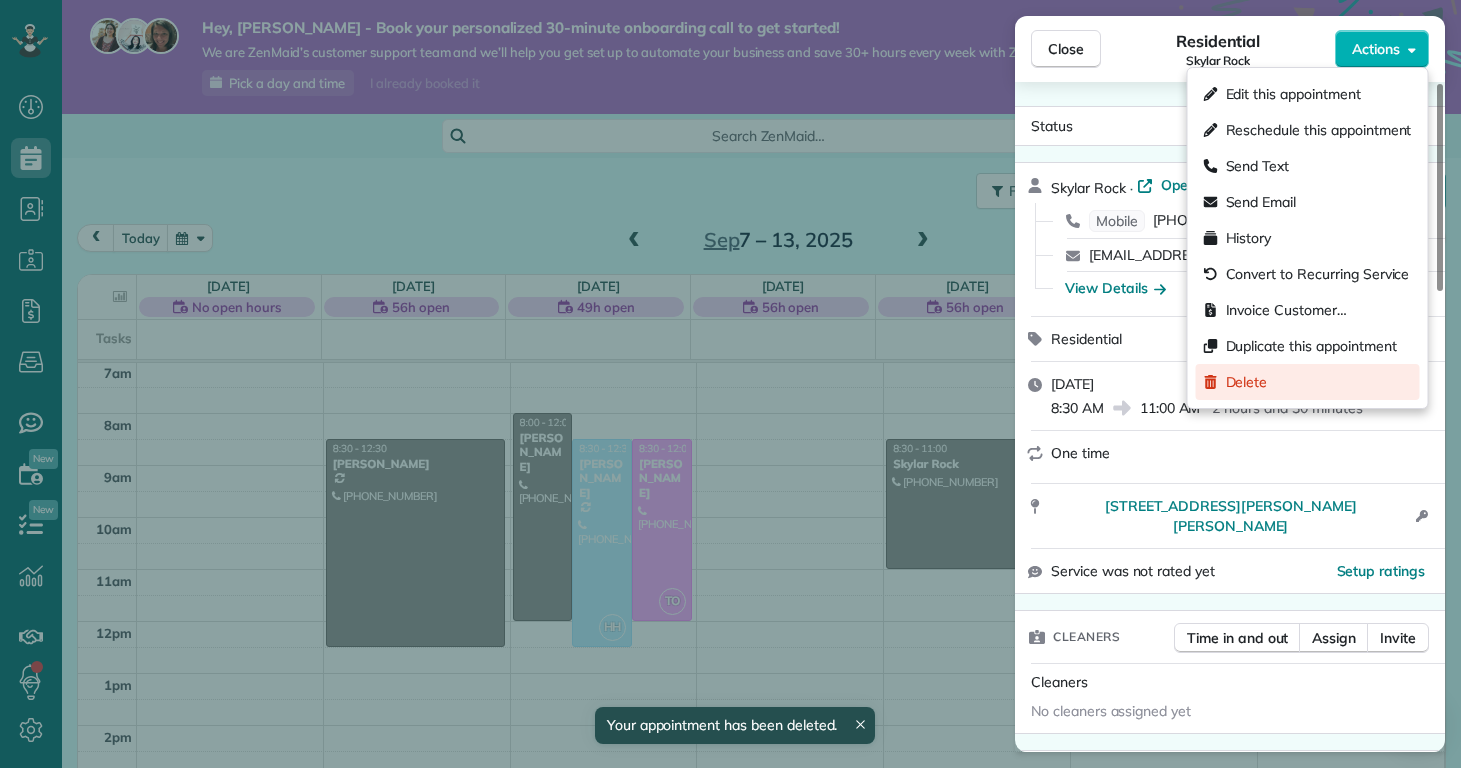 click on "Delete" at bounding box center [1247, 382] 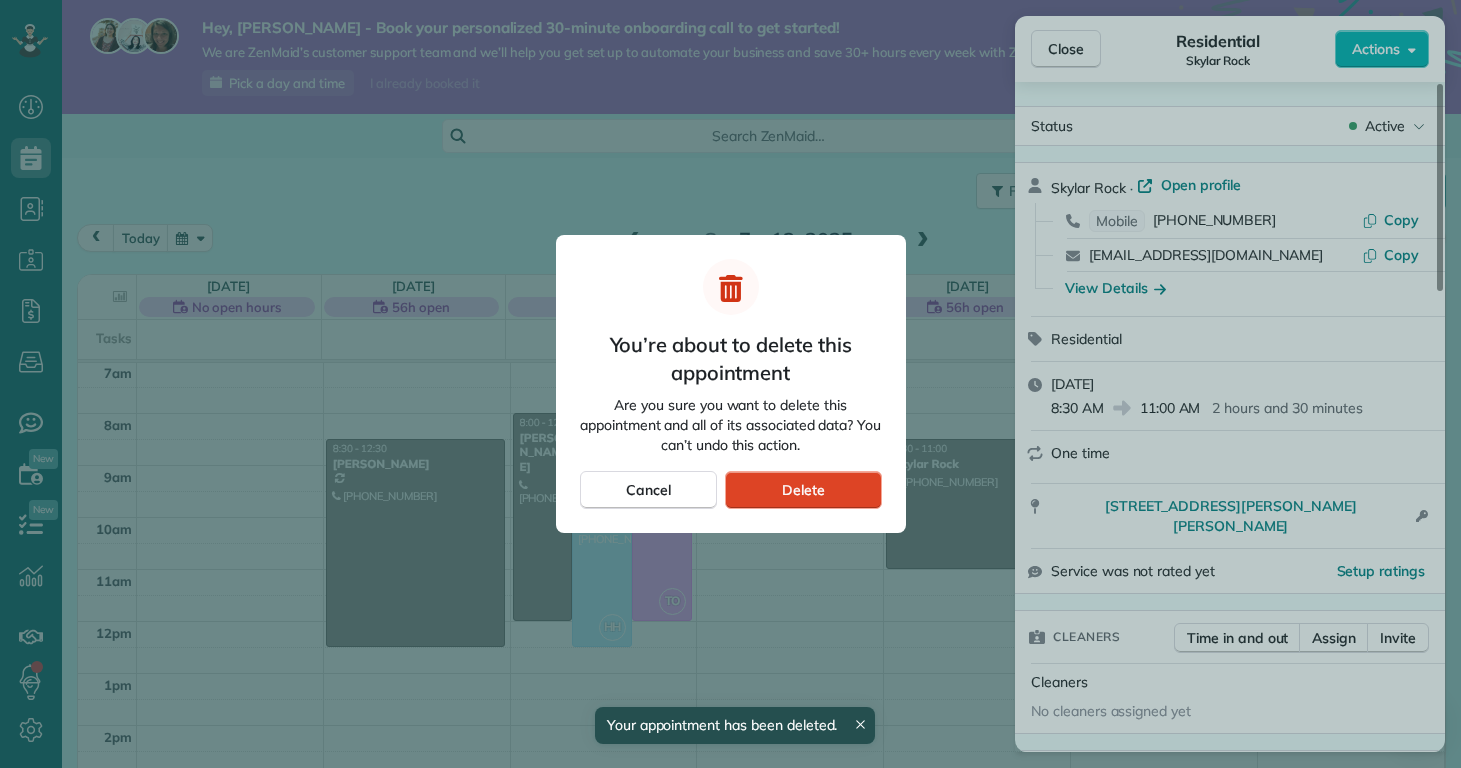 click on "Delete" at bounding box center (803, 490) 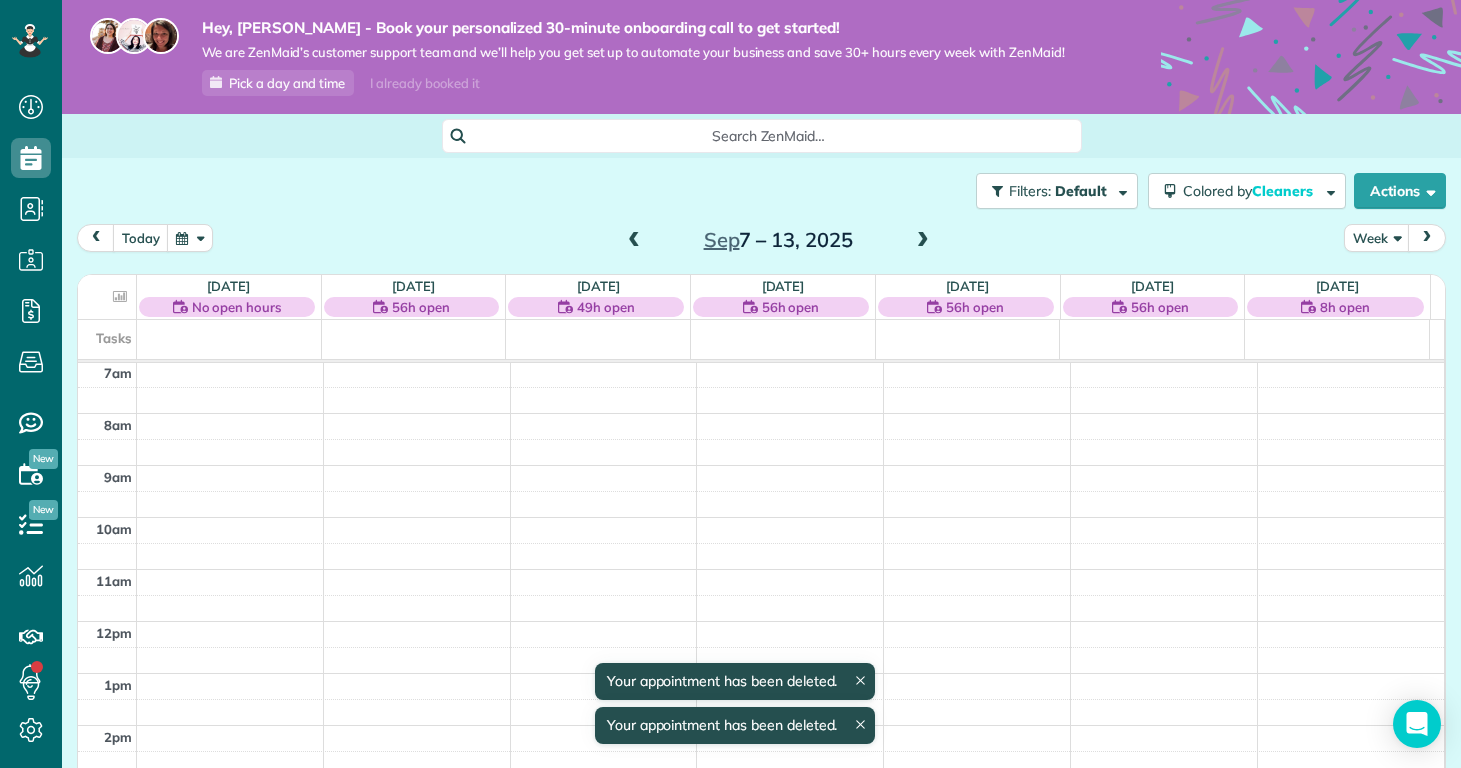 scroll, scrollTop: 365, scrollLeft: 0, axis: vertical 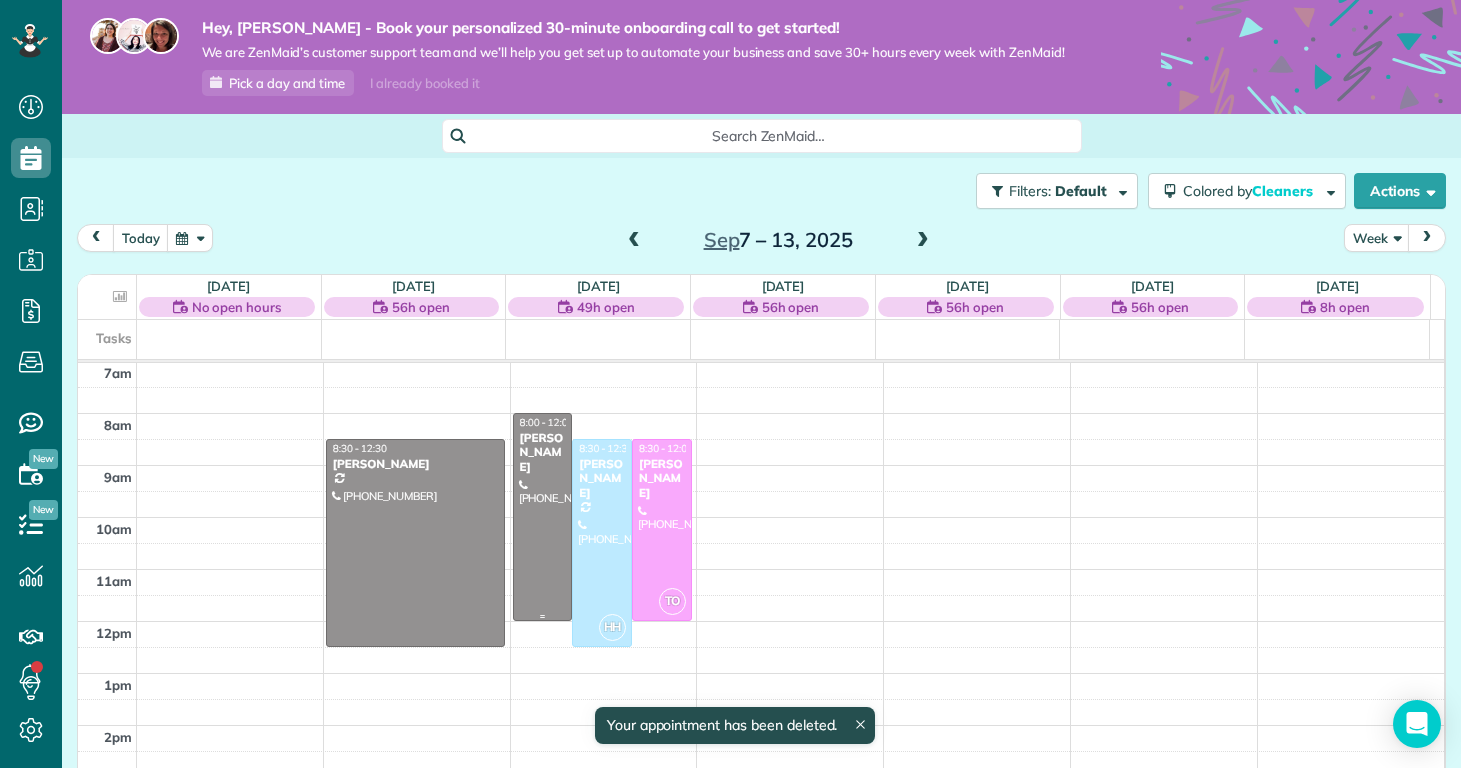 click at bounding box center (543, 517) 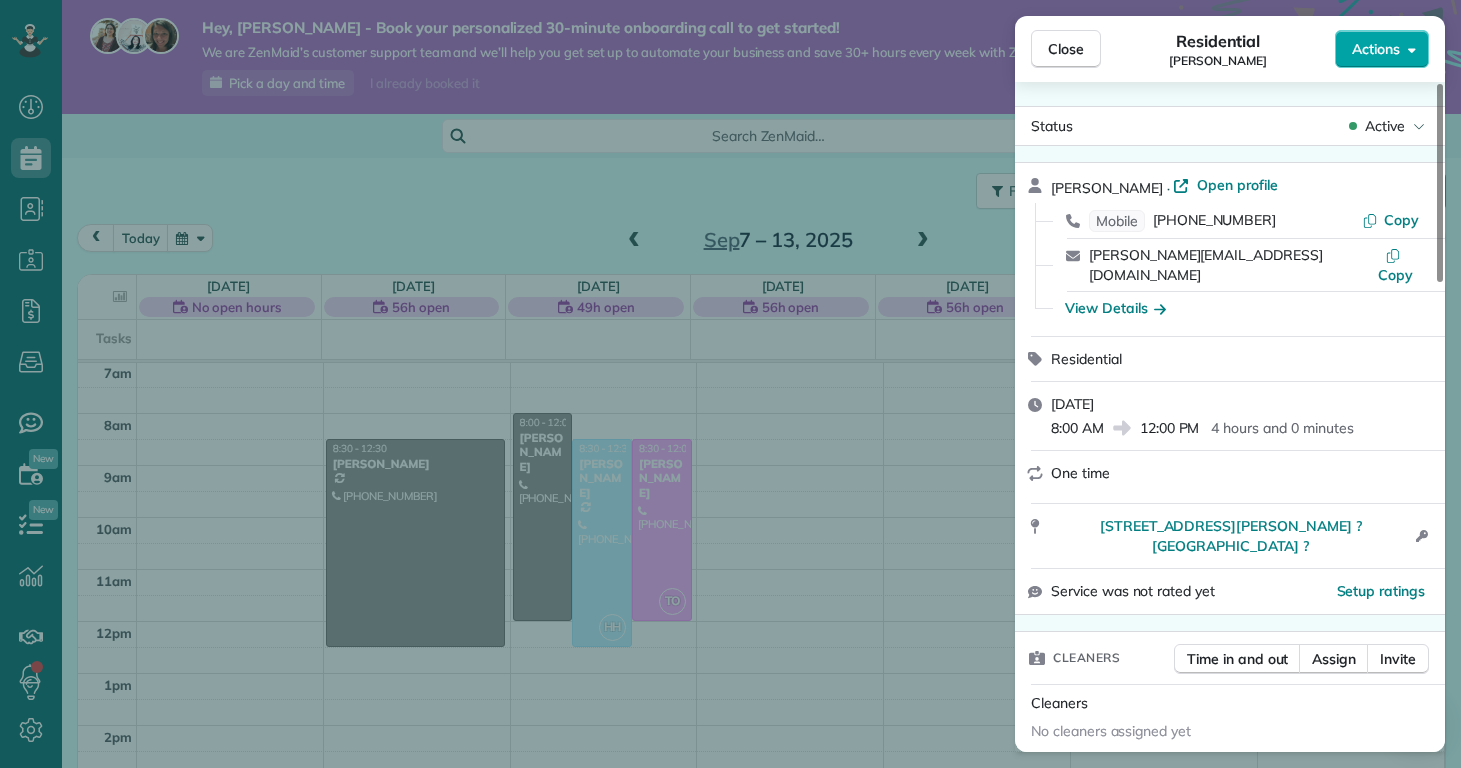 click on "Actions" at bounding box center [1382, 49] 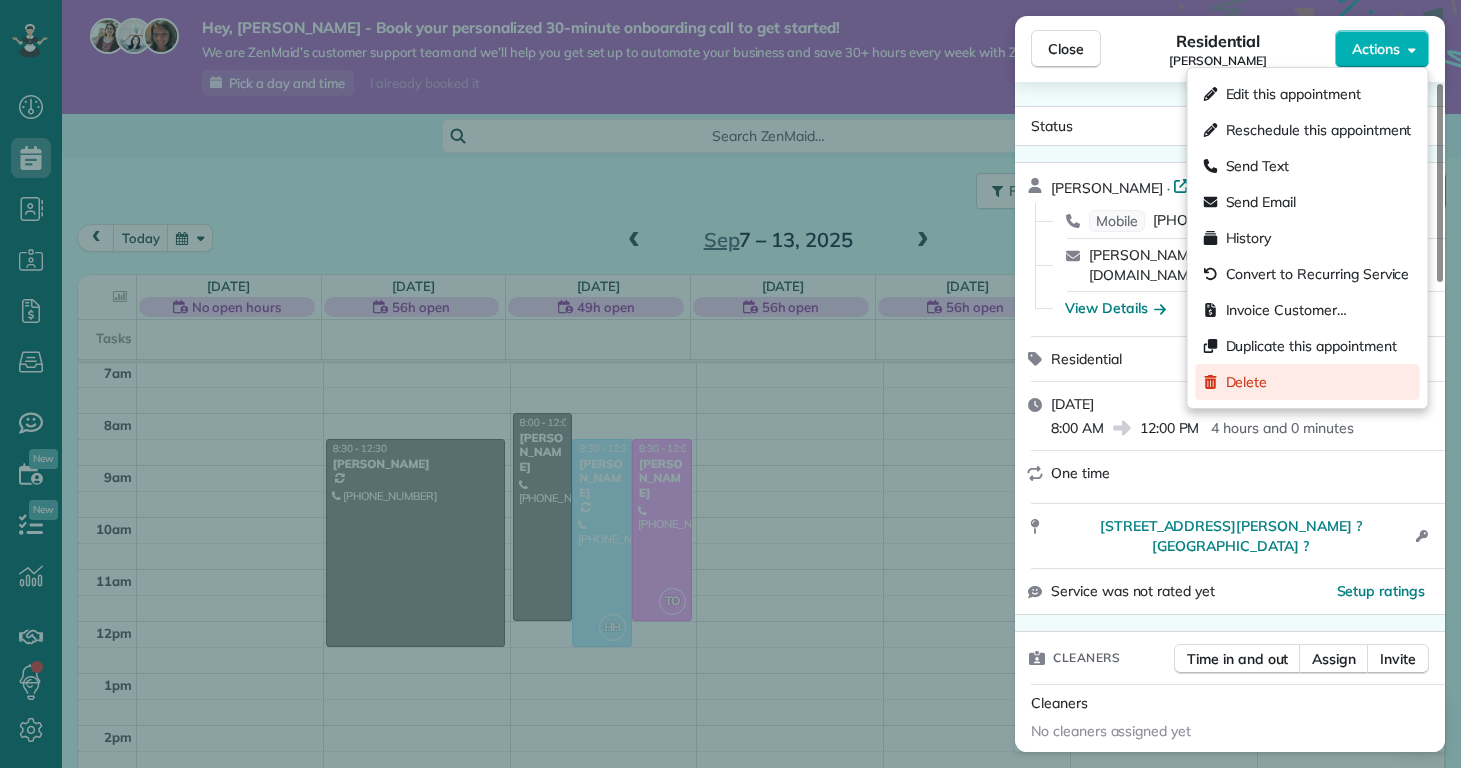 click on "Delete" at bounding box center [1247, 382] 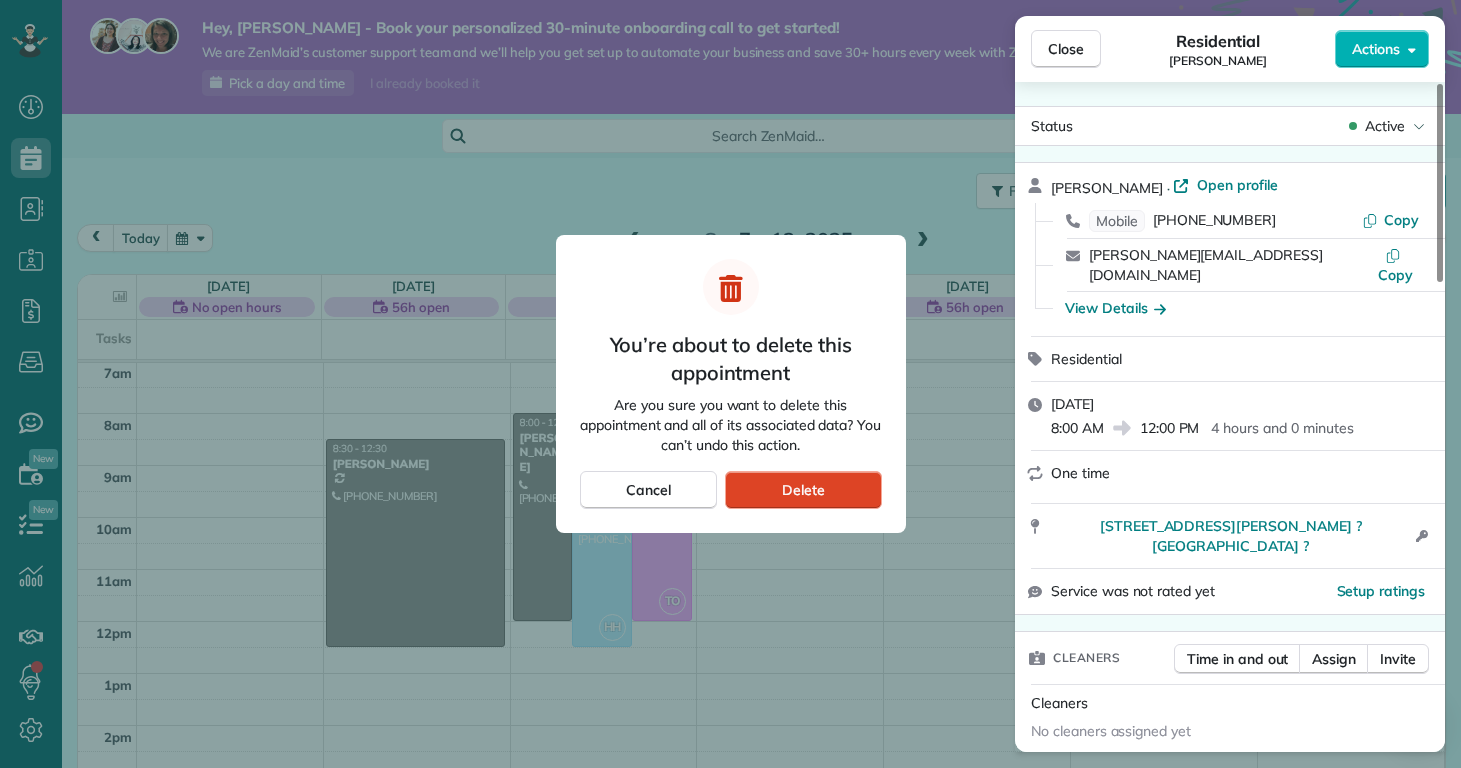 click on "Delete" at bounding box center [803, 490] 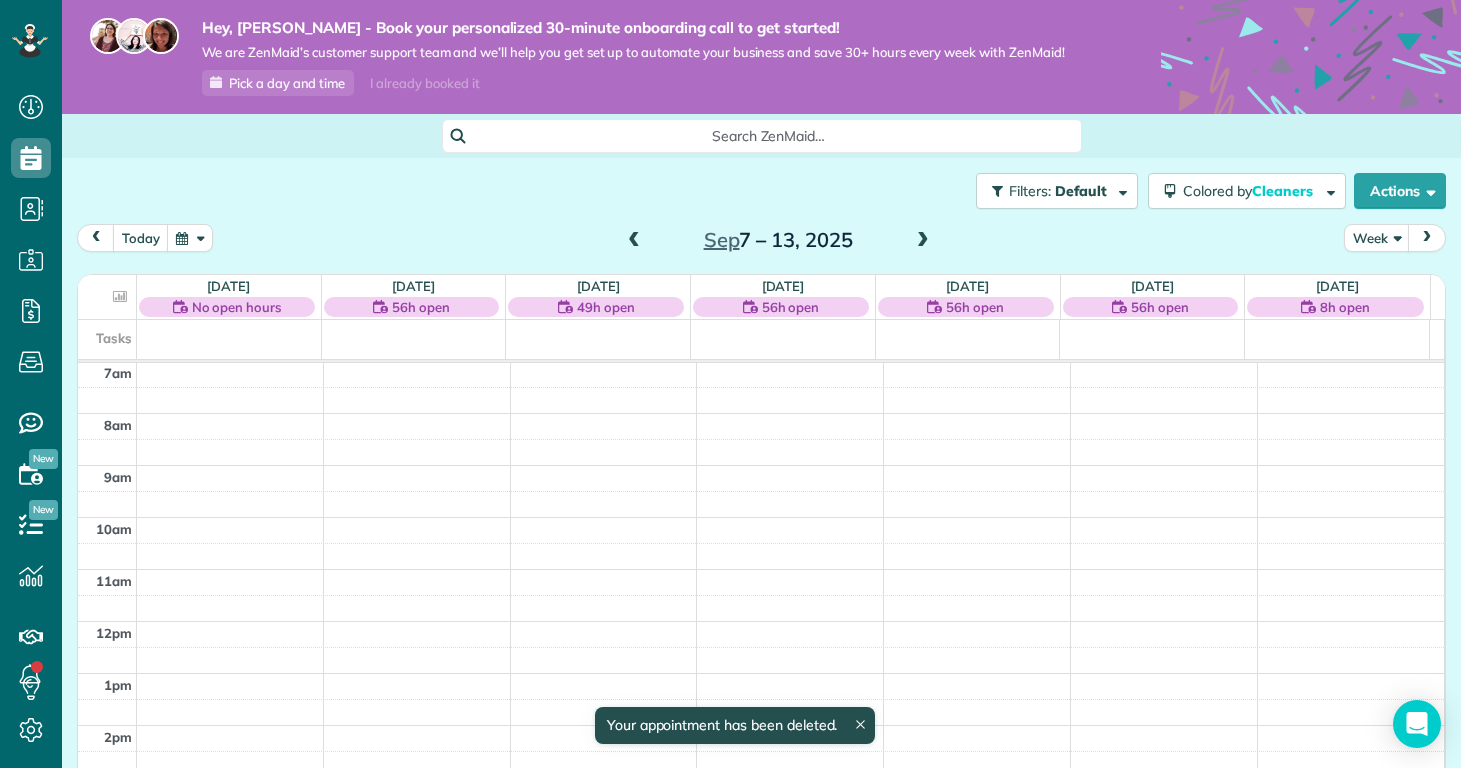scroll, scrollTop: 365, scrollLeft: 0, axis: vertical 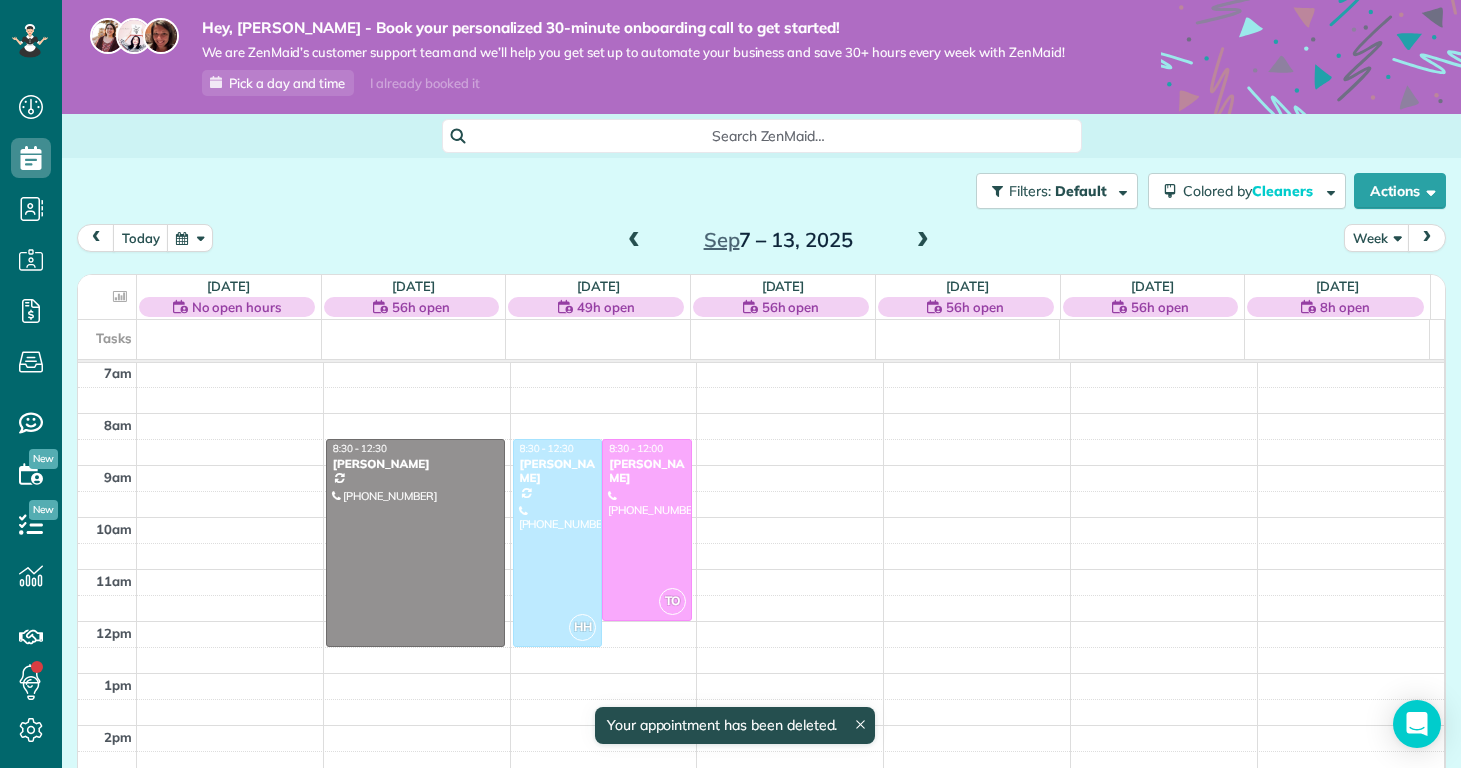 click at bounding box center (634, 241) 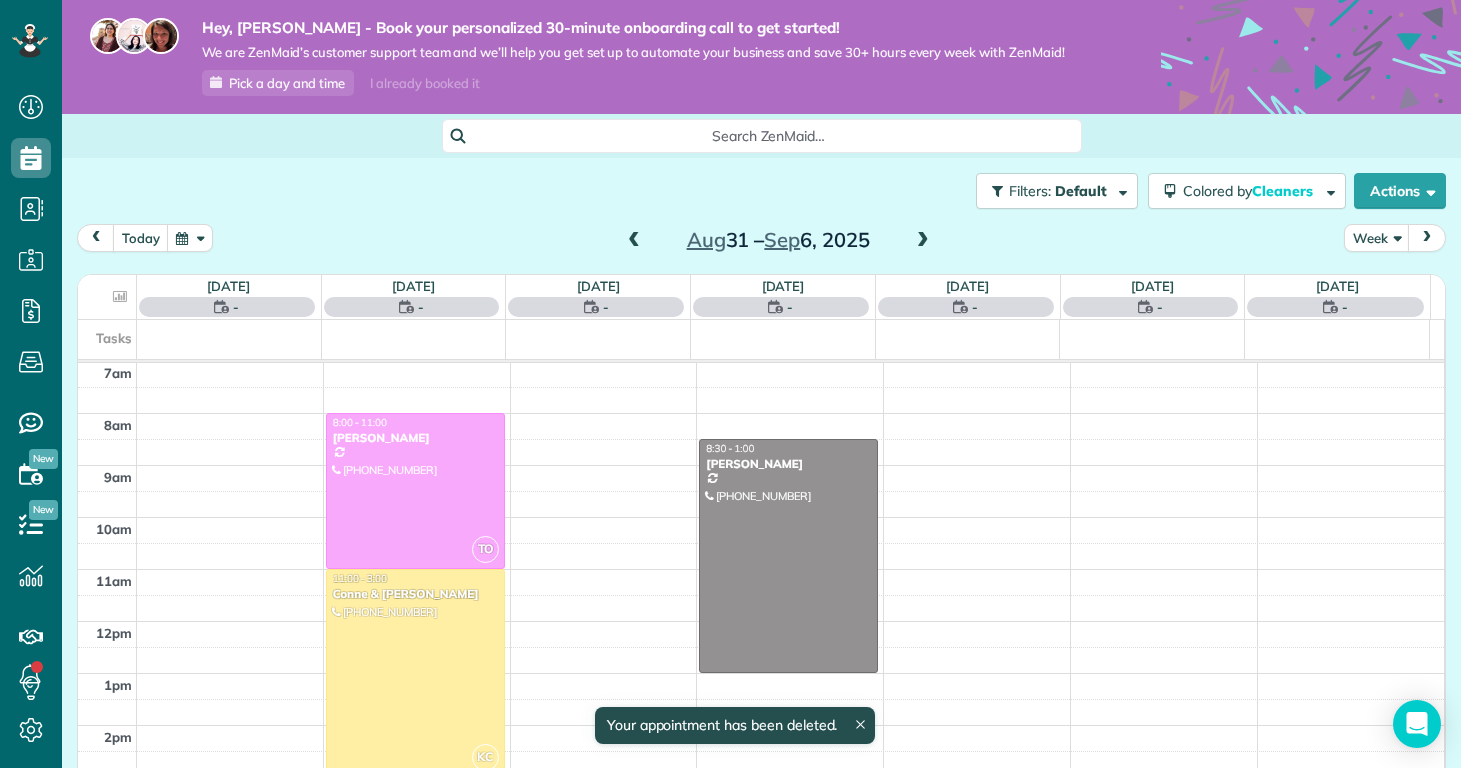 scroll, scrollTop: 365, scrollLeft: 0, axis: vertical 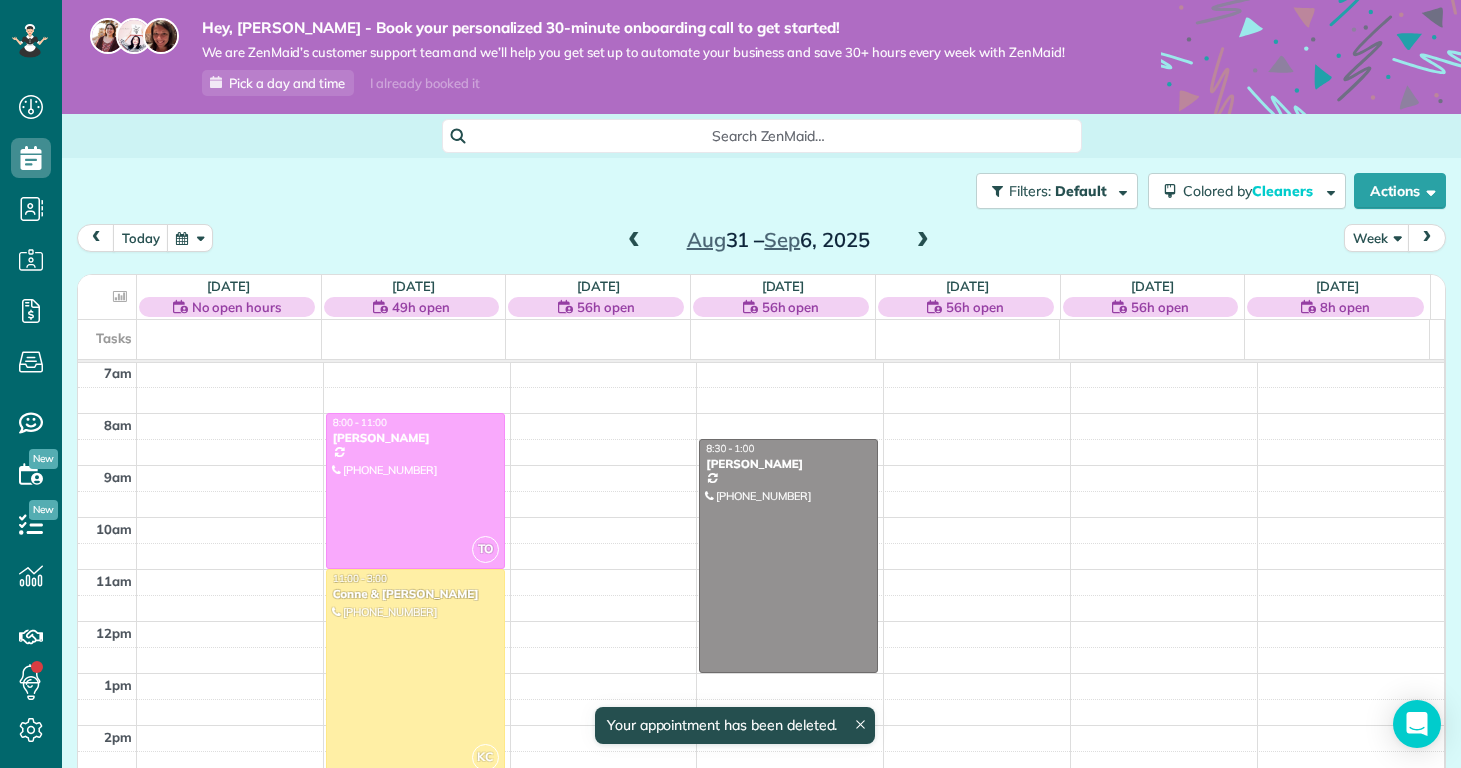 click on "Aug  31 –  Sep  6, 2025" at bounding box center (778, 240) 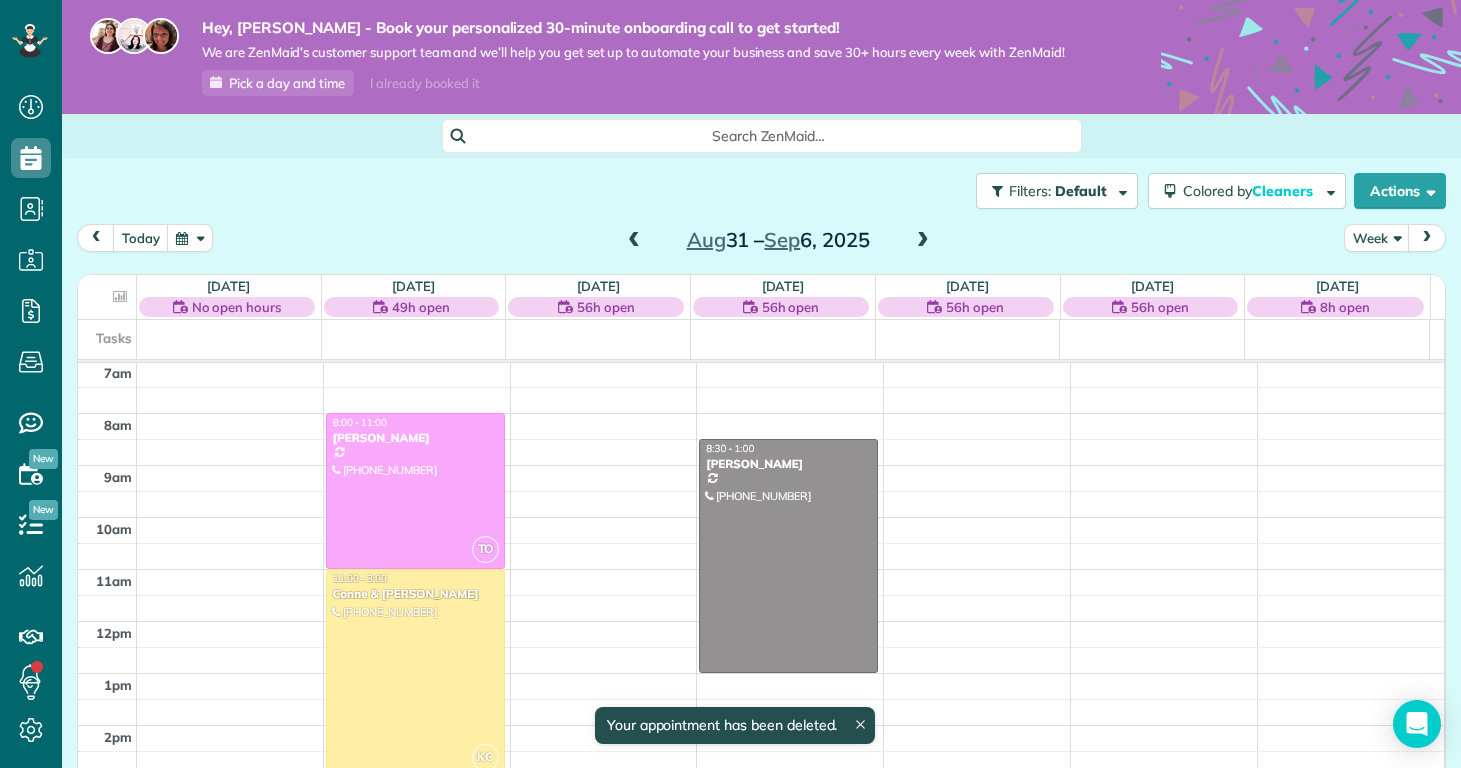 click at bounding box center [634, 241] 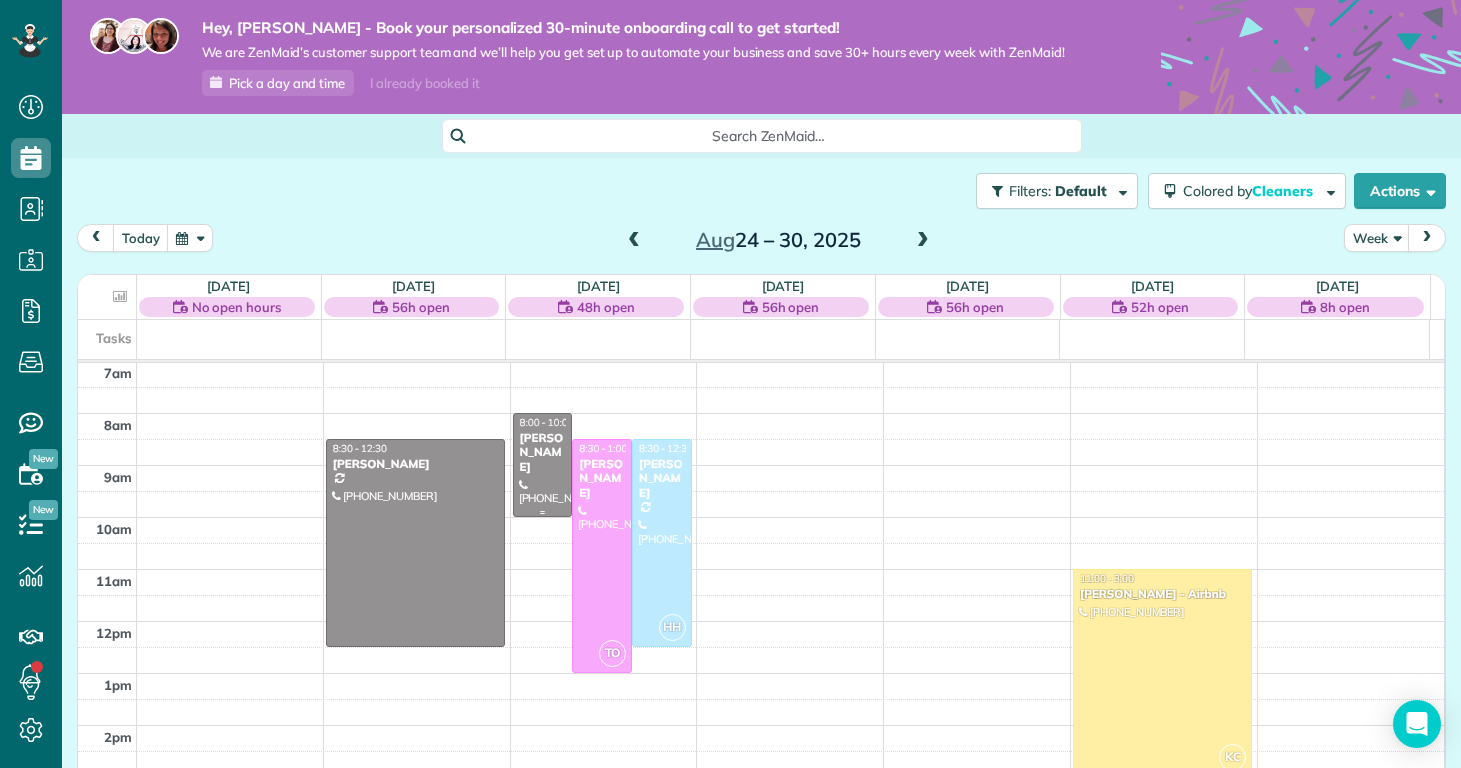 click on "Kathleen Bengaly" at bounding box center [543, 452] 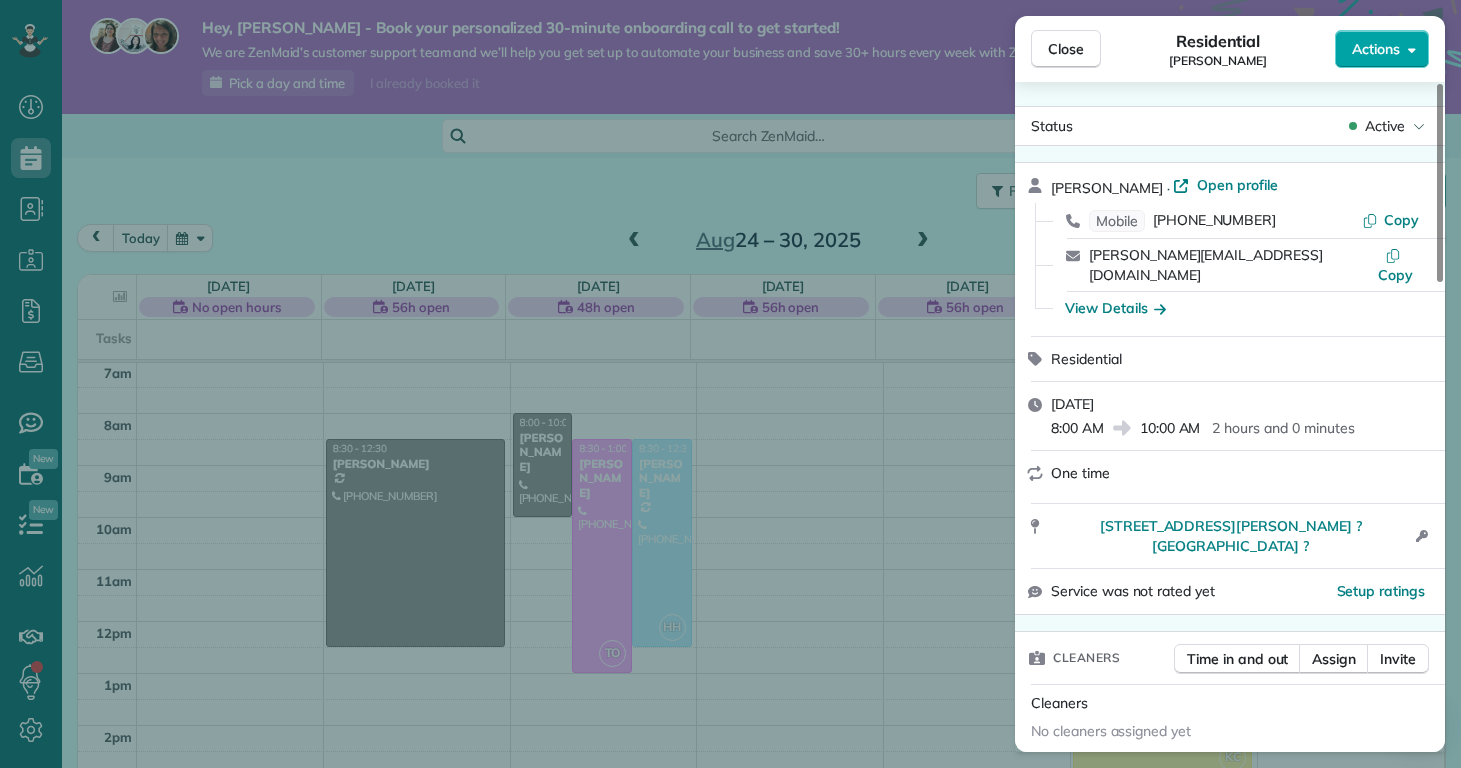 click on "Actions" at bounding box center [1376, 49] 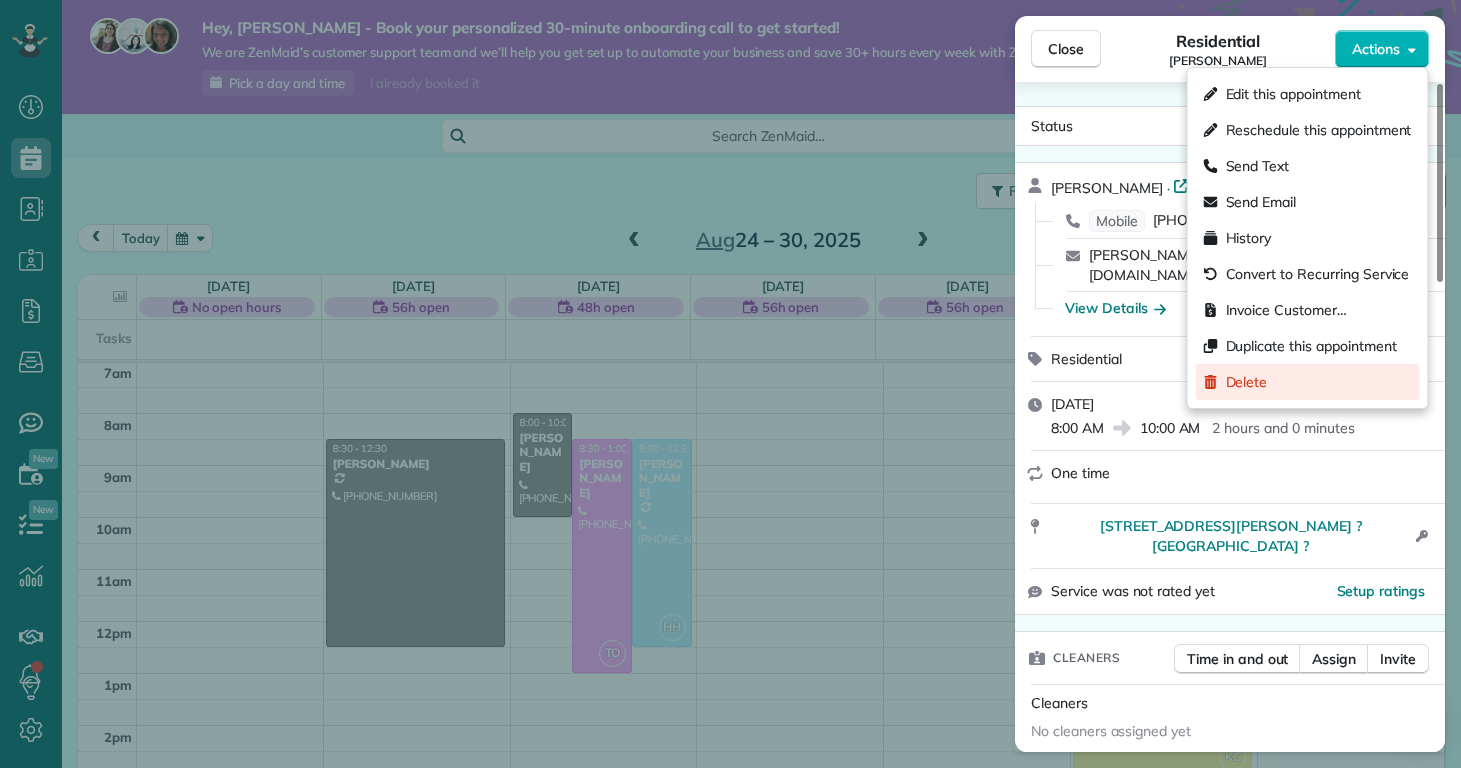 click on "Delete" at bounding box center (1247, 382) 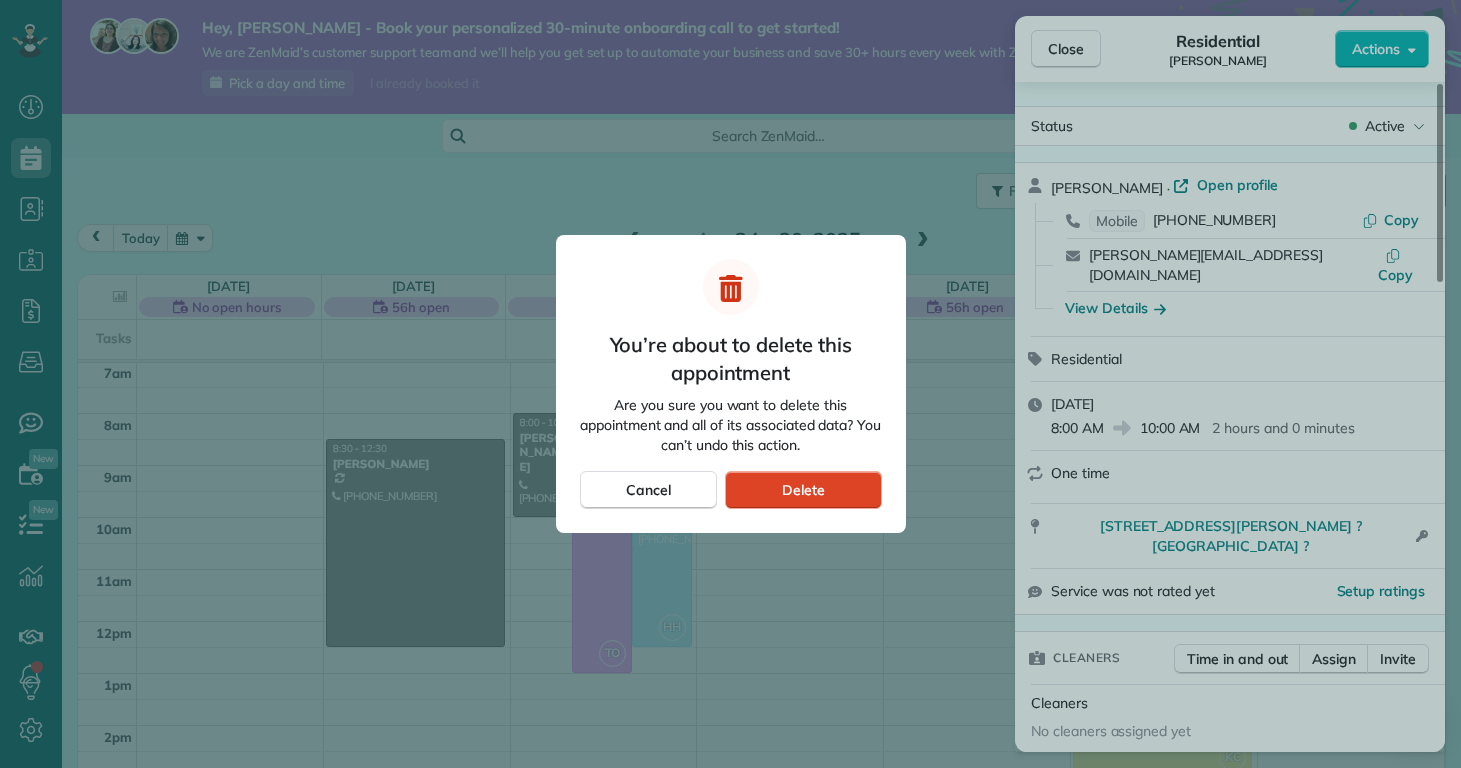 click on "Delete" at bounding box center [803, 490] 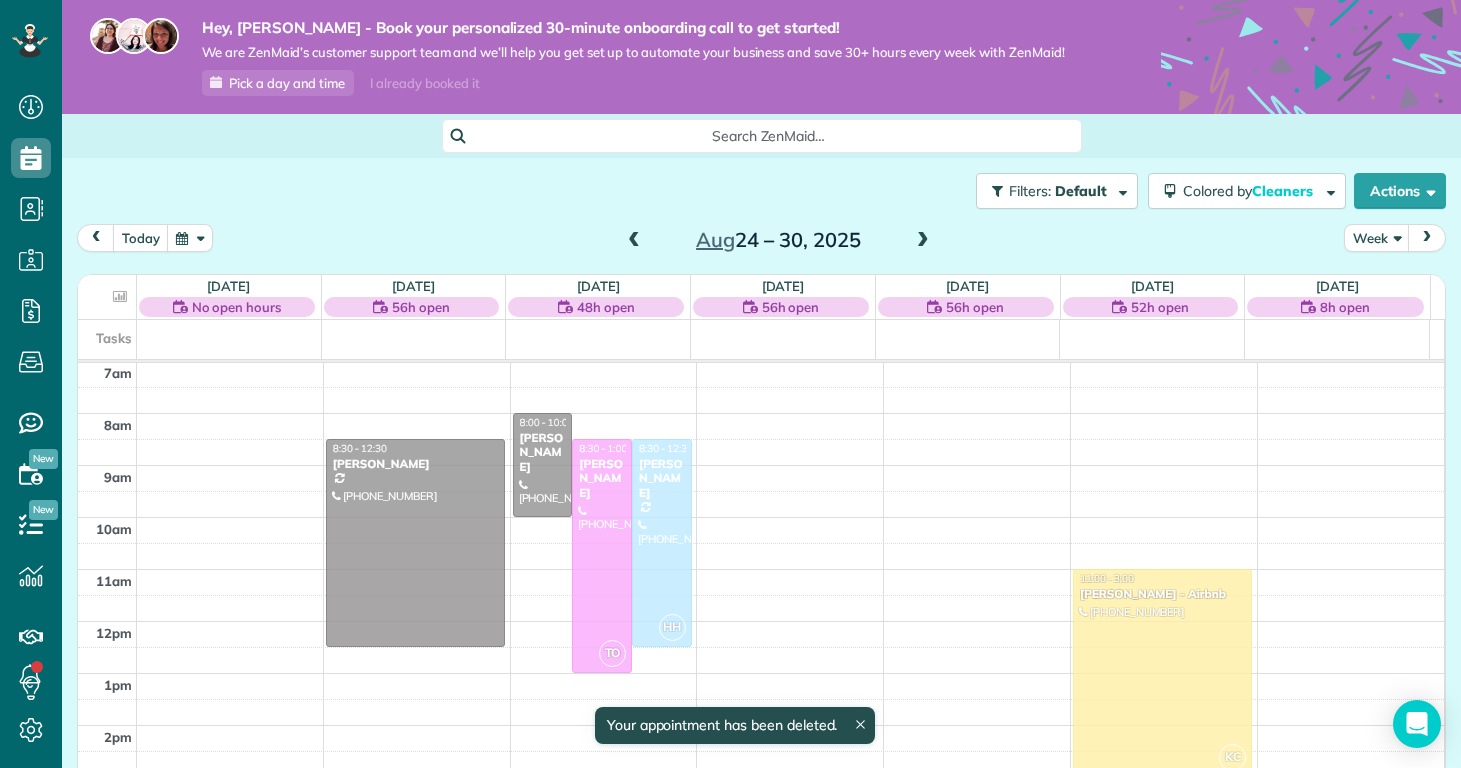 scroll, scrollTop: 365, scrollLeft: 0, axis: vertical 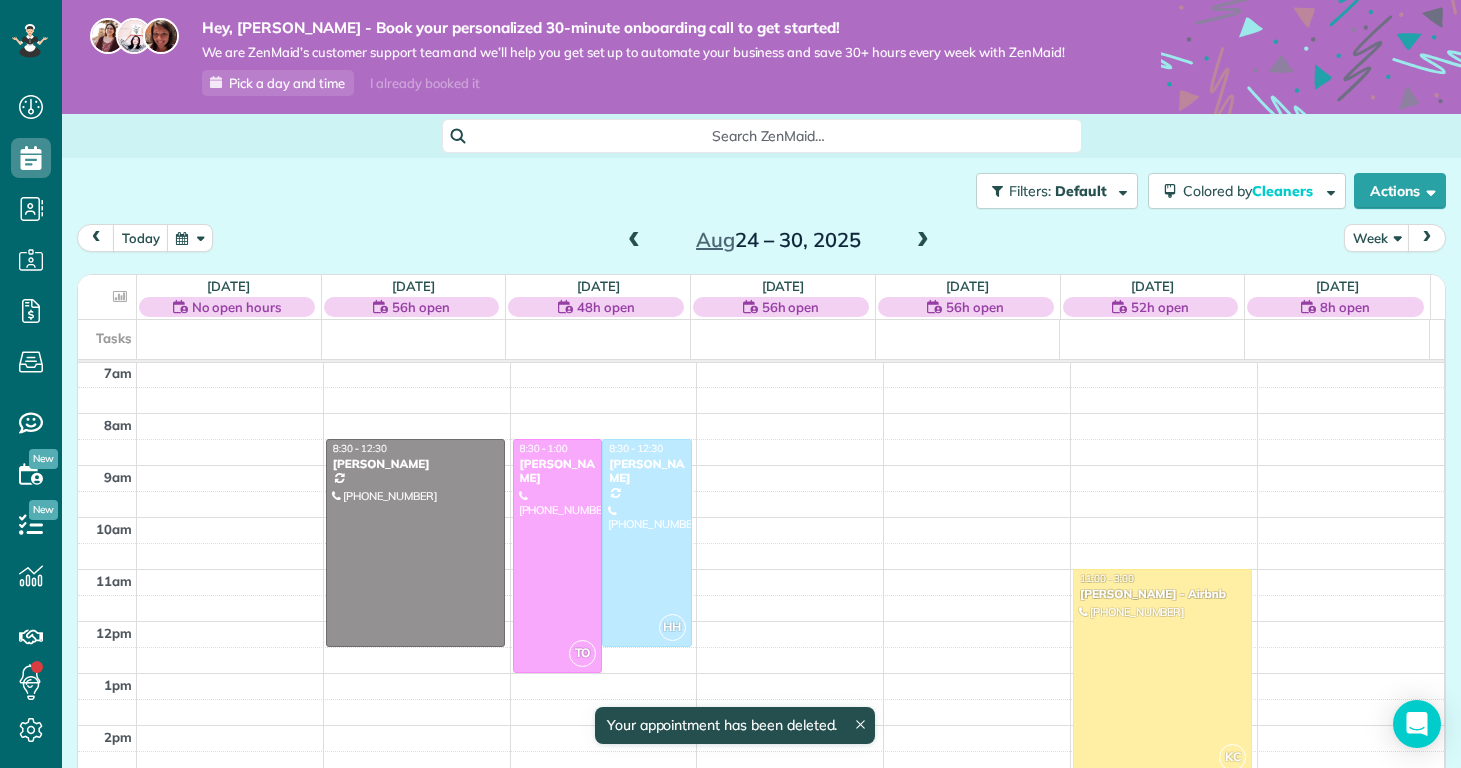 click at bounding box center [634, 241] 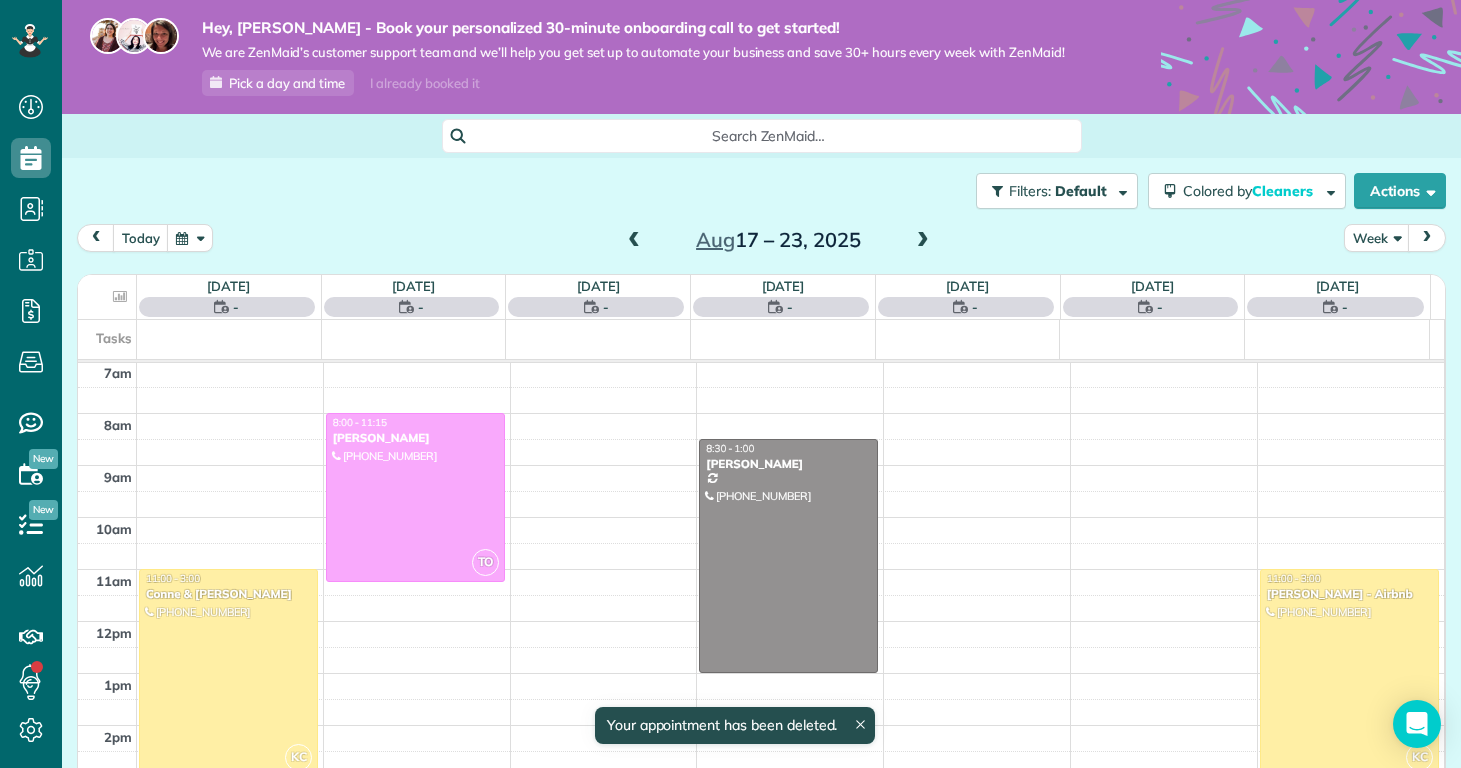 scroll, scrollTop: 365, scrollLeft: 0, axis: vertical 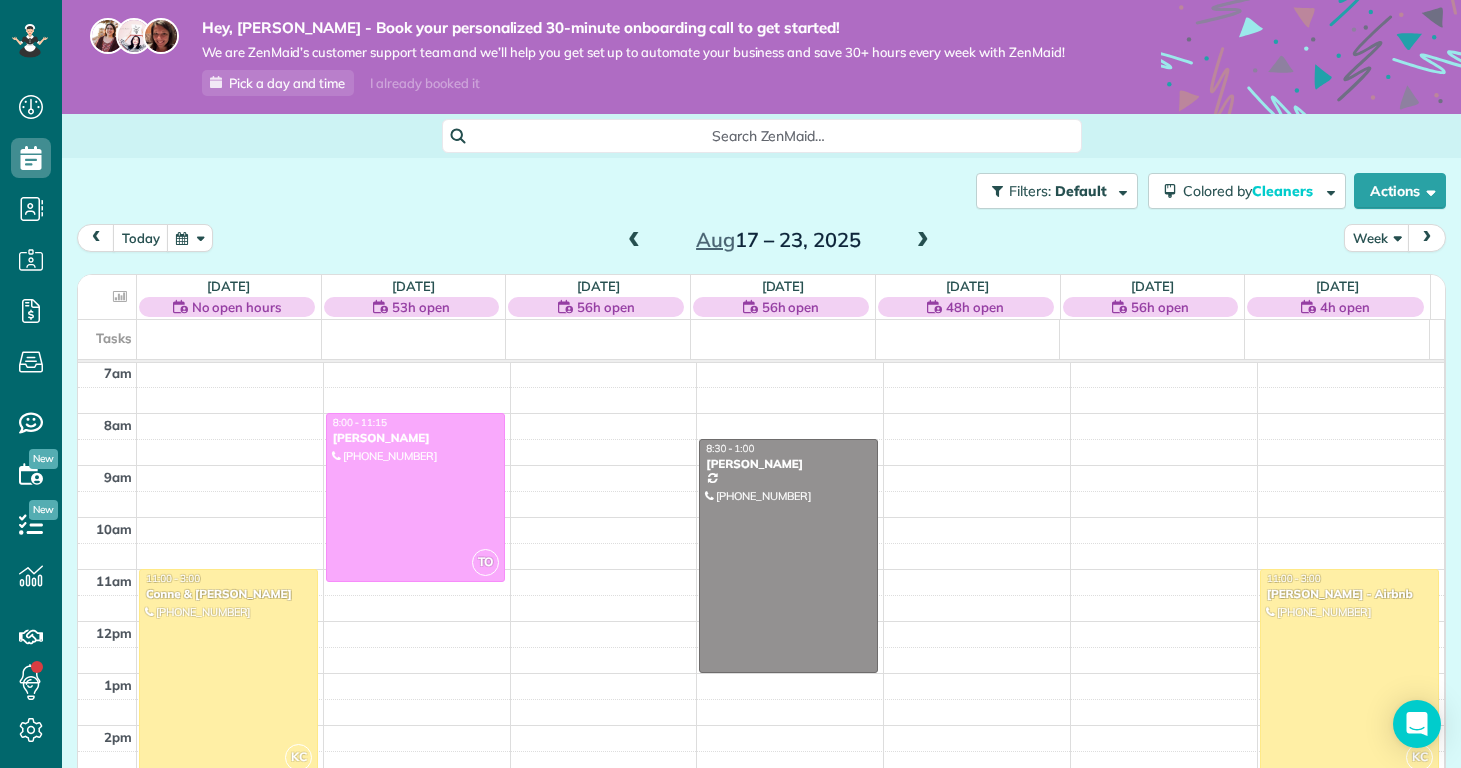click at bounding box center (634, 241) 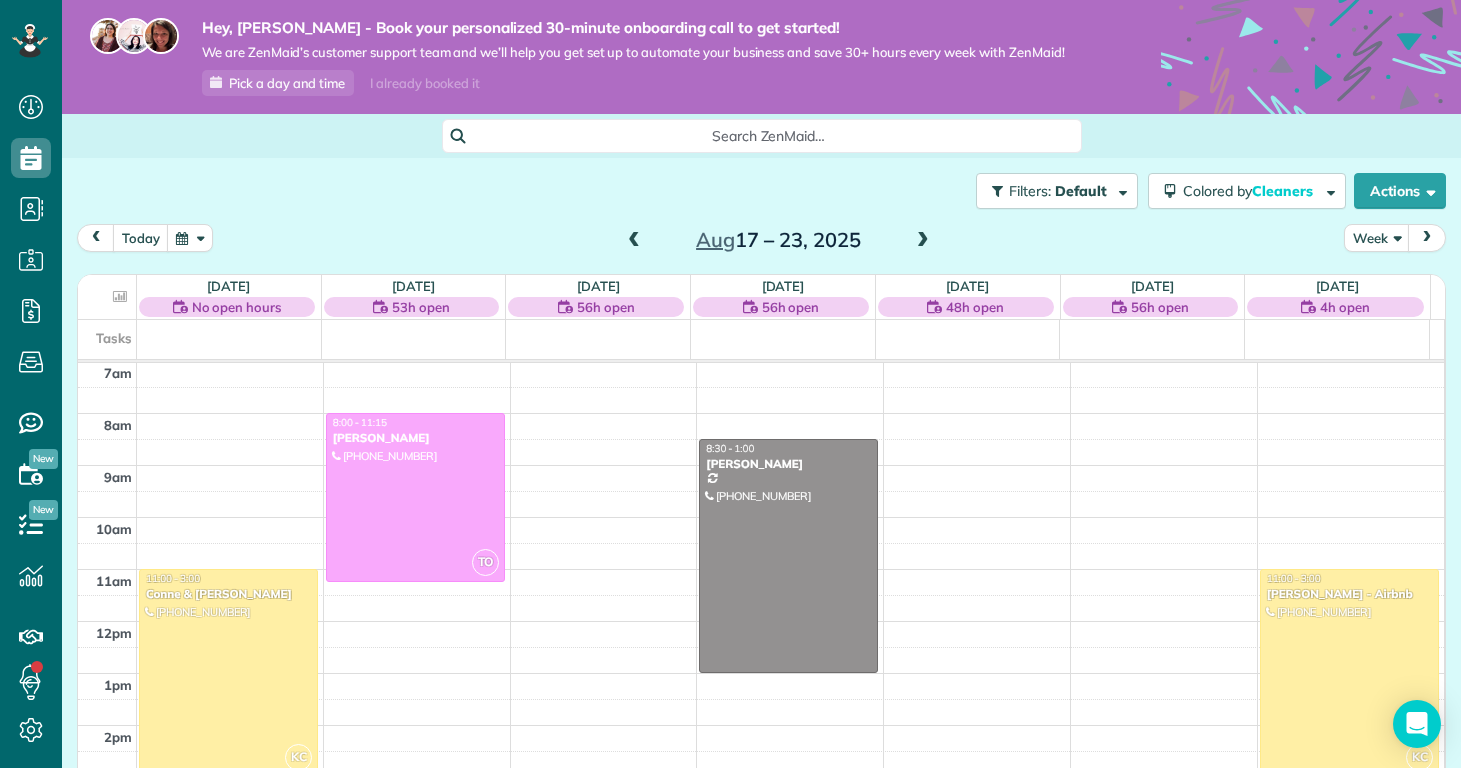 scroll, scrollTop: 365, scrollLeft: 0, axis: vertical 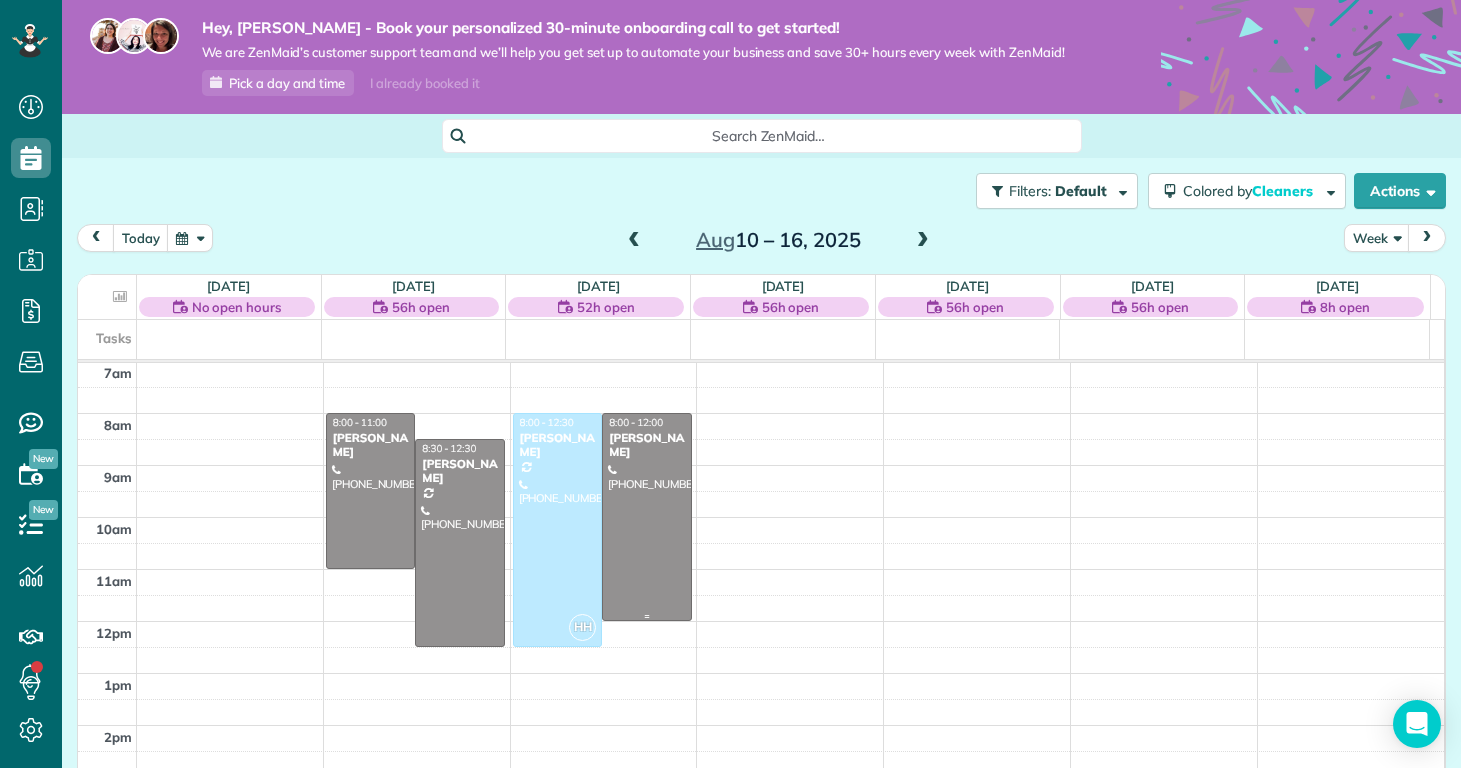 click at bounding box center [647, 517] 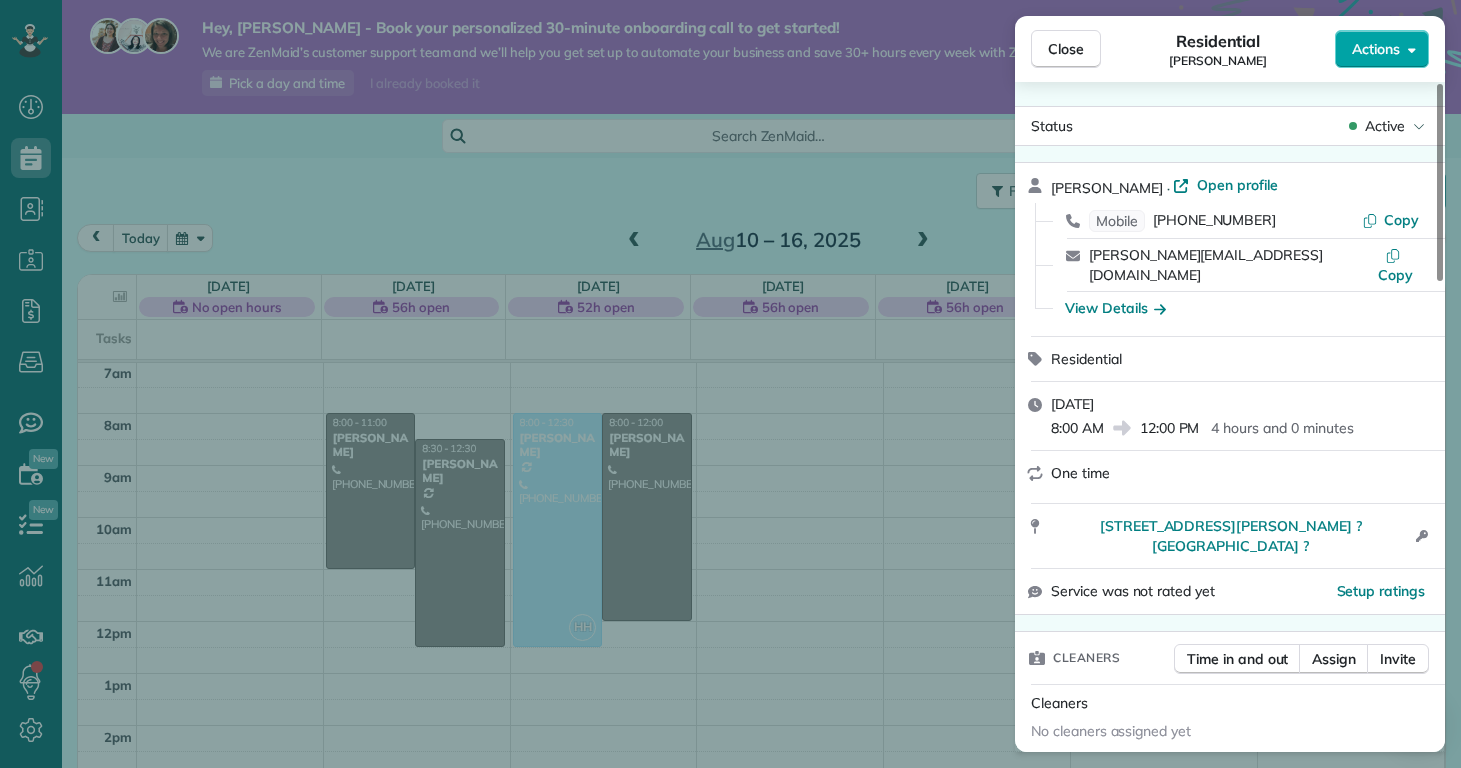 click on "Actions" at bounding box center (1382, 49) 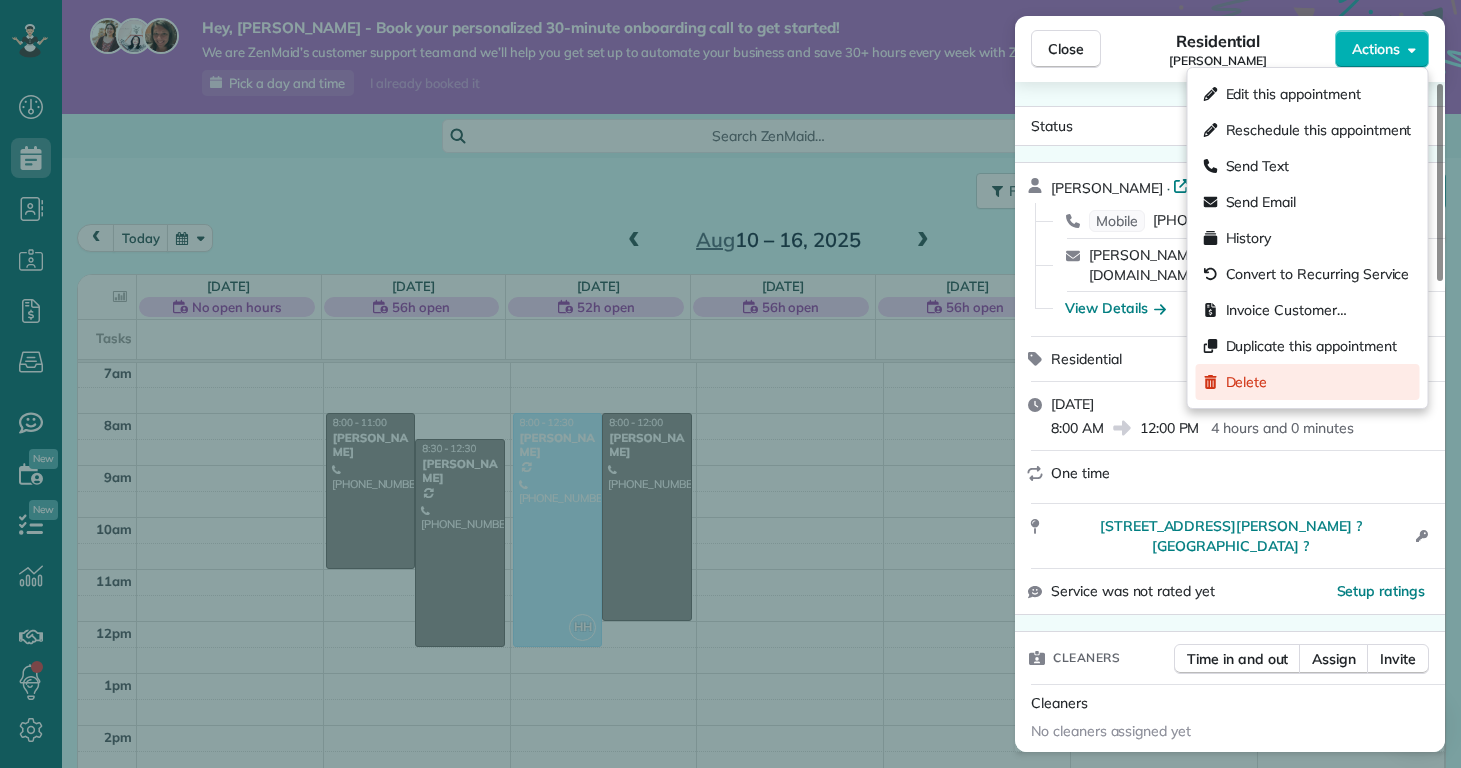 click on "Delete" at bounding box center (1308, 382) 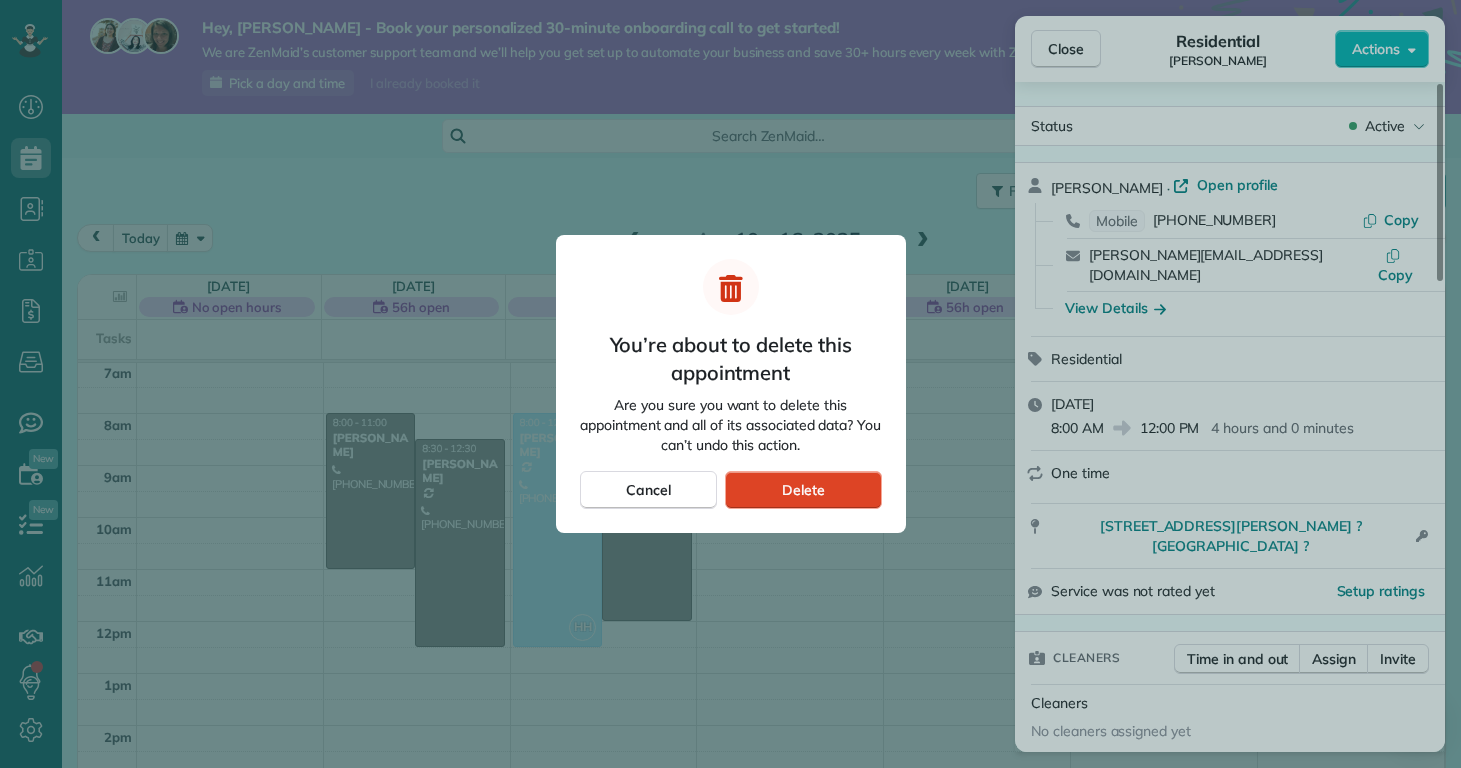 click on "Delete" at bounding box center [803, 490] 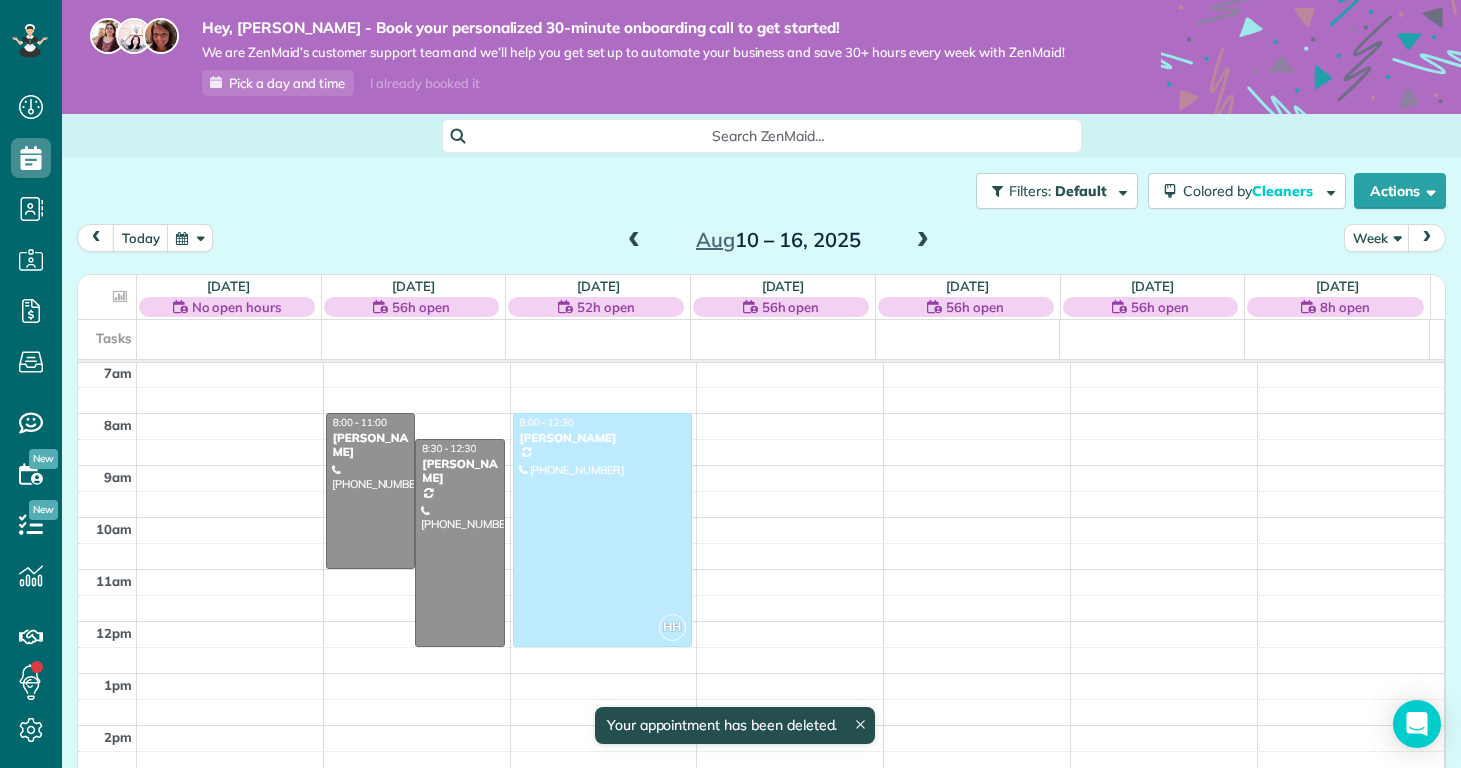 scroll, scrollTop: 365, scrollLeft: 0, axis: vertical 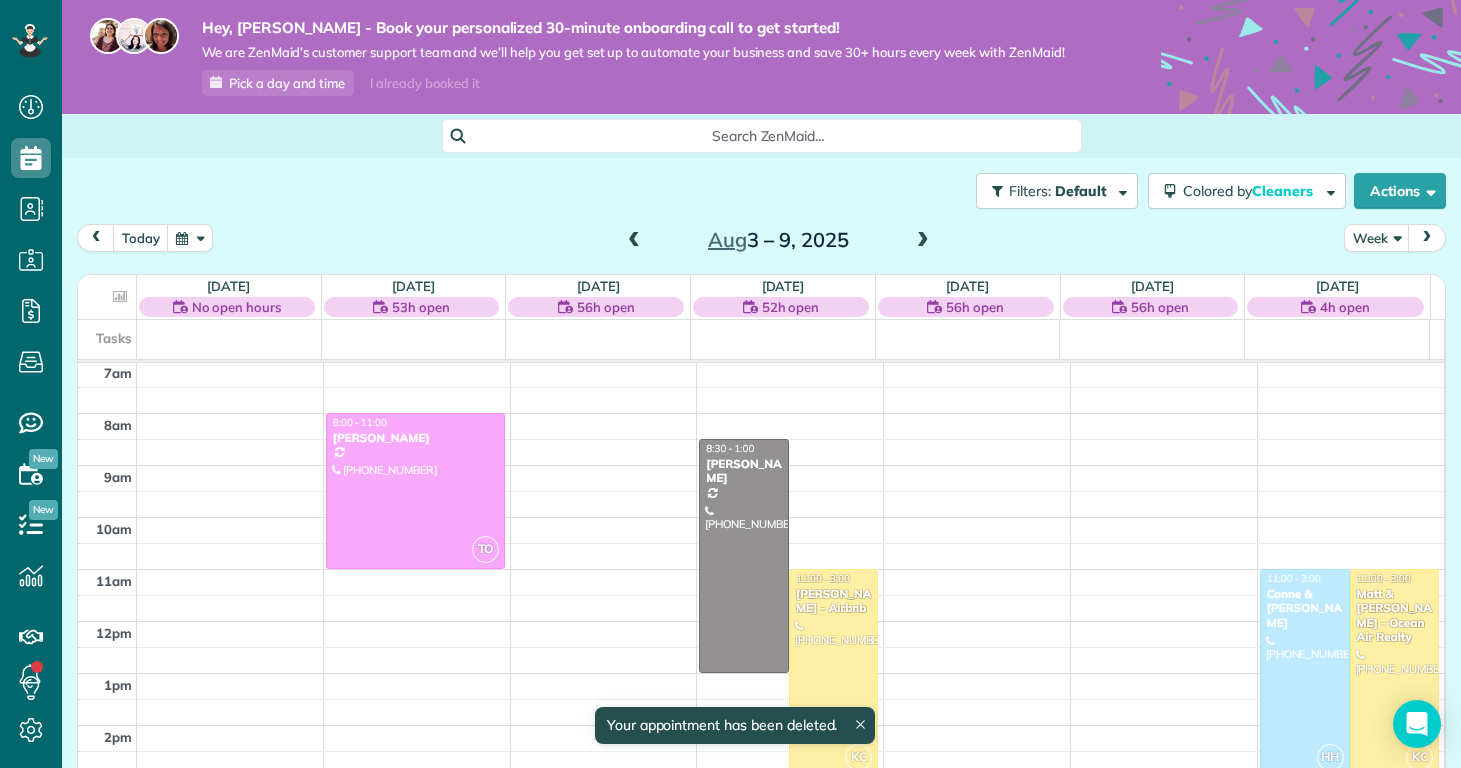 click at bounding box center [634, 241] 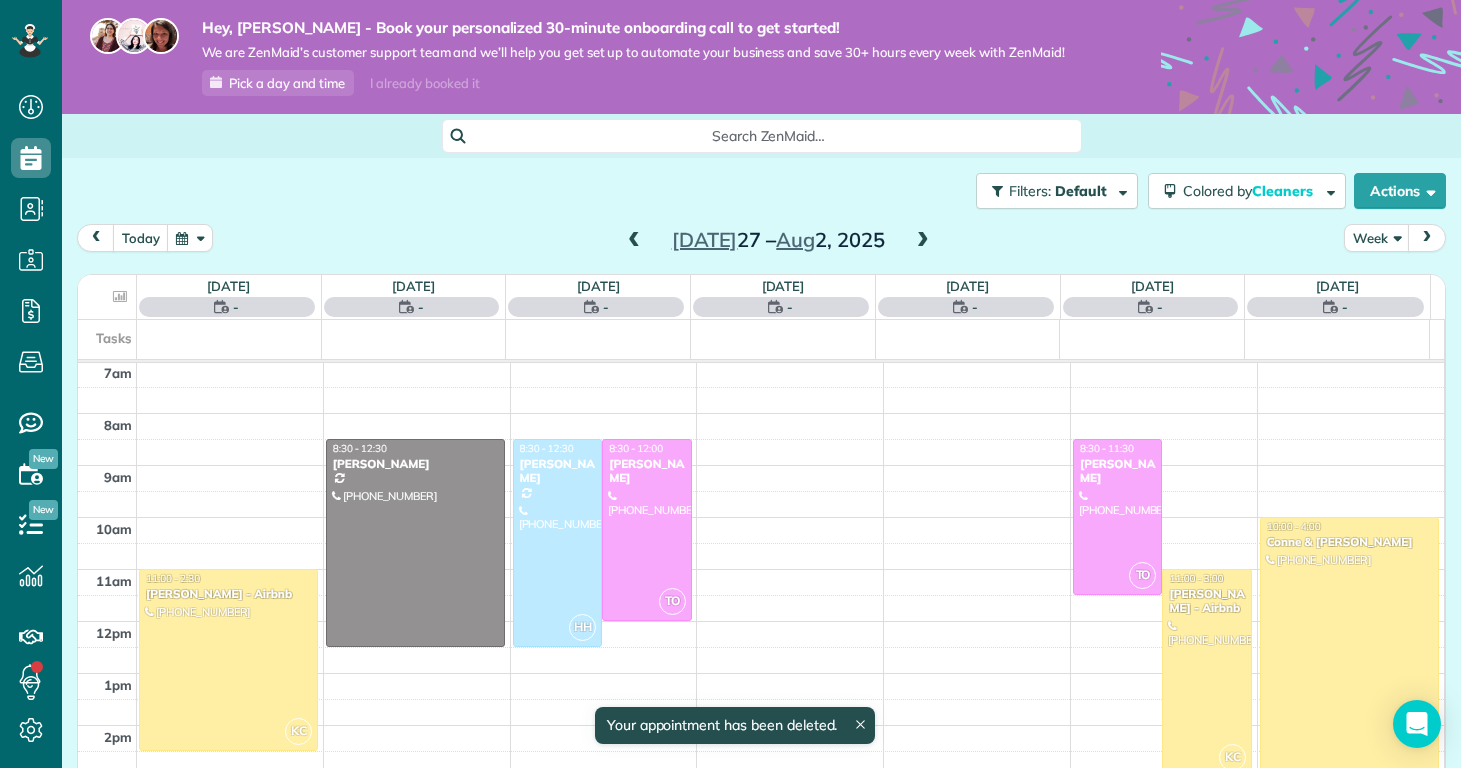 scroll, scrollTop: 365, scrollLeft: 0, axis: vertical 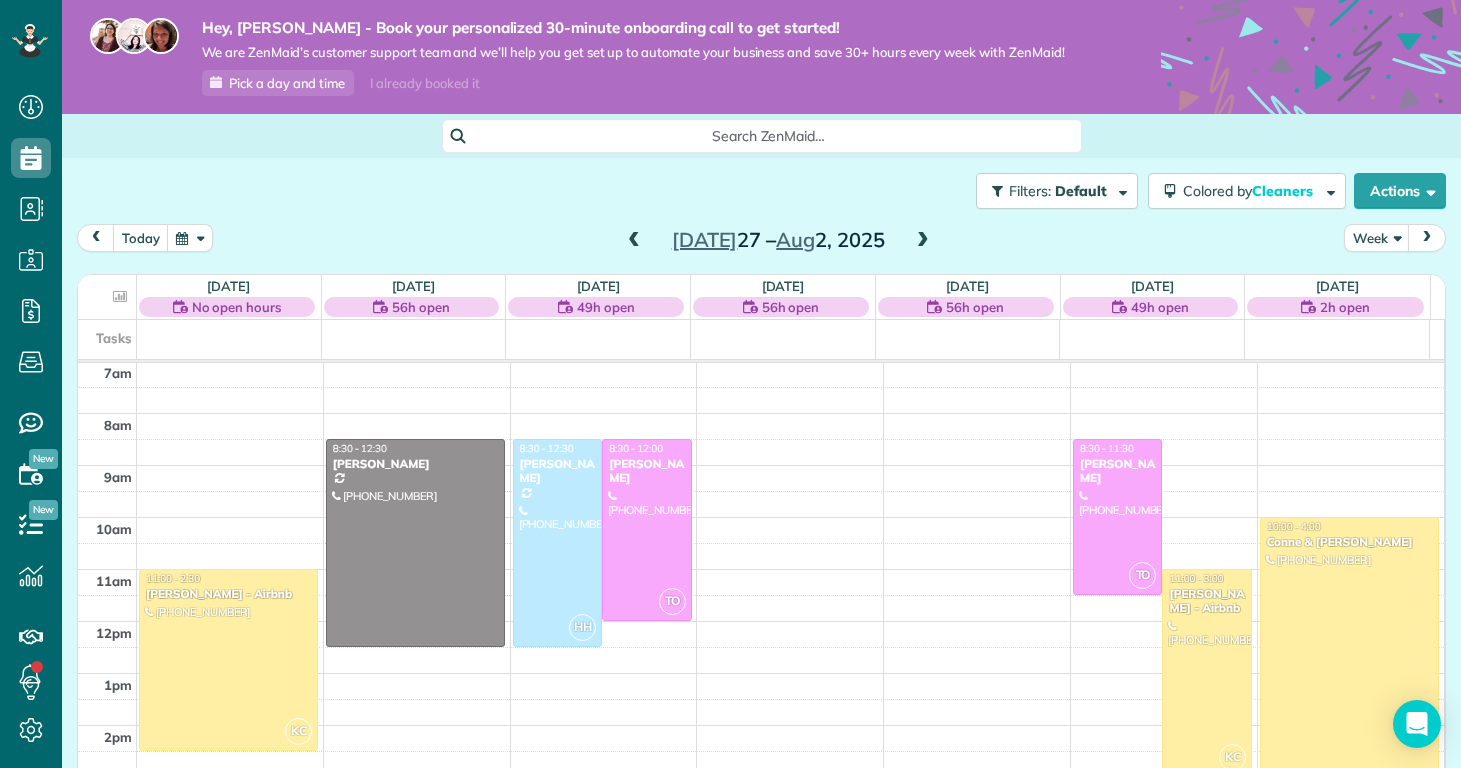 click on "Jul  27 –  Aug  2, 2025" at bounding box center [778, 240] 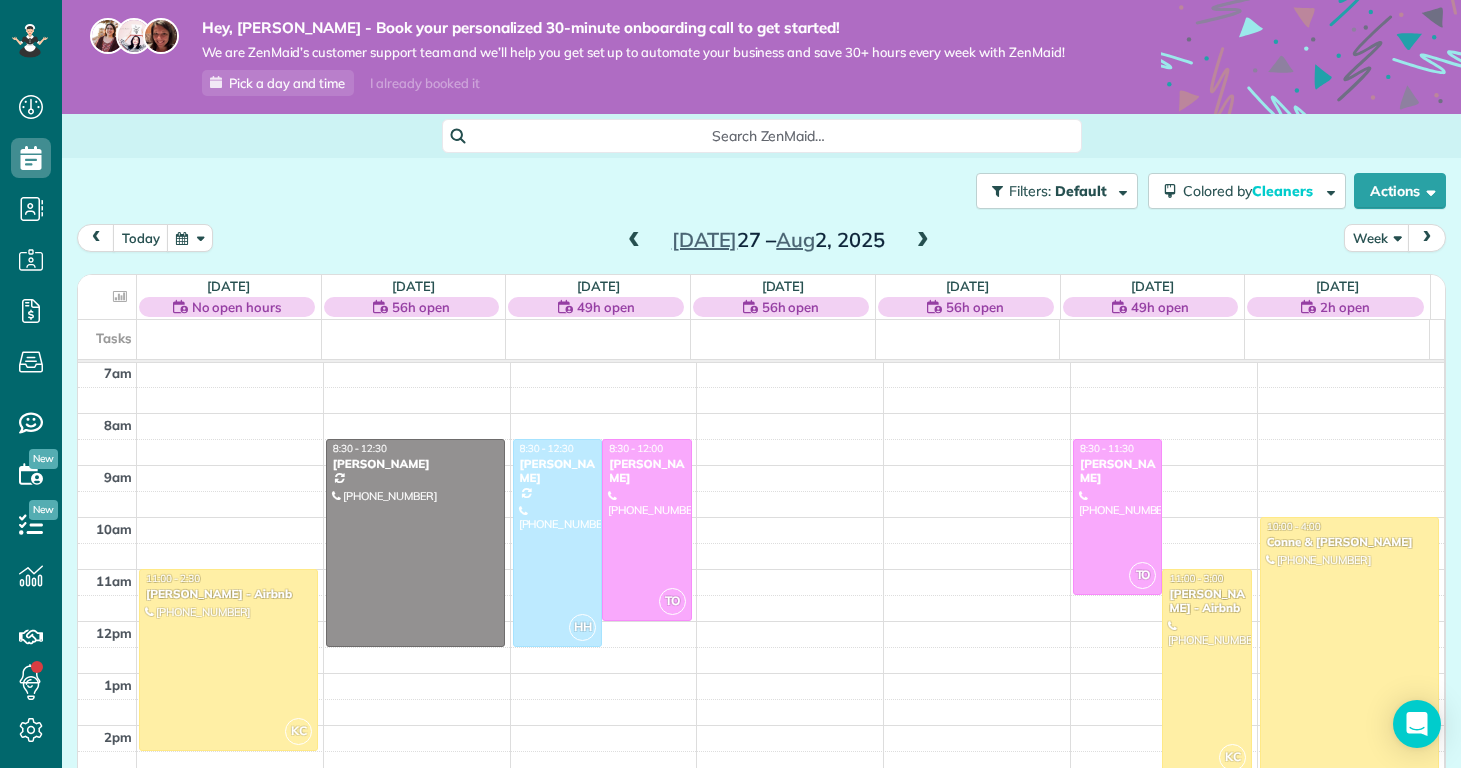 click at bounding box center (634, 241) 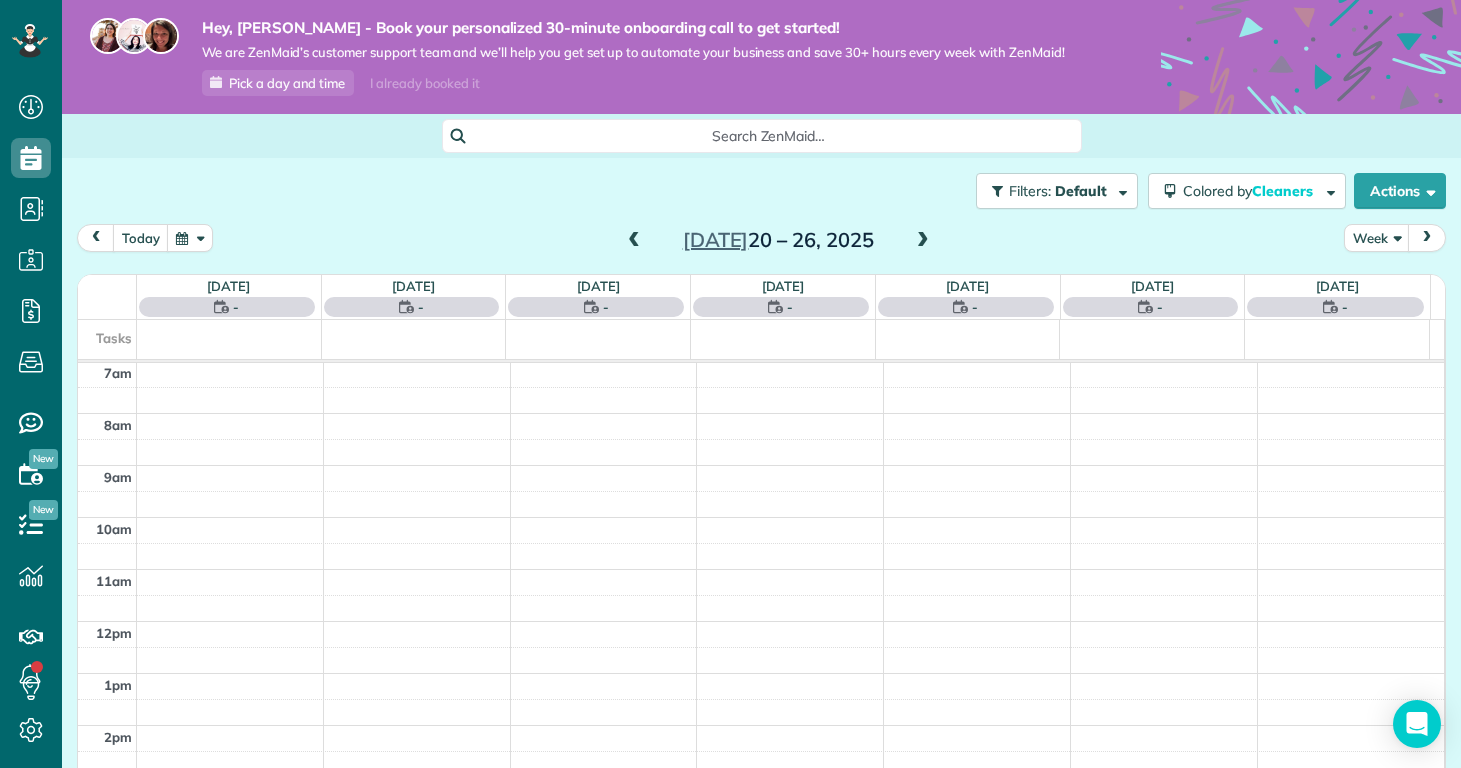 scroll, scrollTop: 365, scrollLeft: 0, axis: vertical 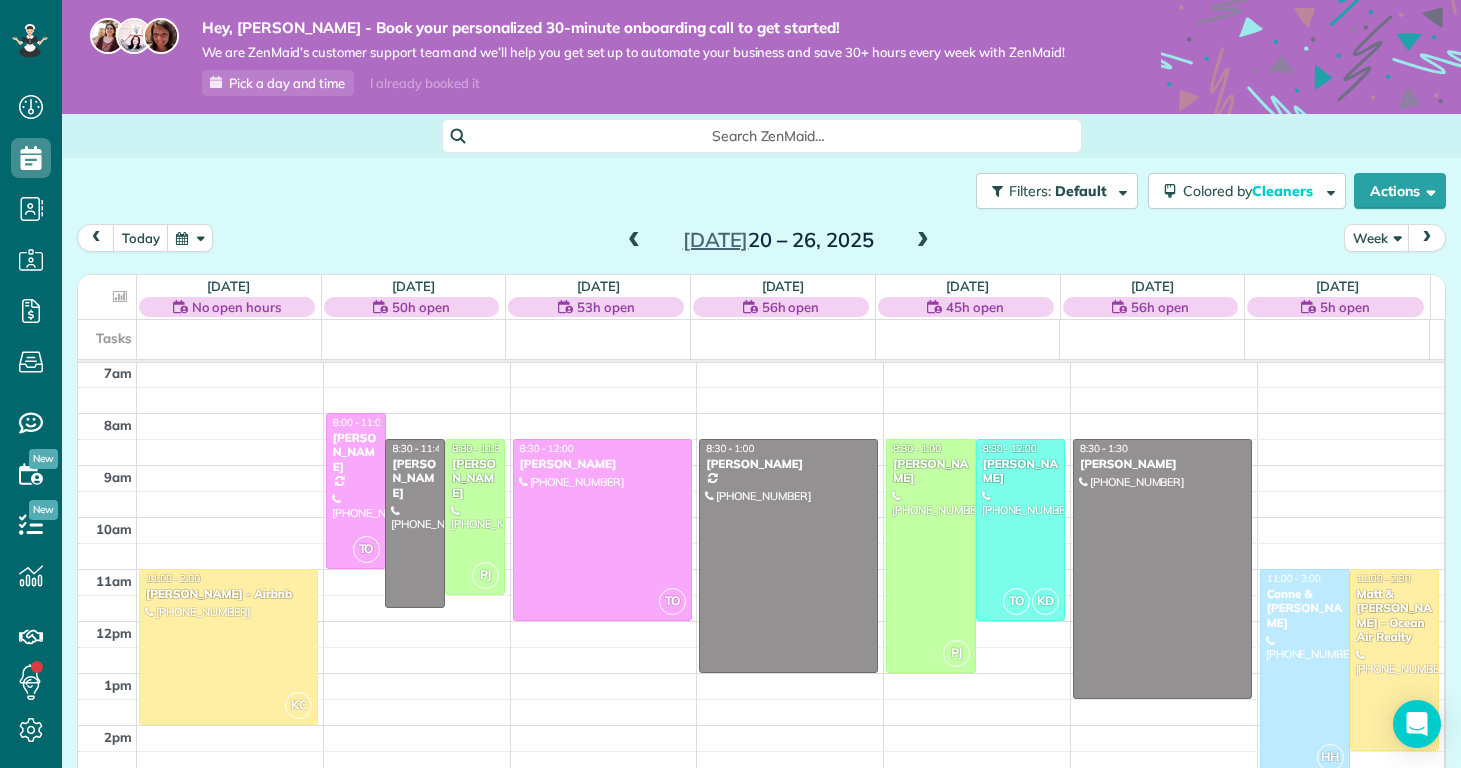 click at bounding box center [634, 241] 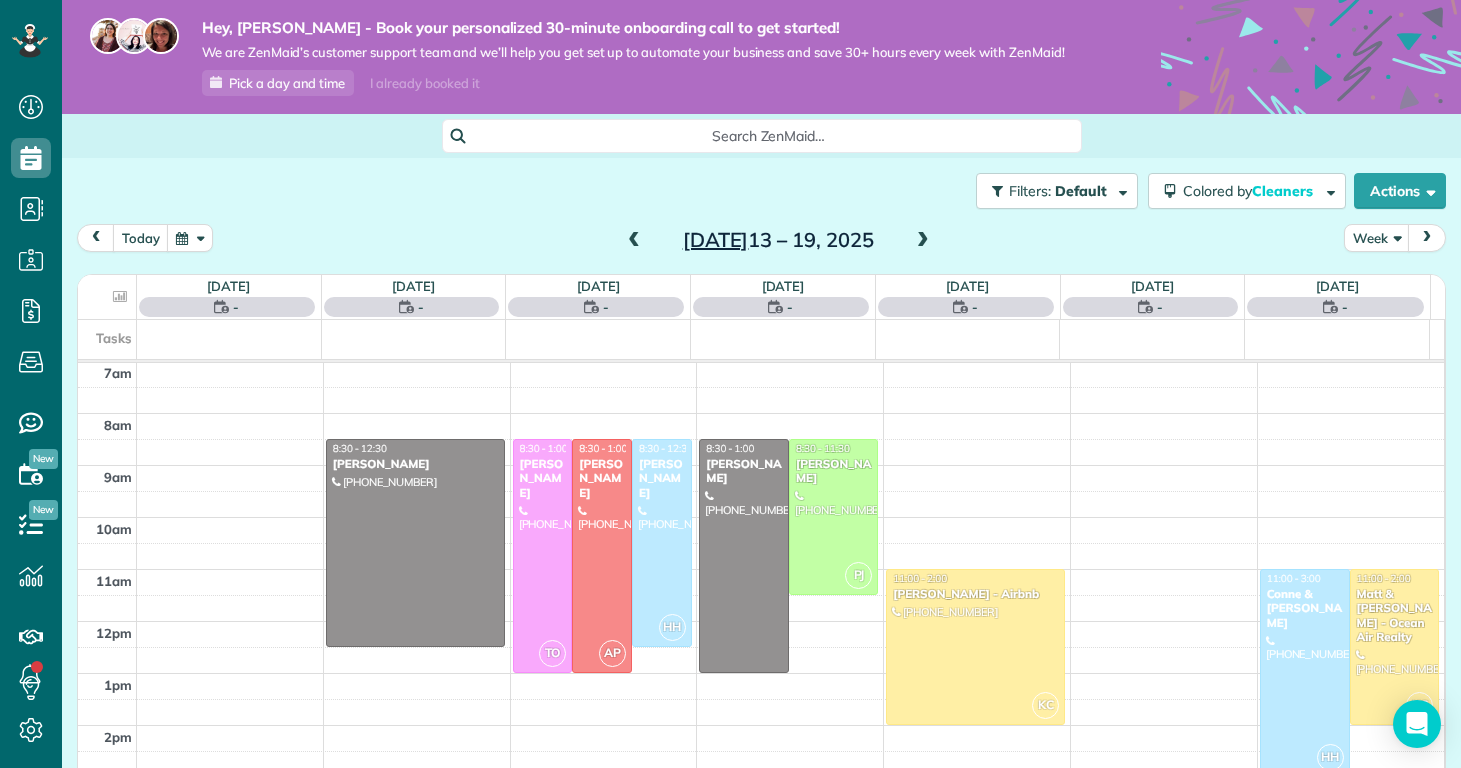 scroll, scrollTop: 365, scrollLeft: 0, axis: vertical 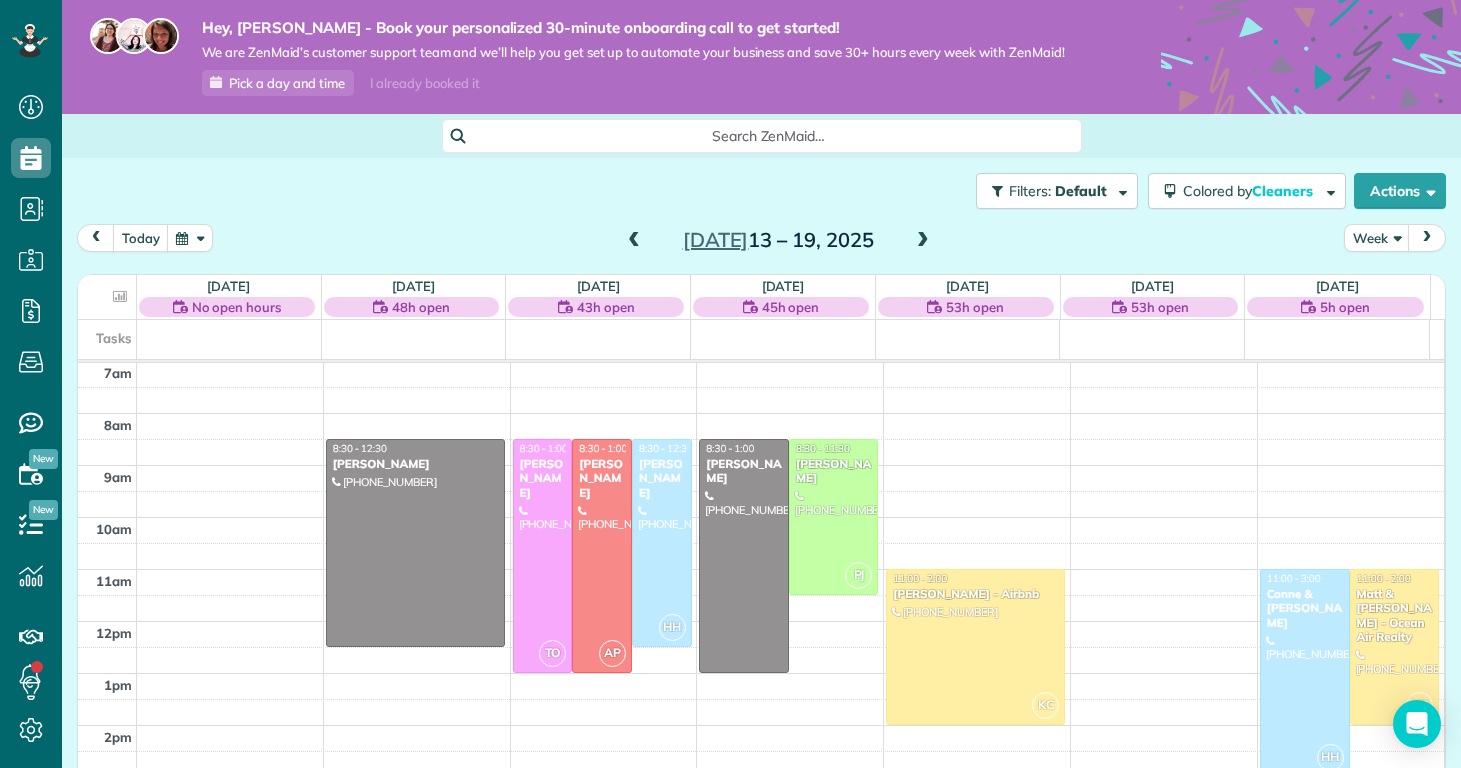 click at bounding box center [923, 241] 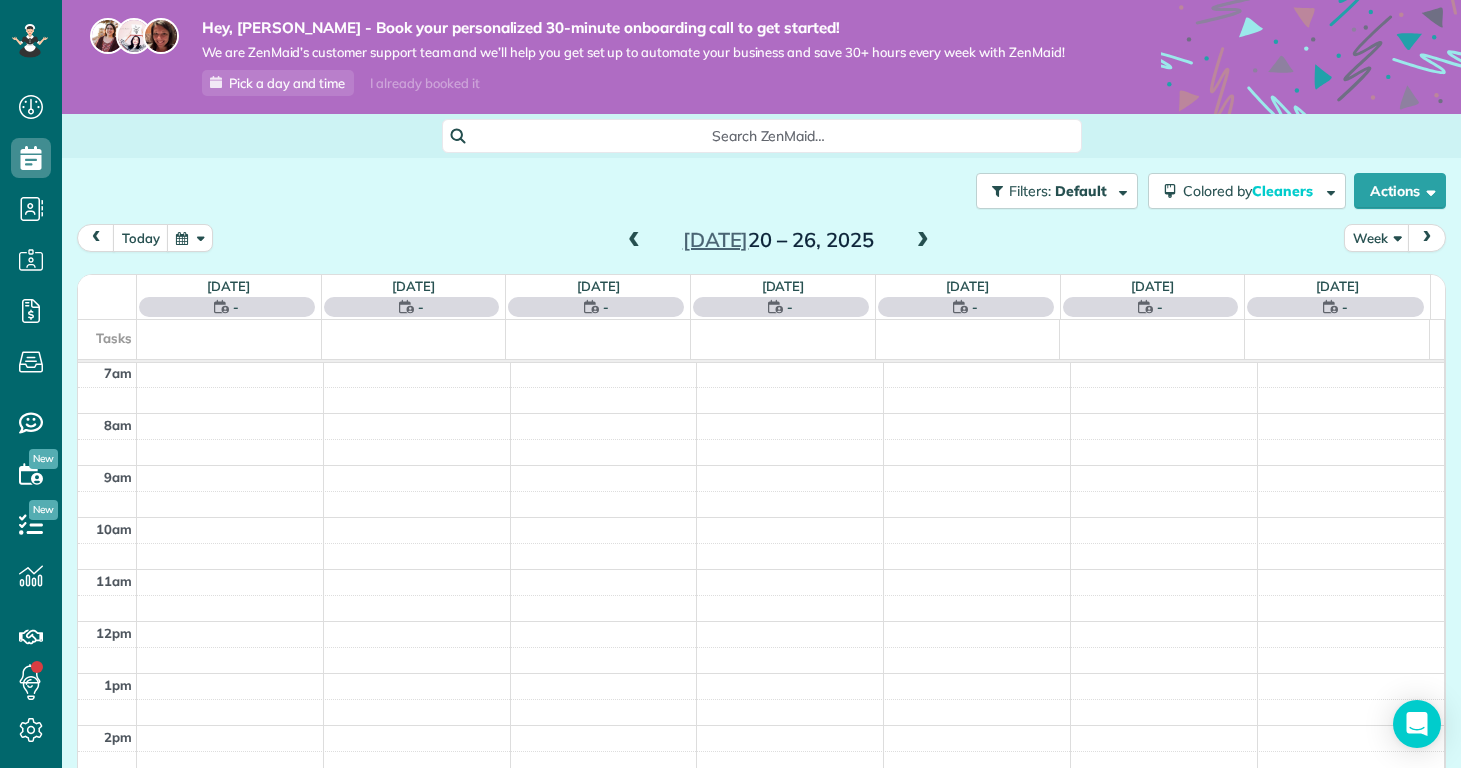 click at bounding box center [923, 241] 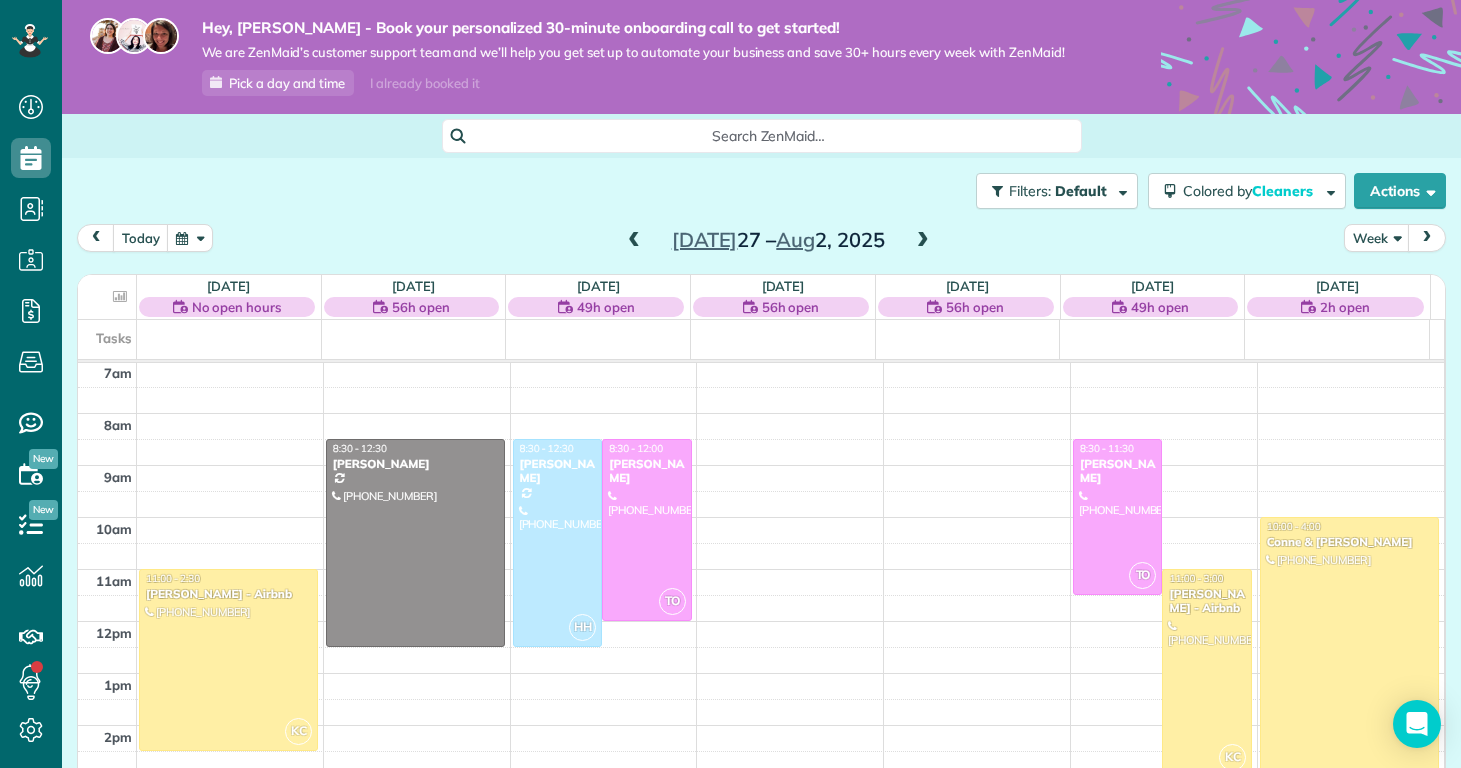 click at bounding box center [923, 241] 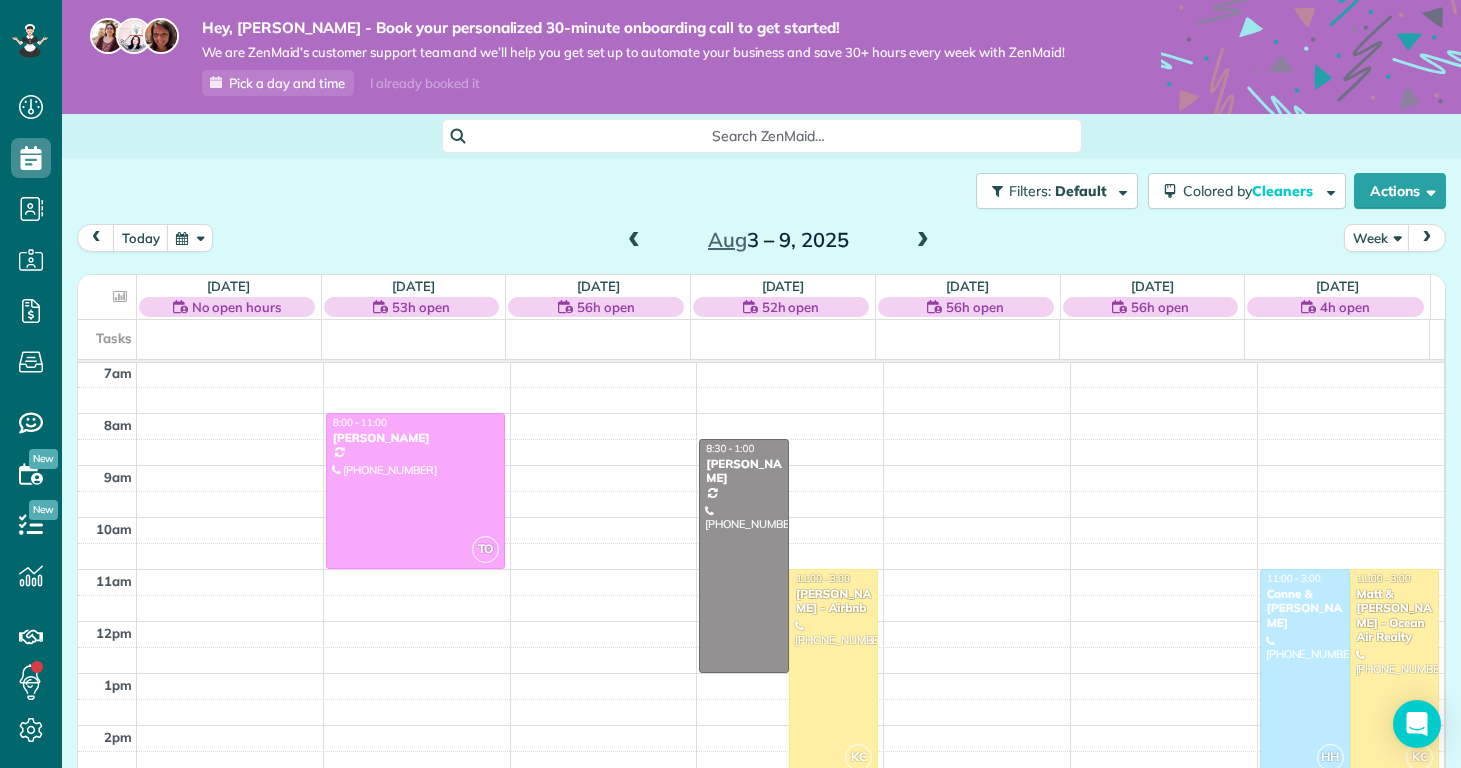 click on "Aug  3 – 9, 2025" at bounding box center [778, 240] 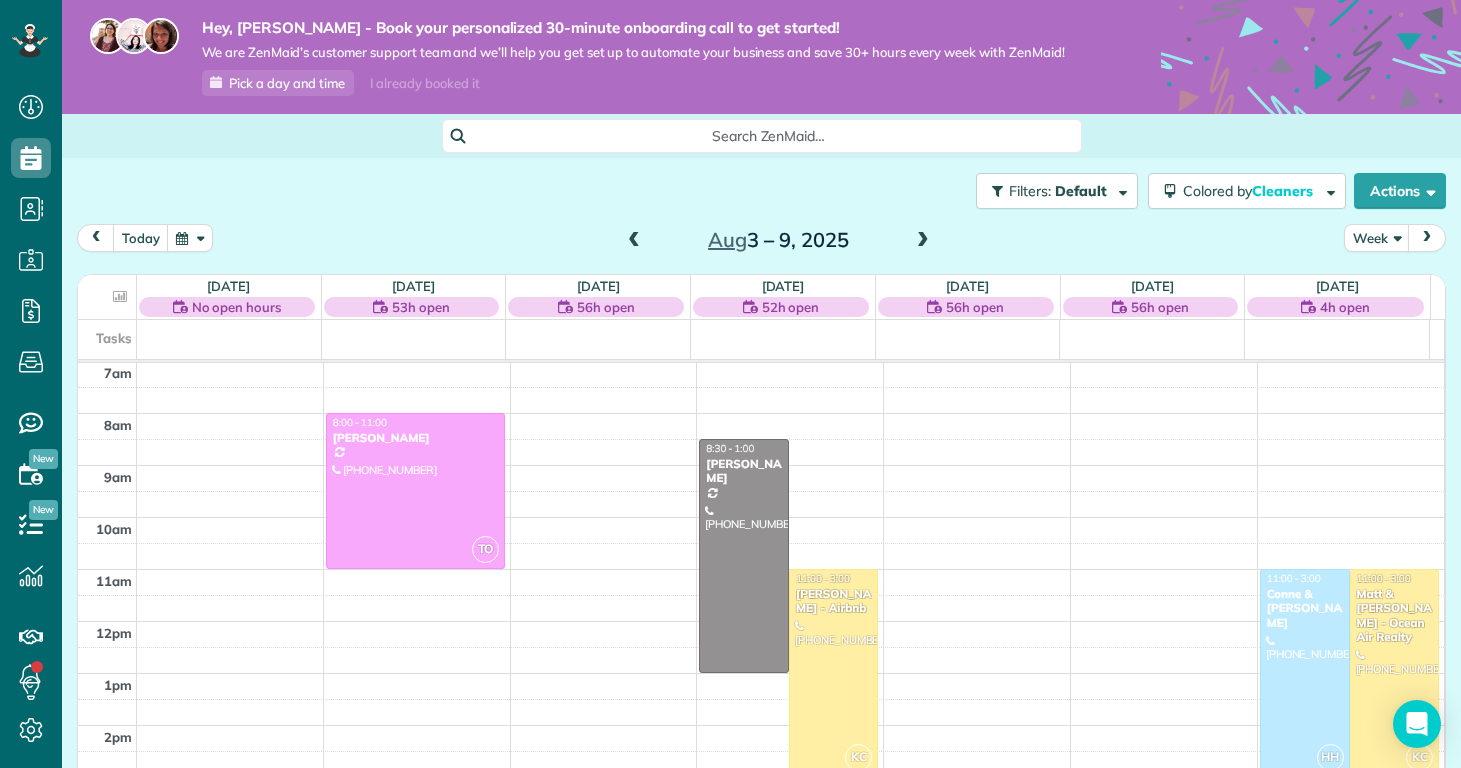 click at bounding box center [923, 241] 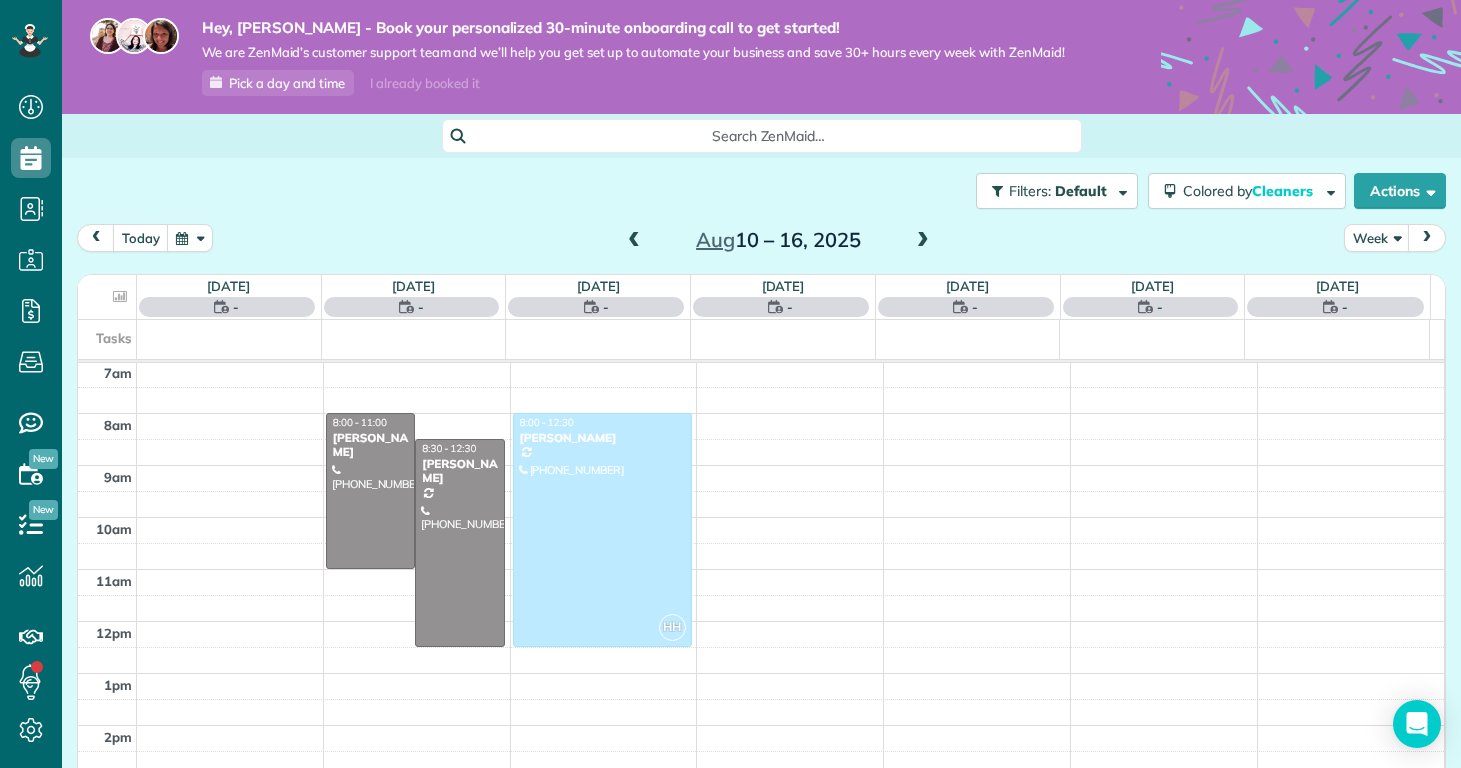 scroll, scrollTop: 365, scrollLeft: 0, axis: vertical 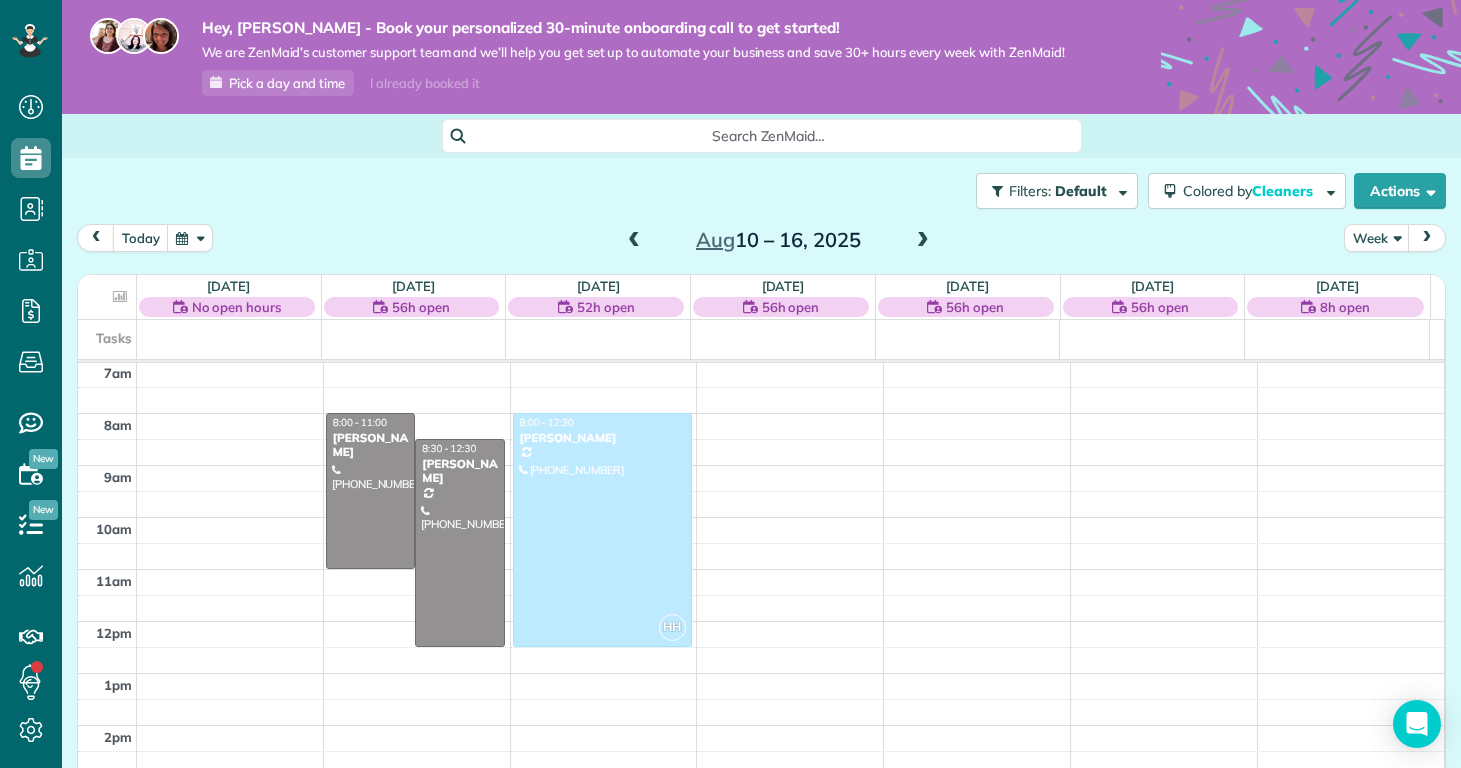 click at bounding box center (923, 241) 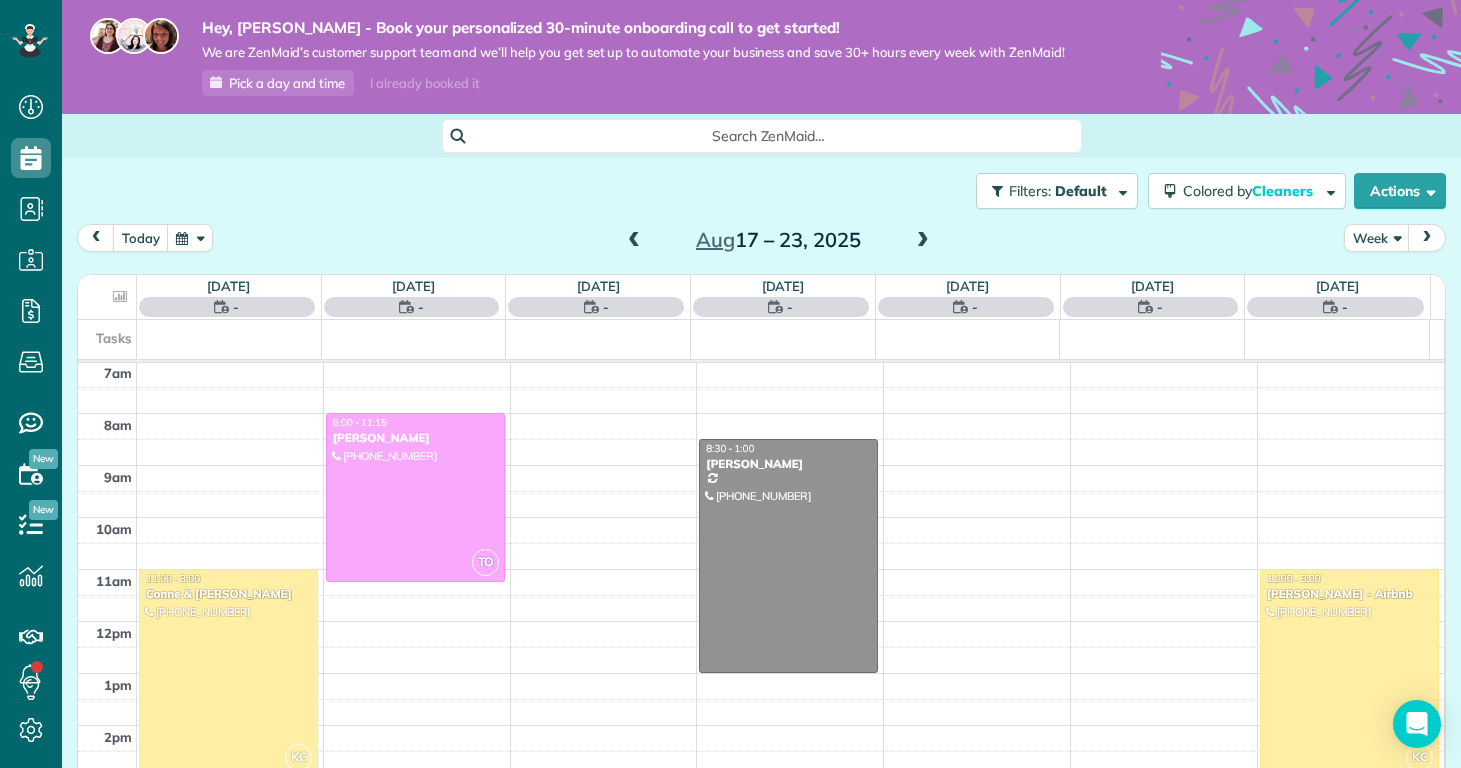 scroll, scrollTop: 365, scrollLeft: 0, axis: vertical 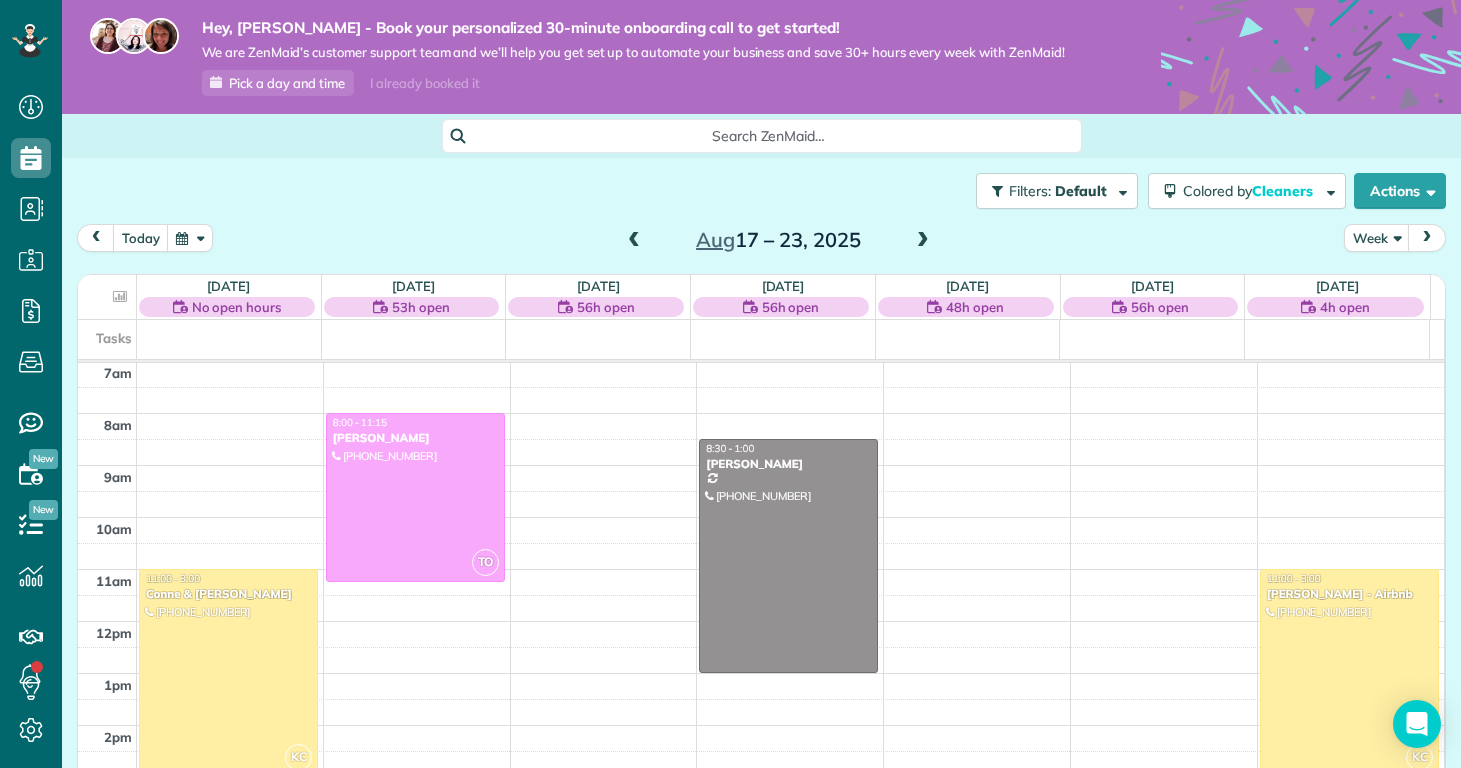 click at bounding box center [923, 241] 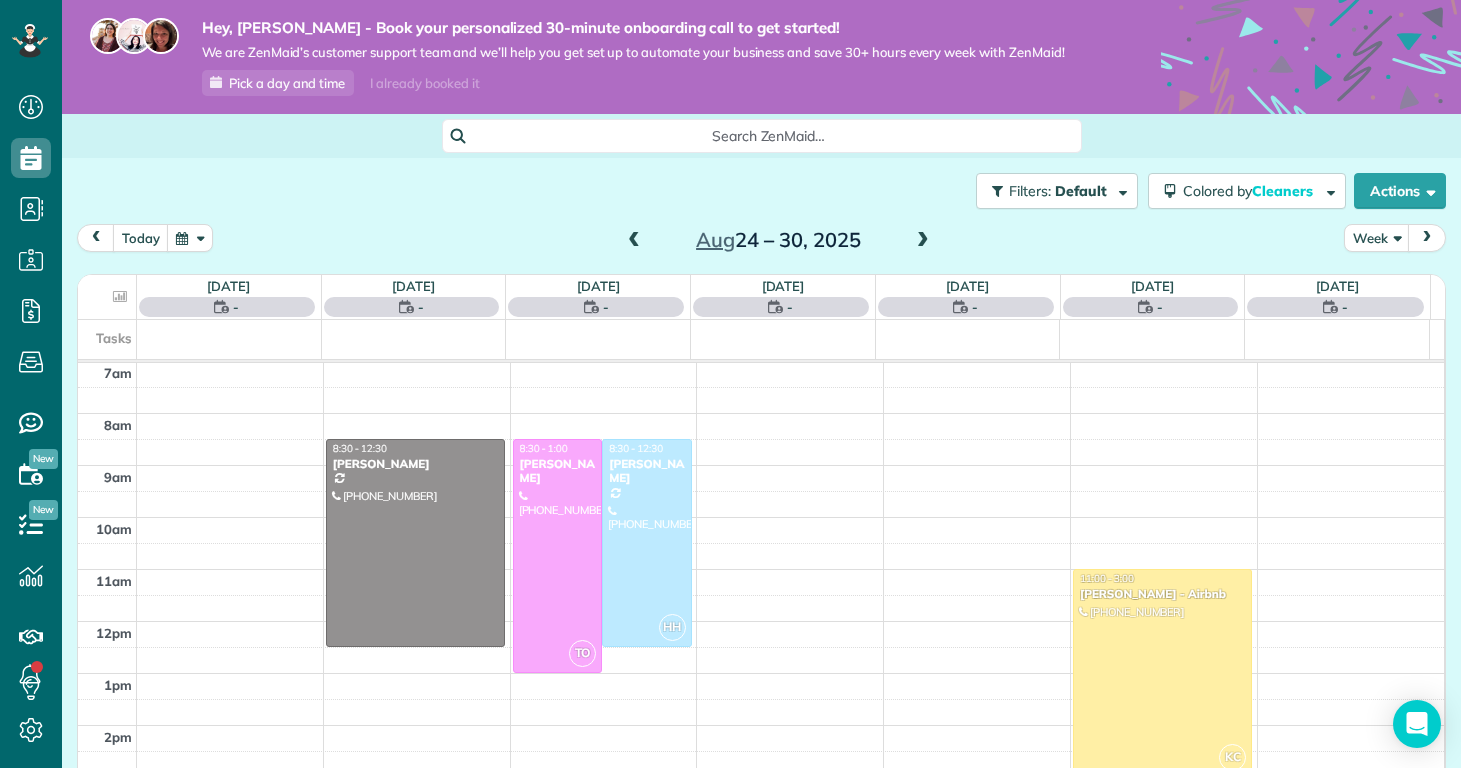 scroll, scrollTop: 365, scrollLeft: 0, axis: vertical 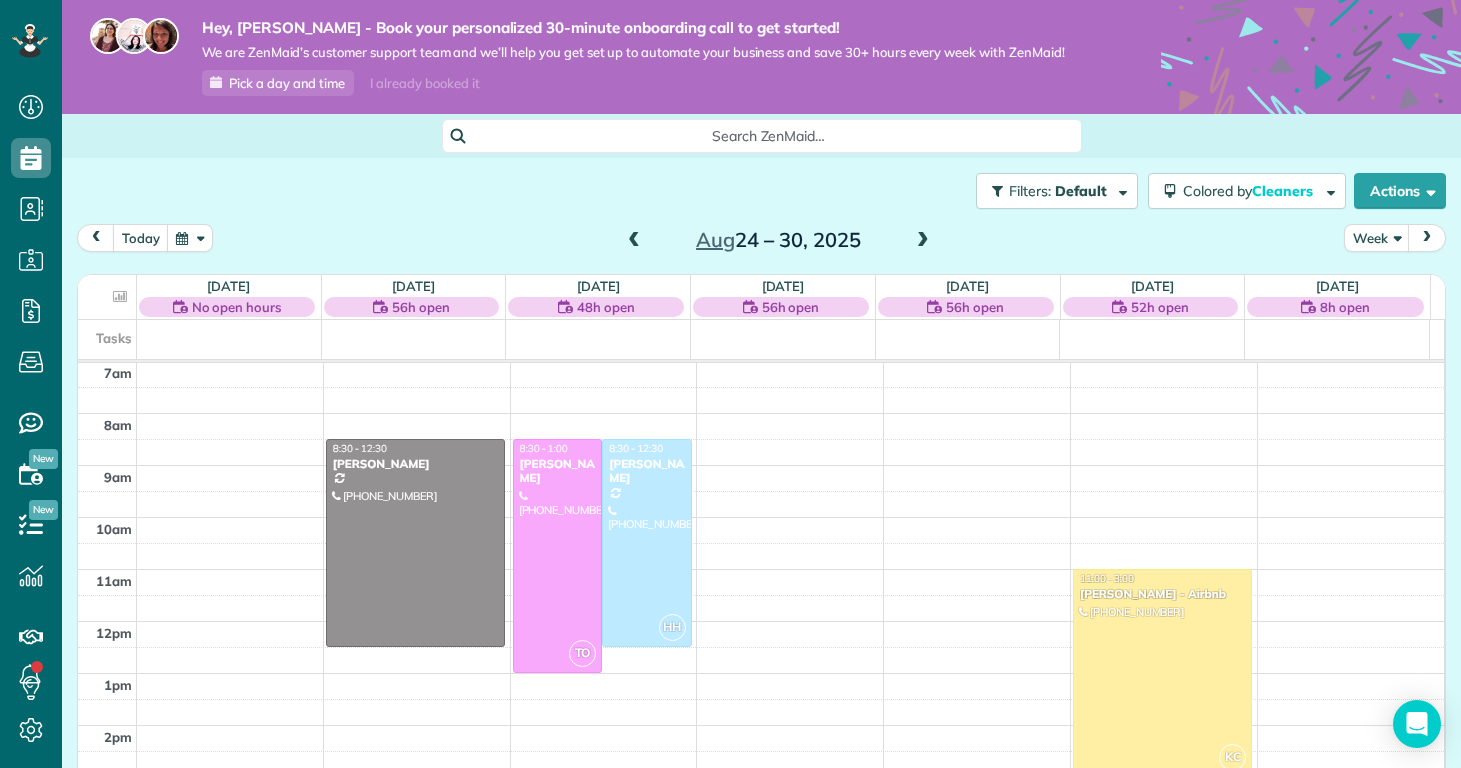click at bounding box center [923, 241] 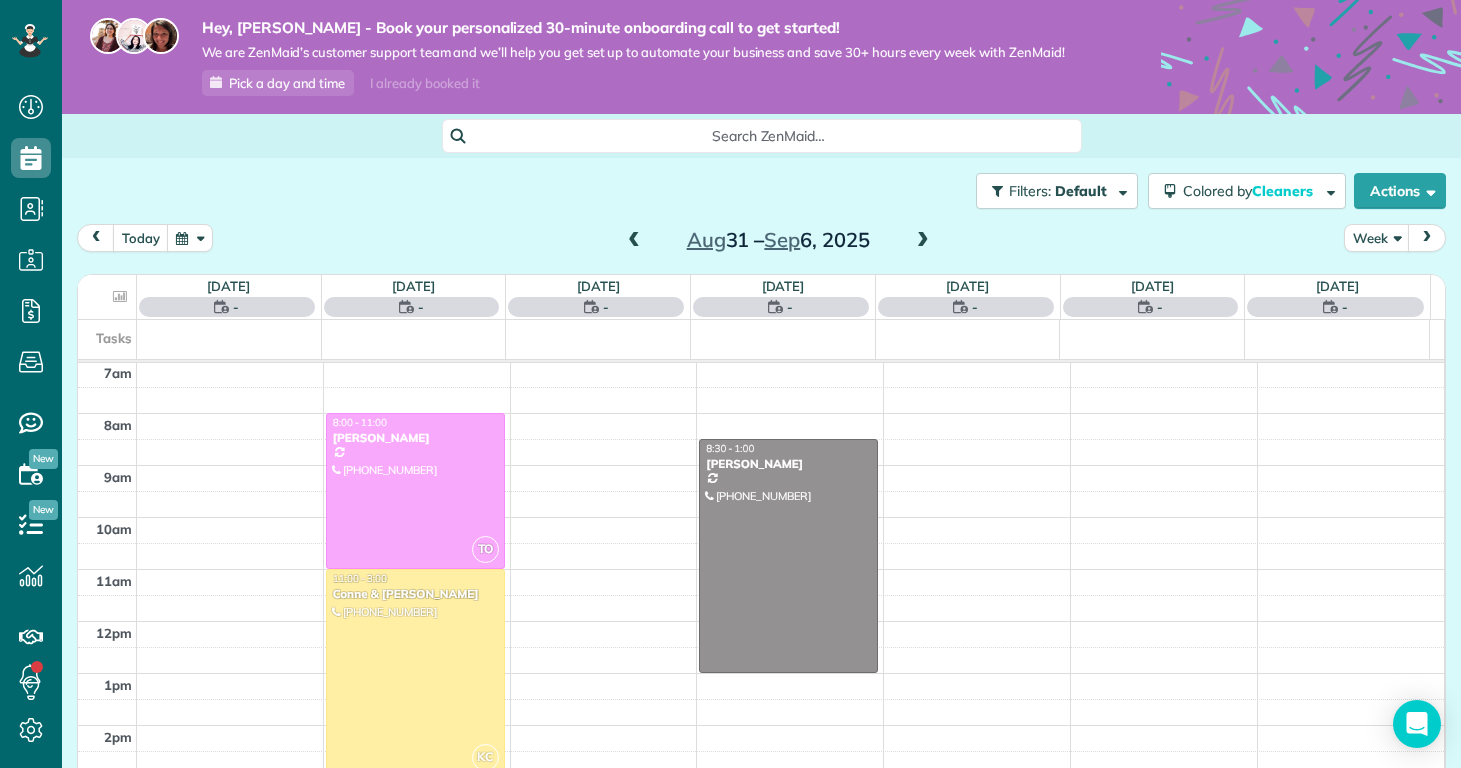 scroll, scrollTop: 365, scrollLeft: 0, axis: vertical 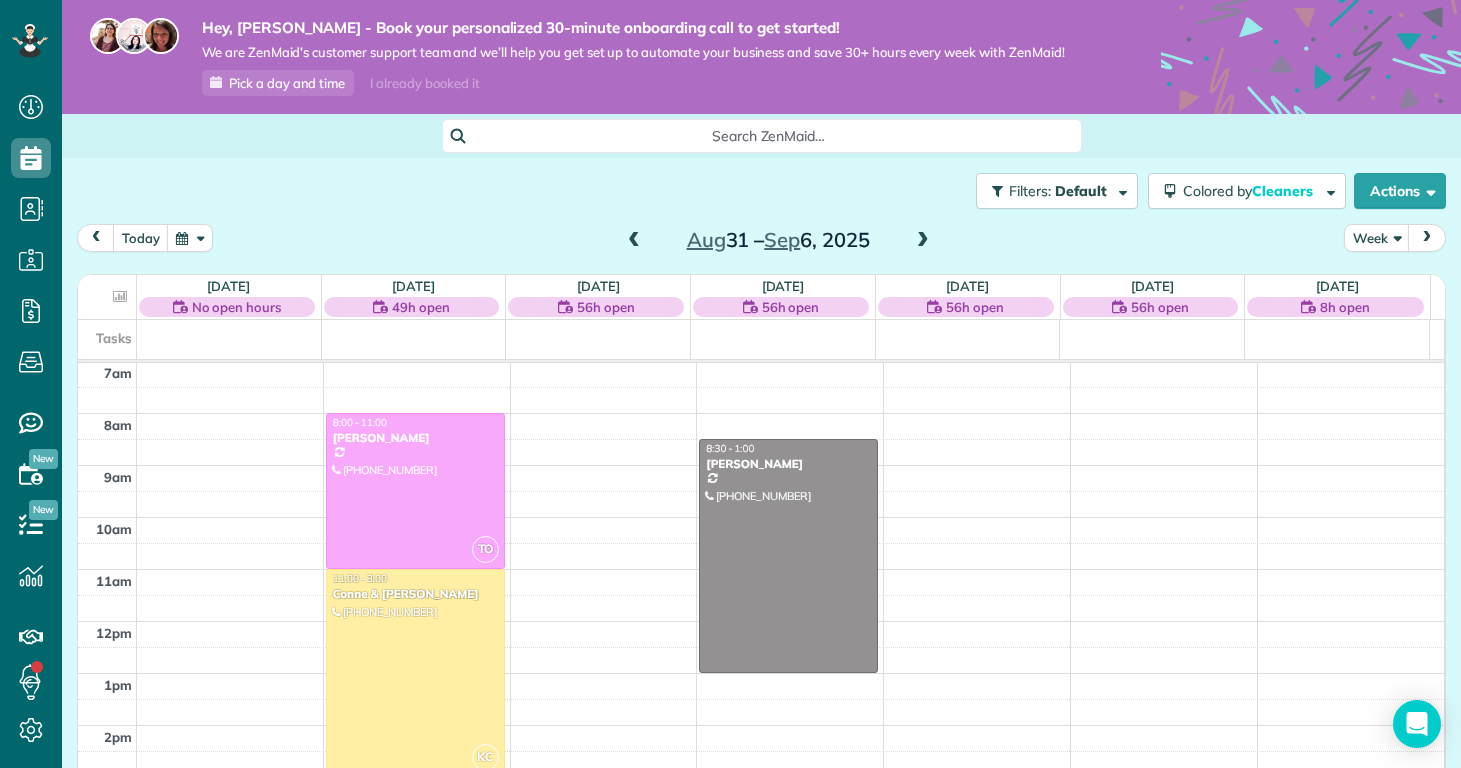 click at bounding box center (923, 241) 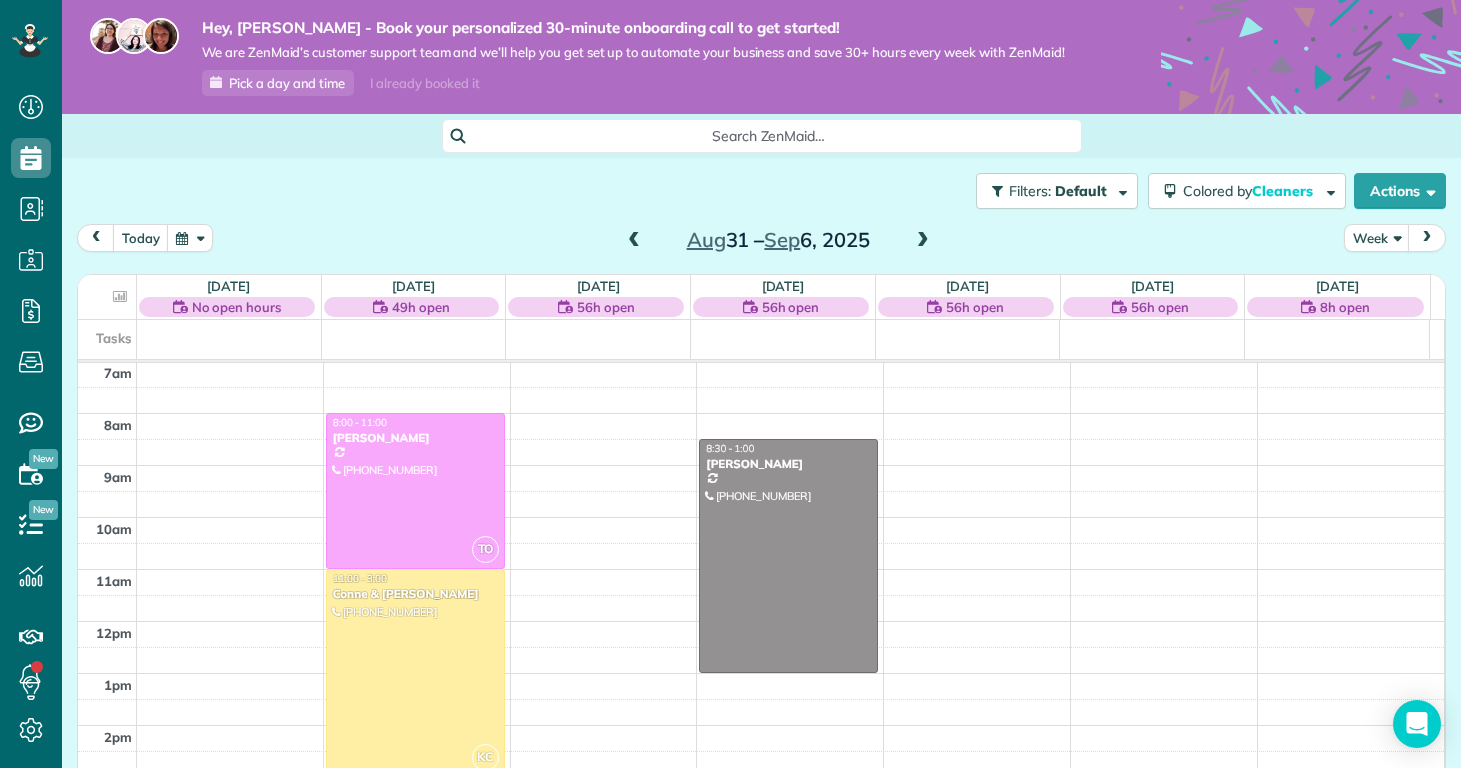 scroll, scrollTop: 365, scrollLeft: 0, axis: vertical 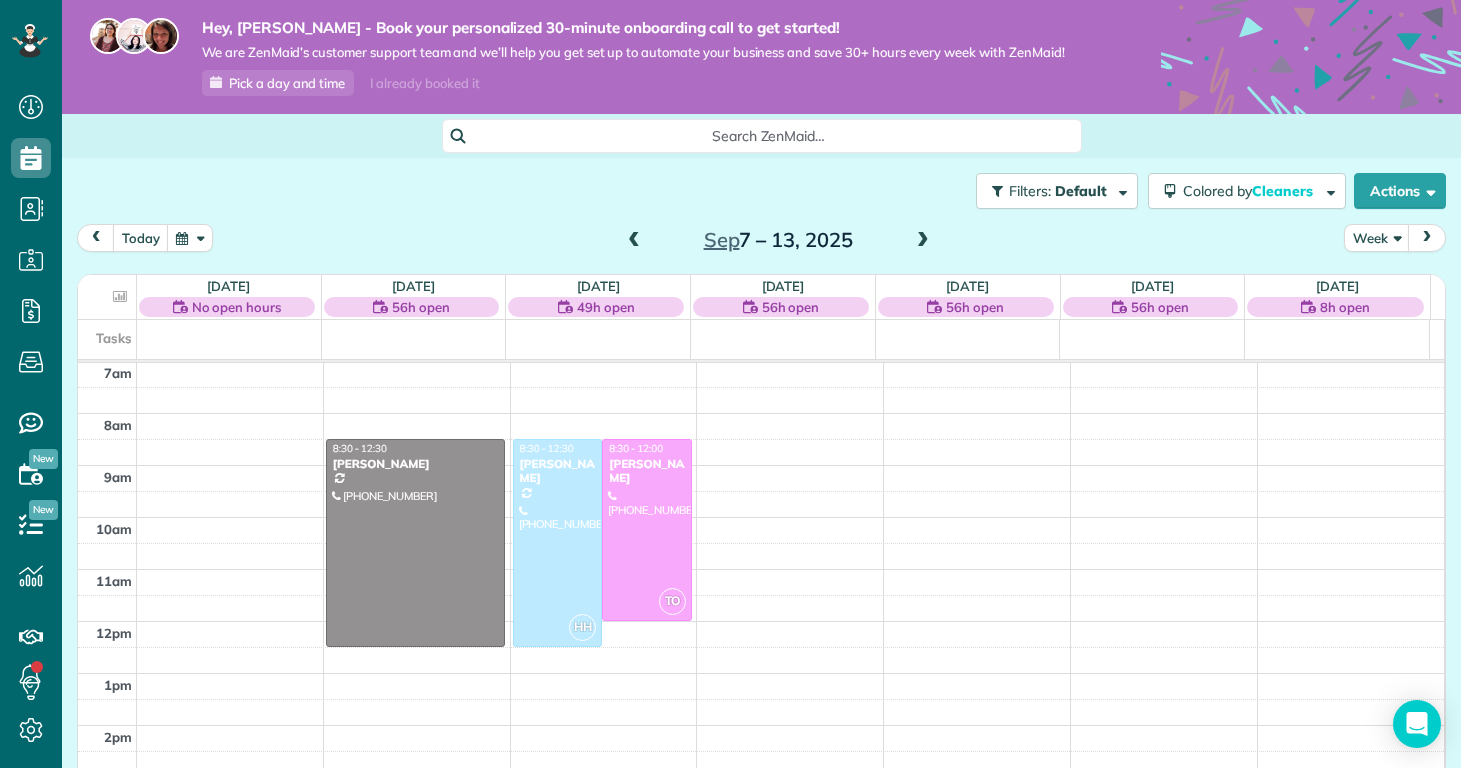 click at bounding box center [923, 241] 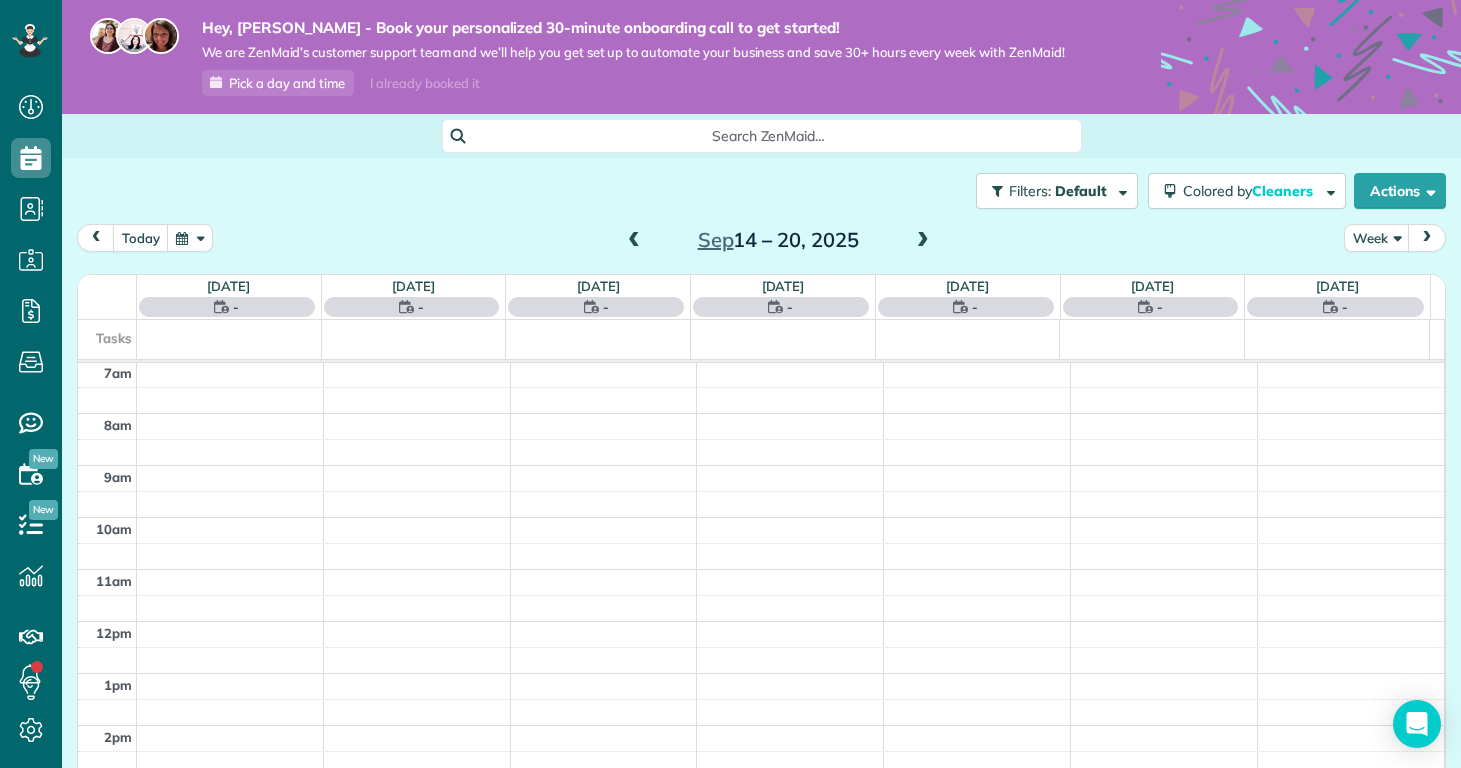 scroll, scrollTop: 365, scrollLeft: 0, axis: vertical 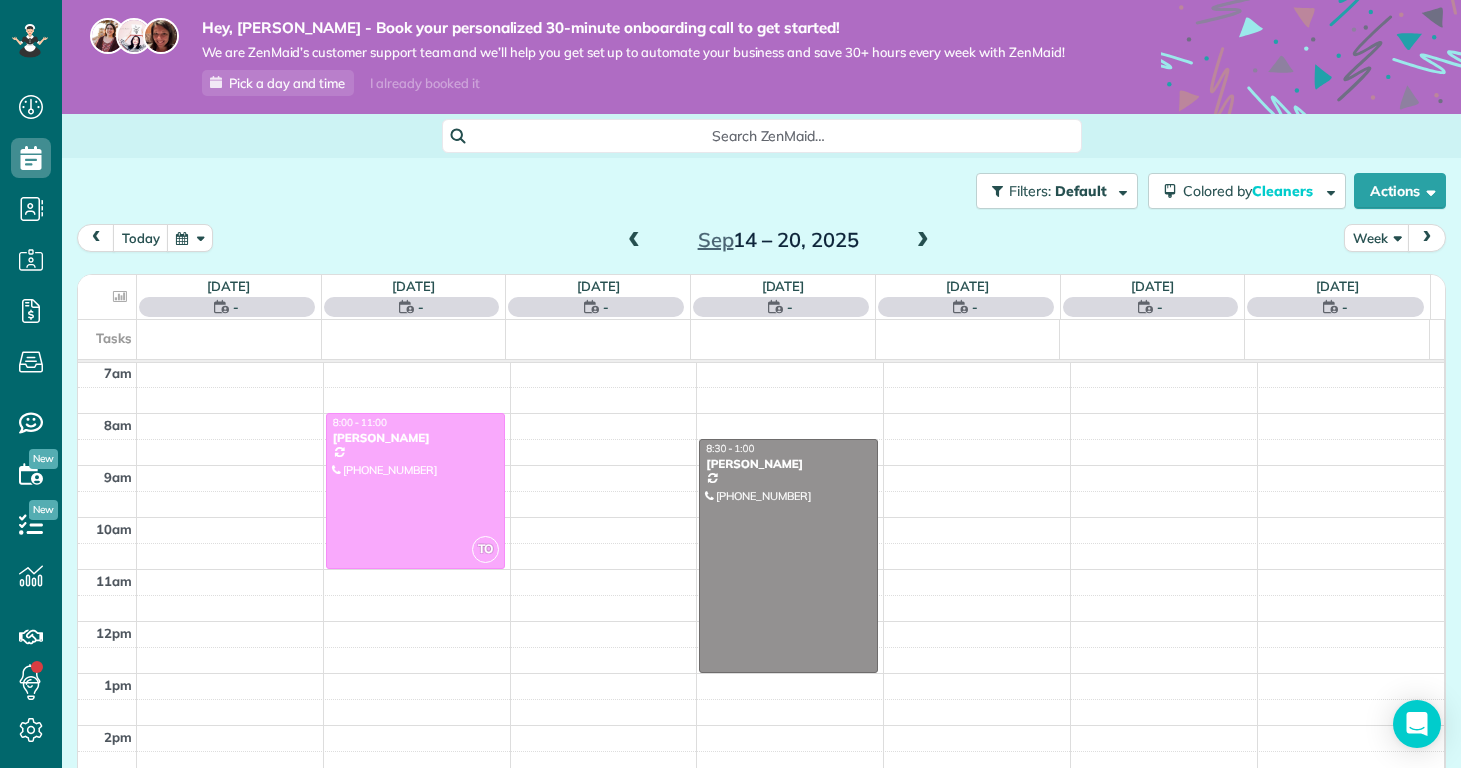 click at bounding box center [923, 241] 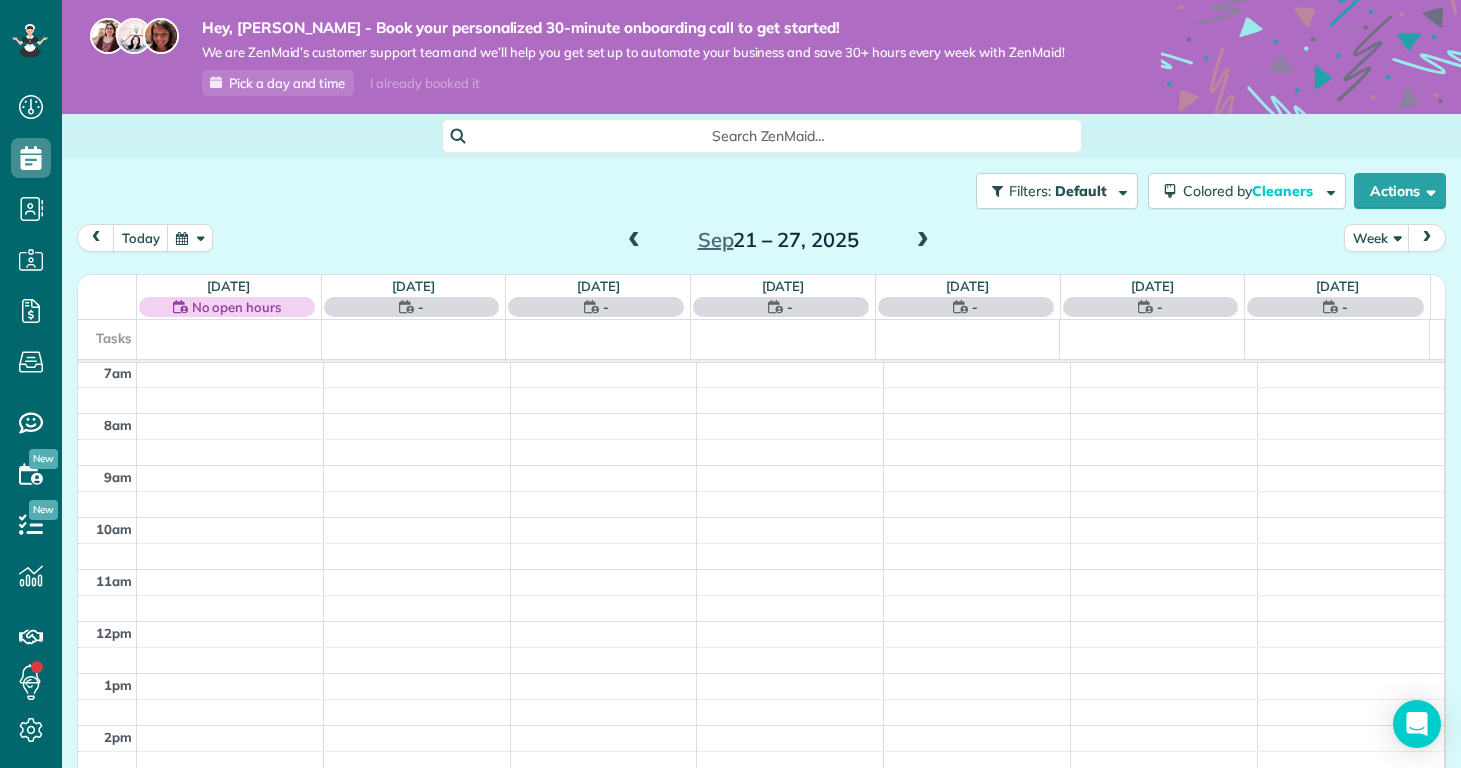 scroll, scrollTop: 365, scrollLeft: 0, axis: vertical 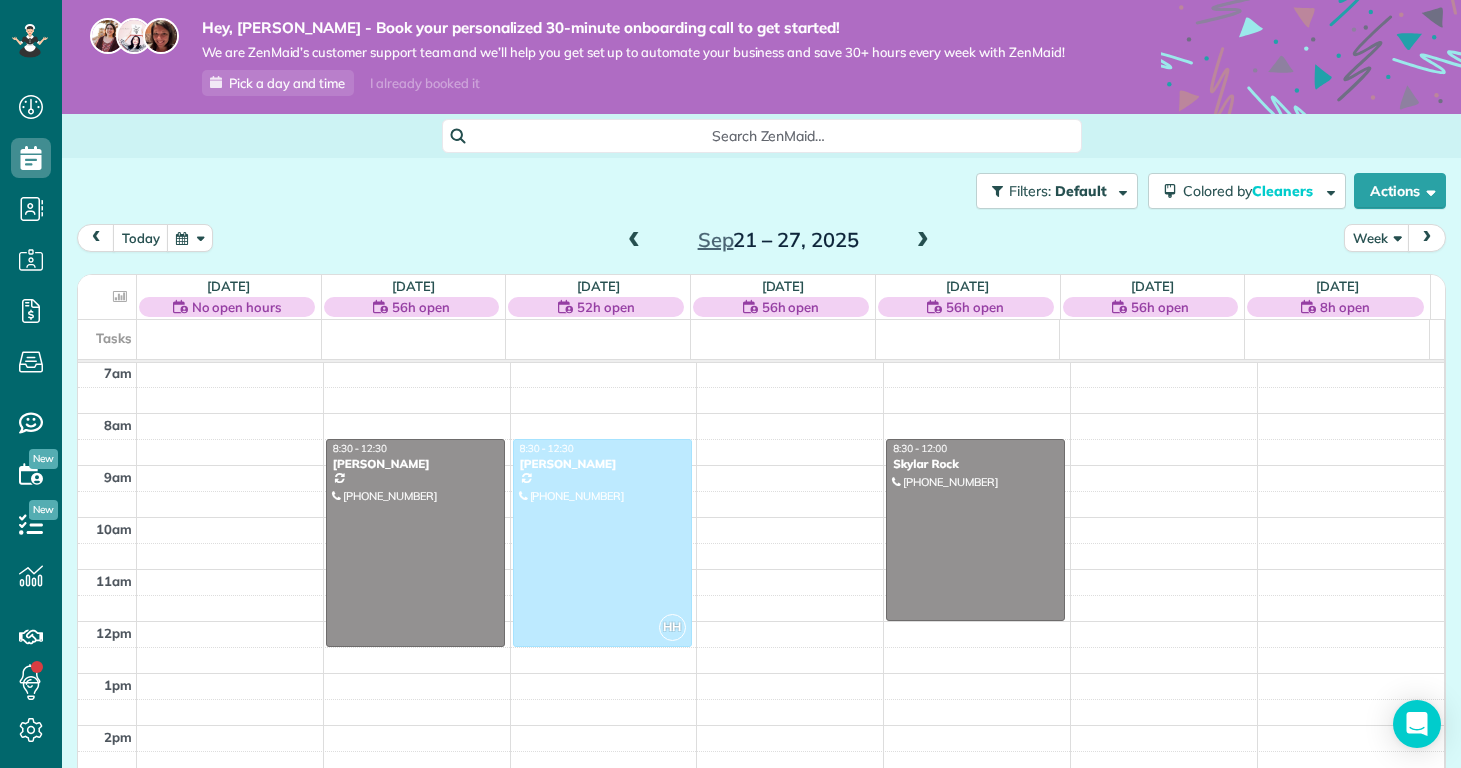 drag, startPoint x: 912, startPoint y: 252, endPoint x: 910, endPoint y: 502, distance: 250.008 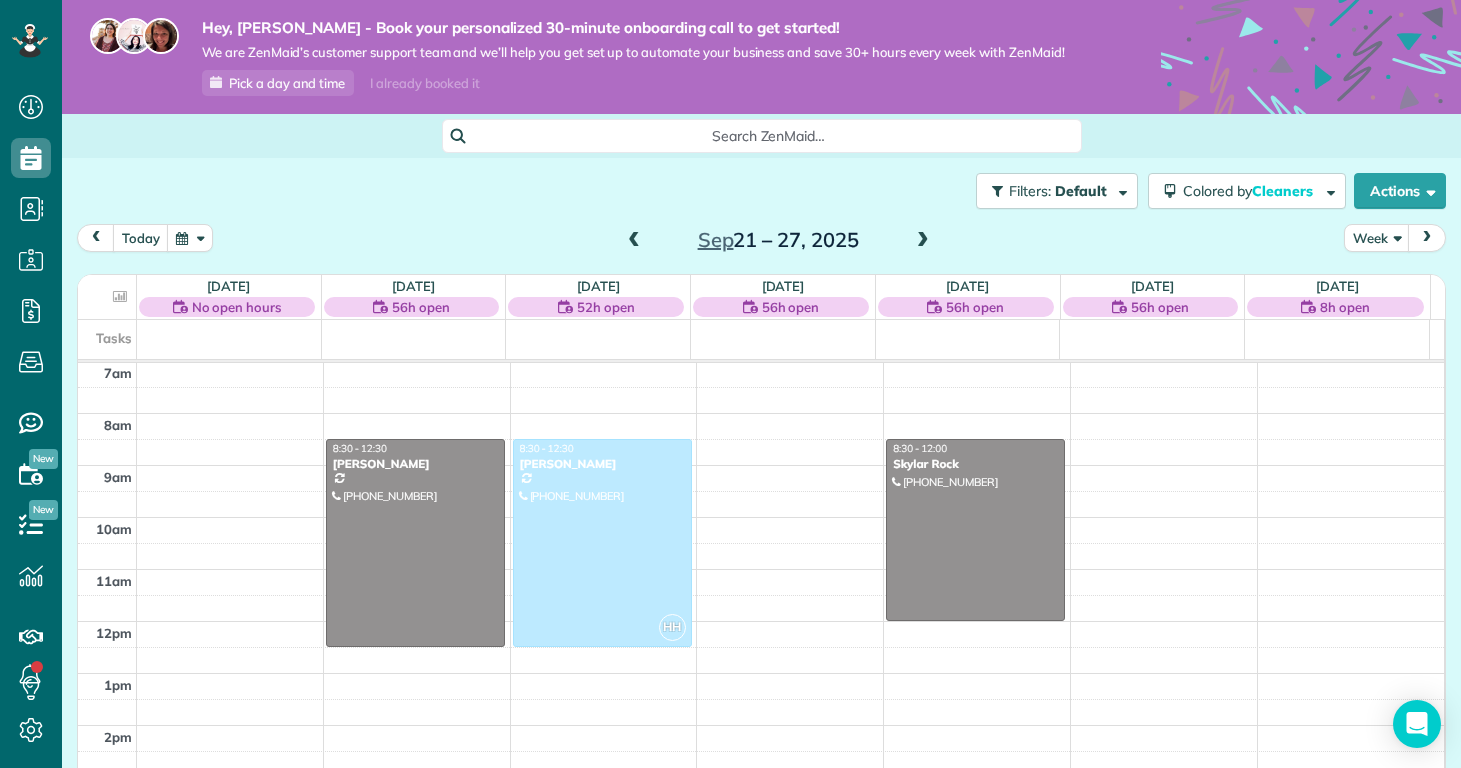 click on "today   Week Sep  21 – 27, 2025 Sun 9/21 No open hours No Appointments Mon 9/22 56h open $0.00 0  Man Hours 1  Appointments 0% Paid 0% Assigned Tue 9/23 52h open $0.00 4  Man Hours 1  Appointments 0% Paid All Assigned Wed 9/24 56h open No Appointments Thu 9/25 56h open $0.00 0  Man Hours 1  Appointments 0% Paid 0% Assigned Fri 9/26 56h open No Appointments Sat 9/27 8h open No Appointments Tasks 12am 1am 2am 3am 4am 5am 6am 7am 8am 9am 10am 11am 12pm 1pm 2pm 3pm 4pm 5pm 6pm 7pm 8pm 9pm 10pm 11pm 8:30 - 12:30 Kathleen Bengaly (520) 509-5735 4662 Butler Drive South Midwaypark ?, NC ? HH 8:30 - 12:30 Margaret Black (914) 316-3721 119 Bernhurst Rd New Bern, NC 28560 8:30 - 12:00 Skylar Rock (910) 833-0462 104 Jenna Rea Road Hubert, NC 28539" at bounding box center (761, 533) 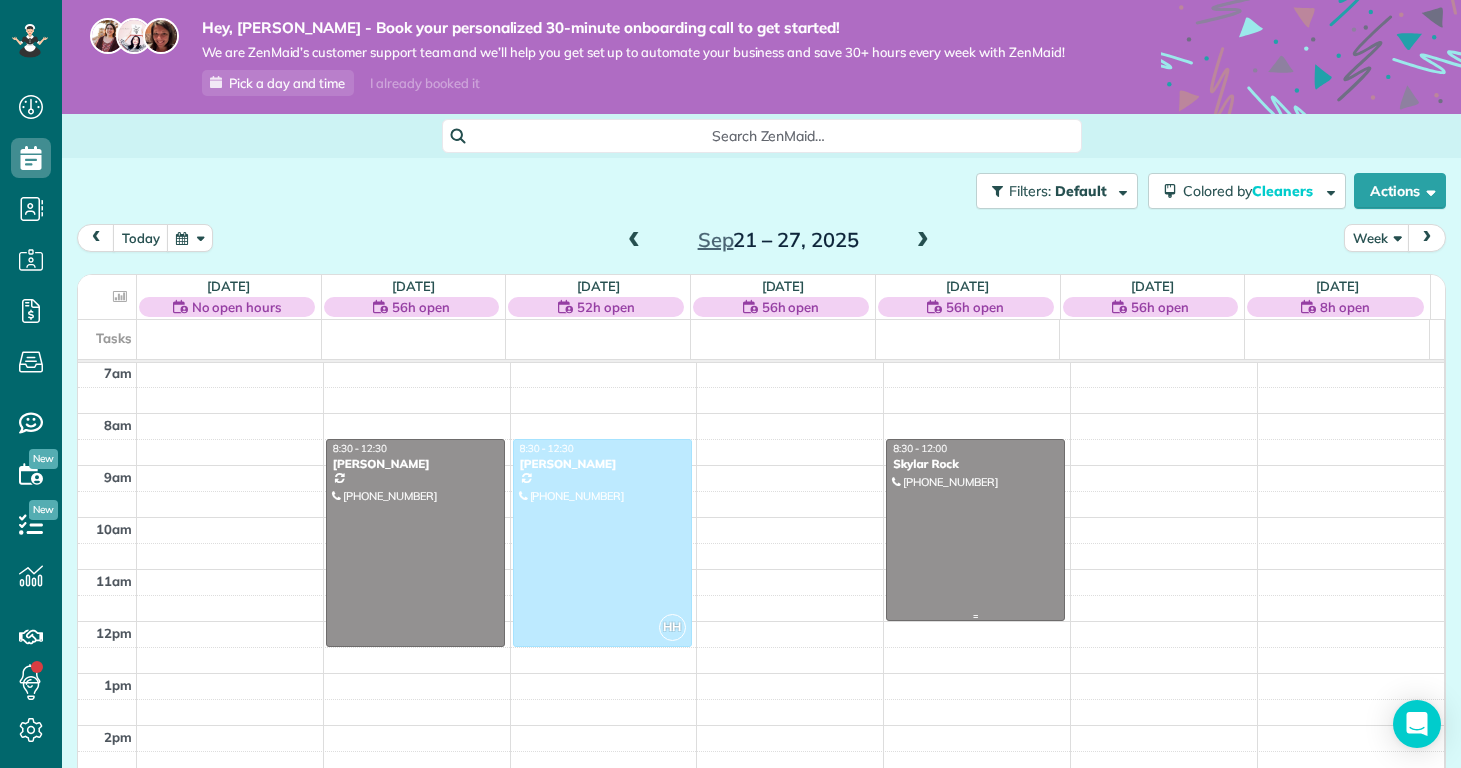 click at bounding box center [975, 530] 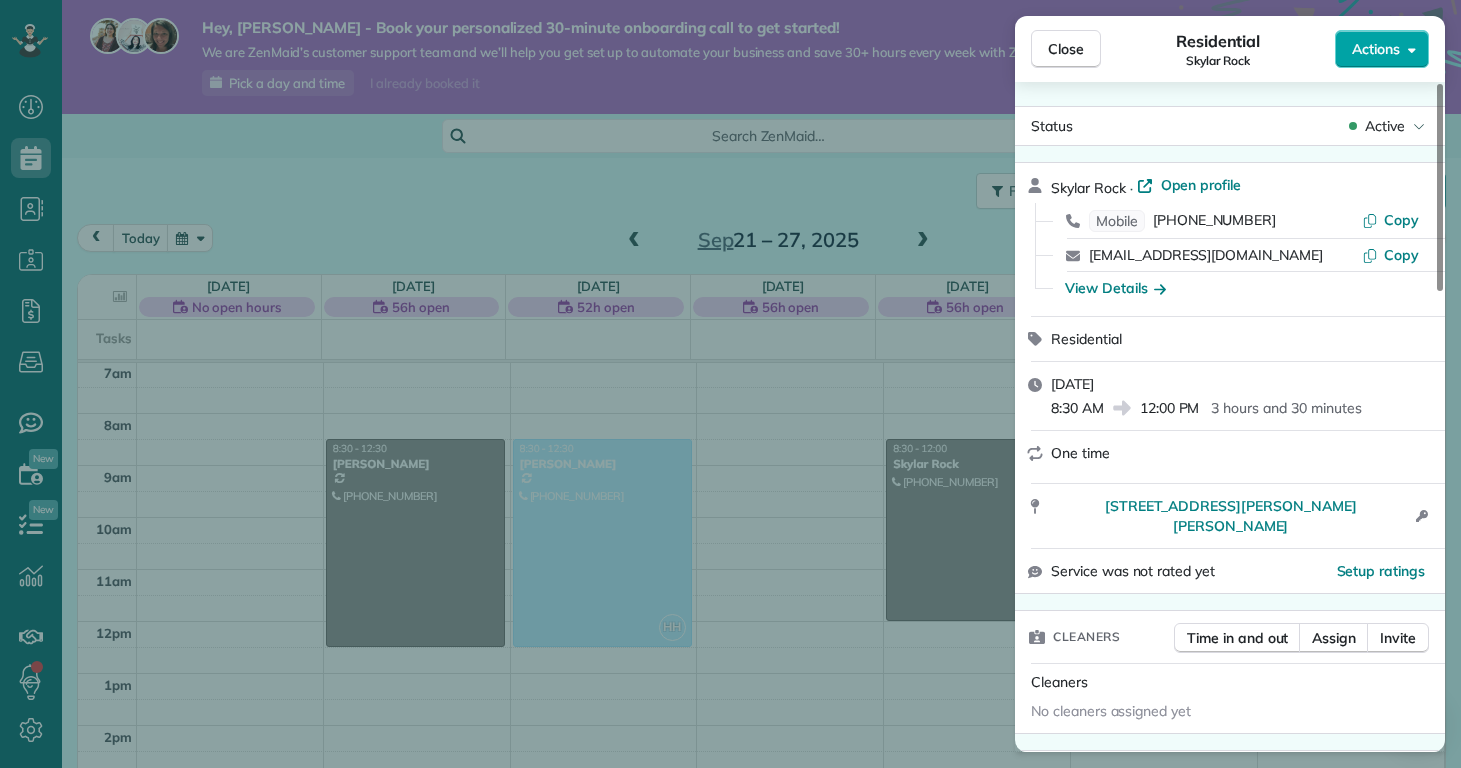 click 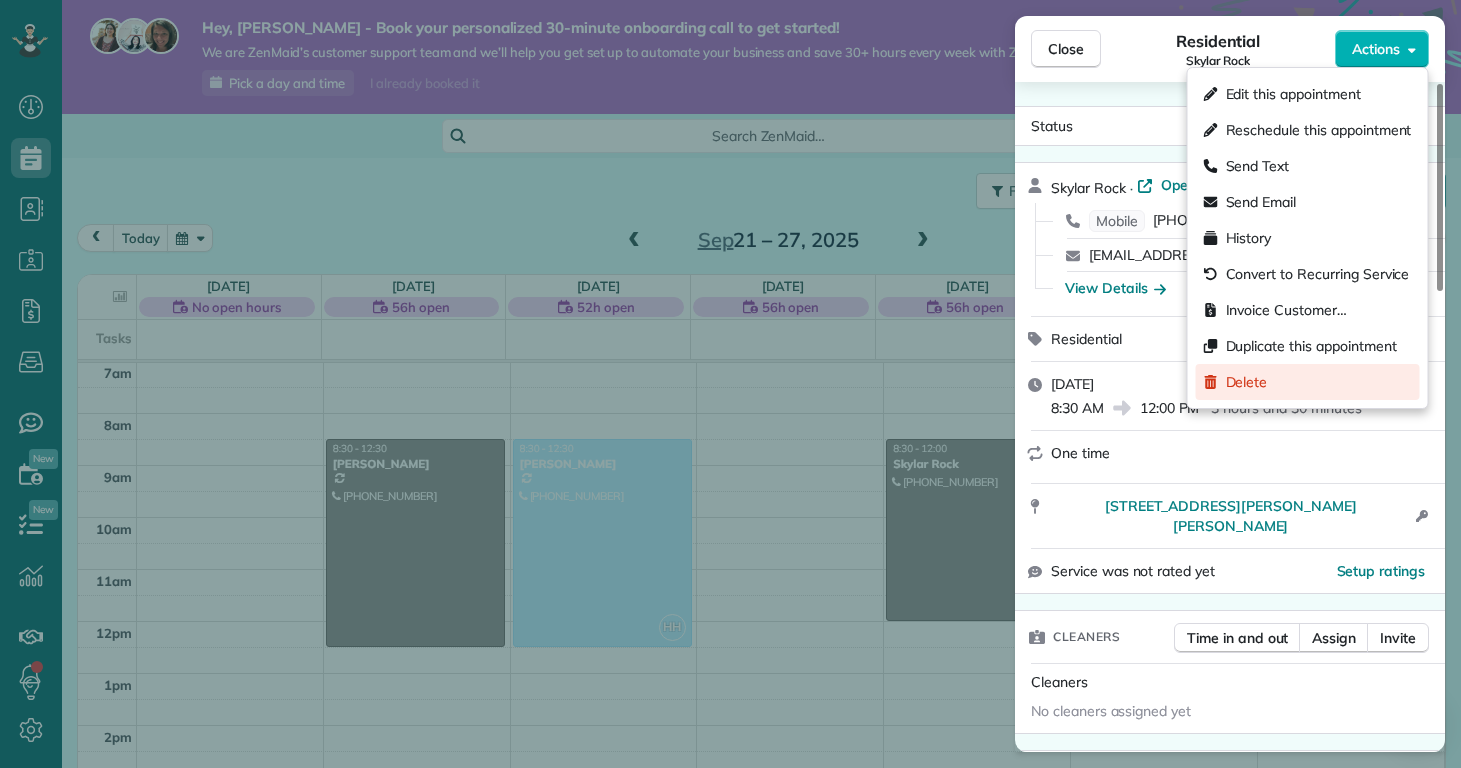 click on "Delete" at bounding box center (1308, 382) 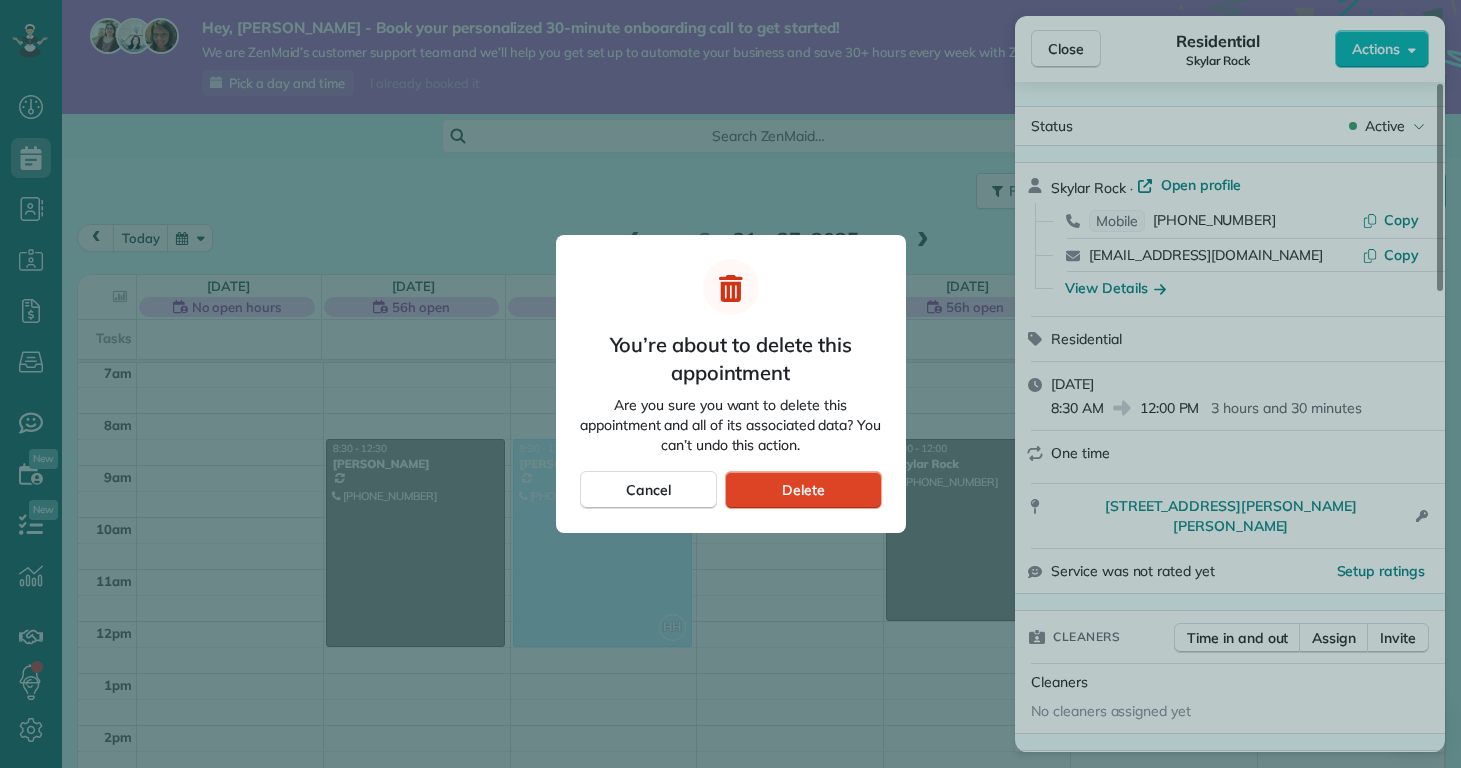 click on "Delete" at bounding box center [803, 490] 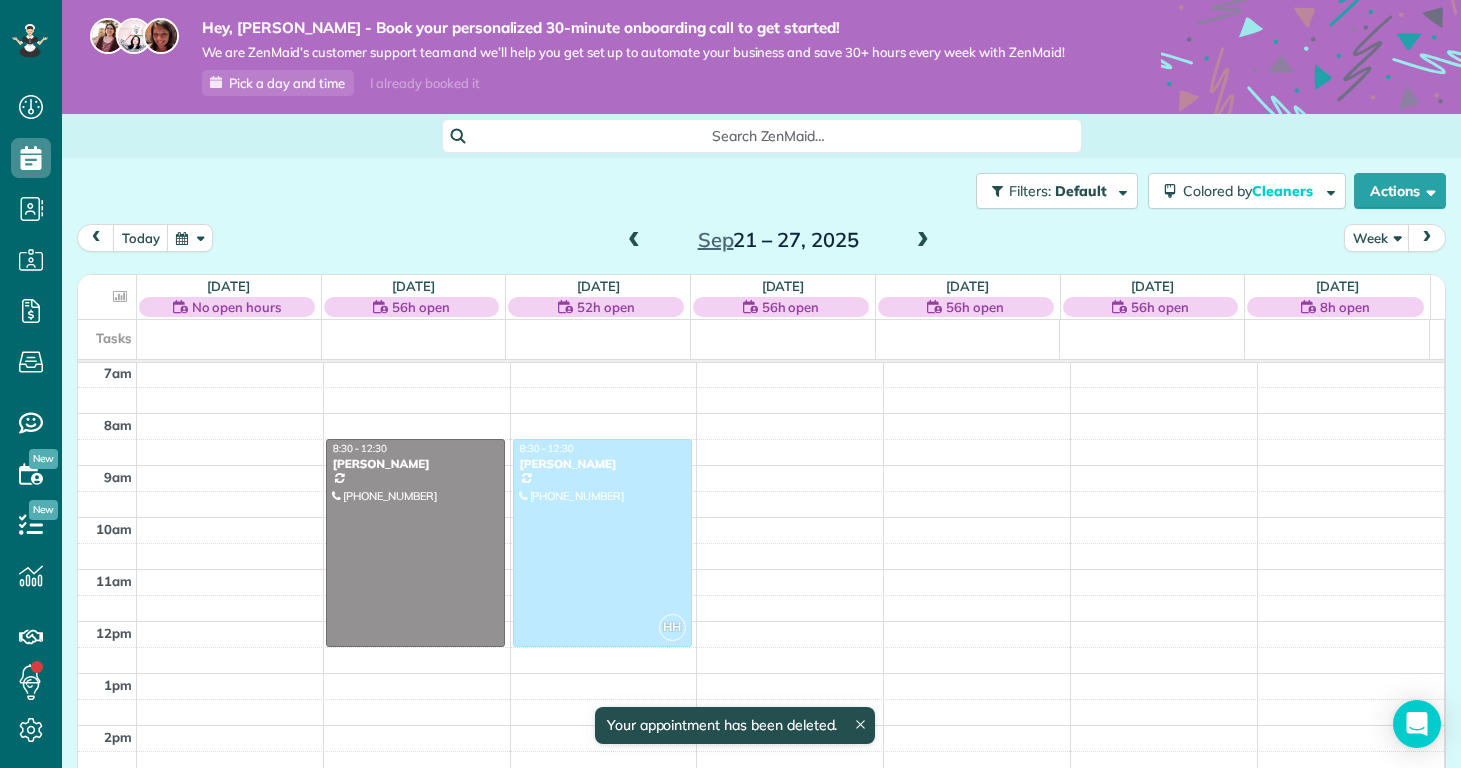 scroll, scrollTop: 365, scrollLeft: 0, axis: vertical 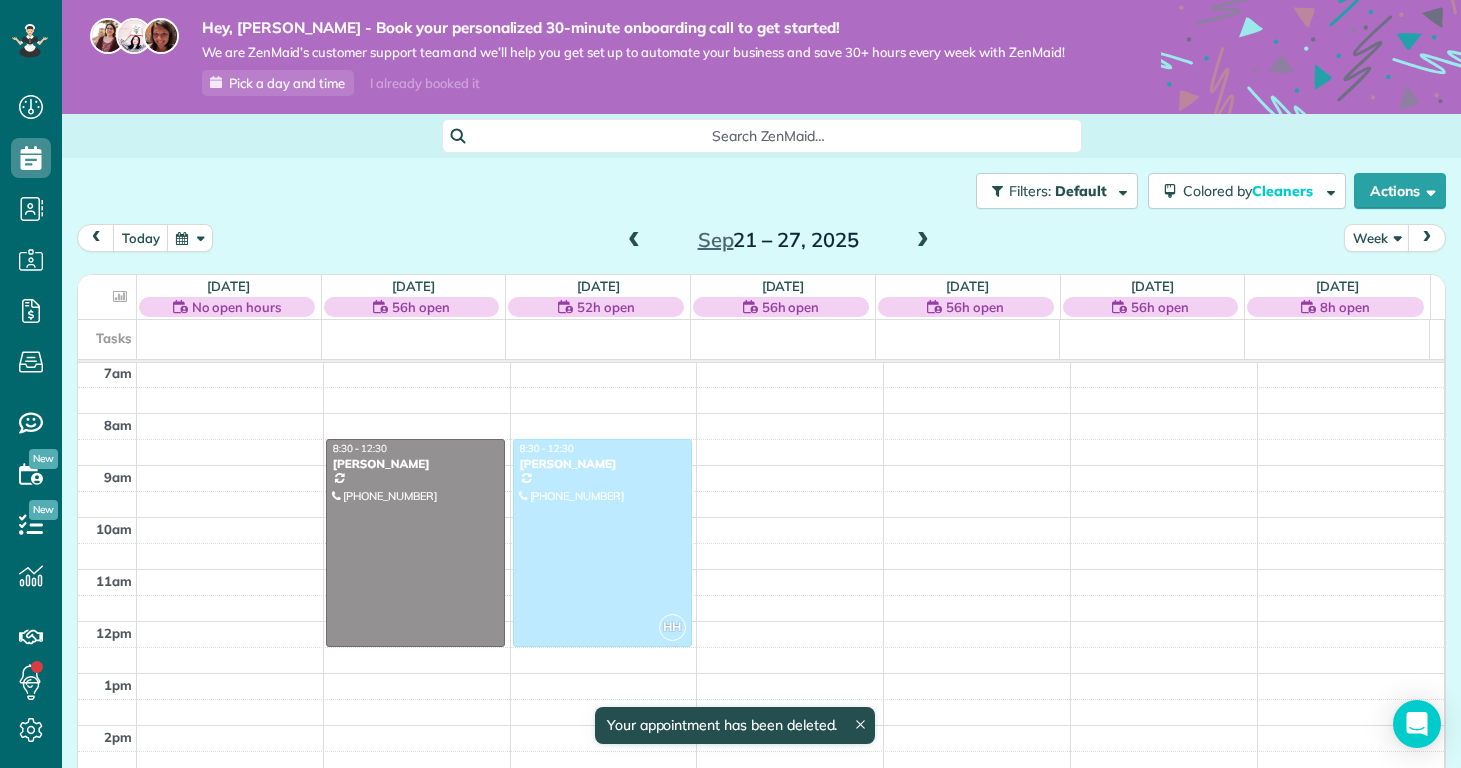 click at bounding box center [923, 241] 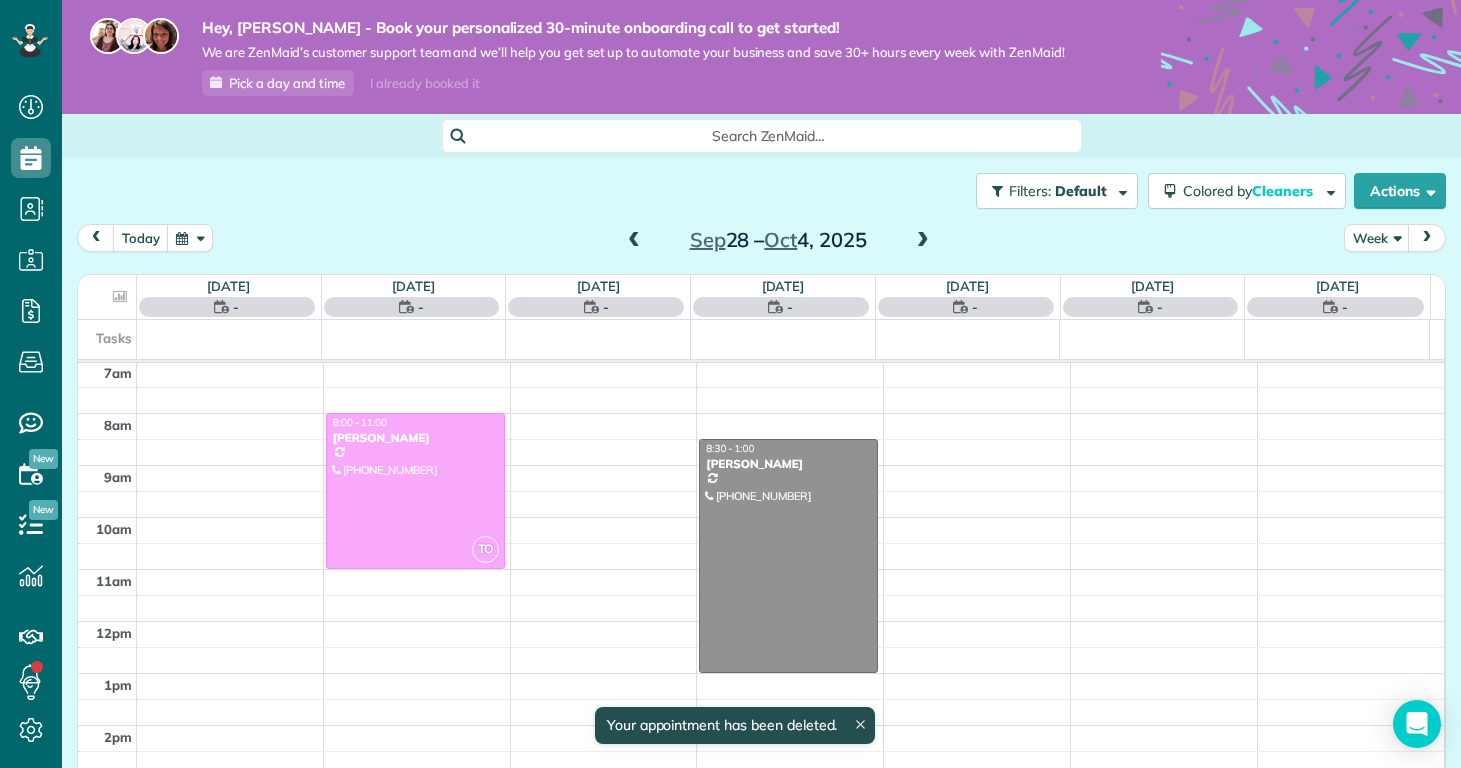 scroll, scrollTop: 365, scrollLeft: 0, axis: vertical 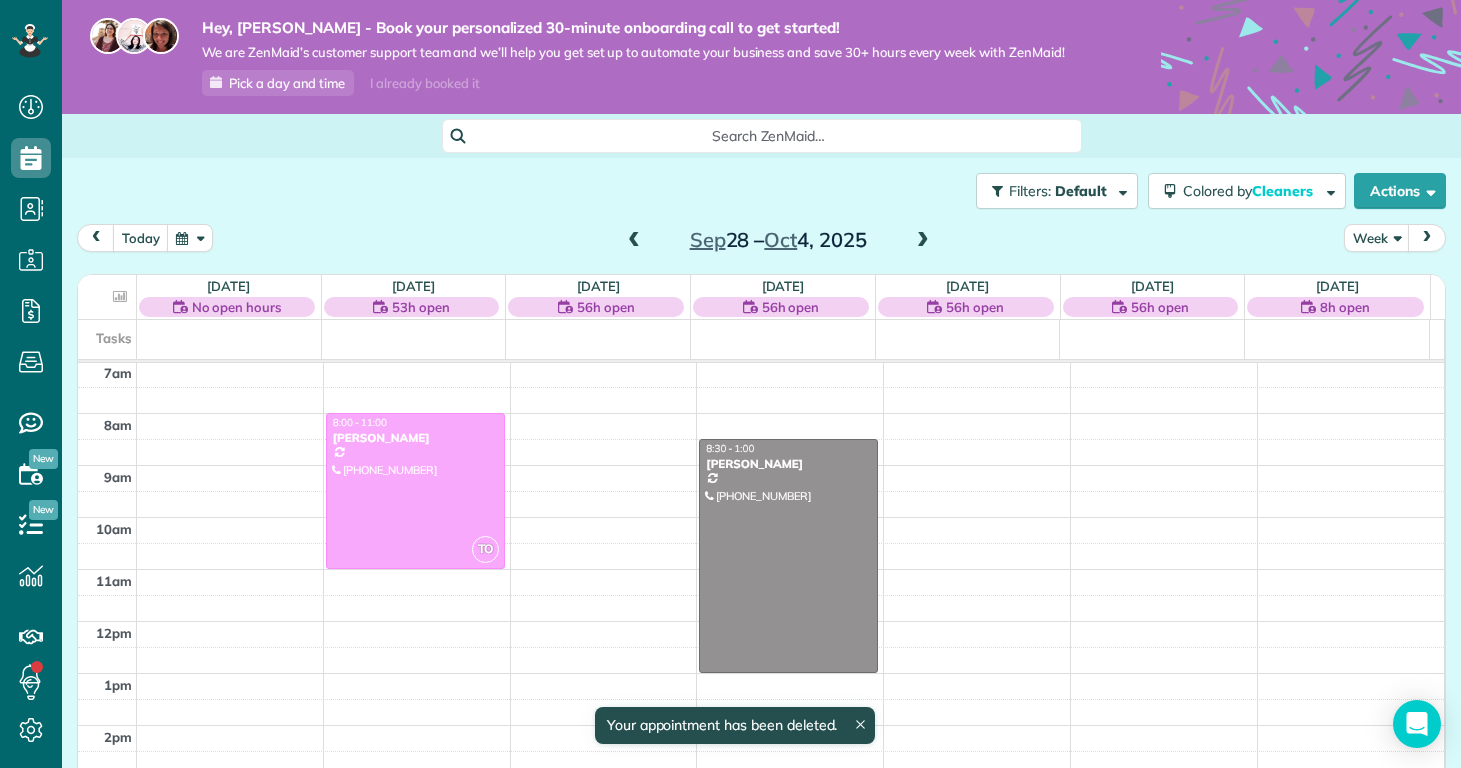 click at bounding box center (923, 241) 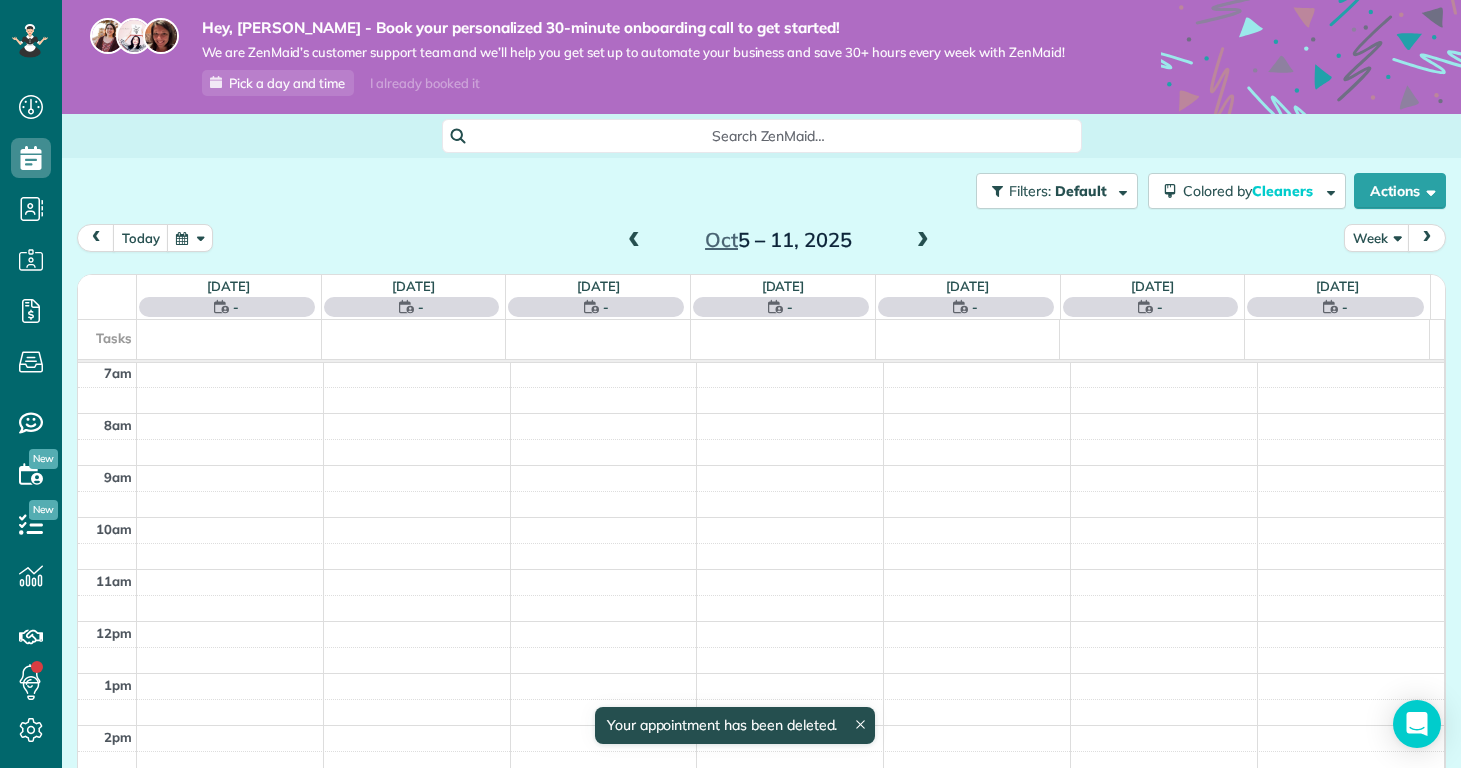 scroll, scrollTop: 365, scrollLeft: 0, axis: vertical 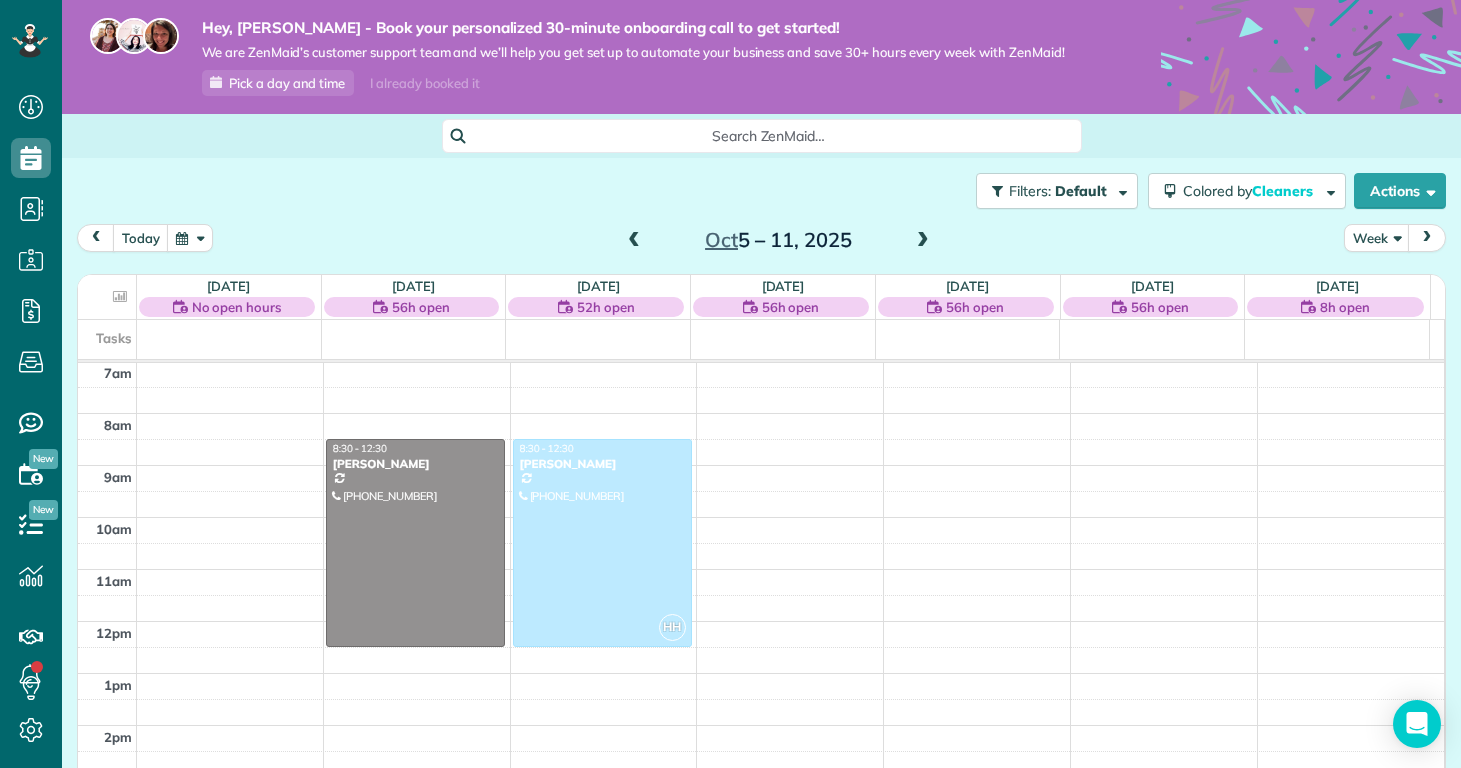 click at bounding box center [923, 241] 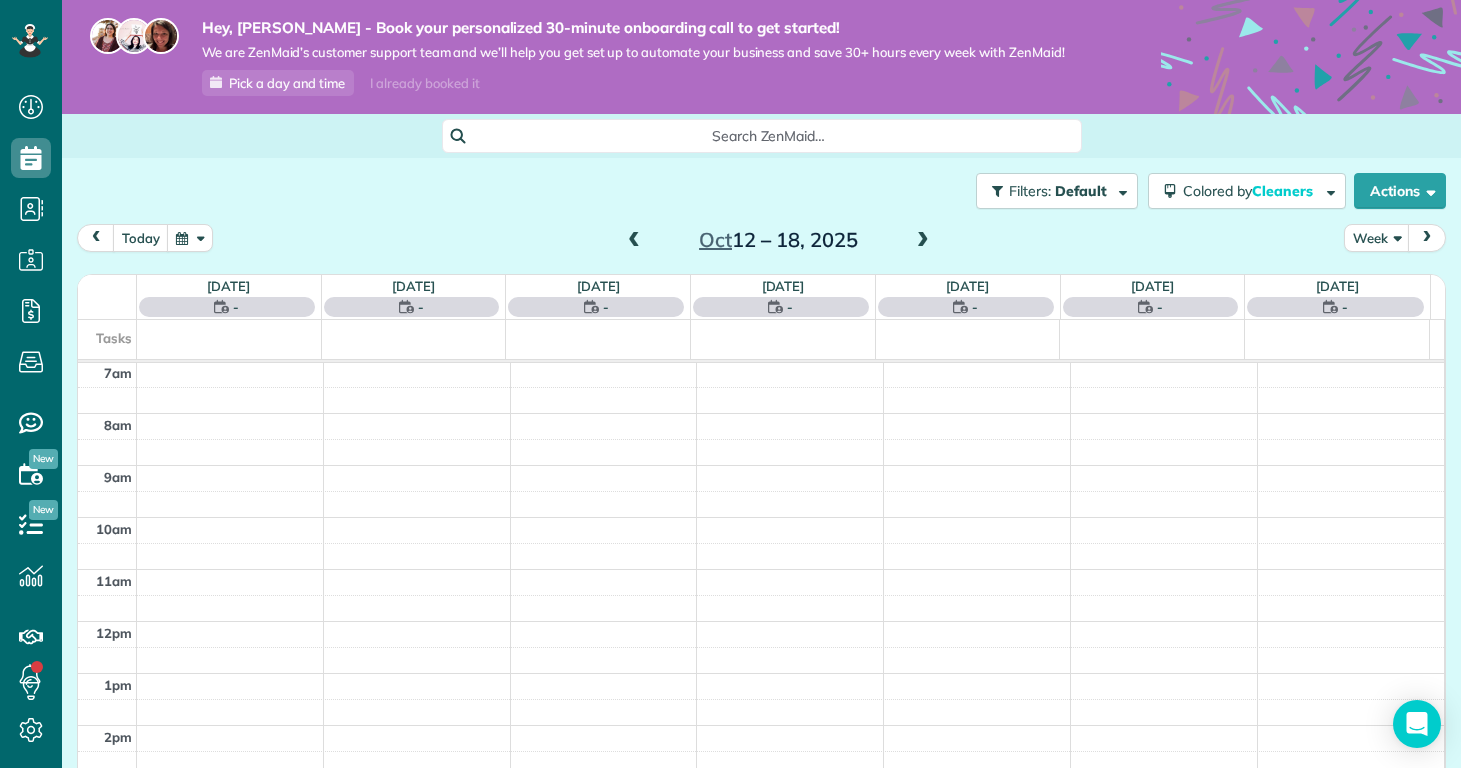 scroll, scrollTop: 365, scrollLeft: 0, axis: vertical 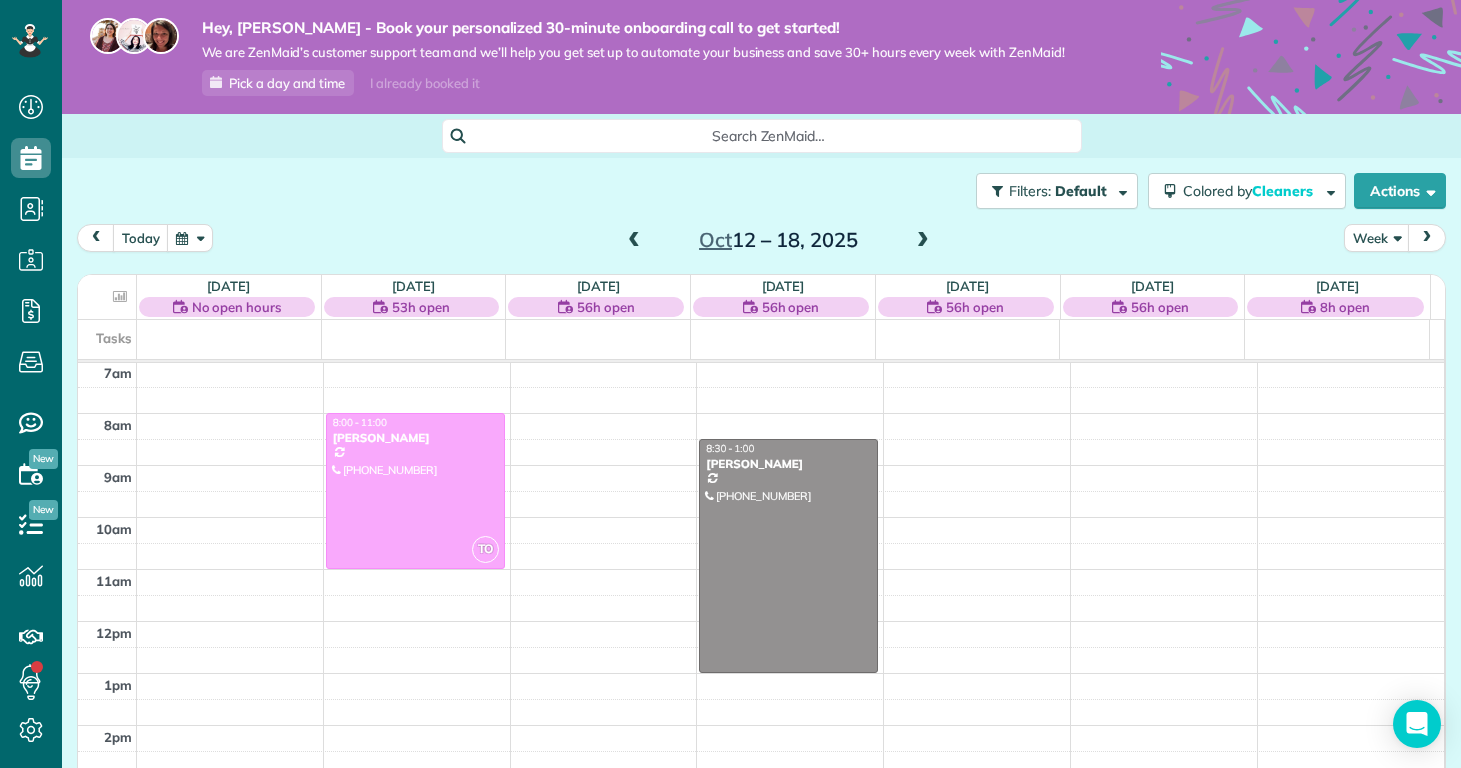 click at bounding box center [923, 241] 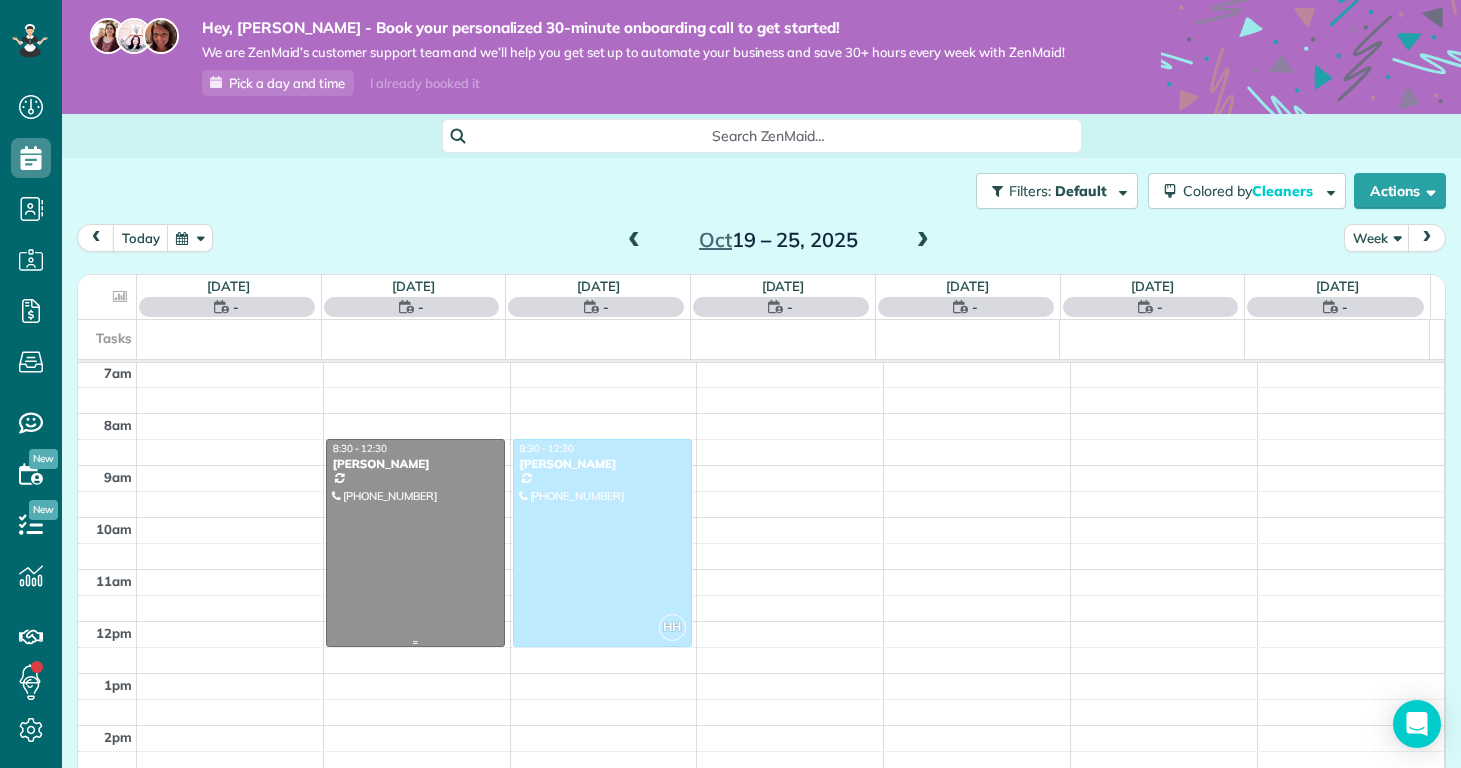 scroll, scrollTop: 365, scrollLeft: 0, axis: vertical 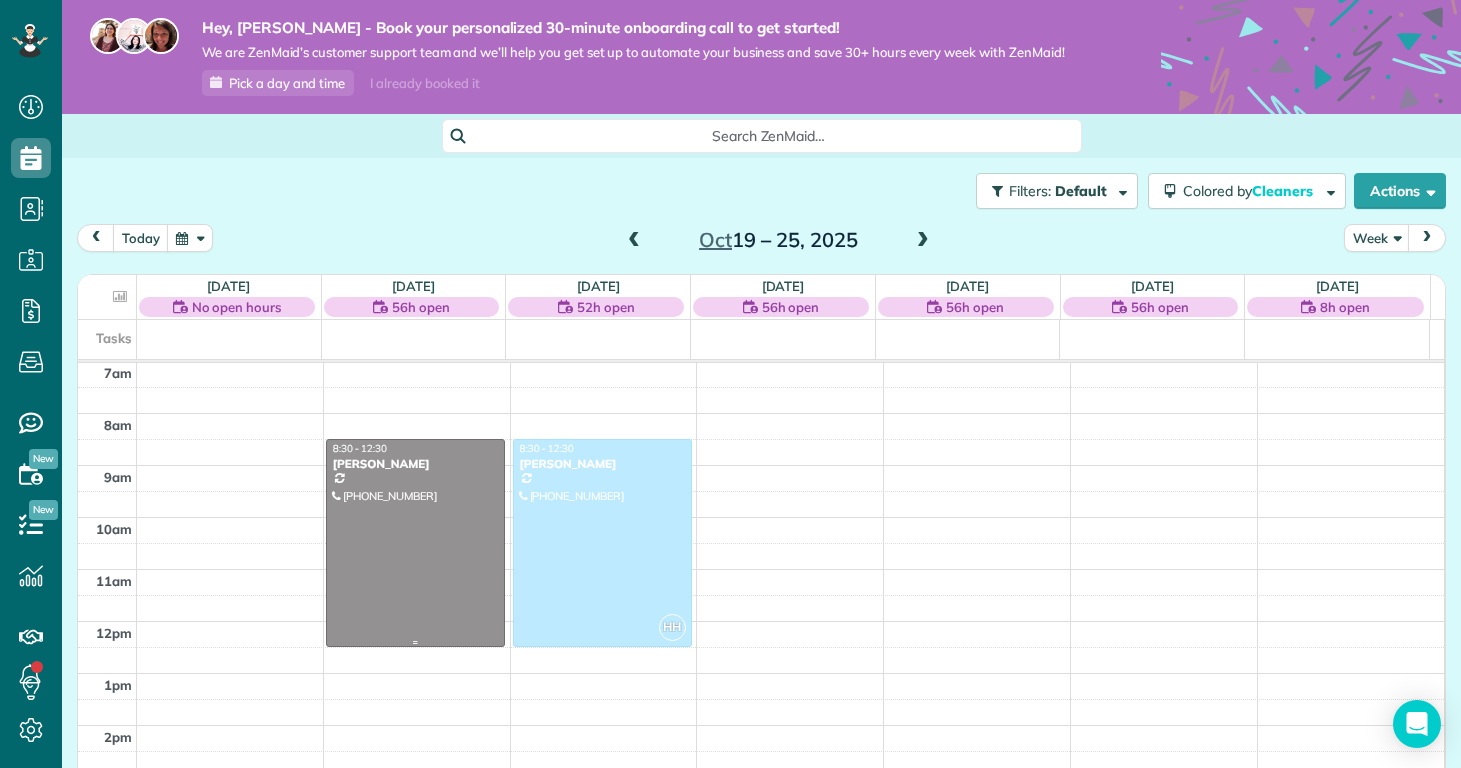 click at bounding box center (415, 543) 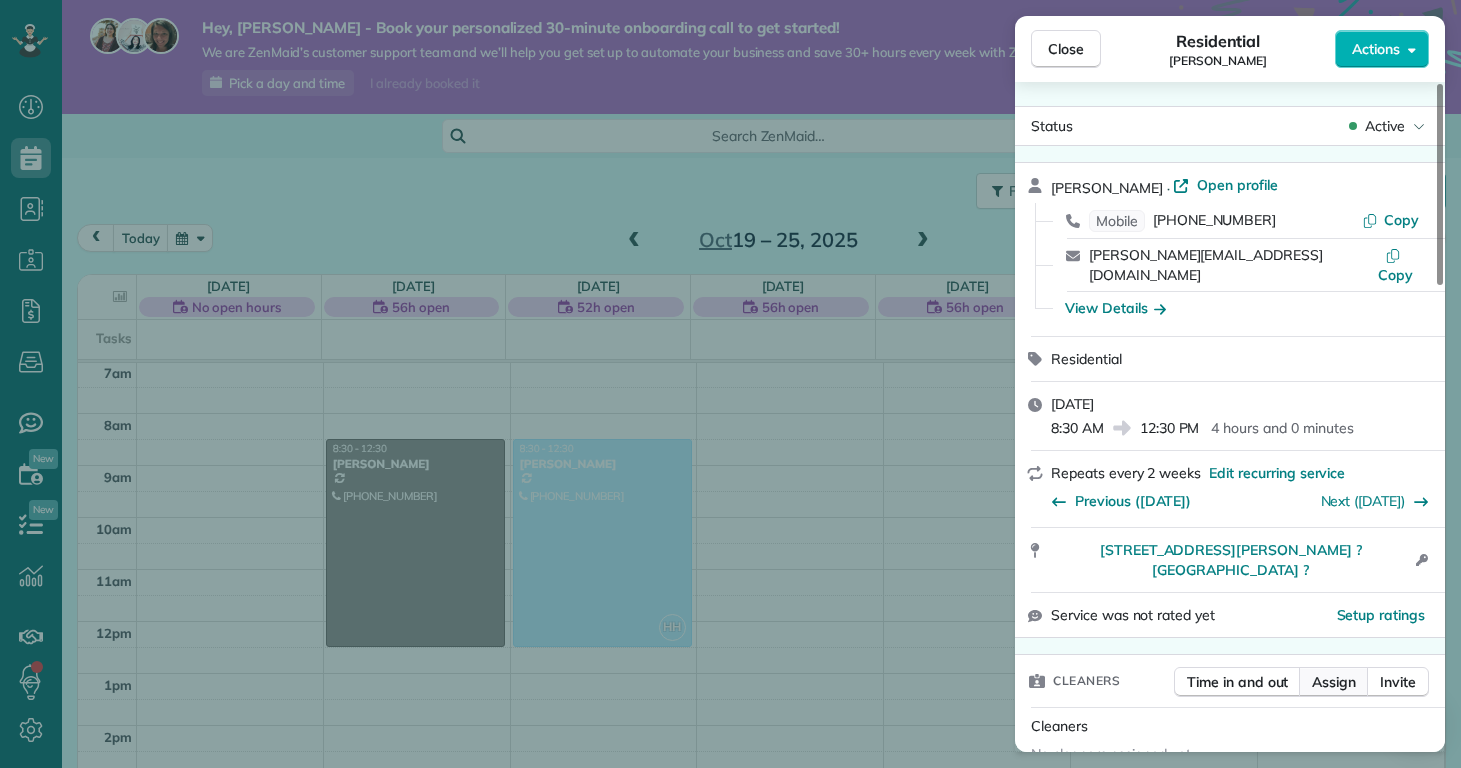 click on "Assign" at bounding box center [1334, 682] 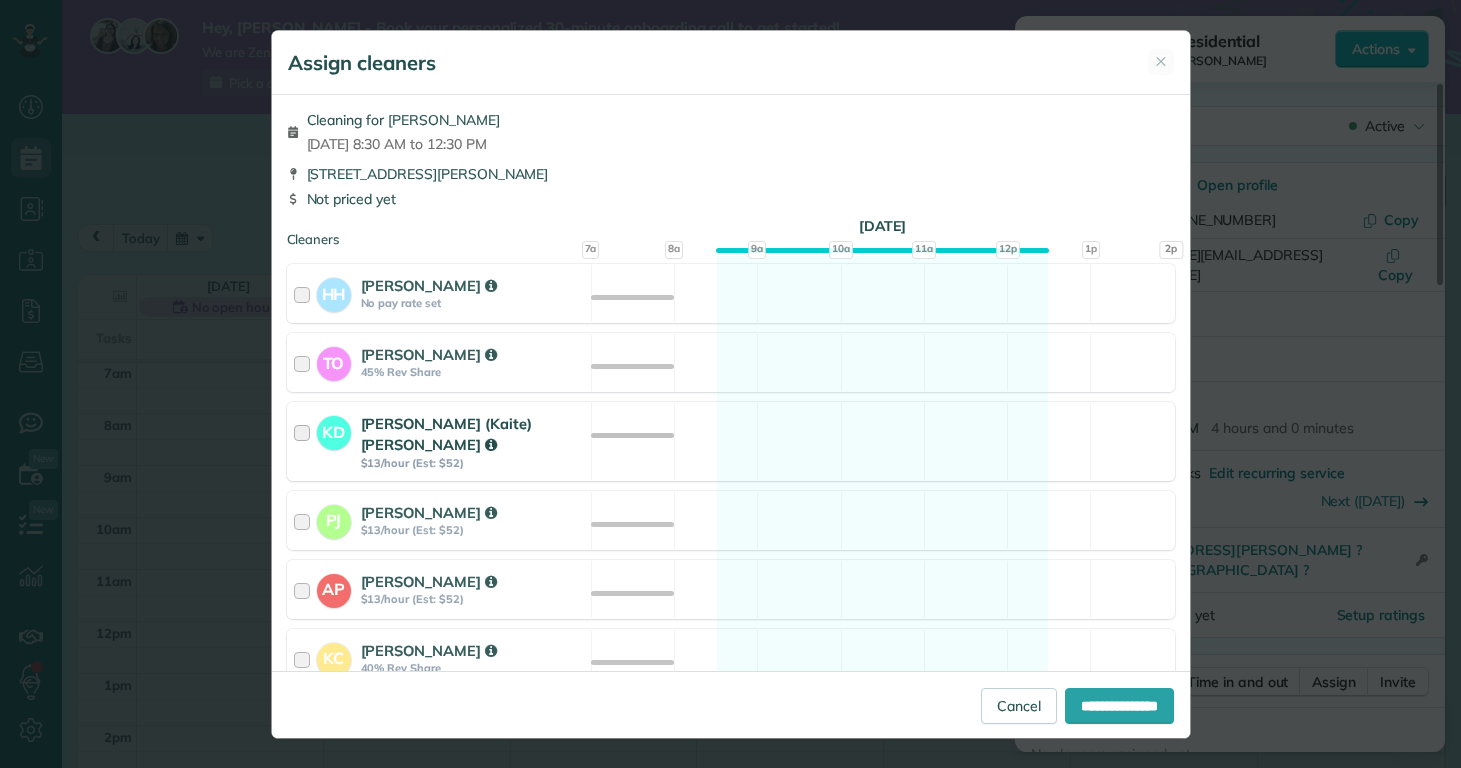 click on "$13/hour (Est: $52)" at bounding box center (473, 463) 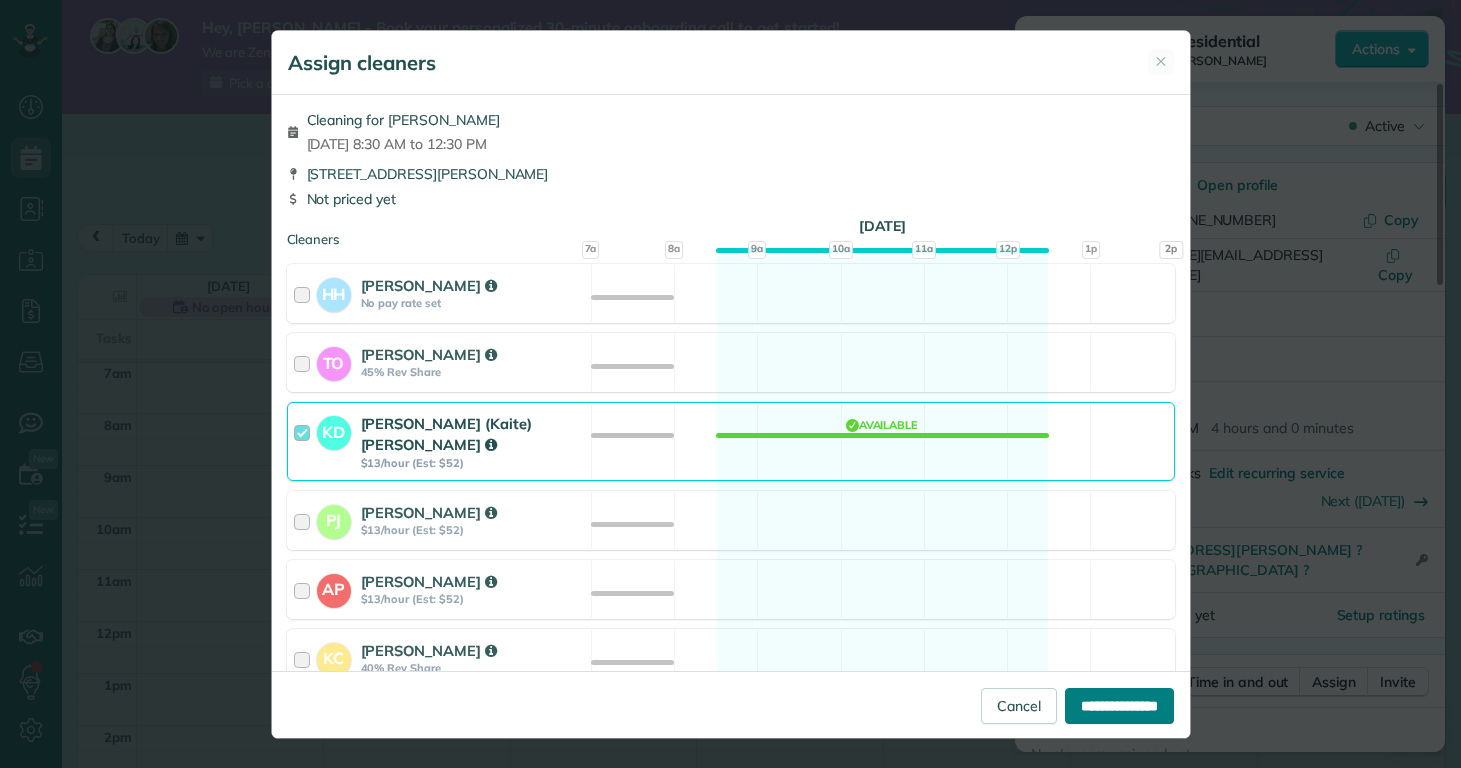 click on "**********" at bounding box center (1119, 706) 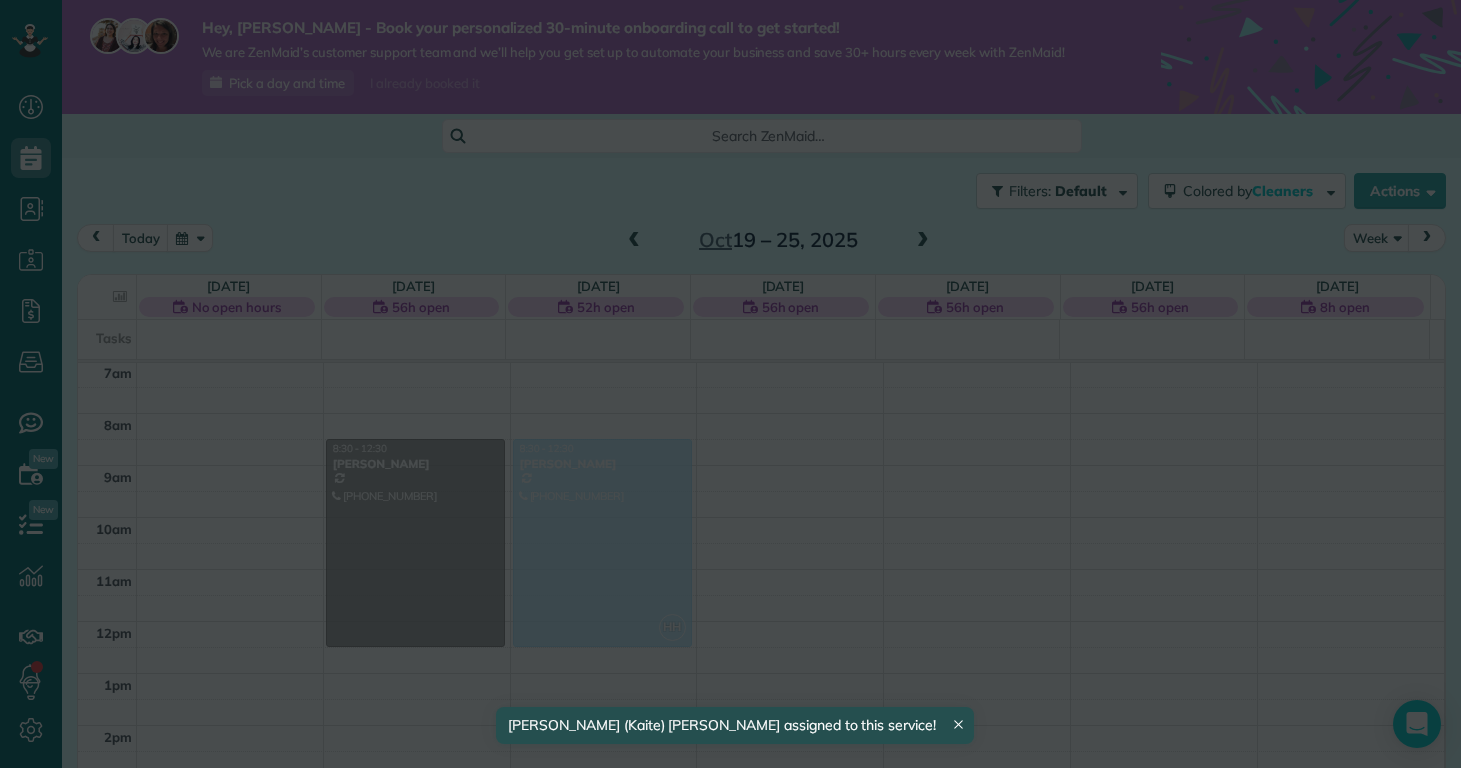 scroll, scrollTop: 365, scrollLeft: 0, axis: vertical 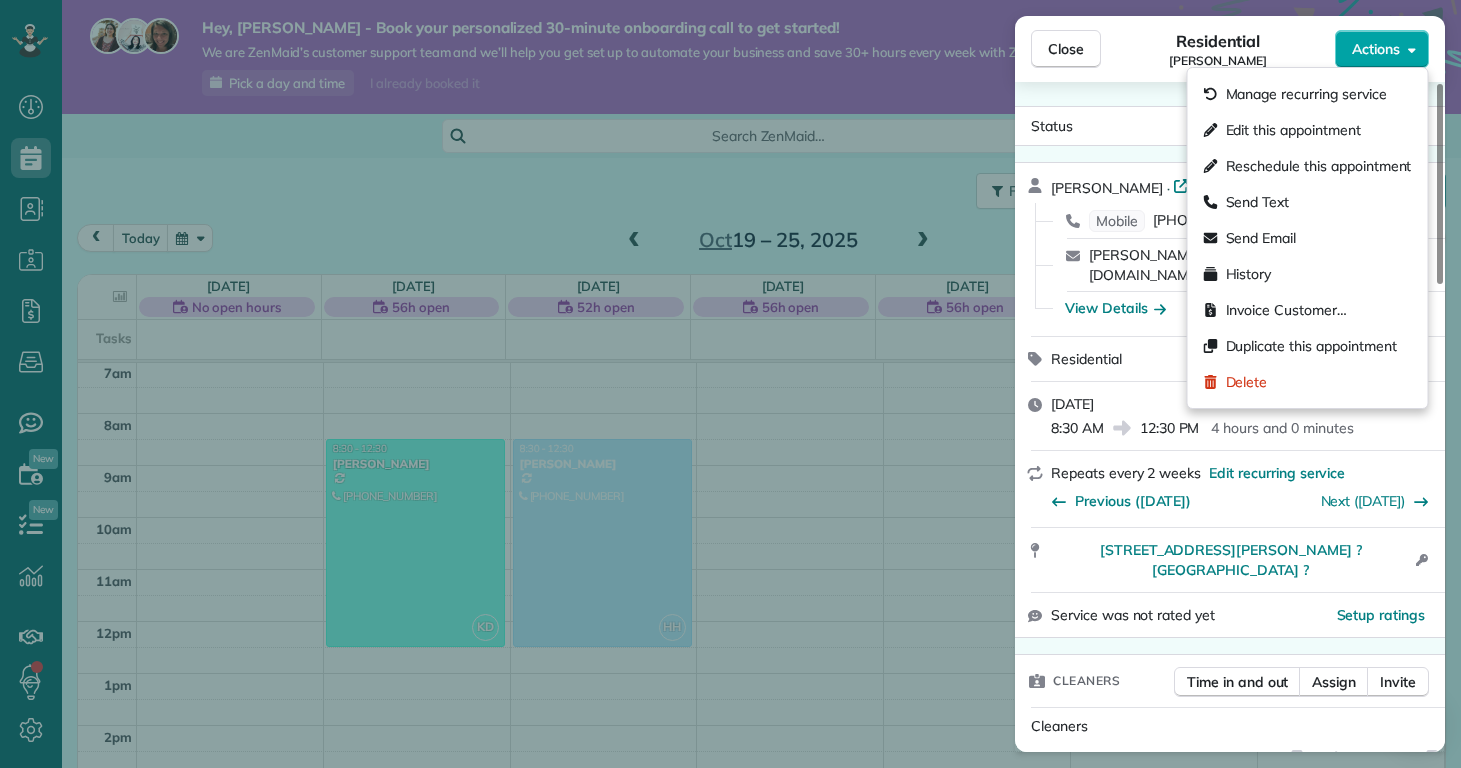 click on "Actions" at bounding box center [1376, 49] 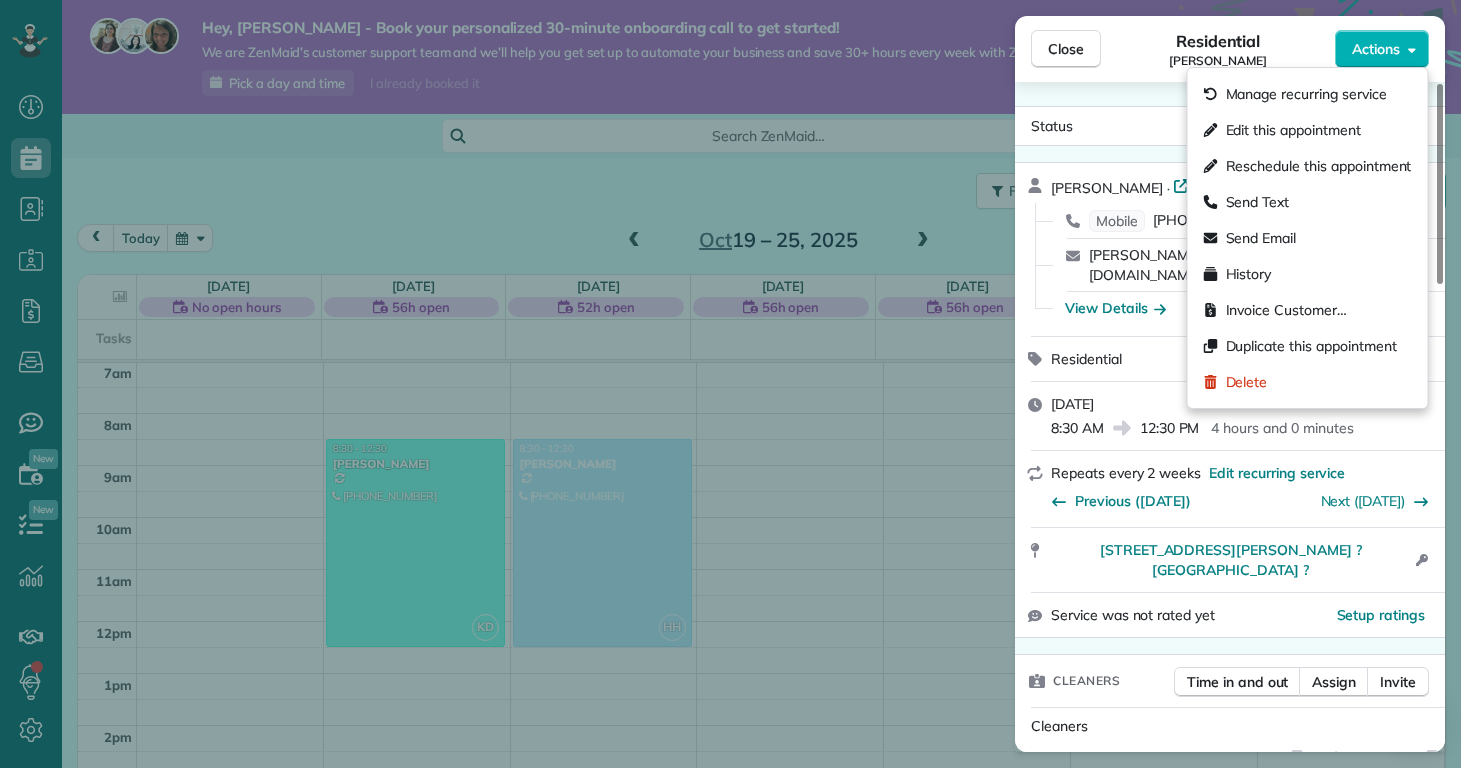click on "Residential Kathleen Bengaly" at bounding box center (1218, 49) 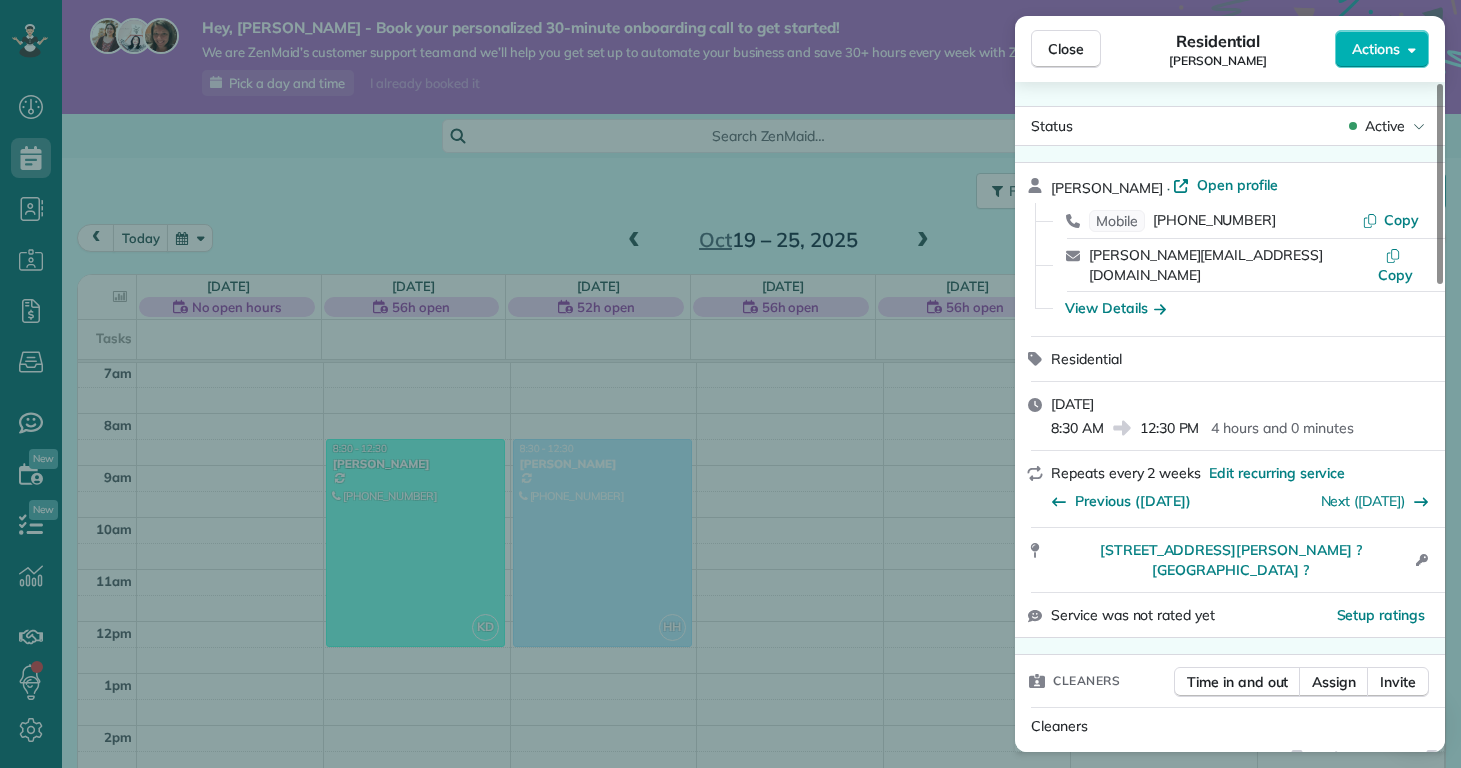 click on "Close Residential Kathleen Bengaly Actions Status Active Kathleen Bengaly · Open profile Mobile (520) 509-5735 Copy kathy_bengaly@hotmail.com Copy View Details Residential Monday, October 20, 2025 8:30 AM 12:30 PM 4 hours and 0 minutes Repeats every 2 weeks Edit recurring service Previous (Oct 06) Next (Nov 03) 4662 Butler Drive South Midwaypark ? NC ? Open access information Service was not rated yet Setup ratings Cleaners Time in and out Assign Invite Cleaners Kaitlin (Kaite)   Delorme 8:30 AM 12:30 PM Checklist Try Now Keep this appointment up to your standards. Stay on top of every detail, keep your cleaners organised, and your client happy. Assign a checklist Watch a 5 min demo Billing Billing actions Price $0.00 Overcharge $0.00 Discount $0.00 Coupon discount - Primary tax - Secondary tax - Total appointment price $0.00 Tips collected New feature! $0.00 Mark as paid Total including tip $0.00 Get paid online in no-time! Send an invoice and reward your cleaners with tips Charge customer credit card - -" at bounding box center [730, 384] 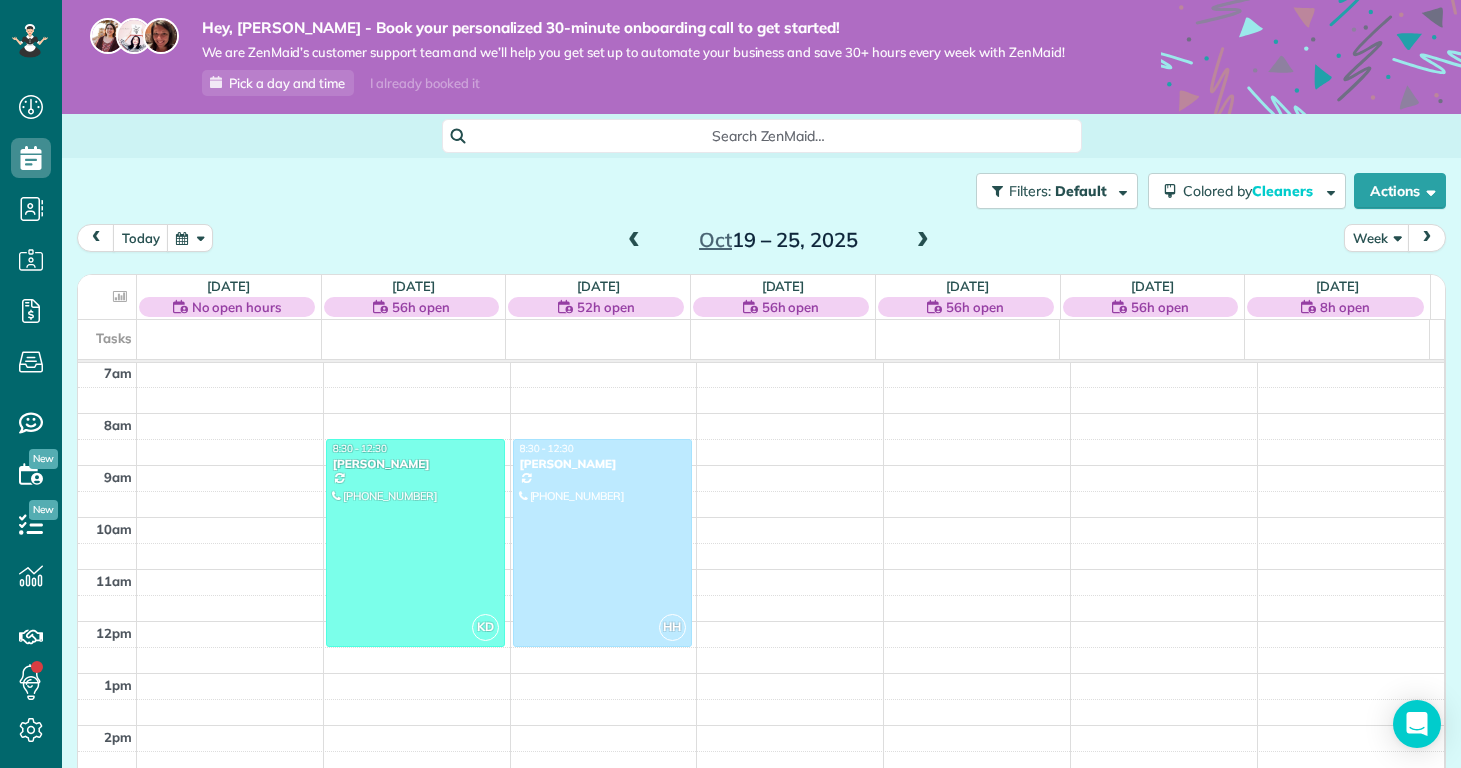 click at bounding box center [634, 241] 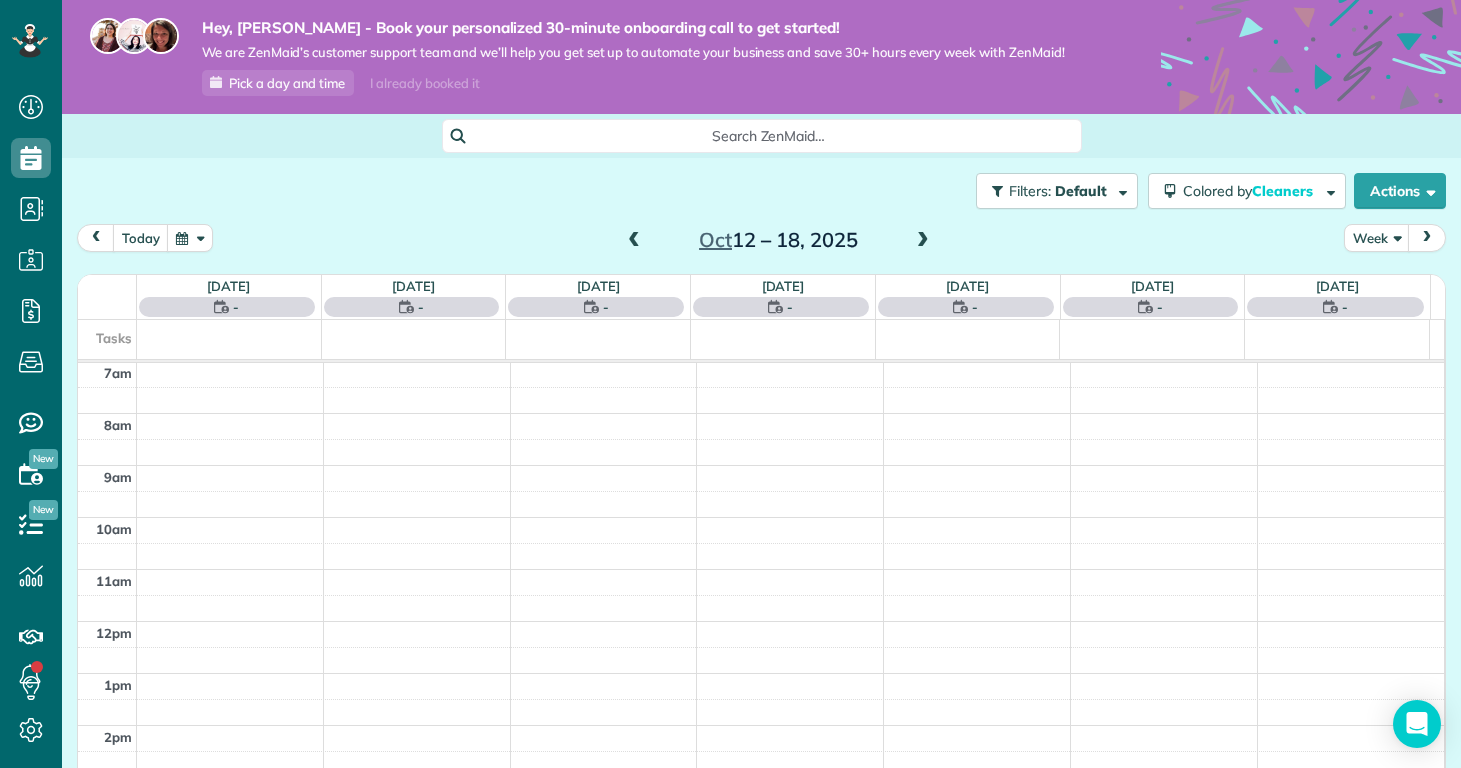 scroll, scrollTop: 365, scrollLeft: 0, axis: vertical 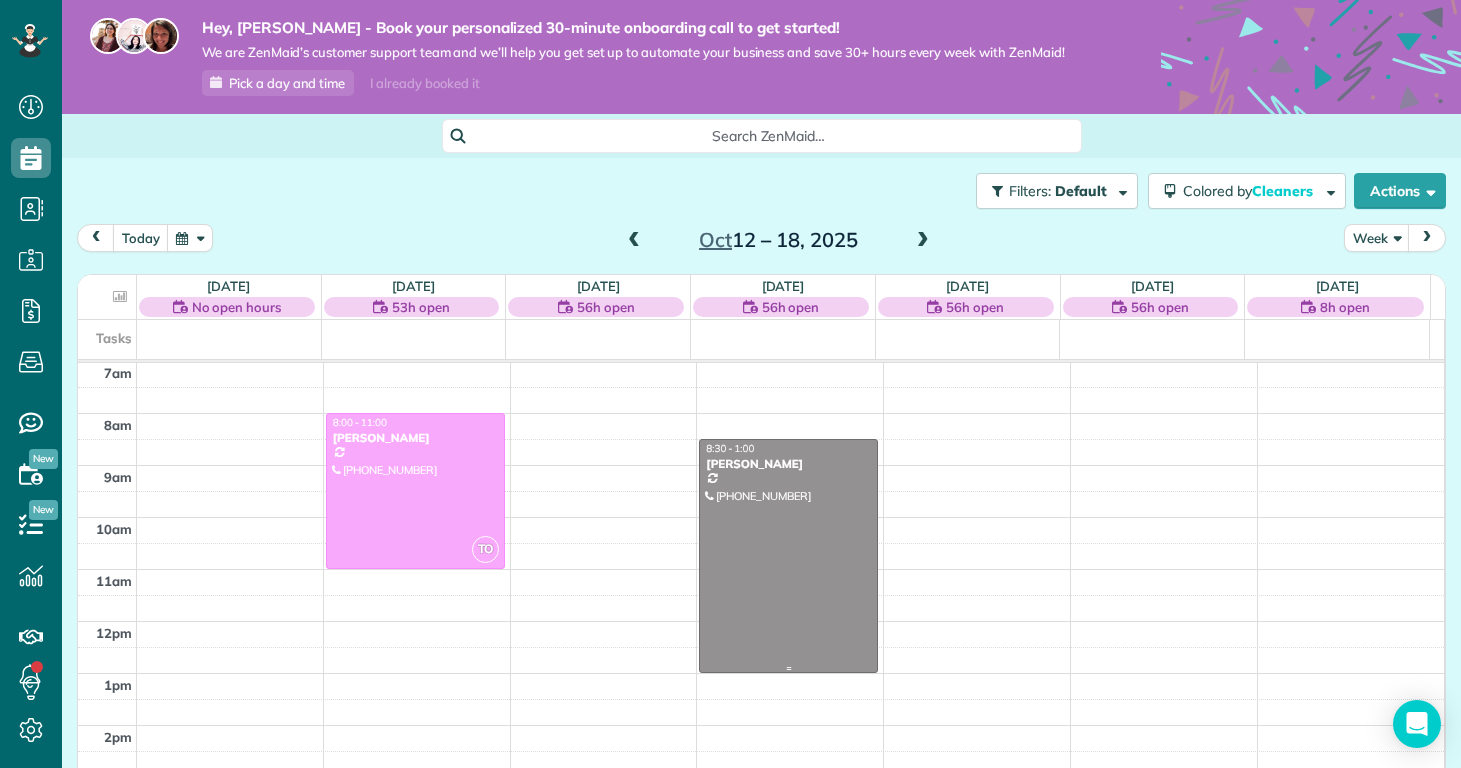 click at bounding box center (788, 556) 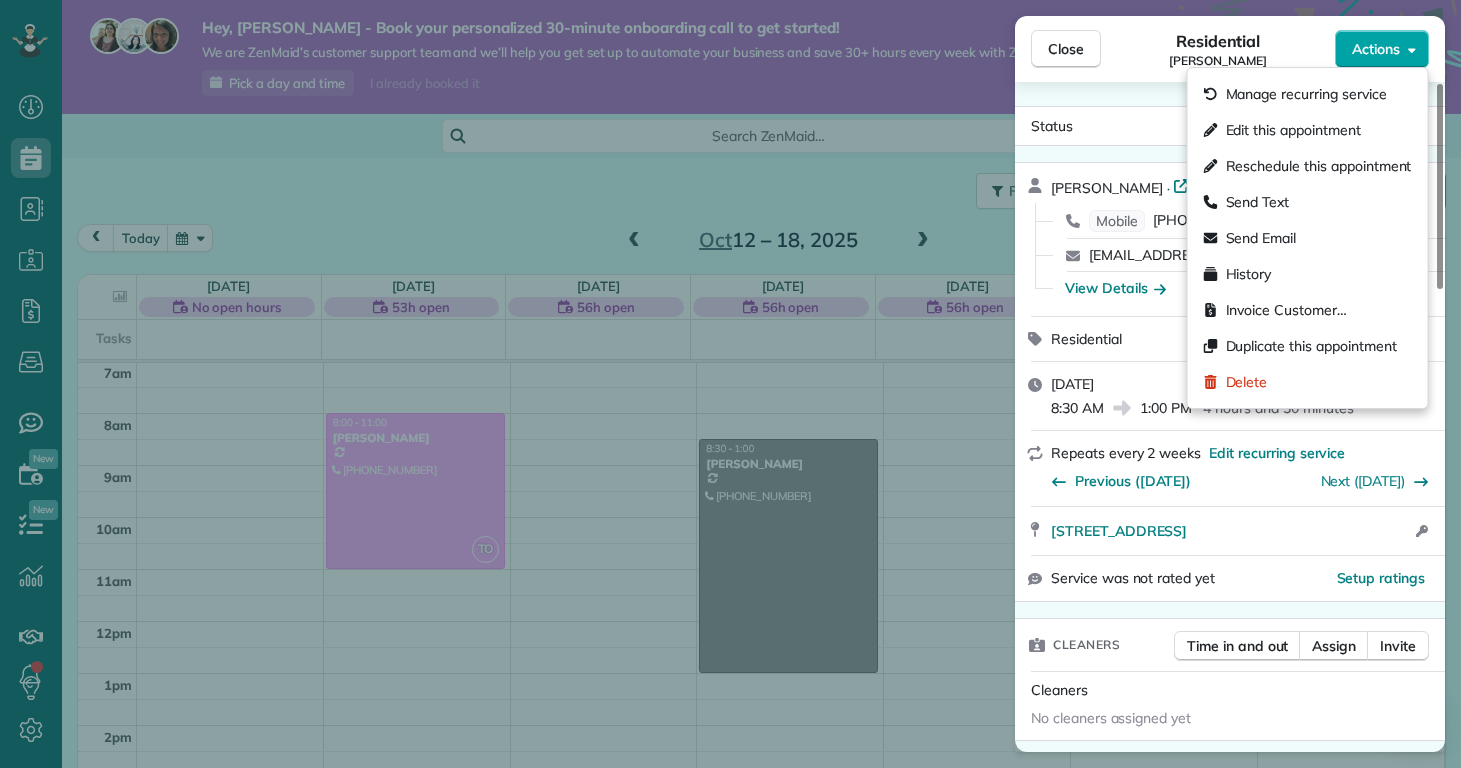 click on "Actions" at bounding box center (1382, 49) 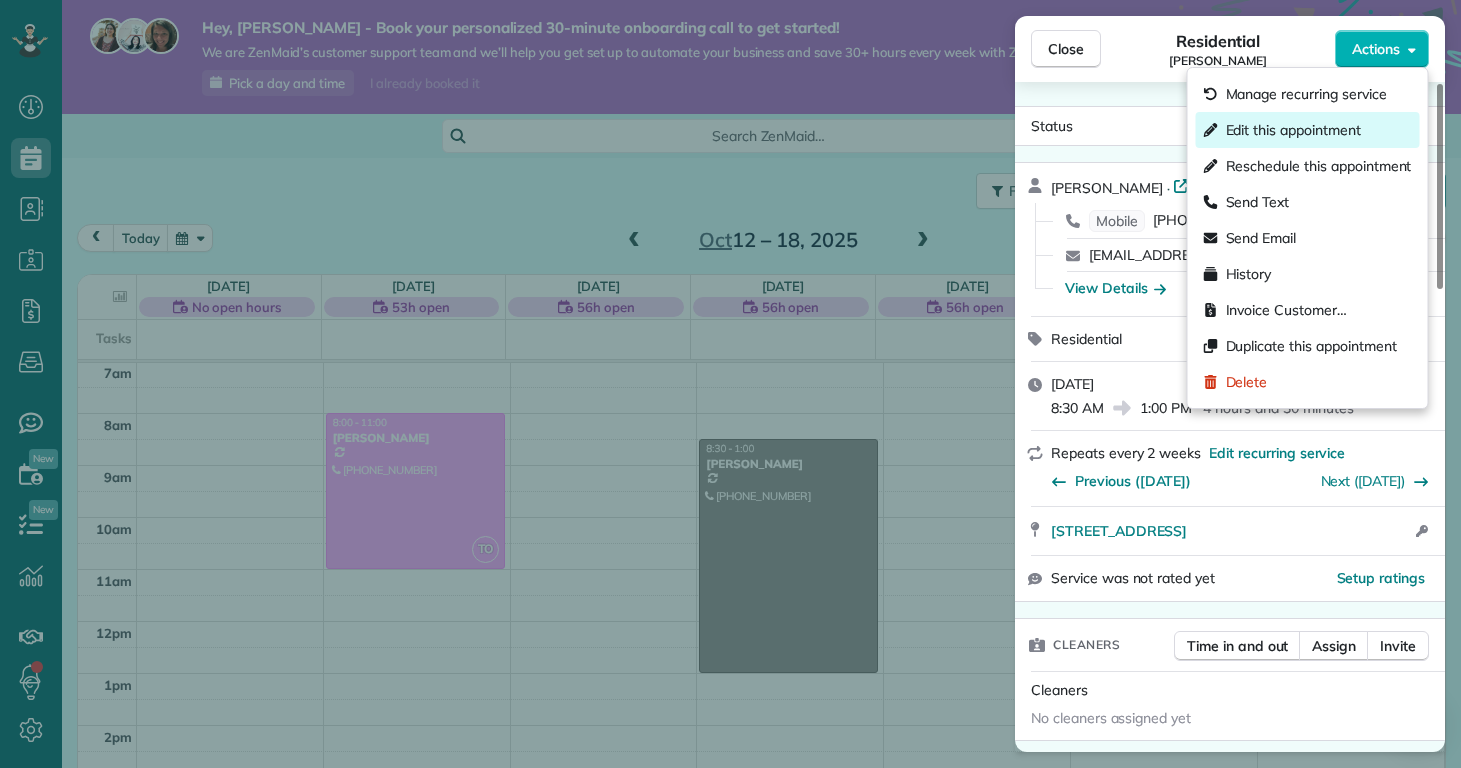 click on "Edit this appointment" at bounding box center (1293, 130) 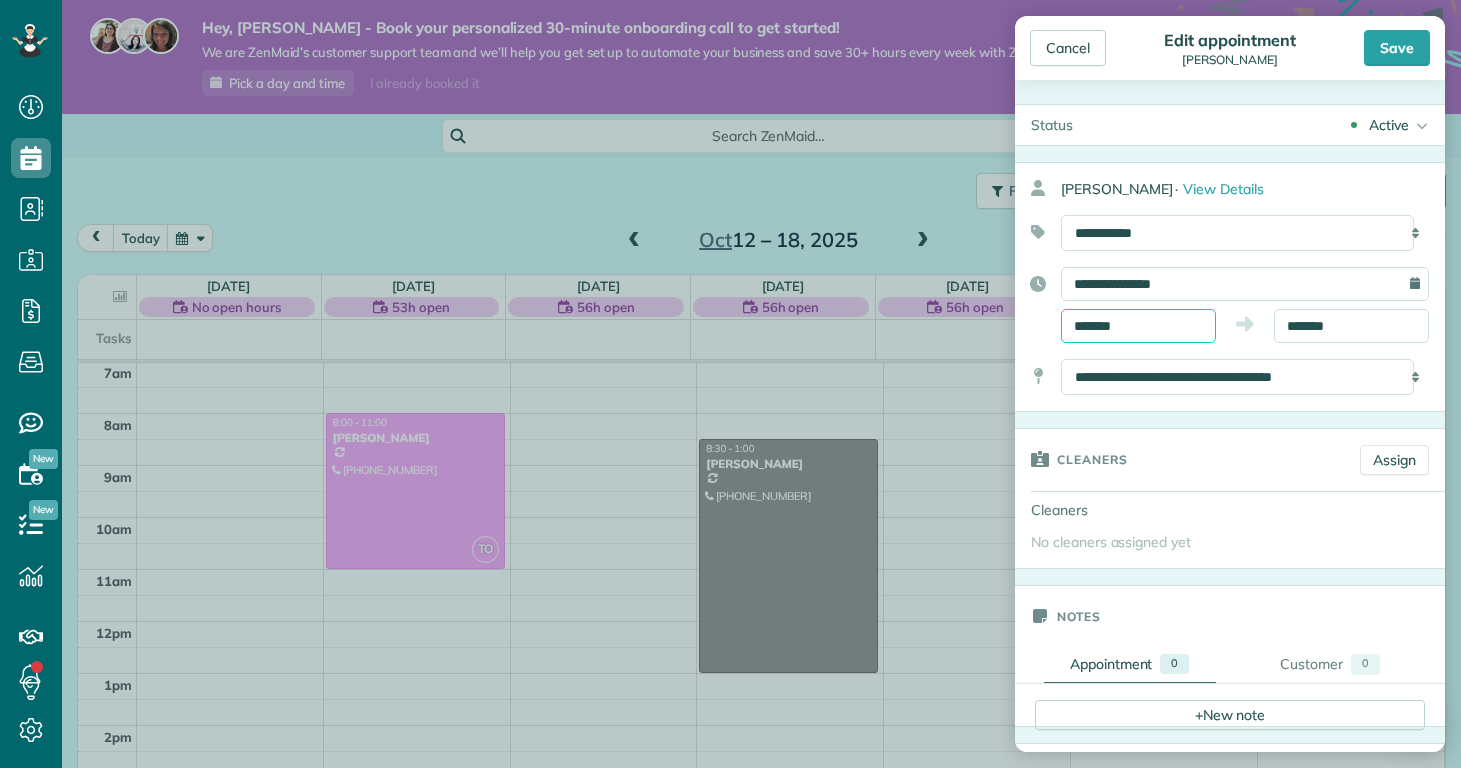 click on "*******" at bounding box center (1138, 326) 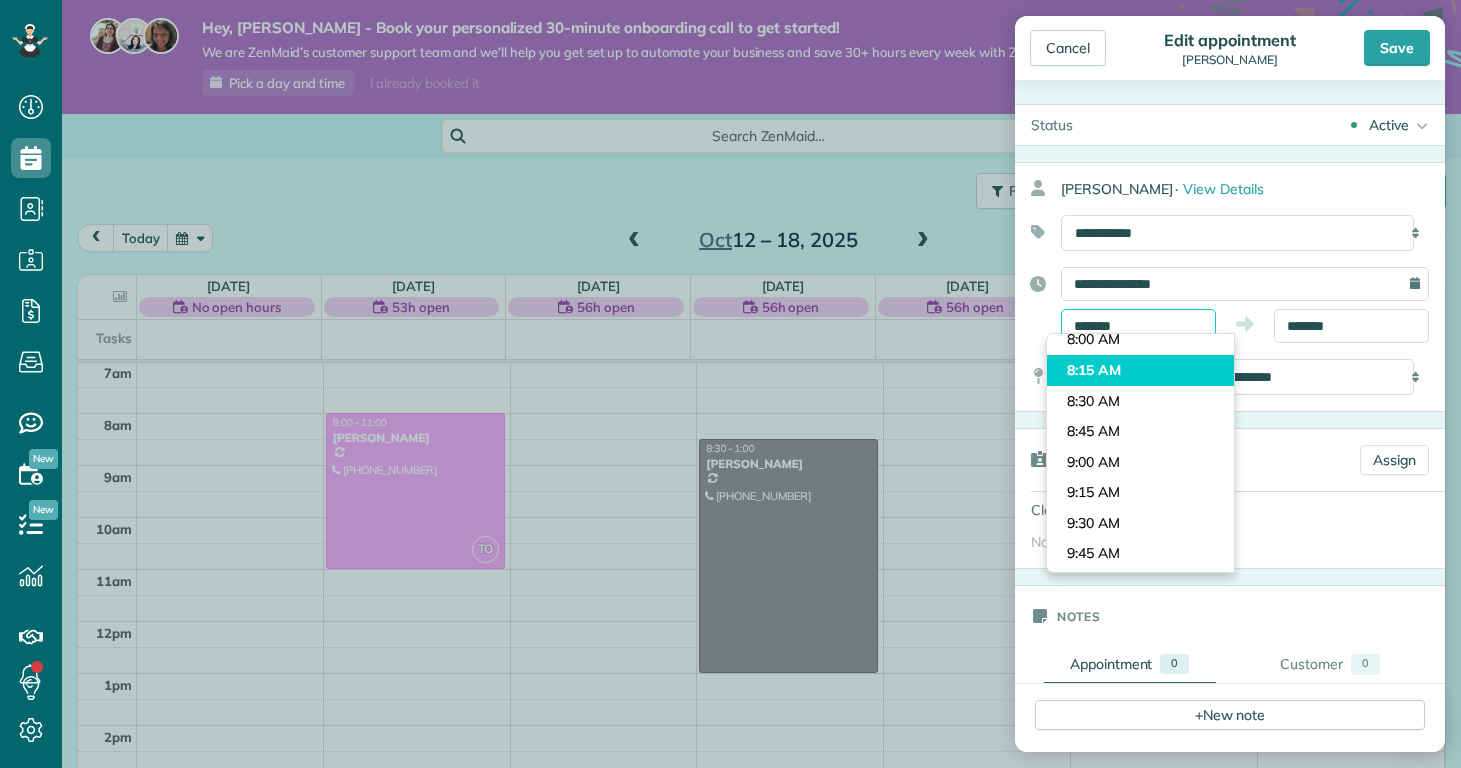 scroll, scrollTop: 915, scrollLeft: 0, axis: vertical 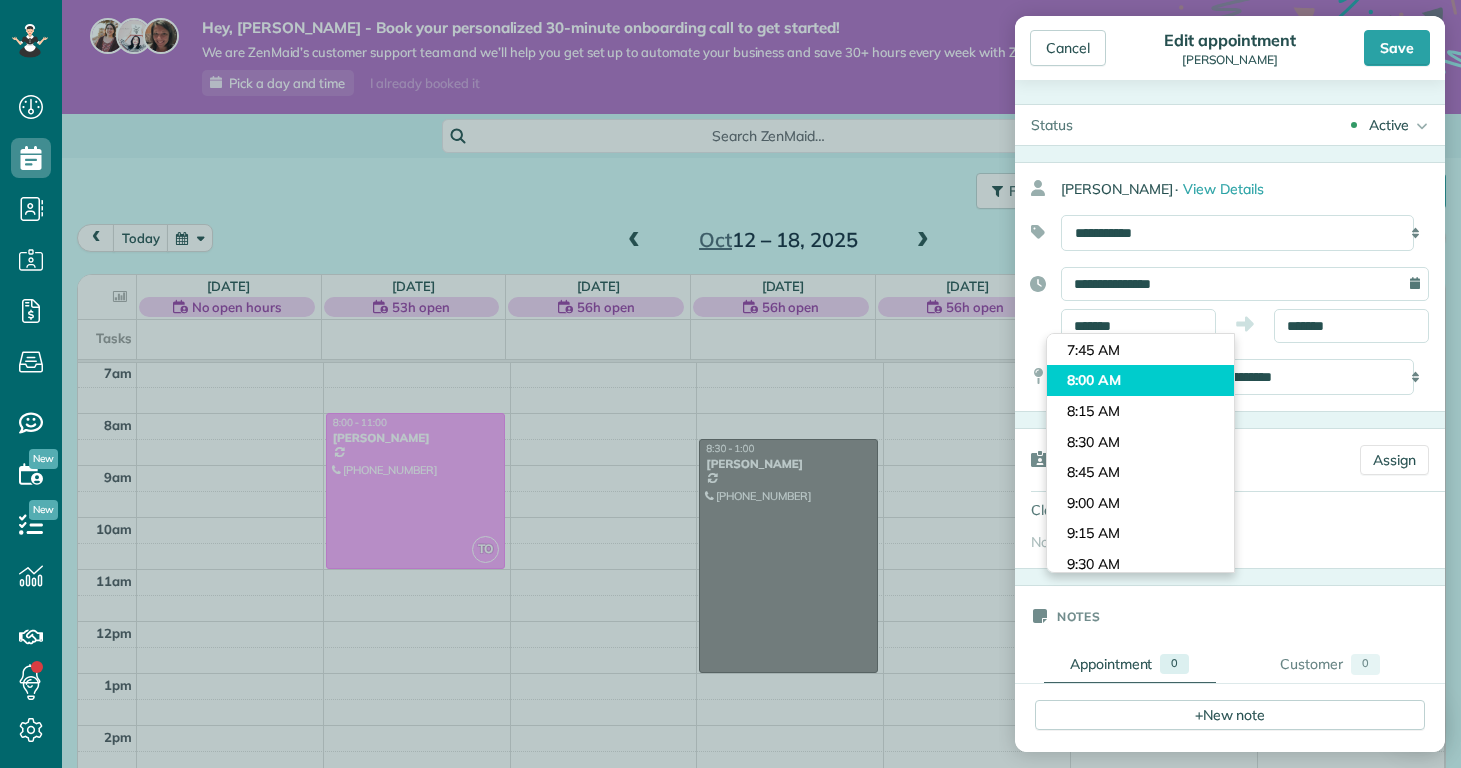 type on "*******" 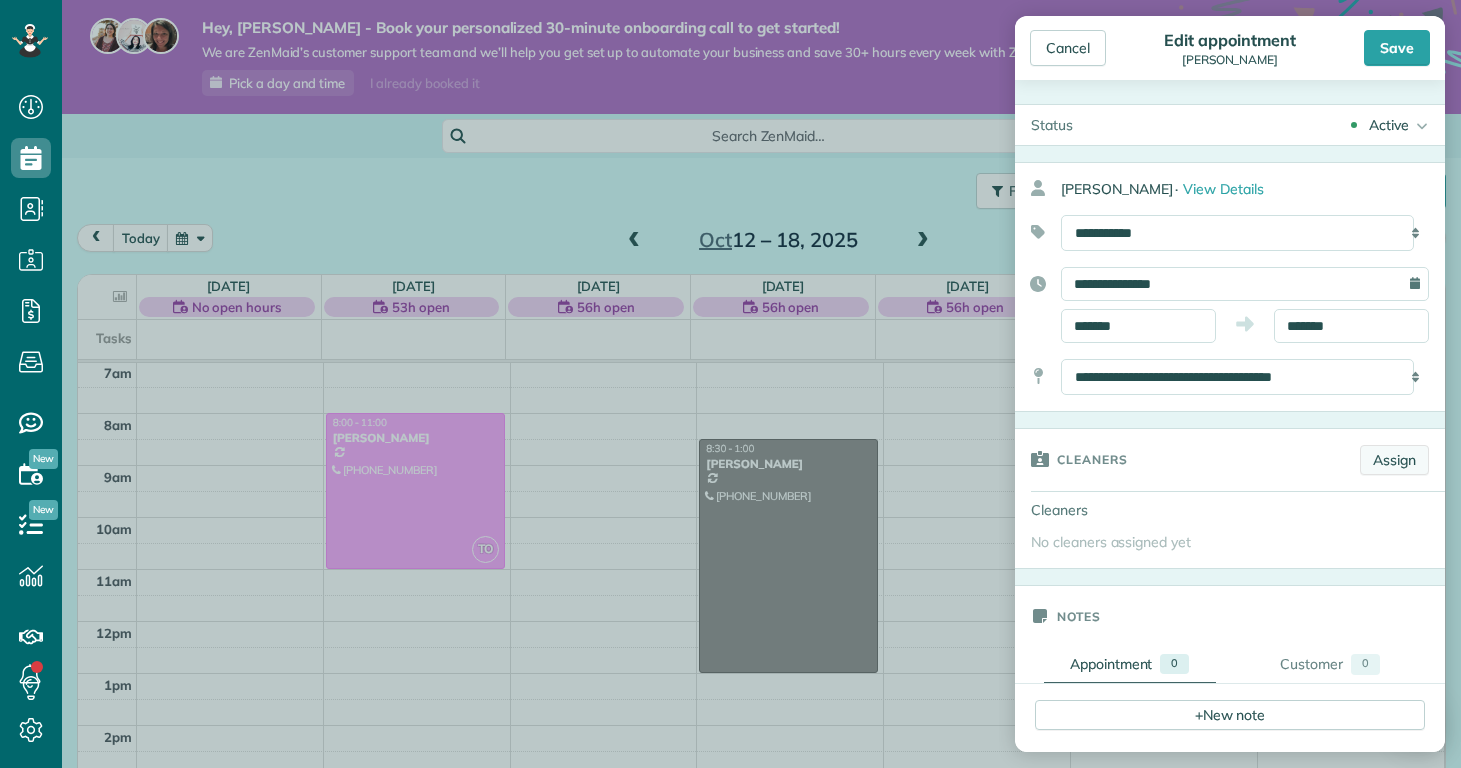 click on "Assign" at bounding box center [1394, 460] 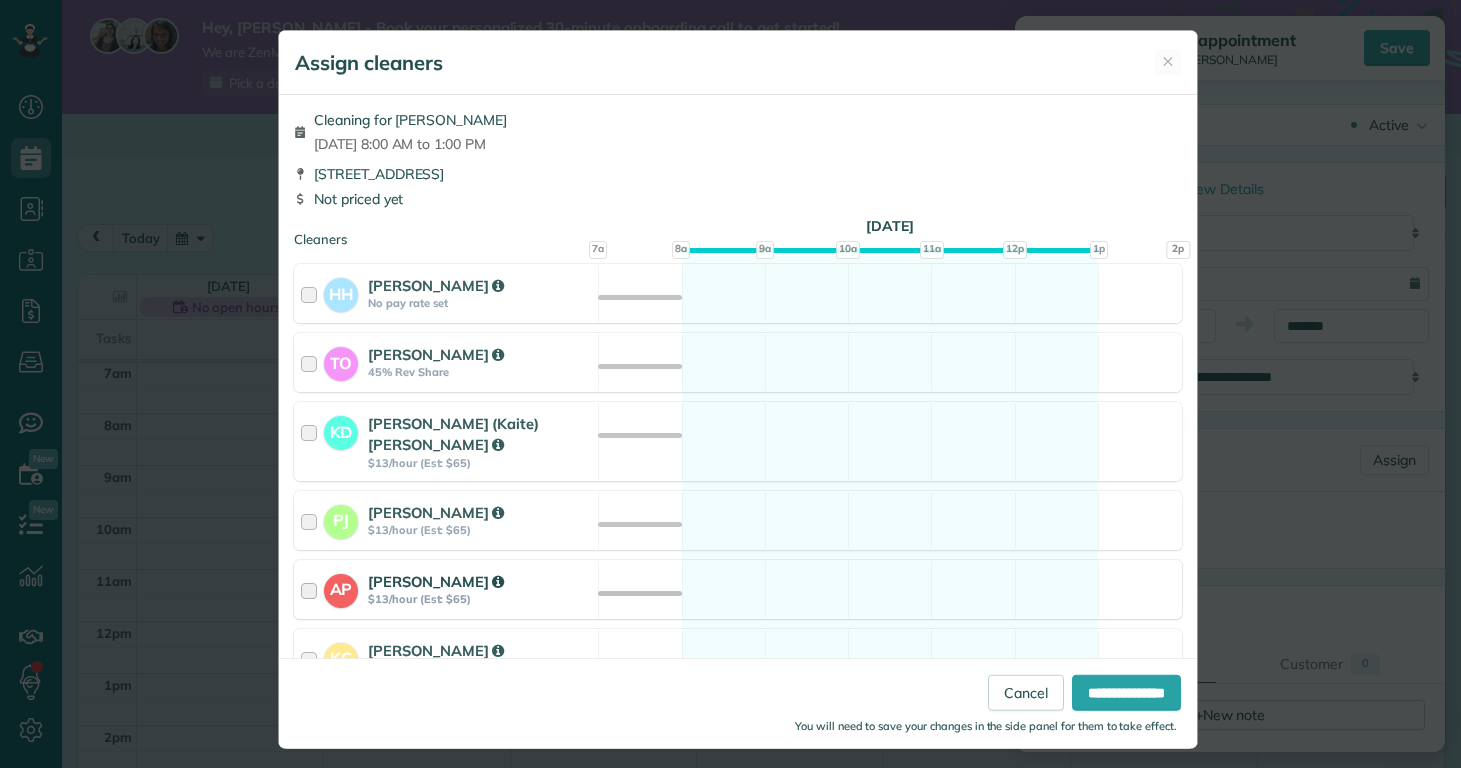 scroll, scrollTop: 91, scrollLeft: 0, axis: vertical 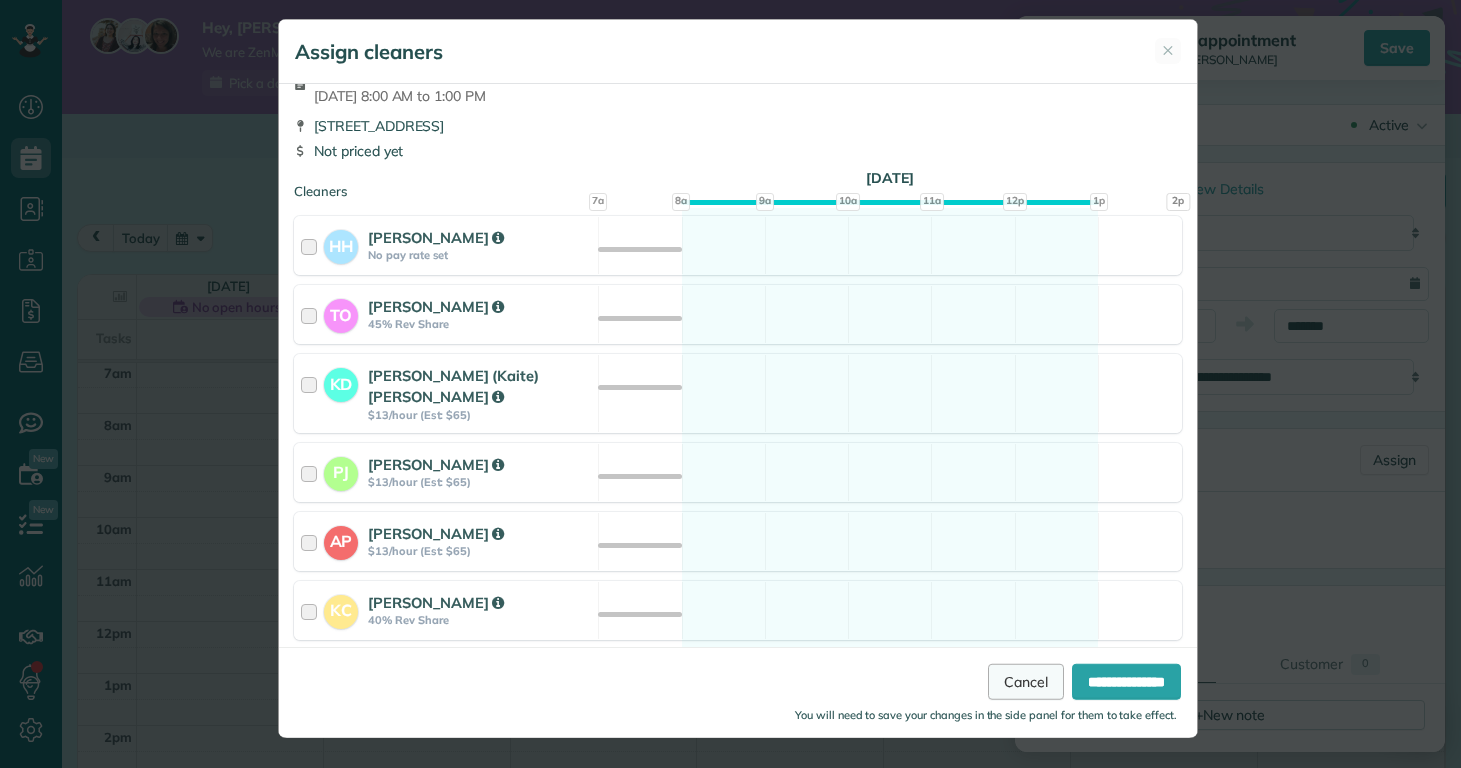 click on "Cancel" at bounding box center (1026, 682) 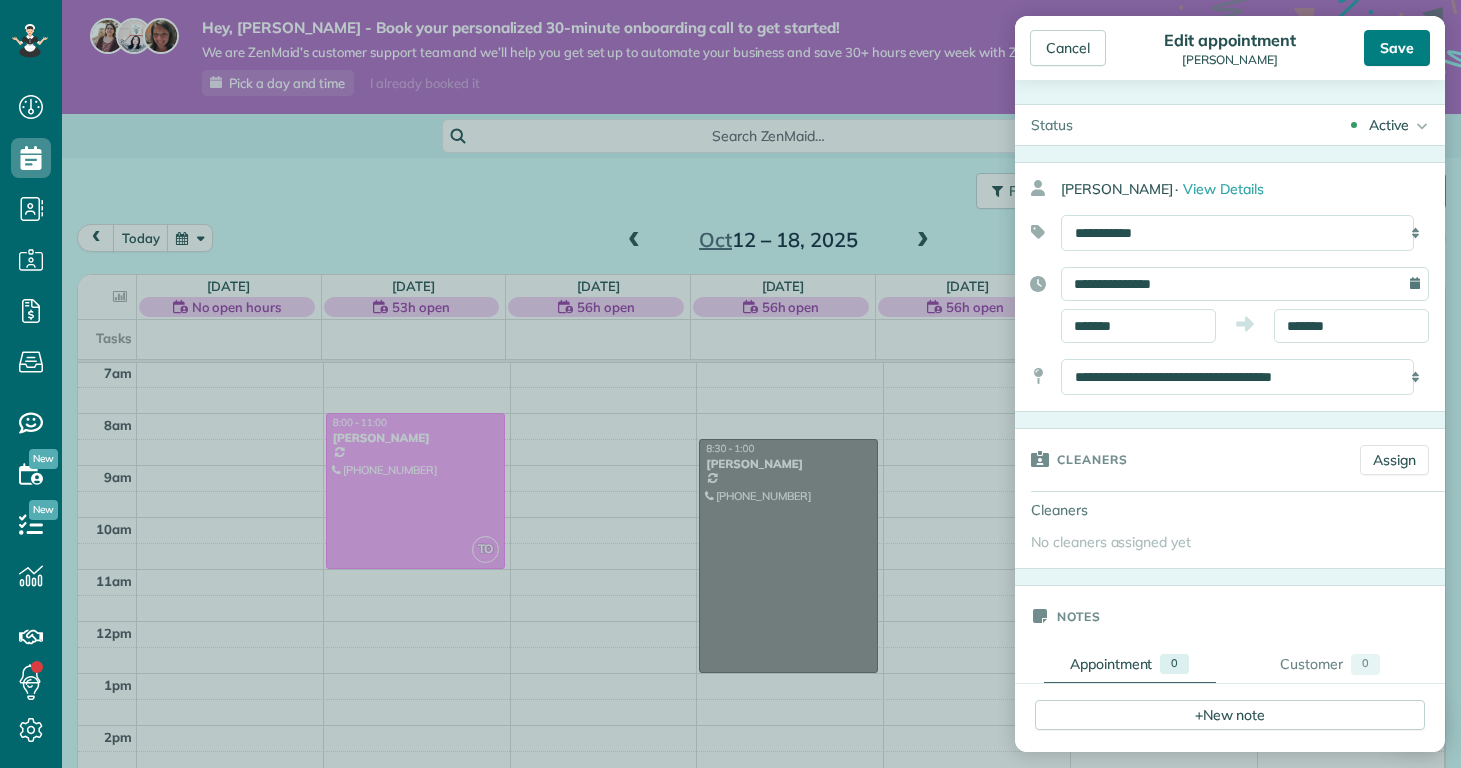 click on "Save" at bounding box center (1397, 48) 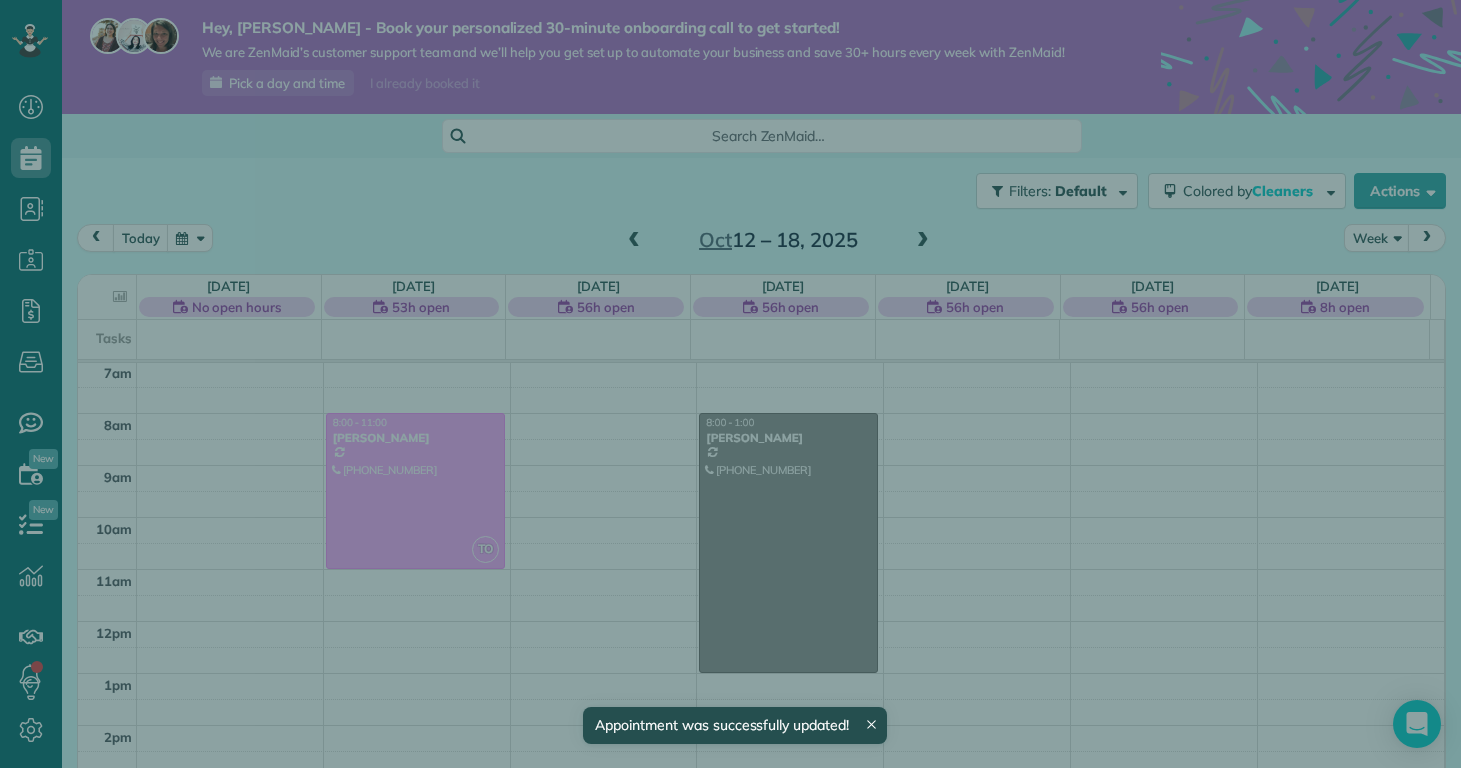 scroll, scrollTop: 365, scrollLeft: 0, axis: vertical 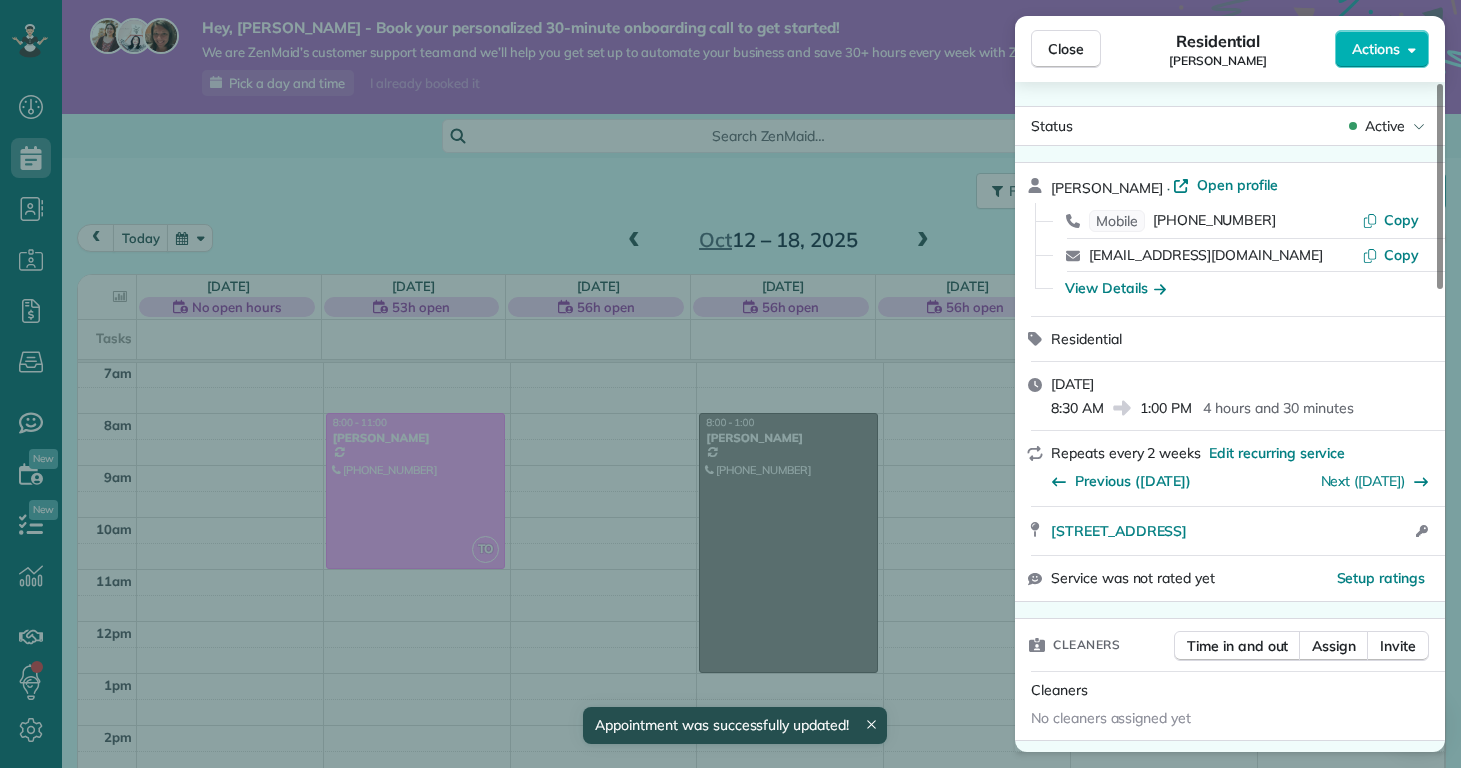 click on "Close Residential Deanna Marcantonio Actions Status Active Deanna Marcantonio · Open profile Mobile (914) 469-2107 Copy mpmarcantonio@gmail.com Copy View Details Residential Wednesday, October 15, 2025 8:30 AM 1:00 PM 4 hours and 30 minutes Repeats every 2 weeks Edit recurring service Previous (Oct 01) Next (Oct 29) 6815 Baltimore Rd Jacksonville NC 28543 Open access information Service was not rated yet Setup ratings Cleaners Time in and out Assign Invite Cleaners No cleaners assigned yet Checklist Try Now Standard Clean Checklist   ⋅  v1 includes 10 items Details Unassign Billing Billing actions Price $0.00 Overcharge $0.00 Discount $0.00 Coupon discount - Primary tax - Secondary tax - Total appointment price $0.00 Tips collected New feature! $0.00 Mark as paid Total including tip $0.00 Get paid online in no-time! Send an invoice and reward your cleaners with tips Charge customer credit card Appointment custom fields Reason for Skip - Hidden from cleaners Pay Method - Hidden from cleaners Work items   0" at bounding box center [730, 384] 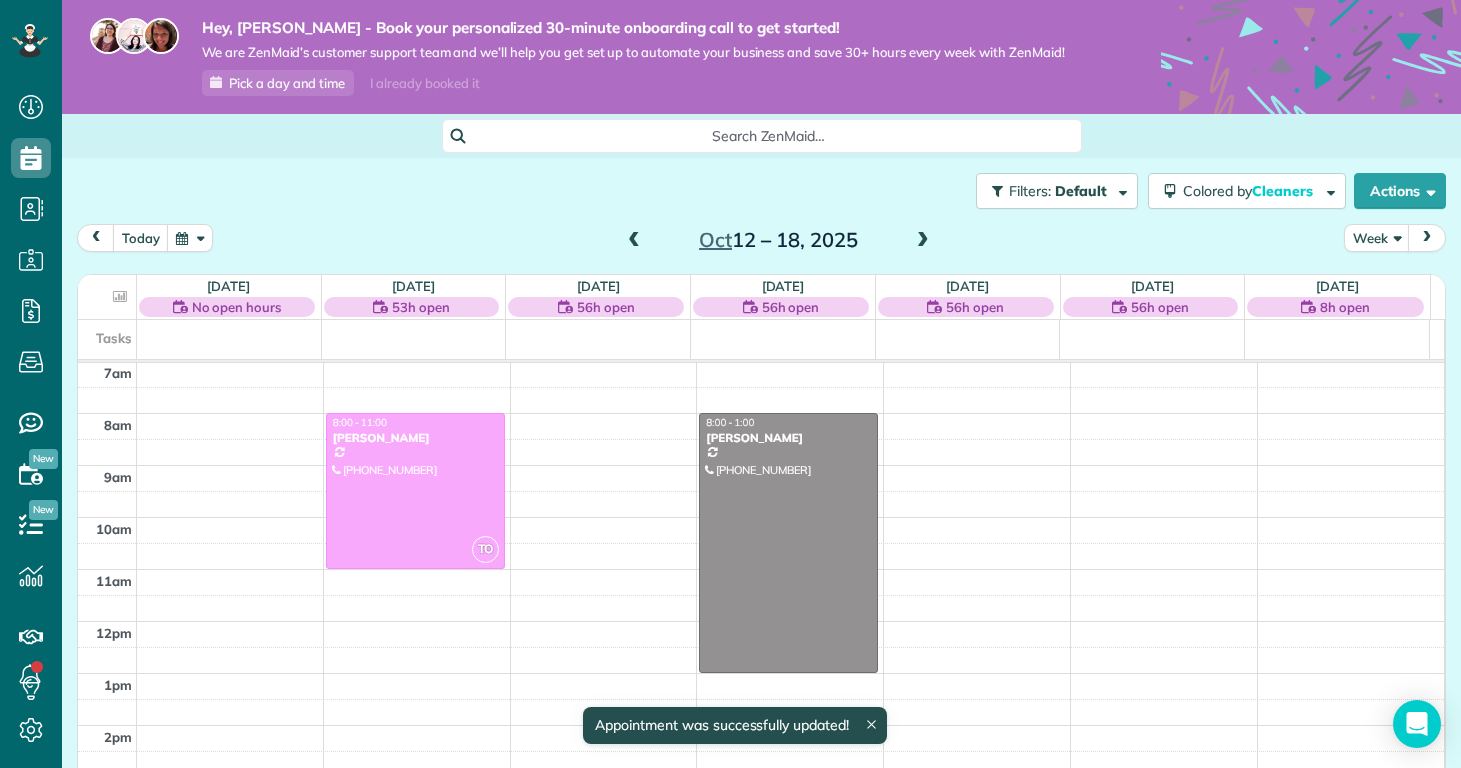 click at bounding box center (634, 241) 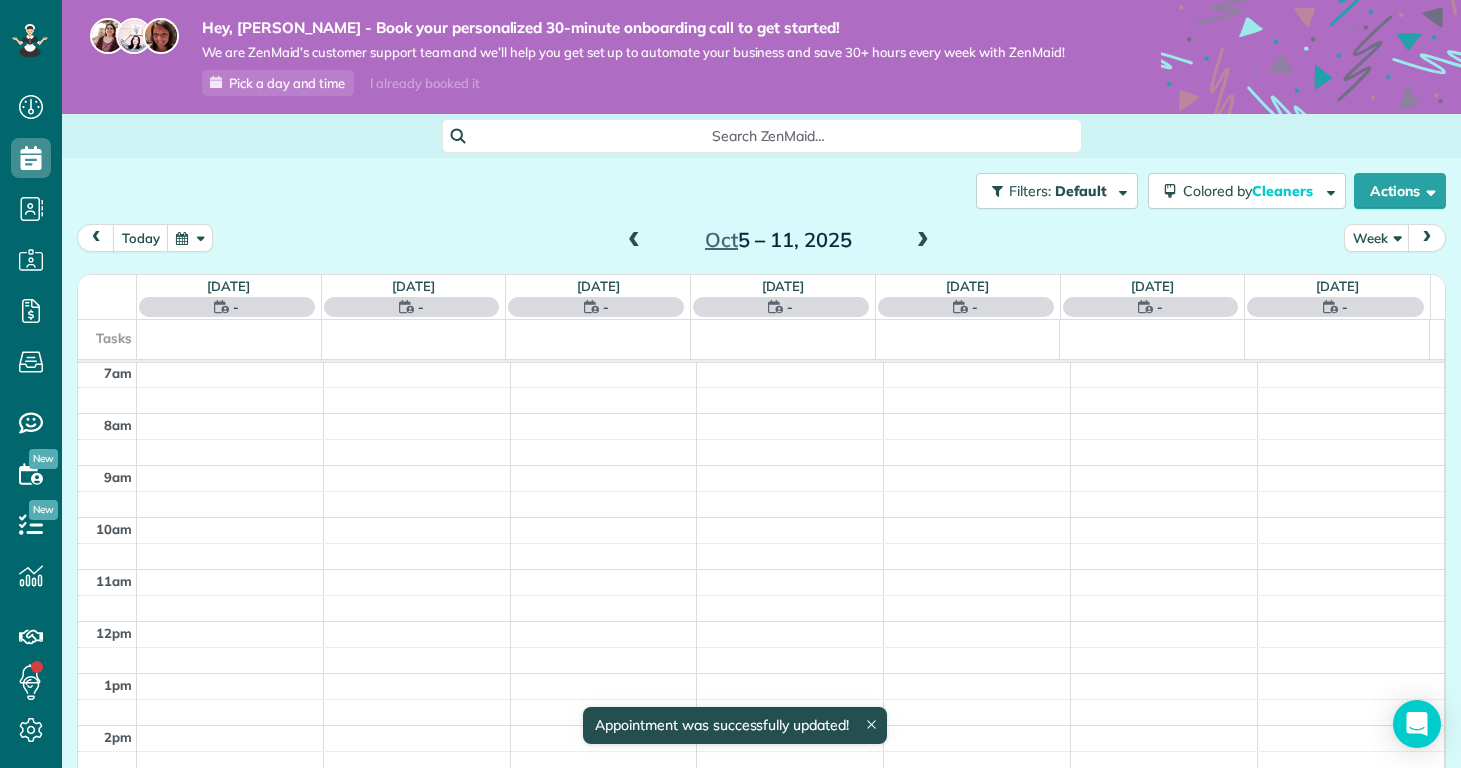 scroll, scrollTop: 365, scrollLeft: 0, axis: vertical 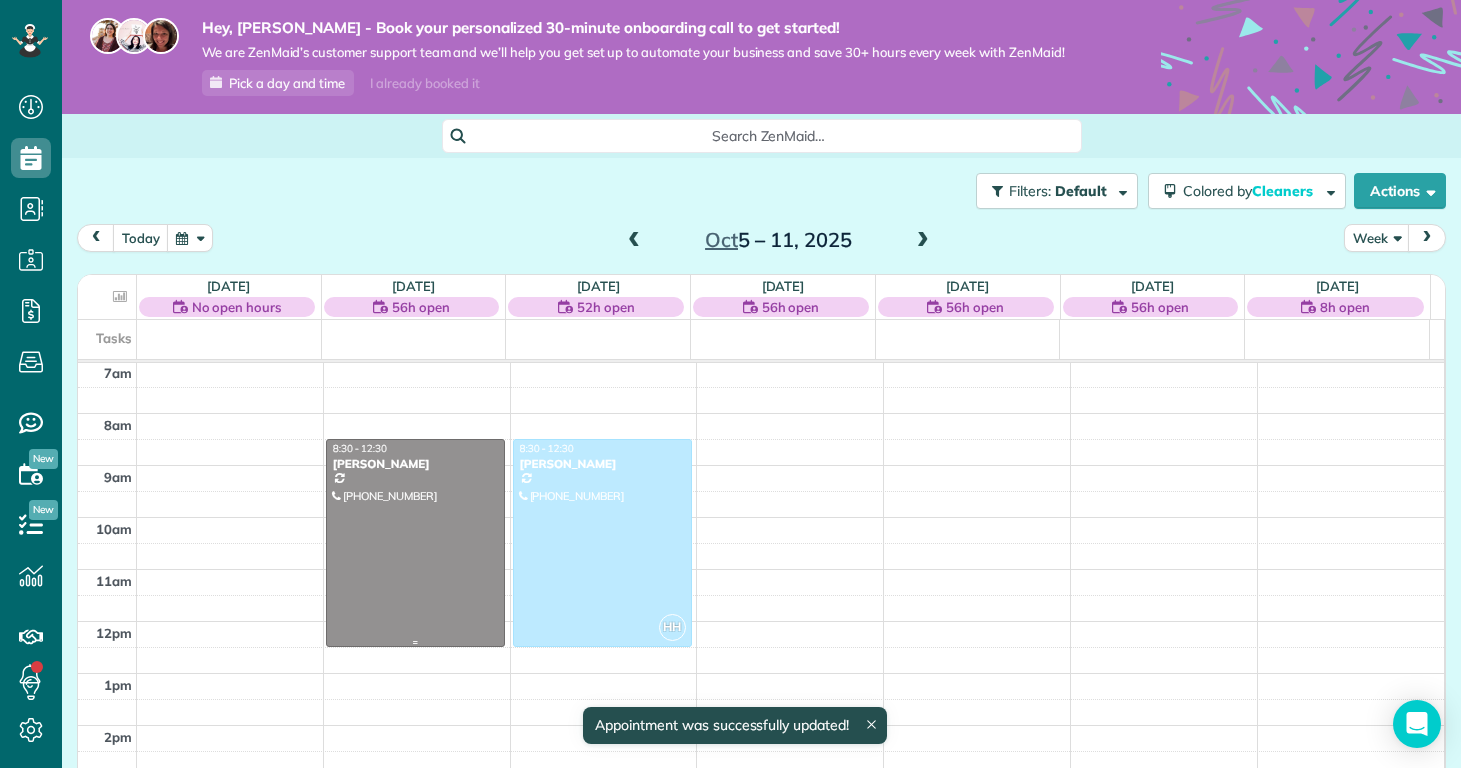 click at bounding box center [415, 543] 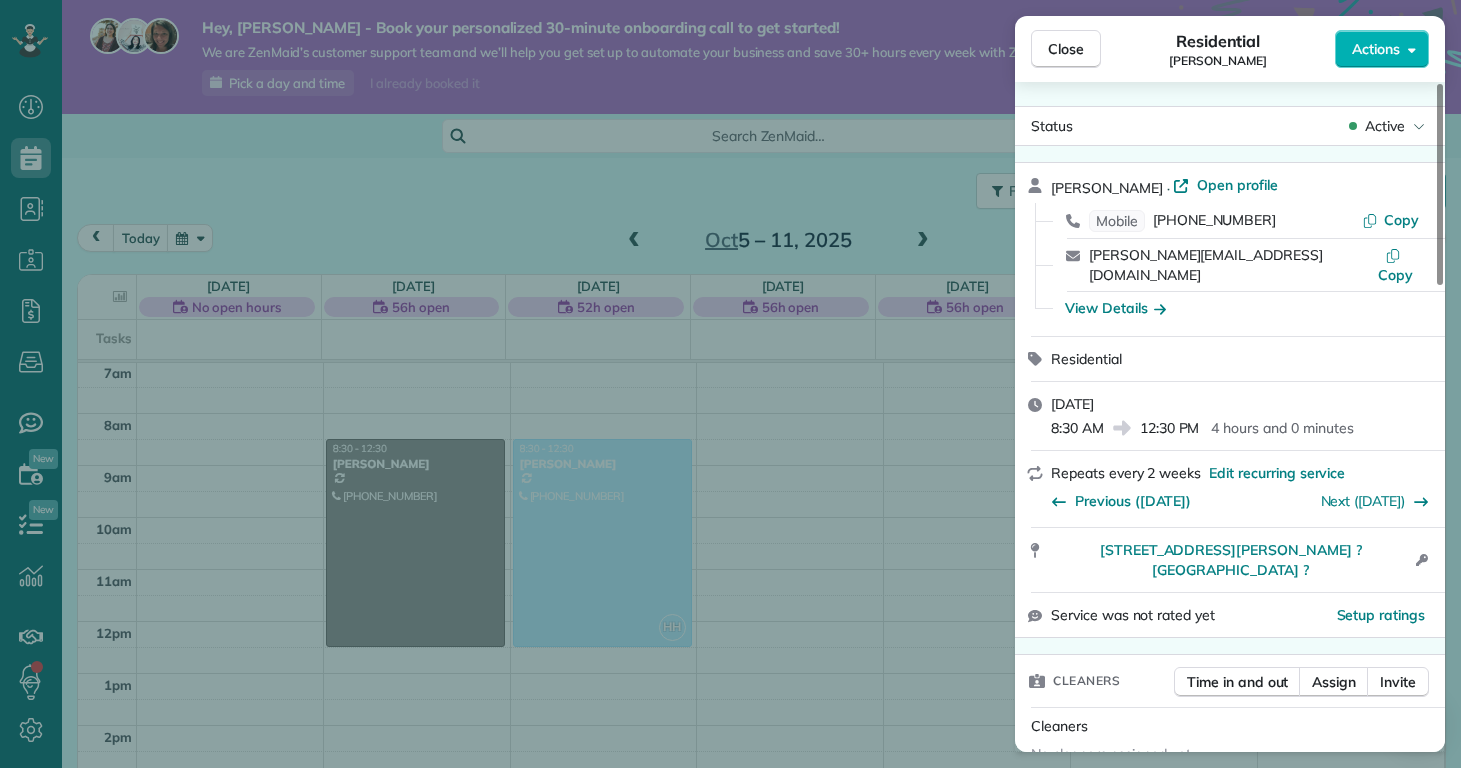click on "Close Residential Kathleen Bengaly Actions Status Active Kathleen Bengaly · Open profile Mobile (520) 509-5735 Copy kathy_bengaly@hotmail.com Copy View Details Residential Monday, October 06, 2025 8:30 AM 12:30 PM 4 hours and 0 minutes Repeats every 2 weeks Edit recurring service Previous (Sep 22) Next (Oct 20) 4662 Butler Drive South Midwaypark ? NC ? Open access information Service was not rated yet Setup ratings Cleaners Time in and out Assign Invite Cleaners No cleaners assigned yet Checklist Try Now Keep this appointment up to your standards. Stay on top of every detail, keep your cleaners organised, and your client happy. Assign a checklist Watch a 5 min demo Billing Billing actions Price $0.00 Overcharge $0.00 Discount $0.00 Coupon discount - Primary tax - Secondary tax - Total appointment price $0.00 Tips collected New feature! $0.00 Mark as paid Total including tip $0.00 Get paid online in no-time! Send an invoice and reward your cleaners with tips Charge customer credit card Reason for Skip - -   0" at bounding box center (730, 384) 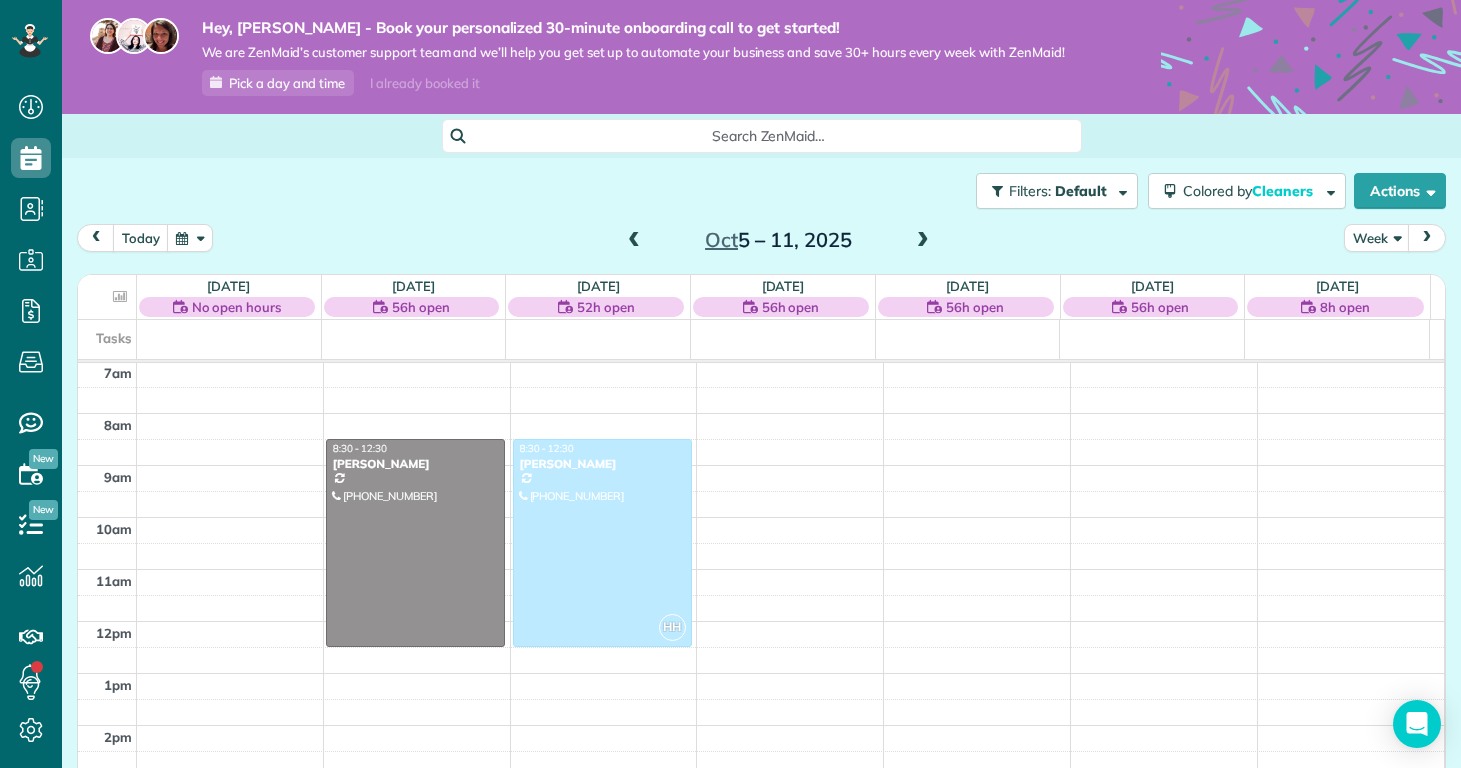 click at bounding box center (923, 241) 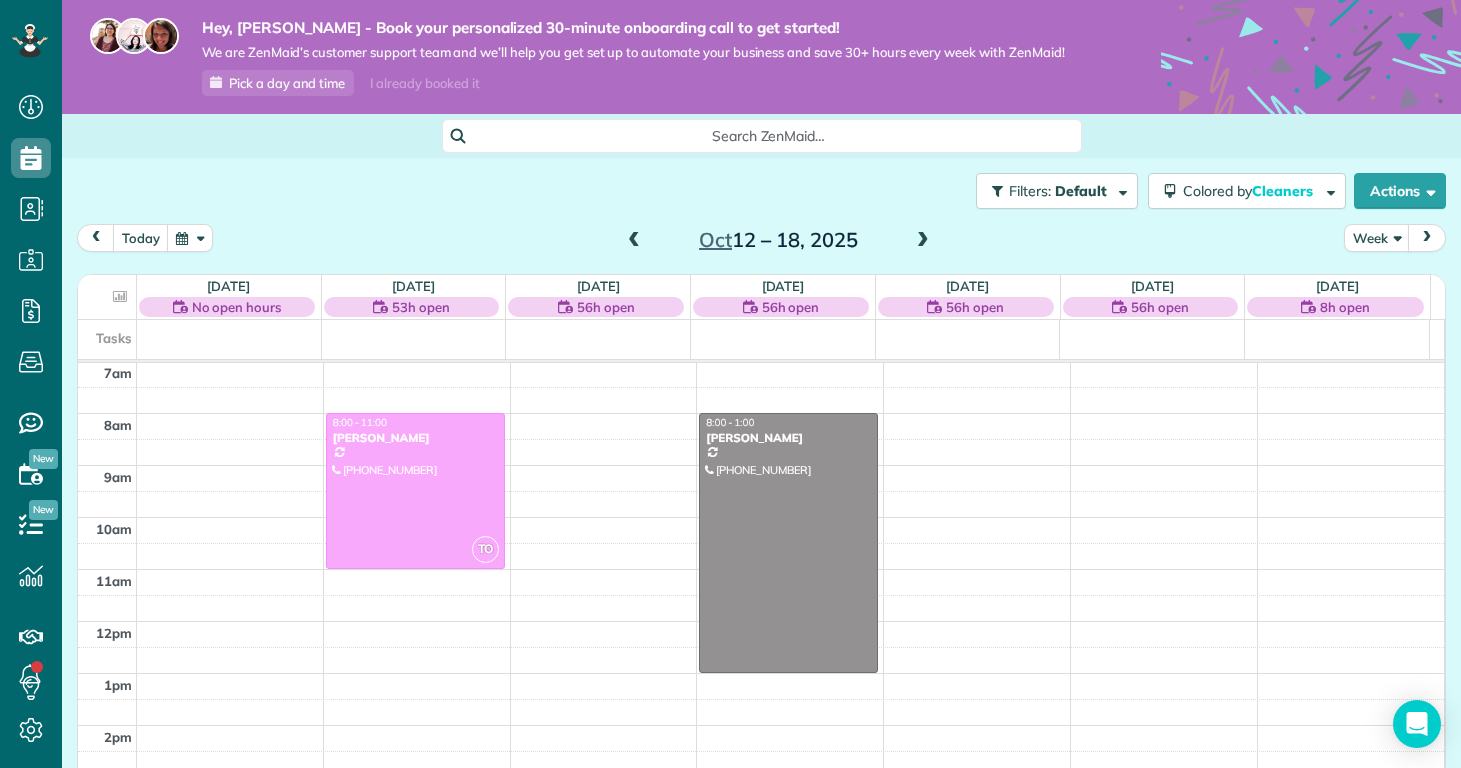 click at bounding box center (923, 241) 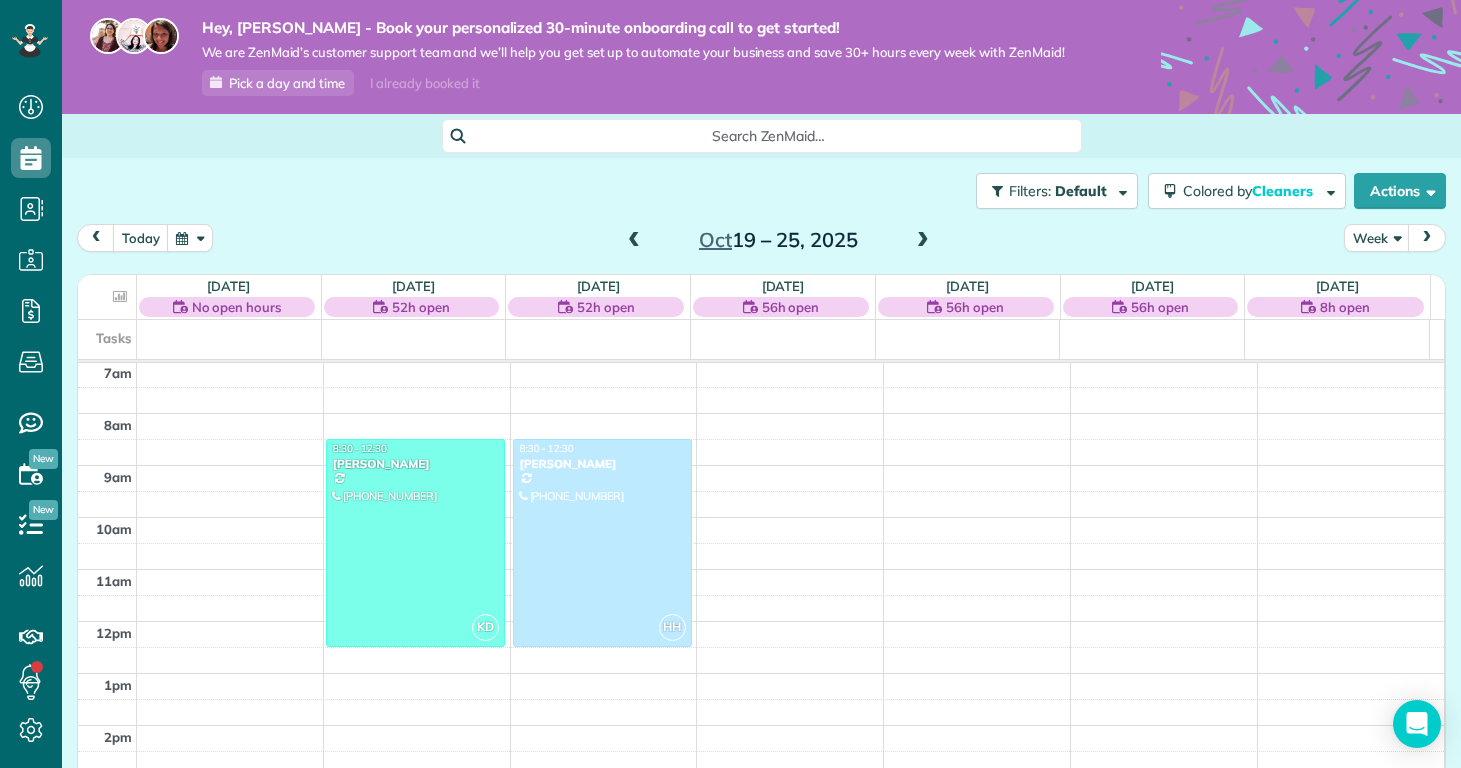click at bounding box center [923, 241] 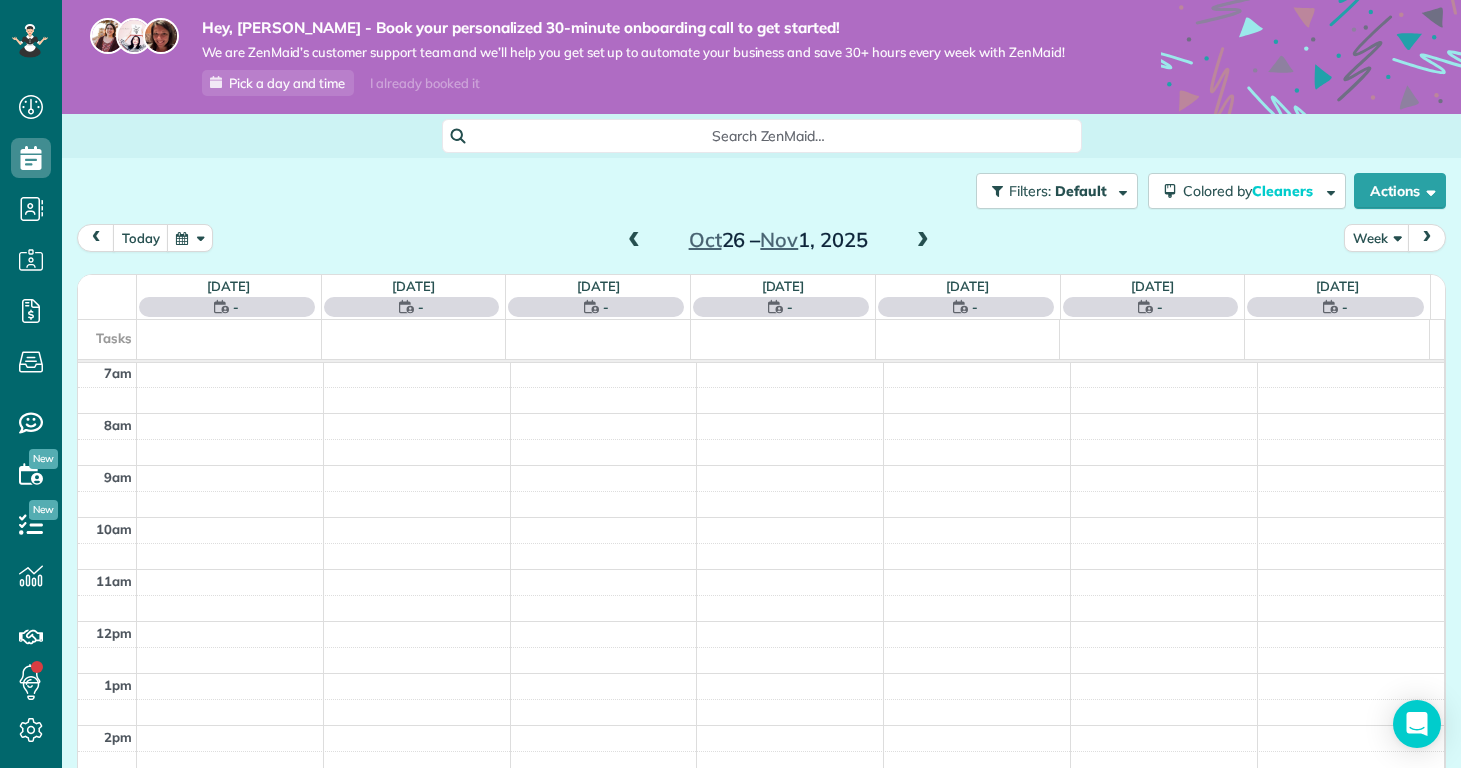 scroll, scrollTop: 365, scrollLeft: 0, axis: vertical 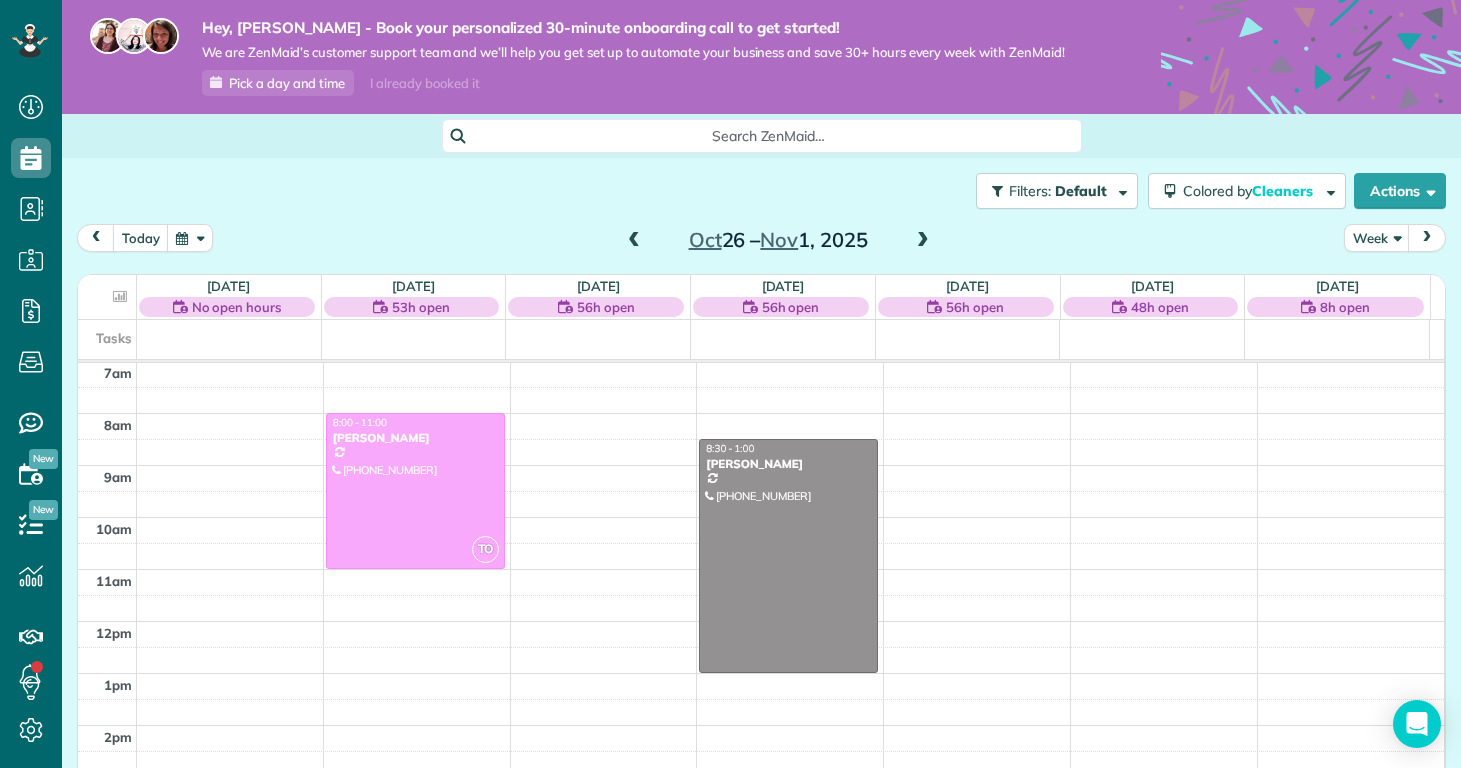 click at bounding box center (923, 241) 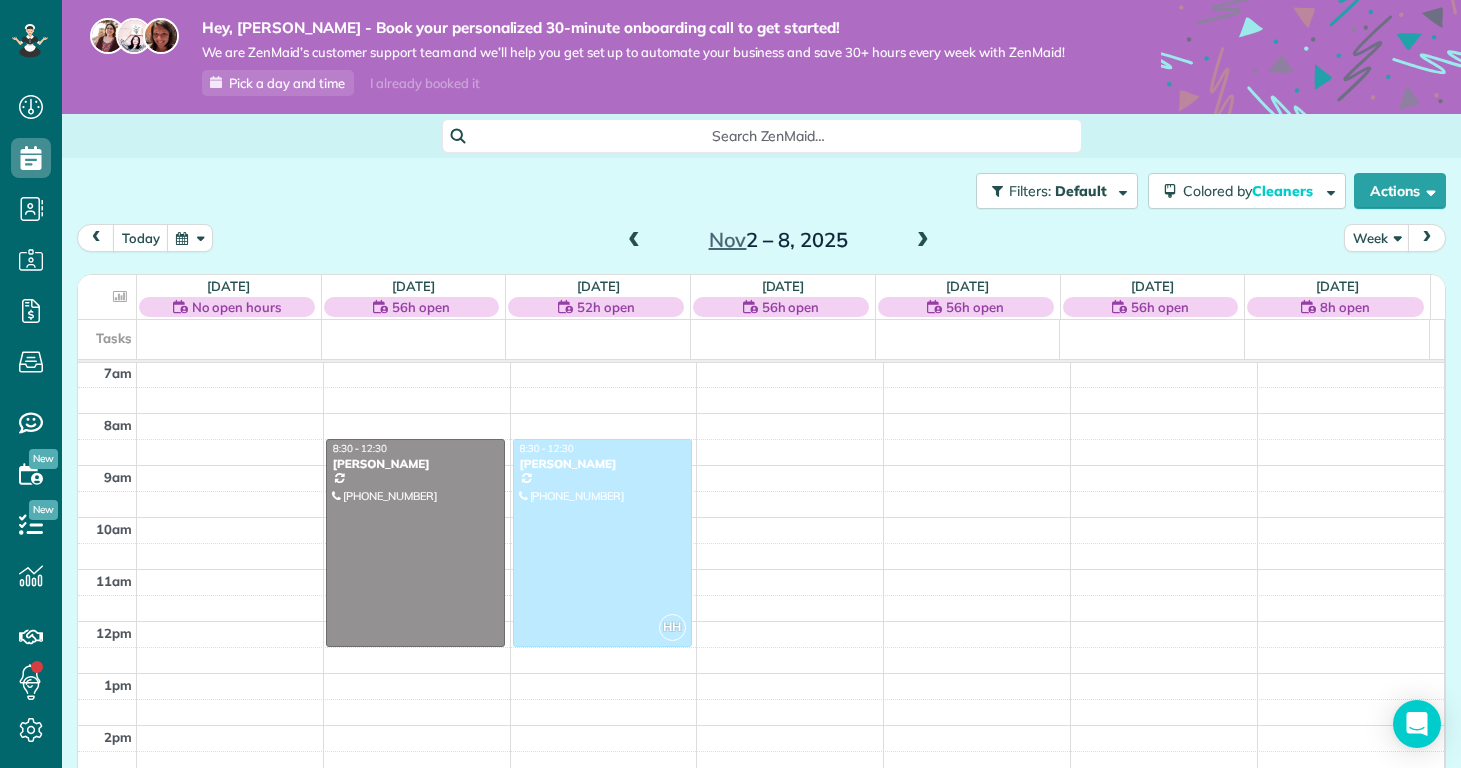 click at bounding box center [923, 241] 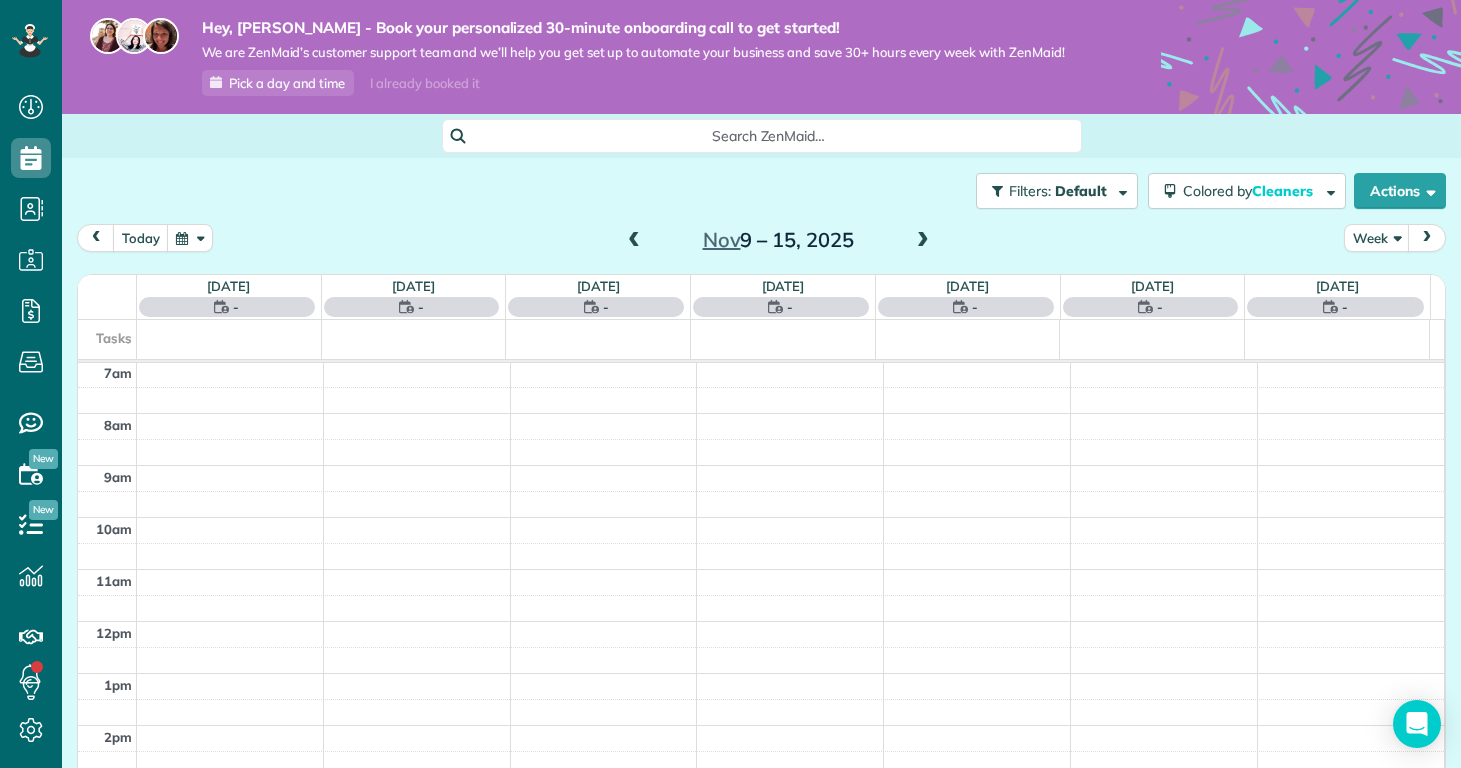 scroll, scrollTop: 365, scrollLeft: 0, axis: vertical 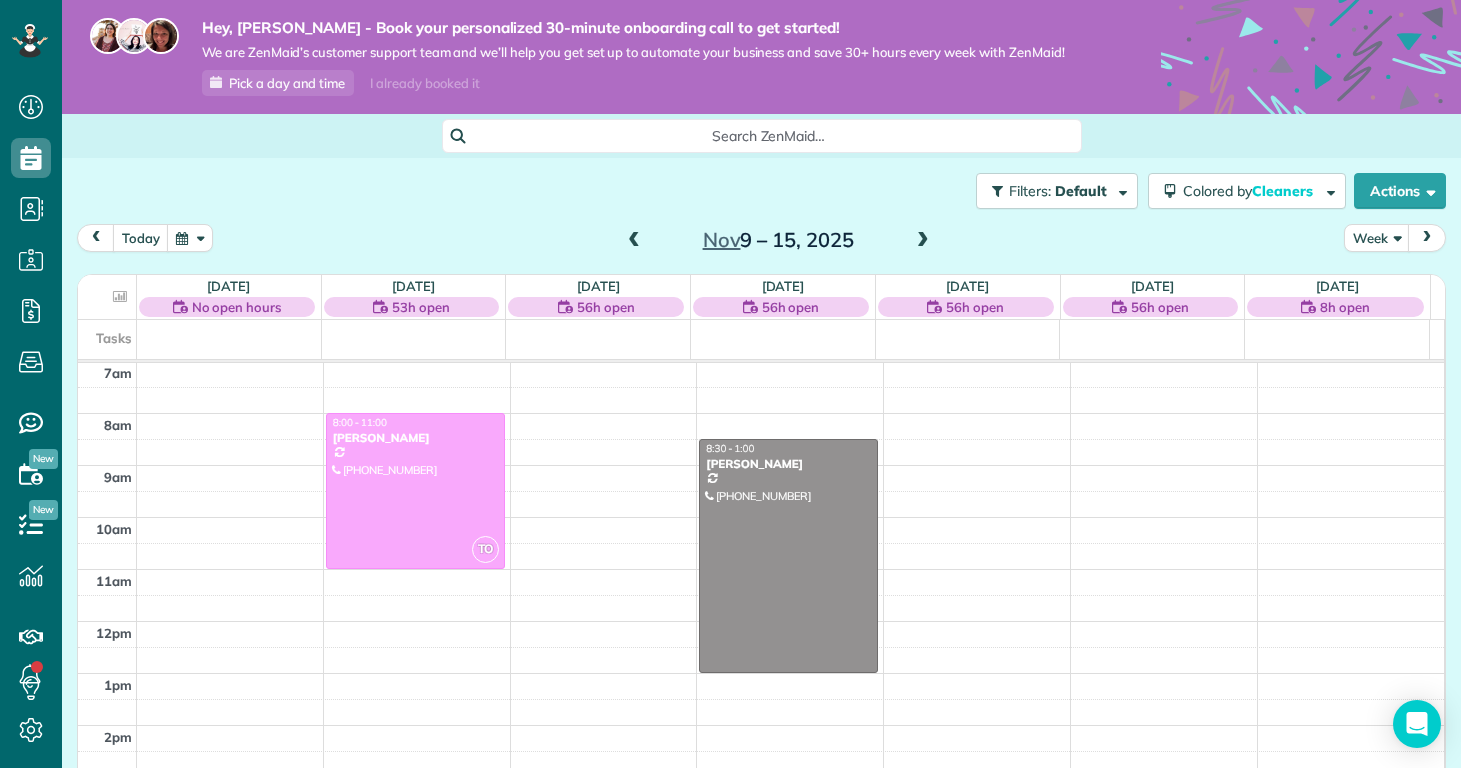 click at bounding box center (634, 241) 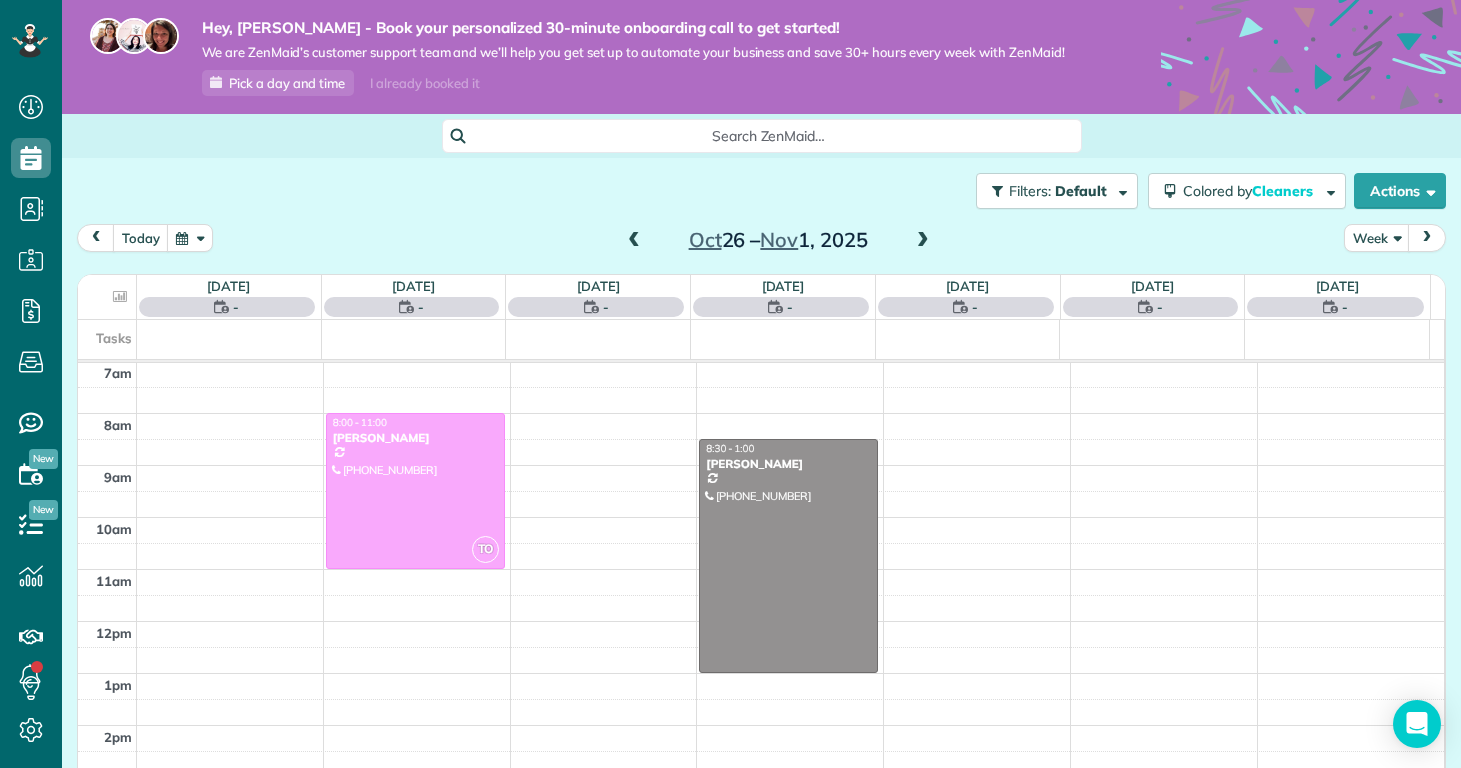 click at bounding box center [634, 241] 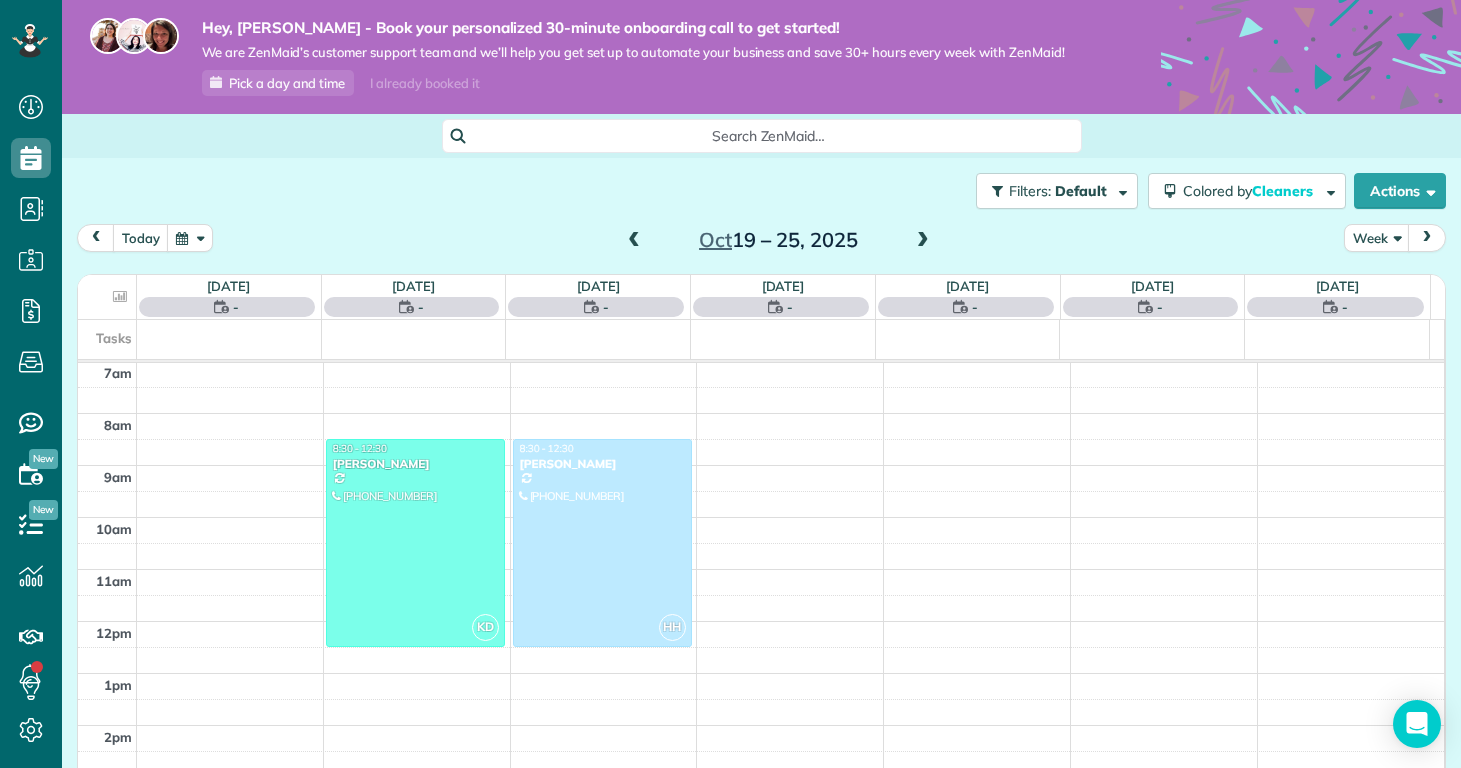 click at bounding box center [634, 241] 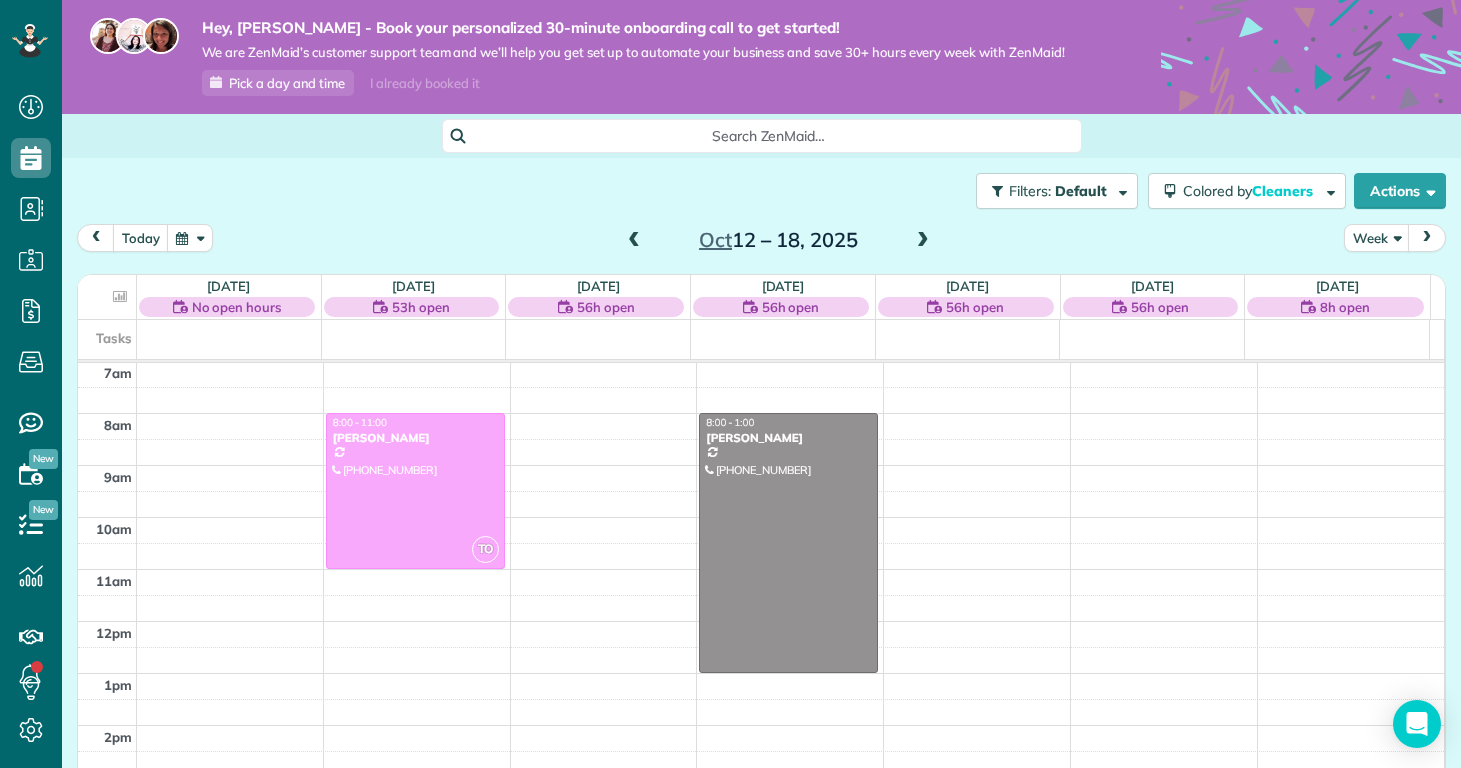 click at bounding box center (634, 241) 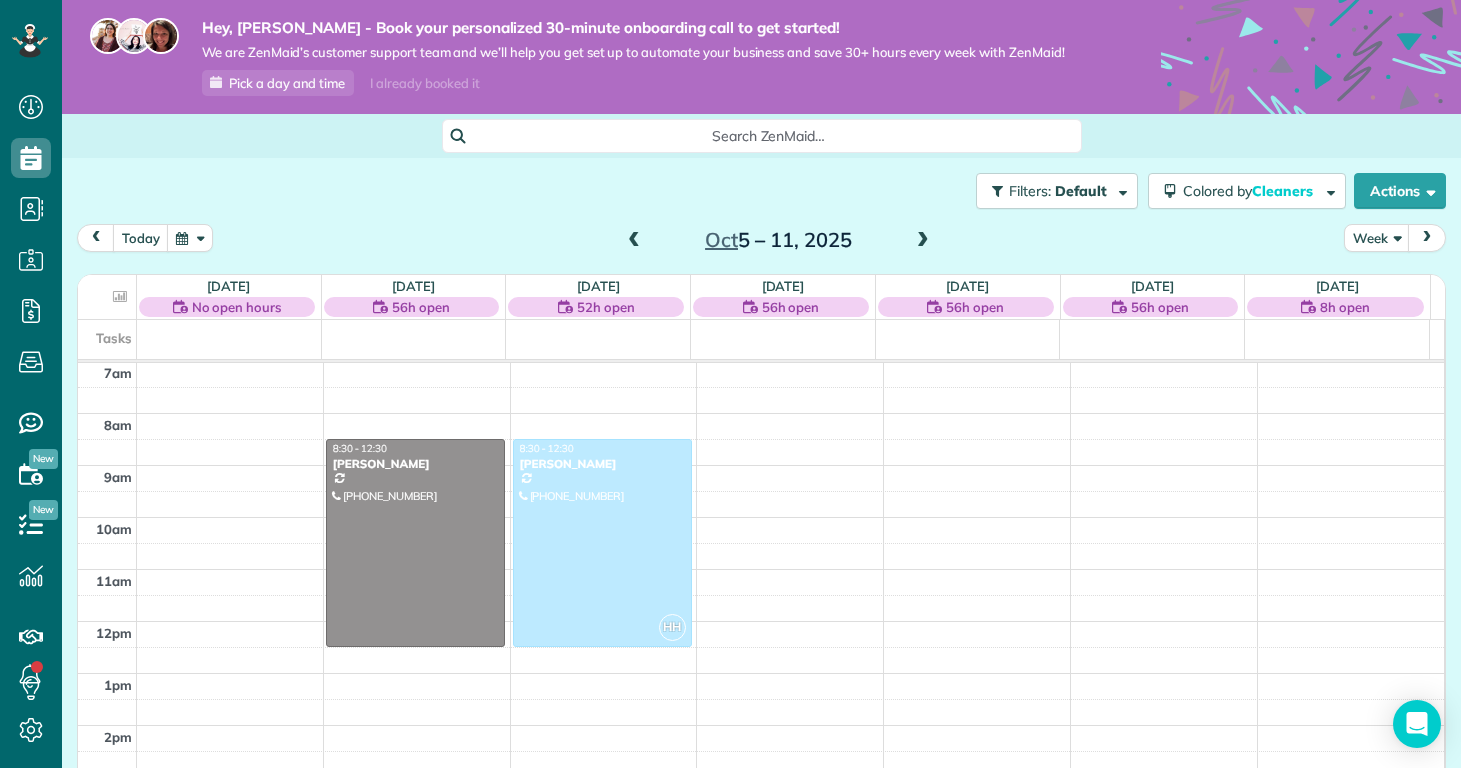 click at bounding box center (634, 241) 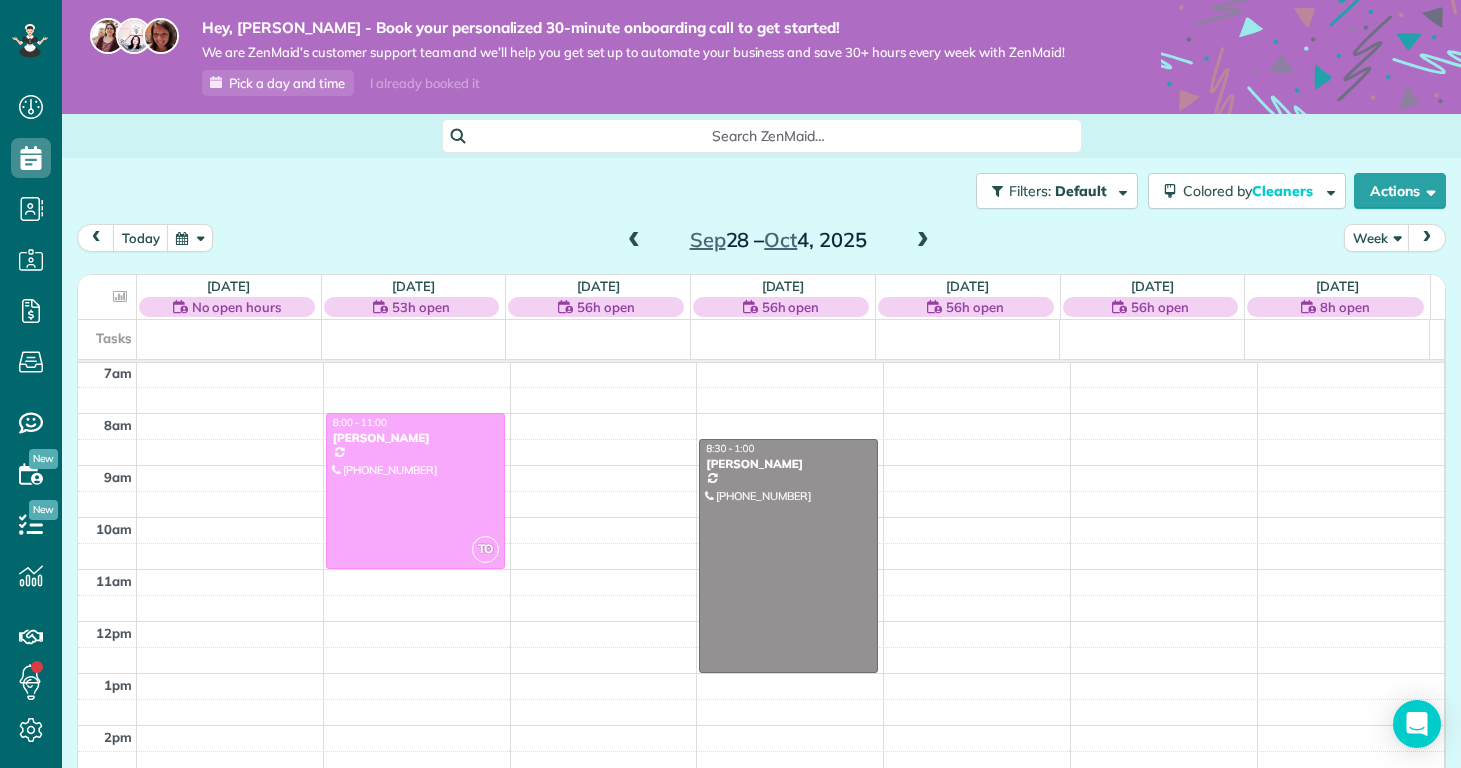 click at bounding box center (634, 241) 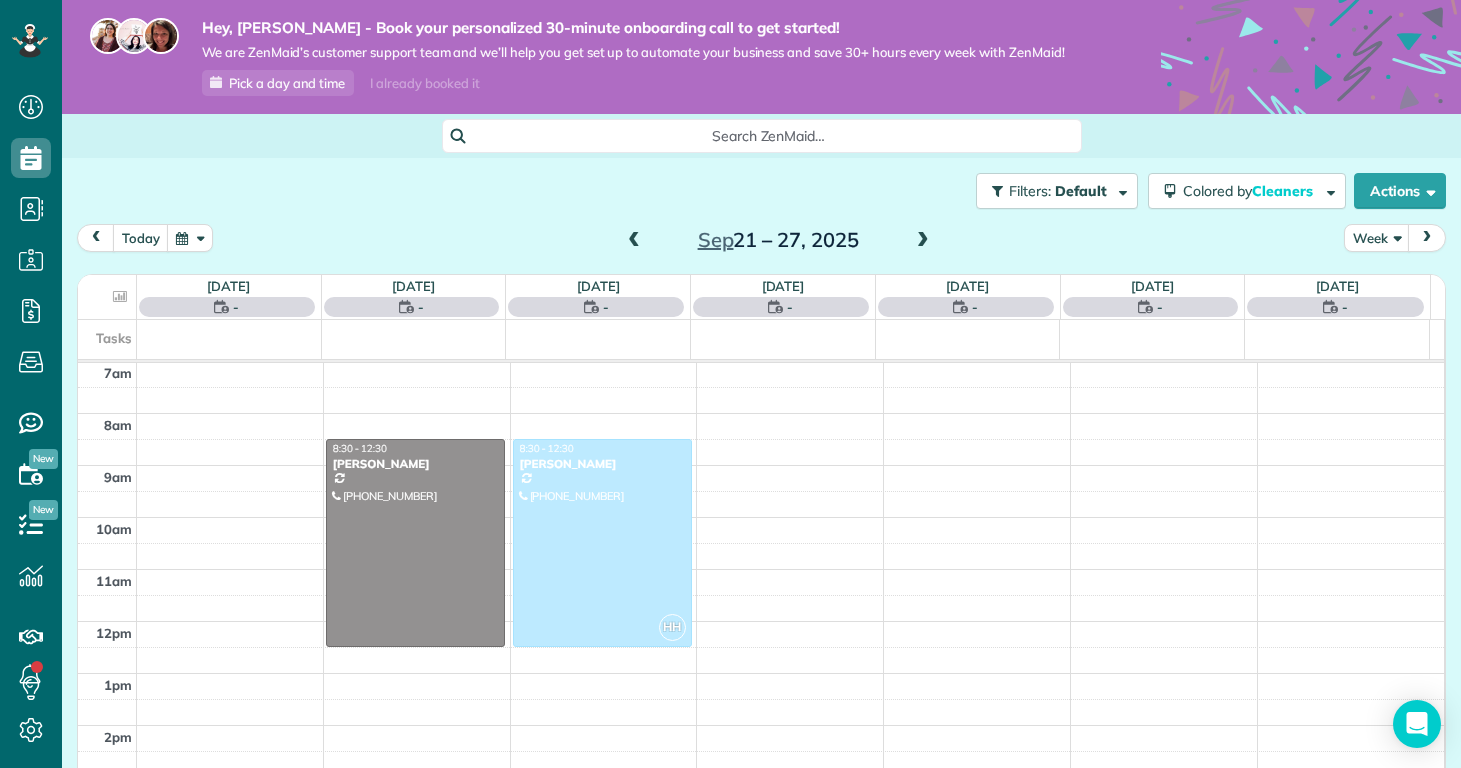 click at bounding box center (634, 241) 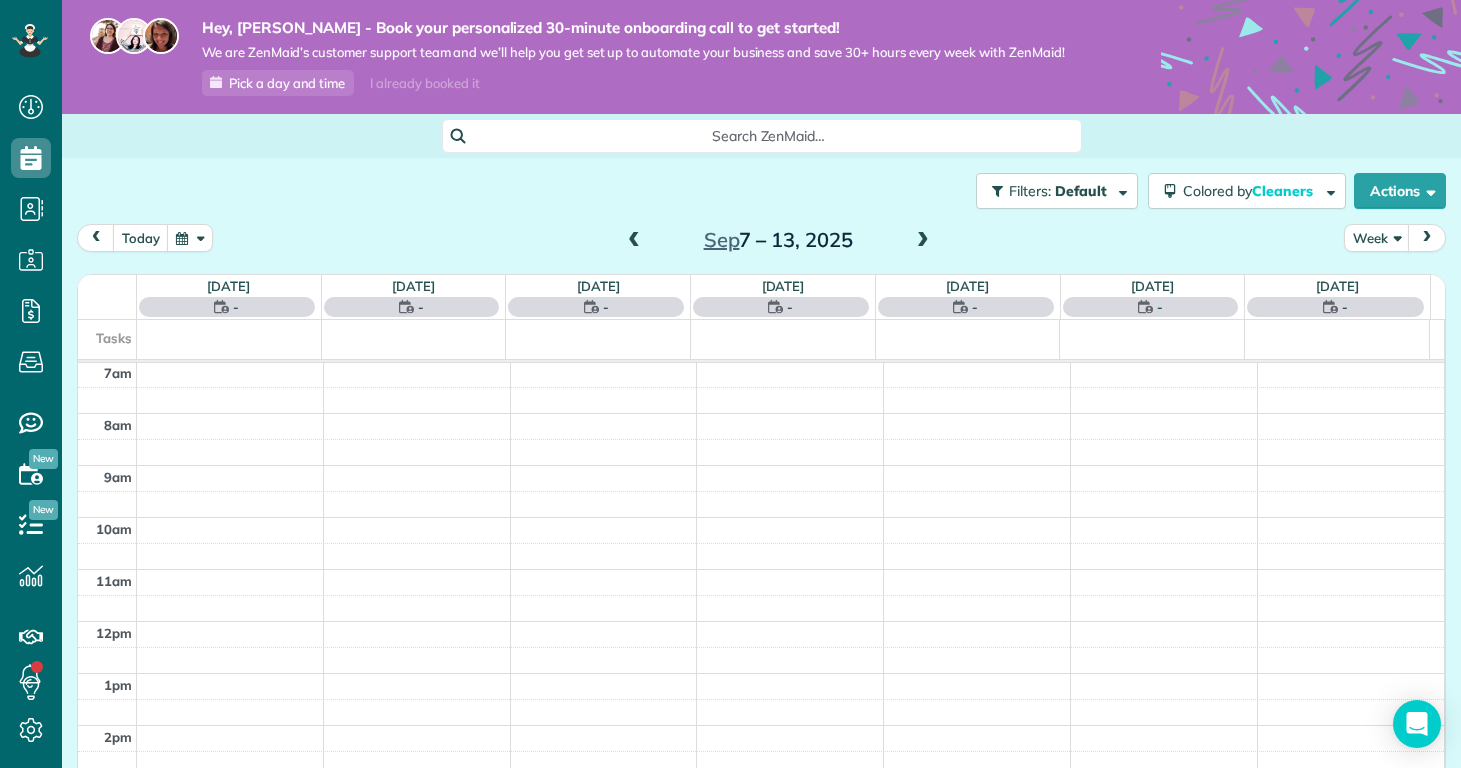 scroll, scrollTop: 365, scrollLeft: 0, axis: vertical 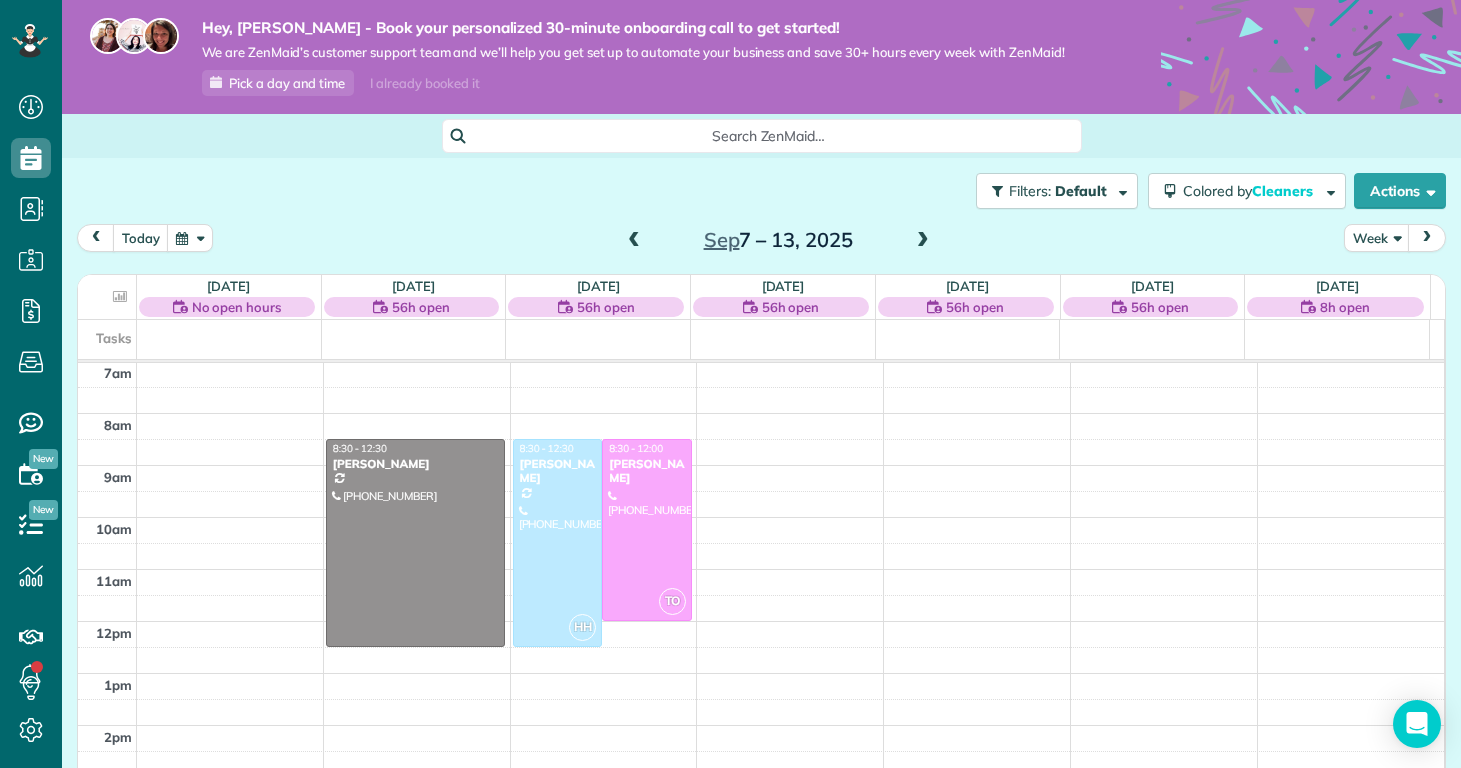 click at bounding box center [634, 241] 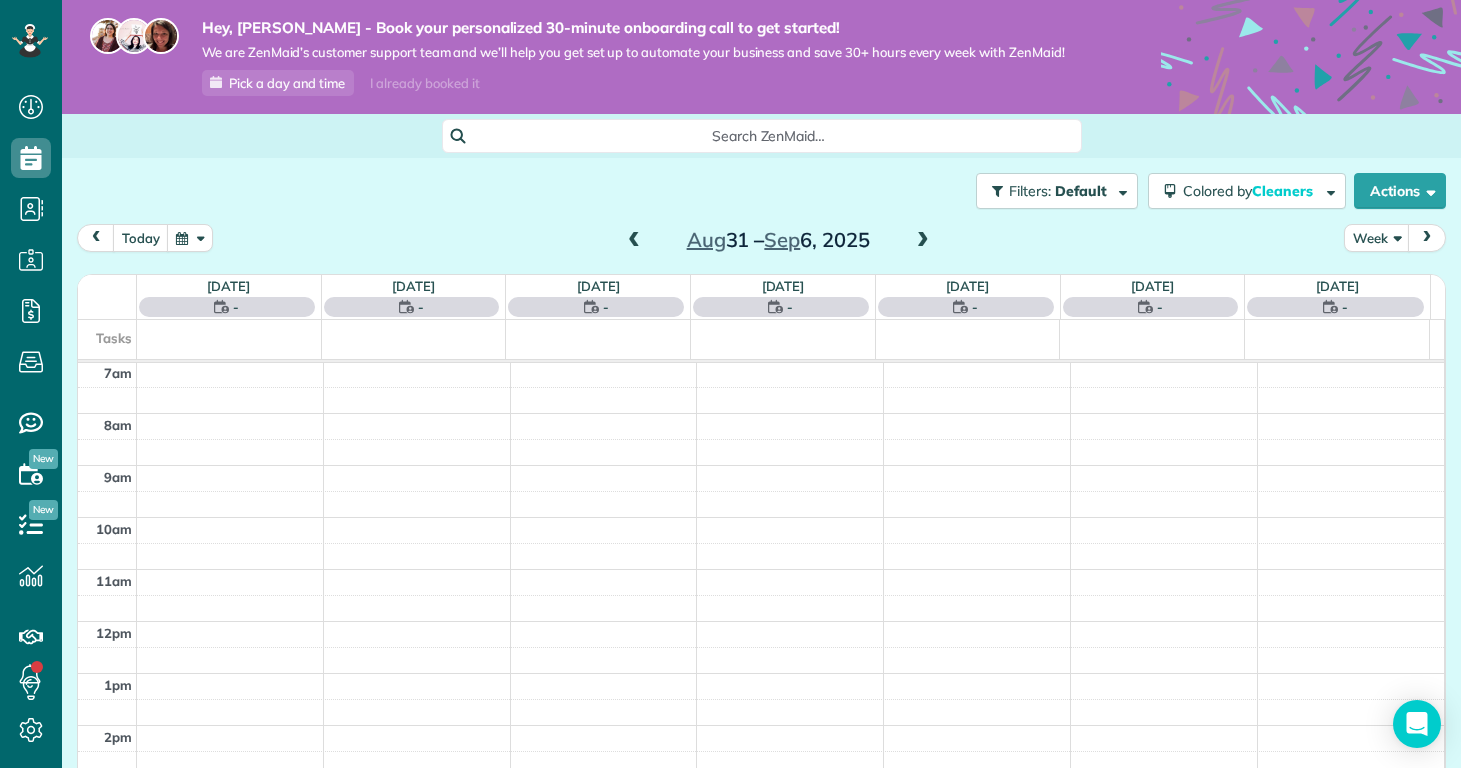 scroll, scrollTop: 365, scrollLeft: 0, axis: vertical 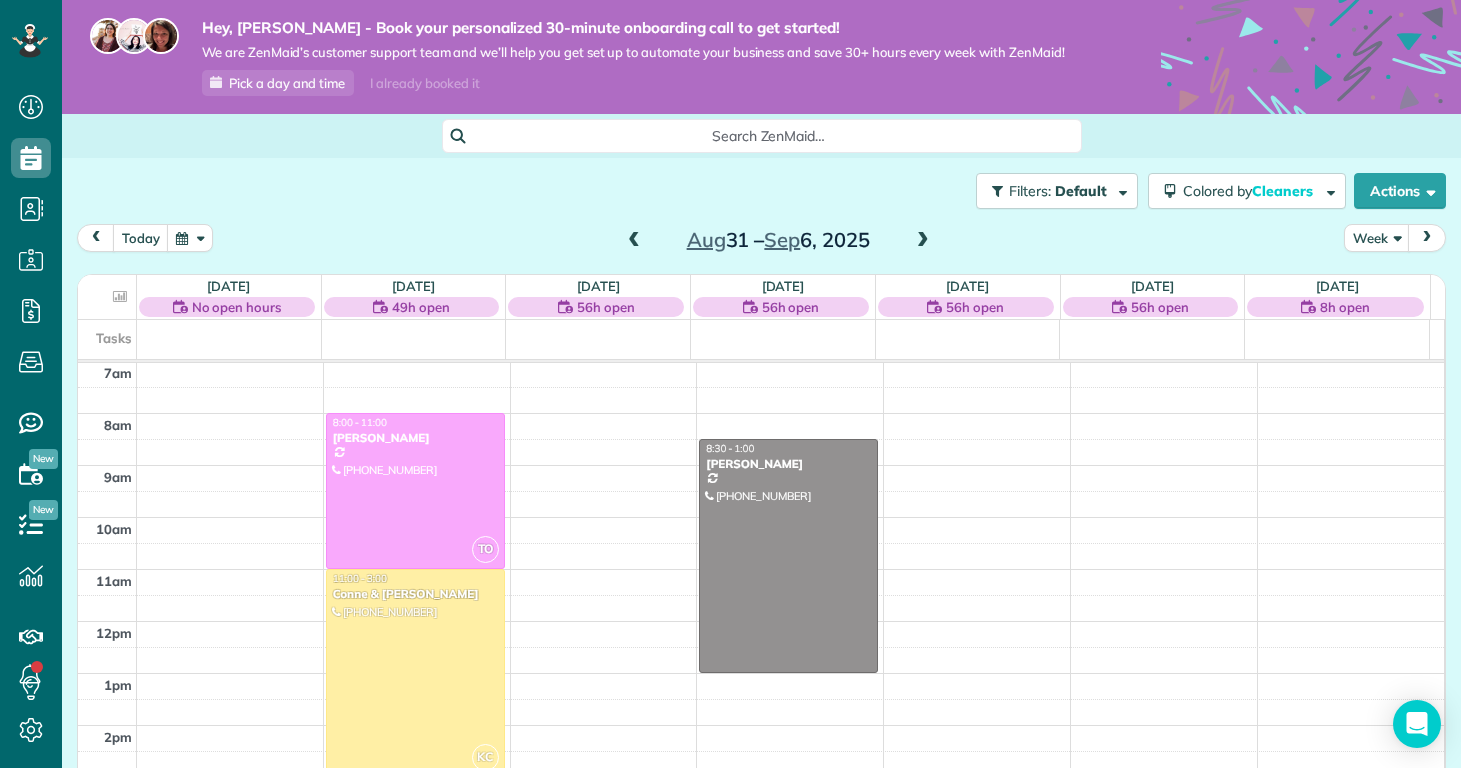 click at bounding box center (634, 241) 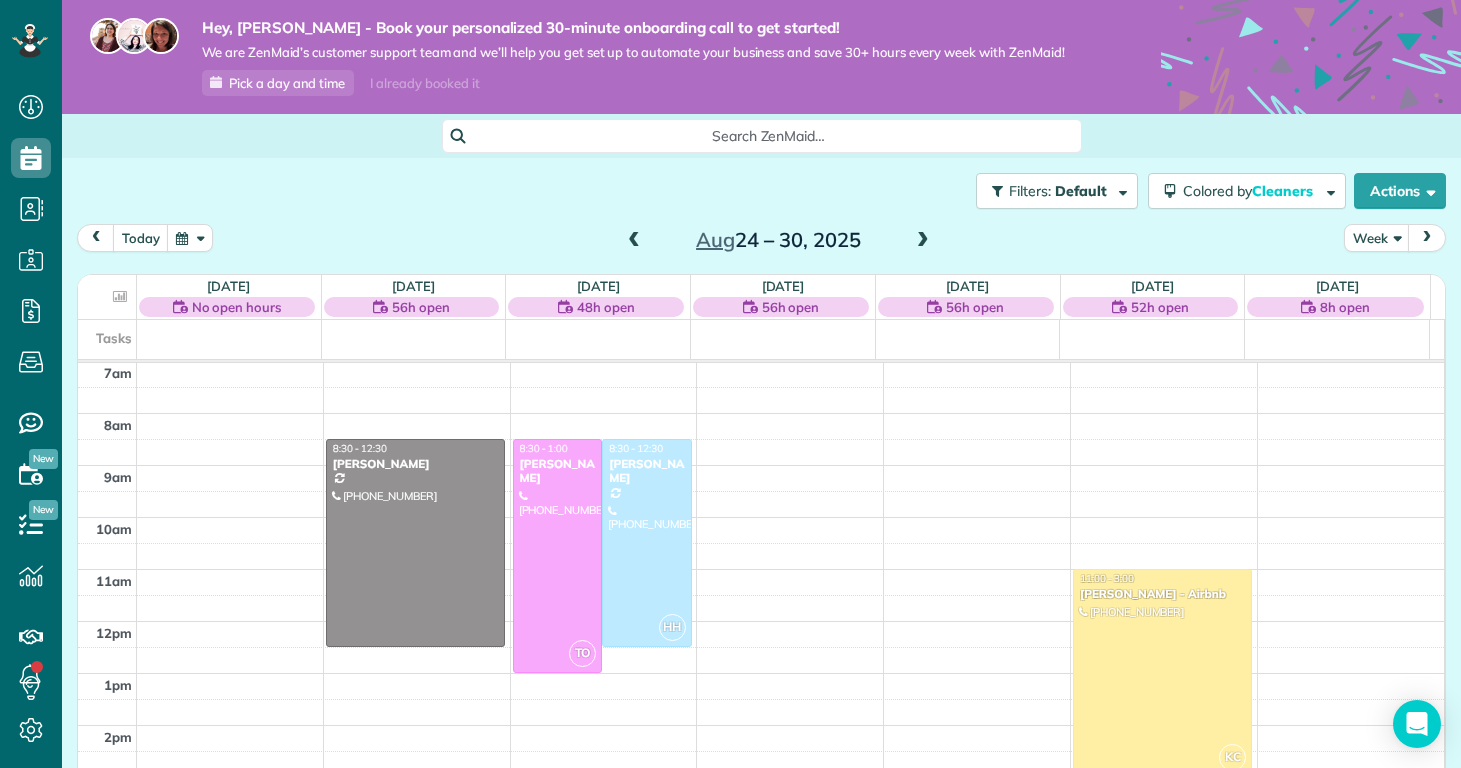 click at bounding box center (634, 241) 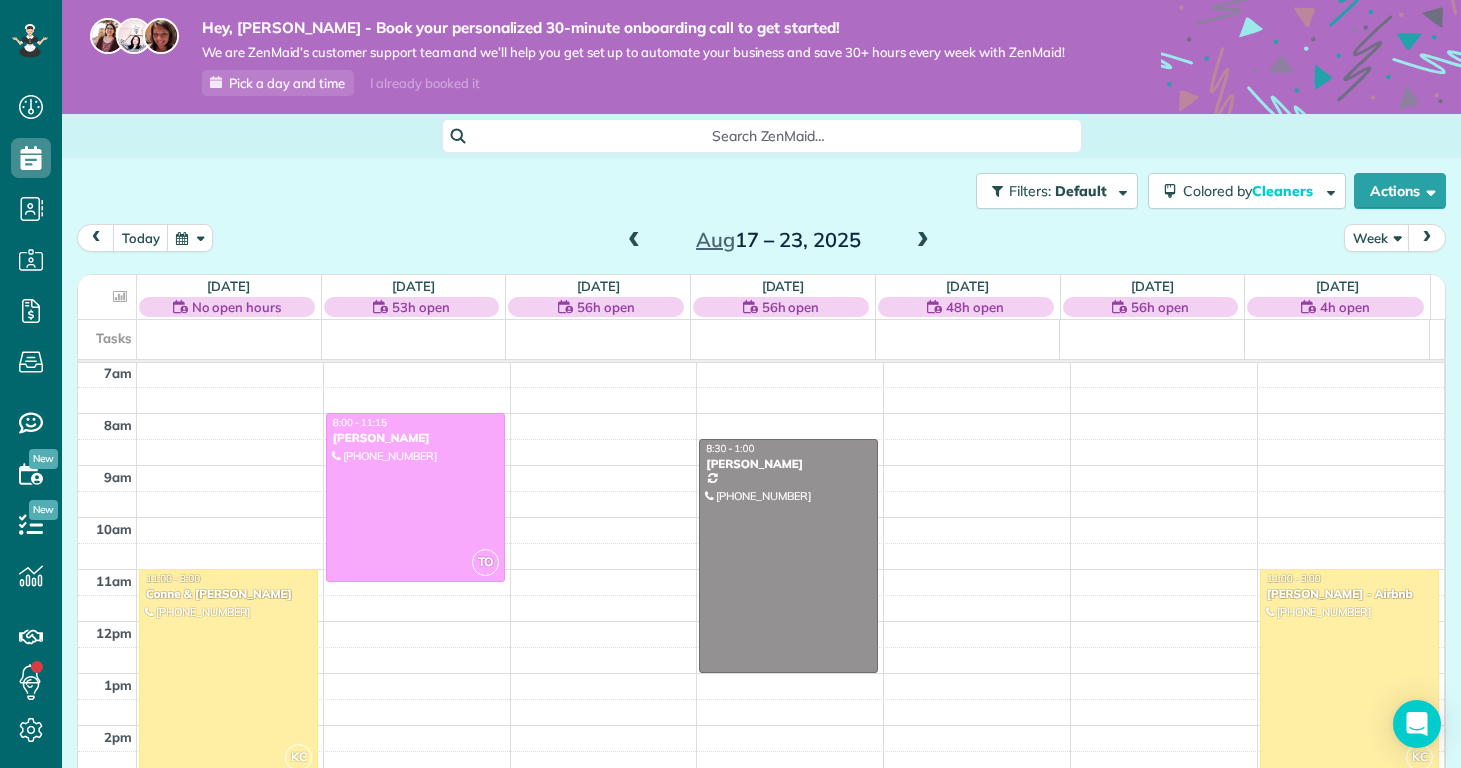 click at bounding box center (634, 241) 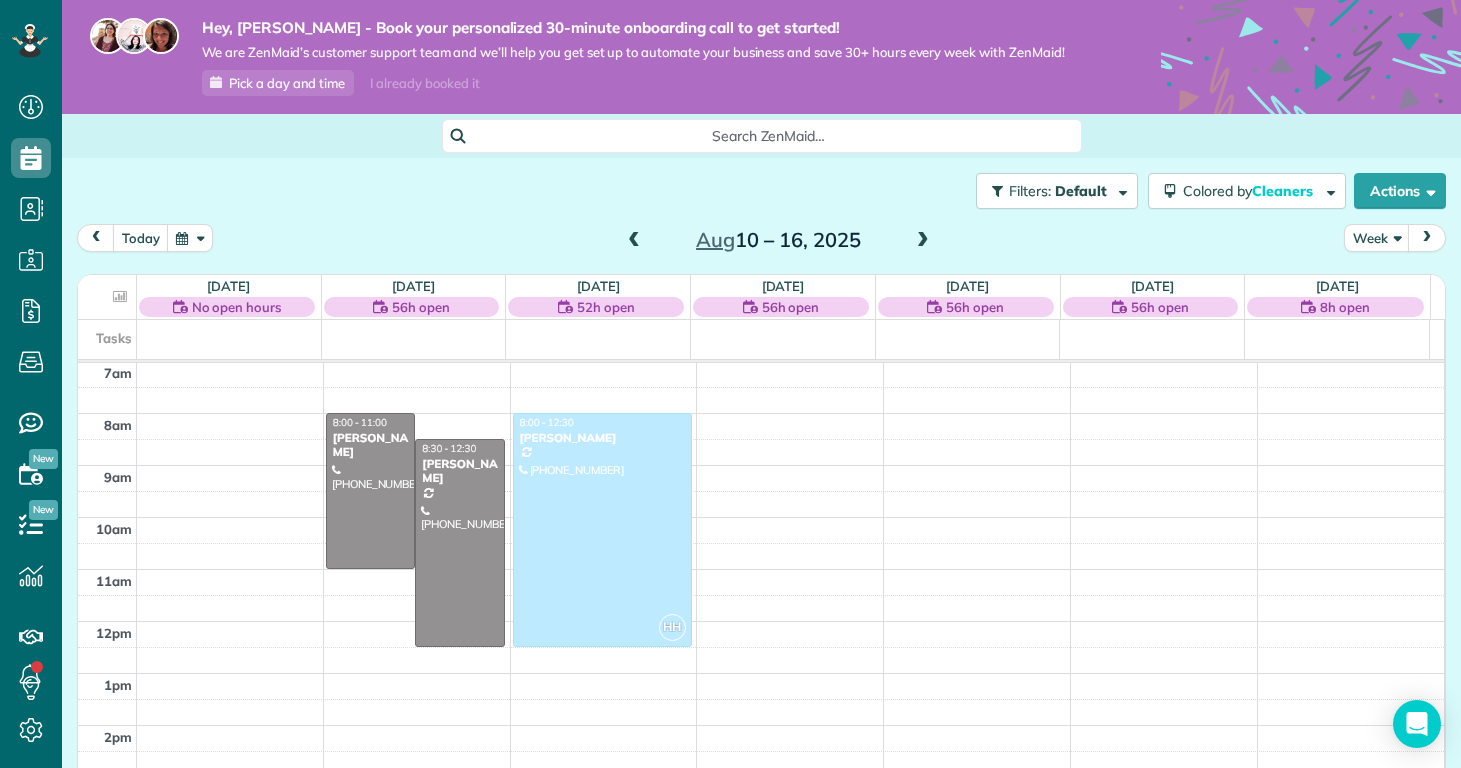click at bounding box center [634, 241] 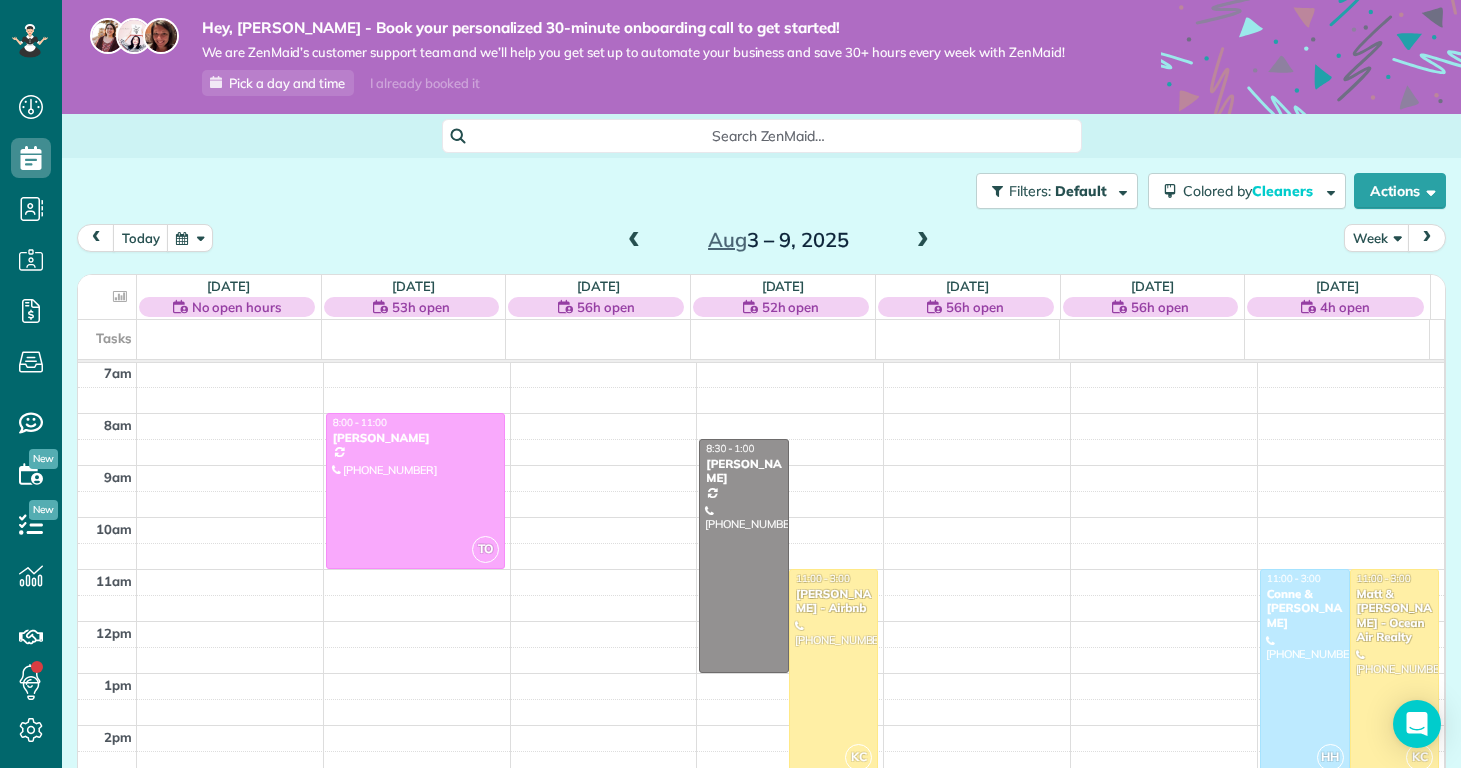 click at bounding box center (634, 241) 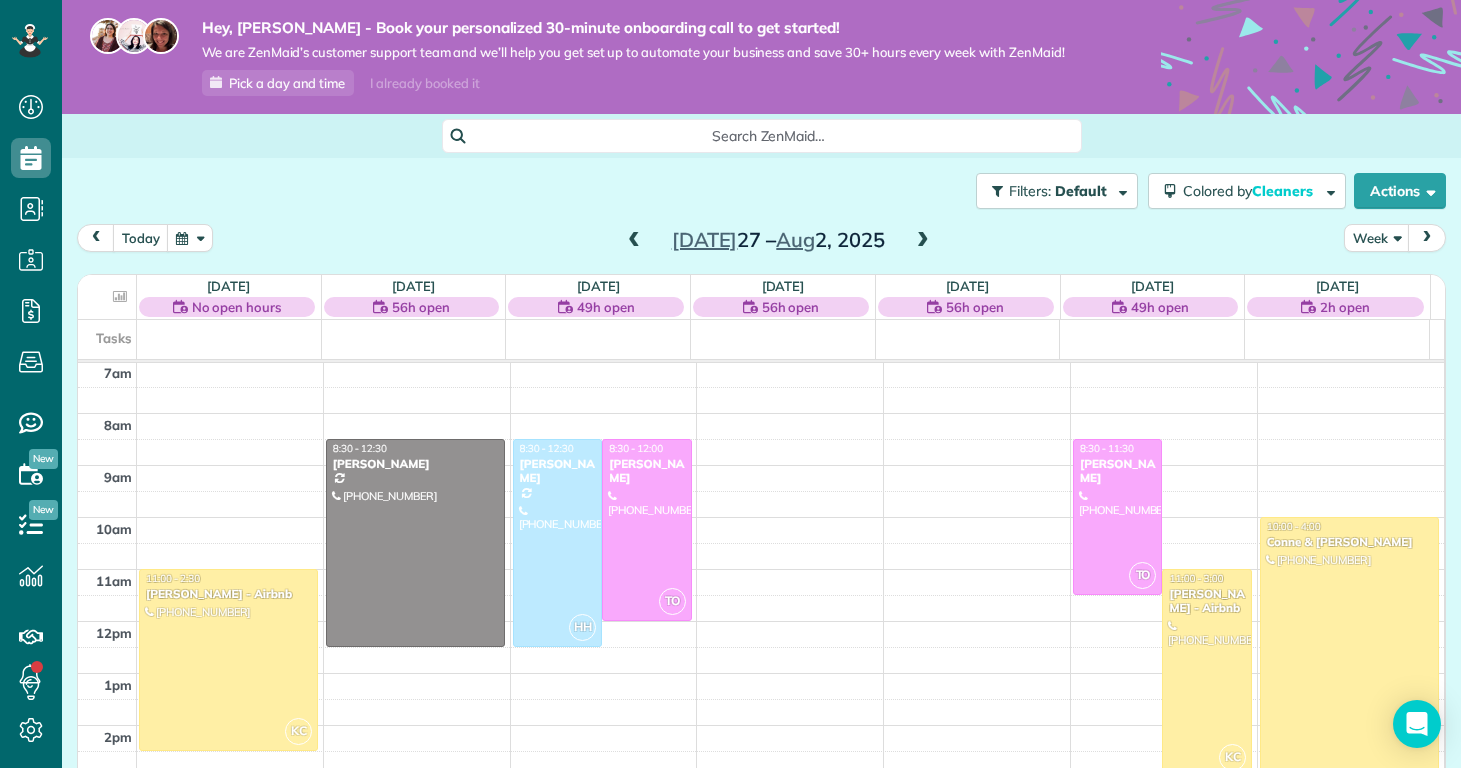 click at bounding box center (634, 241) 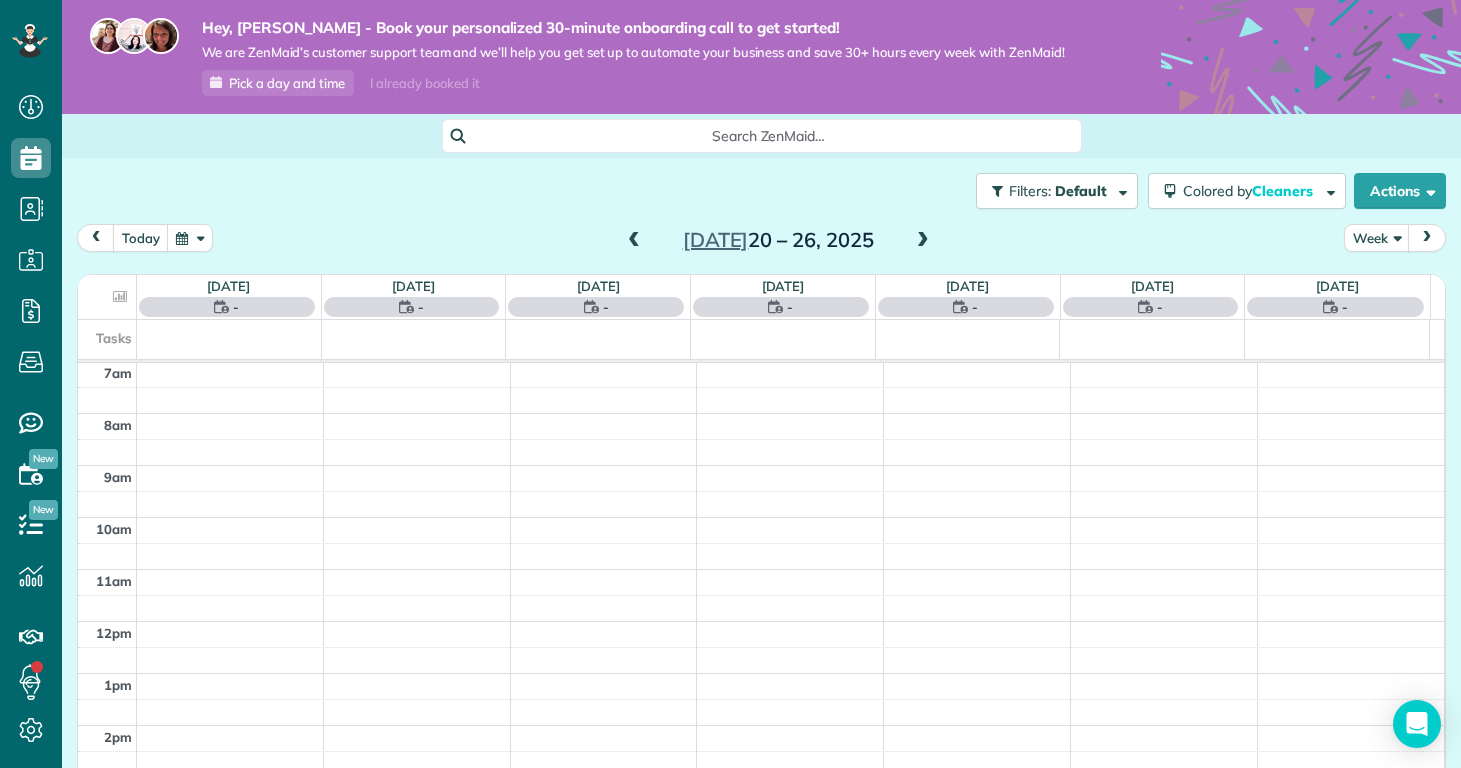 scroll, scrollTop: 365, scrollLeft: 0, axis: vertical 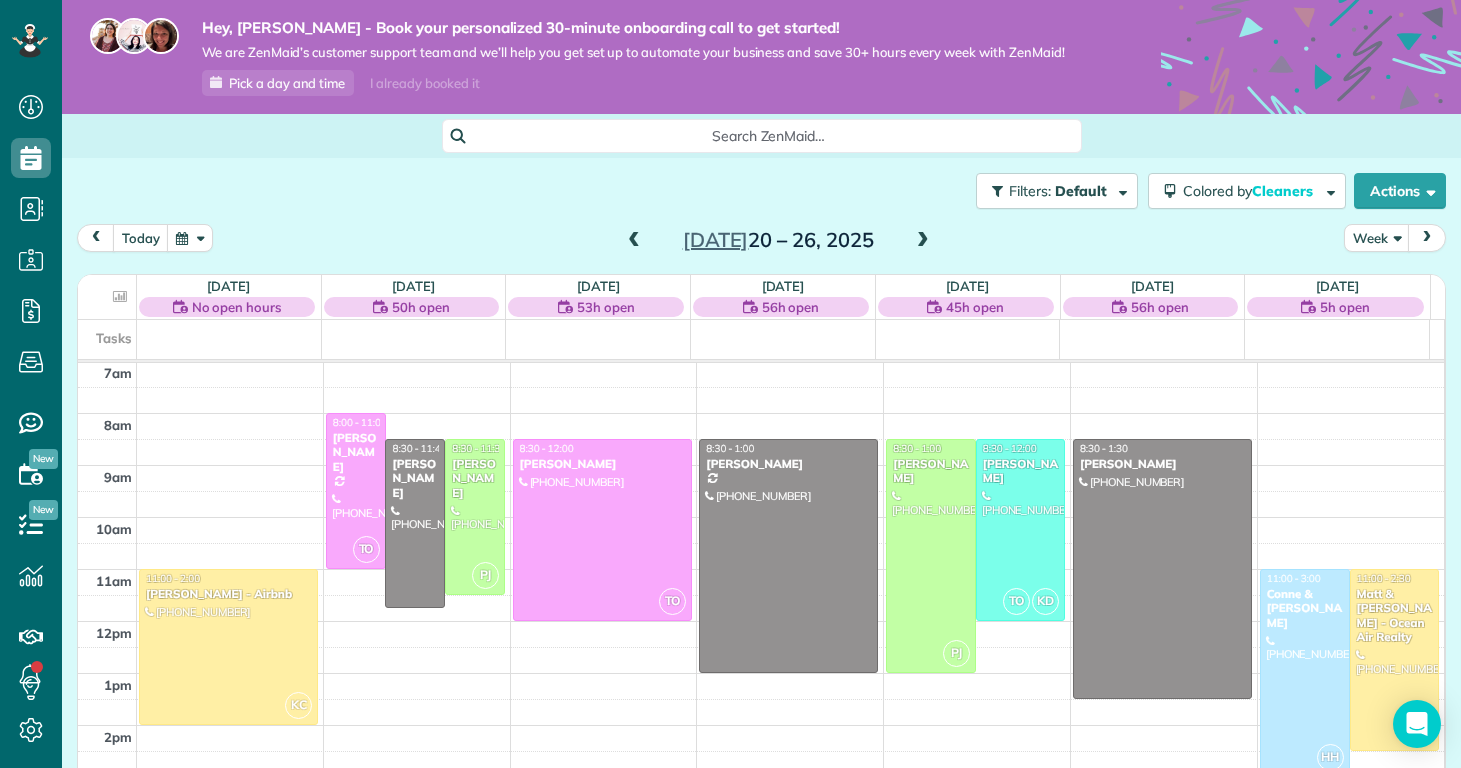 click at bounding box center [634, 241] 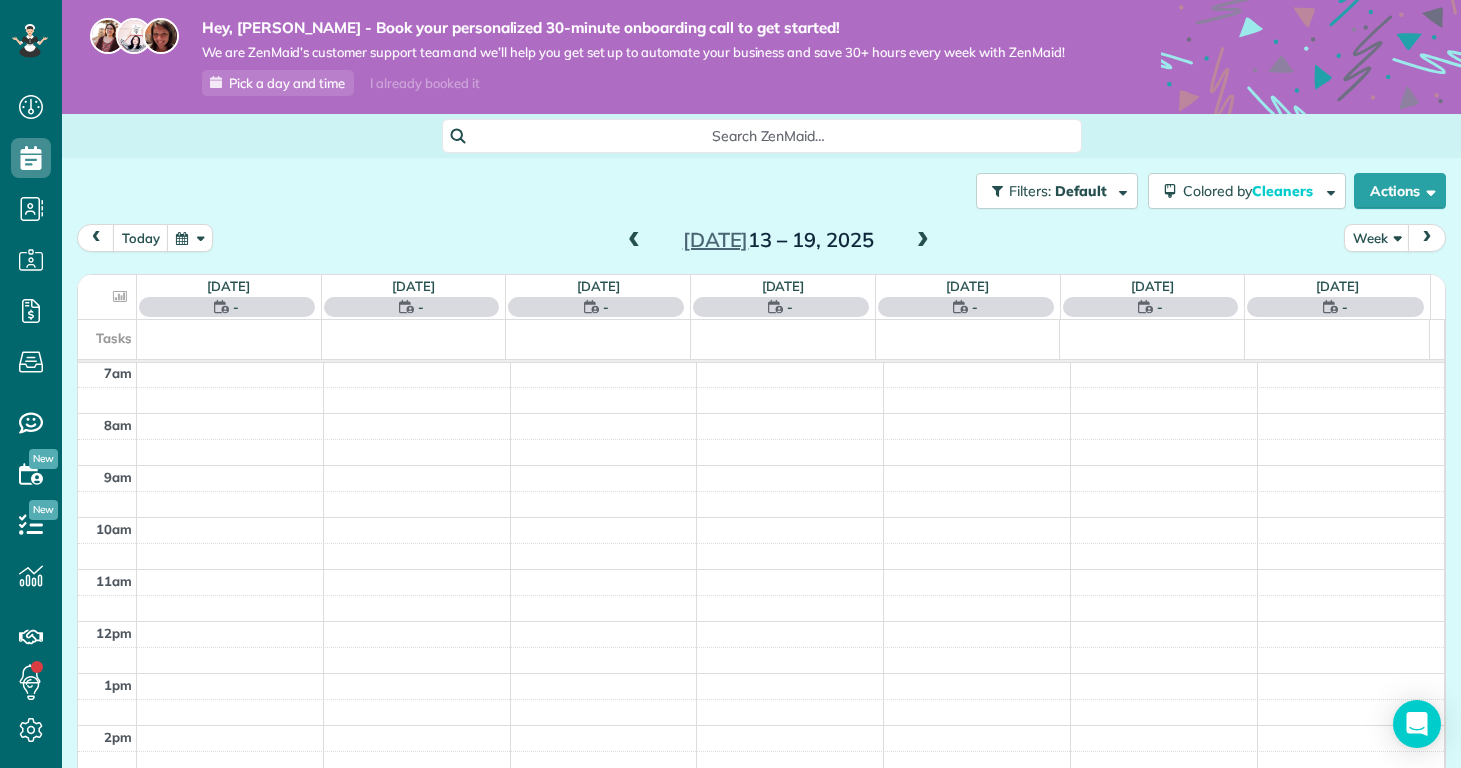scroll, scrollTop: 365, scrollLeft: 0, axis: vertical 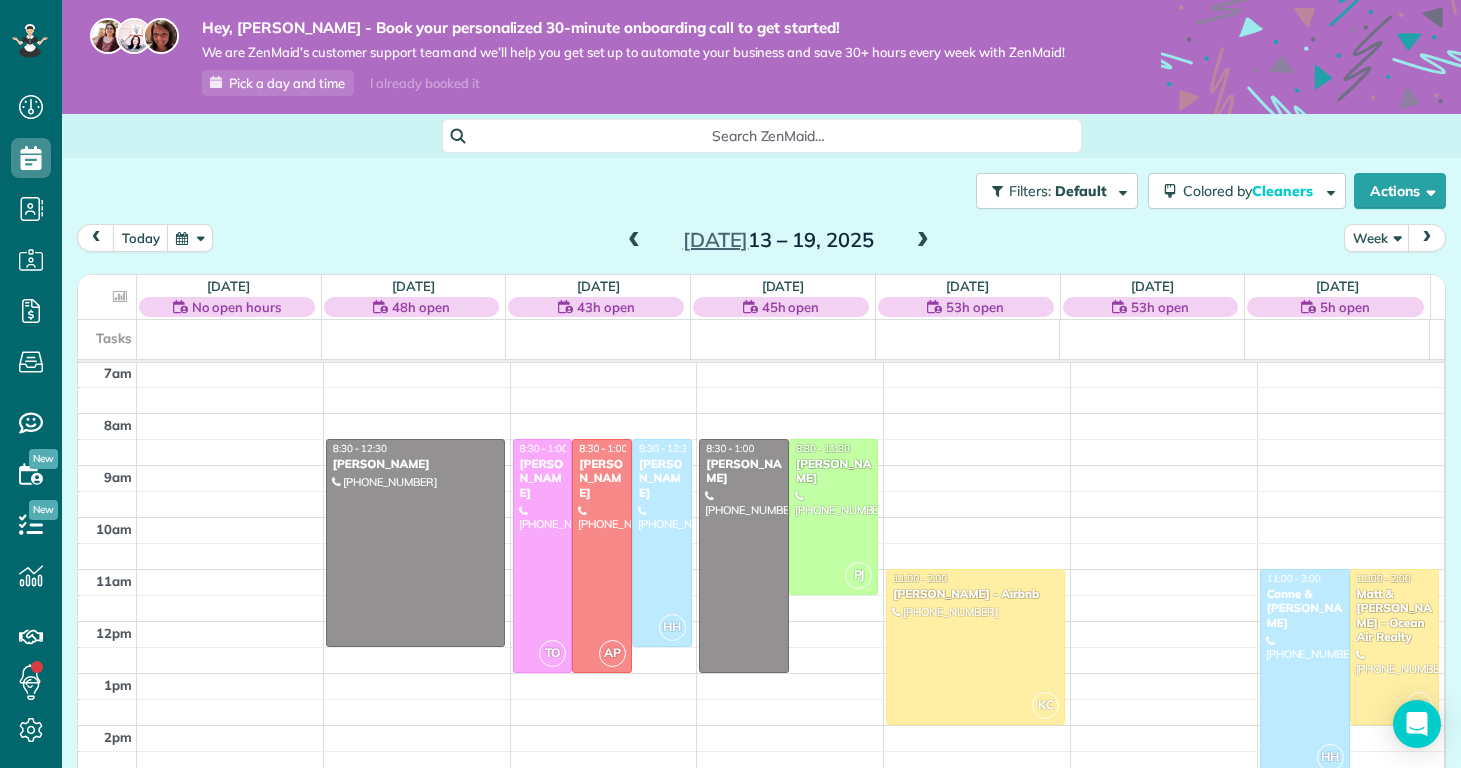 click at bounding box center (634, 241) 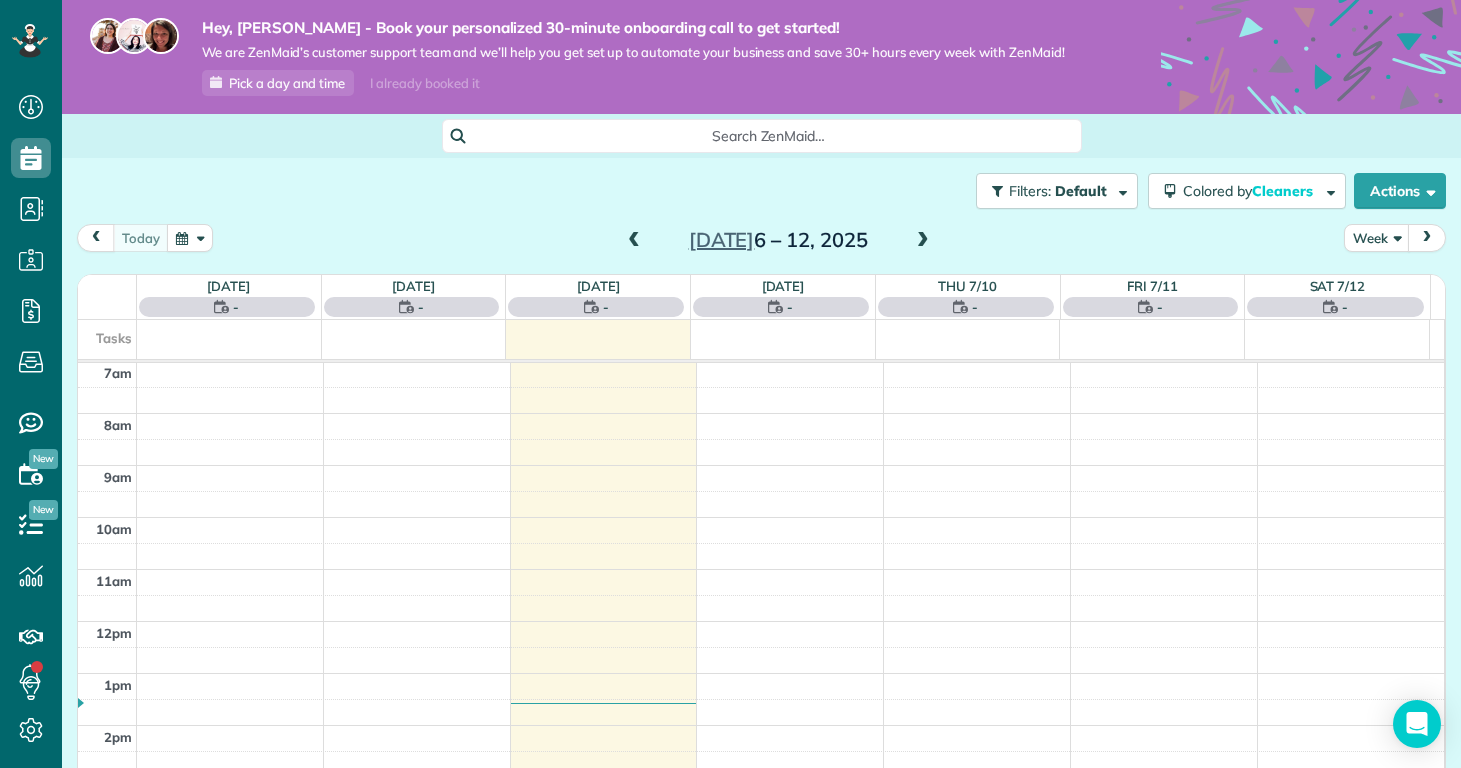 scroll, scrollTop: 365, scrollLeft: 0, axis: vertical 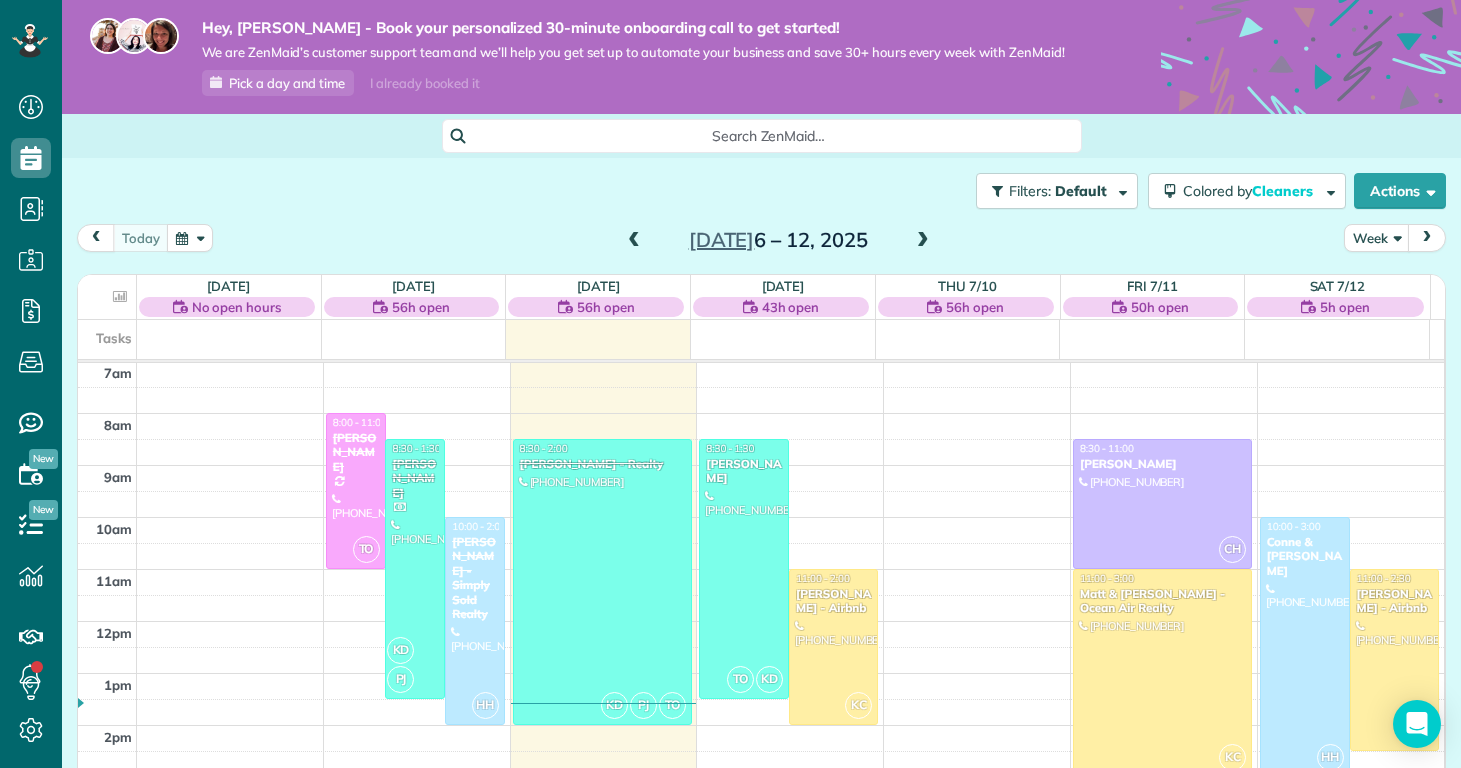 click at bounding box center [923, 241] 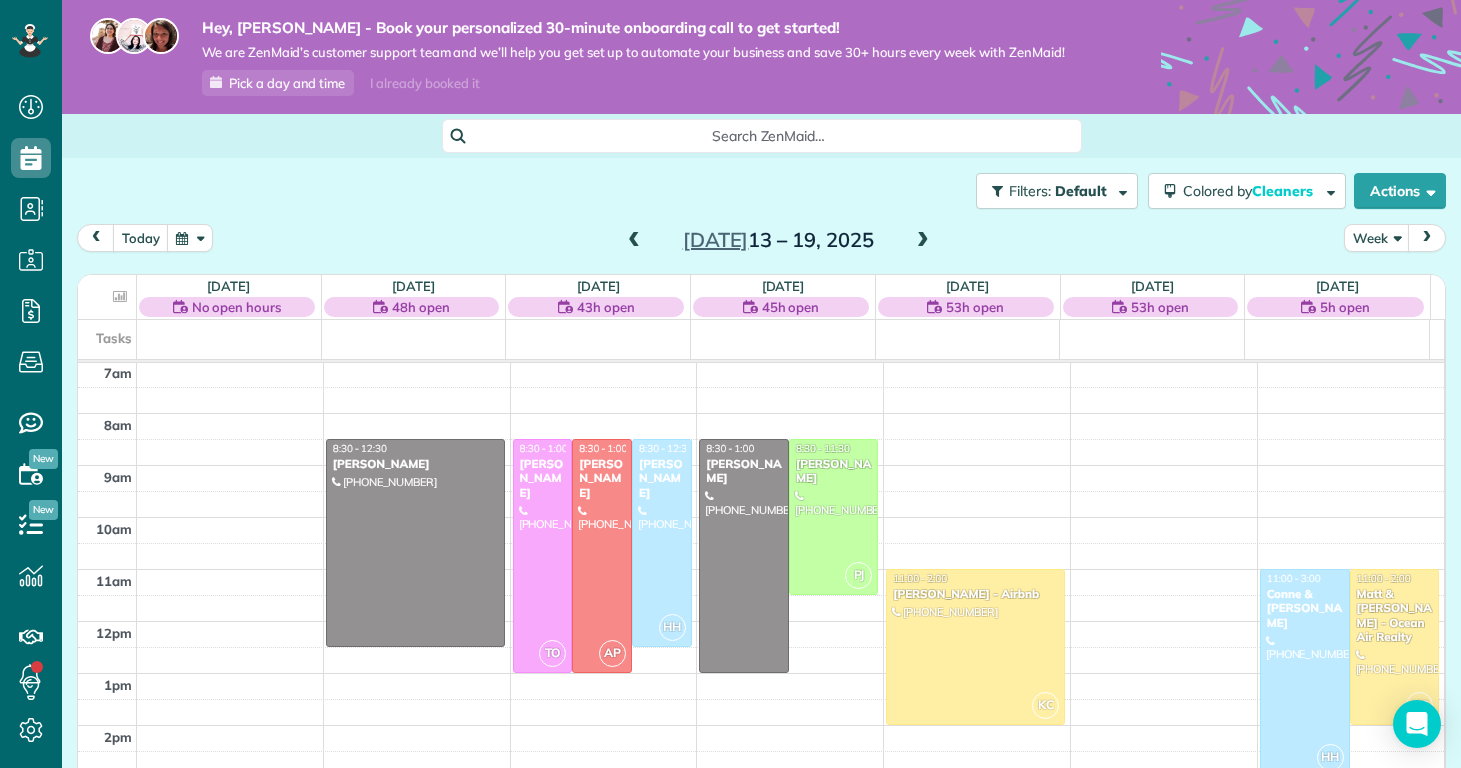 scroll, scrollTop: 44, scrollLeft: 0, axis: vertical 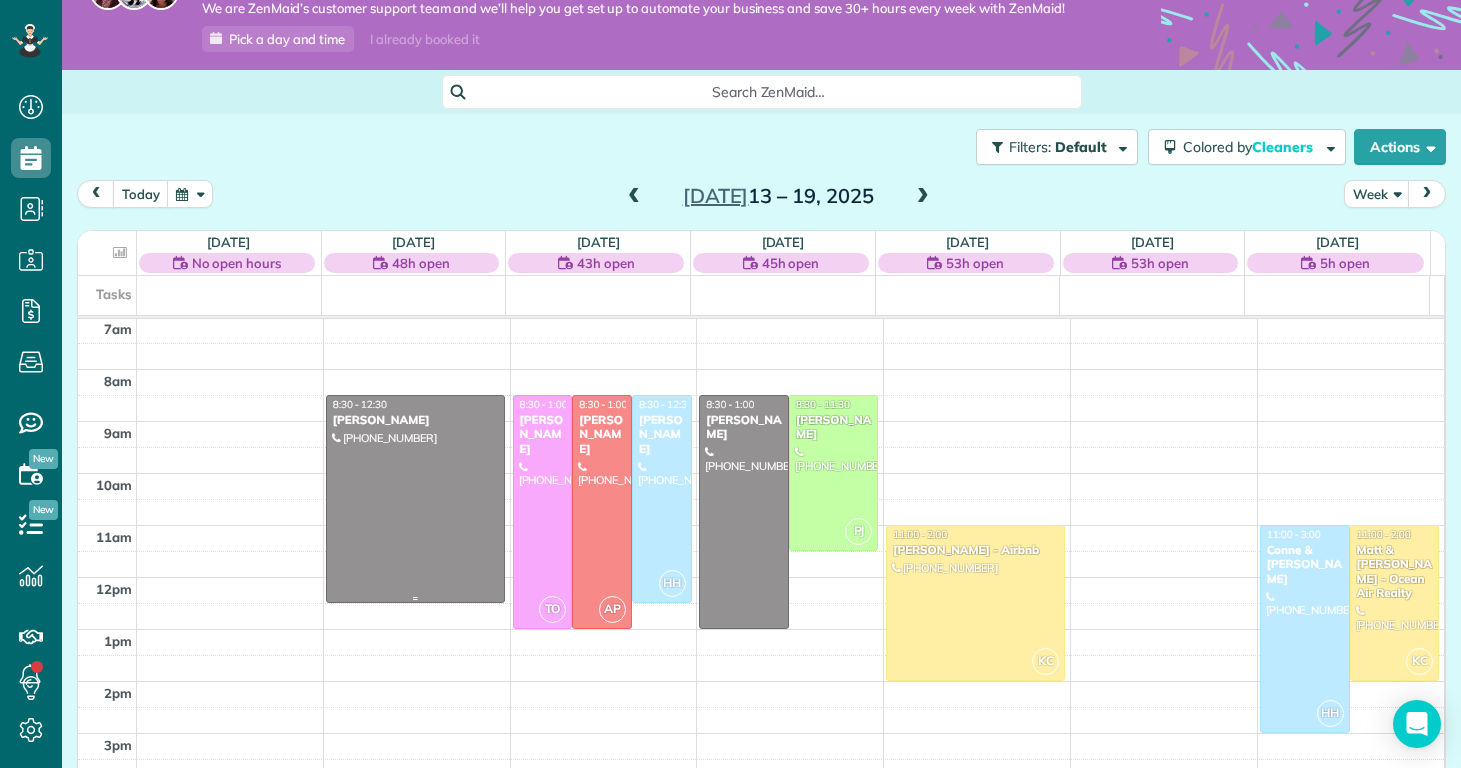 click at bounding box center (415, 499) 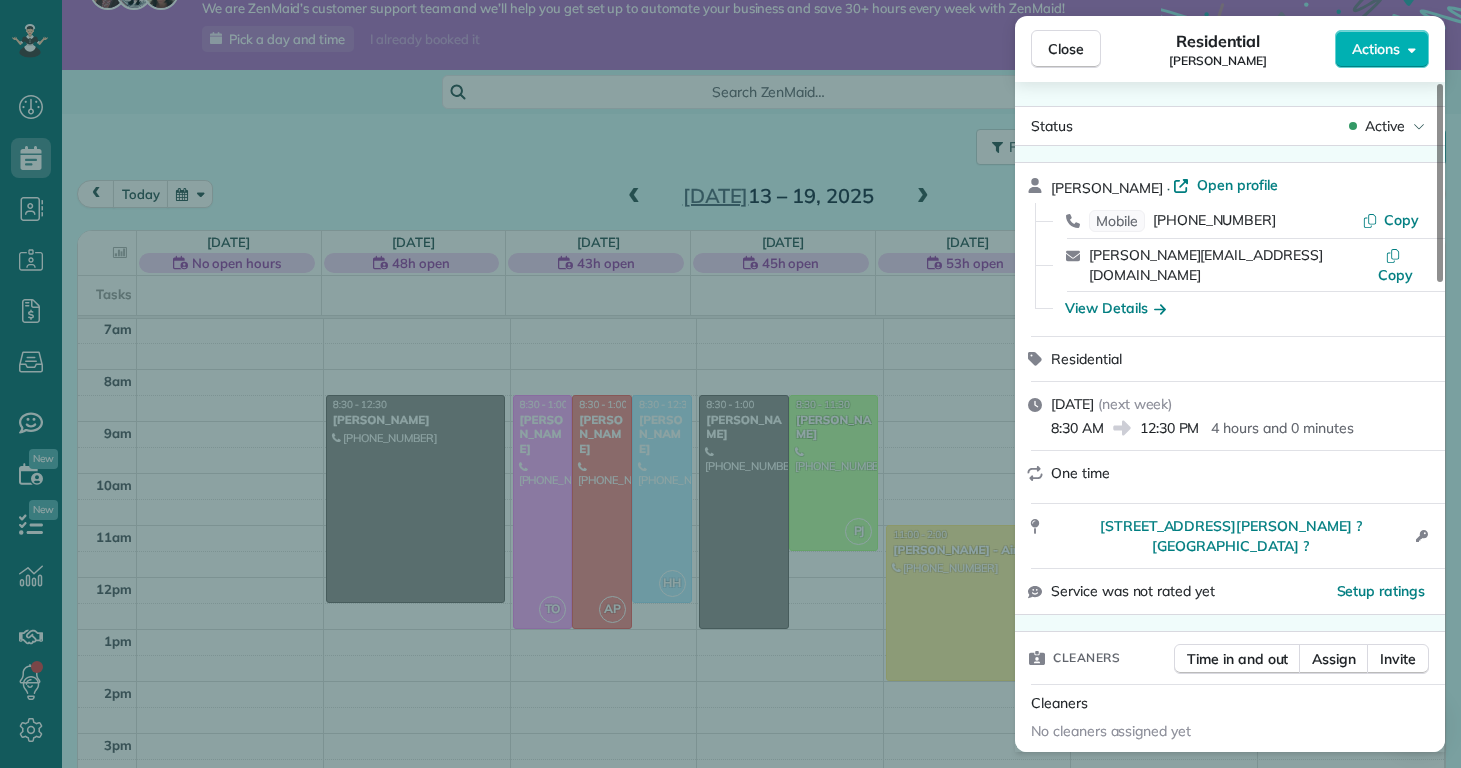 click on "Residential" at bounding box center (1086, 359) 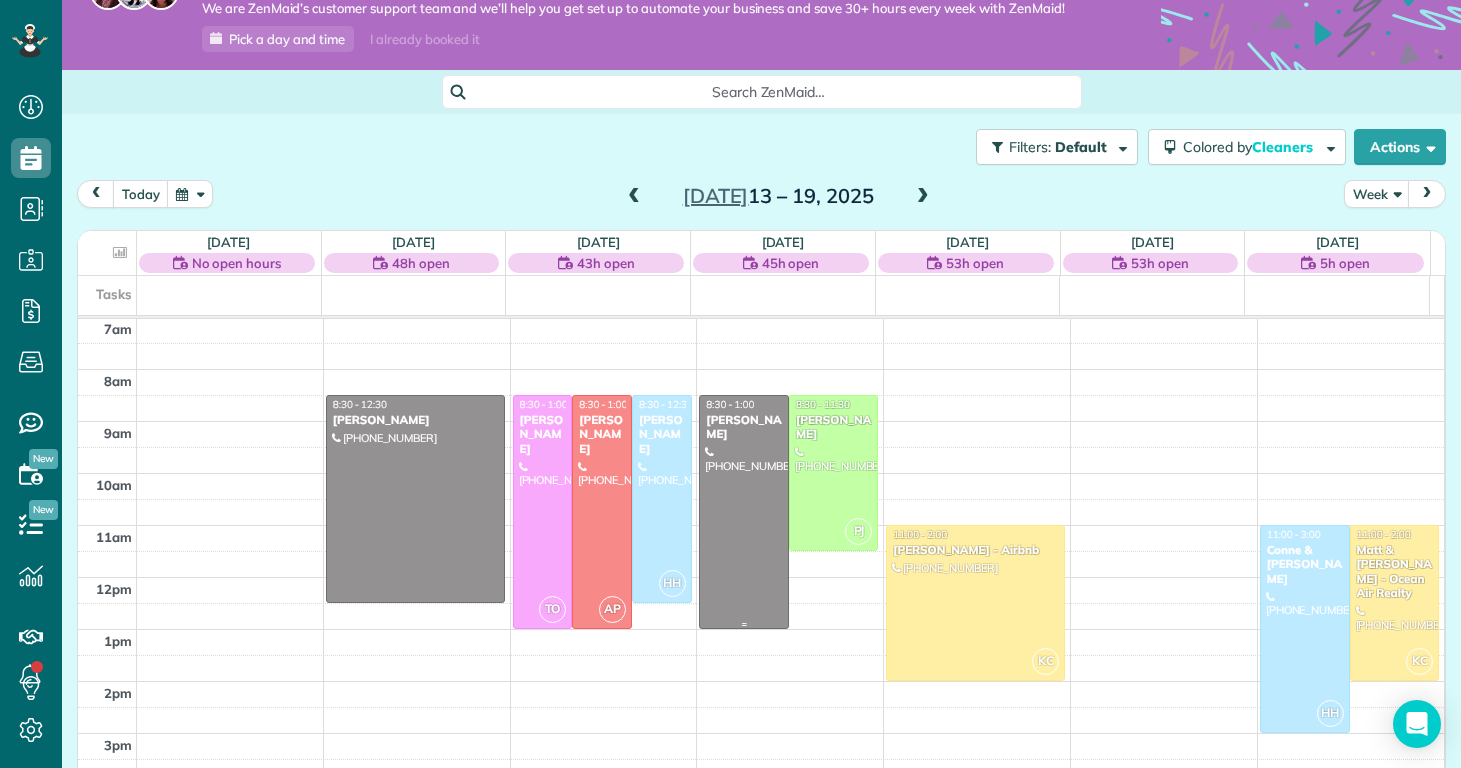 click at bounding box center (744, 512) 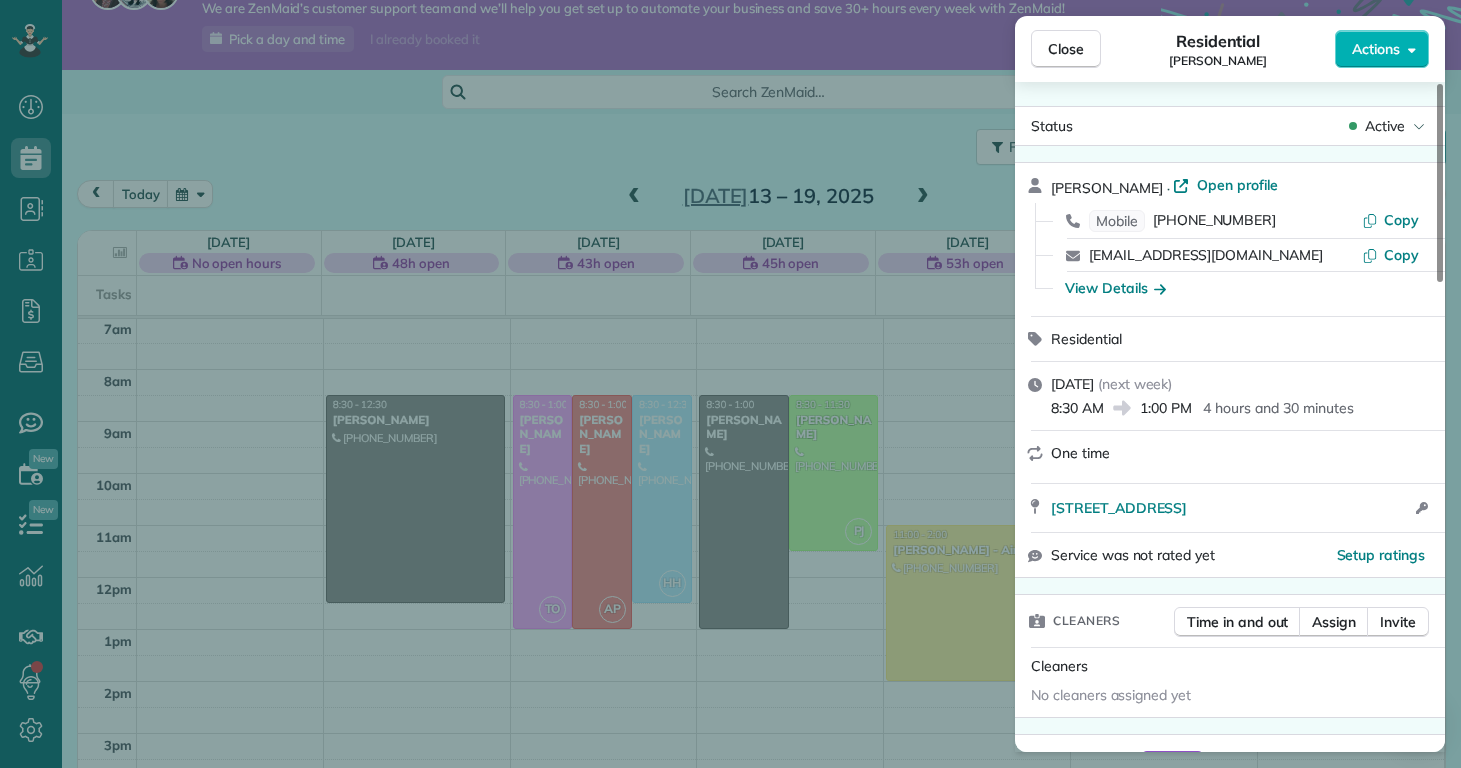click on "Close Residential Deanna Marcantonio Actions Status Active Deanna Marcantonio · Open profile Mobile (914) 469-2107 Copy mpmarcantonio@gmail.com Copy View Details Residential Wednesday, July 16, 2025 ( next week ) 8:30 AM 1:00 PM 4 hours and 30 minutes One time 6815 Baltimore Rd Jacksonville NC 28543 Open access information Service was not rated yet Setup ratings Cleaners Time in and out Assign Invite Cleaners No cleaners assigned yet Checklist Try Now Standard Clean Checklist   ⋅  v1 includes 10 items Details Unassign Billing Billing actions Price $0.00 Overcharge $0.00 Discount $0.00 Coupon discount - Primary tax - Secondary tax - Total appointment price $0.00 Tips collected New feature! $0.00 Mark as paid Total including tip $0.00 Get paid online in no-time! Send an invoice and reward your cleaners with tips Charge customer credit card Appointment custom fields Reason for Skip - Hidden from cleaners Pay Method - Hidden from cleaners Work items Standard Clean    Notes Appointment 1 Customer 0 New note ( )" at bounding box center (730, 384) 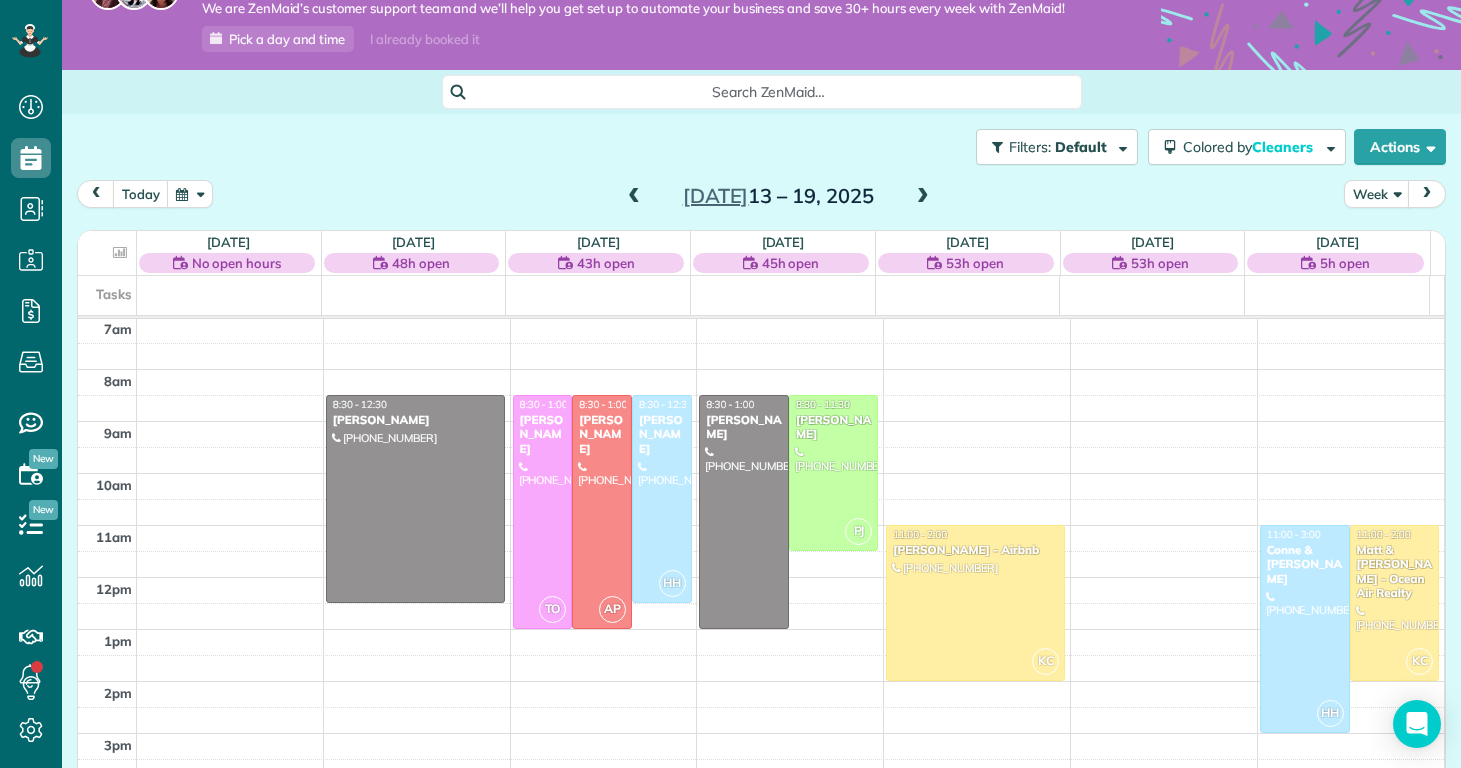 click at bounding box center (923, 197) 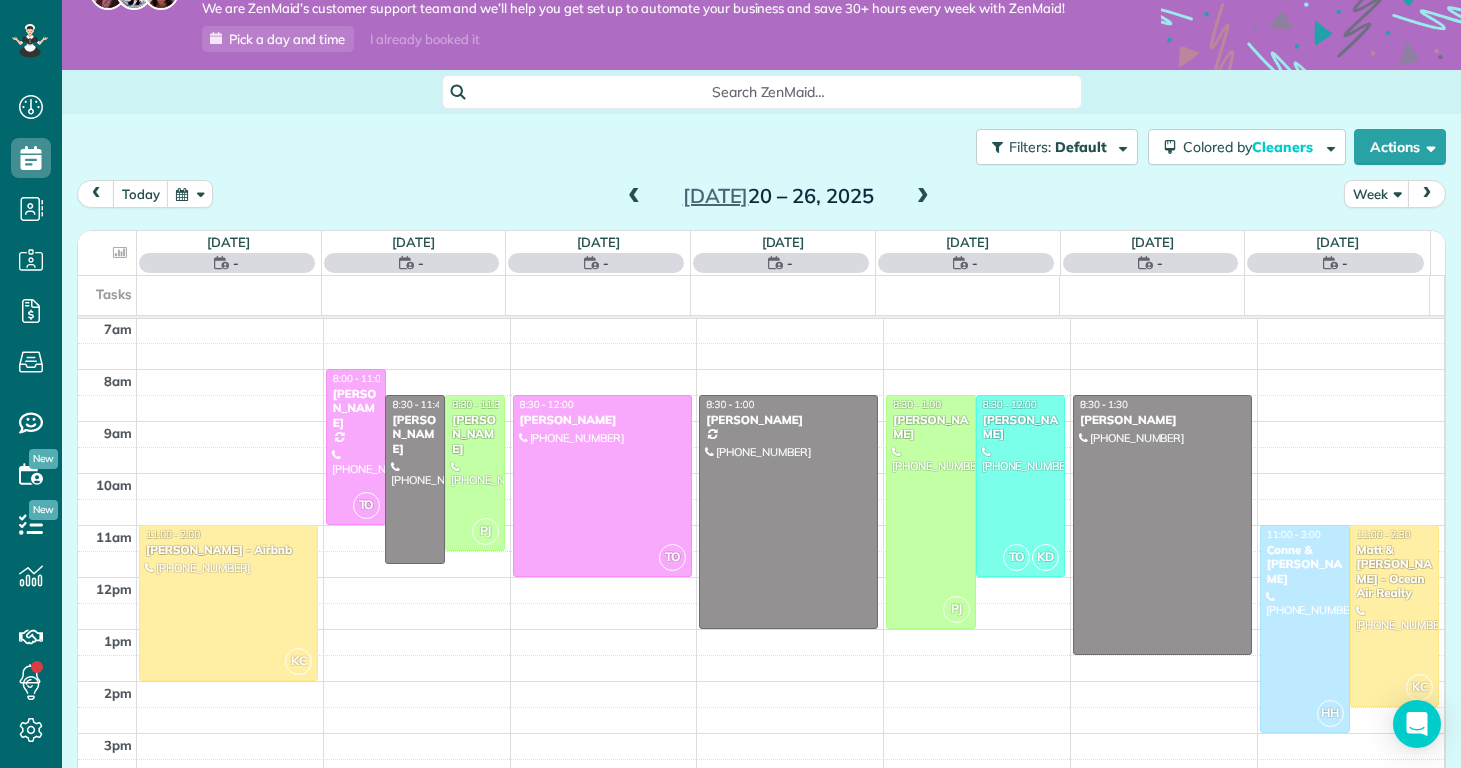 click at bounding box center [923, 197] 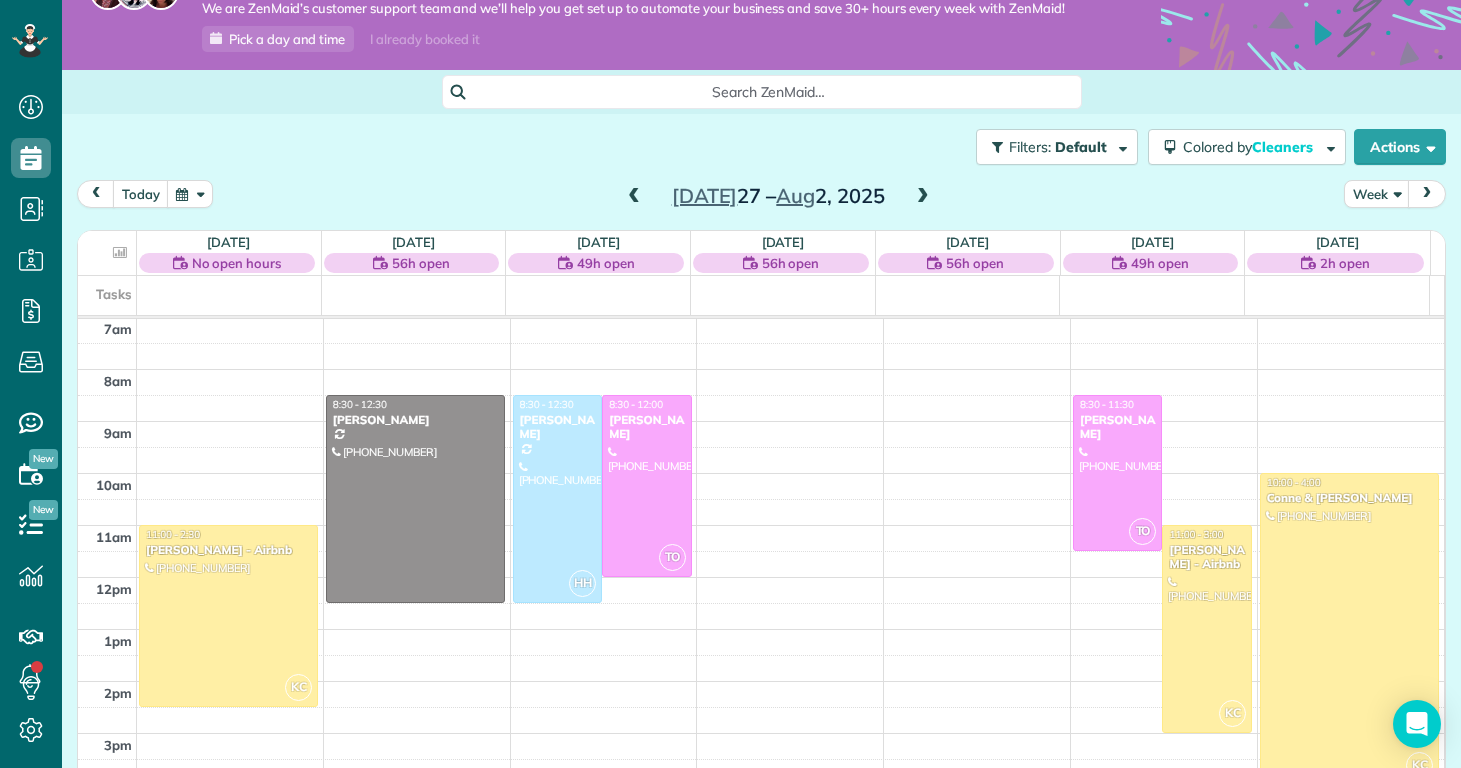 click at bounding box center [923, 197] 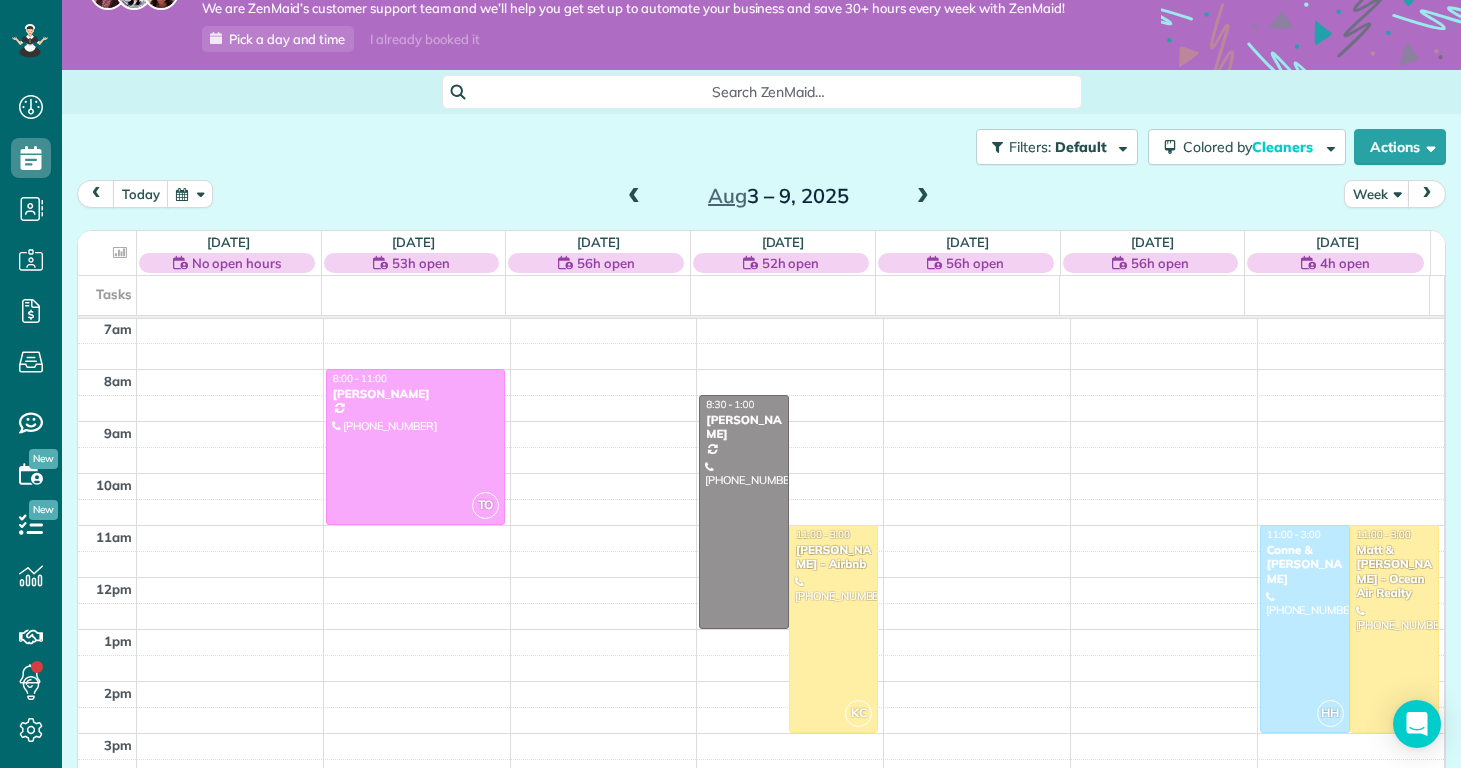 click at bounding box center (923, 197) 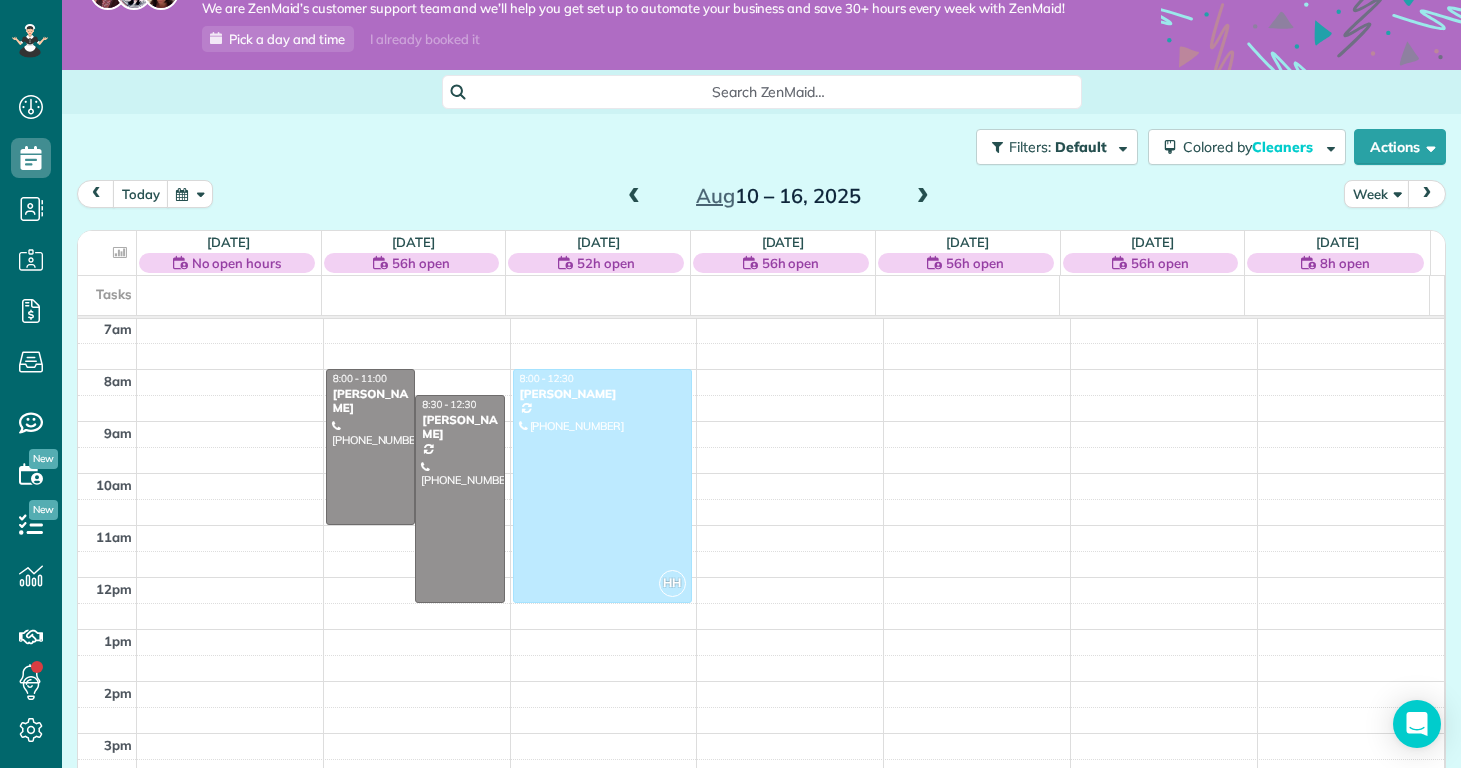 click at bounding box center [923, 197] 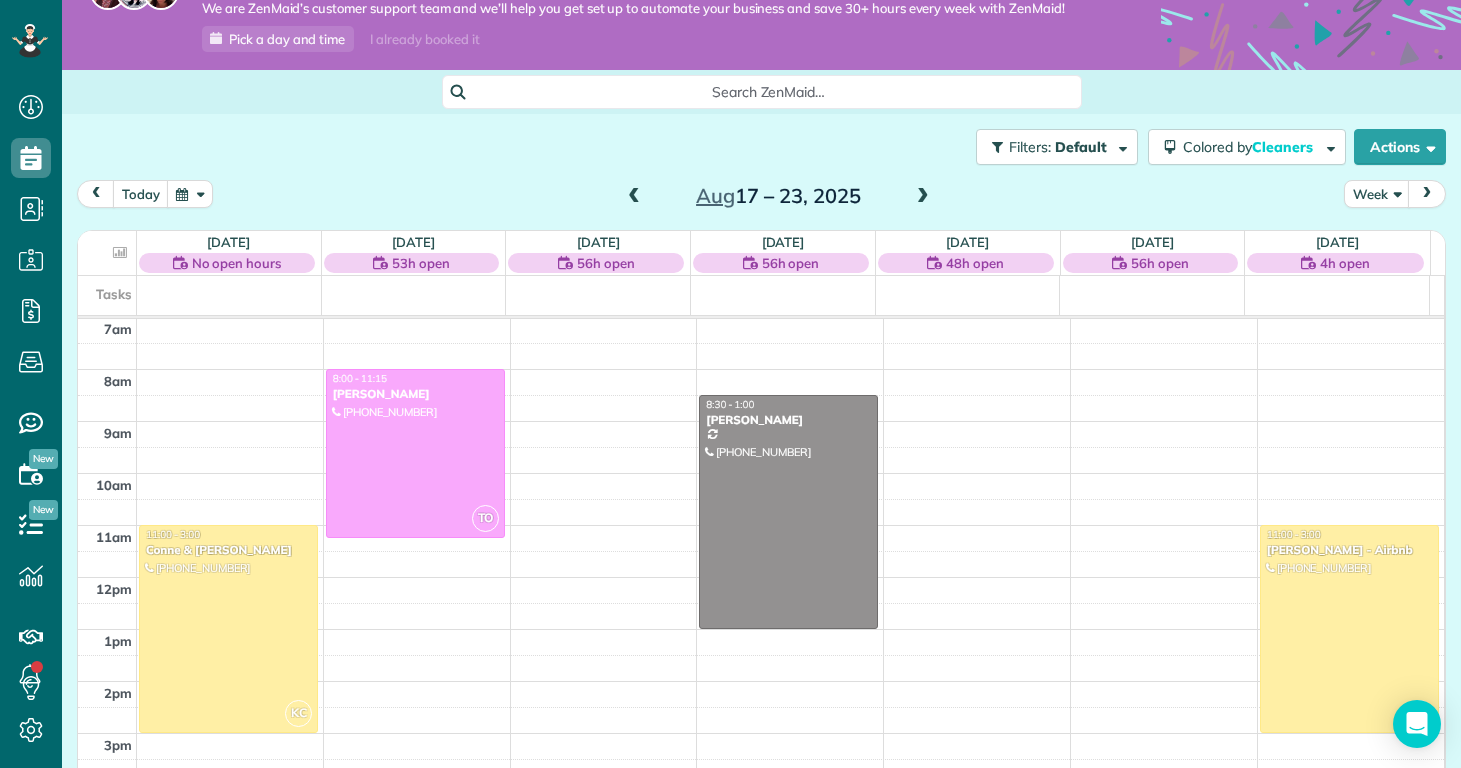 click at bounding box center (923, 197) 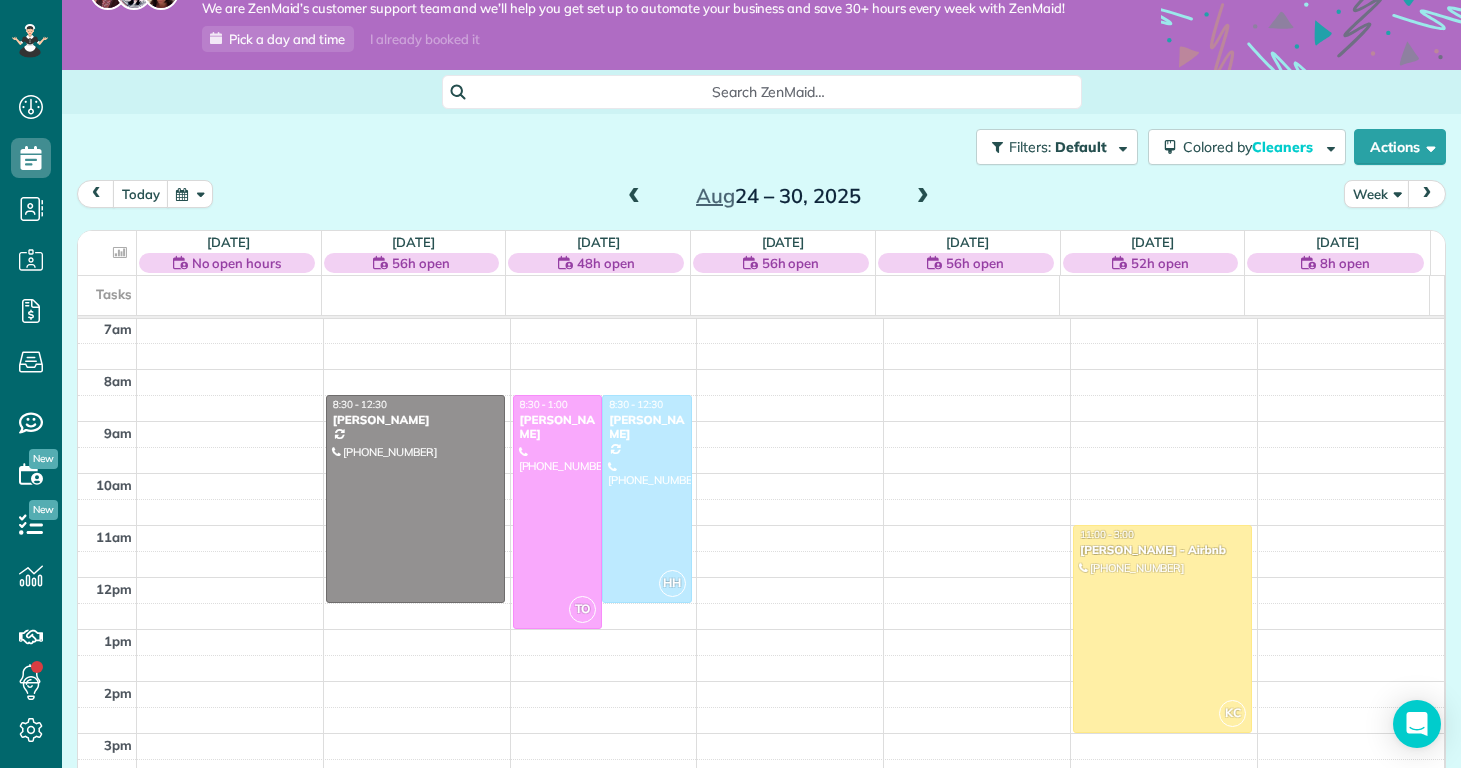 click at bounding box center (923, 197) 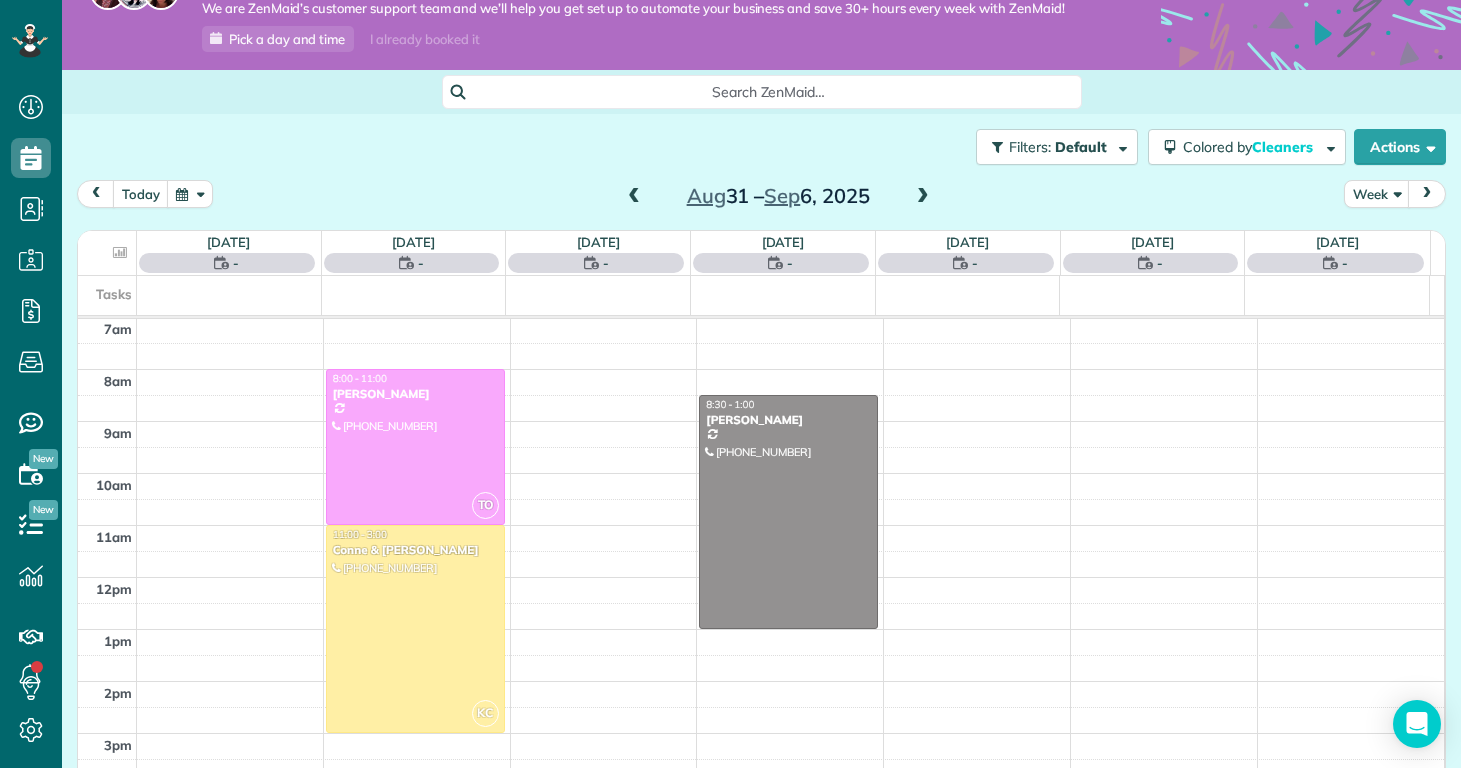 click at bounding box center [923, 197] 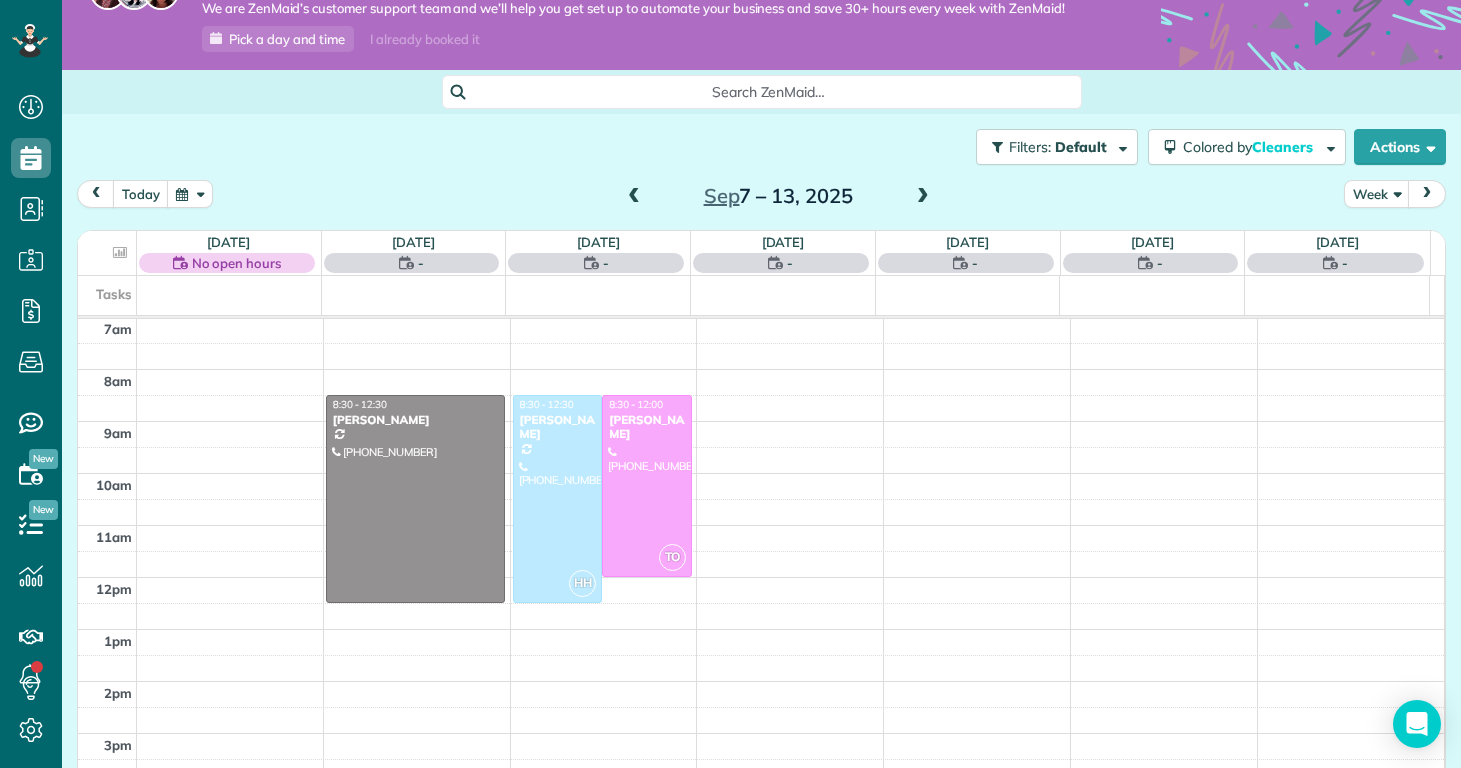 click at bounding box center (923, 197) 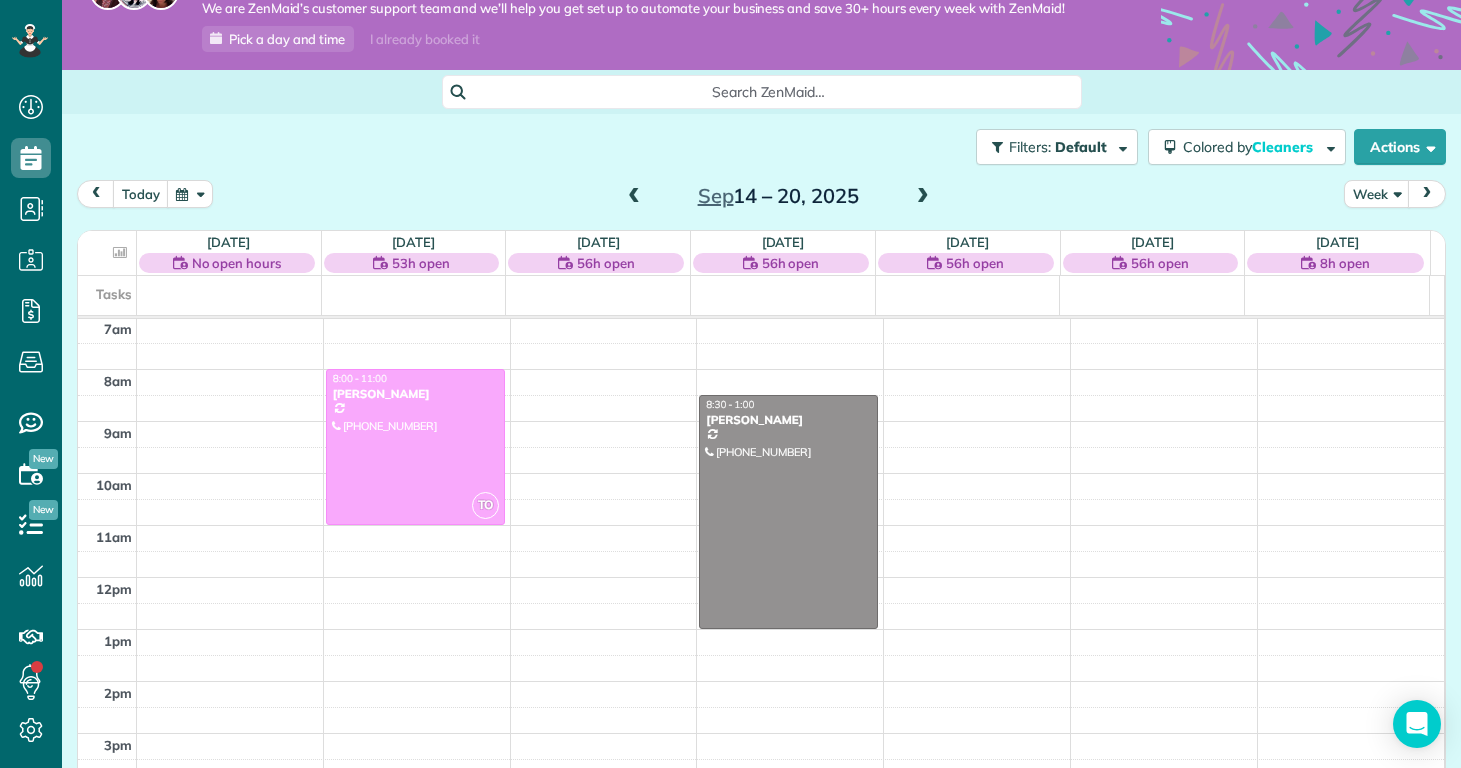 click at bounding box center [923, 197] 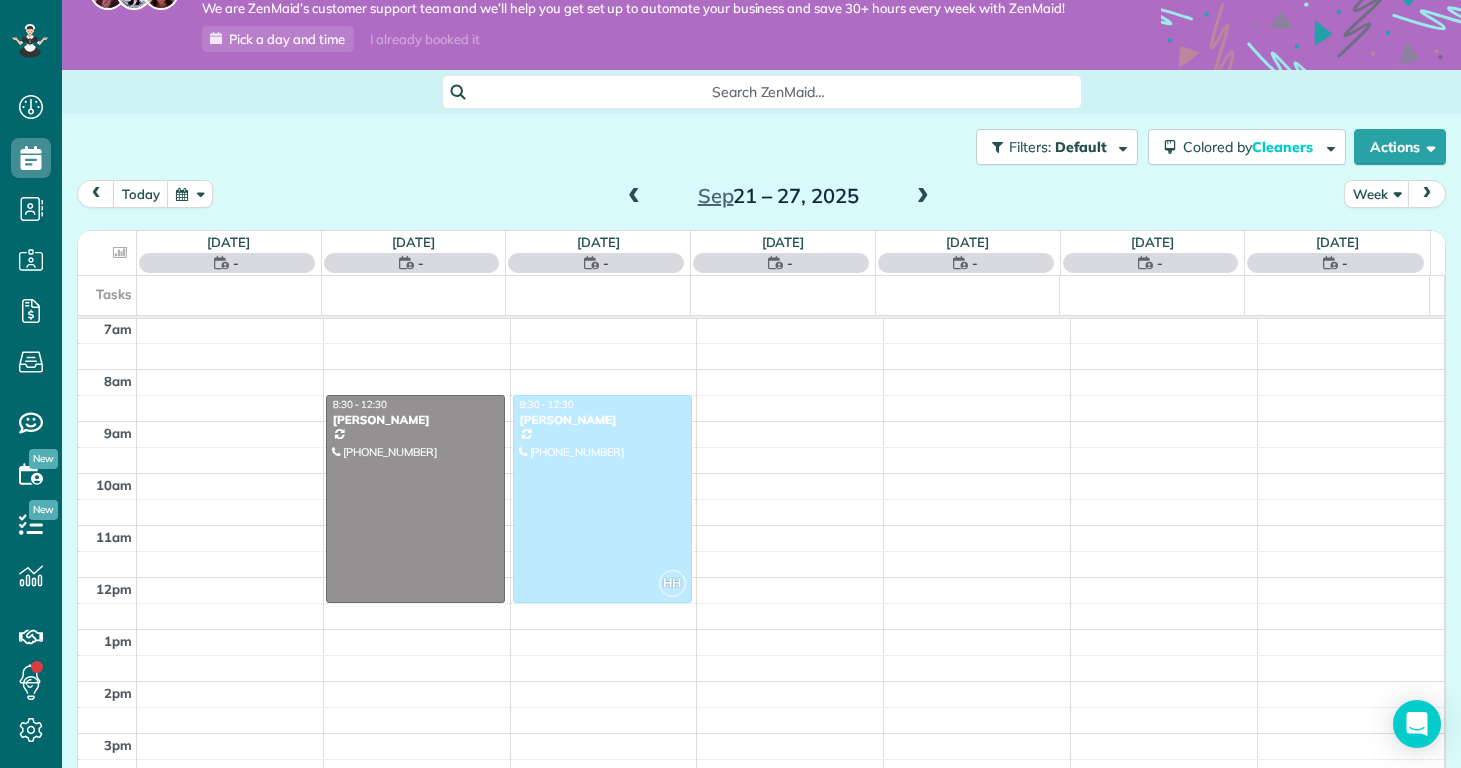 click at bounding box center (923, 197) 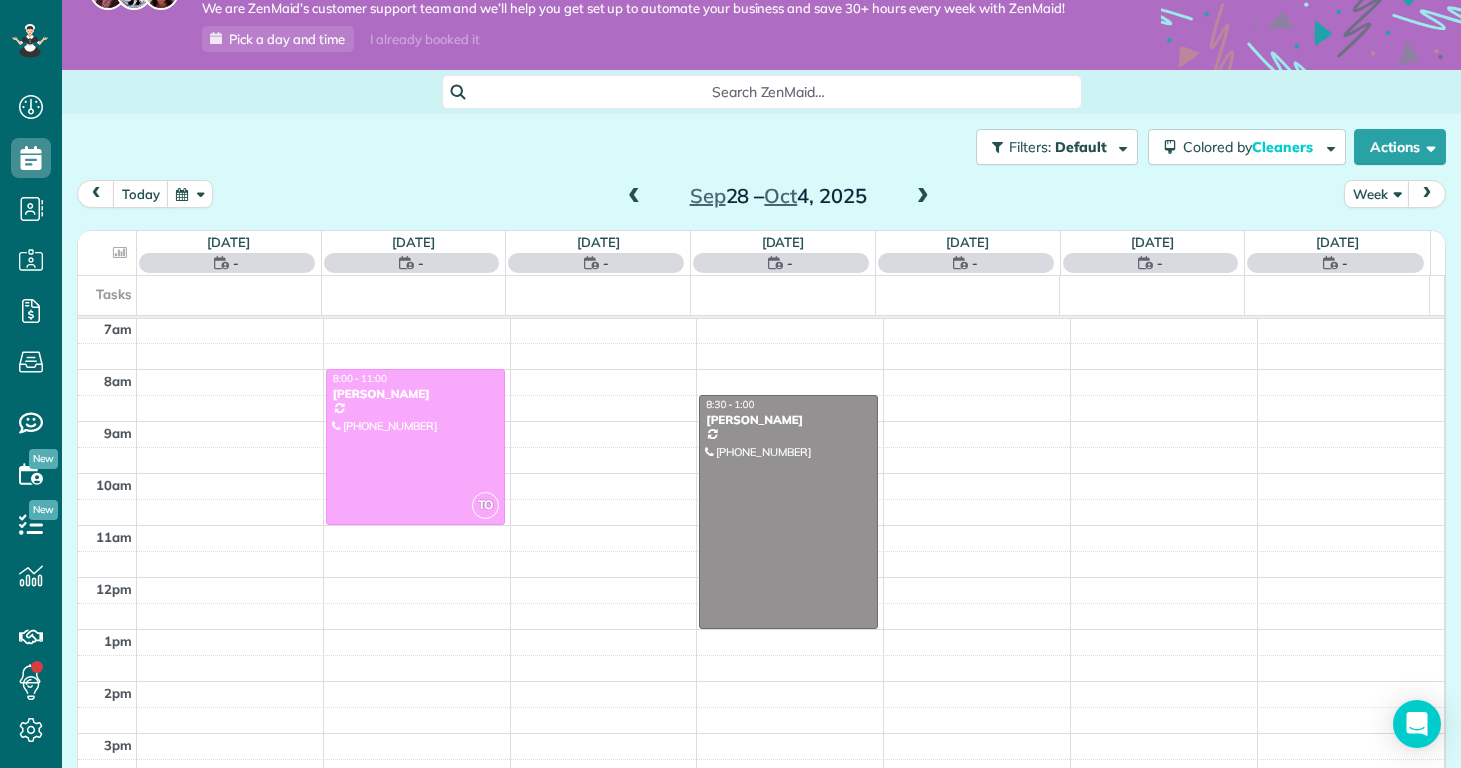 click at bounding box center (923, 197) 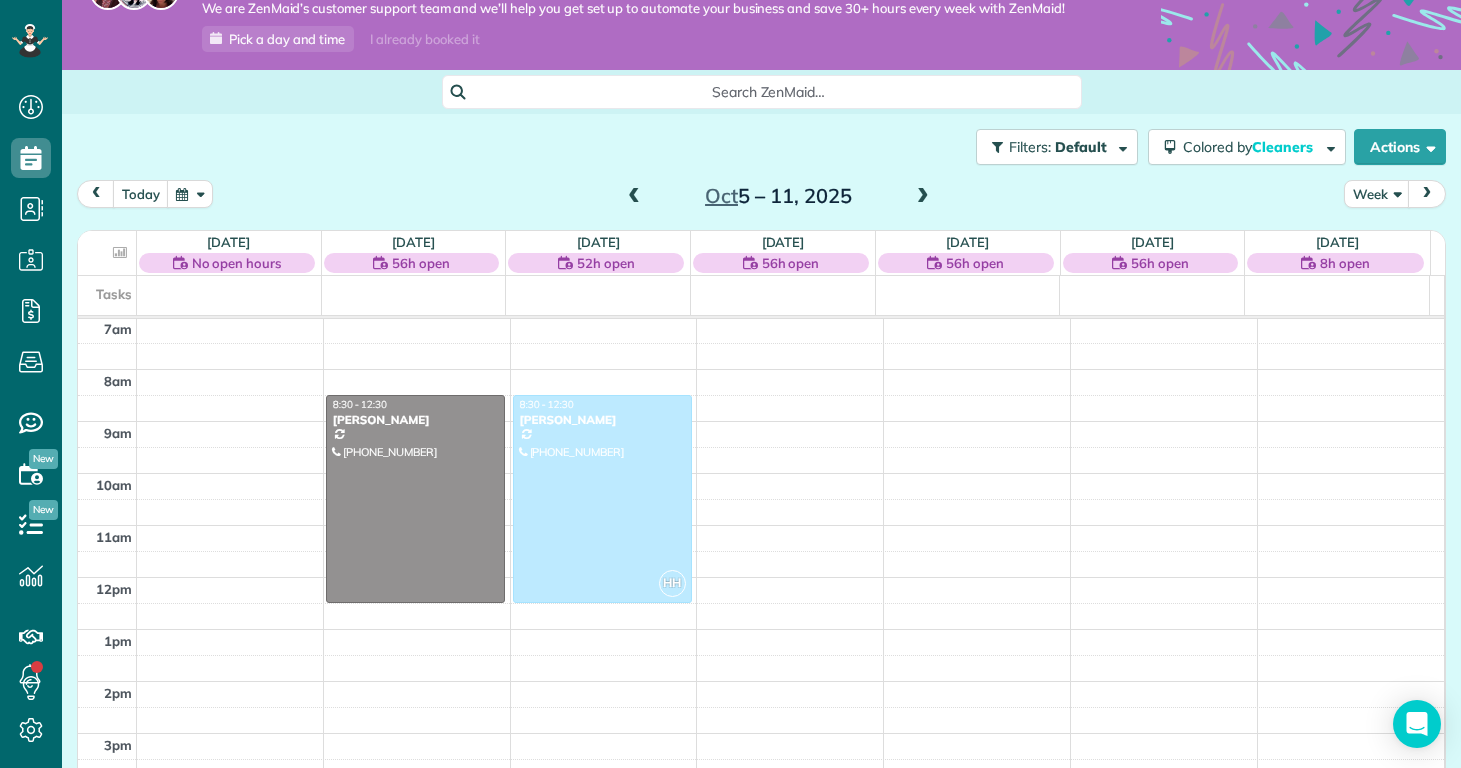 click at bounding box center [923, 197] 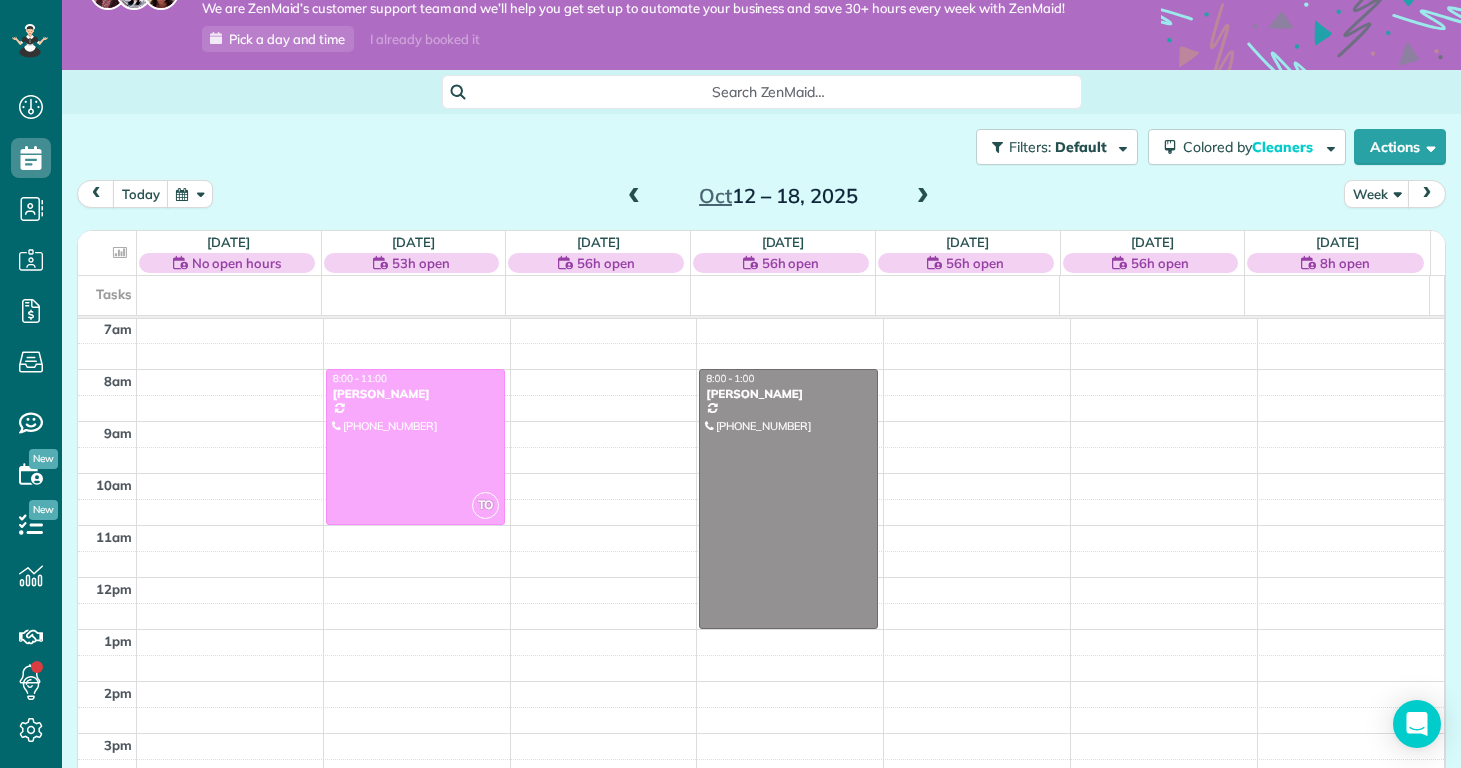 click at bounding box center (923, 197) 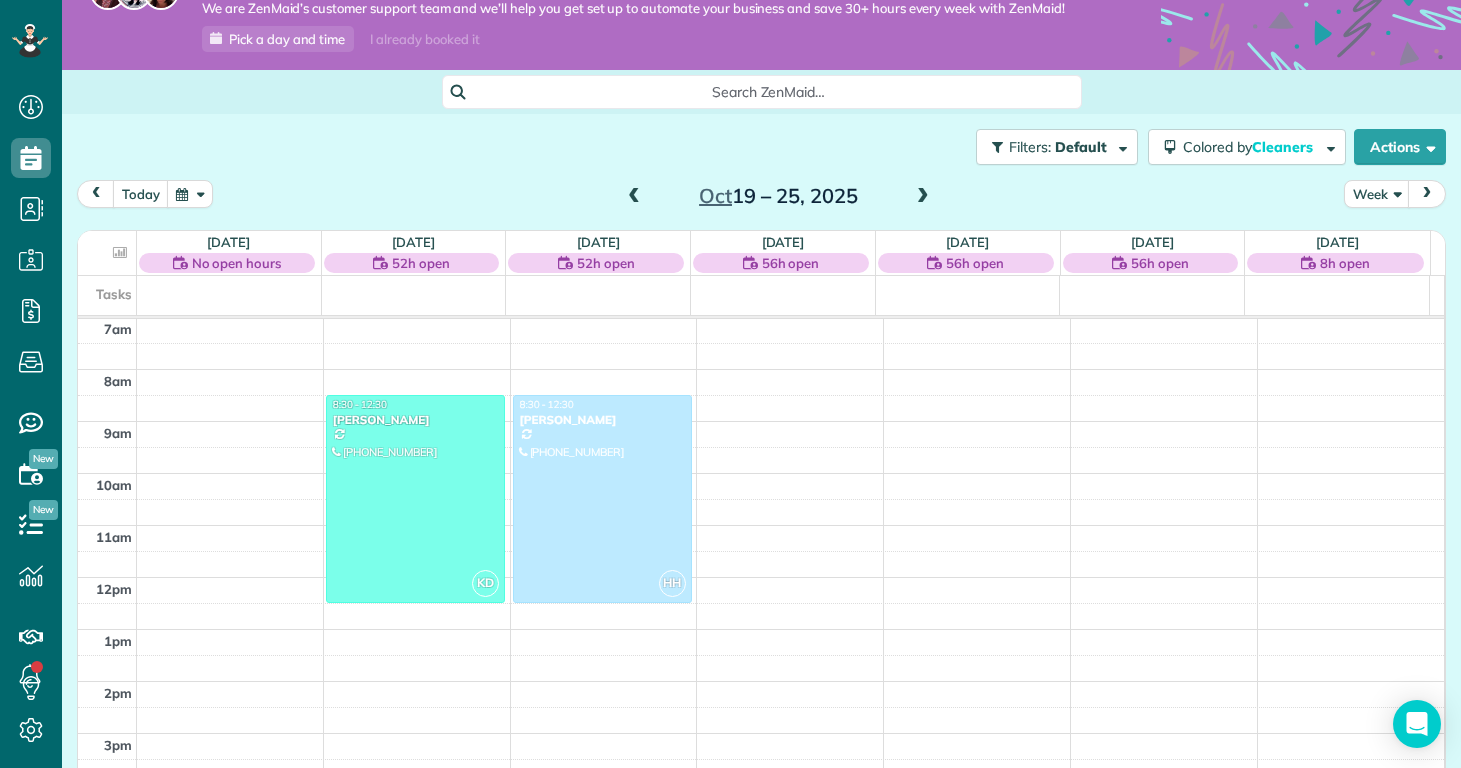 click at bounding box center (923, 197) 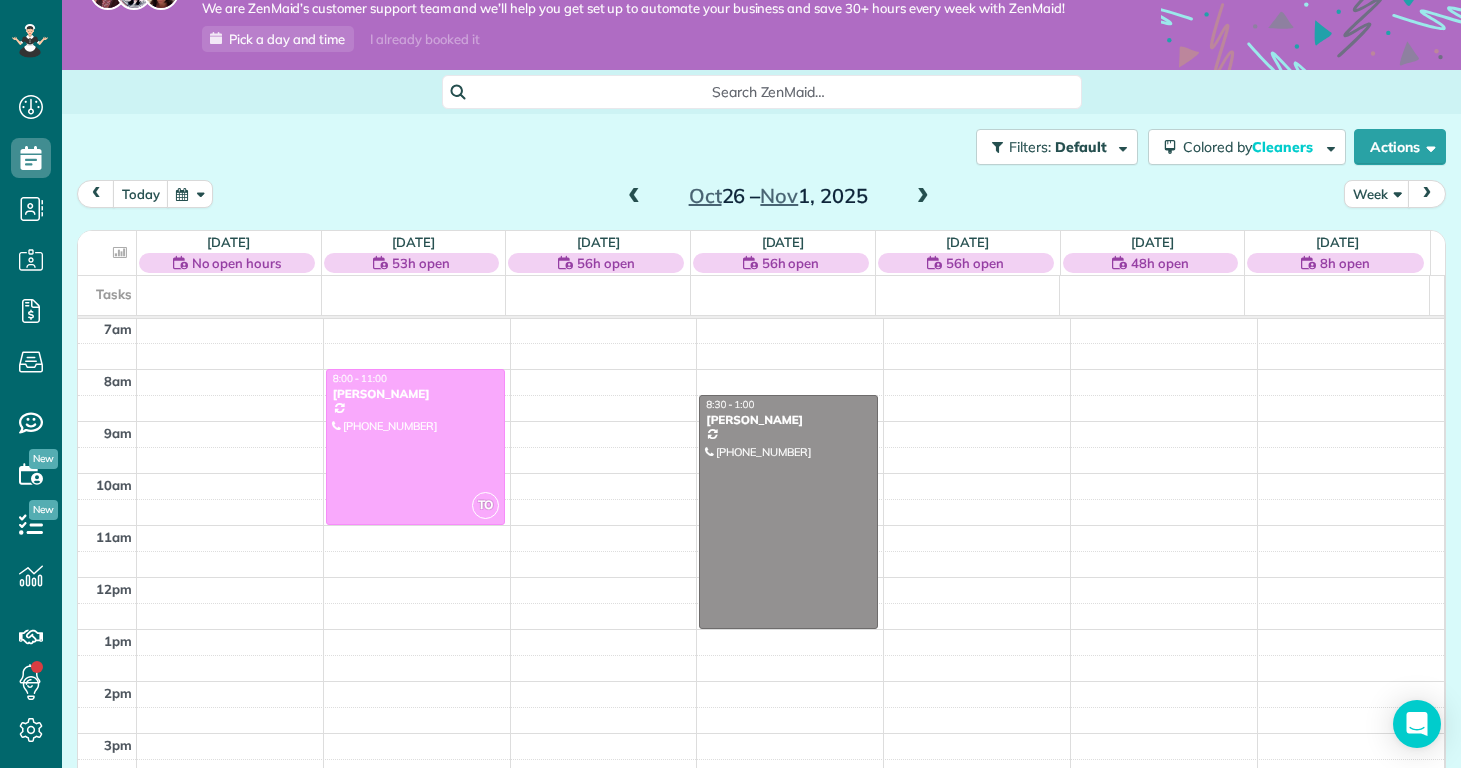 click at bounding box center [923, 197] 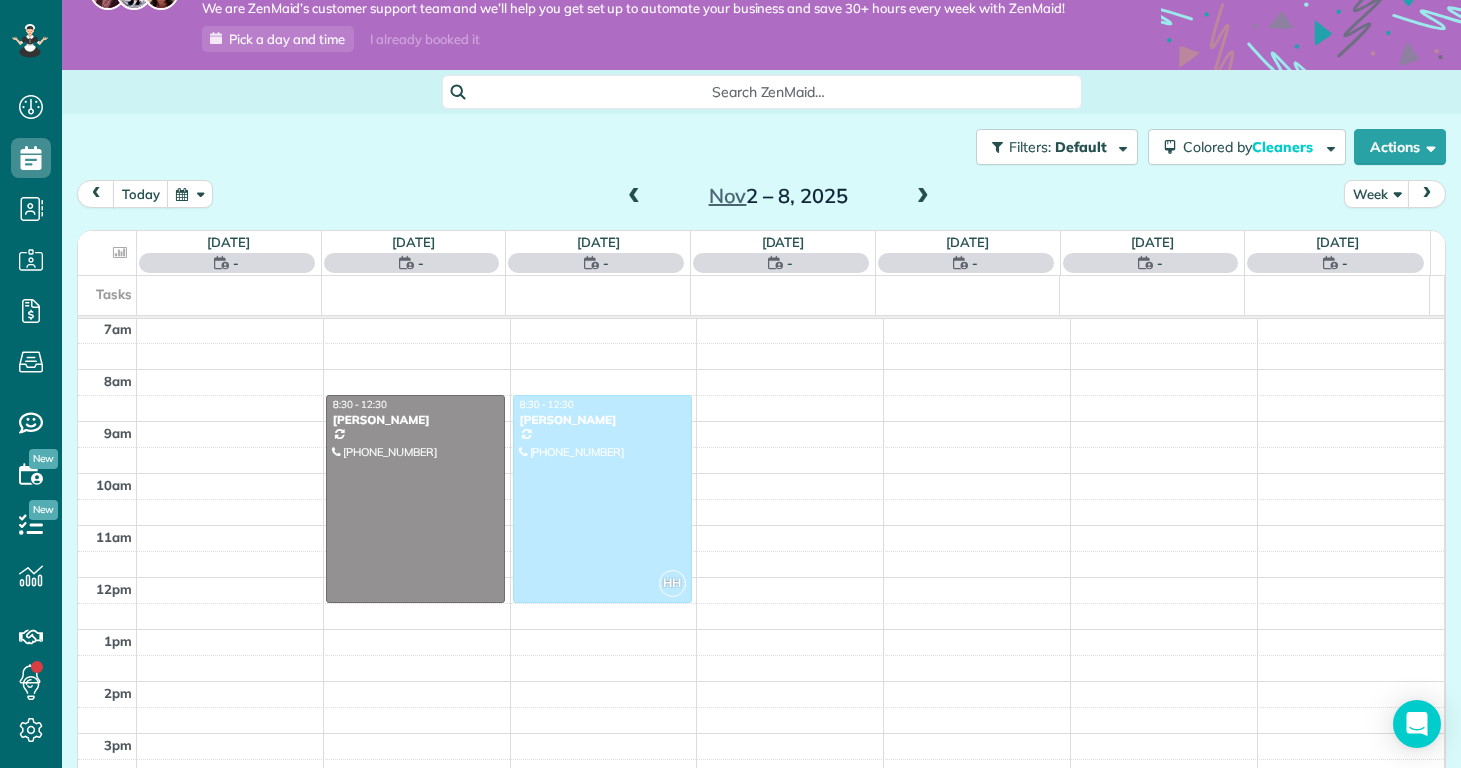 click at bounding box center [923, 197] 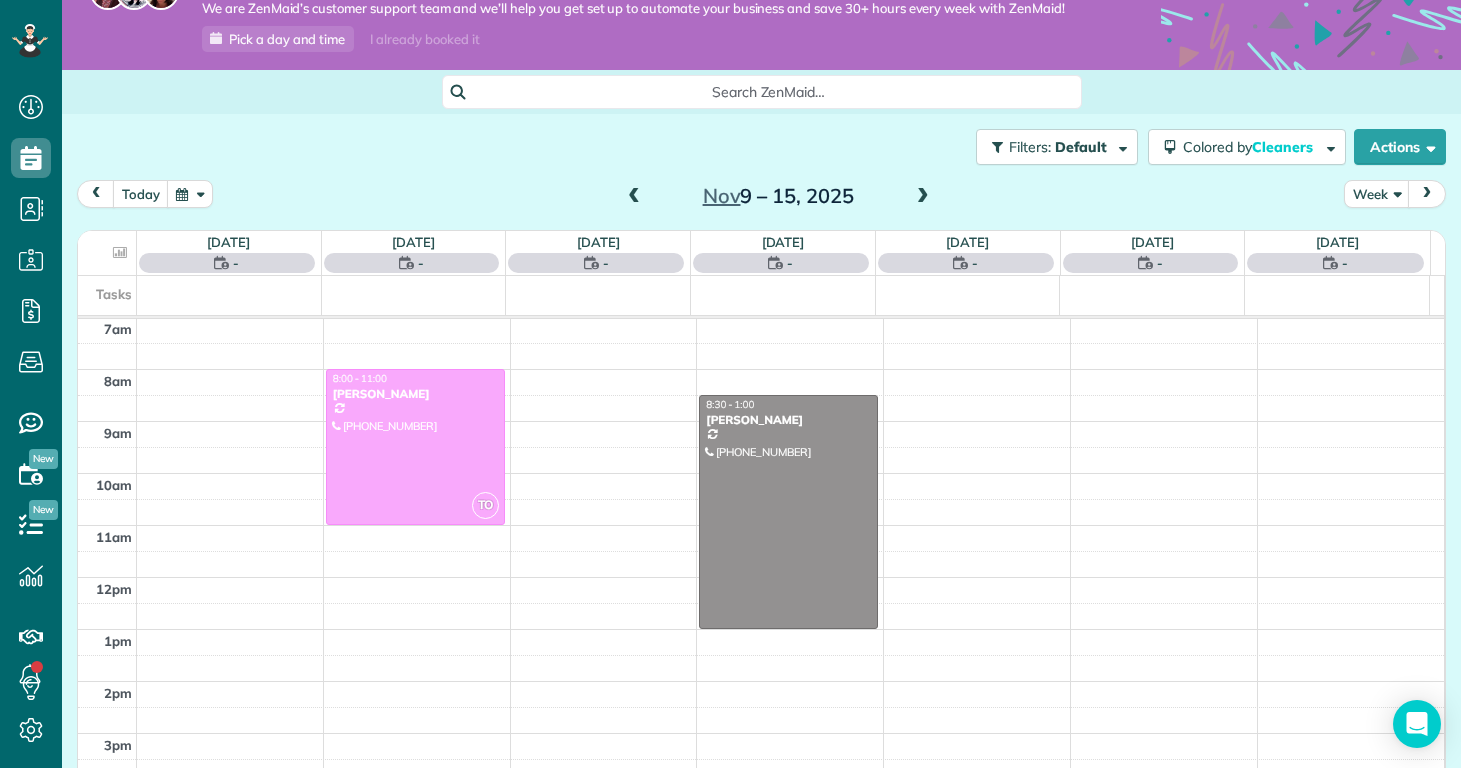 scroll, scrollTop: 365, scrollLeft: 0, axis: vertical 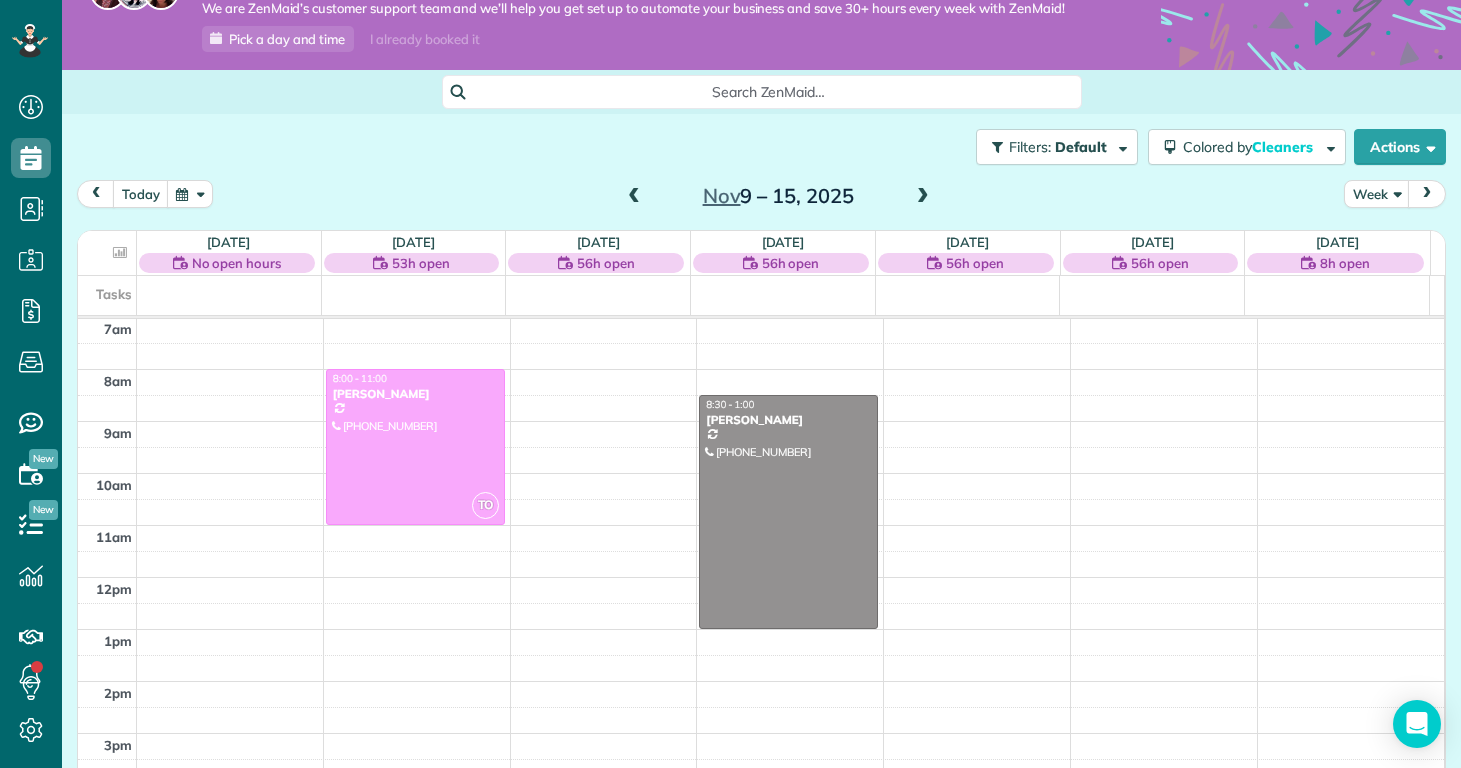 click at bounding box center (634, 197) 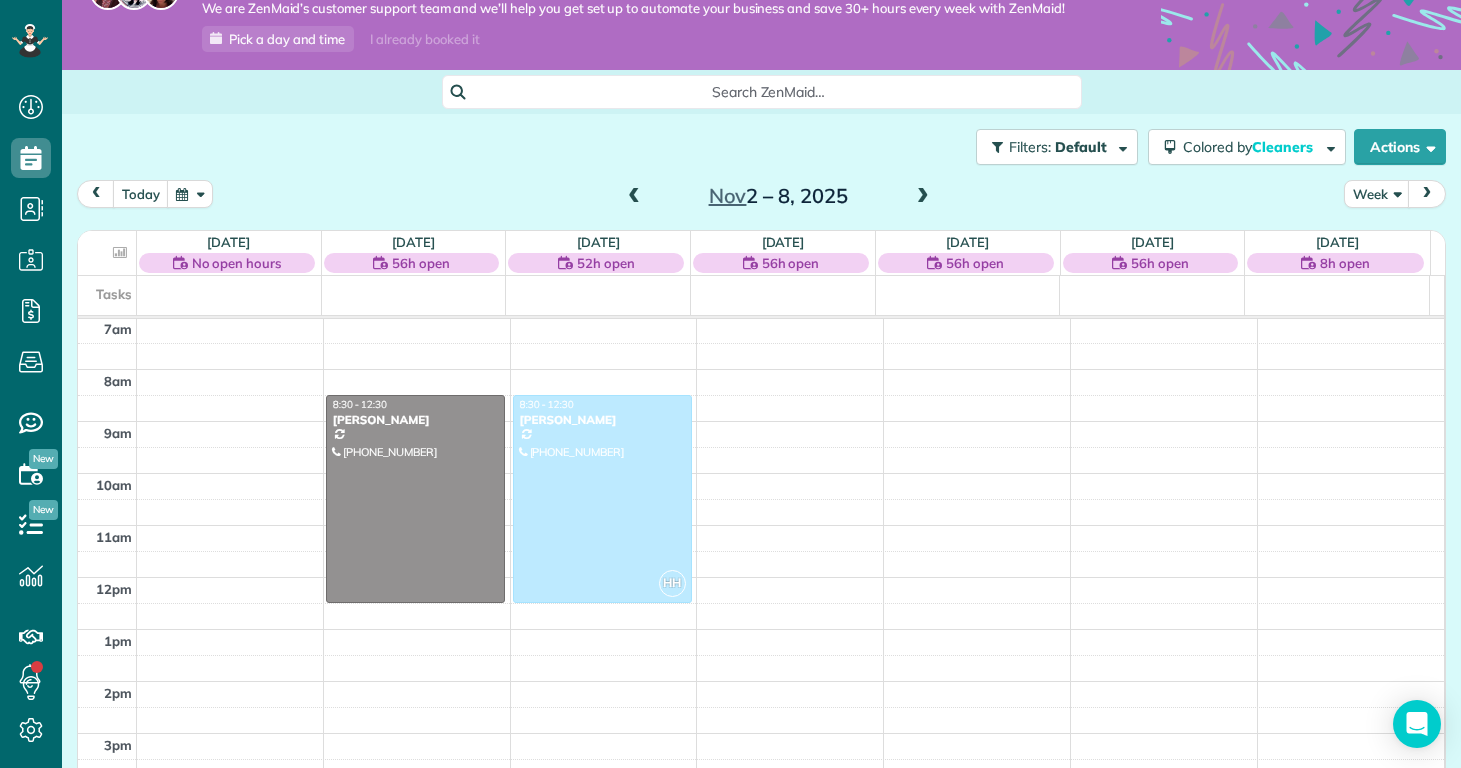 click at bounding box center (634, 197) 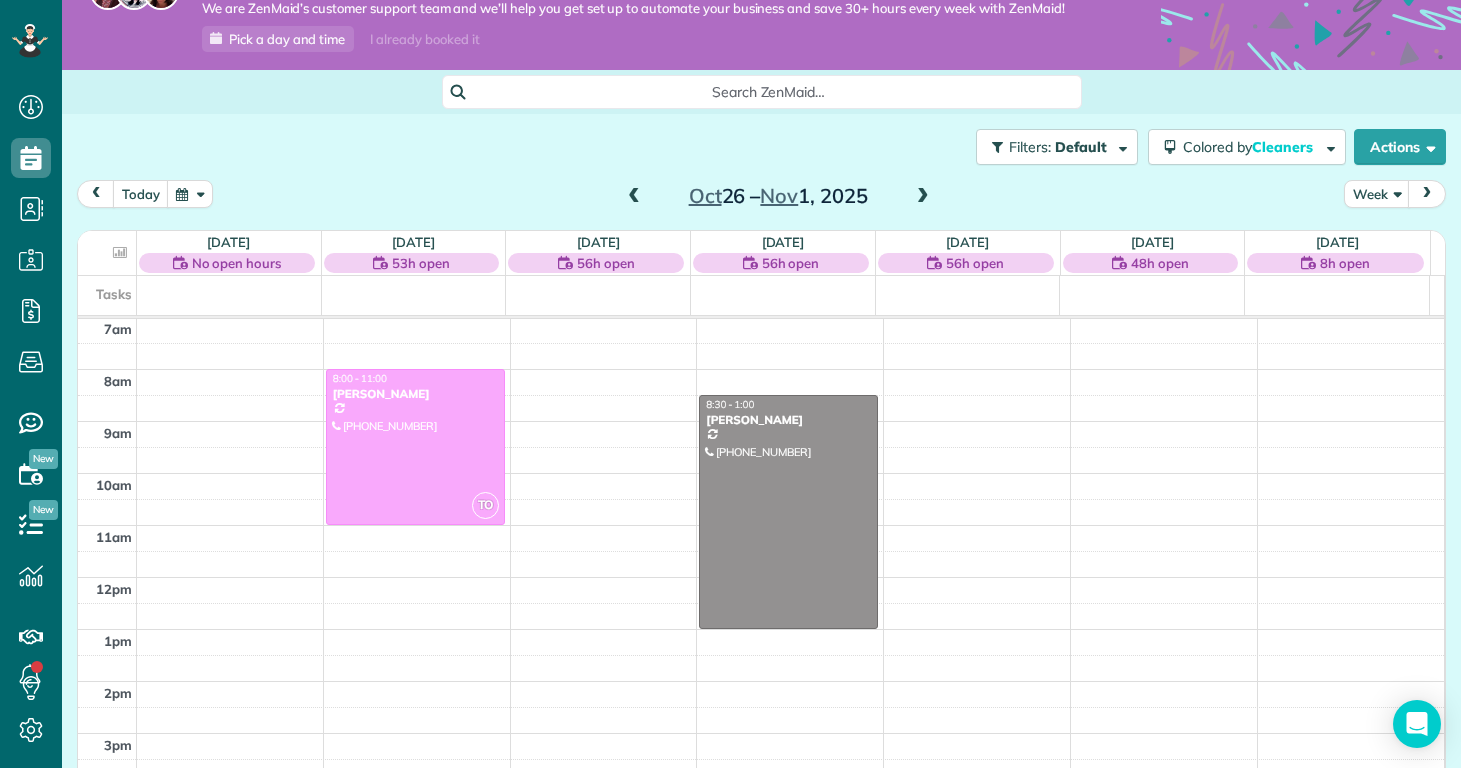click at bounding box center [634, 197] 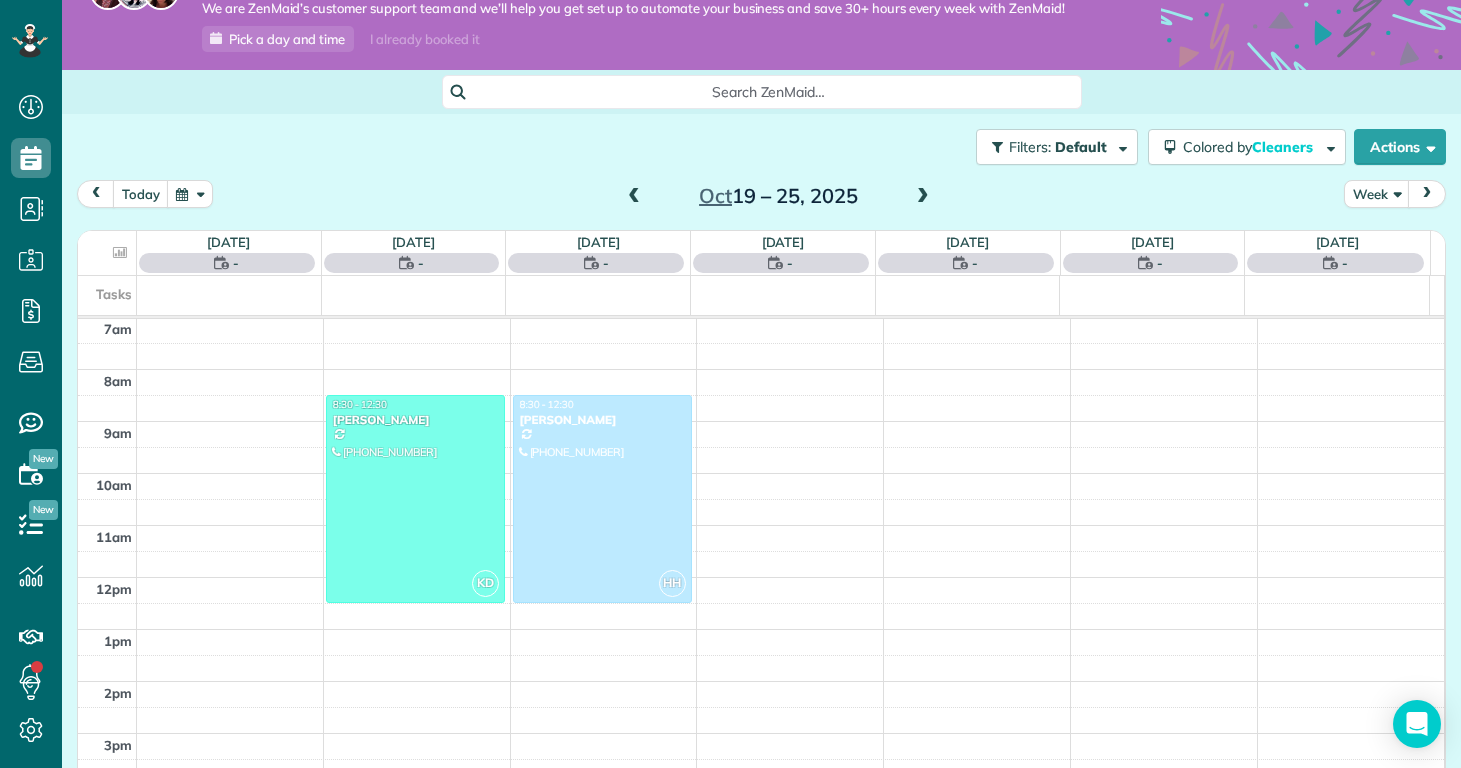 click at bounding box center (634, 197) 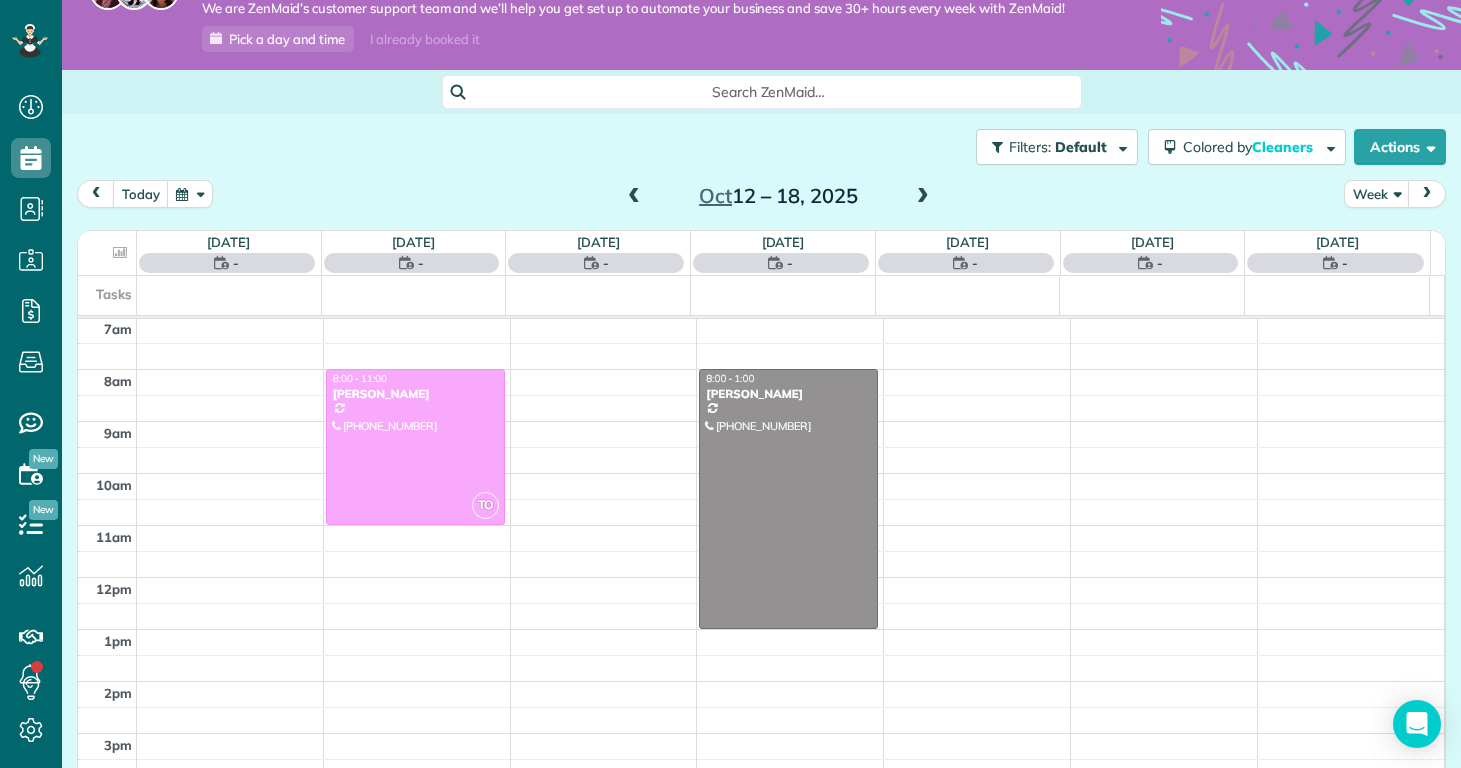 click at bounding box center (634, 197) 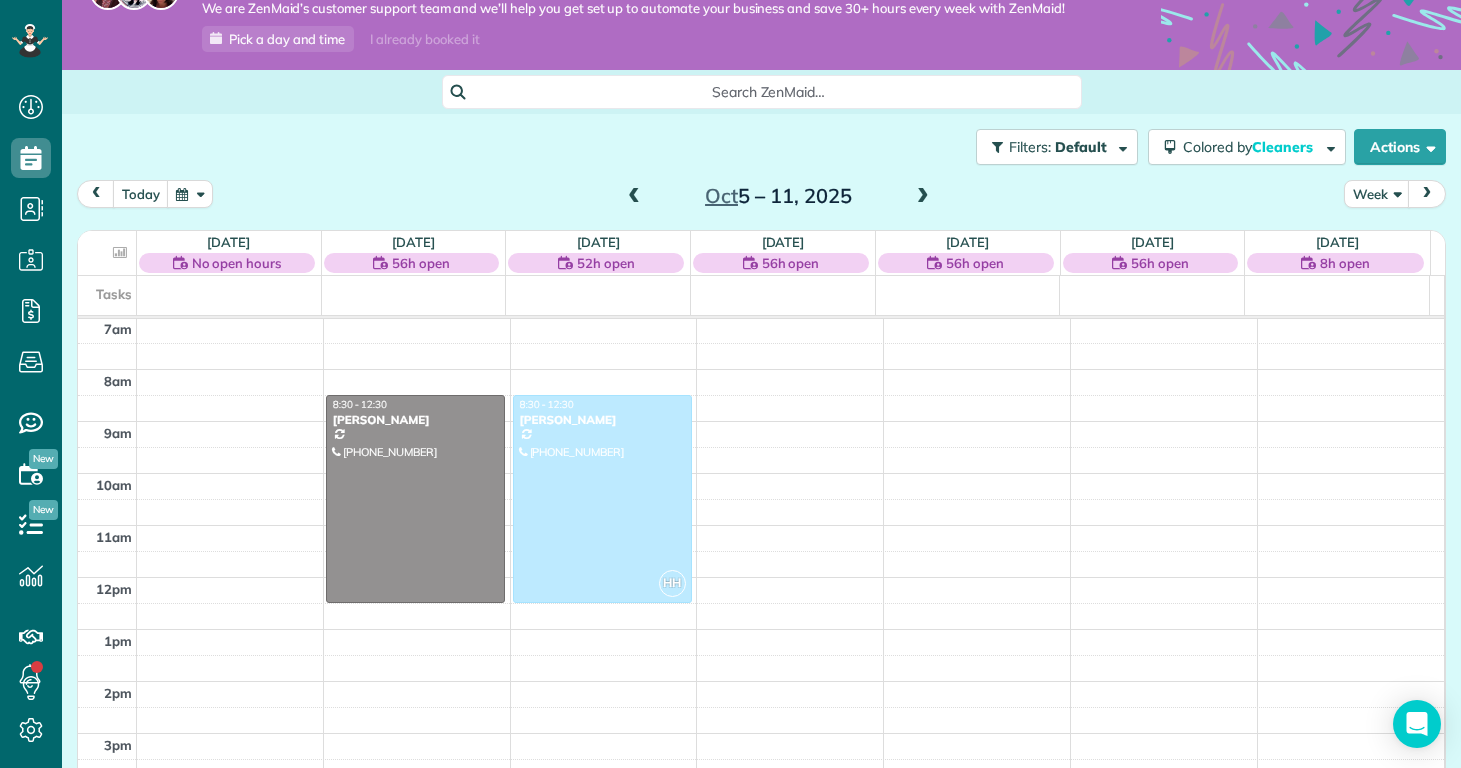 click at bounding box center (634, 197) 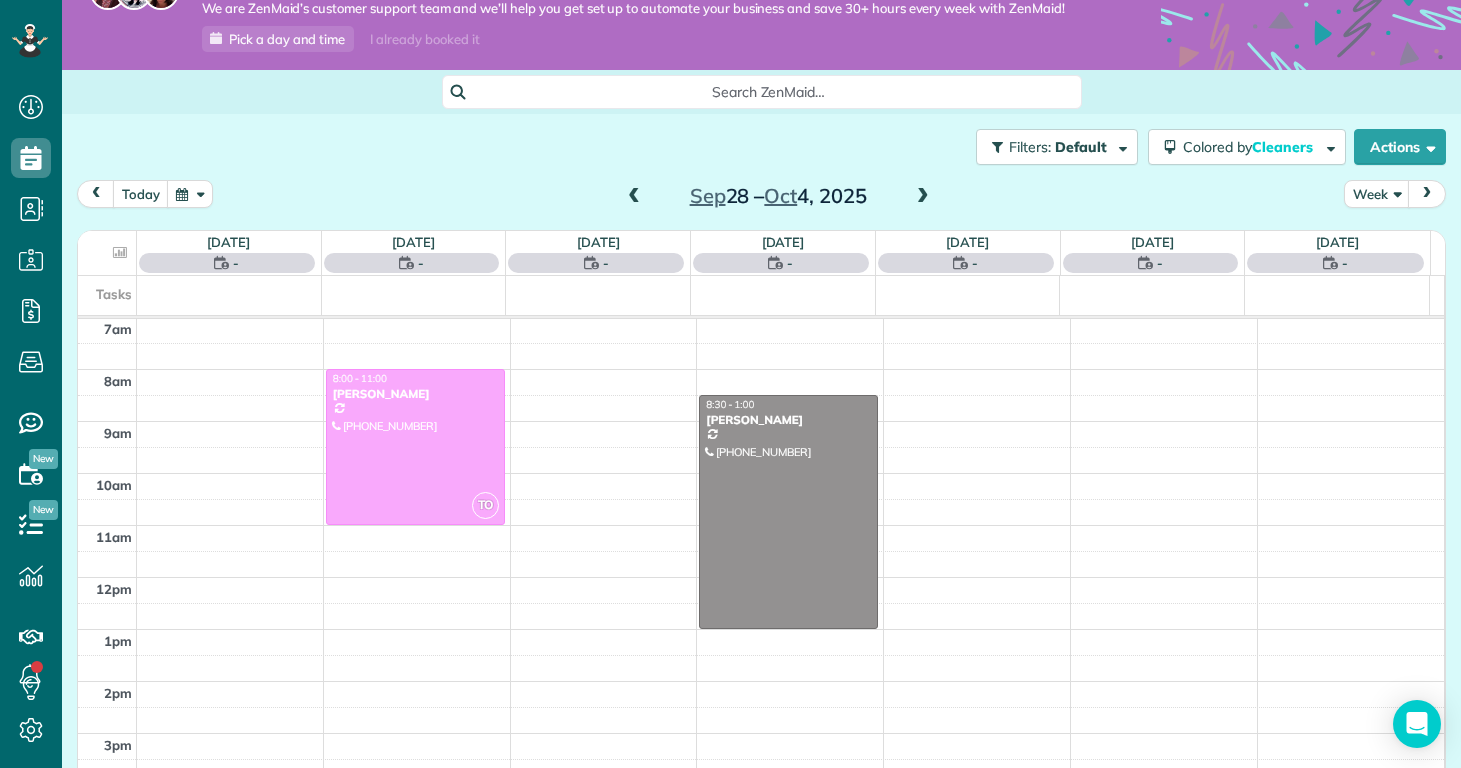 click at bounding box center [634, 197] 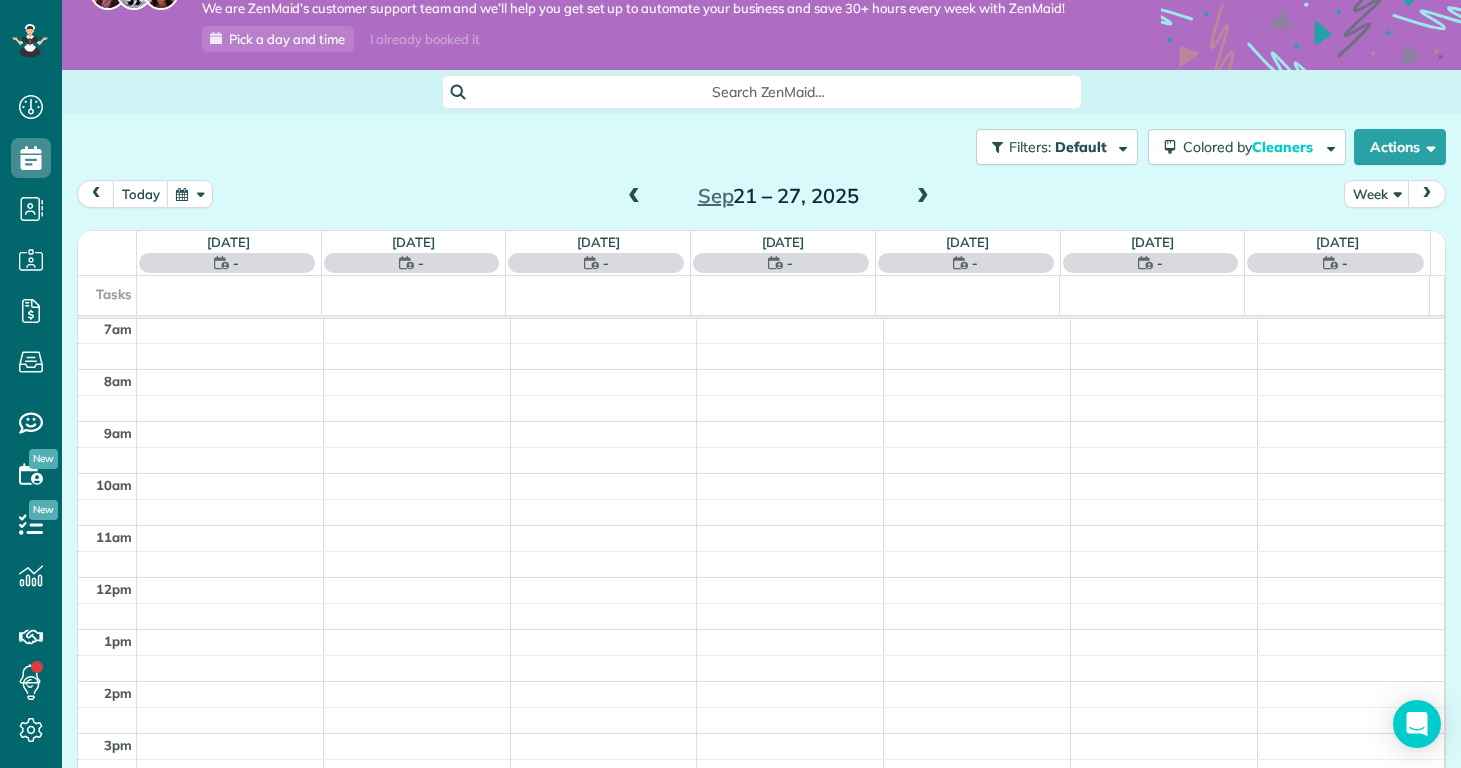 scroll, scrollTop: 365, scrollLeft: 0, axis: vertical 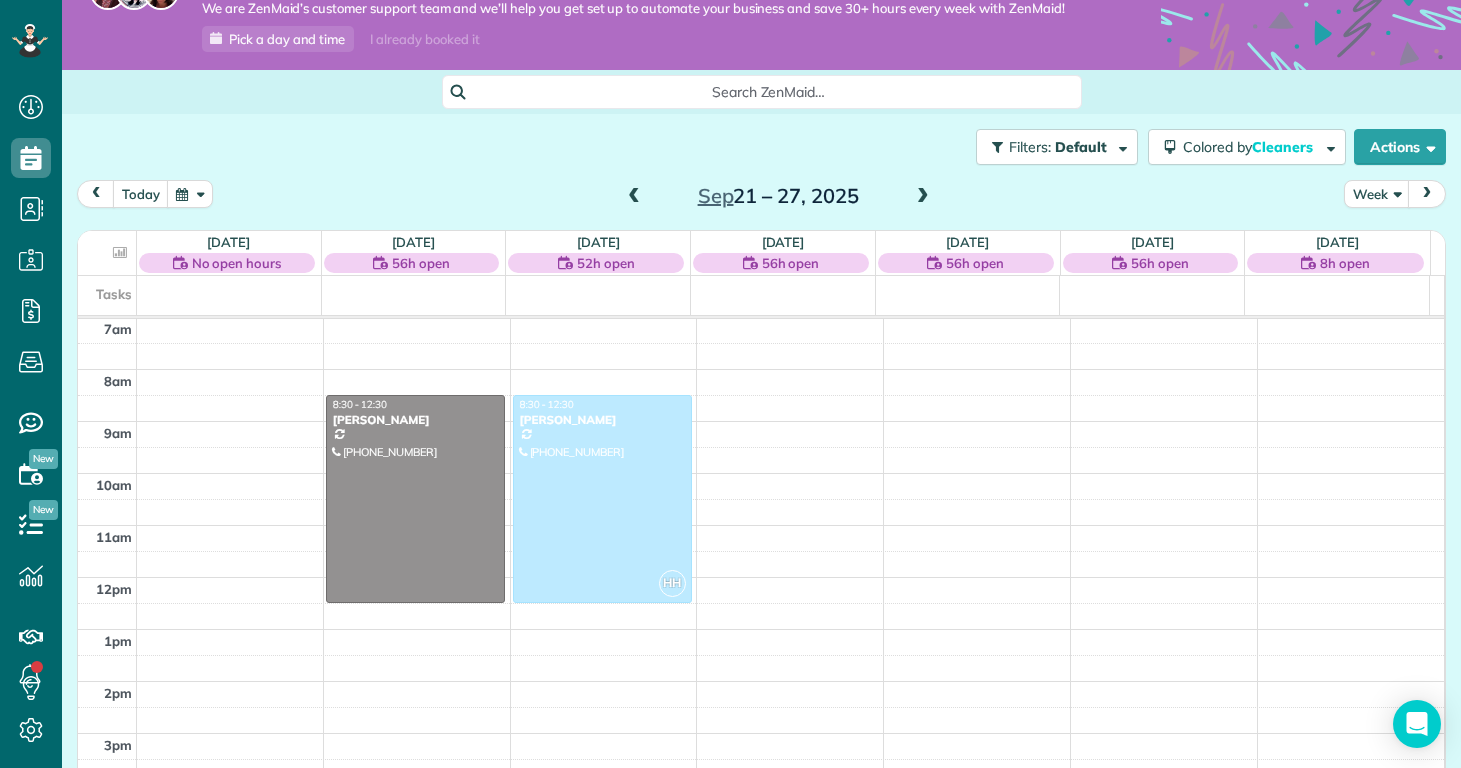 click at bounding box center [634, 197] 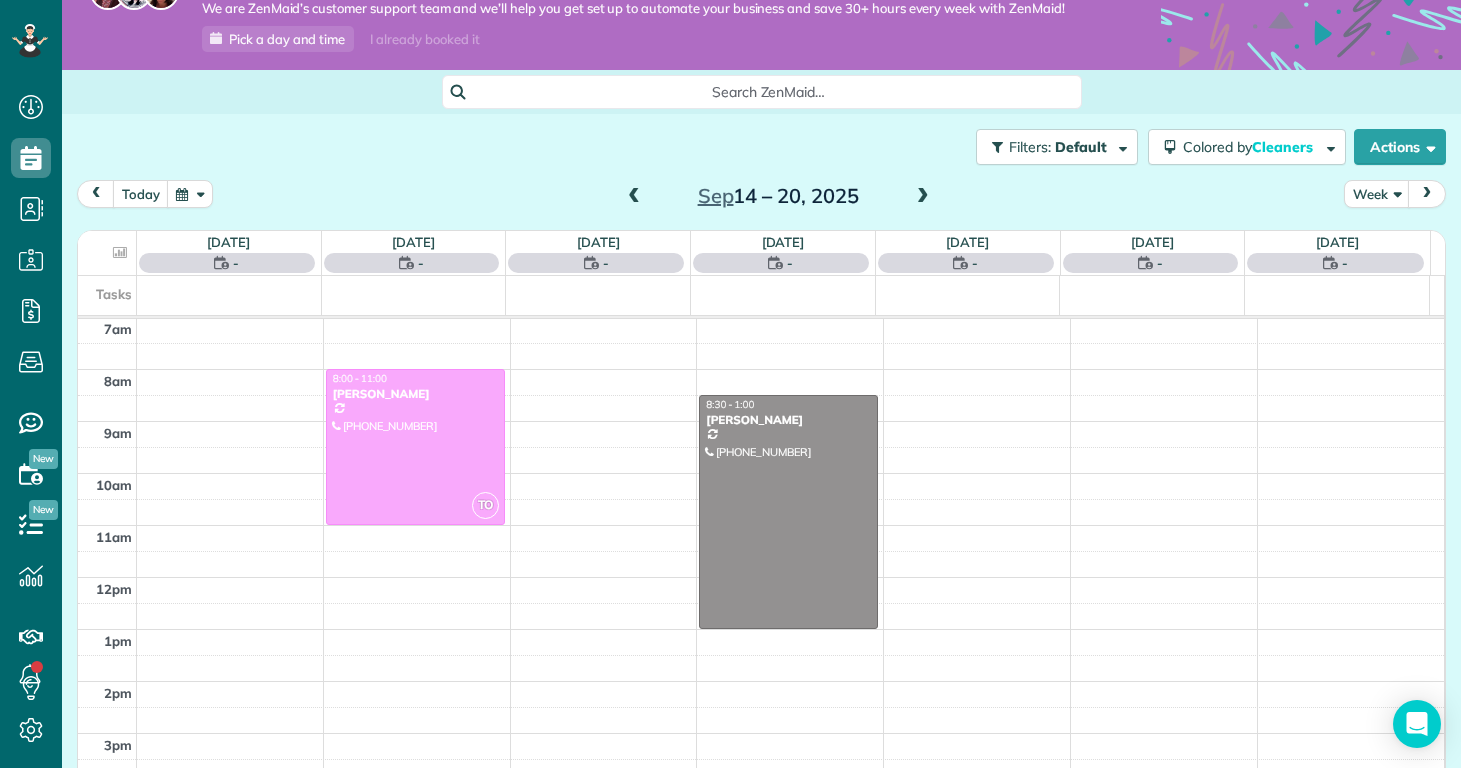 click at bounding box center [634, 197] 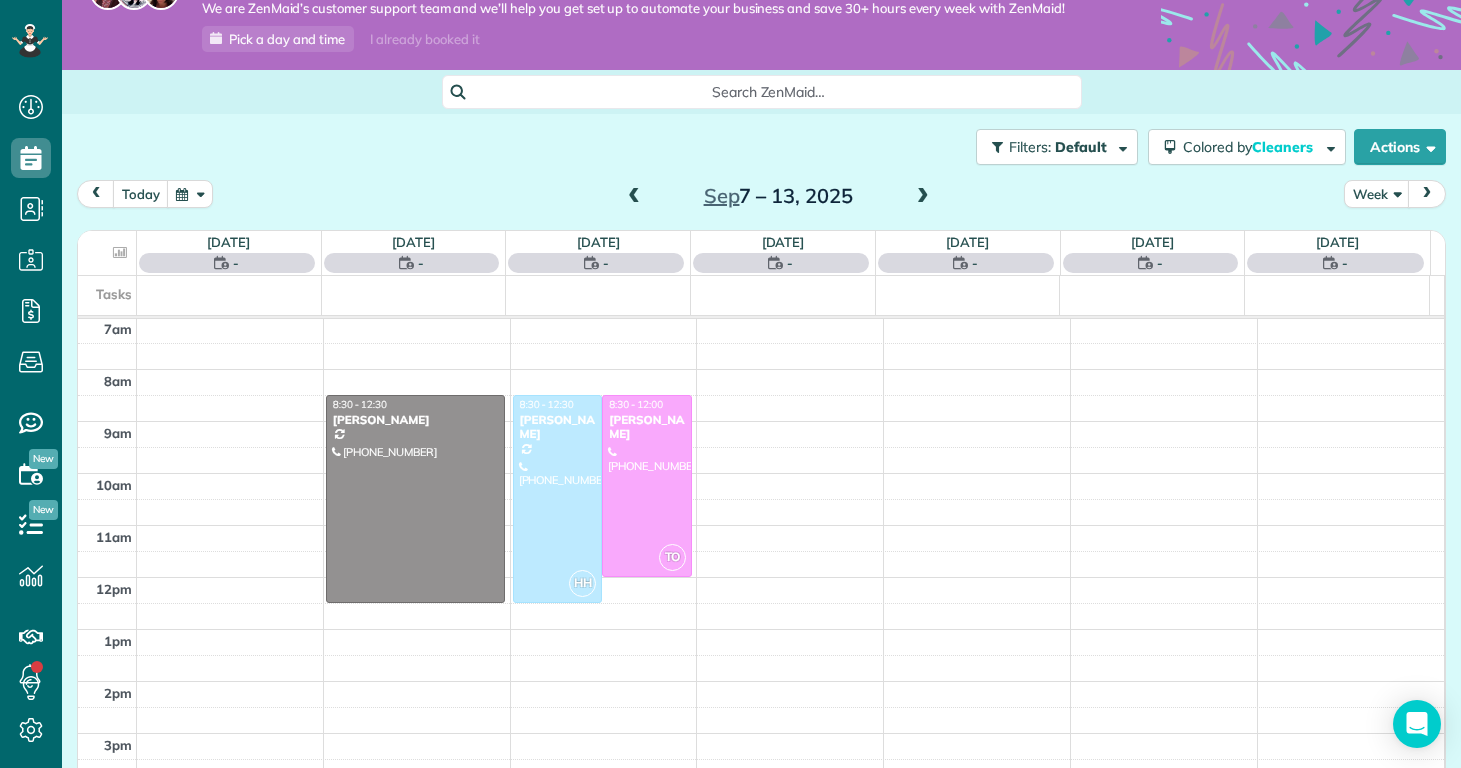 click at bounding box center (634, 197) 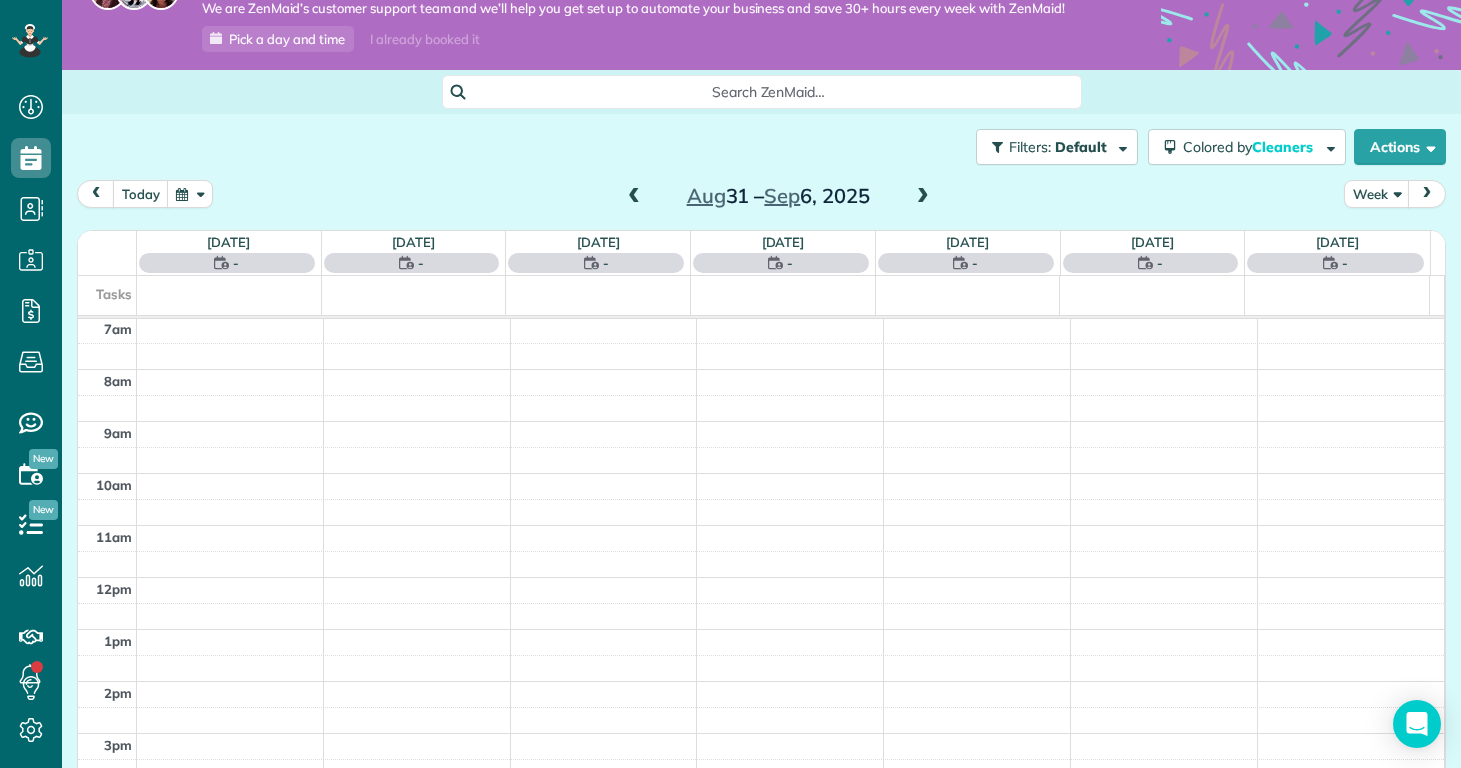 click at bounding box center (634, 197) 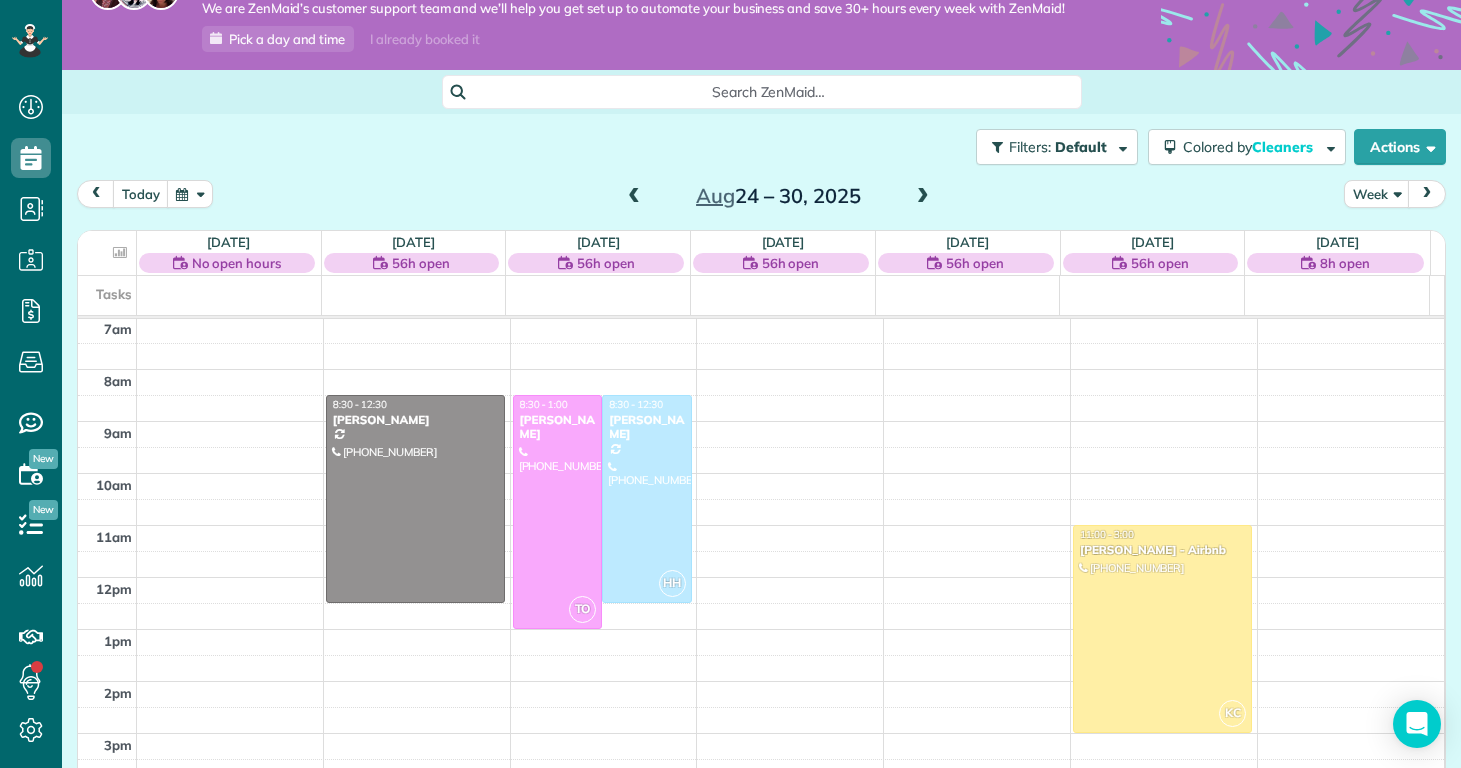 click at bounding box center [634, 197] 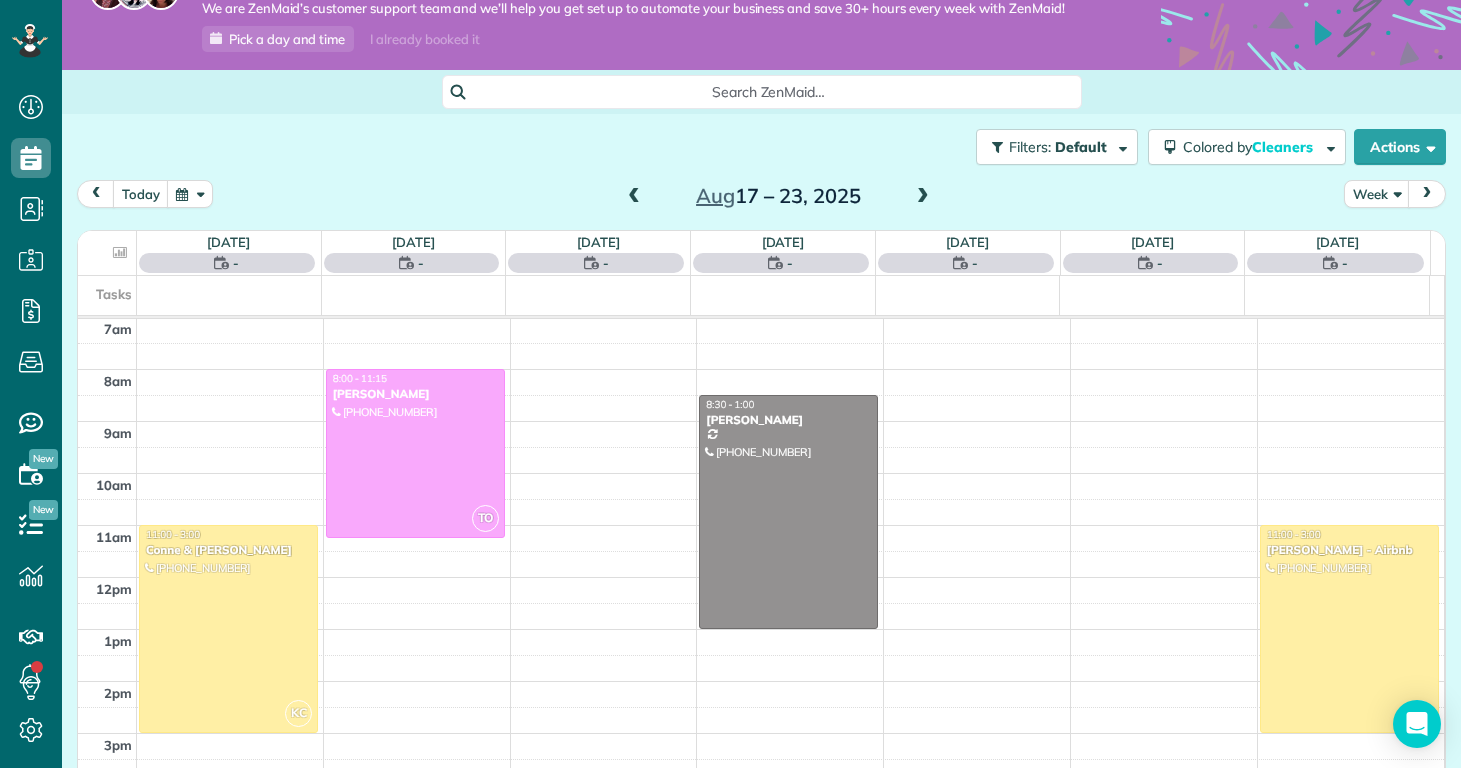 click at bounding box center (634, 197) 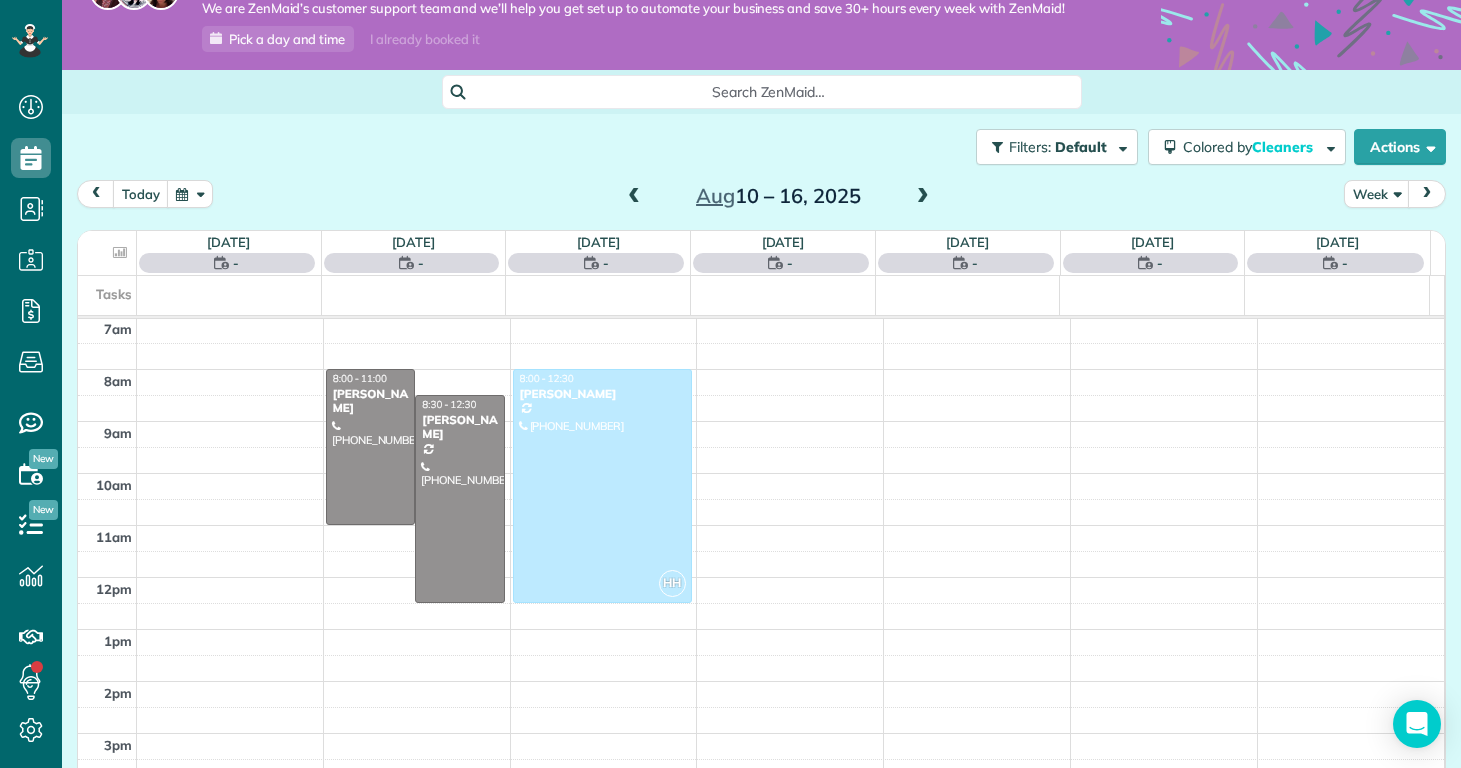 click at bounding box center (634, 197) 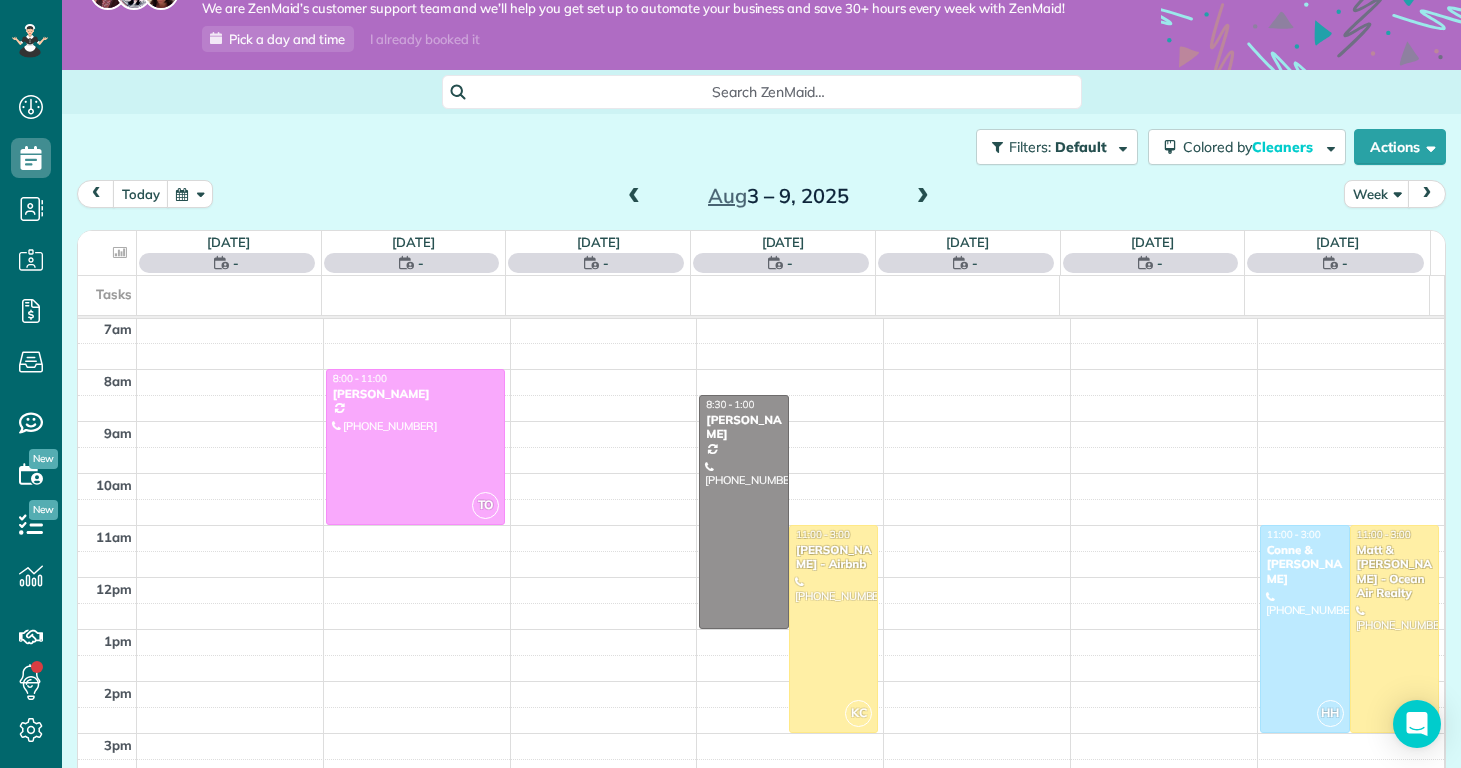 click at bounding box center [634, 197] 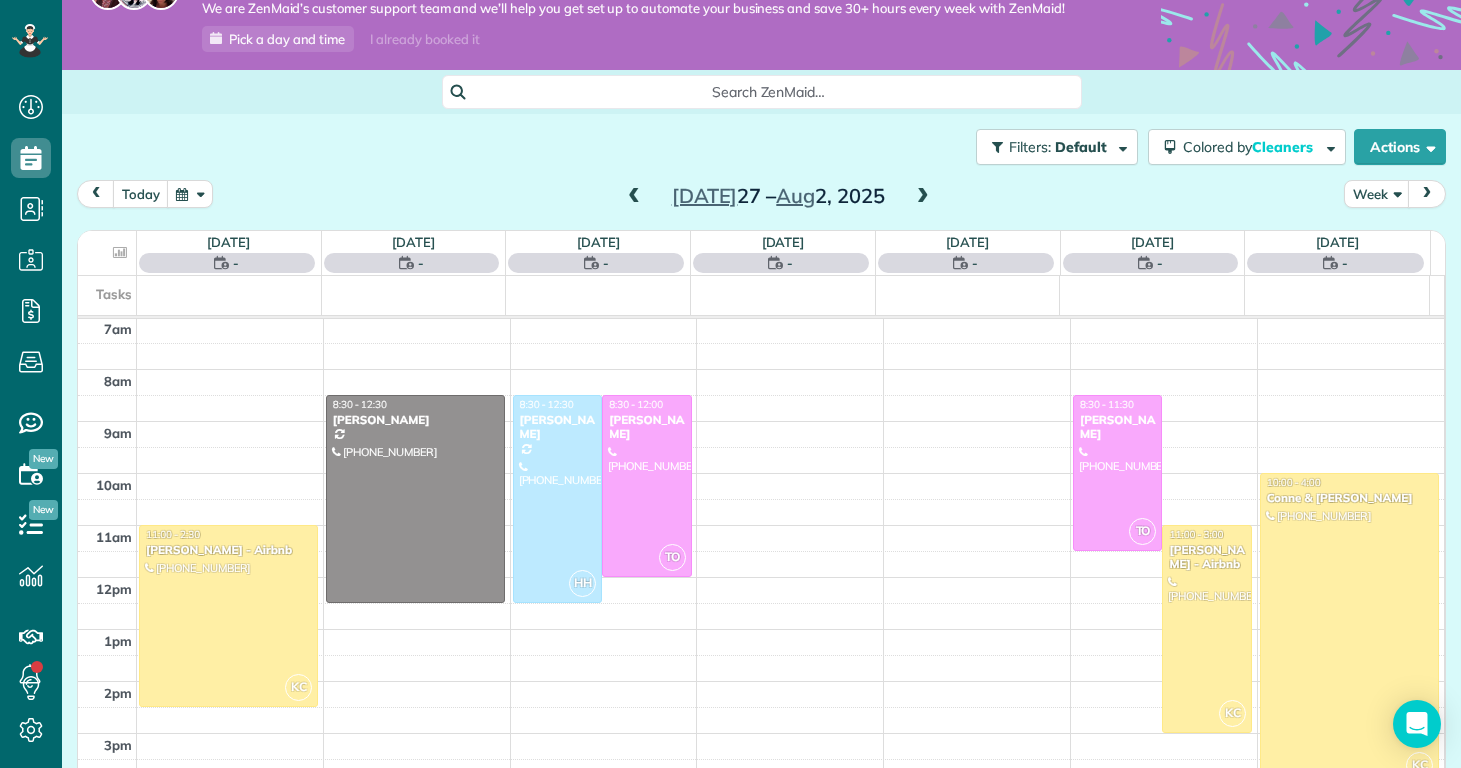 click at bounding box center [634, 197] 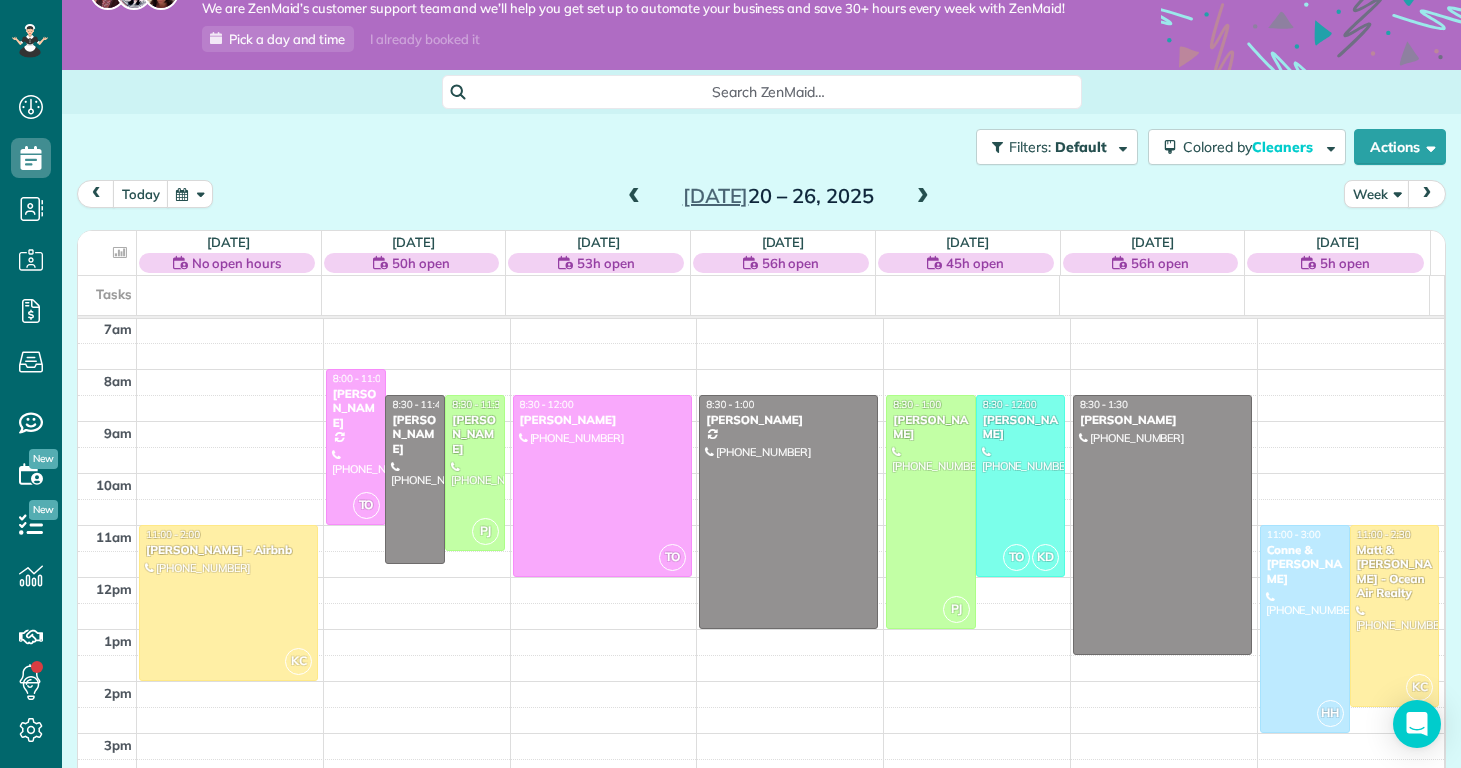 click at bounding box center [634, 197] 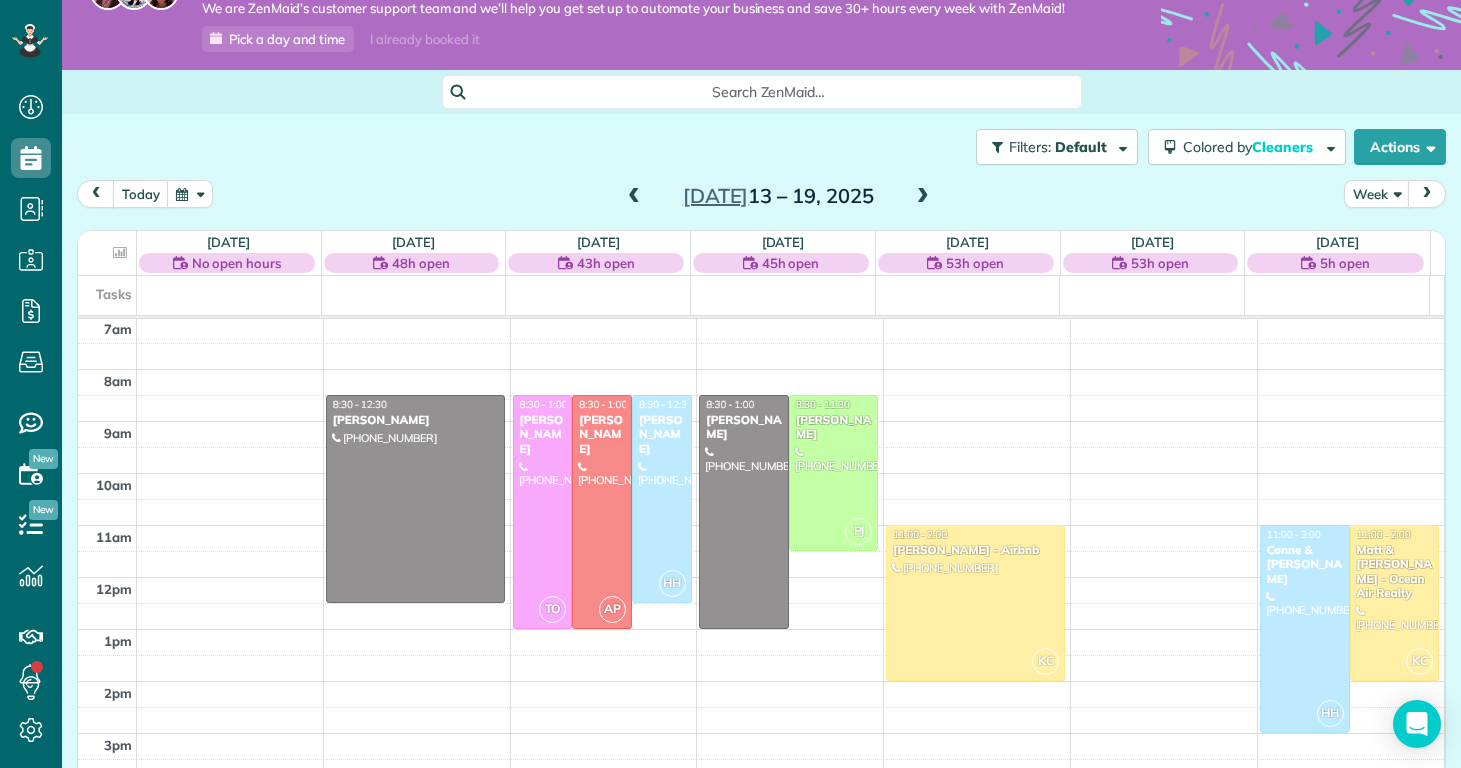 click at bounding box center (634, 197) 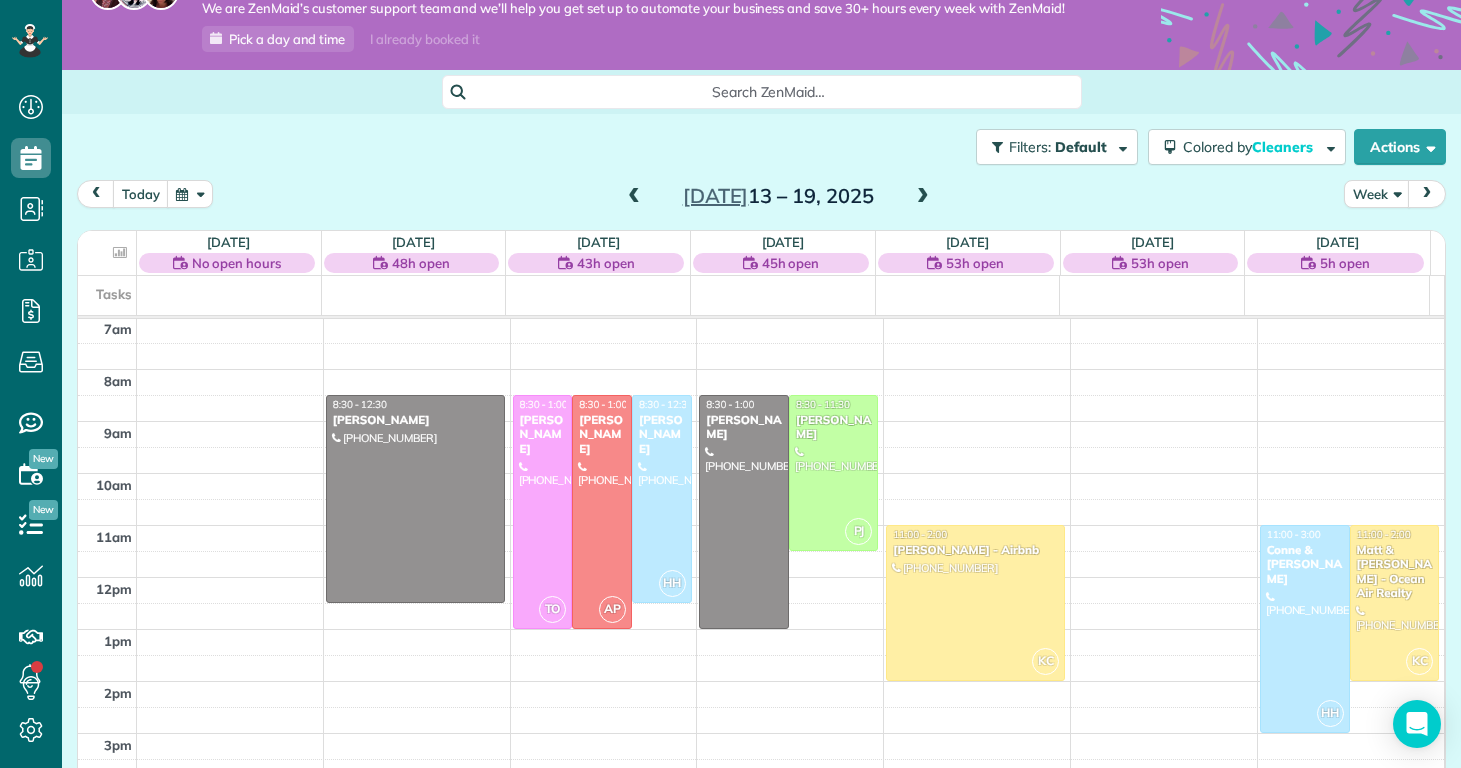scroll, scrollTop: 365, scrollLeft: 0, axis: vertical 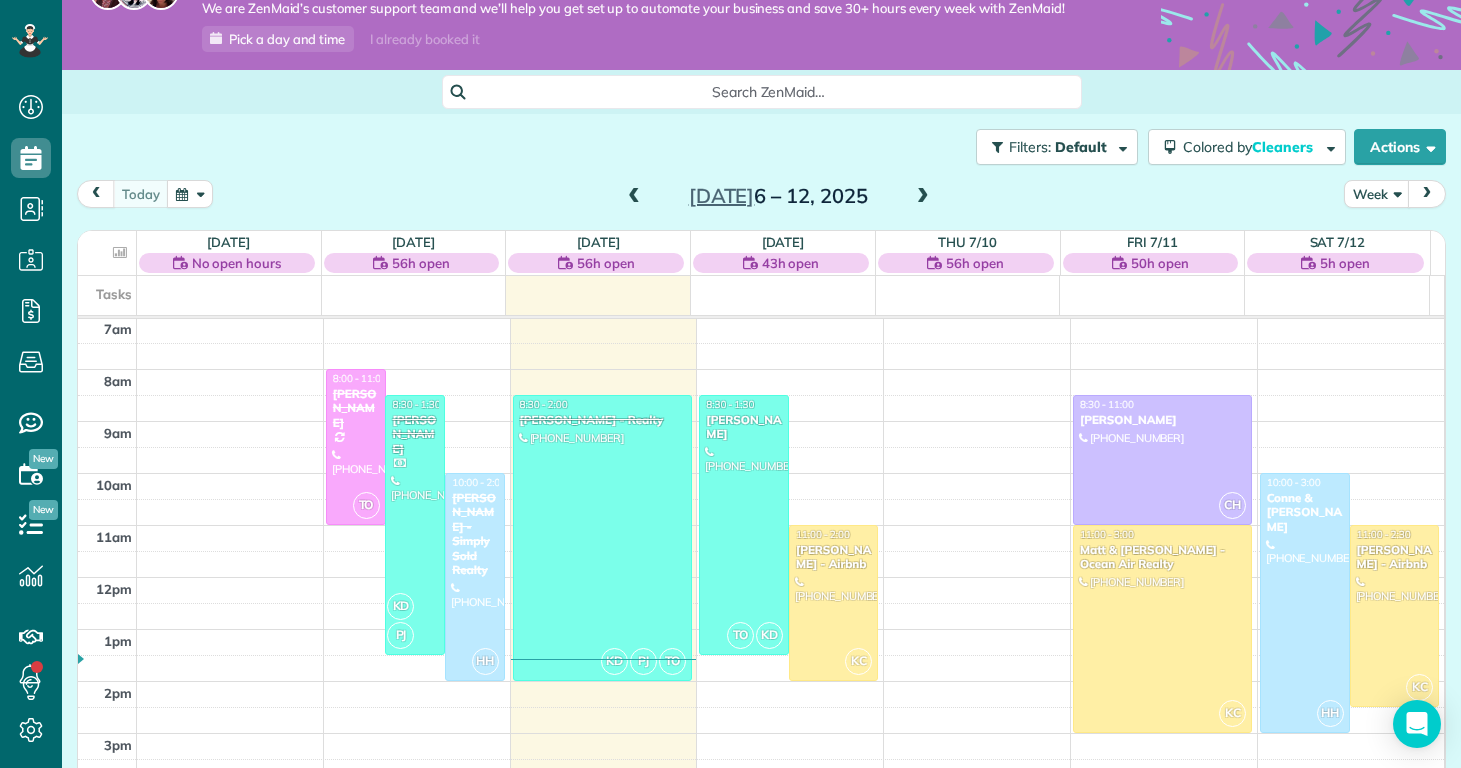 click at bounding box center [923, 197] 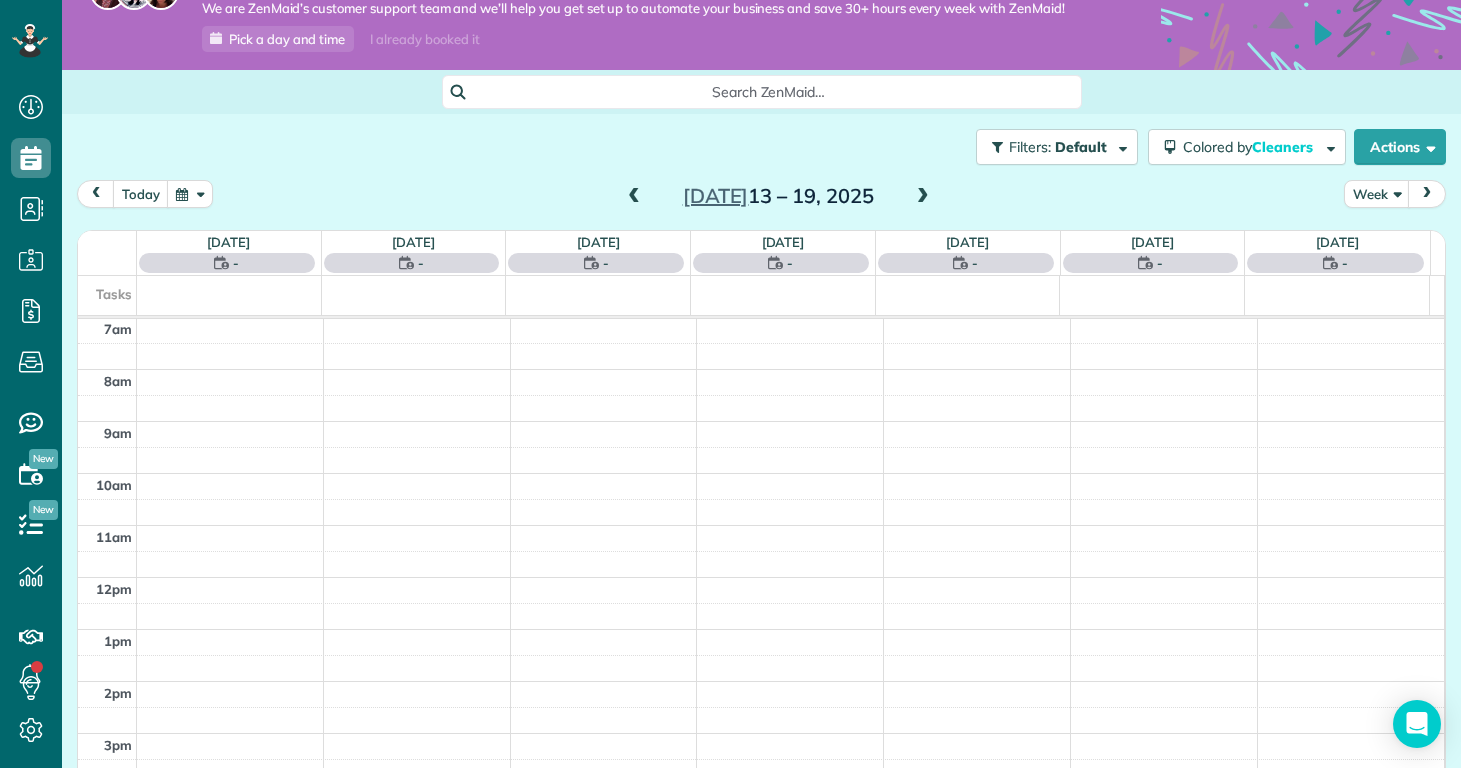 scroll, scrollTop: 365, scrollLeft: 0, axis: vertical 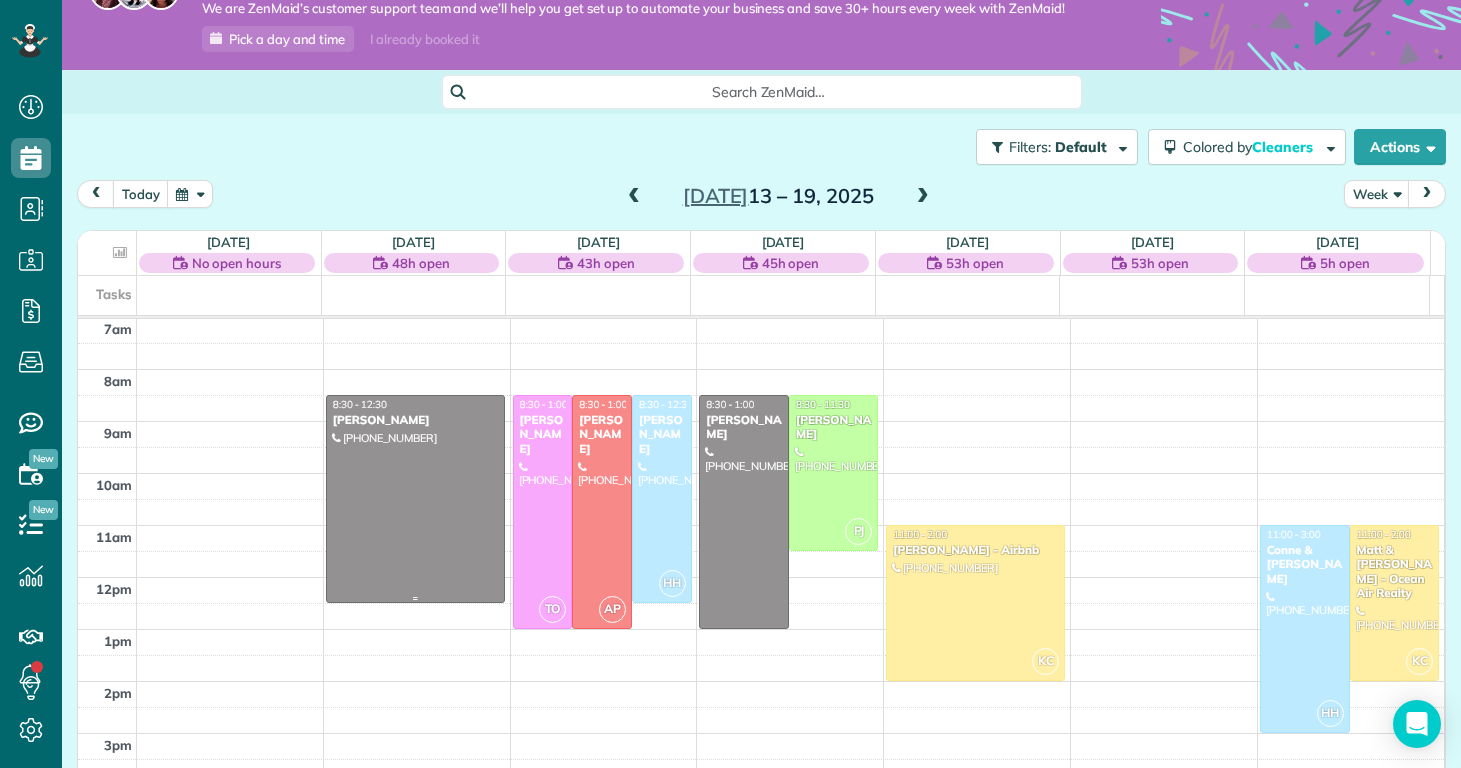 click at bounding box center [415, 499] 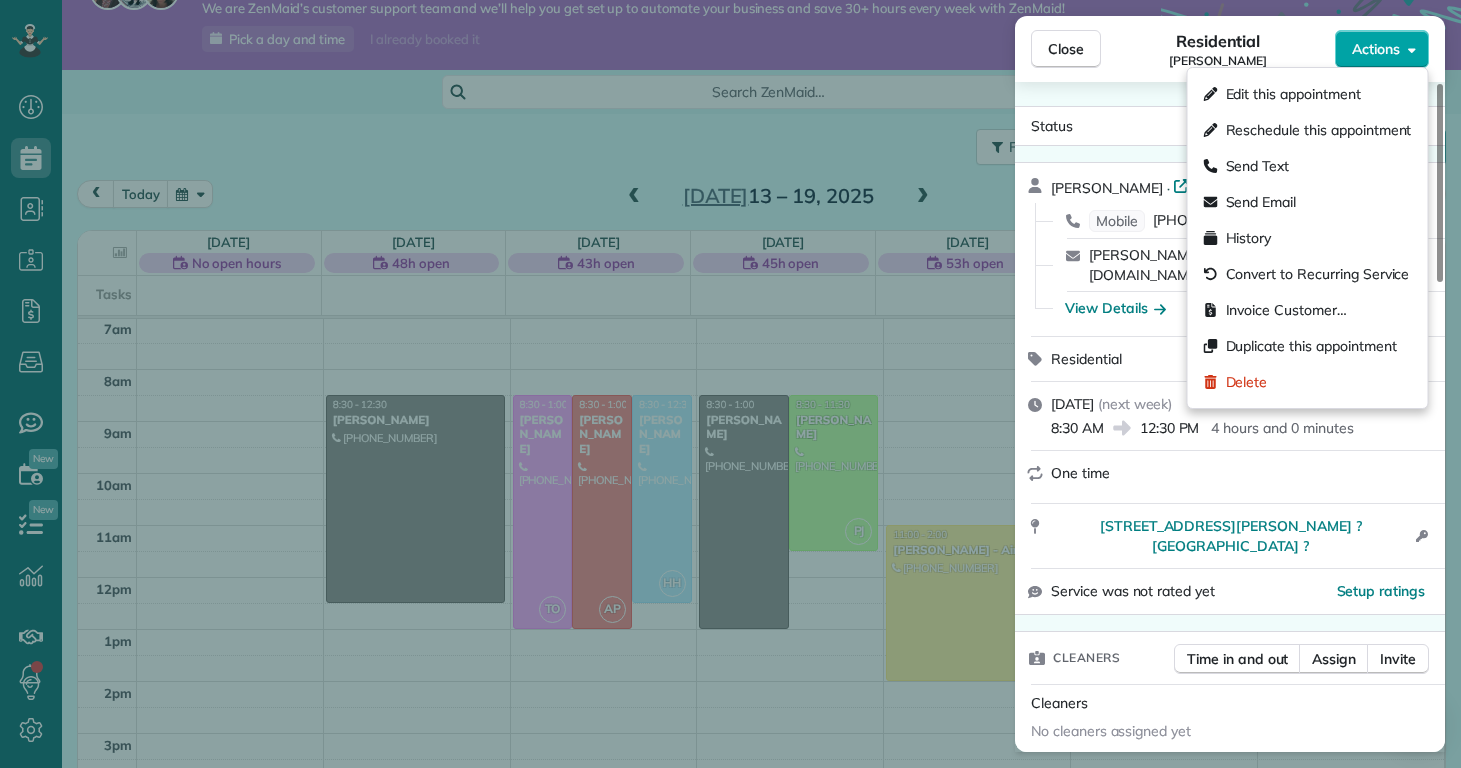 click on "Actions" at bounding box center [1382, 49] 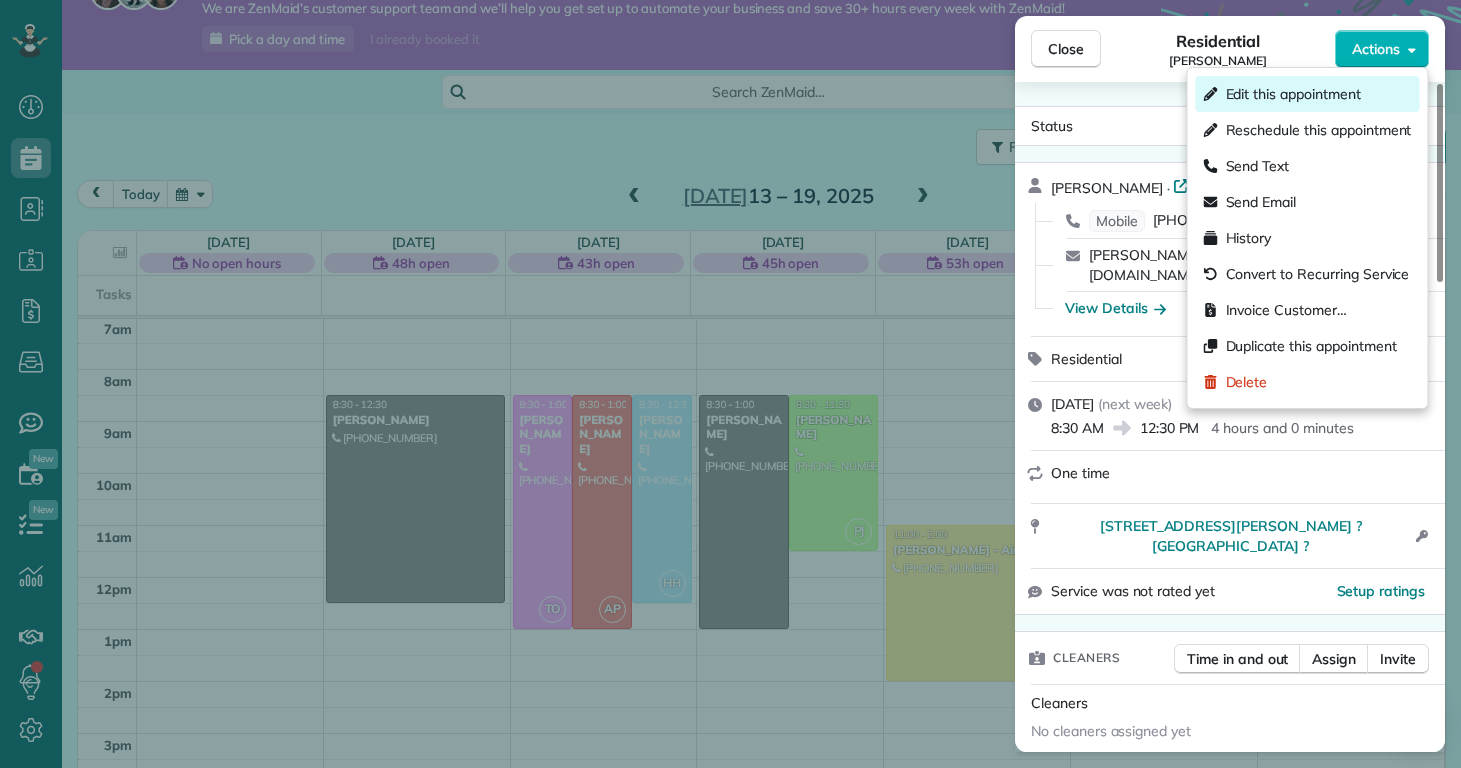 click on "Edit this appointment" at bounding box center (1293, 94) 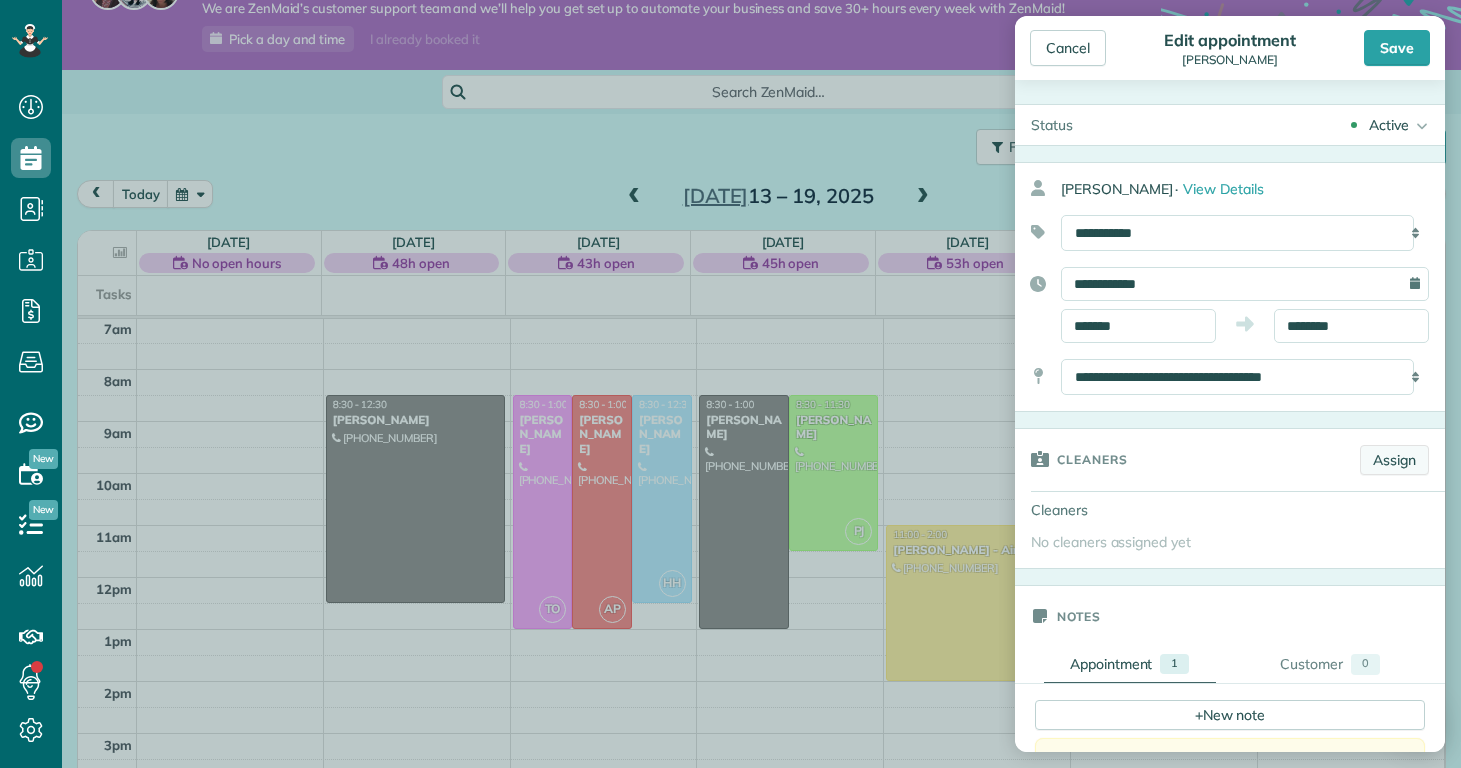 click on "Assign" at bounding box center [1394, 460] 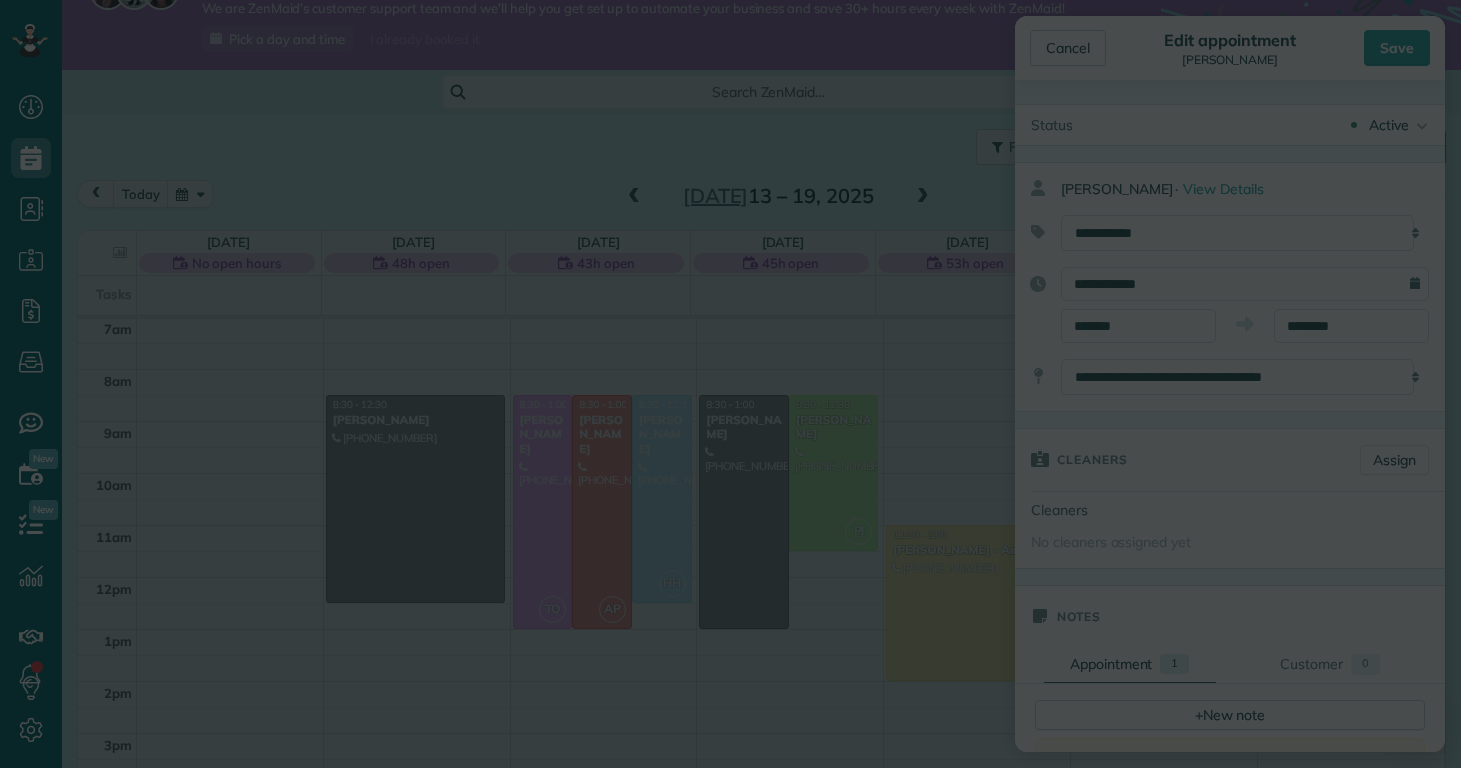 scroll, scrollTop: 0, scrollLeft: 0, axis: both 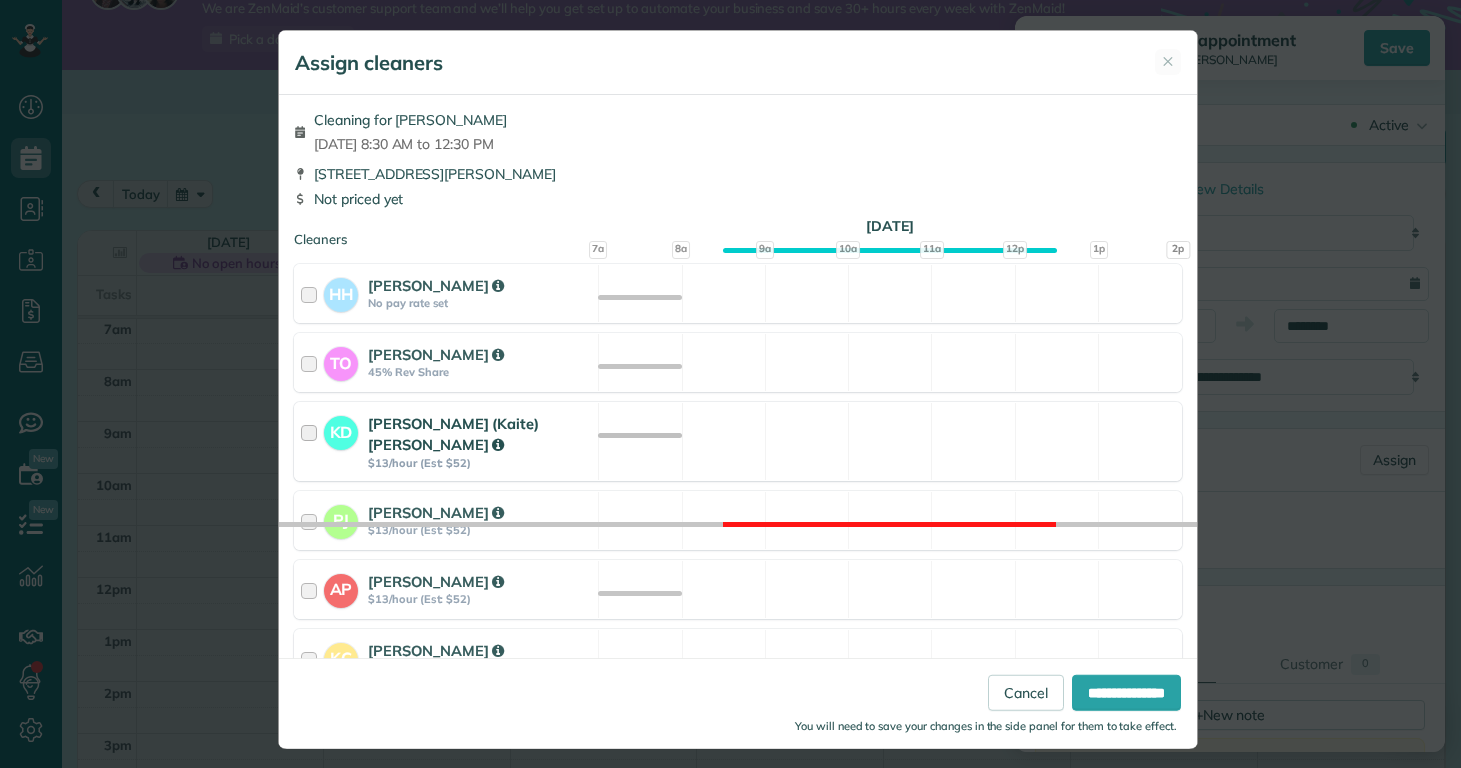 click on "KD
Kaitlin (Kaite) Delorme
$13/hour (Est: $52)" at bounding box center (446, 441) 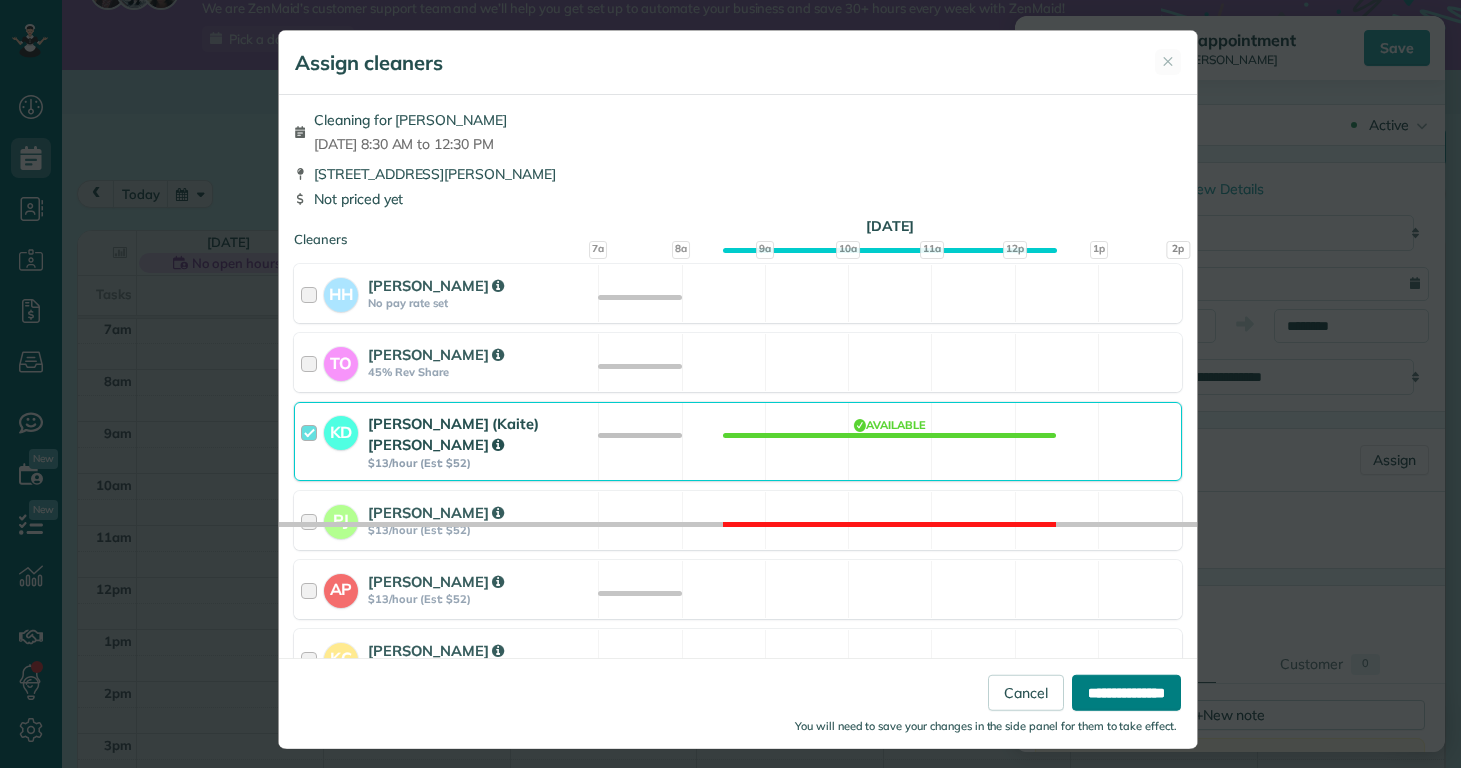 click on "**********" at bounding box center (1126, 693) 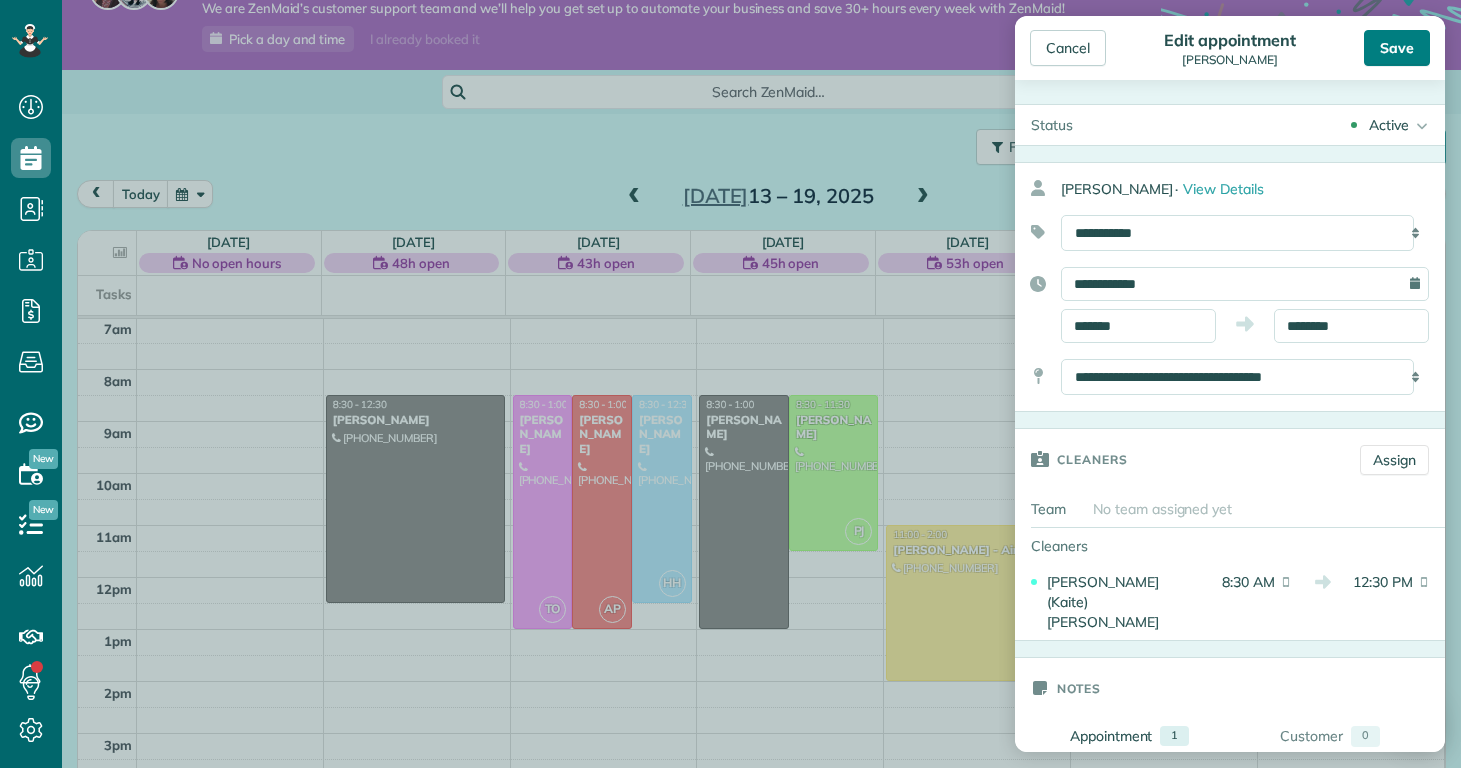click on "Save" at bounding box center [1397, 48] 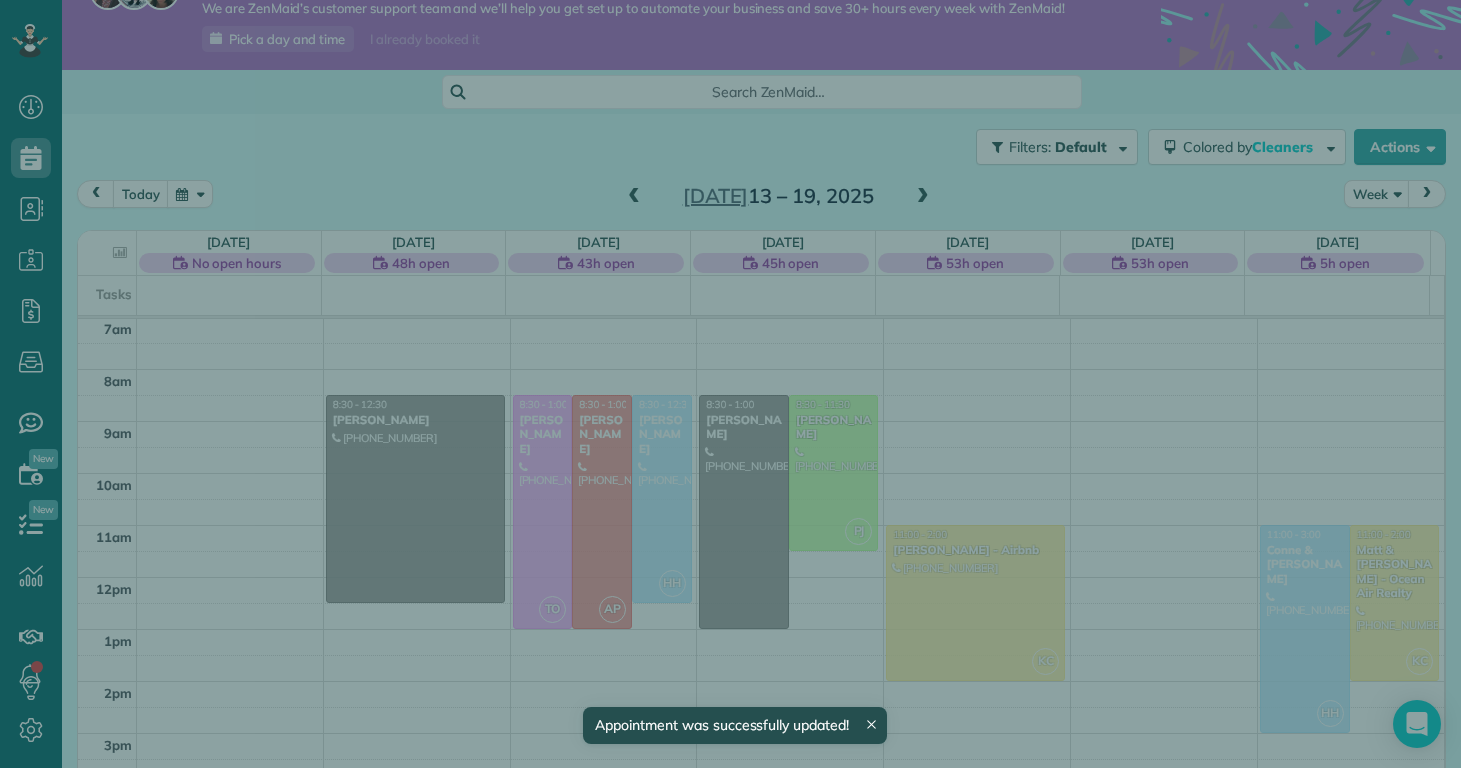 scroll, scrollTop: 365, scrollLeft: 0, axis: vertical 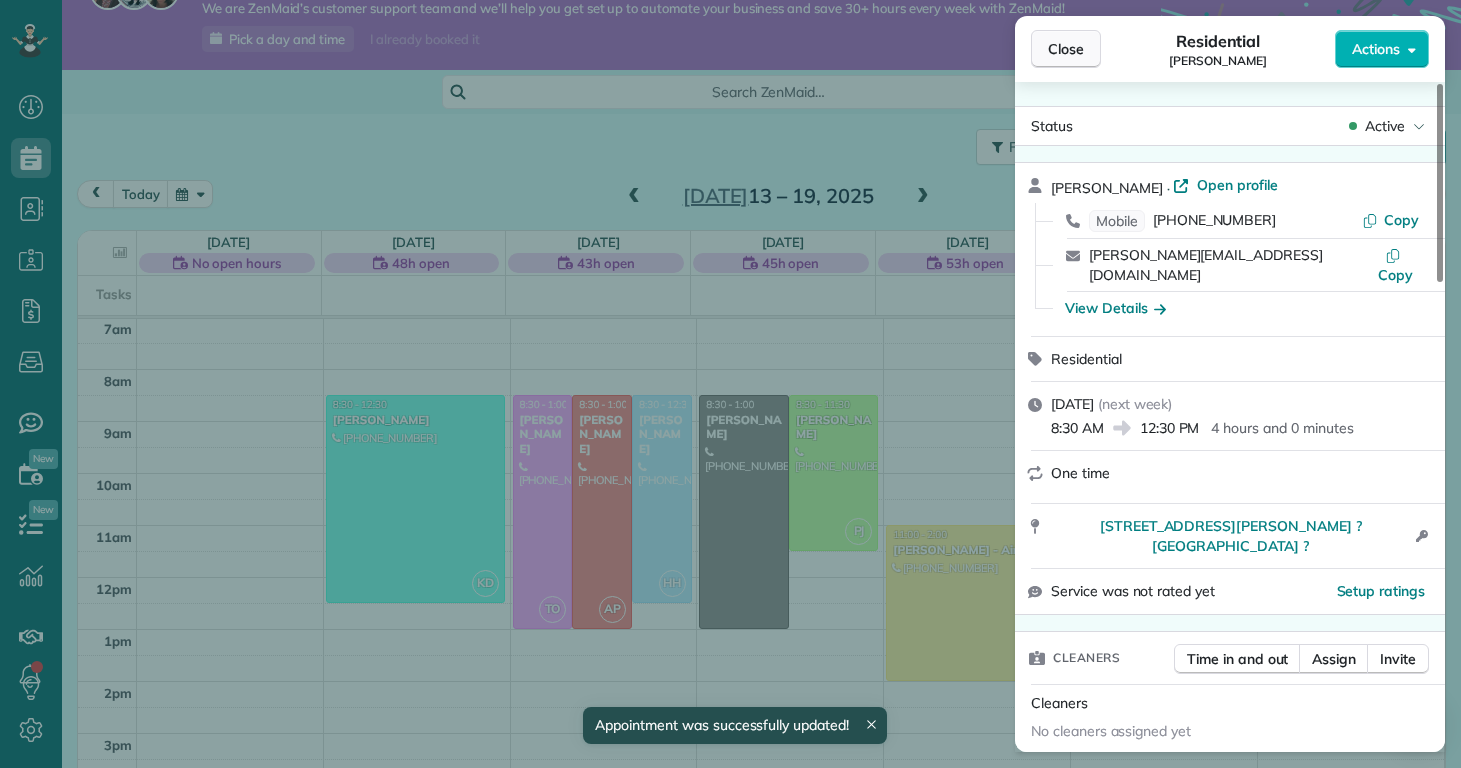 click on "Close" at bounding box center [1066, 49] 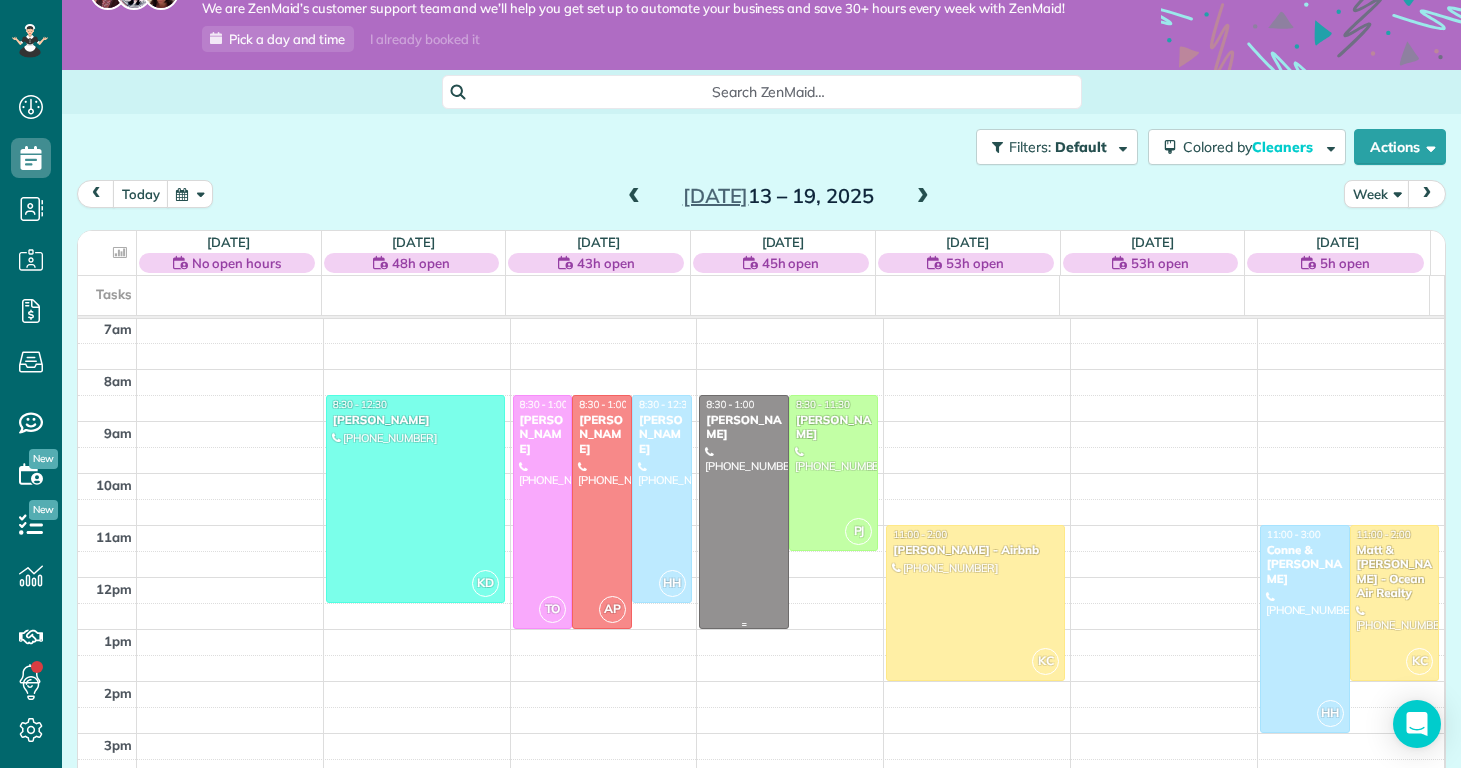 click at bounding box center (744, 512) 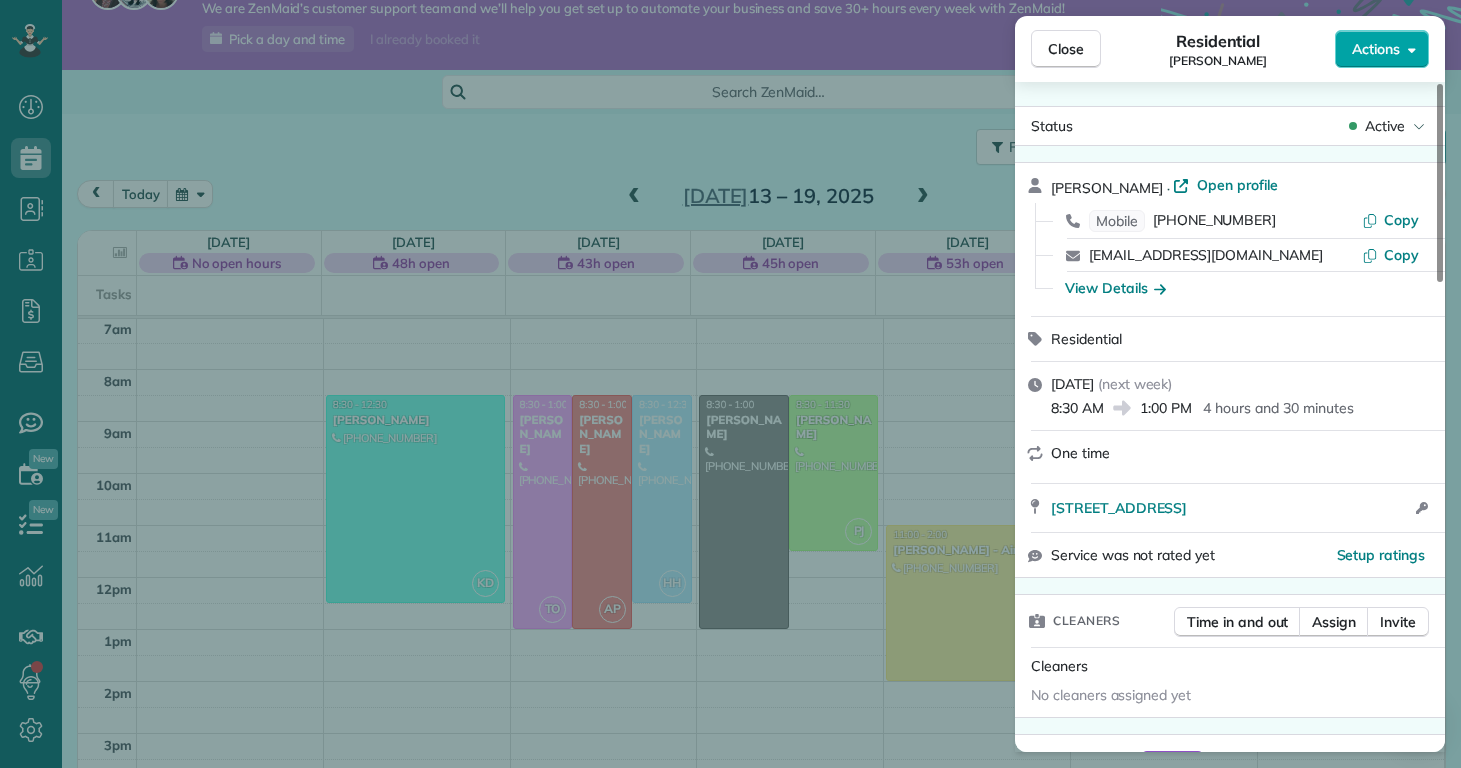 click on "Actions" at bounding box center (1382, 49) 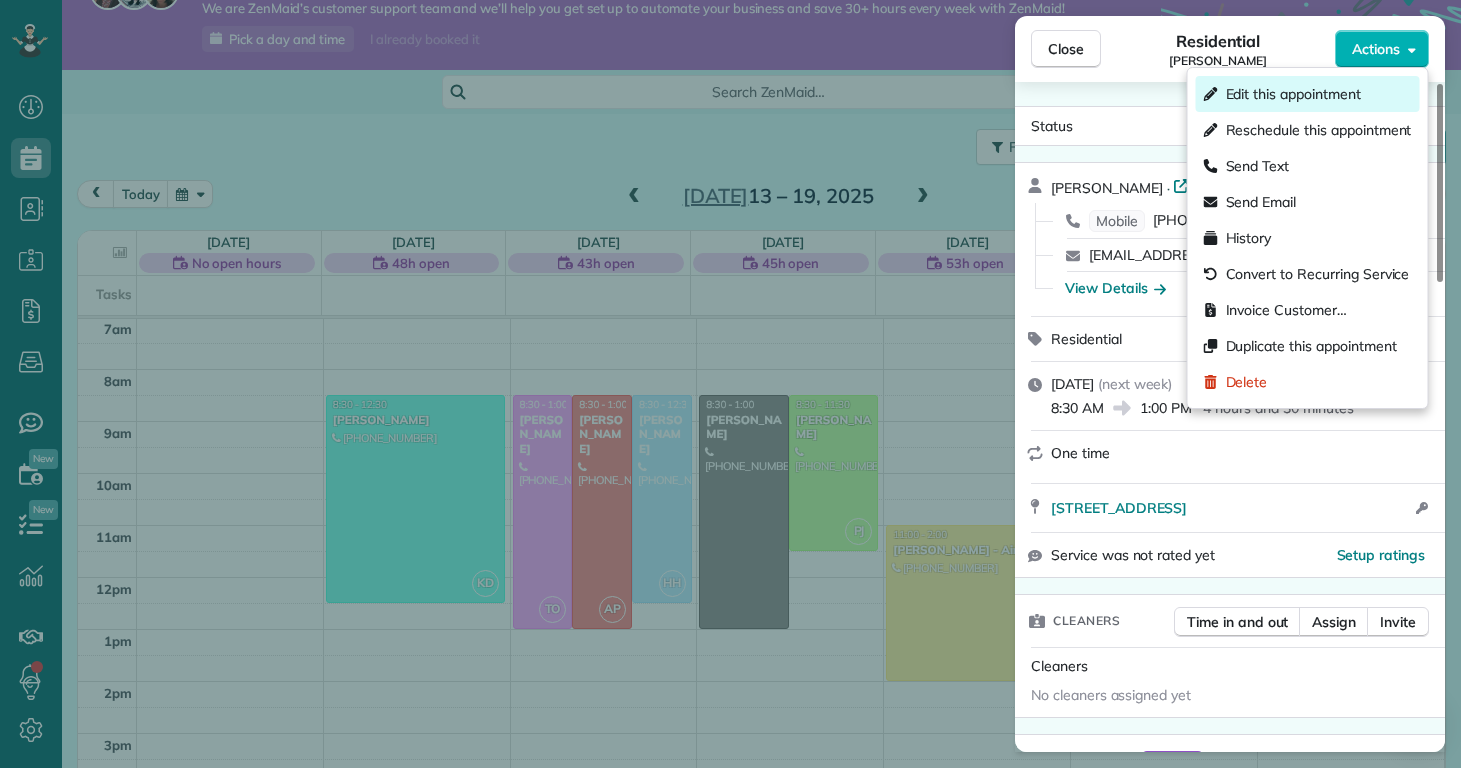 click on "Edit this appointment" at bounding box center [1293, 94] 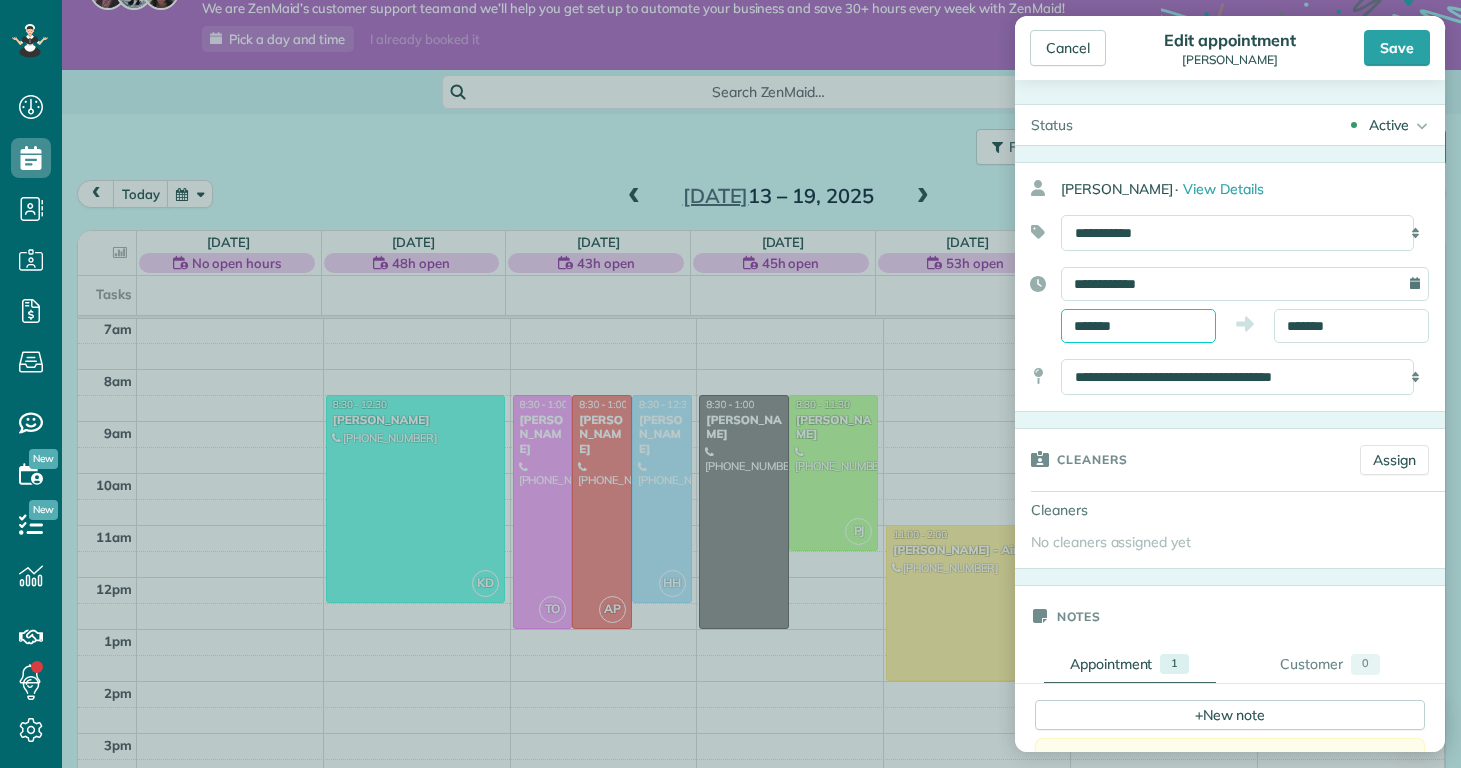 click on "*******" at bounding box center (1138, 326) 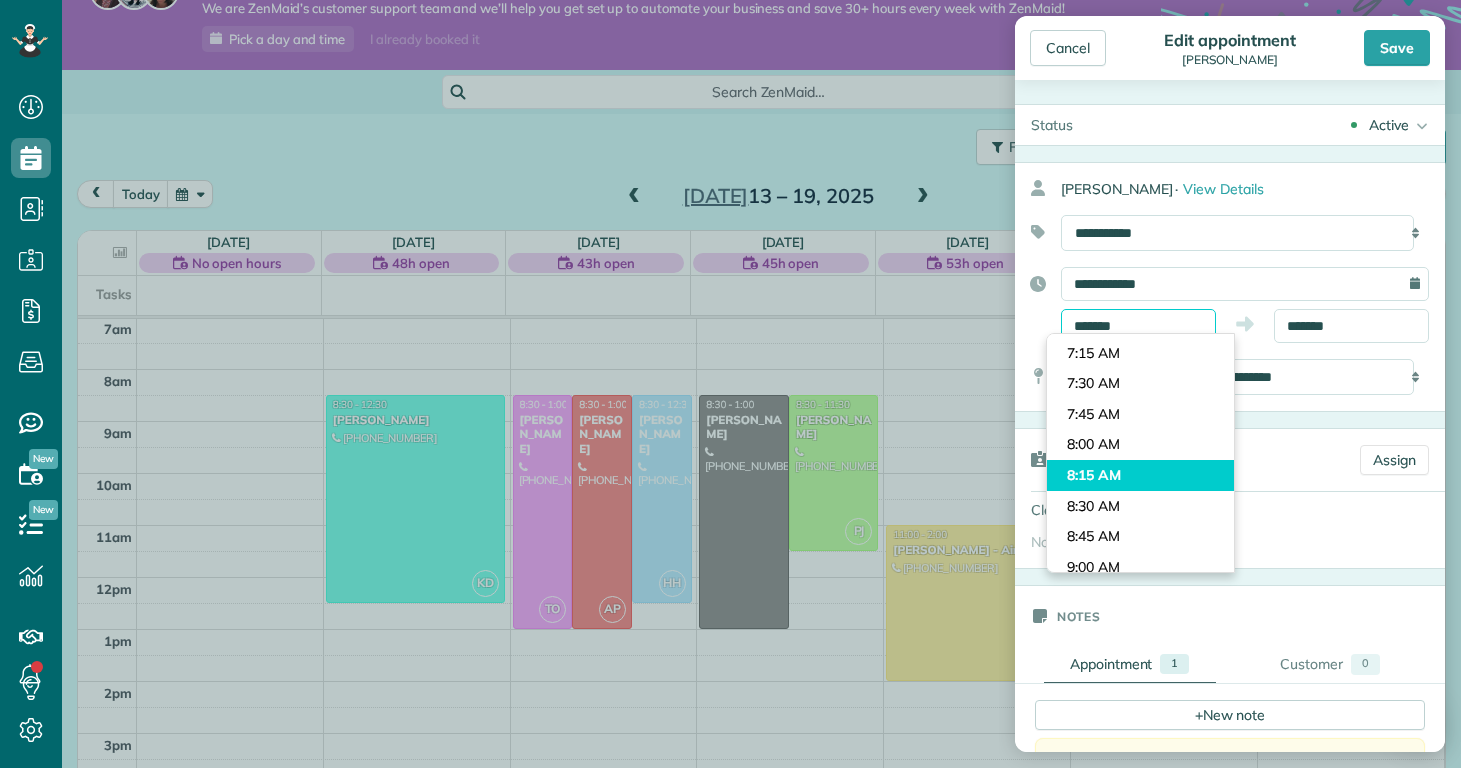 scroll, scrollTop: 810, scrollLeft: 0, axis: vertical 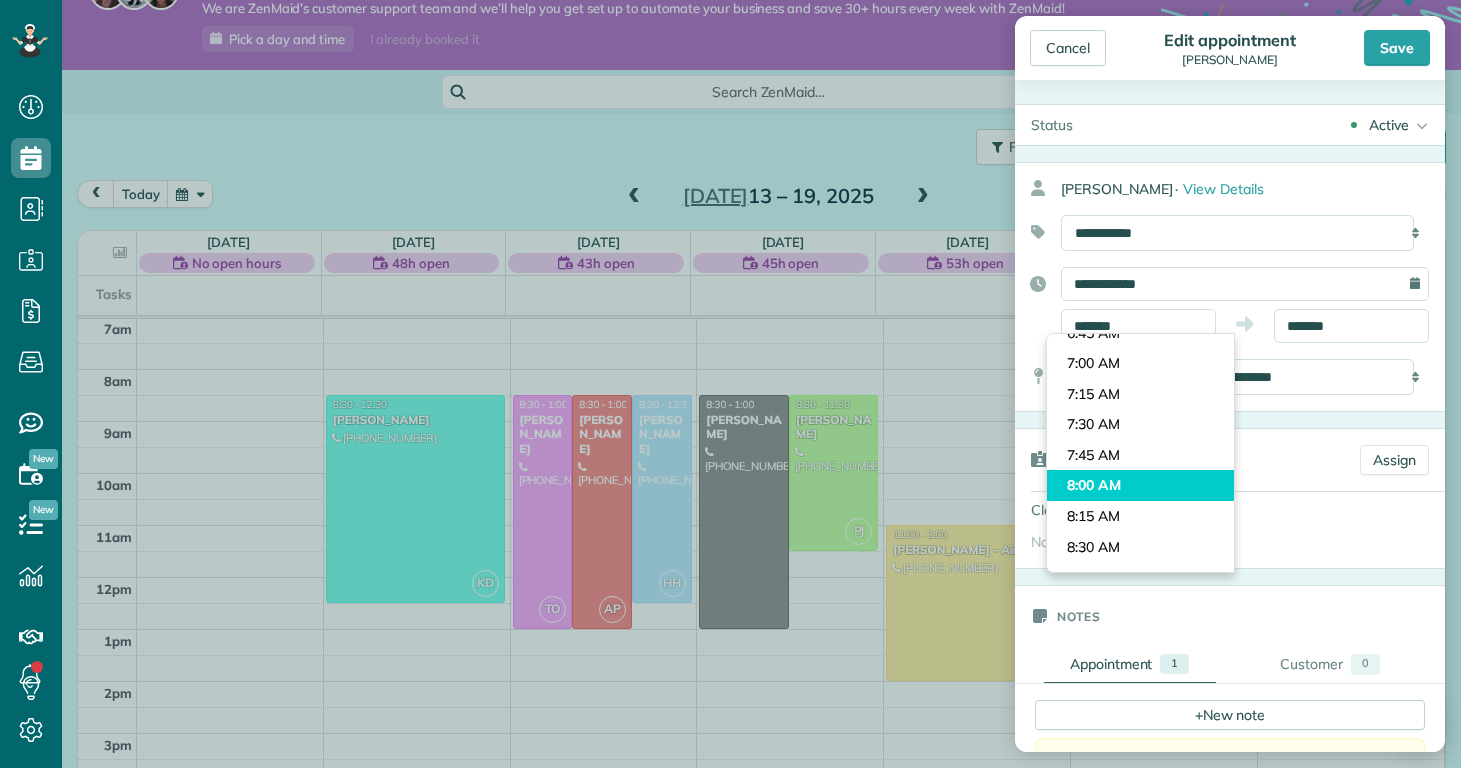 type on "*******" 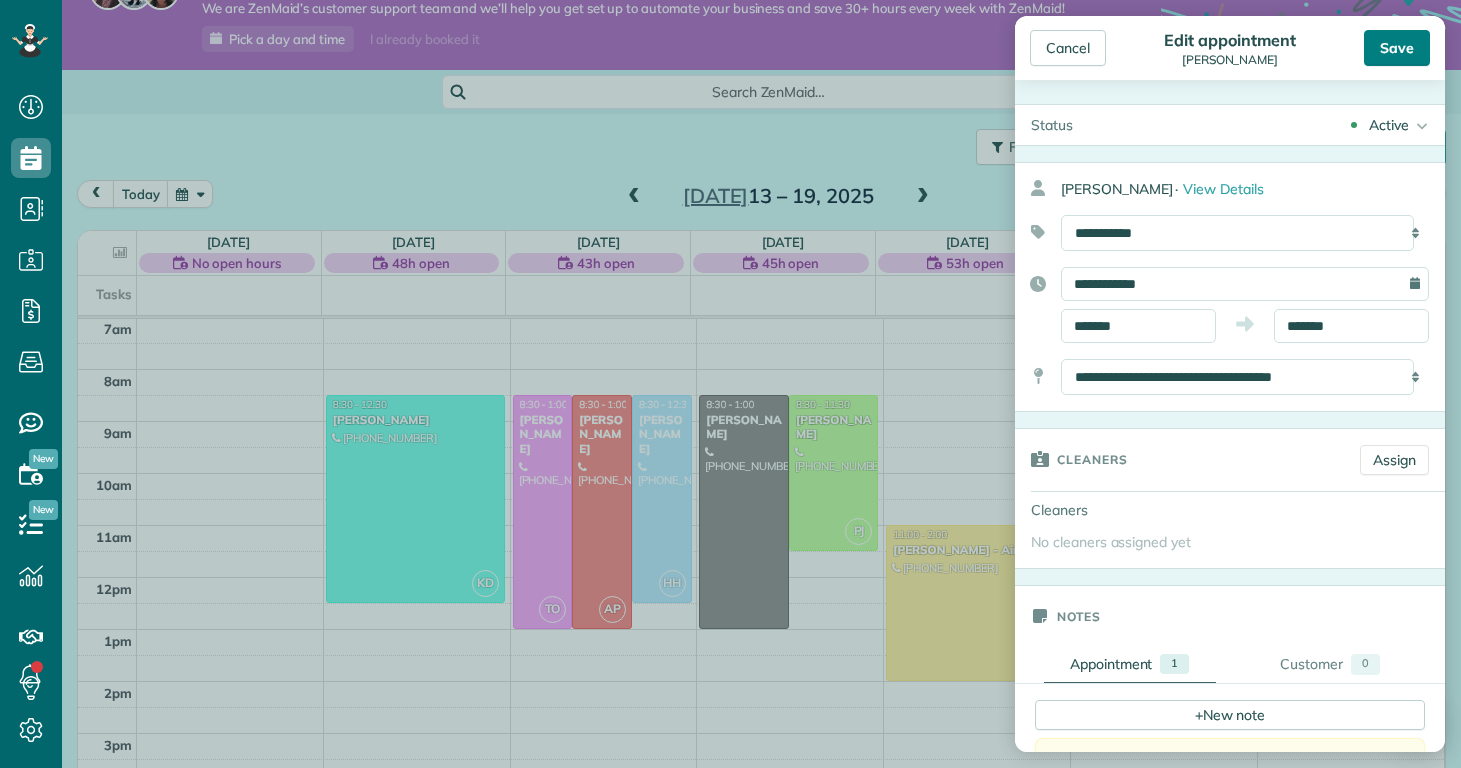 click on "Save" at bounding box center (1397, 48) 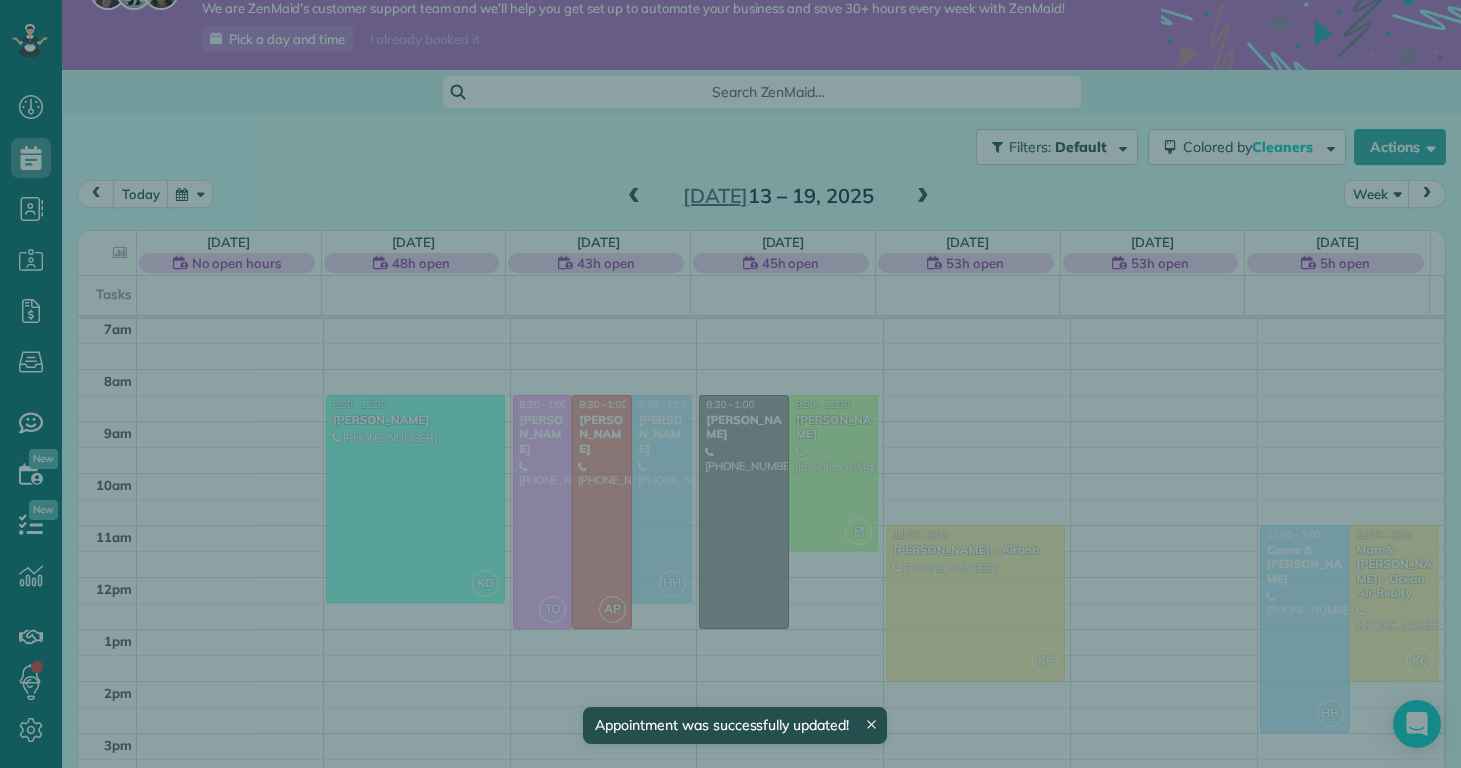 scroll, scrollTop: 365, scrollLeft: 0, axis: vertical 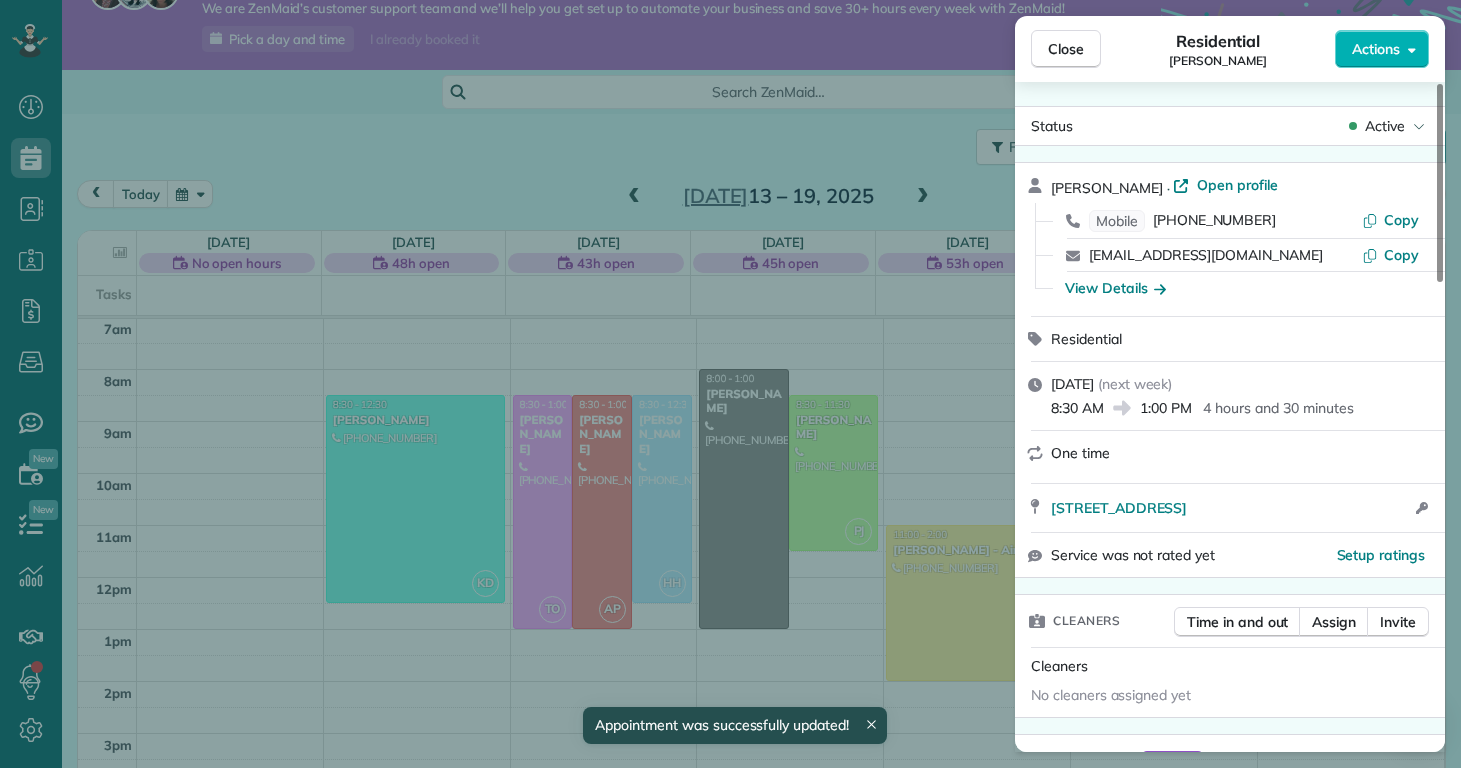 click on "Close Residential Deanna Marcantonio Actions Status Active Deanna Marcantonio · Open profile Mobile (914) 469-2107 Copy mpmarcantonio@gmail.com Copy View Details Residential Wednesday, July 16, 2025 ( next week ) 8:30 AM 1:00 PM 4 hours and 30 minutes One time 6815 Baltimore Rd Jacksonville NC 28543 Open access information Service was not rated yet Setup ratings Cleaners Time in and out Assign Invite Cleaners No cleaners assigned yet Checklist Try Now Standard Clean Checklist   ⋅  v1 includes 10 items Details Unassign Billing Billing actions Price $0.00 Overcharge $0.00 Discount $0.00 Coupon discount - Primary tax - Secondary tax - Total appointment price $0.00 Tips collected New feature! $0.00 Mark as paid Total including tip $0.00 Get paid online in no-time! Send an invoice and reward your cleaners with tips Charge customer credit card Appointment custom fields Reason for Skip - Hidden from cleaners Pay Method - Hidden from cleaners Work items Standard Clean    Notes Appointment 1 Customer 0 New note ( )" at bounding box center [730, 384] 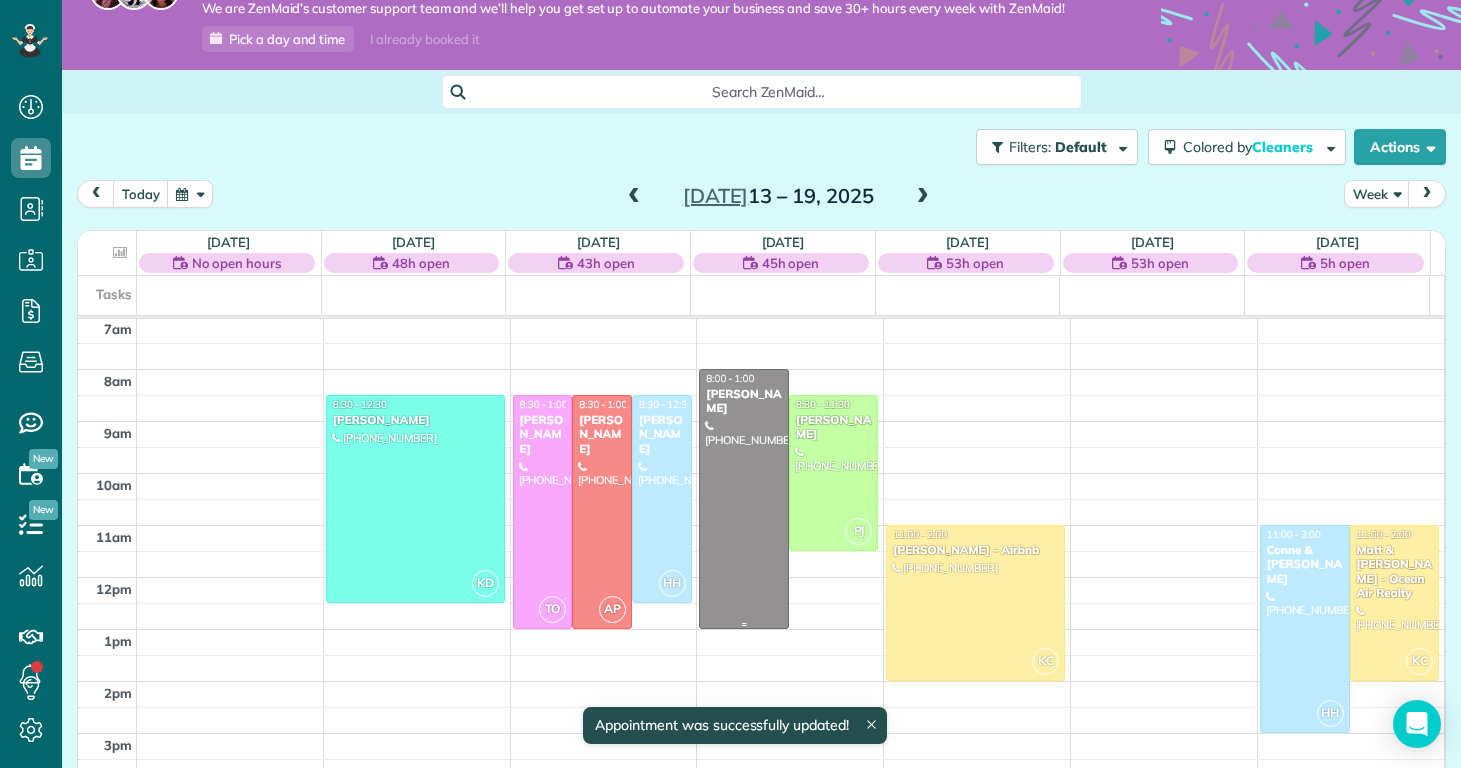click at bounding box center (744, 499) 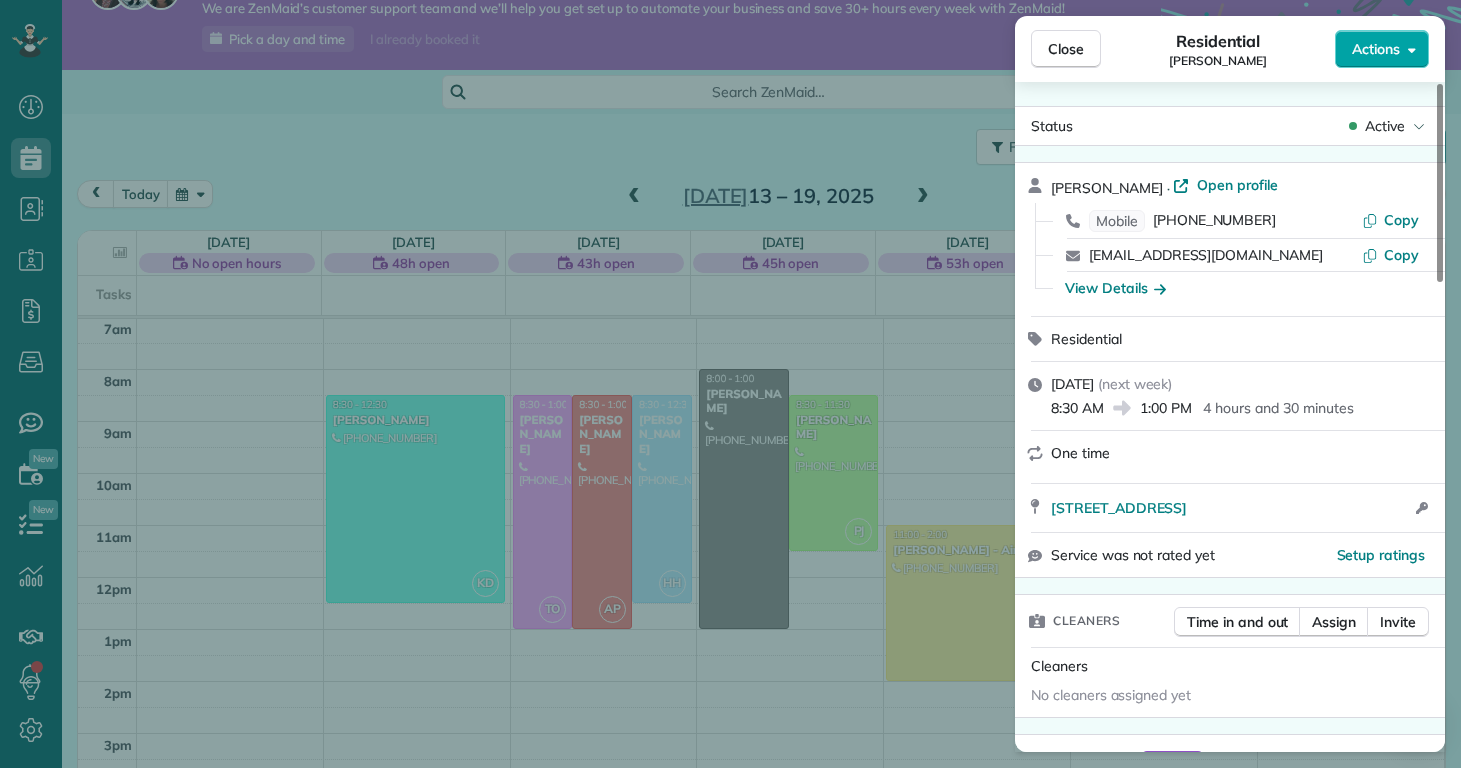 click on "Actions" at bounding box center [1376, 49] 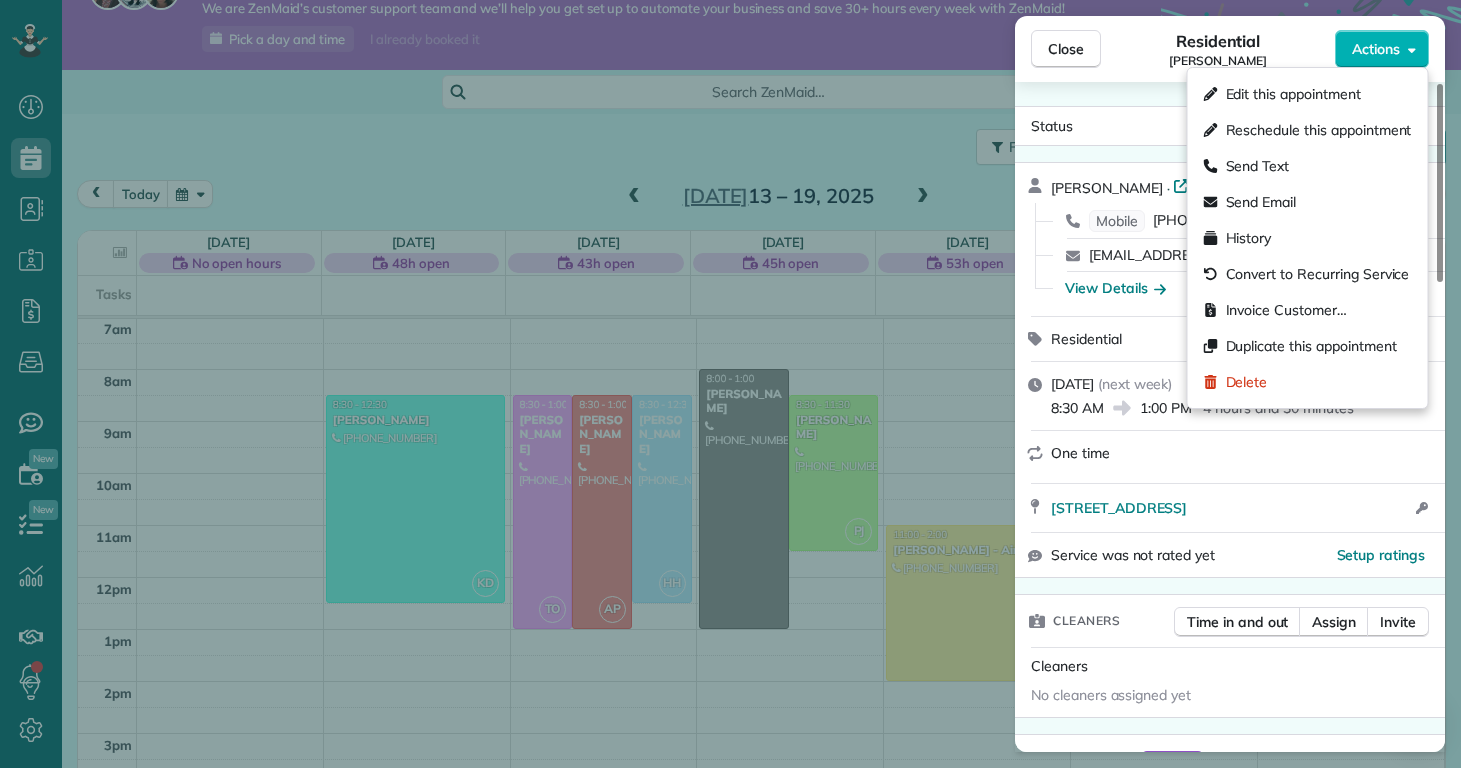 click on "Close Residential Deanna Marcantonio Actions Status Active Deanna Marcantonio · Open profile Mobile (914) 469-2107 Copy mpmarcantonio@gmail.com Copy View Details Residential Wednesday, July 16, 2025 ( next week ) 8:30 AM 1:00 PM 4 hours and 30 minutes One time 6815 Baltimore Rd Jacksonville NC 28543 Open access information Service was not rated yet Setup ratings Cleaners Time in and out Assign Invite Cleaners No cleaners assigned yet Checklist Try Now Standard Clean Checklist   ⋅  v1 includes 10 items Details Unassign Billing Billing actions Price $0.00 Overcharge $0.00 Discount $0.00 Coupon discount - Primary tax - Secondary tax - Total appointment price $0.00 Tips collected New feature! $0.00 Mark as paid Total including tip $0.00 Get paid online in no-time! Send an invoice and reward your cleaners with tips Charge customer credit card Appointment custom fields Reason for Skip - Hidden from cleaners Pay Method - Hidden from cleaners Work items Standard Clean    Notes Appointment 1 Customer 0 New note ( )" at bounding box center (730, 384) 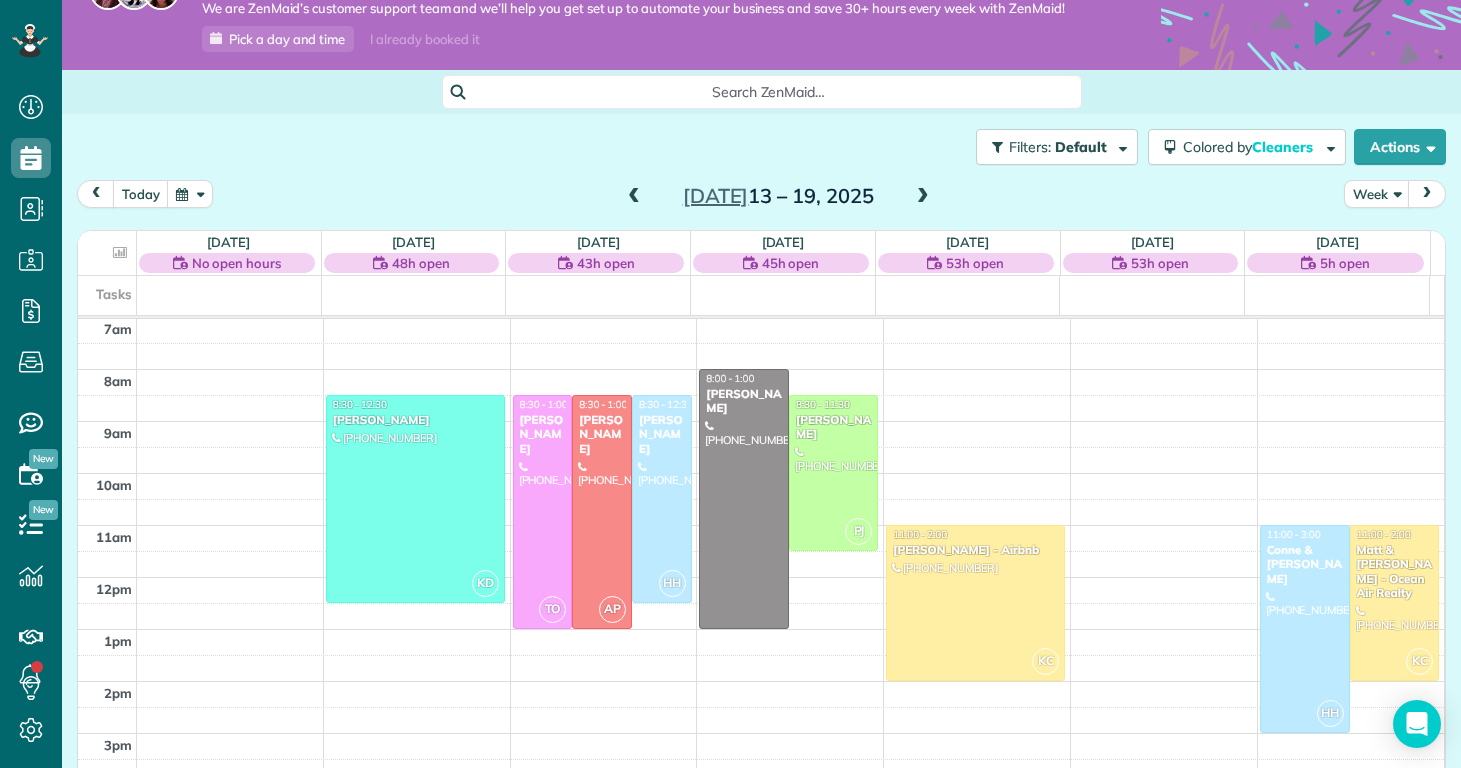 click at bounding box center (923, 197) 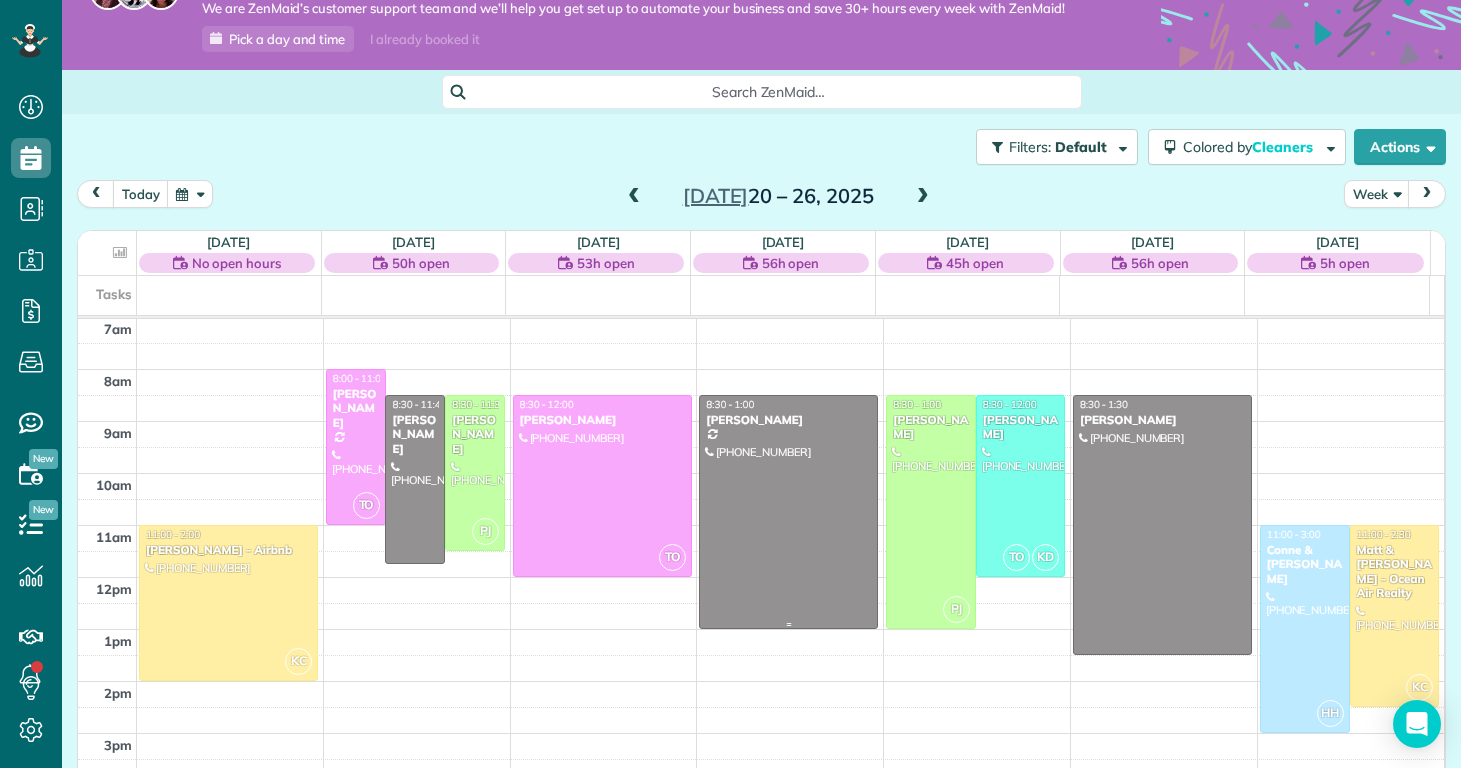 click at bounding box center (788, 512) 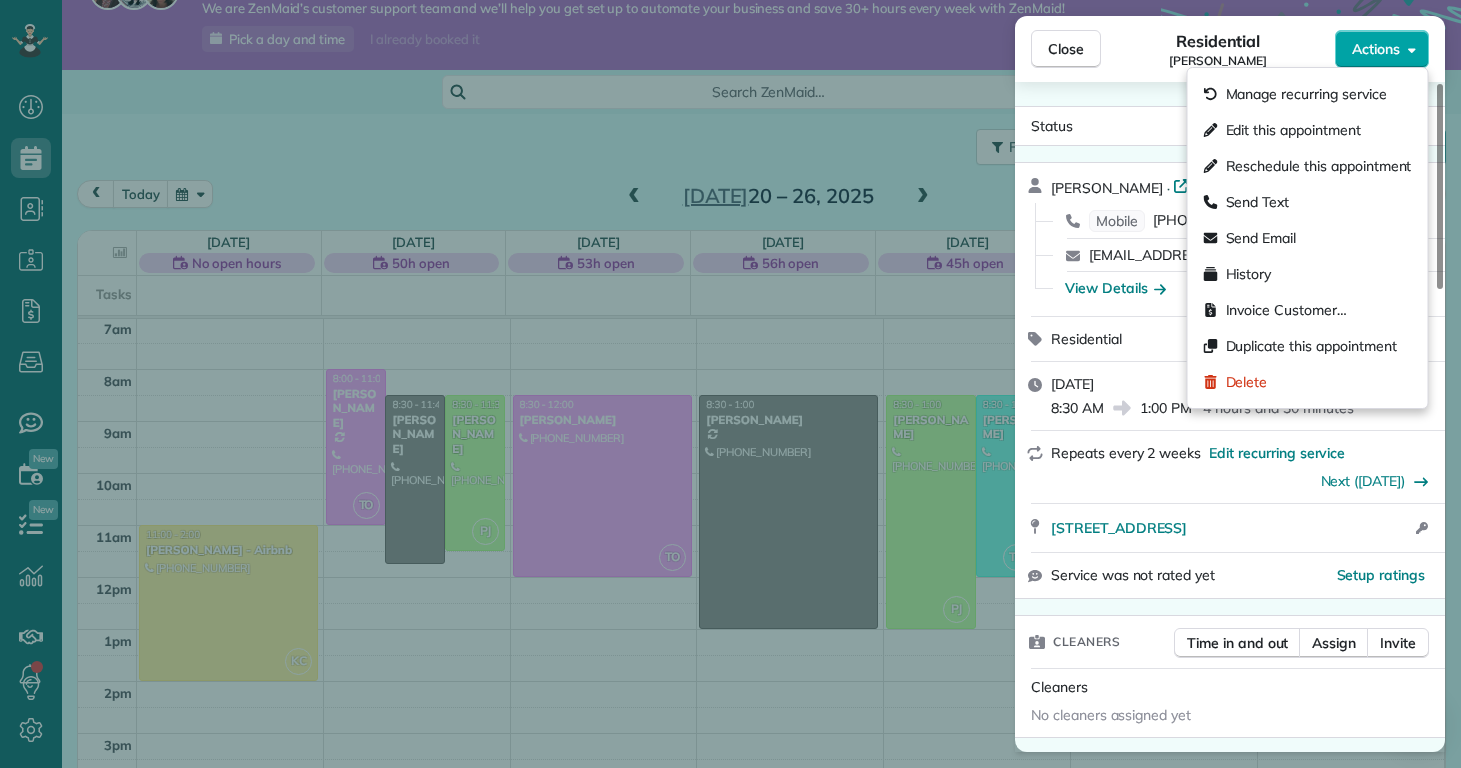 click on "Actions" at bounding box center (1382, 49) 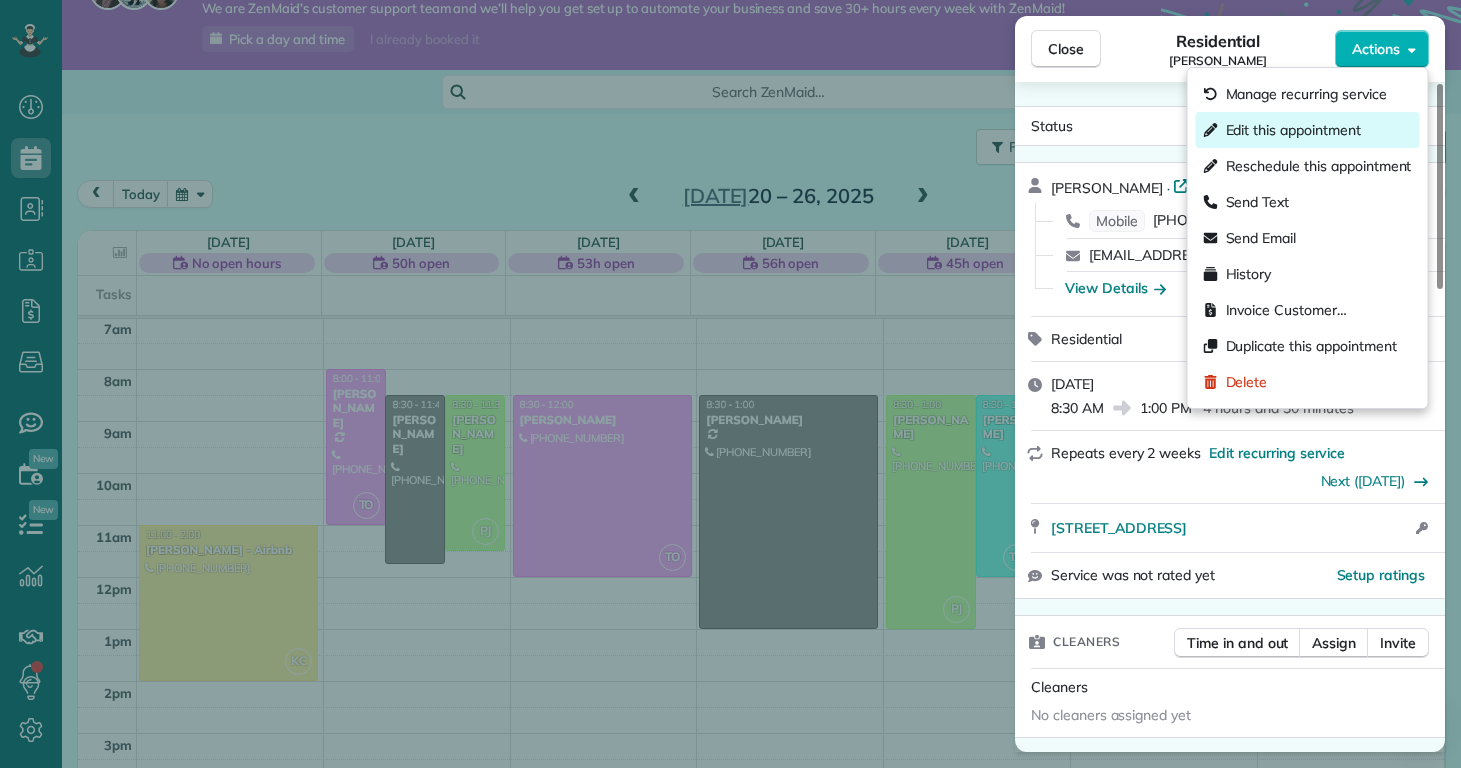 click on "Edit this appointment" at bounding box center (1293, 130) 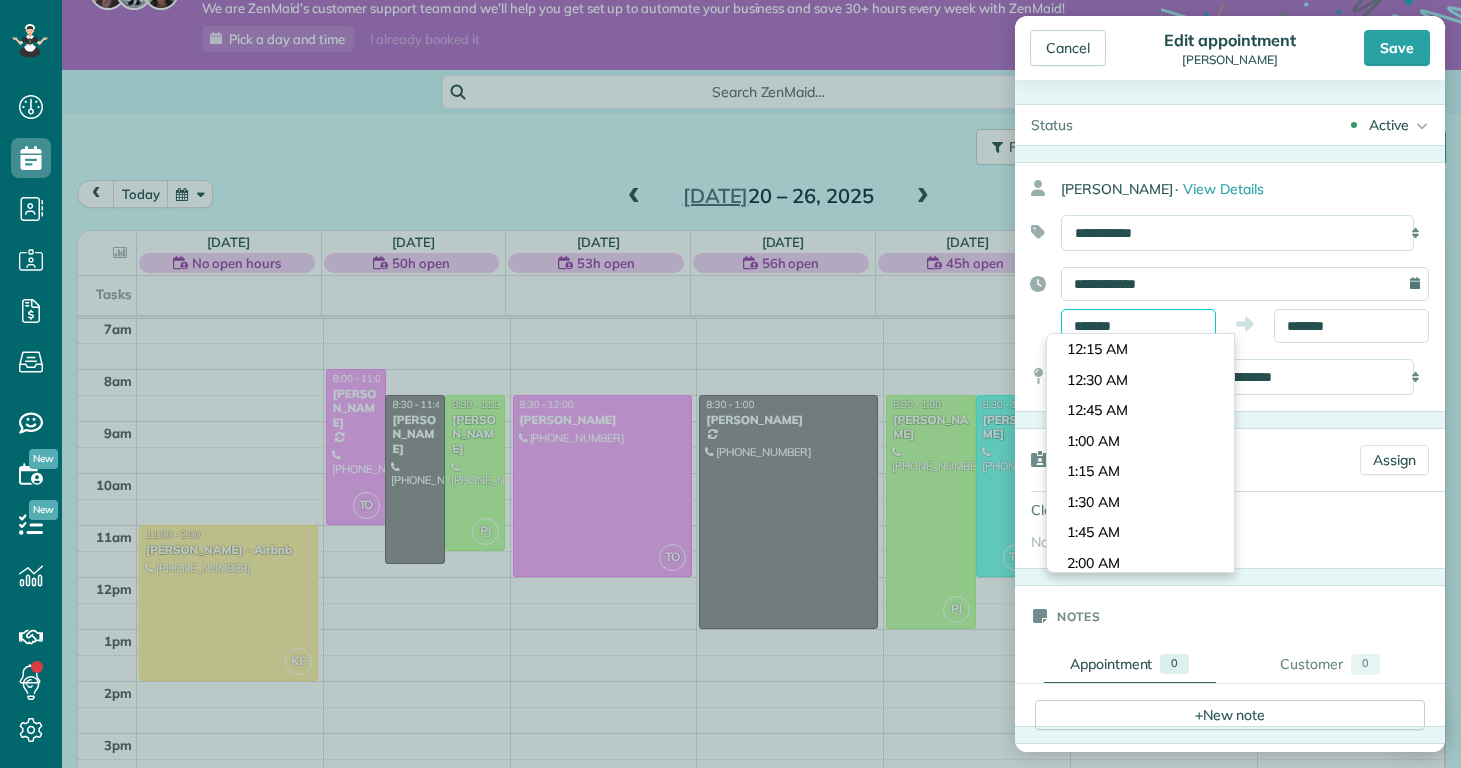 click on "Dashboard
Scheduling
Calendar View
List View
Dispatch View - Weekly scheduling (Beta)" at bounding box center [730, 384] 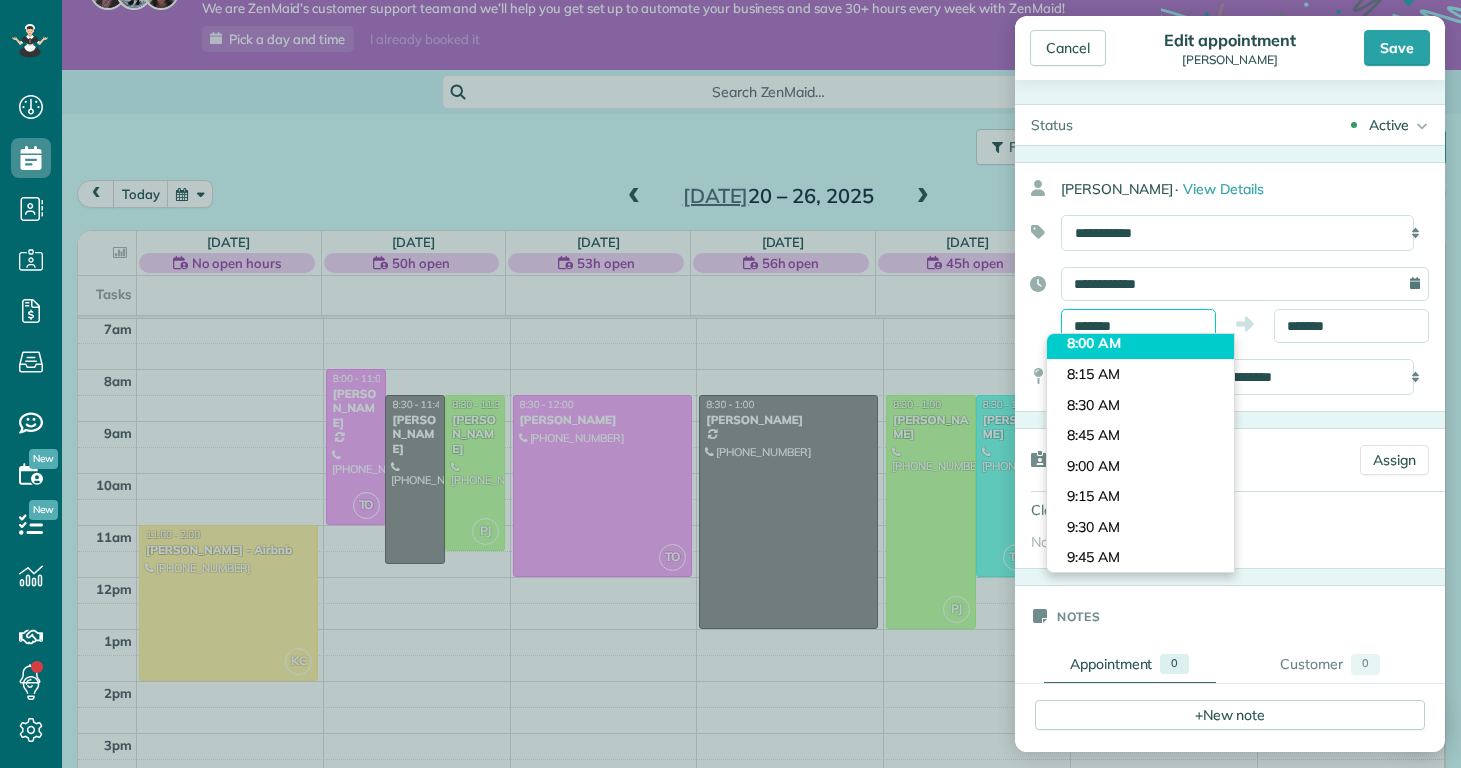 scroll, scrollTop: 914, scrollLeft: 0, axis: vertical 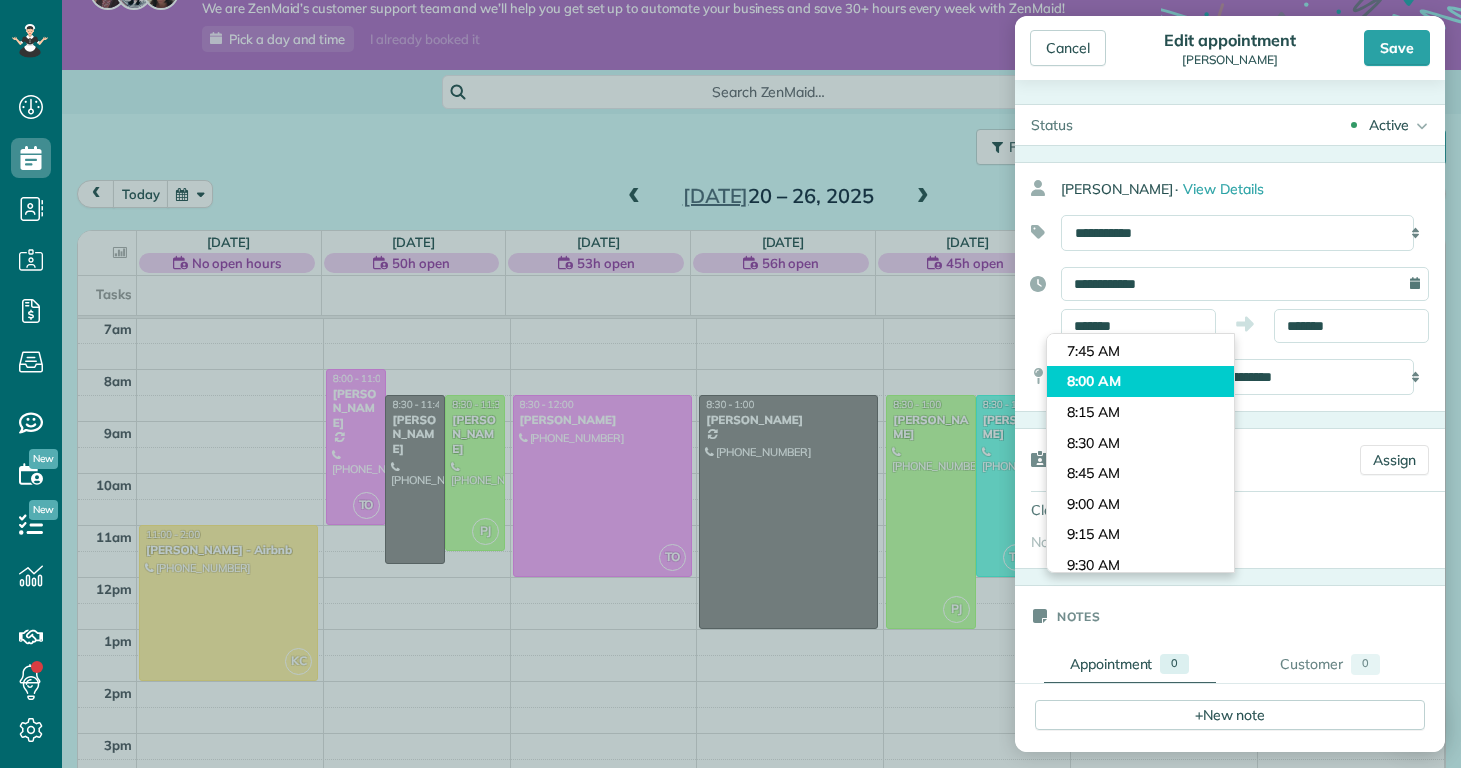 type on "*******" 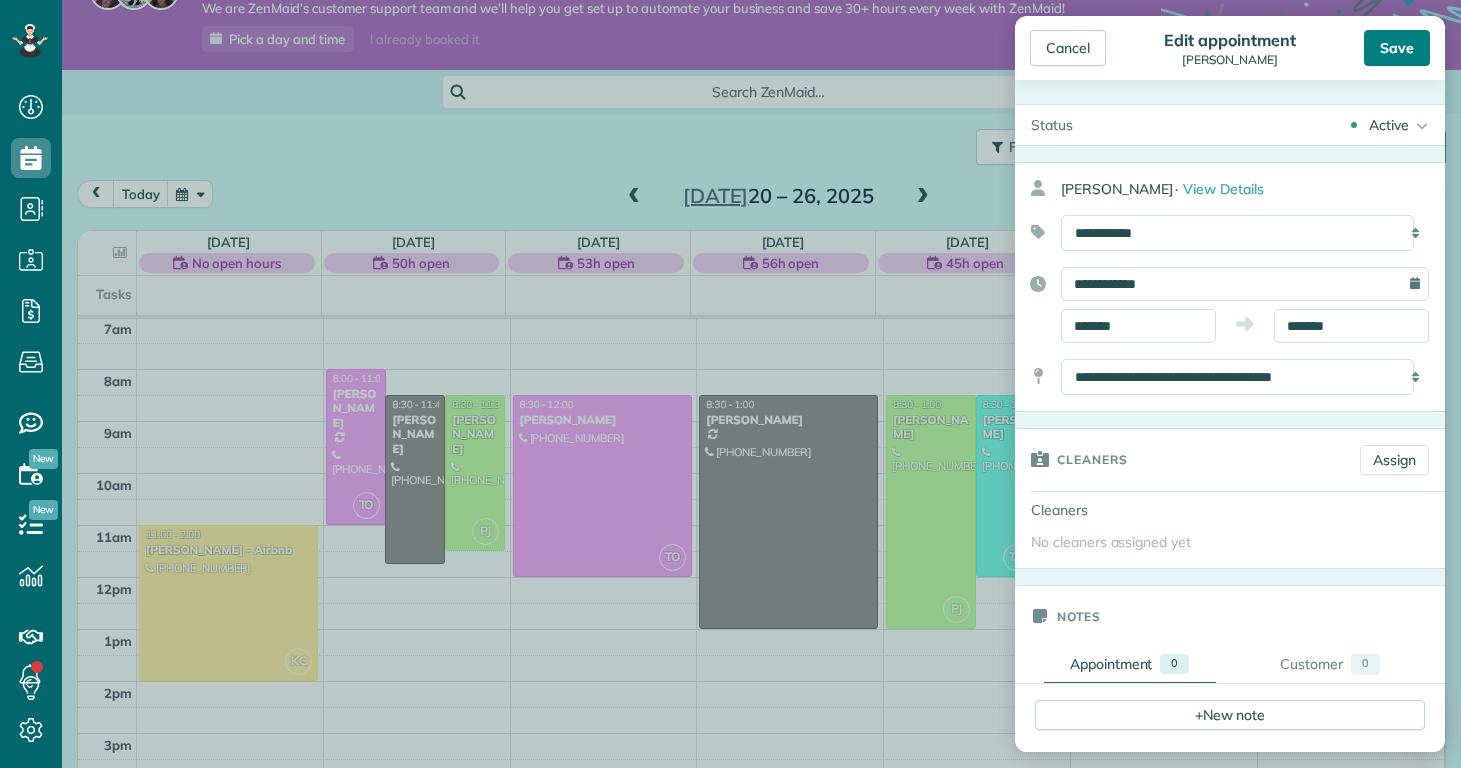 click on "Save" at bounding box center [1397, 48] 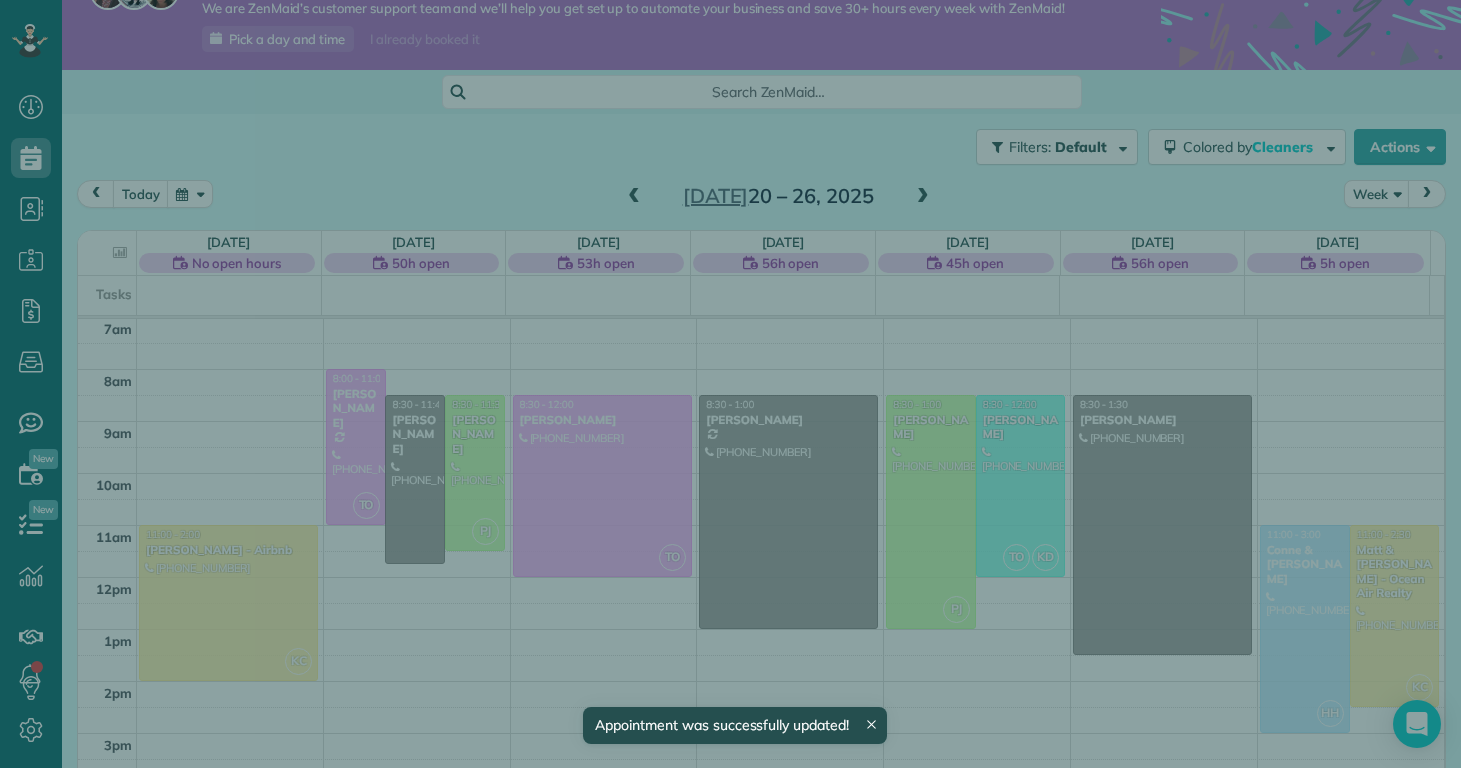 scroll, scrollTop: 365, scrollLeft: 0, axis: vertical 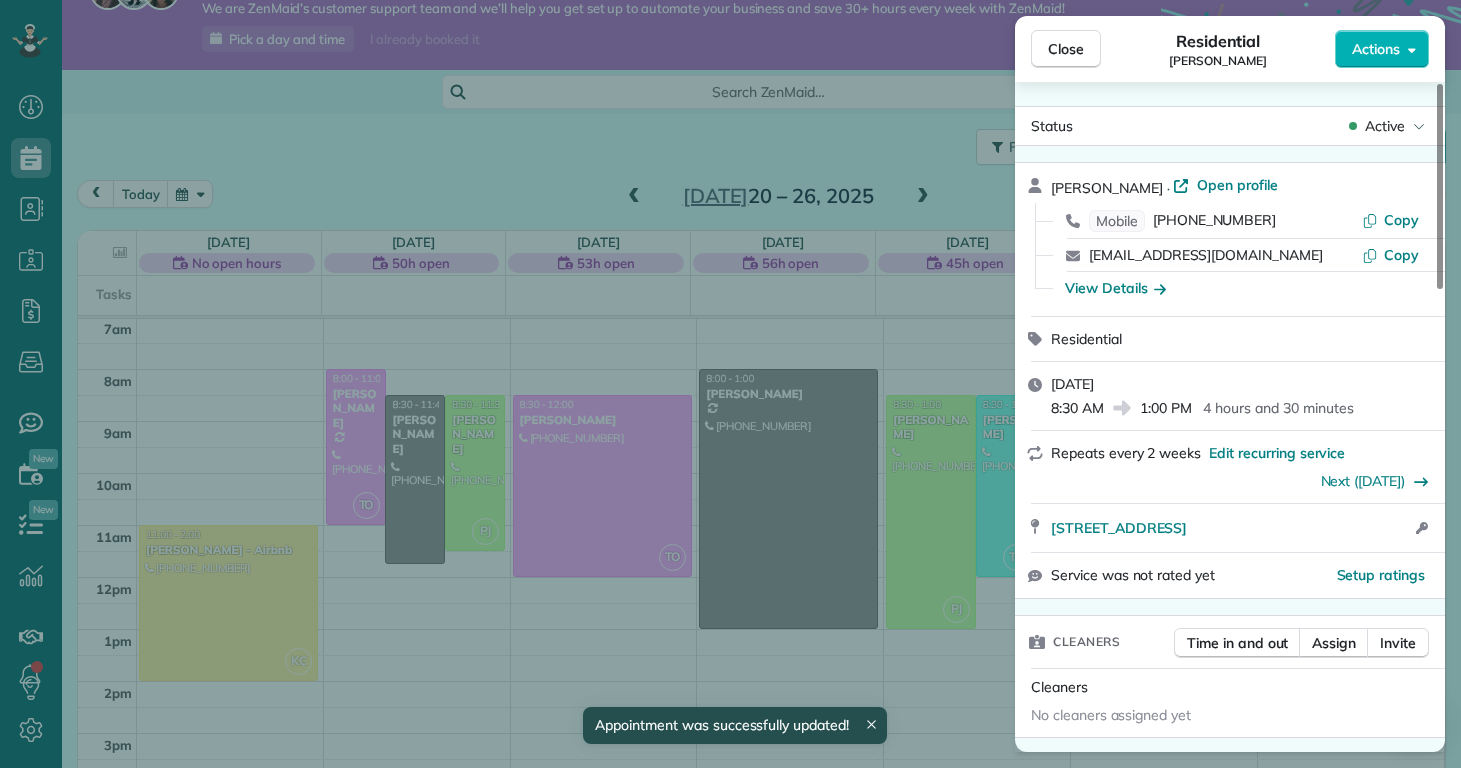 click on "Close Residential Deanna Marcantonio Actions Status Active Deanna Marcantonio · Open profile Mobile (914) 469-2107 Copy mpmarcantonio@gmail.com Copy View Details Residential Wednesday, July 23, 2025 8:30 AM 1:00 PM 4 hours and 30 minutes Repeats every 2 weeks Edit recurring service Next (Aug 06) 6815 Baltimore Rd Jacksonville NC 28543 Open access information Service was not rated yet Setup ratings Cleaners Time in and out Assign Invite Cleaners No cleaners assigned yet Checklist Try Now Standard Clean Checklist   ⋅  v1 includes 10 items Details Unassign Billing Billing actions Price $0.00 Overcharge $0.00 Discount $0.00 Coupon discount - Primary tax - Secondary tax - Total appointment price $0.00 Tips collected New feature! $0.00 Mark as paid Total including tip $0.00 Get paid online in no-time! Send an invoice and reward your cleaners with tips Charge customer credit card Appointment custom fields Reason for Skip - Hidden from cleaners Pay Method - Hidden from cleaners Work items Standard Clean    Notes 0" at bounding box center (730, 384) 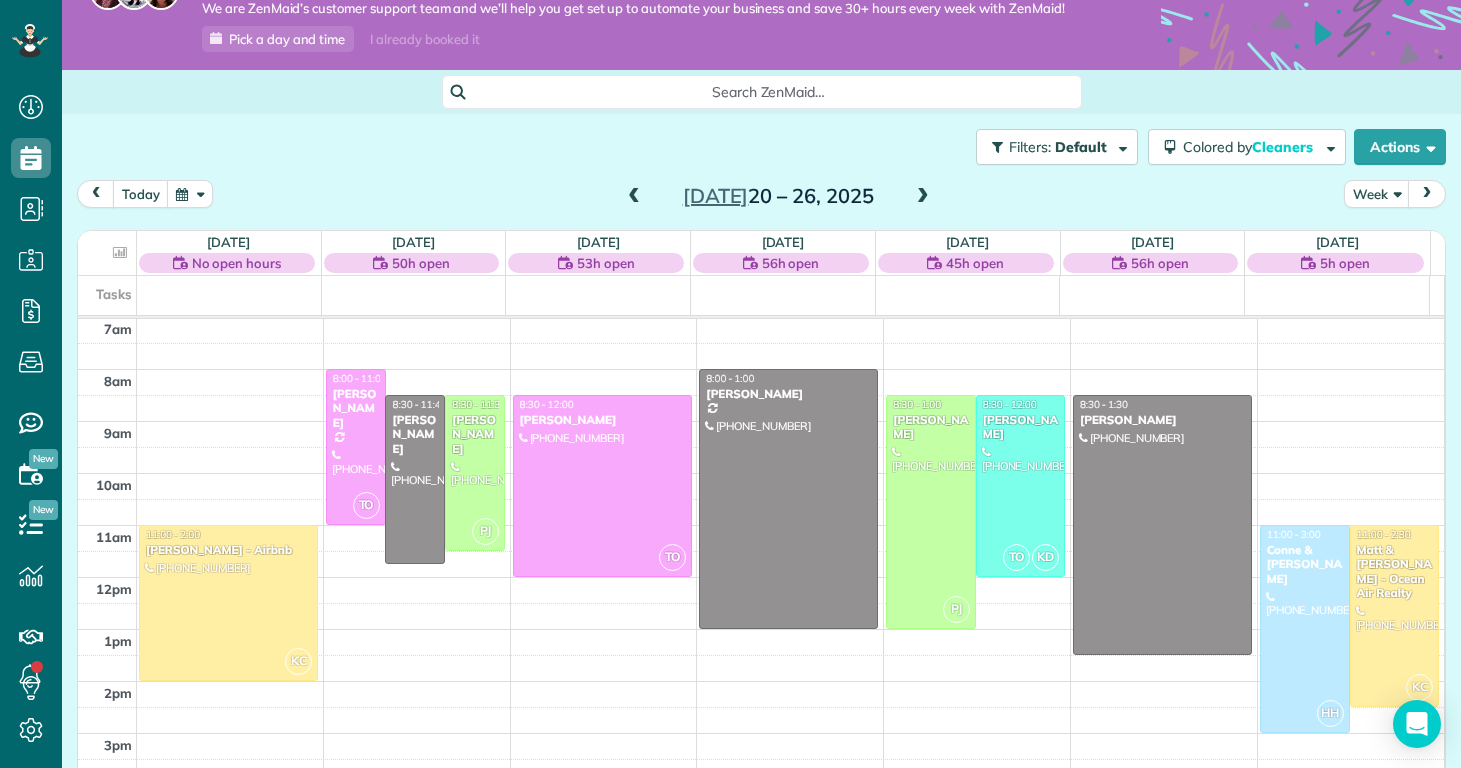 click at bounding box center [923, 197] 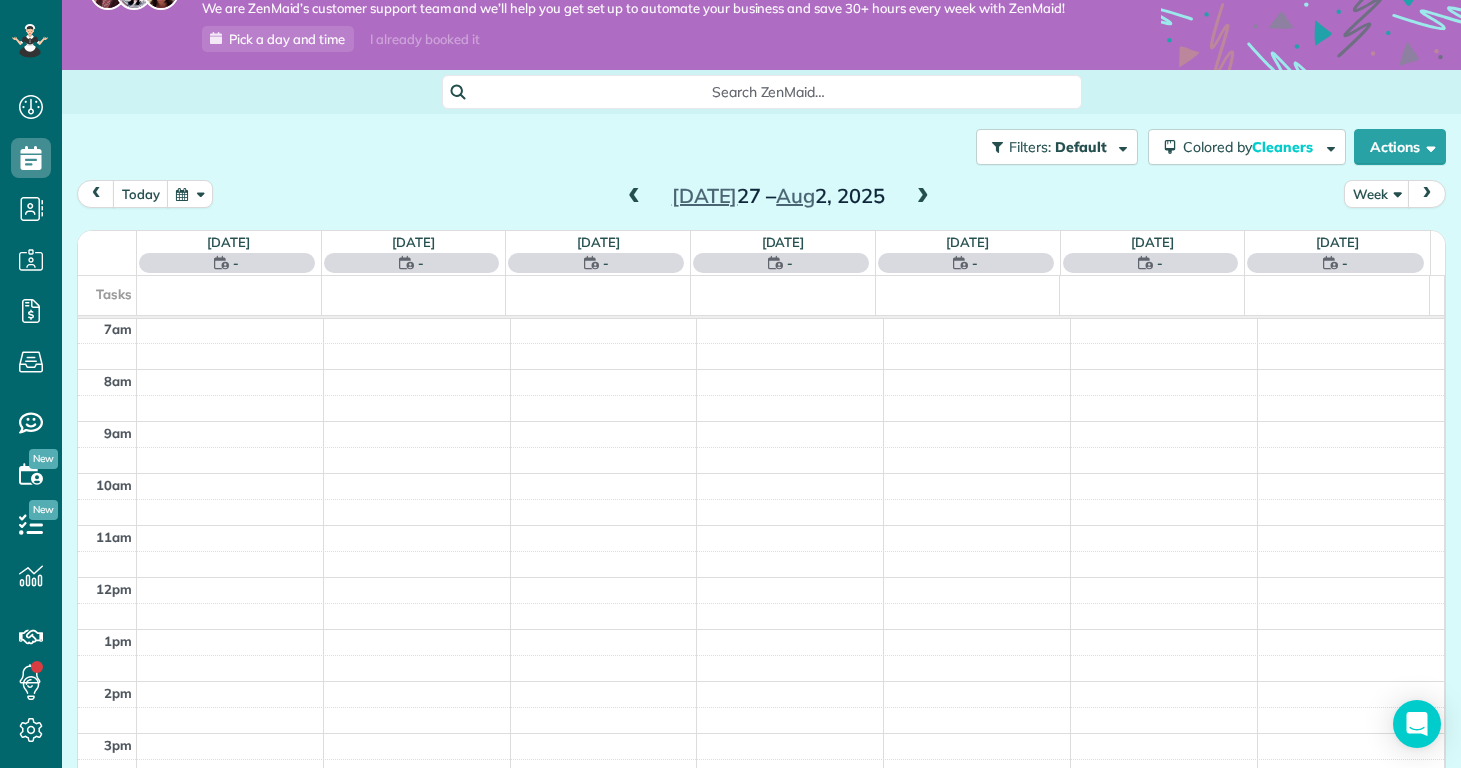 scroll, scrollTop: 365, scrollLeft: 0, axis: vertical 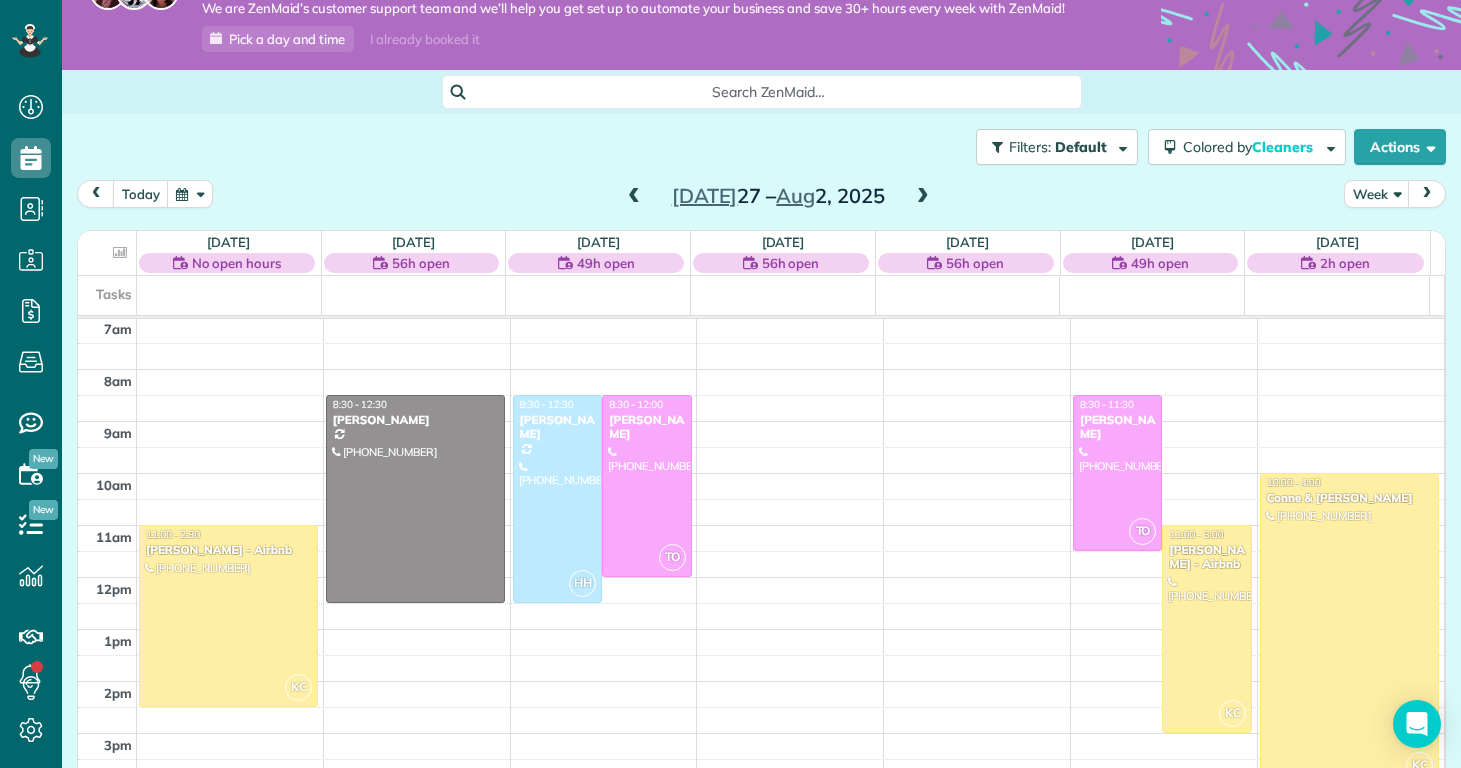 click at bounding box center (415, 499) 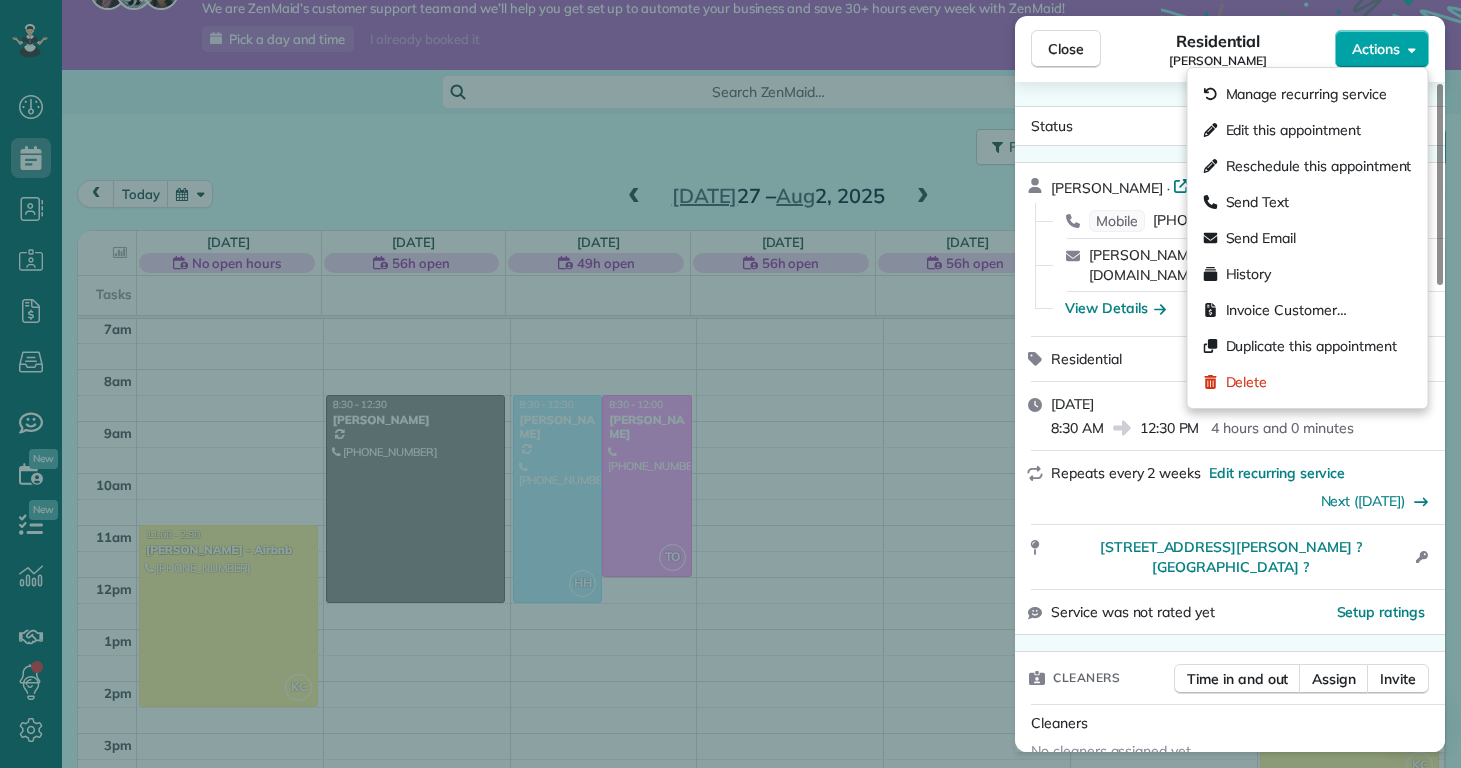 click on "Actions" at bounding box center (1376, 49) 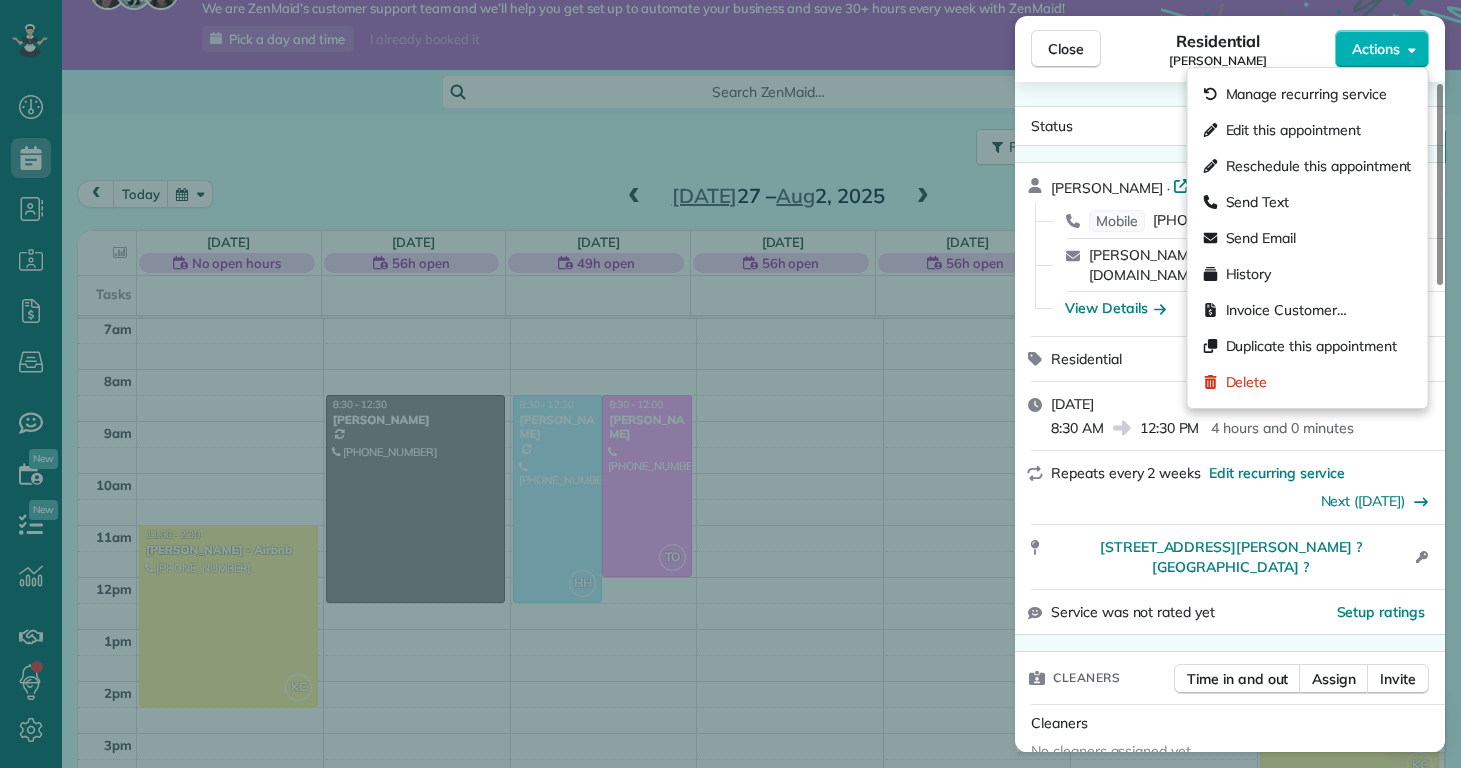 click on "Status Active Kathleen Bengaly · Open profile Mobile (520) 509-5735 Copy kathy_bengaly@hotmail.com Copy View Details Residential Monday, July 28, 2025 8:30 AM 12:30 PM 4 hours and 0 minutes Repeats every 2 weeks Edit recurring service Next (Aug 11) 4662 Butler Drive South Midwaypark ? NC ? Open access information Service was not rated yet Setup ratings Cleaners Time in and out Assign Invite Cleaners No cleaners assigned yet Checklist Try Now Keep this appointment up to your standards. Stay on top of every detail, keep your cleaners organised, and your client happy. Assign a checklist Watch a 5 min demo Billing Billing actions Price $0.00 Overcharge $0.00 Discount $0.00 Coupon discount - Primary tax - Secondary tax - Total appointment price $0.00 Tips collected New feature! $0.00 Mark as paid Total including tip $0.00 Get paid online in no-time! Send an invoice and reward your cleaners with tips Charge customer credit card Appointment custom fields Reason for Skip - Hidden from cleaners Pay Method -   Notes 0" at bounding box center (1230, 417) 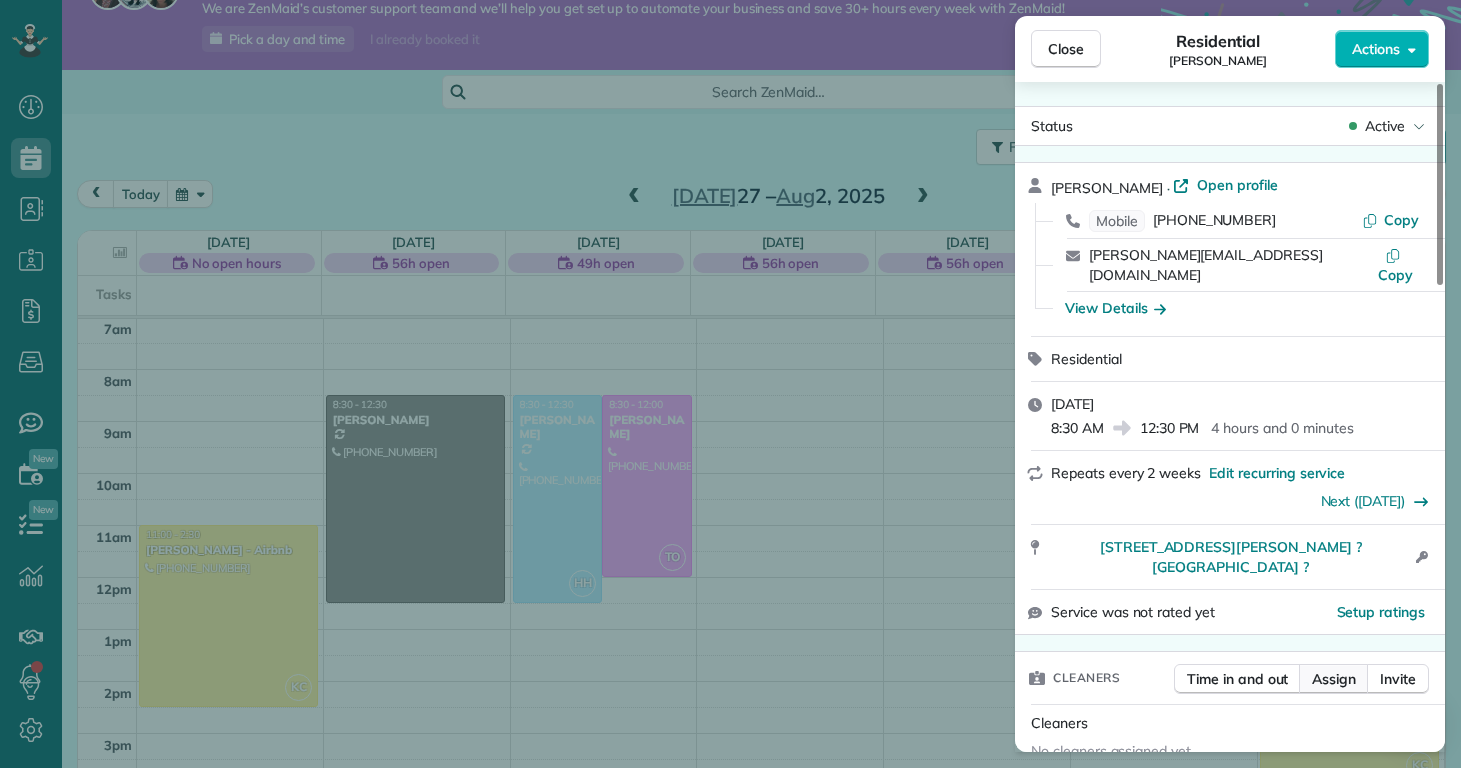 click on "Assign" at bounding box center [1334, 679] 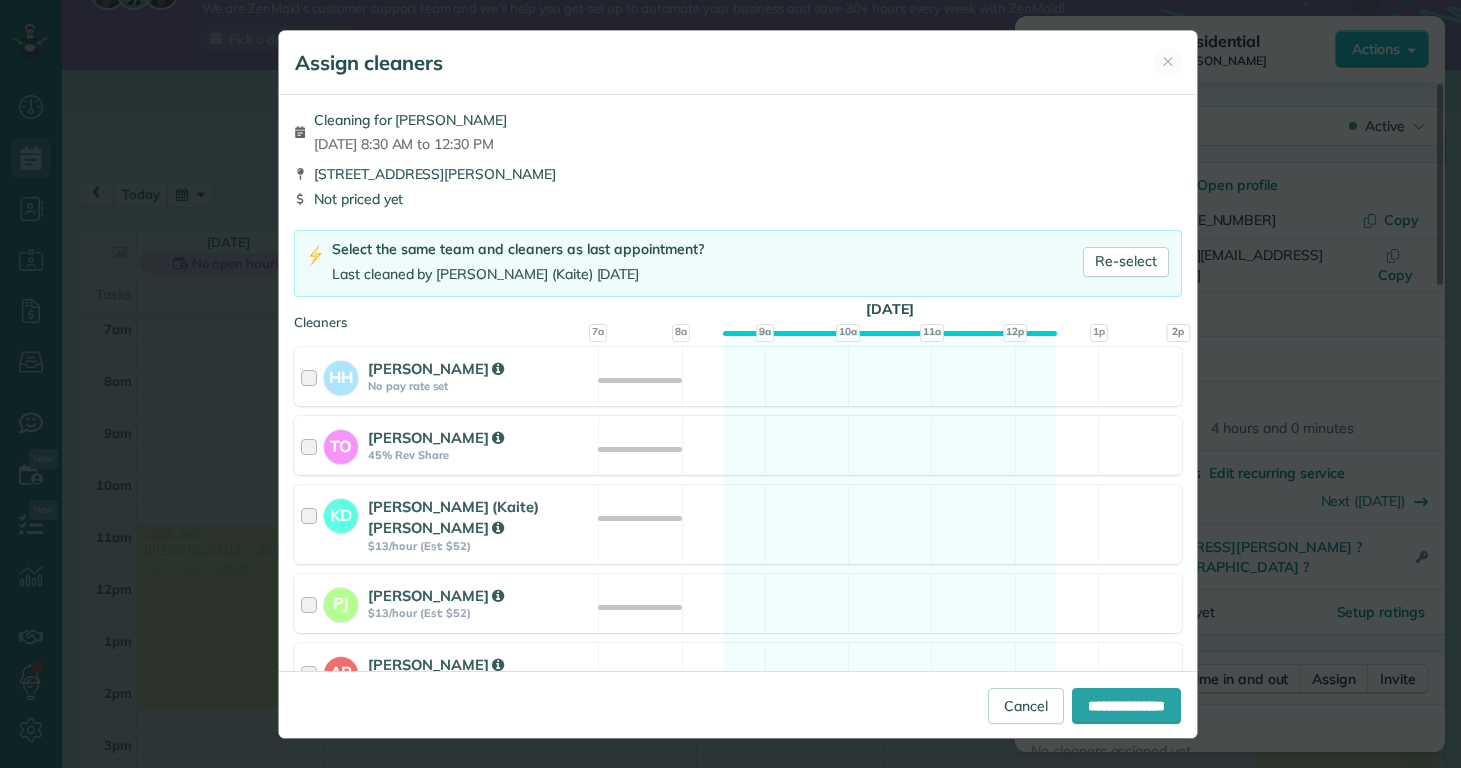 scroll, scrollTop: 4, scrollLeft: 0, axis: vertical 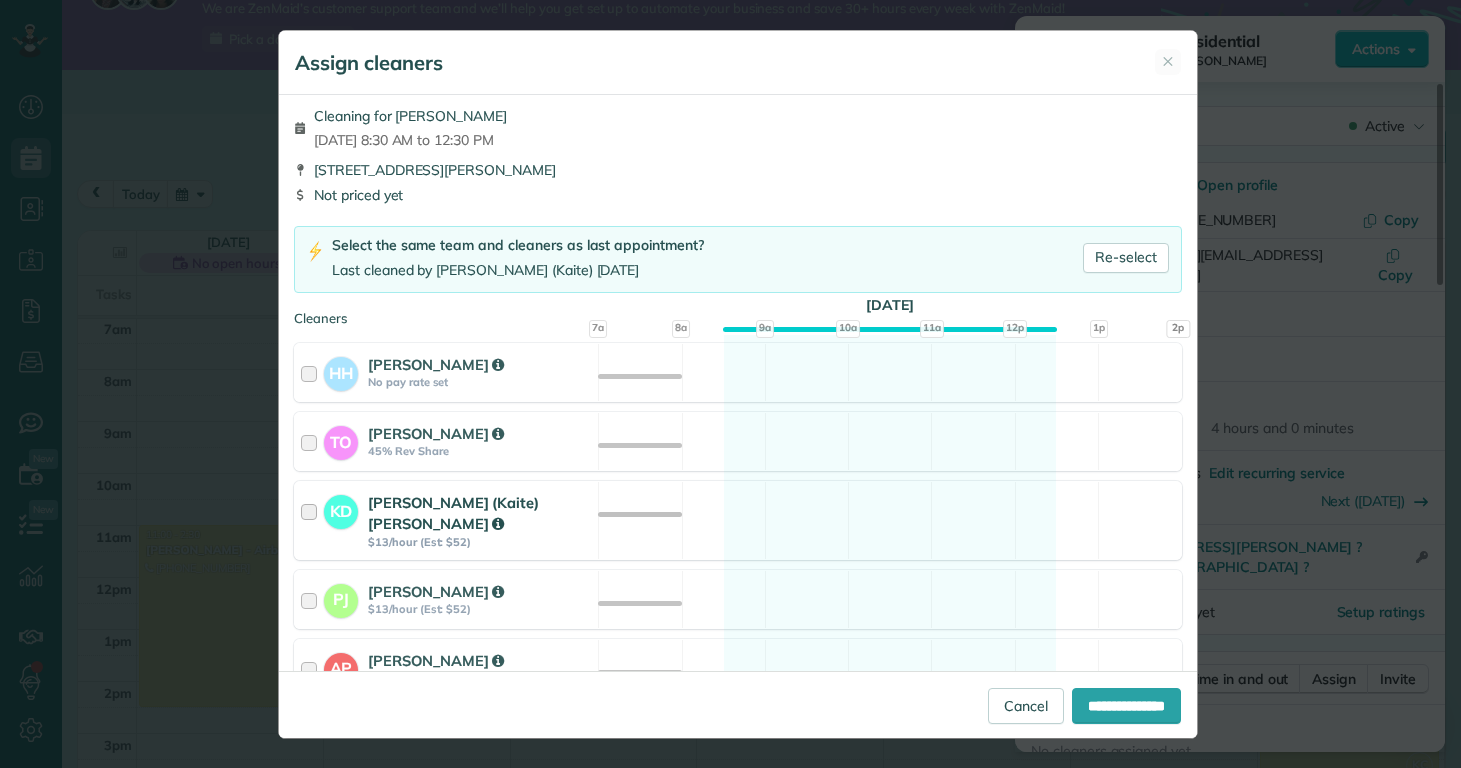 click on "KD
Kaitlin (Kaite) Delorme
$13/hour (Est: $52)" at bounding box center (446, 520) 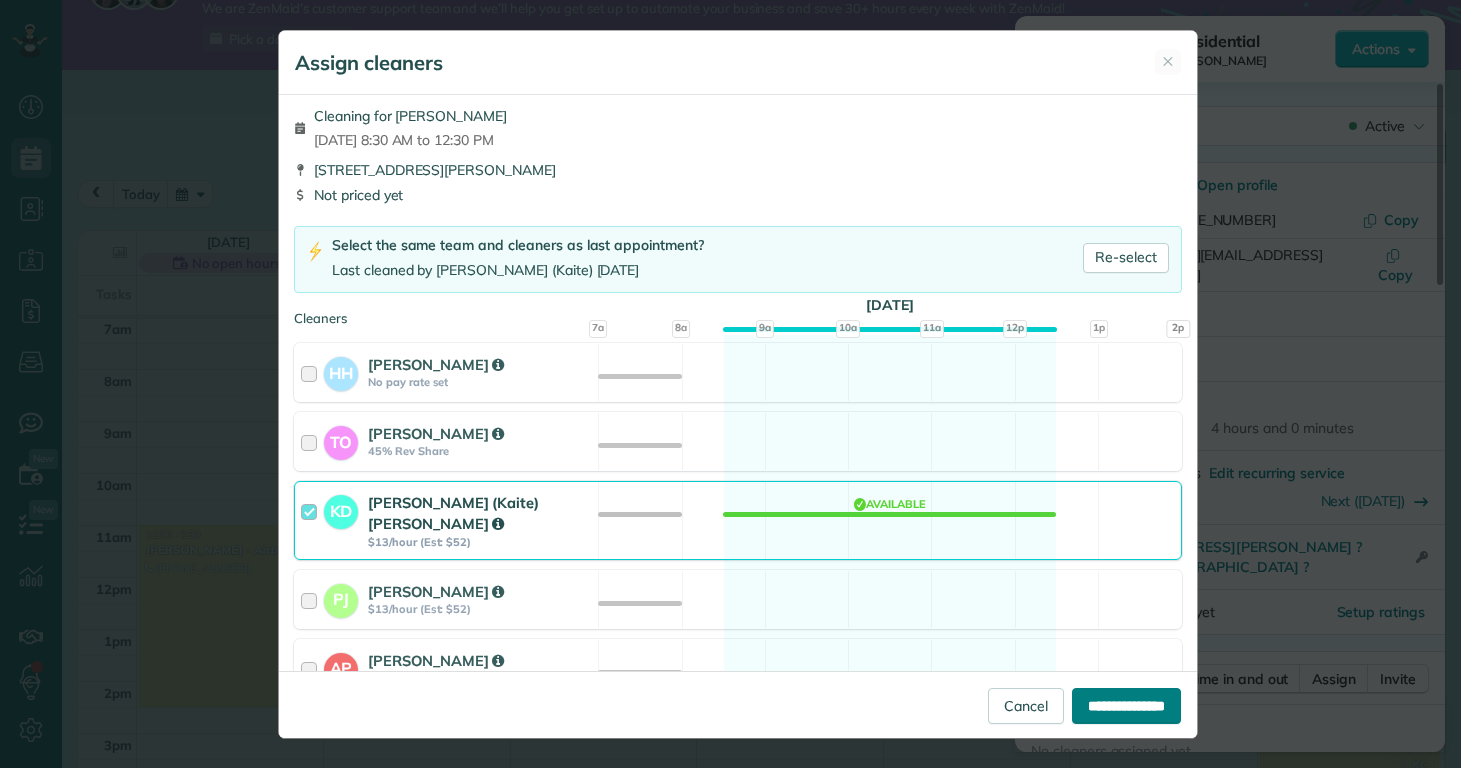 click on "**********" at bounding box center [1126, 706] 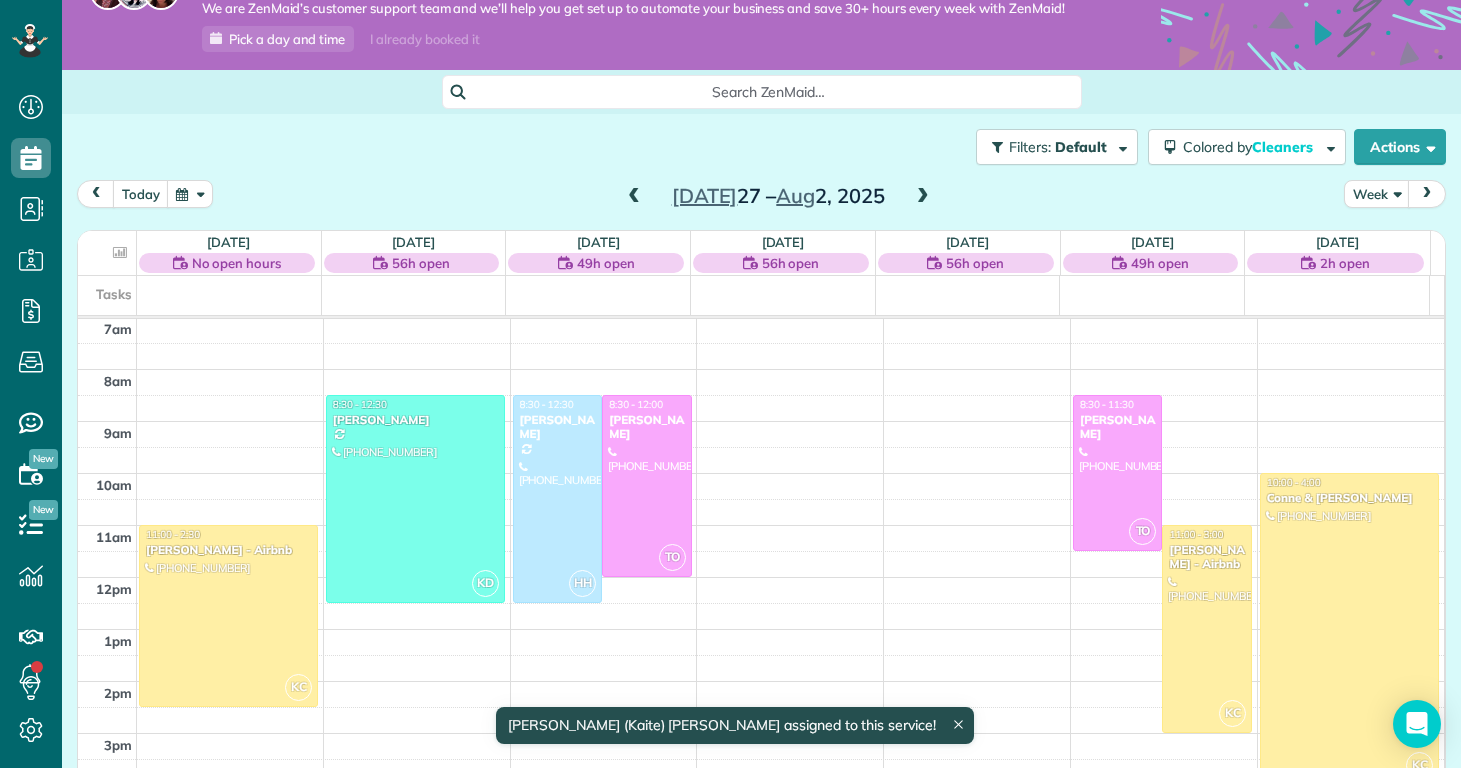 scroll, scrollTop: 365, scrollLeft: 0, axis: vertical 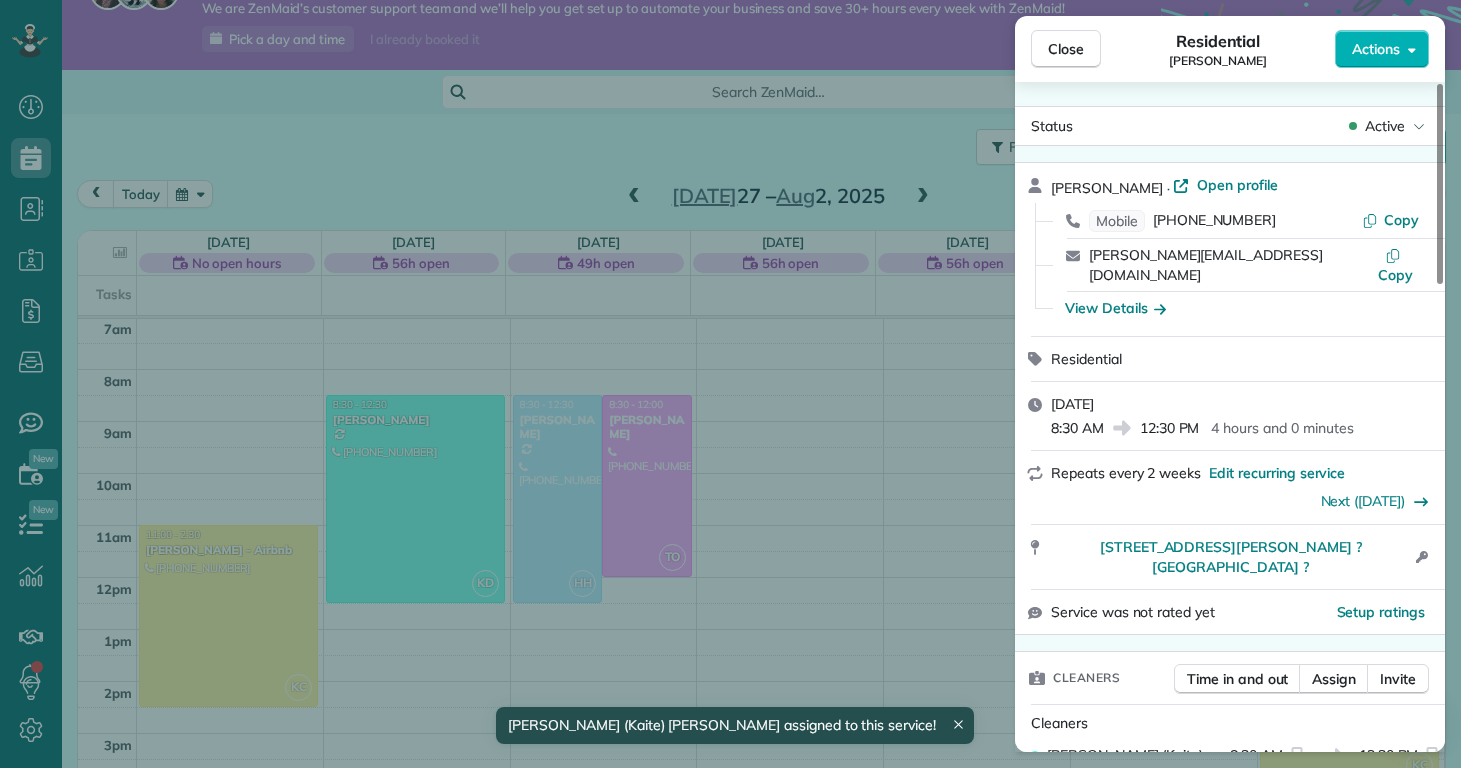 click on "Close Residential Kathleen Bengaly Actions Status Active Kathleen Bengaly · Open profile Mobile (520) 509-5735 Copy kathy_bengaly@hotmail.com Copy View Details Residential Monday, July 28, 2025 8:30 AM 12:30 PM 4 hours and 0 minutes Repeats every 2 weeks Edit recurring service Next (Aug 11) 4662 Butler Drive South Midwaypark ? NC ? Open access information Service was not rated yet Setup ratings Cleaners Time in and out Assign Invite Cleaners Kaitlin (Kaite)   Delorme 8:30 AM 12:30 PM Checklist Try Now Keep this appointment up to your standards. Stay on top of every detail, keep your cleaners organised, and your client happy. Assign a checklist Watch a 5 min demo Billing Billing actions Price $0.00 Overcharge $0.00 Discount $0.00 Coupon discount - Primary tax - Secondary tax - Total appointment price $0.00 Tips collected New feature! $0.00 Mark as paid Total including tip $0.00 Get paid online in no-time! Send an invoice and reward your cleaners with tips Charge customer credit card Appointment custom fields" at bounding box center [730, 384] 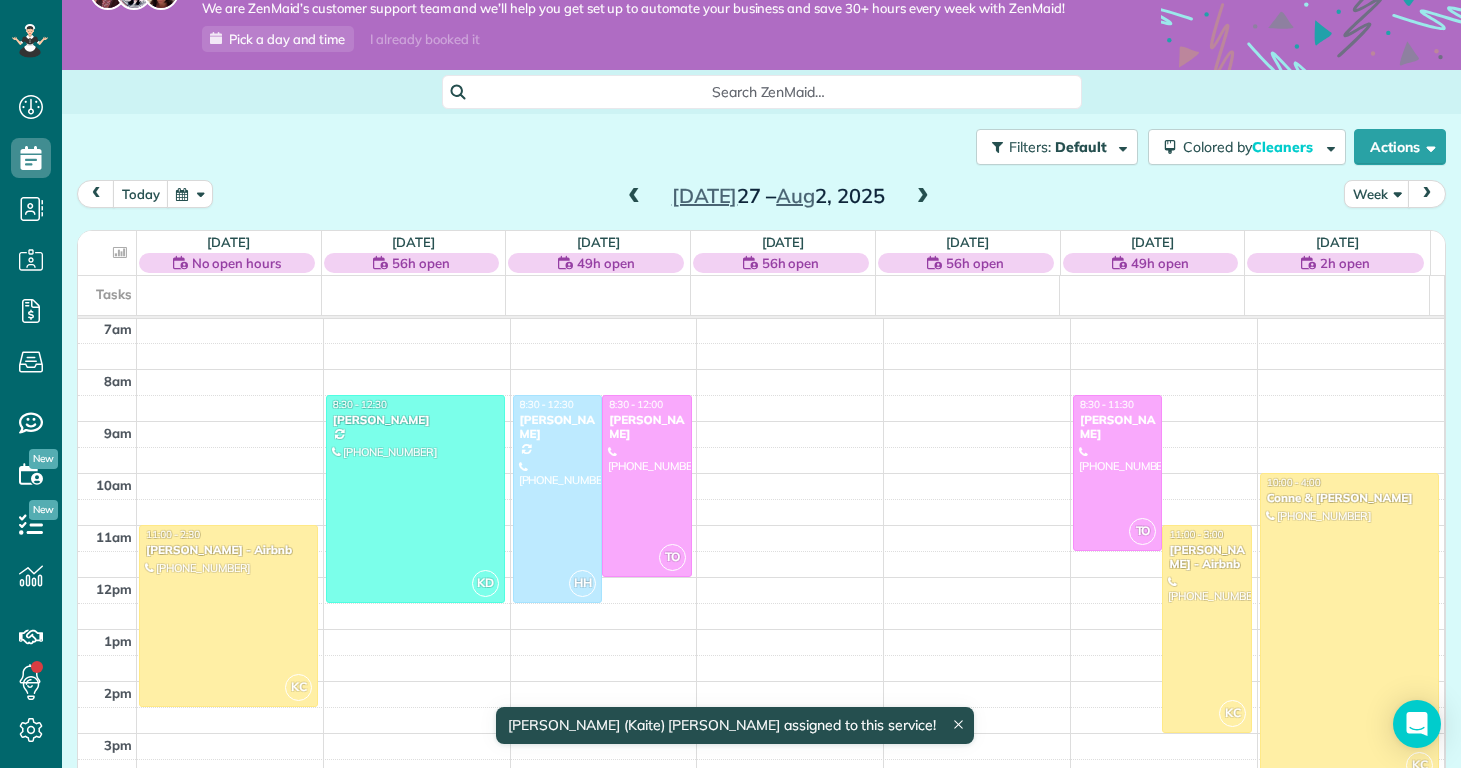 click at bounding box center [923, 197] 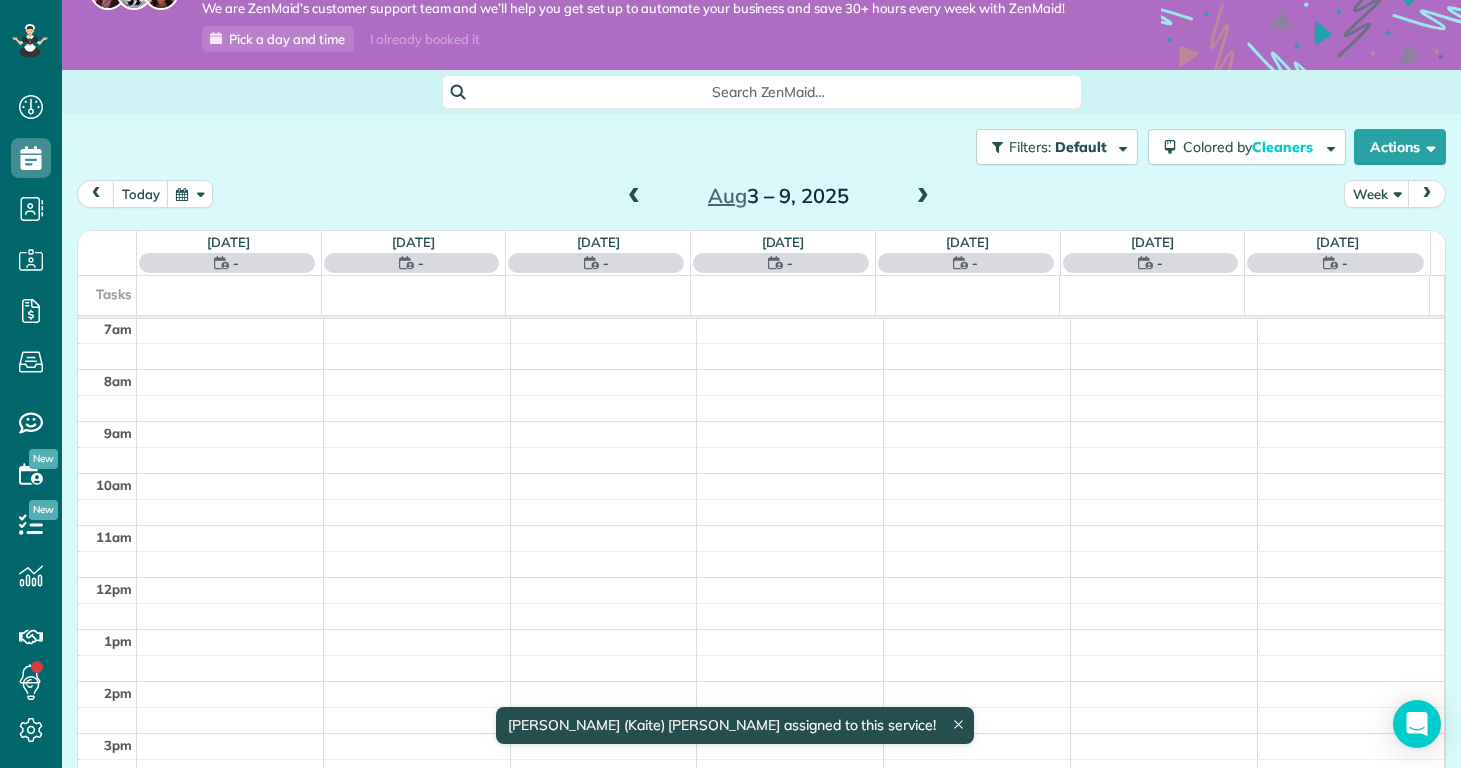 scroll, scrollTop: 365, scrollLeft: 0, axis: vertical 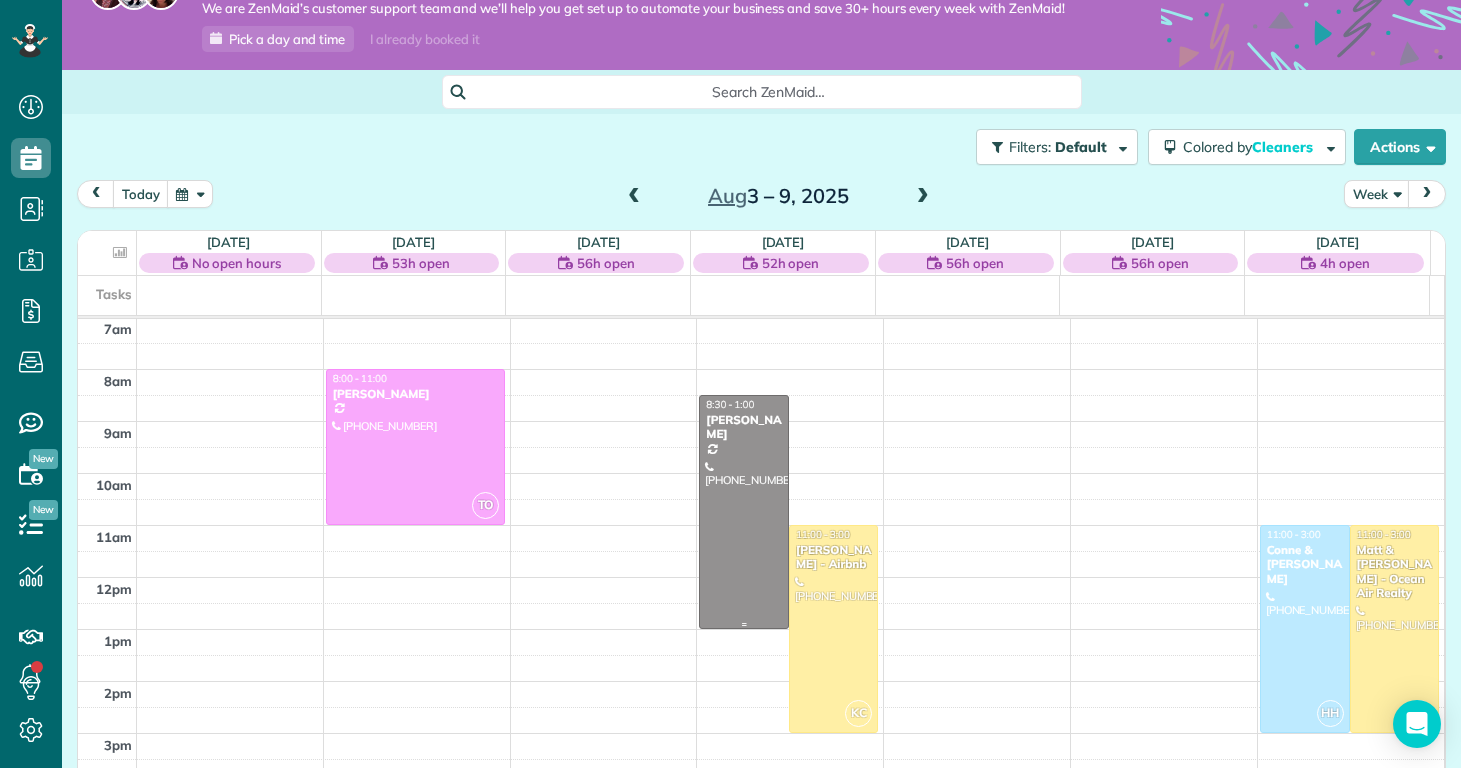 click at bounding box center [744, 512] 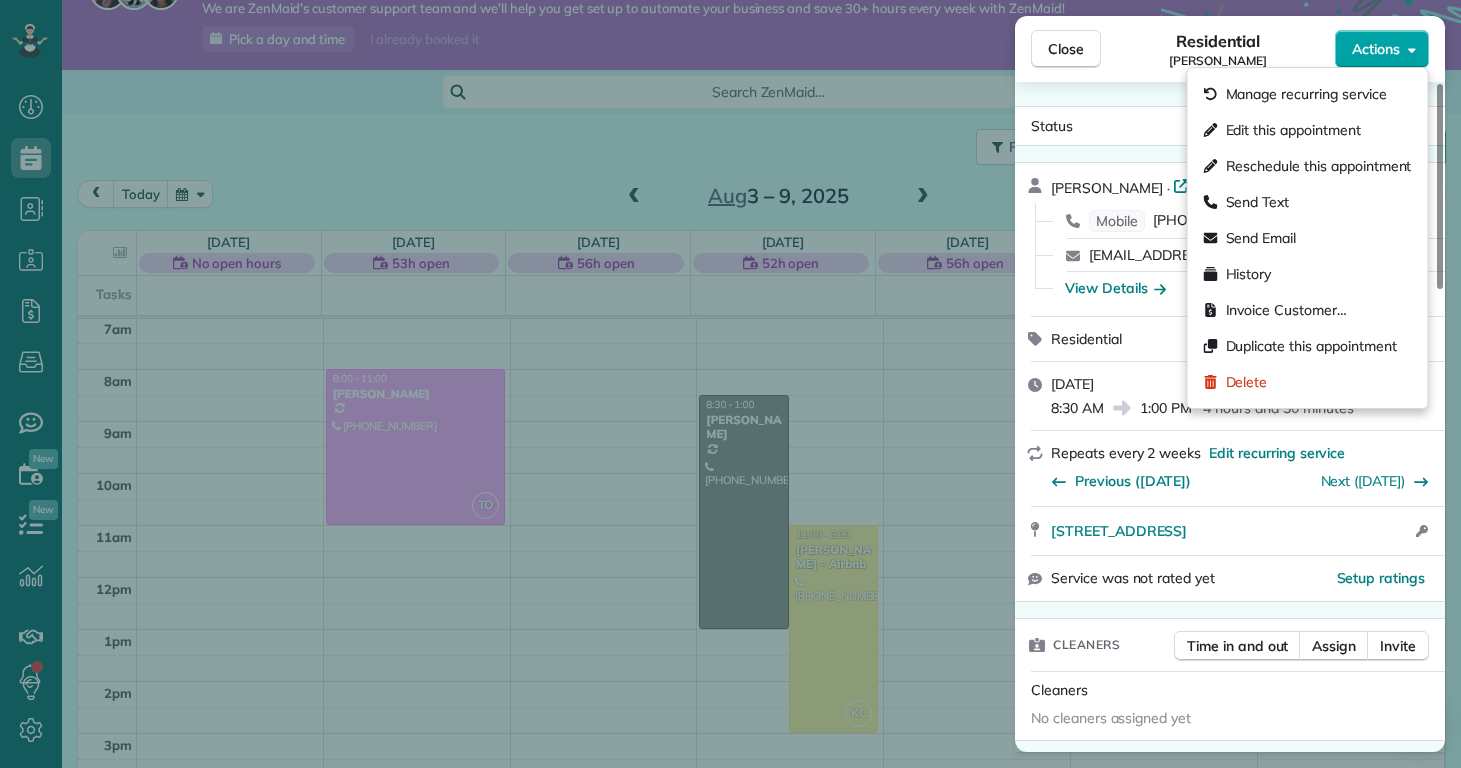 click on "Actions" at bounding box center (1376, 49) 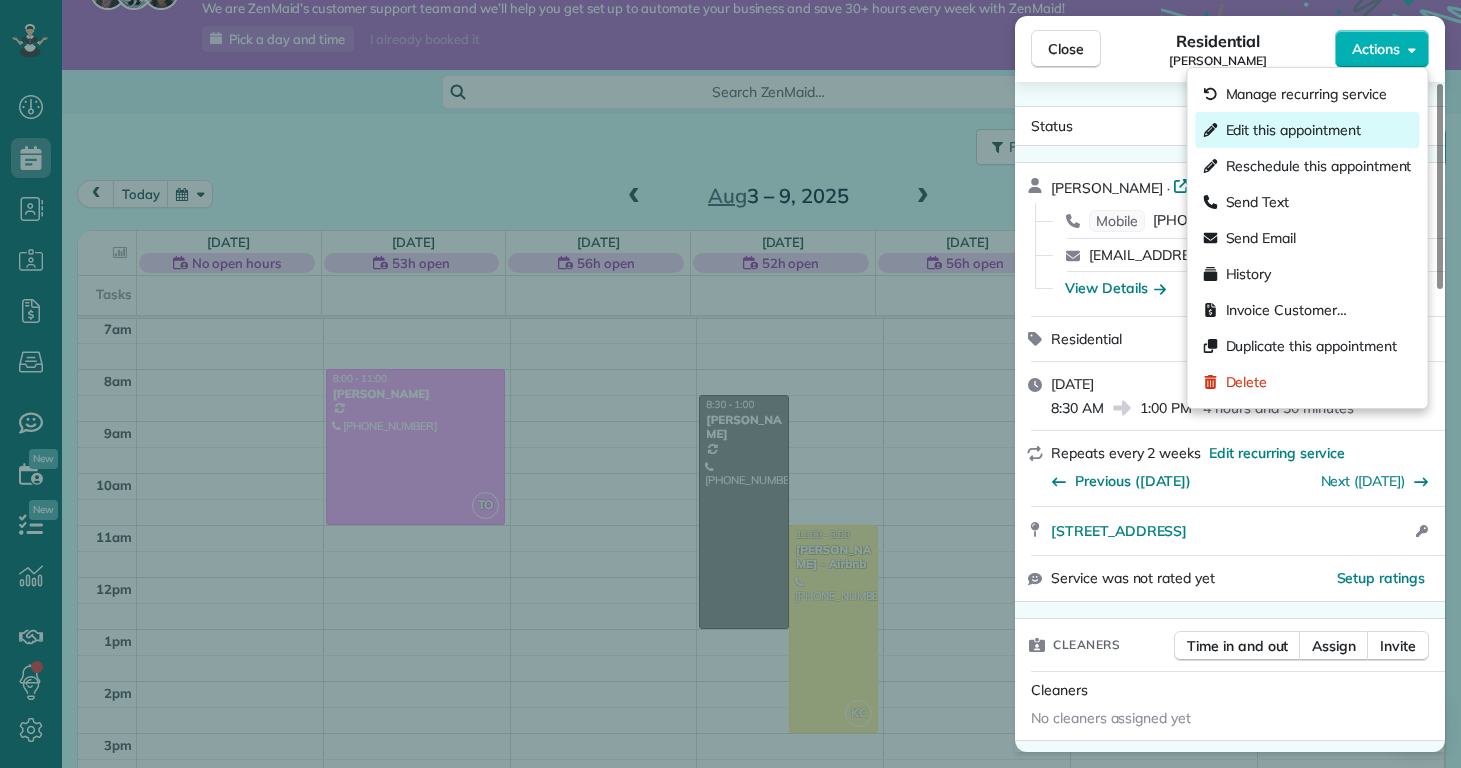 click on "Edit this appointment" at bounding box center [1293, 130] 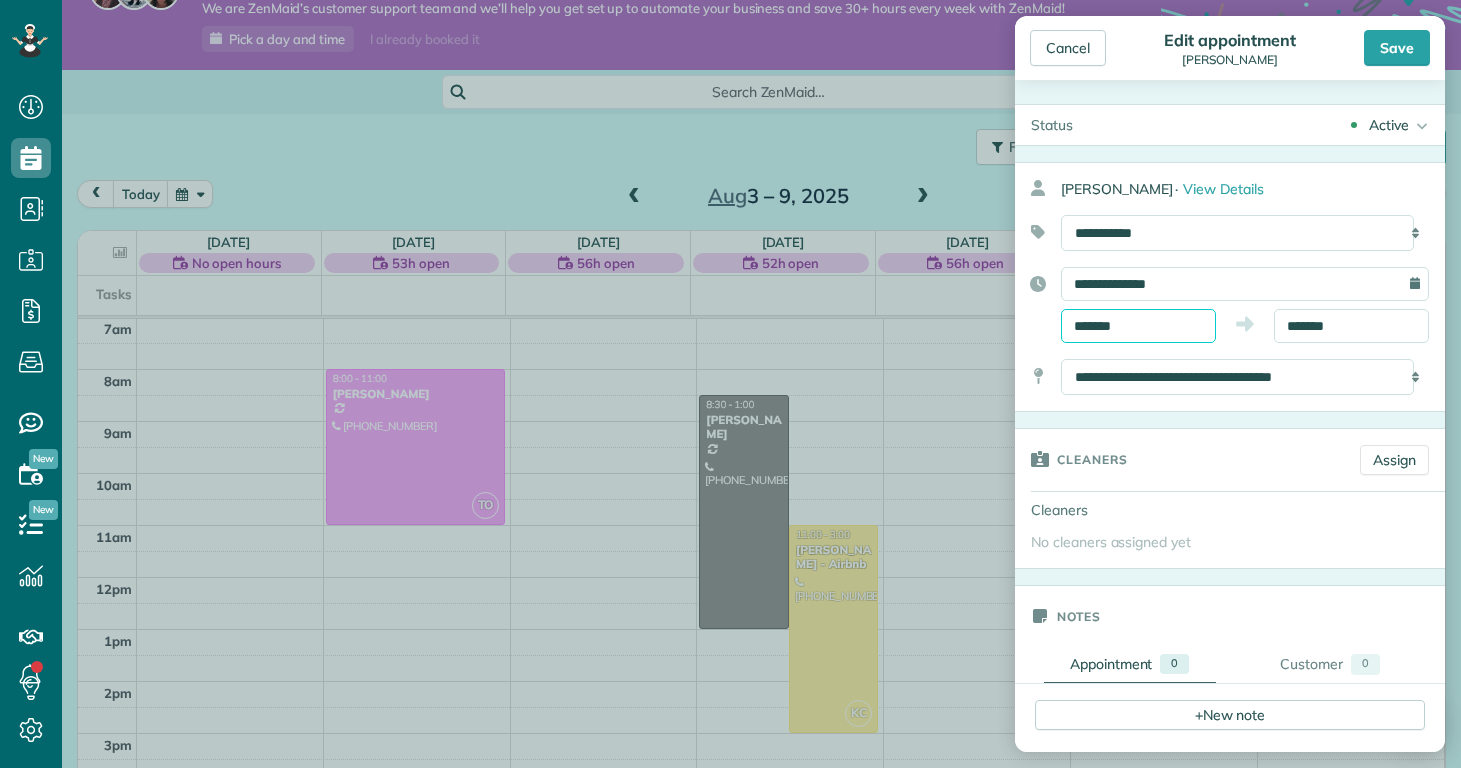 click on "Dashboard
Scheduling
Calendar View
List View
Dispatch View - Weekly scheduling (Beta)" at bounding box center (730, 384) 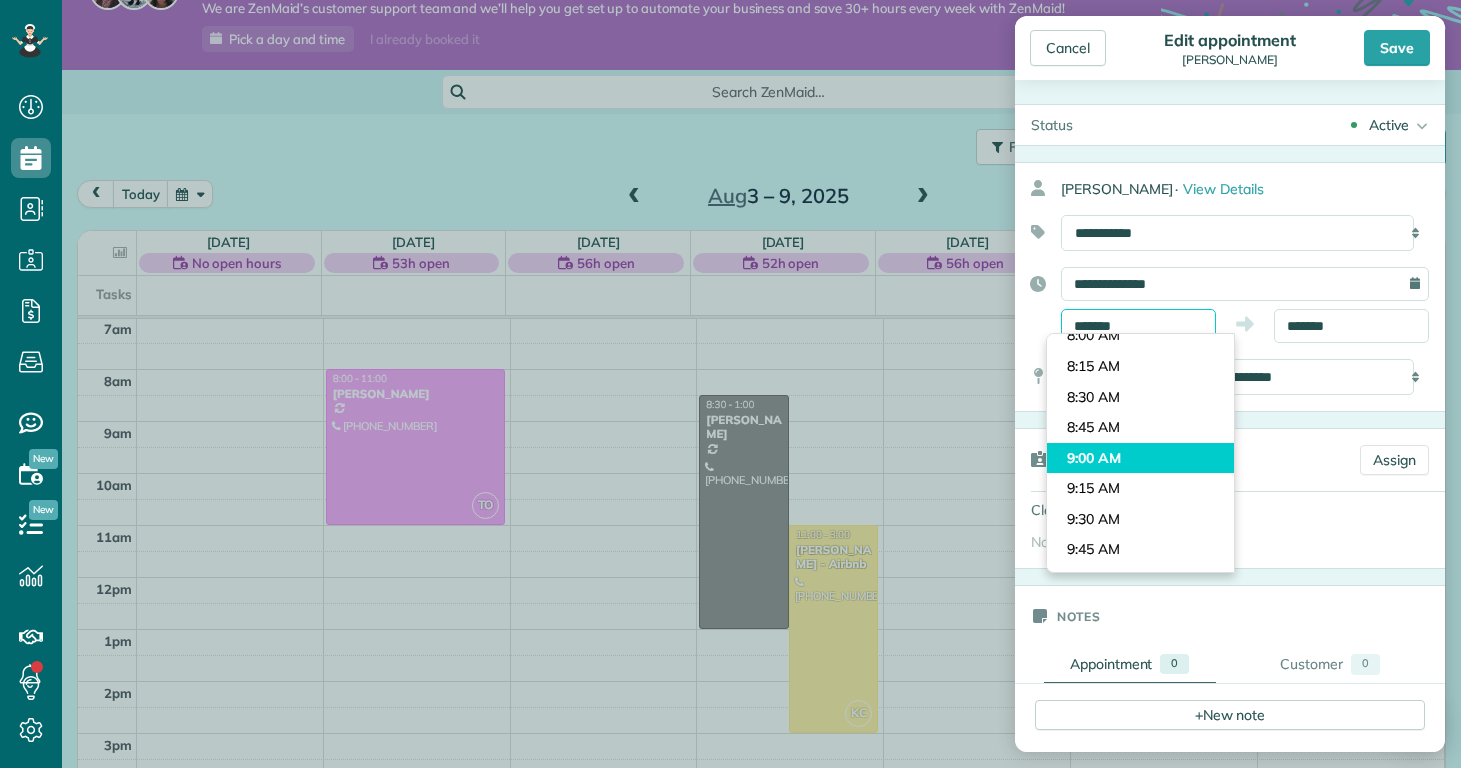 scroll, scrollTop: 938, scrollLeft: 0, axis: vertical 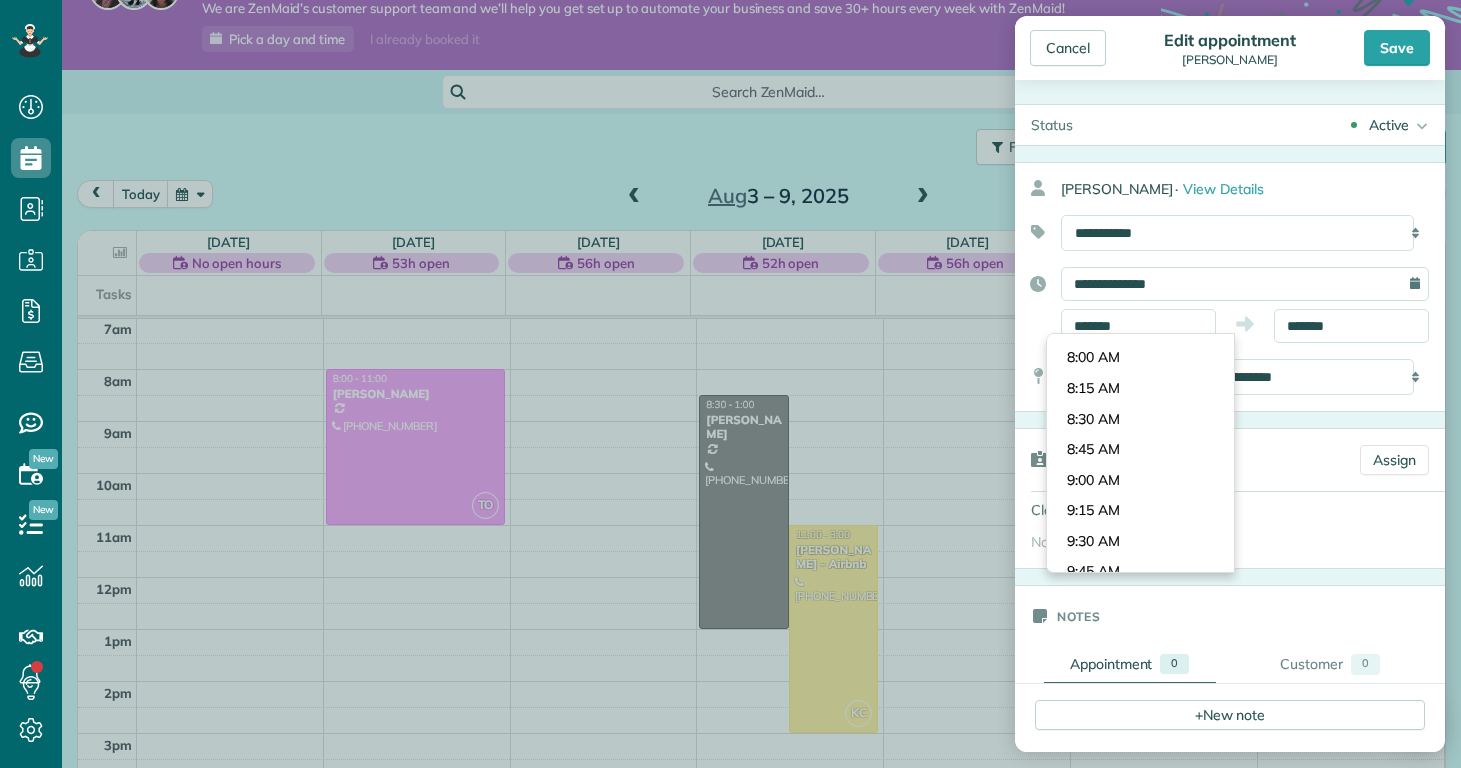 click on "12:15 AM 12:30 AM 12:45 AM 1:00 AM 1:15 AM 1:30 AM 1:45 AM 2:00 AM 2:15 AM 2:30 AM 2:45 AM 3:00 AM 3:15 AM 3:30 AM 3:45 AM 4:00 AM 4:15 AM 4:30 AM 4:45 AM 5:00 AM 5:15 AM 5:30 AM 5:45 AM 6:00 AM 6:15 AM 6:30 AM 6:45 AM 7:00 AM 7:15 AM 7:30 AM 7:45 AM 8:00 AM 8:15 AM 8:30 AM 8:45 AM 9:00 AM 9:15 AM 9:30 AM 9:45 AM 10:00 AM 10:15 AM 10:30 AM 10:45 AM 11:00 AM 11:15 AM 11:30 AM 11:45 AM 12:00 PM 12:15 PM 12:30 PM 12:45 PM 1:00 PM 1:15 PM 1:30 PM 1:45 PM 2:00 PM 2:15 PM 2:30 PM 2:45 PM 3:00 PM 3:15 PM 3:30 PM 3:45 PM 4:00 PM 4:15 PM 4:30 PM 4:45 PM 5:00 PM 5:15 PM 5:30 PM 5:45 PM 6:00 PM 6:15 PM 6:30 PM 6:45 PM 7:00 PM 7:15 PM 7:30 PM 7:45 PM 8:00 PM 8:15 PM 8:30 PM 8:45 PM 9:00 PM 9:15 PM 9:30 PM 9:45 PM 10:00 PM 10:15 PM 10:30 PM 10:45 PM 11:00 PM 11:15 PM 11:30 PM" at bounding box center [1140, 453] 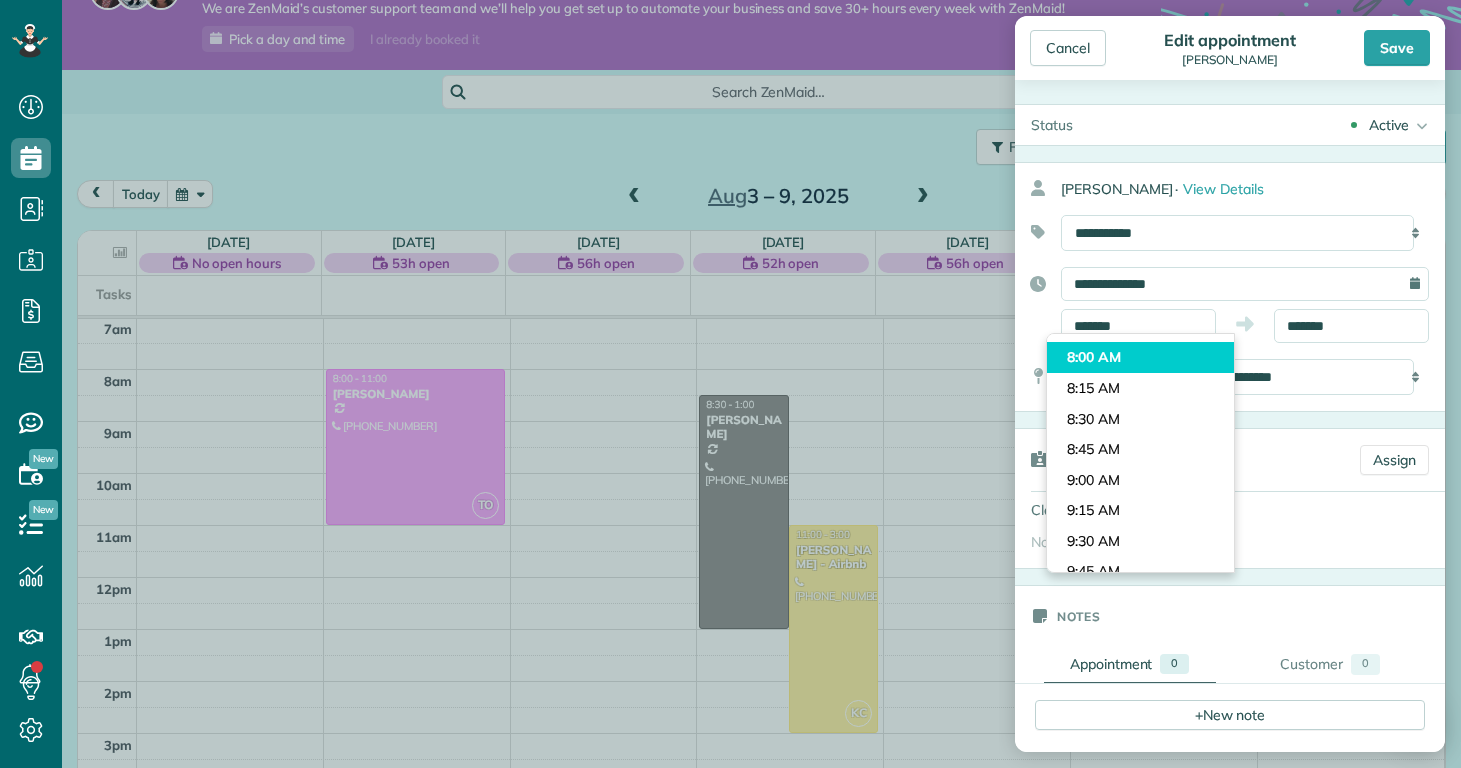 type on "*******" 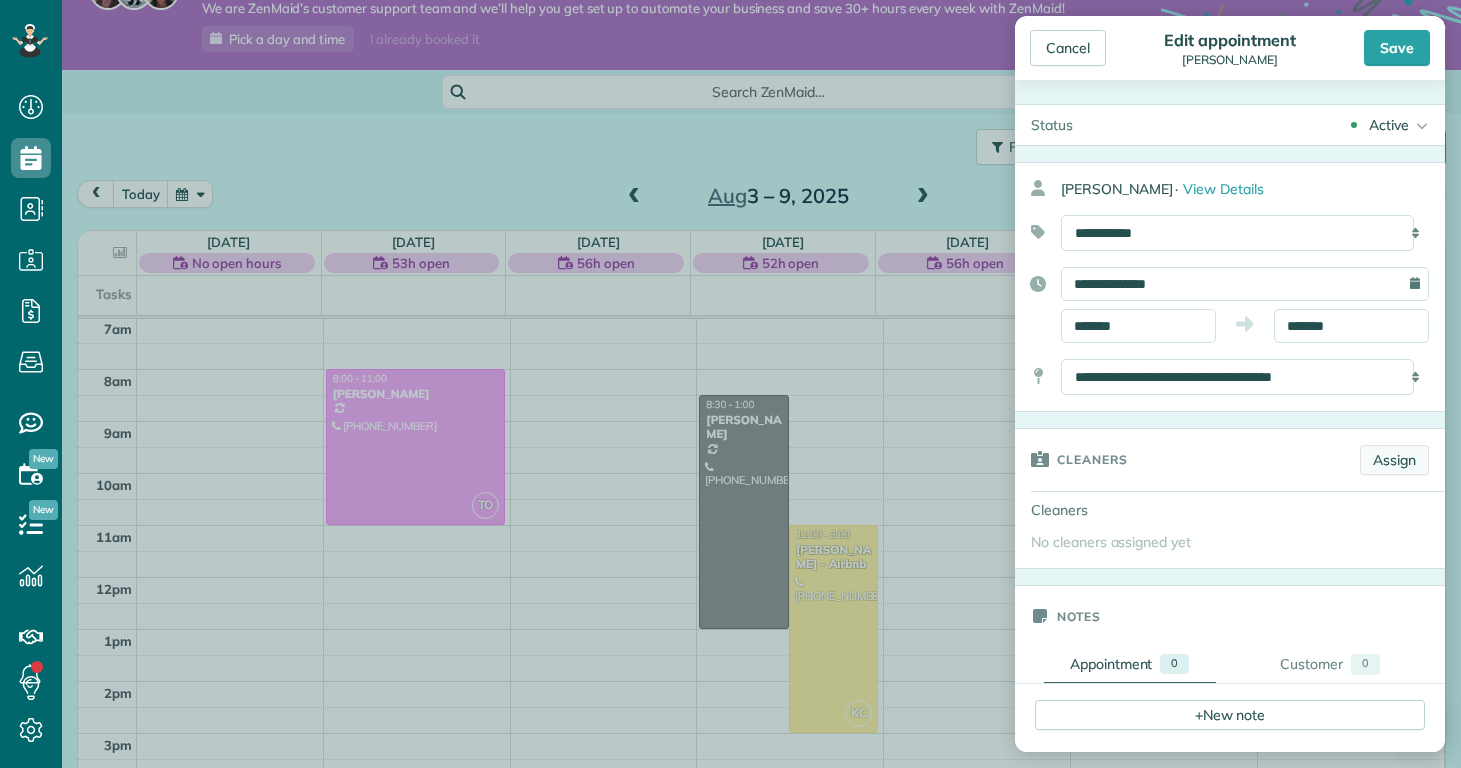 click on "Assign" at bounding box center [1394, 460] 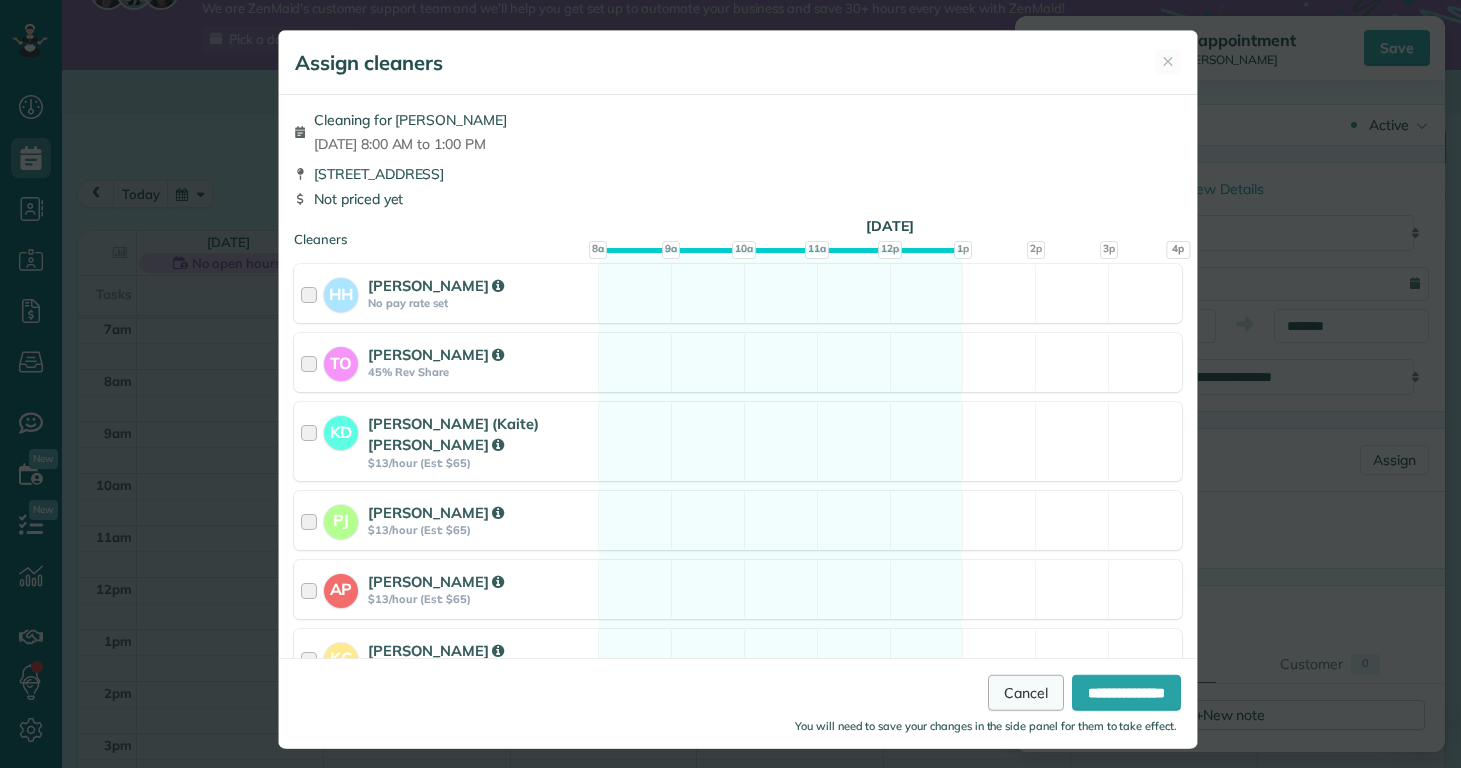click on "Cancel" at bounding box center [1026, 693] 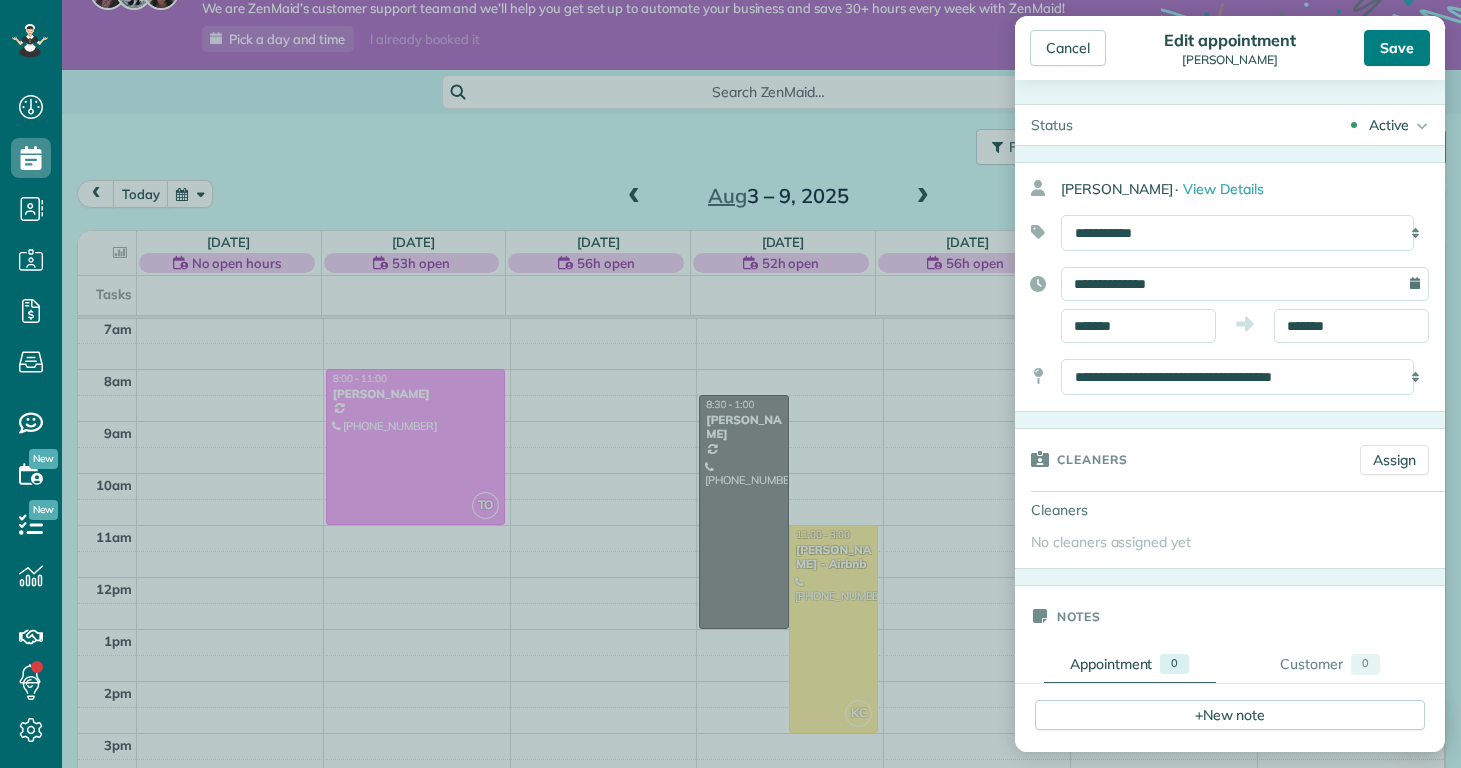 click on "Save" at bounding box center [1397, 48] 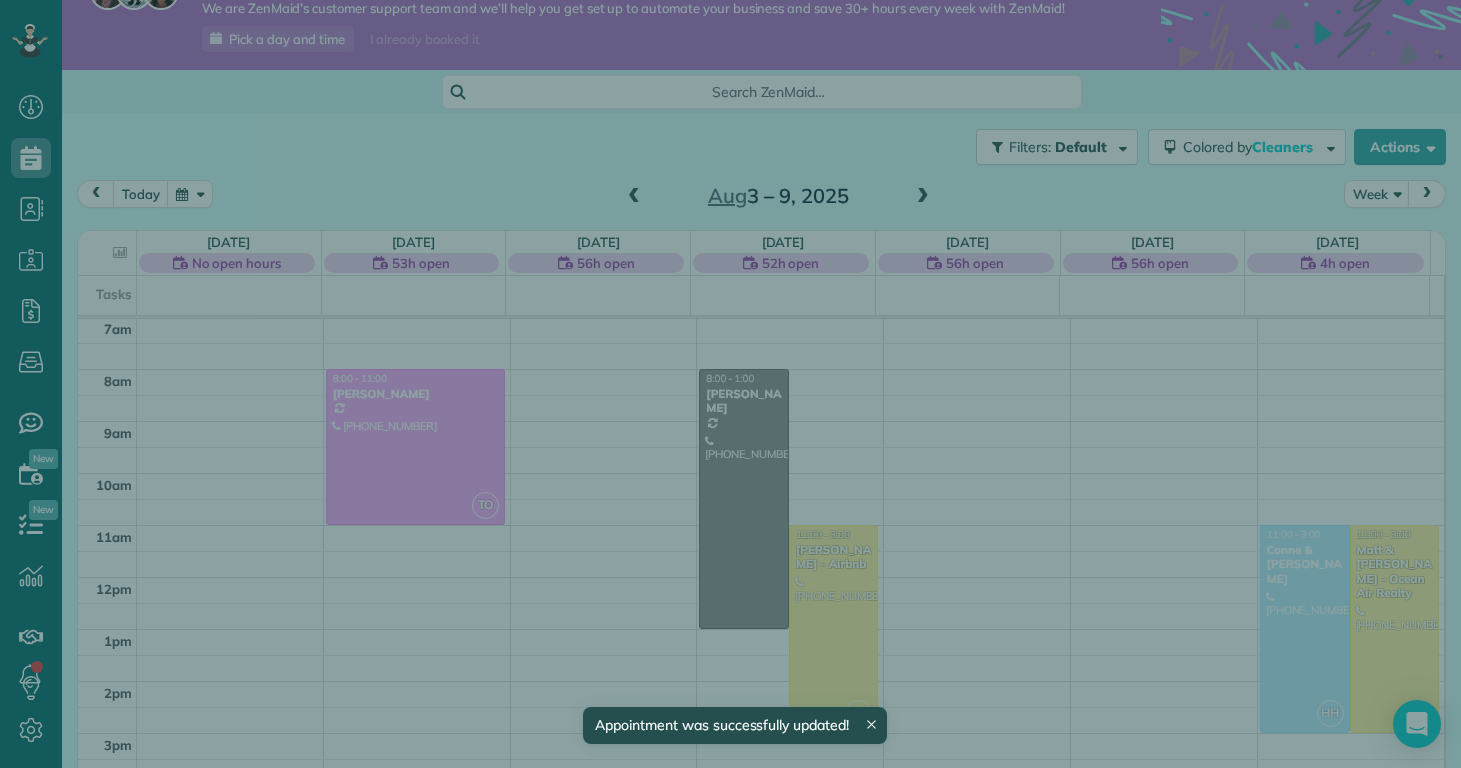 scroll, scrollTop: 365, scrollLeft: 0, axis: vertical 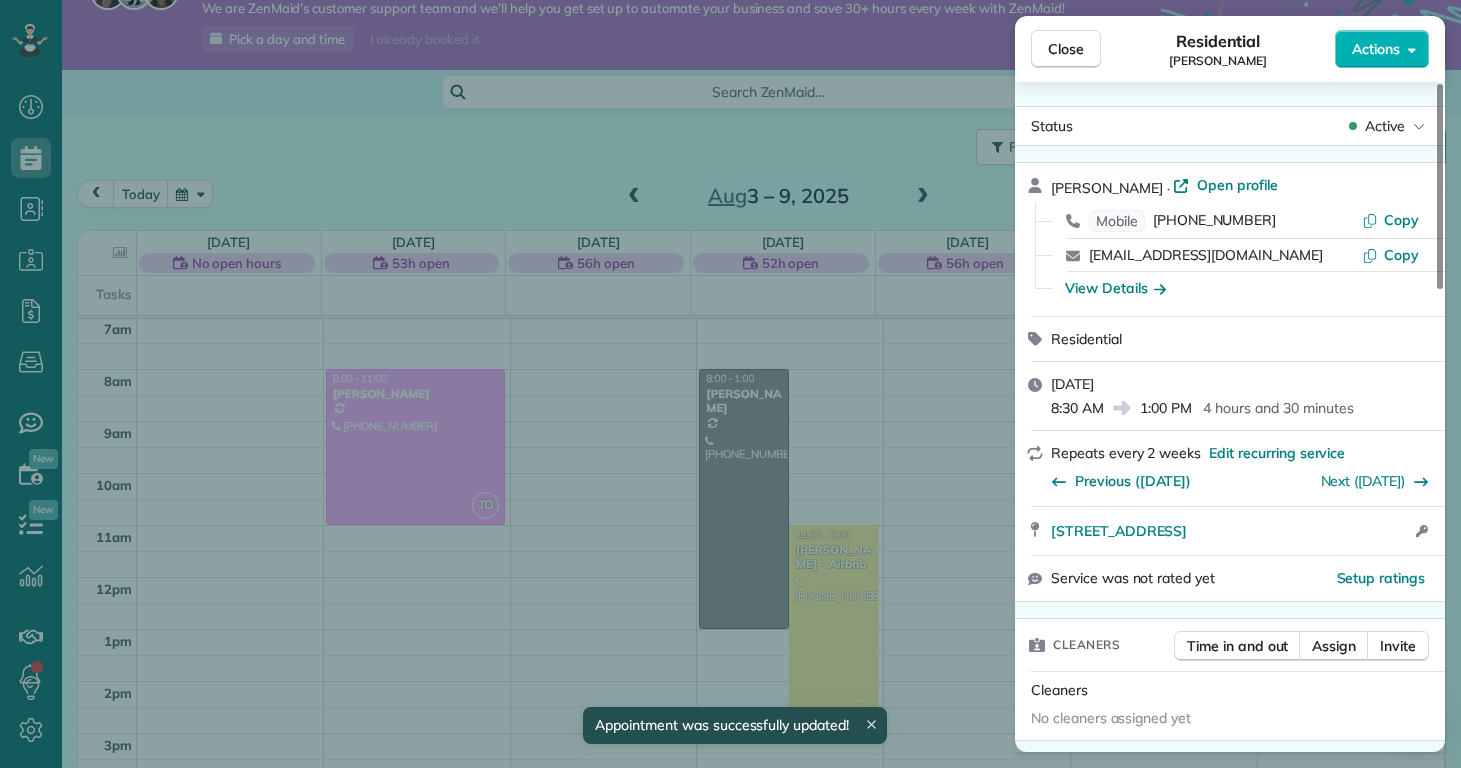 click on "Close Residential Deanna Marcantonio Actions Status Active Deanna Marcantonio · Open profile Mobile (914) 469-2107 Copy mpmarcantonio@gmail.com Copy View Details Residential Wednesday, August 06, 2025 8:30 AM 1:00 PM 4 hours and 30 minutes Repeats every 2 weeks Edit recurring service Previous (Jul 23) Next (Aug 20) 6815 Baltimore Rd Jacksonville NC 28543 Open access information Service was not rated yet Setup ratings Cleaners Time in and out Assign Invite Cleaners No cleaners assigned yet Checklist Try Now Standard Clean Checklist   ⋅  v1 includes 10 items Details Unassign Billing Billing actions Price $0.00 Overcharge $0.00 Discount $0.00 Coupon discount - Primary tax - Secondary tax - Total appointment price $0.00 Tips collected New feature! $0.00 Mark as paid Total including tip $0.00 Get paid online in no-time! Send an invoice and reward your cleaners with tips Charge customer credit card Appointment custom fields Reason for Skip - Hidden from cleaners Pay Method - Hidden from cleaners Work items   0 0" at bounding box center [730, 384] 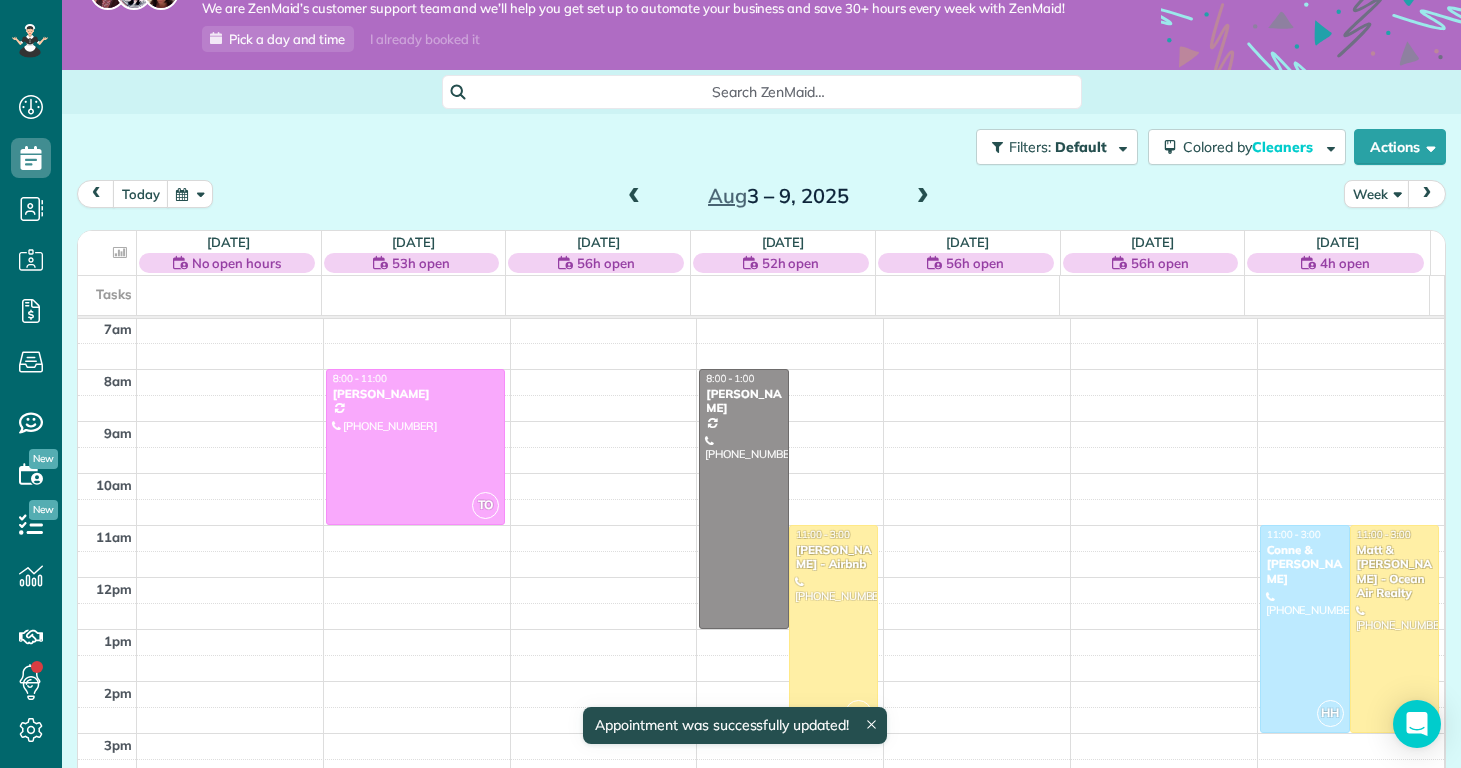 click at bounding box center (923, 197) 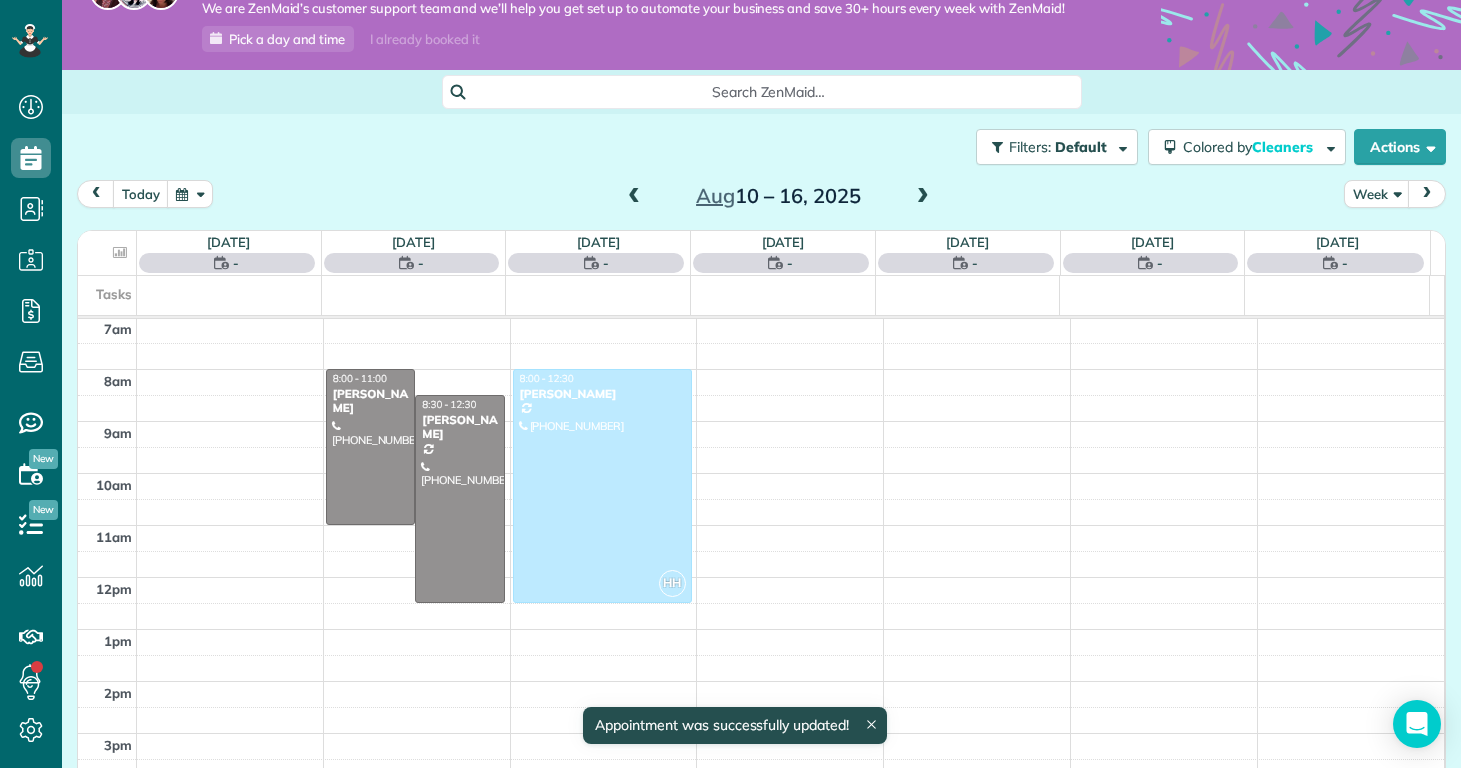 scroll, scrollTop: 365, scrollLeft: 0, axis: vertical 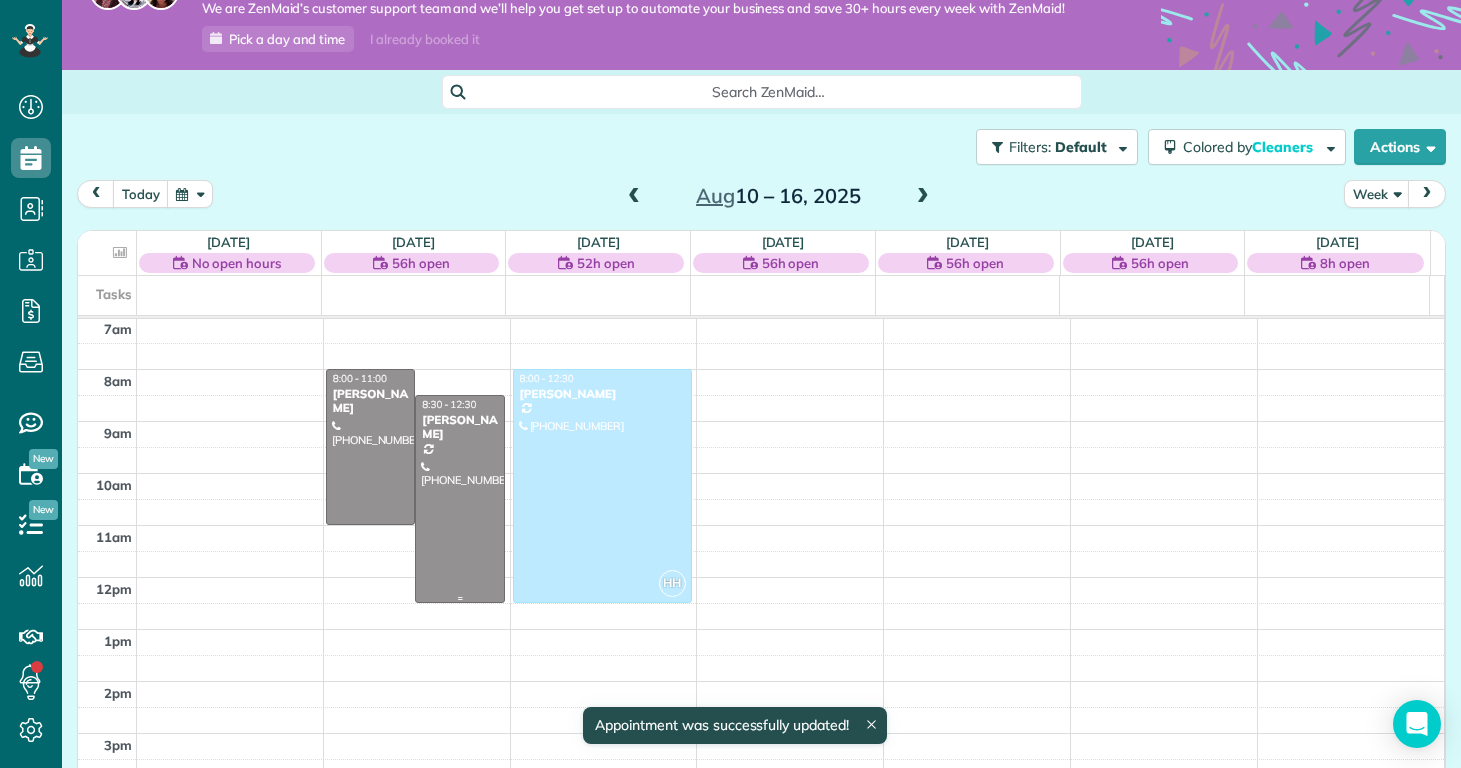 click at bounding box center (460, 499) 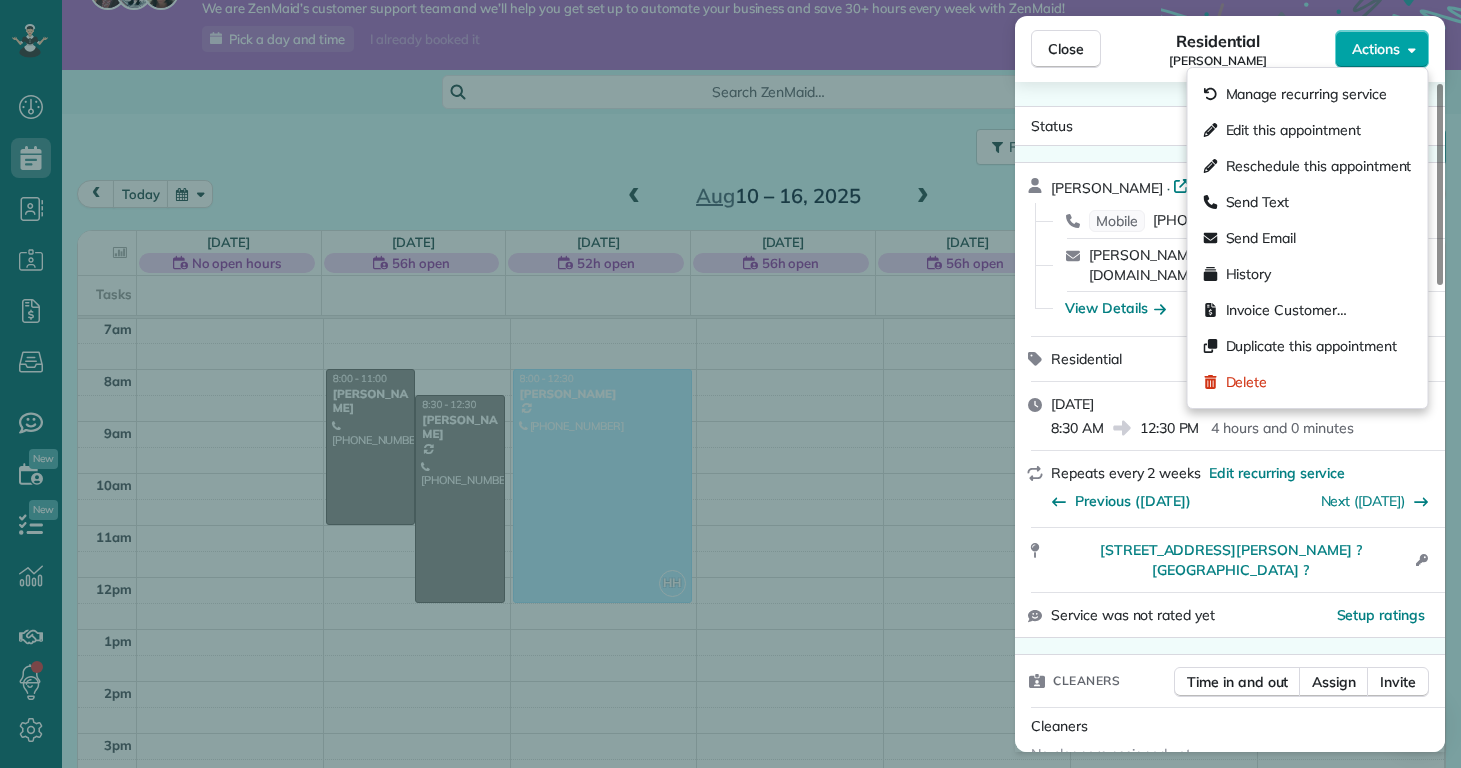 click on "Actions" at bounding box center (1376, 49) 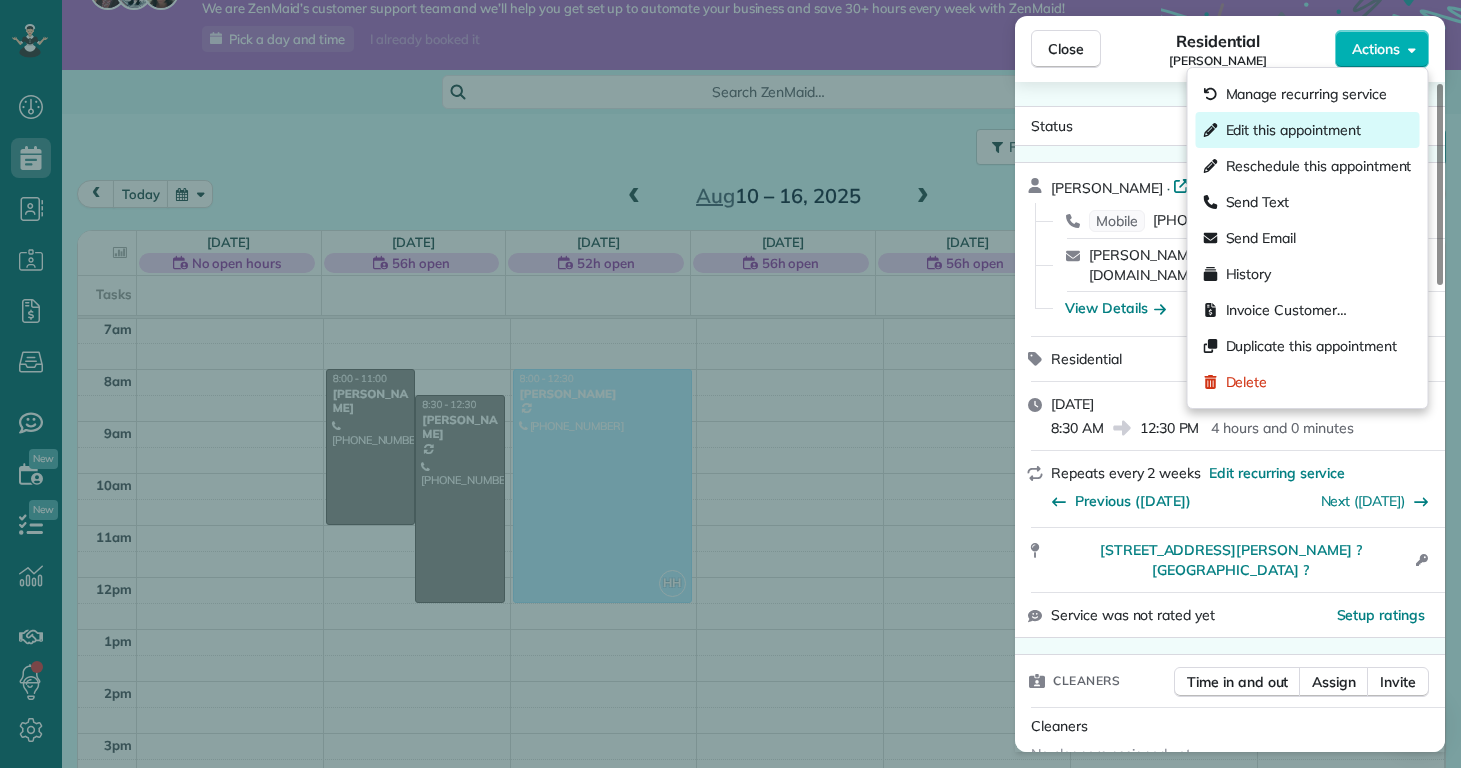 click on "Edit this appointment" at bounding box center (1293, 130) 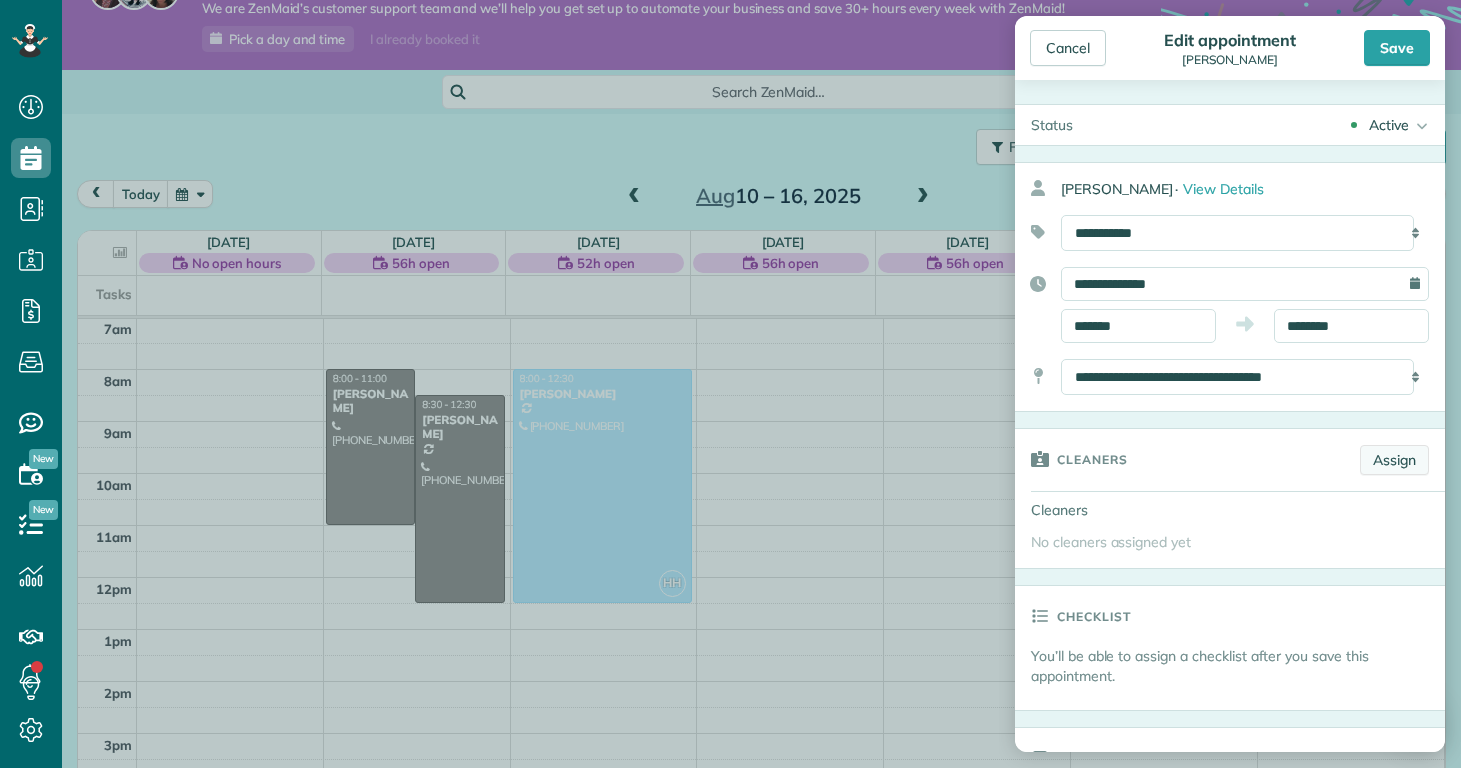 click on "Assign" at bounding box center (1394, 460) 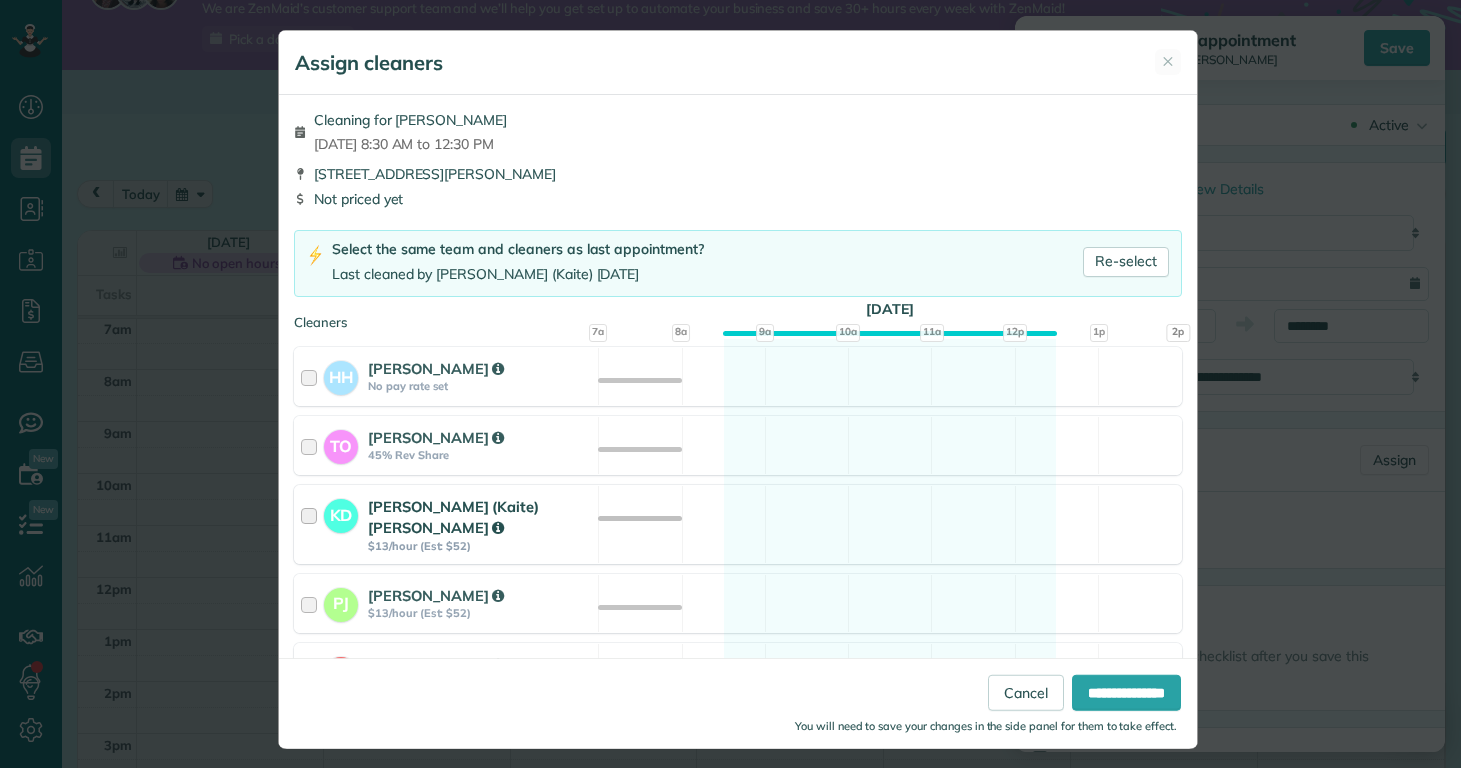click on "KD
Kaitlin (Kaite) Delorme
$13/hour (Est: $52)" at bounding box center (446, 524) 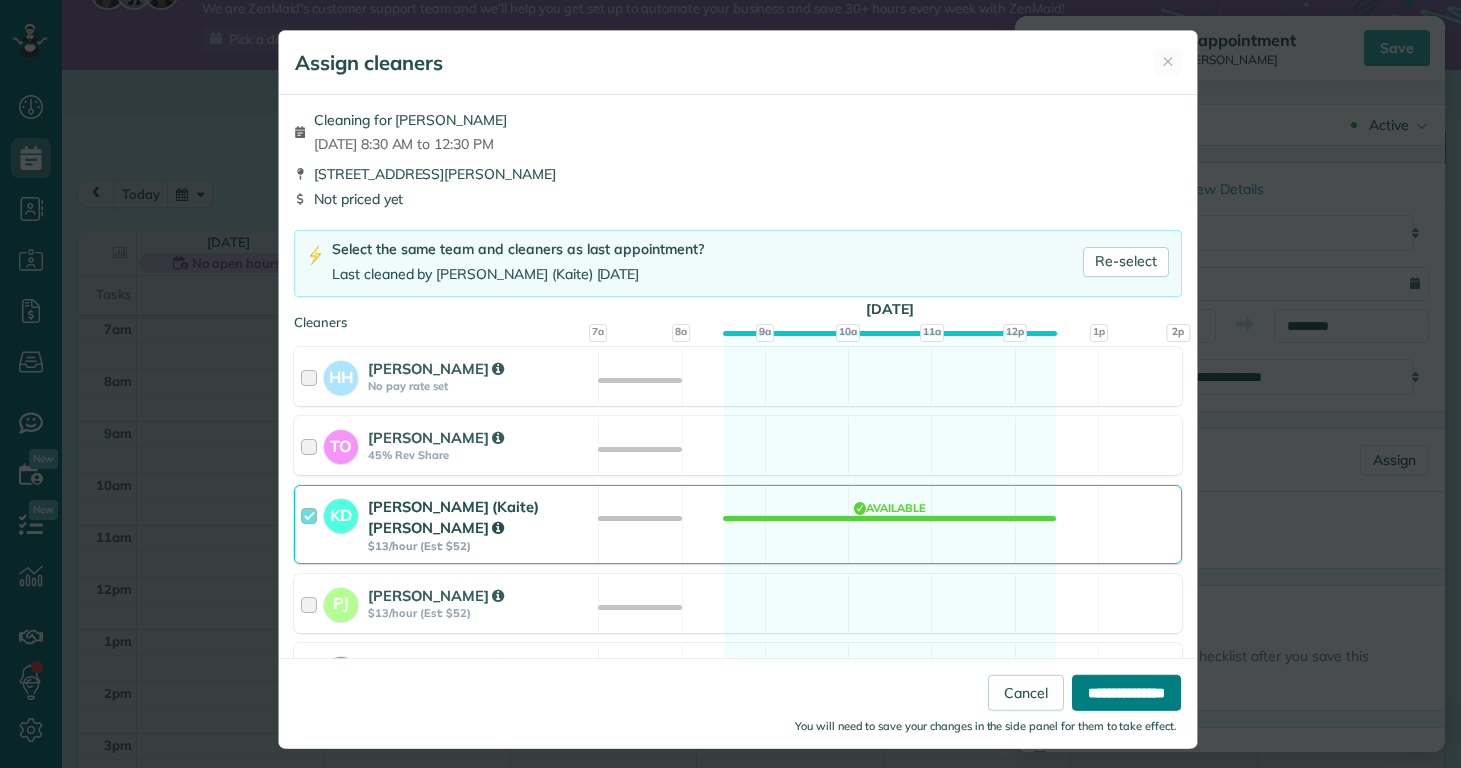 click on "**********" at bounding box center (1126, 693) 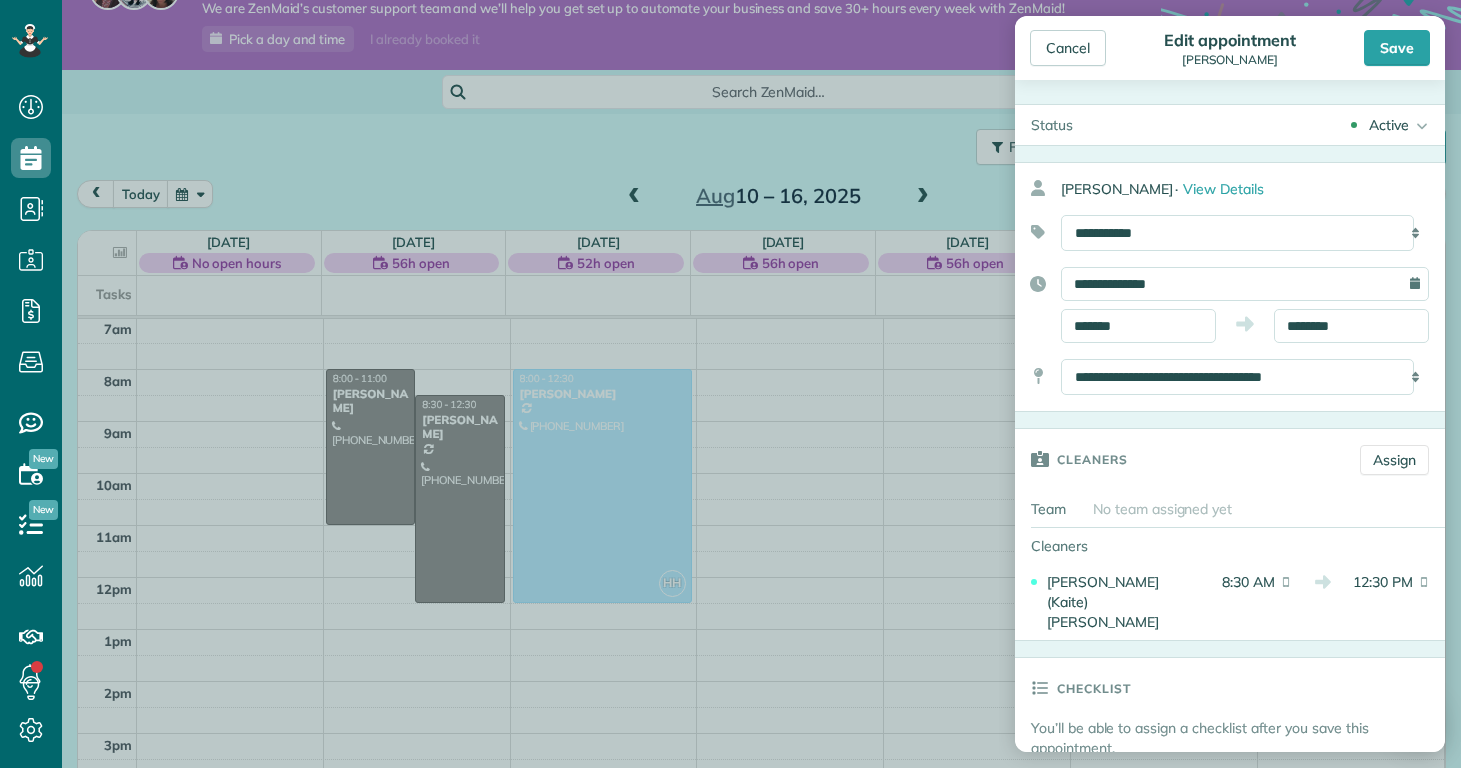 click on "Save" at bounding box center (1397, 48) 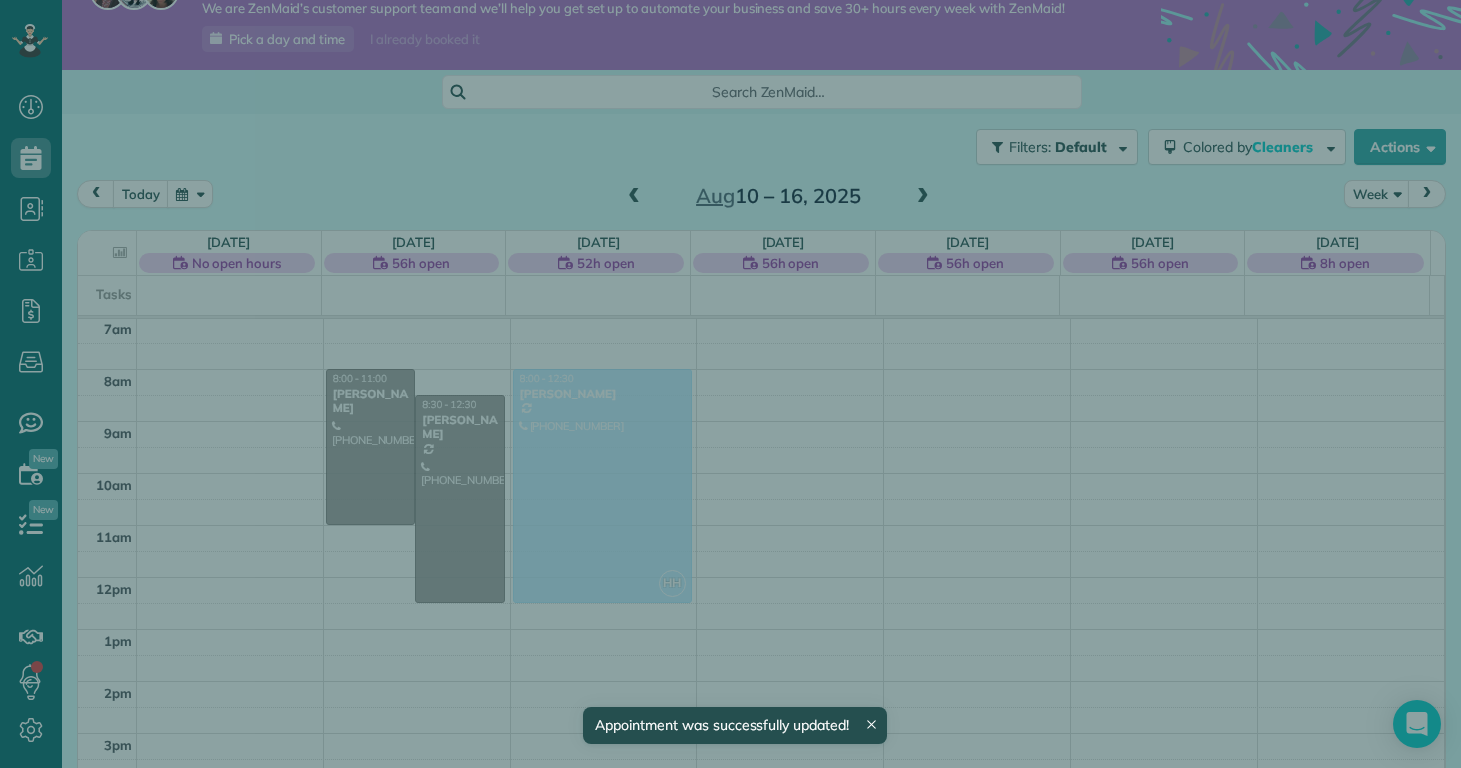 scroll, scrollTop: 365, scrollLeft: 0, axis: vertical 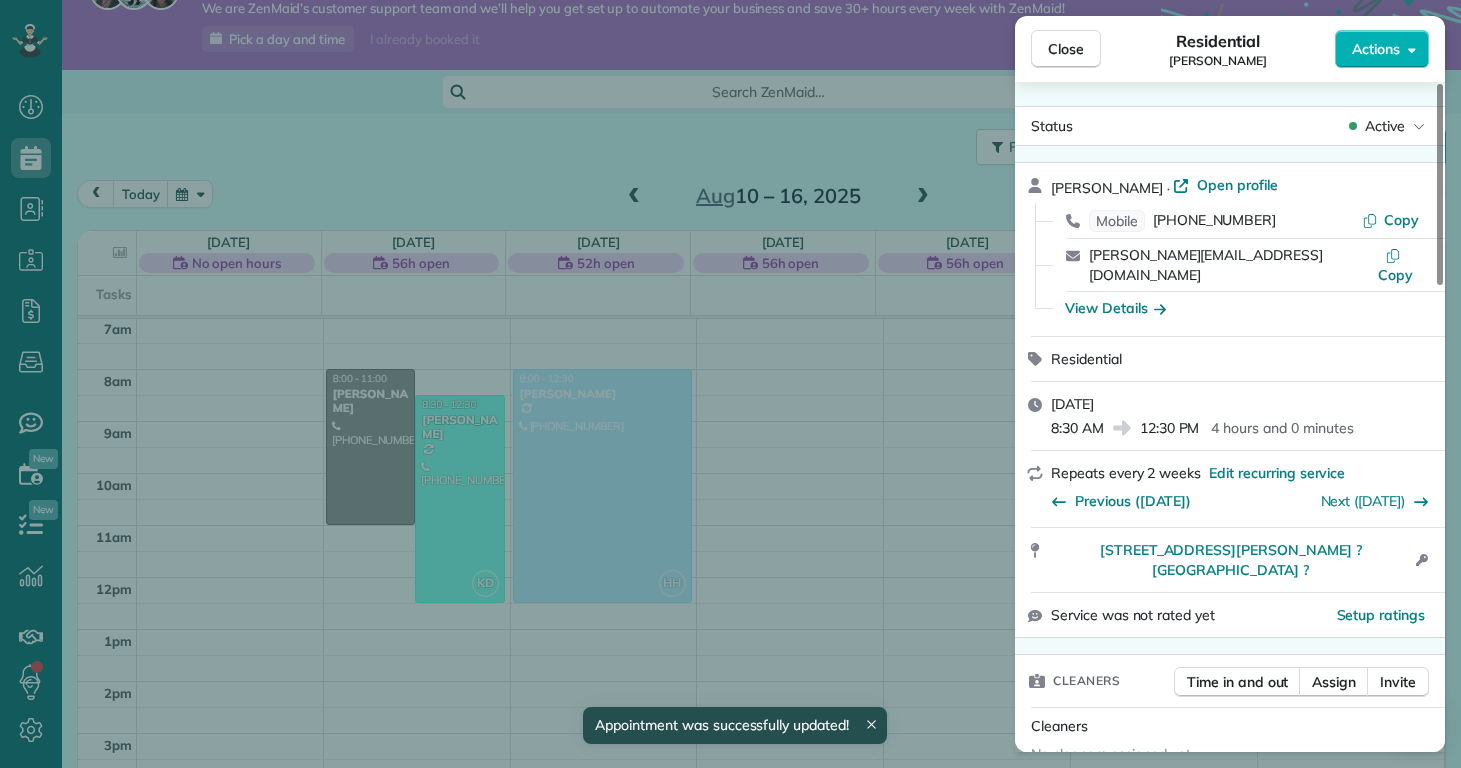 click on "Close Residential Kathleen Bengaly Actions Status Active Kathleen Bengaly · Open profile Mobile (520) 509-5735 Copy kathy_bengaly@hotmail.com Copy View Details Residential Monday, August 11, 2025 8:30 AM 12:30 PM 4 hours and 0 minutes Repeats every 2 weeks Edit recurring service Previous (Jul 28) Next (Aug 25) 4662 Butler Drive South Midwaypark ? NC ? Open access information Service was not rated yet Setup ratings Cleaners Time in and out Assign Invite Cleaners No cleaners assigned yet Checklist Try Now Keep this appointment up to your standards. Stay on top of every detail, keep your cleaners organised, and your client happy. Assign a checklist Watch a 5 min demo Billing Billing actions Price $0.00 Overcharge $0.00 Discount $0.00 Coupon discount - Primary tax - Secondary tax - Total appointment price $0.00 Tips collected New feature! $0.00 Mark as paid Total including tip $0.00 Get paid online in no-time! Send an invoice and reward your cleaners with tips Charge customer credit card Reason for Skip - -   0" at bounding box center [730, 384] 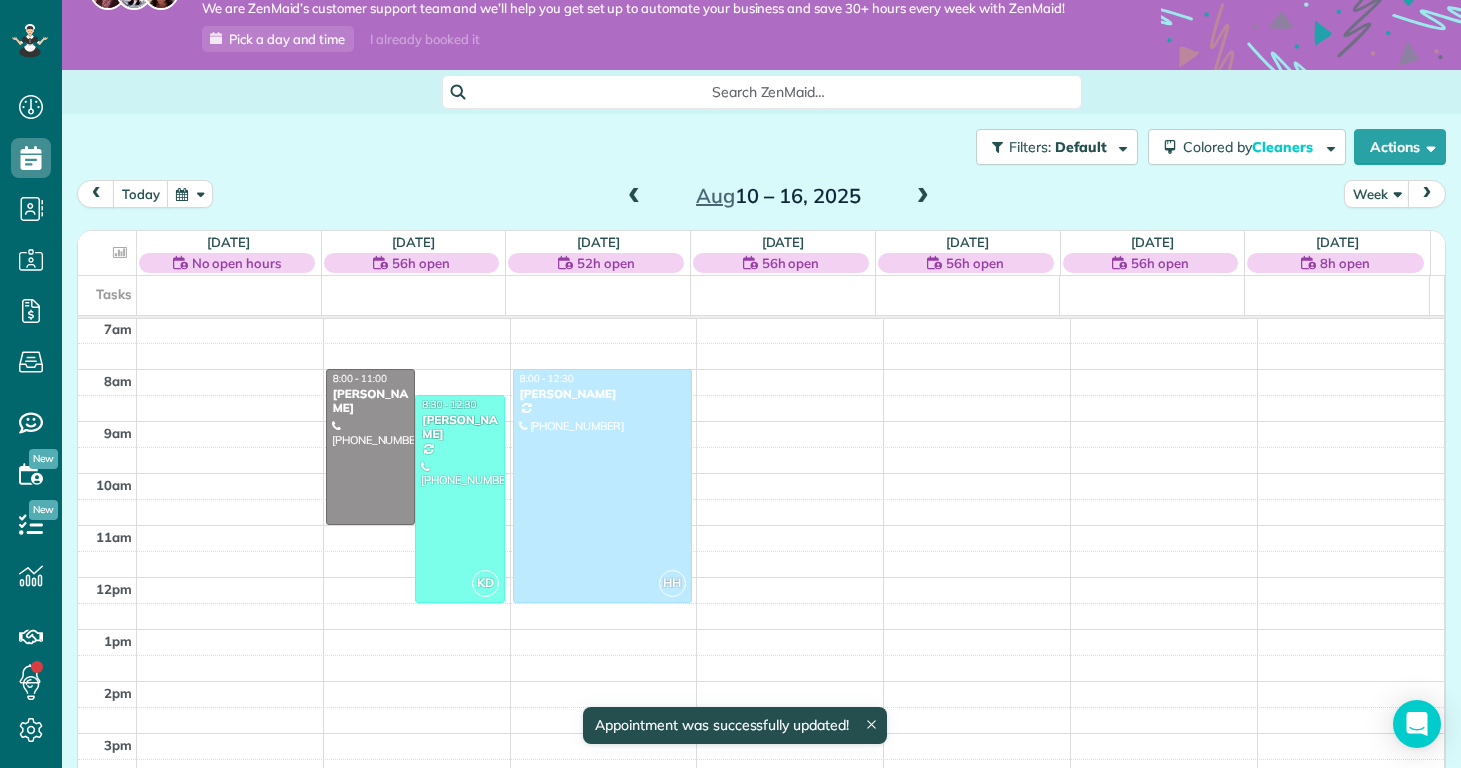 click at bounding box center (923, 197) 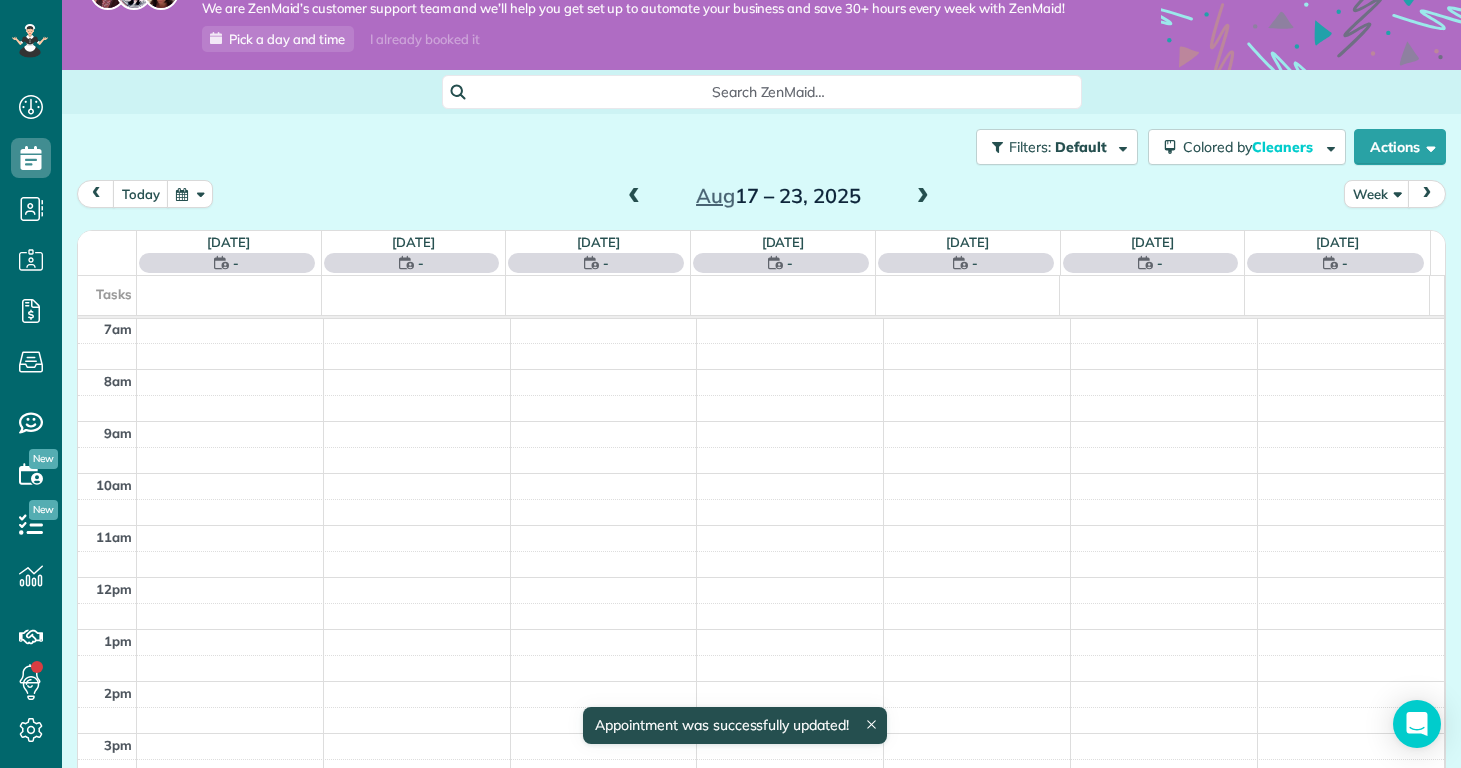 scroll, scrollTop: 365, scrollLeft: 0, axis: vertical 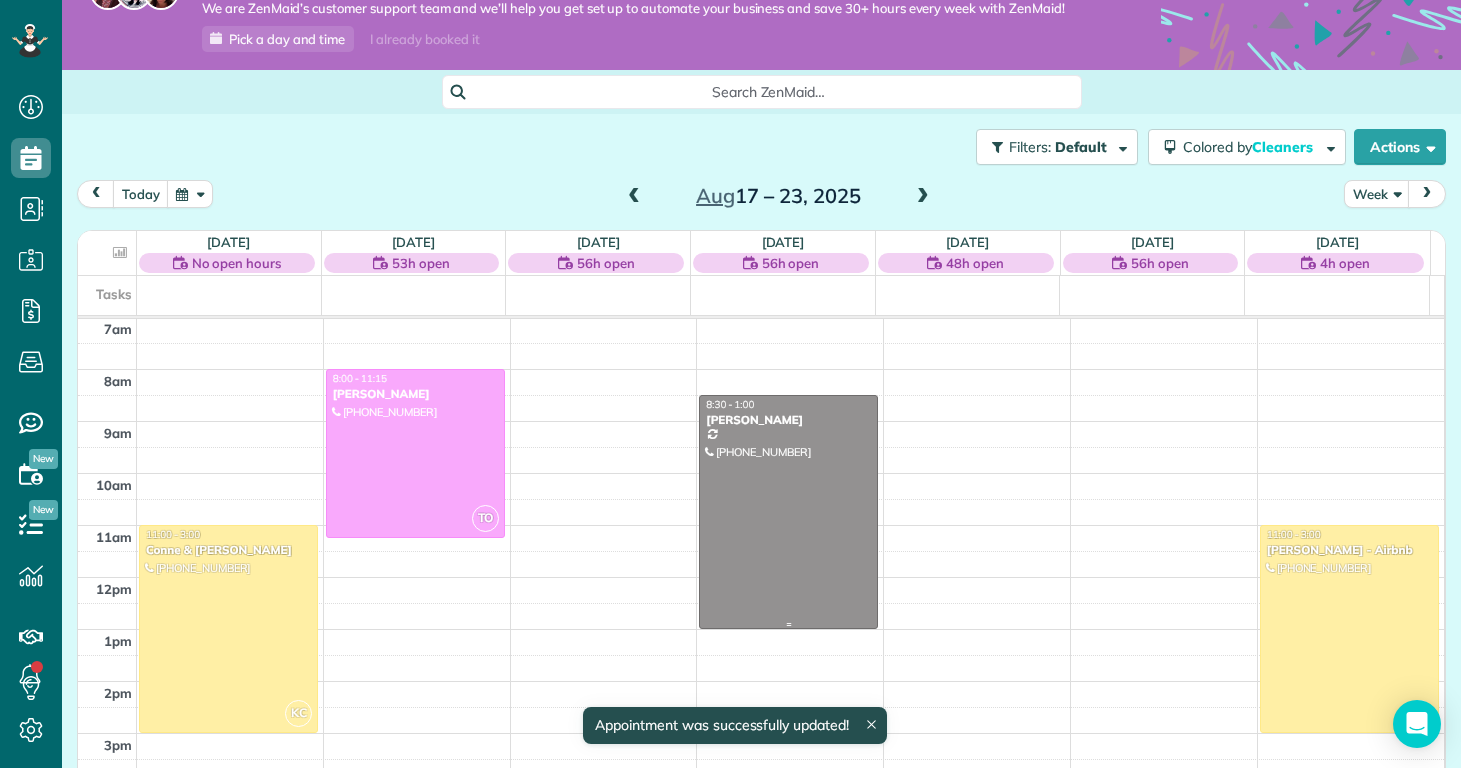 click at bounding box center (788, 512) 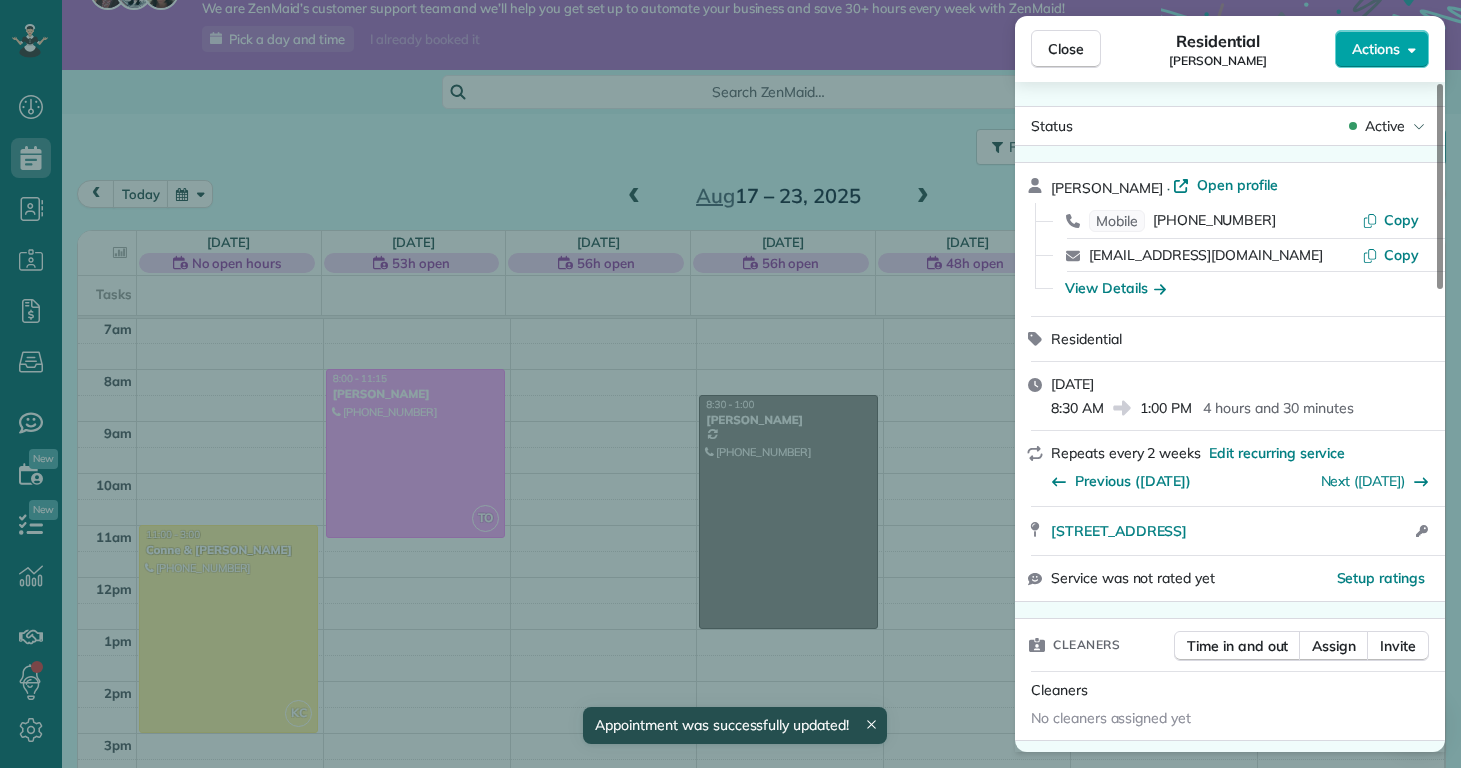 click on "Actions" at bounding box center (1376, 49) 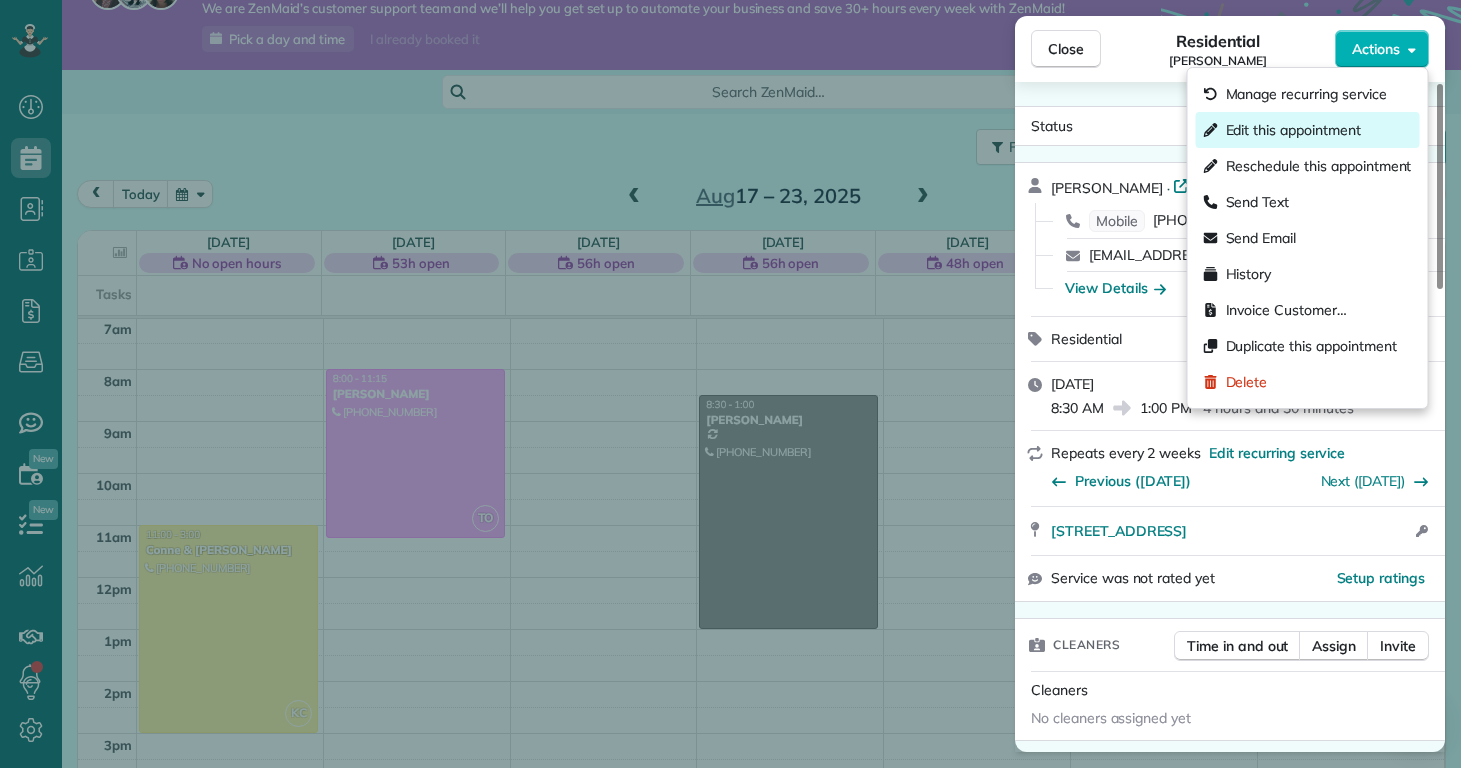 click on "Edit this appointment" at bounding box center (1293, 130) 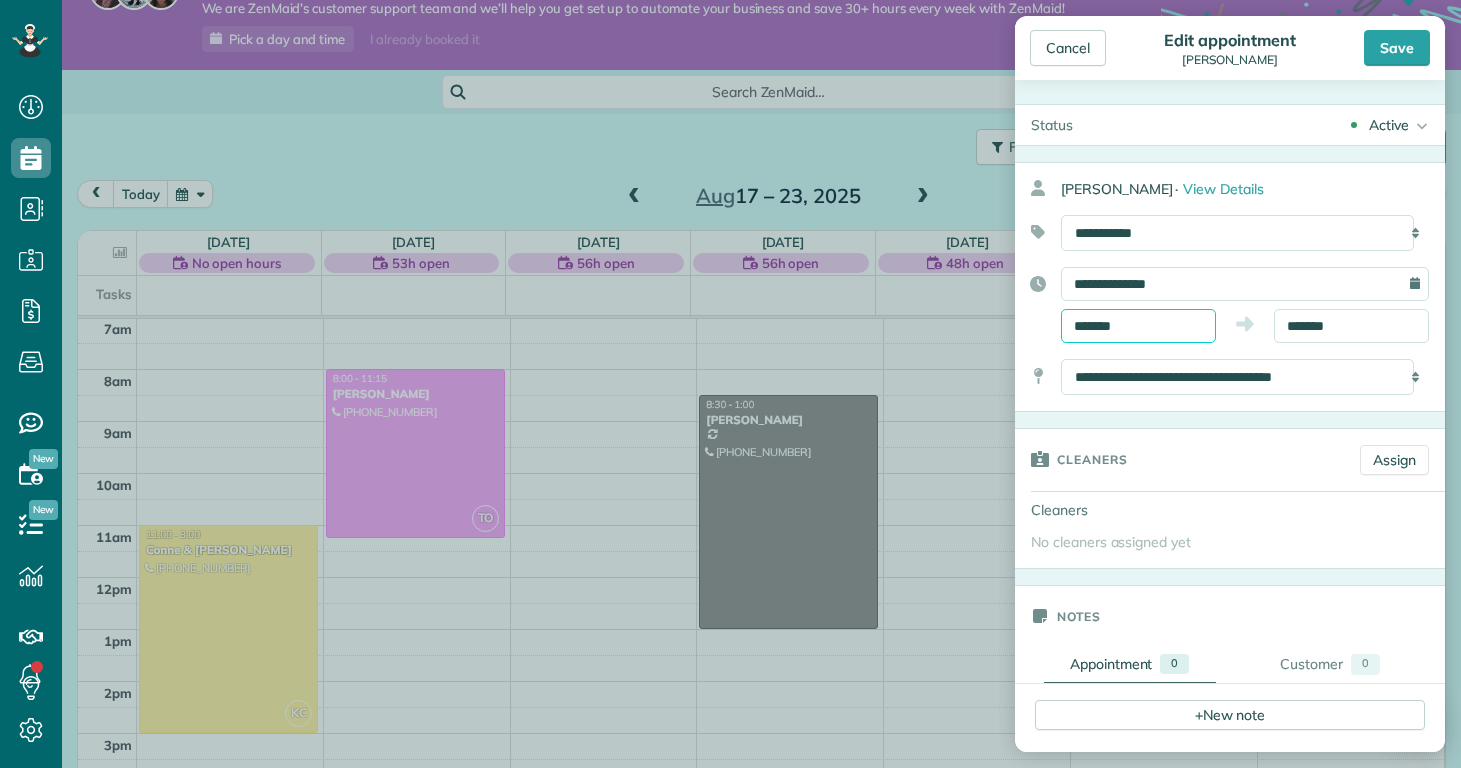 click on "*******" at bounding box center (1138, 326) 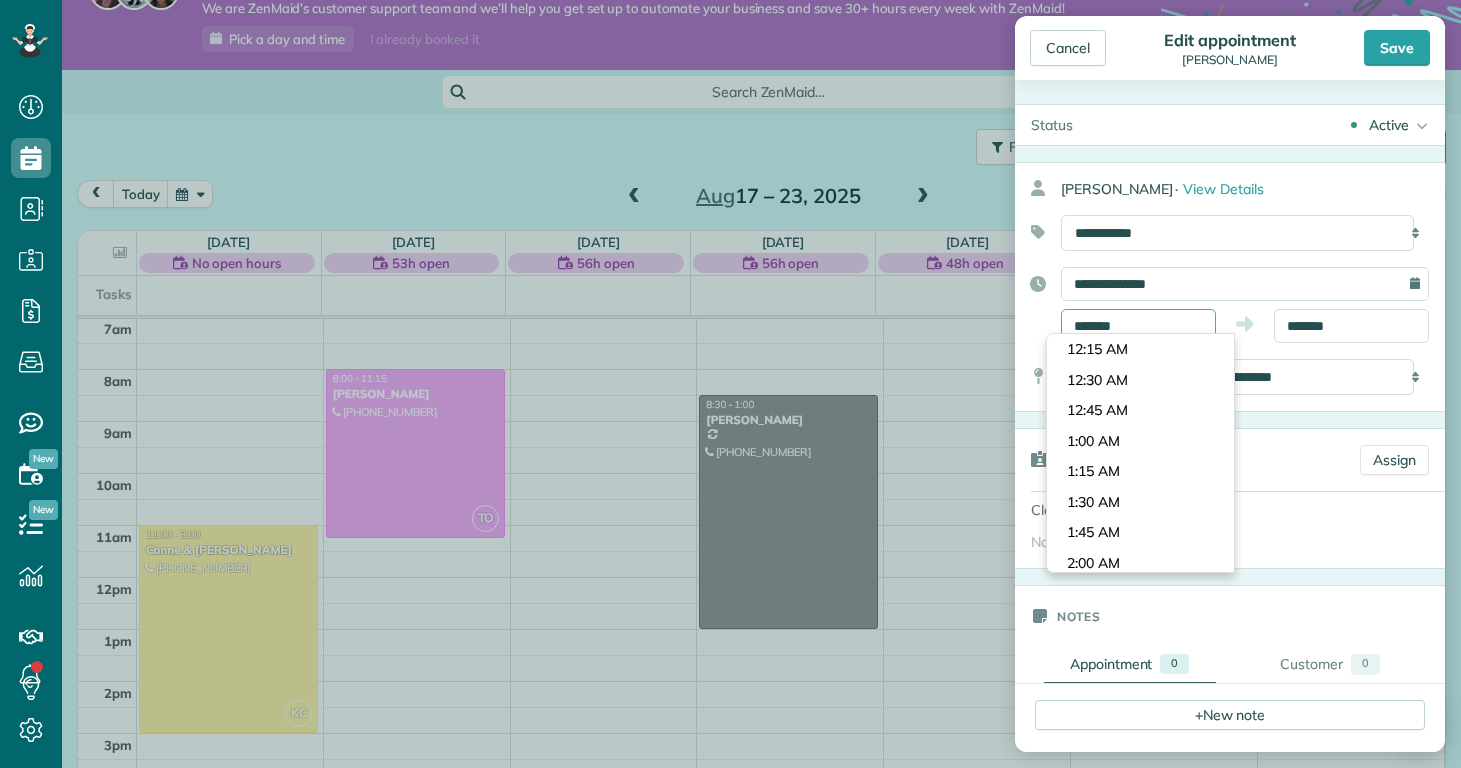 scroll, scrollTop: 960, scrollLeft: 0, axis: vertical 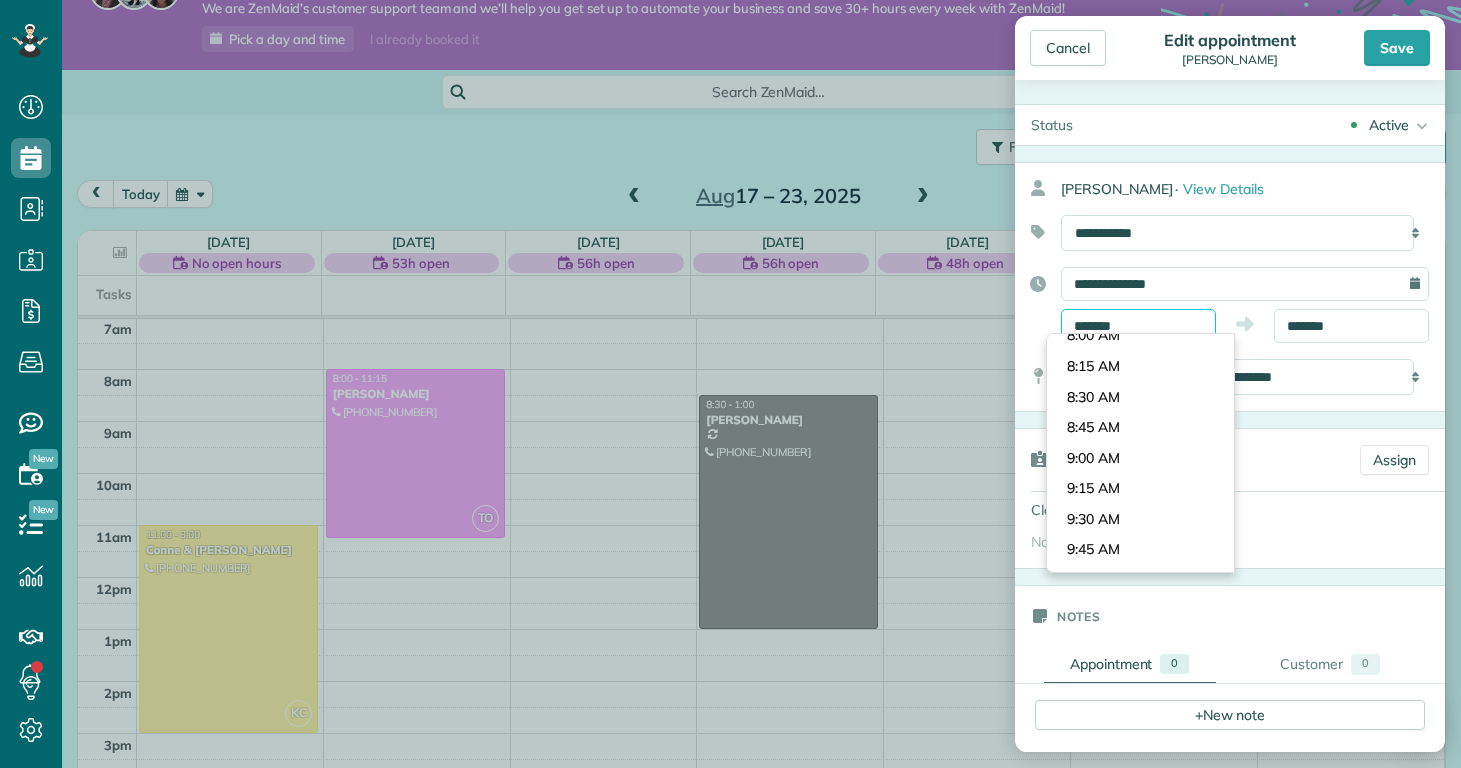 click on "*******" at bounding box center (1138, 326) 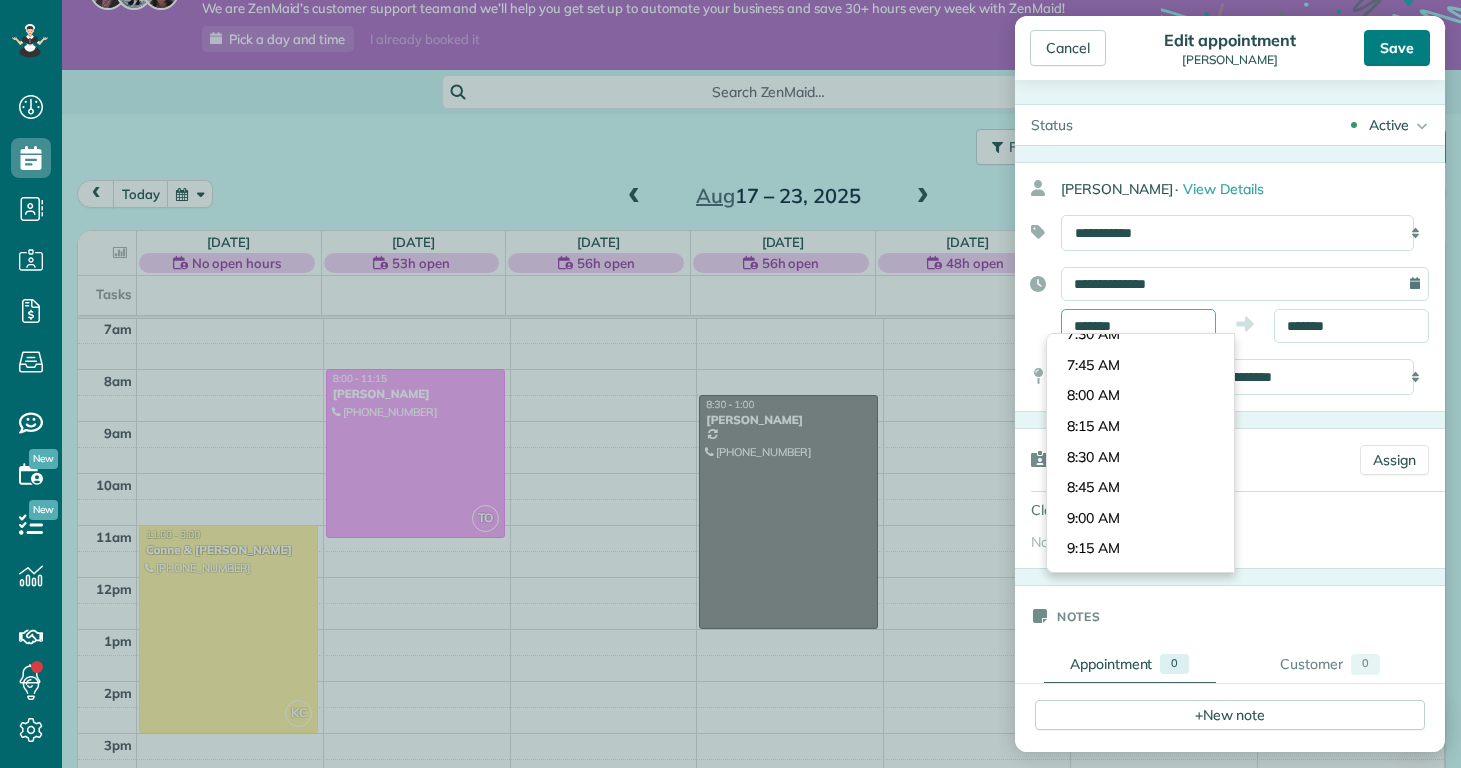 type on "*******" 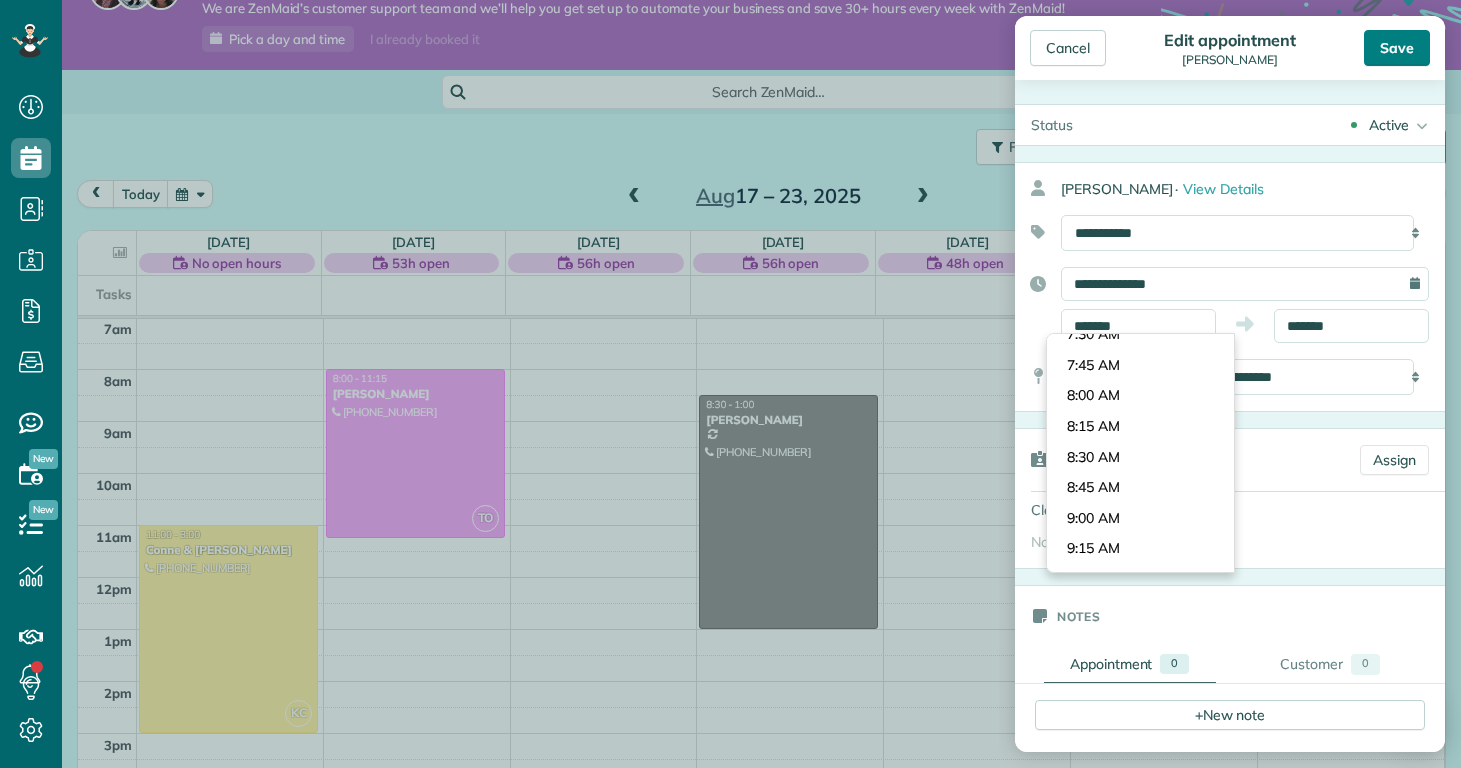 click on "Save" at bounding box center (1397, 48) 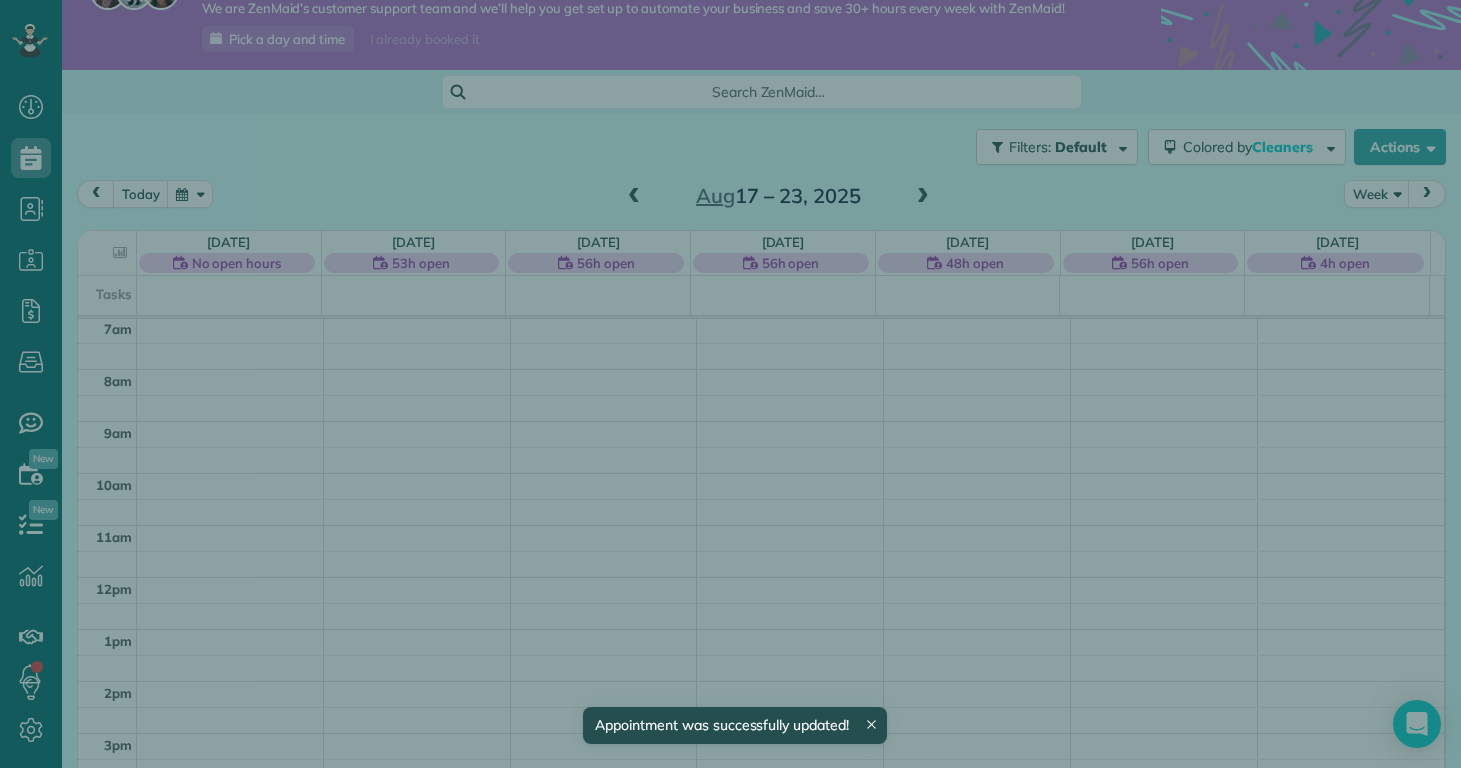 scroll, scrollTop: 365, scrollLeft: 0, axis: vertical 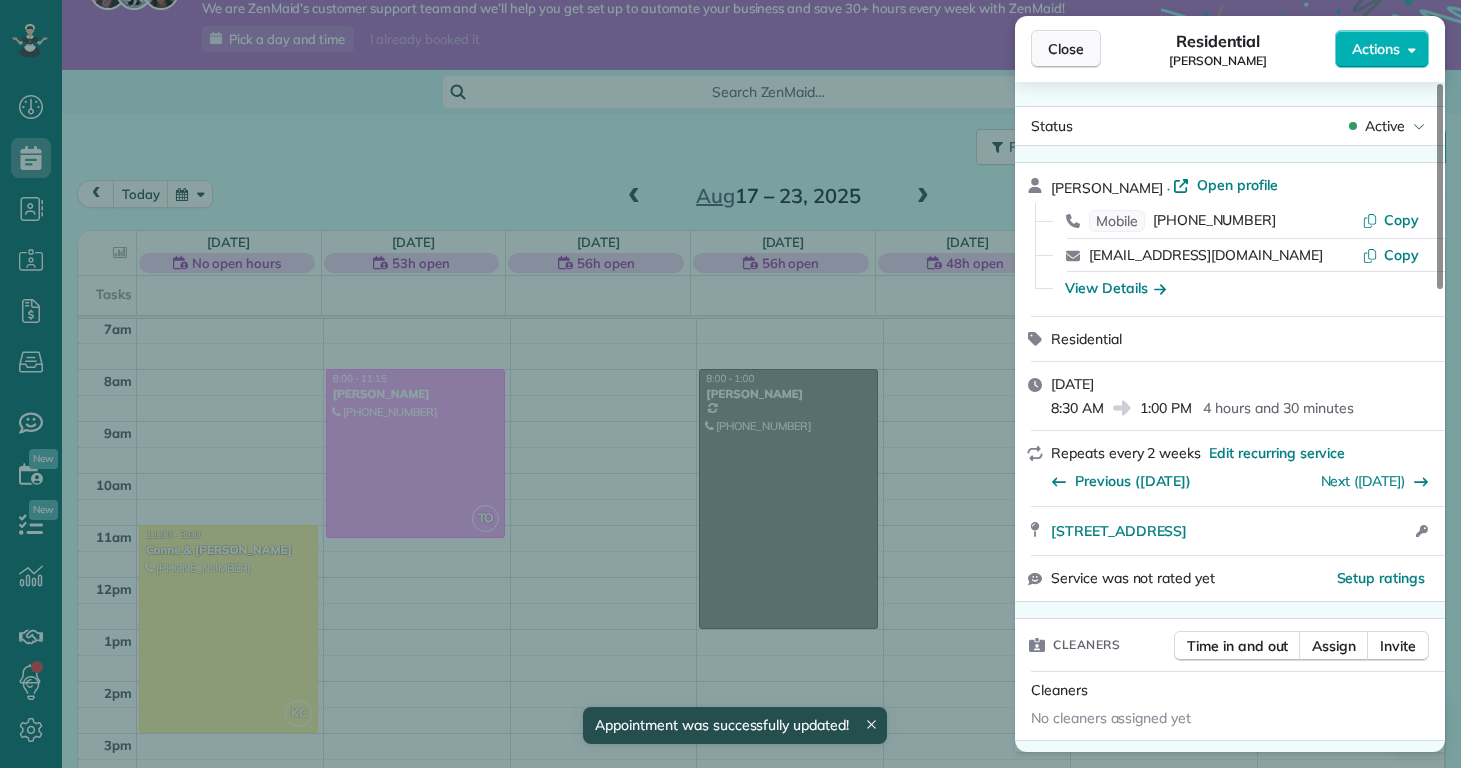 click on "Close" at bounding box center [1066, 49] 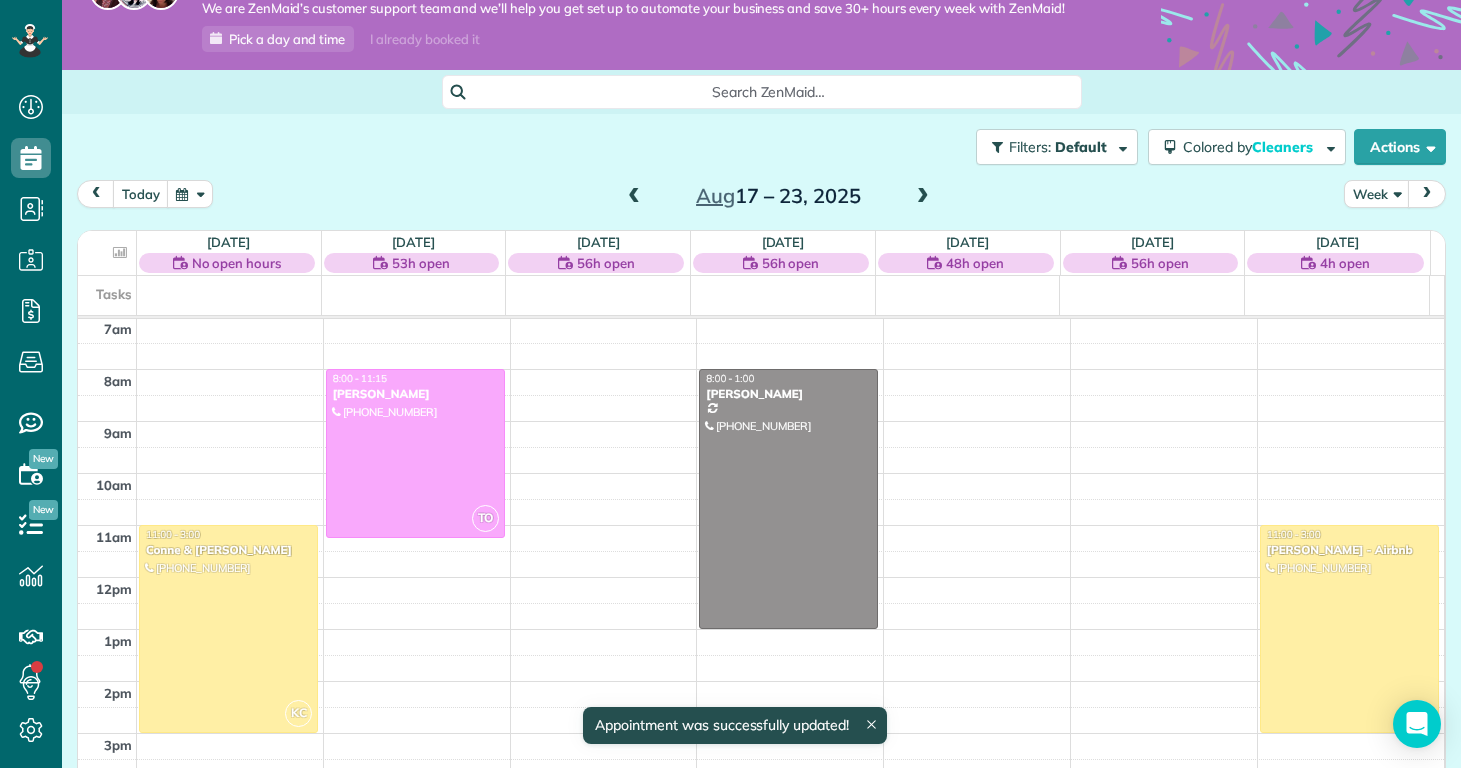 click at bounding box center (923, 197) 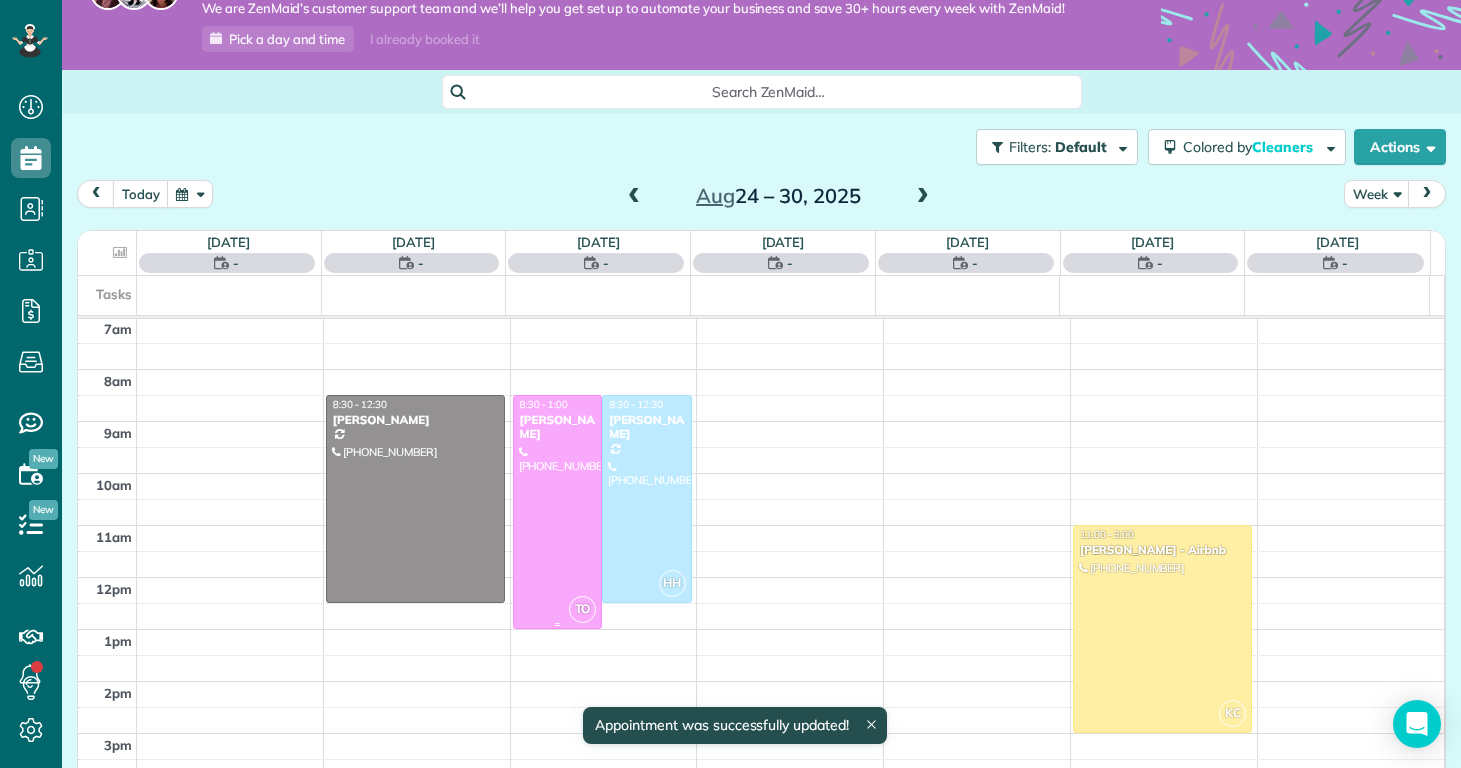 scroll, scrollTop: 365, scrollLeft: 0, axis: vertical 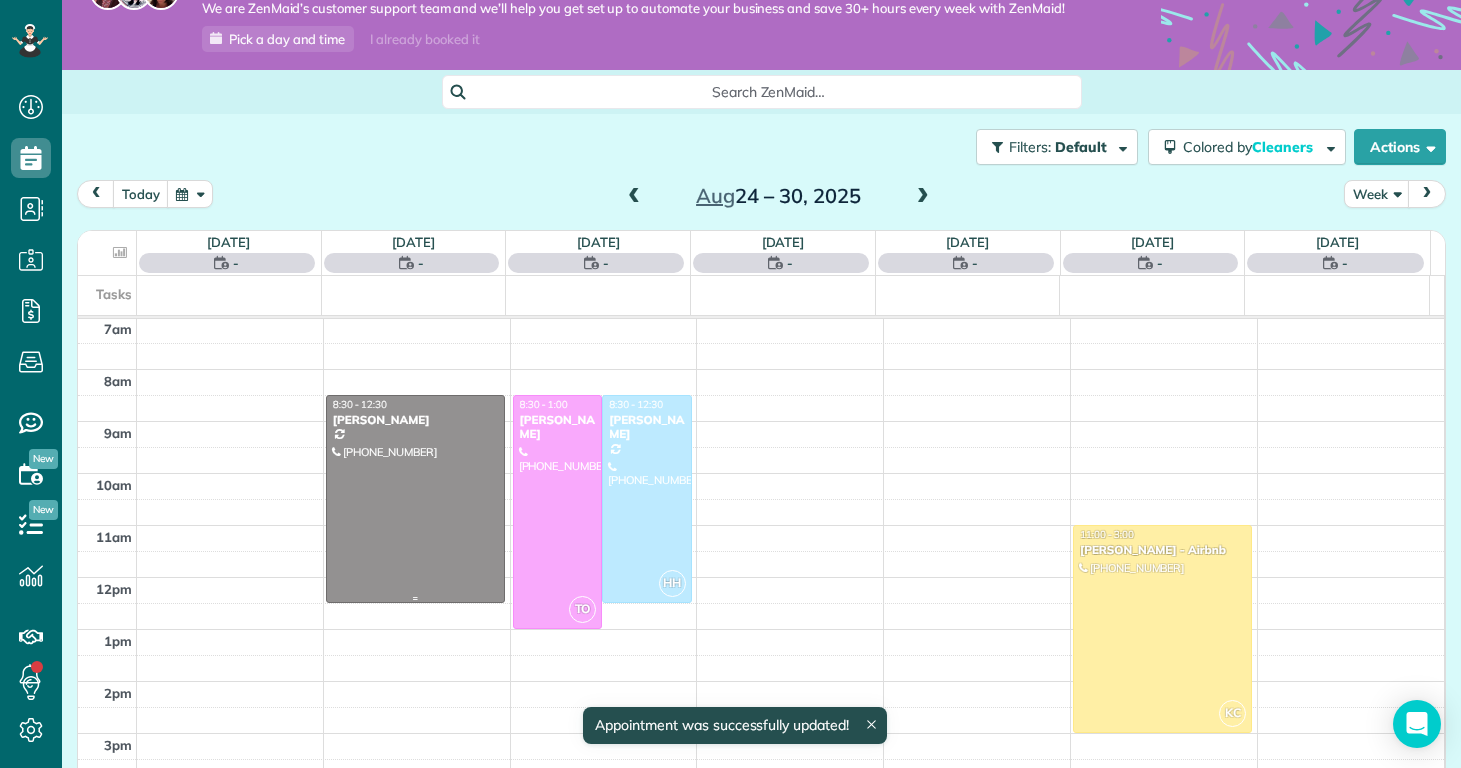 click at bounding box center (415, 499) 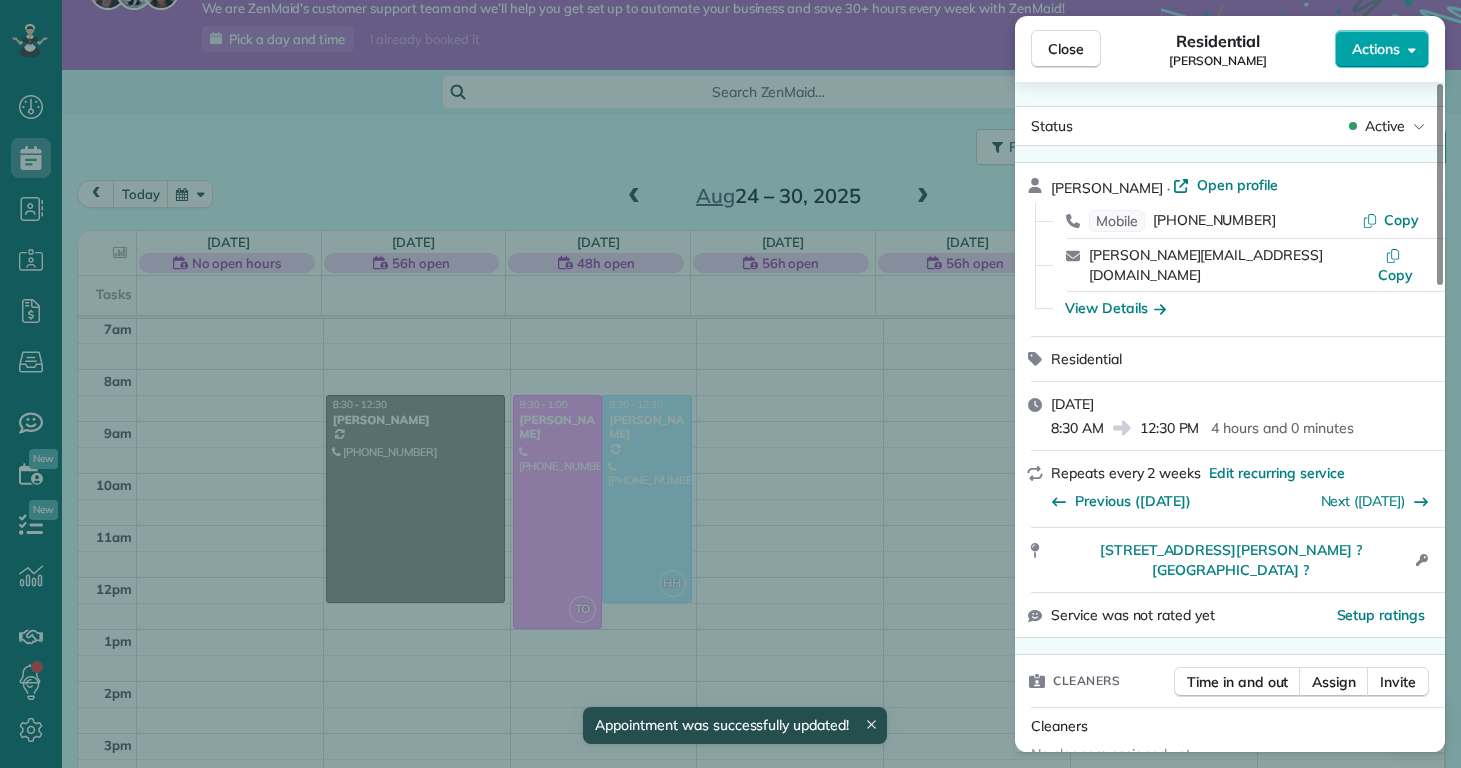 click on "Actions" at bounding box center [1376, 49] 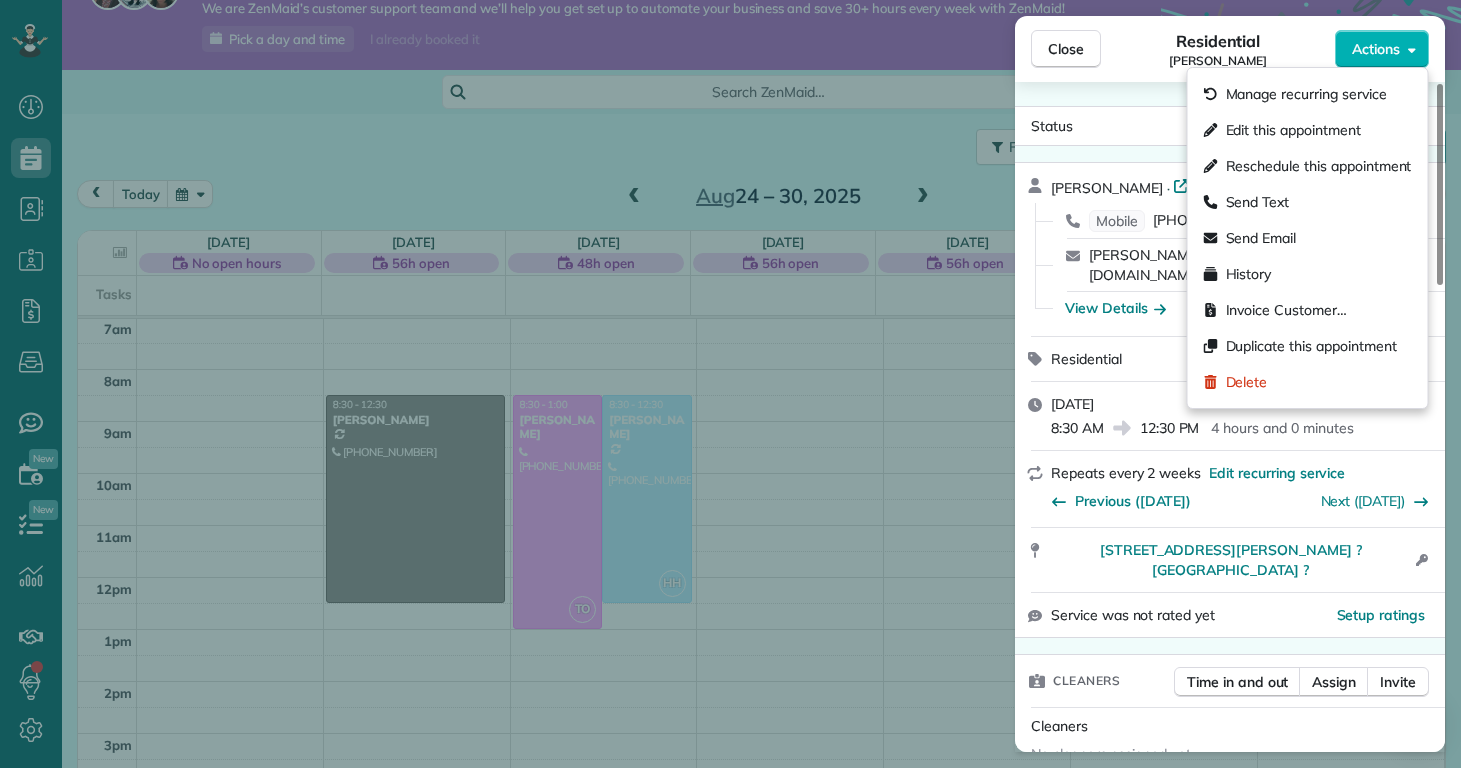 click on "Residential Kathleen Bengaly" at bounding box center (1218, 49) 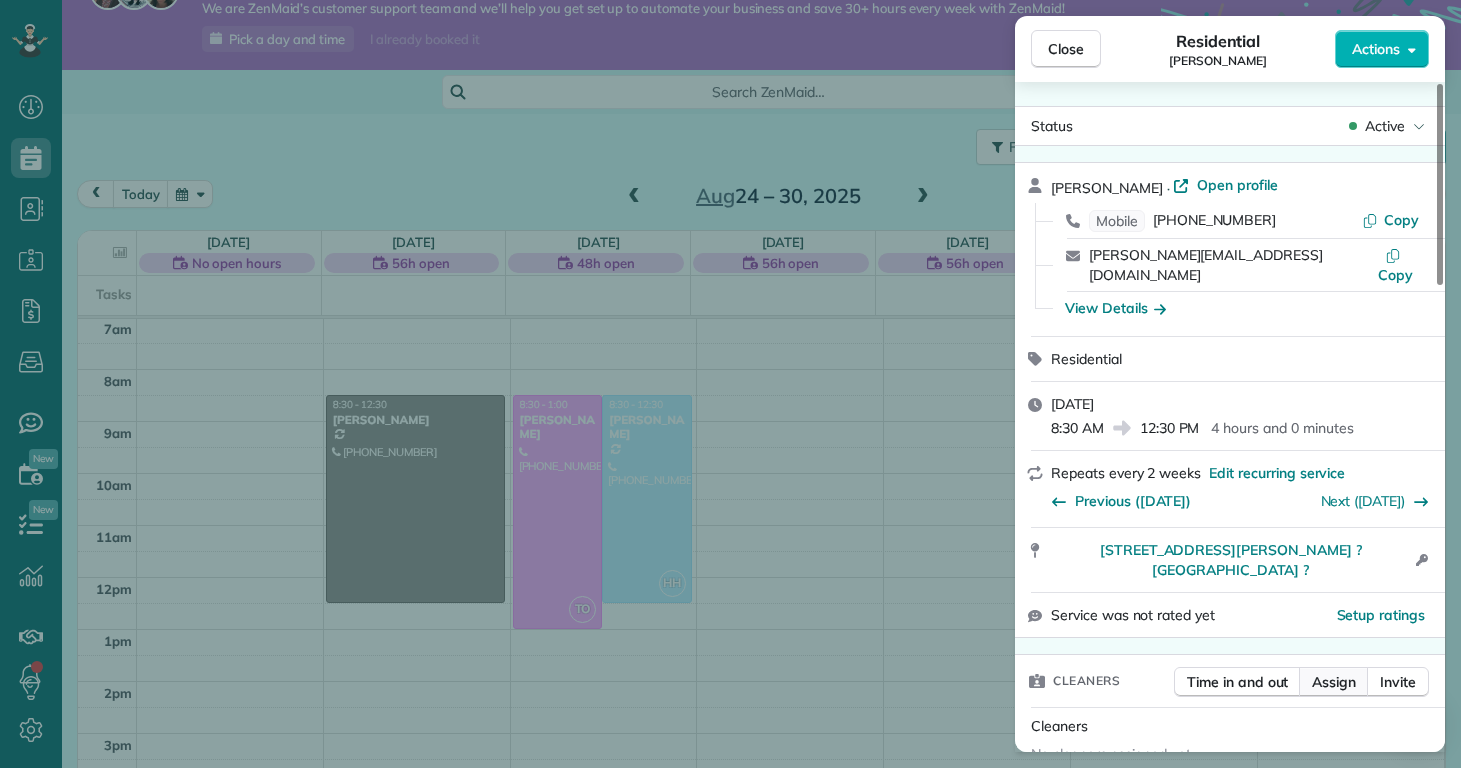 click on "Assign" at bounding box center [1334, 682] 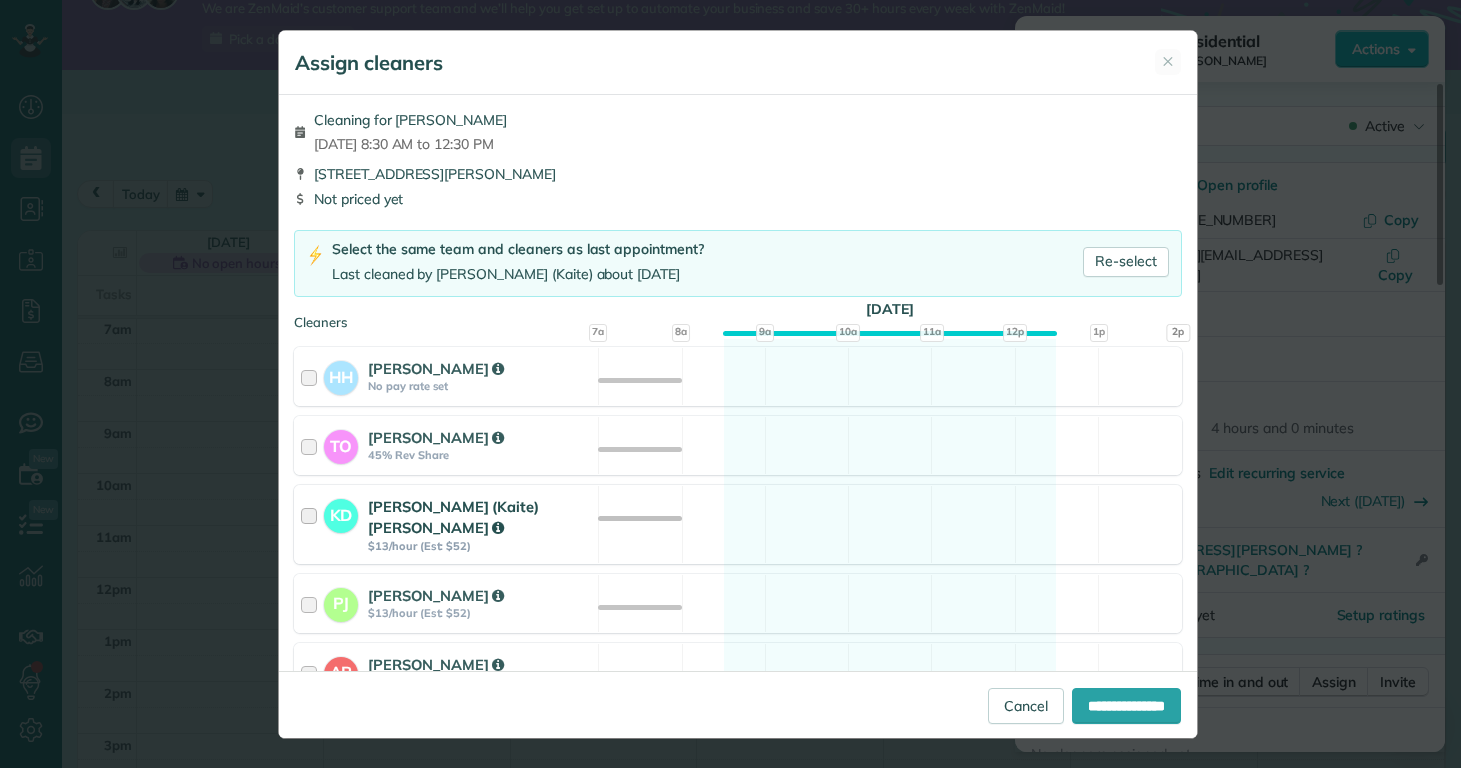 click on "Kaitlin (Kaite) Delorme" at bounding box center (453, 517) 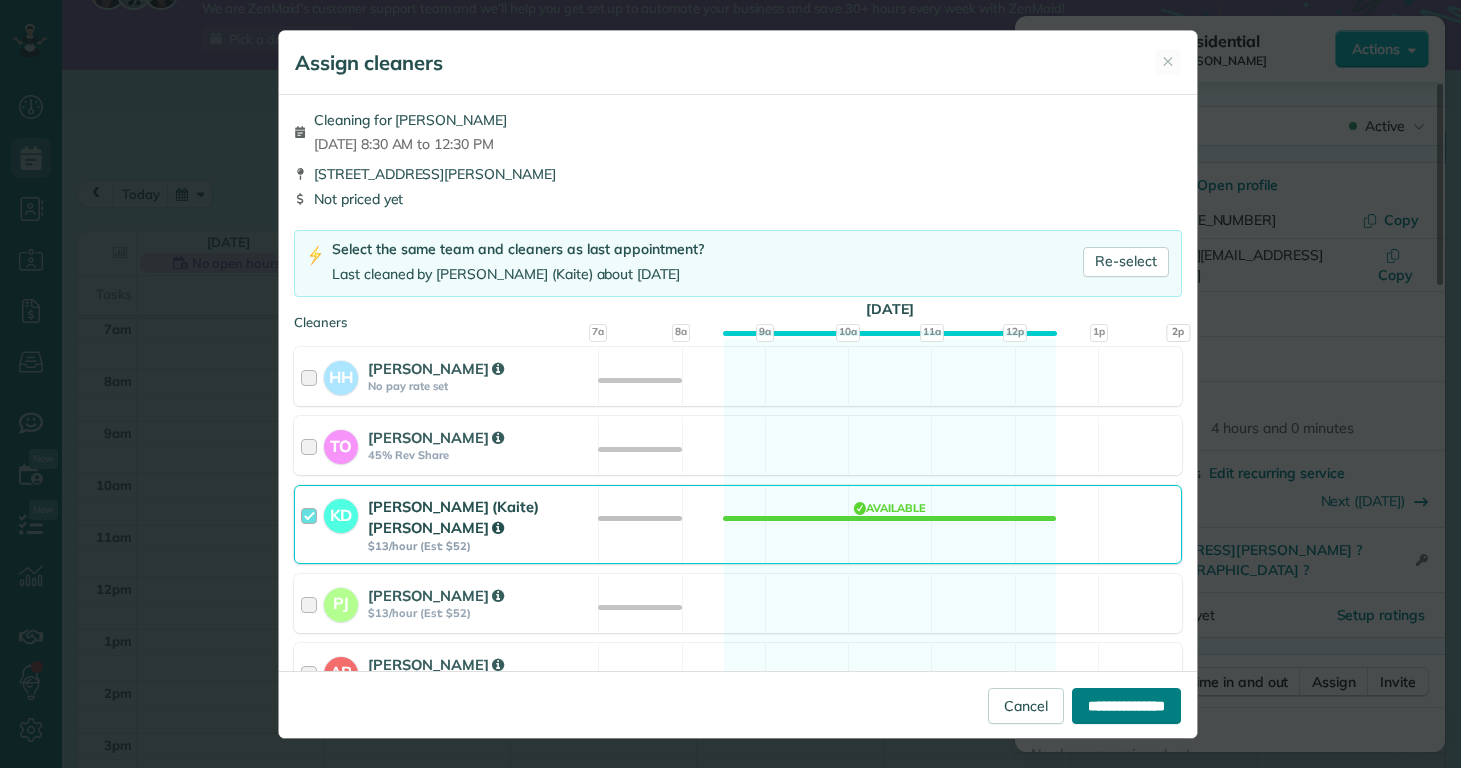 click on "**********" at bounding box center (1126, 706) 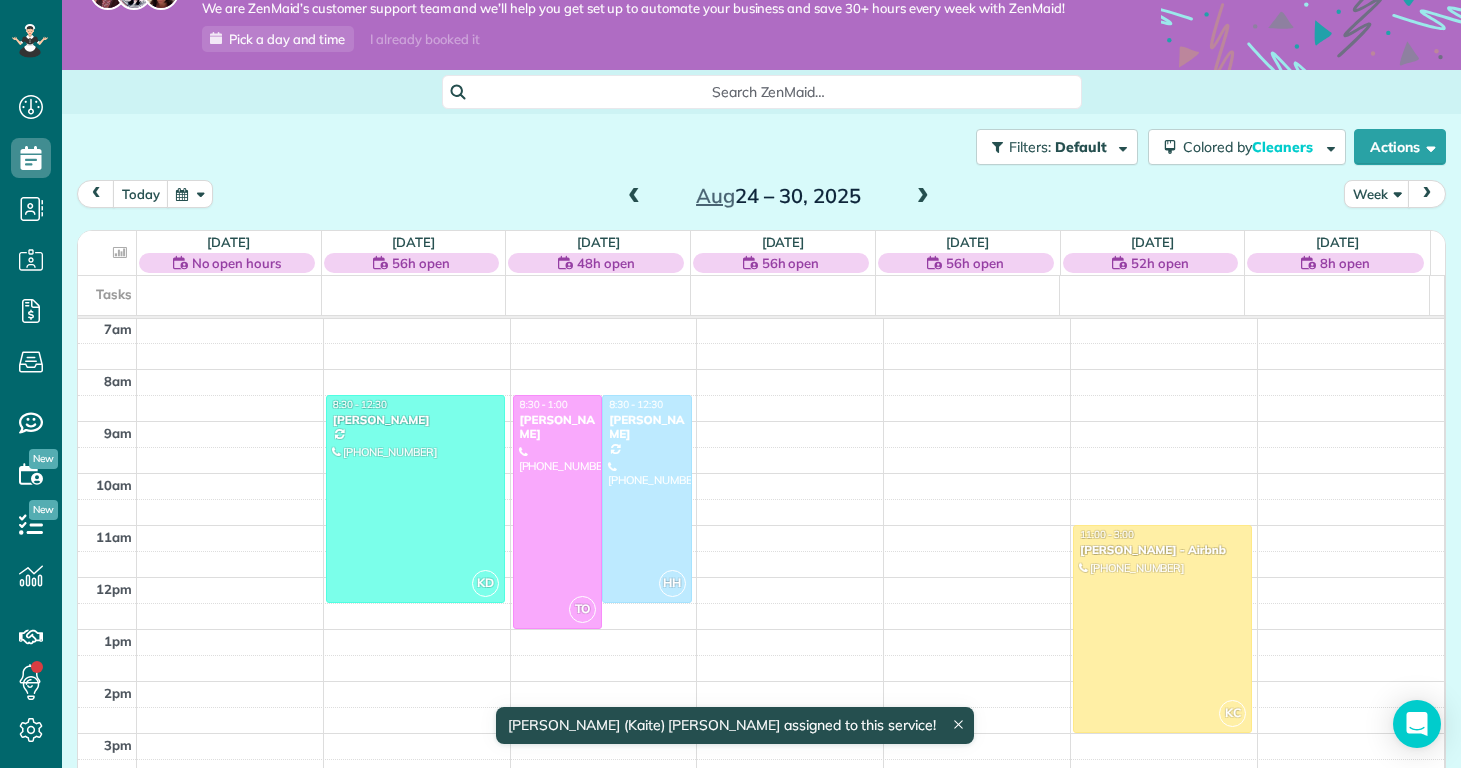 scroll, scrollTop: 365, scrollLeft: 0, axis: vertical 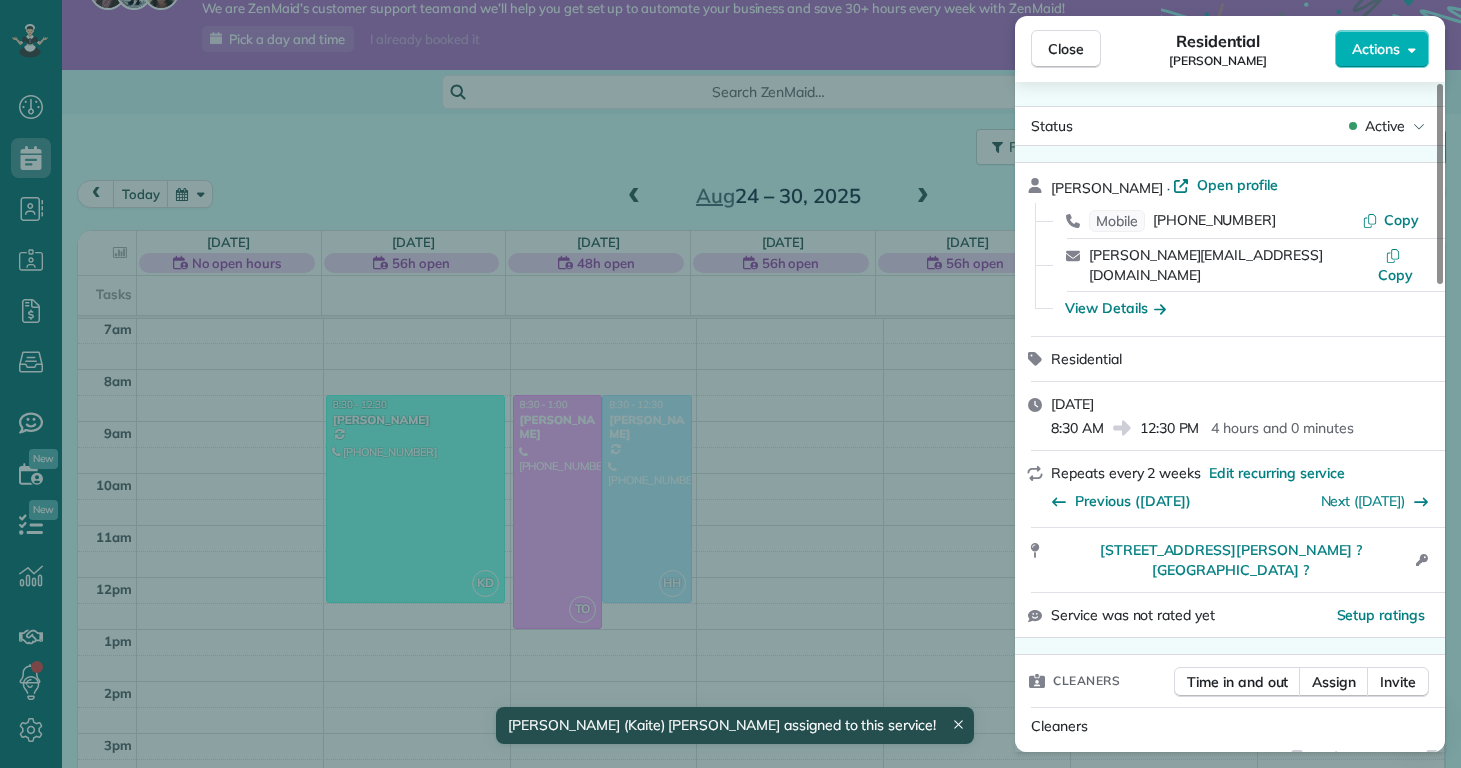 click on "Close Residential Kathleen Bengaly Actions Status Active Kathleen Bengaly · Open profile Mobile (520) 509-5735 Copy kathy_bengaly@hotmail.com Copy View Details Residential Monday, August 25, 2025 8:30 AM 12:30 PM 4 hours and 0 minutes Repeats every 2 weeks Edit recurring service Previous (Aug 11) Next (Sep 08) 4662 Butler Drive South Midwaypark ? NC ? Open access information Service was not rated yet Setup ratings Cleaners Time in and out Assign Invite Cleaners Kaitlin (Kaite)   Delorme 8:30 AM 12:30 PM Checklist Try Now Keep this appointment up to your standards. Stay on top of every detail, keep your cleaners organised, and your client happy. Assign a checklist Watch a 5 min demo Billing Billing actions Price $0.00 Overcharge $0.00 Discount $0.00 Coupon discount - Primary tax - Secondary tax - Total appointment price $0.00 Tips collected New feature! $0.00 Mark as paid Total including tip $0.00 Get paid online in no-time! Send an invoice and reward your cleaners with tips Charge customer credit card - -" at bounding box center [730, 384] 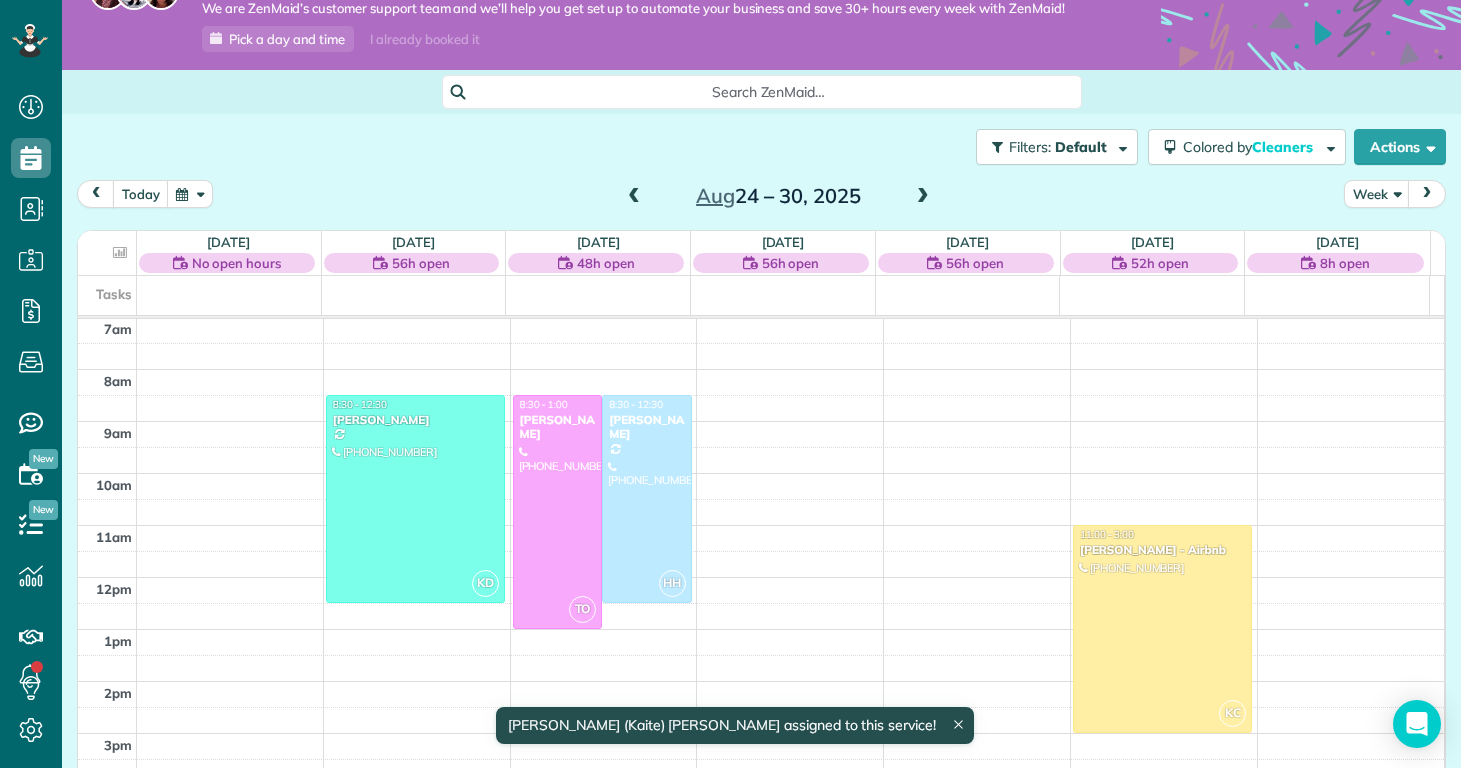 click at bounding box center [923, 197] 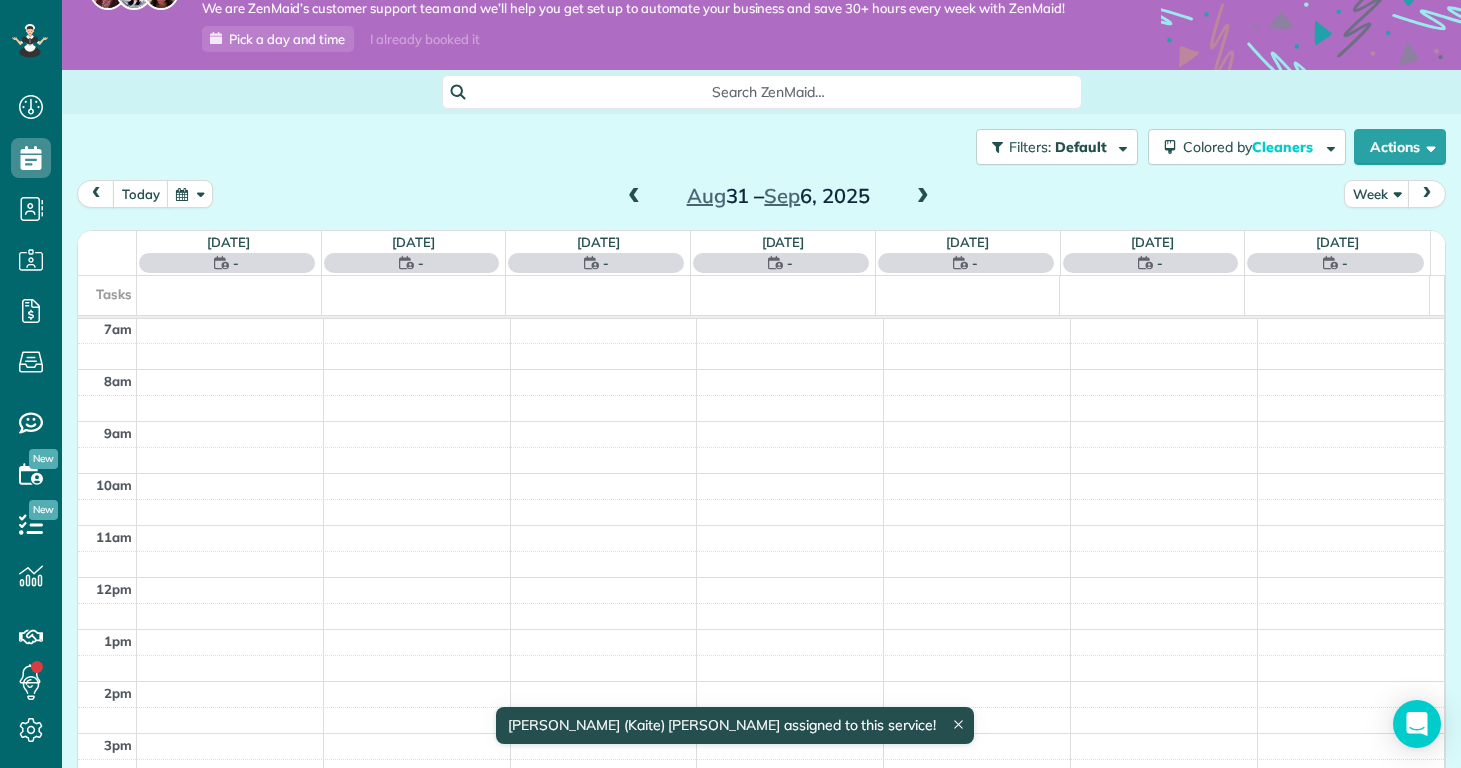 scroll, scrollTop: 365, scrollLeft: 0, axis: vertical 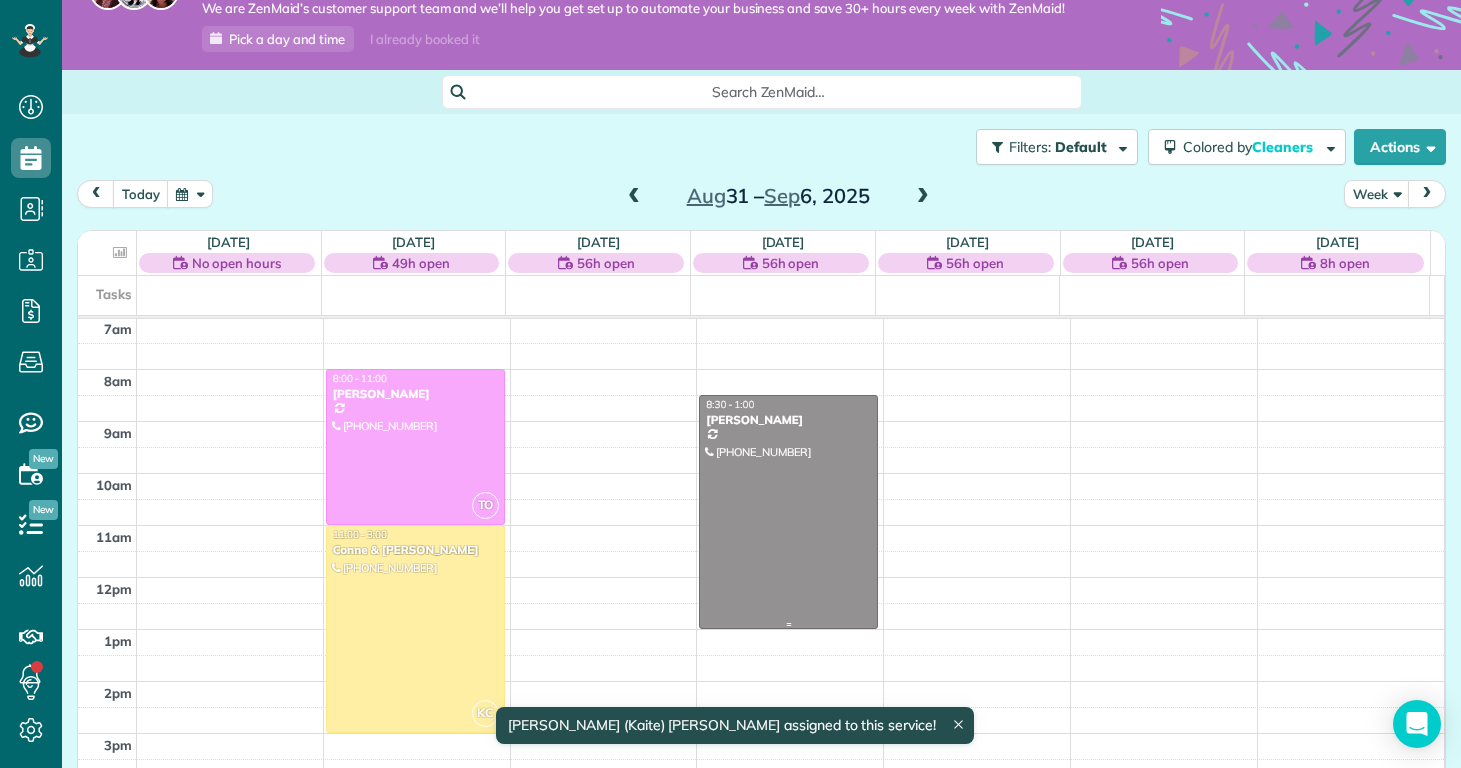 click at bounding box center [788, 512] 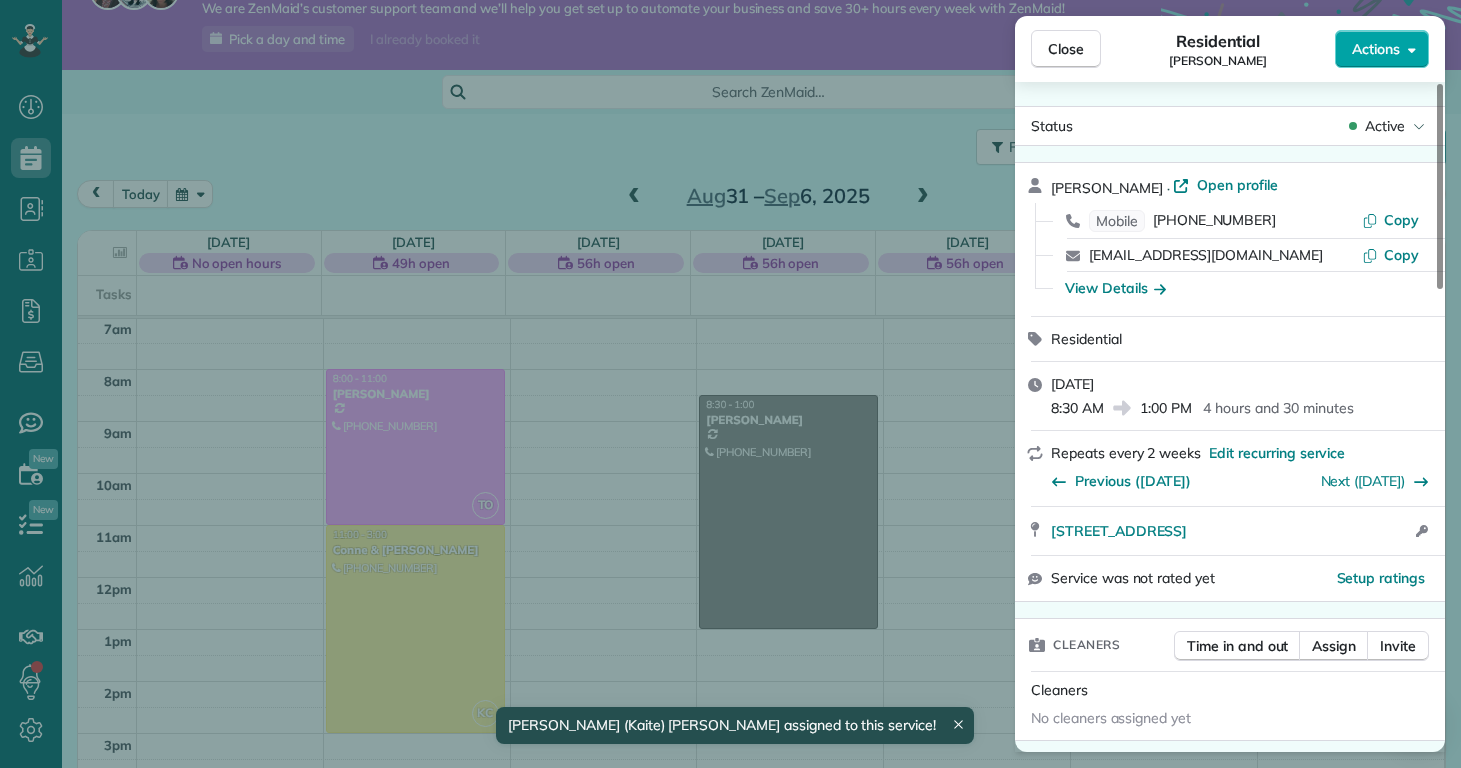 click on "Actions" at bounding box center [1382, 49] 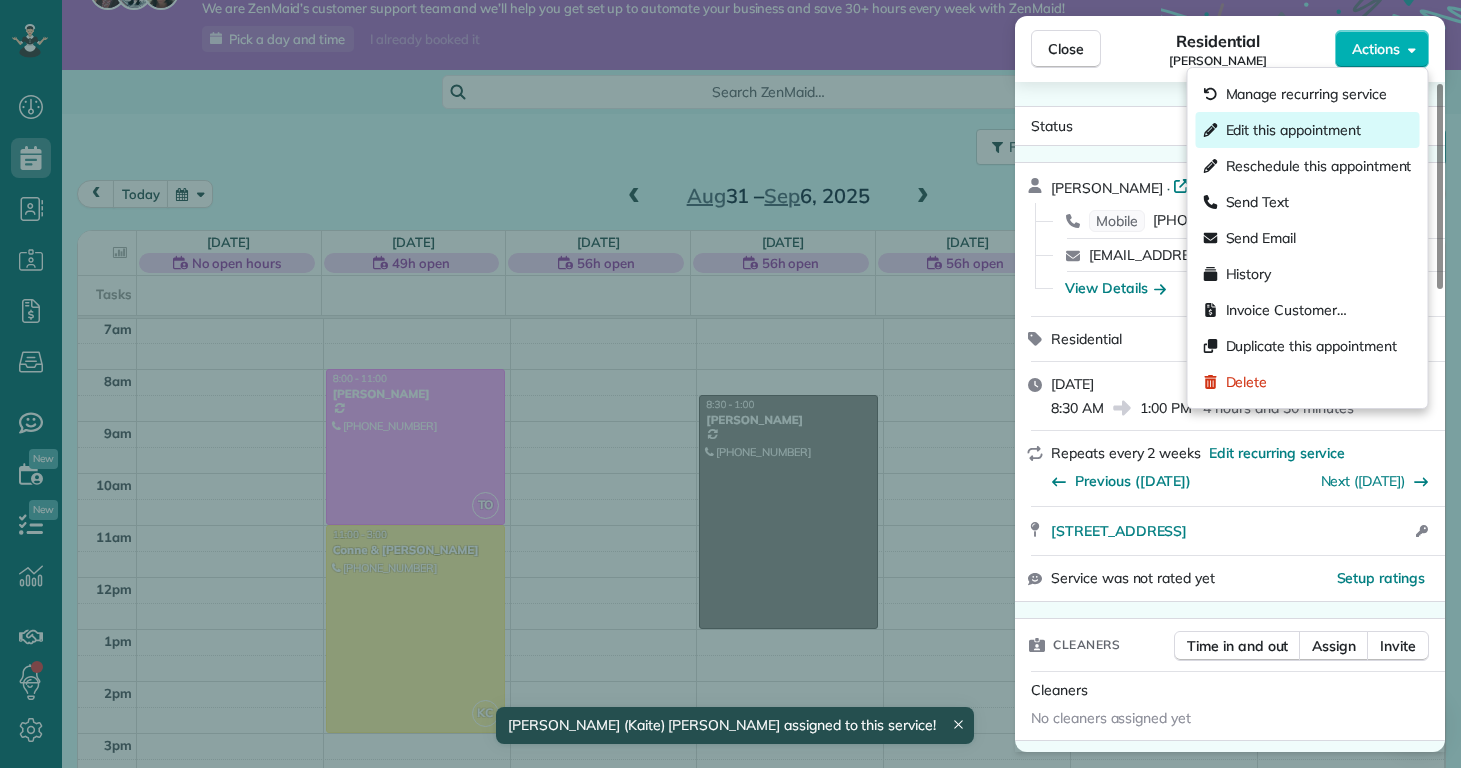 click on "Edit this appointment" at bounding box center [1293, 130] 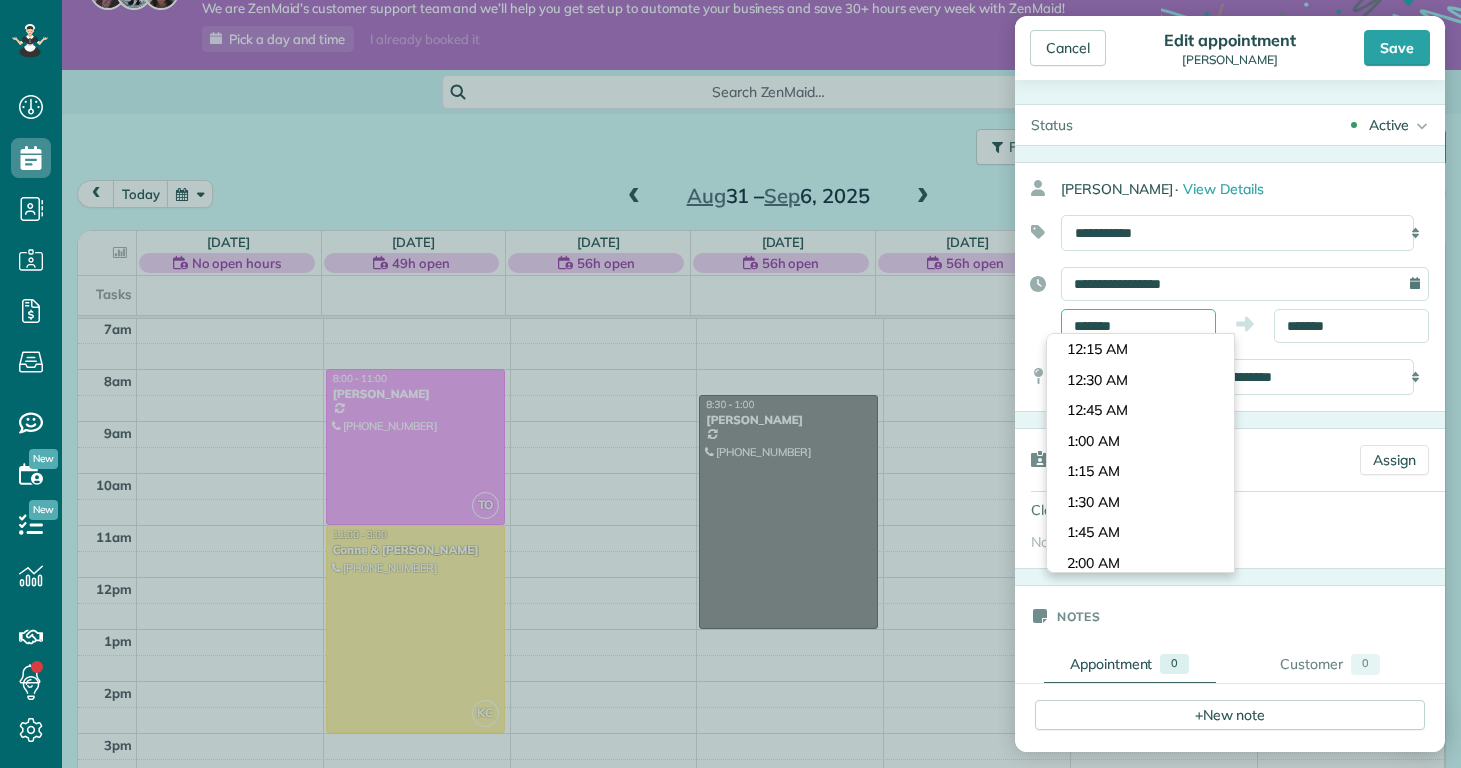 click on "*******" at bounding box center [1138, 326] 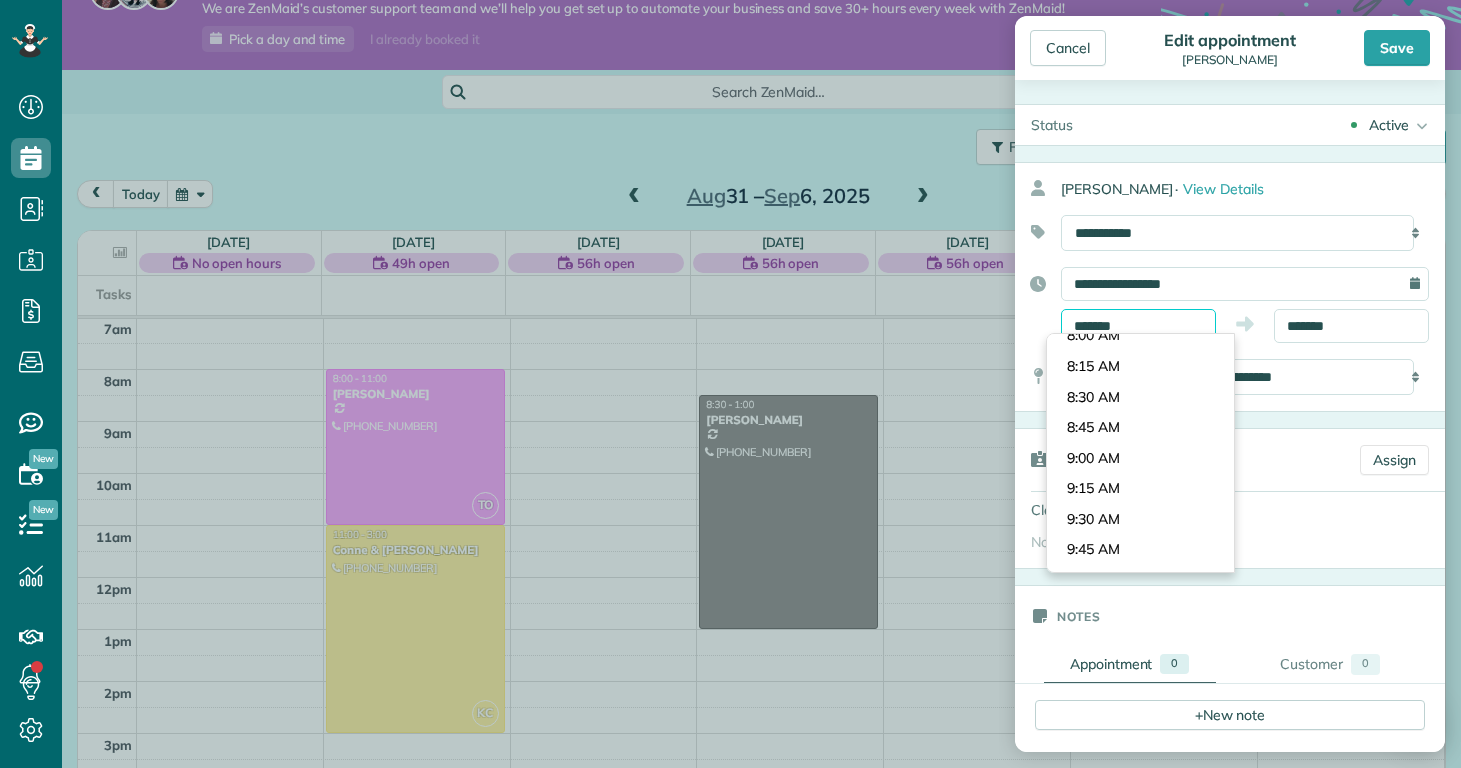 click on "*******" at bounding box center (1138, 326) 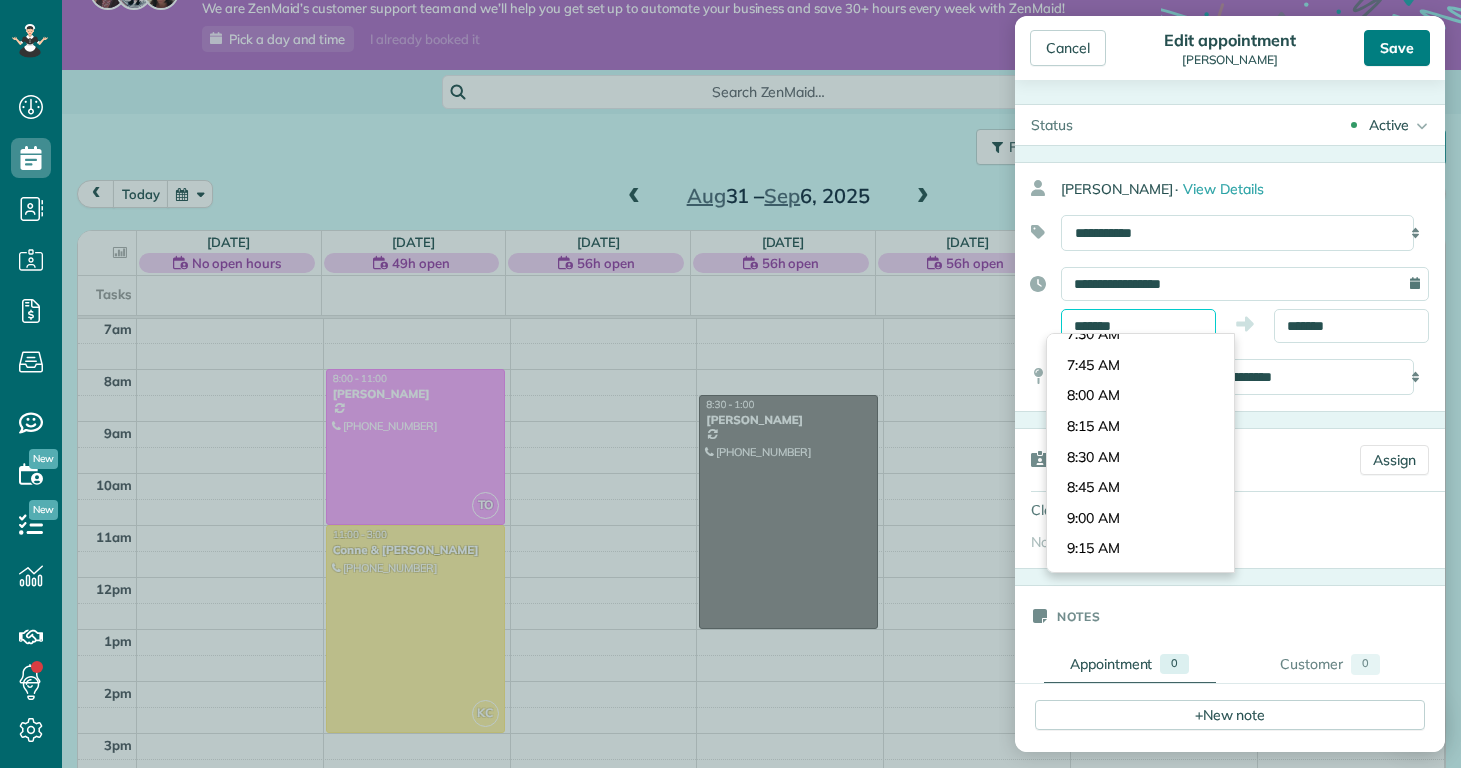 type on "*******" 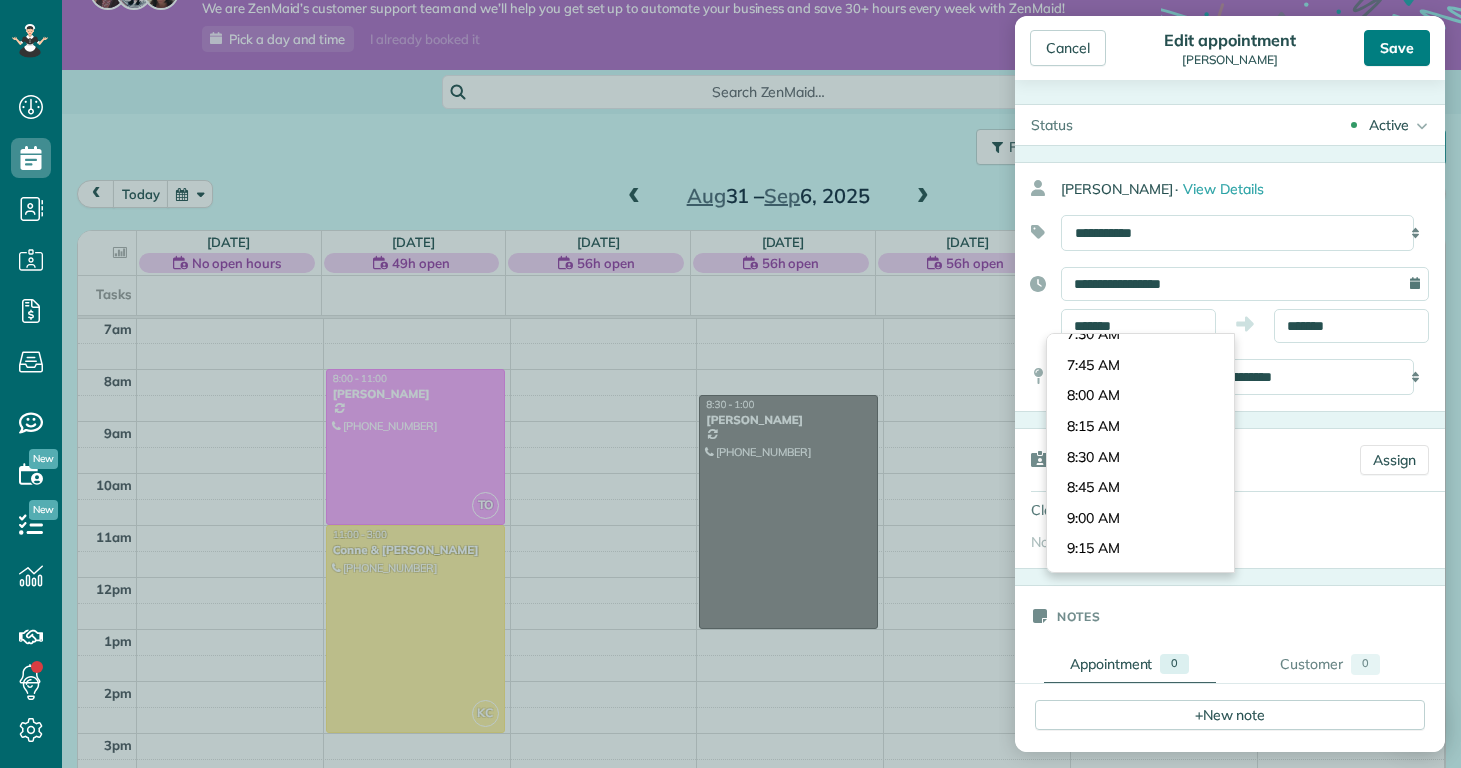 click on "Save" at bounding box center (1397, 48) 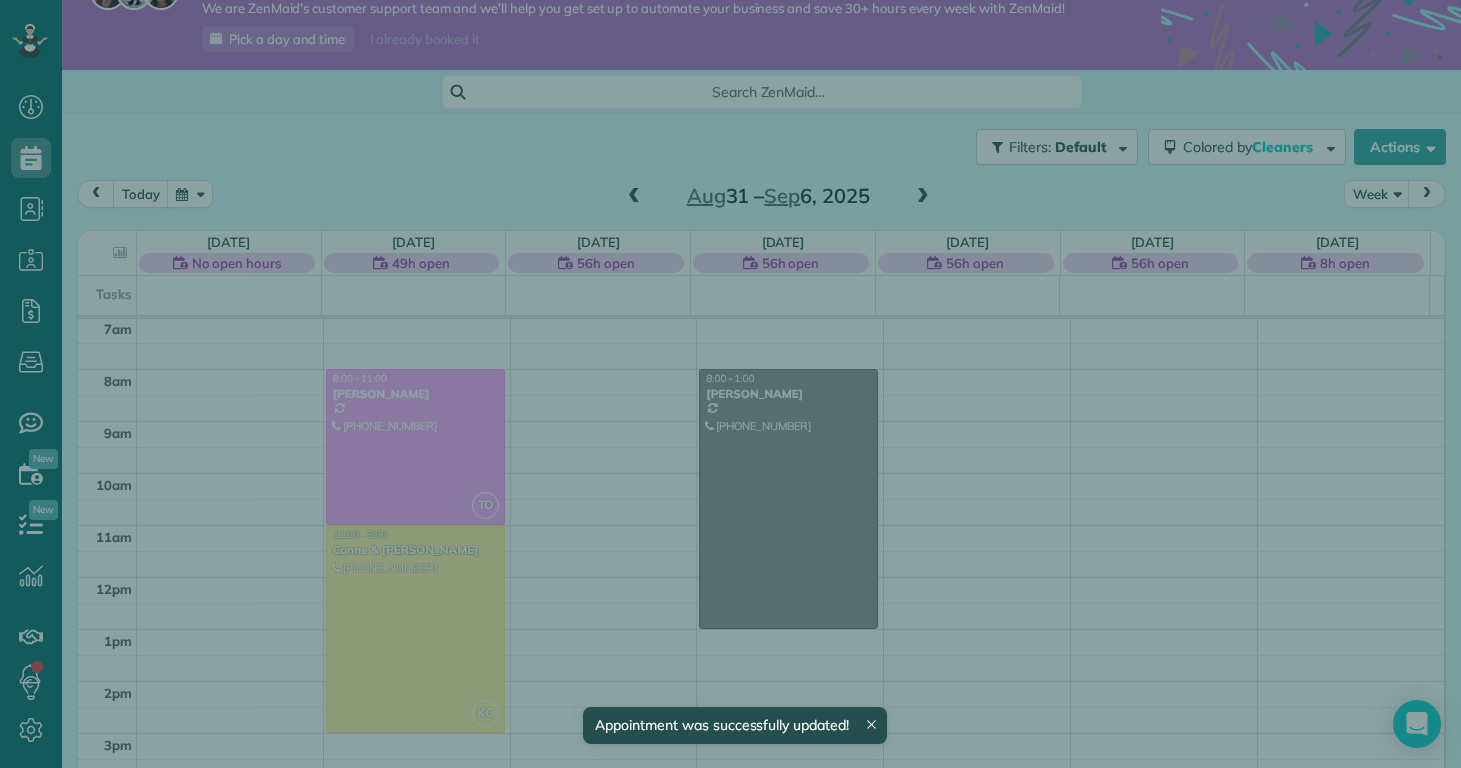 scroll, scrollTop: 365, scrollLeft: 0, axis: vertical 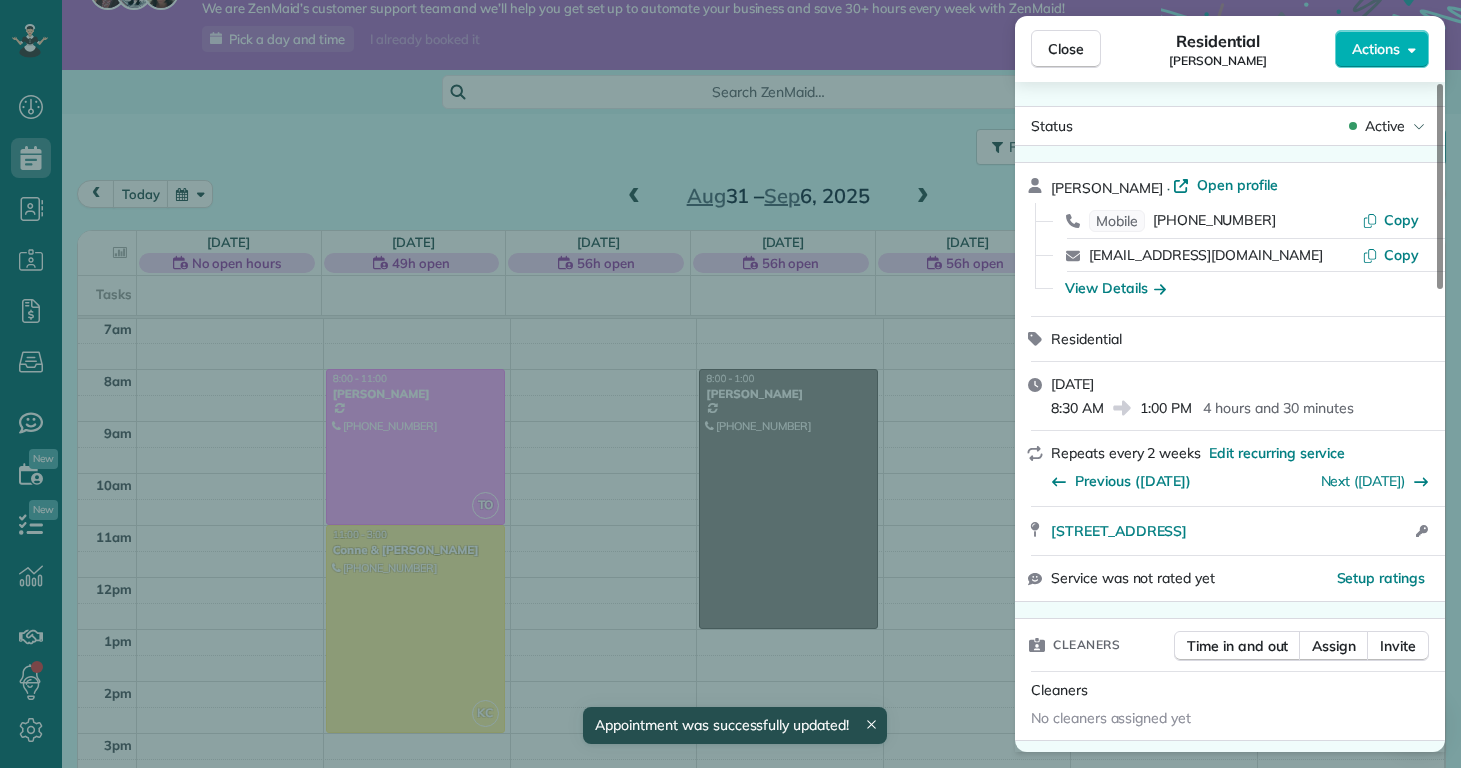 click on "Close Residential Deanna Marcantonio Actions Status Active Deanna Marcantonio · Open profile Mobile (914) 469-2107 Copy mpmarcantonio@gmail.com Copy View Details Residential Wednesday, September 03, 2025 8:30 AM 1:00 PM 4 hours and 30 minutes Repeats every 2 weeks Edit recurring service Previous (Aug 20) Next (Sep 17) 6815 Baltimore Rd Jacksonville NC 28543 Open access information Service was not rated yet Setup ratings Cleaners Time in and out Assign Invite Cleaners No cleaners assigned yet Checklist Try Now Standard Clean Checklist   ⋅  v1 includes 10 items Details Unassign Billing Billing actions Price $0.00 Overcharge $0.00 Discount $0.00 Coupon discount - Primary tax - Secondary tax - Total appointment price $0.00 Tips collected New feature! $0.00 Mark as paid Total including tip $0.00 Get paid online in no-time! Send an invoice and reward your cleaners with tips Charge customer credit card Appointment custom fields Reason for Skip - Hidden from cleaners Pay Method - Hidden from cleaners Work items" at bounding box center [730, 384] 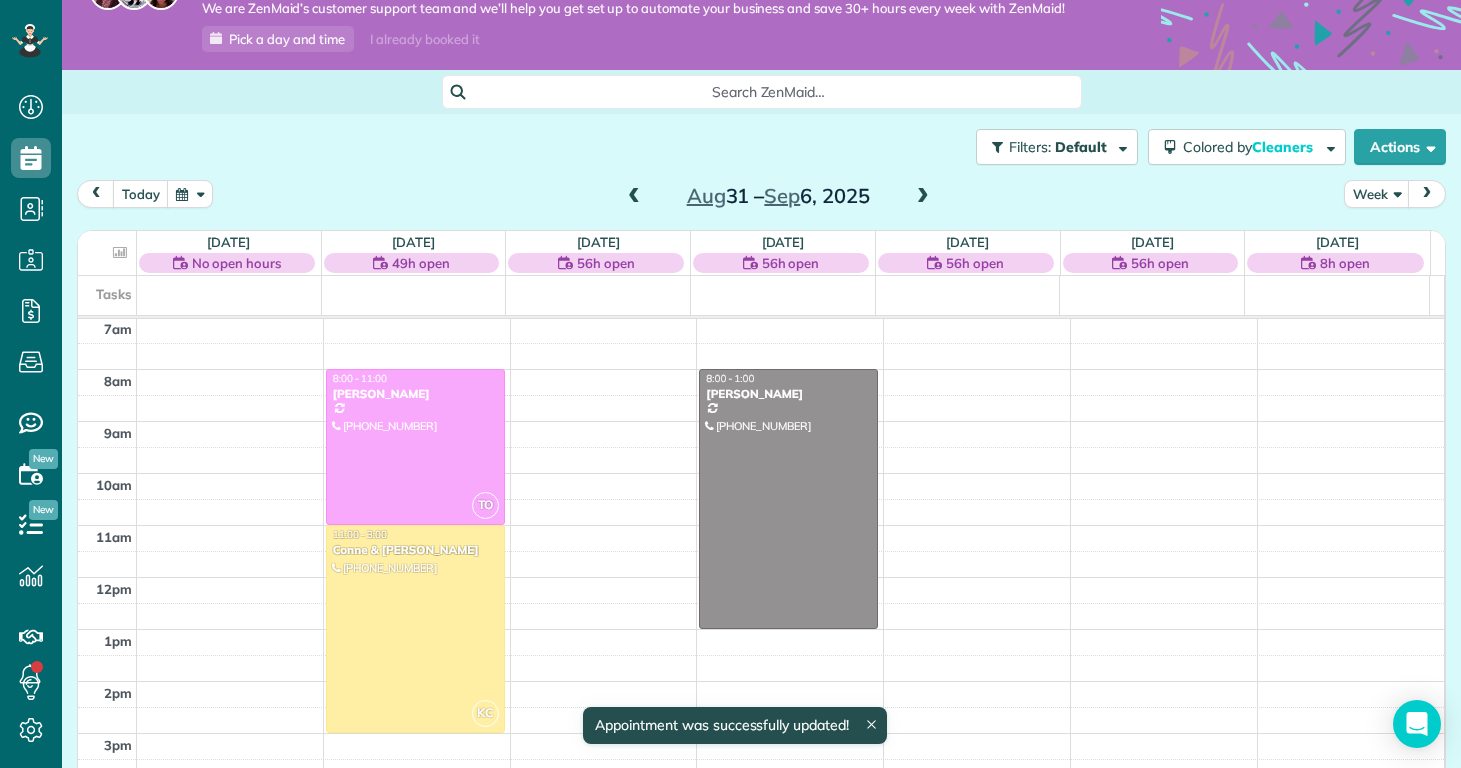 click at bounding box center [923, 197] 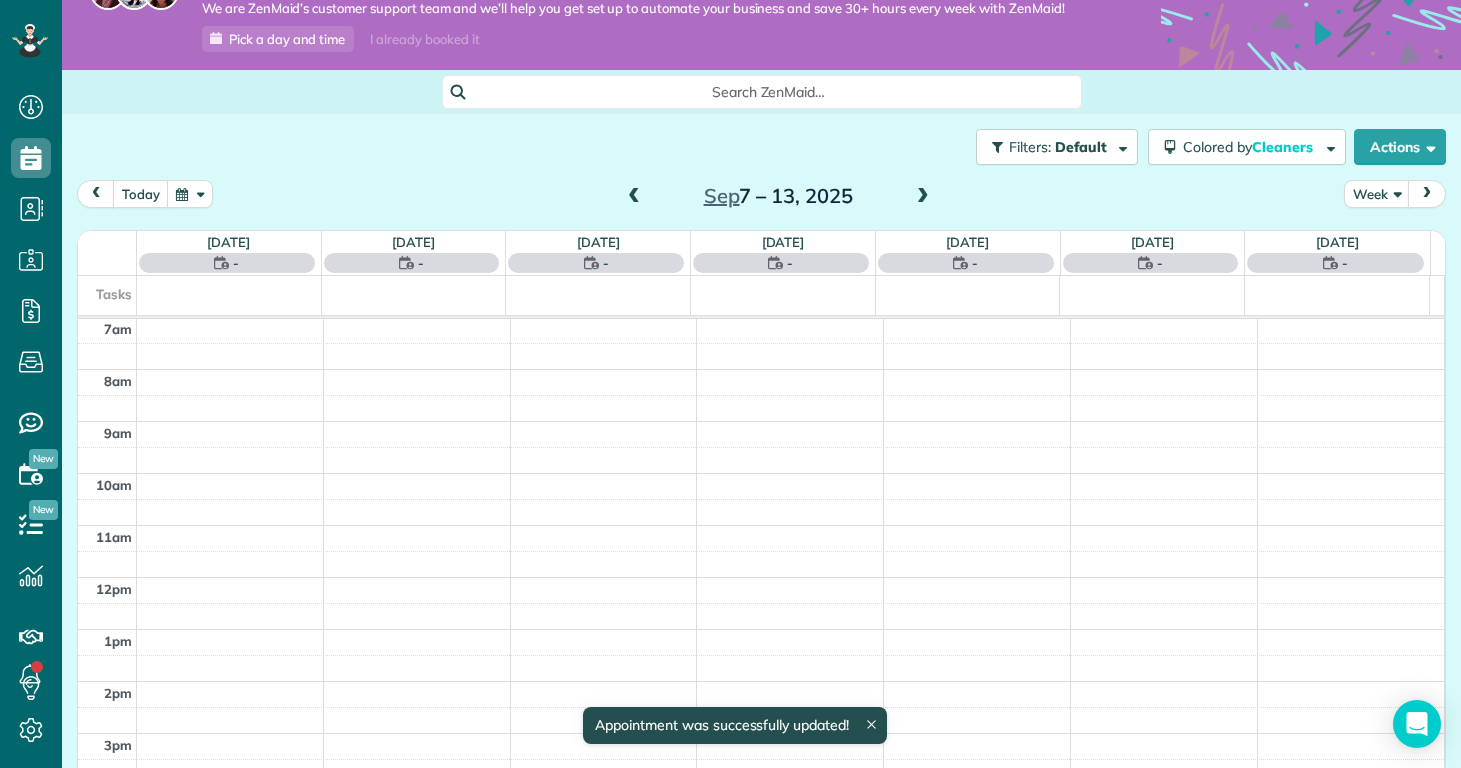 scroll, scrollTop: 365, scrollLeft: 0, axis: vertical 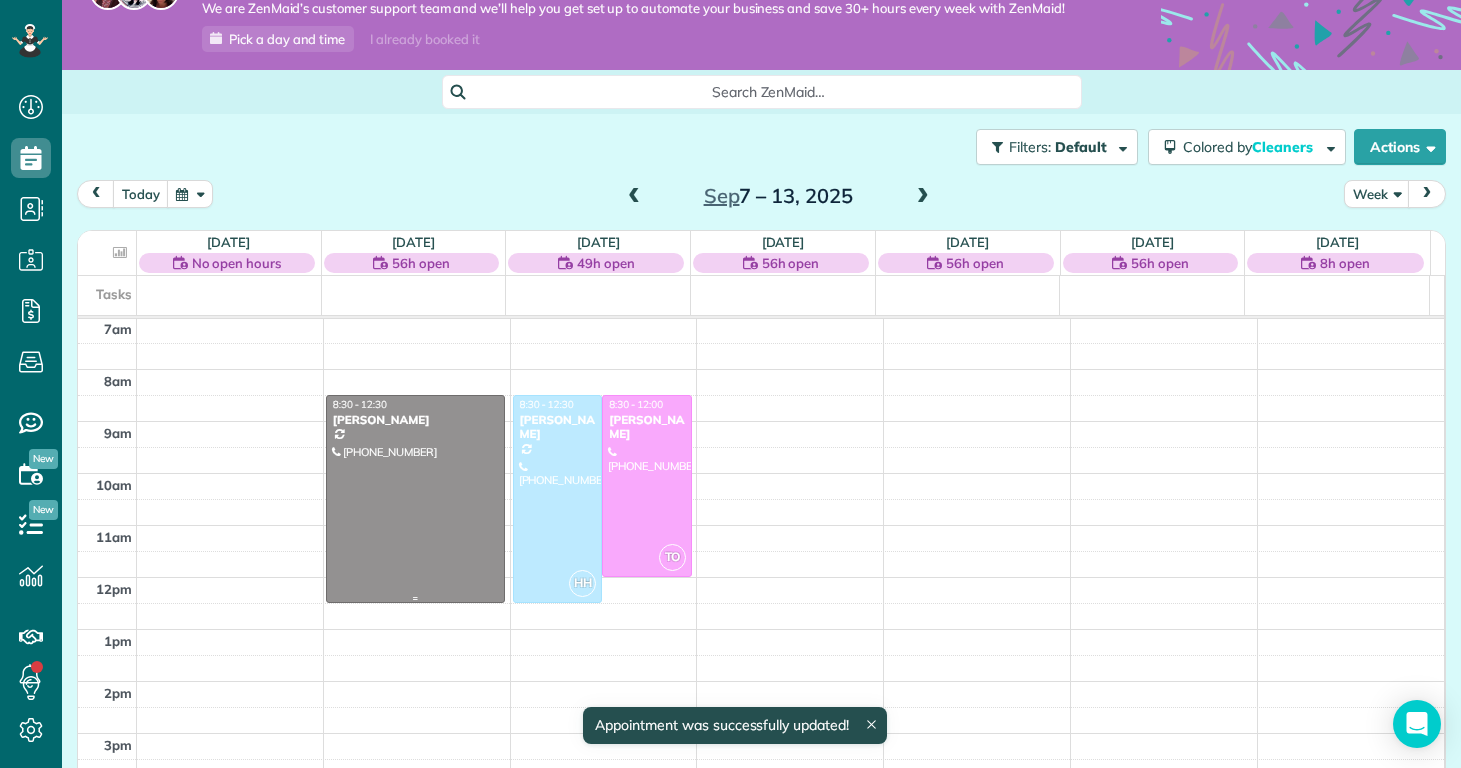 click at bounding box center (415, 499) 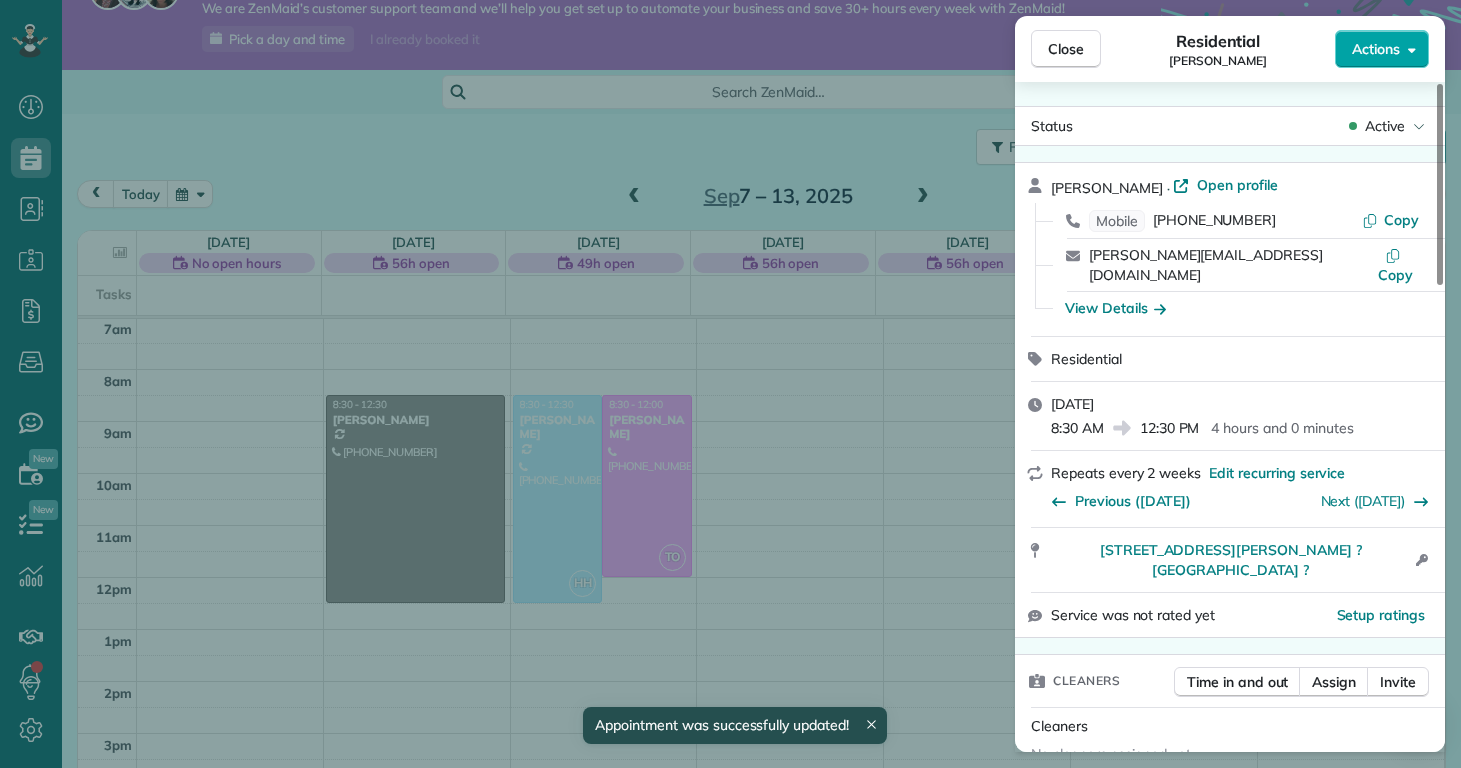 click on "Actions" at bounding box center (1376, 49) 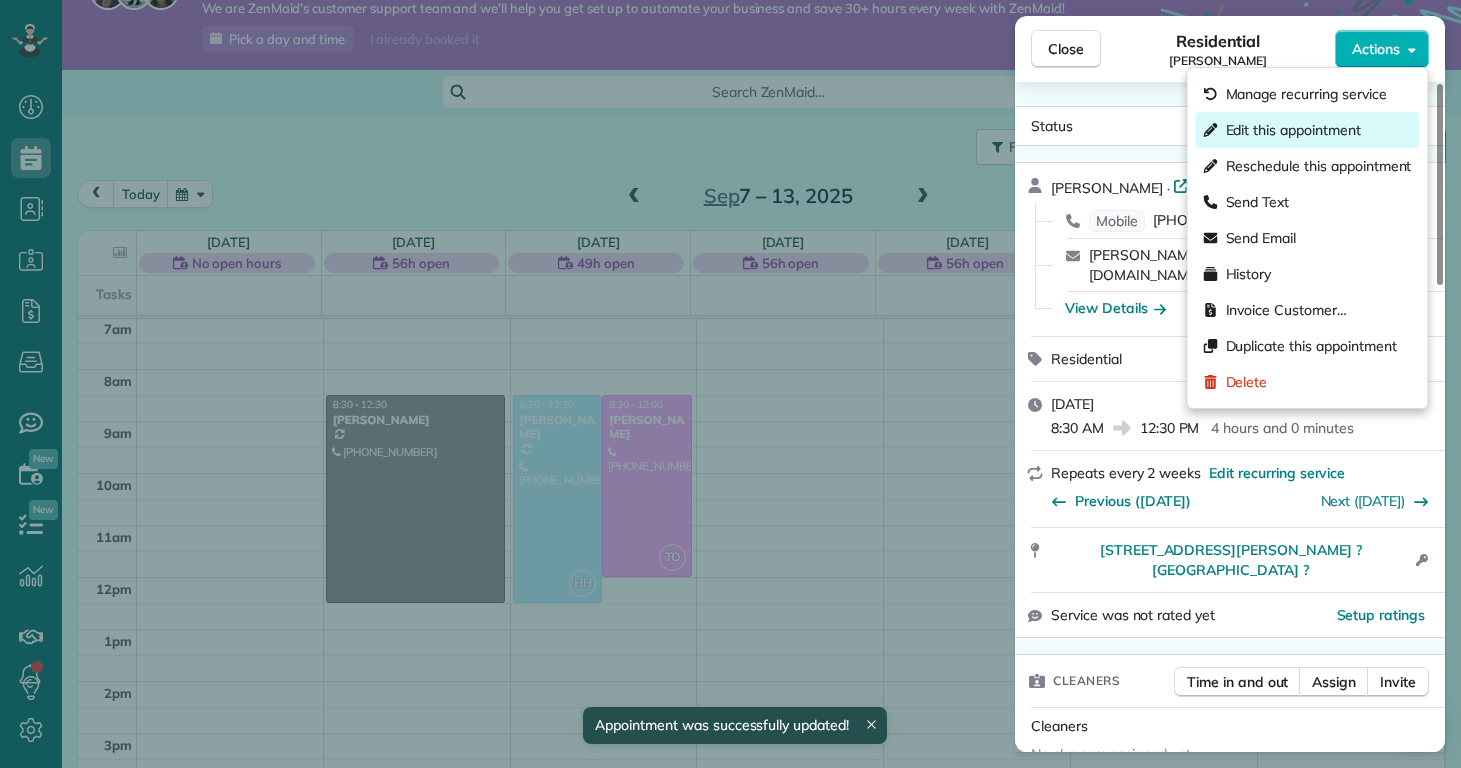 click on "Edit this appointment" at bounding box center (1293, 130) 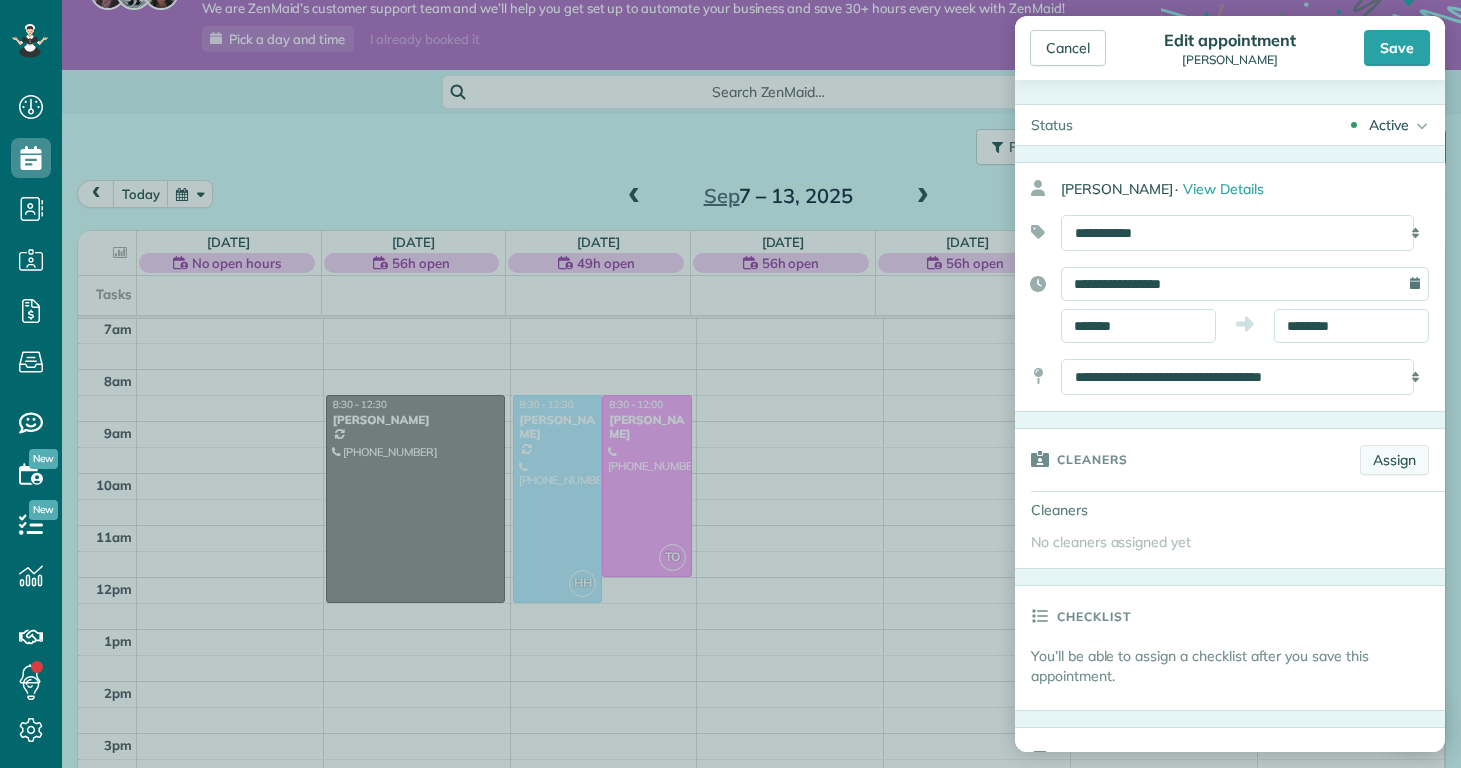 click on "Assign" at bounding box center (1394, 460) 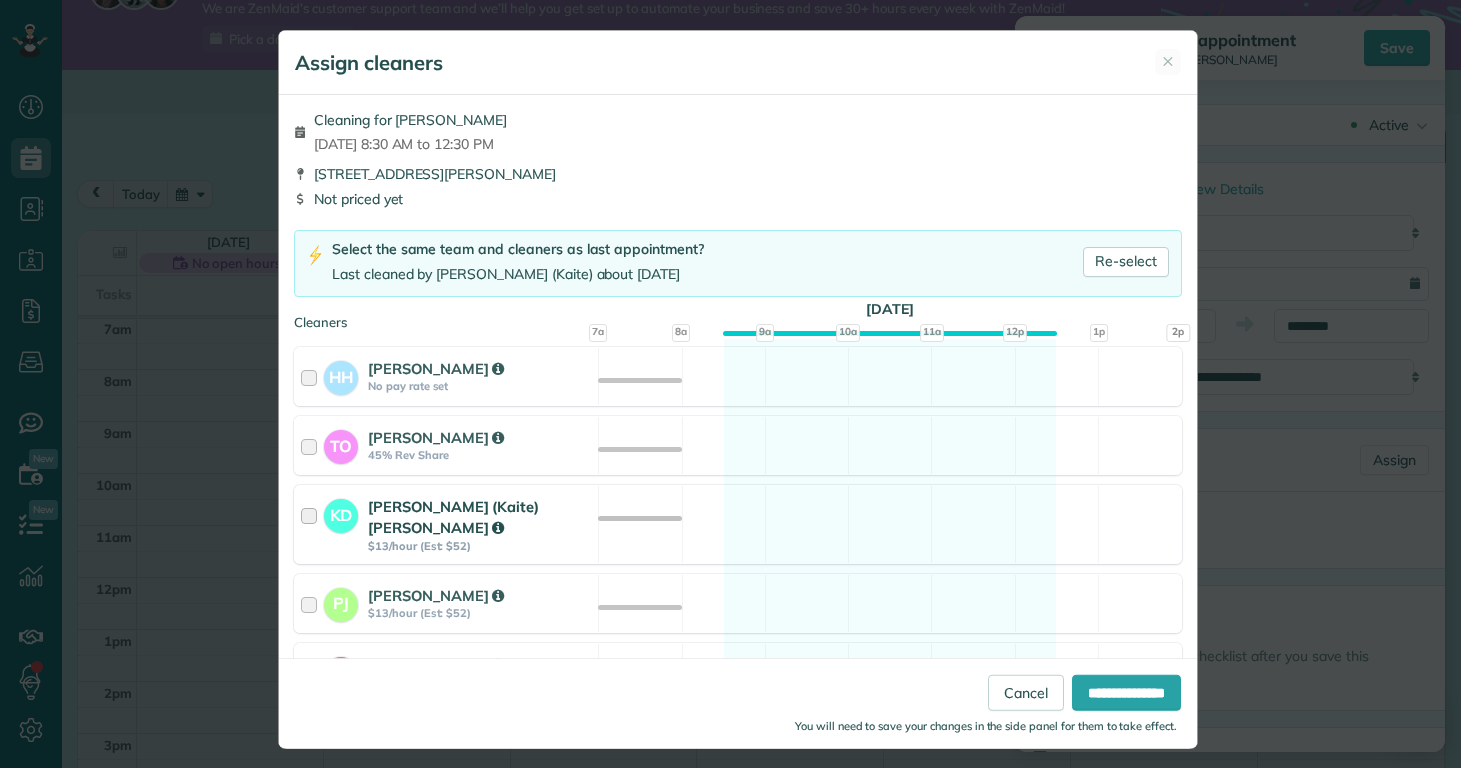 click on "Kaitlin (Kaite) Delorme" at bounding box center [453, 517] 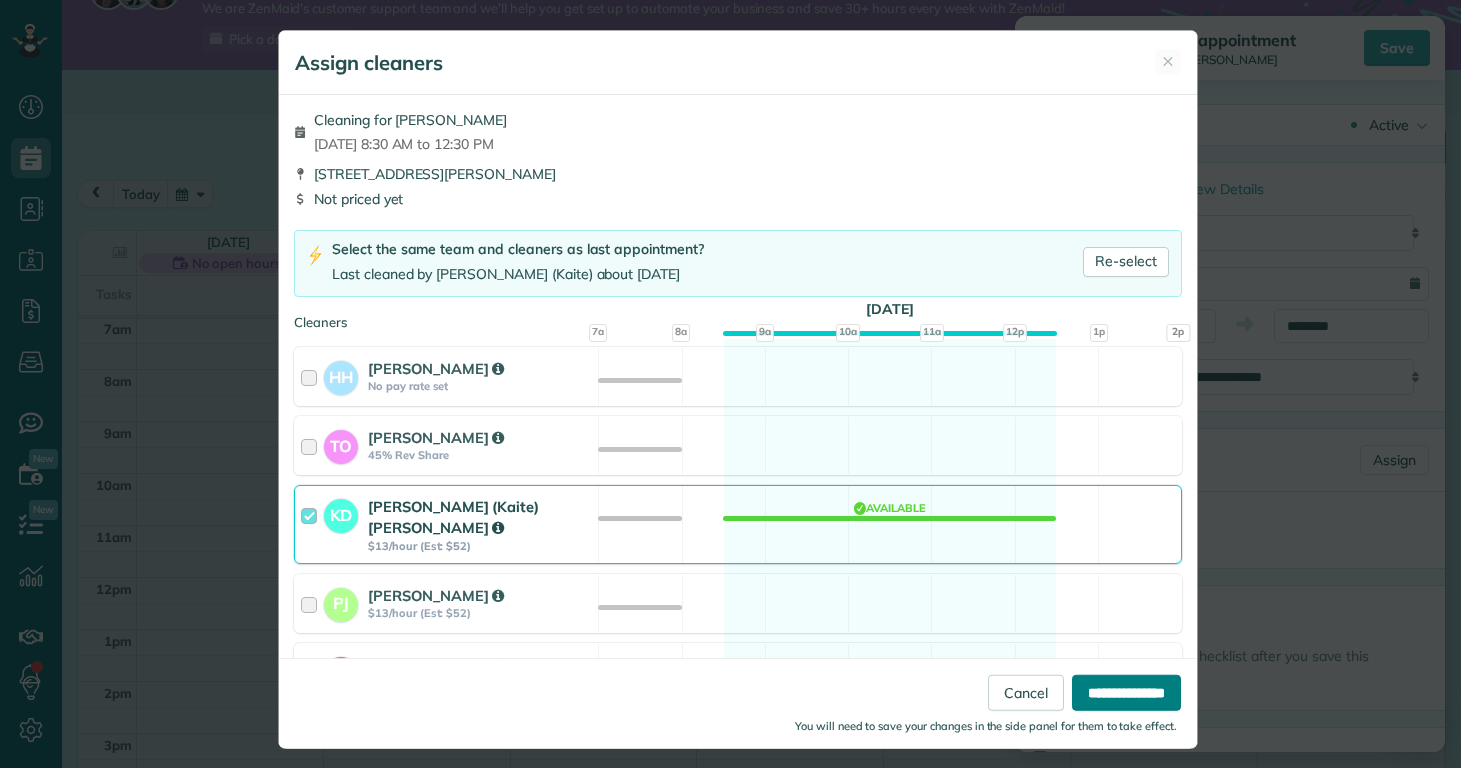 click on "**********" at bounding box center (1126, 693) 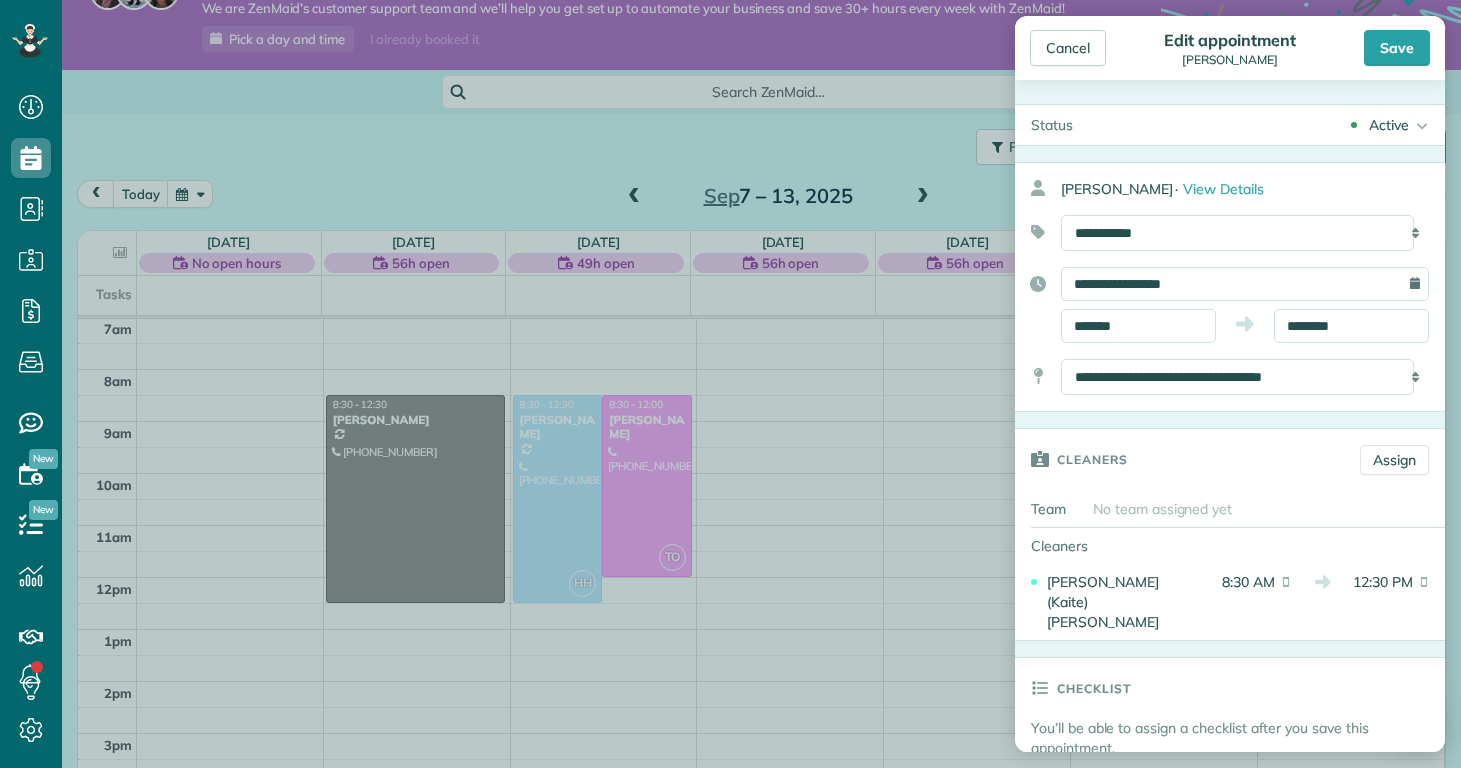 drag, startPoint x: 1406, startPoint y: 54, endPoint x: 1395, endPoint y: 52, distance: 11.18034 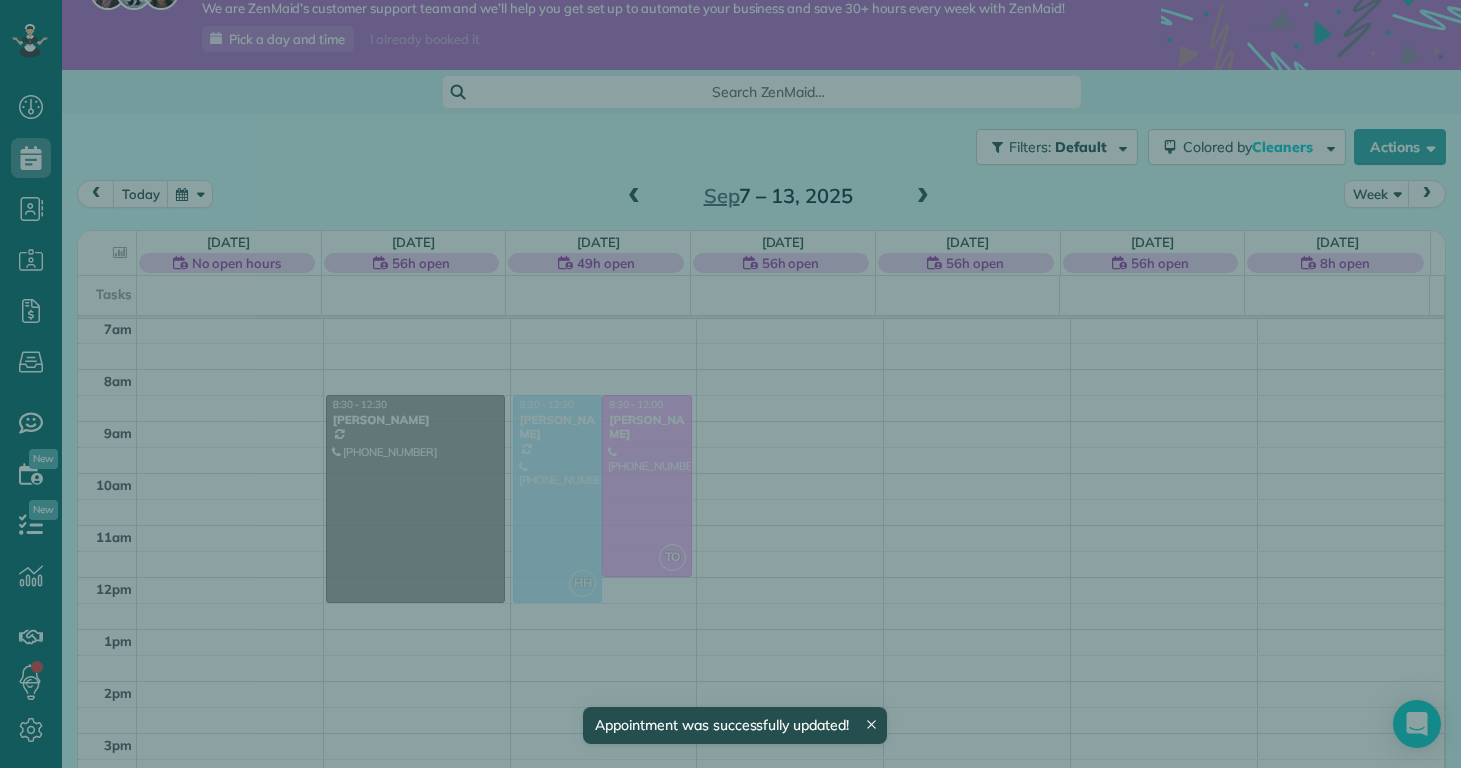 scroll, scrollTop: 365, scrollLeft: 0, axis: vertical 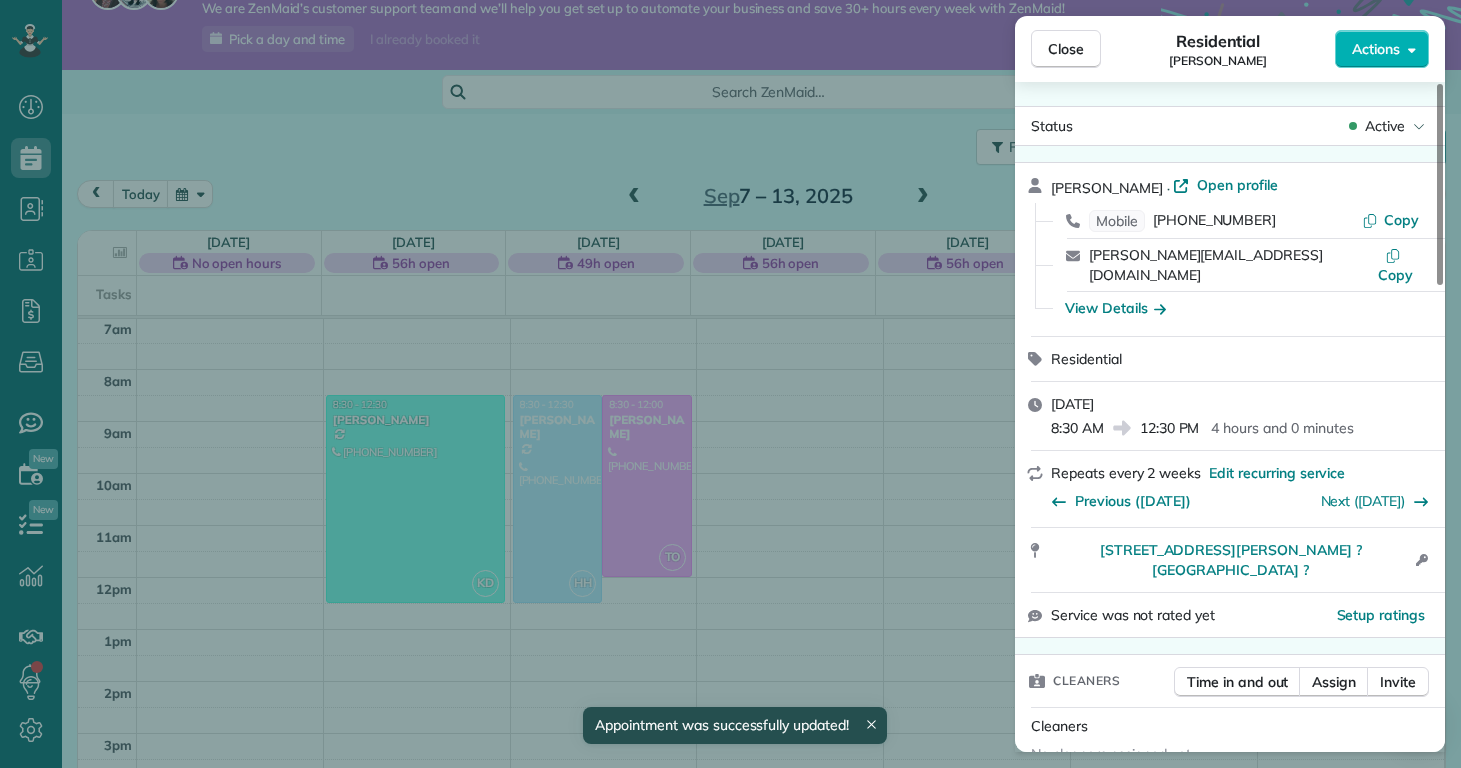 click on "Close Residential Kathleen Bengaly Actions Status Active Kathleen Bengaly · Open profile Mobile (520) 509-5735 Copy kathy_bengaly@hotmail.com Copy View Details Residential Monday, September 08, 2025 8:30 AM 12:30 PM 4 hours and 0 minutes Repeats every 2 weeks Edit recurring service Previous (Aug 25) Next (Sep 22) 4662 Butler Drive South Midwaypark ? NC ? Open access information Service was not rated yet Setup ratings Cleaners Time in and out Assign Invite Cleaners No cleaners assigned yet Checklist Try Now Keep this appointment up to your standards. Stay on top of every detail, keep your cleaners organised, and your client happy. Assign a checklist Watch a 5 min demo Billing Billing actions Price $0.00 Overcharge $0.00 Discount $0.00 Coupon discount - Primary tax - Secondary tax - Total appointment price $0.00 Tips collected New feature! $0.00 Mark as paid Total including tip $0.00 Get paid online in no-time! Send an invoice and reward your cleaners with tips Charge customer credit card Reason for Skip - -" at bounding box center (730, 384) 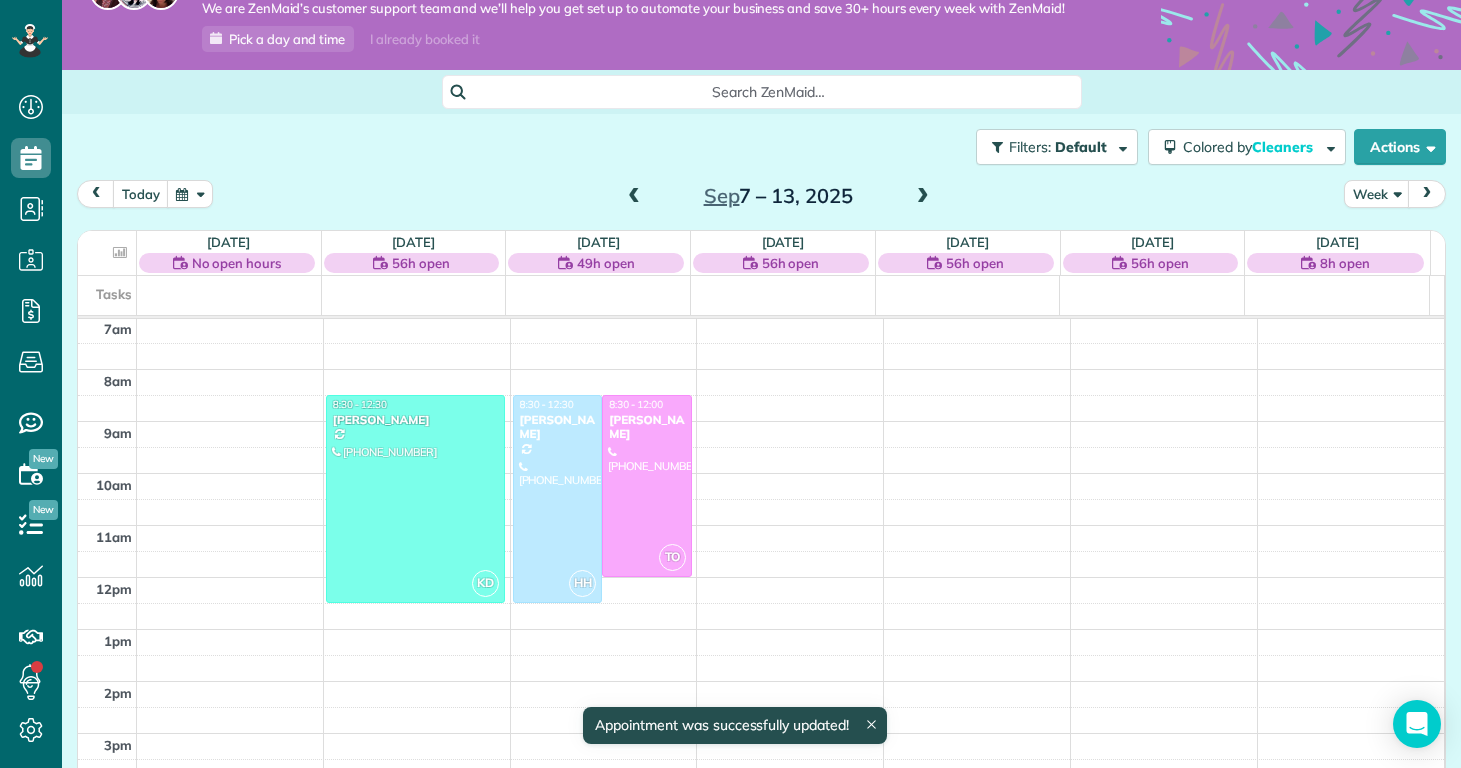 click at bounding box center [923, 197] 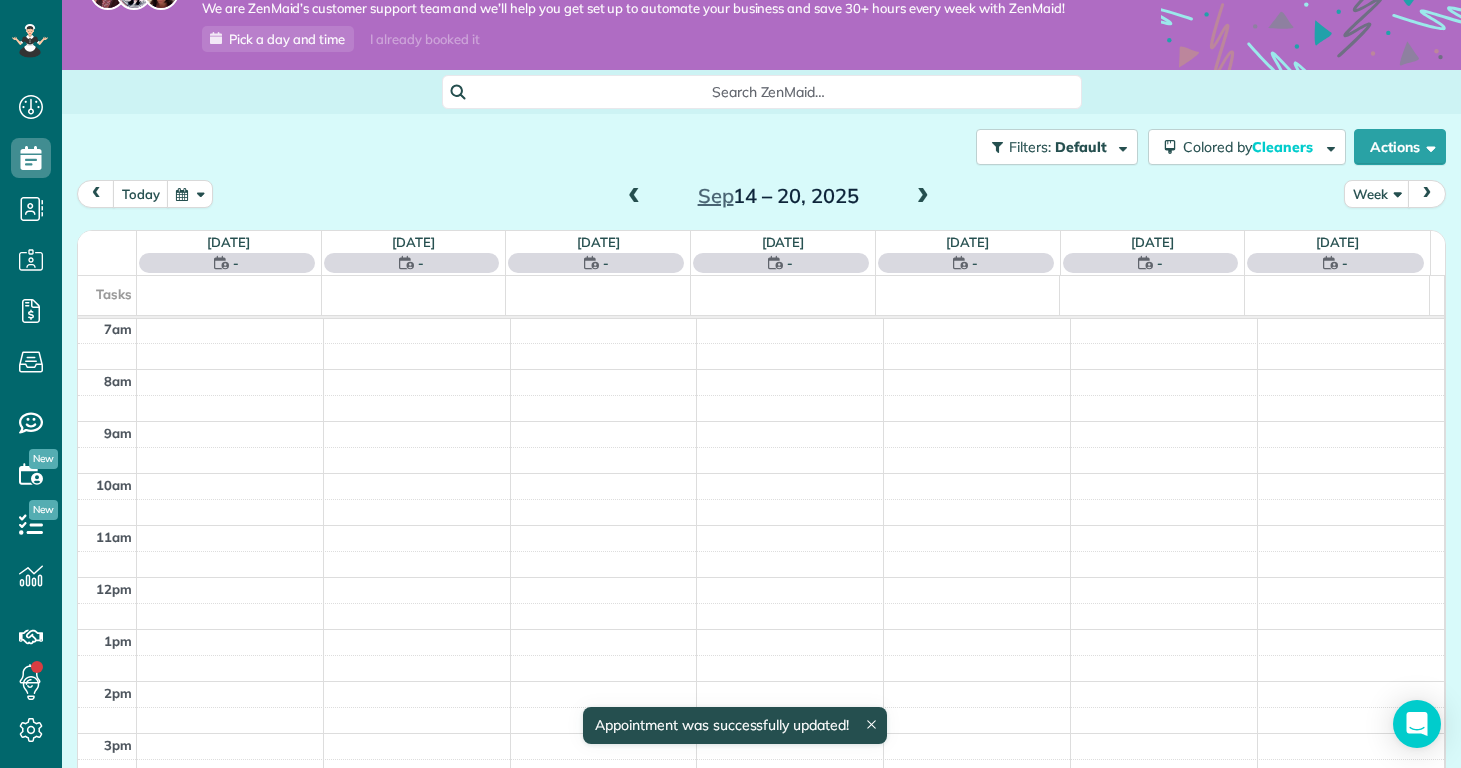 scroll, scrollTop: 365, scrollLeft: 0, axis: vertical 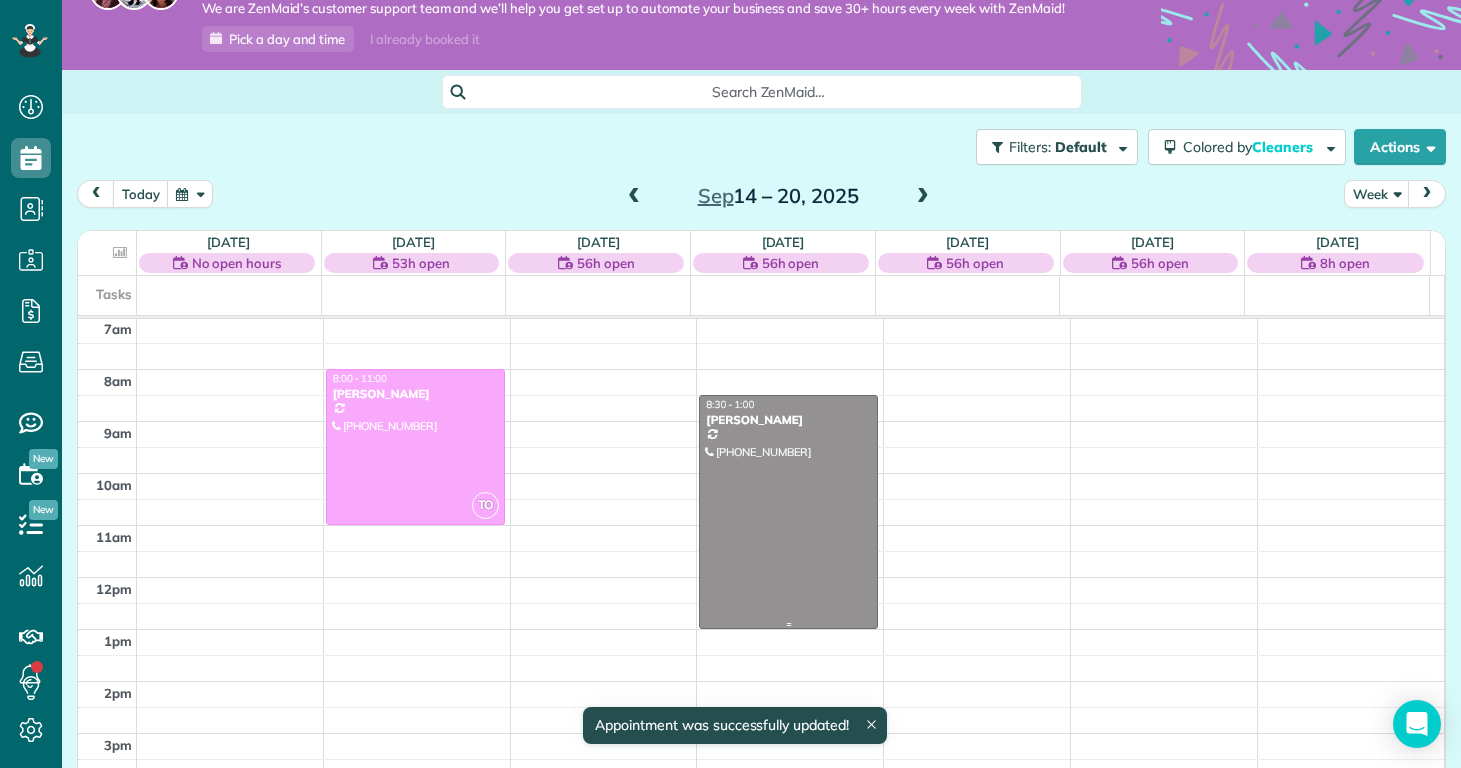 click at bounding box center [788, 512] 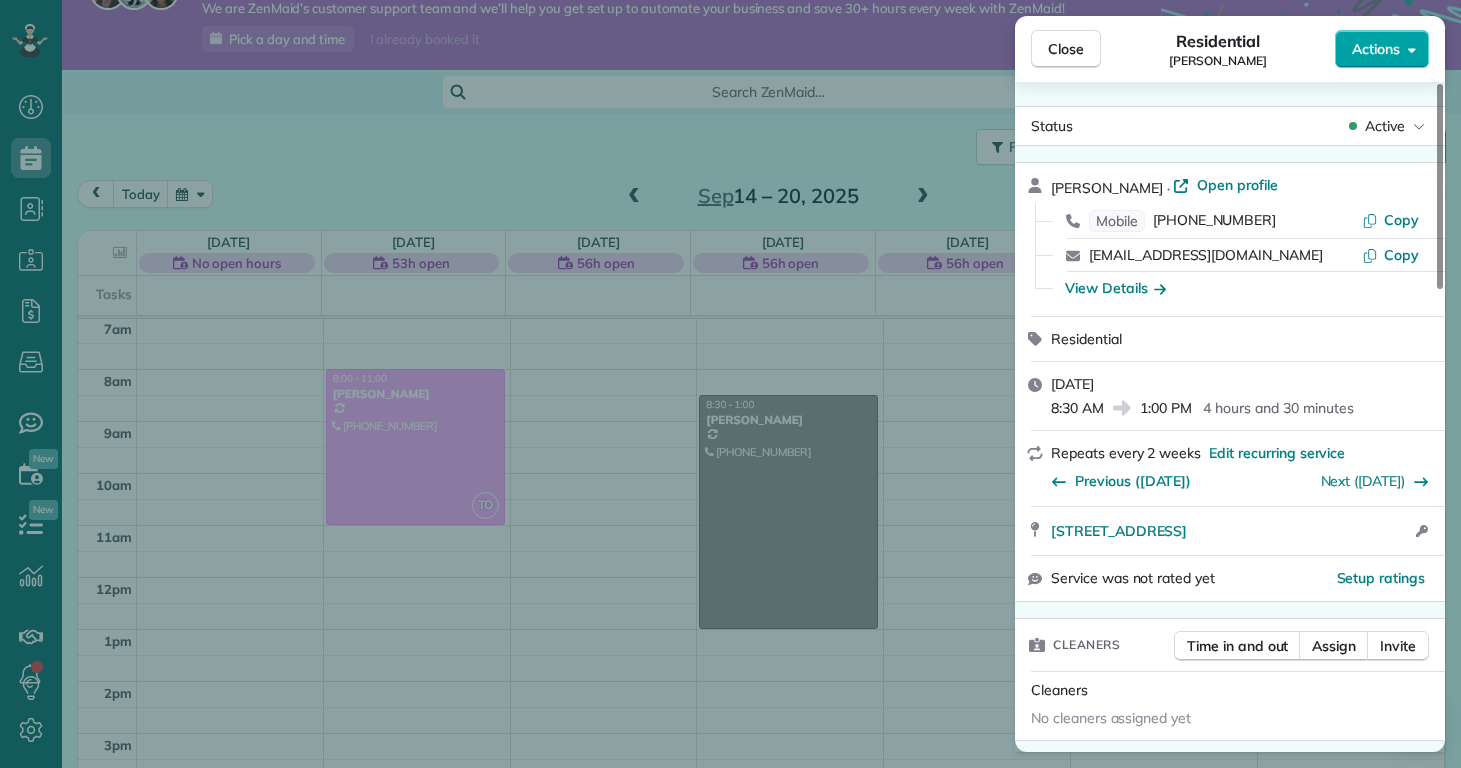 click on "Actions" at bounding box center (1376, 49) 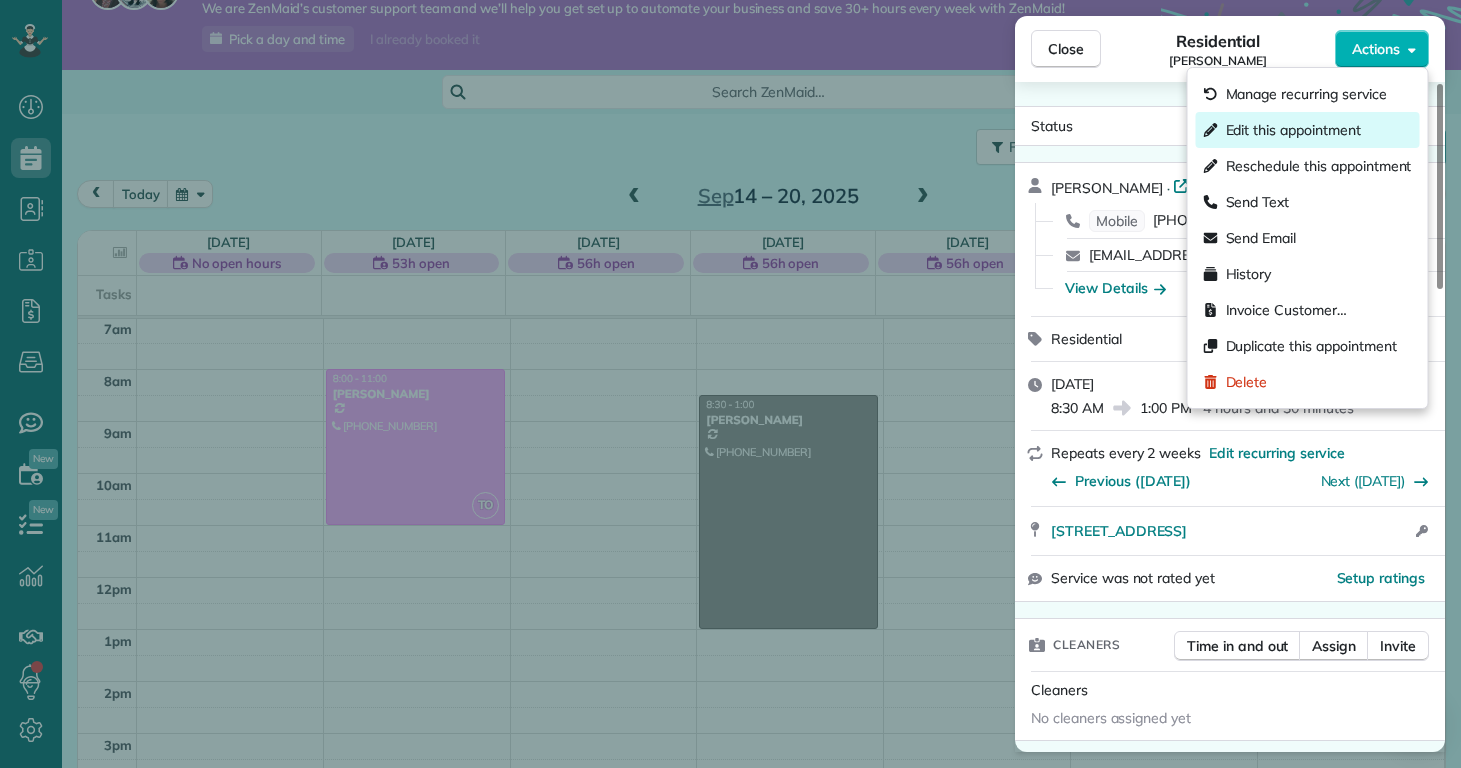 click on "Edit this appointment" at bounding box center (1293, 130) 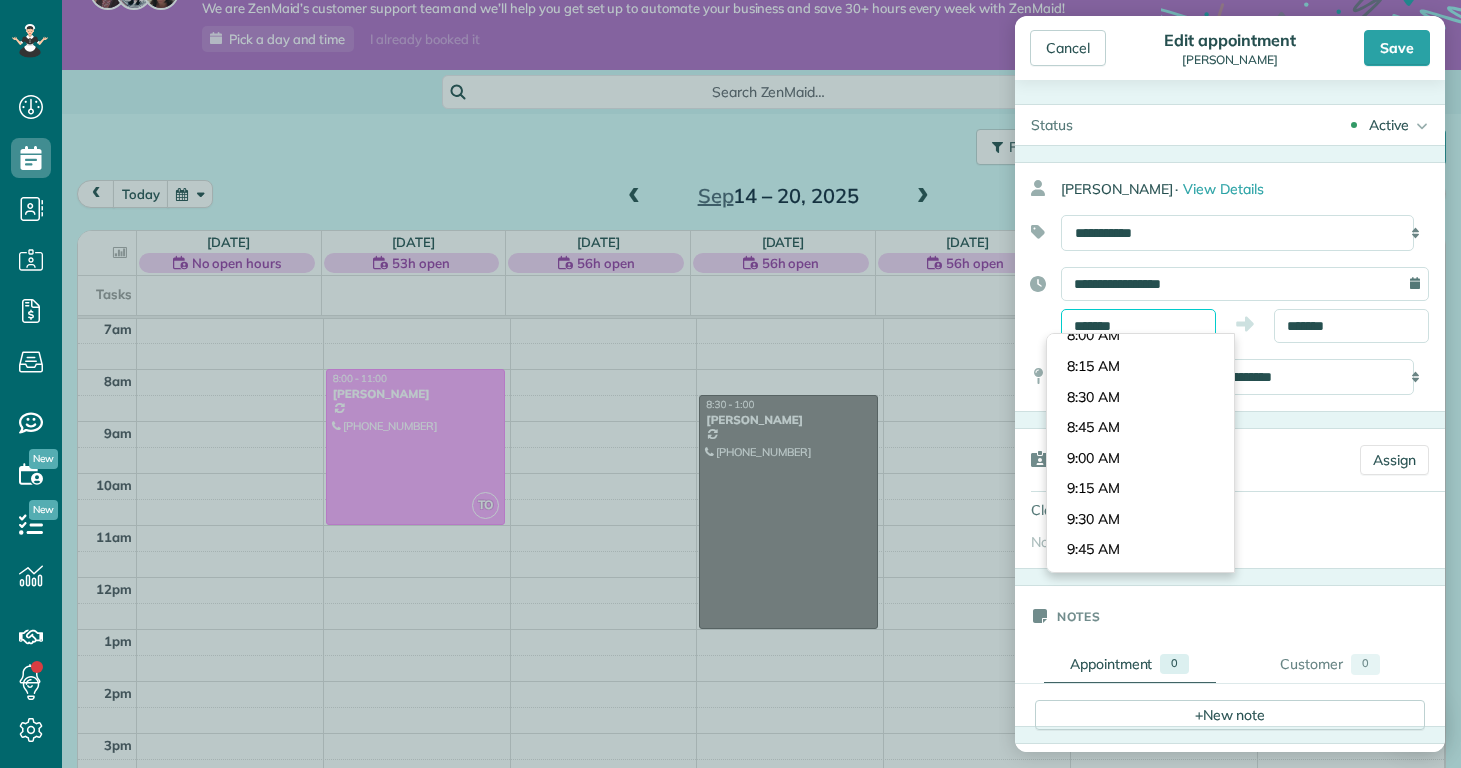 click on "*******" at bounding box center [1138, 326] 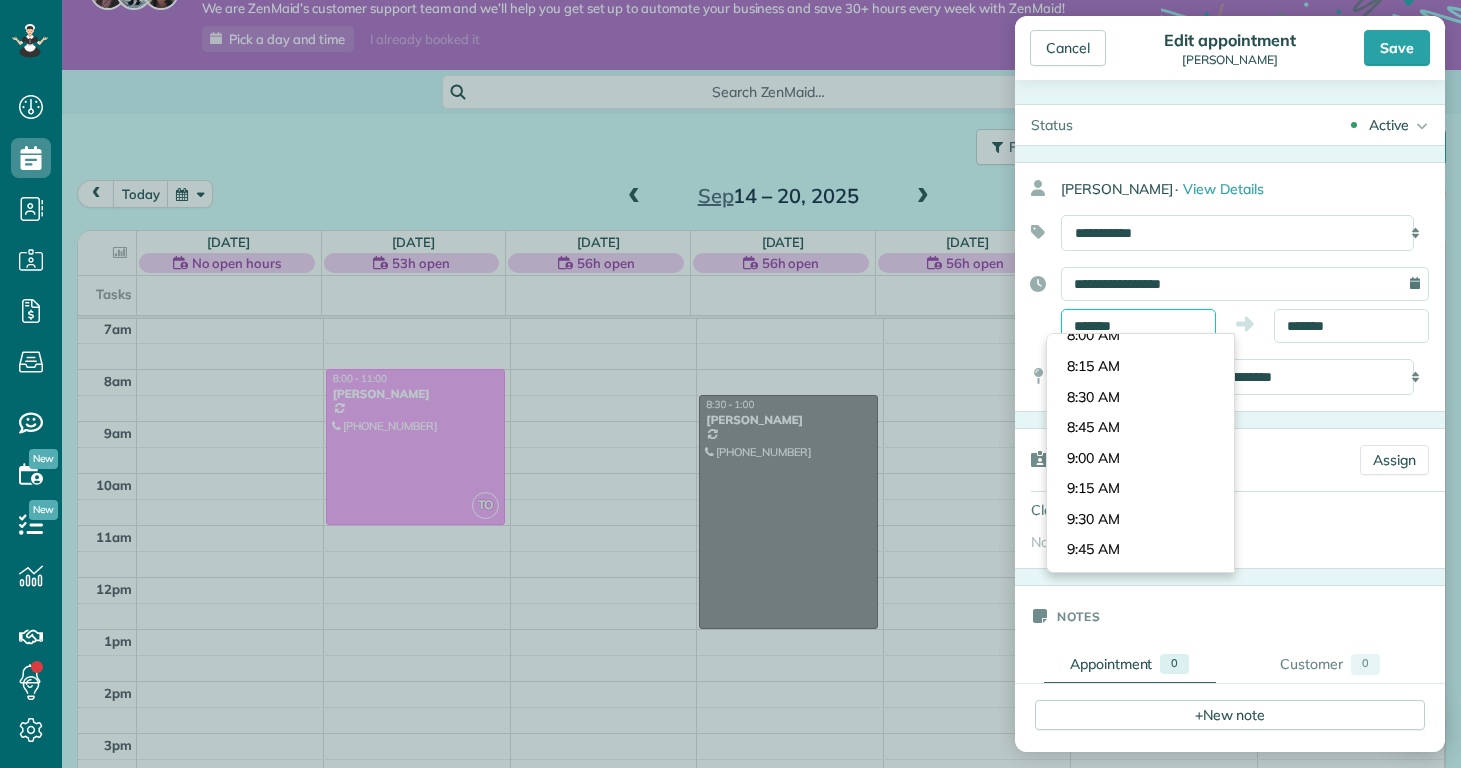 scroll, scrollTop: 900, scrollLeft: 0, axis: vertical 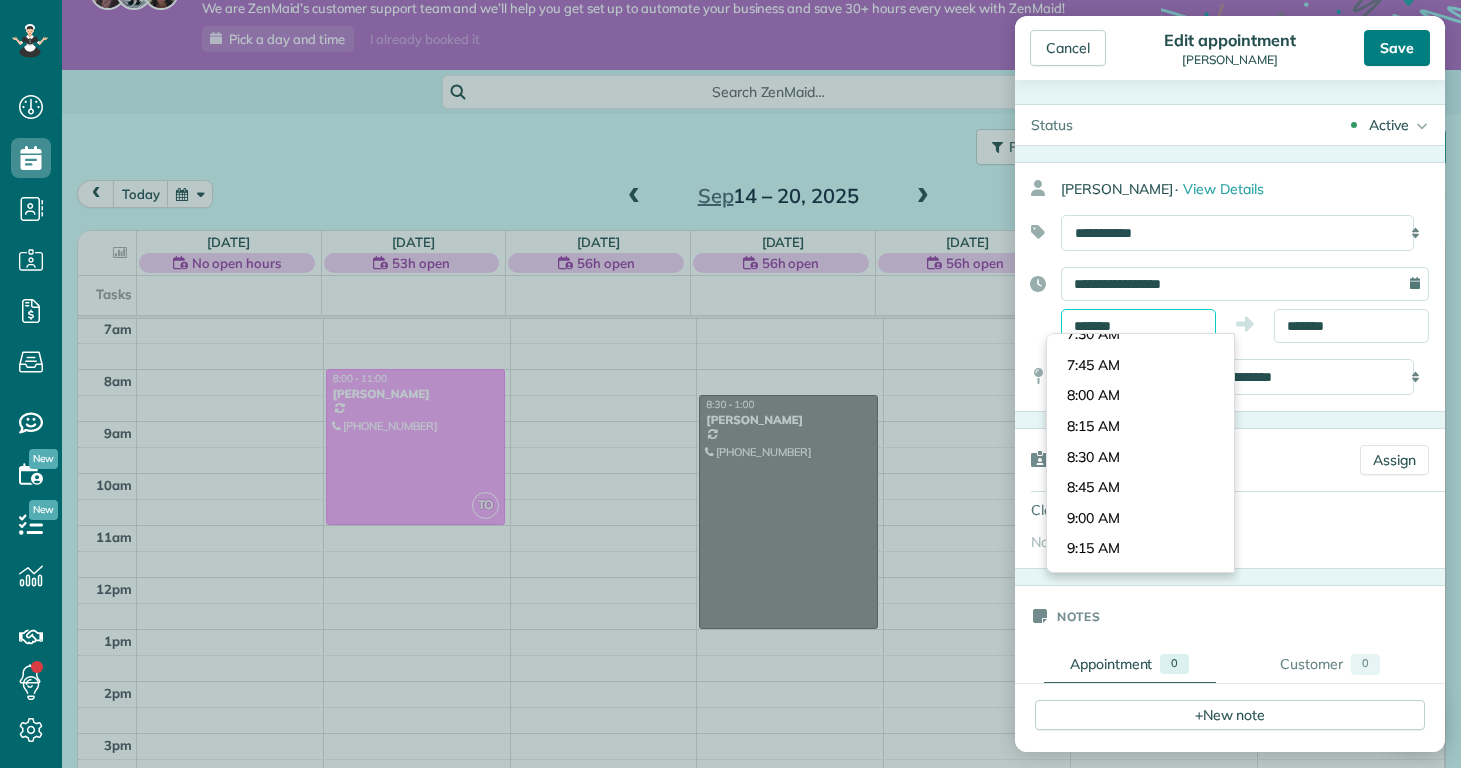 type on "*******" 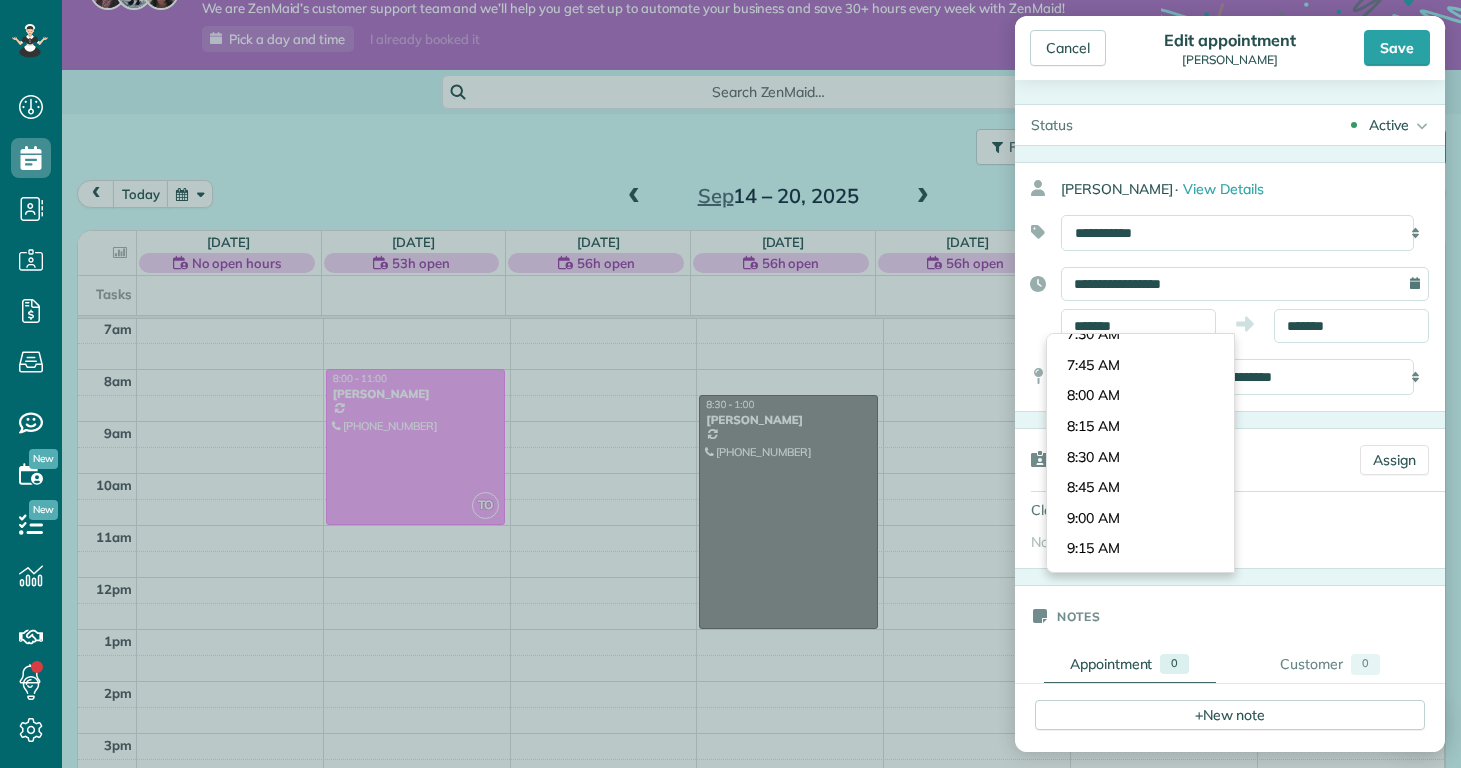 click on "Save" at bounding box center [1397, 48] 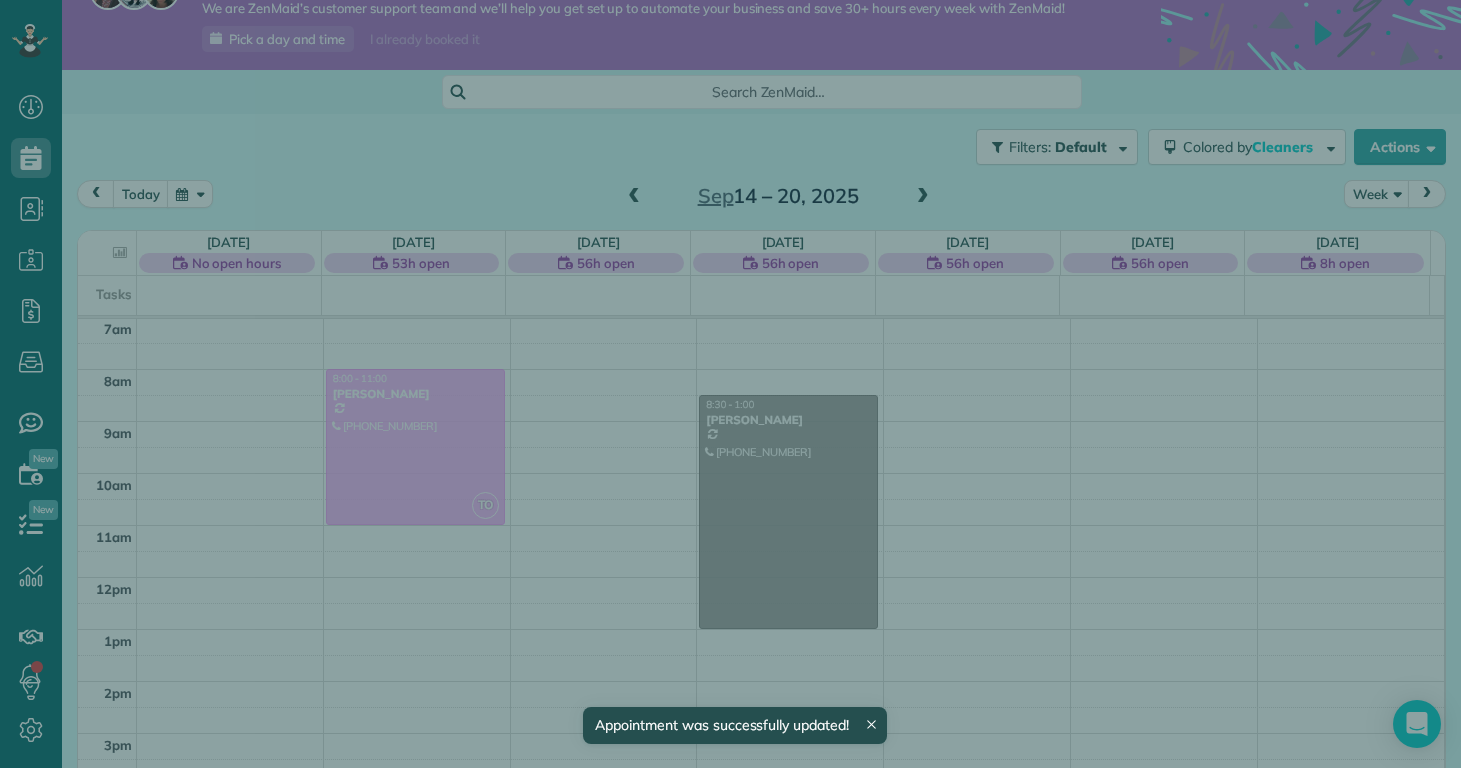 scroll, scrollTop: 365, scrollLeft: 0, axis: vertical 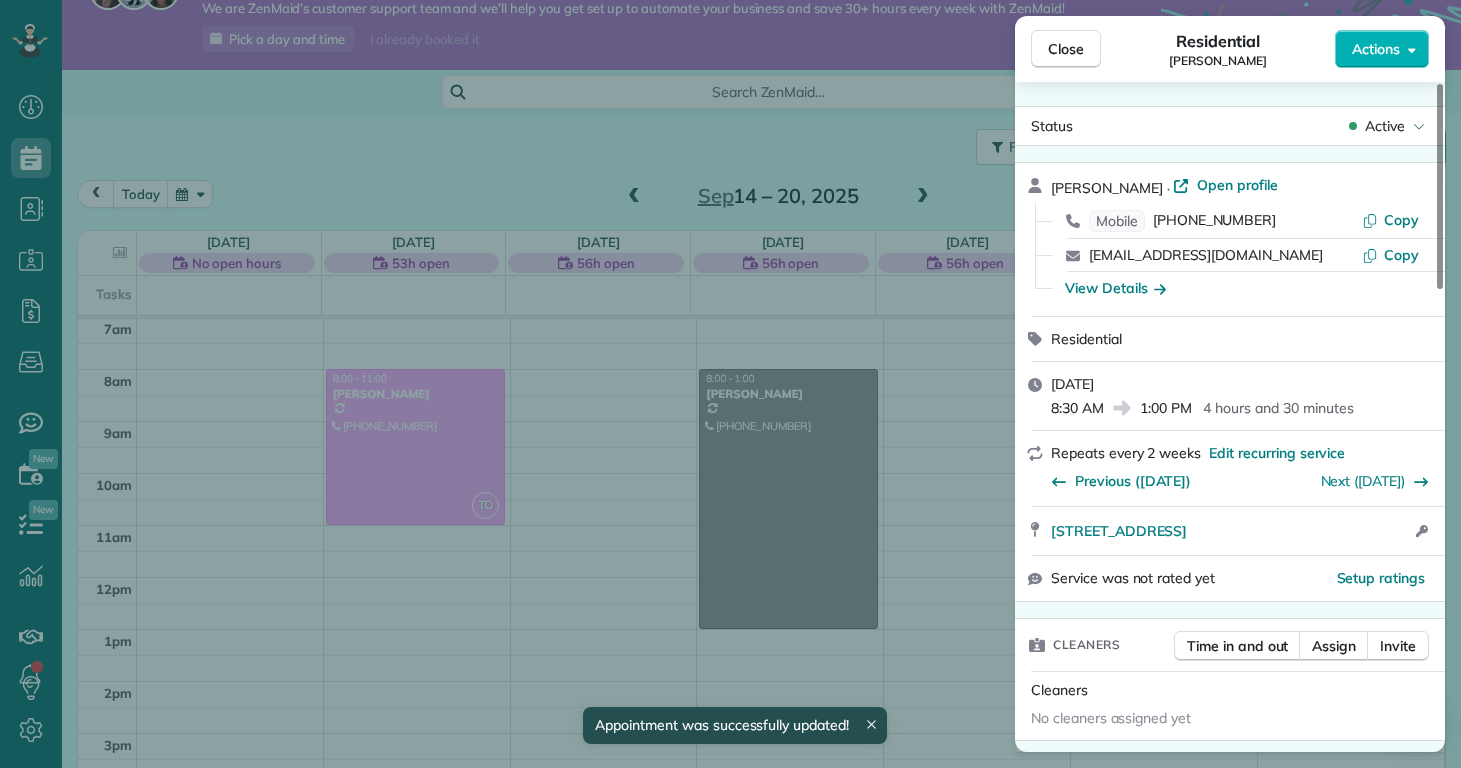 click on "Close Residential Deanna Marcantonio Actions Status Active Deanna Marcantonio · Open profile Mobile (914) 469-2107 Copy mpmarcantonio@gmail.com Copy View Details Residential Wednesday, September 17, 2025 8:30 AM 1:00 PM 4 hours and 30 minutes Repeats every 2 weeks Edit recurring service Previous (Sep 03) Next (Oct 01) 6815 Baltimore Rd Jacksonville NC 28543 Open access information Service was not rated yet Setup ratings Cleaners Time in and out Assign Invite Cleaners No cleaners assigned yet Checklist Try Now Standard Clean Checklist   ⋅  v1 includes 10 items Details Unassign Billing Billing actions Price $0.00 Overcharge $0.00 Discount $0.00 Coupon discount - Primary tax - Secondary tax - Total appointment price $0.00 Tips collected New feature! $0.00 Mark as paid Total including tip $0.00 Get paid online in no-time! Send an invoice and reward your cleaners with tips Charge customer credit card Appointment custom fields Reason for Skip - Hidden from cleaners Pay Method - Hidden from cleaners Work items" at bounding box center [730, 384] 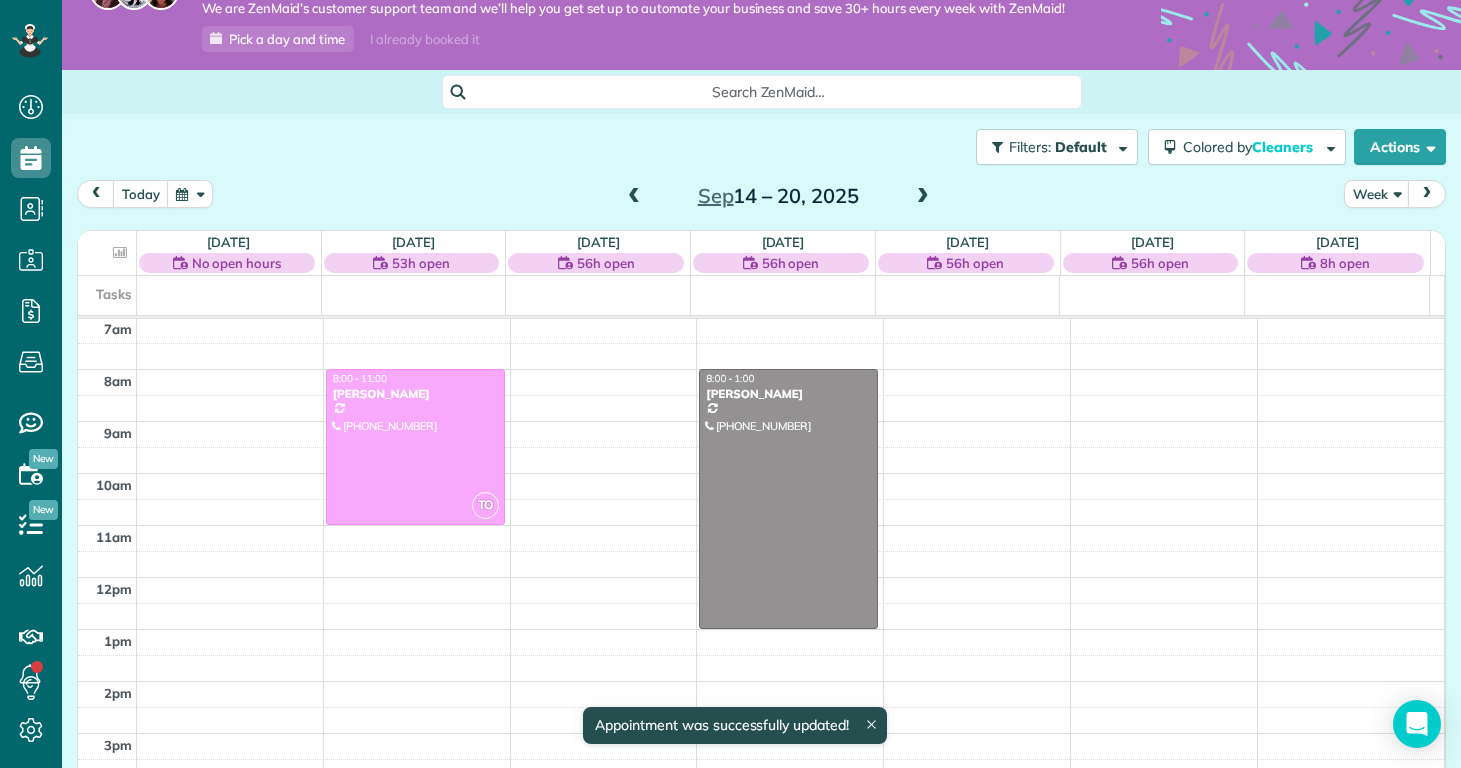 click at bounding box center (923, 197) 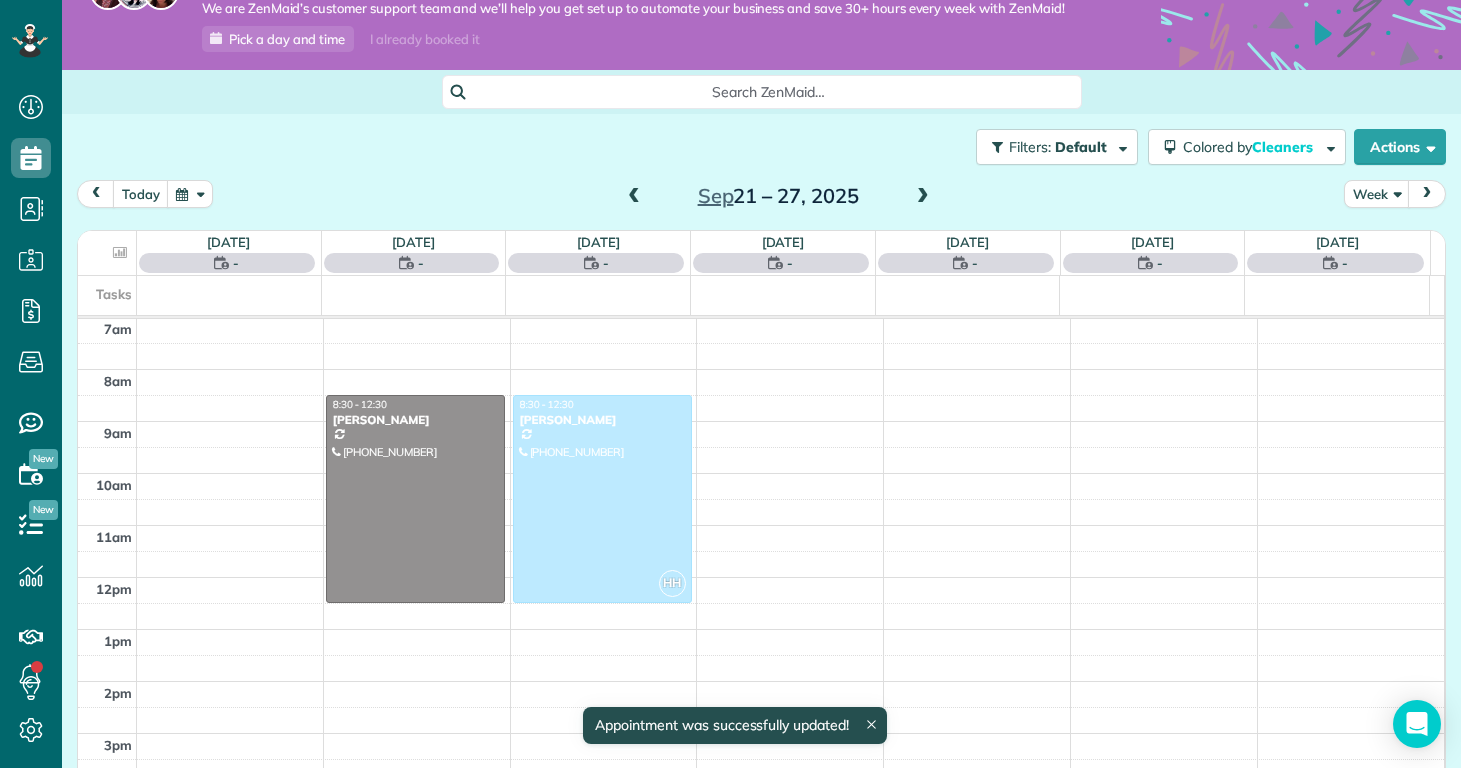 scroll, scrollTop: 365, scrollLeft: 0, axis: vertical 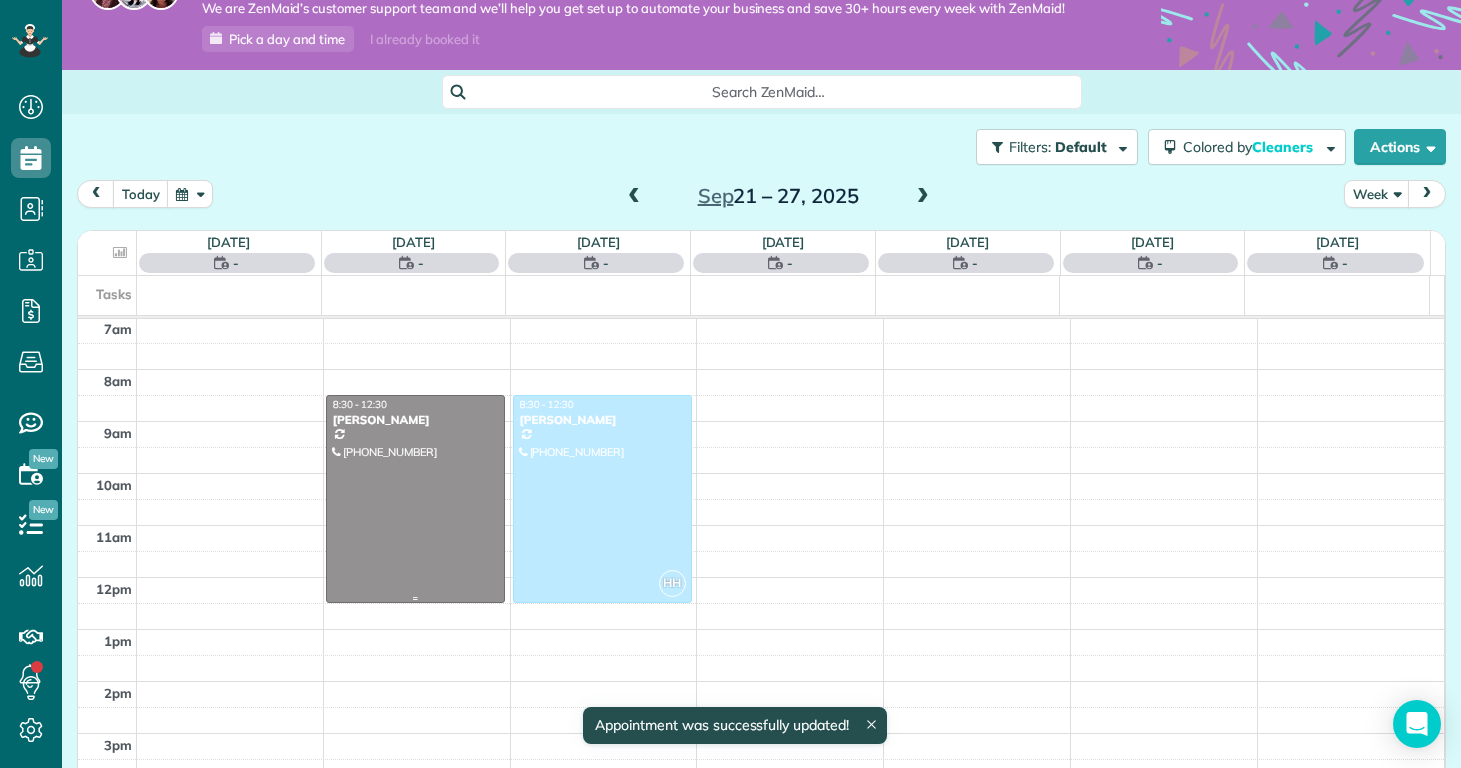 click at bounding box center (415, 499) 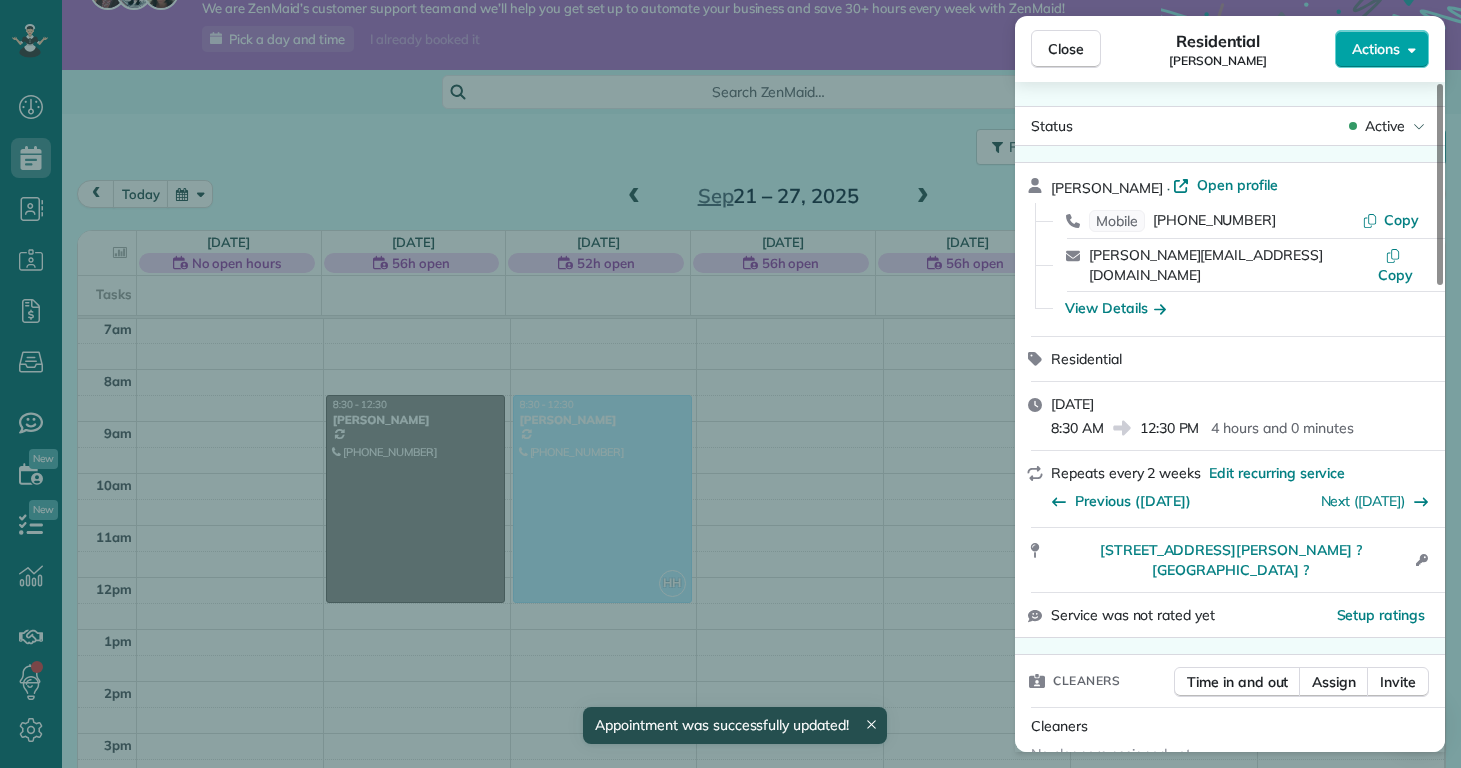 click on "Actions" at bounding box center [1382, 49] 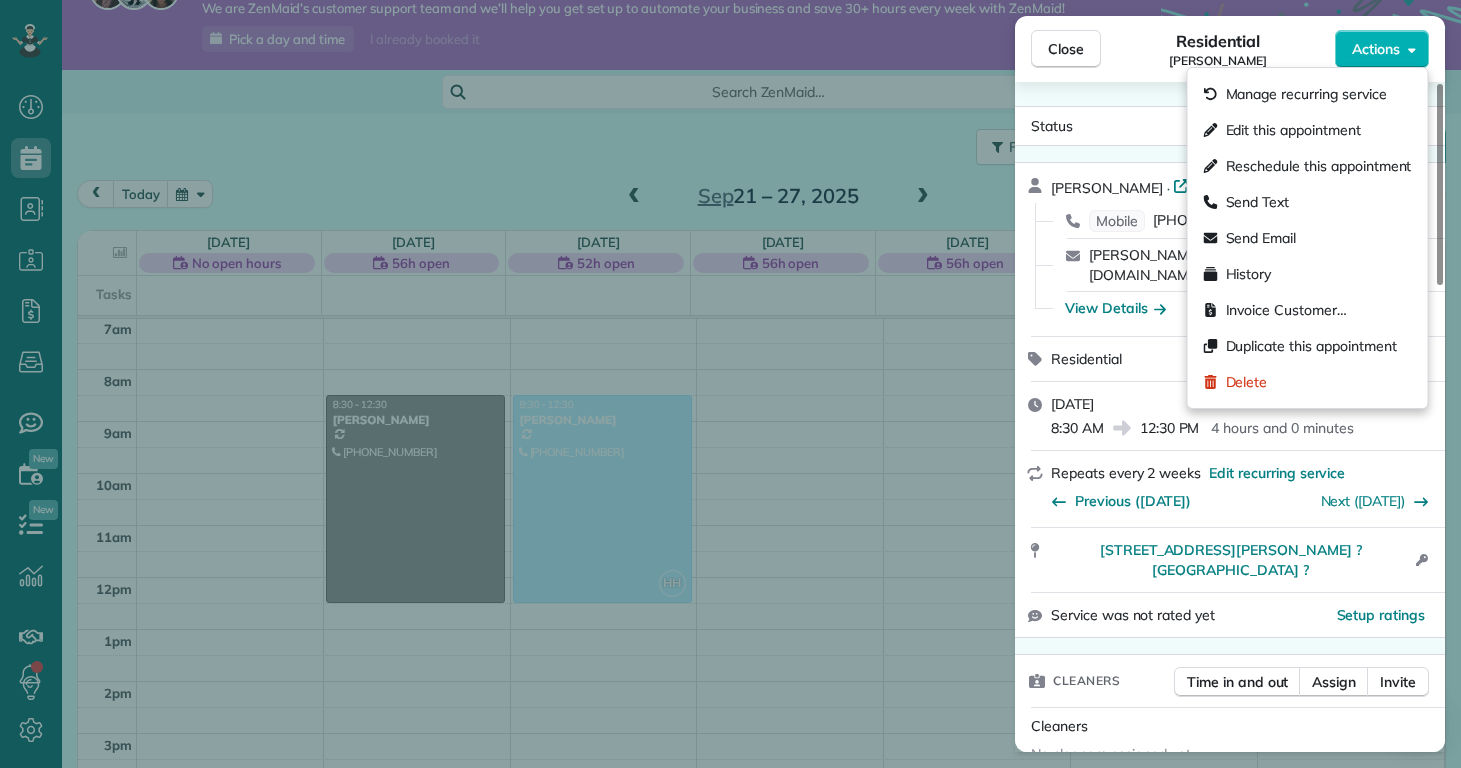 click on "Residential Kathleen Bengaly" at bounding box center [1218, 49] 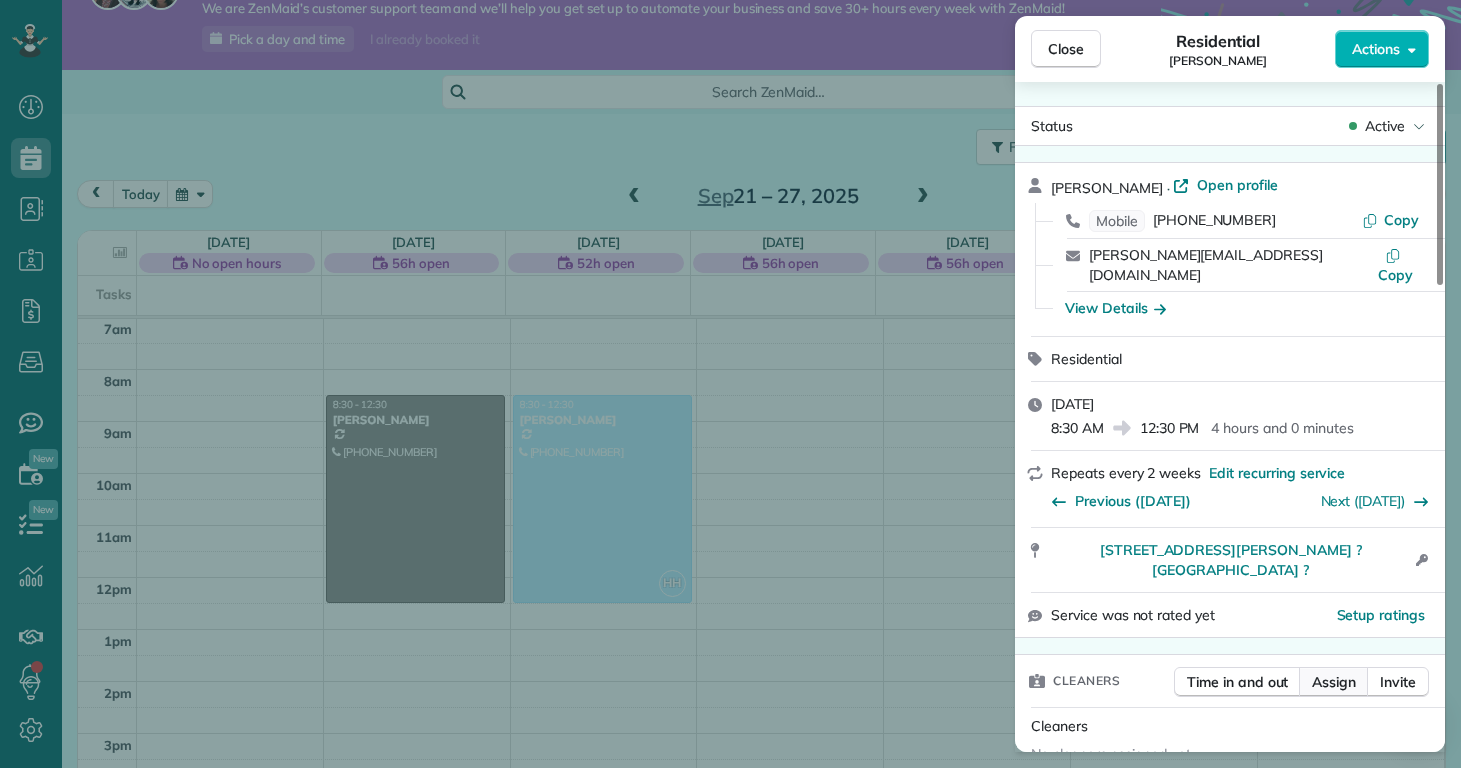 click on "Assign" at bounding box center [1334, 682] 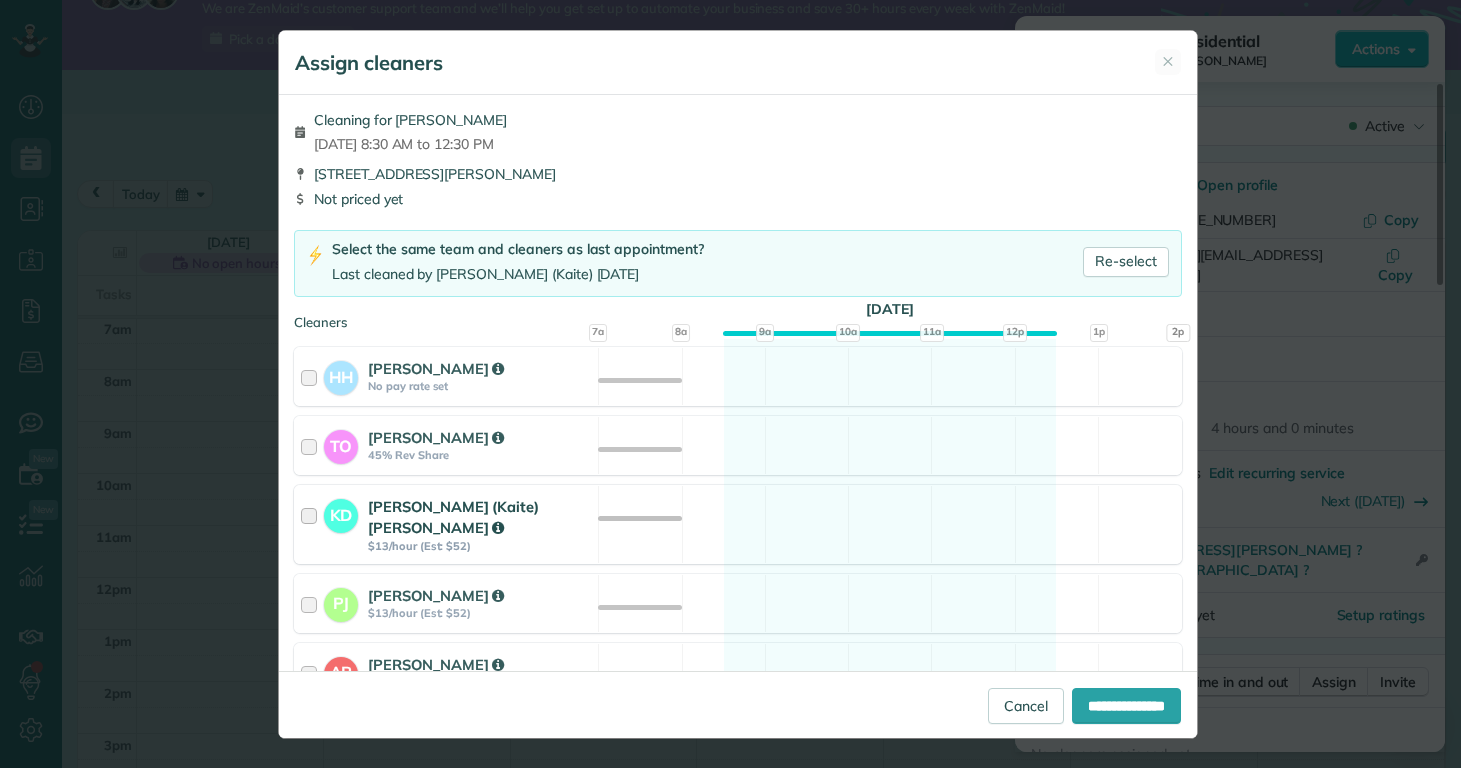 click on "Kaitlin (Kaite) Delorme" at bounding box center (480, 517) 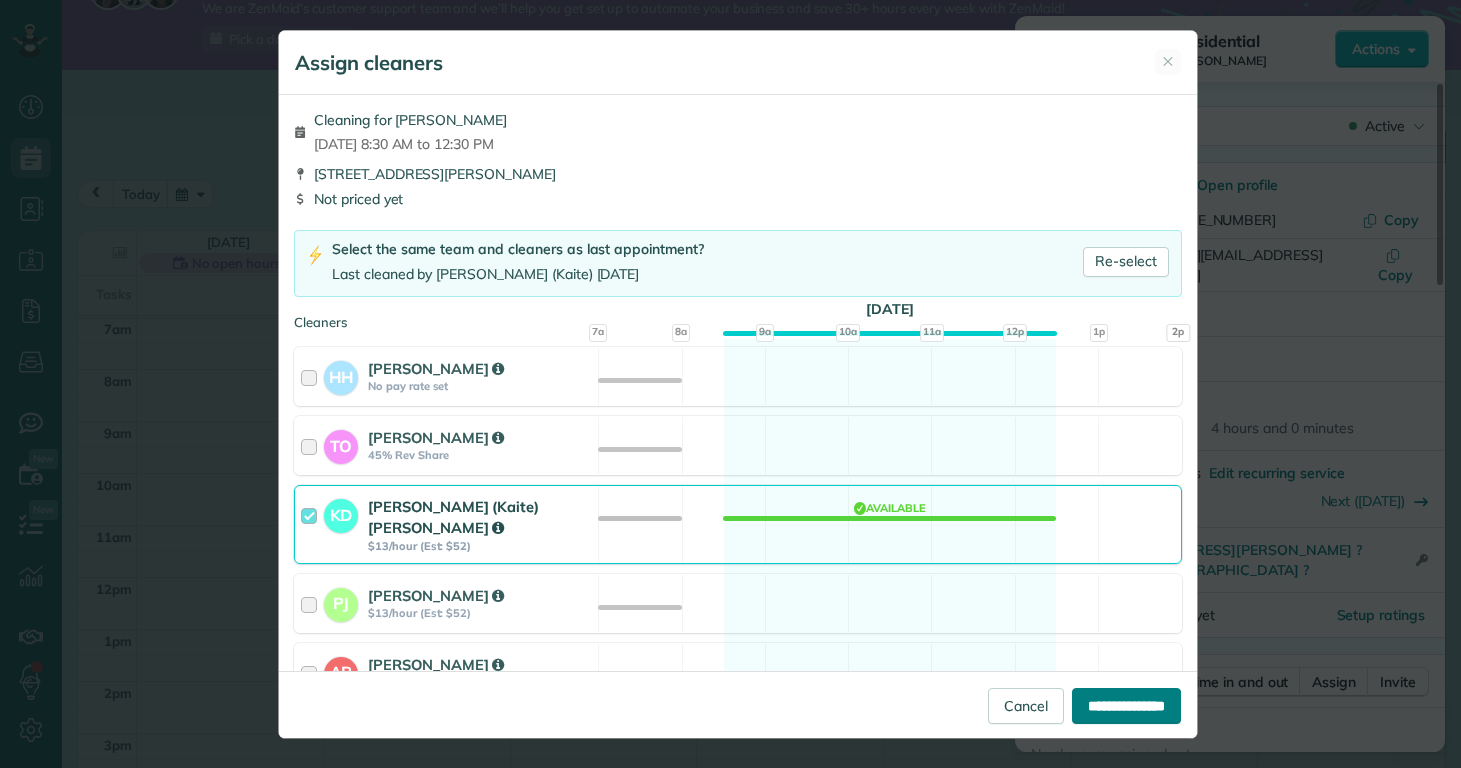 click on "**********" at bounding box center [1126, 706] 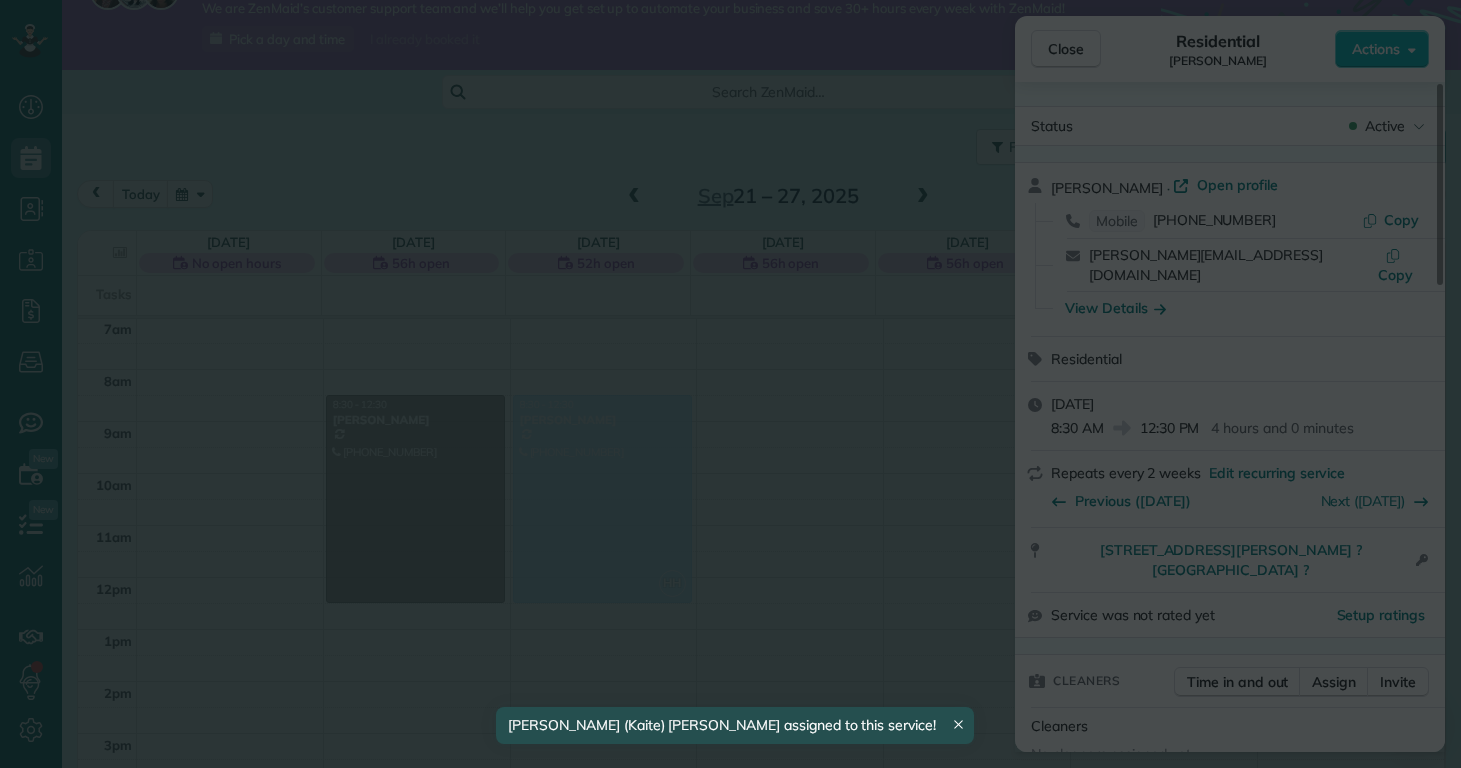 scroll, scrollTop: 365, scrollLeft: 0, axis: vertical 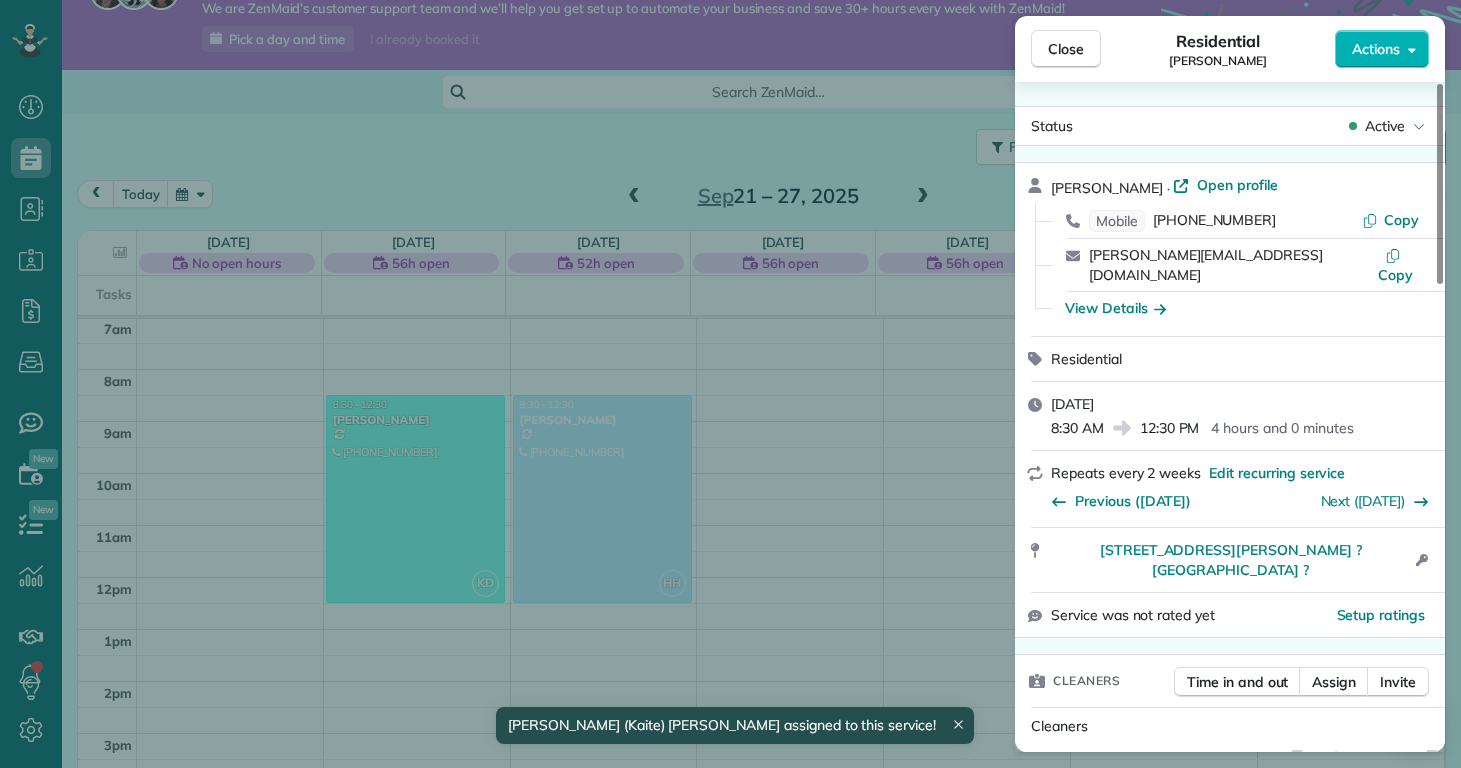 click on "Close Residential Kathleen Bengaly Actions Status Active Kathleen Bengaly · Open profile Mobile (520) 509-5735 Copy kathy_bengaly@hotmail.com Copy View Details Residential Monday, September 22, 2025 8:30 AM 12:30 PM 4 hours and 0 minutes Repeats every 2 weeks Edit recurring service Previous (Sep 08) Next (Oct 06) 4662 Butler Drive South Midwaypark ? NC ? Open access information Service was not rated yet Setup ratings Cleaners Time in and out Assign Invite Cleaners Kaitlin (Kaite)   Delorme 8:30 AM 12:30 PM Checklist Try Now Keep this appointment up to your standards. Stay on top of every detail, keep your cleaners organised, and your client happy. Assign a checklist Watch a 5 min demo Billing Billing actions Price $0.00 Overcharge $0.00 Discount $0.00 Coupon discount - Primary tax - Secondary tax - Total appointment price $0.00 Tips collected New feature! $0.00 Mark as paid Total including tip $0.00 Get paid online in no-time! Send an invoice and reward your cleaners with tips Charge customer credit card - -" at bounding box center (730, 384) 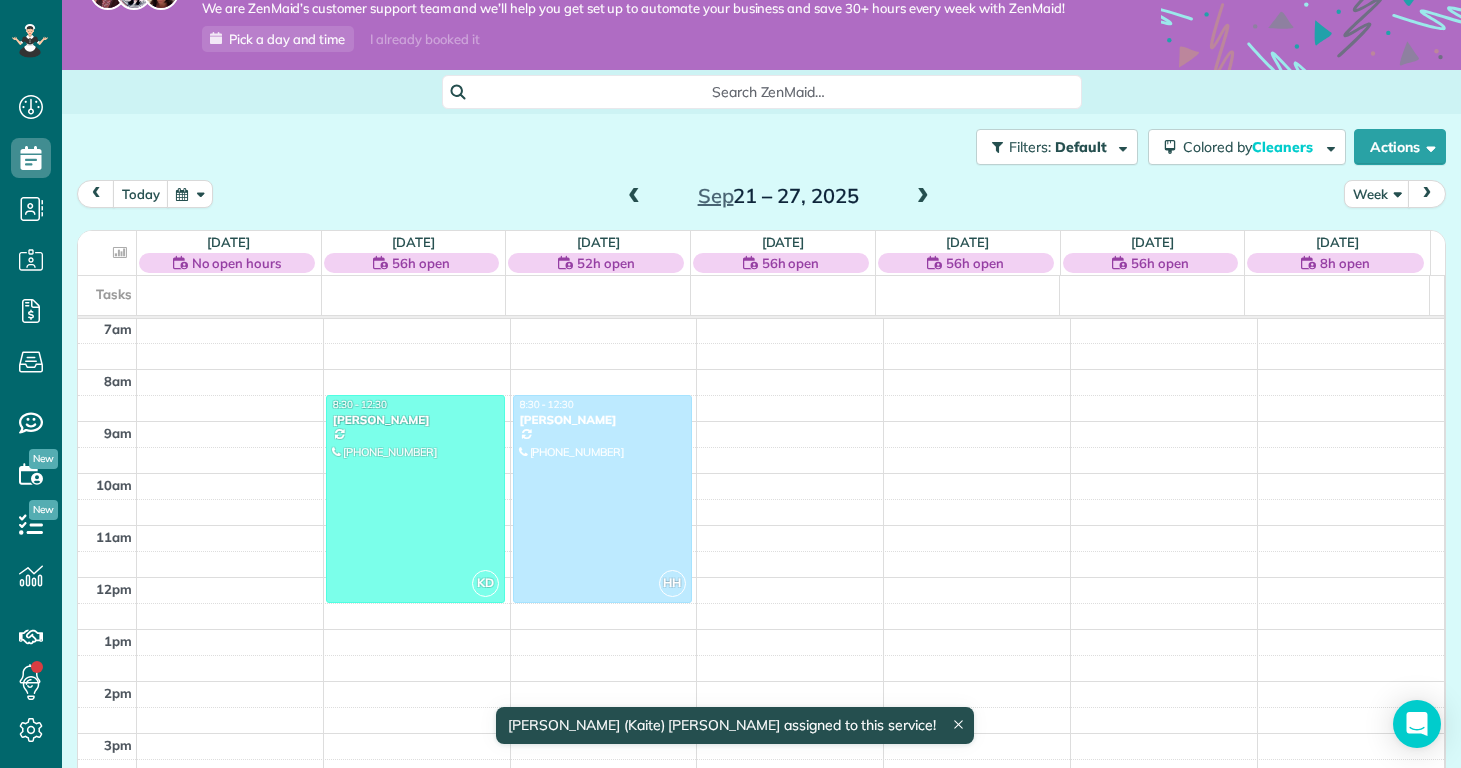 click at bounding box center (923, 197) 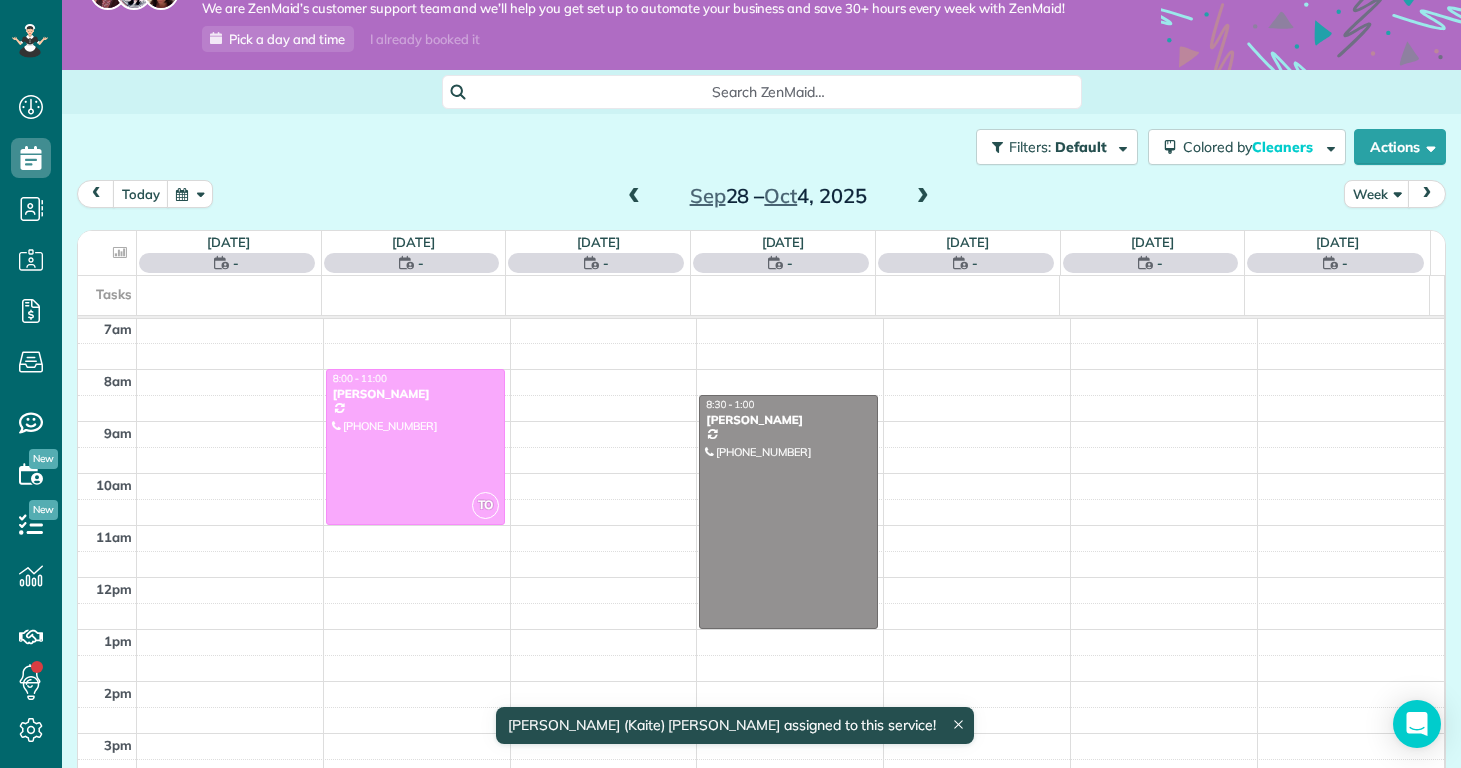 scroll, scrollTop: 365, scrollLeft: 0, axis: vertical 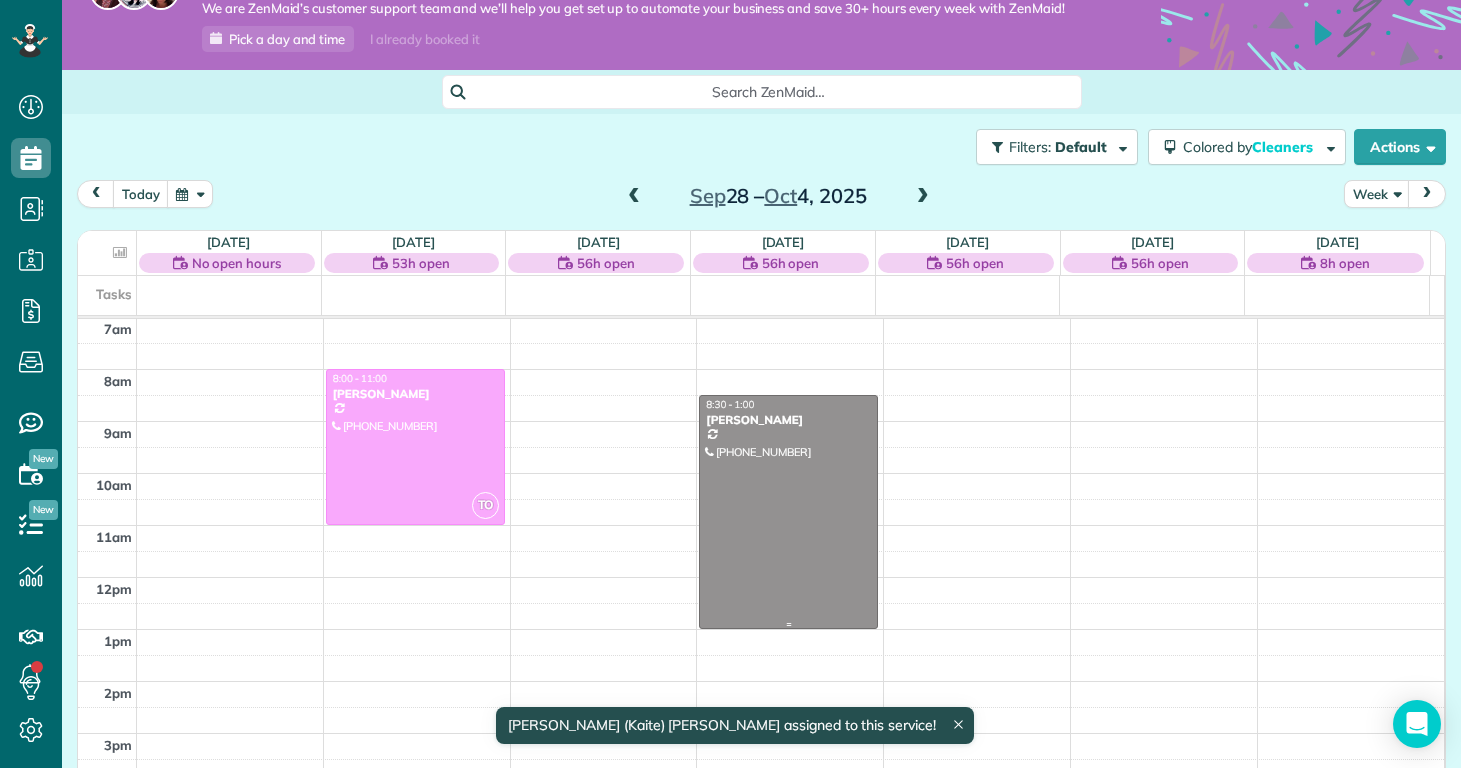 click at bounding box center [788, 512] 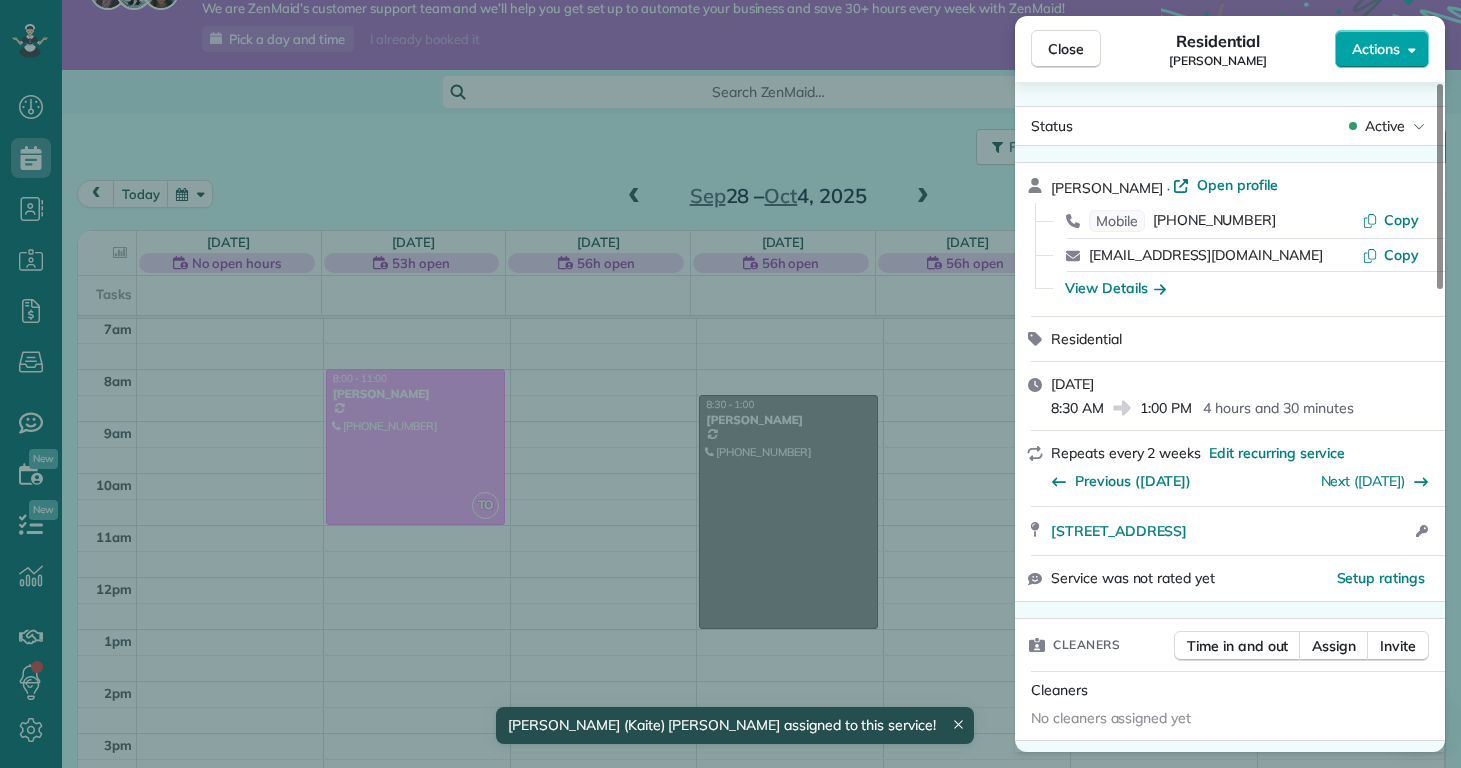 click on "Actions" at bounding box center (1376, 49) 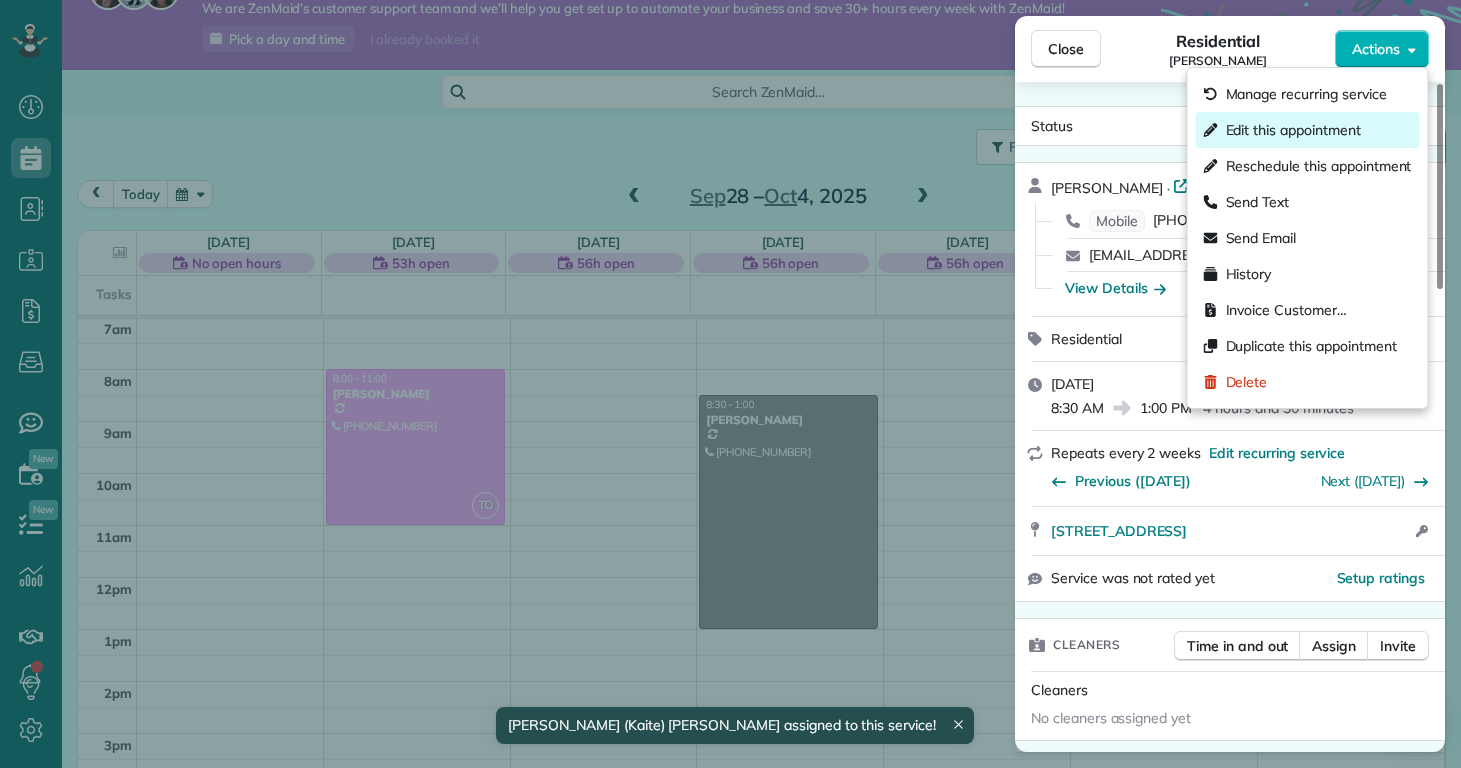 click on "Edit this appointment" at bounding box center (1293, 130) 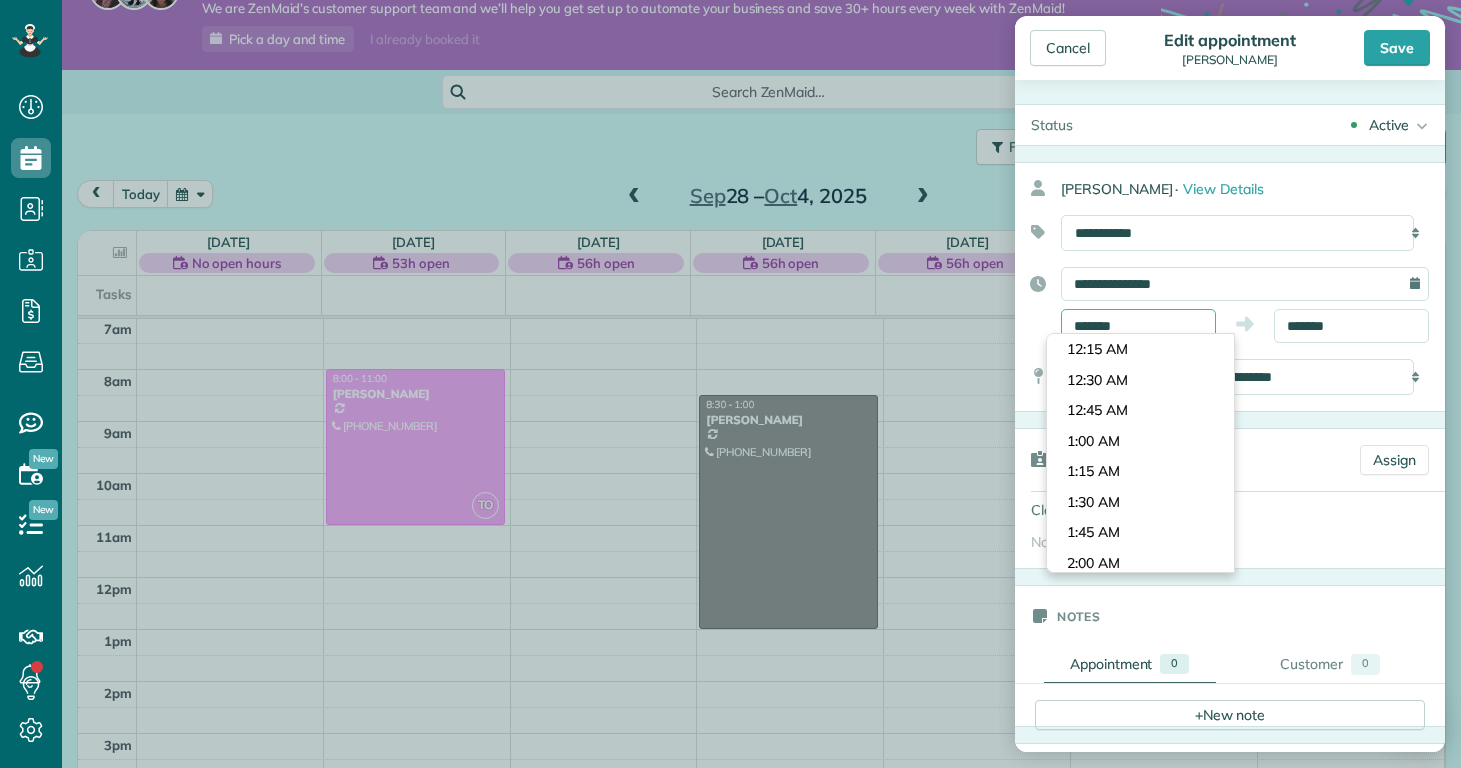 click on "*******" at bounding box center [1138, 326] 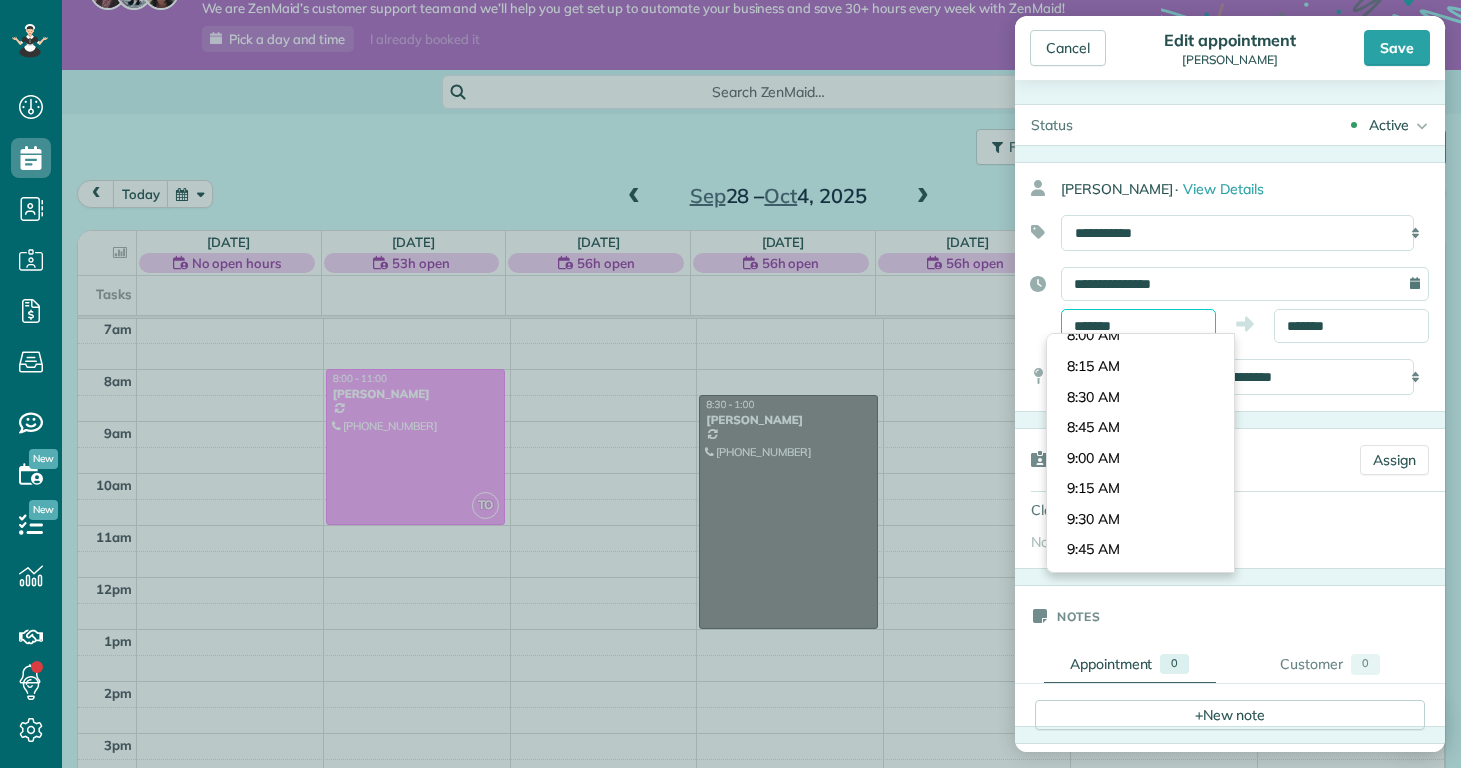 click on "*******" at bounding box center (1138, 326) 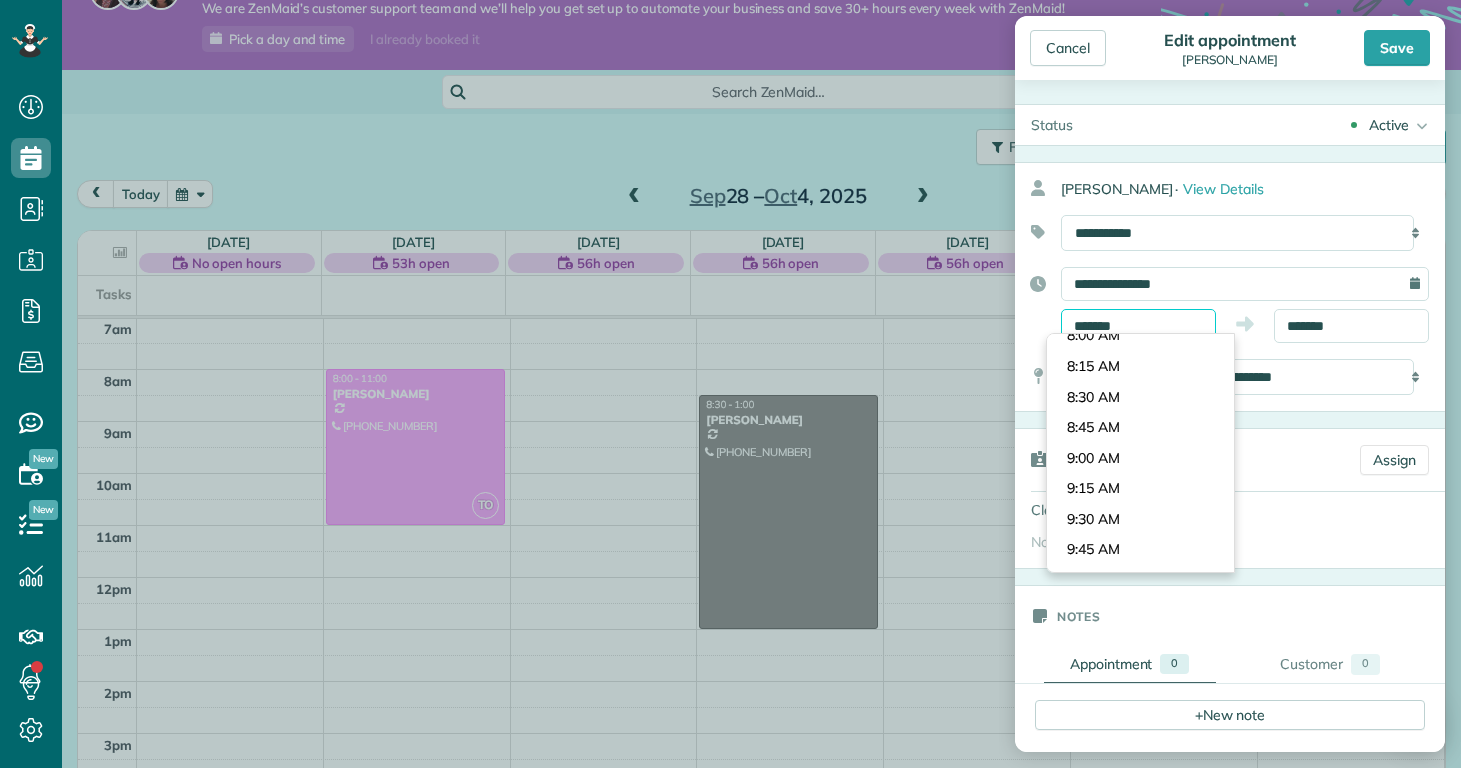 scroll, scrollTop: 900, scrollLeft: 0, axis: vertical 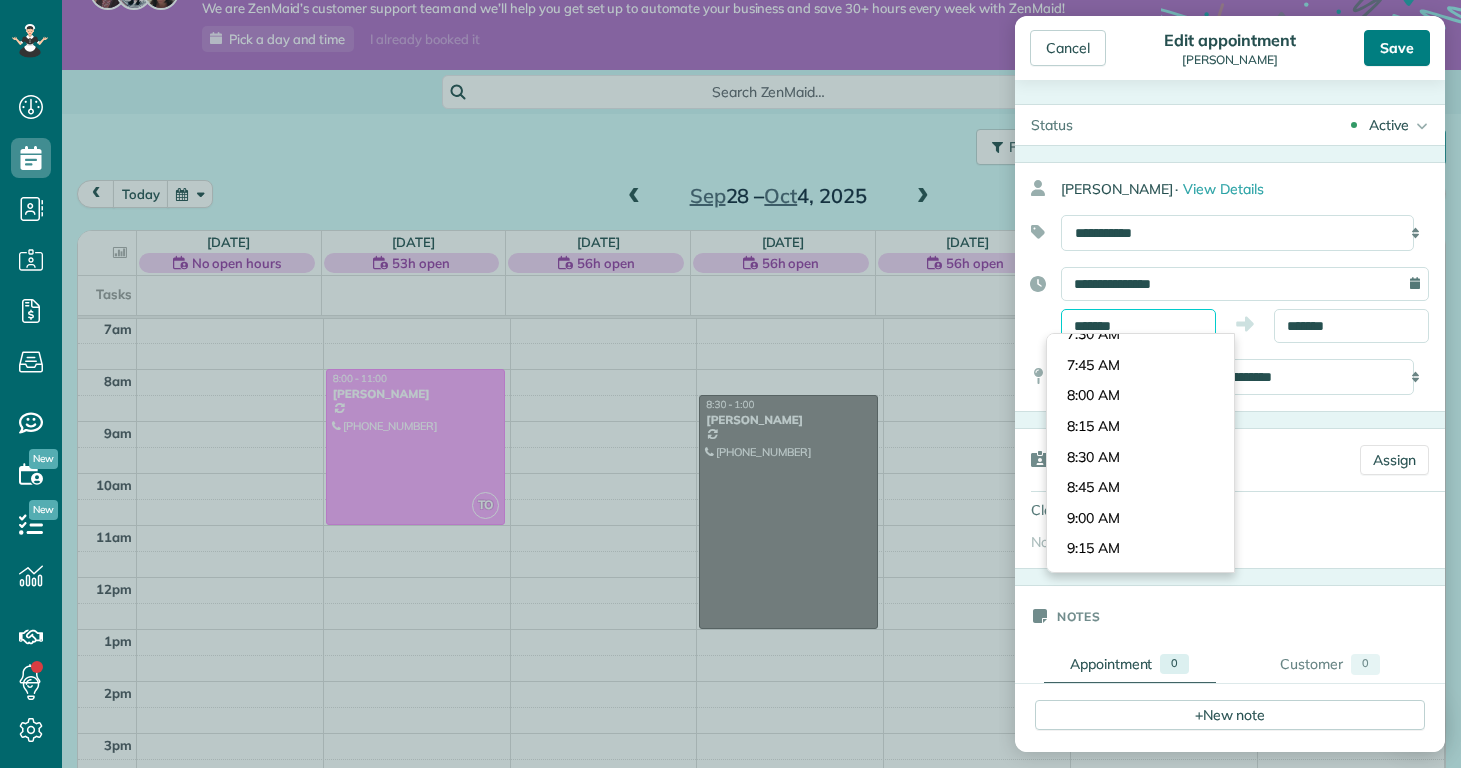 type on "*******" 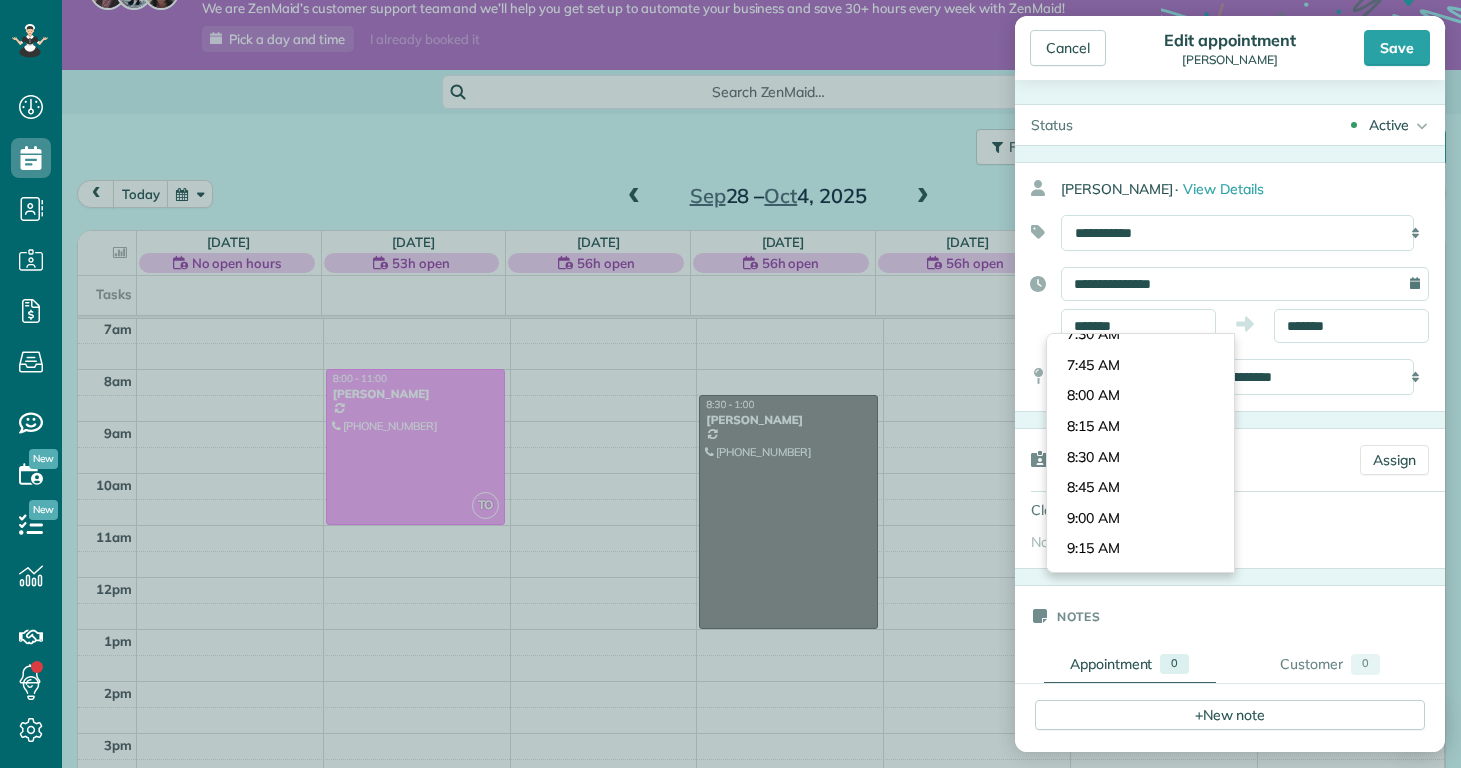 click on "Save" at bounding box center (1397, 48) 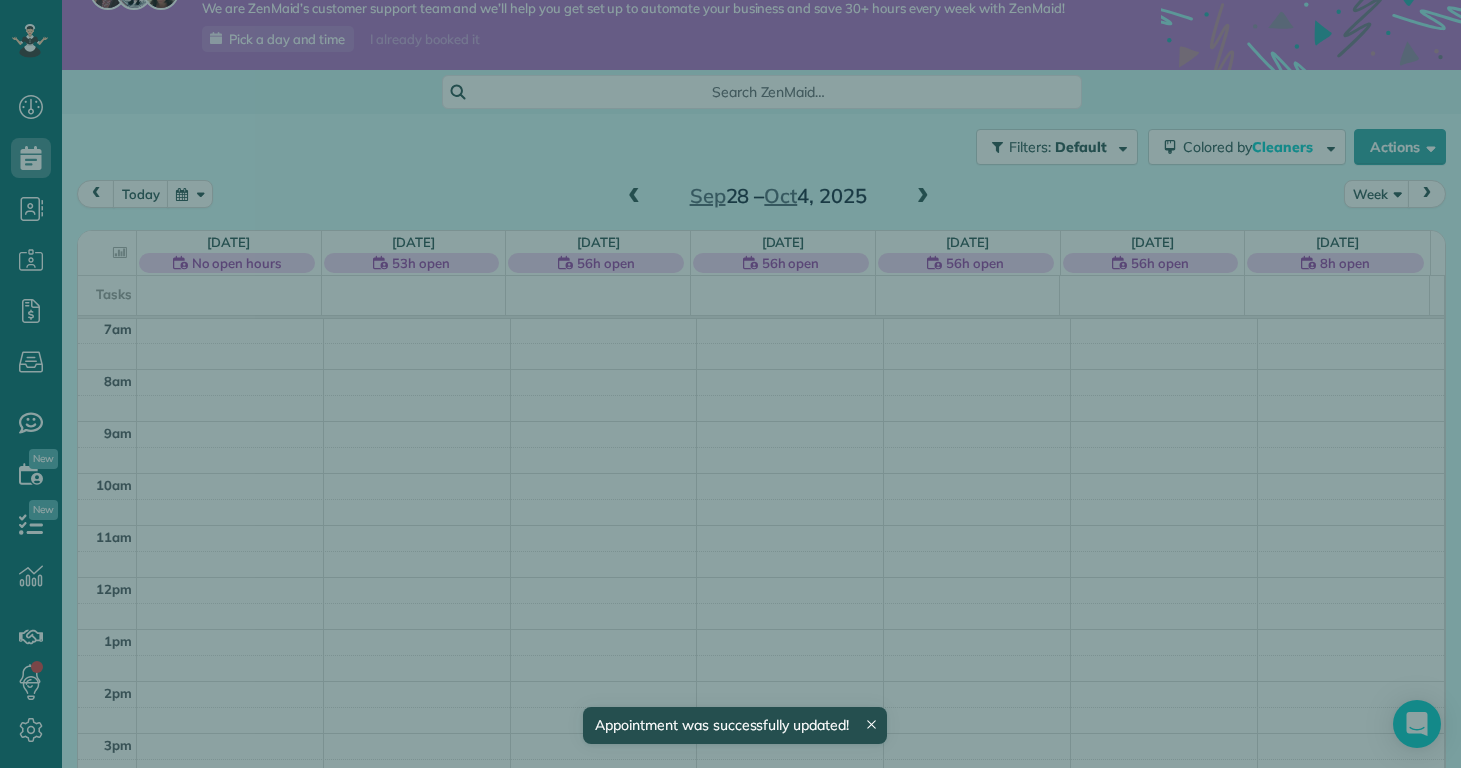 scroll, scrollTop: 365, scrollLeft: 0, axis: vertical 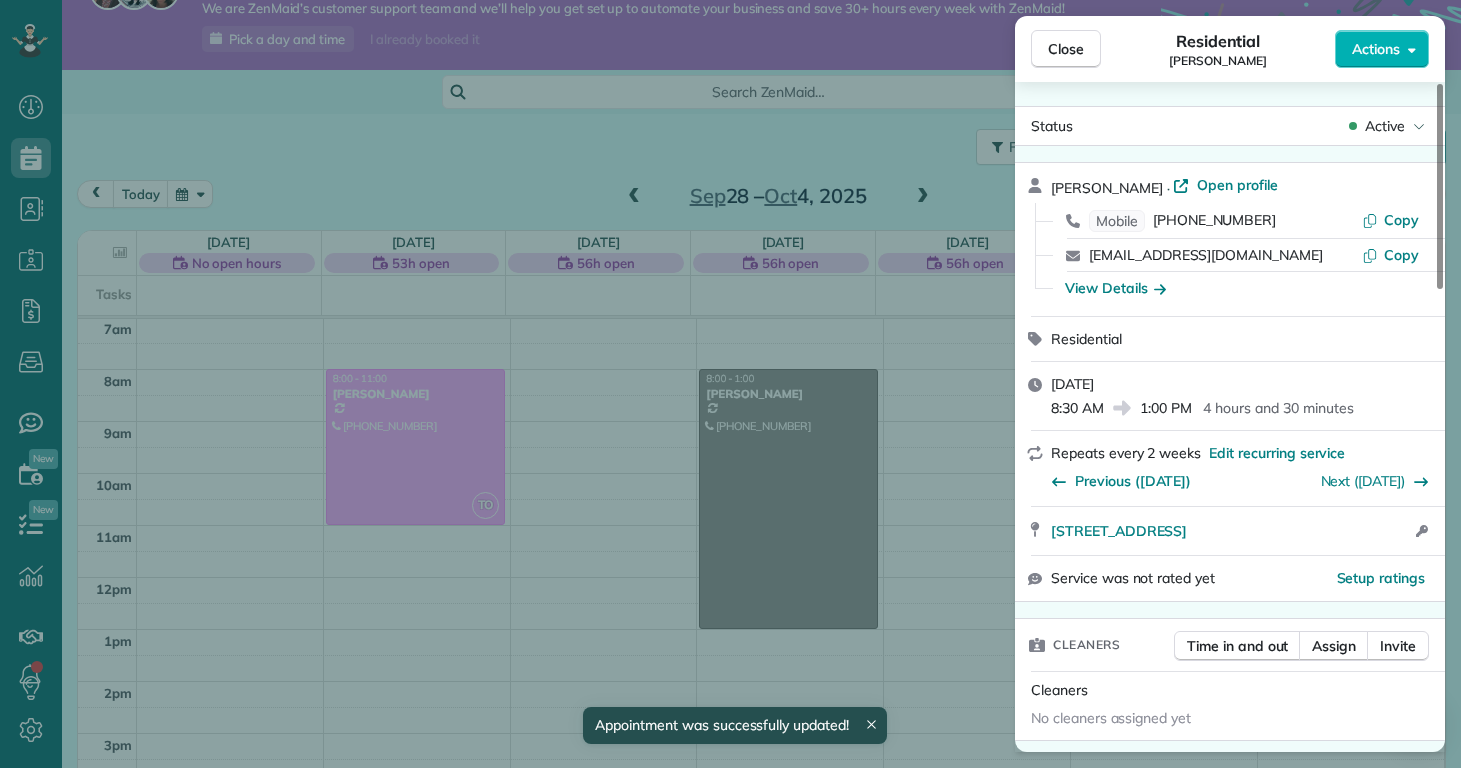 click on "Close Residential Deanna Marcantonio Actions Status Active Deanna Marcantonio · Open profile Mobile (914) 469-2107 Copy mpmarcantonio@gmail.com Copy View Details Residential Wednesday, October 01, 2025 8:30 AM 1:00 PM 4 hours and 30 minutes Repeats every 2 weeks Edit recurring service Previous (Sep 17) Next (Oct 15) 6815 Baltimore Rd Jacksonville NC 28543 Open access information Service was not rated yet Setup ratings Cleaners Time in and out Assign Invite Cleaners No cleaners assigned yet Checklist Try Now Standard Clean Checklist   ⋅  v1 includes 10 items Details Unassign Billing Billing actions Price $0.00 Overcharge $0.00 Discount $0.00 Coupon discount - Primary tax - Secondary tax - Total appointment price $0.00 Tips collected New feature! $0.00 Mark as paid Total including tip $0.00 Get paid online in no-time! Send an invoice and reward your cleaners with tips Charge customer credit card Appointment custom fields Reason for Skip - Hidden from cleaners Pay Method - Hidden from cleaners Work items   0" at bounding box center [730, 384] 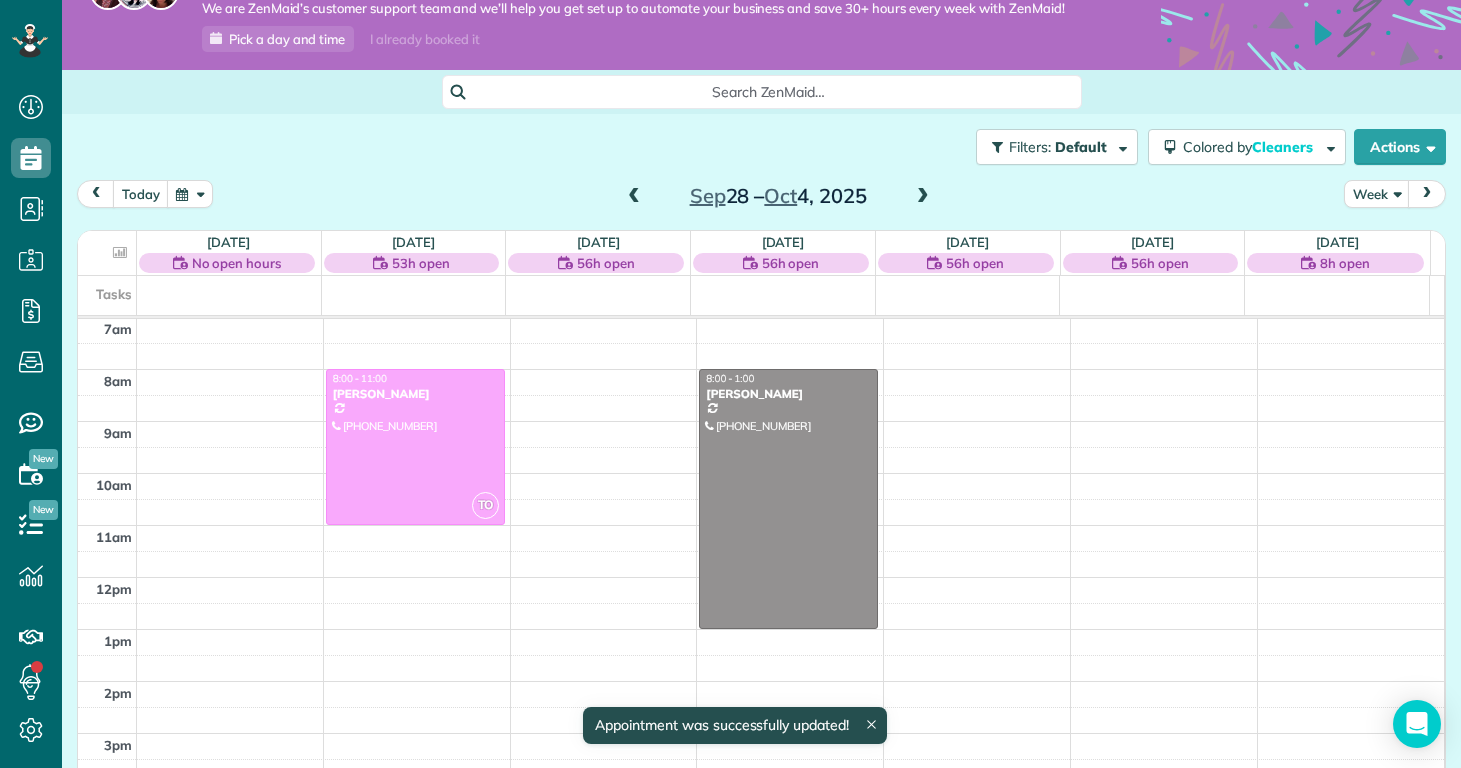 click at bounding box center (923, 197) 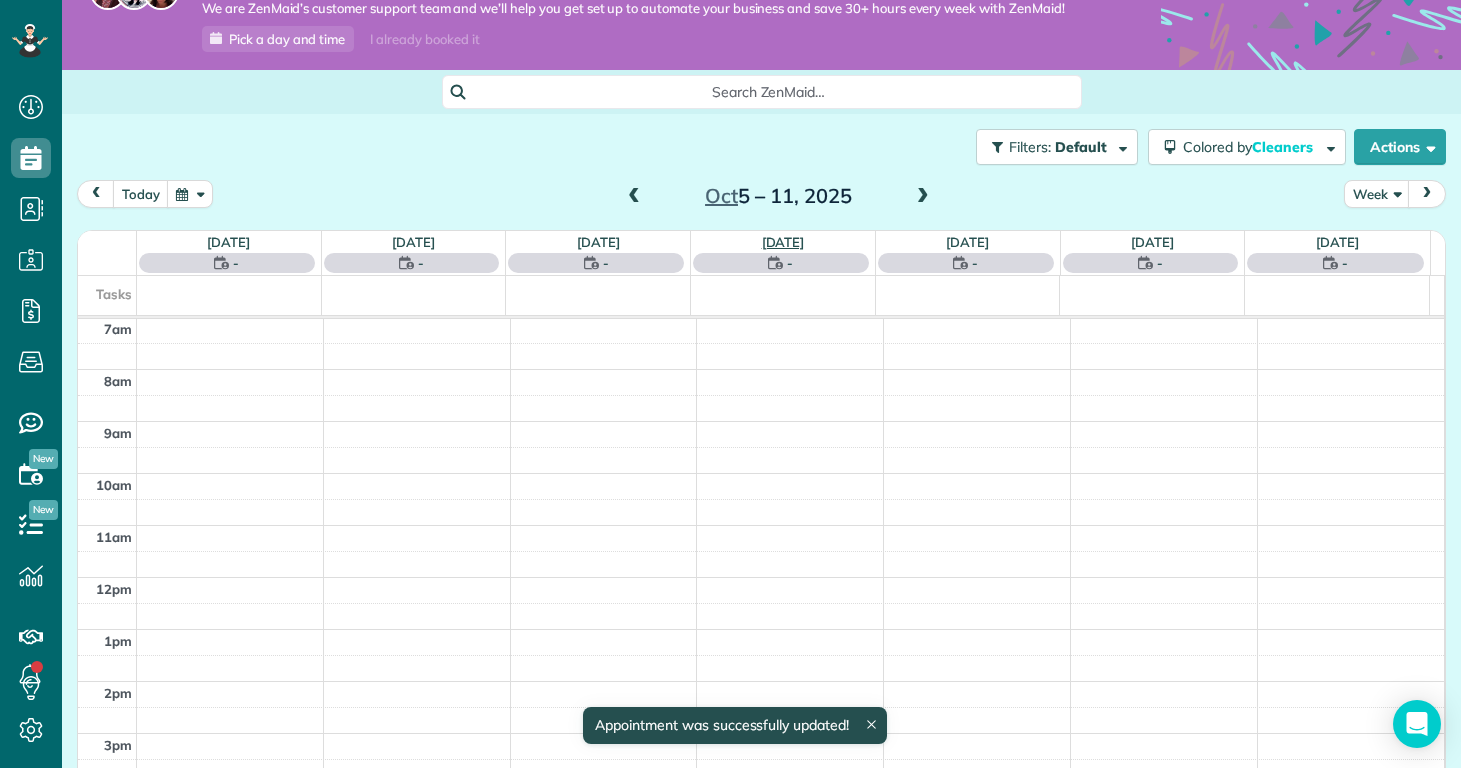 scroll, scrollTop: 365, scrollLeft: 0, axis: vertical 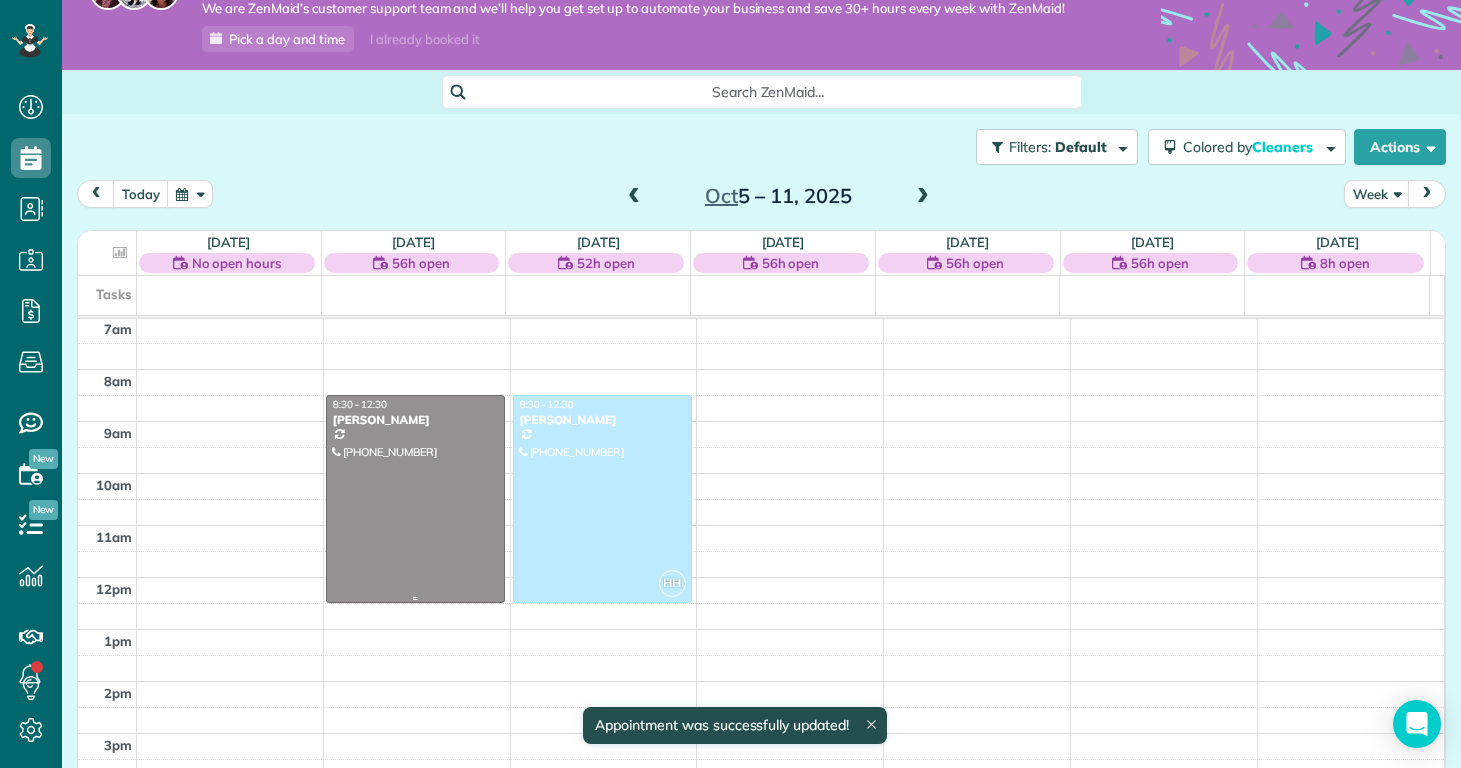 click at bounding box center (415, 499) 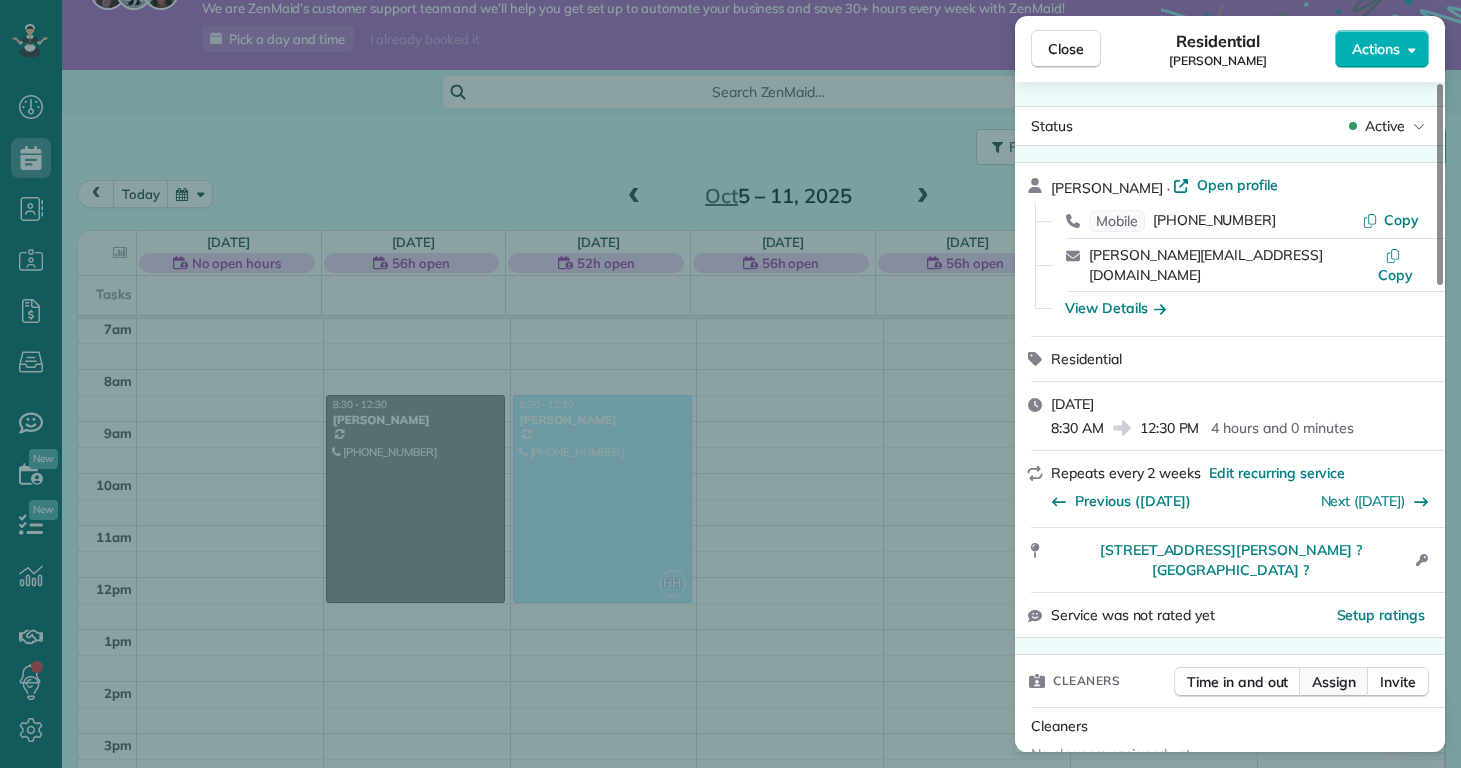 click on "Assign" at bounding box center (1334, 682) 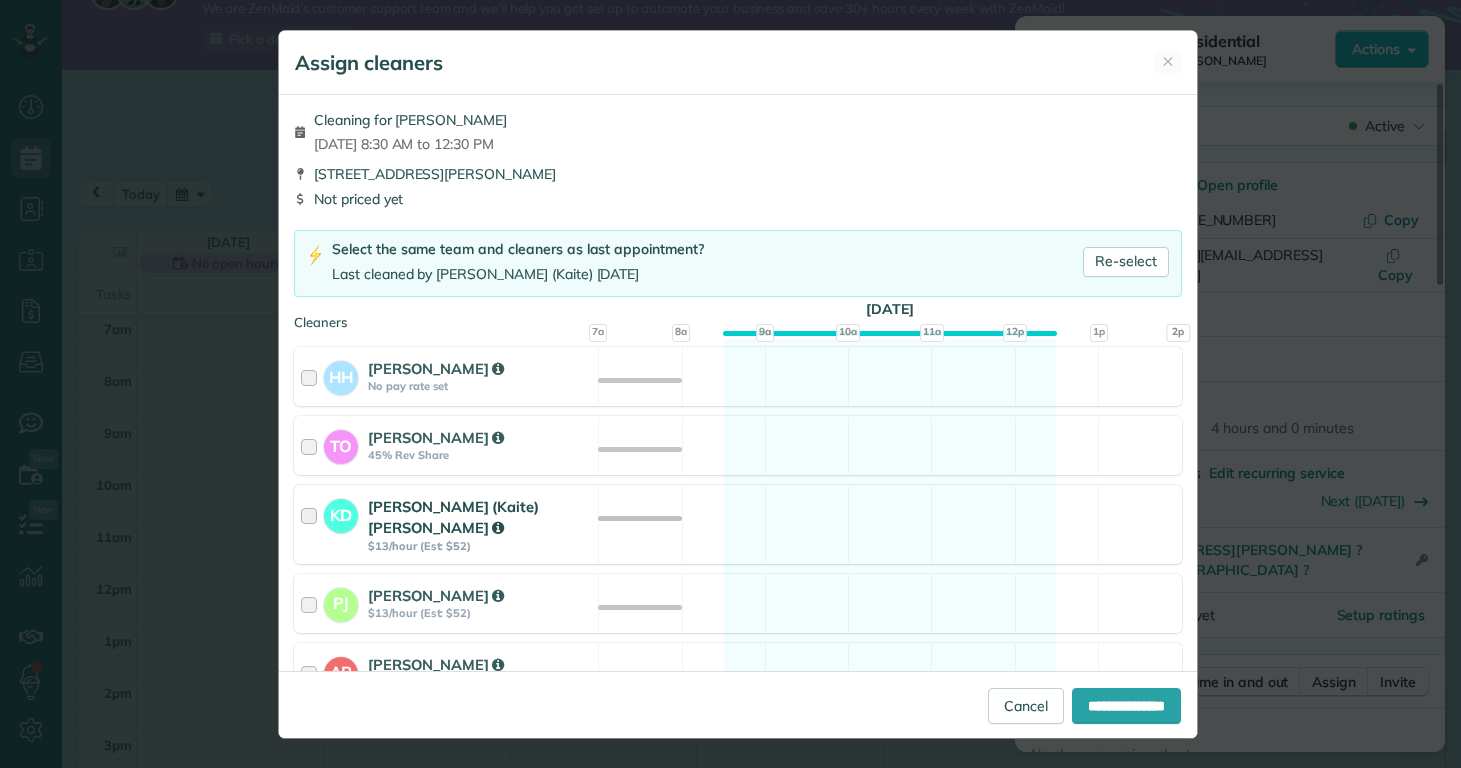 click on "KD
Kaitlin (Kaite) Delorme
$13/hour (Est: $52)
Available" at bounding box center [738, 524] 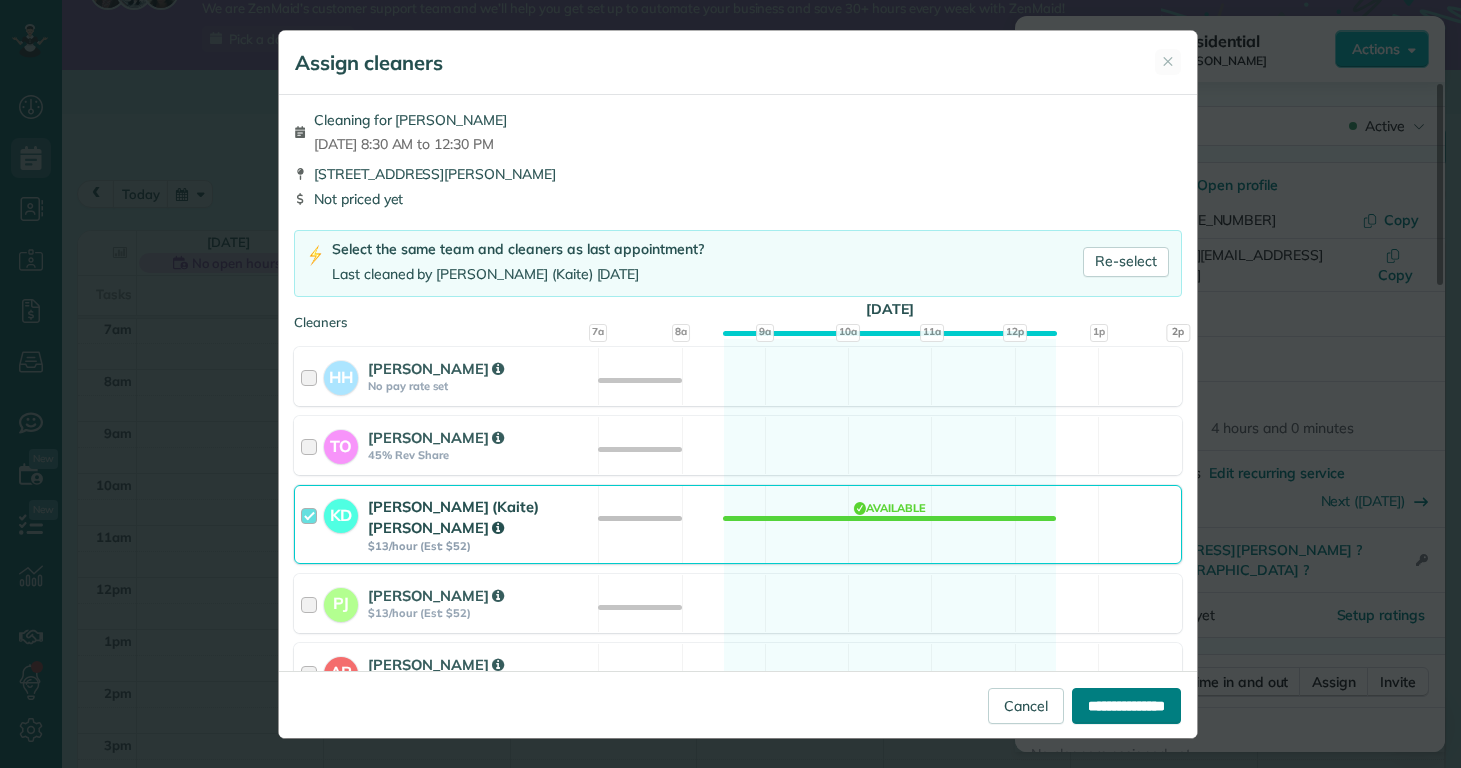 click on "**********" at bounding box center [1126, 706] 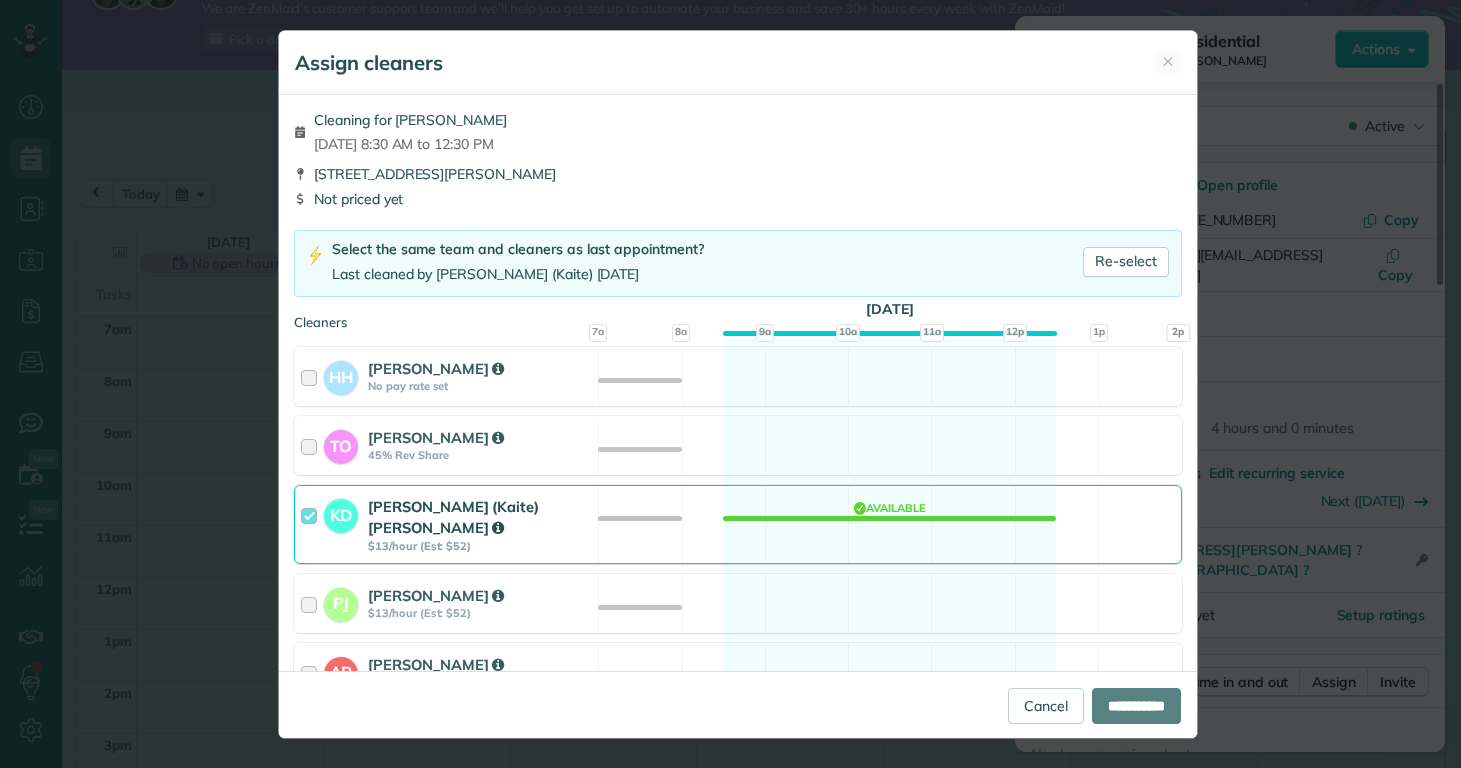 scroll, scrollTop: 365, scrollLeft: 0, axis: vertical 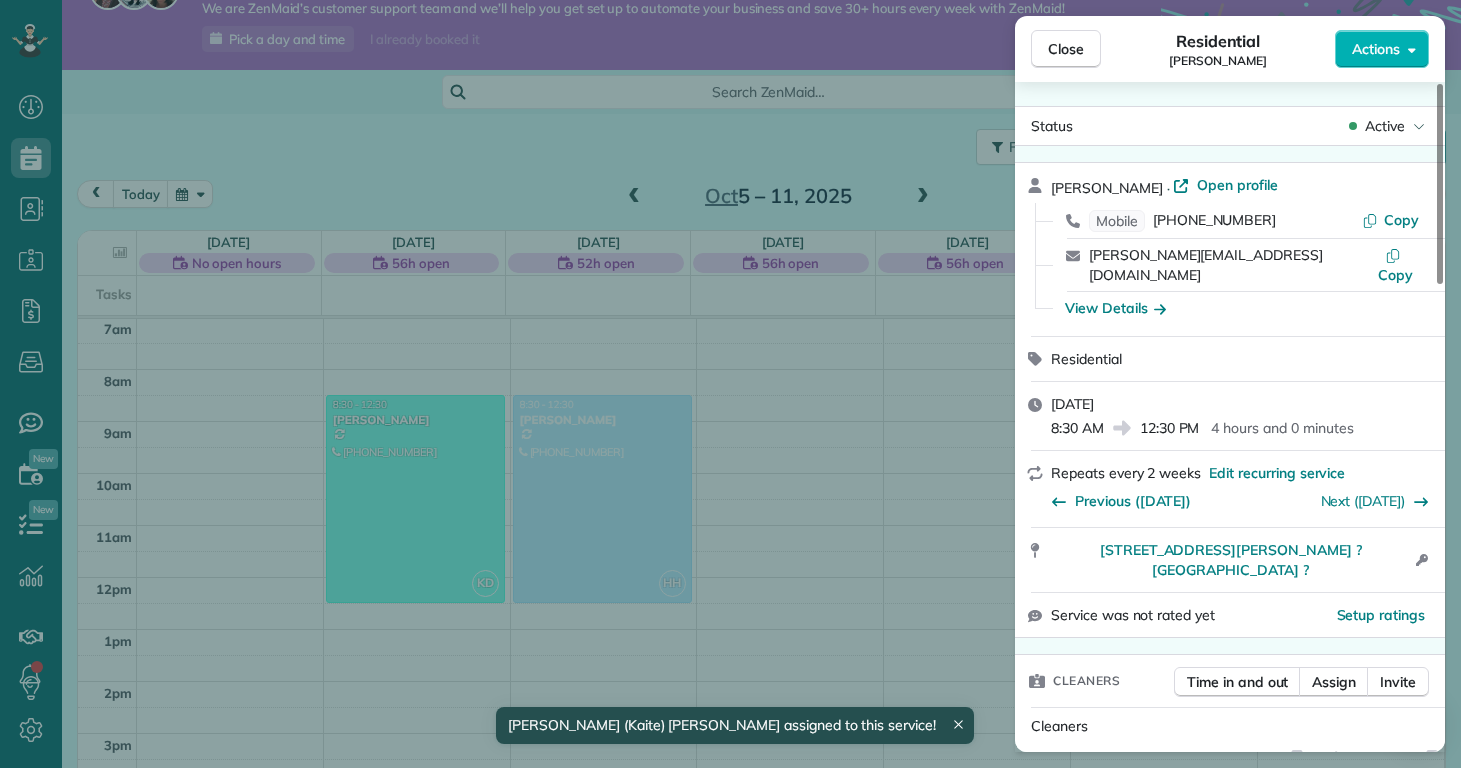 click on "Close Residential Kathleen Bengaly Actions Status Active Kathleen Bengaly · Open profile Mobile (520) 509-5735 Copy kathy_bengaly@hotmail.com Copy View Details Residential Monday, October 06, 2025 8:30 AM 12:30 PM 4 hours and 0 minutes Repeats every 2 weeks Edit recurring service Previous (Sep 22) Next (Oct 20) 4662 Butler Drive South Midwaypark ? NC ? Open access information Service was not rated yet Setup ratings Cleaners Time in and out Assign Invite Cleaners Kaitlin (Kaite)   Delorme 8:30 AM 12:30 PM Checklist Try Now Keep this appointment up to your standards. Stay on top of every detail, keep your cleaners organised, and your client happy. Assign a checklist Watch a 5 min demo Billing Billing actions Price $0.00 Overcharge $0.00 Discount $0.00 Coupon discount - Primary tax - Secondary tax - Total appointment price $0.00 Tips collected New feature! $0.00 Mark as paid Total including tip $0.00 Get paid online in no-time! Send an invoice and reward your cleaners with tips Charge customer credit card - -" at bounding box center [730, 384] 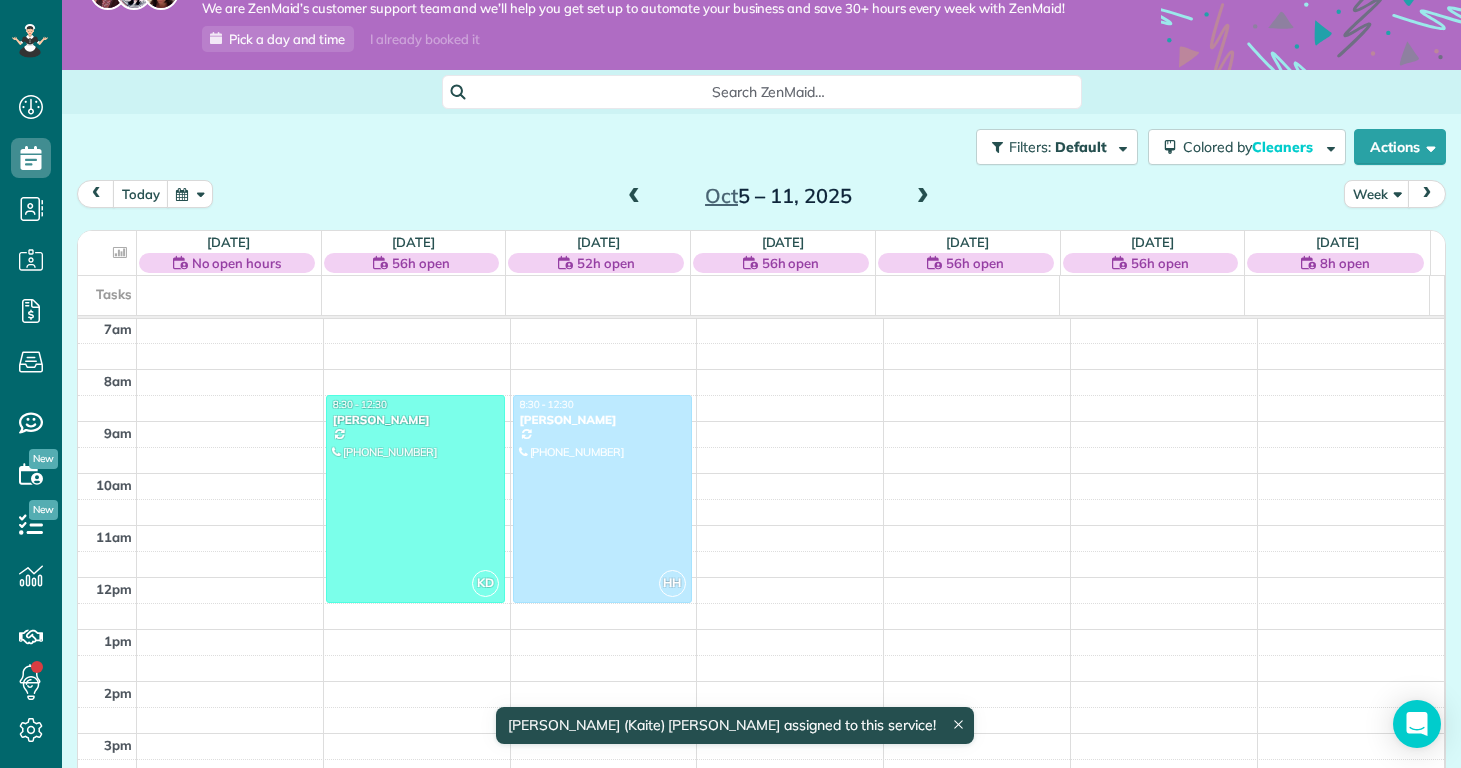 click at bounding box center (923, 197) 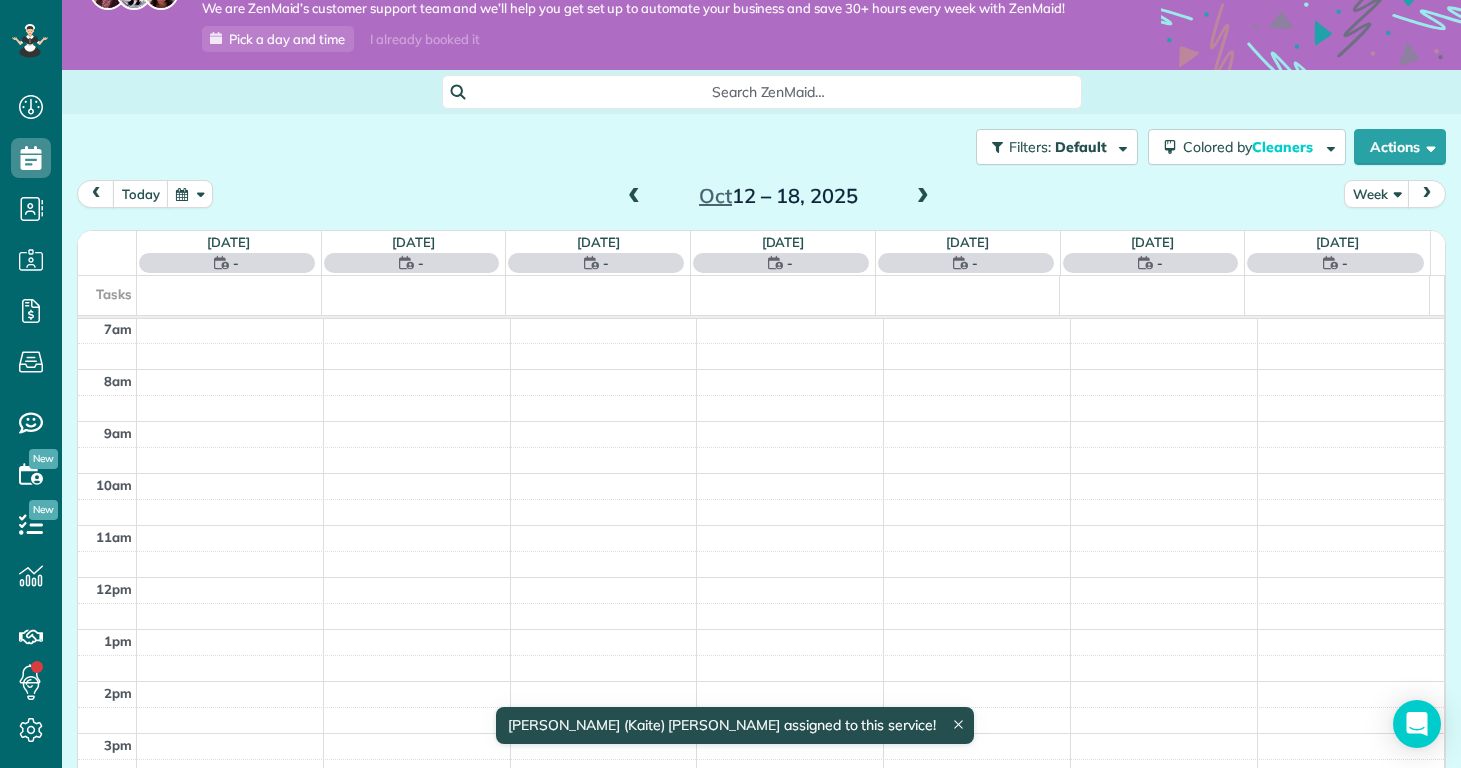 scroll, scrollTop: 365, scrollLeft: 0, axis: vertical 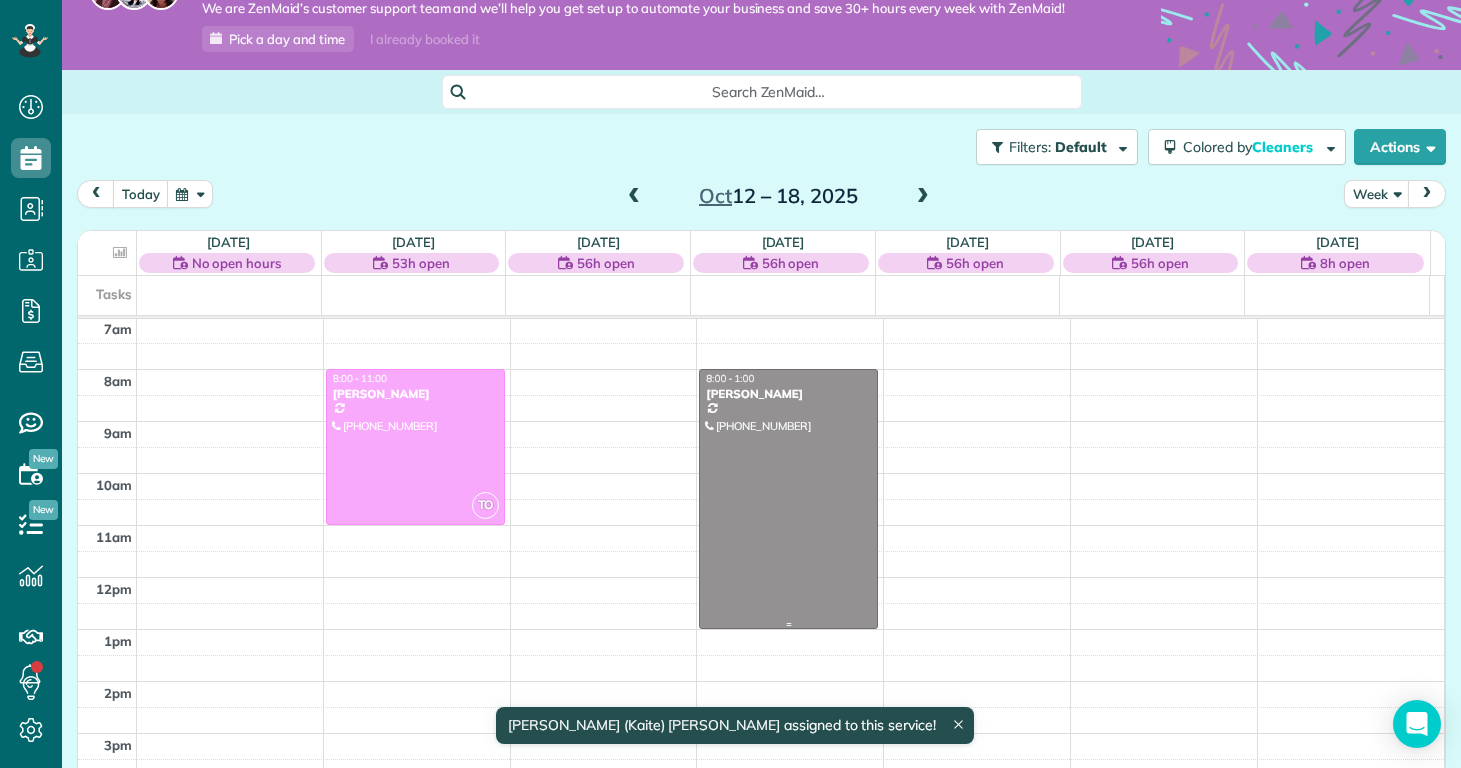click at bounding box center [788, 499] 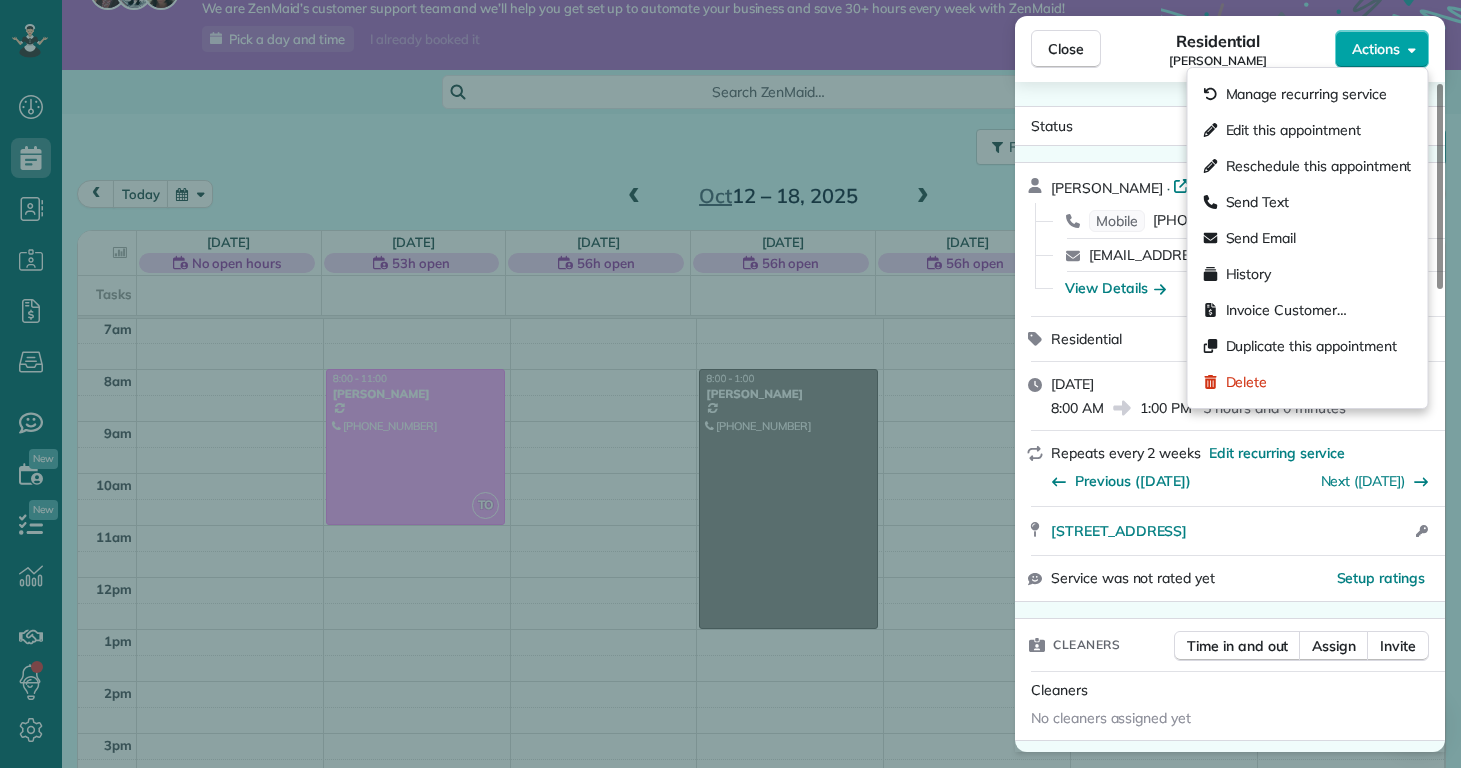 click on "Actions" at bounding box center (1382, 49) 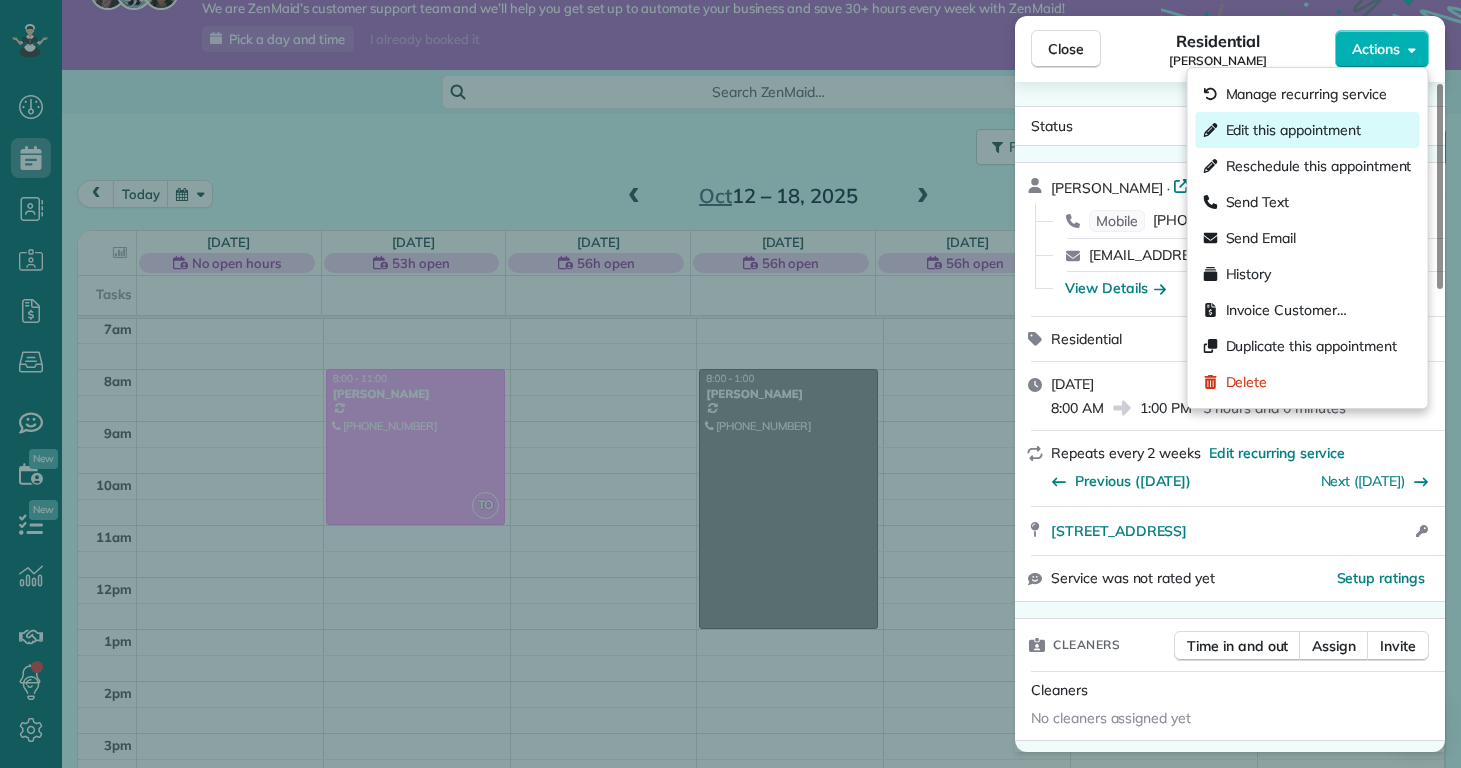 click on "Edit this appointment" at bounding box center (1293, 130) 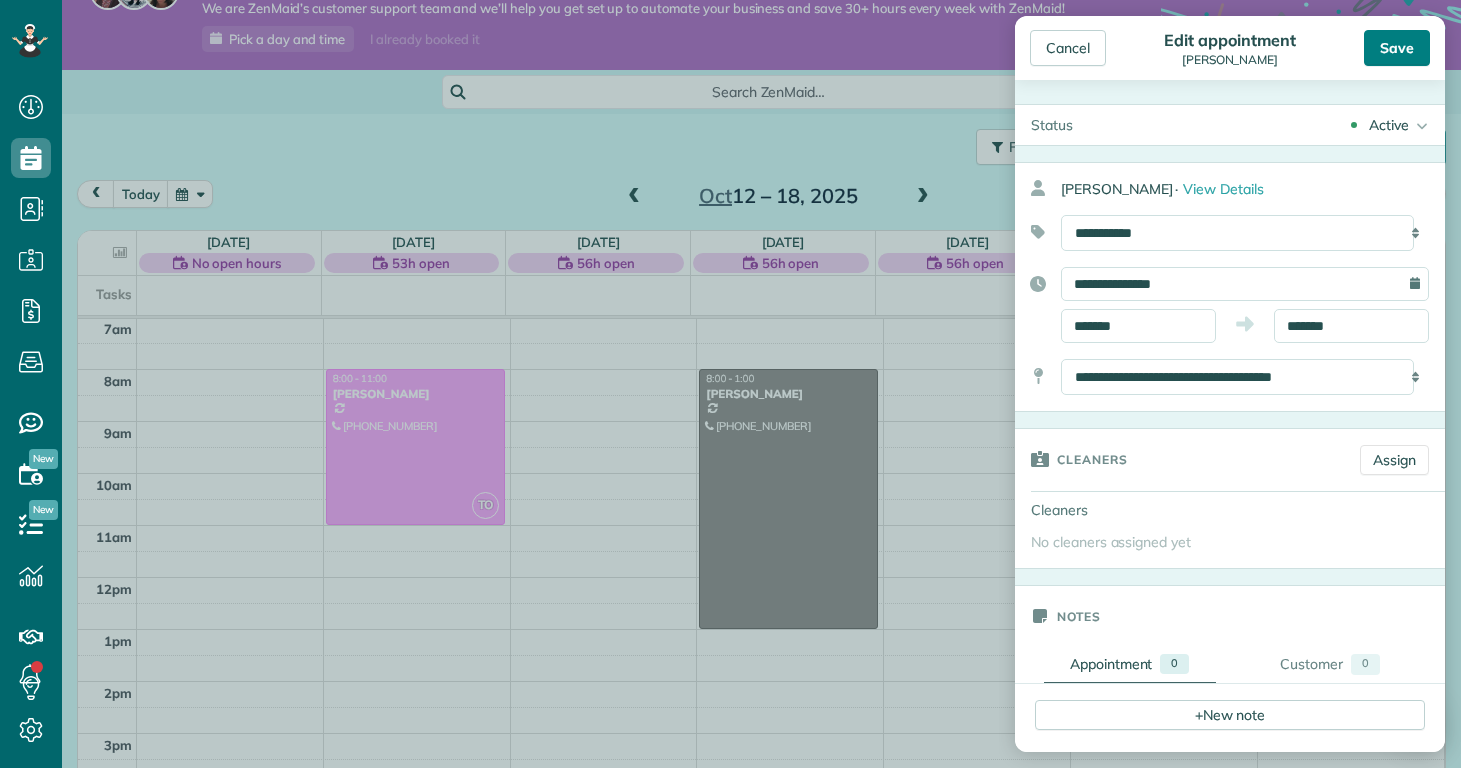 click on "Save" at bounding box center (1397, 48) 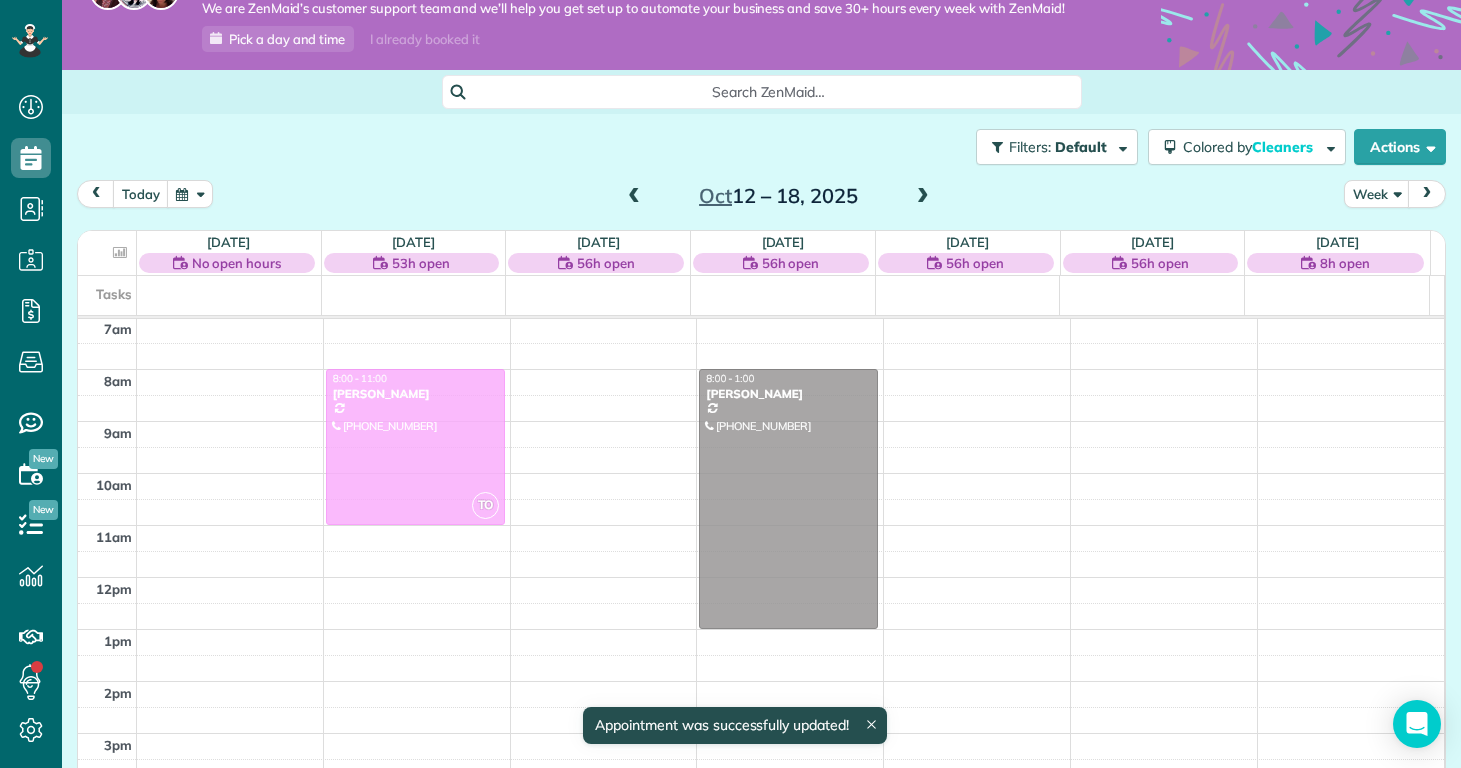 scroll, scrollTop: 365, scrollLeft: 0, axis: vertical 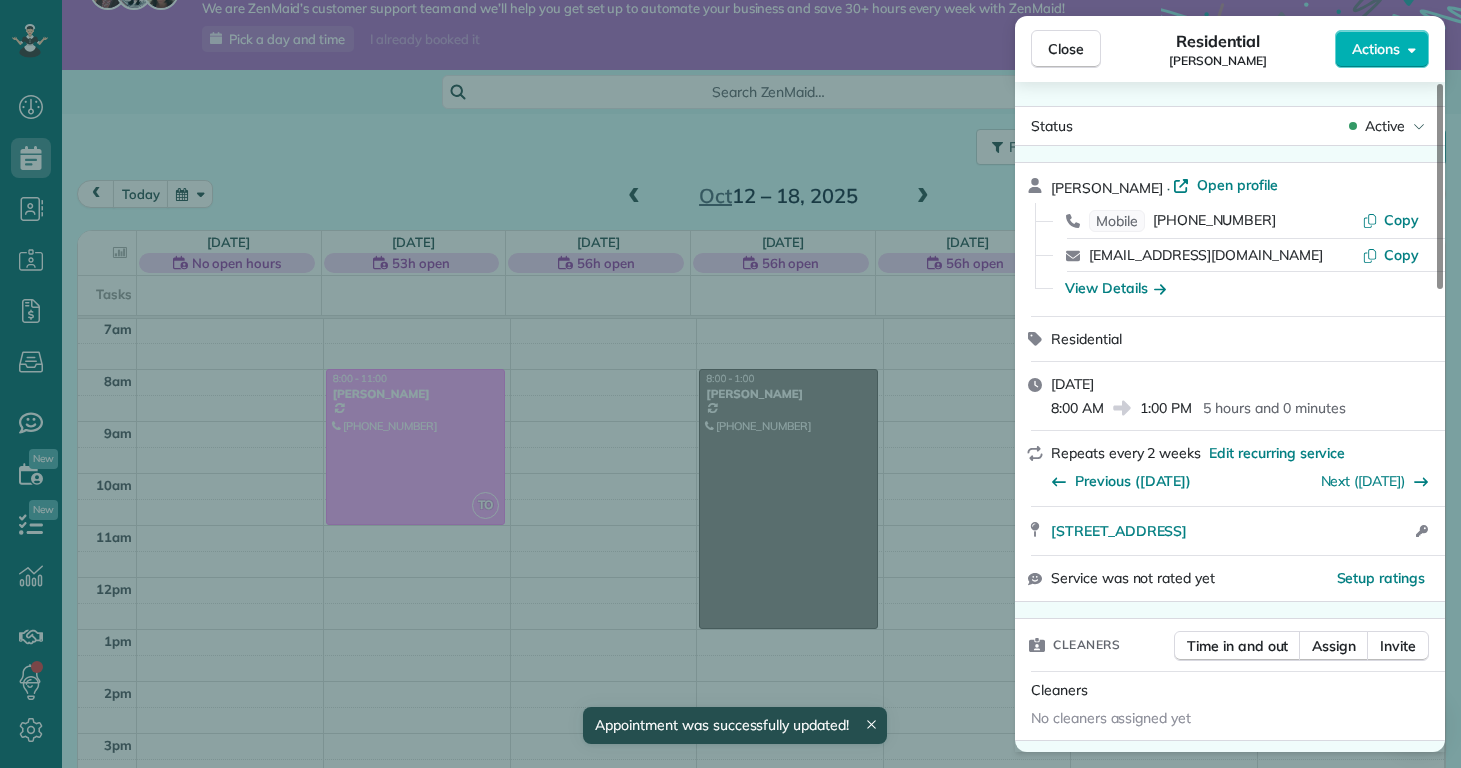 click on "Close Residential Deanna Marcantonio Actions Status Active Deanna Marcantonio · Open profile Mobile (914) 469-2107 Copy mpmarcantonio@gmail.com Copy View Details Residential Wednesday, October 15, 2025 8:00 AM 1:00 PM 5 hours and 0 minutes Repeats every 2 weeks Edit recurring service Previous (Oct 01) Next (Oct 29) 6815 Baltimore Rd Jacksonville NC 28543 Open access information Service was not rated yet Setup ratings Cleaners Time in and out Assign Invite Cleaners No cleaners assigned yet Checklist Try Now Standard Clean Checklist   ⋅  v1 includes 10 items Details Unassign Billing Billing actions Price $0.00 Overcharge $0.00 Discount $0.00 Coupon discount - Primary tax - Secondary tax - Total appointment price $0.00 Tips collected New feature! $0.00 Mark as paid Total including tip $0.00 Get paid online in no-time! Send an invoice and reward your cleaners with tips Charge customer credit card Appointment custom fields Reason for Skip - Hidden from cleaners Pay Method - Hidden from cleaners Work items   0 0" at bounding box center [730, 384] 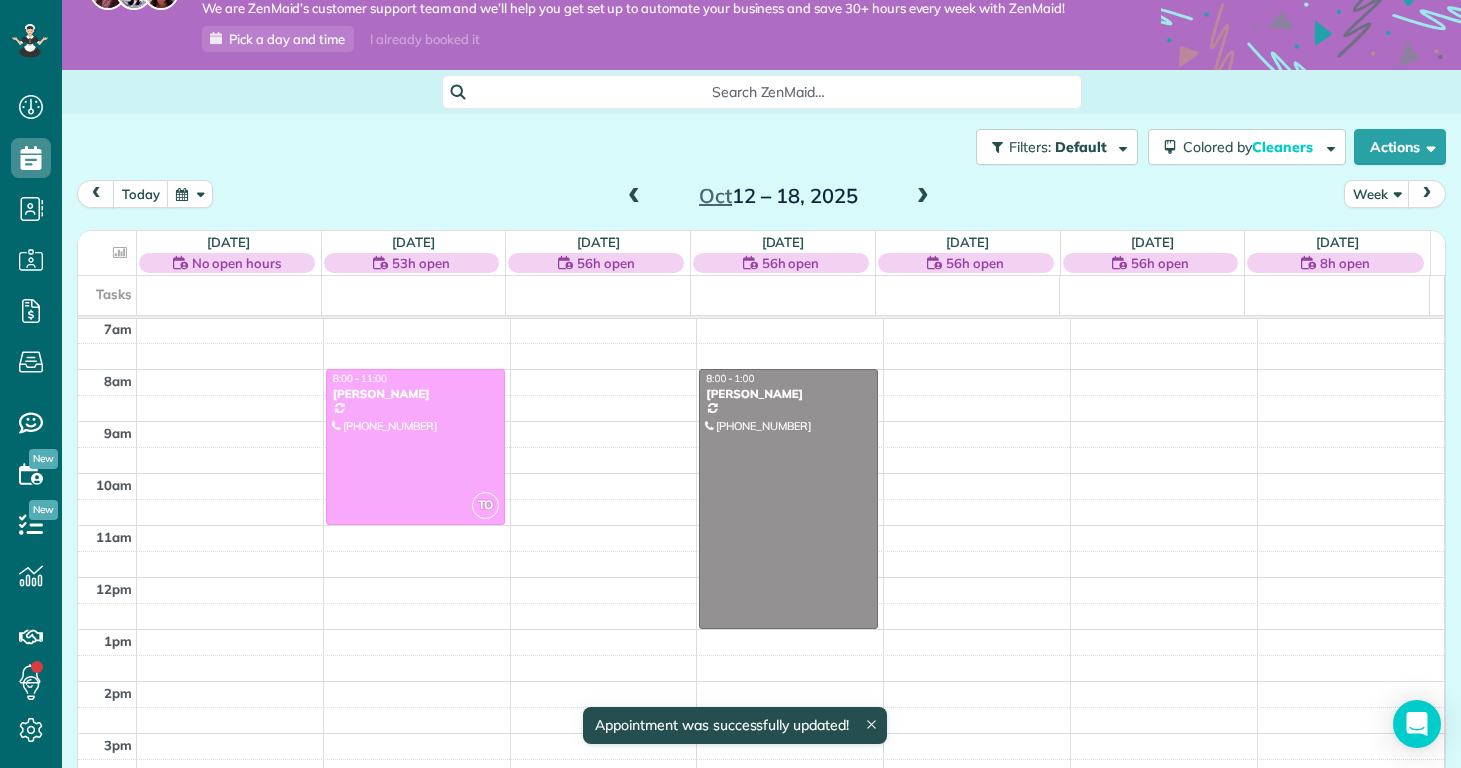 click on "Oct  12 – 18, 2025" at bounding box center (778, 196) 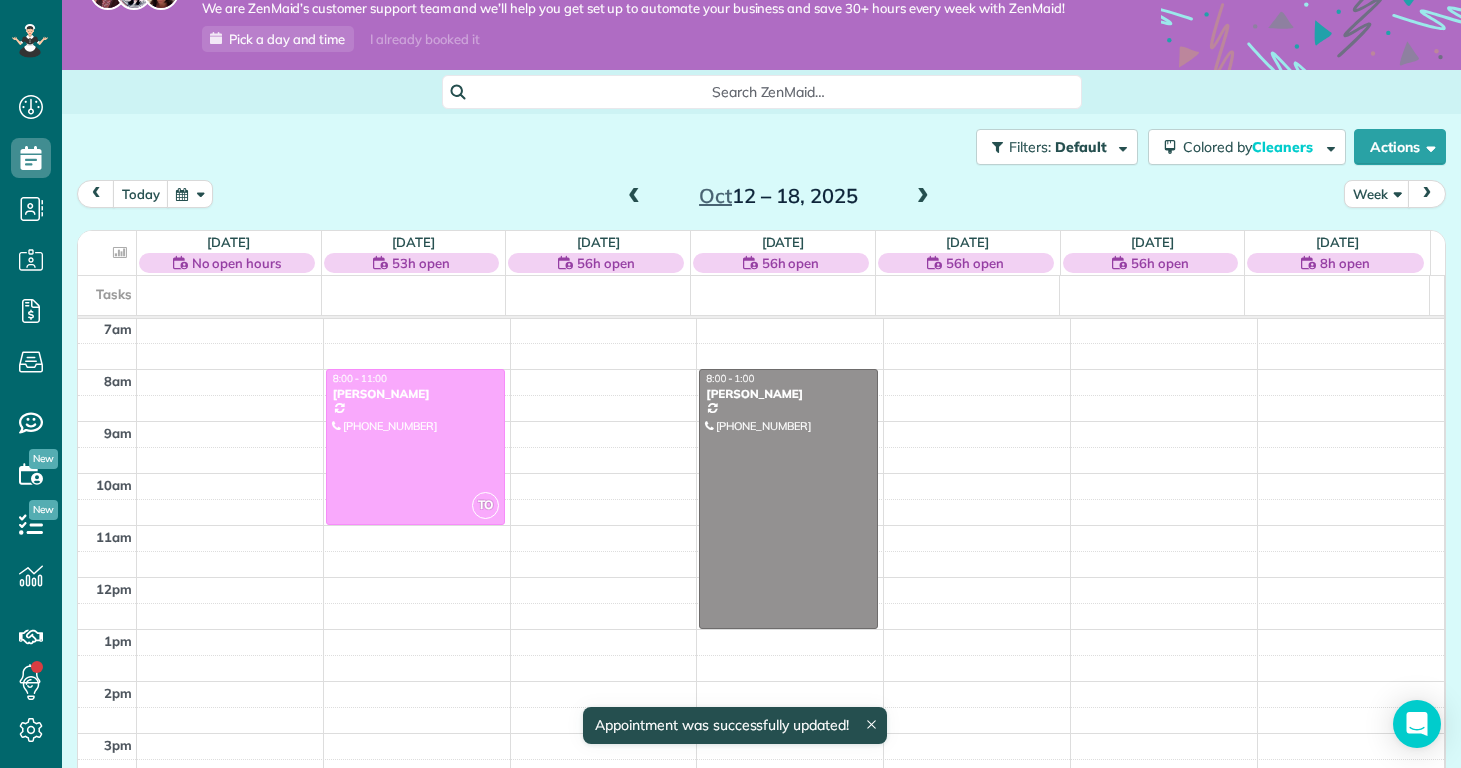 click at bounding box center [923, 197] 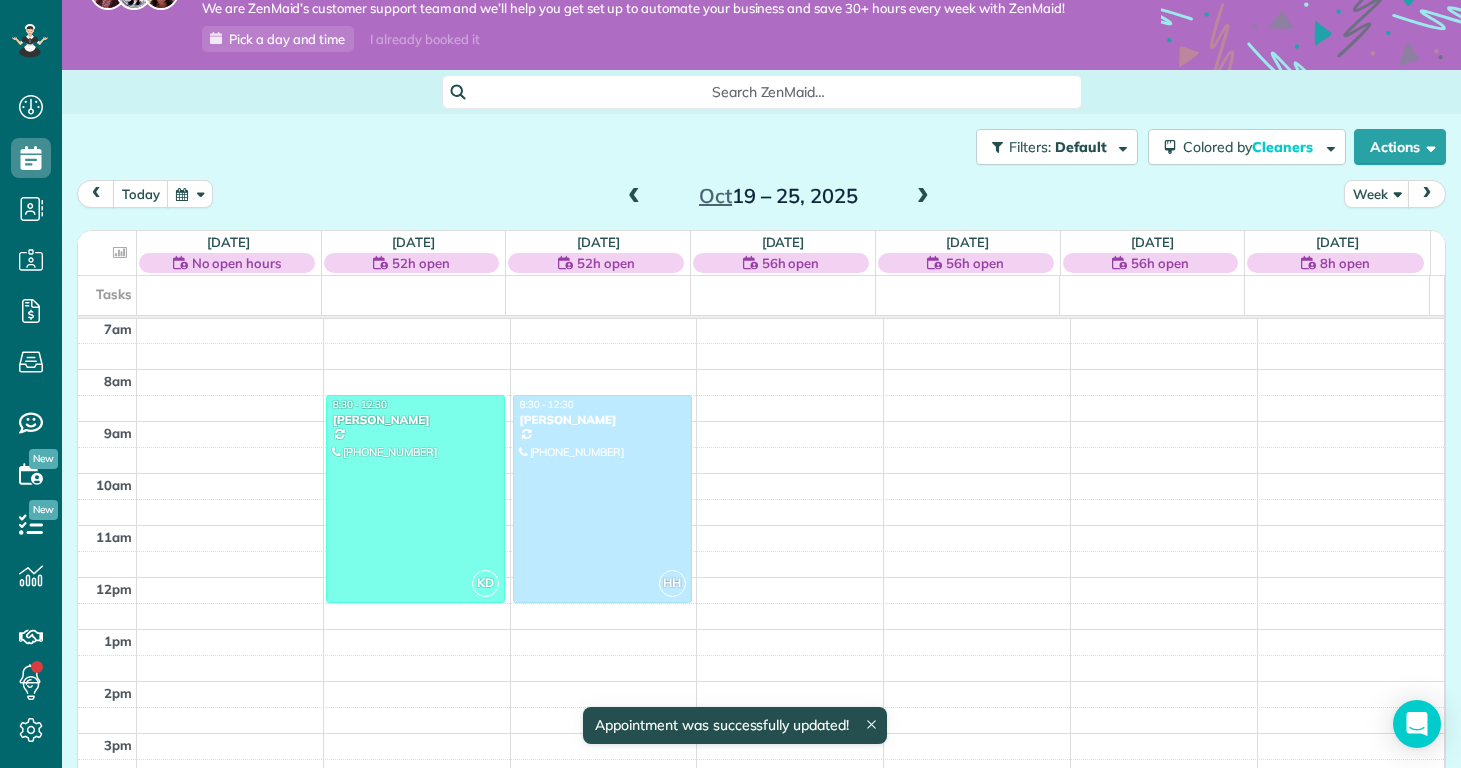 click at bounding box center (923, 197) 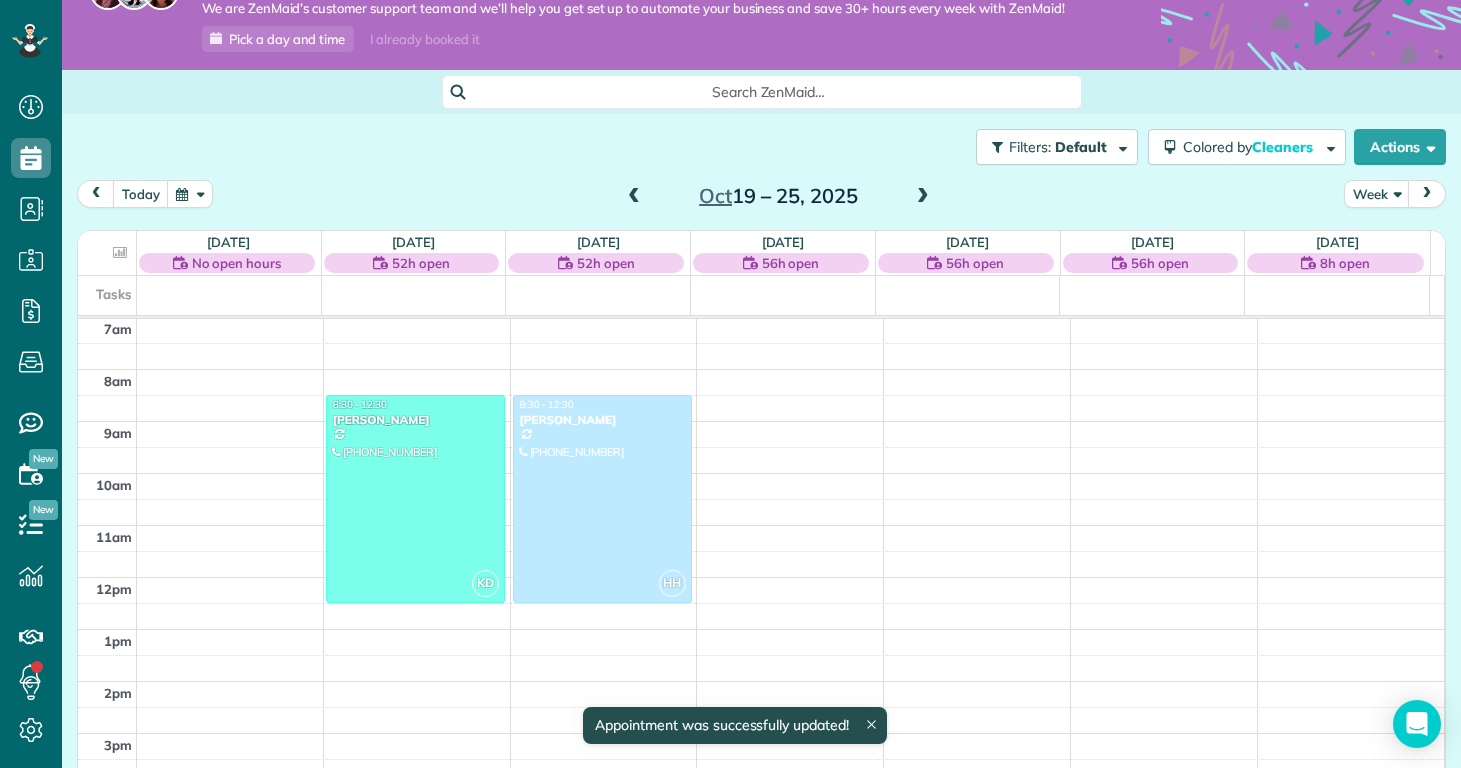 scroll, scrollTop: 365, scrollLeft: 0, axis: vertical 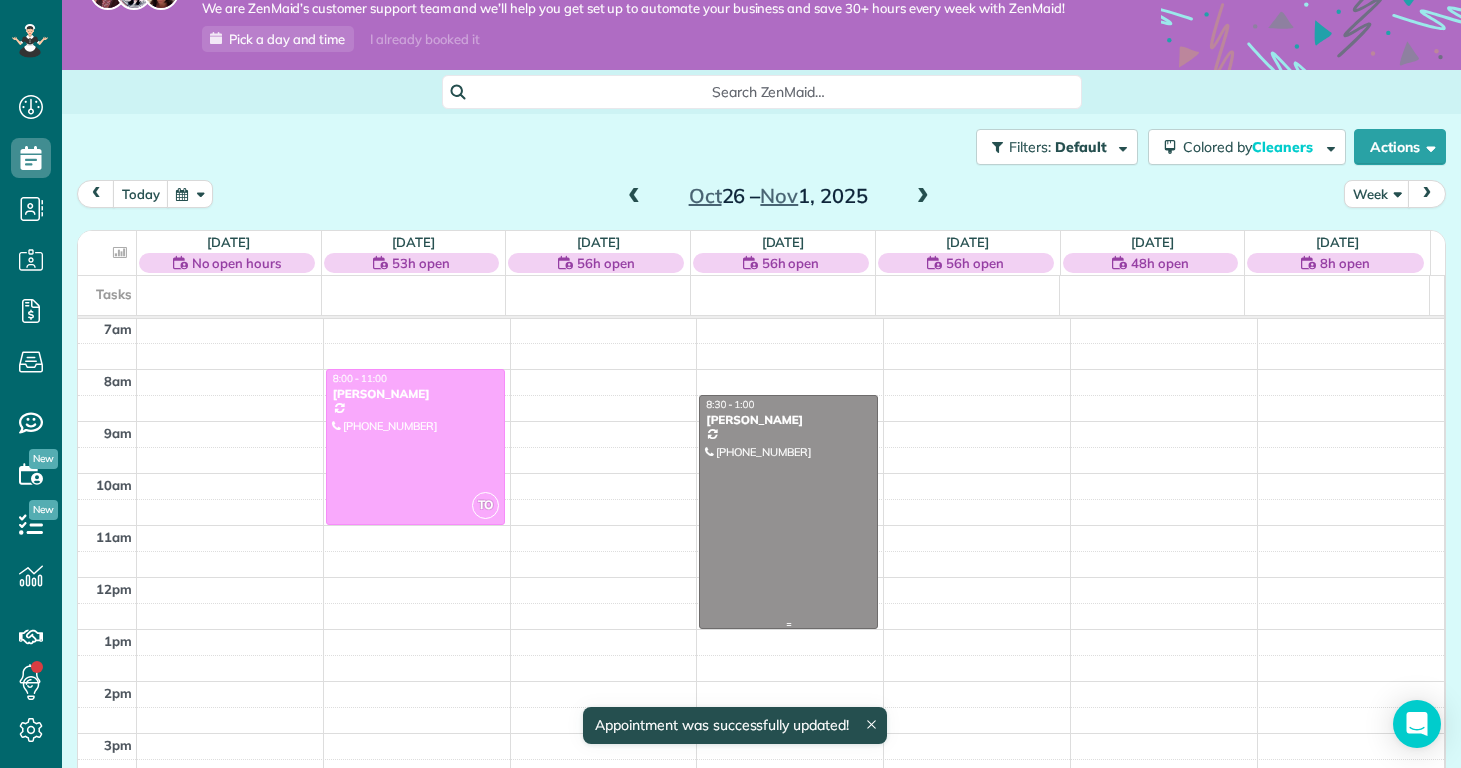 click at bounding box center (788, 512) 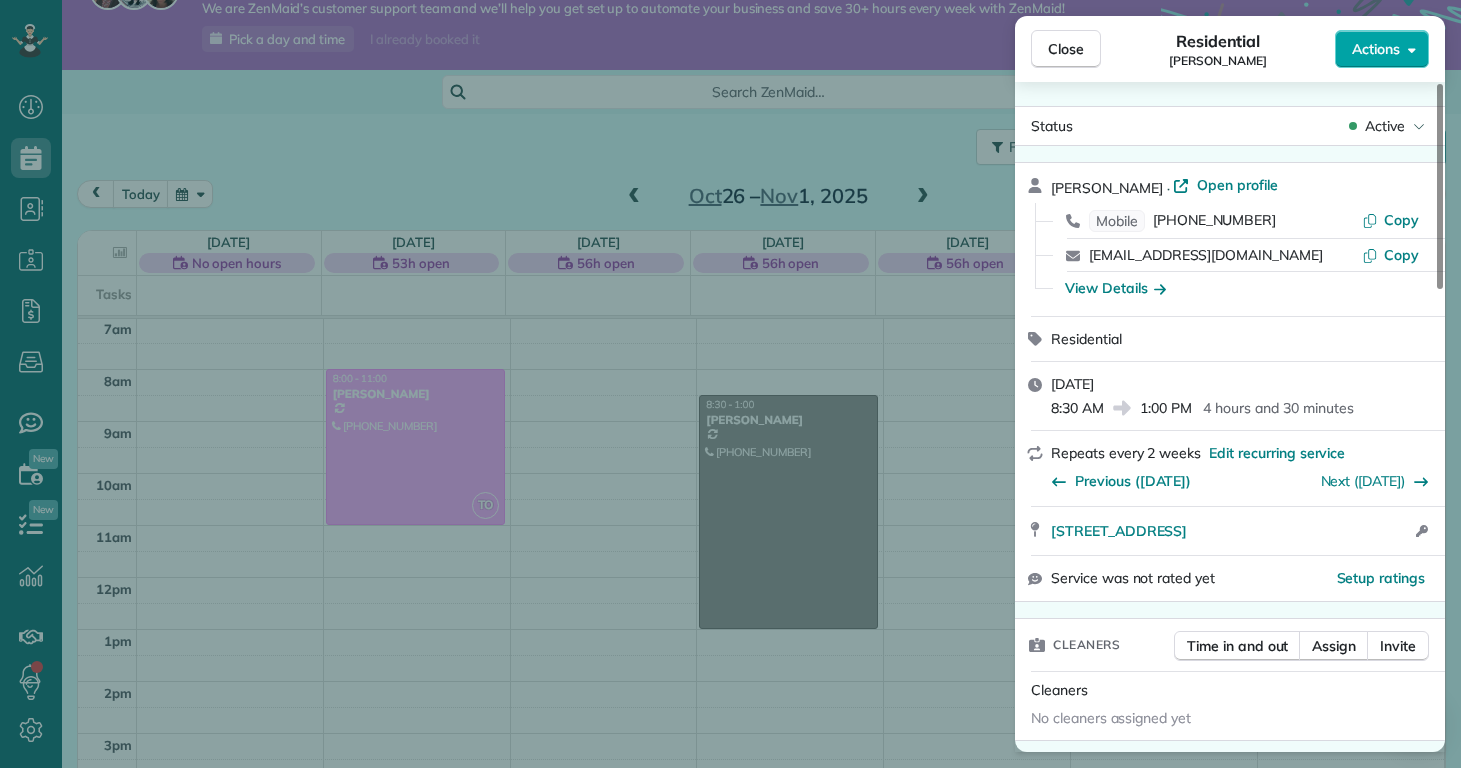 click on "Actions" at bounding box center [1382, 49] 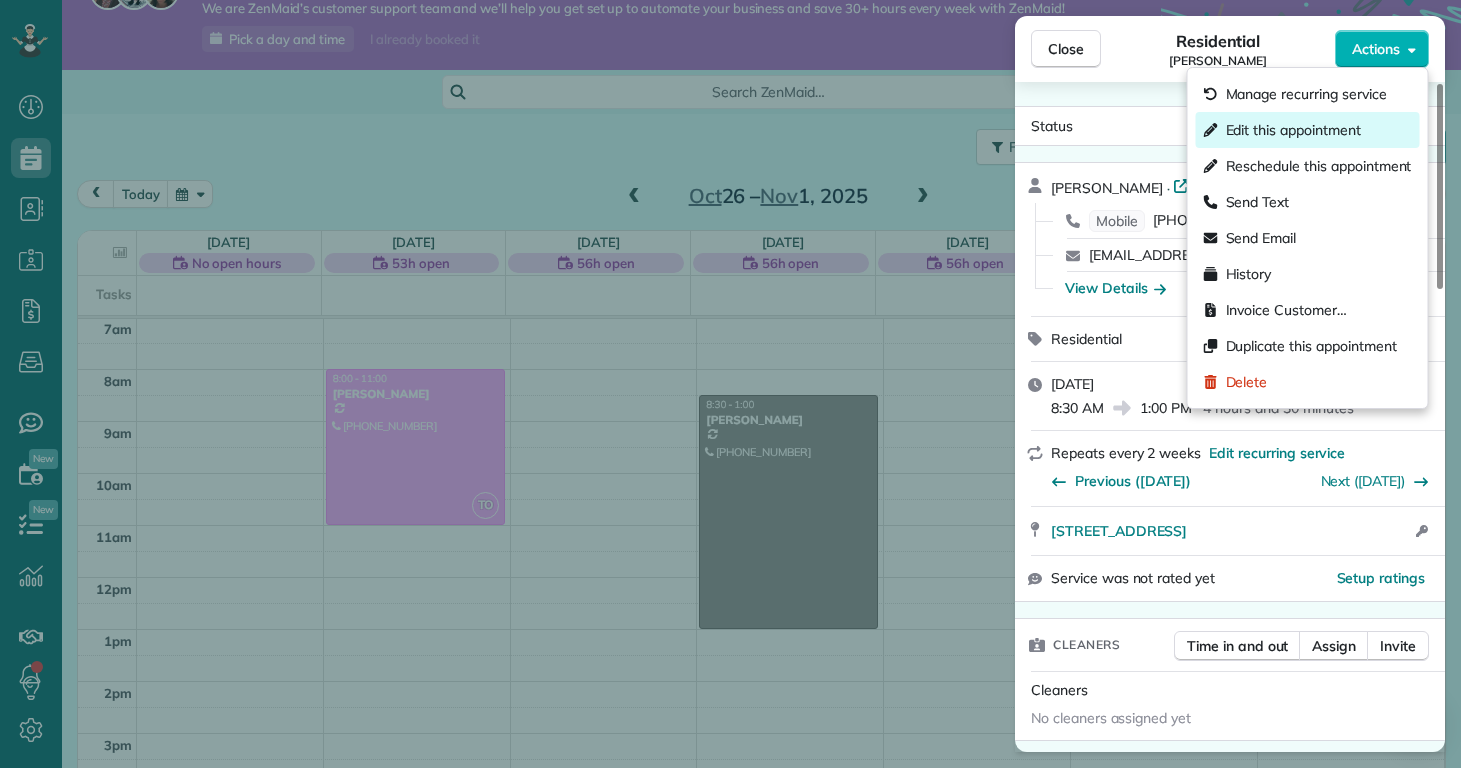 click on "Edit this appointment" at bounding box center (1293, 130) 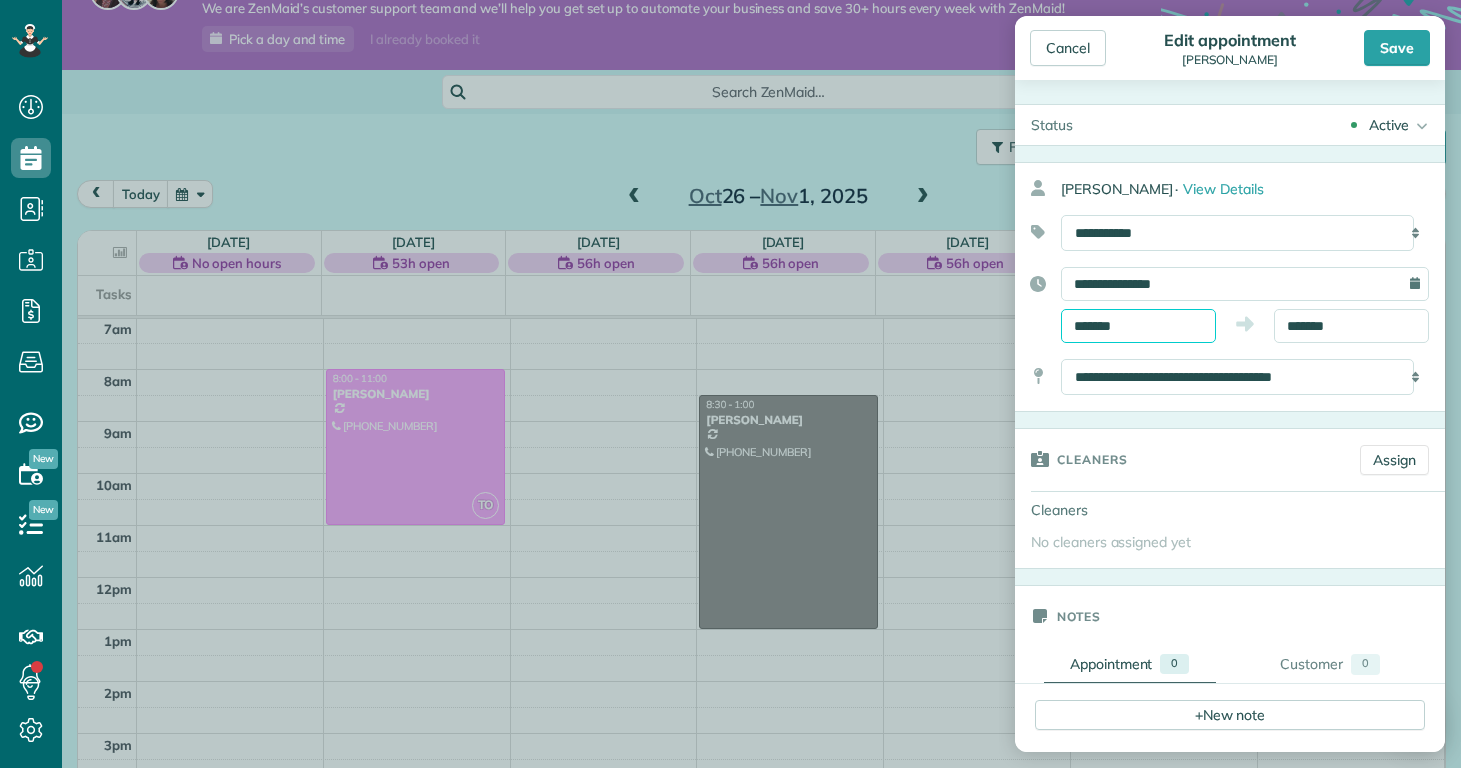 click on "*******" at bounding box center [1138, 326] 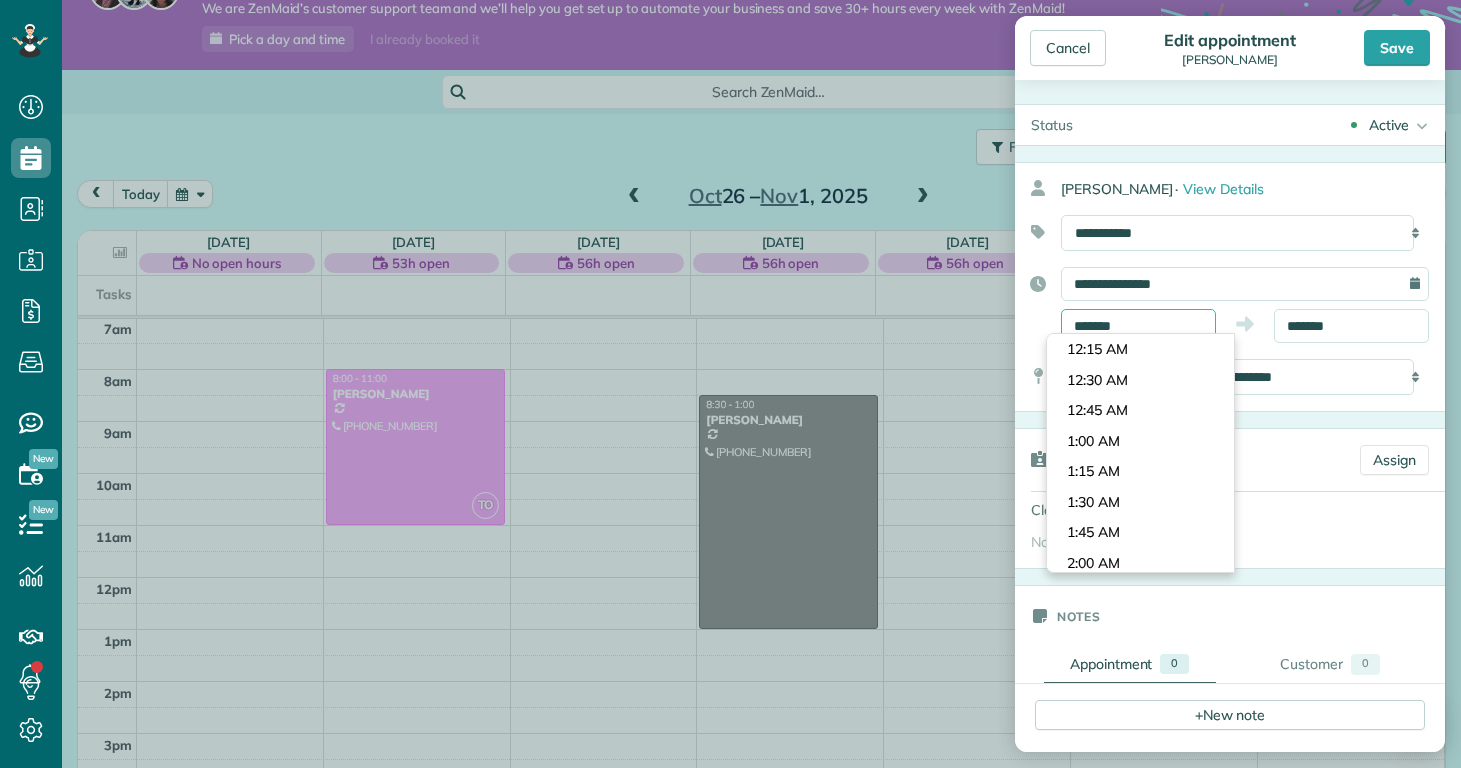 click on "*******" at bounding box center [1138, 326] 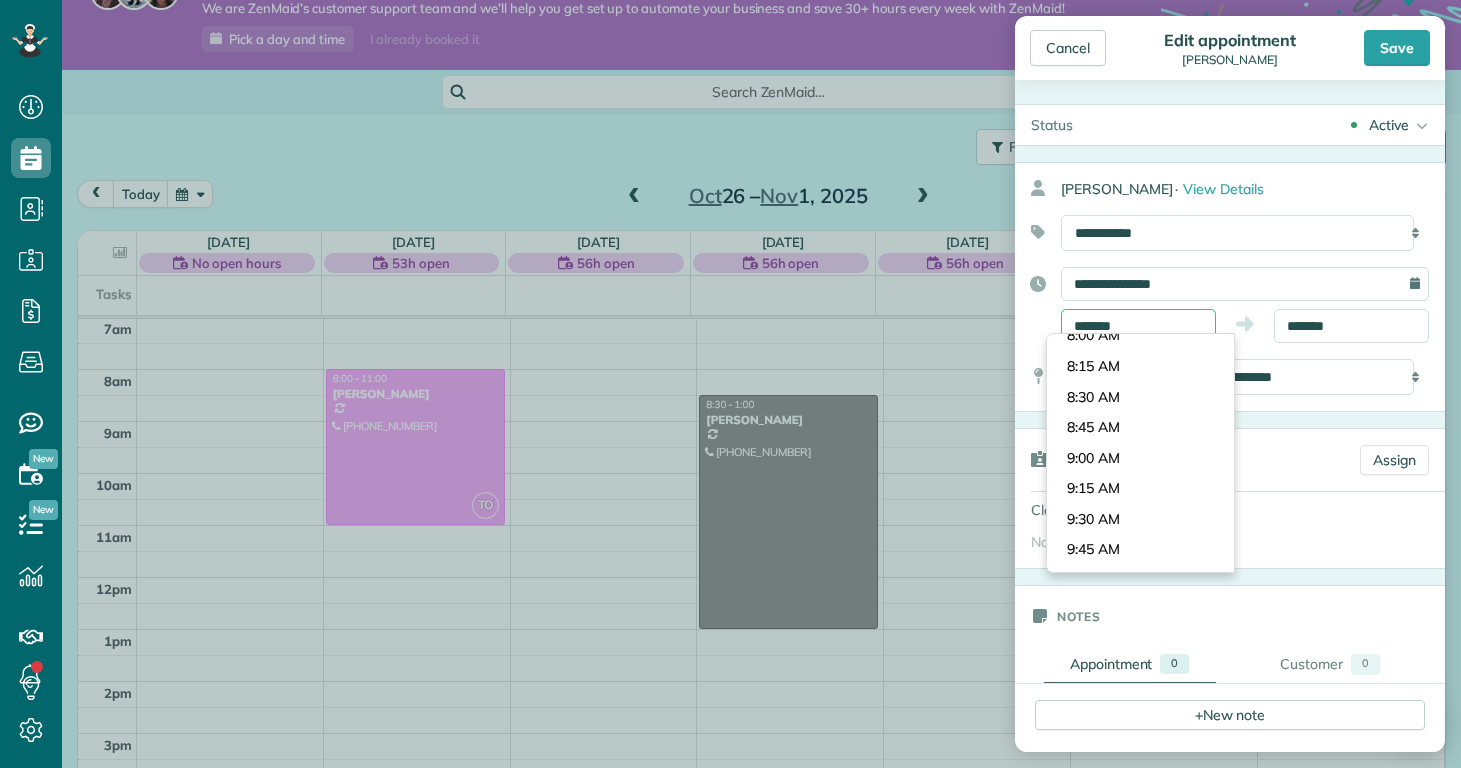 scroll, scrollTop: 900, scrollLeft: 0, axis: vertical 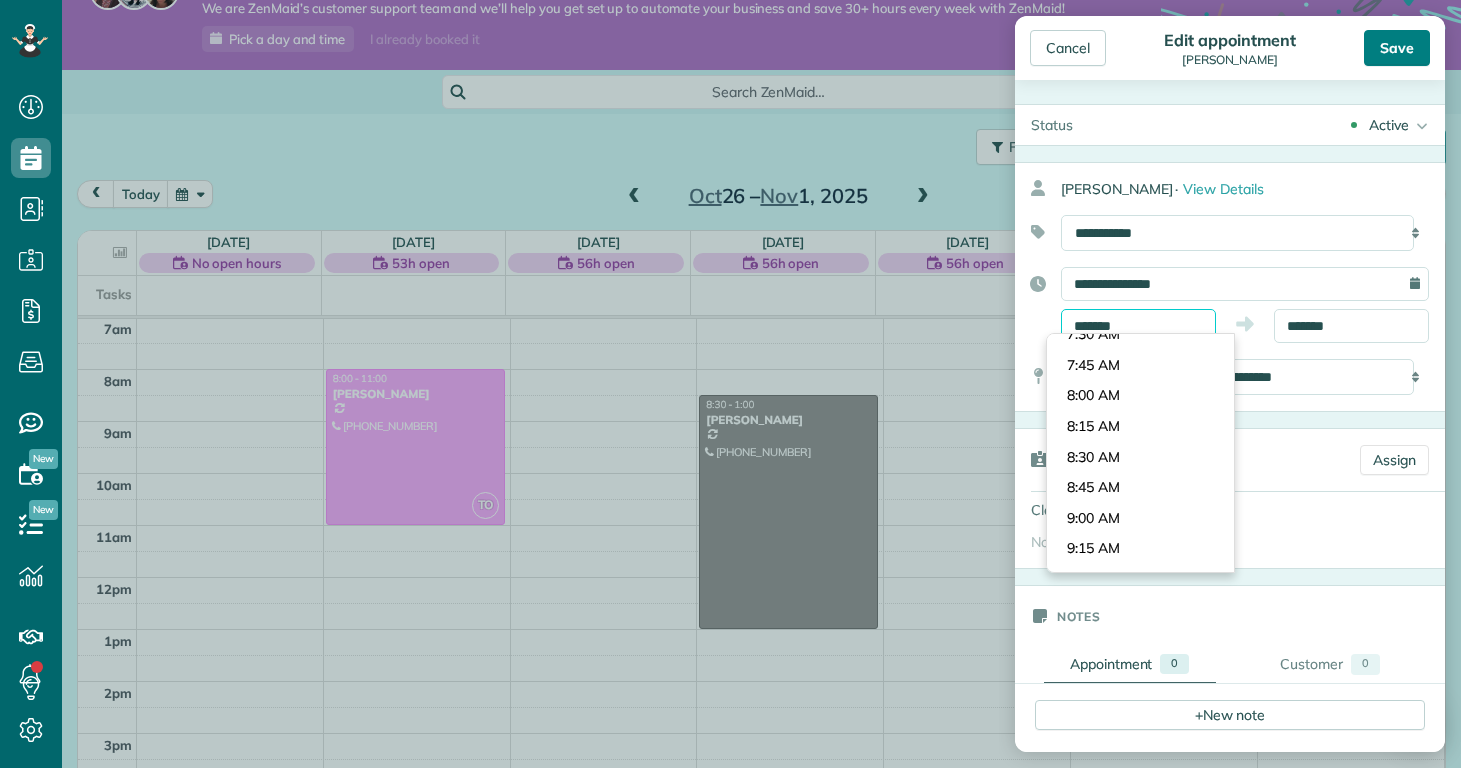 type on "*******" 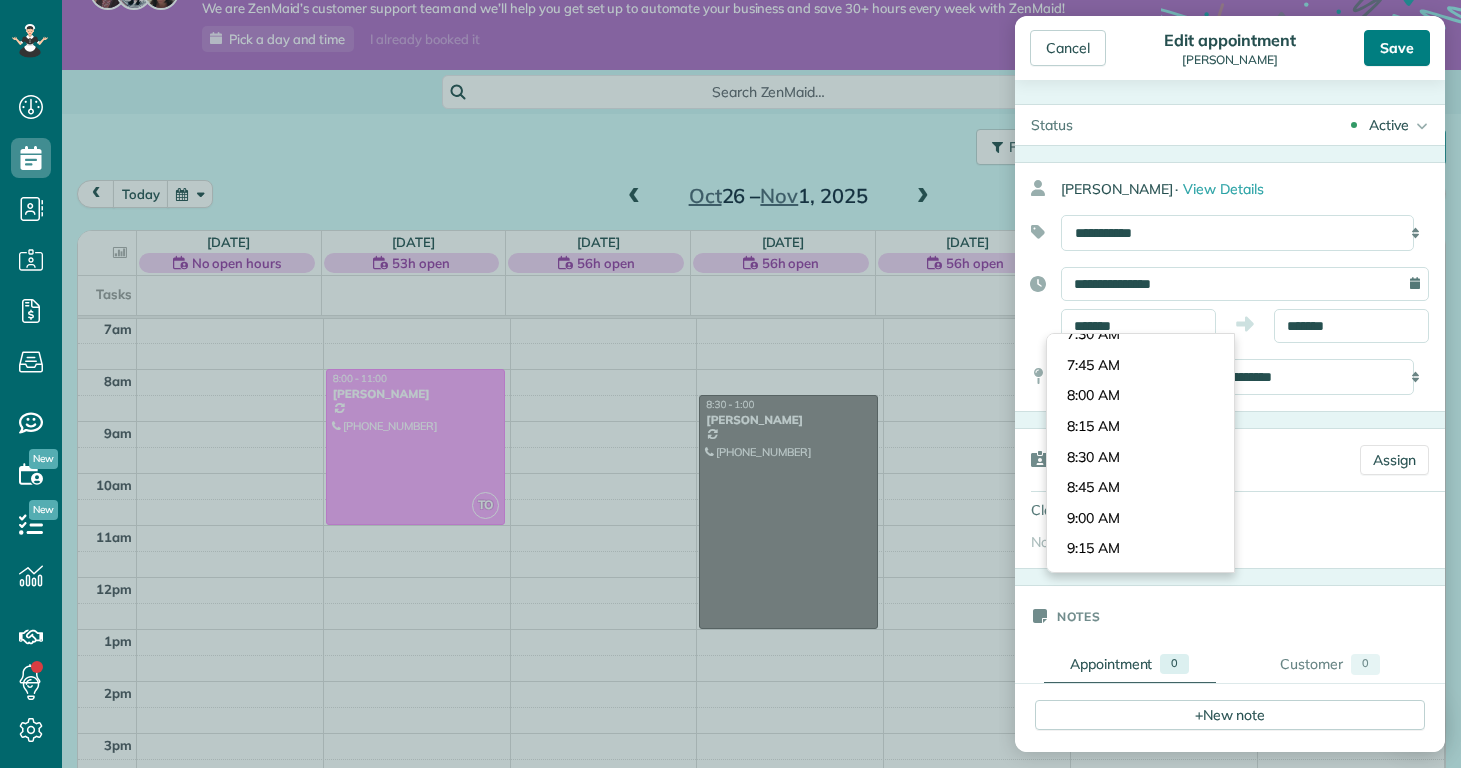 click on "Save" at bounding box center [1397, 48] 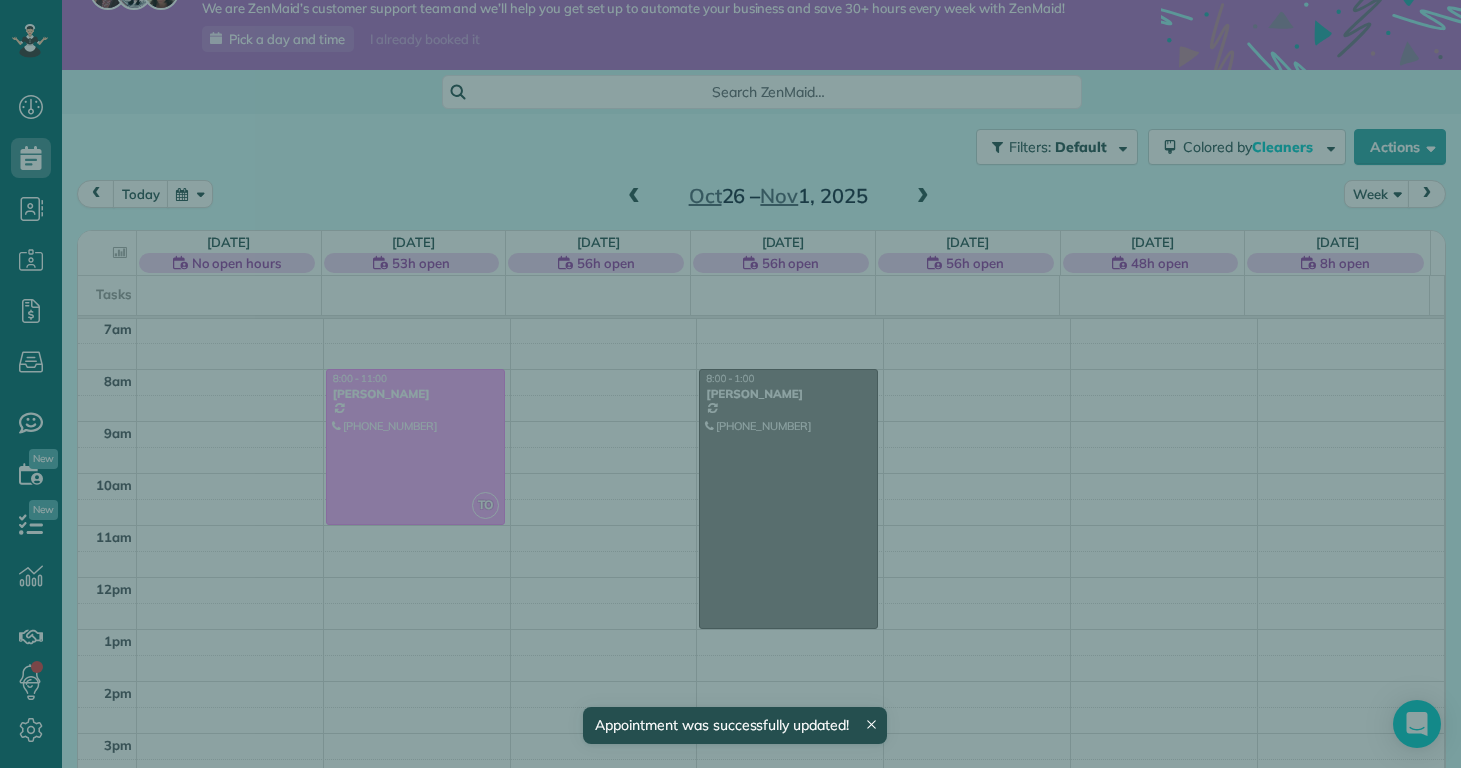 scroll, scrollTop: 365, scrollLeft: 0, axis: vertical 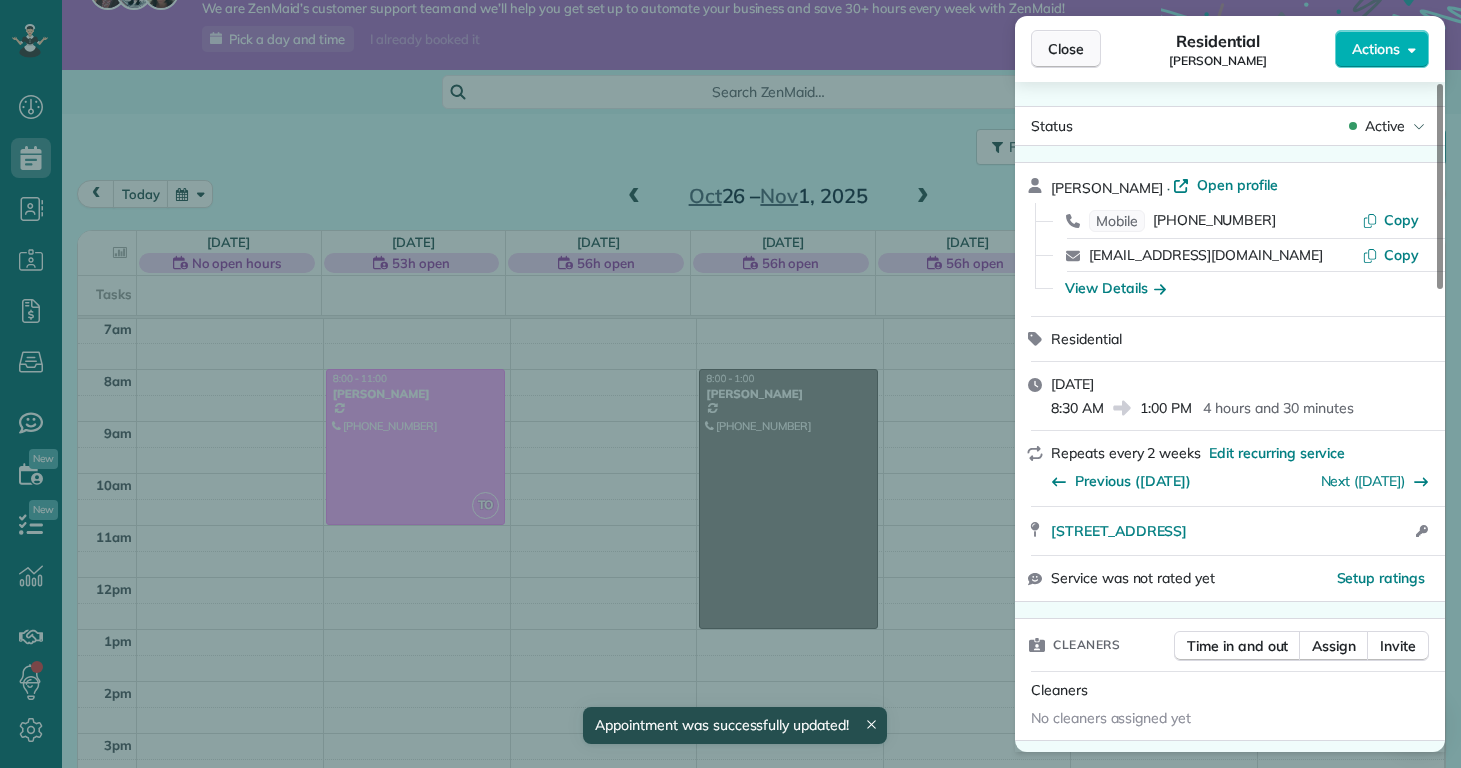 click on "Close" at bounding box center [1066, 49] 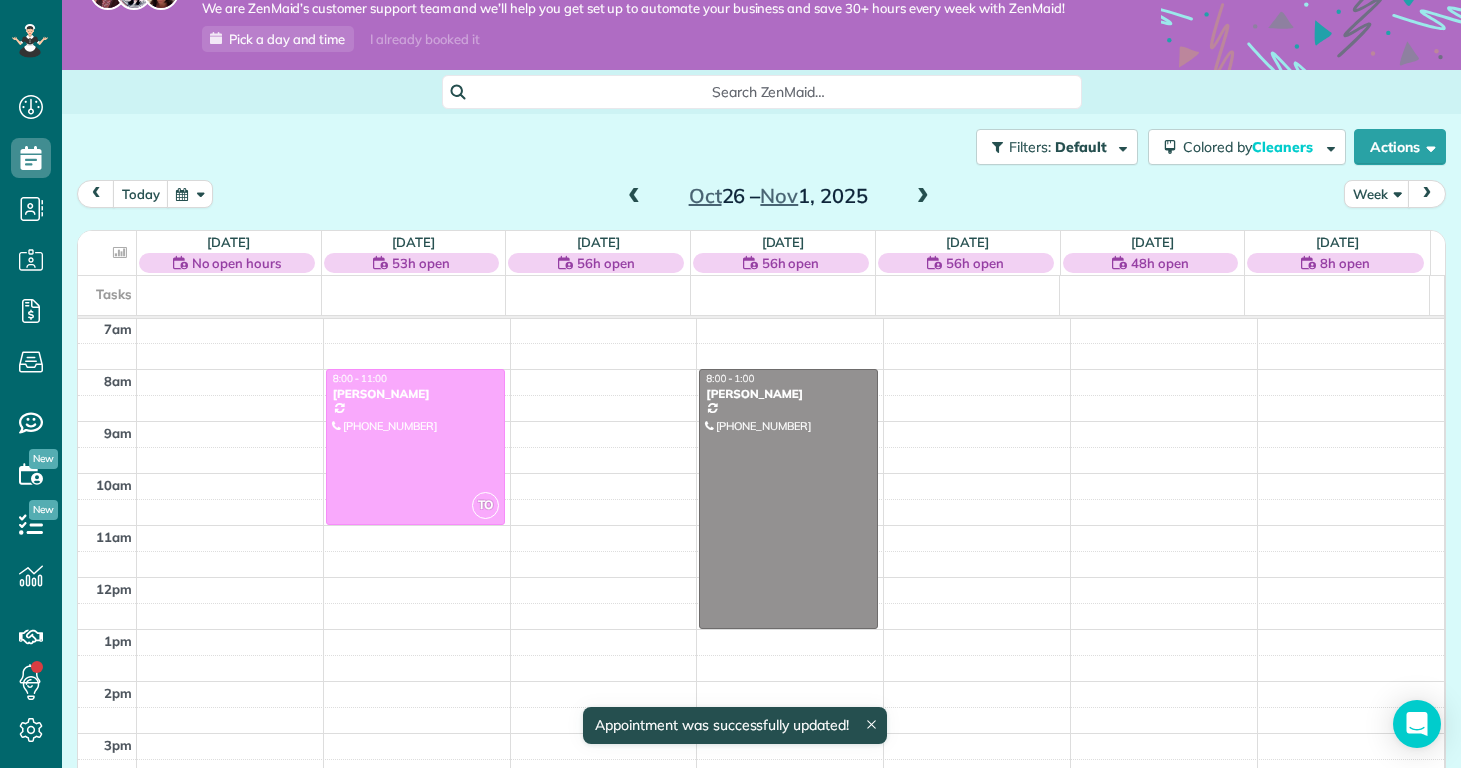 click at bounding box center [923, 197] 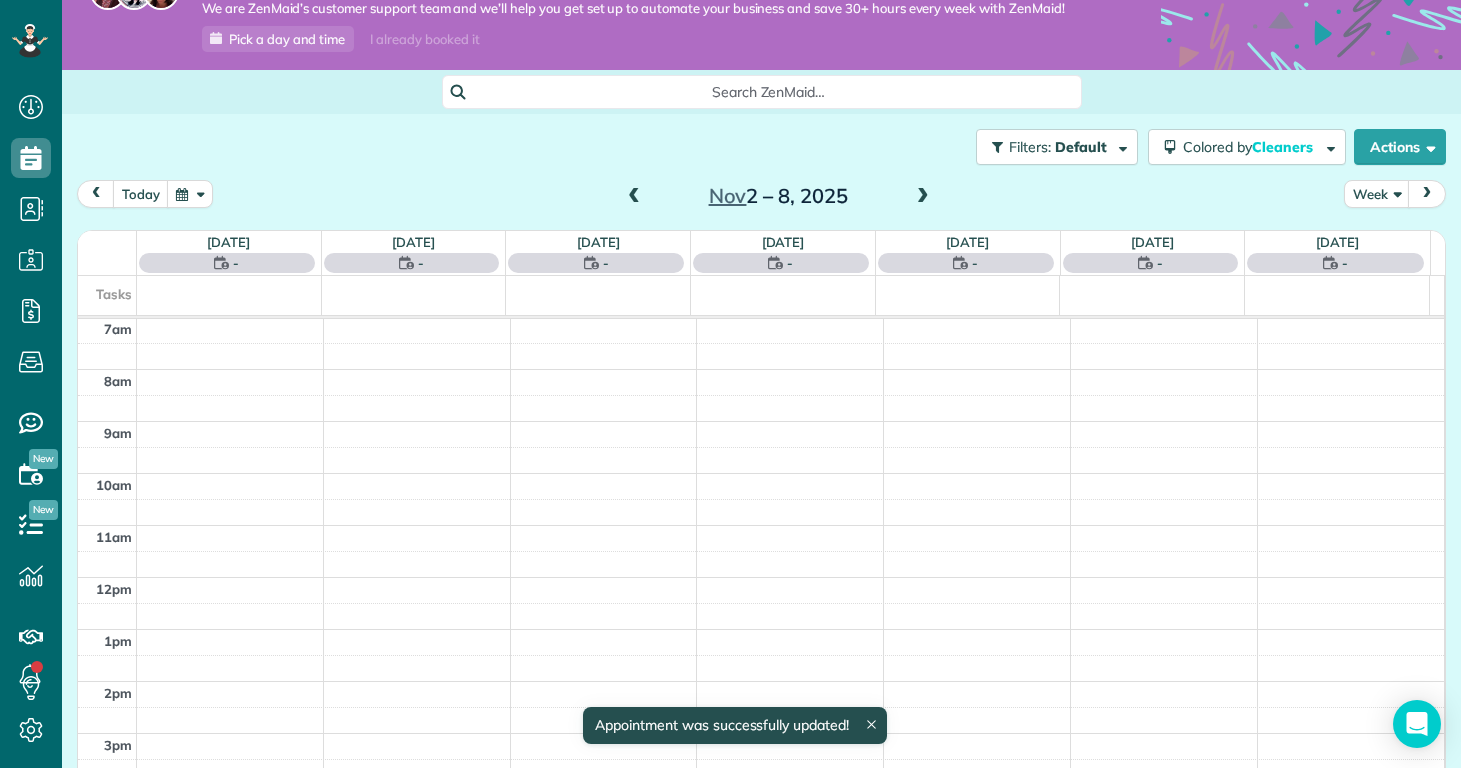 scroll, scrollTop: 365, scrollLeft: 0, axis: vertical 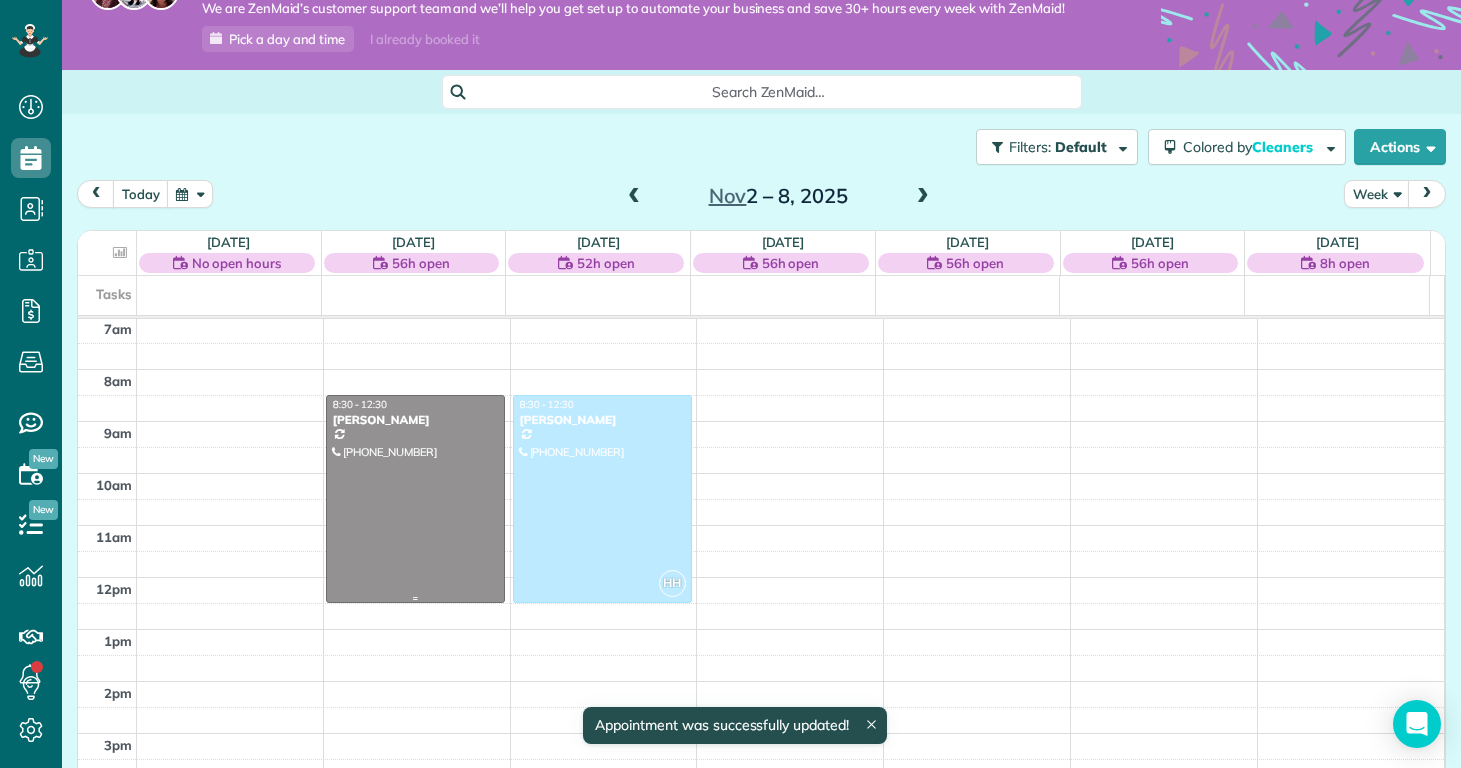 click at bounding box center [415, 499] 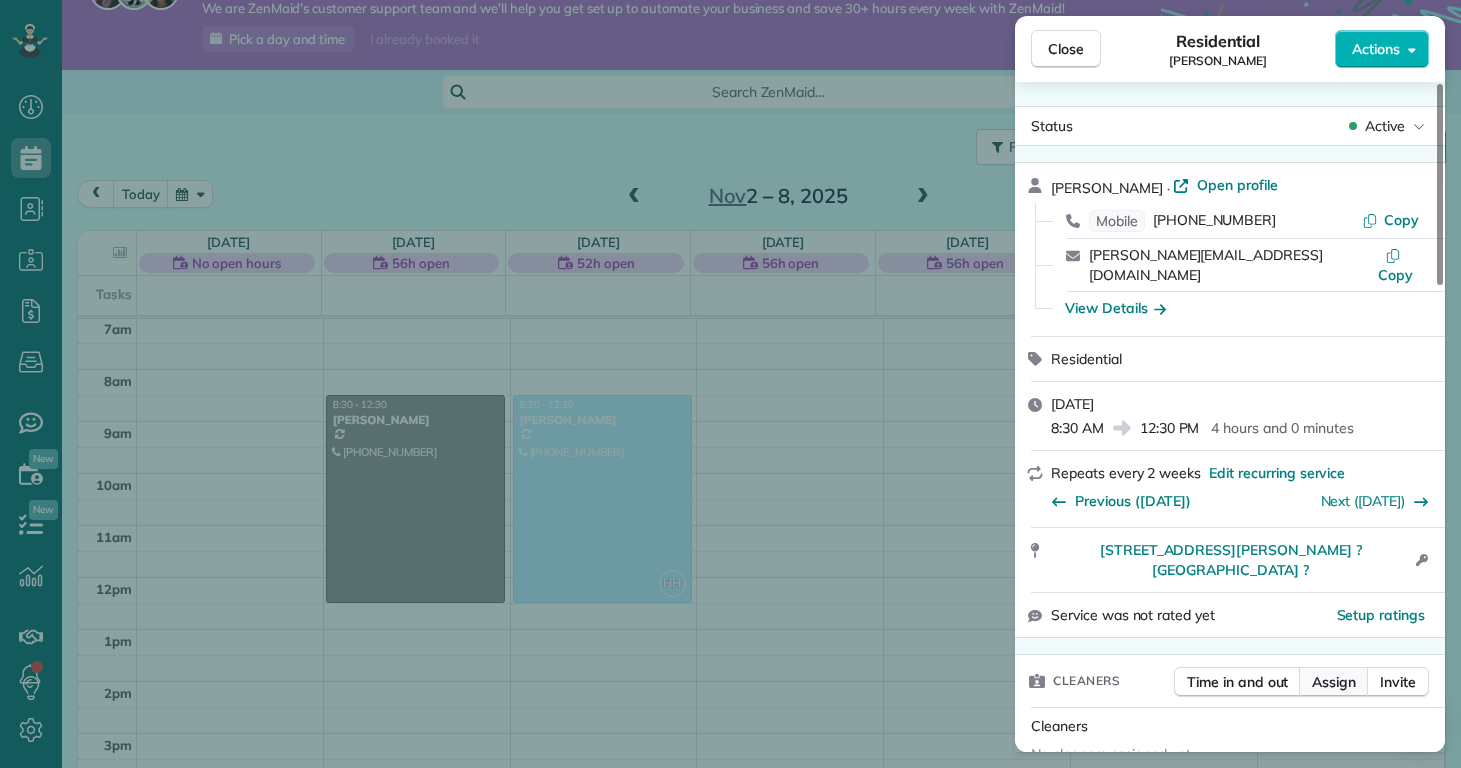 click on "Assign" at bounding box center [1334, 682] 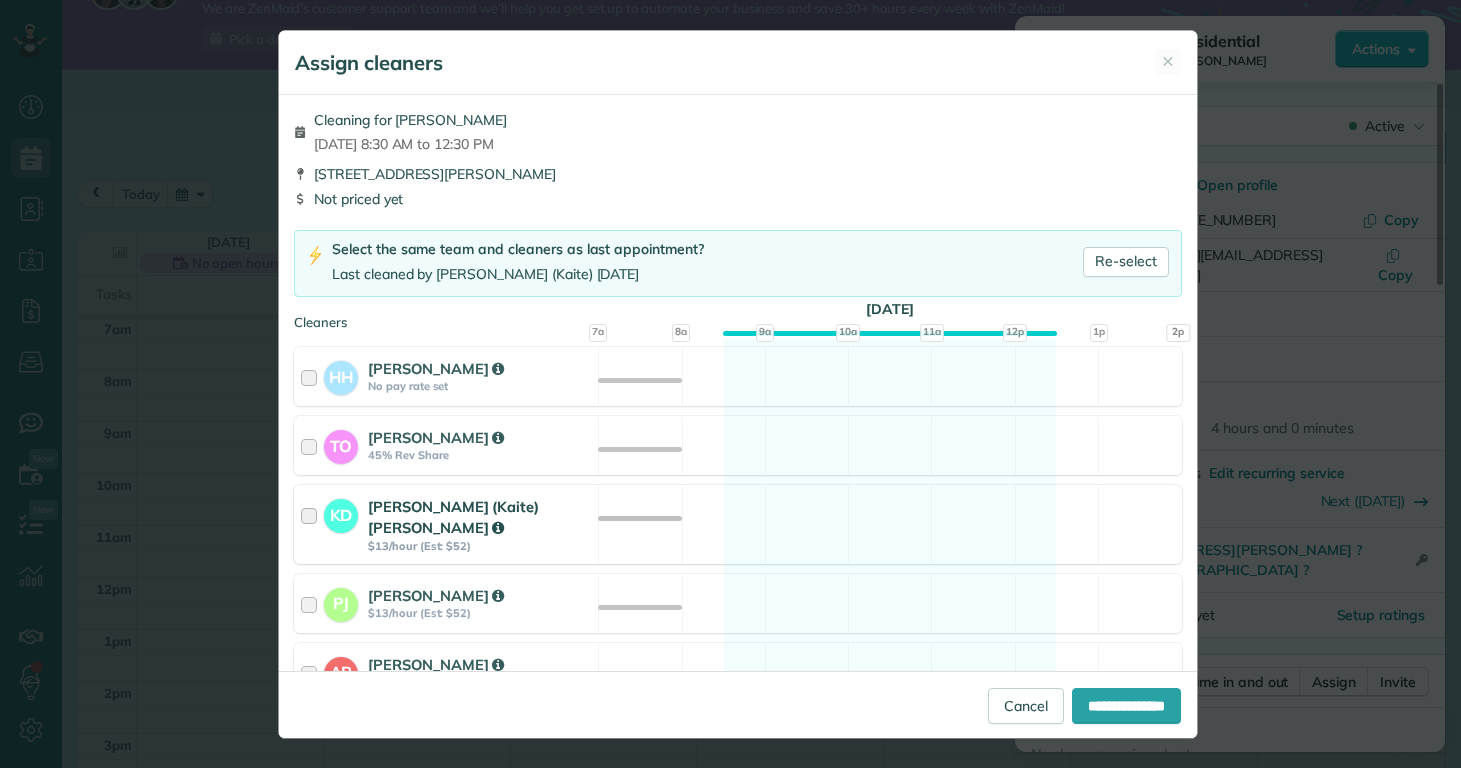 drag, startPoint x: 589, startPoint y: 512, endPoint x: 594, endPoint y: 521, distance: 10.29563 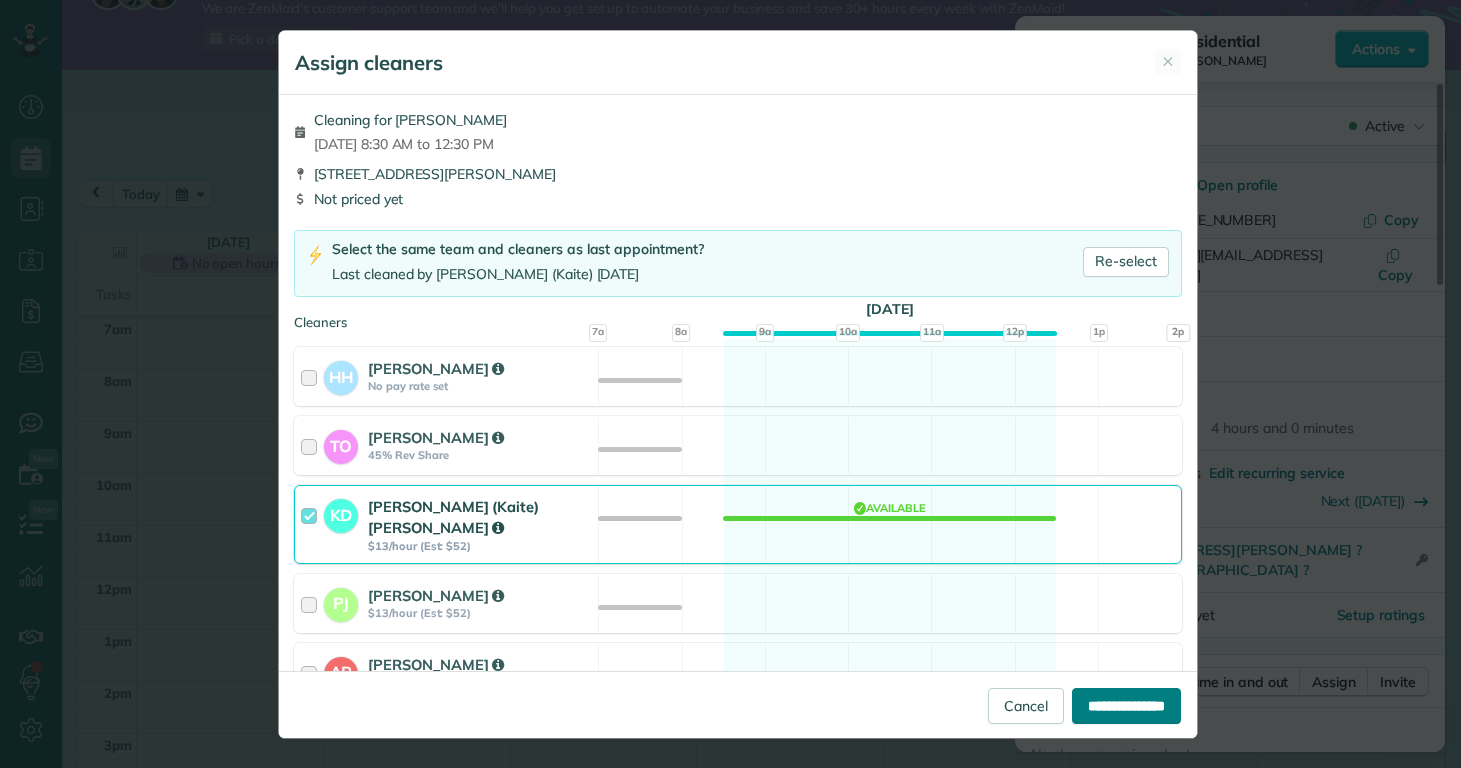 click on "**********" at bounding box center [1126, 706] 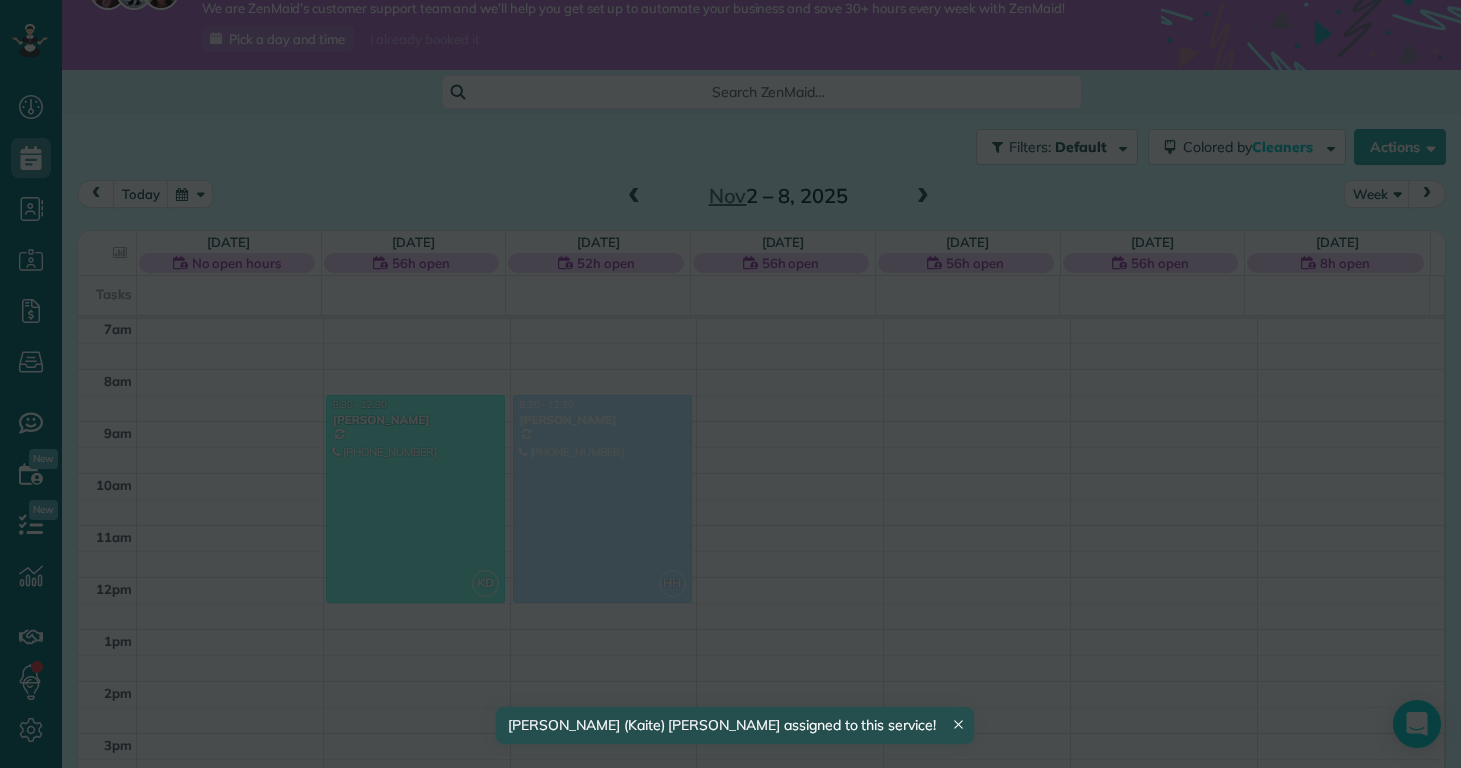 scroll, scrollTop: 365, scrollLeft: 0, axis: vertical 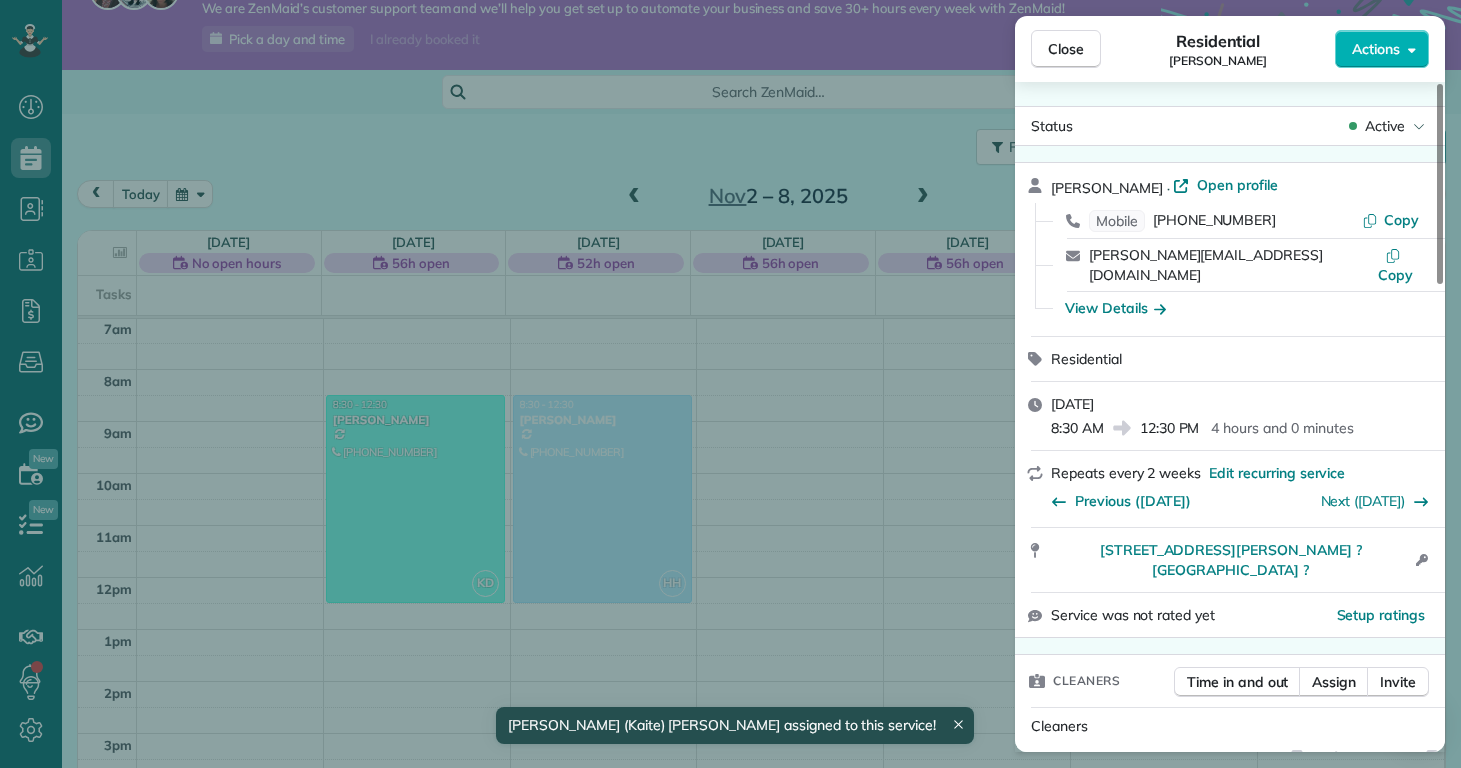 click on "Close Residential Kathleen Bengaly Actions Status Active Kathleen Bengaly · Open profile Mobile (520) 509-5735 Copy kathy_bengaly@hotmail.com Copy View Details Residential Monday, November 03, 2025 8:30 AM 12:30 PM 4 hours and 0 minutes Repeats every 2 weeks Edit recurring service Previous (Oct 20) Next (Nov 17) 4662 Butler Drive South Midwaypark ? NC ? Open access information Service was not rated yet Setup ratings Cleaners Time in and out Assign Invite Cleaners Kaitlin (Kaite)   Delorme 8:30 AM 12:30 PM Checklist Try Now Keep this appointment up to your standards. Stay on top of every detail, keep your cleaners organised, and your client happy. Assign a checklist Watch a 5 min demo Billing Billing actions Price $0.00 Overcharge $0.00 Discount $0.00 Coupon discount - Primary tax - Secondary tax - Total appointment price $0.00 Tips collected New feature! $0.00 Mark as paid Total including tip $0.00 Get paid online in no-time! Send an invoice and reward your cleaners with tips Charge customer credit card - -" at bounding box center [730, 384] 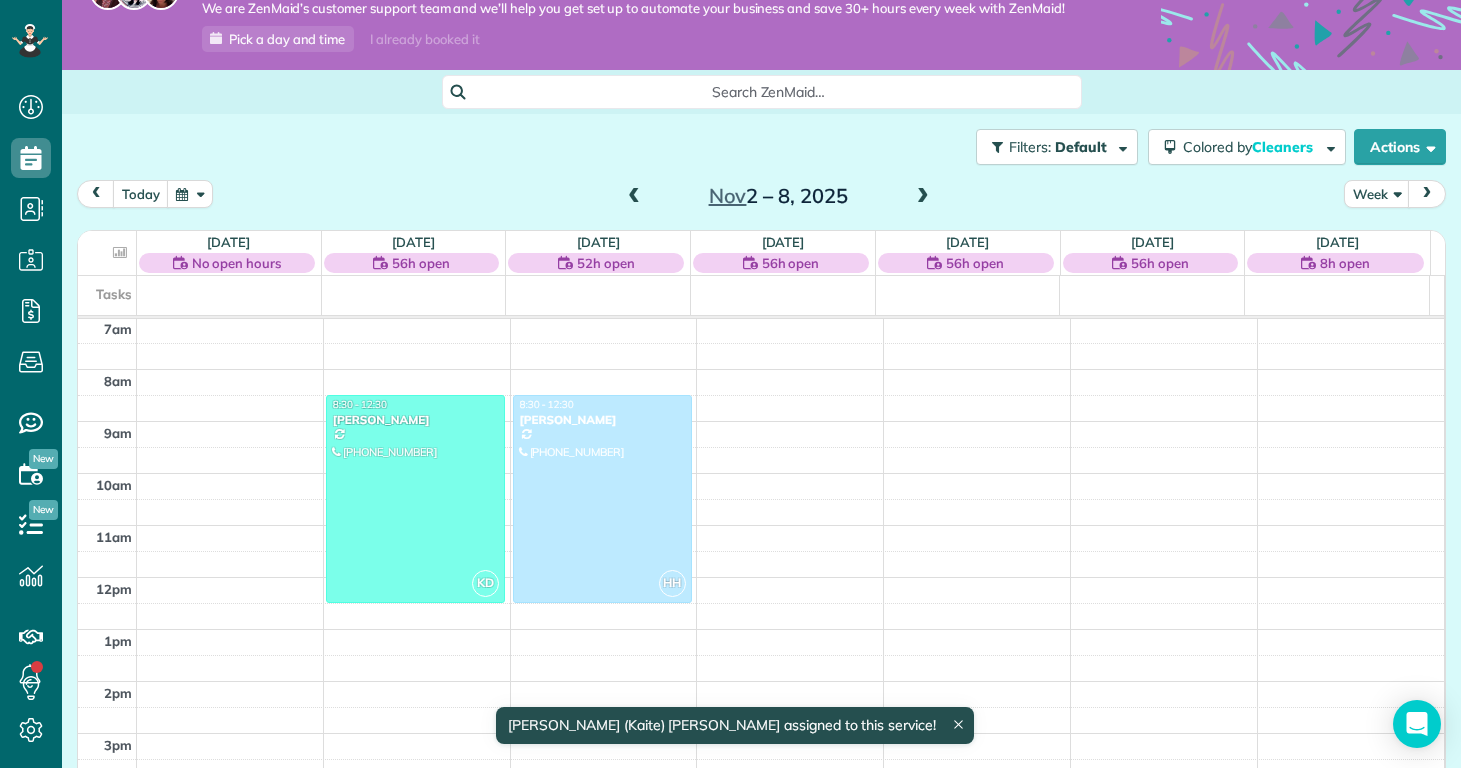 click at bounding box center (923, 197) 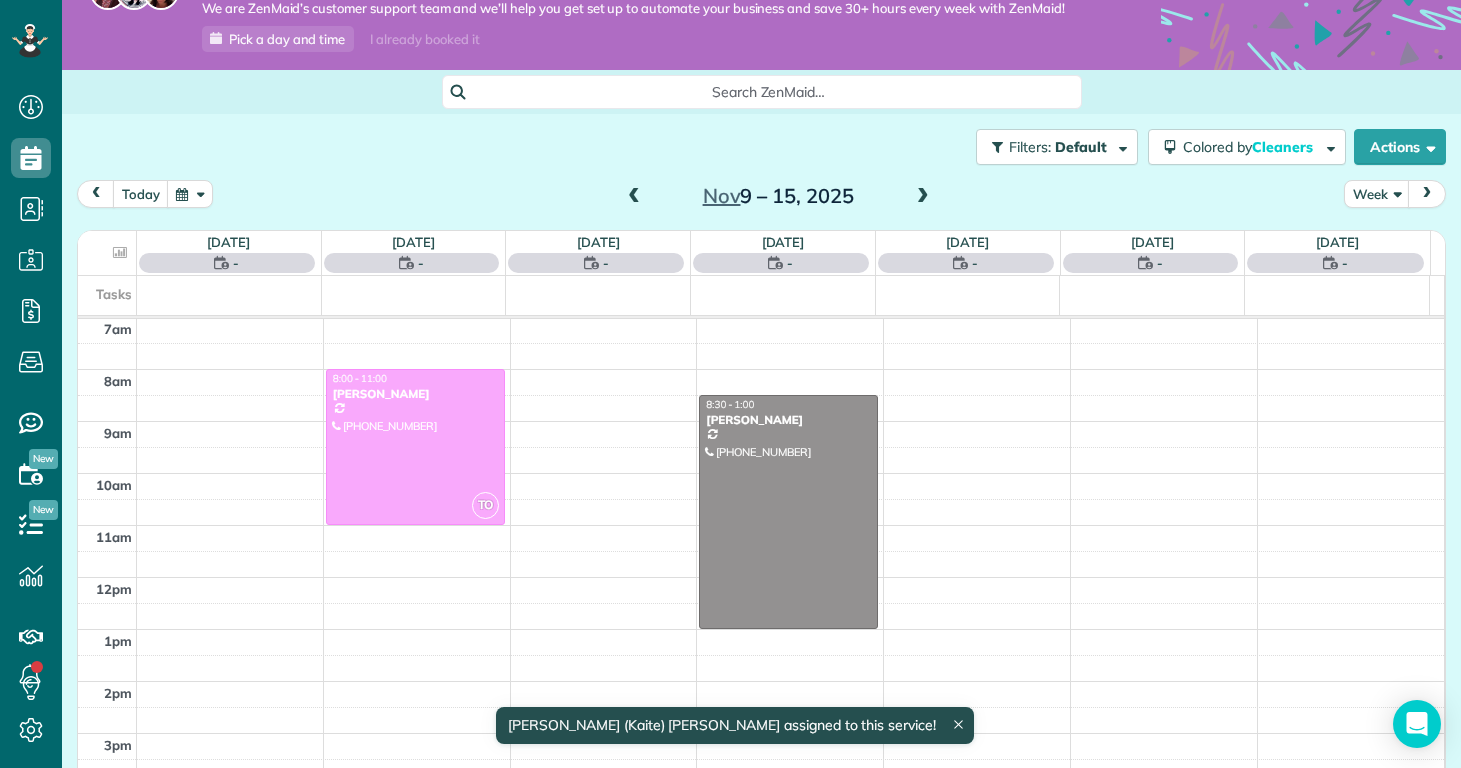 scroll, scrollTop: 365, scrollLeft: 0, axis: vertical 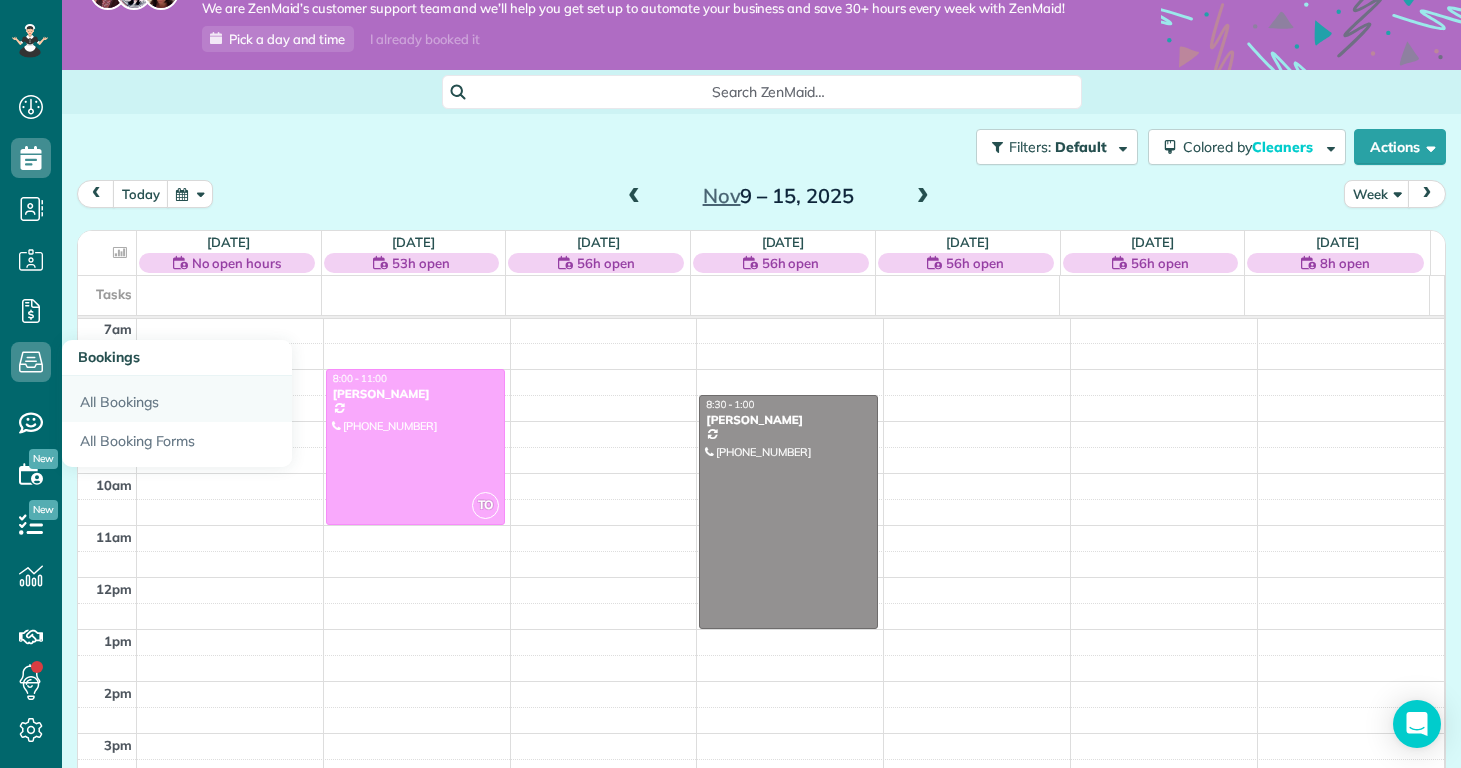 click on "All Bookings" at bounding box center [177, 399] 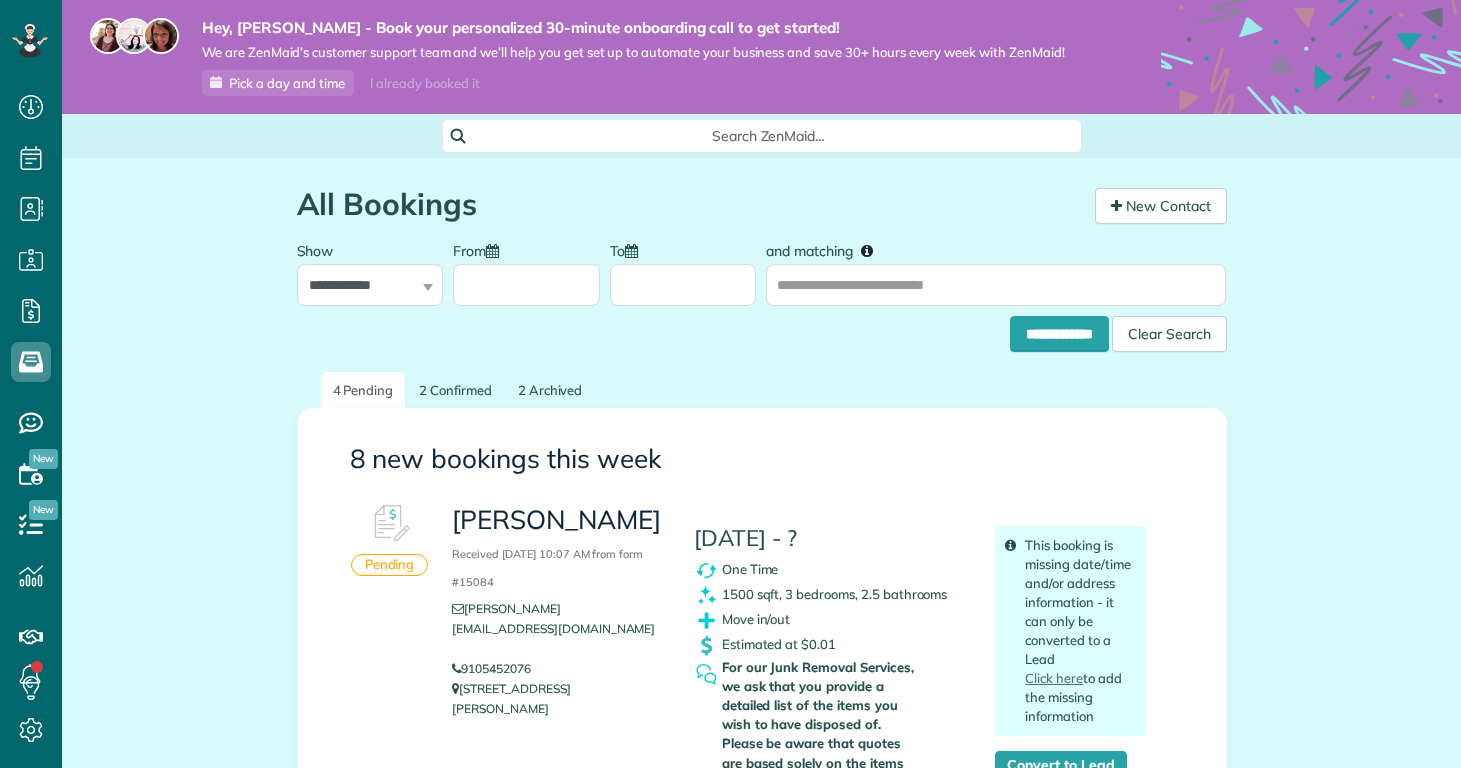 scroll, scrollTop: 0, scrollLeft: 0, axis: both 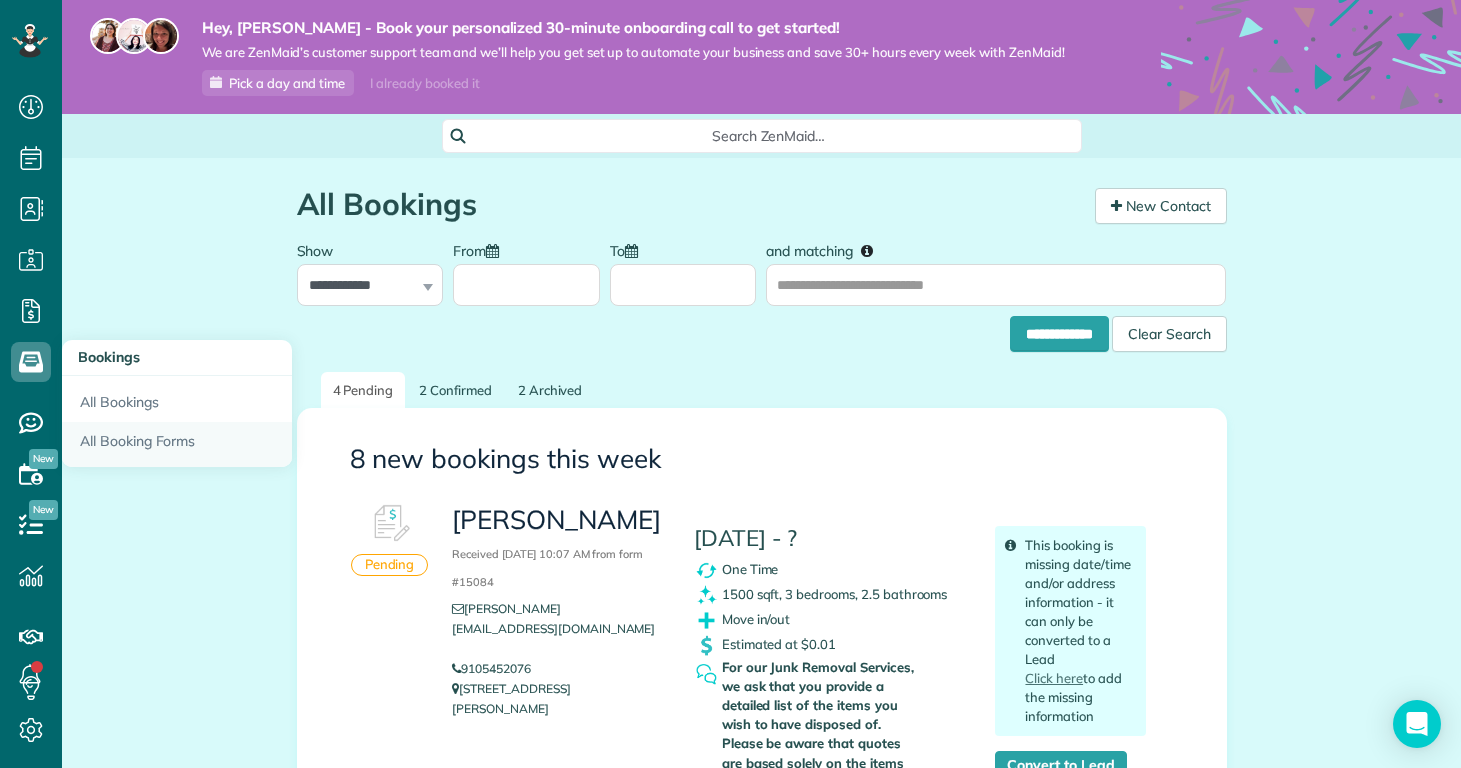 click on "All Booking Forms" at bounding box center (177, 445) 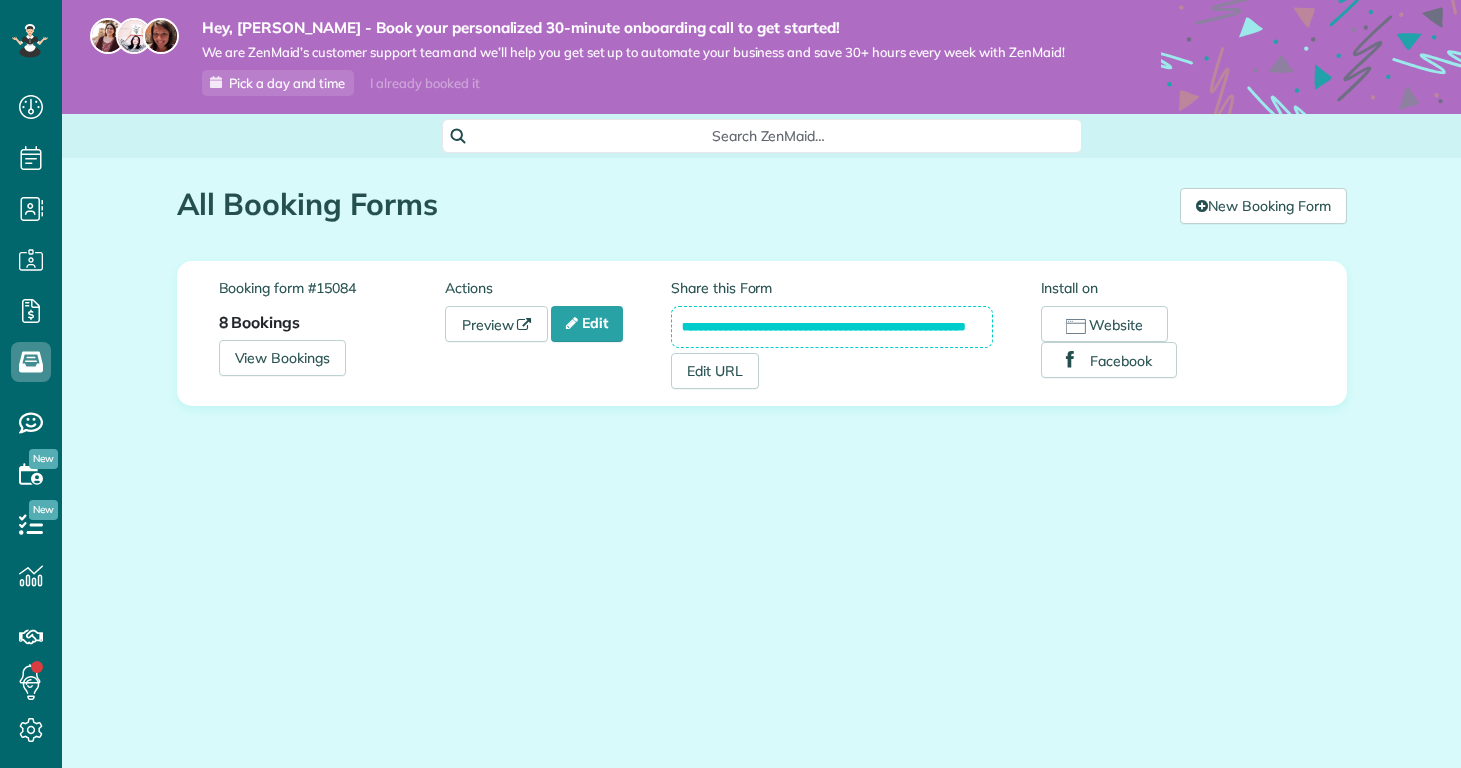 scroll, scrollTop: 0, scrollLeft: 0, axis: both 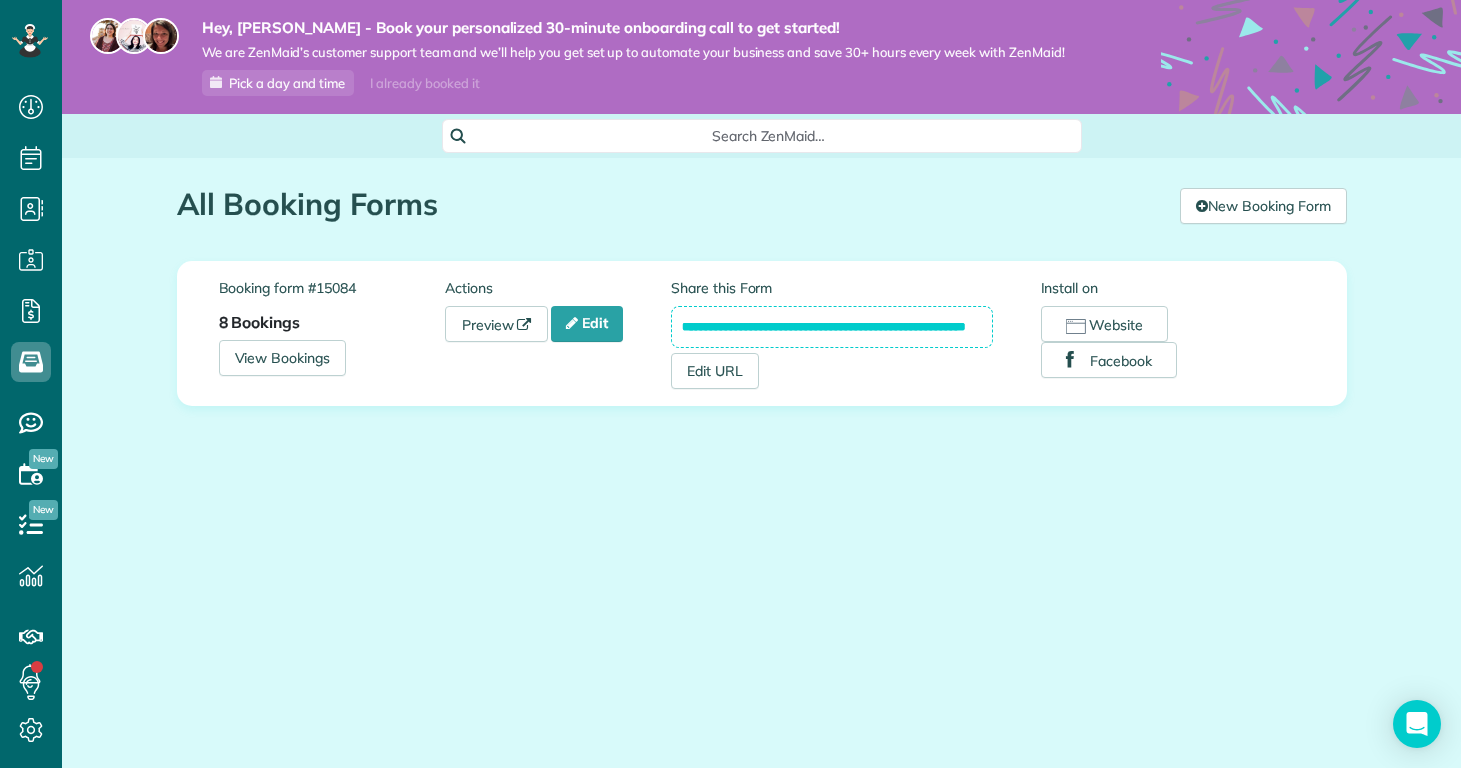 drag, startPoint x: 673, startPoint y: 329, endPoint x: 998, endPoint y: 329, distance: 325 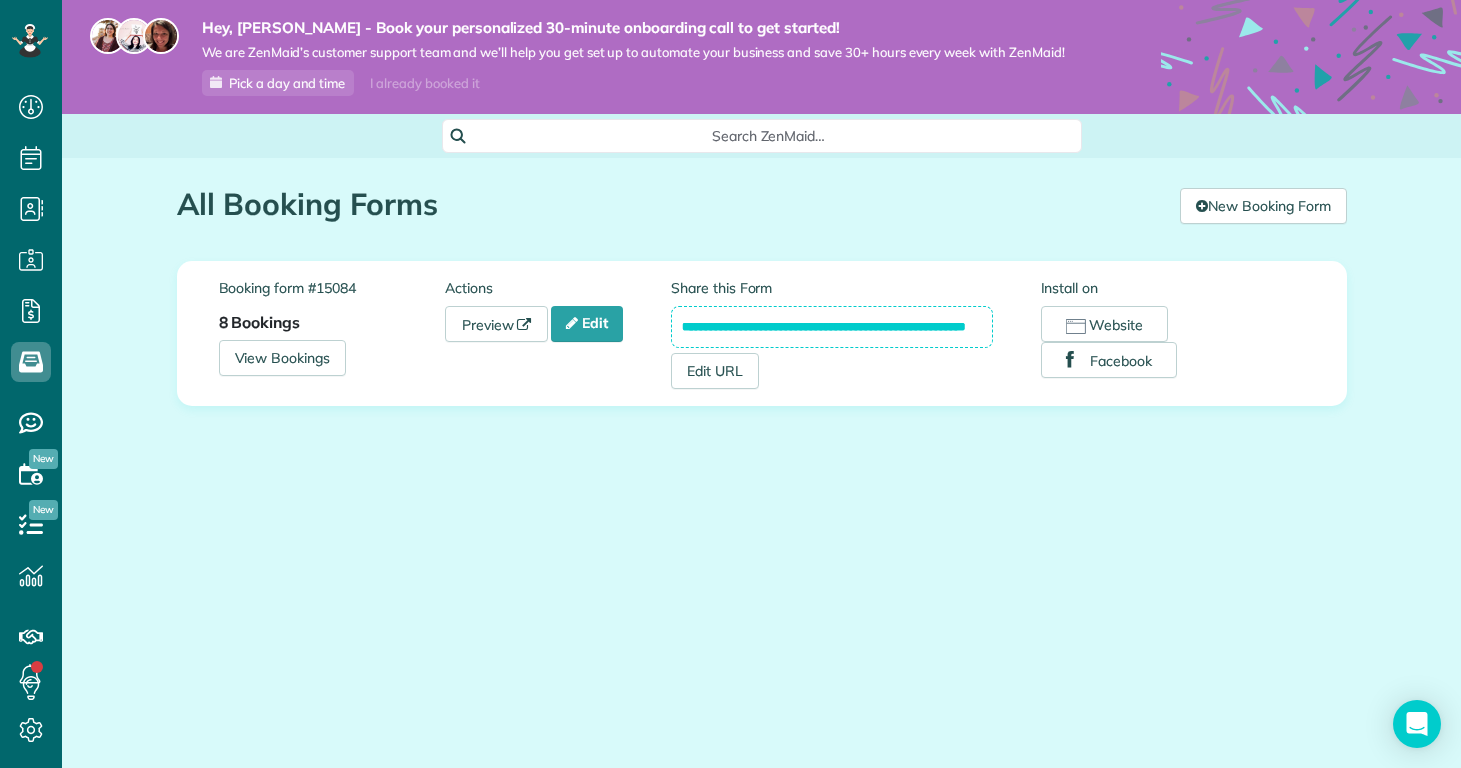 click on "**********" at bounding box center (856, 333) 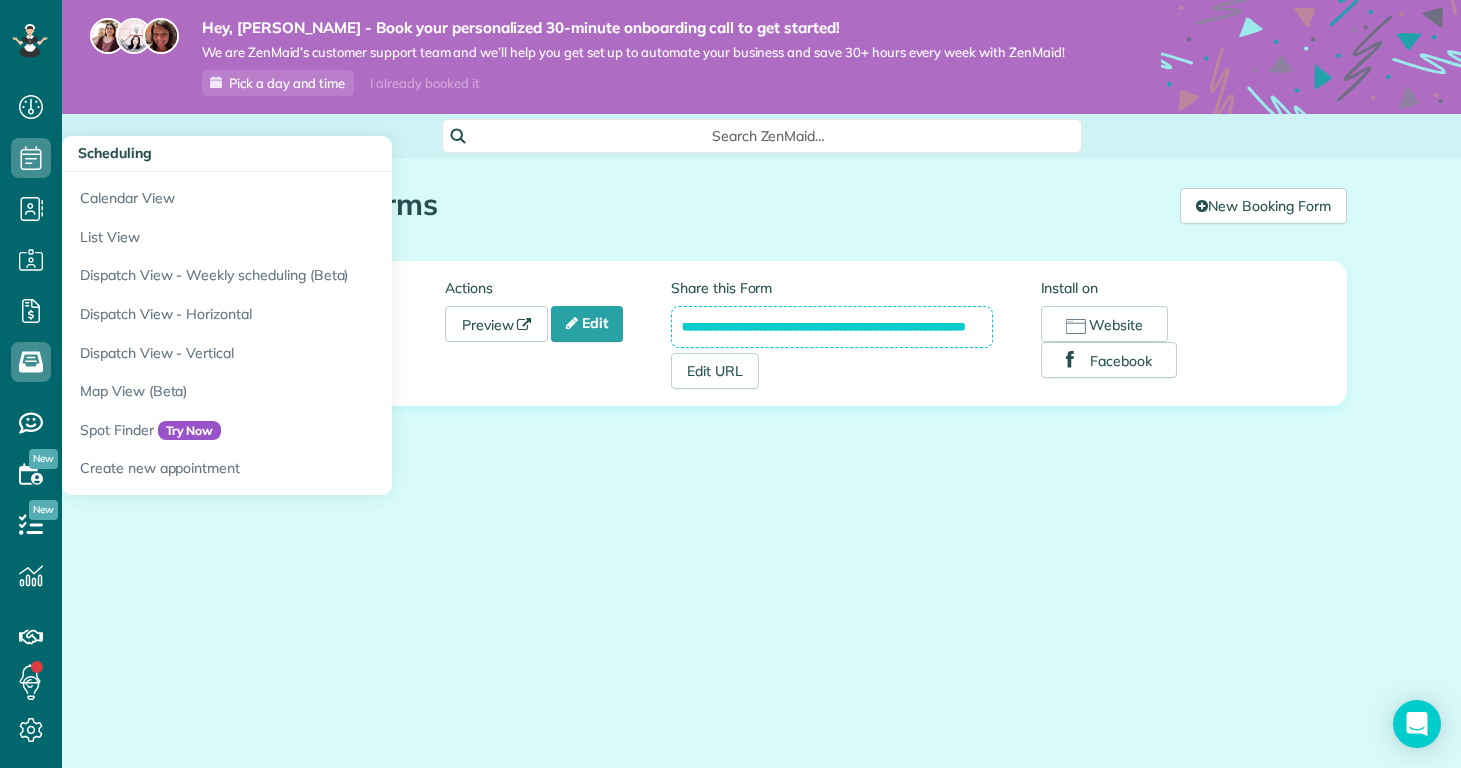 click 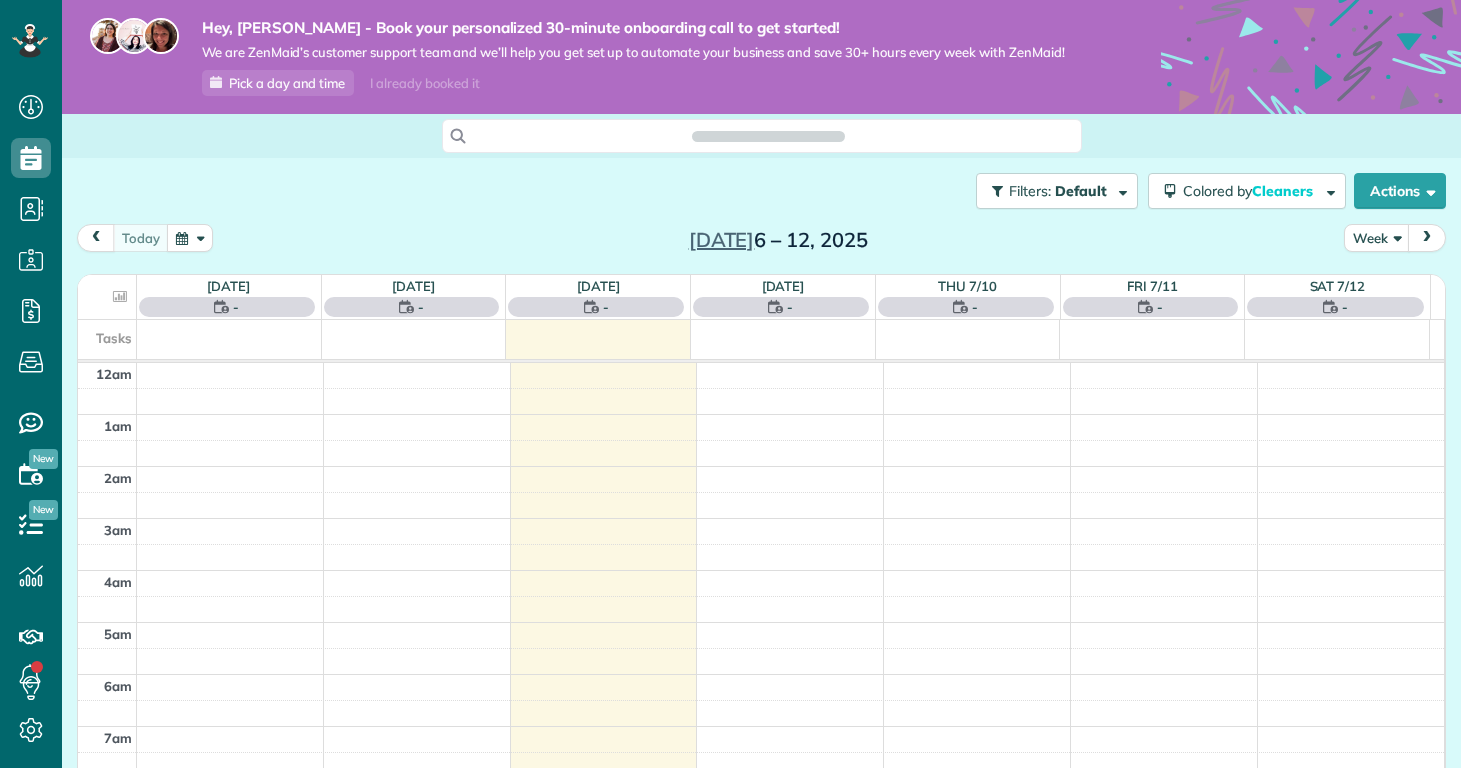 scroll, scrollTop: 0, scrollLeft: 0, axis: both 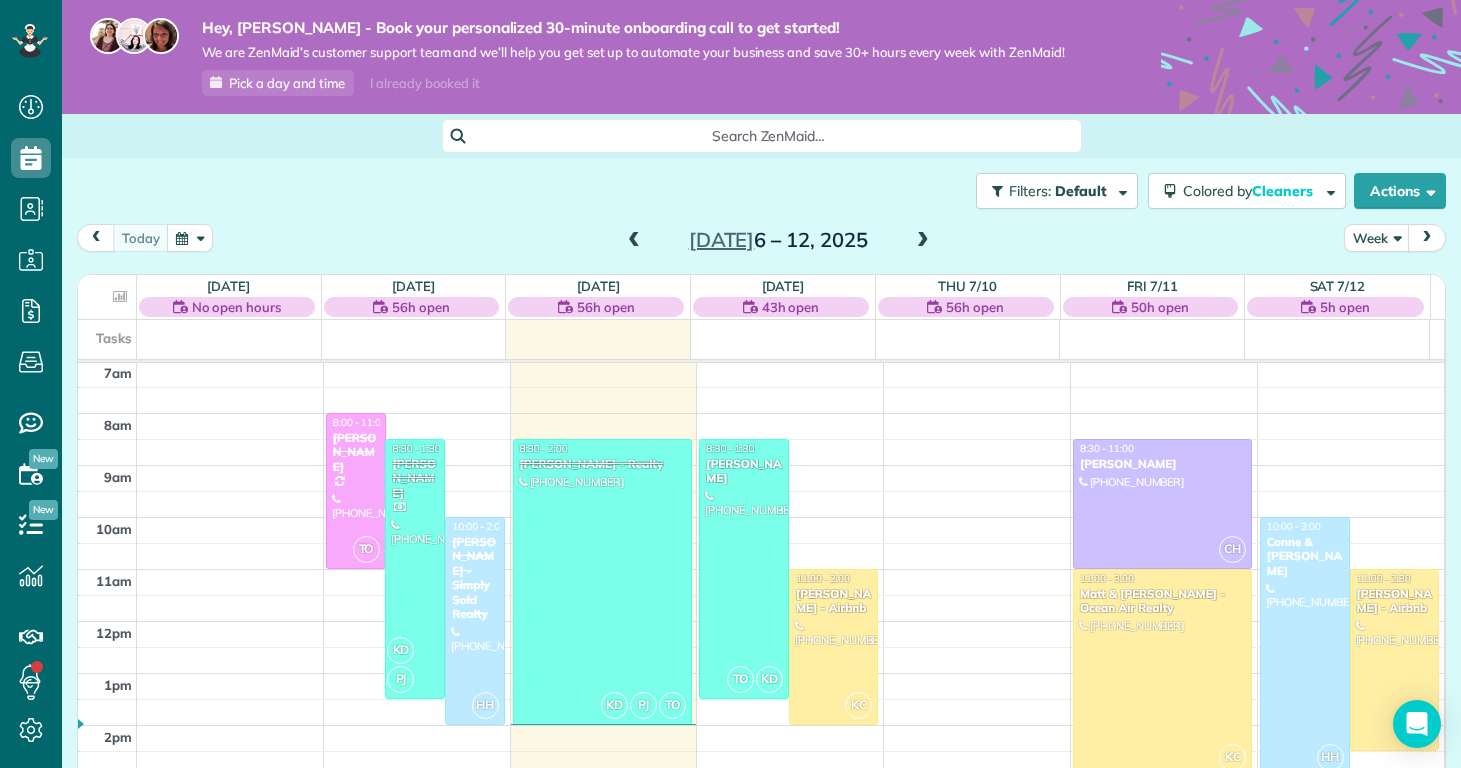 click at bounding box center [923, 241] 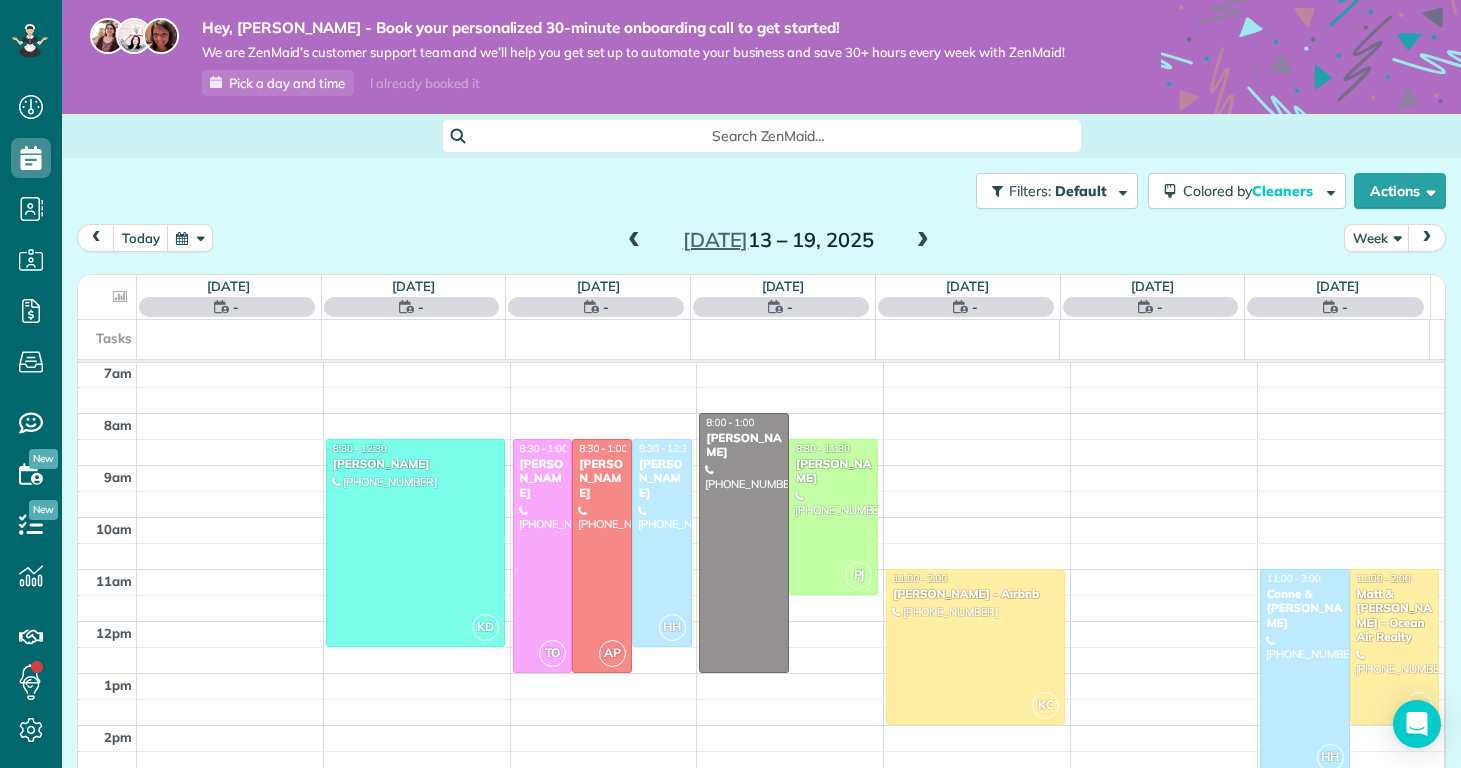 scroll, scrollTop: 365, scrollLeft: 0, axis: vertical 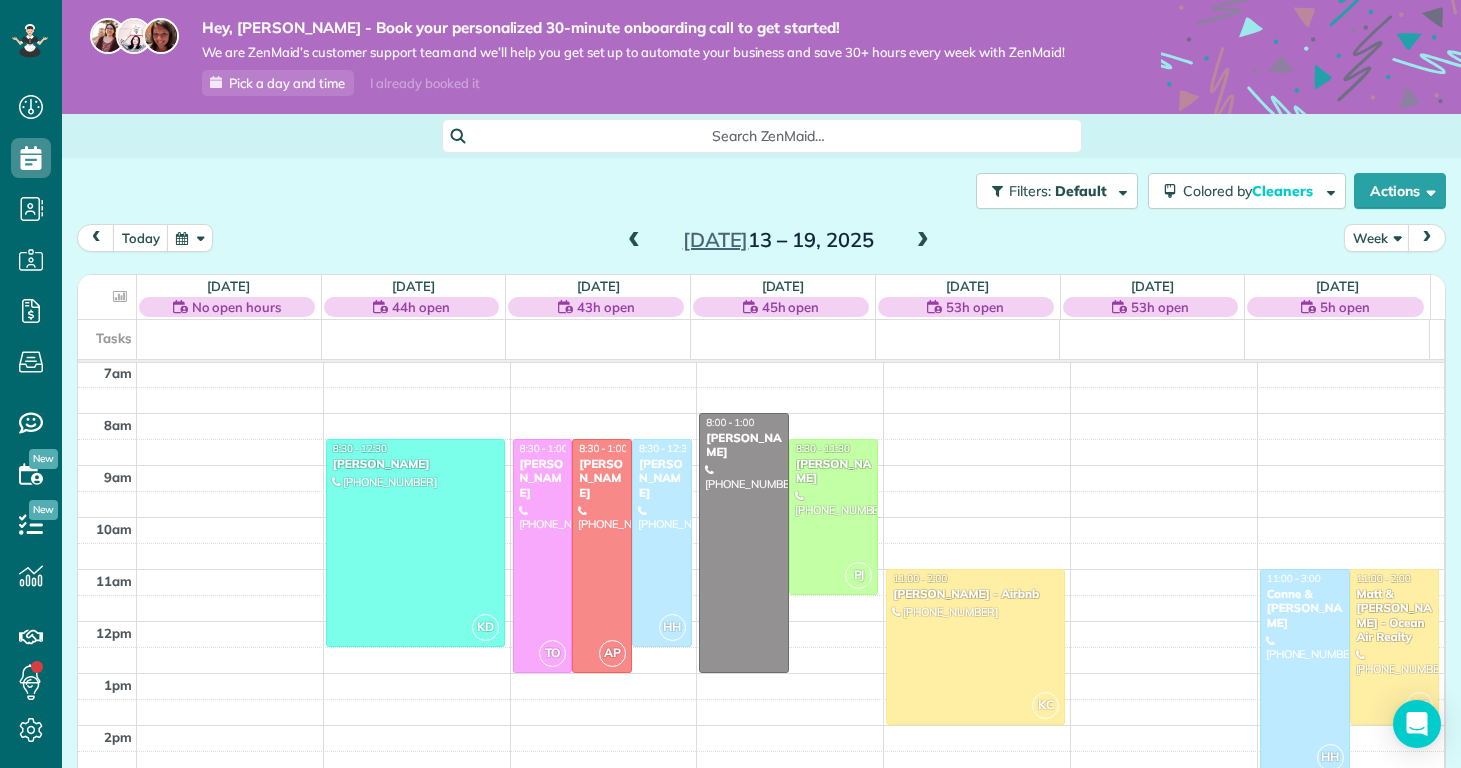 click at bounding box center [634, 241] 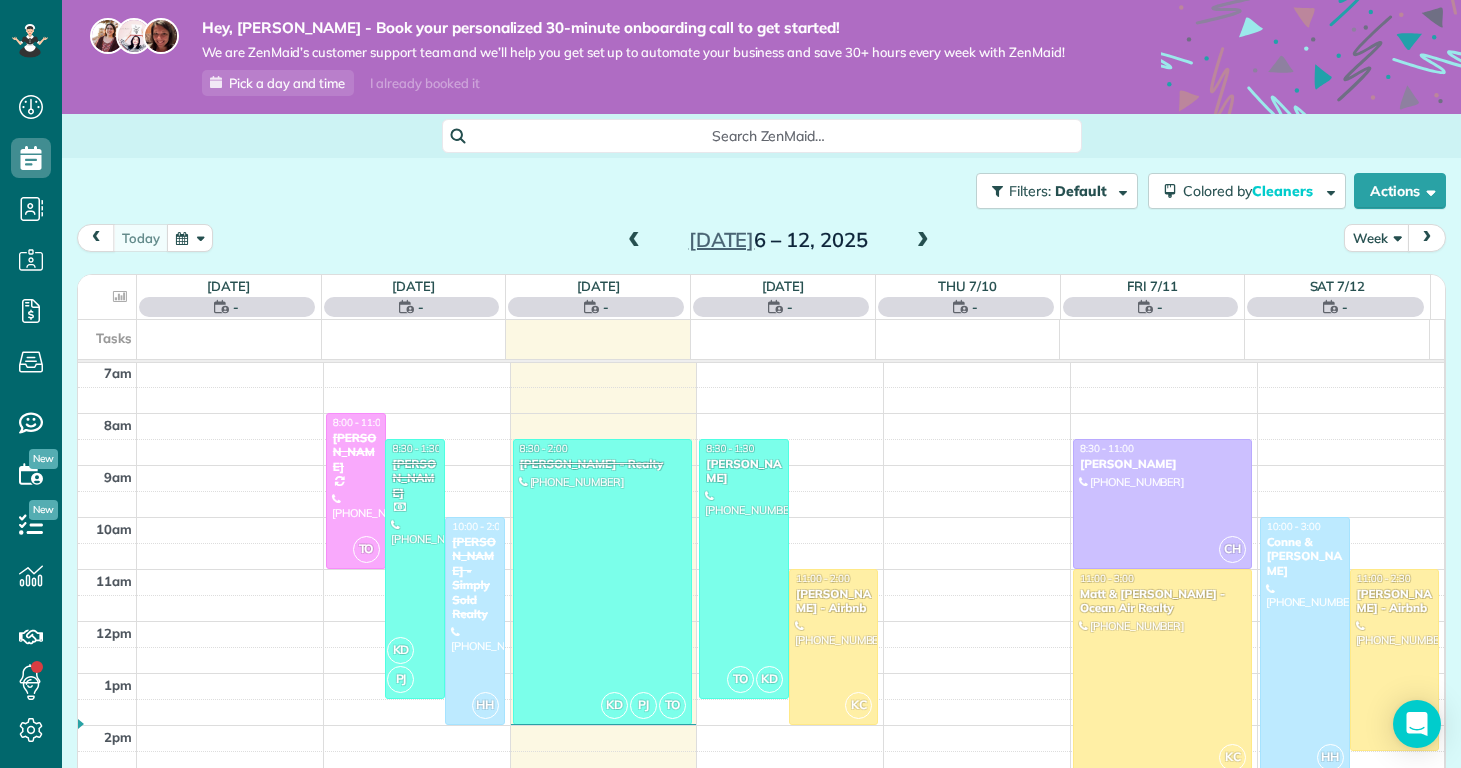 scroll, scrollTop: 365, scrollLeft: 0, axis: vertical 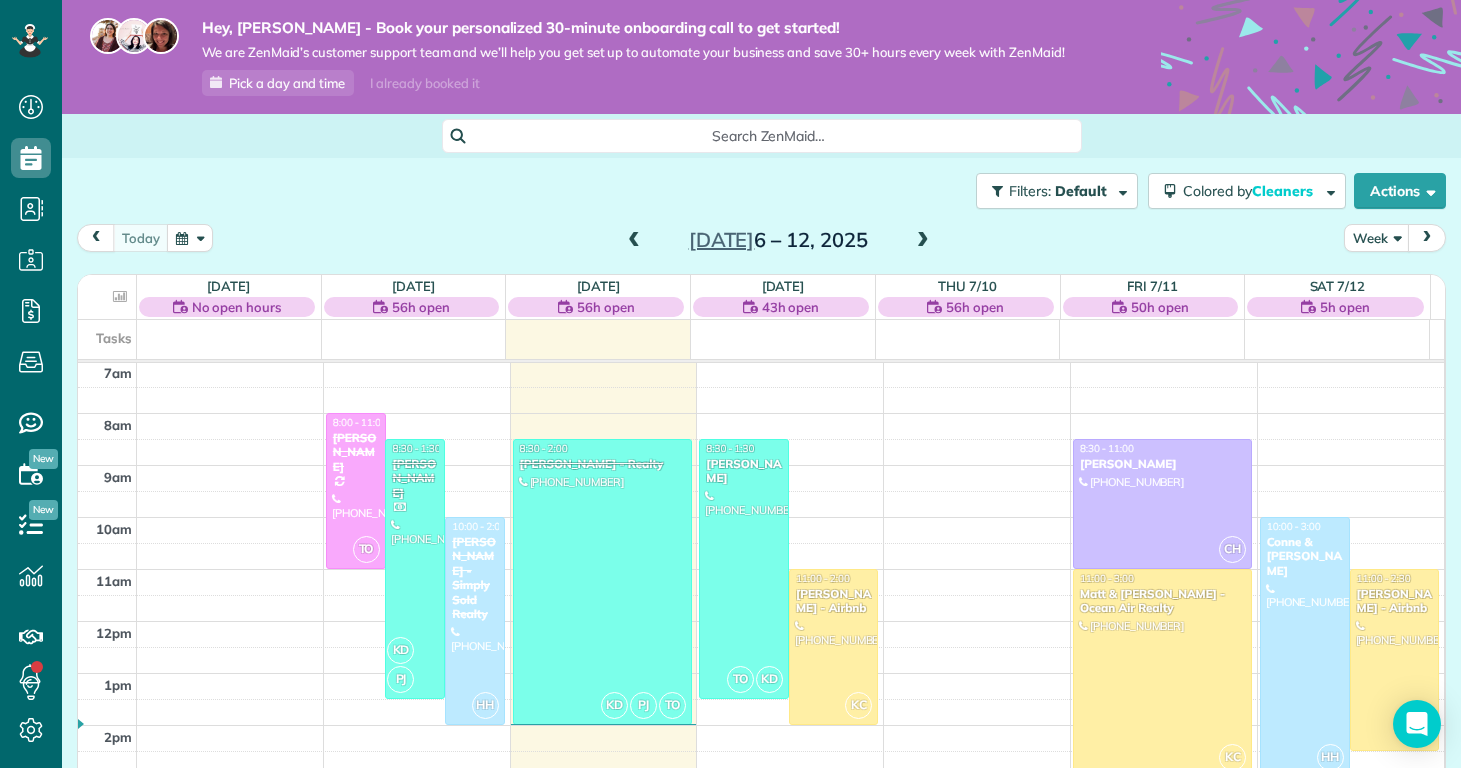 click at bounding box center (923, 241) 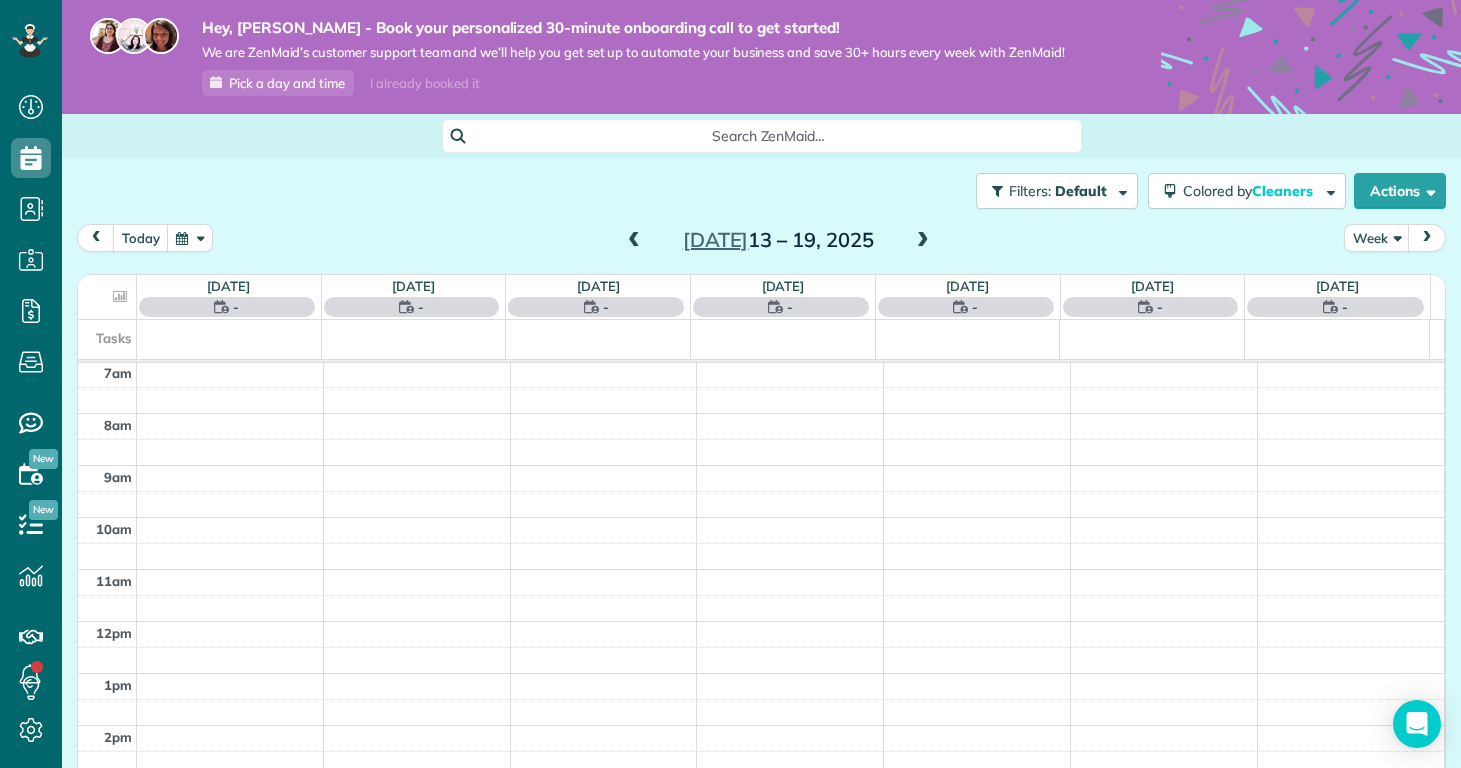 scroll, scrollTop: 365, scrollLeft: 0, axis: vertical 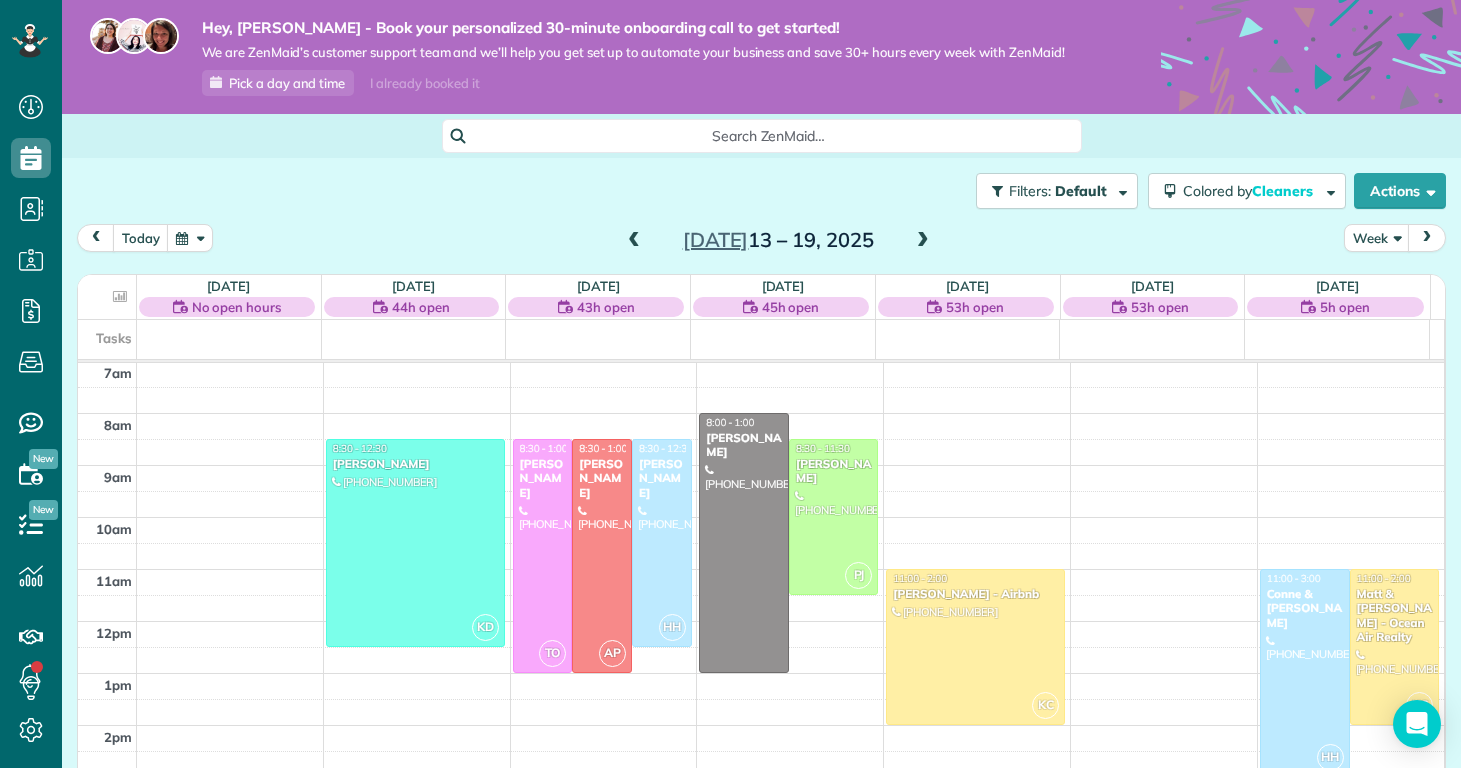 click on "Filters:   Default
Colored by  Cleaners
Color by Cleaner
Color by Team
Color by Status
Color by Recurrence
Color by Paid/Unpaid
Filters  Default
Schedule Changes
Actions
Create Appointment
Create Task
Clock In/Out
Send Work Orders
Print Route Sheets
[DATE] Emails/Texts
View Metrics" at bounding box center (761, 191) 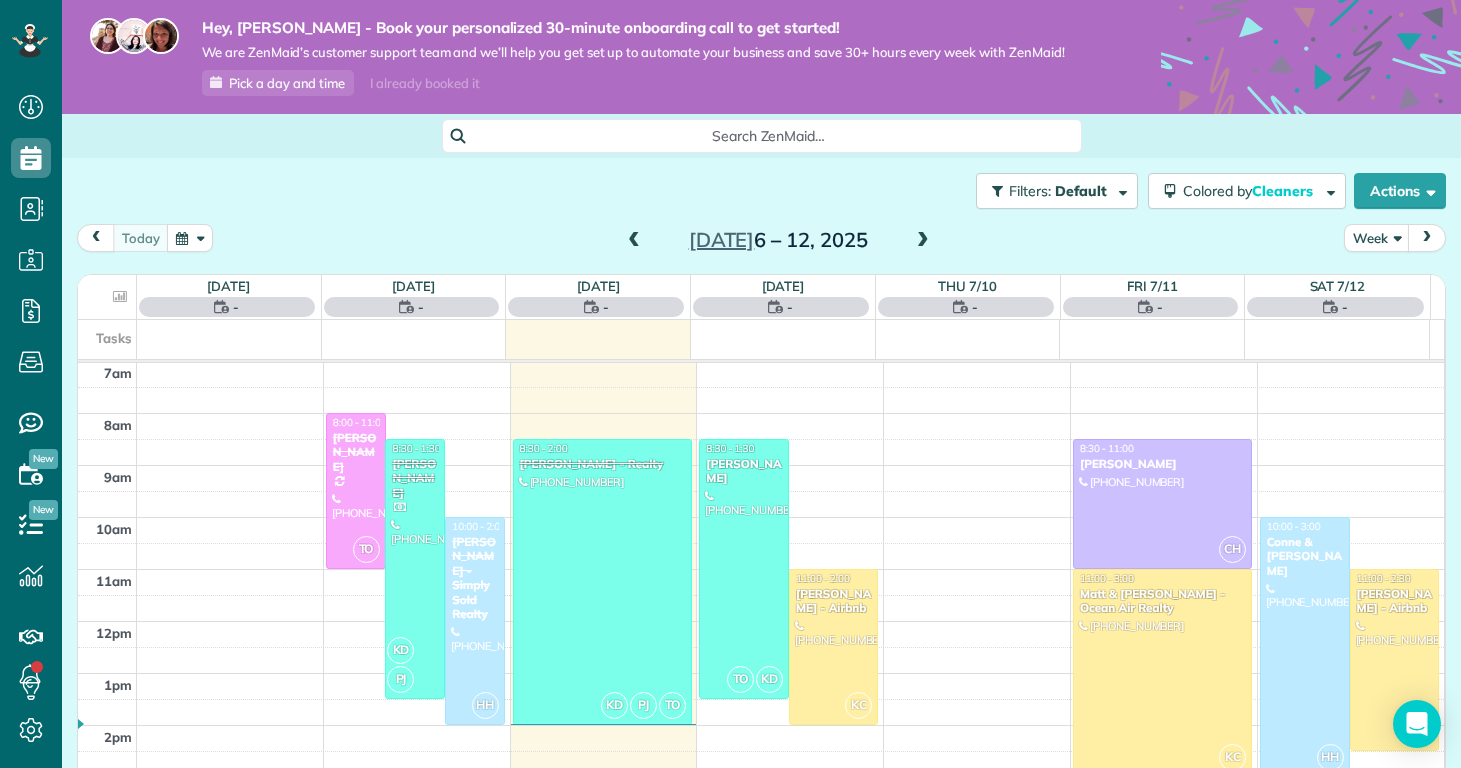scroll, scrollTop: 365, scrollLeft: 0, axis: vertical 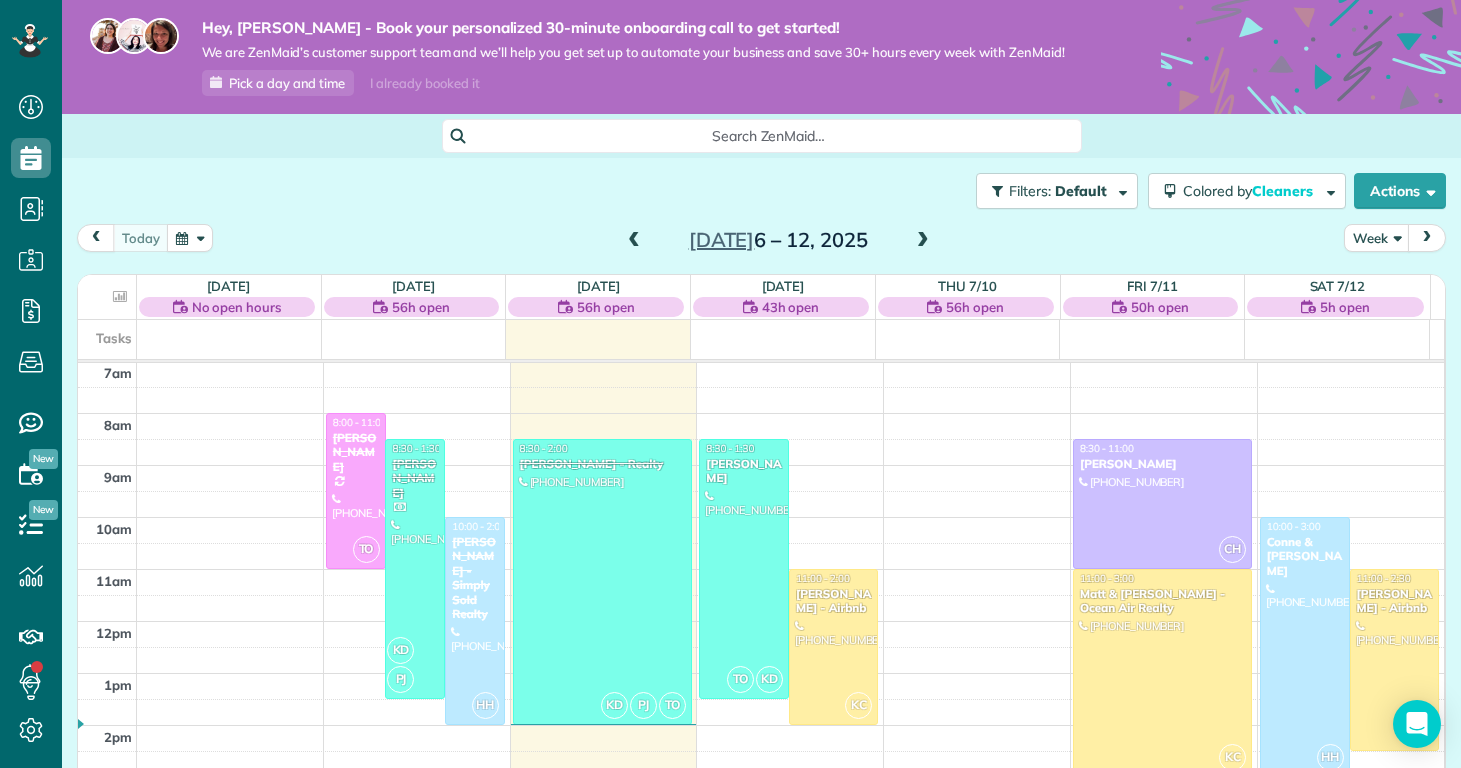 click on "[DATE]   Week [DATE] – [DATE]" at bounding box center (761, 242) 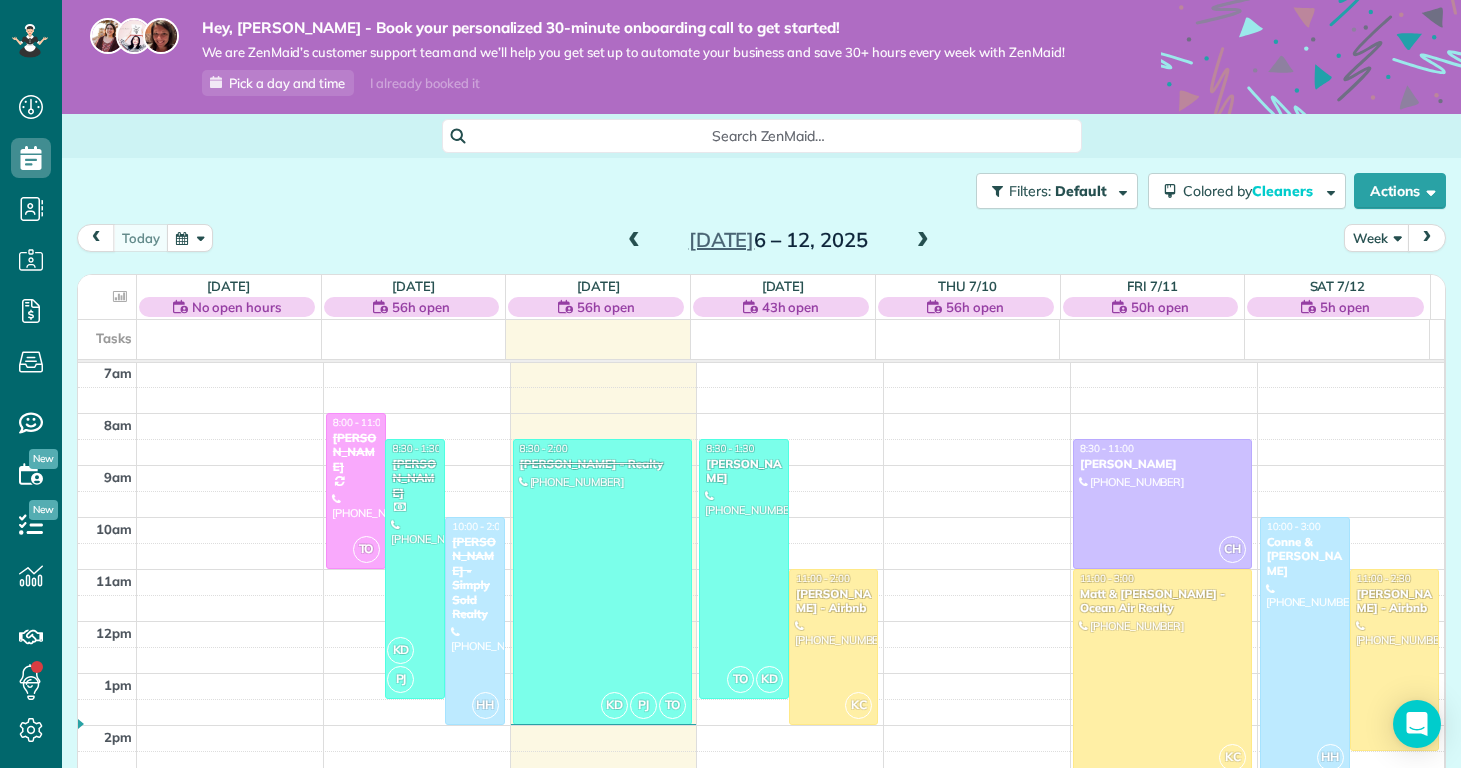 click on "Filters:   Default
Colored by  Cleaners
Color by Cleaner
Color by Team
Color by Status
Color by Recurrence
Color by Paid/Unpaid
Filters  Default
Schedule Changes
Actions
Create Appointment
Create Task
Clock In/Out
Send Work Orders
Print Route Sheets
[DATE] Emails/Texts
View Metrics" at bounding box center (761, 191) 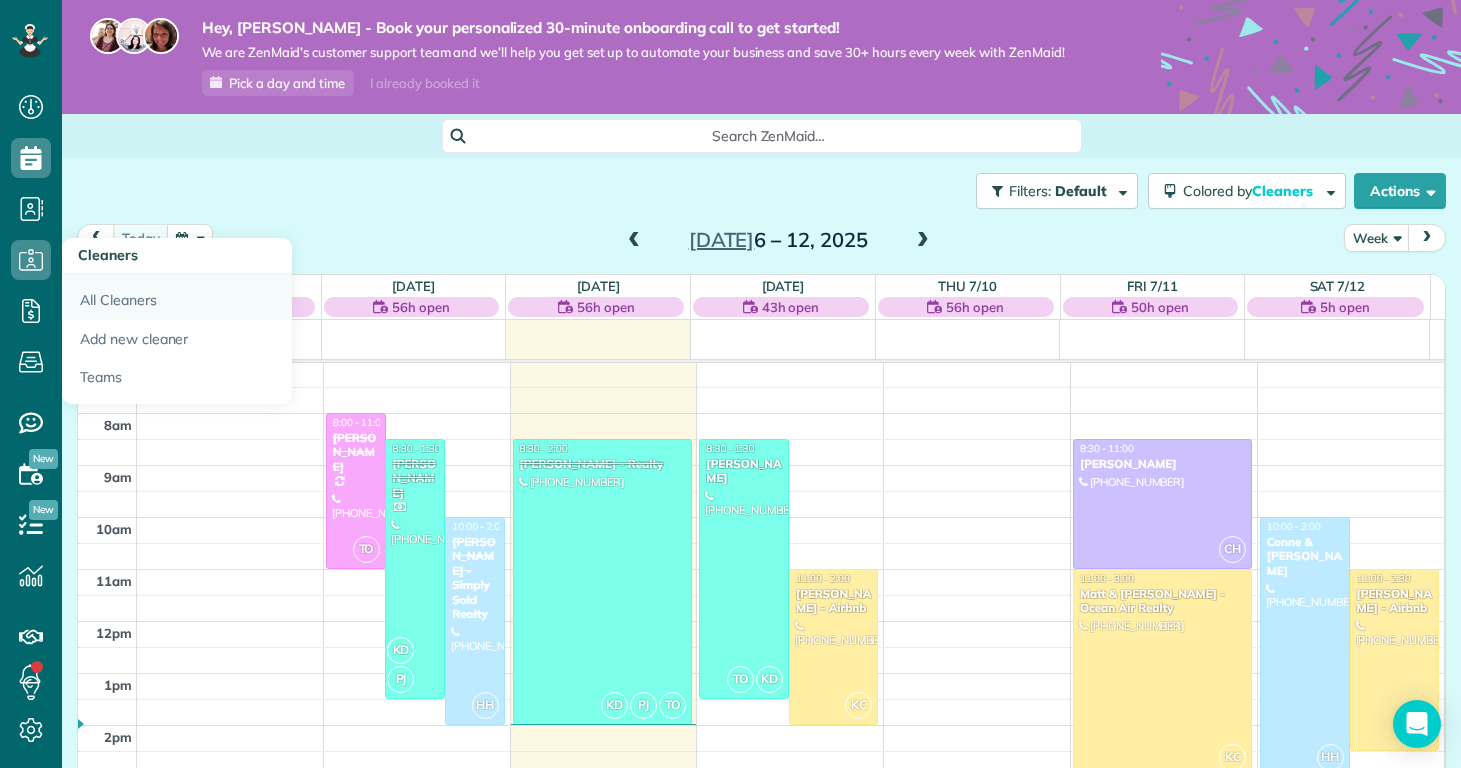 click on "All Cleaners" at bounding box center [177, 297] 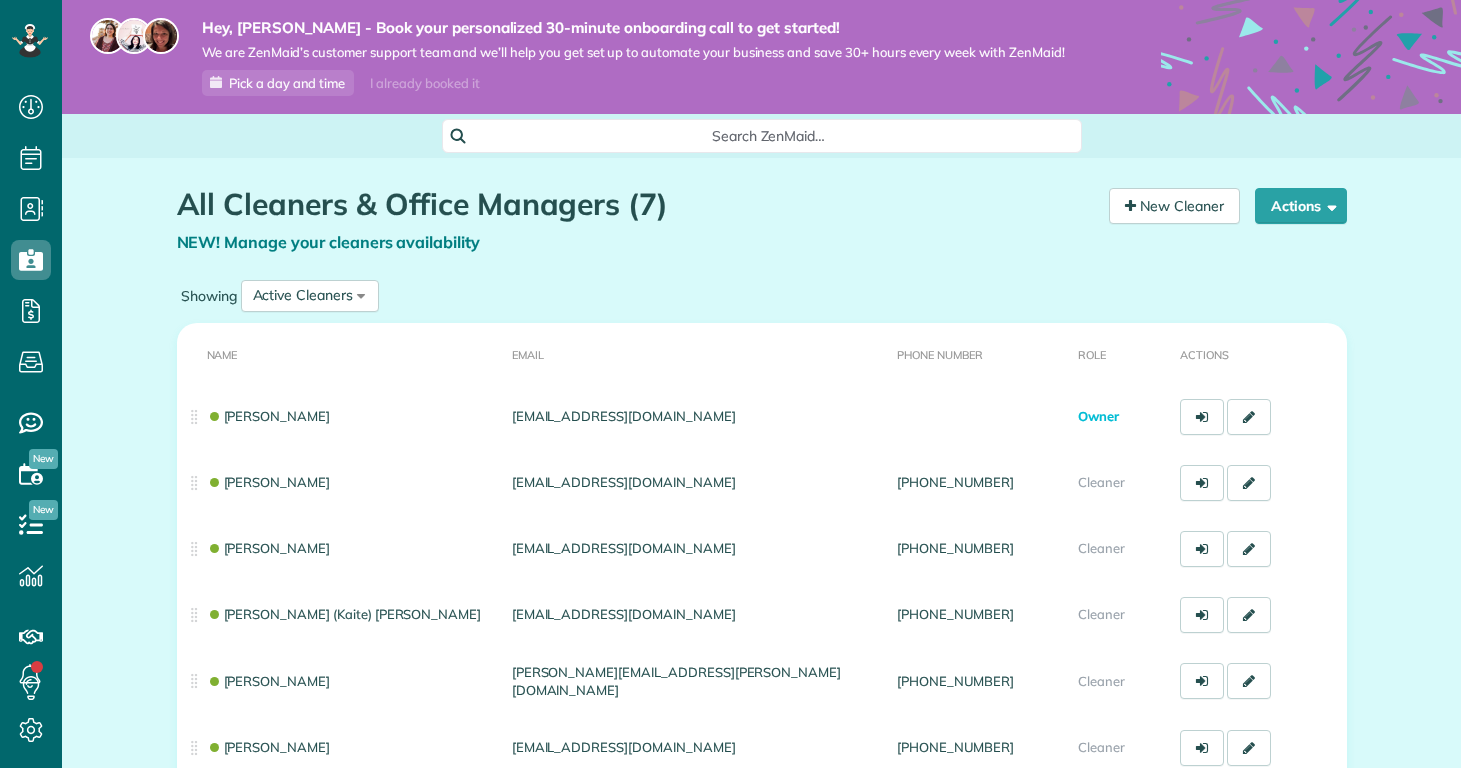 scroll, scrollTop: 0, scrollLeft: 0, axis: both 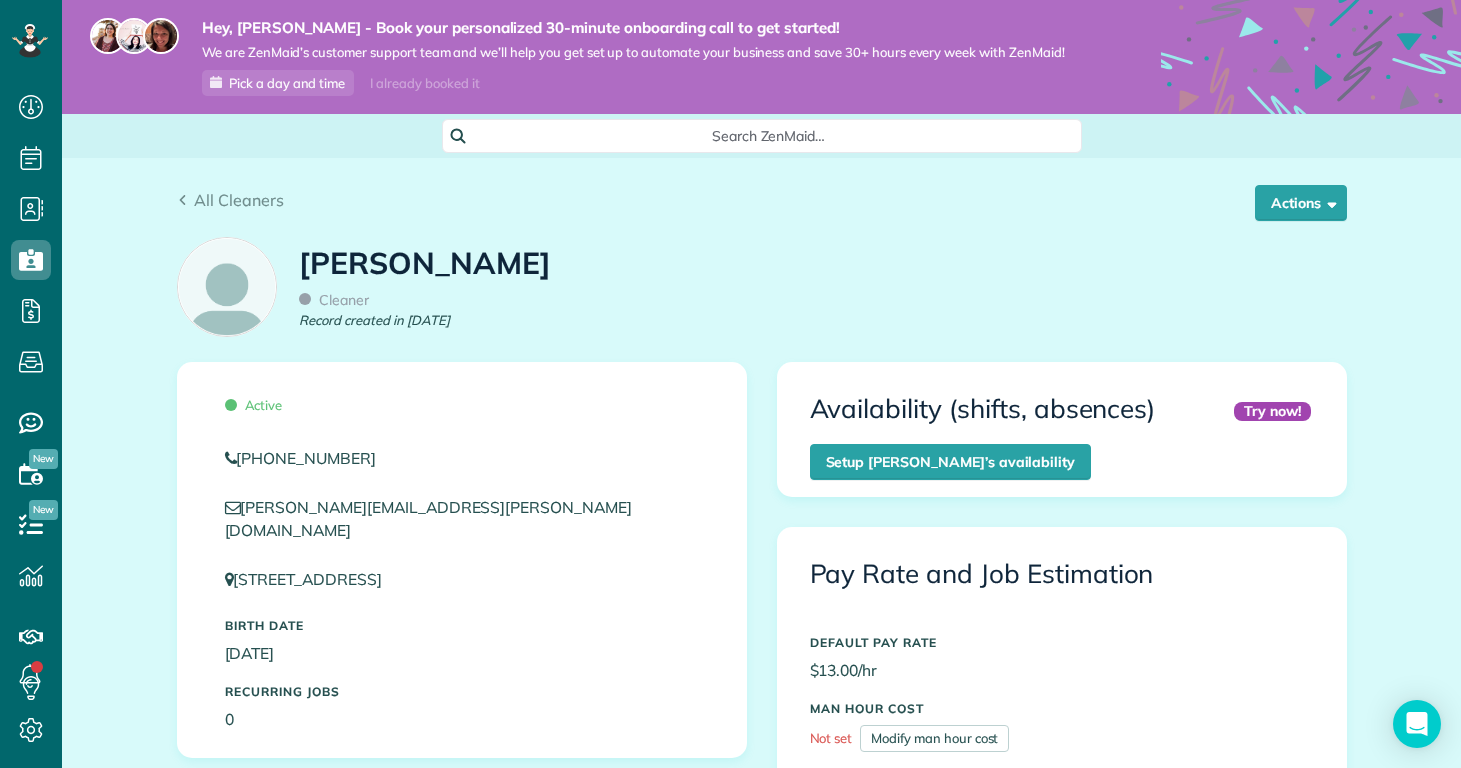 click on "All Cleaners
Actions
Edit
Resend login info
Inactivate
Replace [PERSON_NAME]
[GEOGRAPHIC_DATA]" at bounding box center (762, 192) 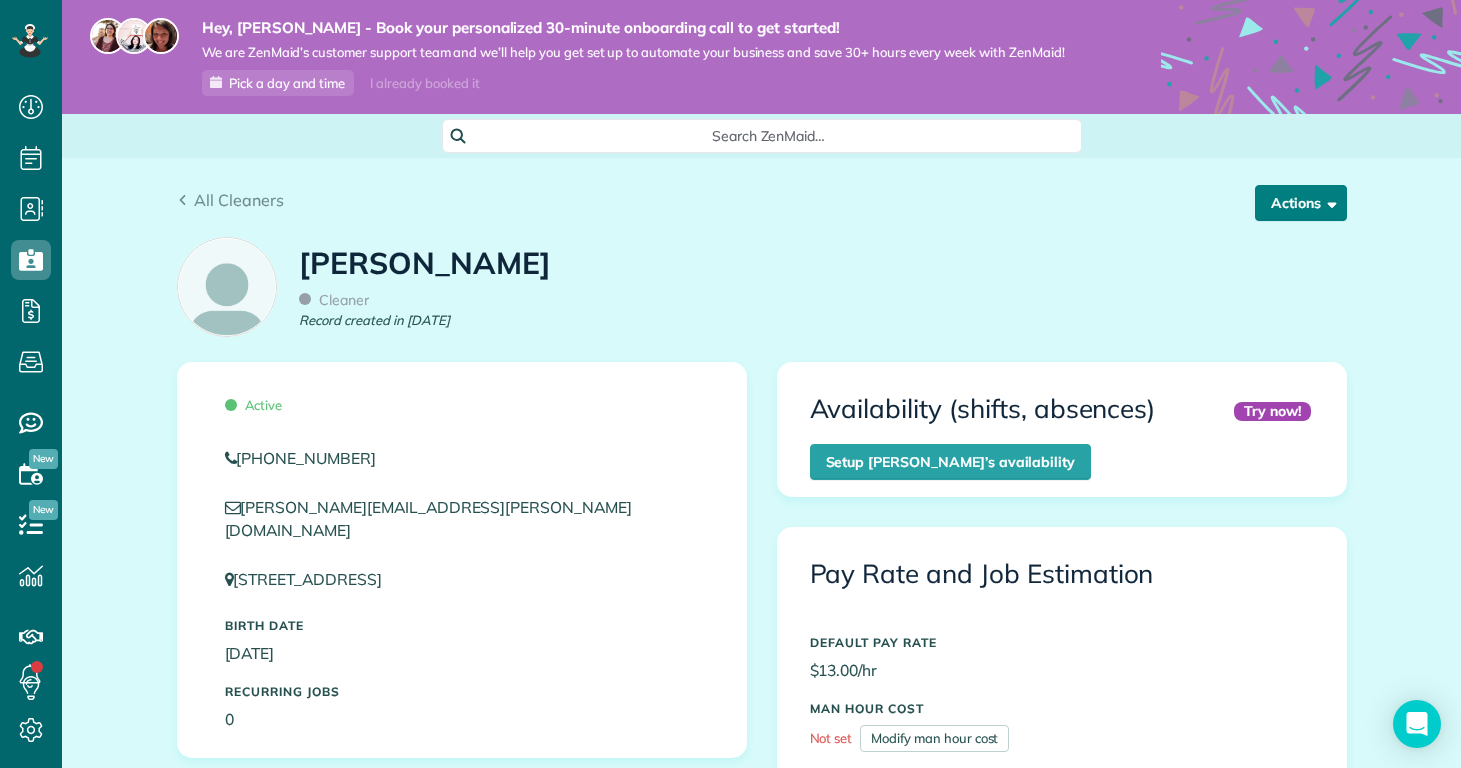 click on "Actions" at bounding box center (1301, 203) 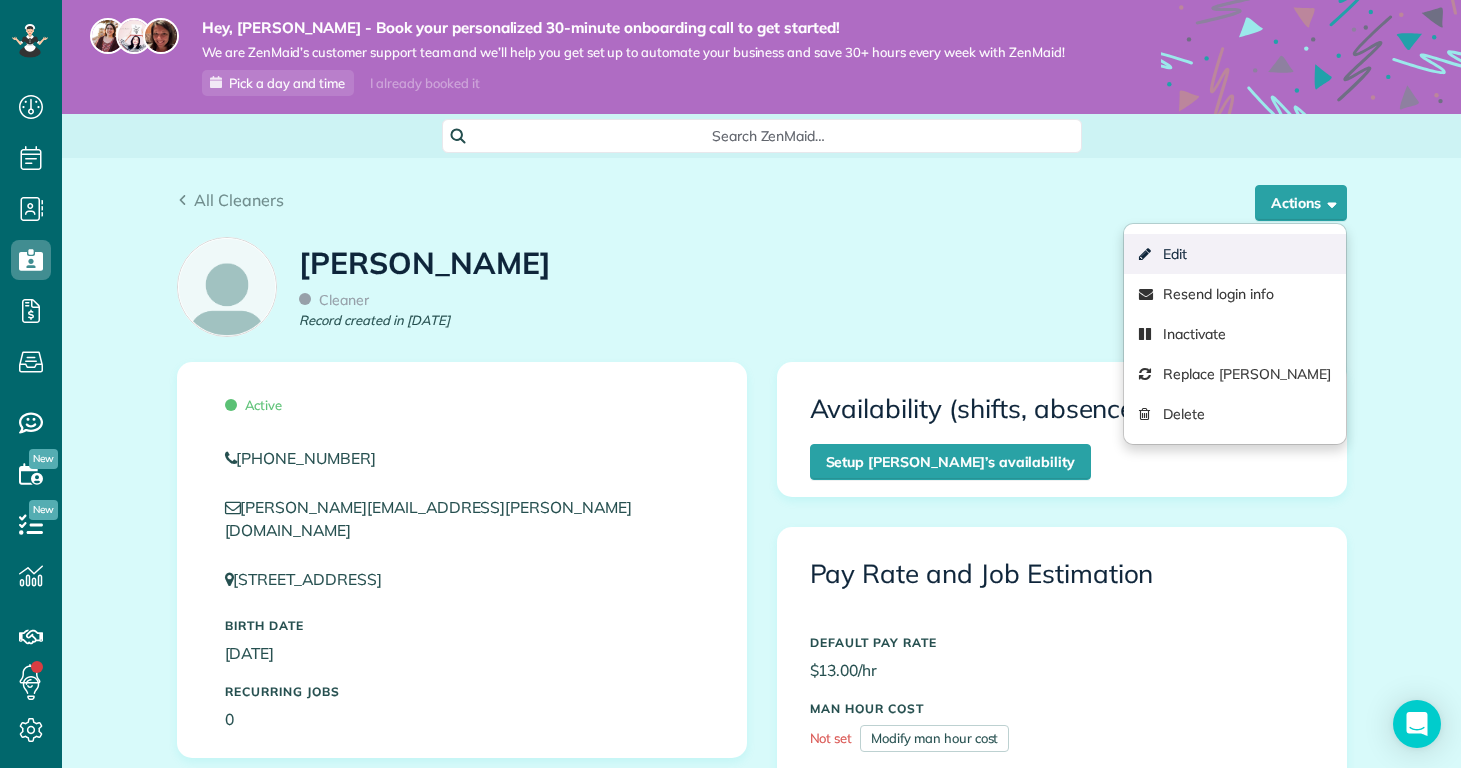 click on "Edit" at bounding box center (1234, 254) 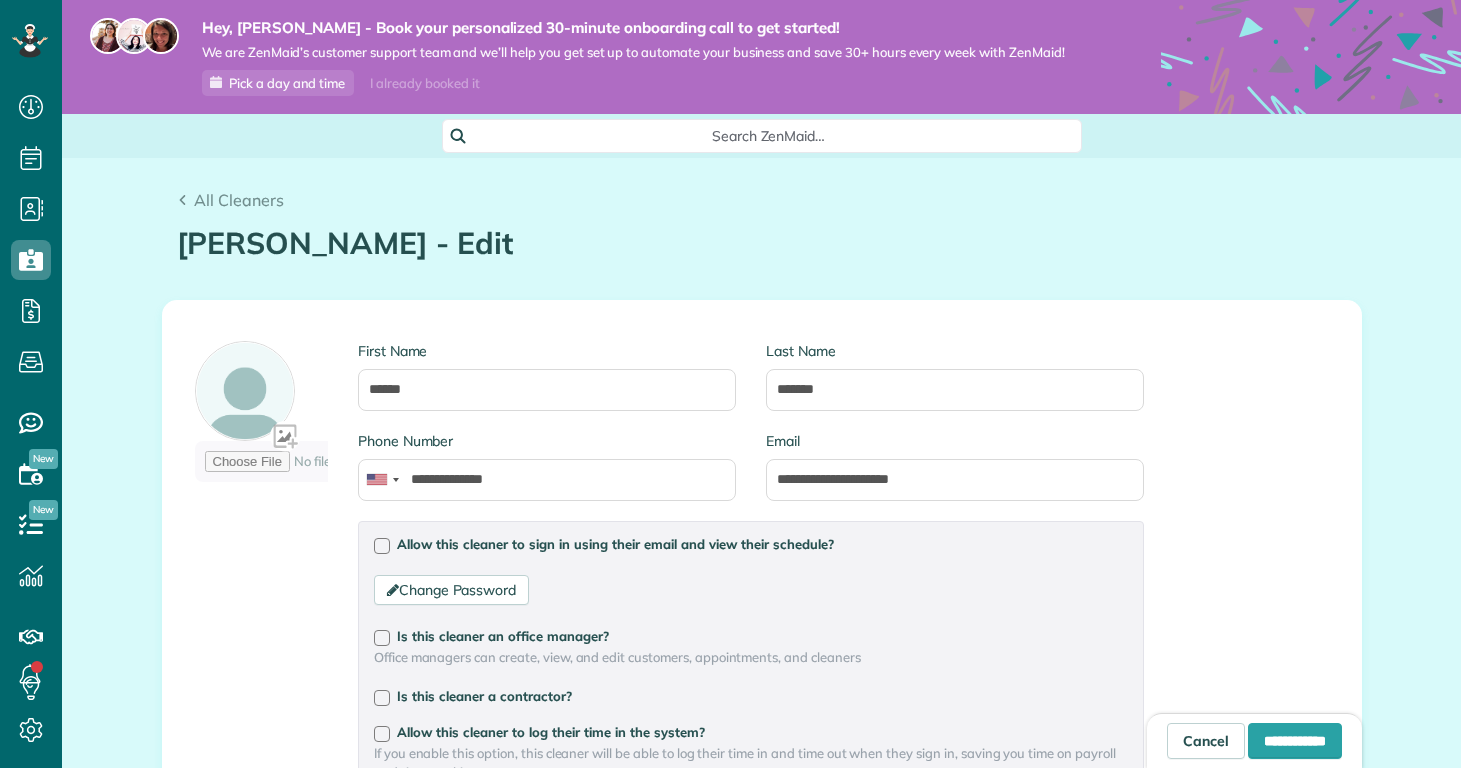 scroll, scrollTop: 0, scrollLeft: 0, axis: both 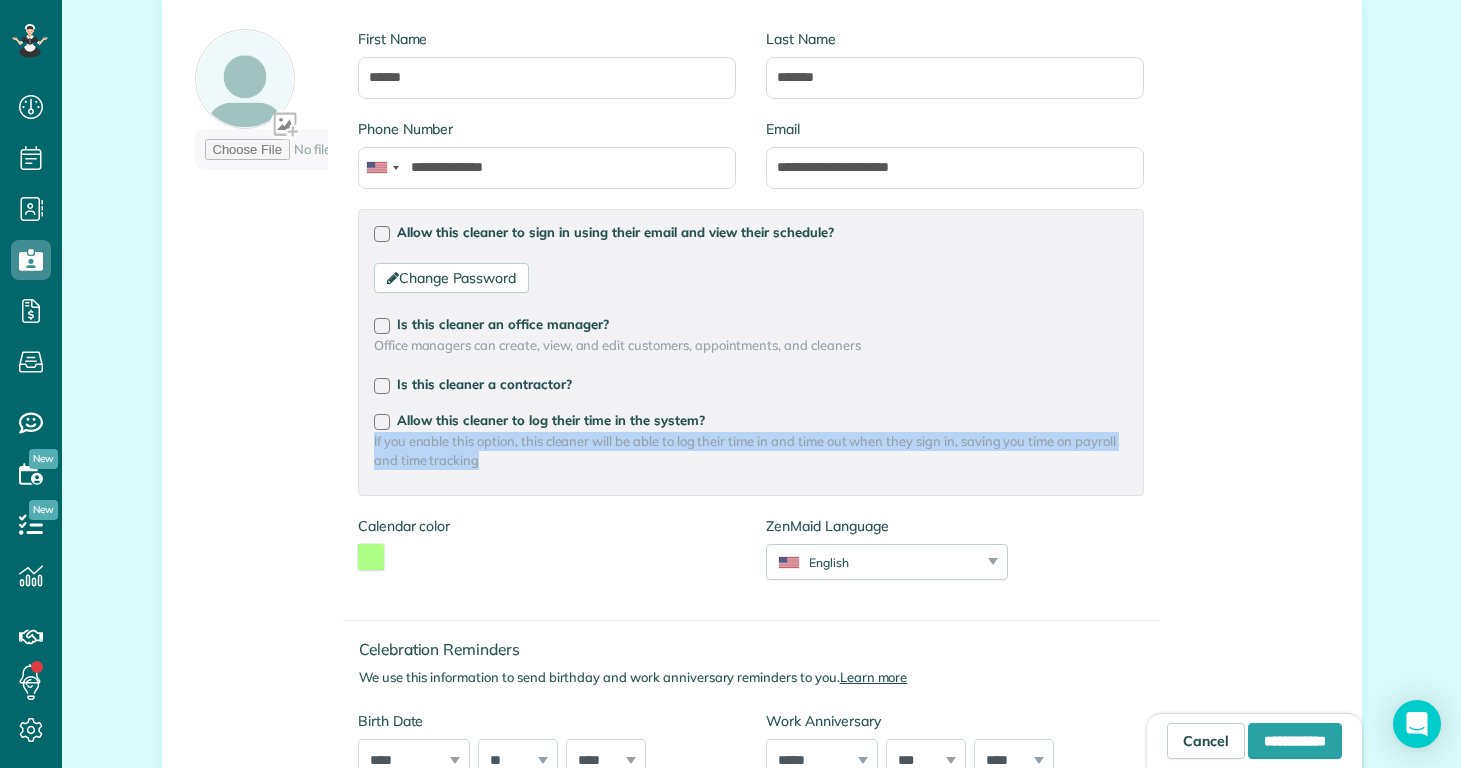 drag, startPoint x: 362, startPoint y: 442, endPoint x: 549, endPoint y: 474, distance: 189.71822 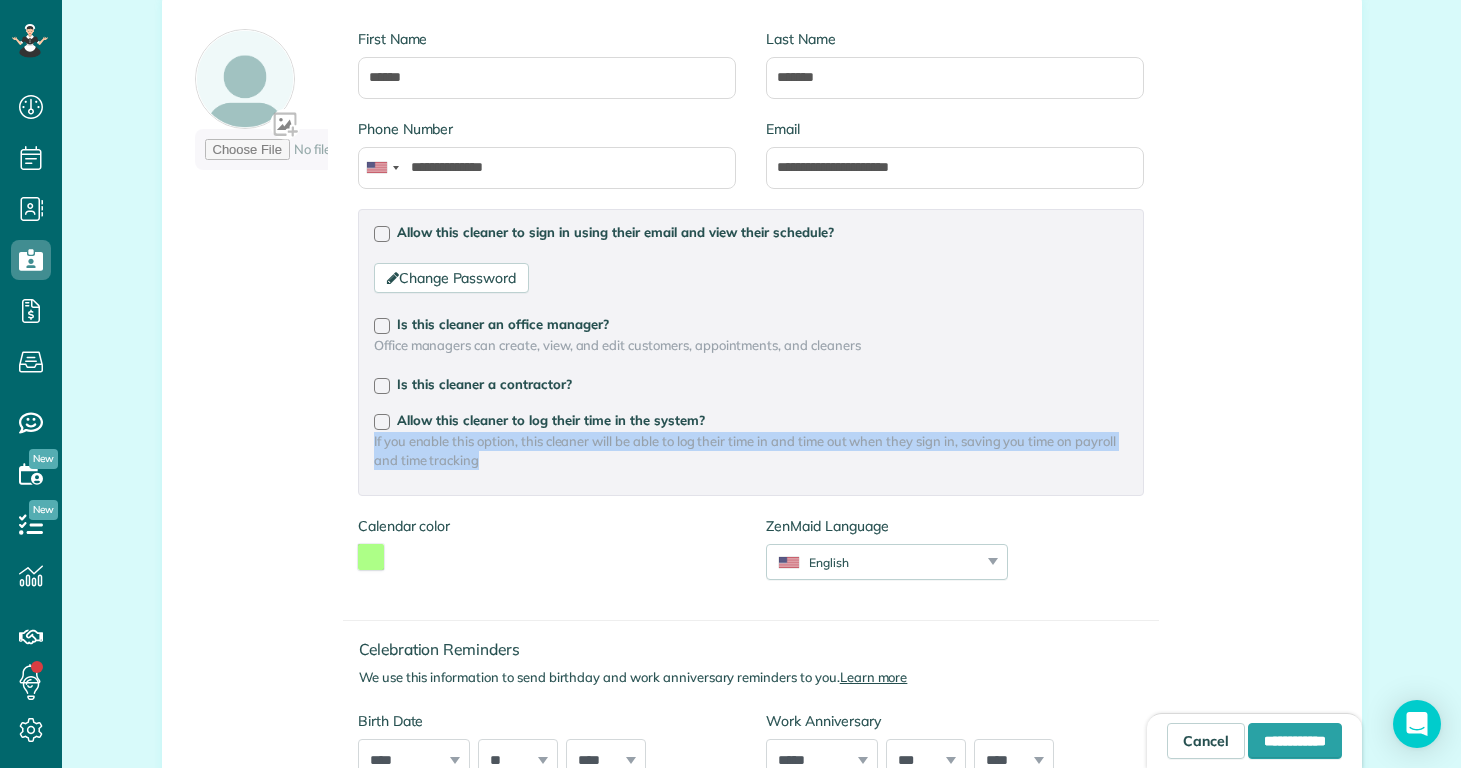 click on "If you enable this option, this cleaner will be able to log their time in and time out when they sign in, saving you time on payroll and time tracking" at bounding box center (751, 451) 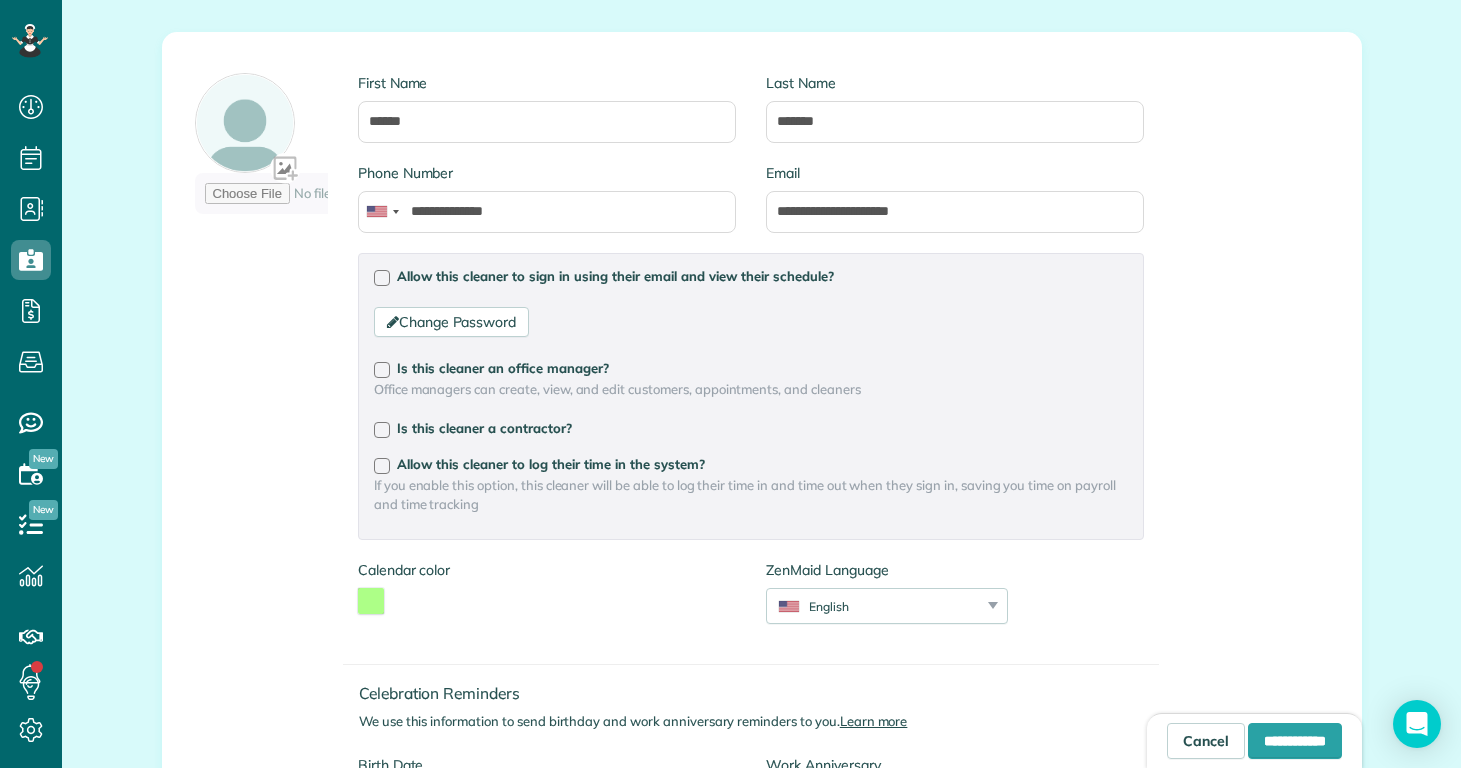 scroll, scrollTop: 879, scrollLeft: 0, axis: vertical 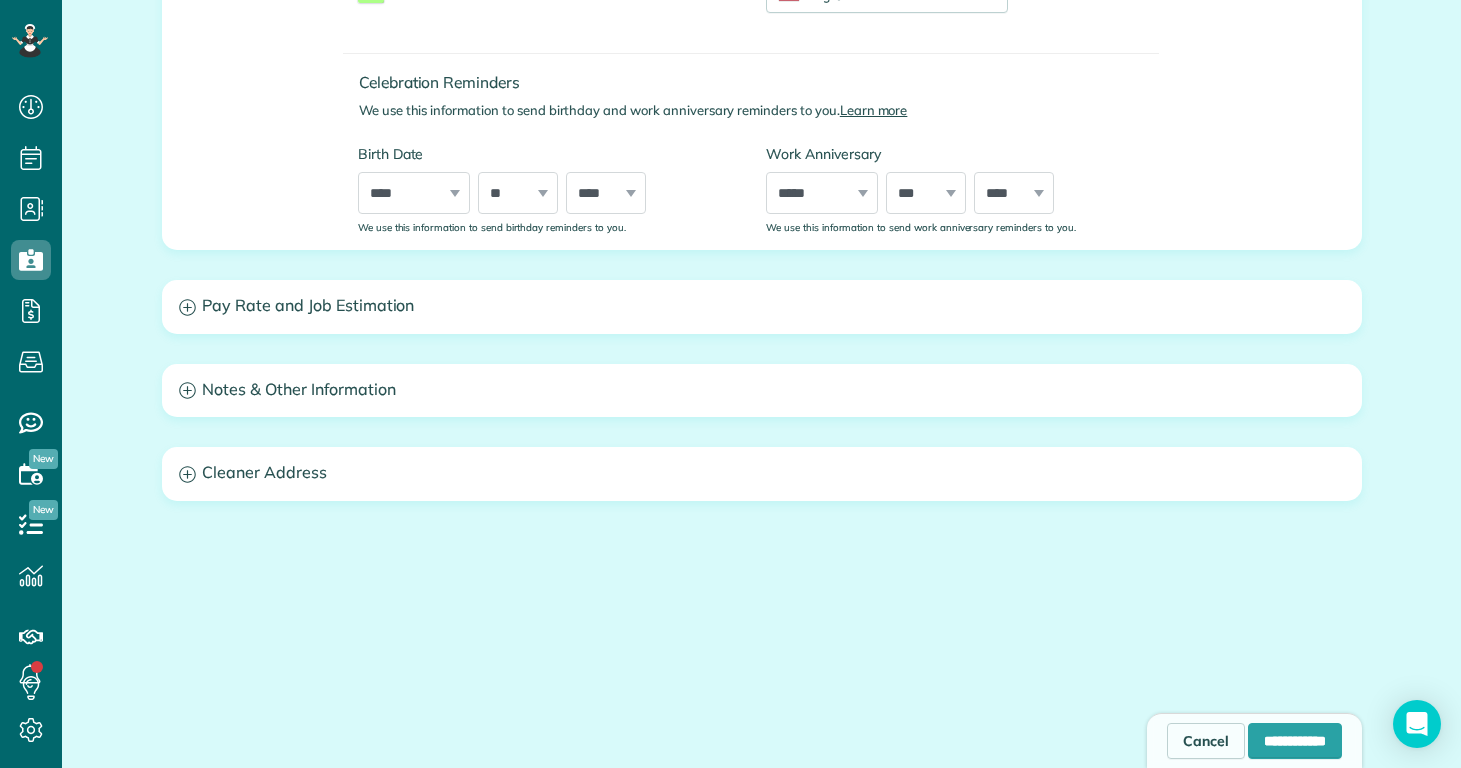 click on "Cleaner Address" at bounding box center (762, 473) 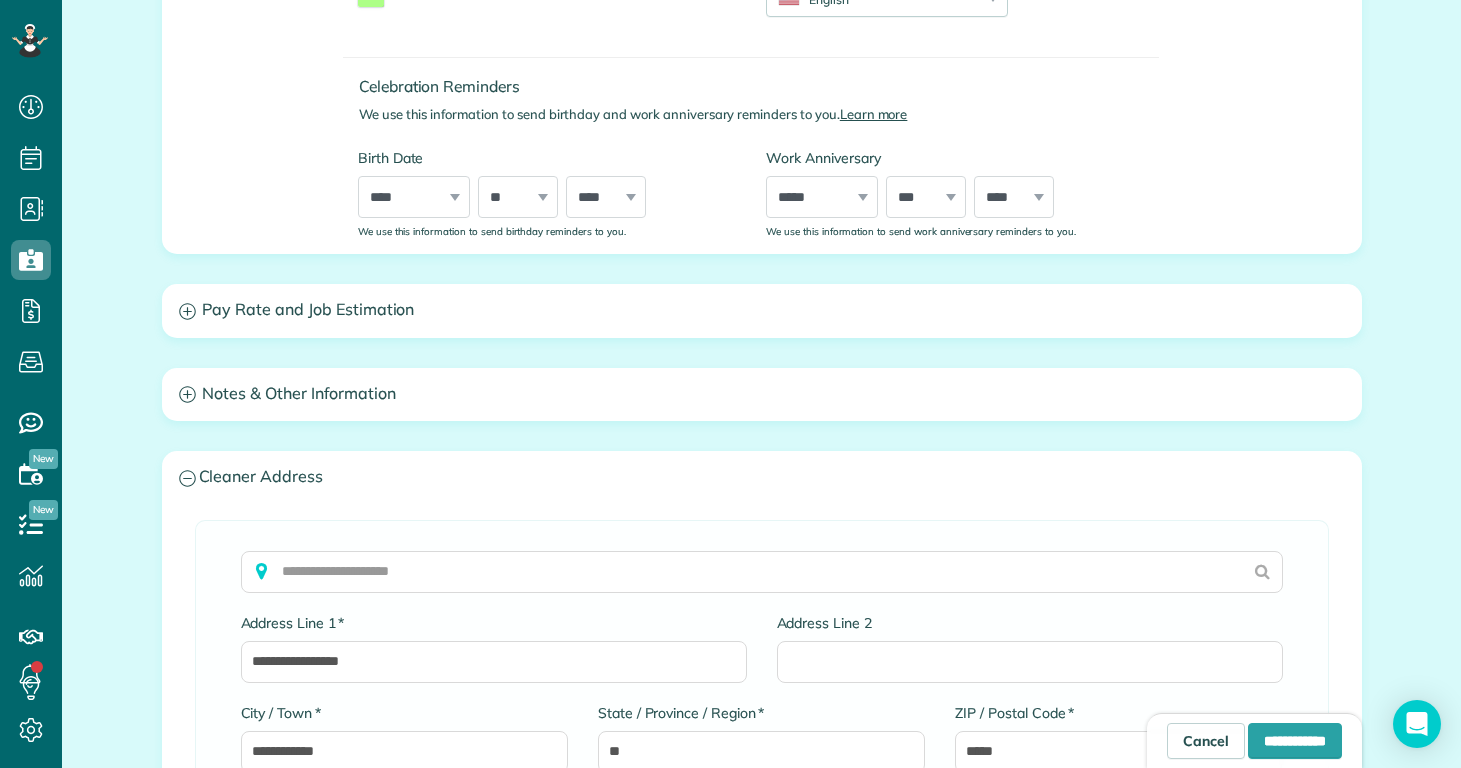 scroll, scrollTop: 871, scrollLeft: 0, axis: vertical 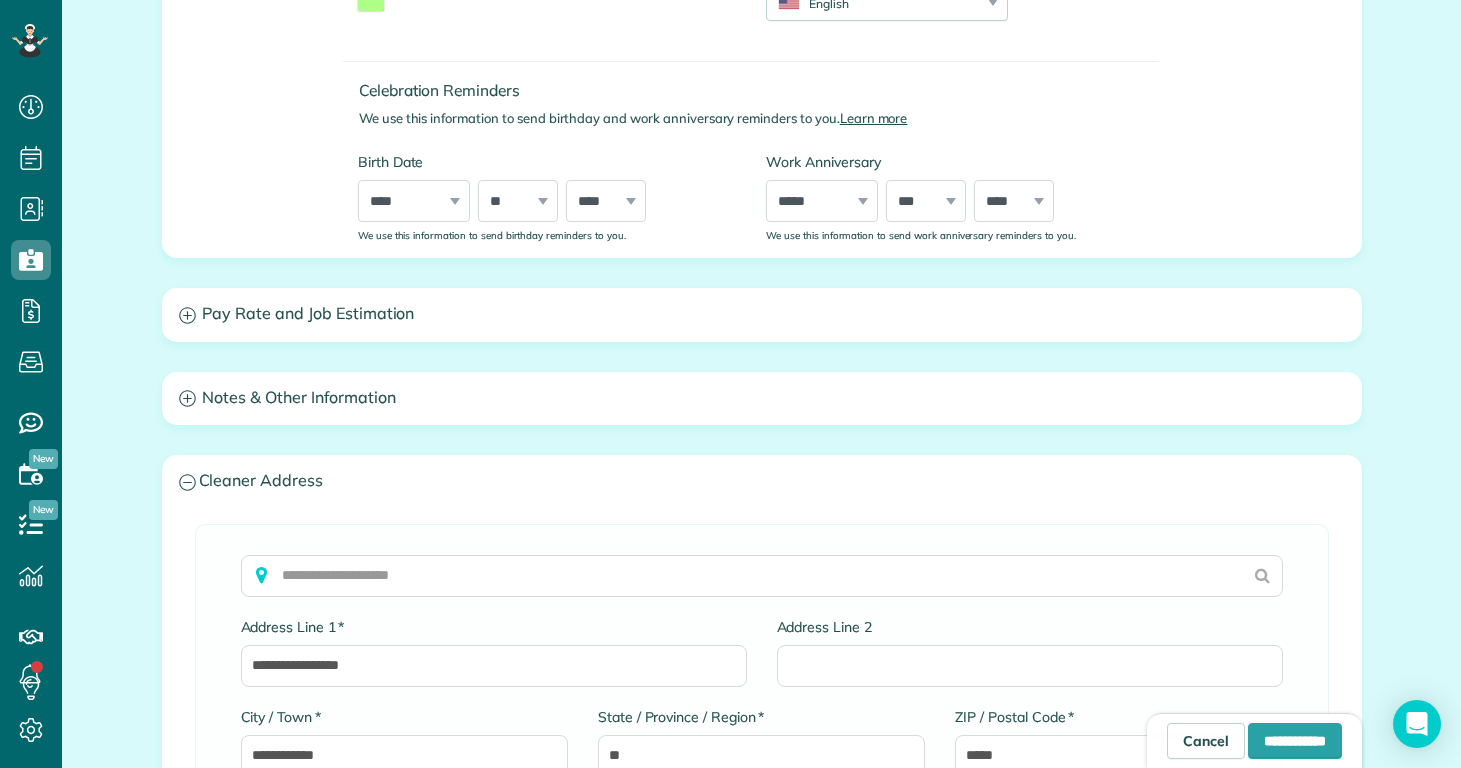 click on "Notes & Other Information" at bounding box center [762, 398] 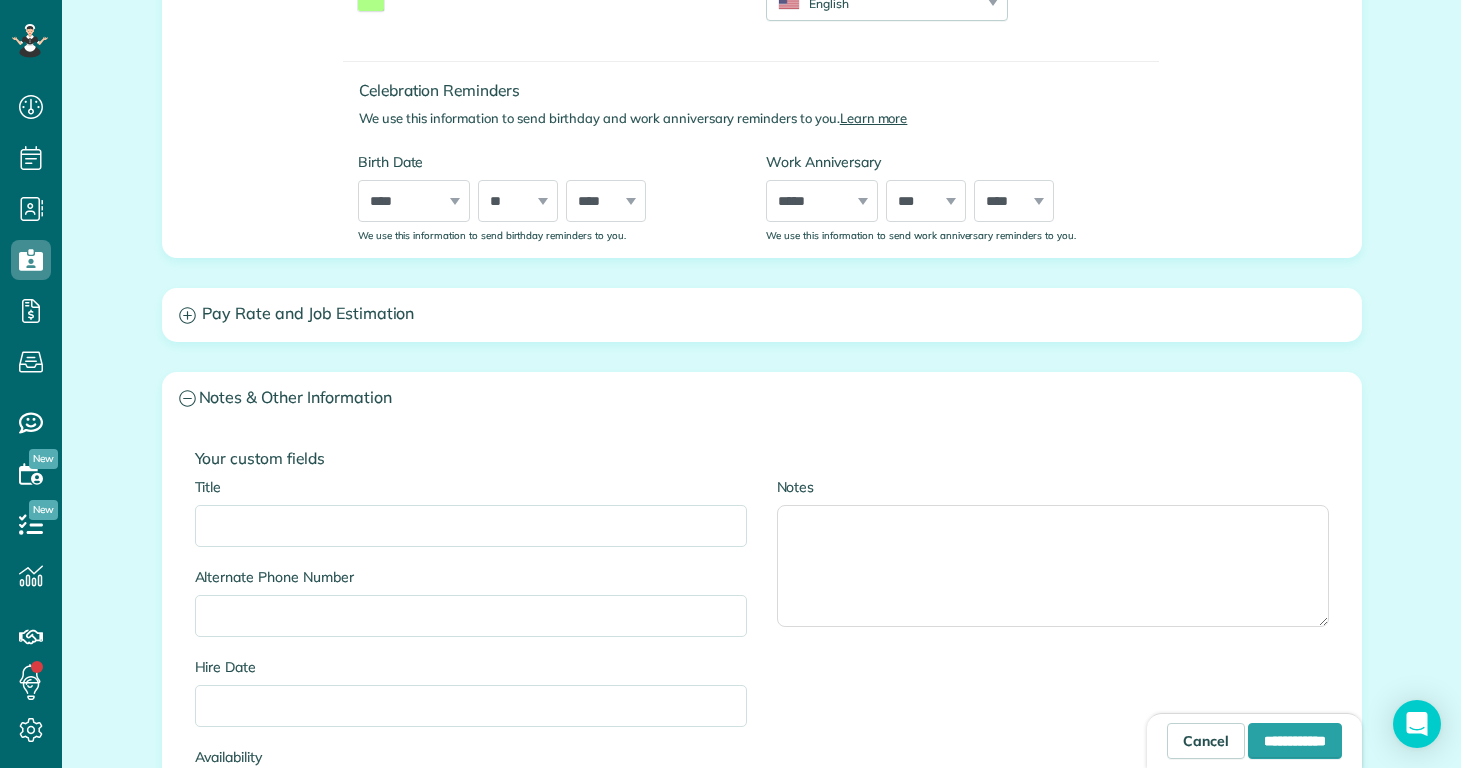 click on "Pay Rate and Job Estimation" at bounding box center (762, 314) 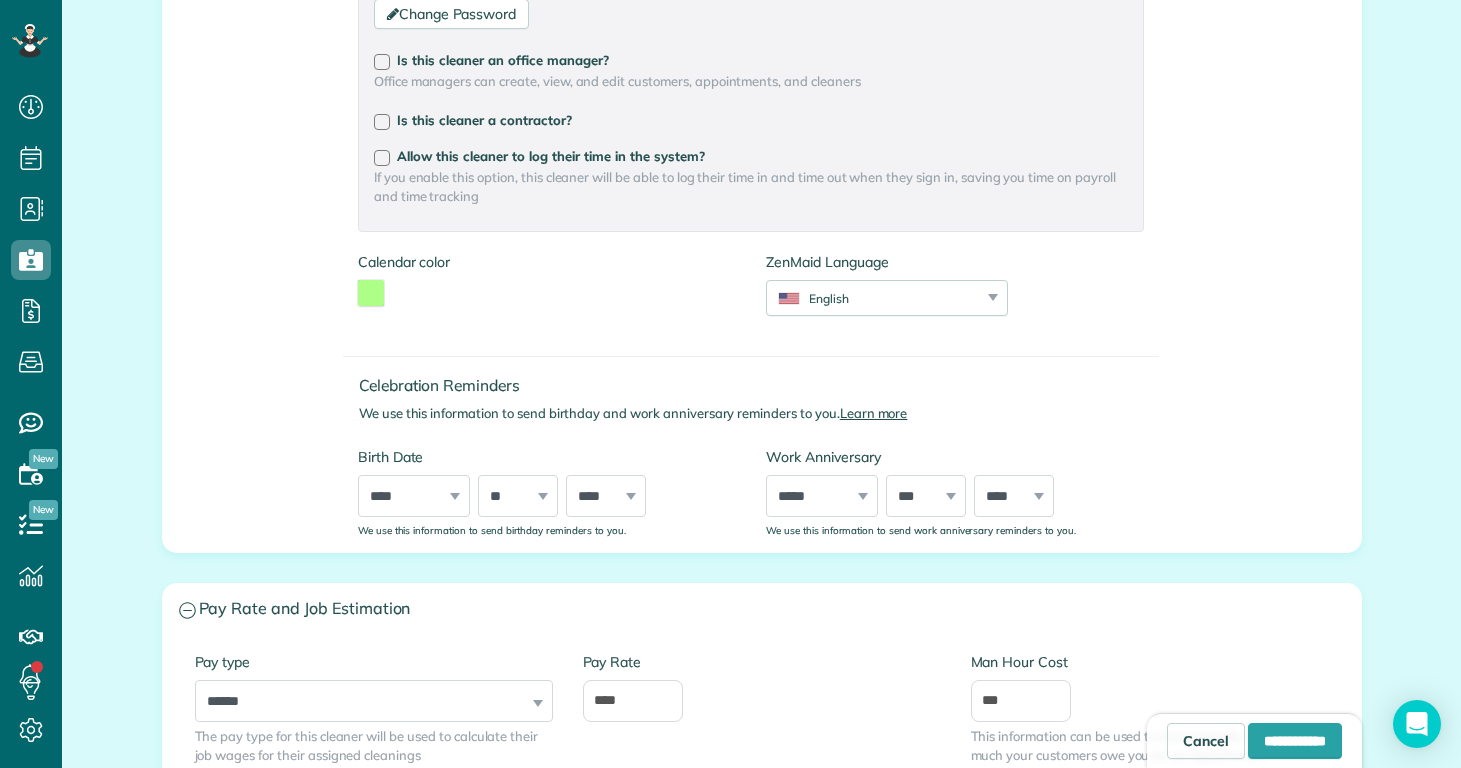 scroll, scrollTop: 500, scrollLeft: 0, axis: vertical 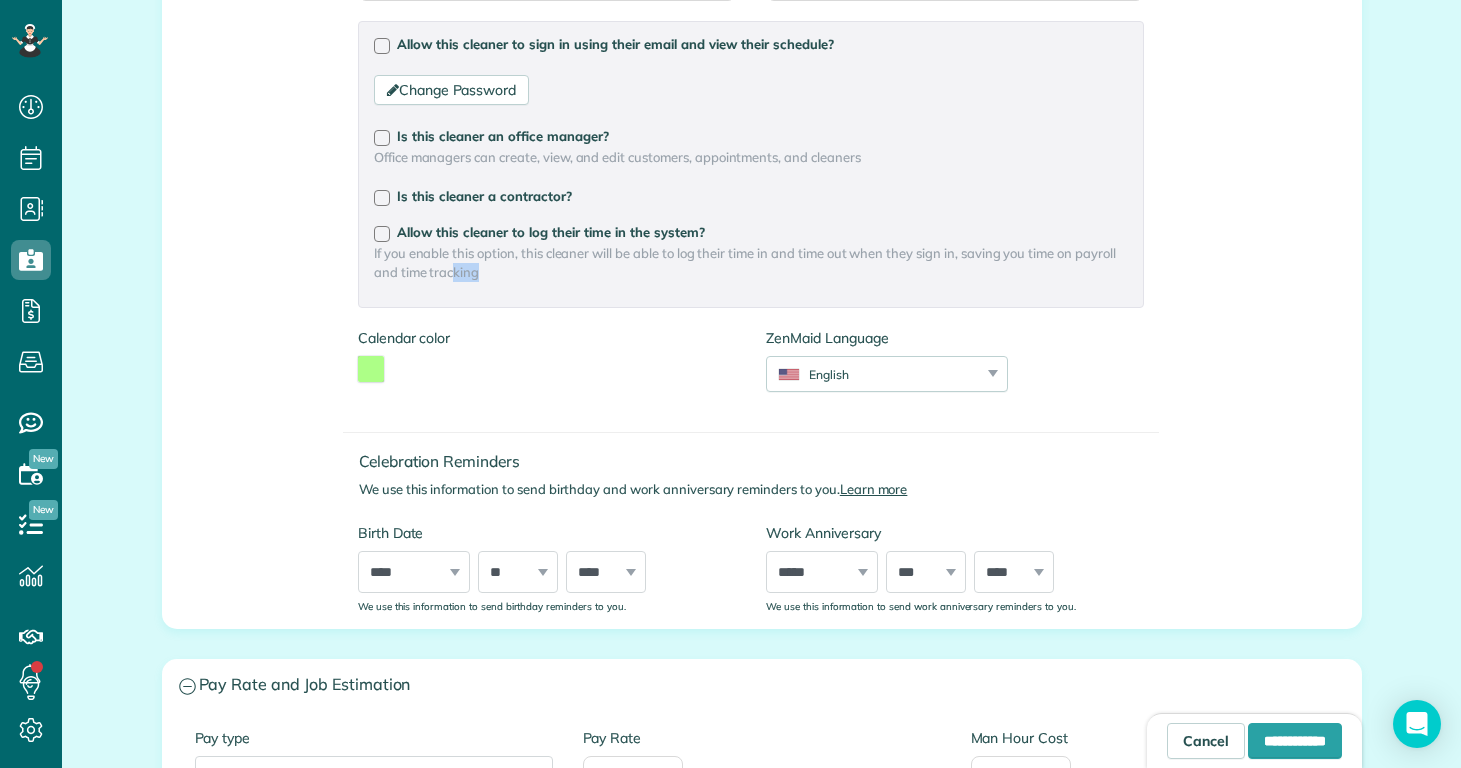 drag, startPoint x: 444, startPoint y: 263, endPoint x: 469, endPoint y: 275, distance: 27.730848 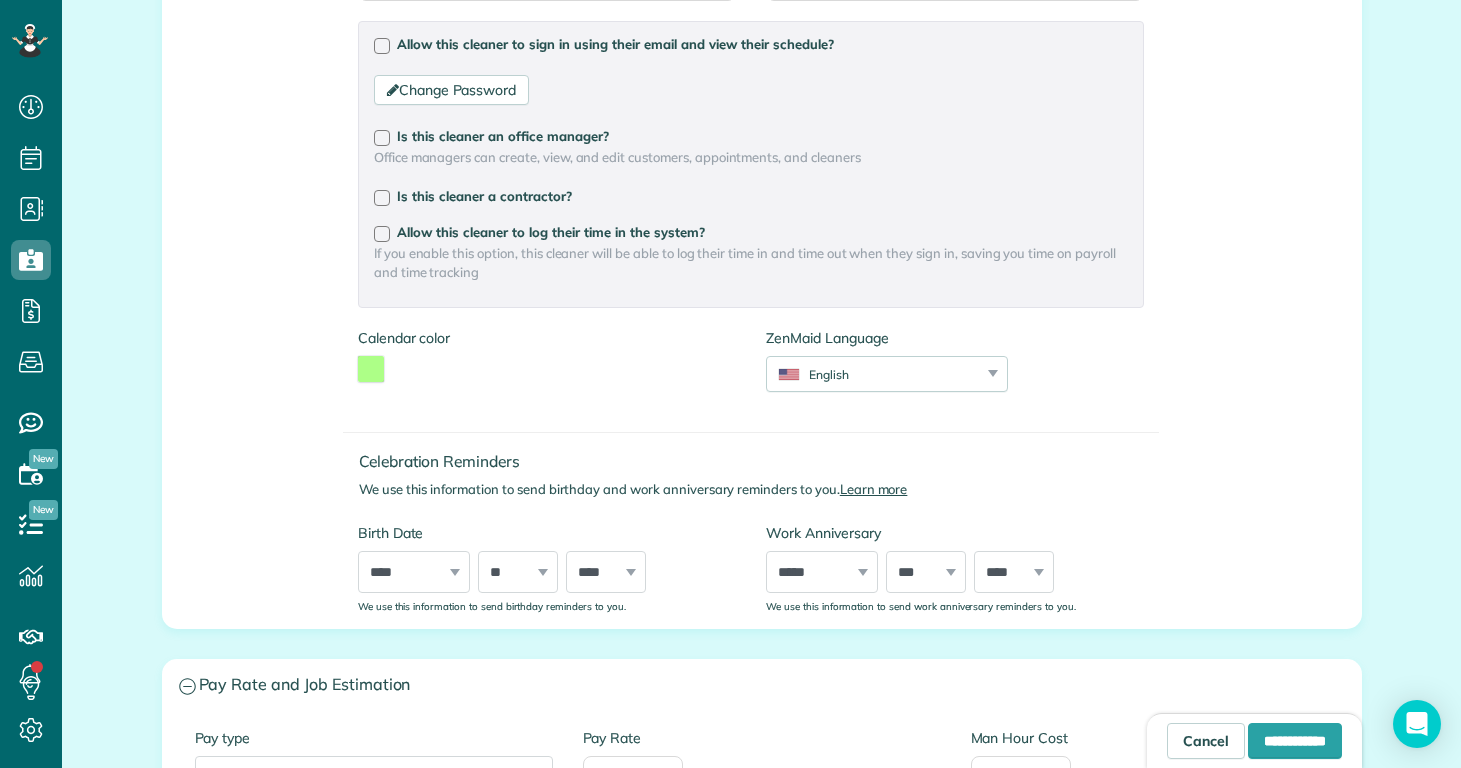 click on "If you enable this option, this cleaner will be able to log their time in and time out when they sign in, saving you time on payroll and time tracking" at bounding box center [751, 263] 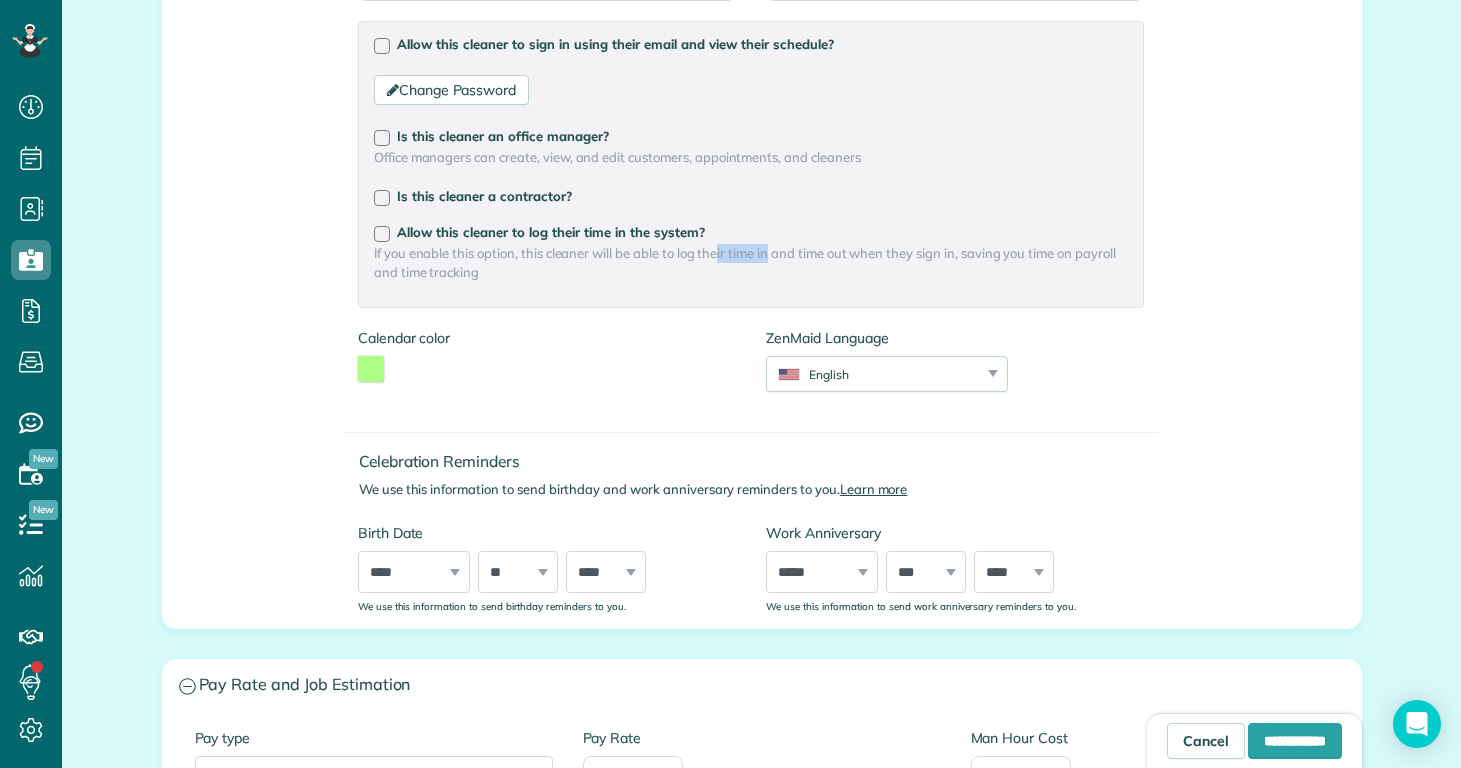 drag, startPoint x: 714, startPoint y: 251, endPoint x: 766, endPoint y: 250, distance: 52.009613 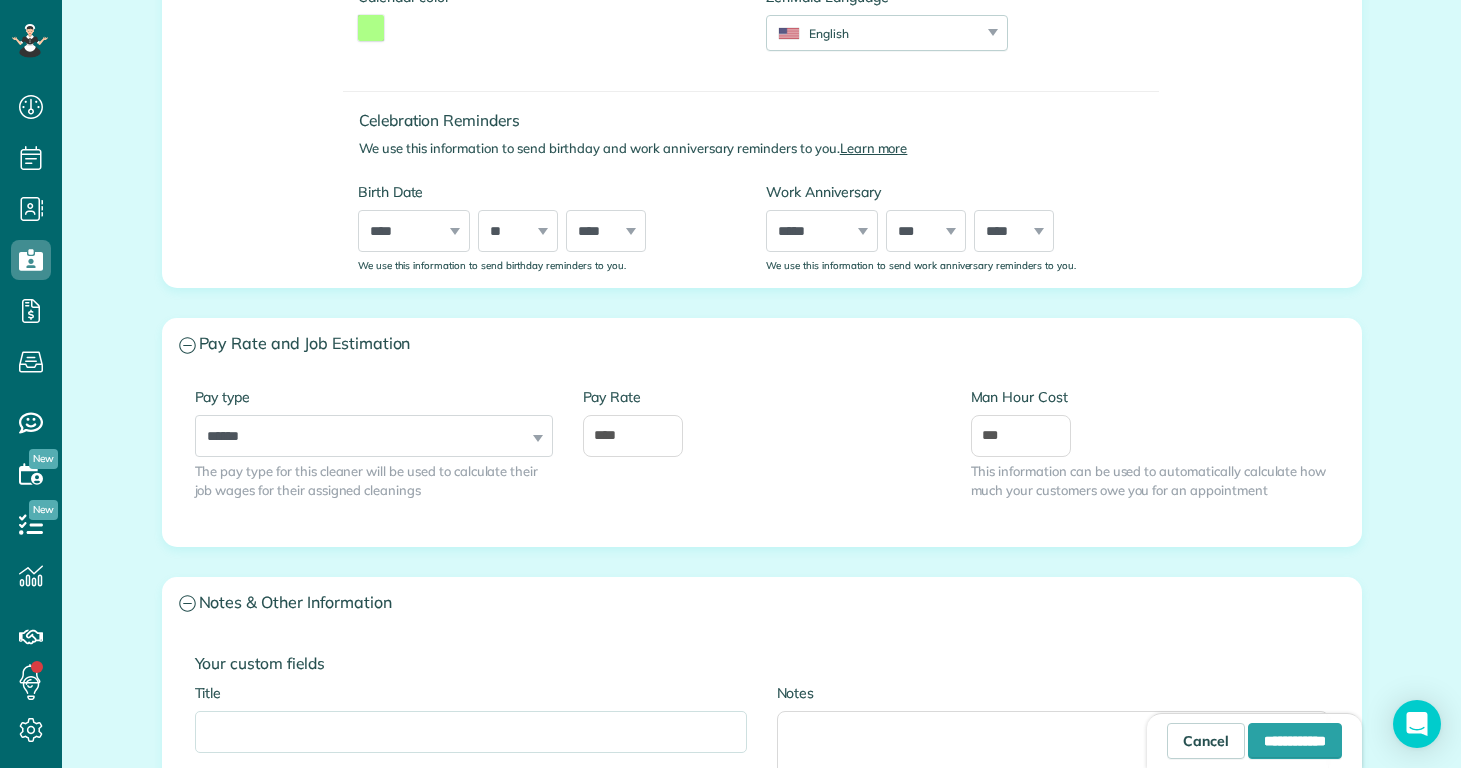 scroll, scrollTop: 1101, scrollLeft: 0, axis: vertical 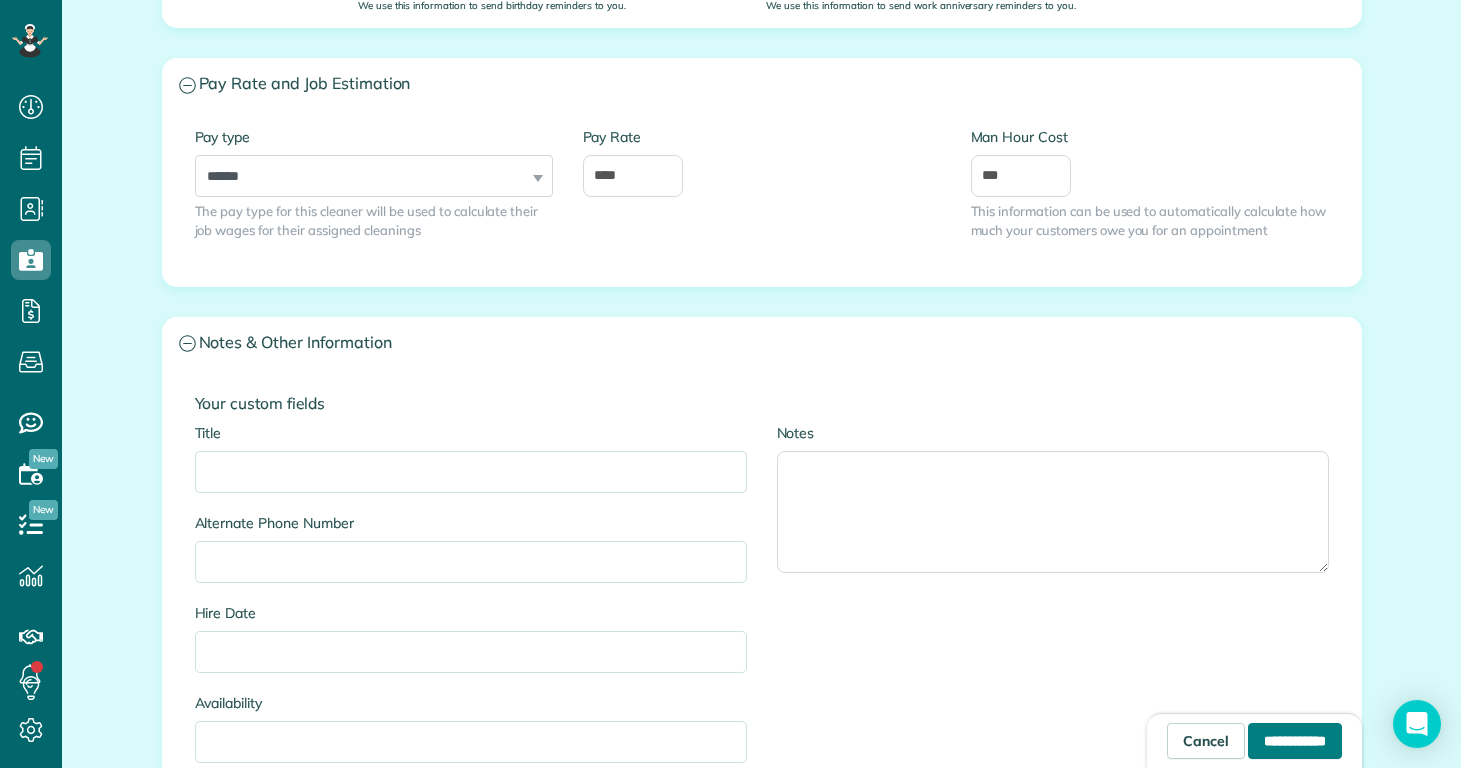 click on "**********" at bounding box center (1295, 741) 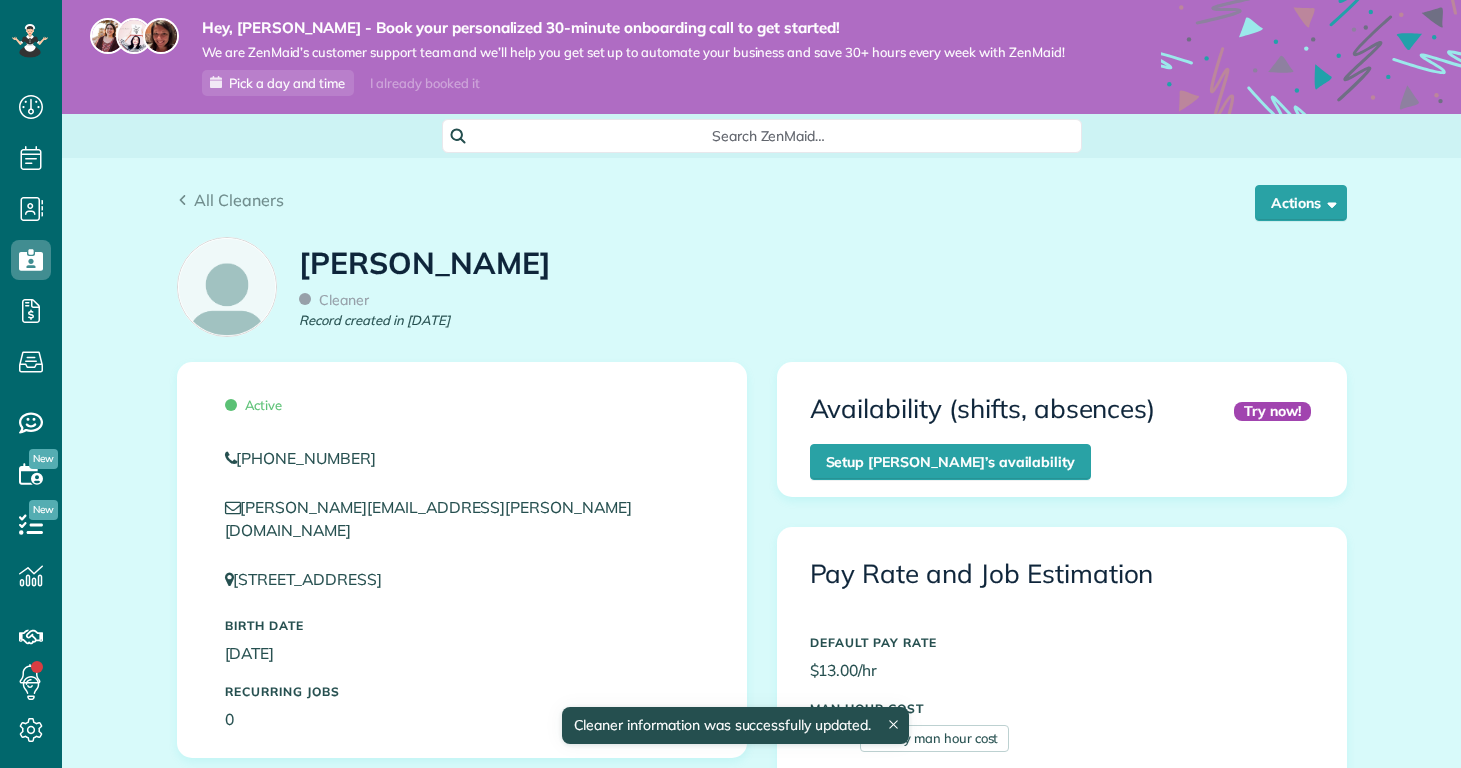 scroll, scrollTop: 0, scrollLeft: 0, axis: both 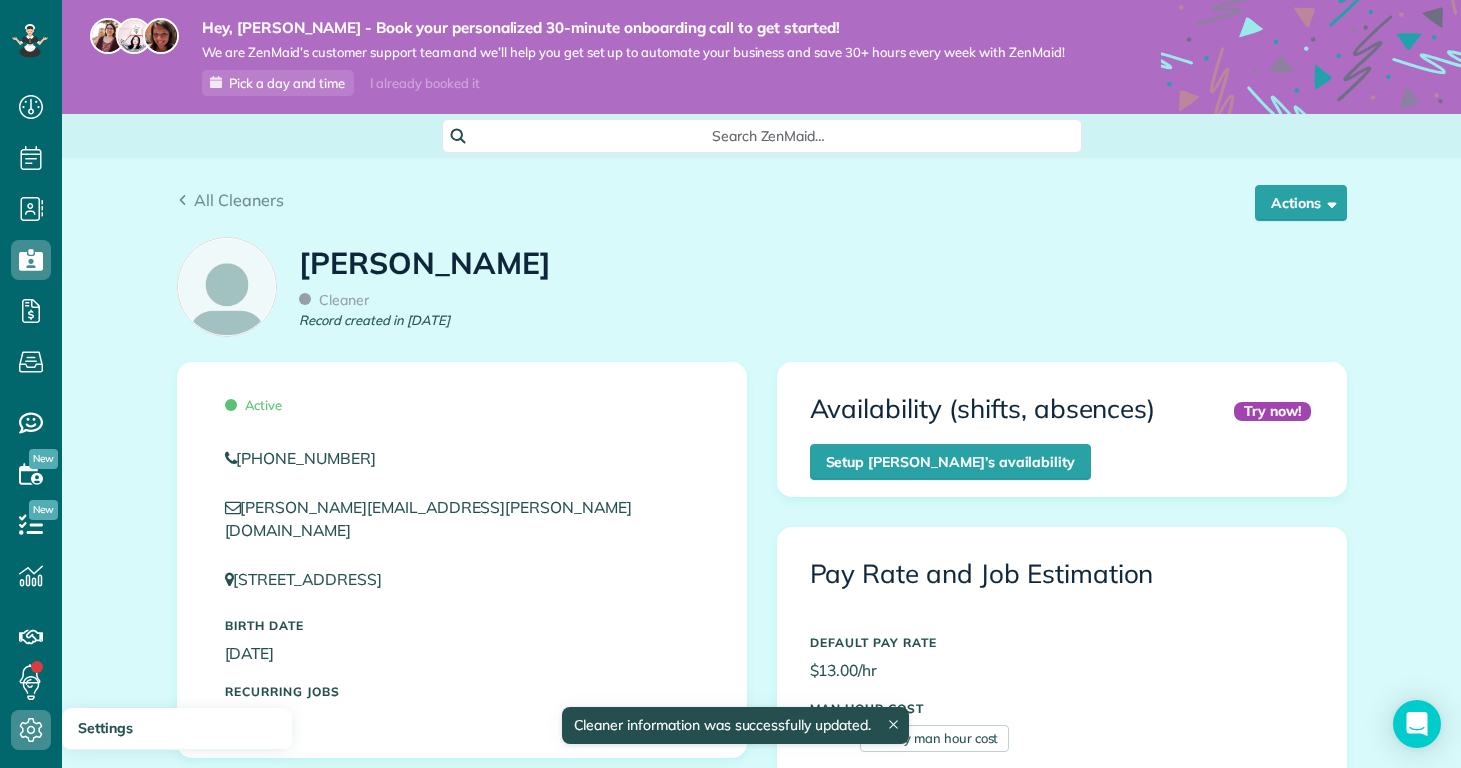 click 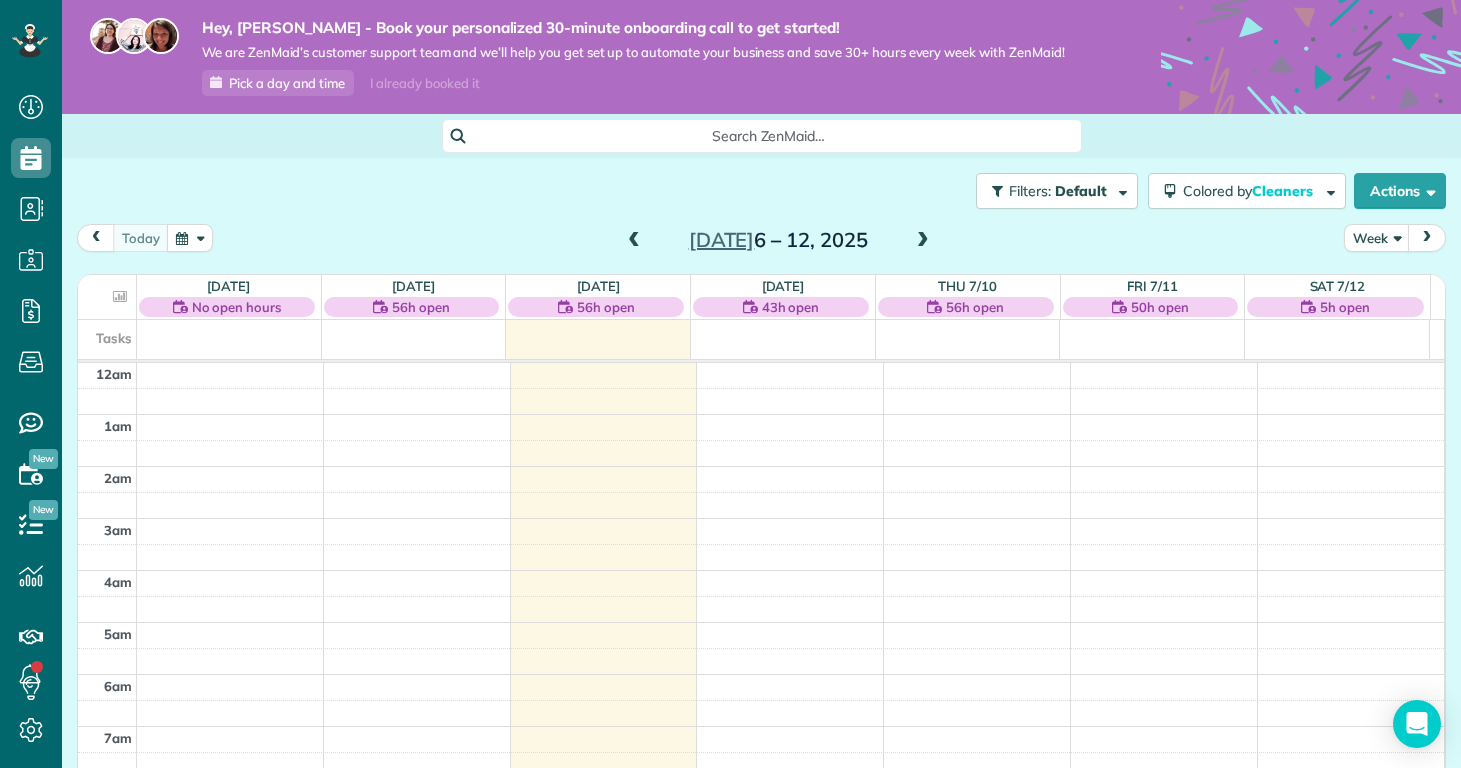 scroll, scrollTop: 0, scrollLeft: 0, axis: both 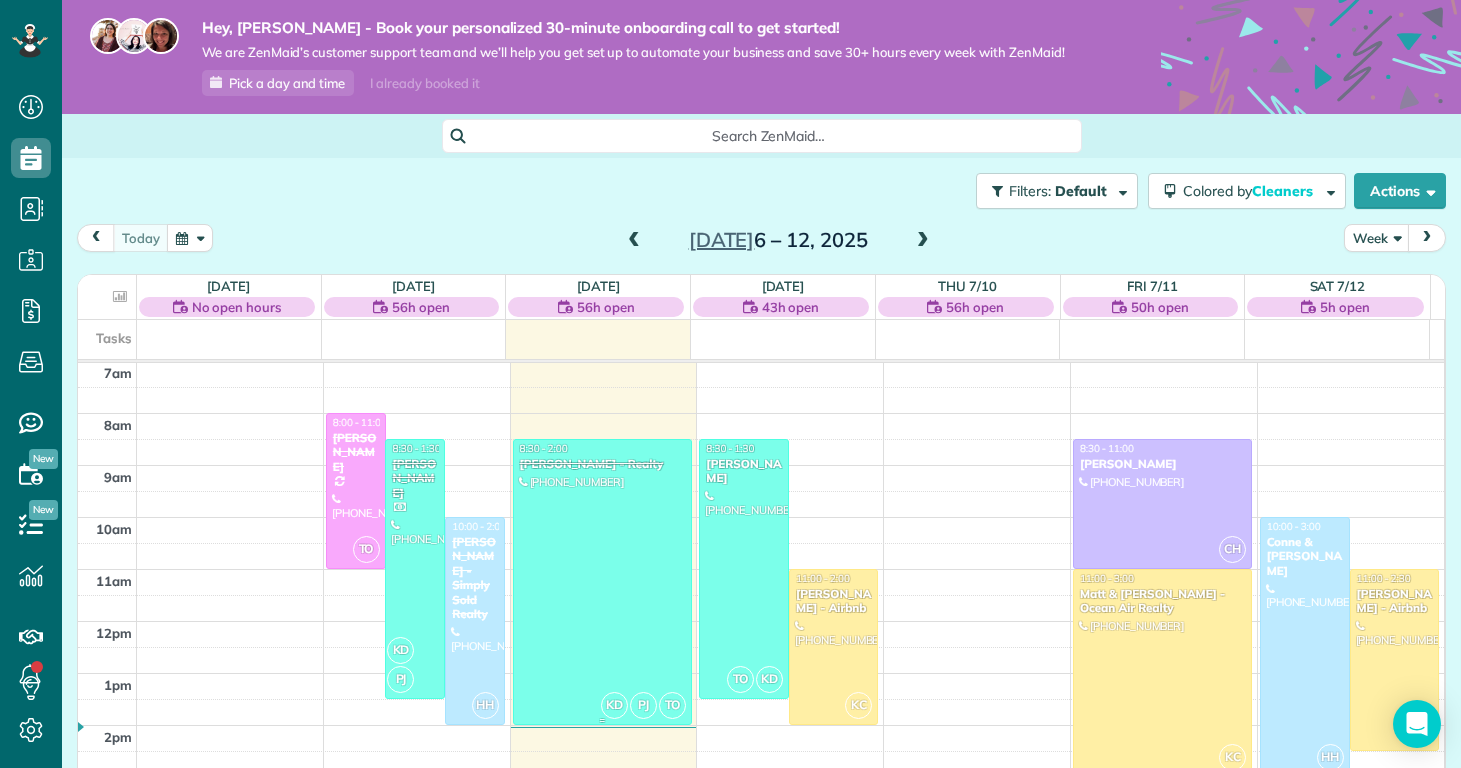 click at bounding box center (602, 582) 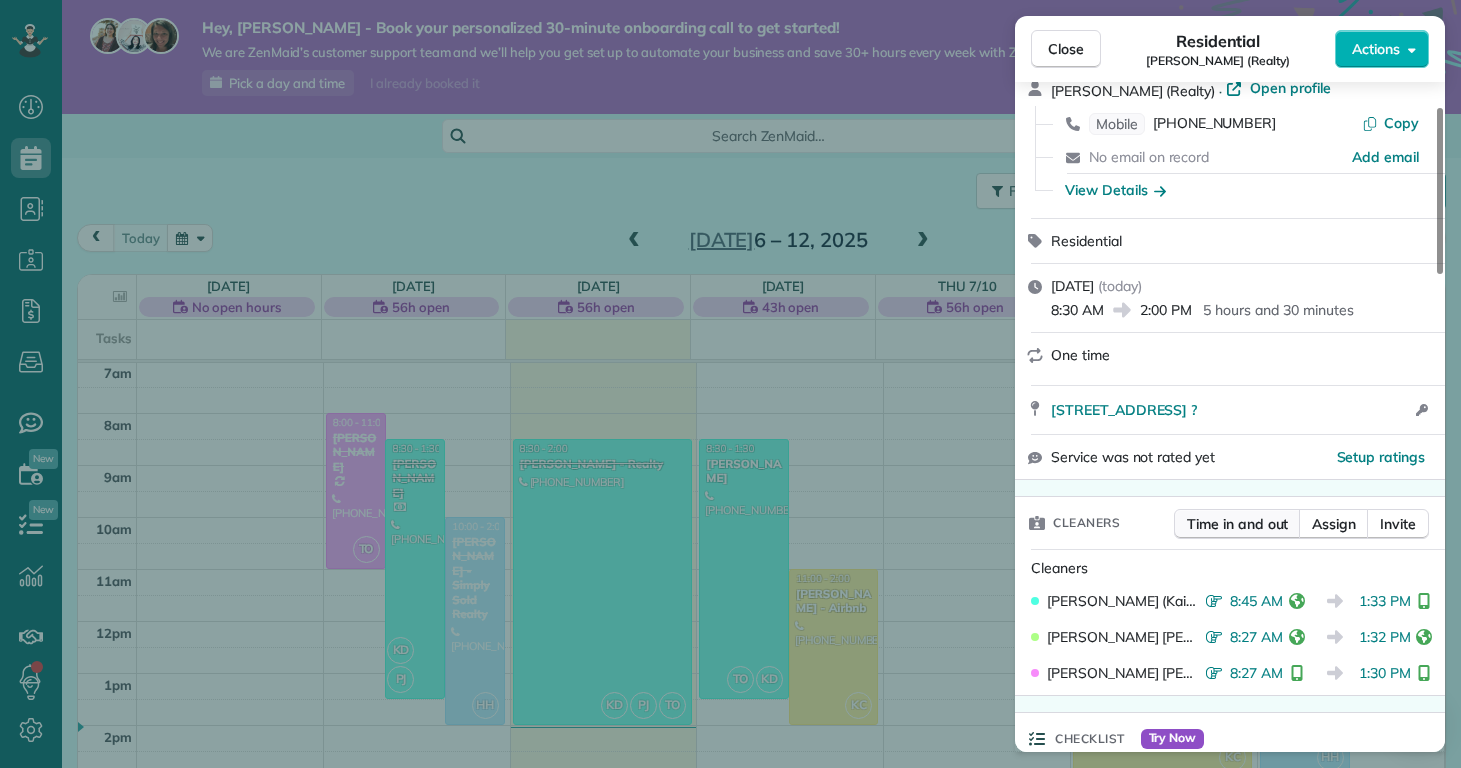 scroll, scrollTop: 259, scrollLeft: 0, axis: vertical 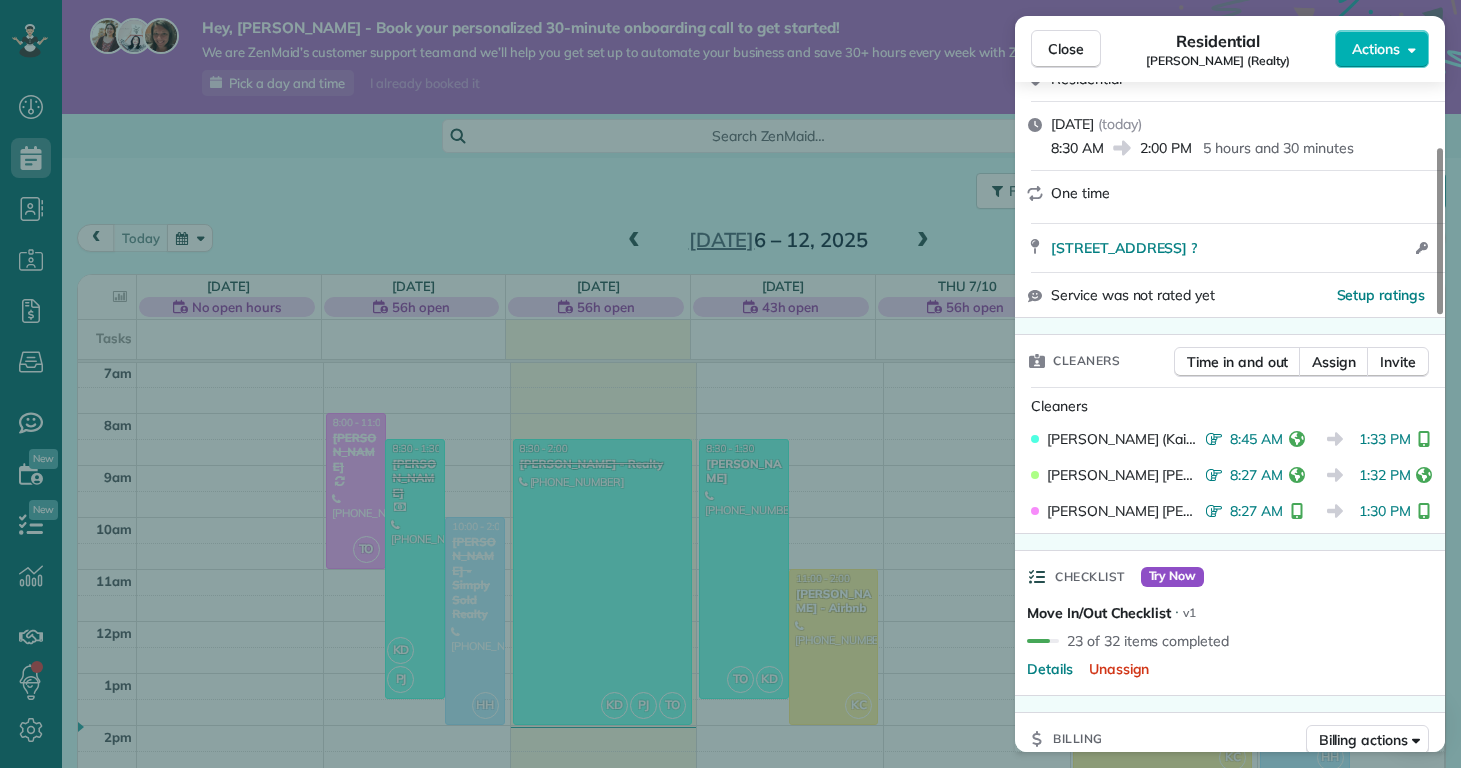 click on "Close Residential Ally [PERSON_NAME] (Realty) Actions Status Completed [PERSON_NAME] (Realty) · Open profile Mobile [PHONE_NUMBER] Copy No email on record Add email View Details Residential [DATE] ( [DATE] ) 8:30 AM 2:00 PM 5 hours and 30 minutes One time [STREET_ADDRESS] ? Open access information Service was not rated yet Setup ratings Cleaners Time in and out Assign Invite Cleaners [PERSON_NAME] (Kaite)   Delorme 8:45 AM 1:33 PM [PERSON_NAME] 8:27 AM 1:32 PM [PERSON_NAME] 8:27 AM 1:30 PM Checklist Try Now Move In/Out Checklist  ⋅  v1 23 of 32 items completed Details Unassign Billing Billing actions Price $0.00 Overcharge $0.00 Discount $0.00 Coupon discount - Primary tax - Secondary tax - Total appointment price $0.00 Tips collected New feature! $0.00 [PERSON_NAME] as paid Total including tip $0.00 Get paid online in no-time! Send an invoice and reward your cleaners with tips Charge customer credit card Appointment custom fields Reason for Skip - Hidden from cleaners Pay Method -" at bounding box center (730, 384) 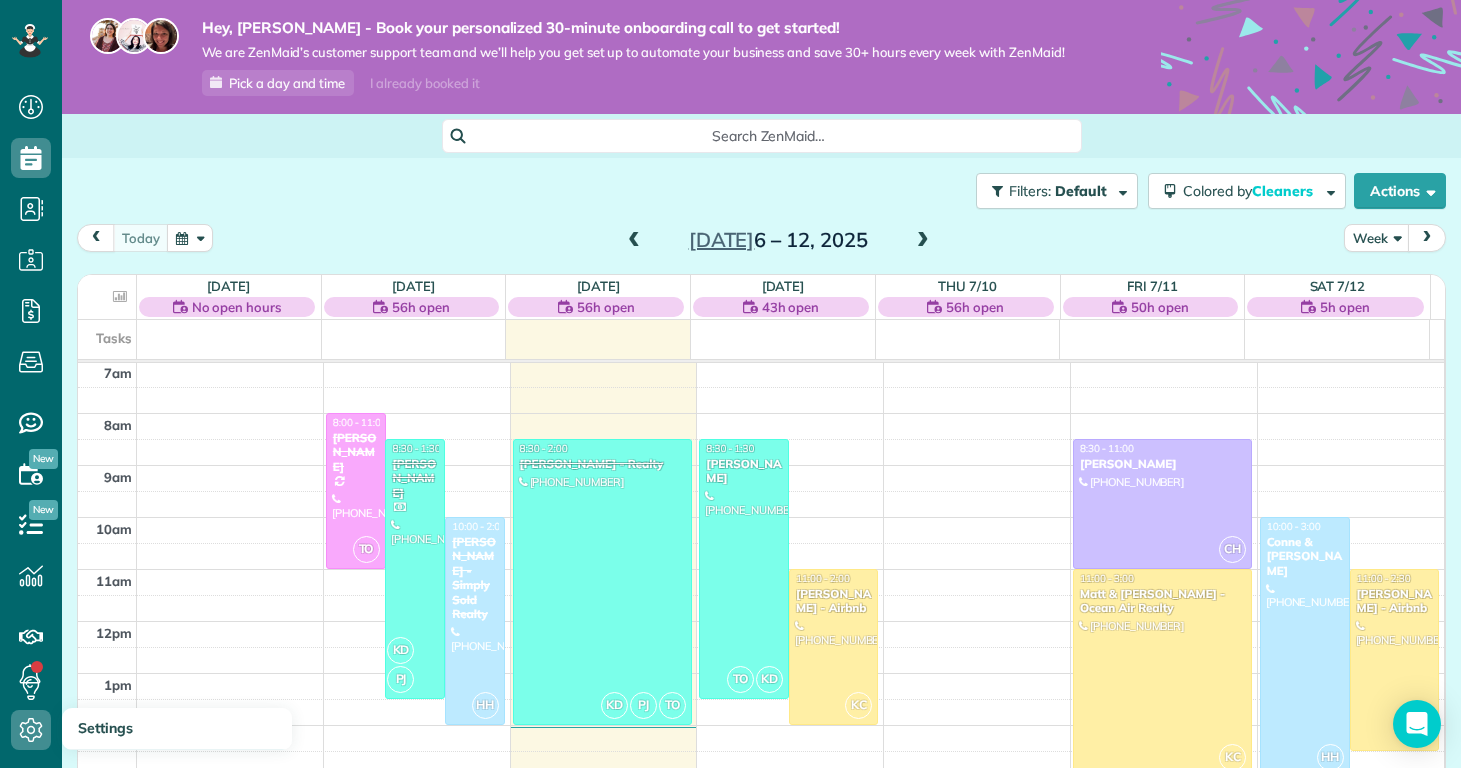 click 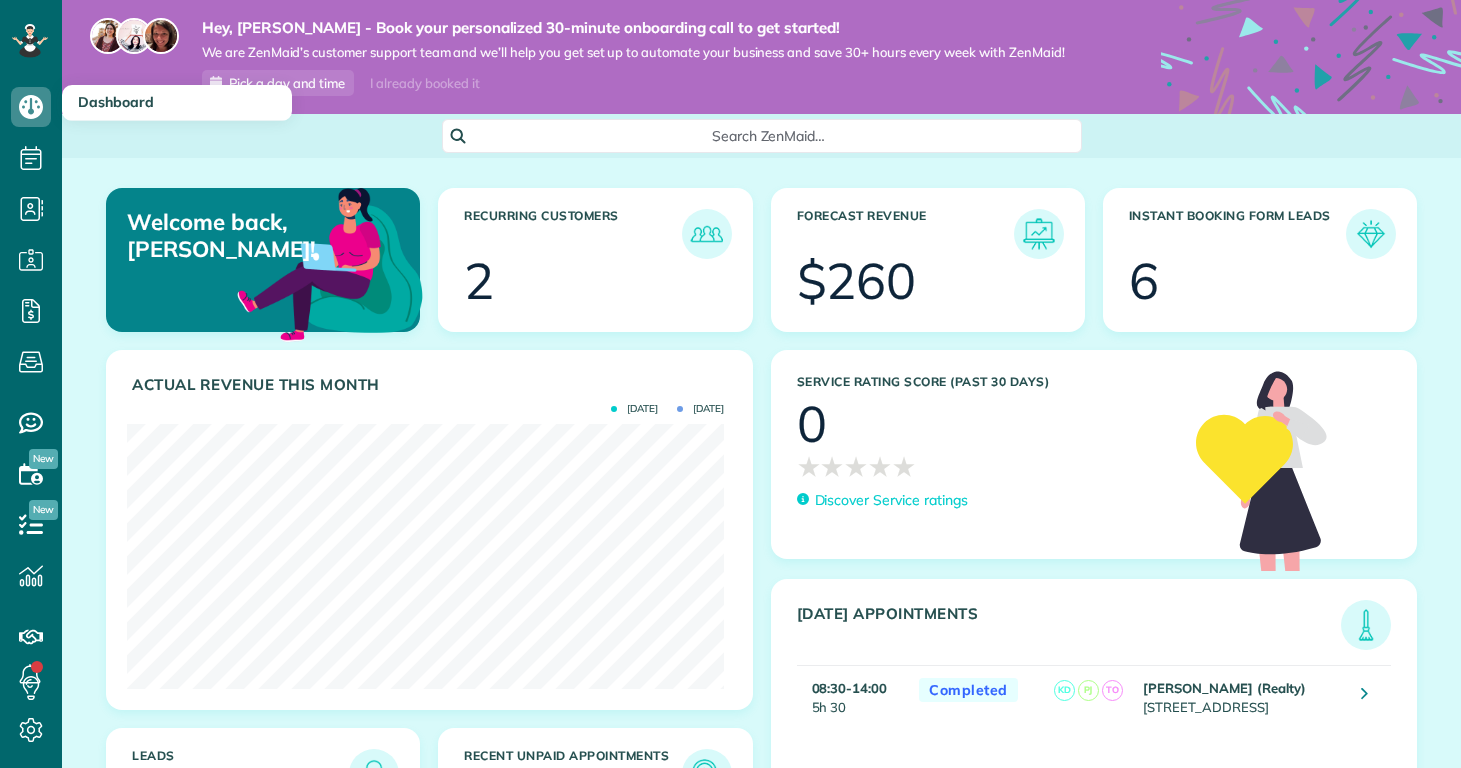 scroll, scrollTop: 0, scrollLeft: 0, axis: both 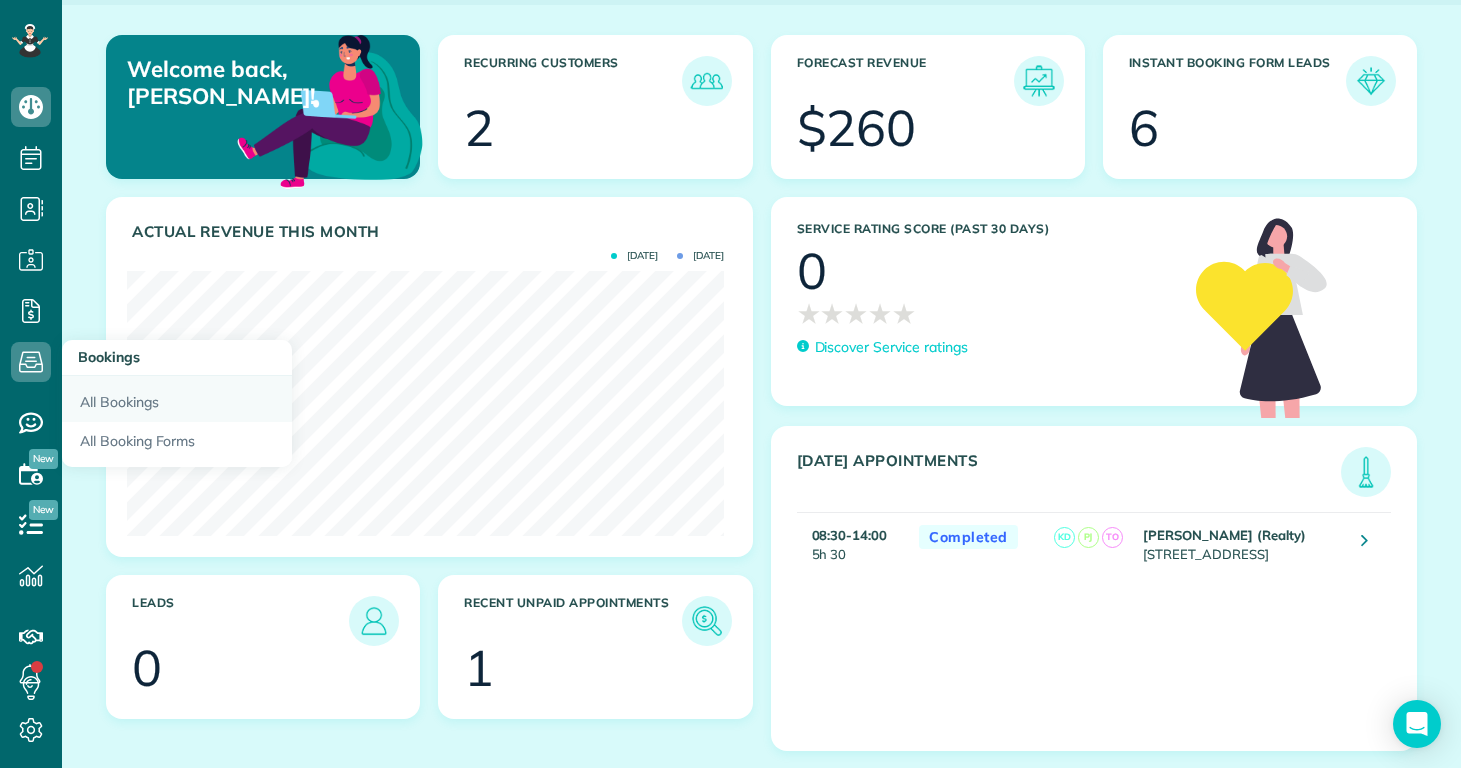 click on "All Bookings" at bounding box center (177, 399) 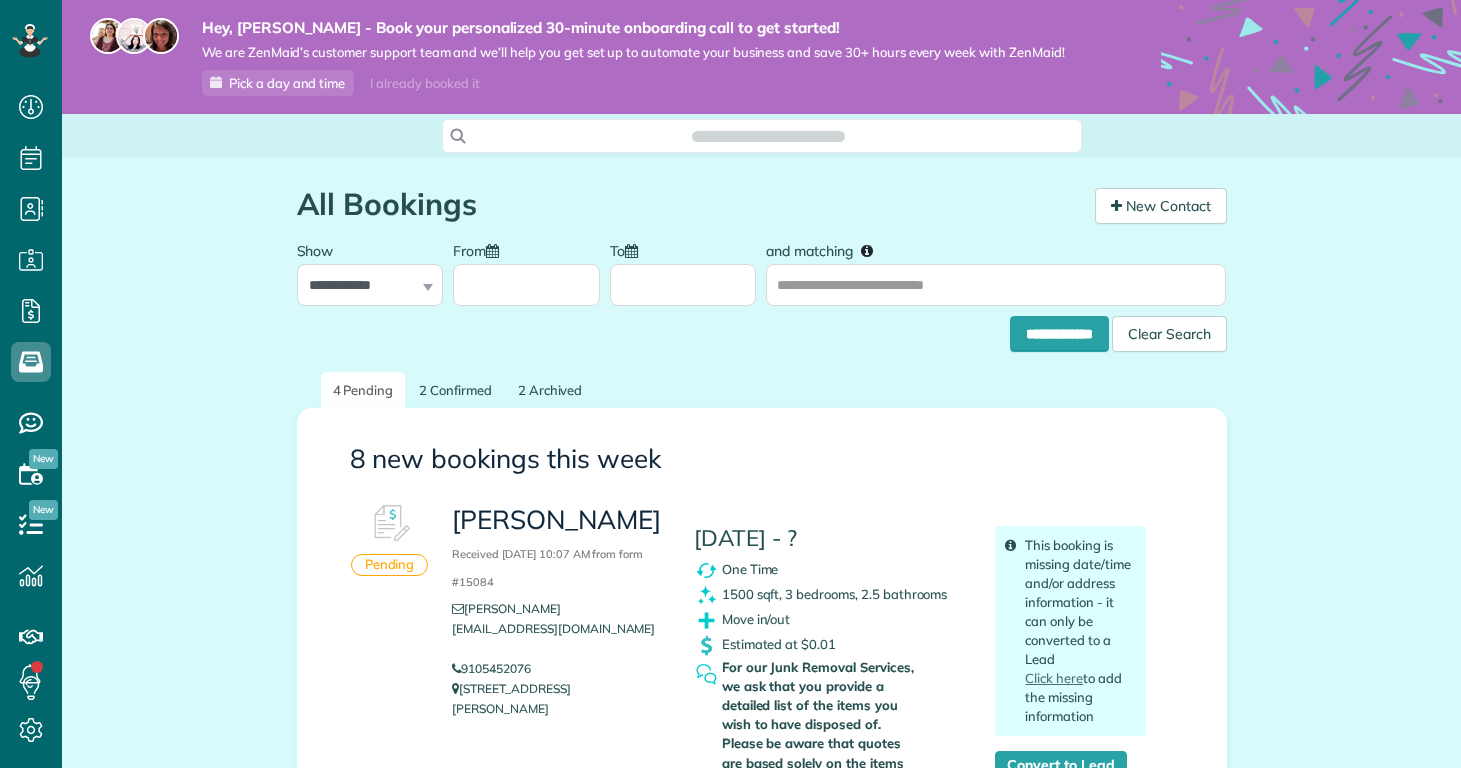 scroll, scrollTop: 0, scrollLeft: 0, axis: both 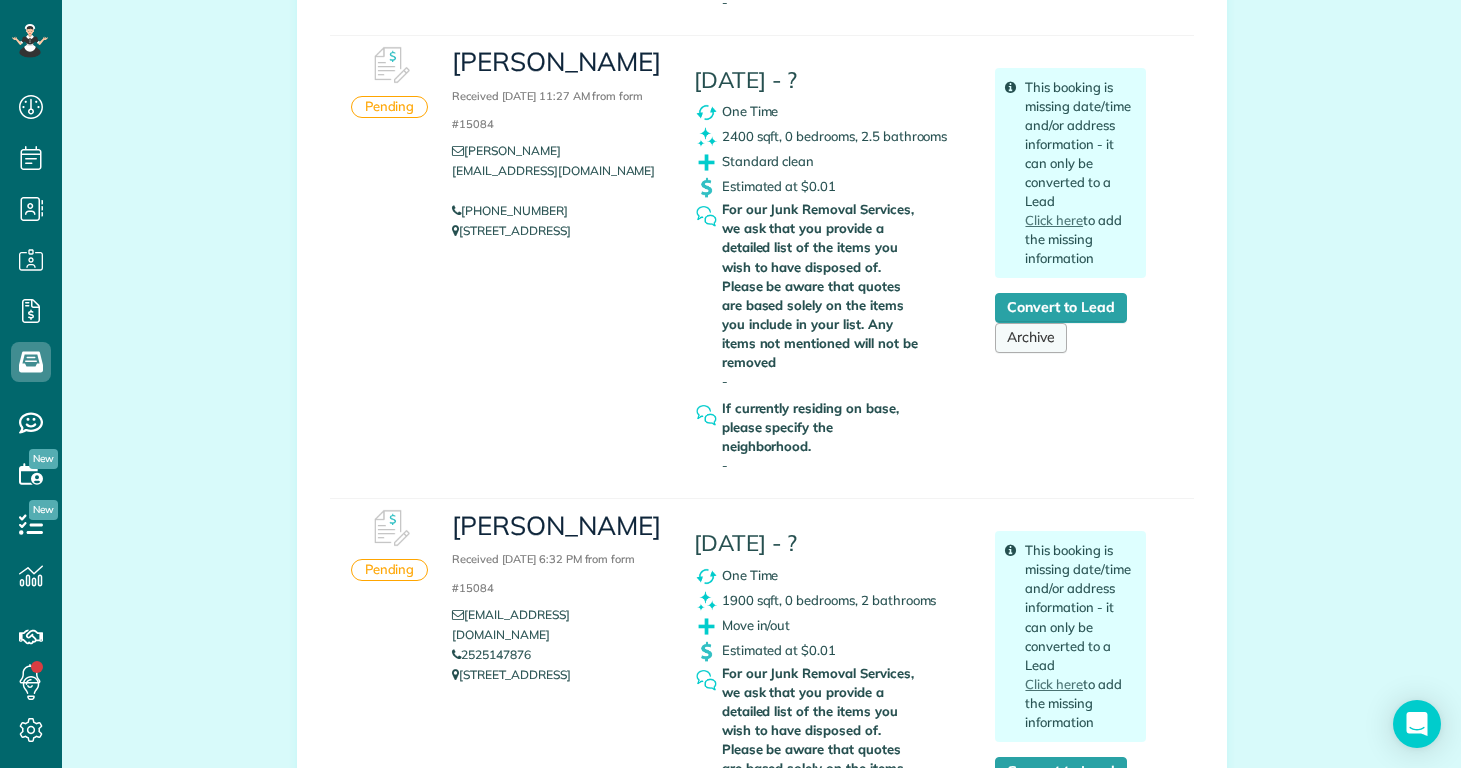click on "Archive" at bounding box center (1031, 338) 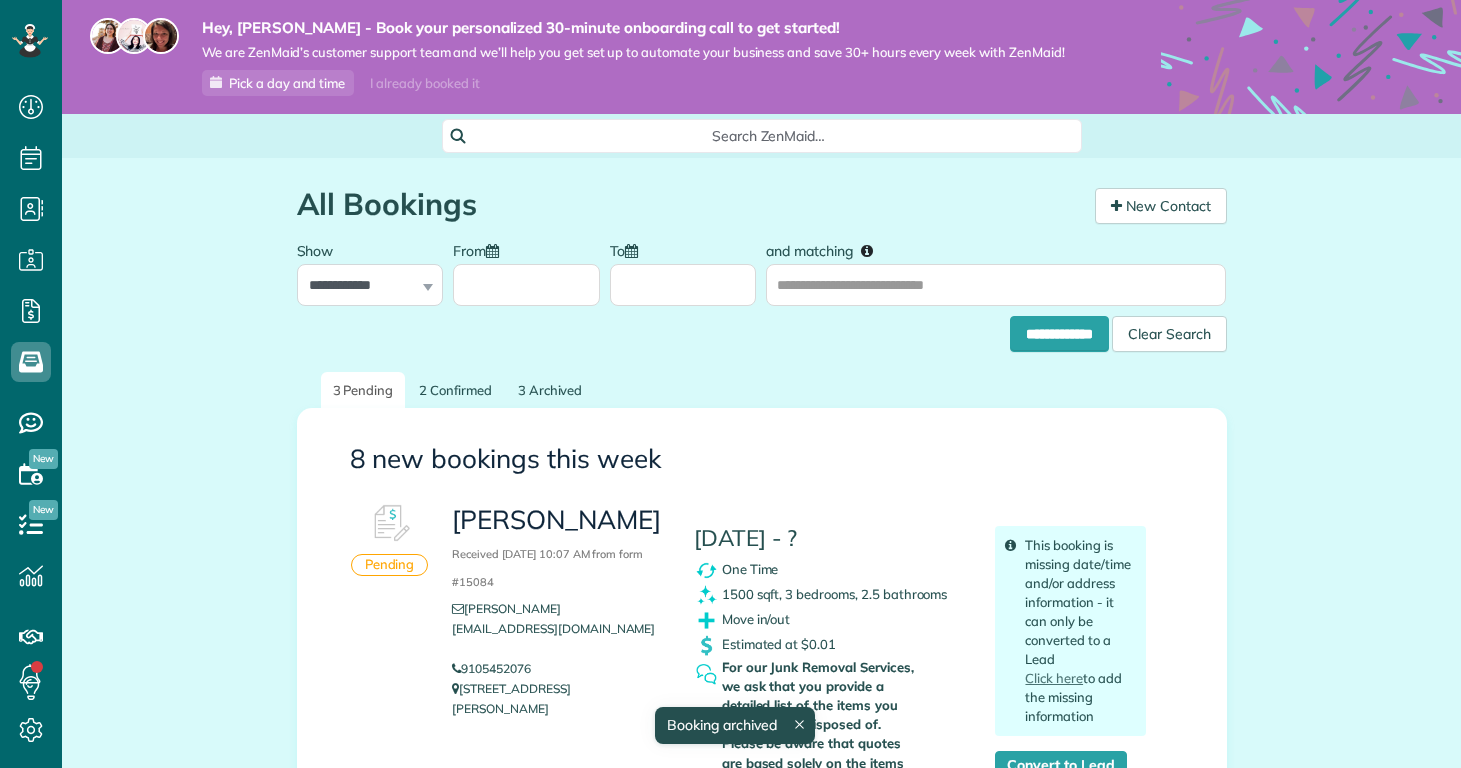 scroll, scrollTop: 0, scrollLeft: 0, axis: both 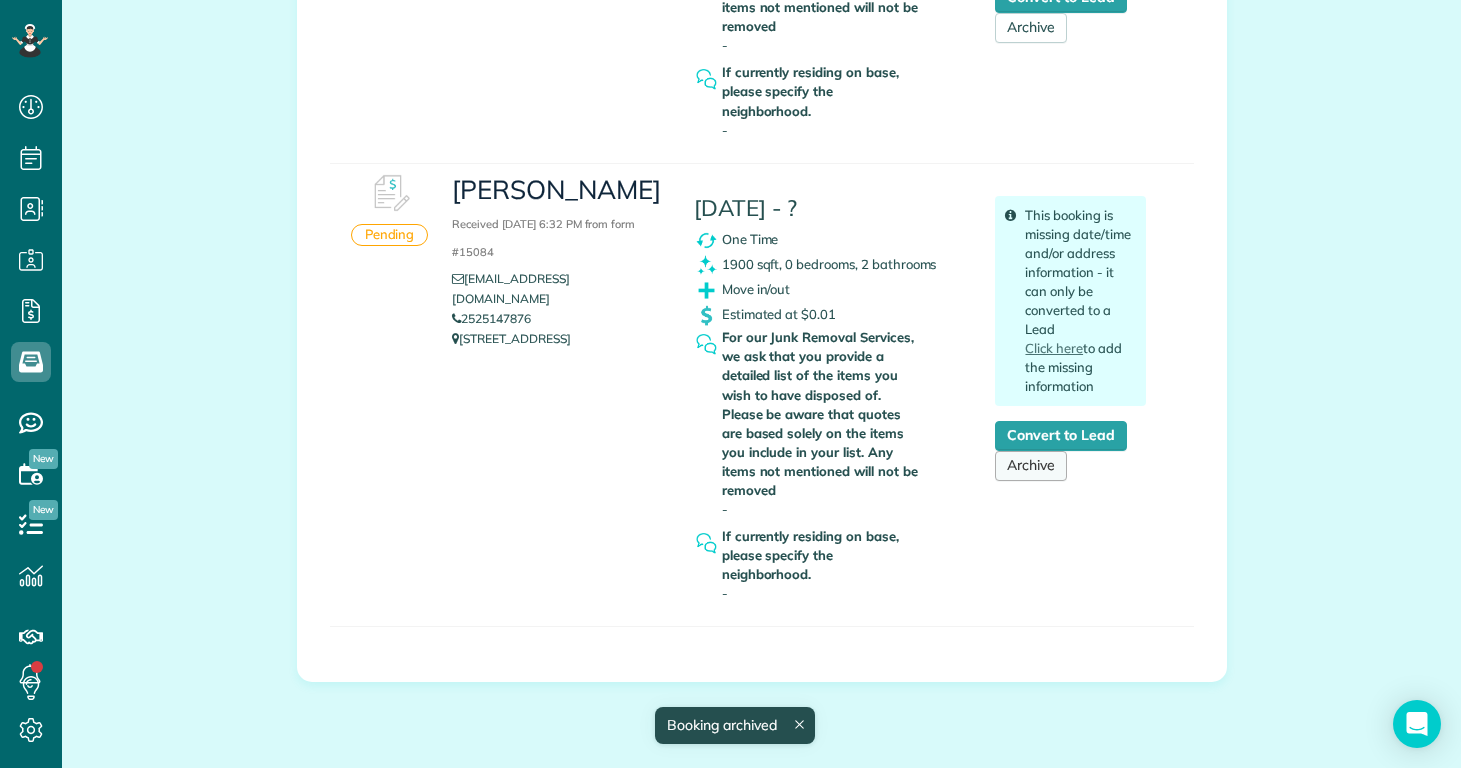 click on "Archive" at bounding box center [1031, 466] 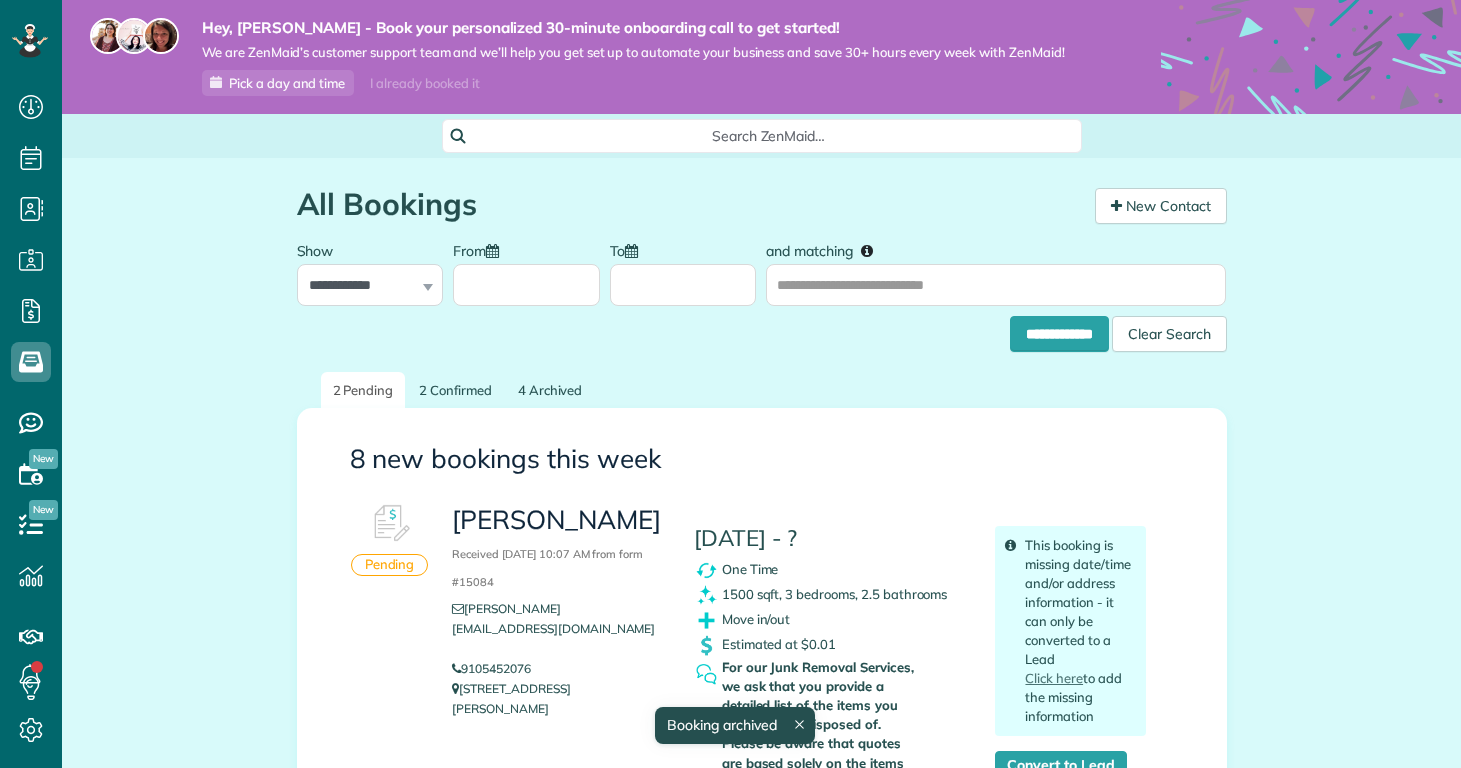 scroll, scrollTop: 0, scrollLeft: 0, axis: both 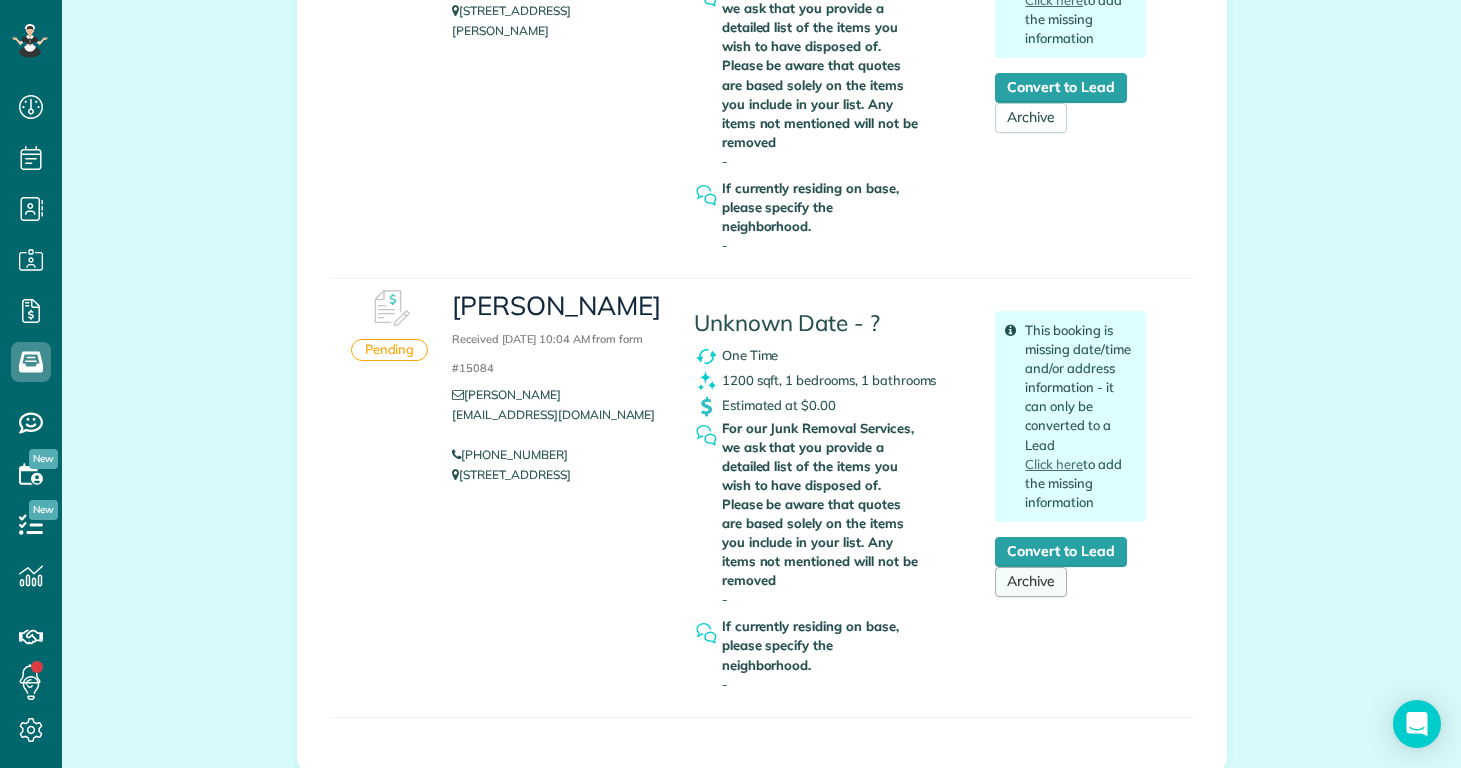 click on "Archive" at bounding box center [1031, 582] 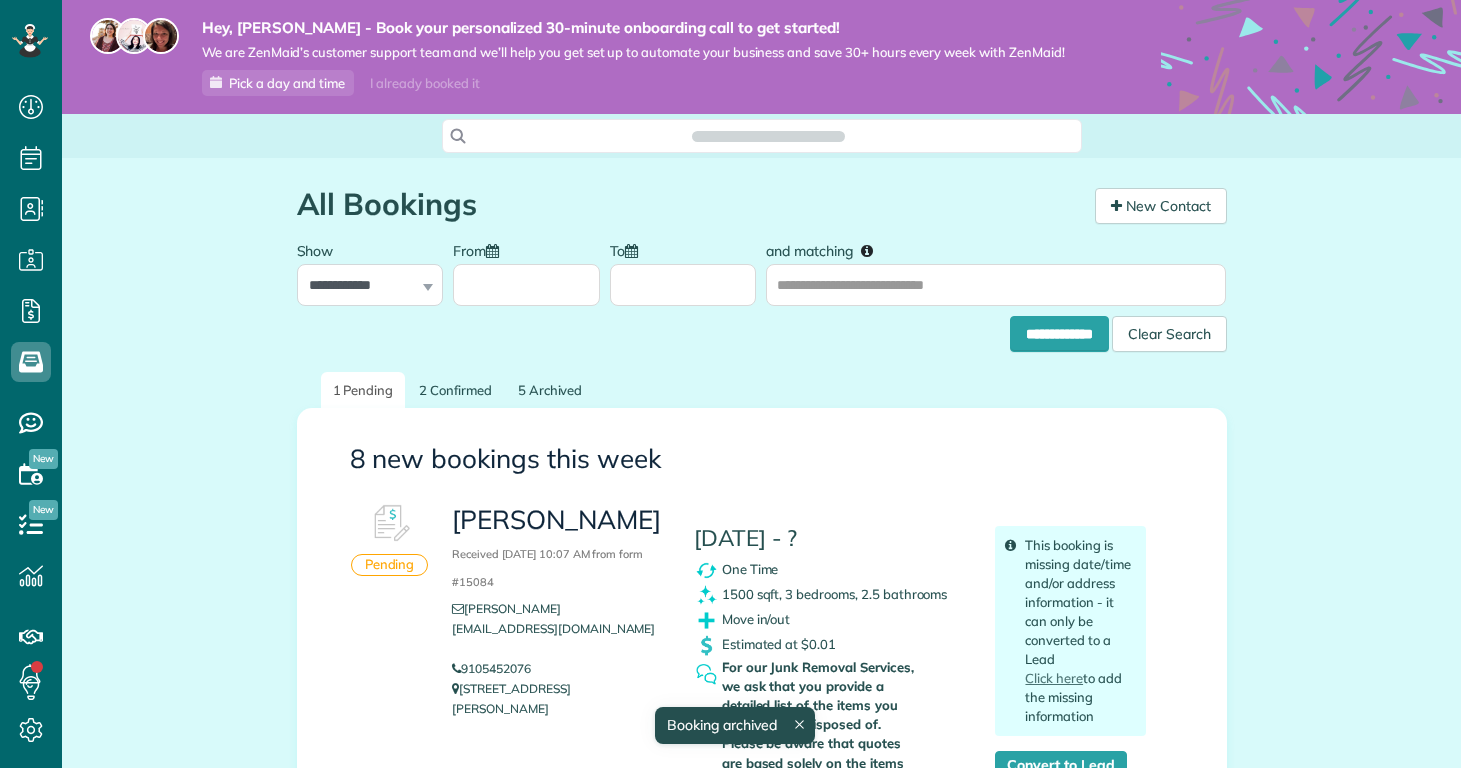 scroll, scrollTop: 0, scrollLeft: 0, axis: both 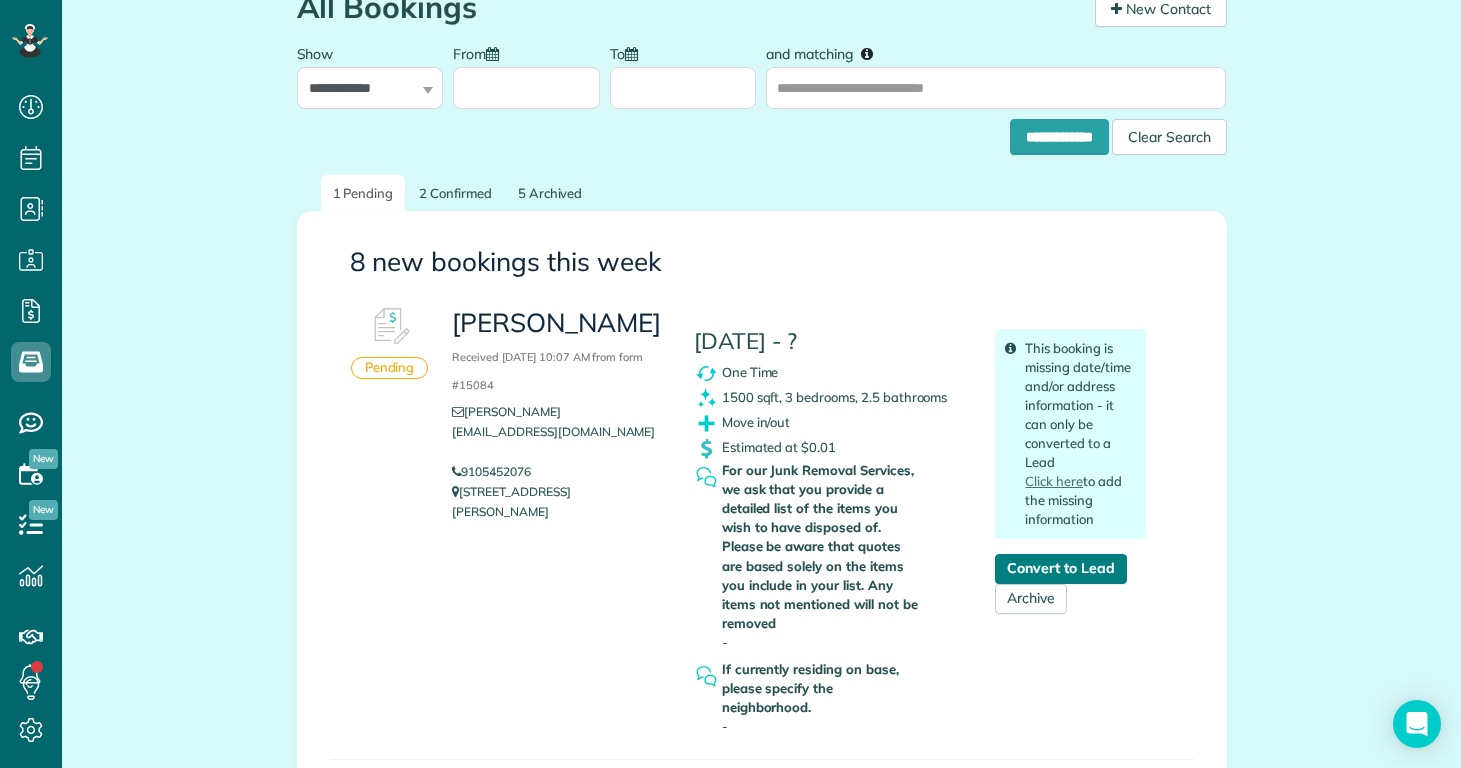 click on "Convert to Lead" at bounding box center (1060, 569) 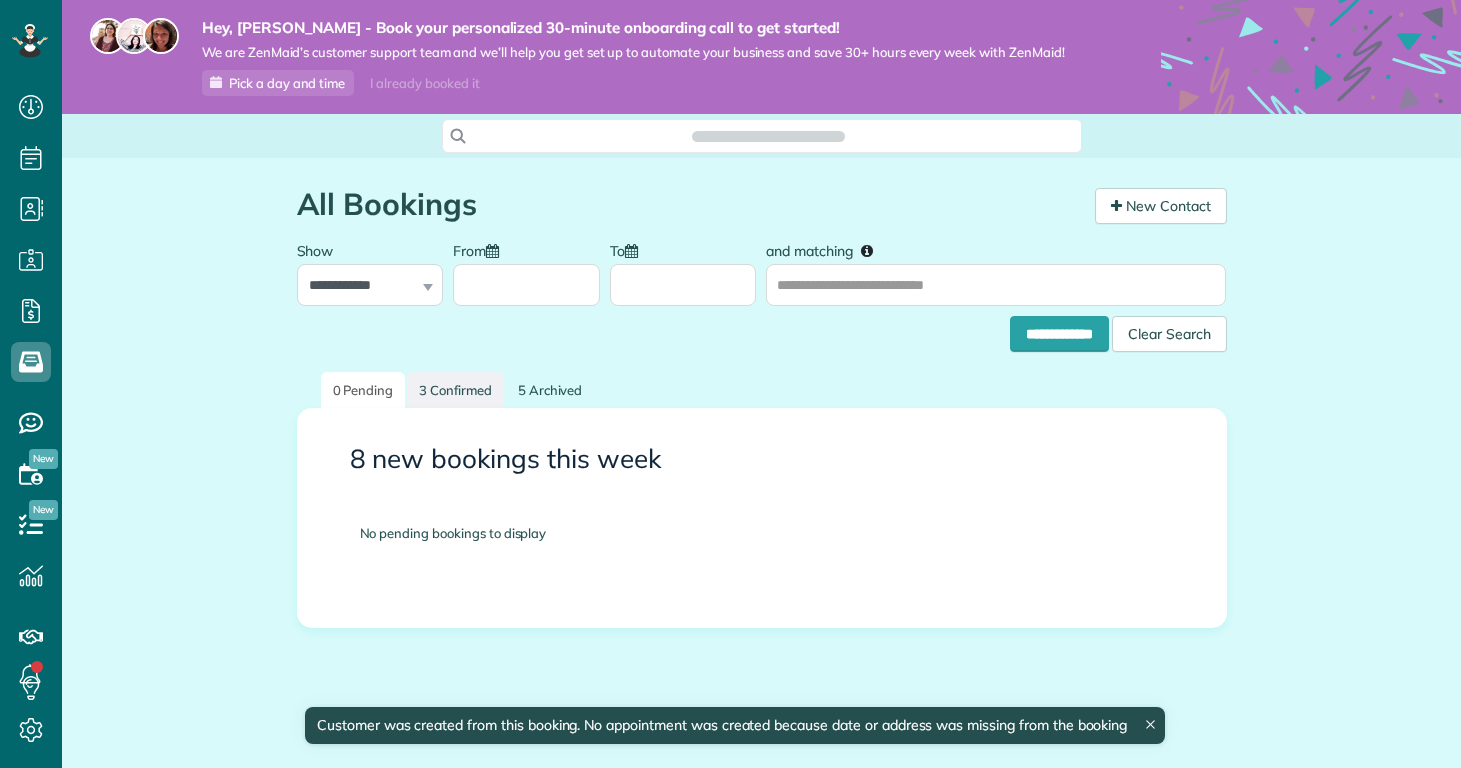 scroll, scrollTop: 0, scrollLeft: 0, axis: both 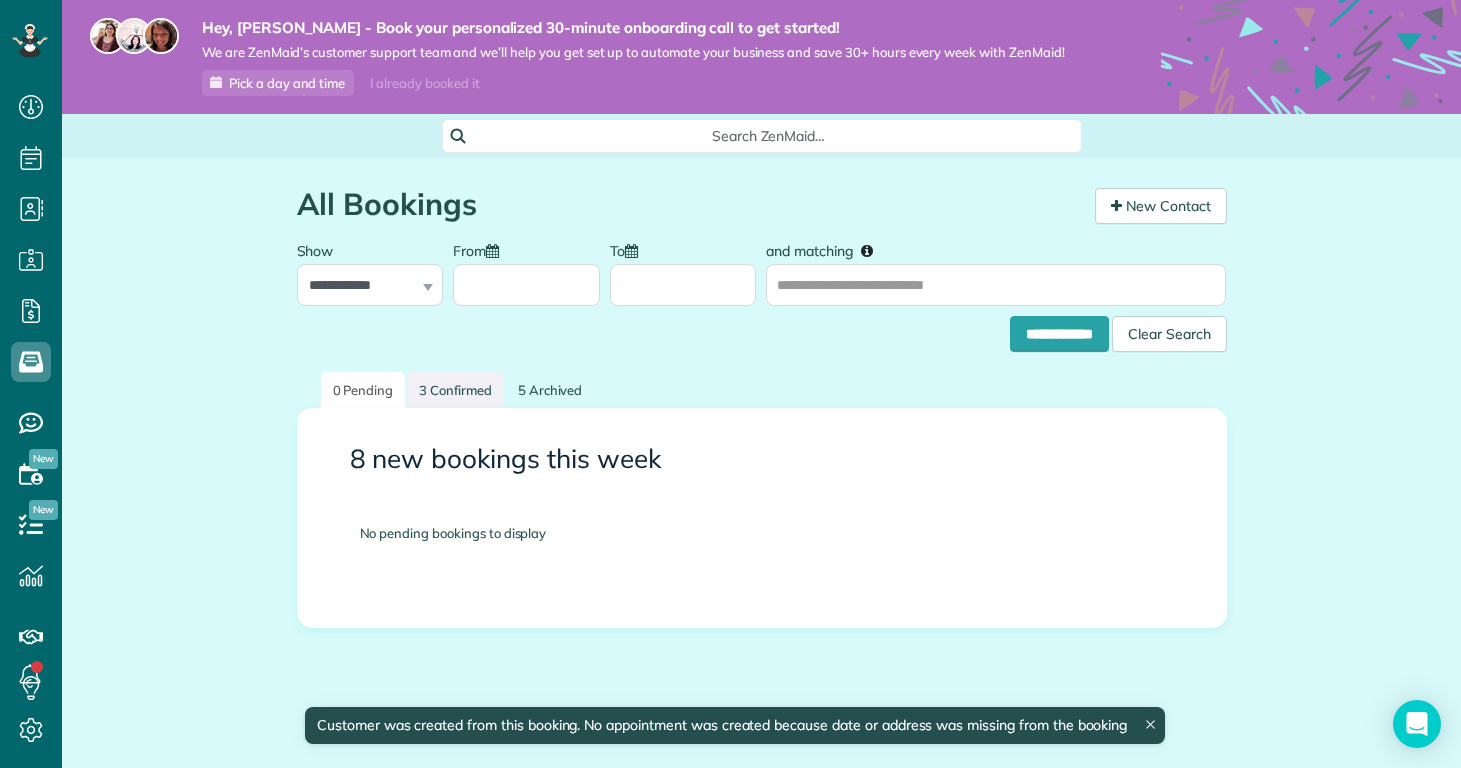 click on "3 Confirmed" at bounding box center (455, 390) 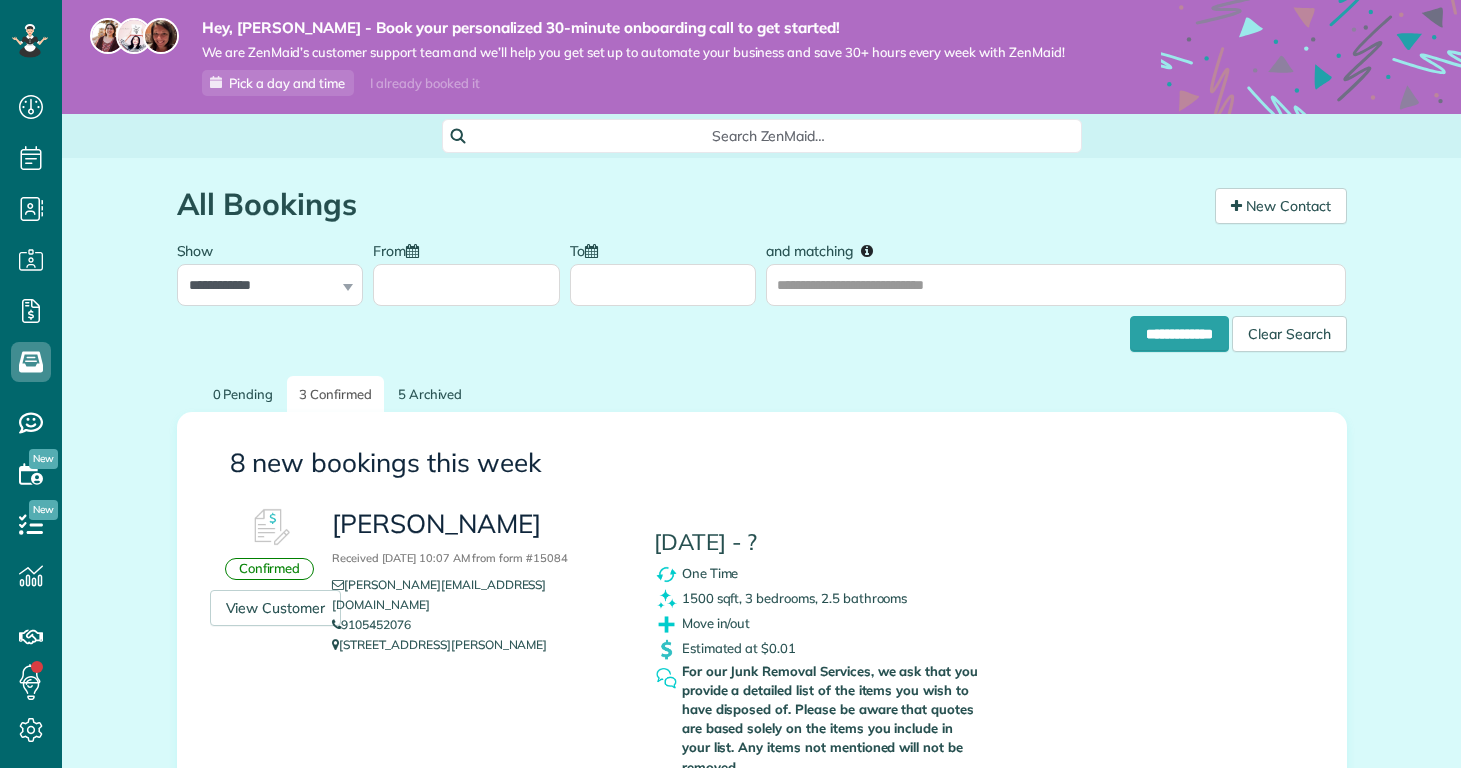 scroll, scrollTop: 0, scrollLeft: 0, axis: both 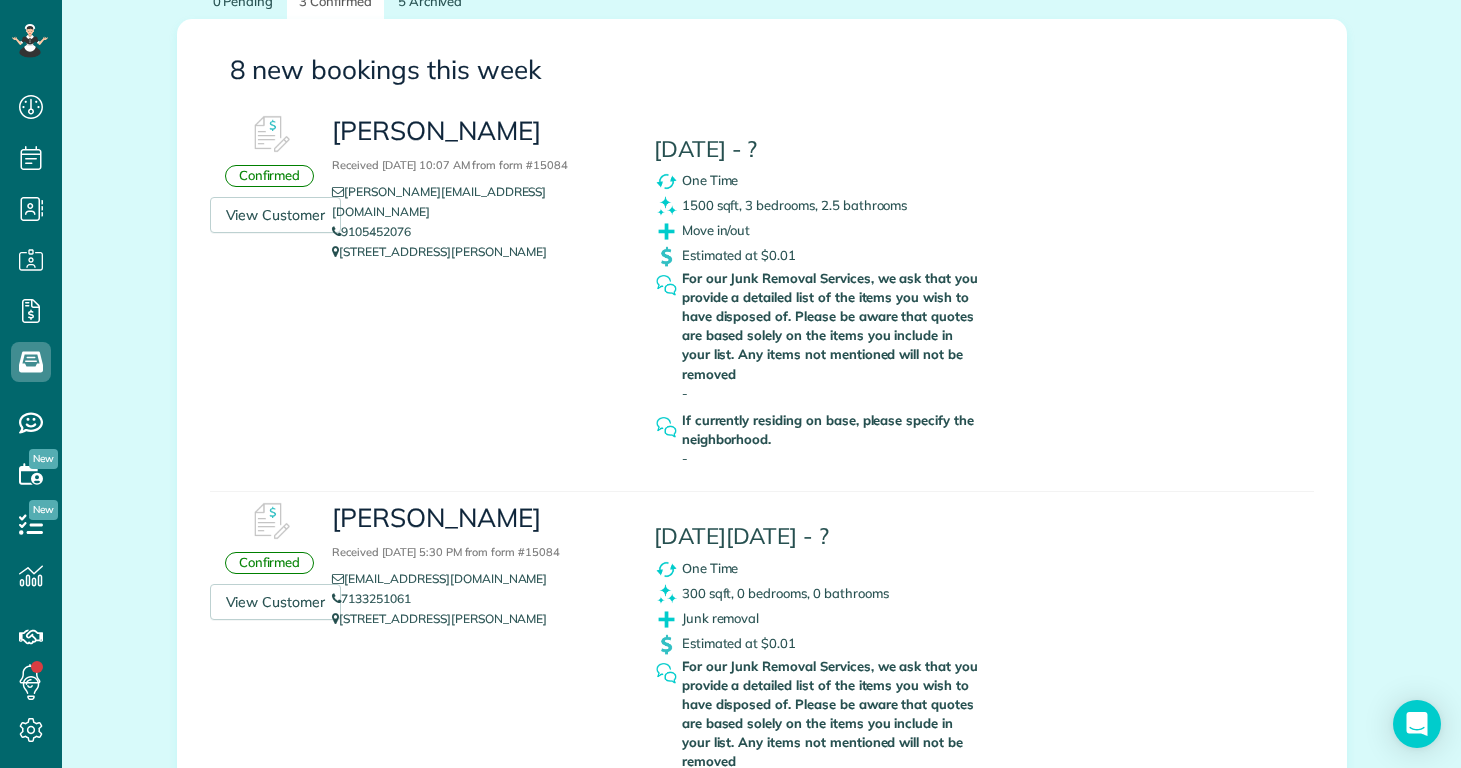 drag, startPoint x: 511, startPoint y: 229, endPoint x: 317, endPoint y: 195, distance: 196.95685 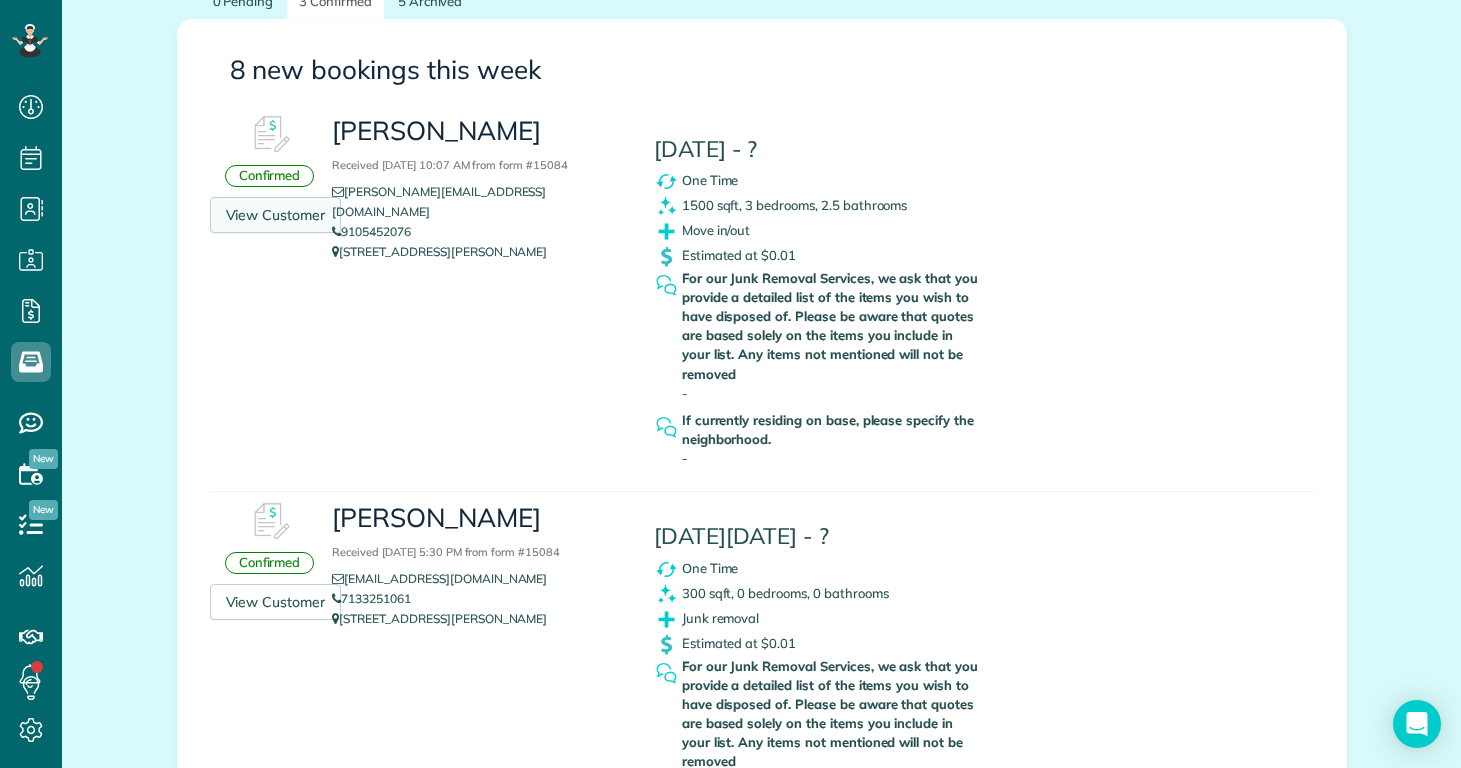 click on "View Customer" at bounding box center [276, 215] 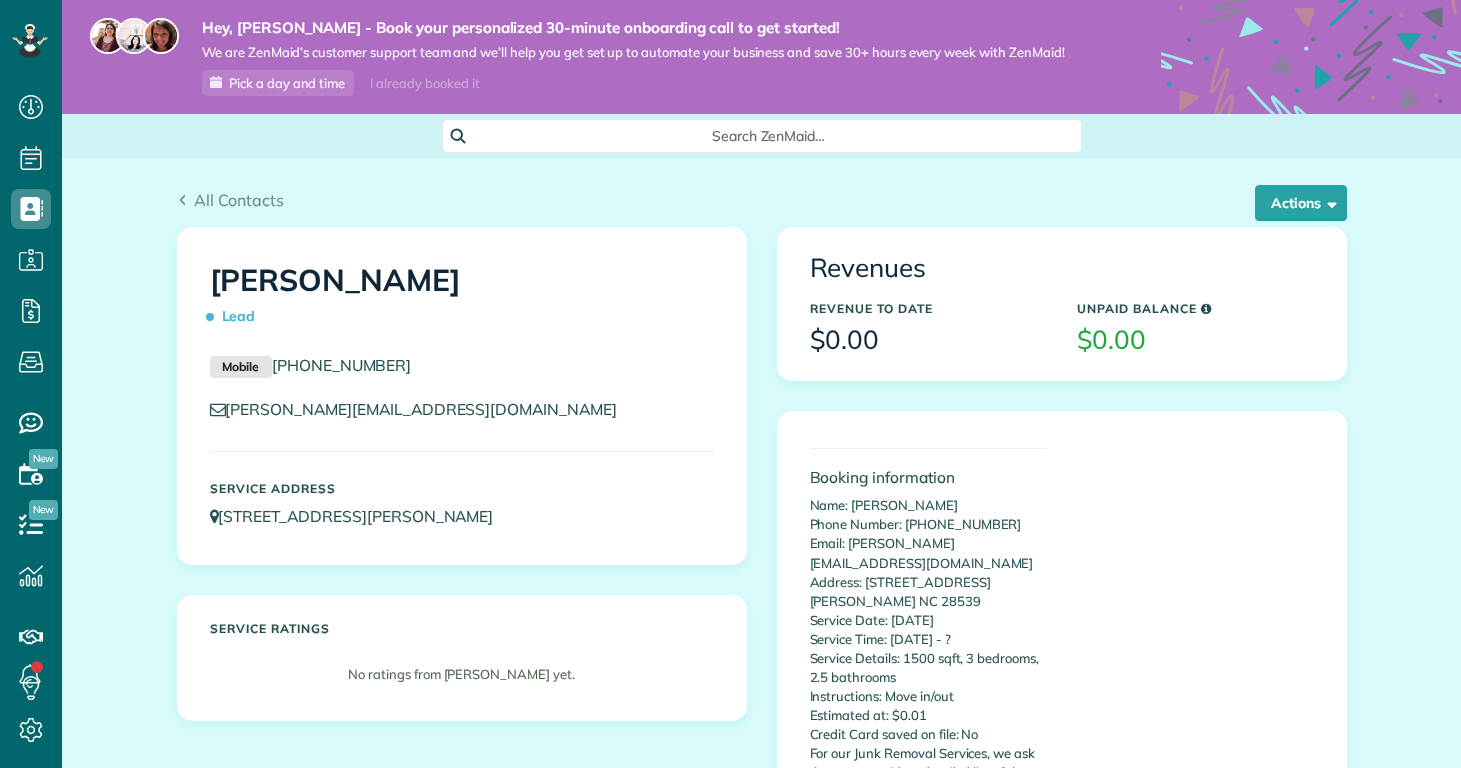 scroll, scrollTop: 0, scrollLeft: 0, axis: both 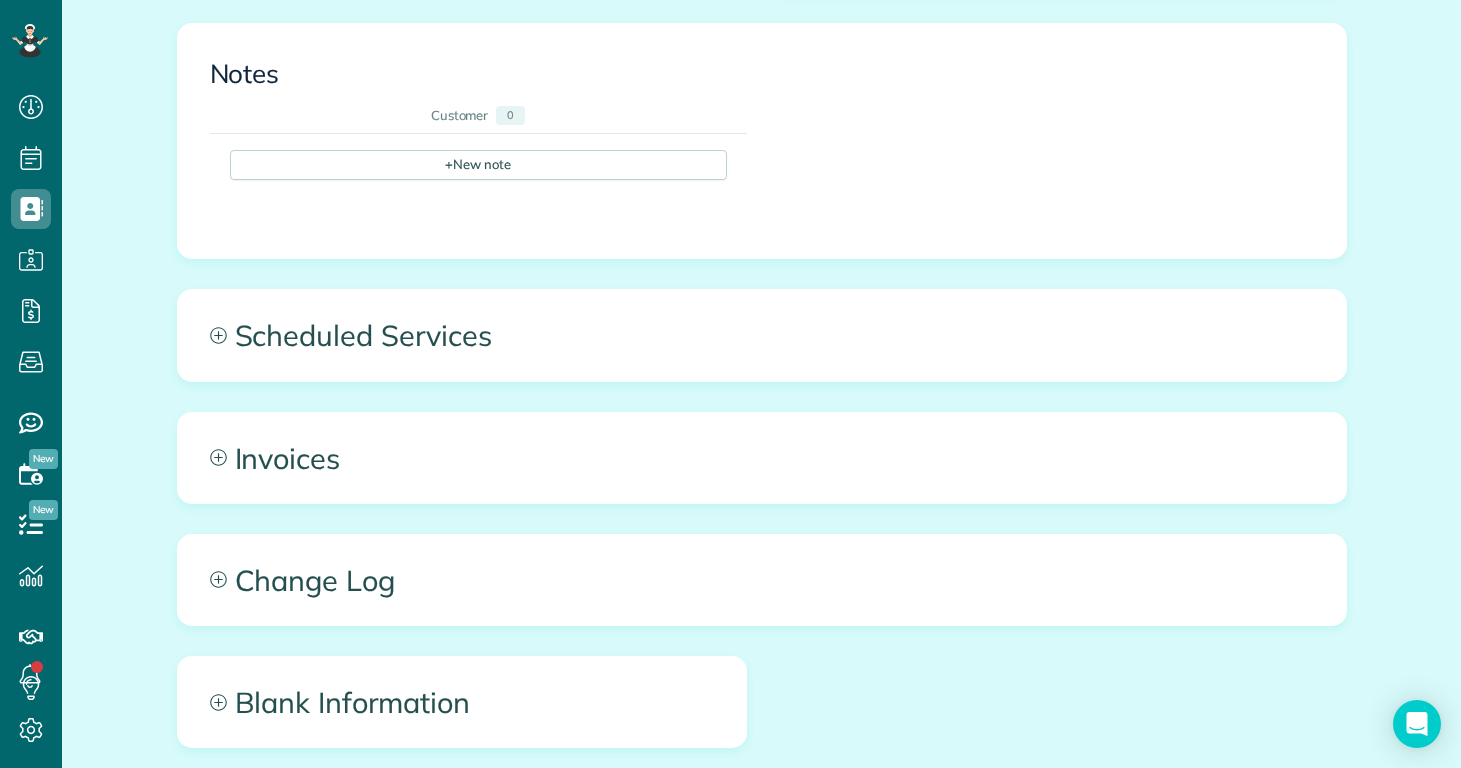 click on "Scheduled Services" at bounding box center (762, 335) 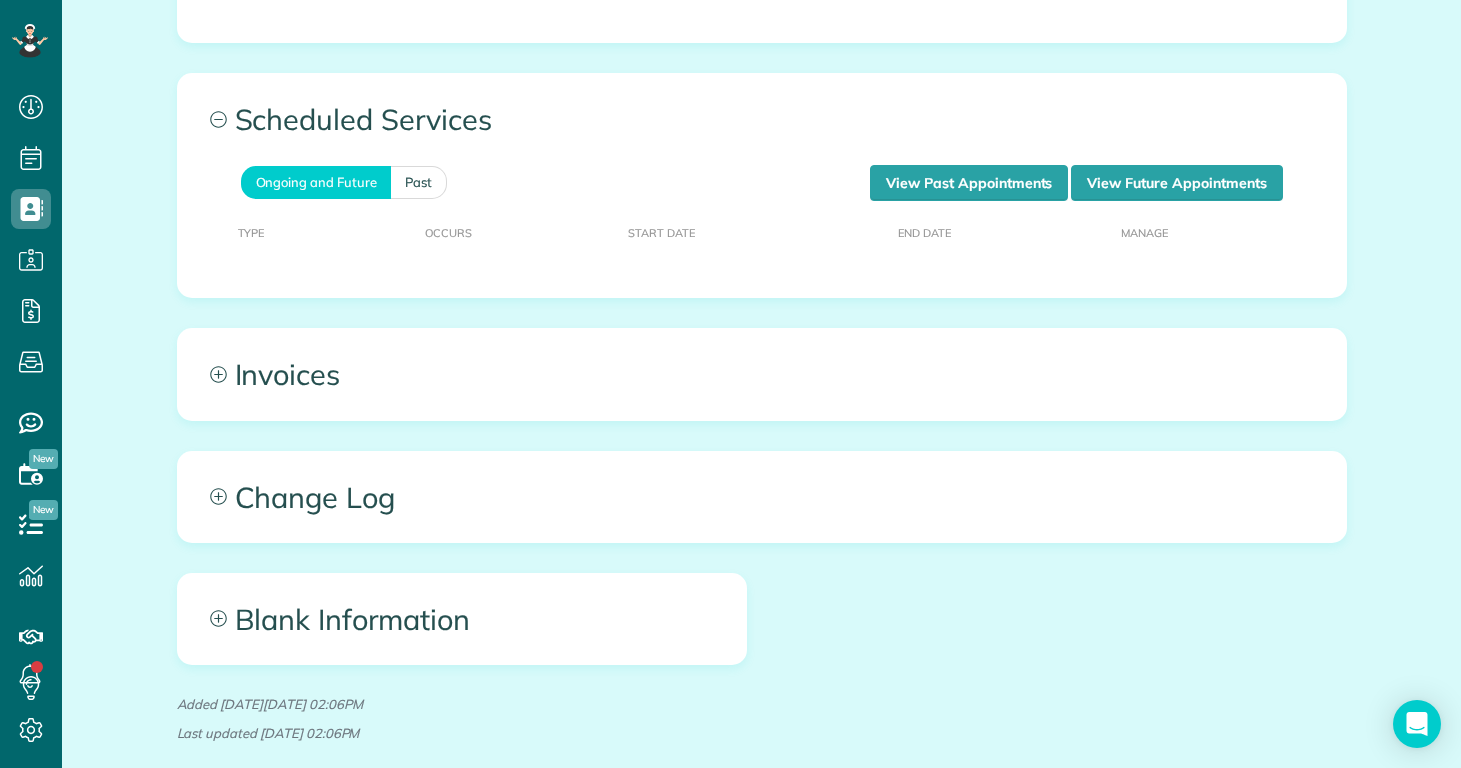 scroll, scrollTop: 0, scrollLeft: 0, axis: both 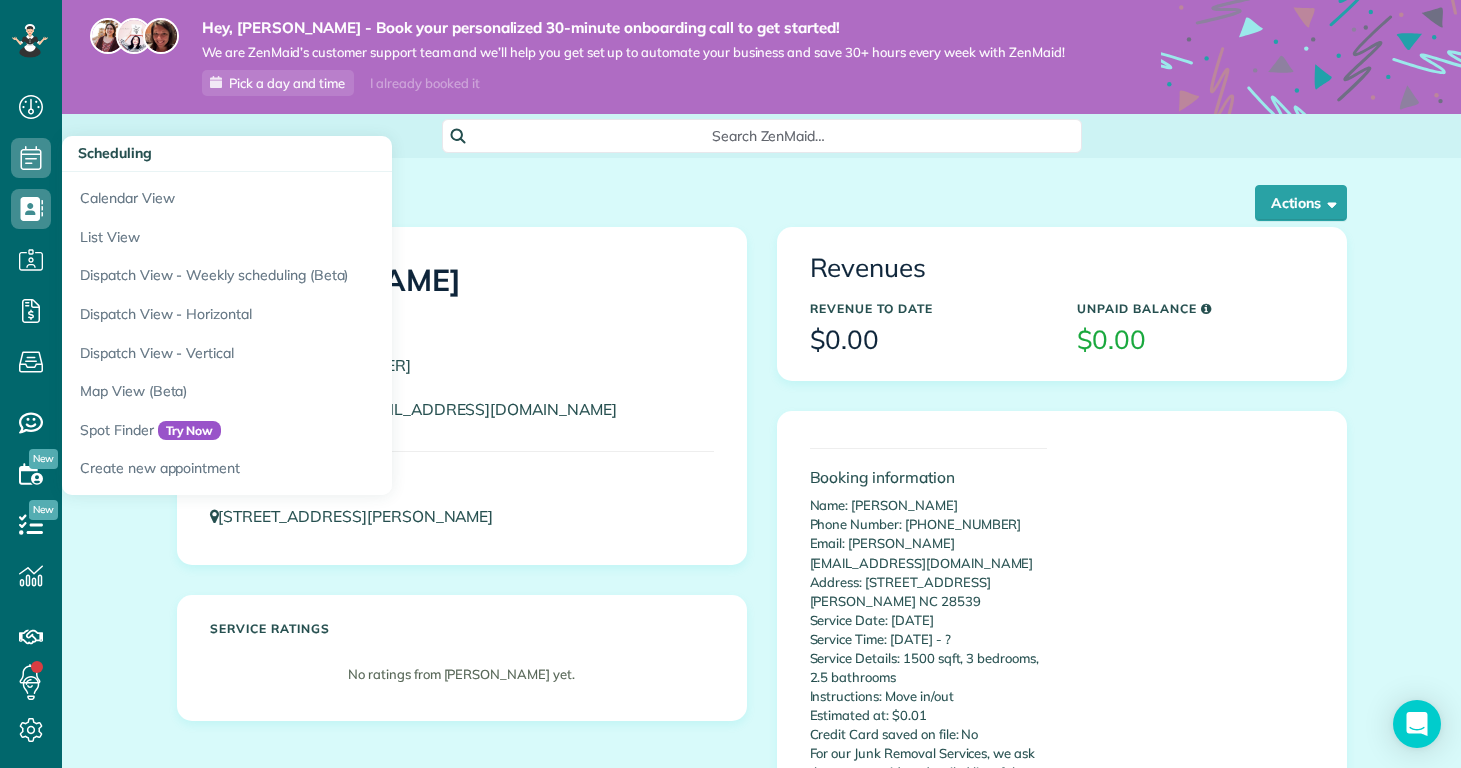 click 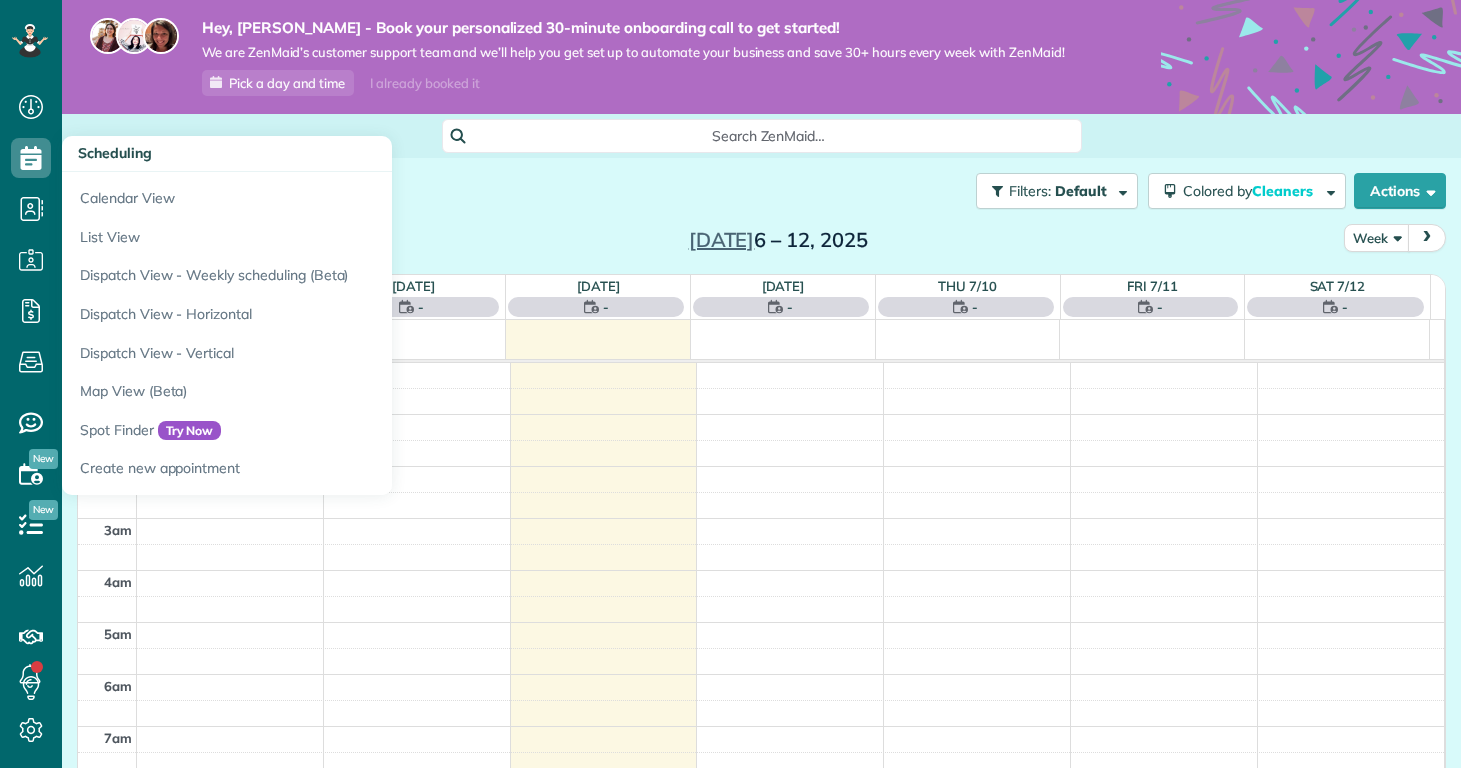 scroll, scrollTop: 0, scrollLeft: 0, axis: both 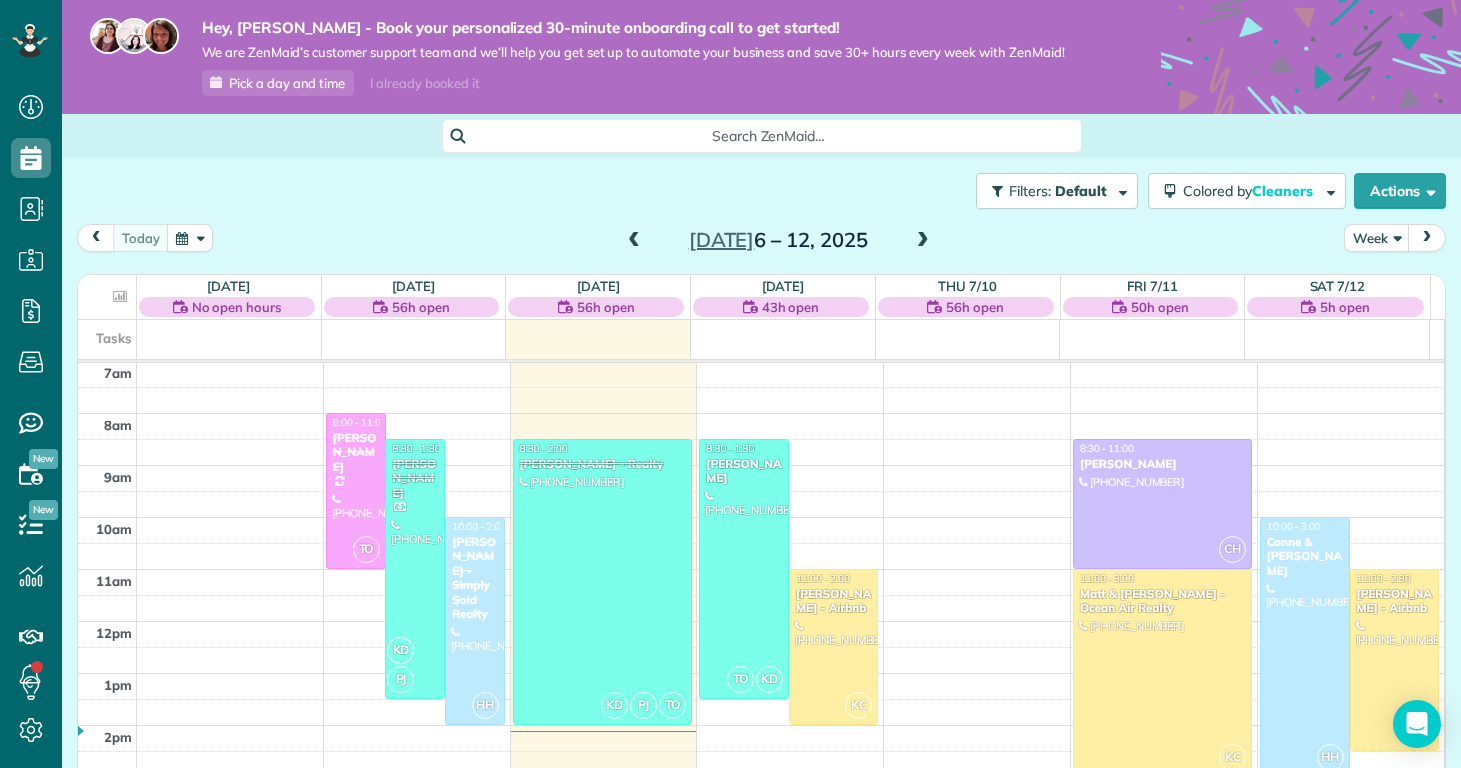 click at bounding box center (923, 241) 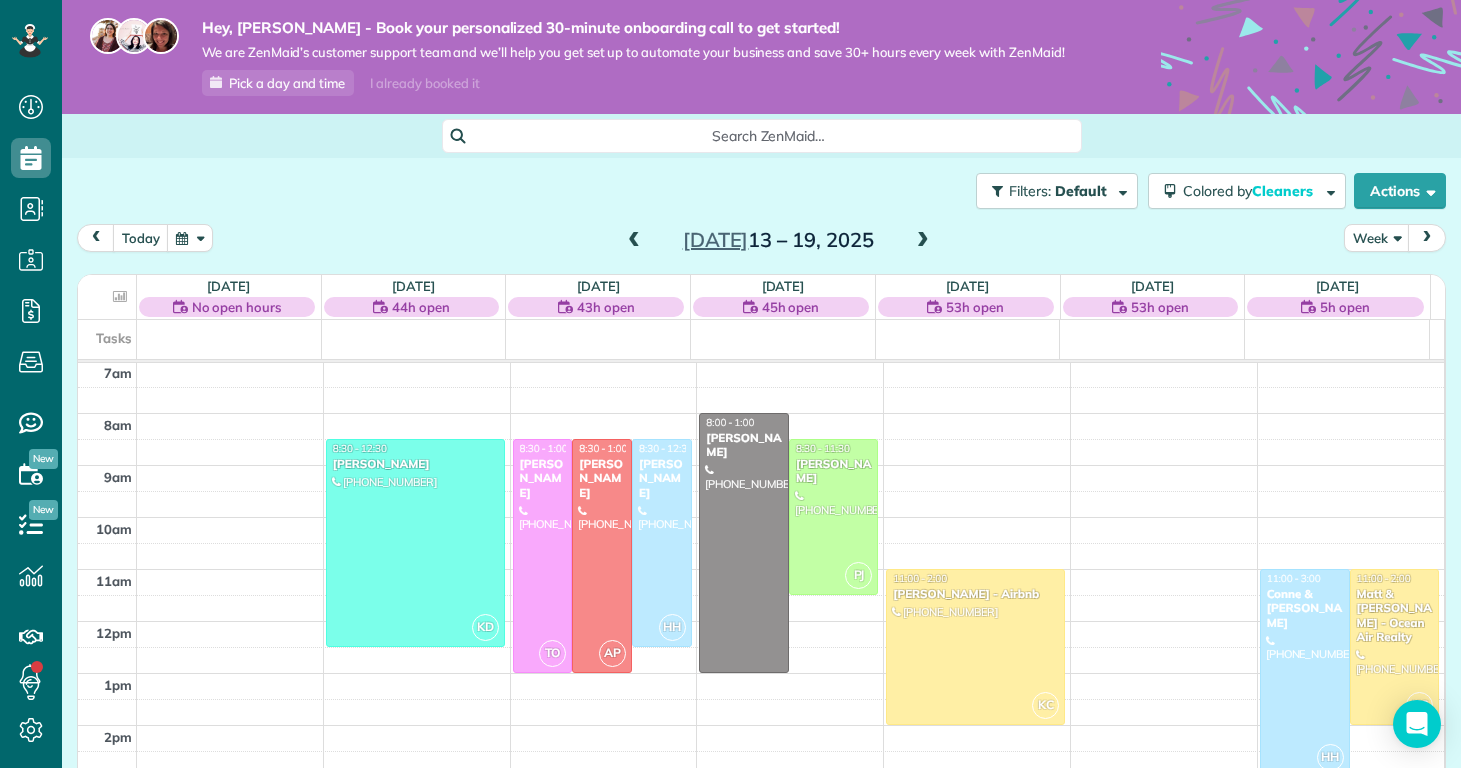 click at bounding box center [923, 241] 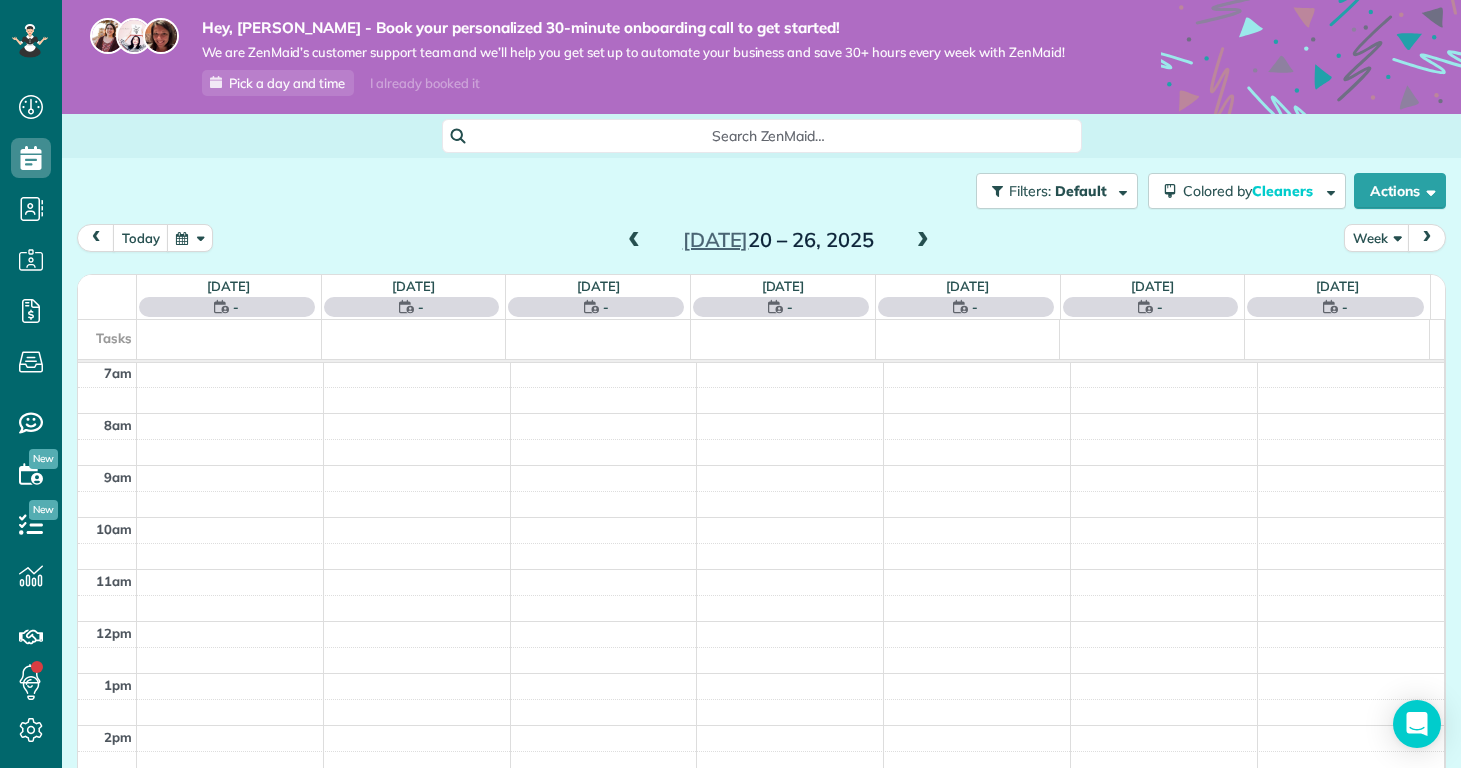 scroll, scrollTop: 365, scrollLeft: 0, axis: vertical 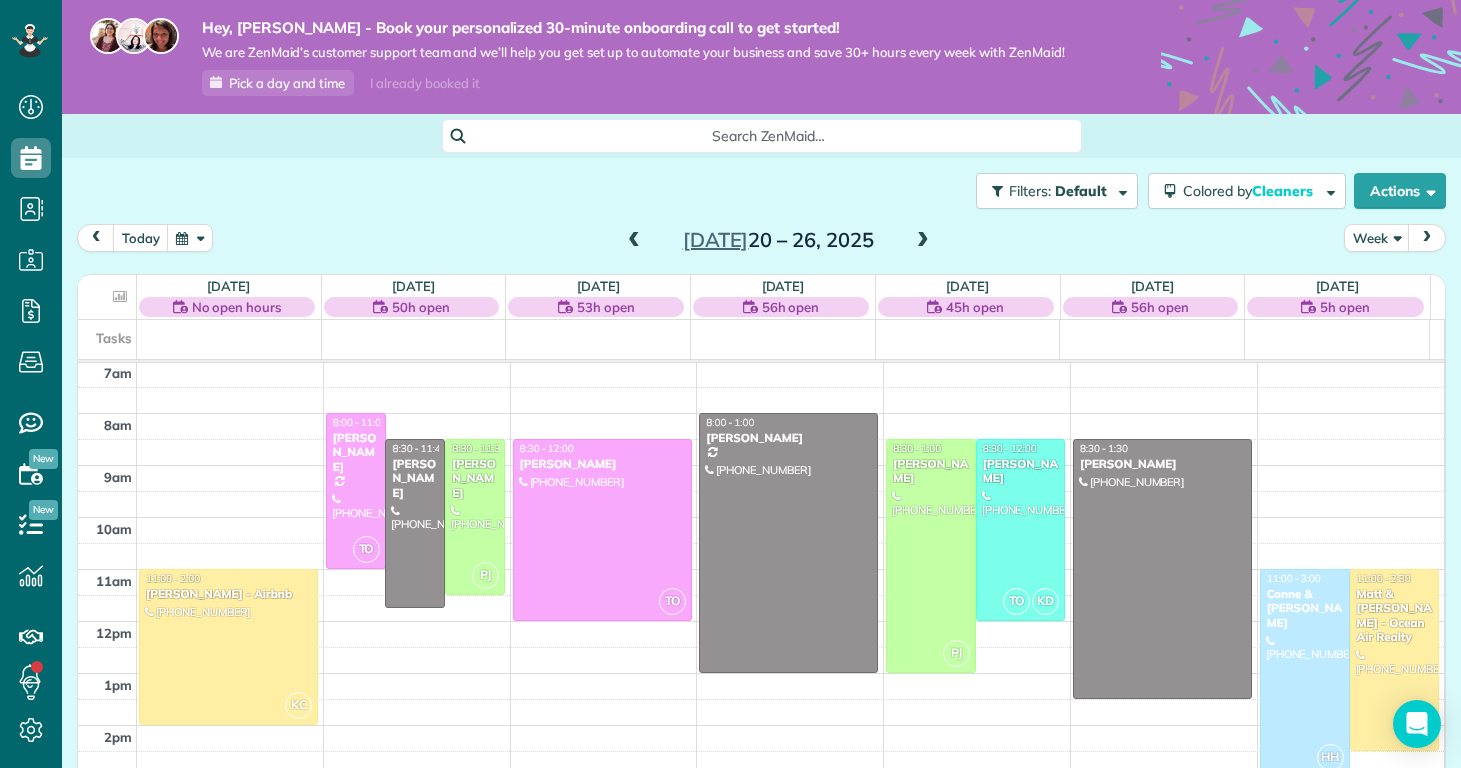 click on "12am 1am 2am 3am 4am 5am 6am 7am 8am 9am 10am 11am 12pm 1pm 2pm 3pm 4pm 5pm 6pm 7pm 8pm 9pm 10pm 11pm KC 11:00 - 2:00 Nathan Carithers - Airbnb (910) 833-2761 121 Quartersdeck Rogers Bay North Topsail Beach, NC 28460 TO 8:00 - 11:00 Kelly Delaney (910) 650-2280 907 Eakins Lane Richlands, NC 28574 8:30 - 11:45 Michelle Heupel (763) 258-7876 113 Chastain Dr Jacksonville, NC 28546 PJ 8:30 - 11:30 Melissa Tsouhnikas (908) 798-3449 712 Puppy drum Lane Maysville, NC 28555 TO 8:30 - 12:00 Loraina Pedro (910) 554-5074 2910 Dawson Cabin Road Jacksonville, NC 28540 8:00 - 1:00 Deanna Marcantonio (914) 469-2107 6815 Baltimore Rd Jacksonville, NC 28543 PJ 8:30 - 1:00 Joseph Tretcher (719) 494-6069 4 Walnut Drive Jacksonville, NC 28546 TO KD 8:30 - 12:00 Loraina Pedro (910) 554-5074 254 Caldwell Loop Jacksonville, NC 28546 8:30 - 1:30 Michelle Trevethan (440) 539-5986 413 Amethyst Court Jacksonville, NC 28546 HH 11:00 - 3:00 Conne & Robert Fox (678) 478-7678 213 Pinellas Bay Dr North Topsail Beach, NC 28460 KC" at bounding box center (761, 621) 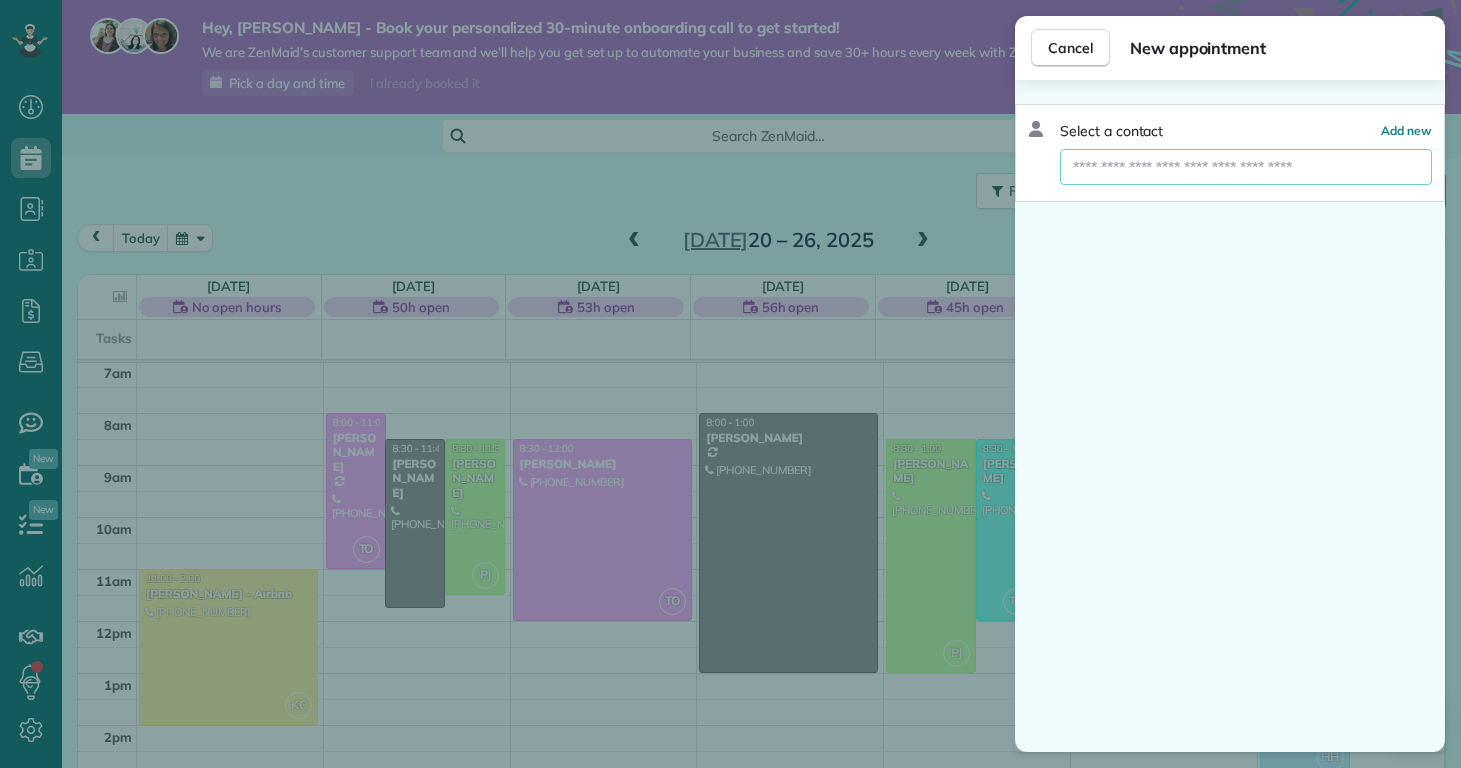 click at bounding box center (1246, 167) 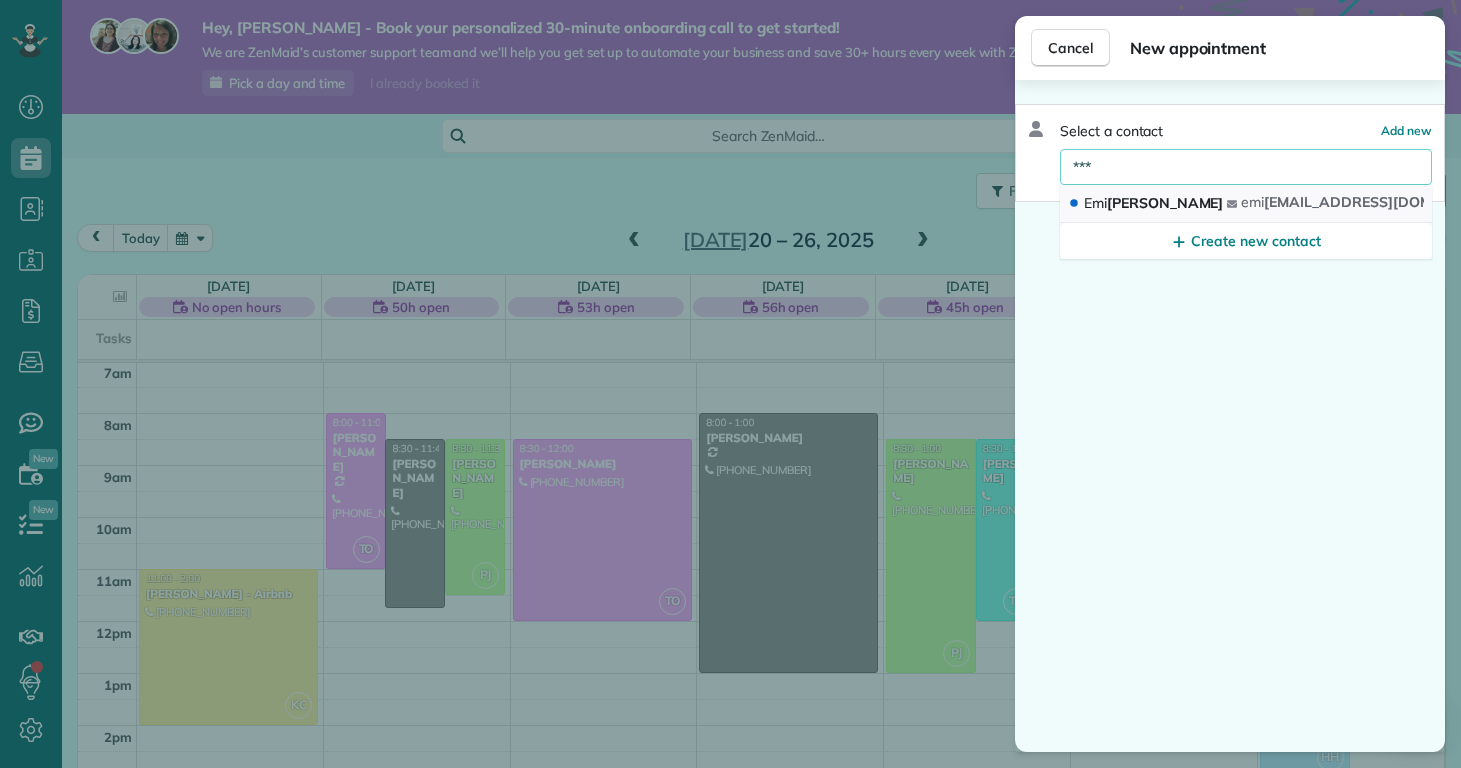 type on "***" 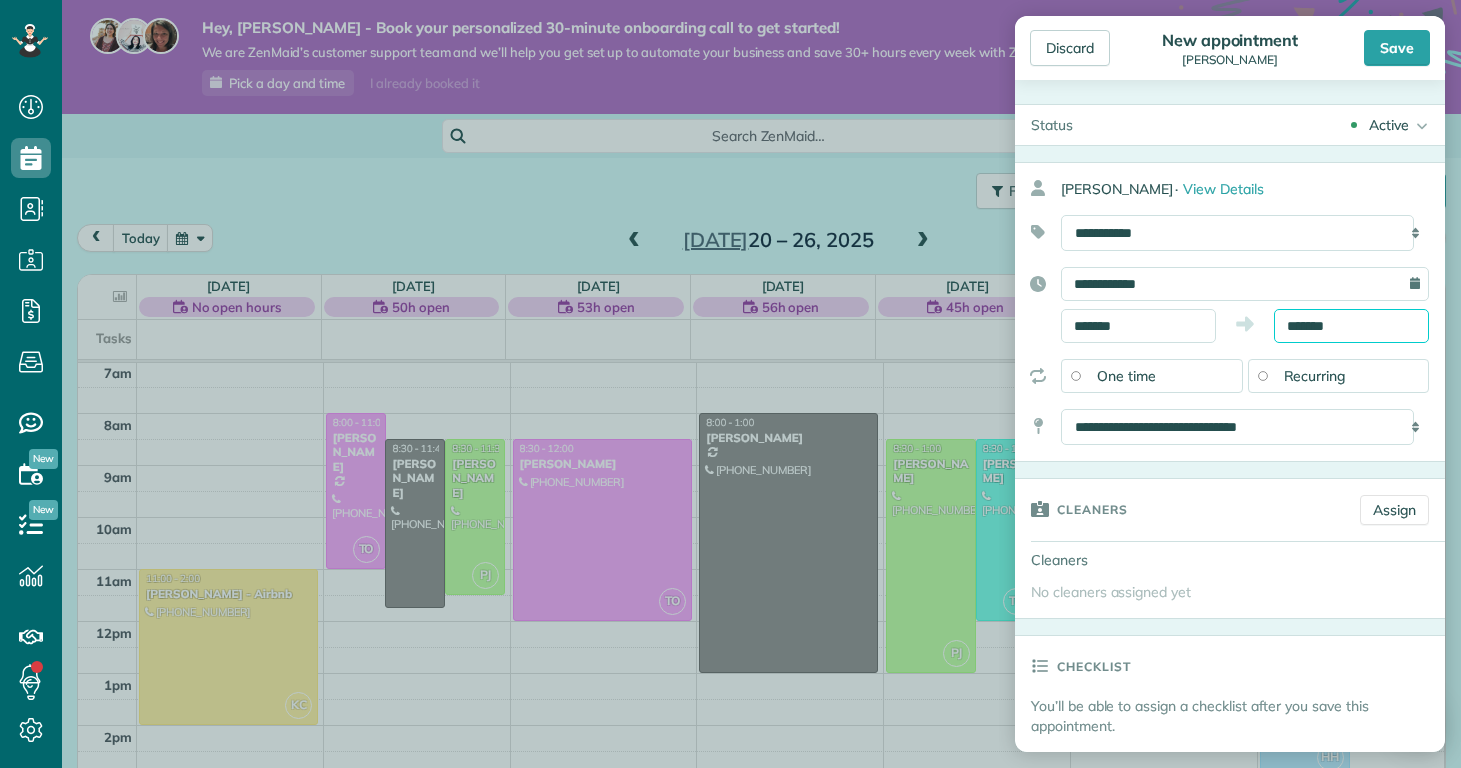 click on "*******" at bounding box center (1351, 326) 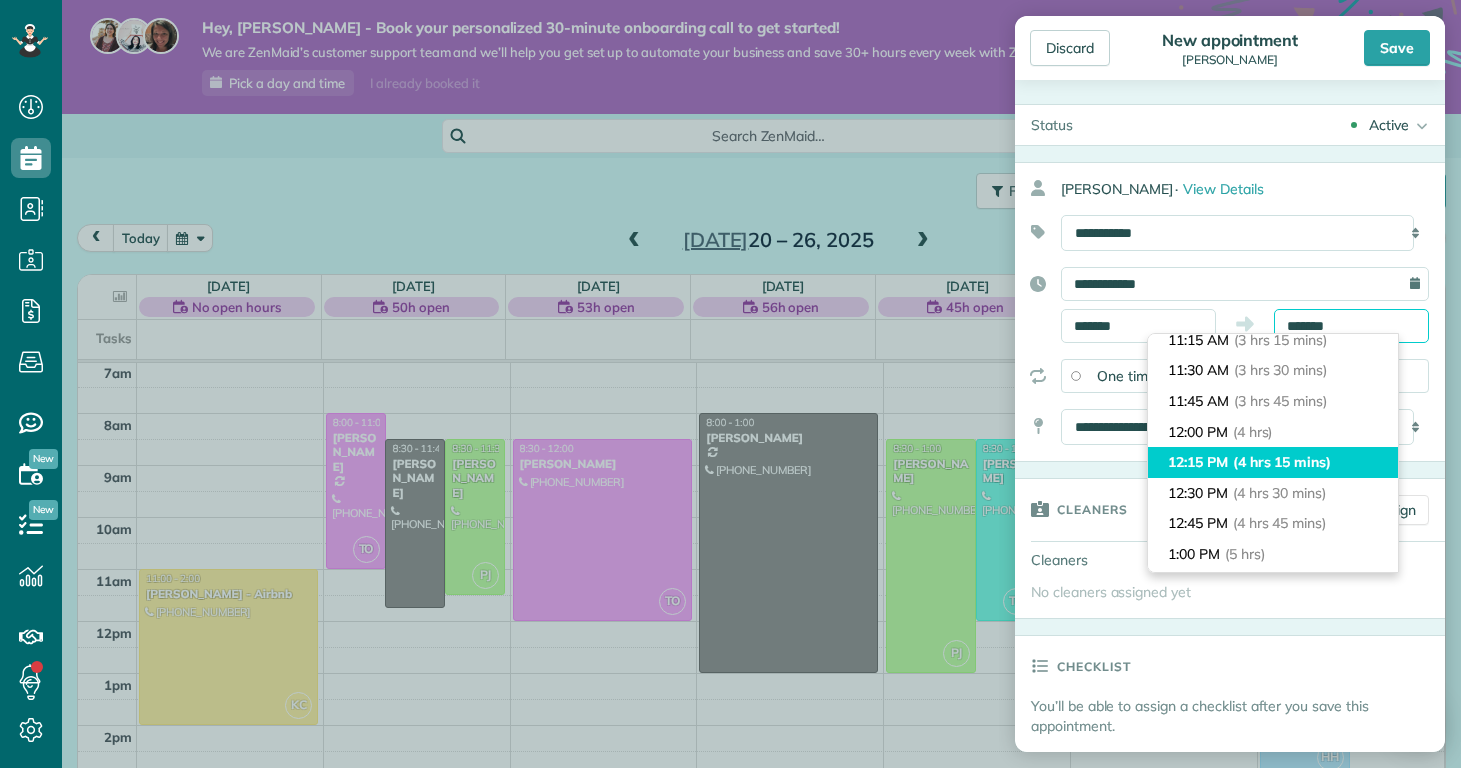 scroll, scrollTop: 424, scrollLeft: 0, axis: vertical 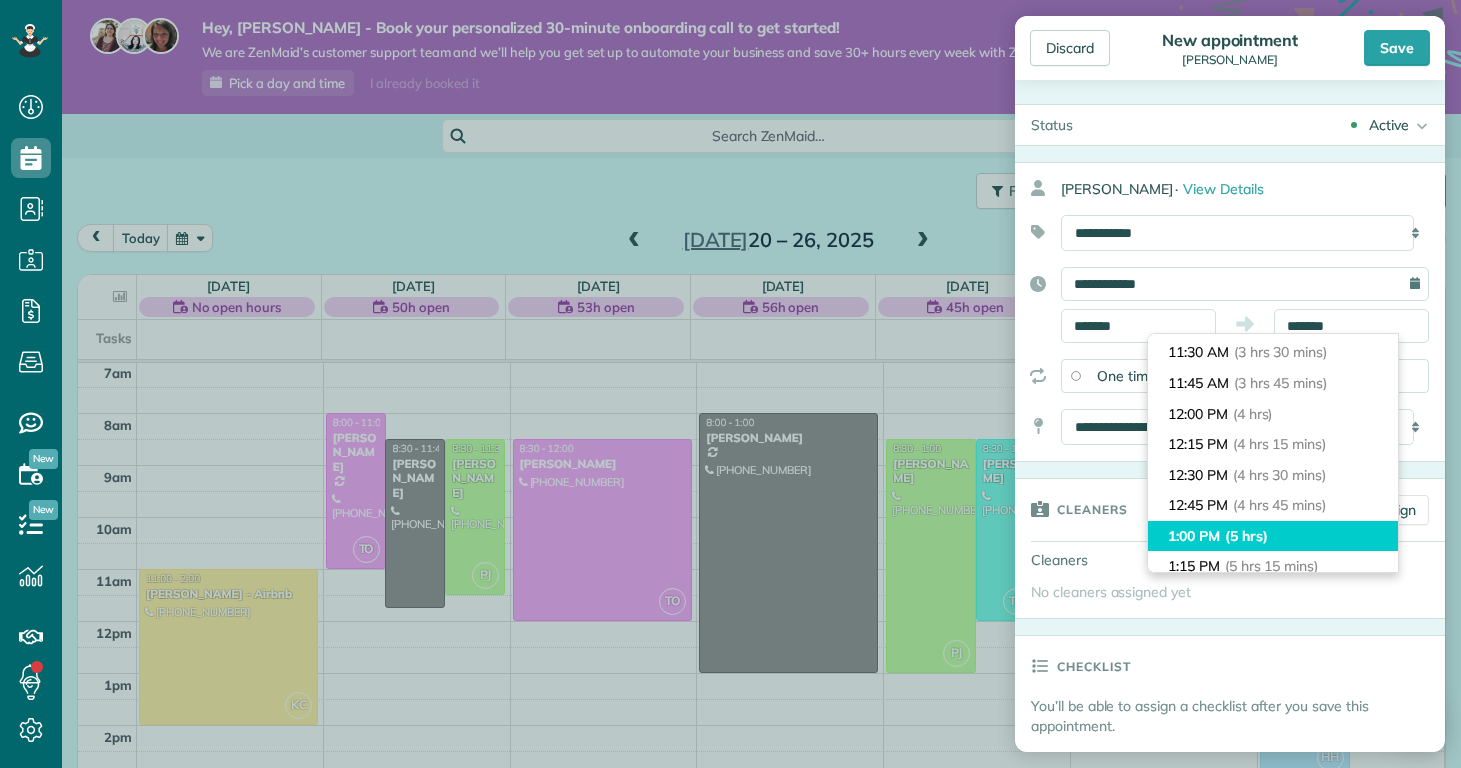 click on "1:00 PM  (5 hrs)" at bounding box center (1273, 536) 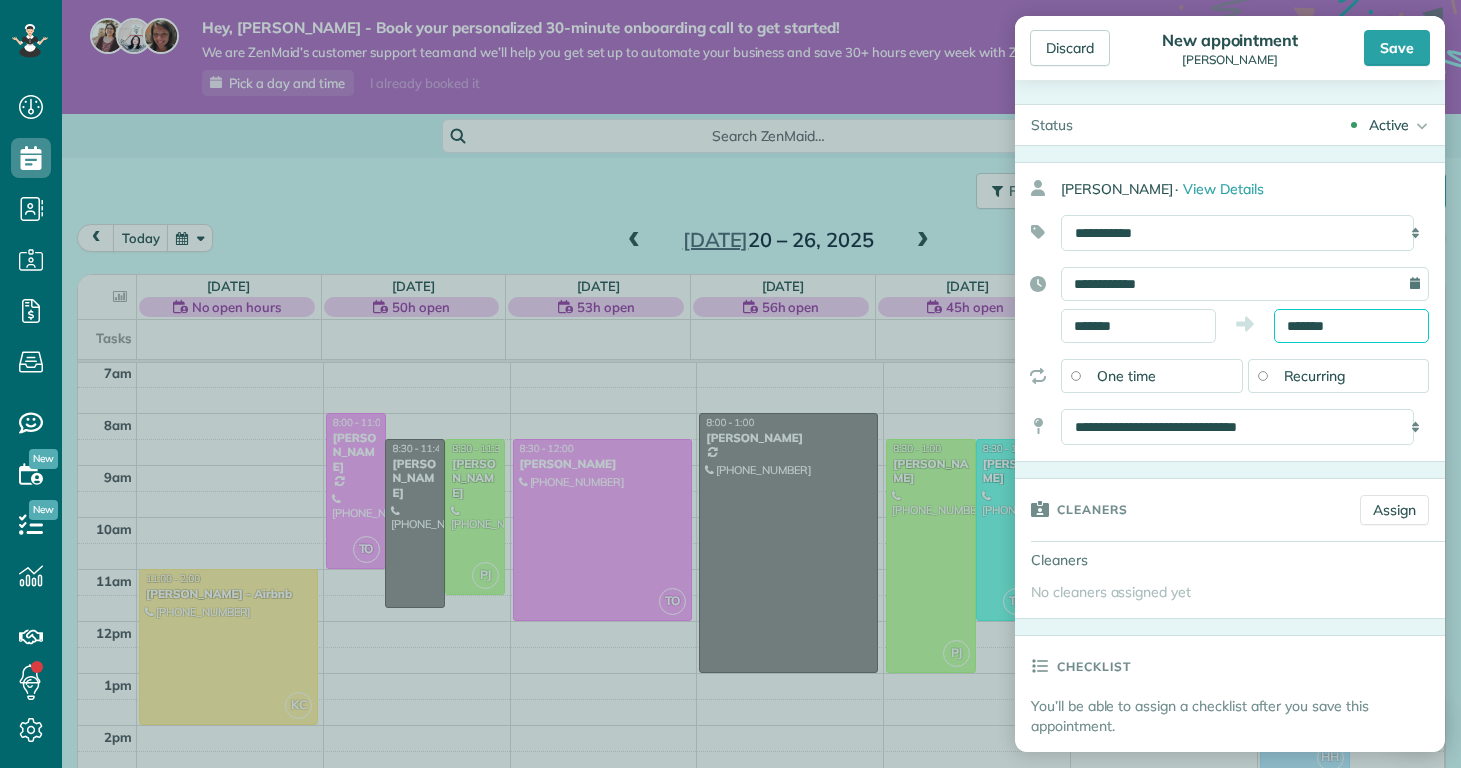 click on "*******" at bounding box center [1351, 326] 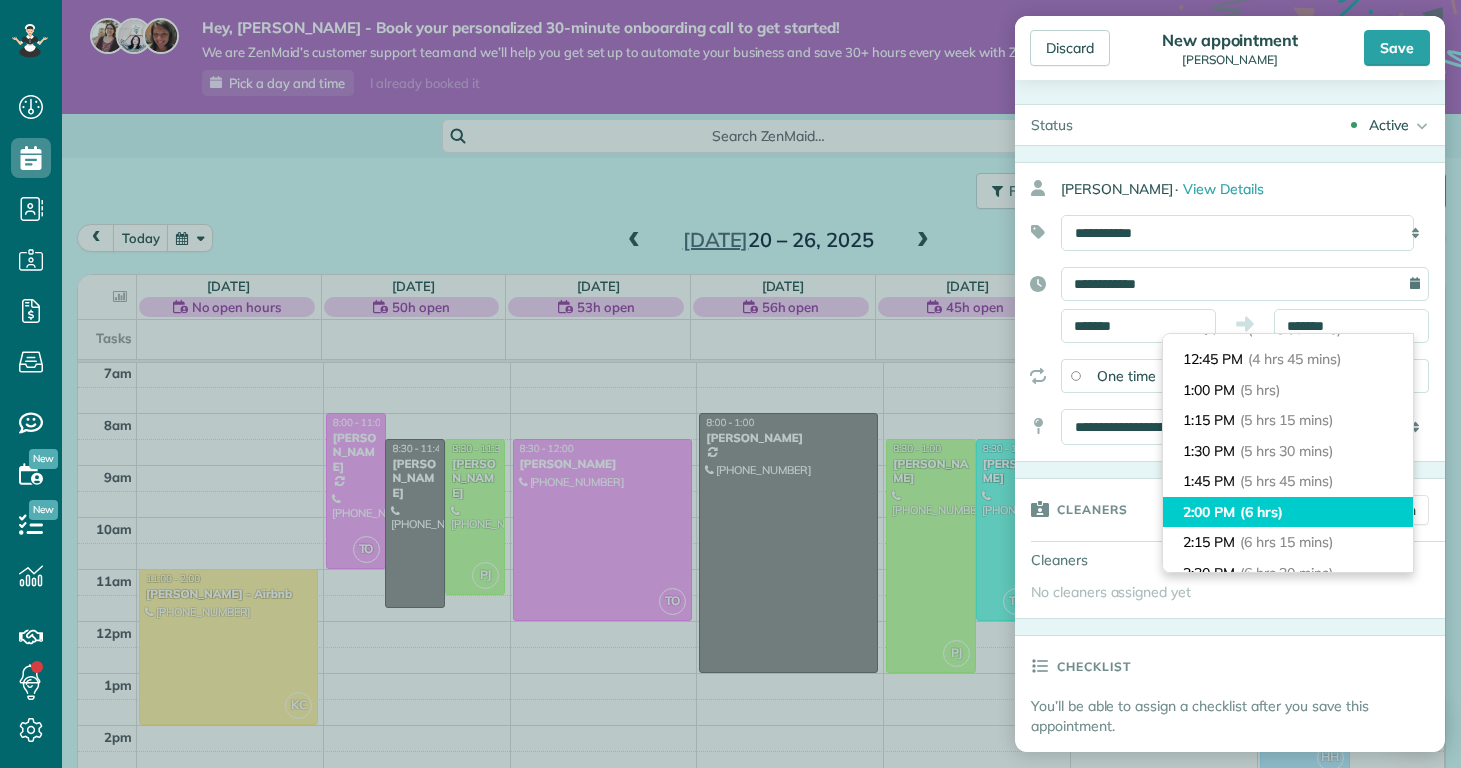 type on "*******" 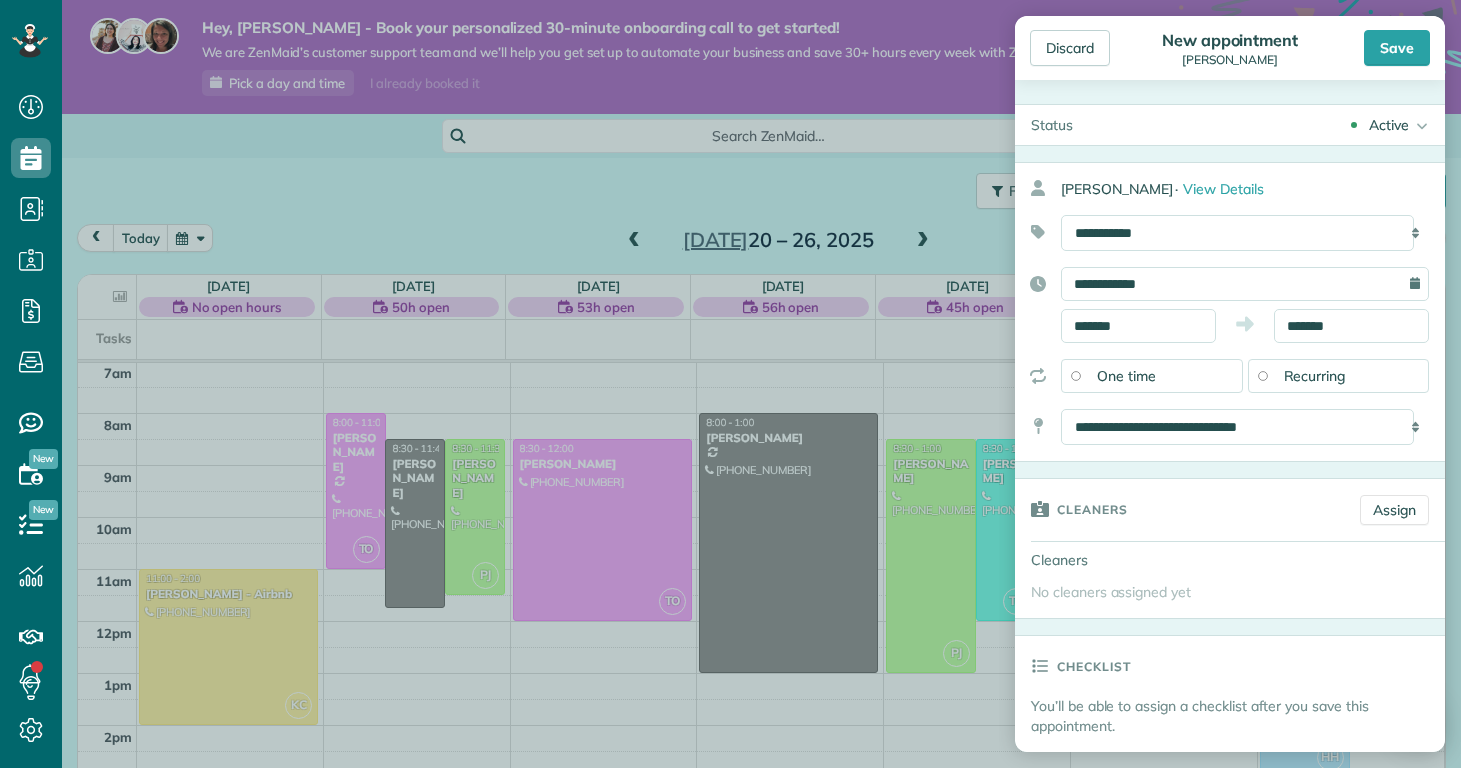 click on "Status
Active
Active
Estimate
Stand-By
Cancelled" at bounding box center [1230, 958] 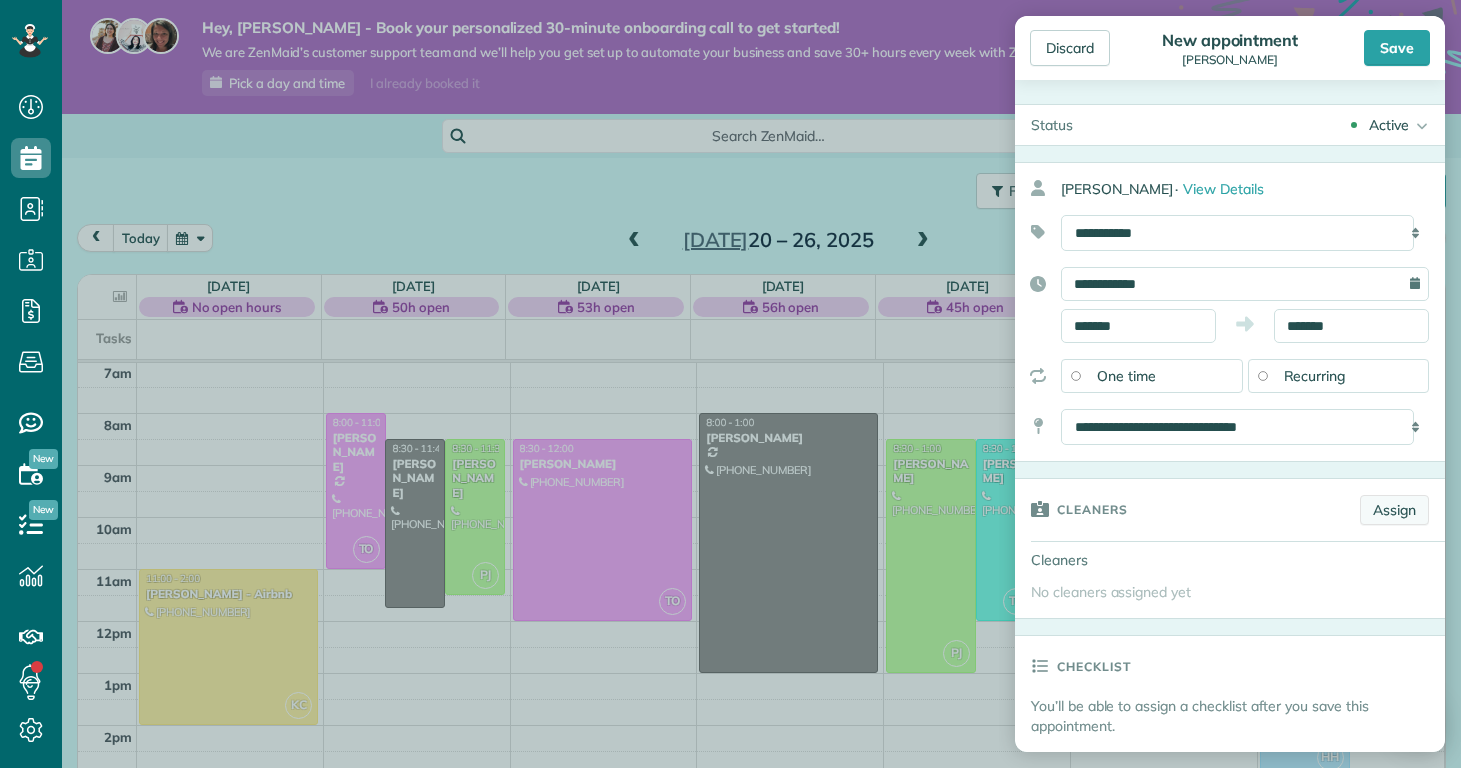 click on "Assign" at bounding box center [1394, 510] 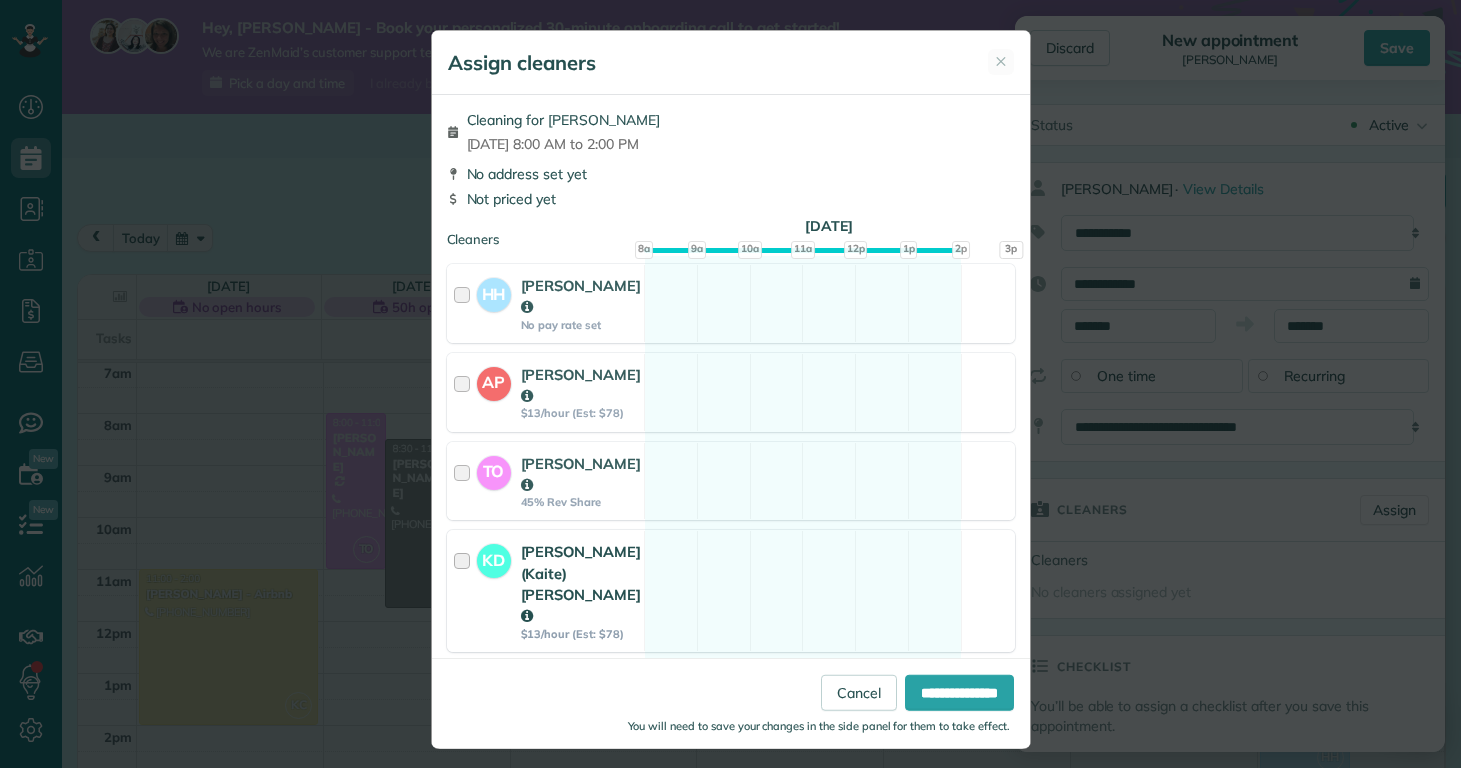 click on "KD" at bounding box center [499, 590] 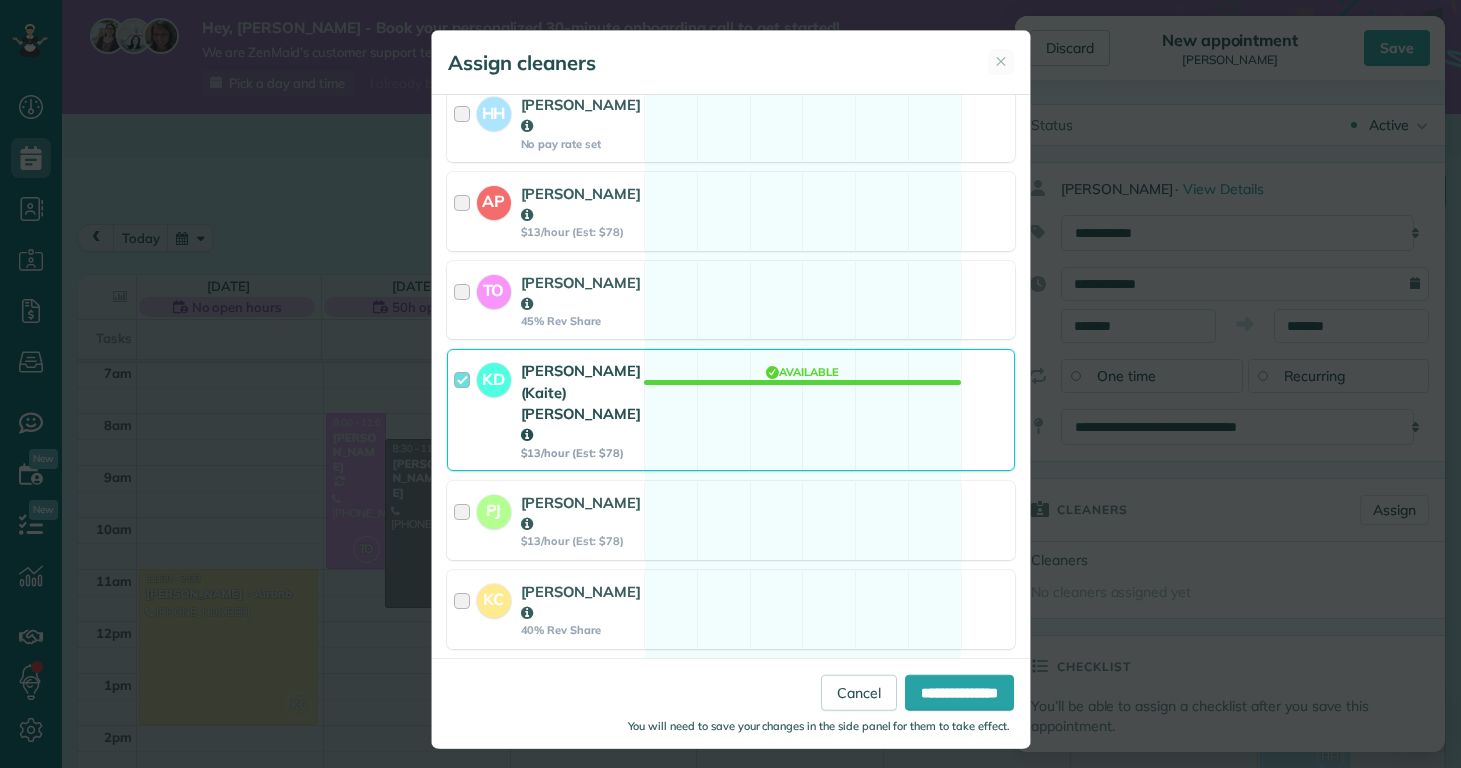 scroll, scrollTop: 224, scrollLeft: 0, axis: vertical 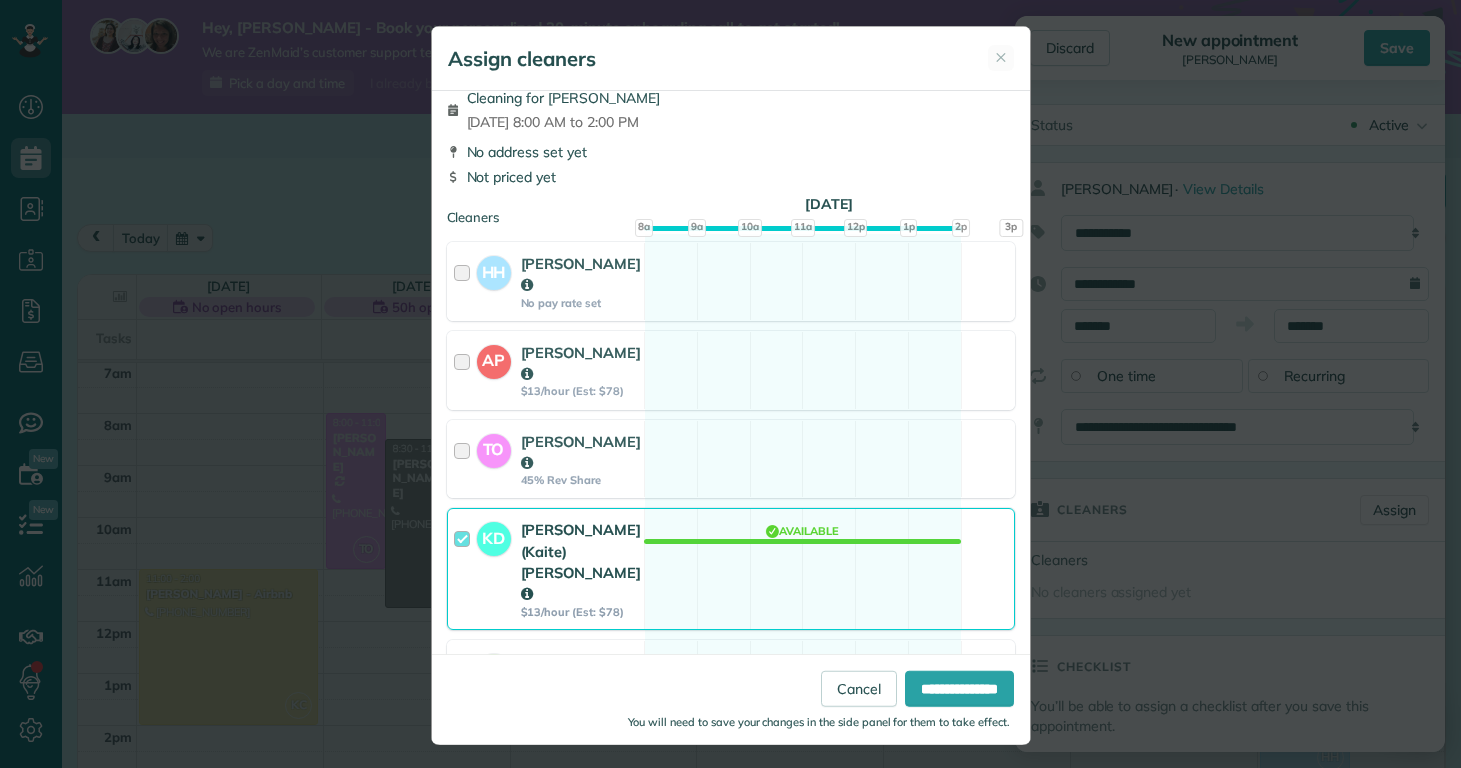 click on "You will need to save your changes in the side panel for them to take effect." at bounding box center [736, 719] 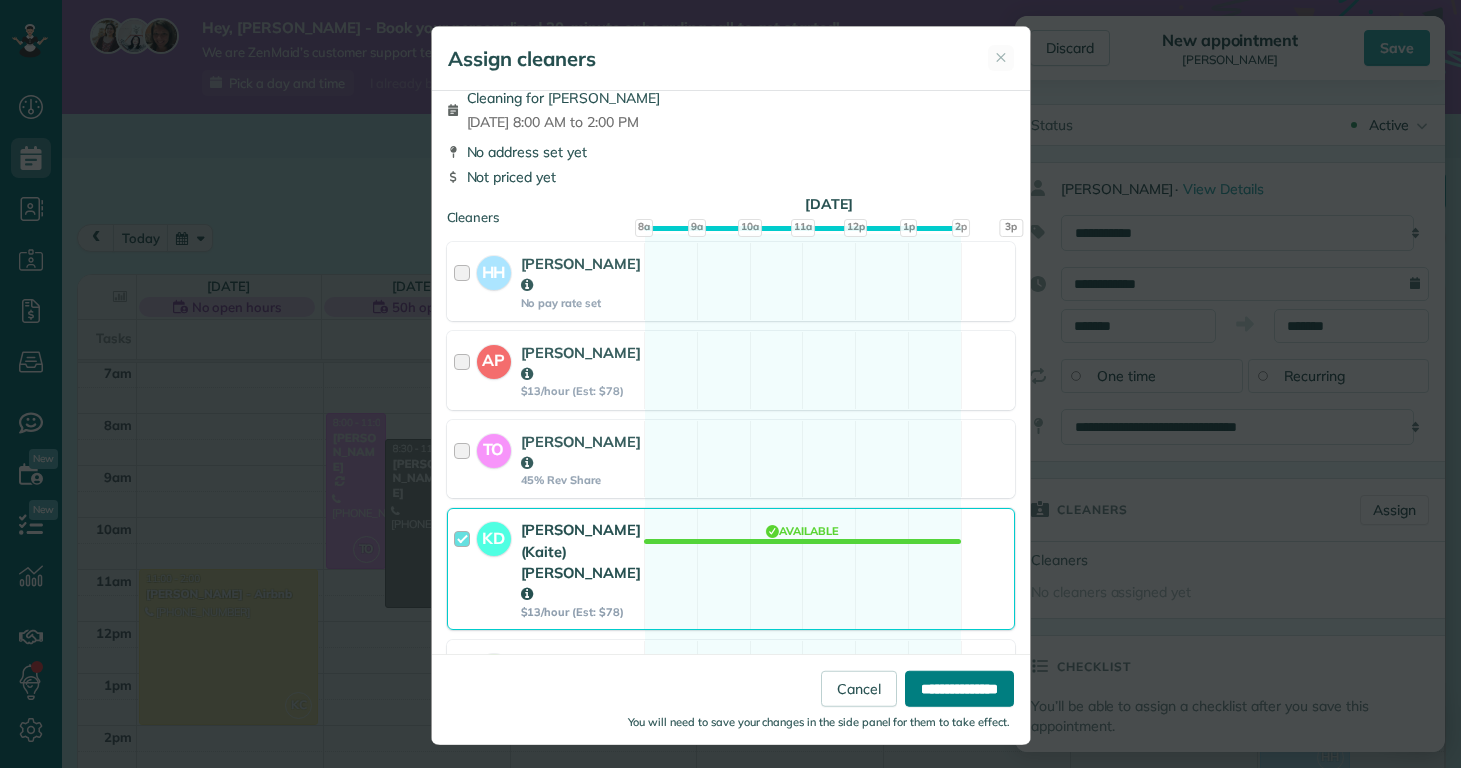 click on "**********" at bounding box center [959, 689] 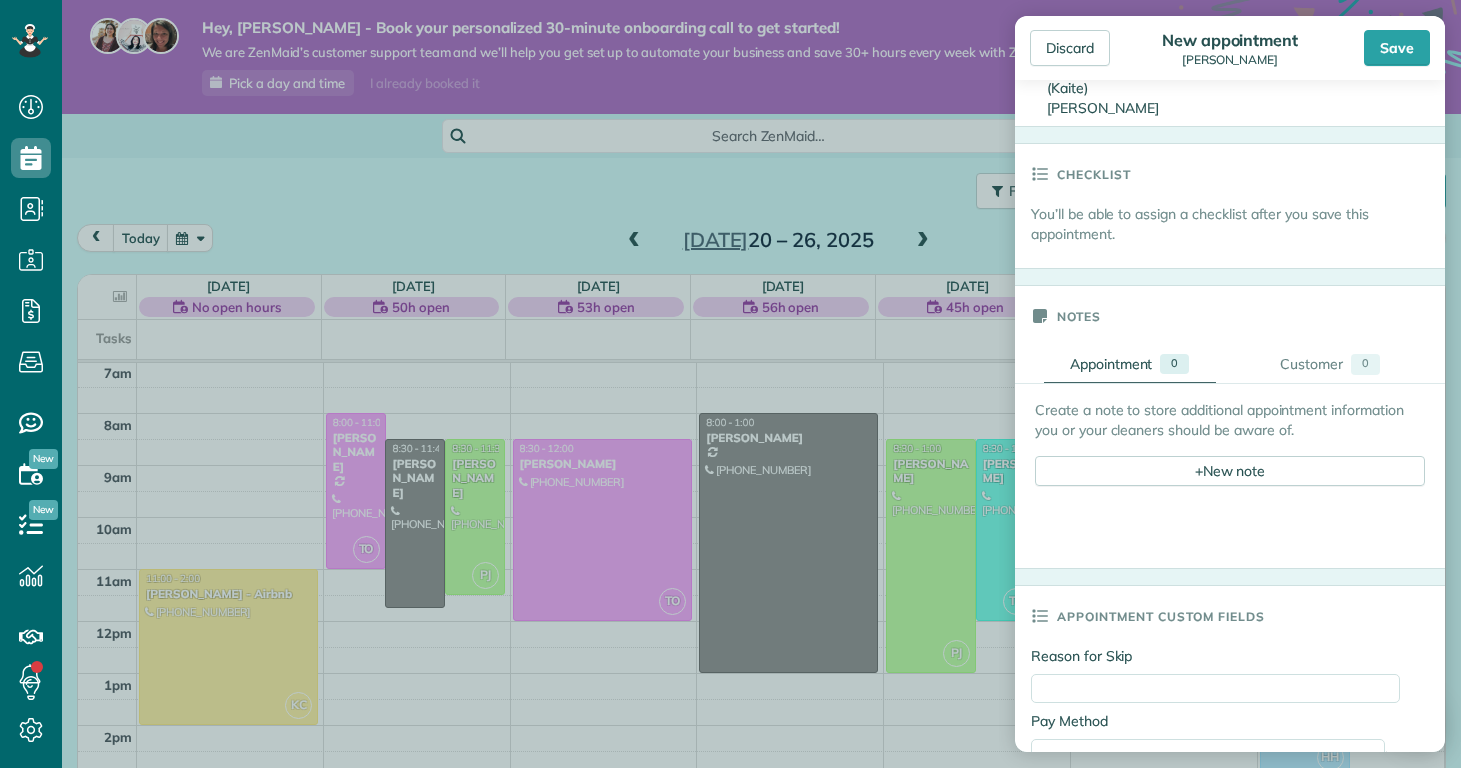 scroll, scrollTop: 764, scrollLeft: 0, axis: vertical 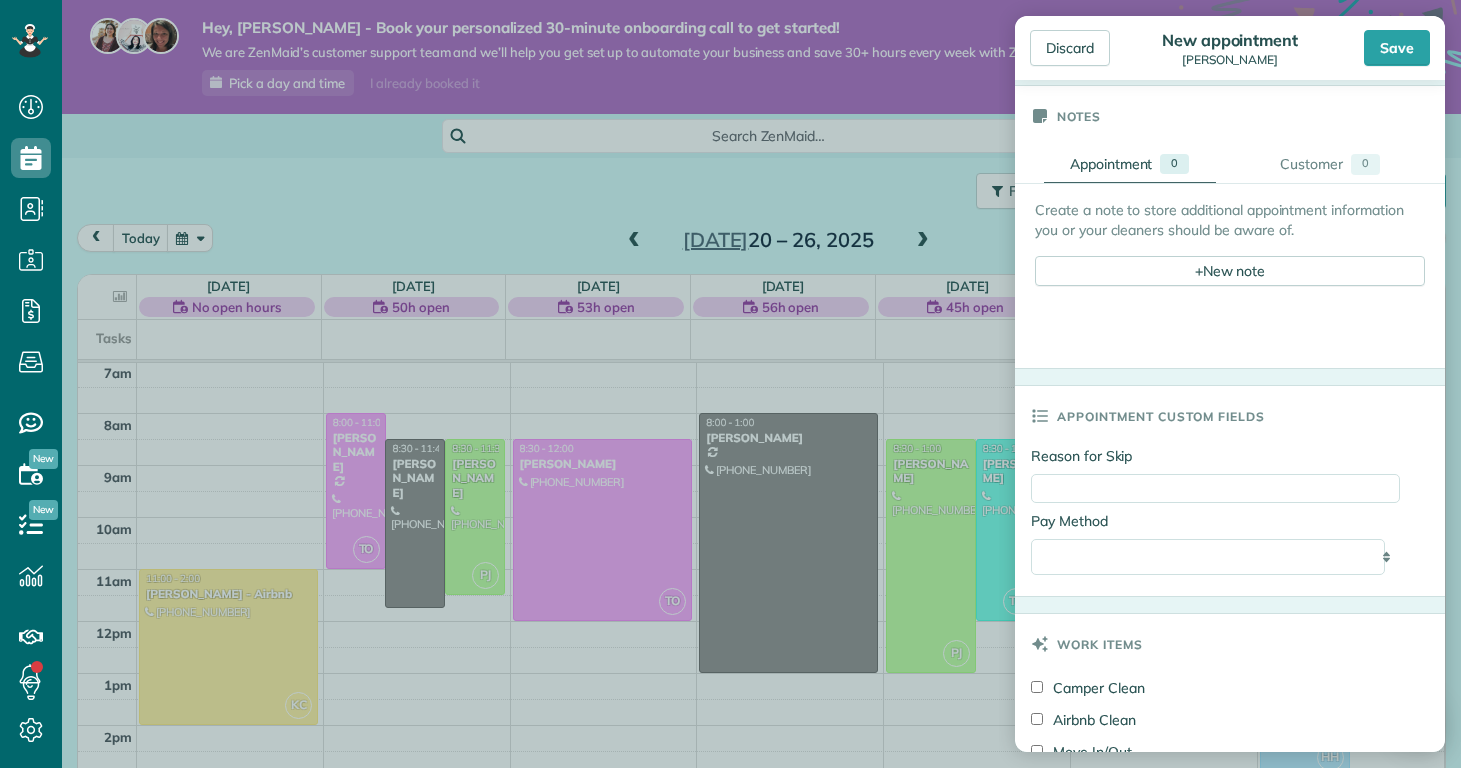 click on "Move In/Out" at bounding box center [1081, 752] 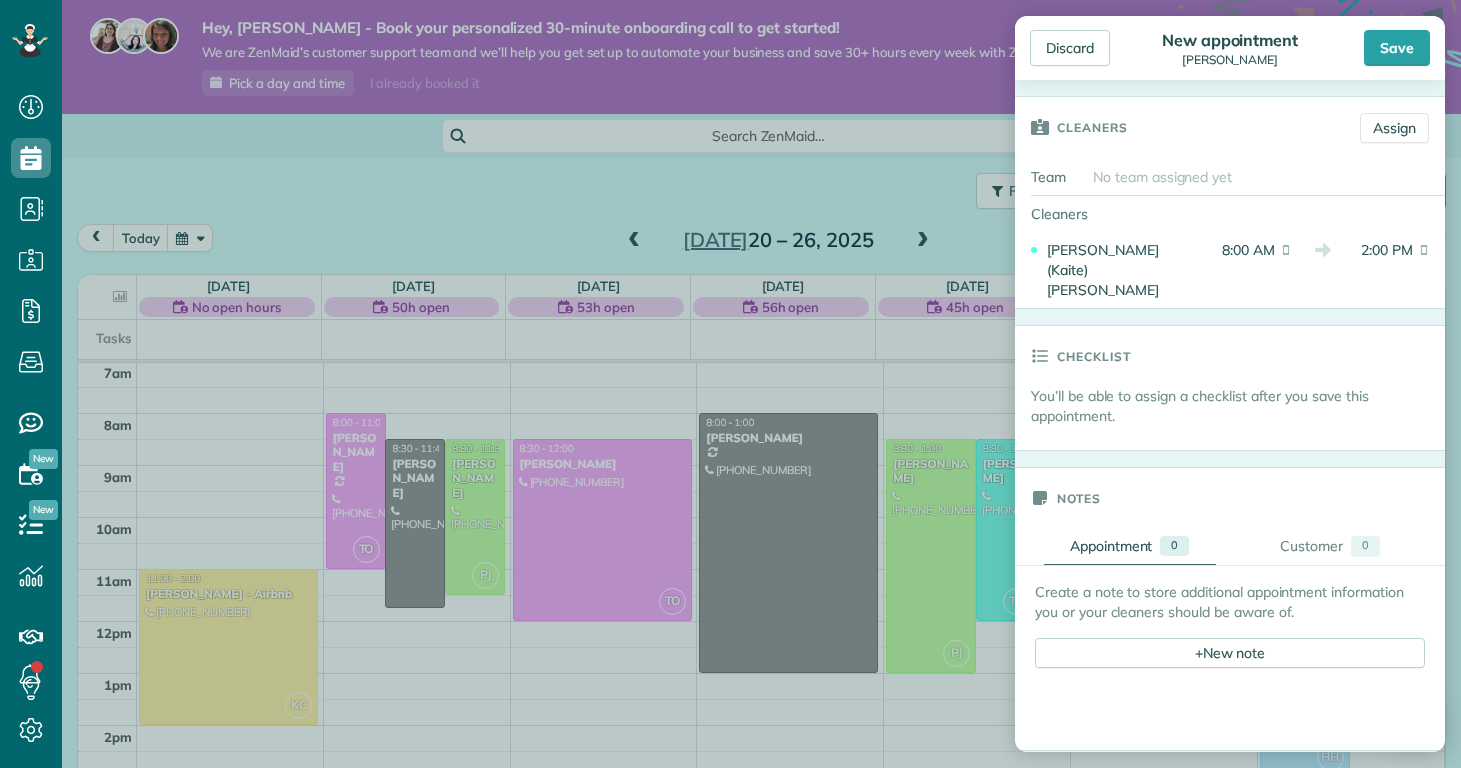scroll, scrollTop: 0, scrollLeft: 0, axis: both 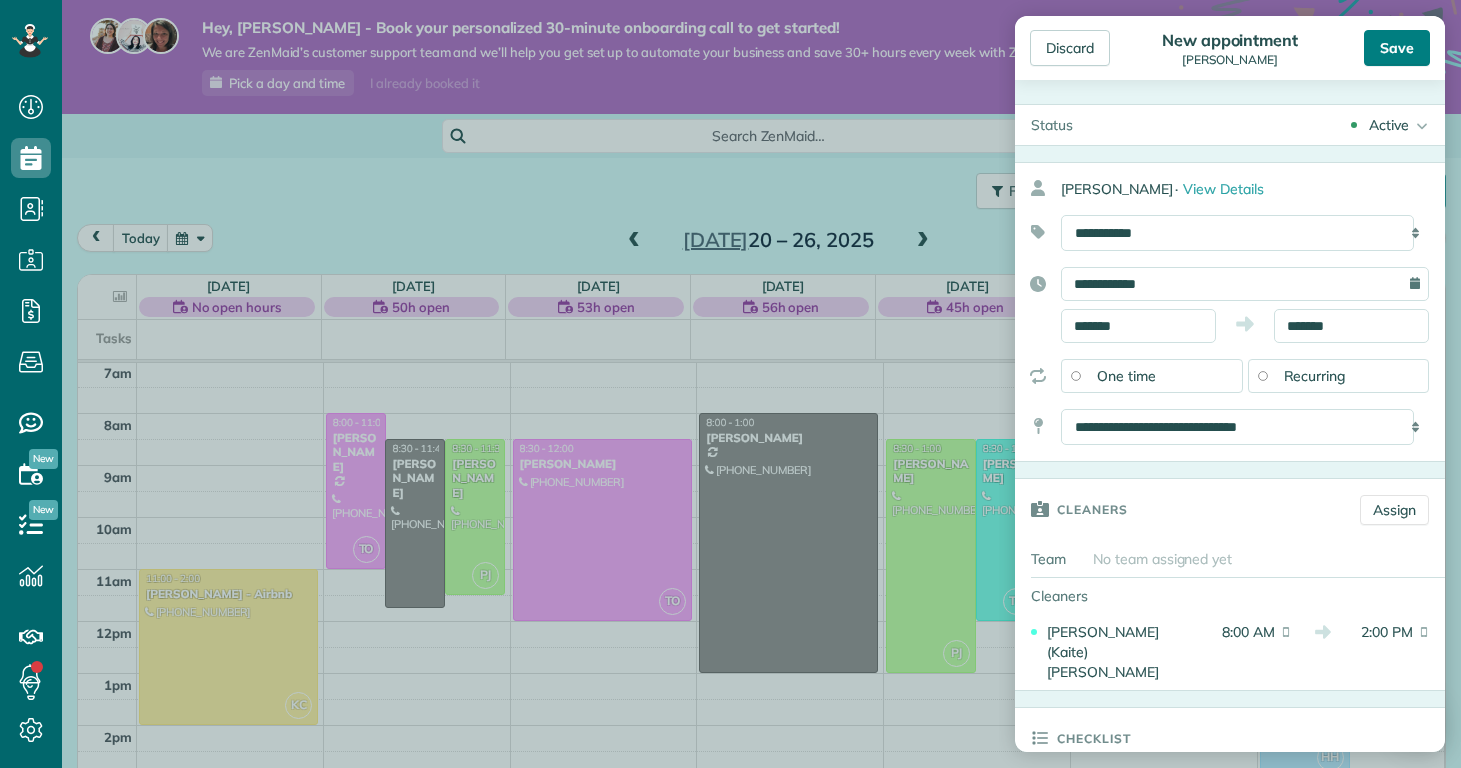 click on "Save" at bounding box center [1397, 48] 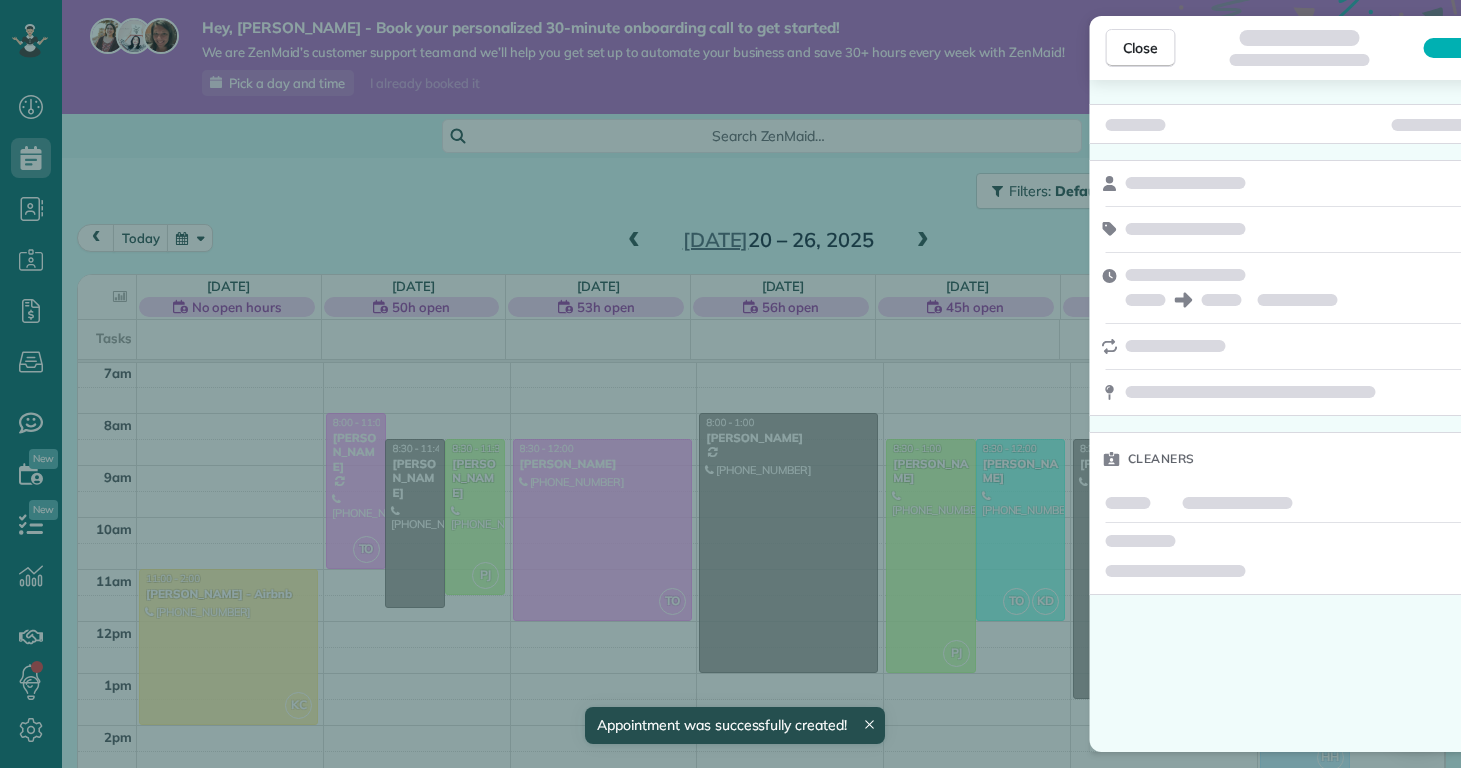 scroll, scrollTop: 365, scrollLeft: 0, axis: vertical 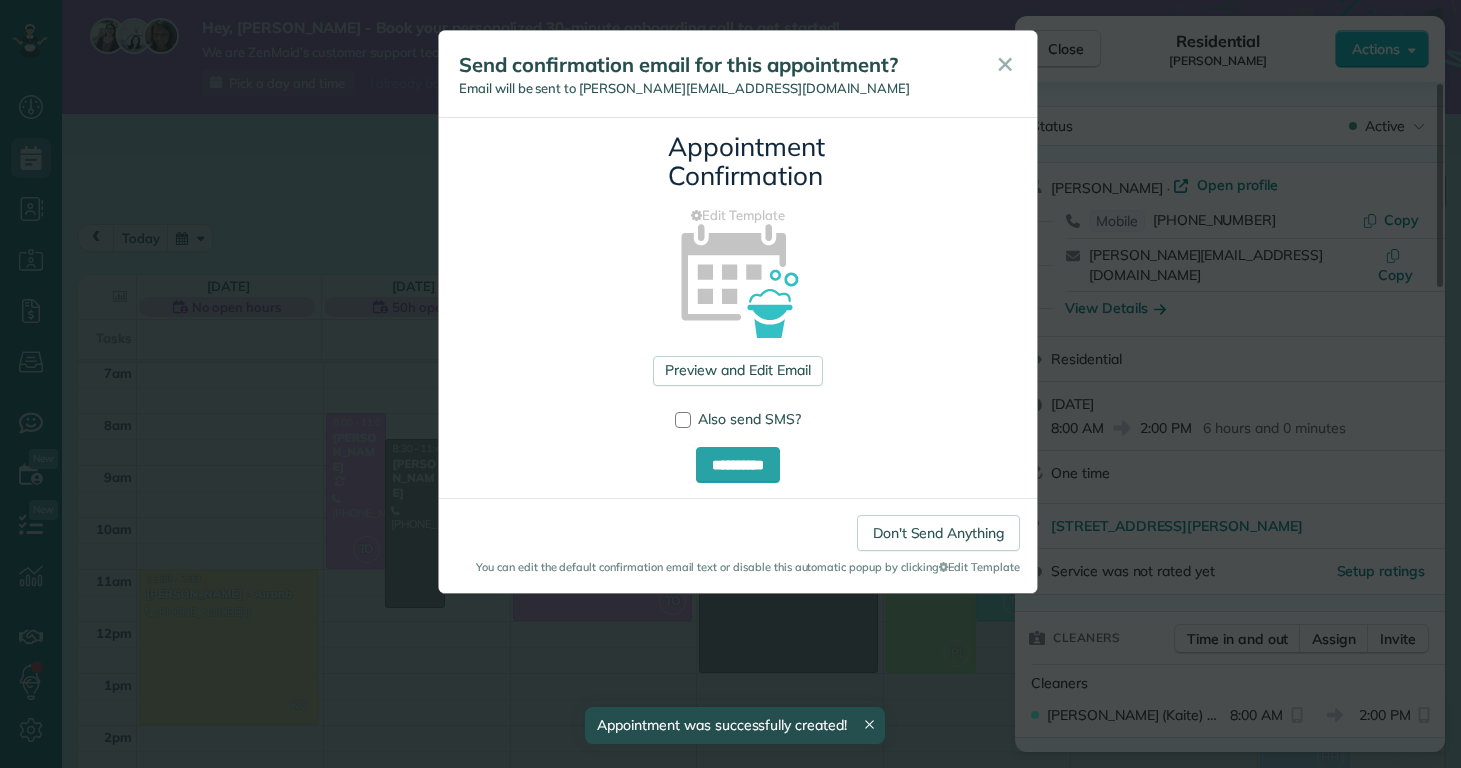 click on "Don't Send Anything" at bounding box center (938, 533) 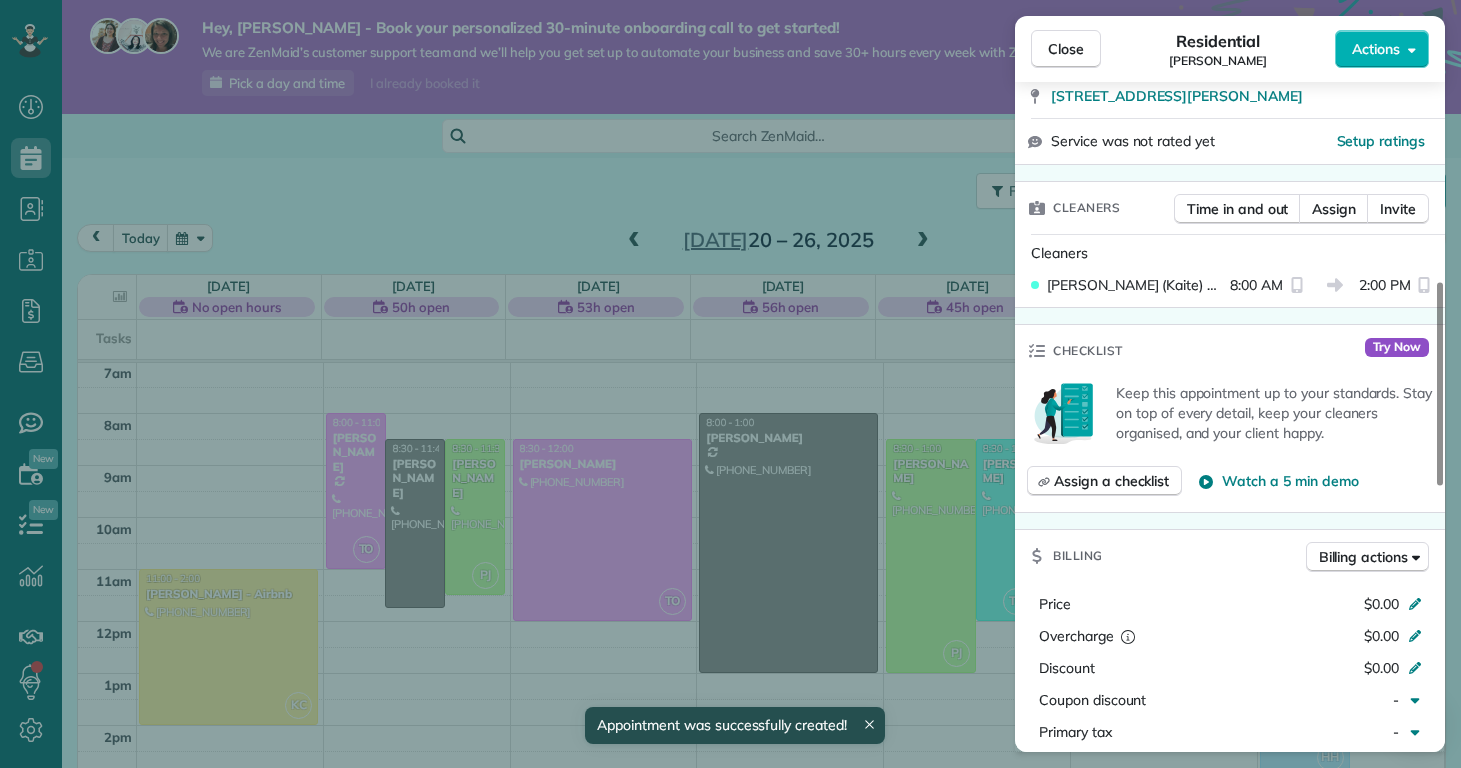 scroll, scrollTop: 656, scrollLeft: 0, axis: vertical 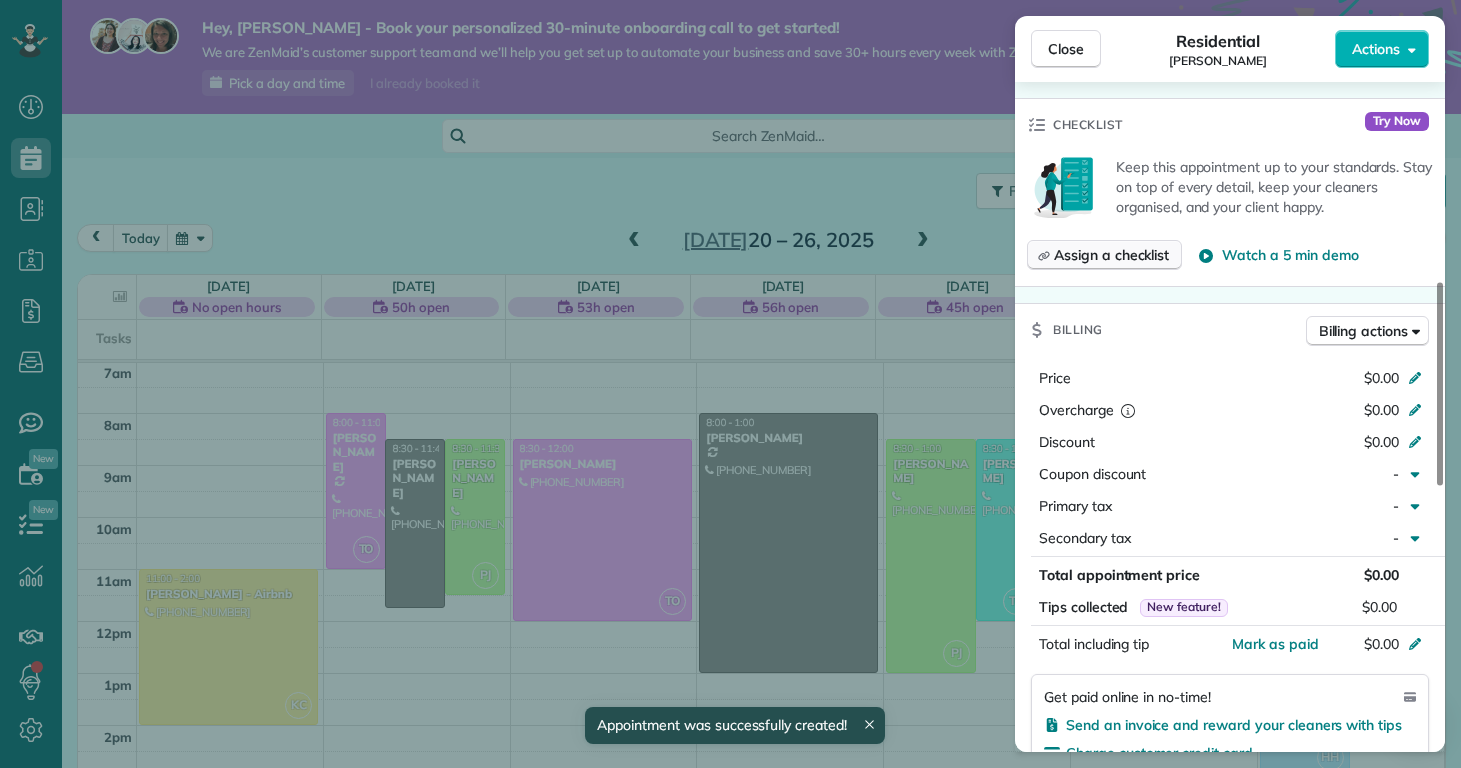 click on "Assign a checklist" at bounding box center [1111, 255] 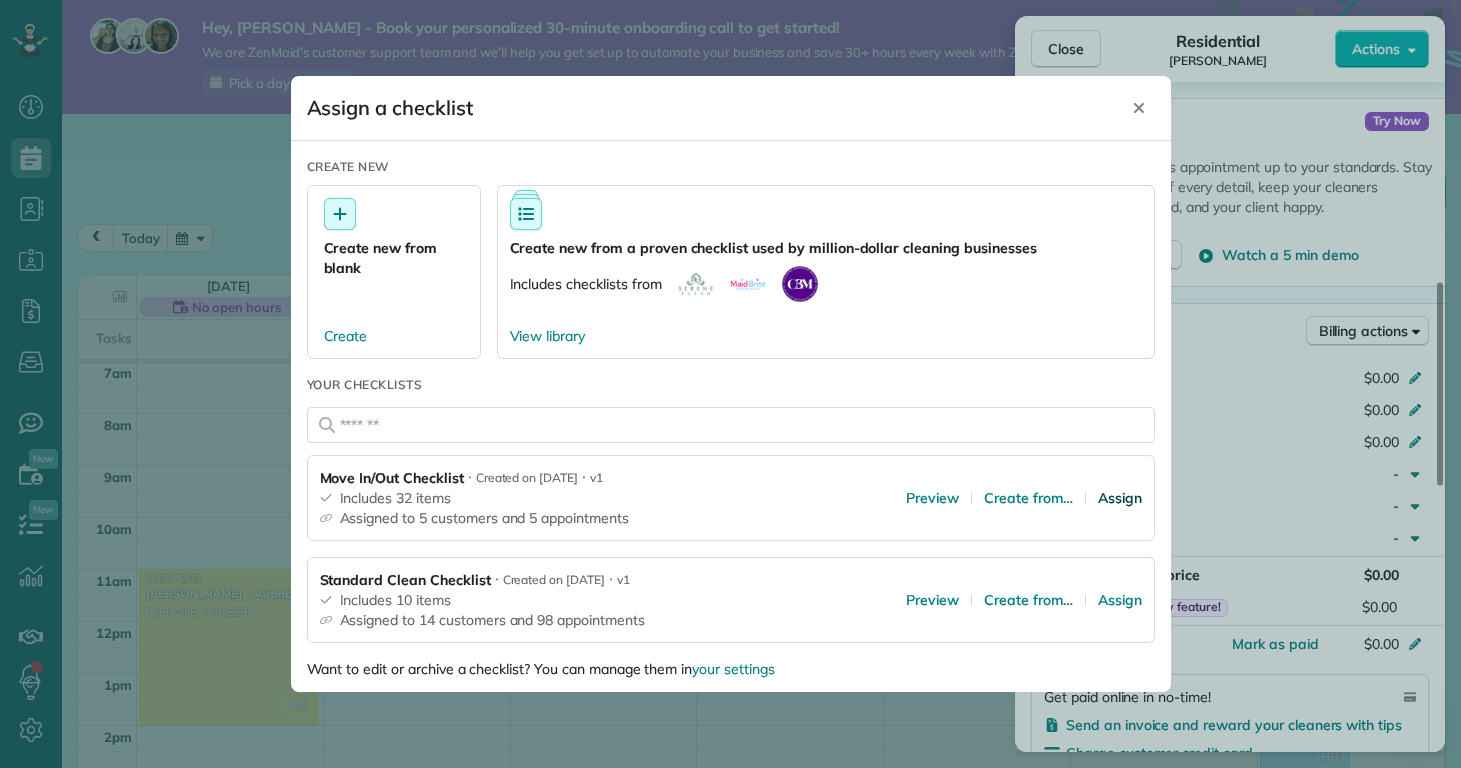 click on "Assign" at bounding box center (1120, 498) 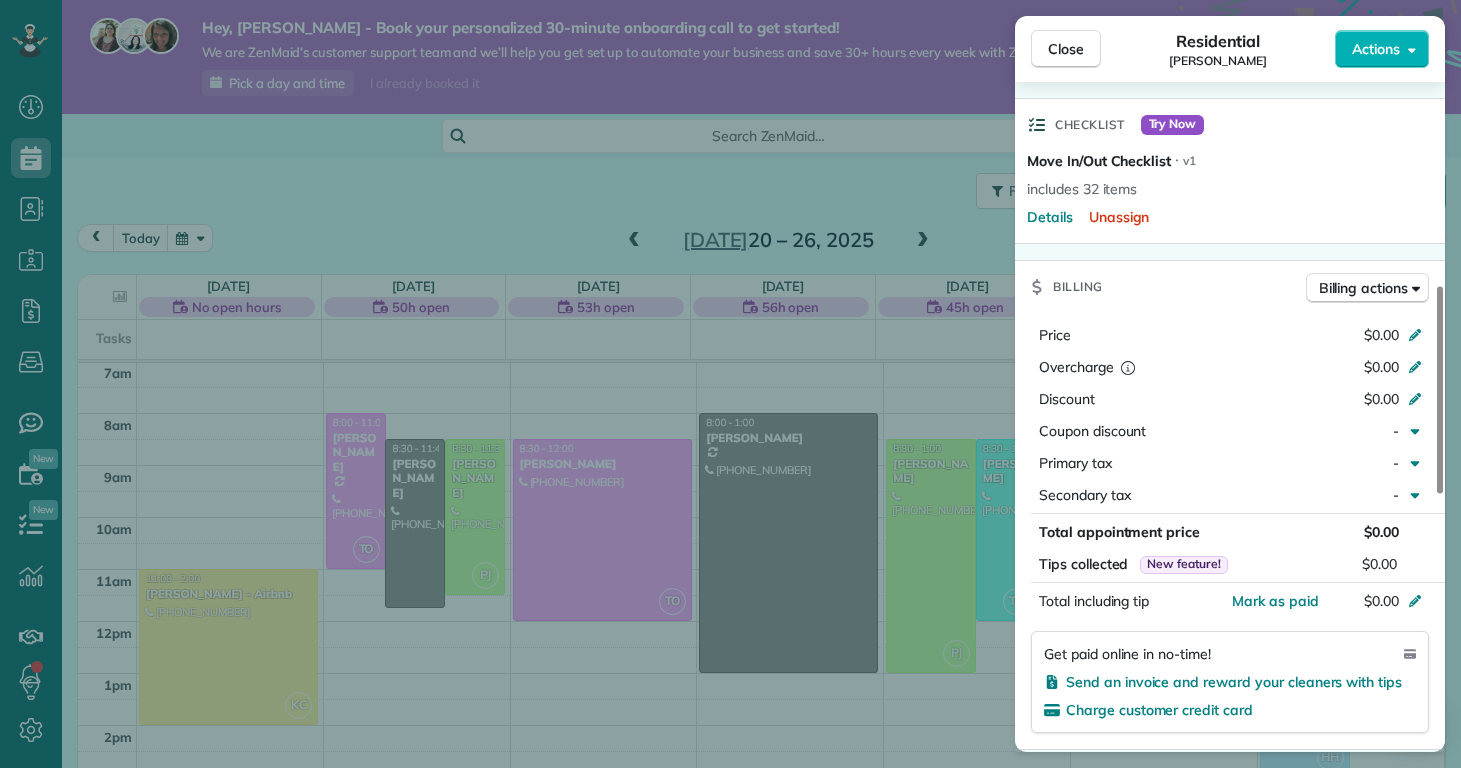 click on "Close Residential Emily Albertson Actions Status Active Emily Albertson · Open profile Mobile (910) 545-2076 Copy emily@anchorrealestatenc.com Copy View Details Residential Friday, July 25, 2025 8:00 AM 2:00 PM 6 hours and 0 minutes One time 205 Bangor Court Hubert NC 28539 Service was not rated yet Setup ratings Cleaners Time in and out Assign Invite Cleaners Kaitlin (Kaite)   Delorme 8:00 AM 2:00 PM Checklist Try Now Move In/Out Checklist  ⋅  v1 includes 32 items Details Unassign Billing Billing actions Price $0.00 Overcharge $0.00 Discount $0.00 Coupon discount - Primary tax - Secondary tax - Total appointment price $0.00 Tips collected New feature! $0.00 Mark as paid Total including tip $0.00 Get paid online in no-time! Send an invoice and reward your cleaners with tips Charge customer credit card Appointment custom fields Reason for Skip - Hidden from cleaners Pay Method - Hidden from cleaners Work items Move In/Out    Notes Appointment 0 Customer 0 New note No notes to display New note Send Text" at bounding box center [730, 384] 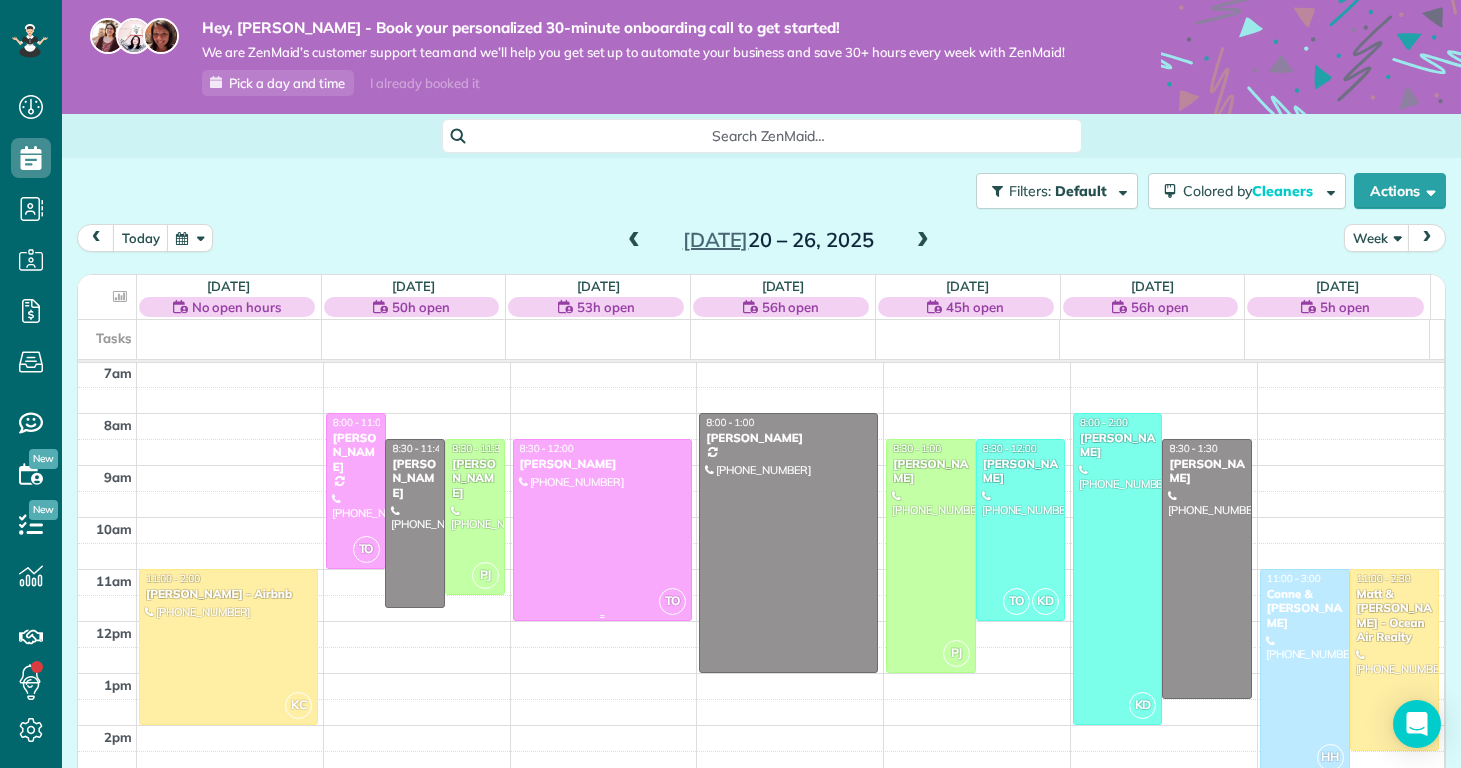 click at bounding box center [602, 530] 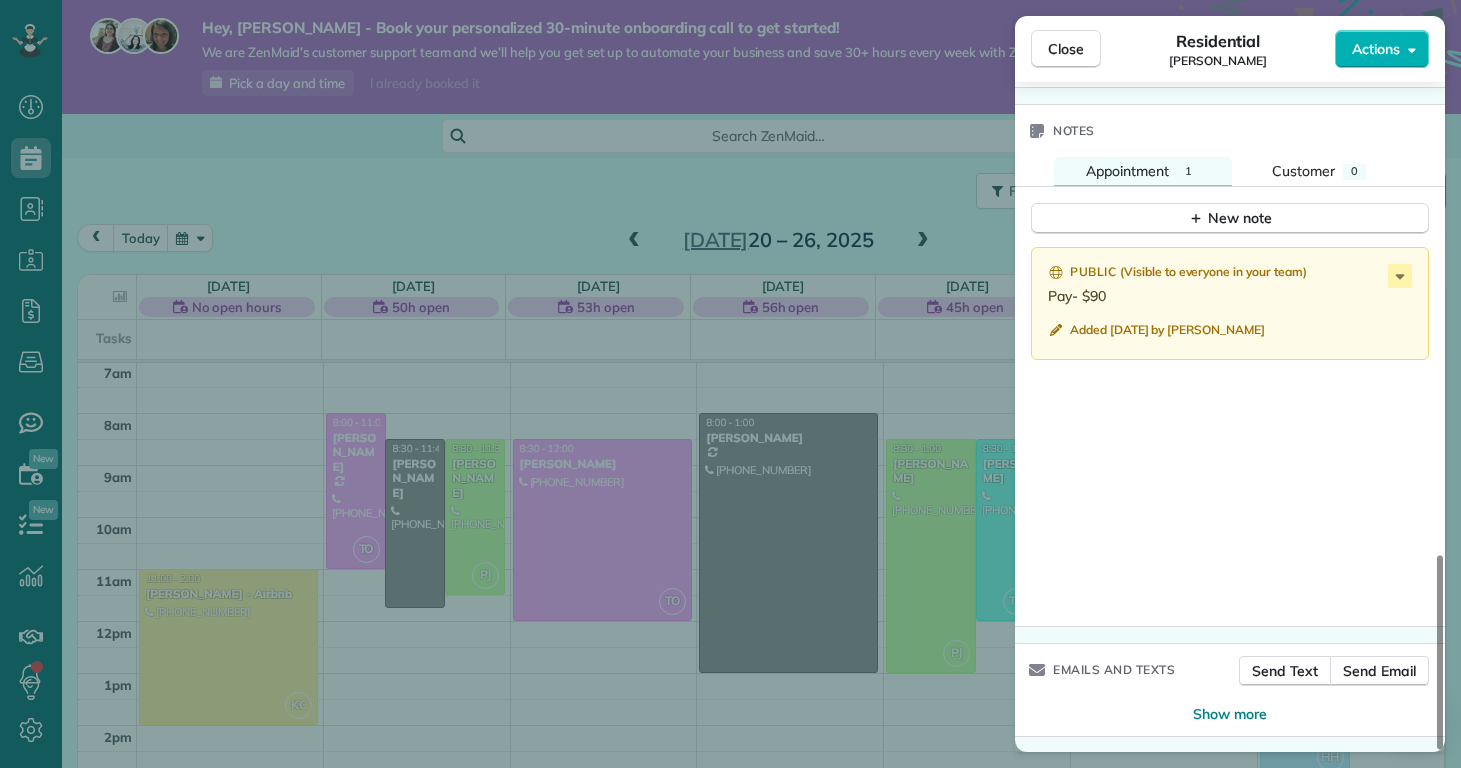 scroll, scrollTop: 1247, scrollLeft: 0, axis: vertical 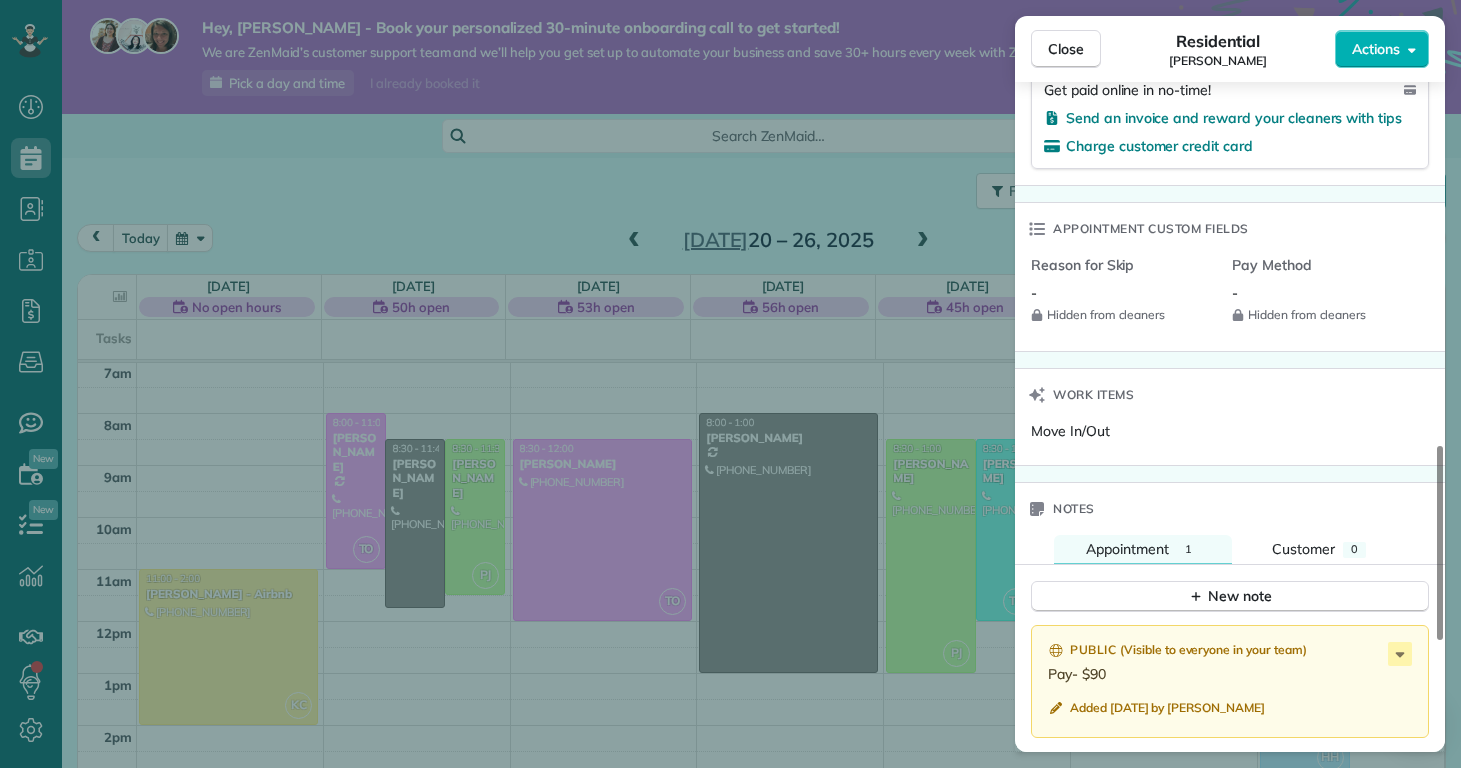click on "Close Residential Loraina Pedro Actions Status Active Loraina Pedro · Open profile Mobile (910) 554-5074 Copy lorainab@icloud.com Copy View Details Residential Tuesday, July 22, 2025 8:30 AM 12:00 PM 3 hours and 30 minutes One time 2910 Dawson Cabin Road Jacksonville NC 28540 Open access information Service was not rated yet Setup ratings Cleaners Time in and out Assign Invite Cleaners Taylor   Obryan 8:30 AM 12:00 PM Checklist Try Now Keep this appointment up to your standards. Stay on top of every detail, keep your cleaners organised, and your client happy. Assign a checklist Watch a 5 min demo Billing Billing actions Price $0.00 Overcharge $0.00 Discount $0.00 Coupon discount - Primary tax - Secondary tax - Total appointment price $0.00 Tips collected New feature! $0.00 Mark as paid Total including tip $0.00 Get paid online in no-time! Send an invoice and reward your cleaners with tips Charge customer credit card Appointment custom fields Reason for Skip - Hidden from cleaners Pay Method - Work items   1" at bounding box center (730, 384) 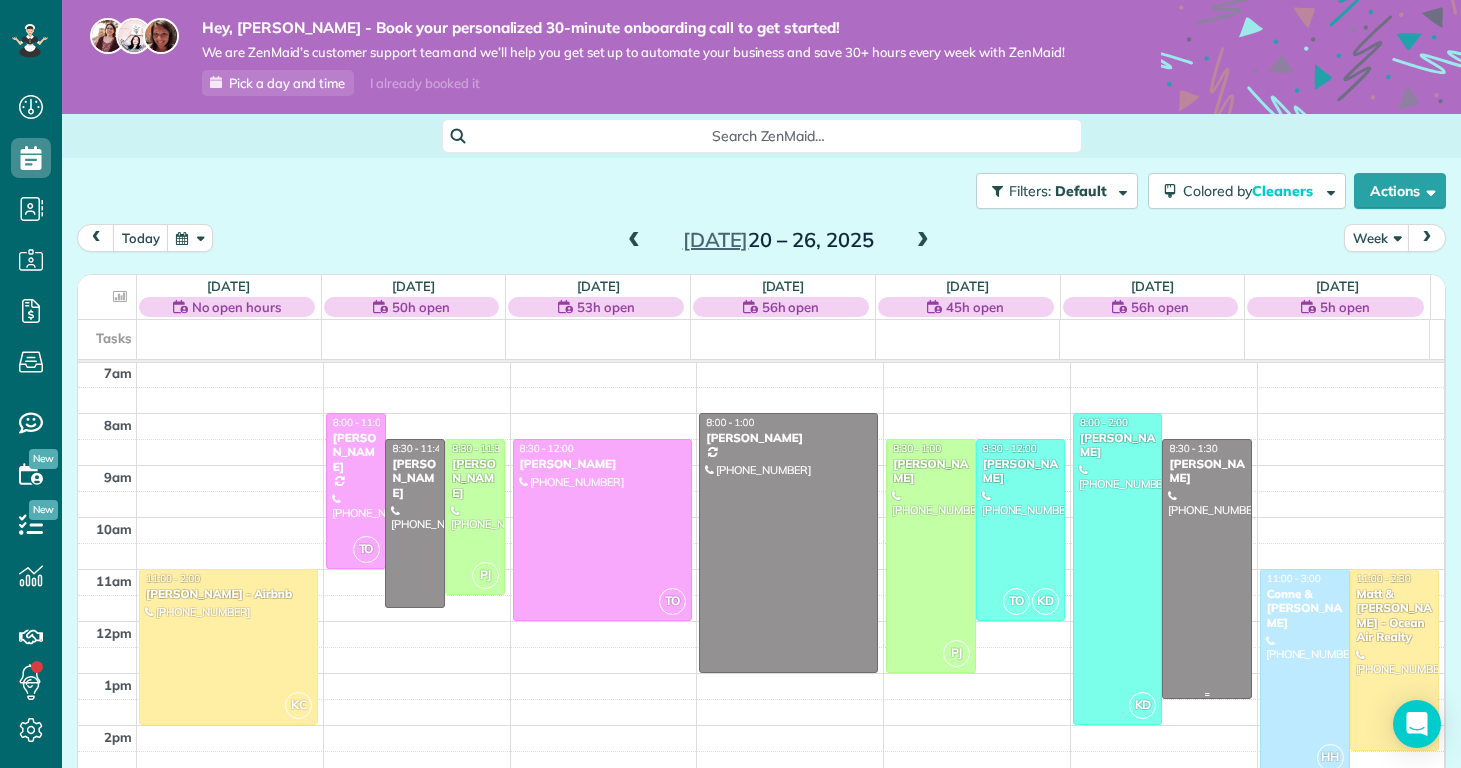 click at bounding box center [1207, 569] 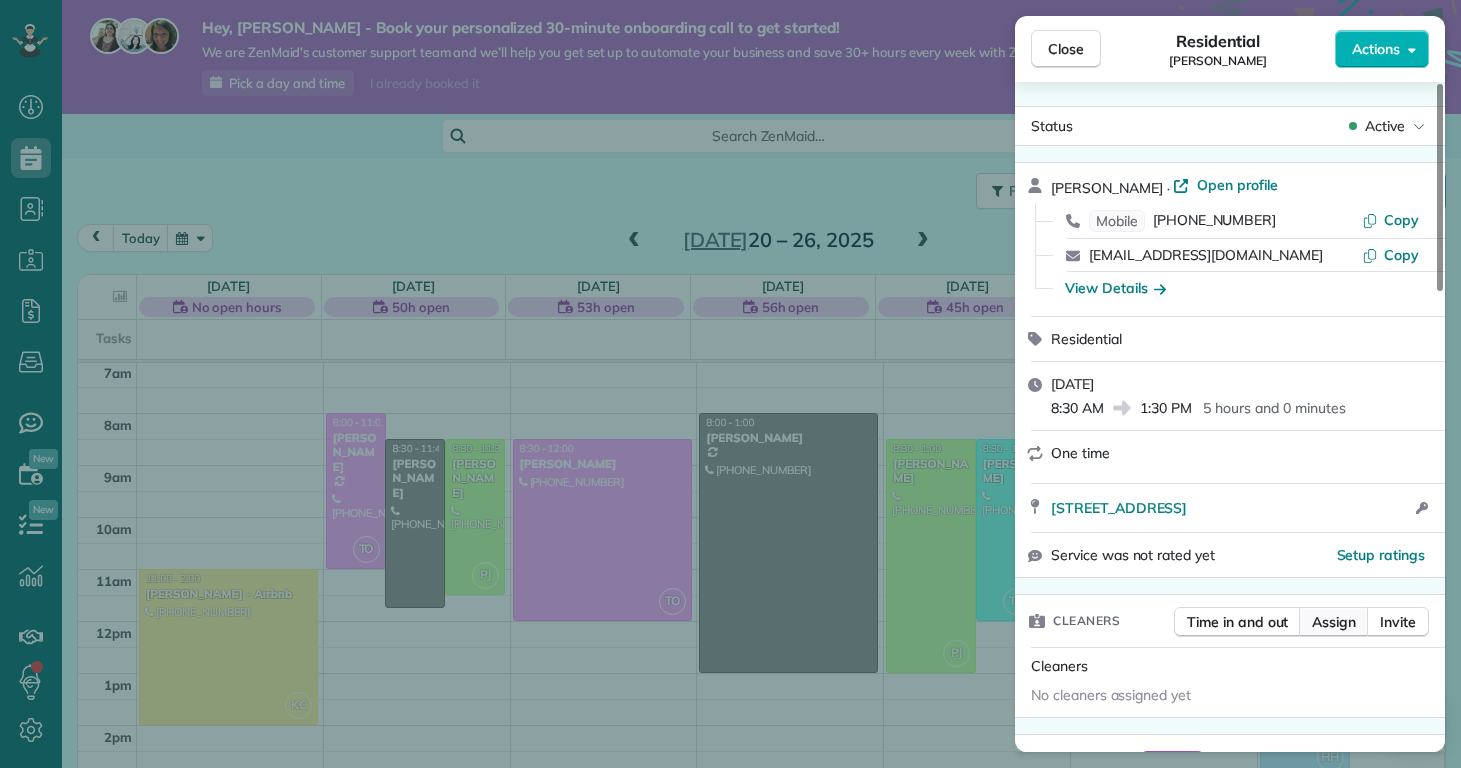click on "Assign" at bounding box center (1334, 622) 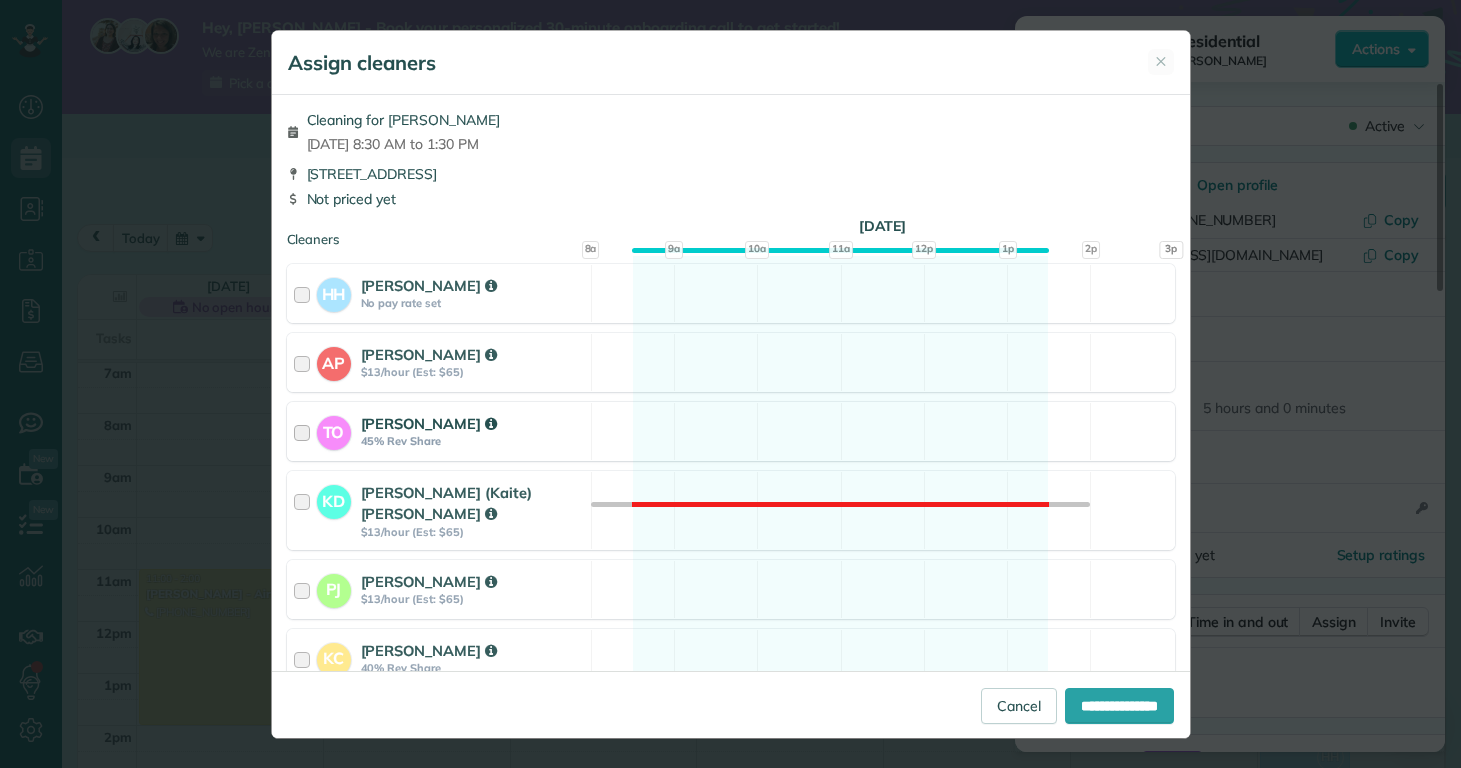 click on "Taylor Obryan" at bounding box center [429, 423] 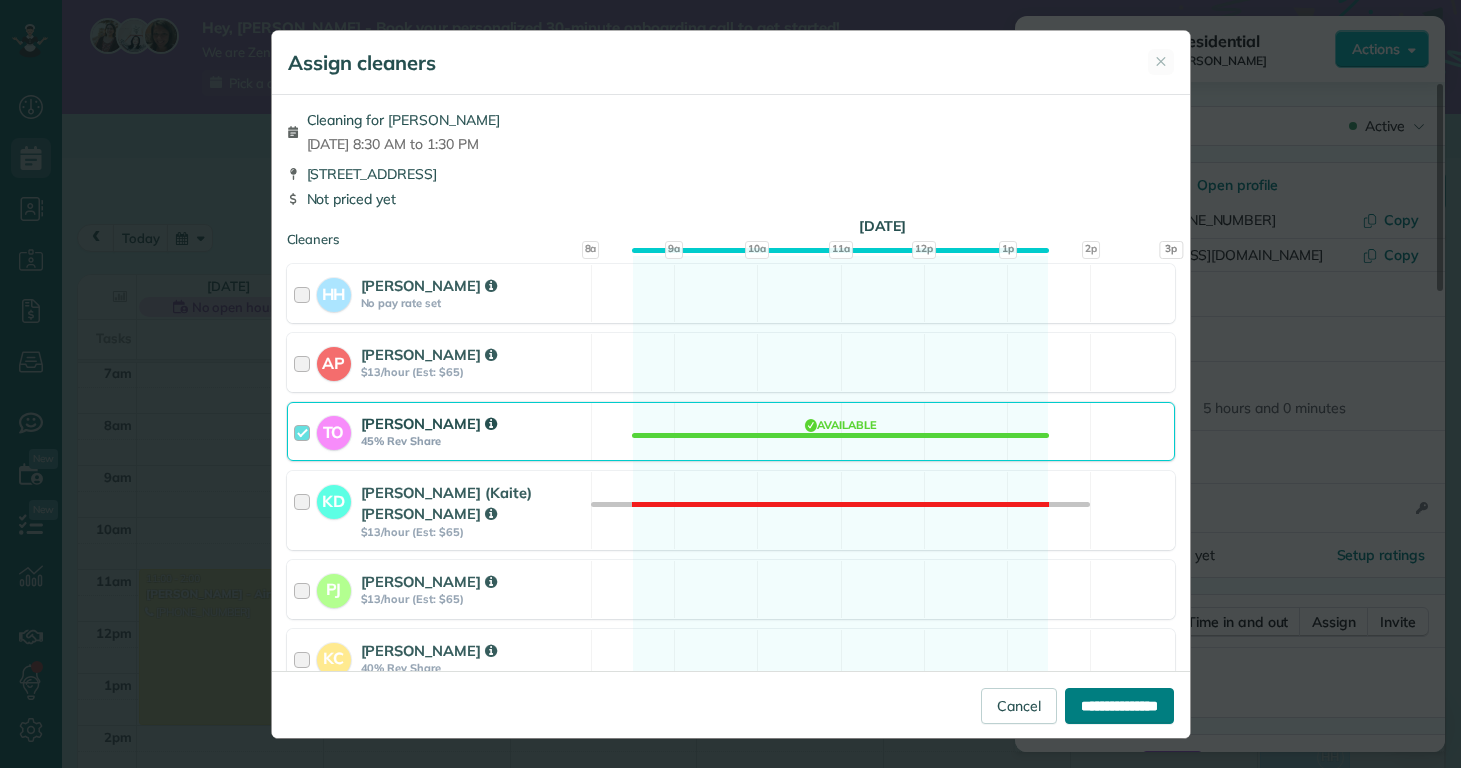 click on "**********" at bounding box center [1119, 706] 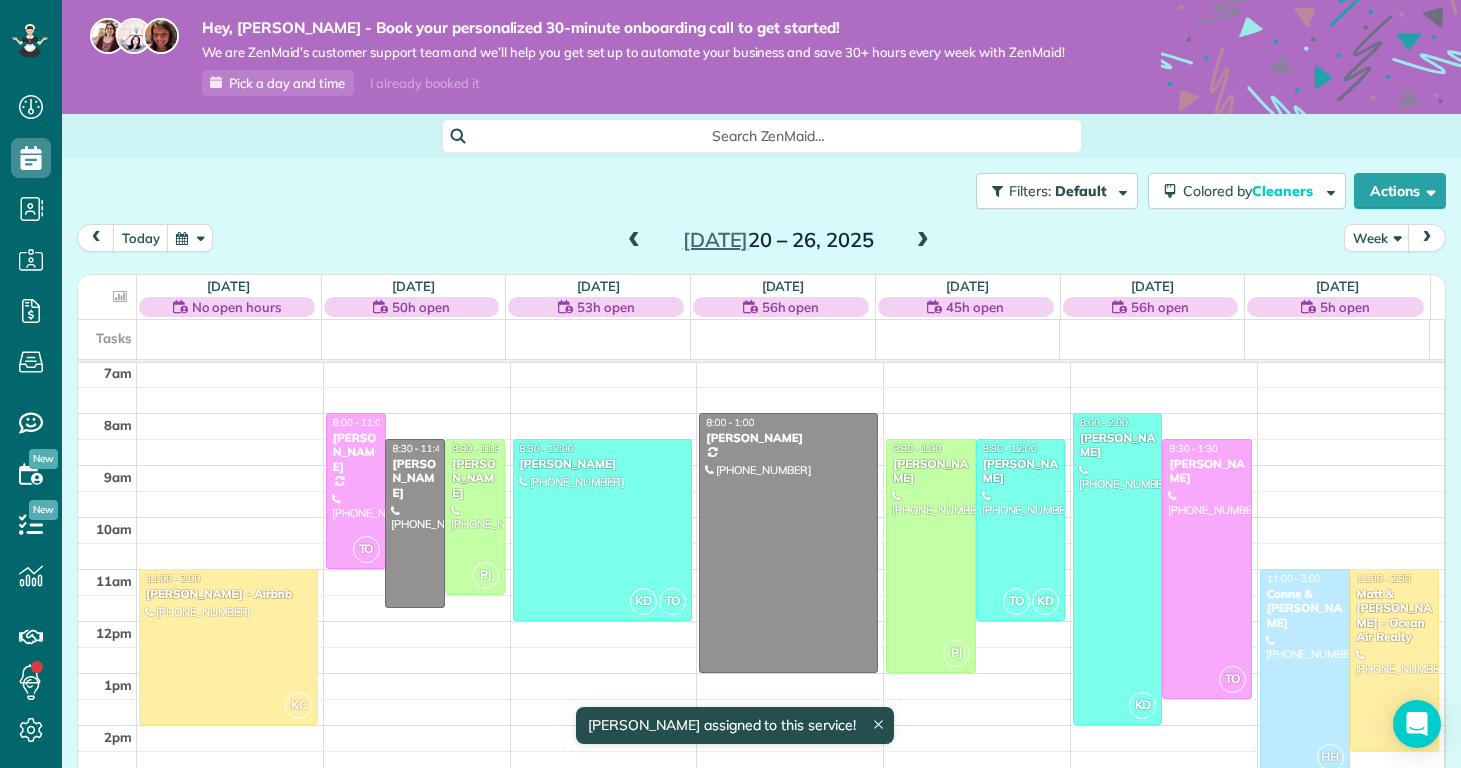 scroll, scrollTop: 365, scrollLeft: 0, axis: vertical 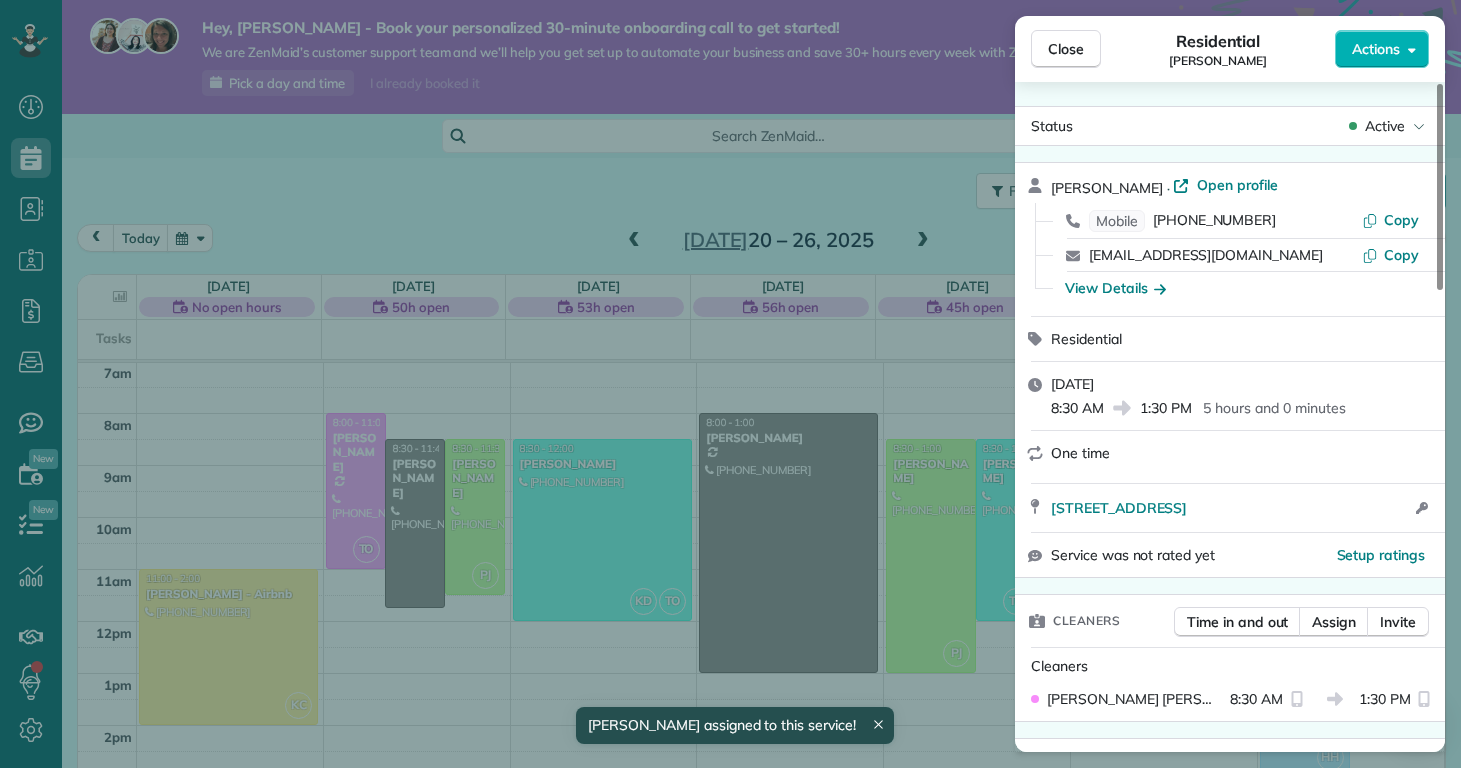 click on "Close Residential Michelle Trevethan Actions Status Active Michelle Trevethan · Open profile Mobile (440) 539-5986 Copy mtrev823@gmail.com Copy View Details Residential Friday, July 25, 2025 8:30 AM 1:30 PM 5 hours and 0 minutes One time 413 Amethyst Court Jacksonville NC 28546 Open access information Service was not rated yet Setup ratings Cleaners Time in and out Assign Invite Cleaners Taylor   Obryan 8:30 AM 1:30 PM Checklist Try Now Standard Clean Checklist   ⋅  v1 includes 10 items Details Unassign Billing Billing actions Price $0.00 Overcharge $0.00 Discount $0.00 Coupon discount - Primary tax - Secondary tax - Total appointment price $0.00 Tips collected New feature! $0.00 Mark as paid Total including tip $0.00 Get paid online in no-time! Send an invoice and reward your cleaners with tips Charge customer credit card Appointment custom fields Reason for Skip - Hidden from cleaners Pay Method - Hidden from cleaners Work items Standard Clean    Notes Appointment 0 Customer 0 New note New note Send Text" at bounding box center [730, 384] 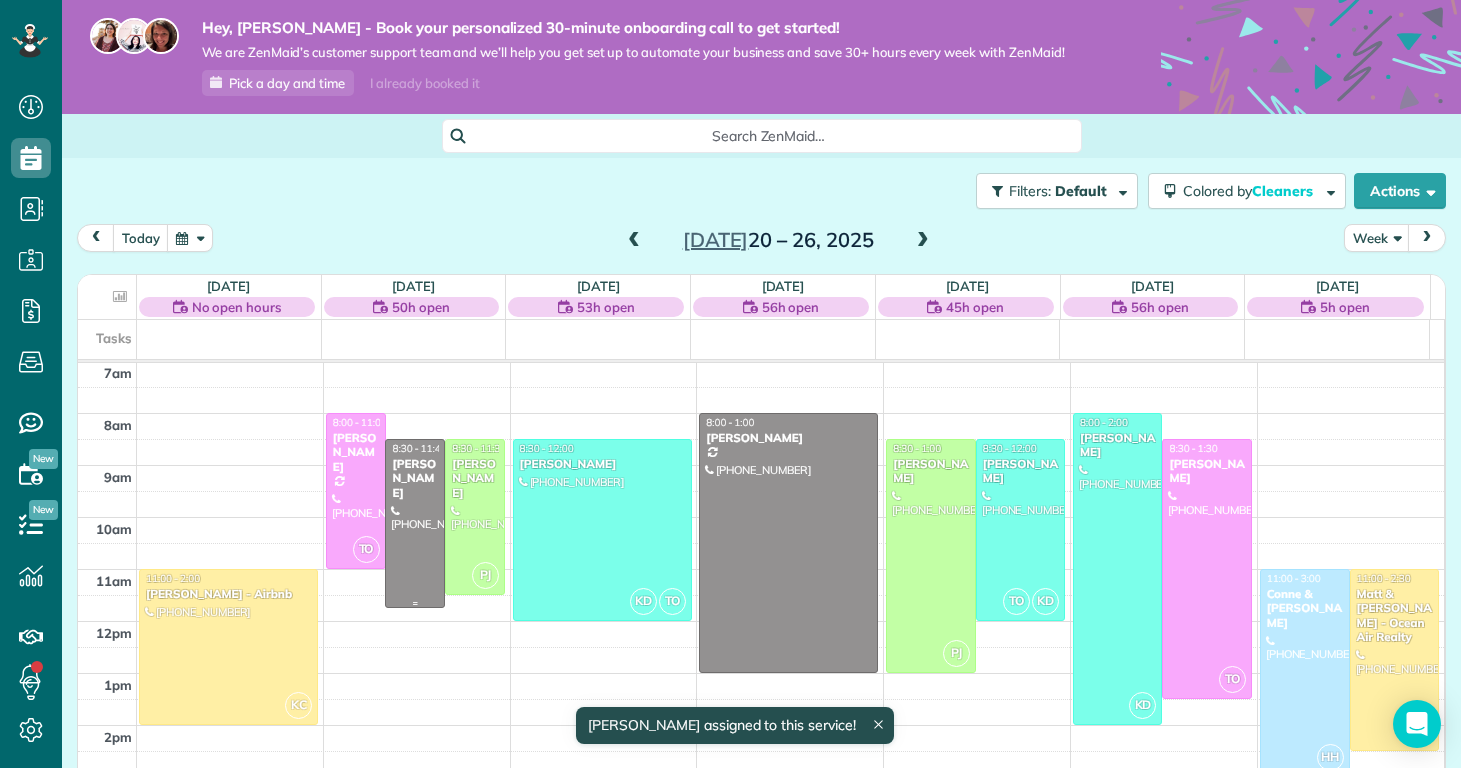 click at bounding box center [415, 523] 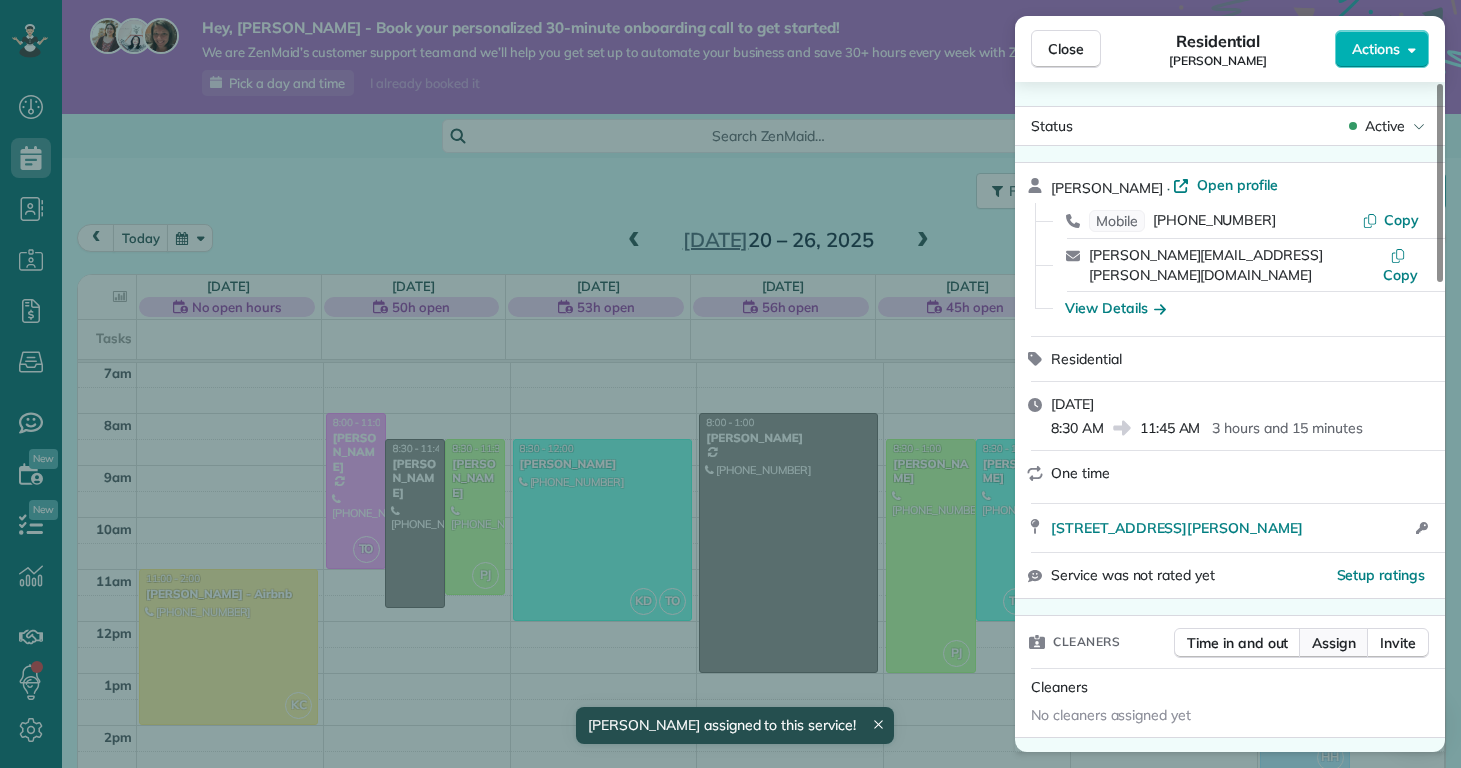 click on "Assign" at bounding box center [1334, 643] 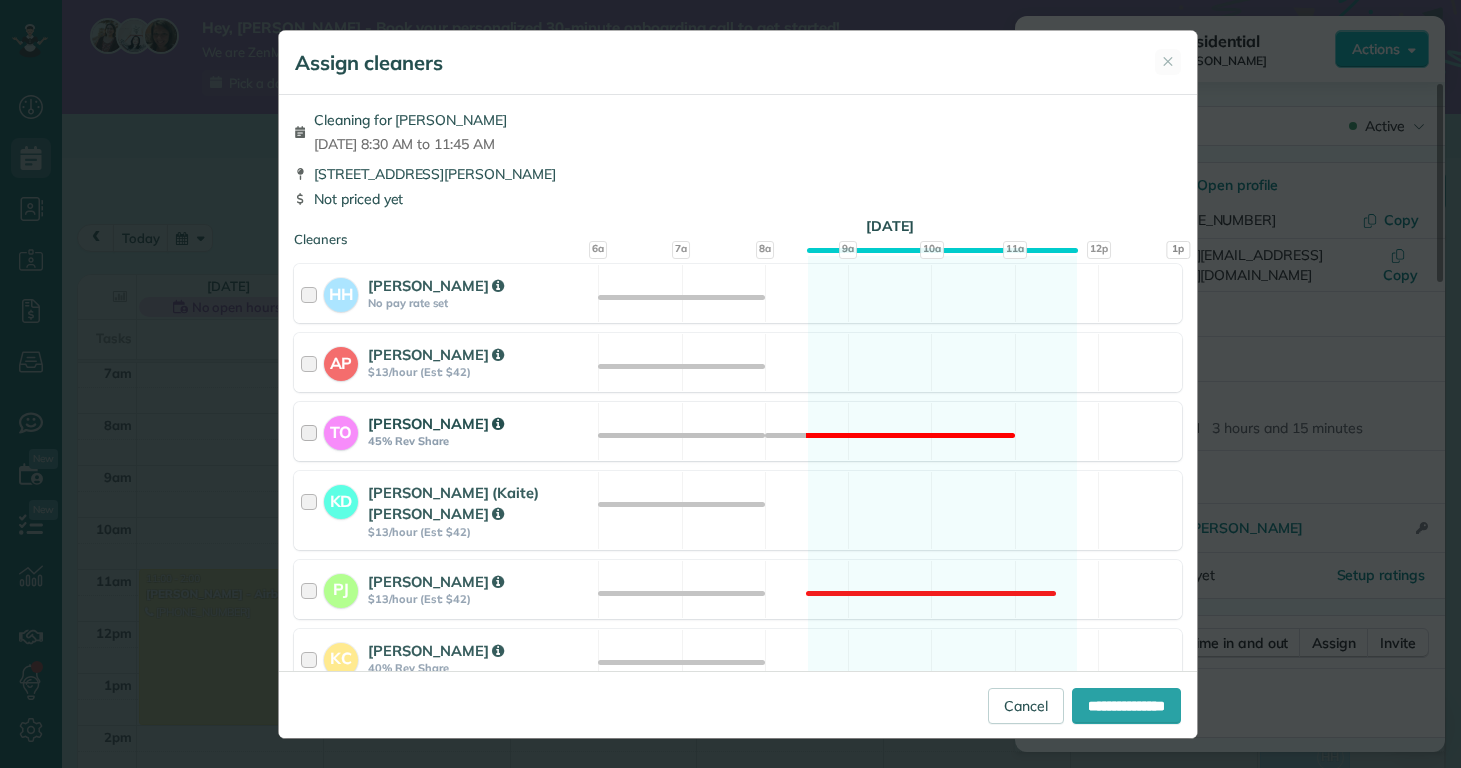 click on "TO
Taylor Obryan
45% Rev Share" at bounding box center (446, 431) 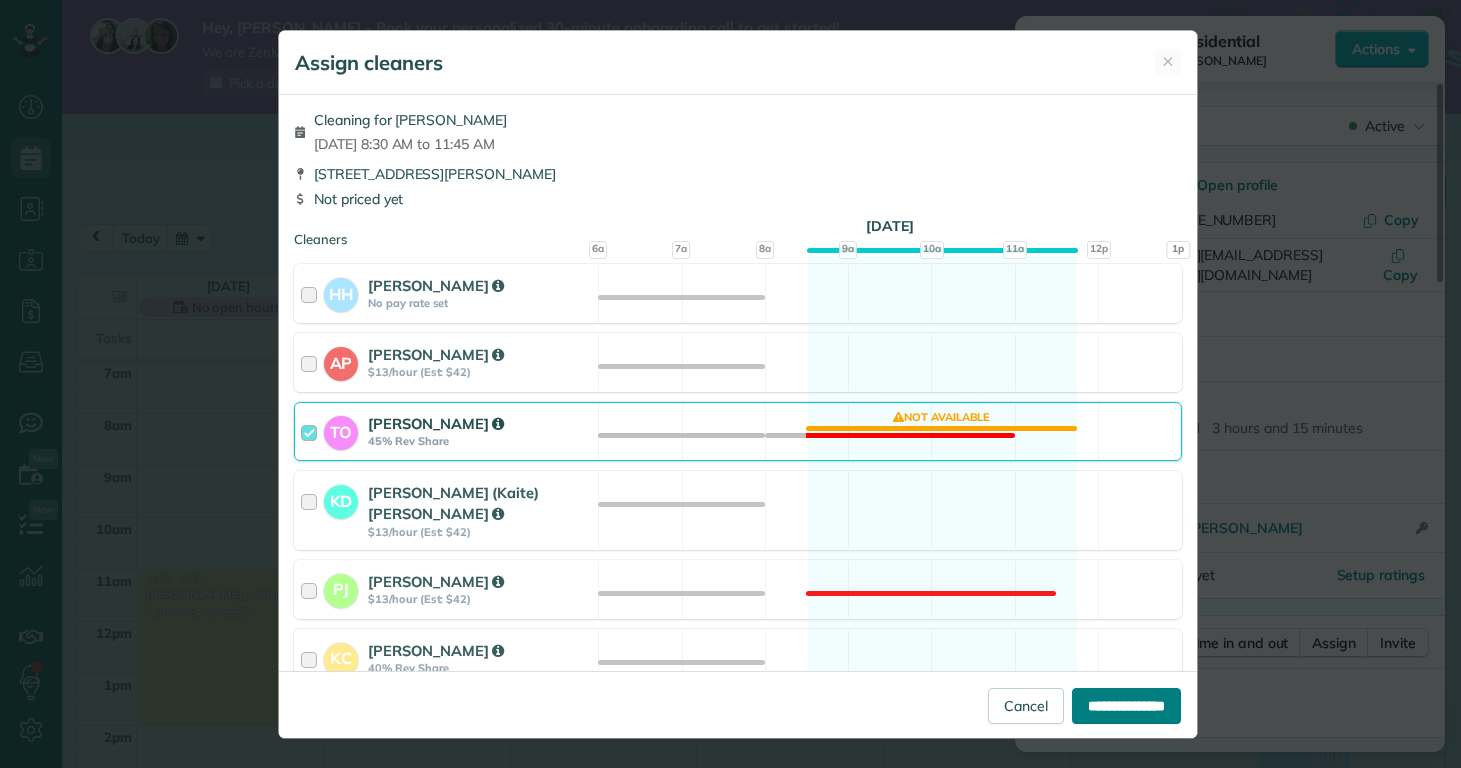 click on "**********" at bounding box center (1126, 706) 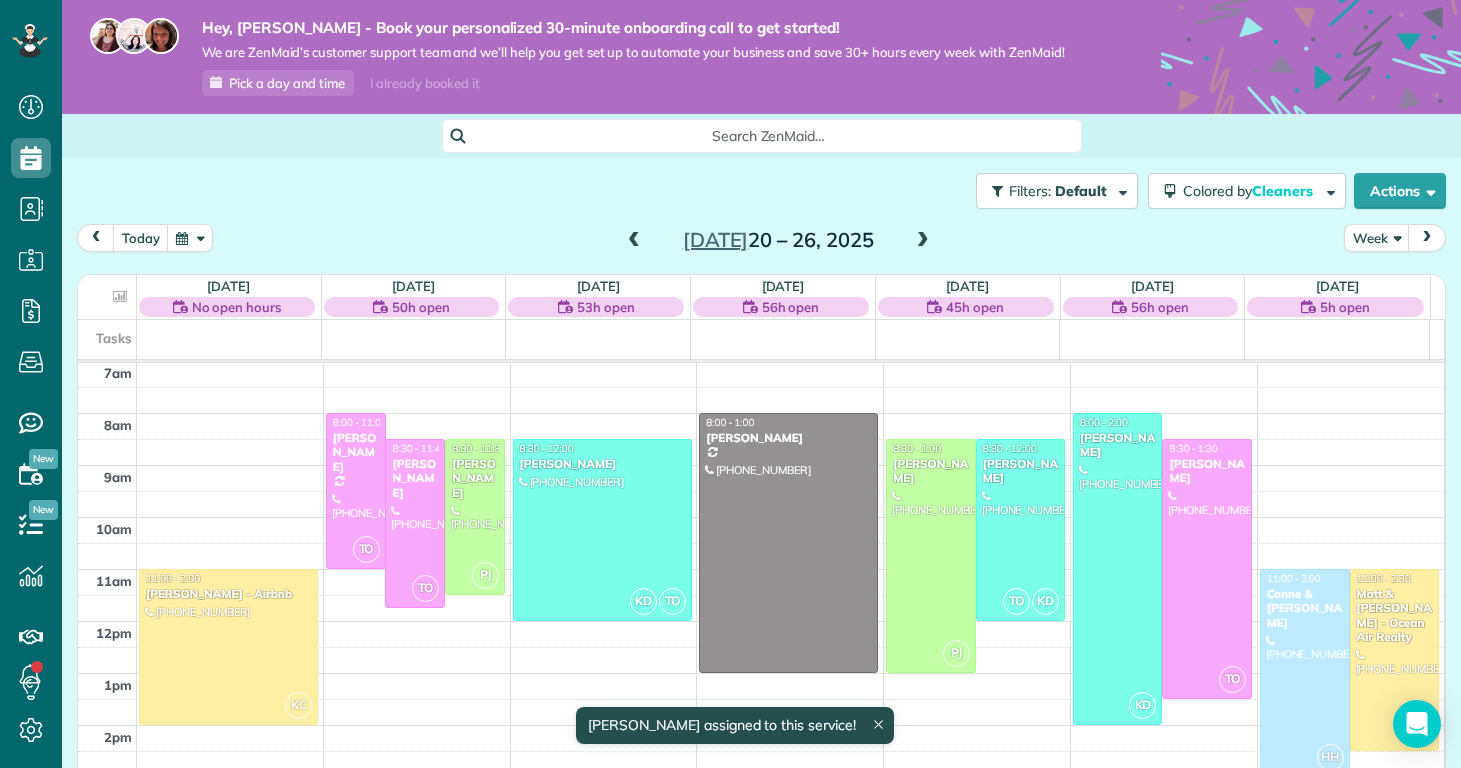 scroll, scrollTop: 365, scrollLeft: 0, axis: vertical 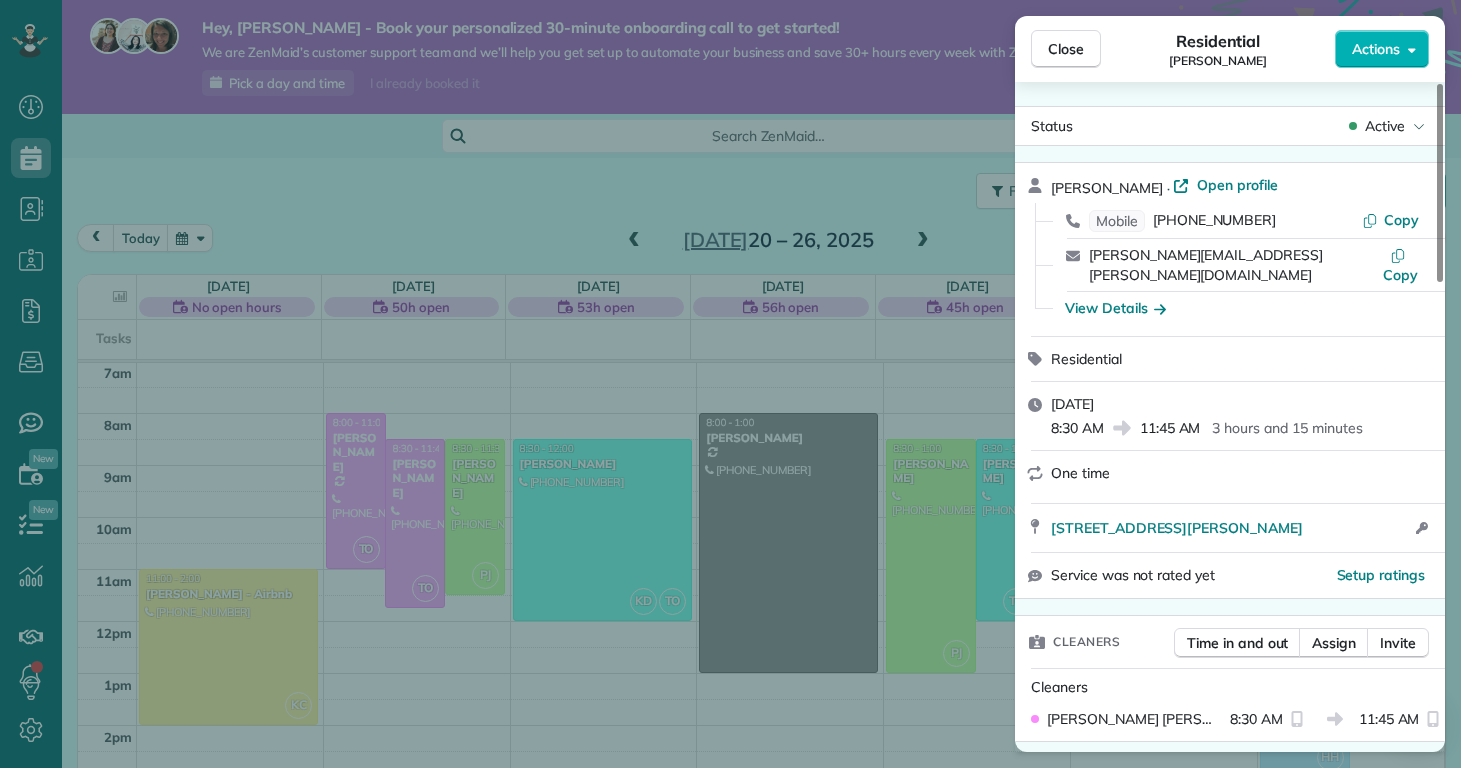 click on "Close Residential Michelle Heupel Actions Status Active Michelle Heupel · Open profile Mobile (763) 258-7876 Copy heupel.michelle@gmail.com Copy View Details Residential Monday, July 21, 2025 8:30 AM 11:45 AM 3 hours and 15 minutes One time 113 Chastain Dr Jacksonville NC 28546 Open access information Service was not rated yet Setup ratings Cleaners Time in and out Assign Invite Cleaners Taylor   Obryan 8:30 AM 11:45 AM Checklist Try Now Standard Clean Checklist   ⋅  v1 includes 10 items Details Unassign Billing Billing actions Price $0.00 Overcharge $0.00 Discount $0.00 Coupon discount - Primary tax - Secondary tax - Total appointment price $0.00 Tips collected New feature! $0.00 Mark as paid Total including tip $0.00 Get paid online in no-time! Send an invoice and reward your cleaners with tips Charge customer credit card Appointment custom fields Reason for Skip - Hidden from cleaners Pay Method - Hidden from cleaners Work items Standard Clean    Notes Appointment 1 Customer 0 New note Public ( )" at bounding box center (730, 384) 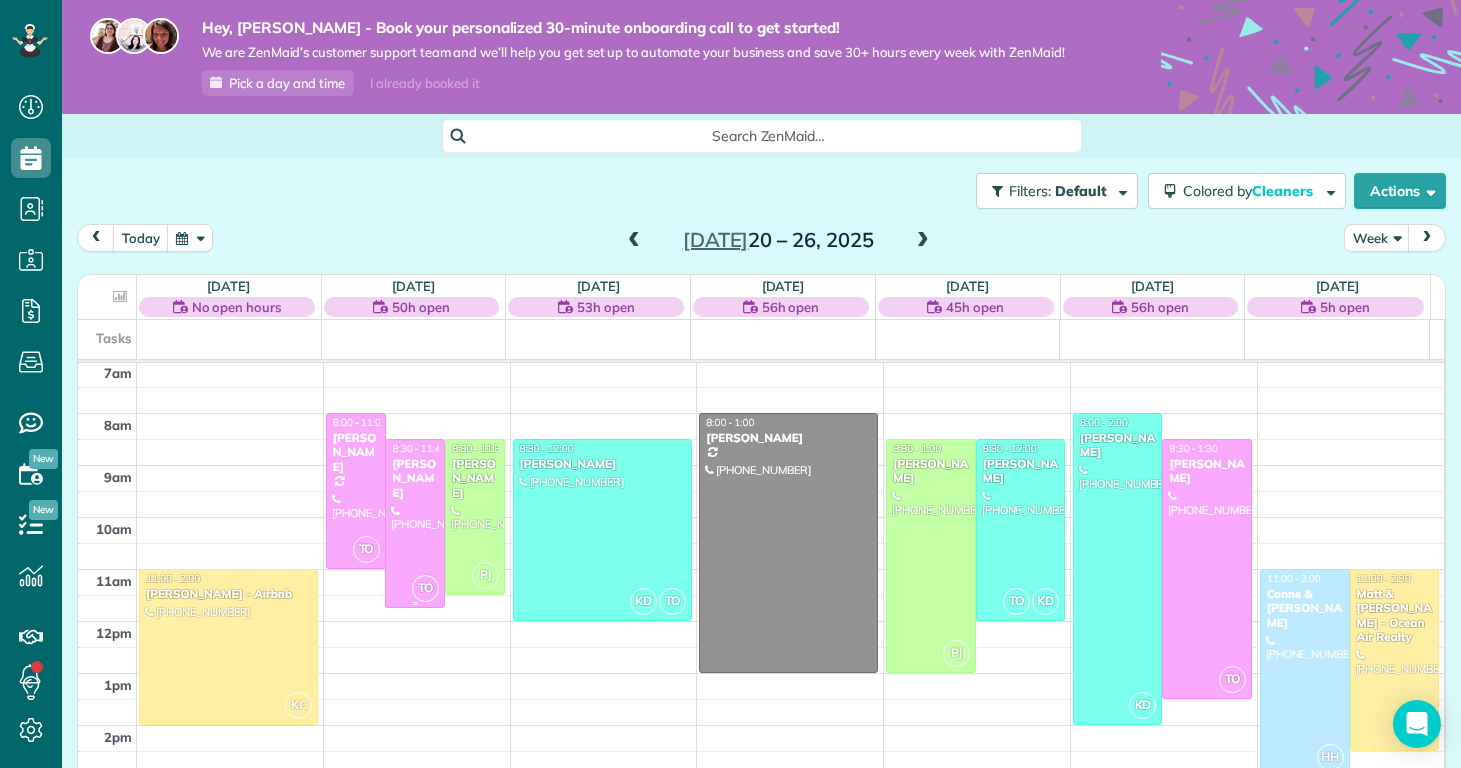 click at bounding box center (415, 523) 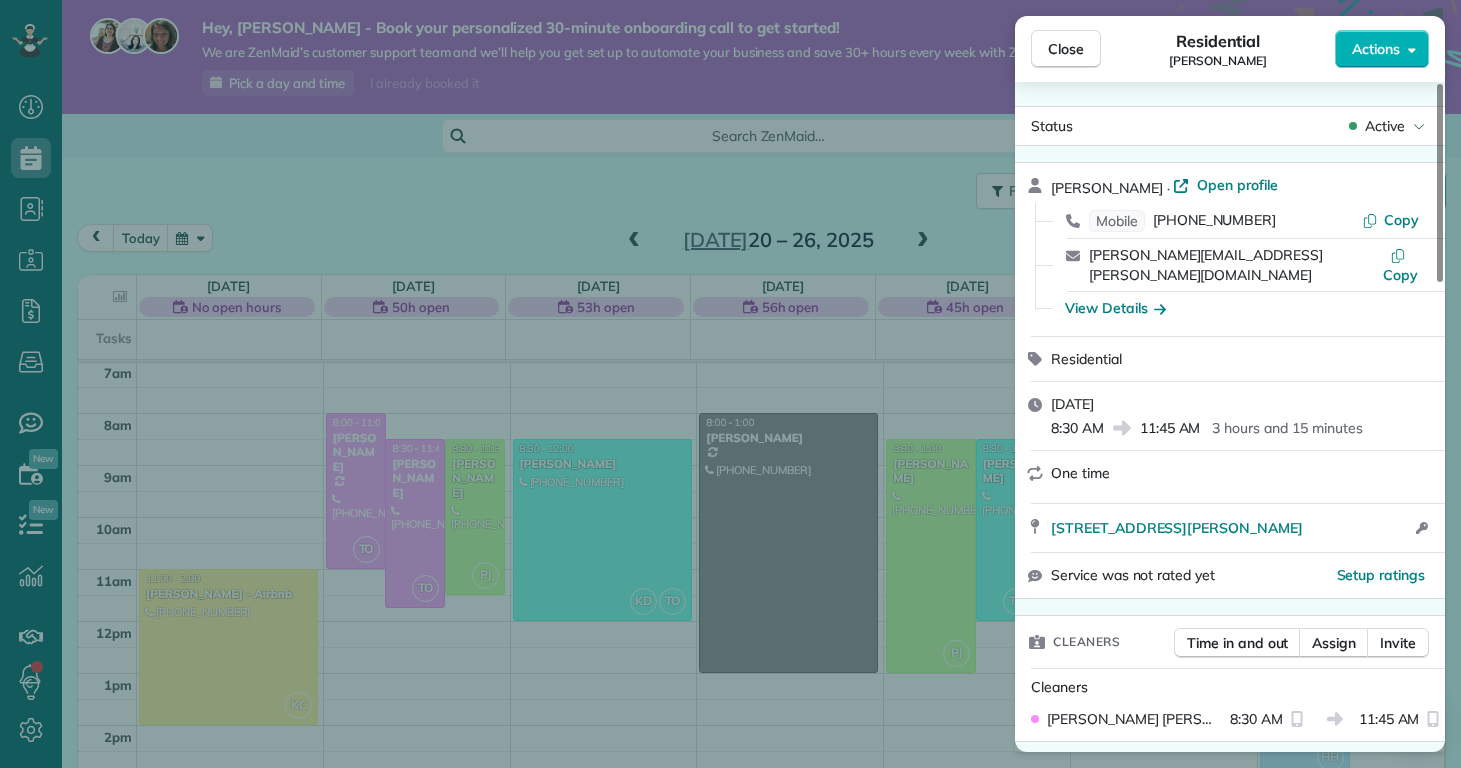 click on "Time in and out Assign Invite" at bounding box center [1301, 648] 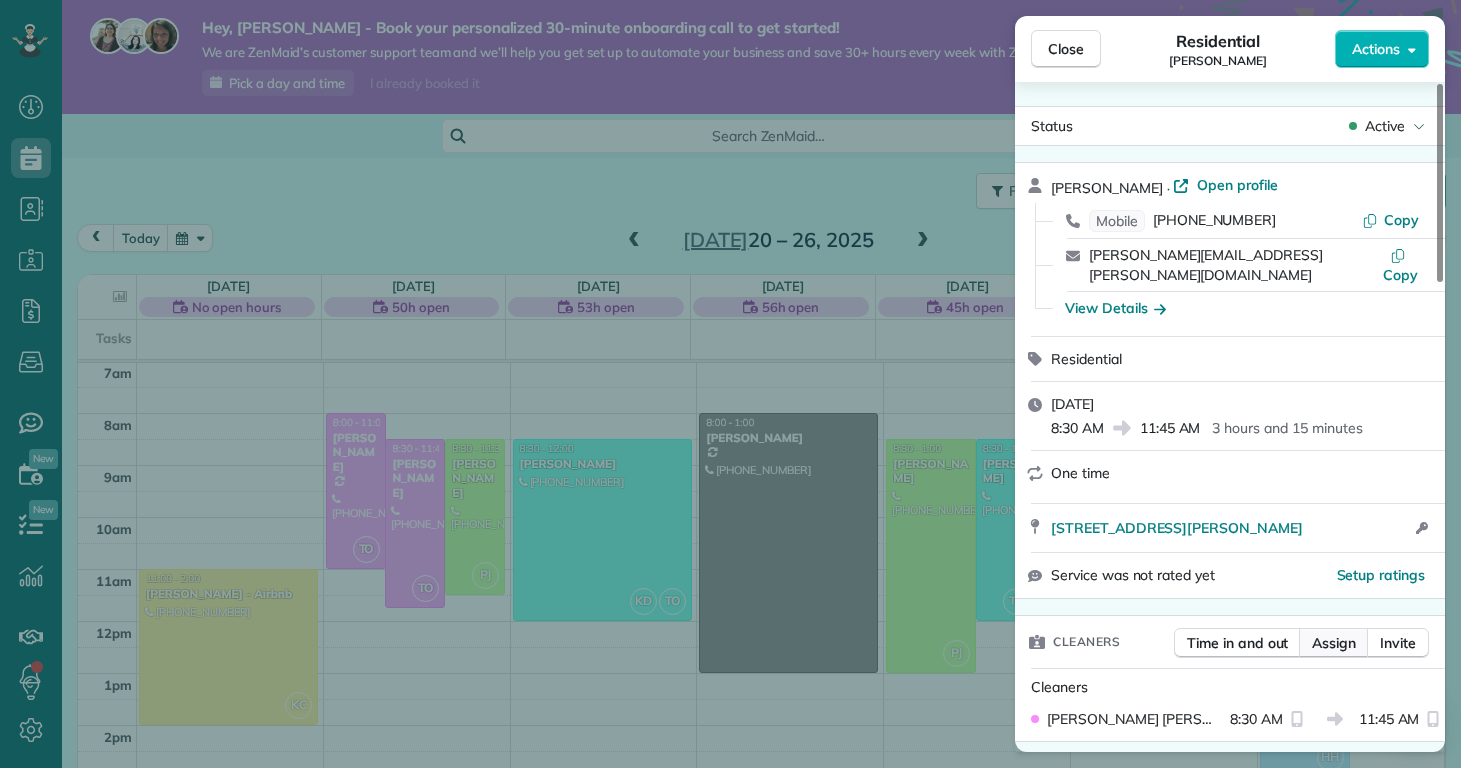 click on "Assign" at bounding box center (1334, 643) 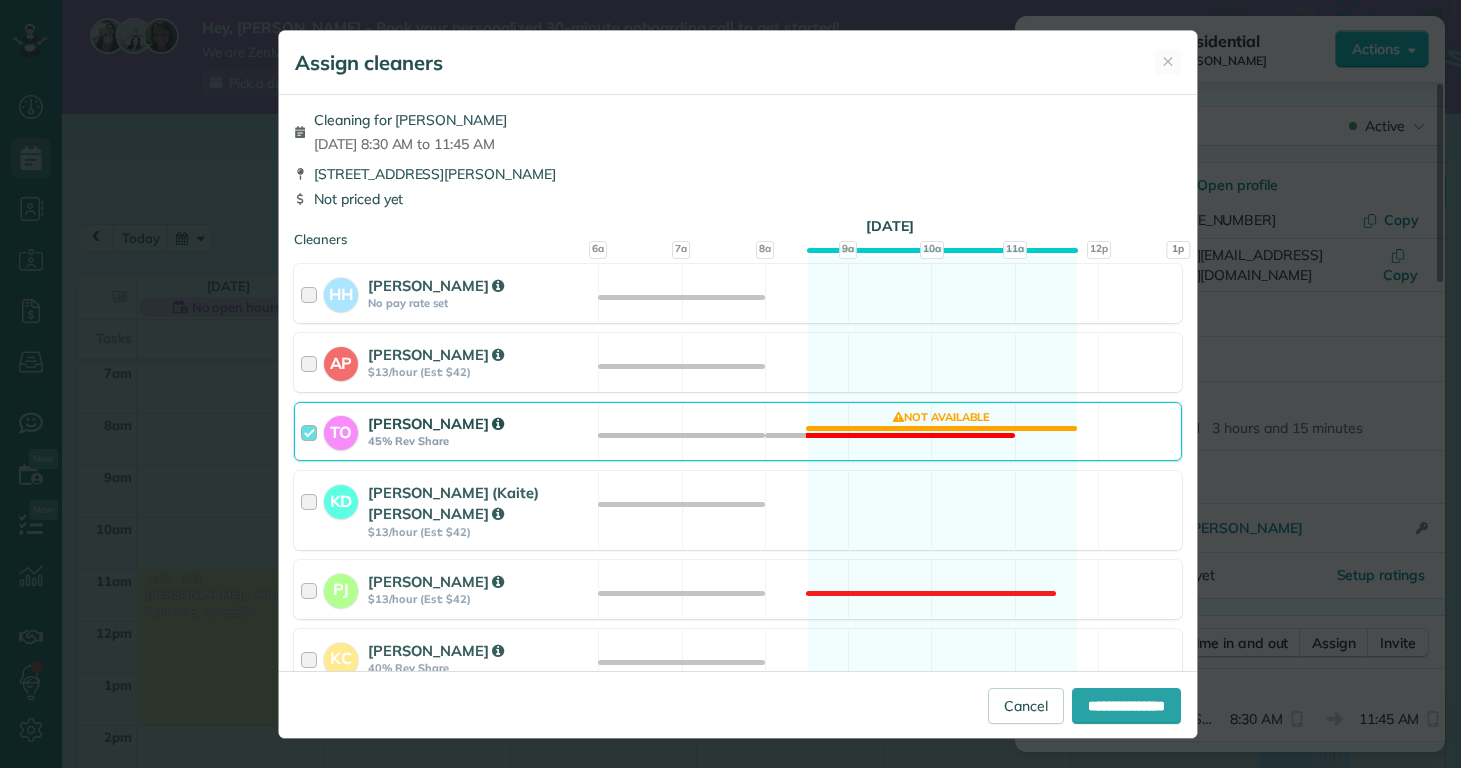 click on "45% Rev Share" at bounding box center (480, 441) 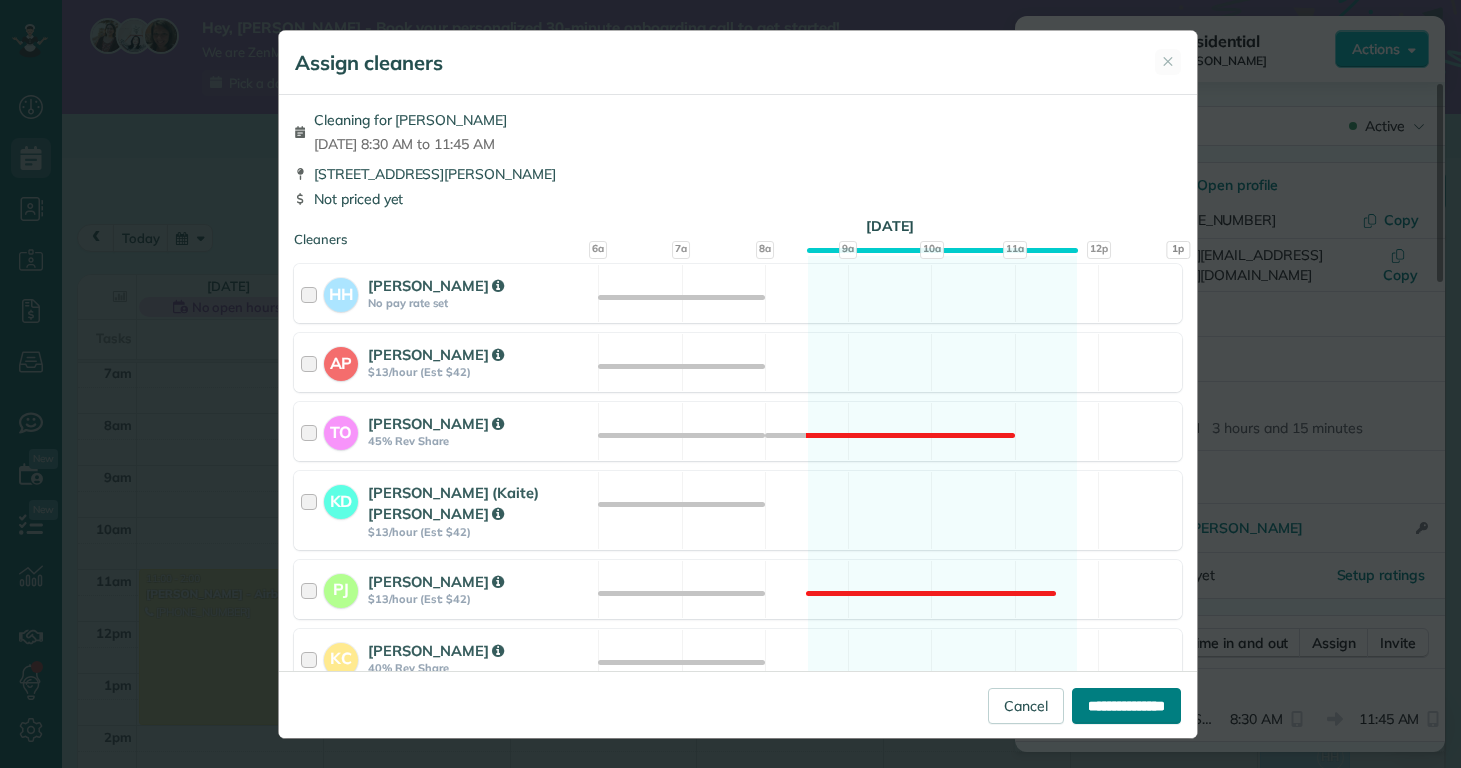 click on "**********" at bounding box center (1126, 706) 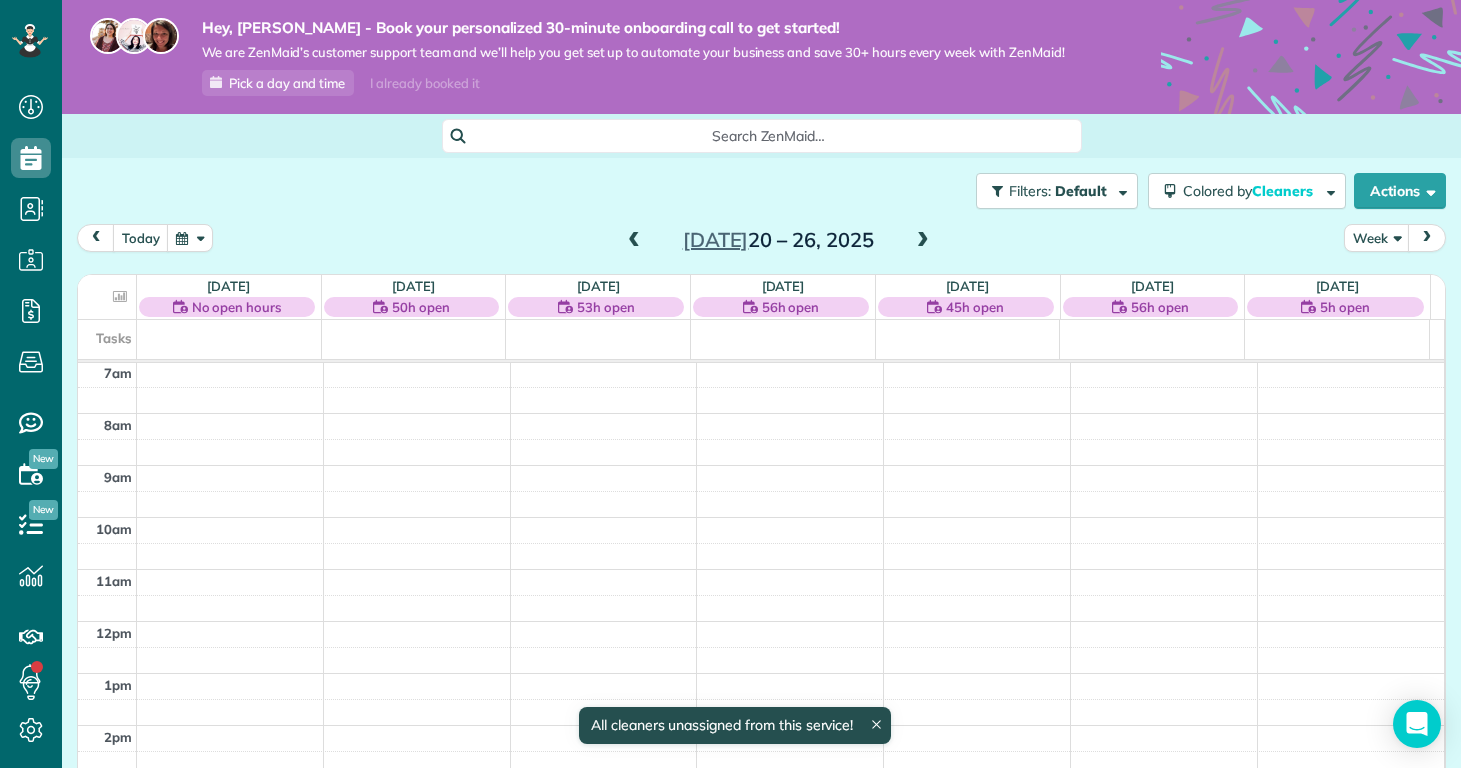 scroll, scrollTop: 365, scrollLeft: 0, axis: vertical 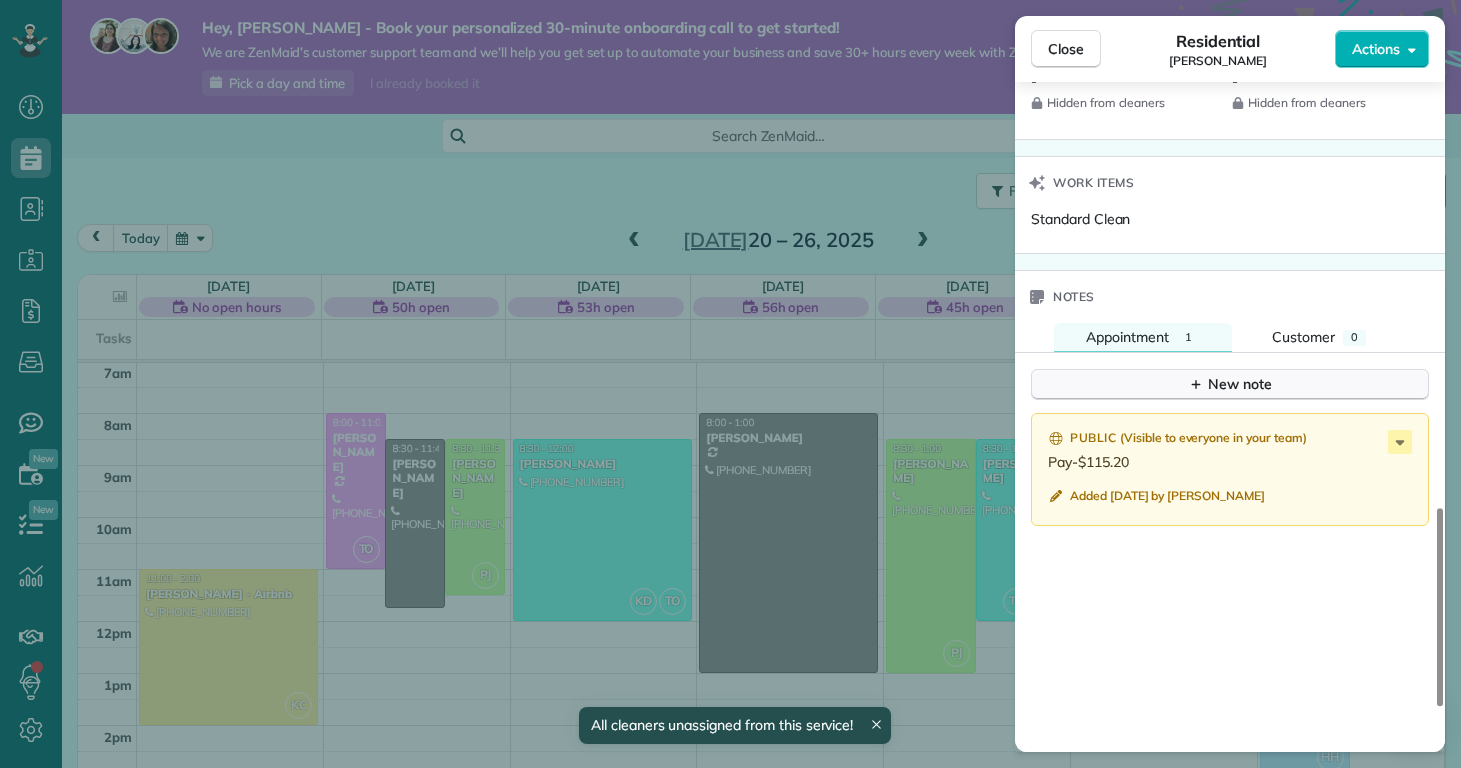 click on "New note" at bounding box center [1230, 384] 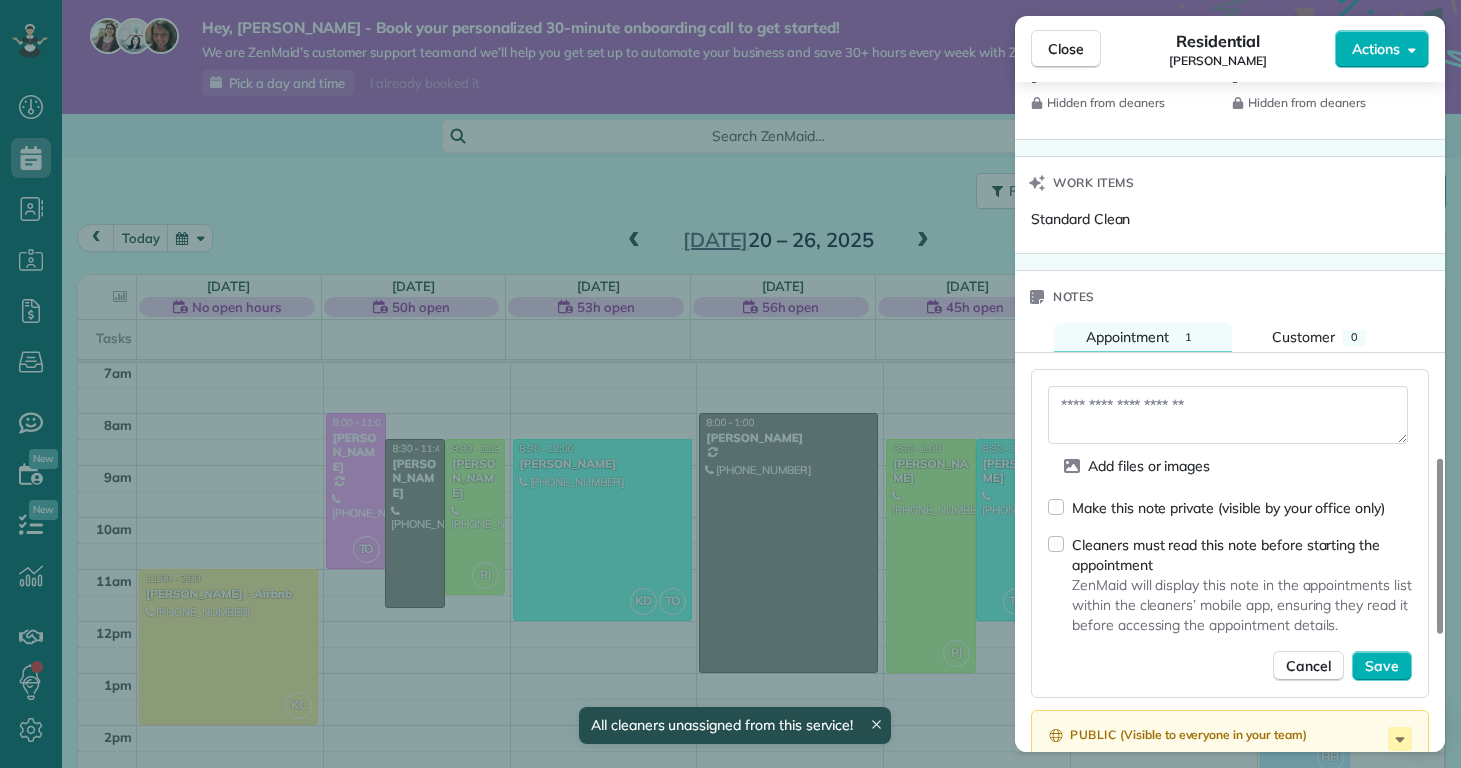 click at bounding box center [1228, 415] 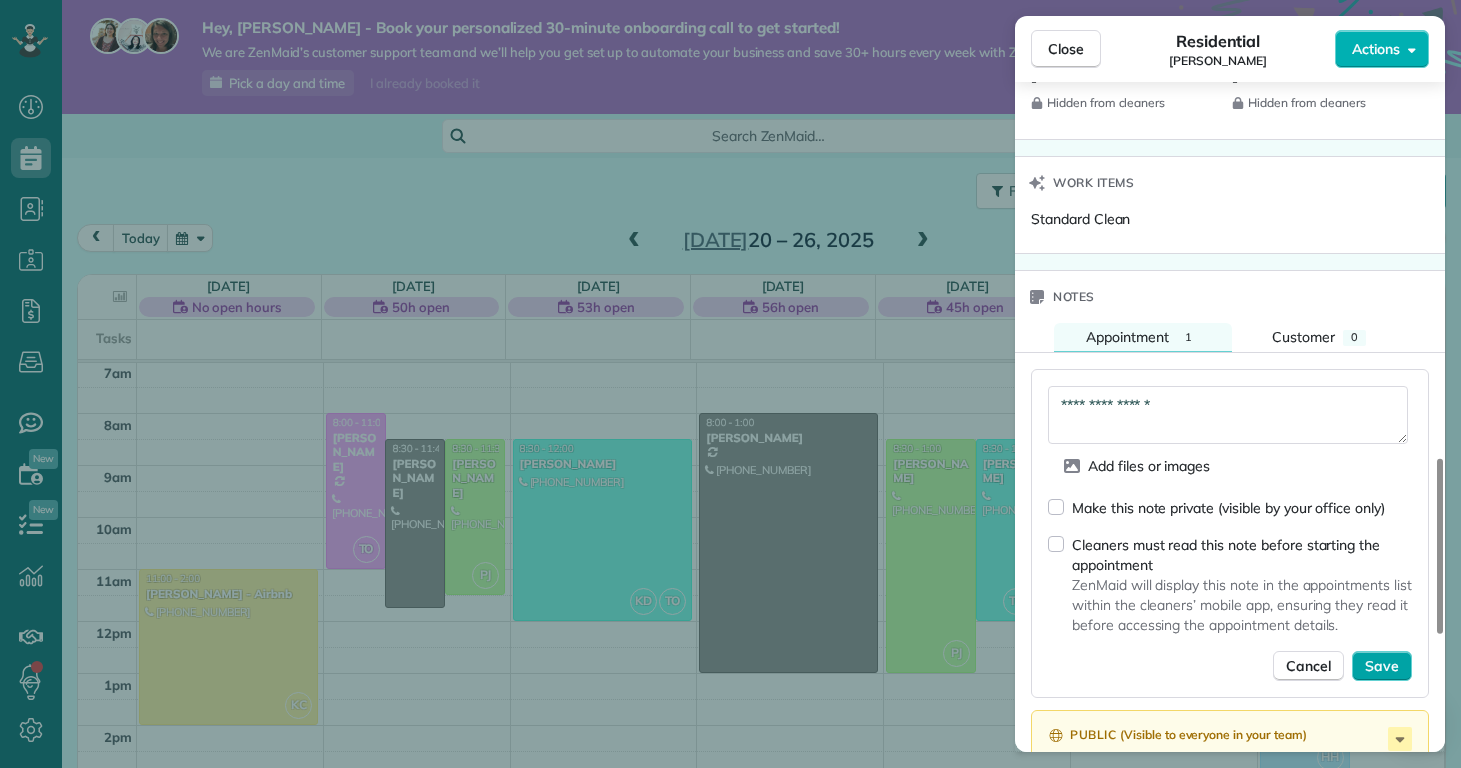 type on "**********" 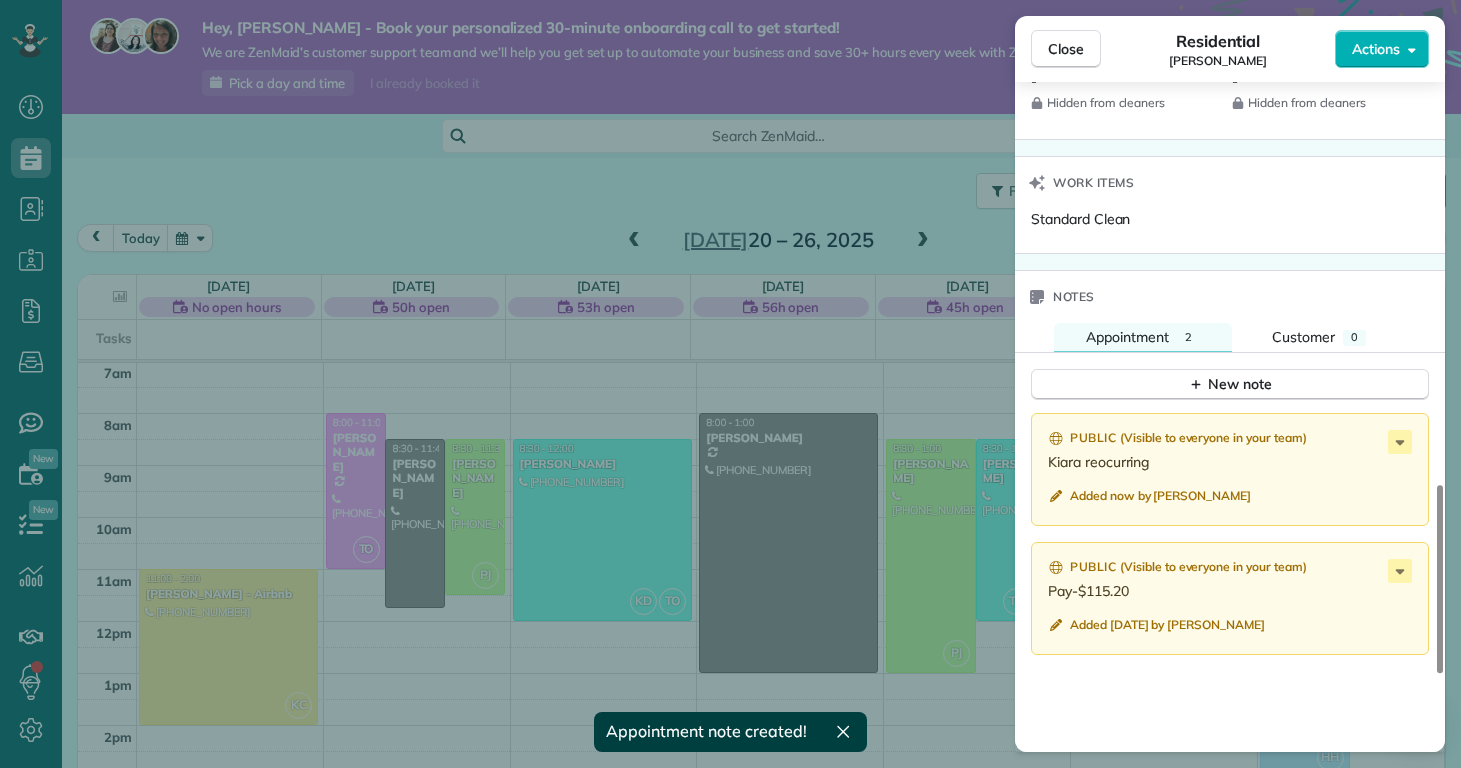 click on "Close Residential Michelle Heupel Actions Status Active Michelle Heupel · Open profile Mobile (763) 258-7876 Copy heupel.michelle@gmail.com Copy View Details Residential Monday, July 21, 2025 8:30 AM 11:45 AM 3 hours and 15 minutes One time 113 Chastain Dr Jacksonville NC 28546 Open access information Service was not rated yet Setup ratings Cleaners Time in and out Assign Invite Cleaners No cleaners assigned yet Checklist Try Now Standard Clean Checklist   ⋅  v1 includes 10 items Details Unassign Billing Billing actions Price $0.00 Overcharge $0.00 Discount $0.00 Coupon discount - Primary tax - Secondary tax - Total appointment price $0.00 Tips collected New feature! $0.00 Mark as paid Total including tip $0.00 Get paid online in no-time! Send an invoice and reward your cleaners with tips Charge customer credit card Appointment custom fields Reason for Skip - Hidden from cleaners Pay Method - Hidden from cleaners Work items Standard Clean    Notes Appointment 2 Customer 0 New note Public ( ) Public ( )" at bounding box center [730, 384] 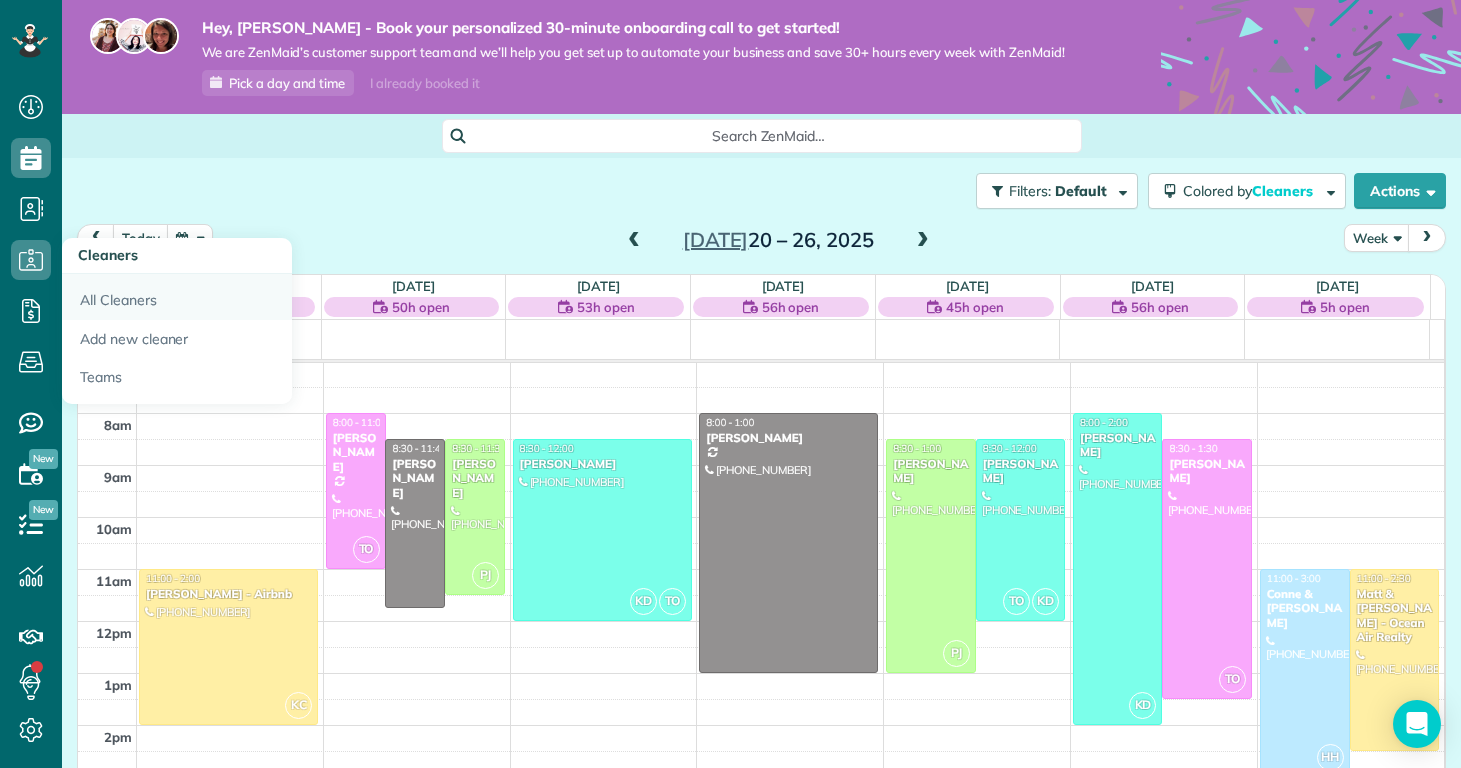 click on "All Cleaners" at bounding box center (177, 297) 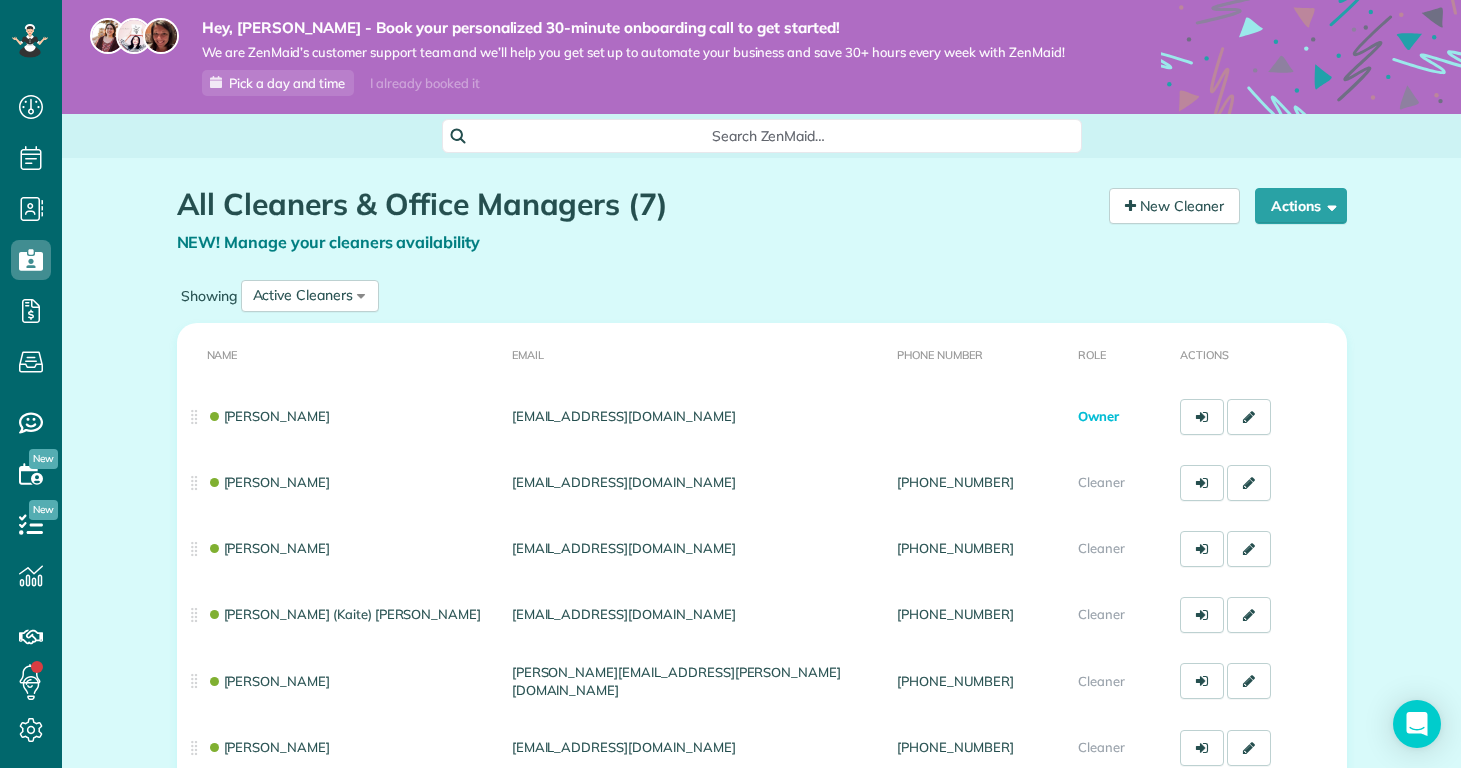 scroll, scrollTop: 0, scrollLeft: 0, axis: both 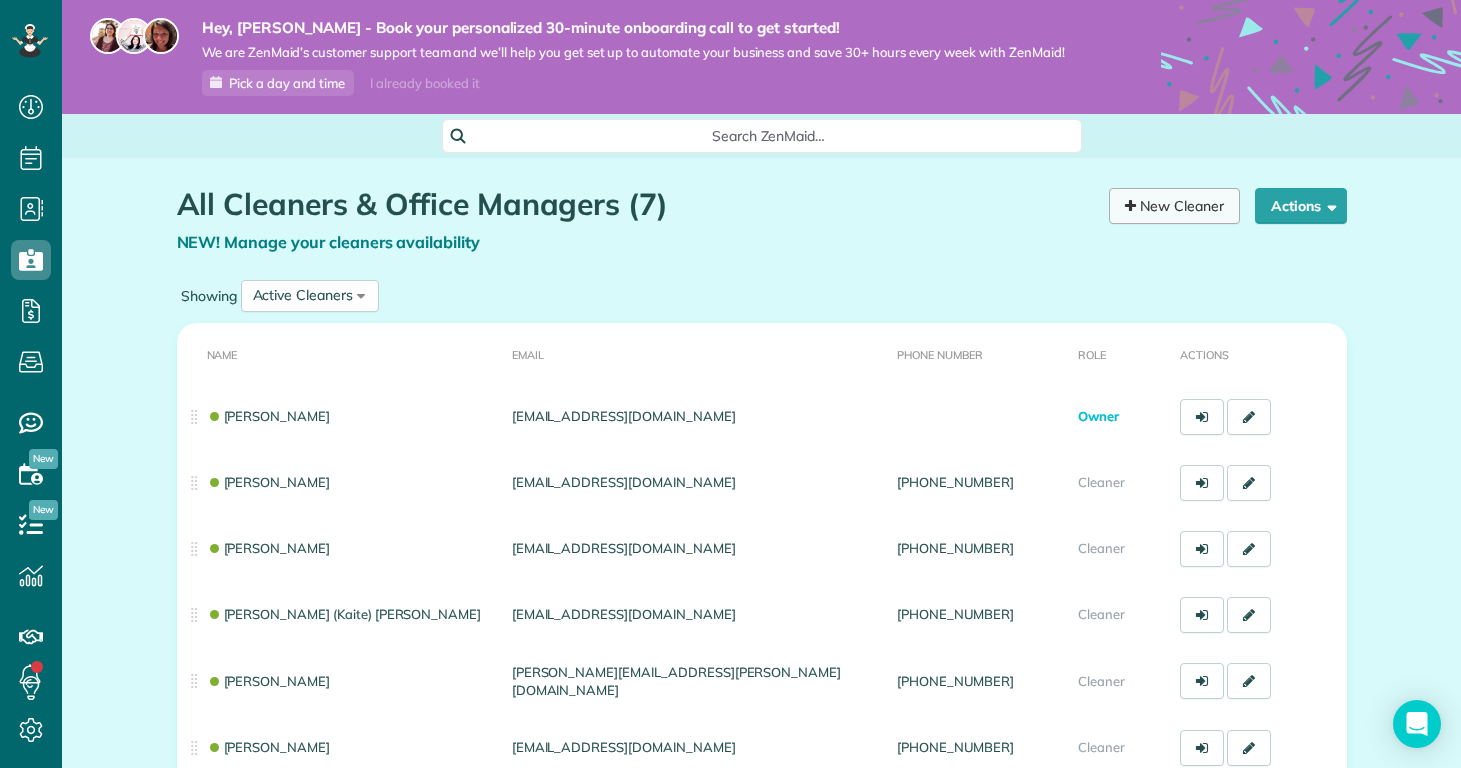 click on "New Cleaner" at bounding box center [1174, 206] 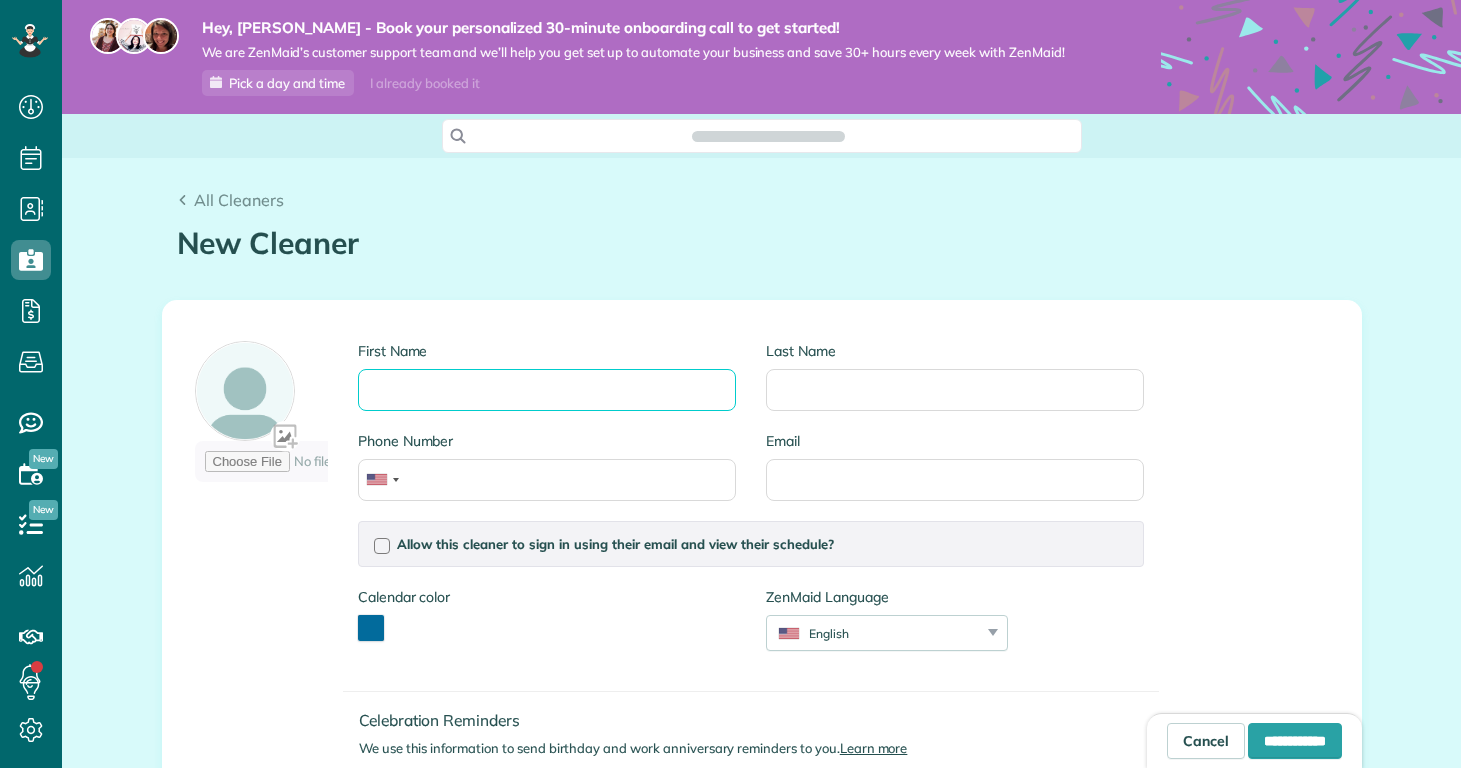 scroll, scrollTop: 0, scrollLeft: 0, axis: both 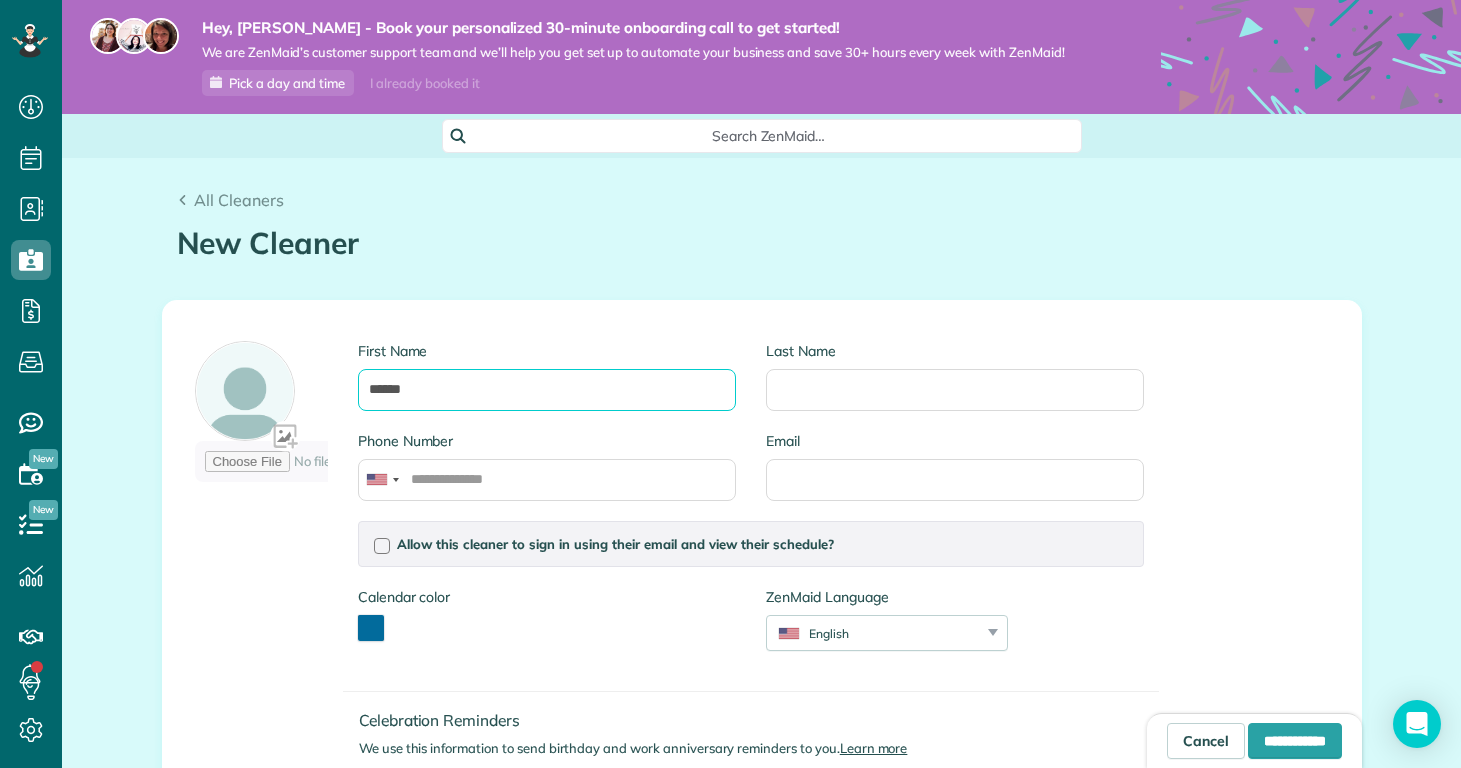 type on "*****" 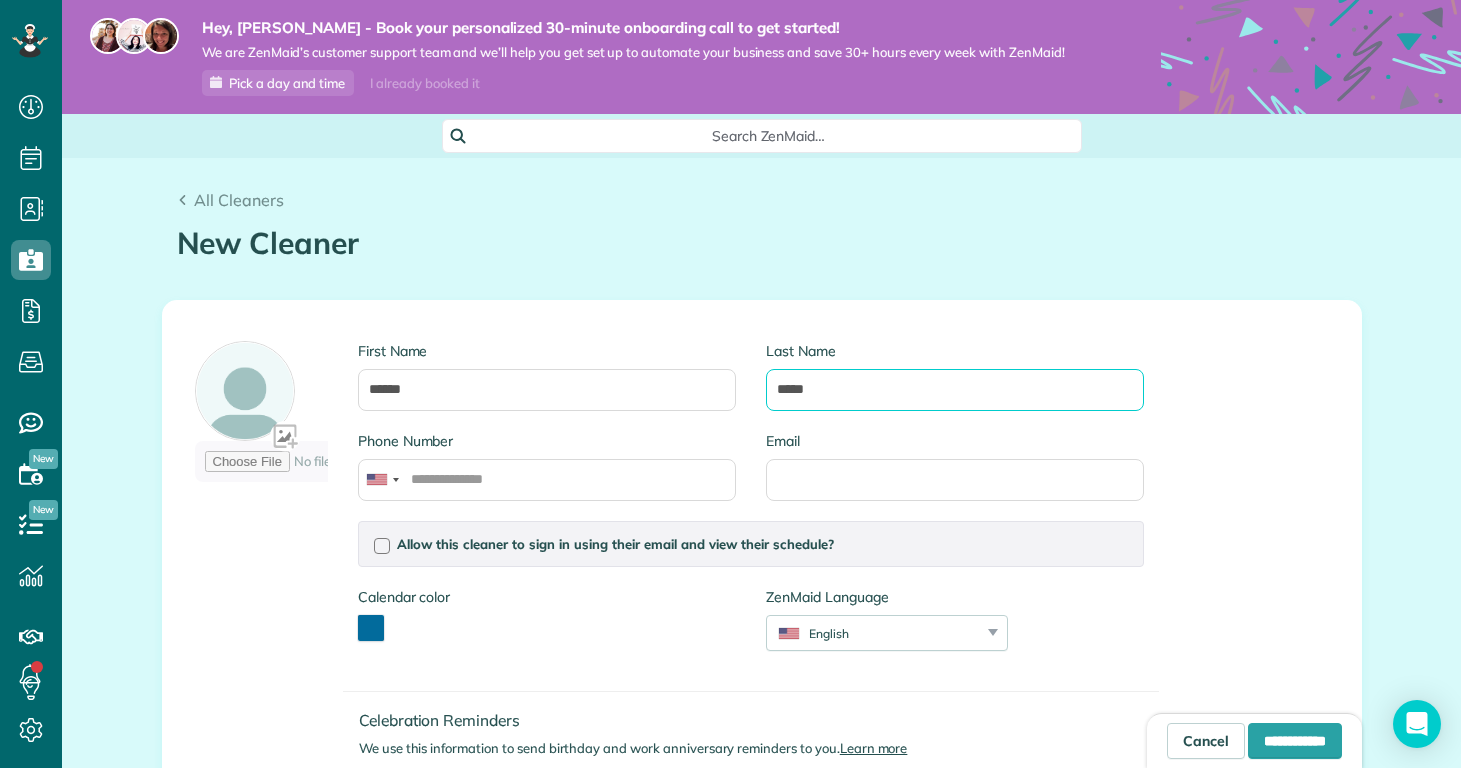 type on "****" 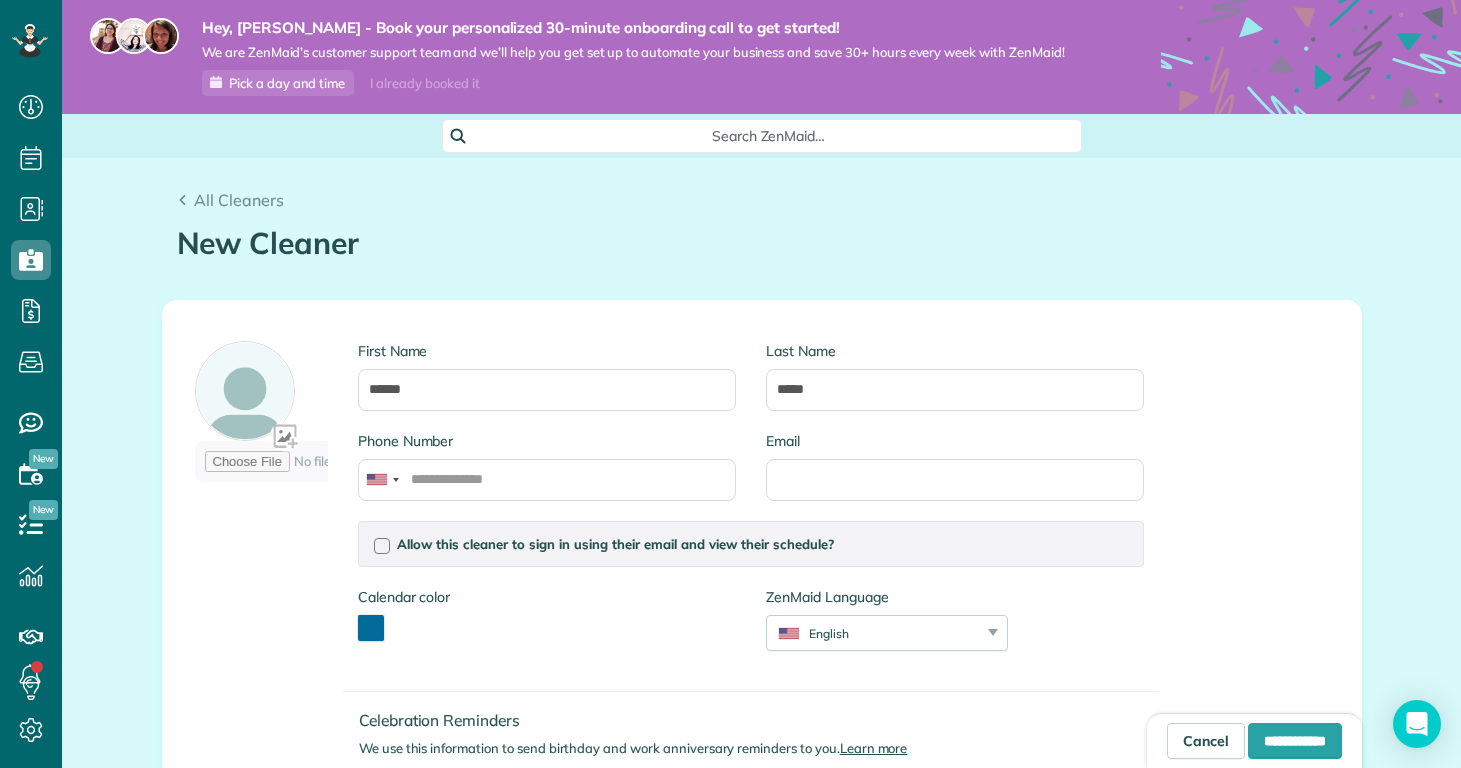 drag, startPoint x: 567, startPoint y: 151, endPoint x: 499, endPoint y: 323, distance: 184.95406 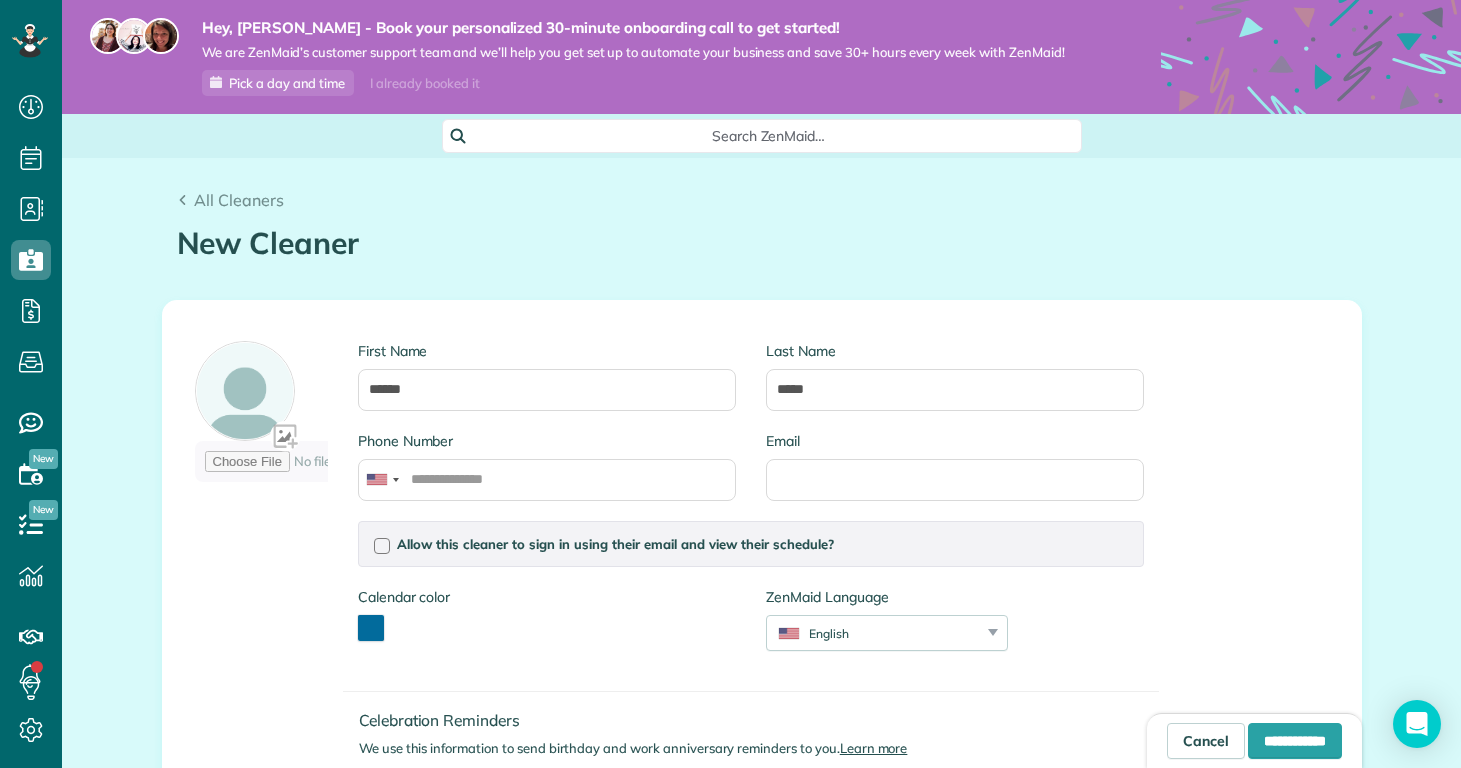 click on "Search ZenMaid…
All Cleaners
New Cleaner
Creating a New Employee [4 min]
First Name *****
Last Name ****
Phone Number
Email
Allow this cleaner to sign in using their email and view their schedule?
Password
Password Confirmation
Password
Password Confirmation" at bounding box center (761, 761) 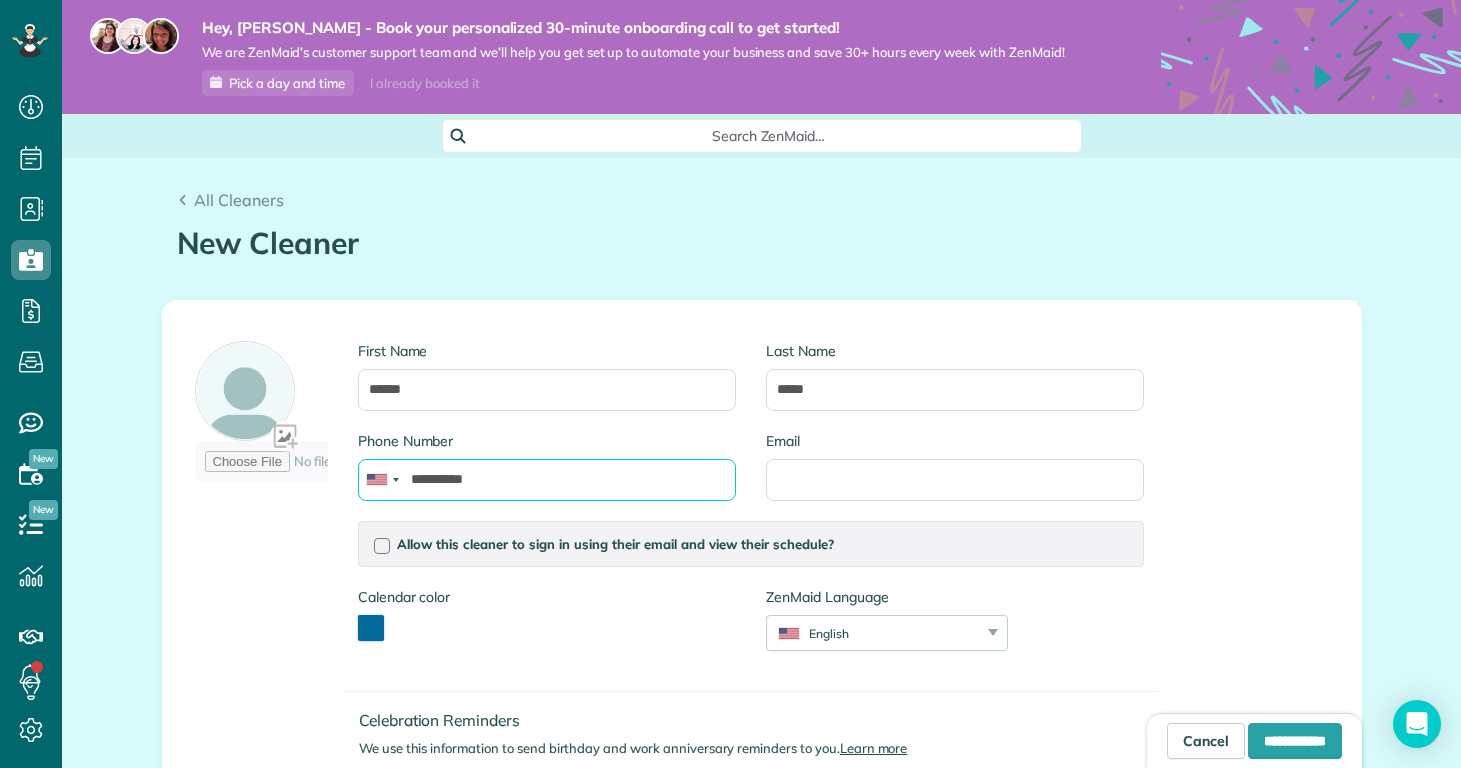 type on "**********" 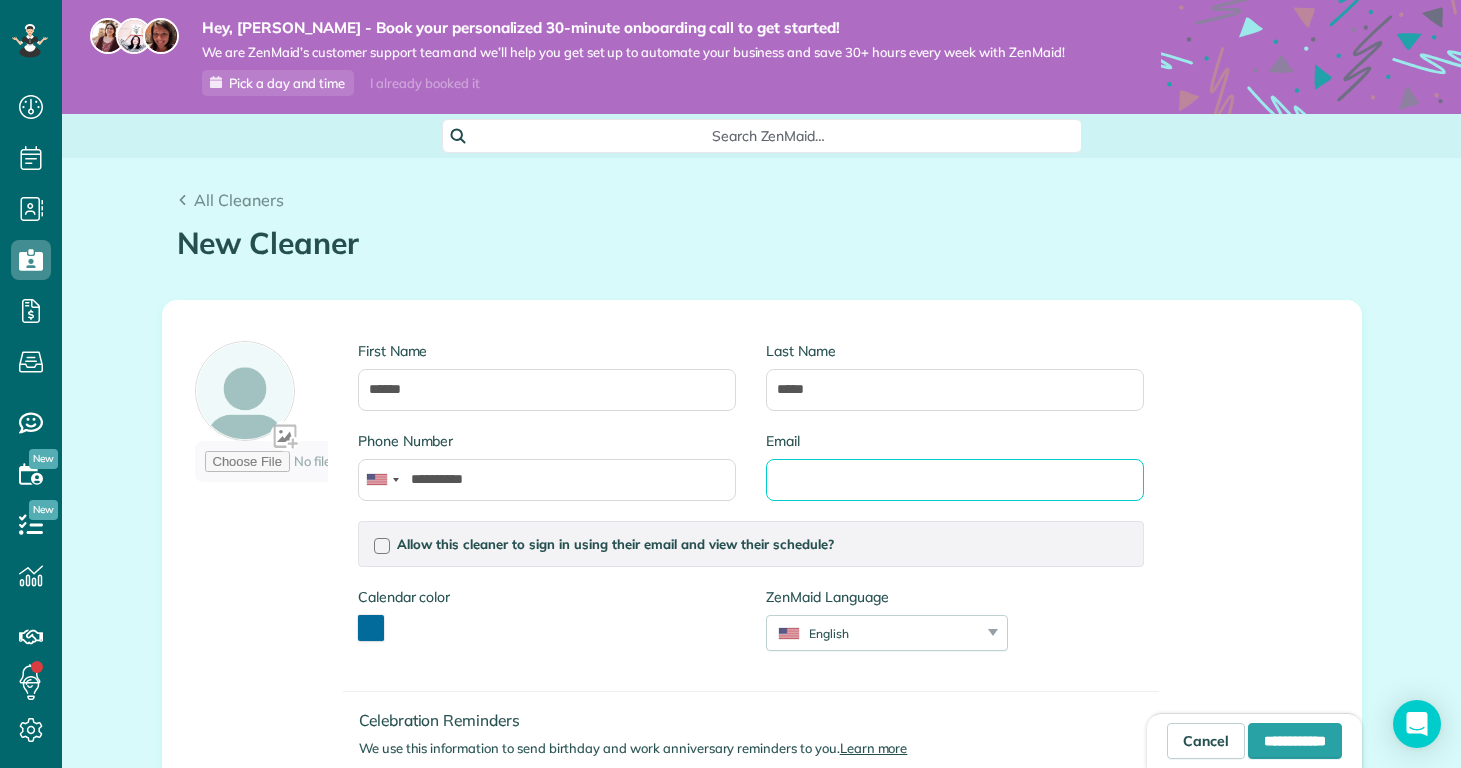 click on "Email" at bounding box center (955, 480) 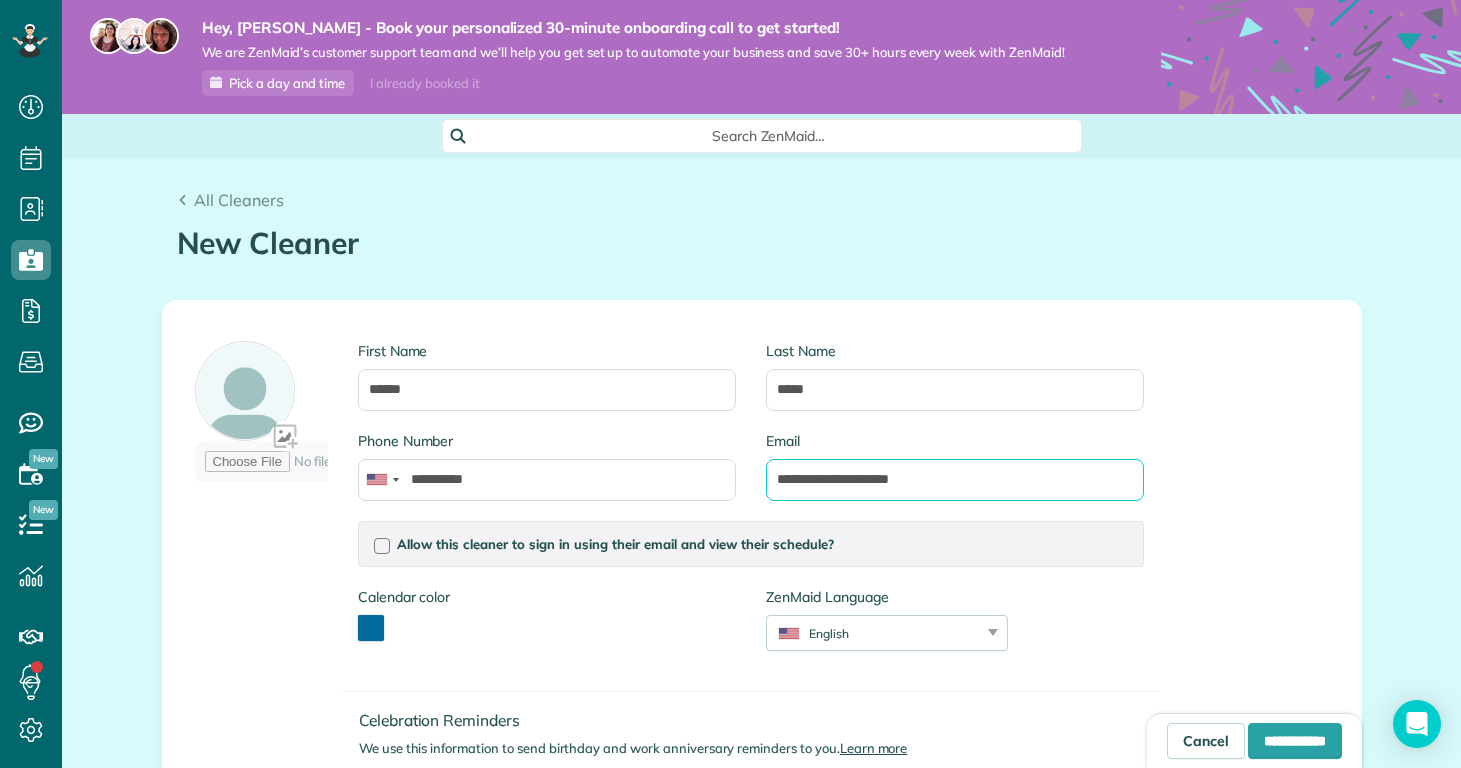 type on "**********" 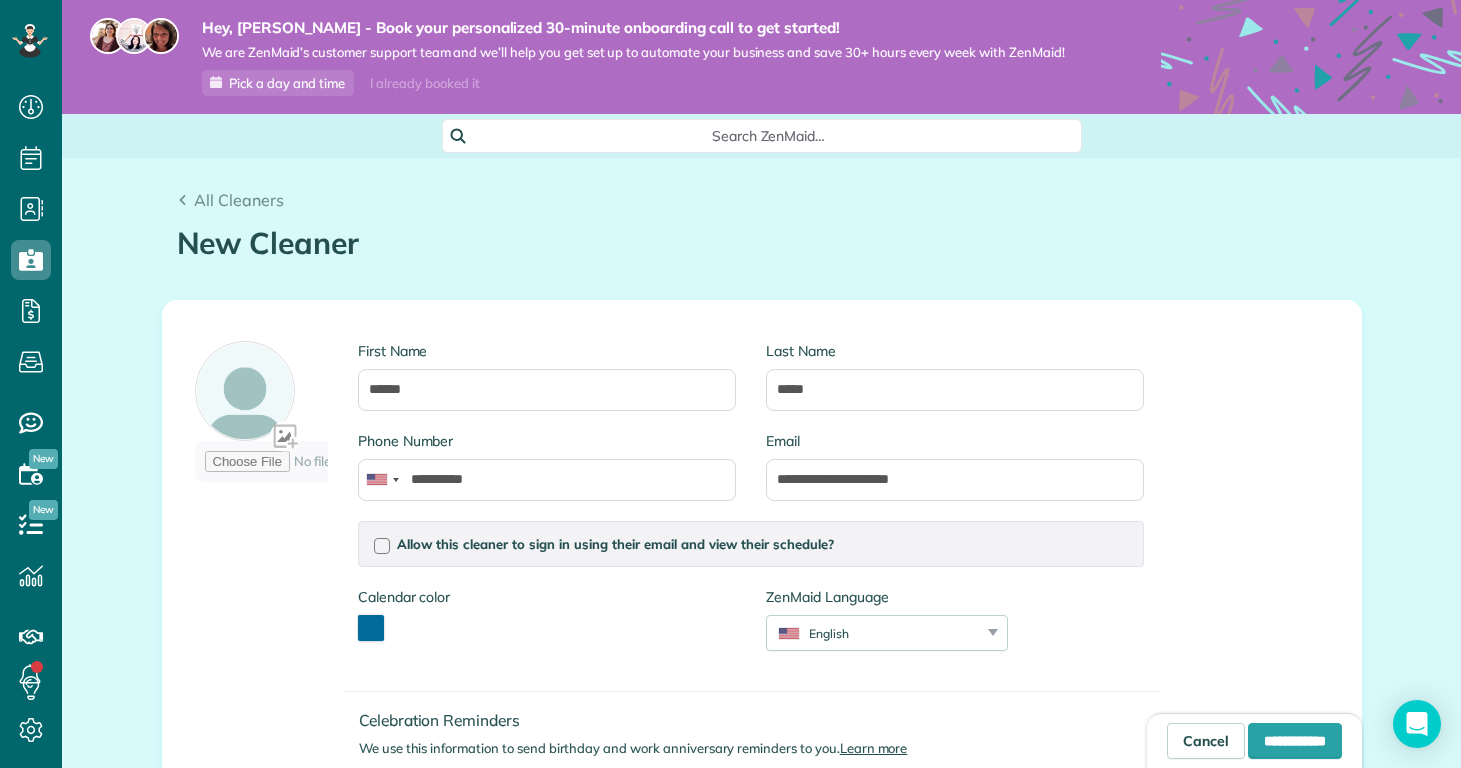 click on "**********" at bounding box center (762, 594) 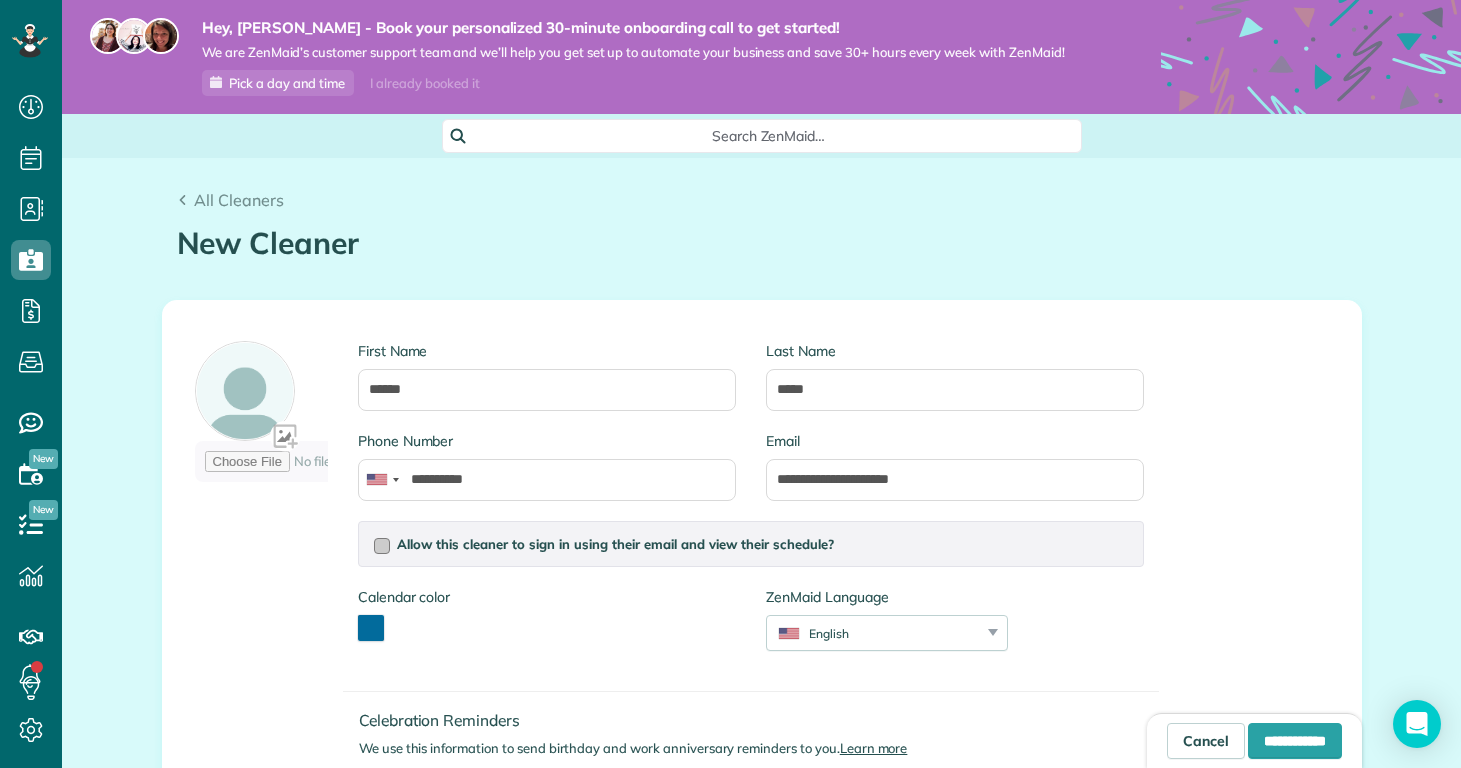 click on "Allow this cleaner to sign in using their email and view their schedule?" at bounding box center (615, 544) 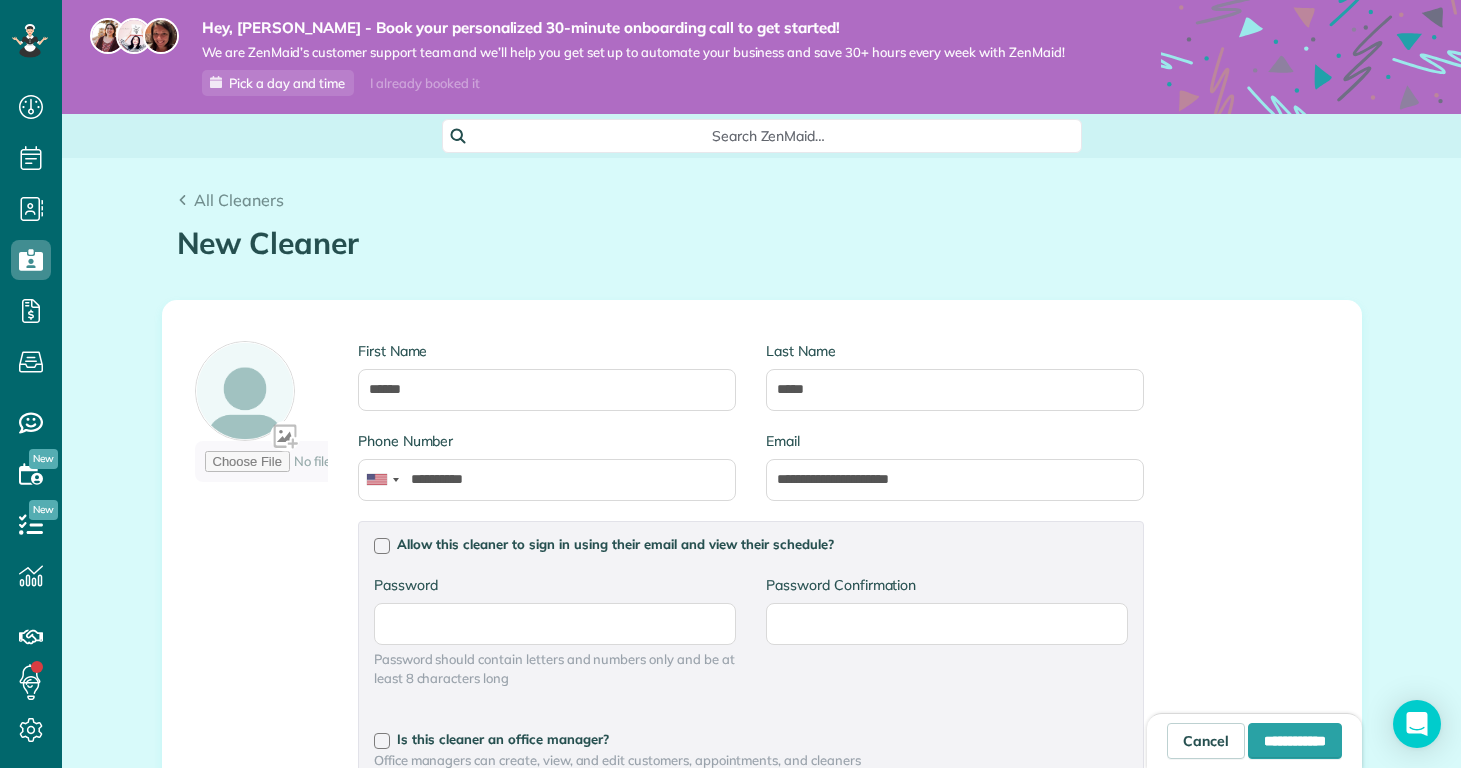 scroll, scrollTop: 426, scrollLeft: 0, axis: vertical 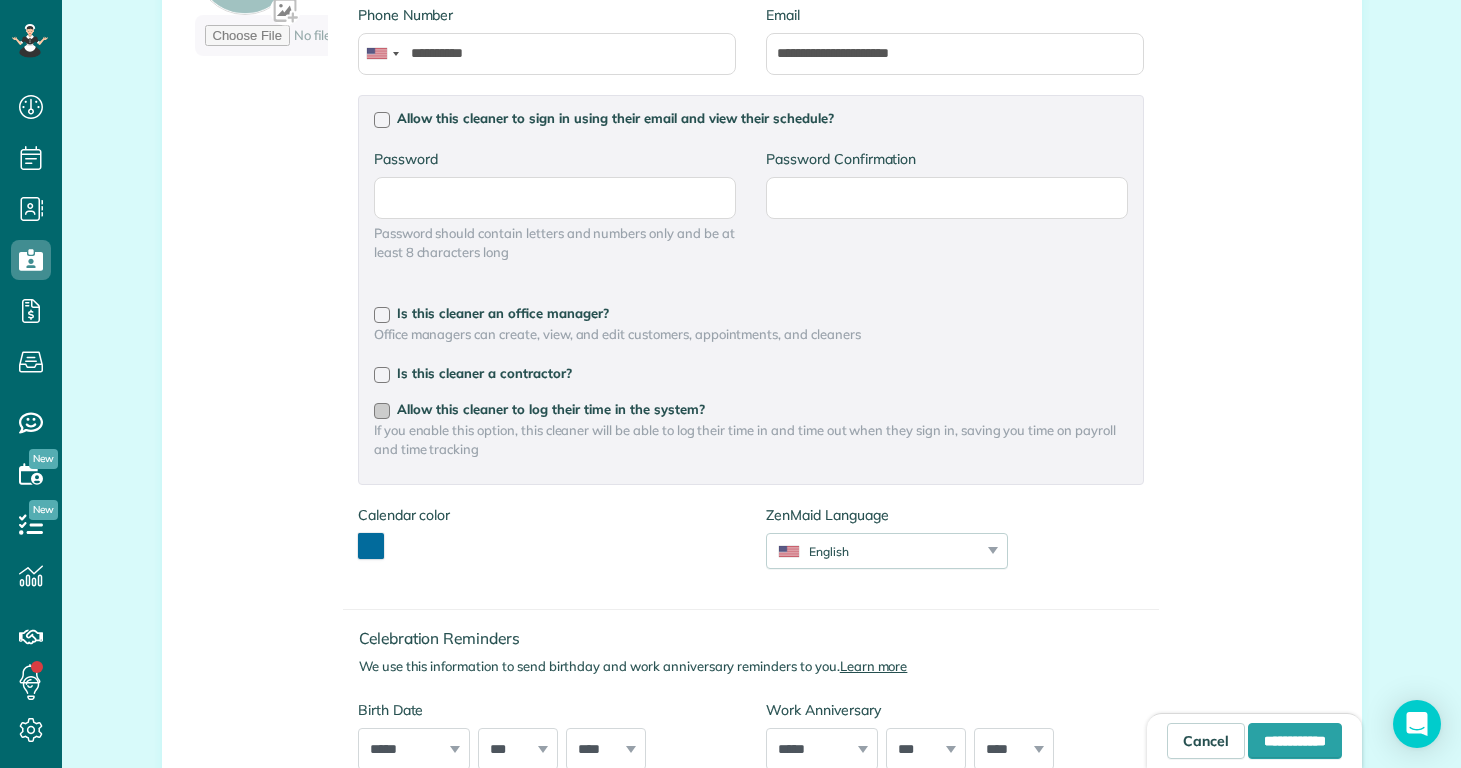 click on "Allow this cleaner to log their time in the system?" at bounding box center (551, 409) 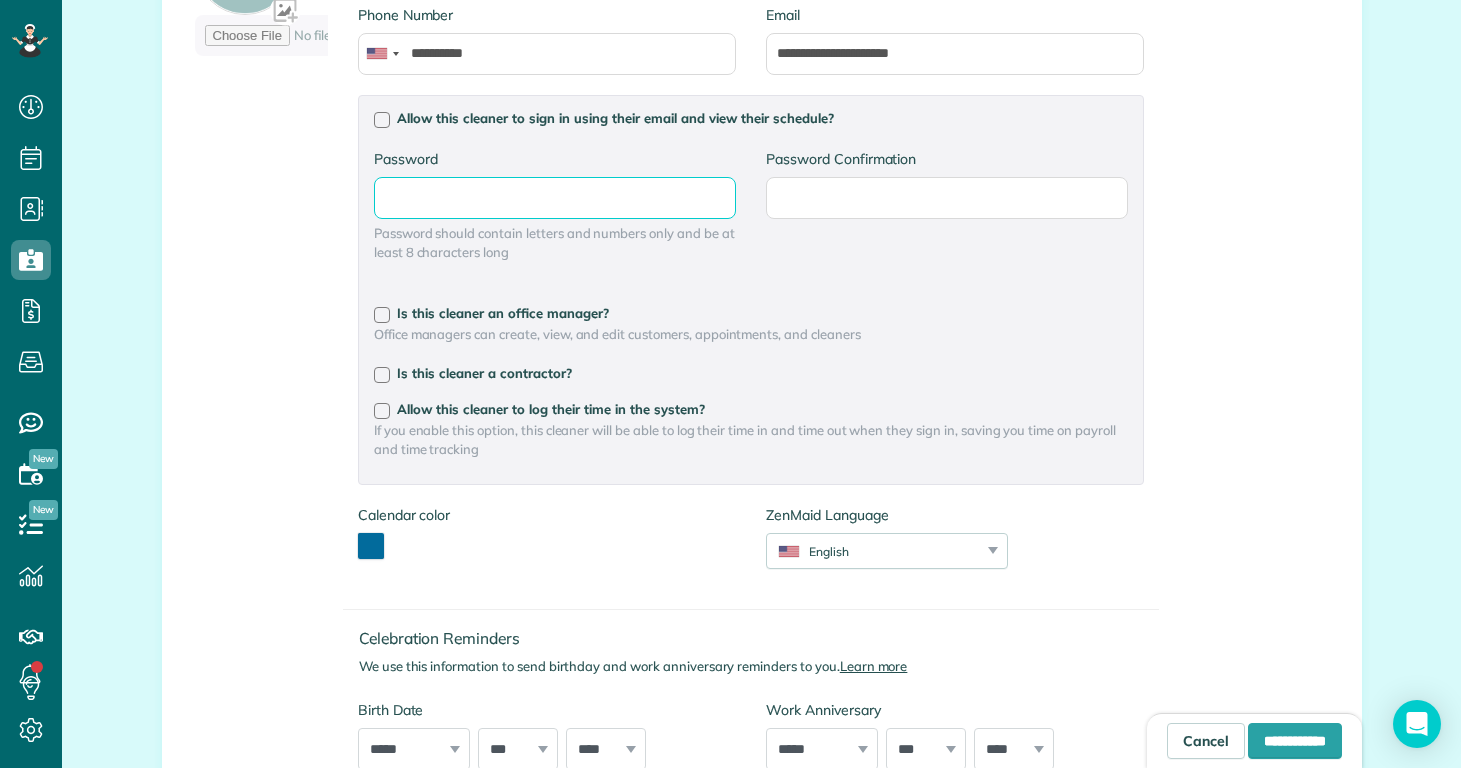 click on "Password" at bounding box center [0, 0] 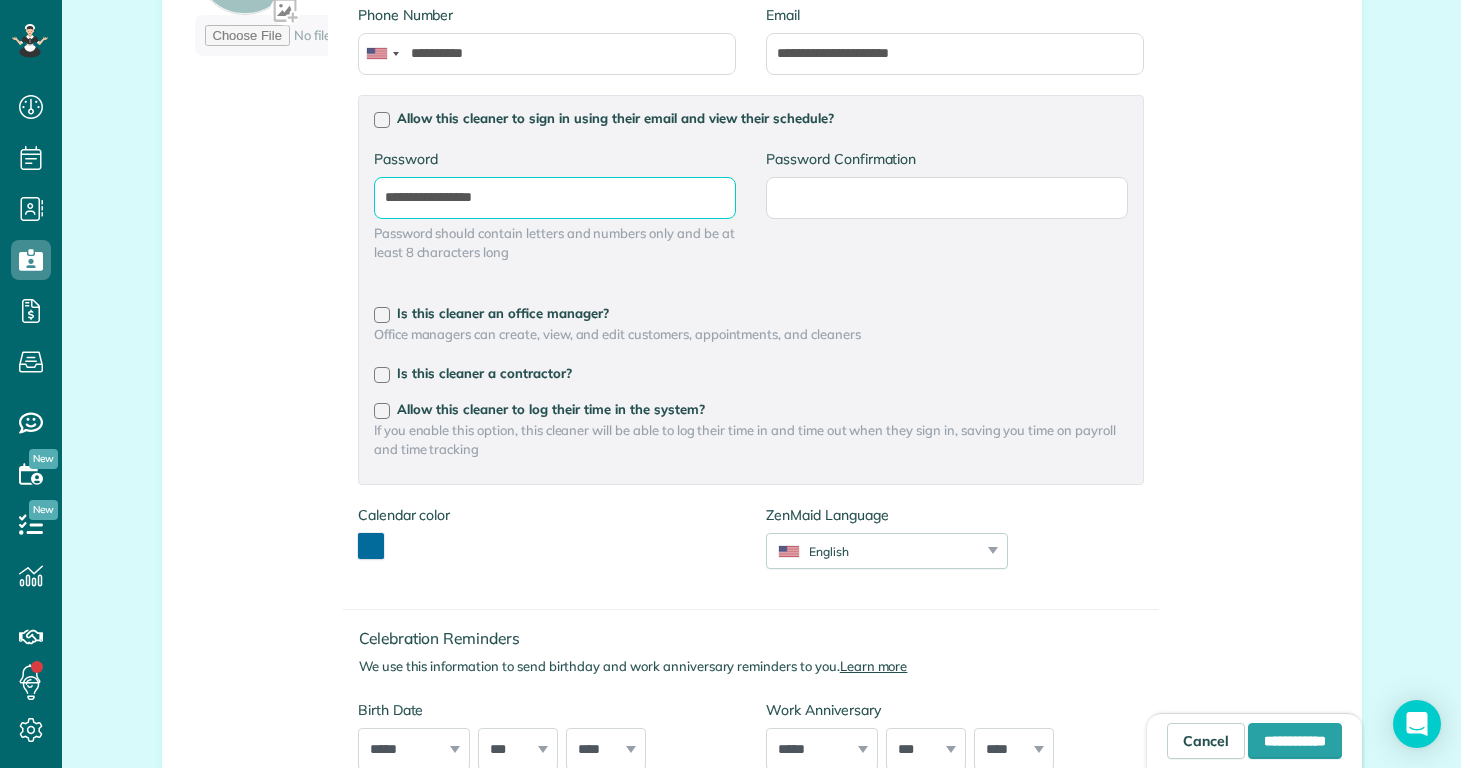 click on "**********" at bounding box center [0, 0] 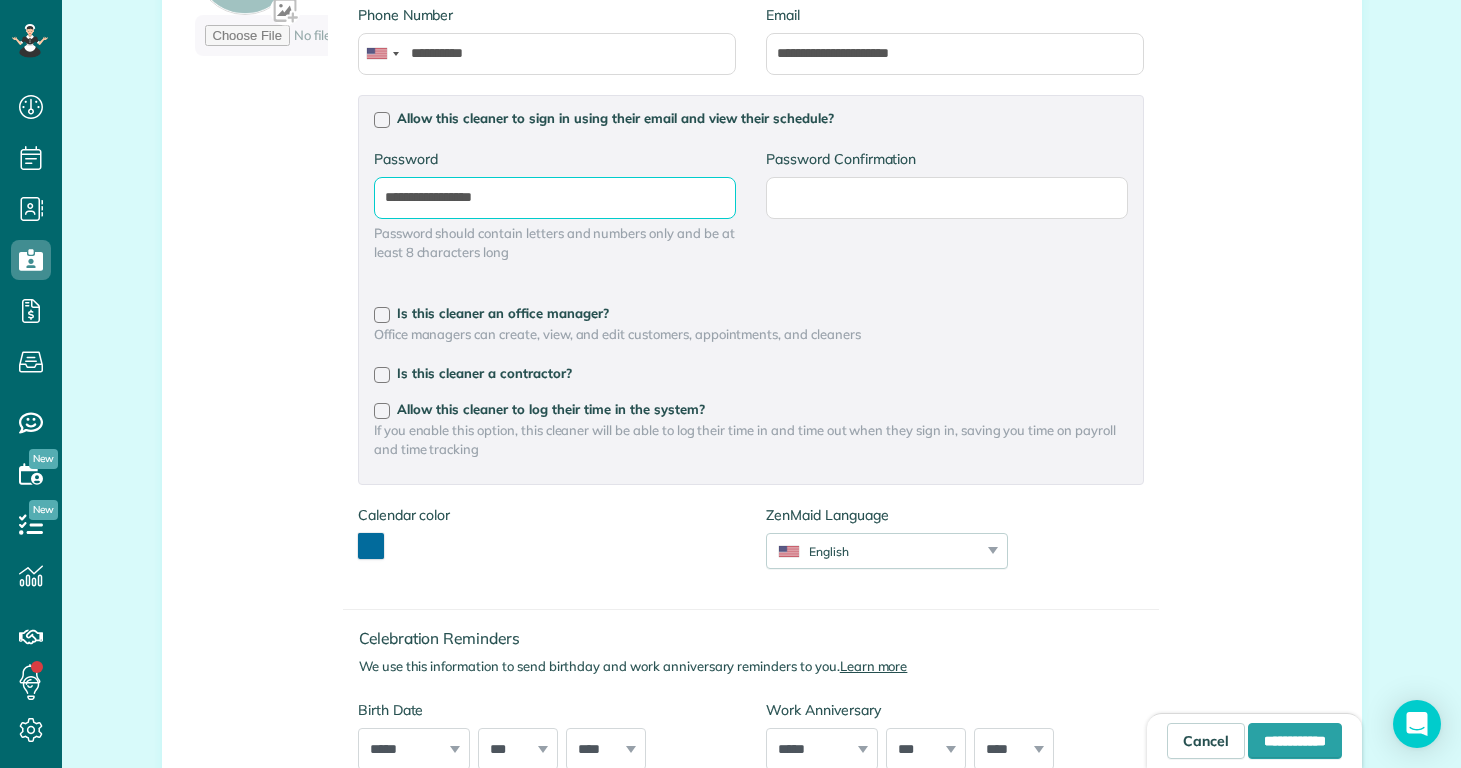 type on "**********" 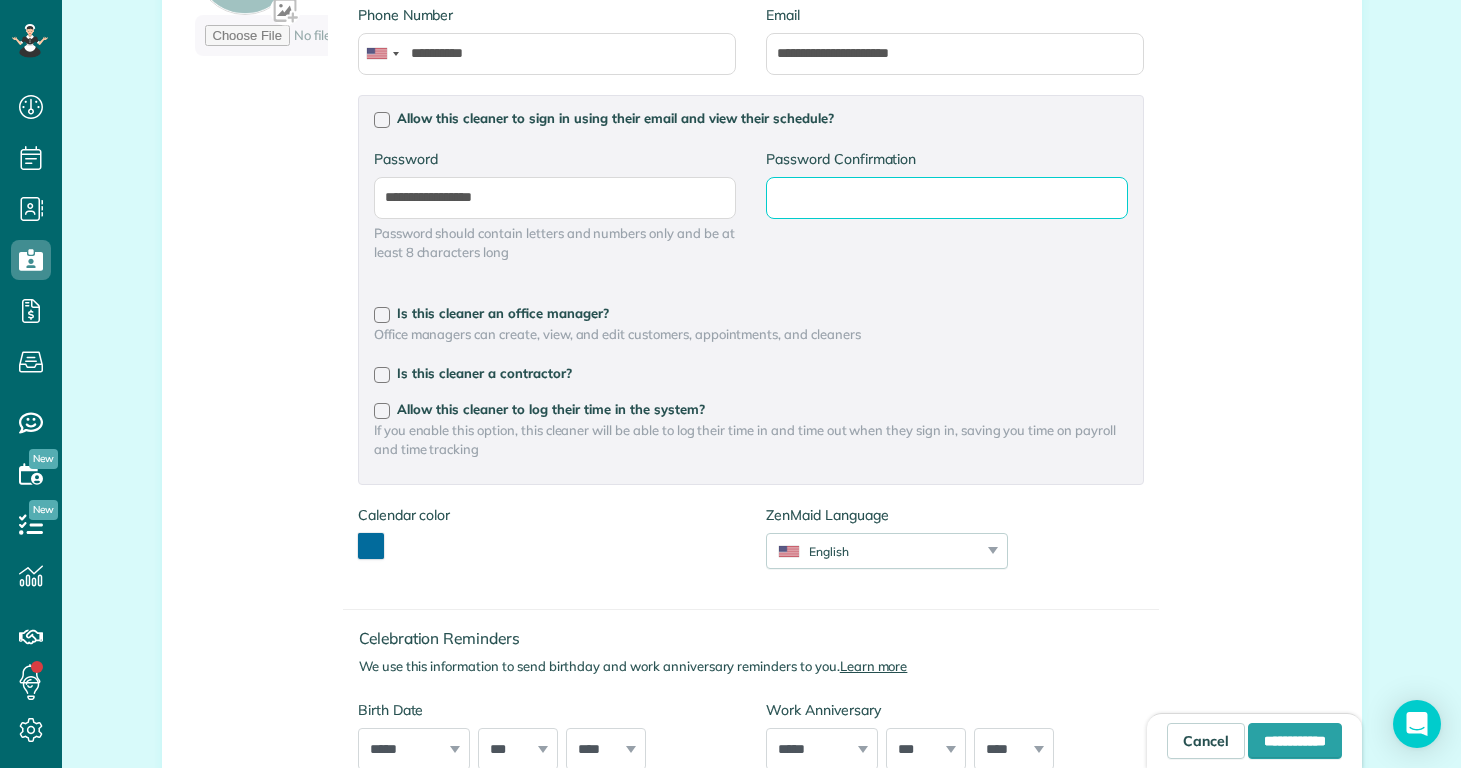 click on "Password Confirmation" at bounding box center [0, 0] 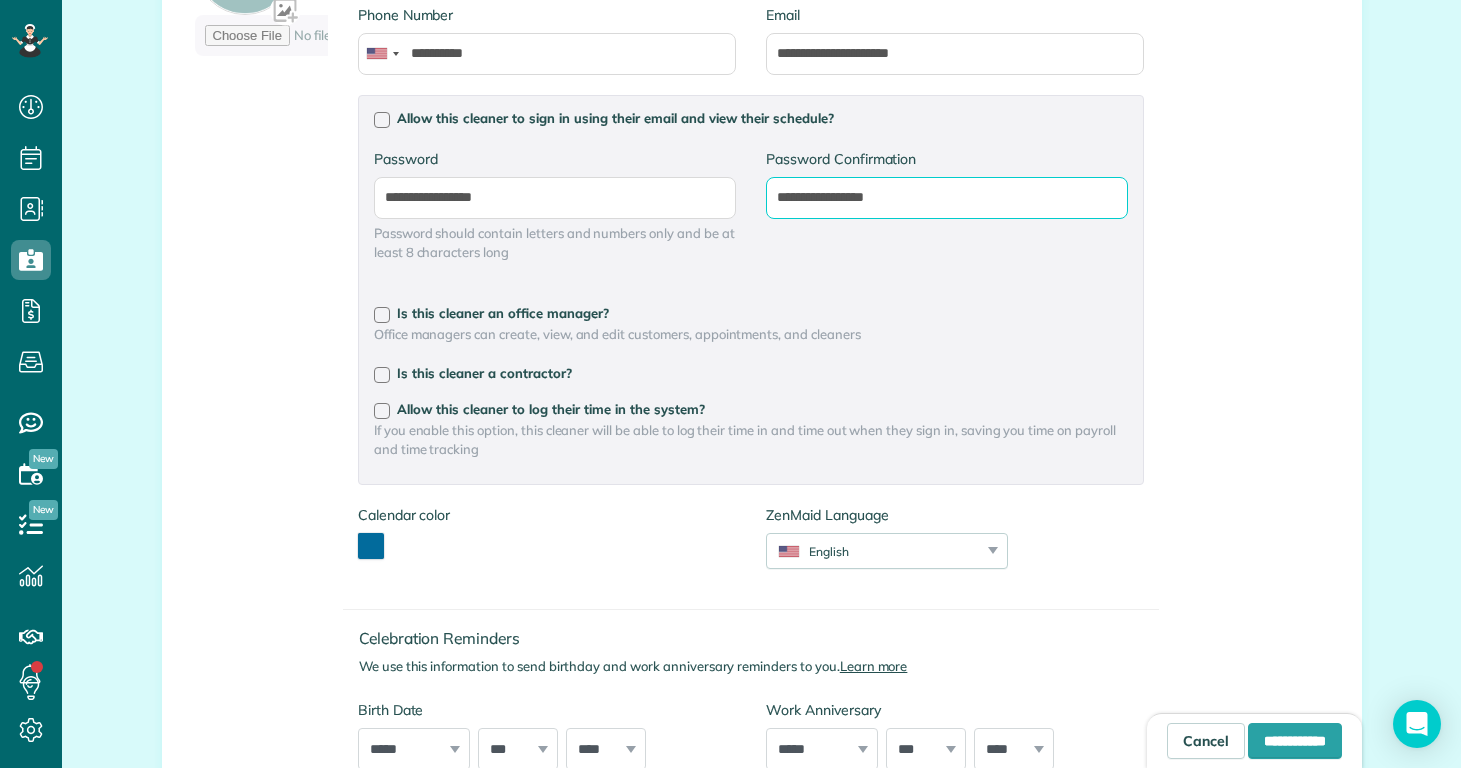type on "**********" 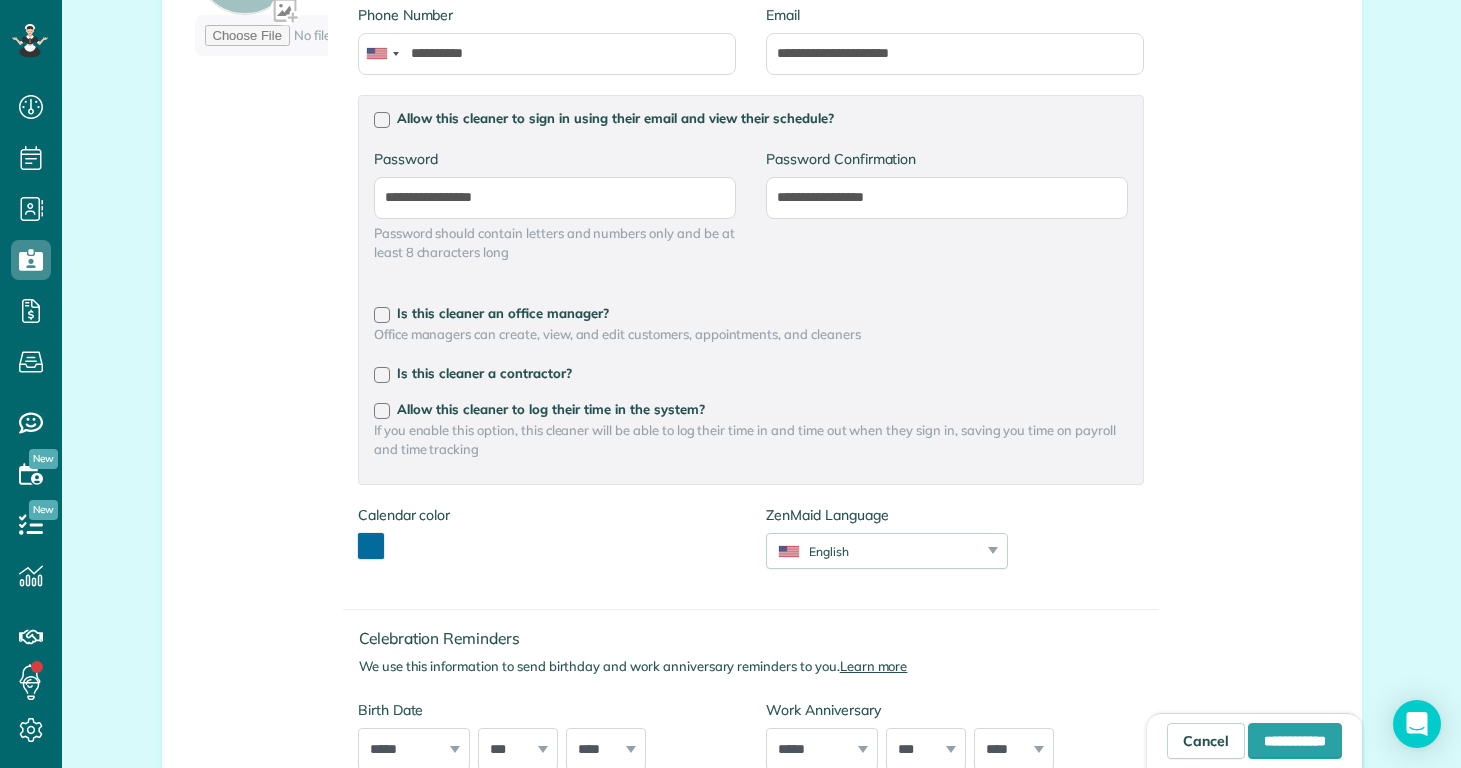 click on "**********" at bounding box center [762, 340] 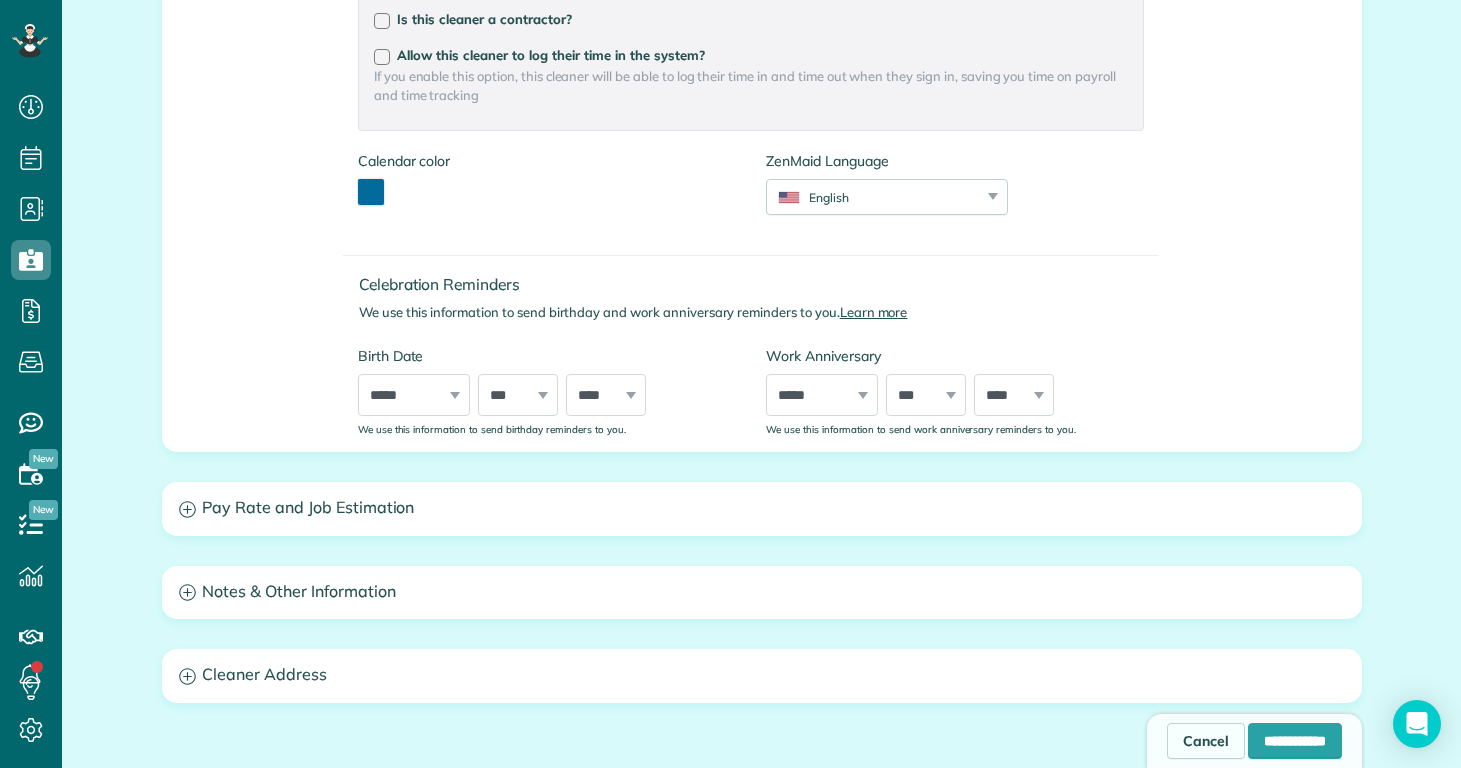 scroll, scrollTop: 384, scrollLeft: 0, axis: vertical 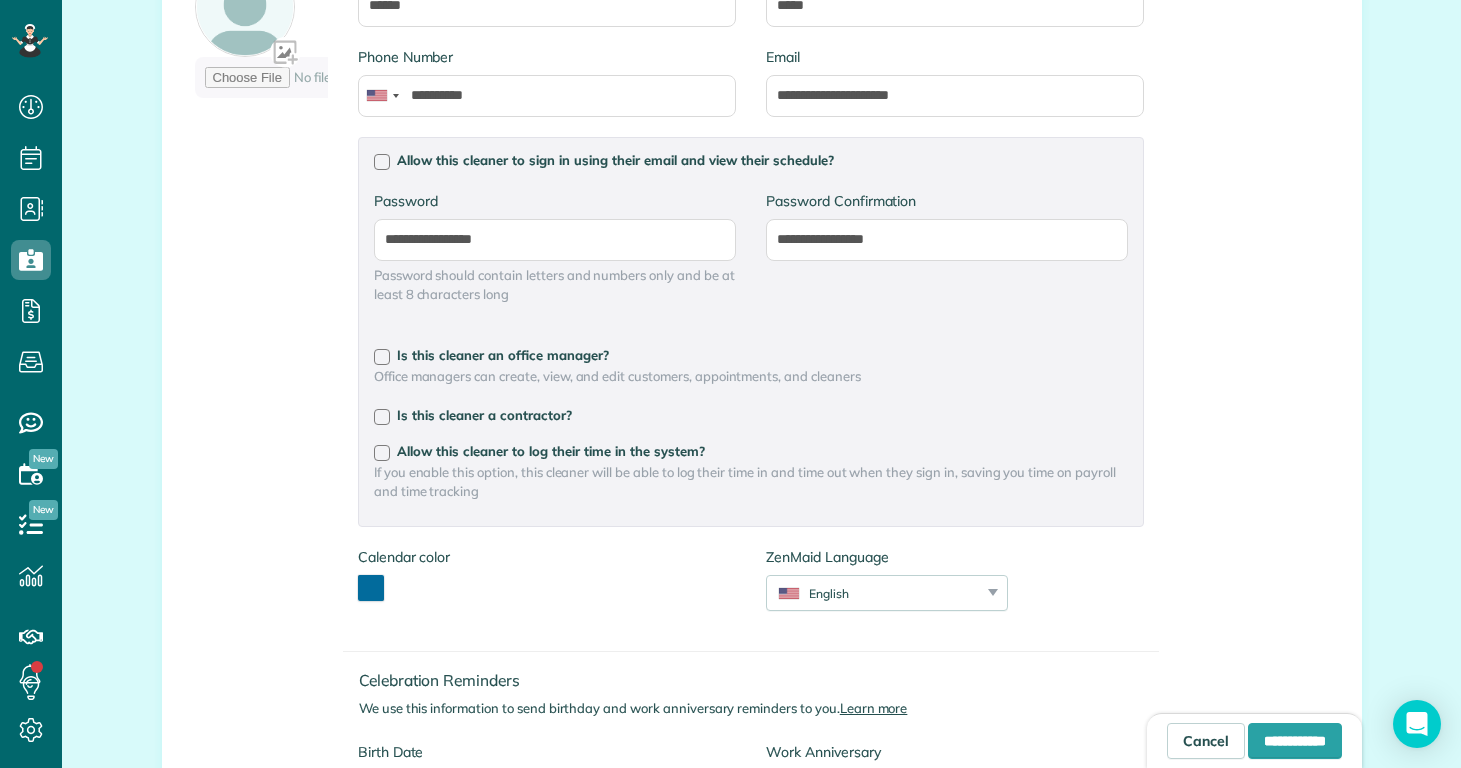 click at bounding box center (371, 588) 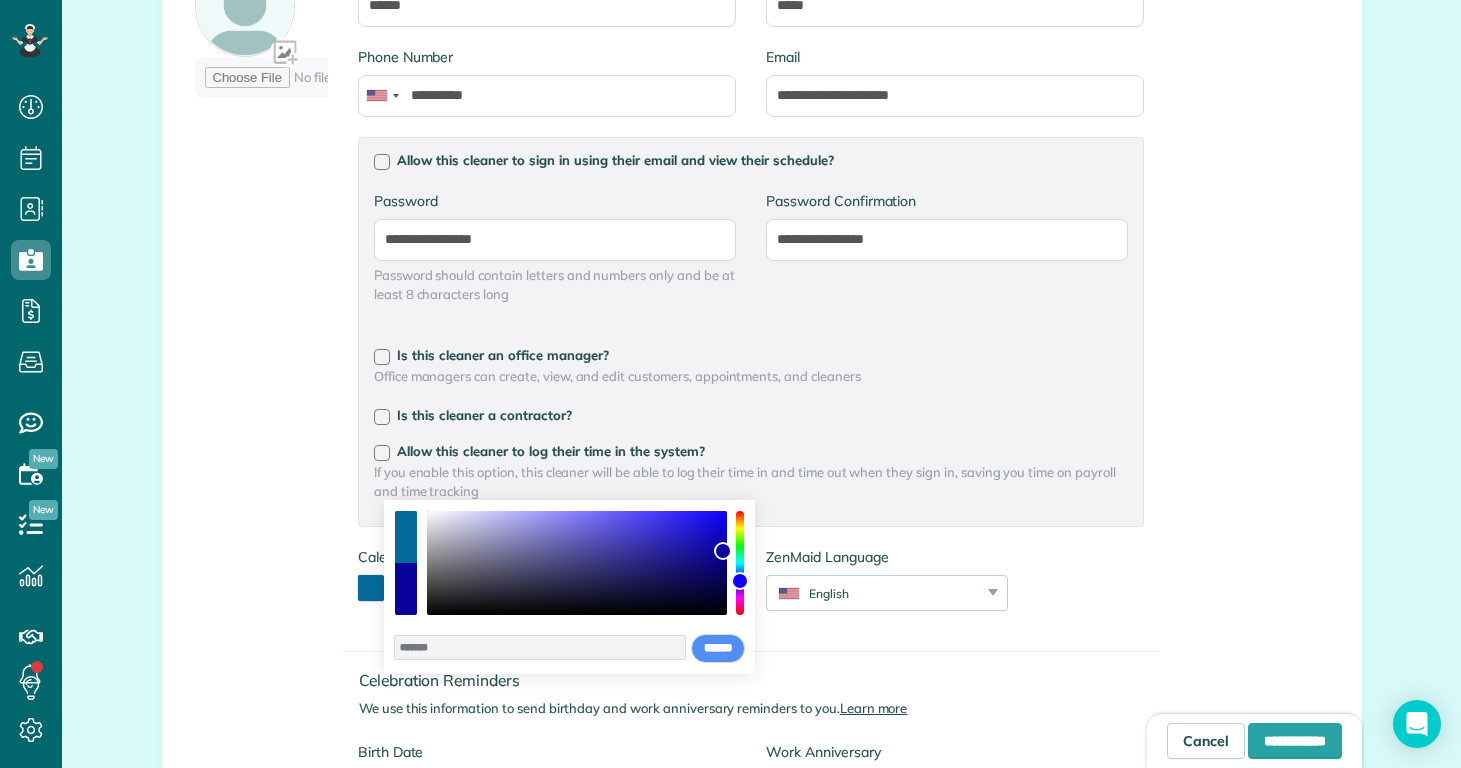 click at bounding box center (740, 581) 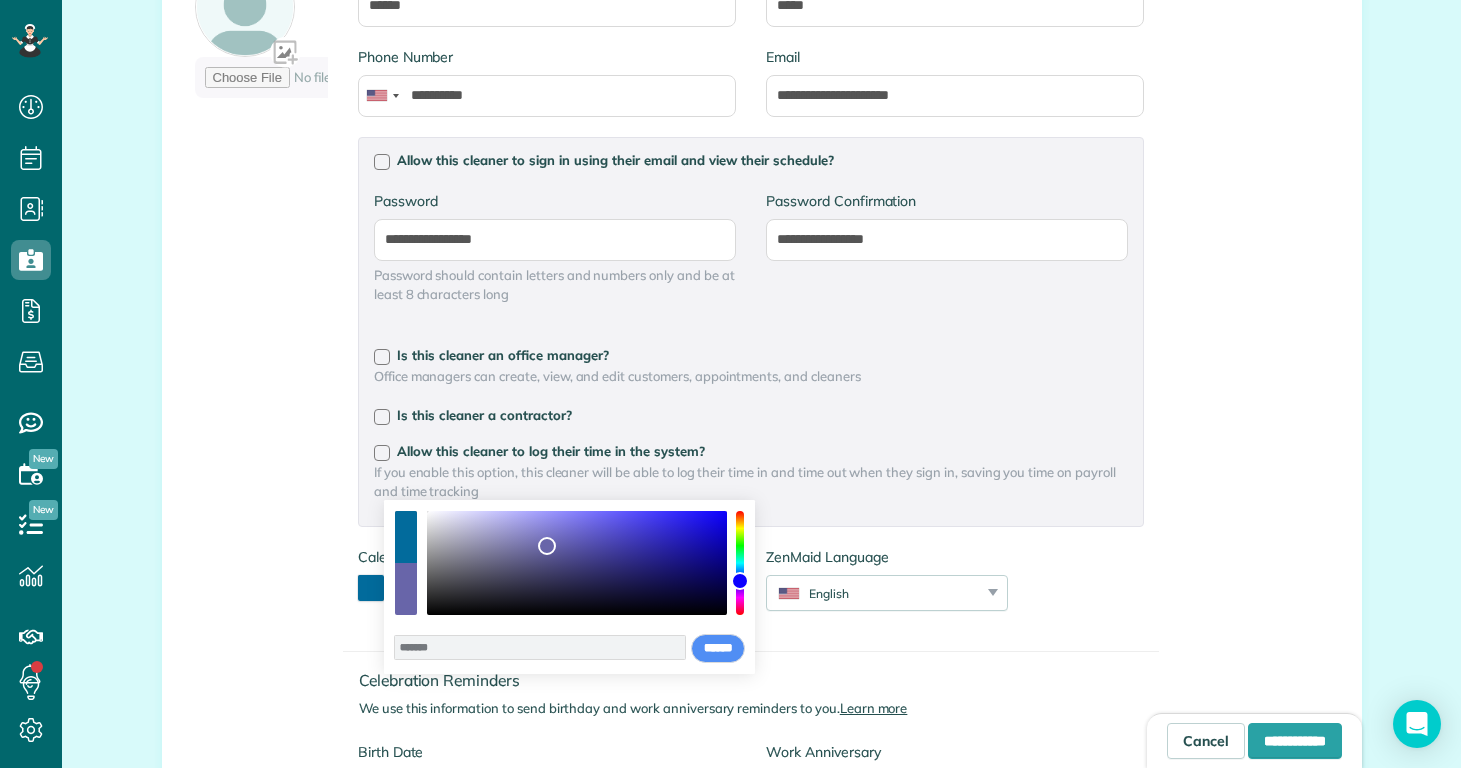 type on "*******" 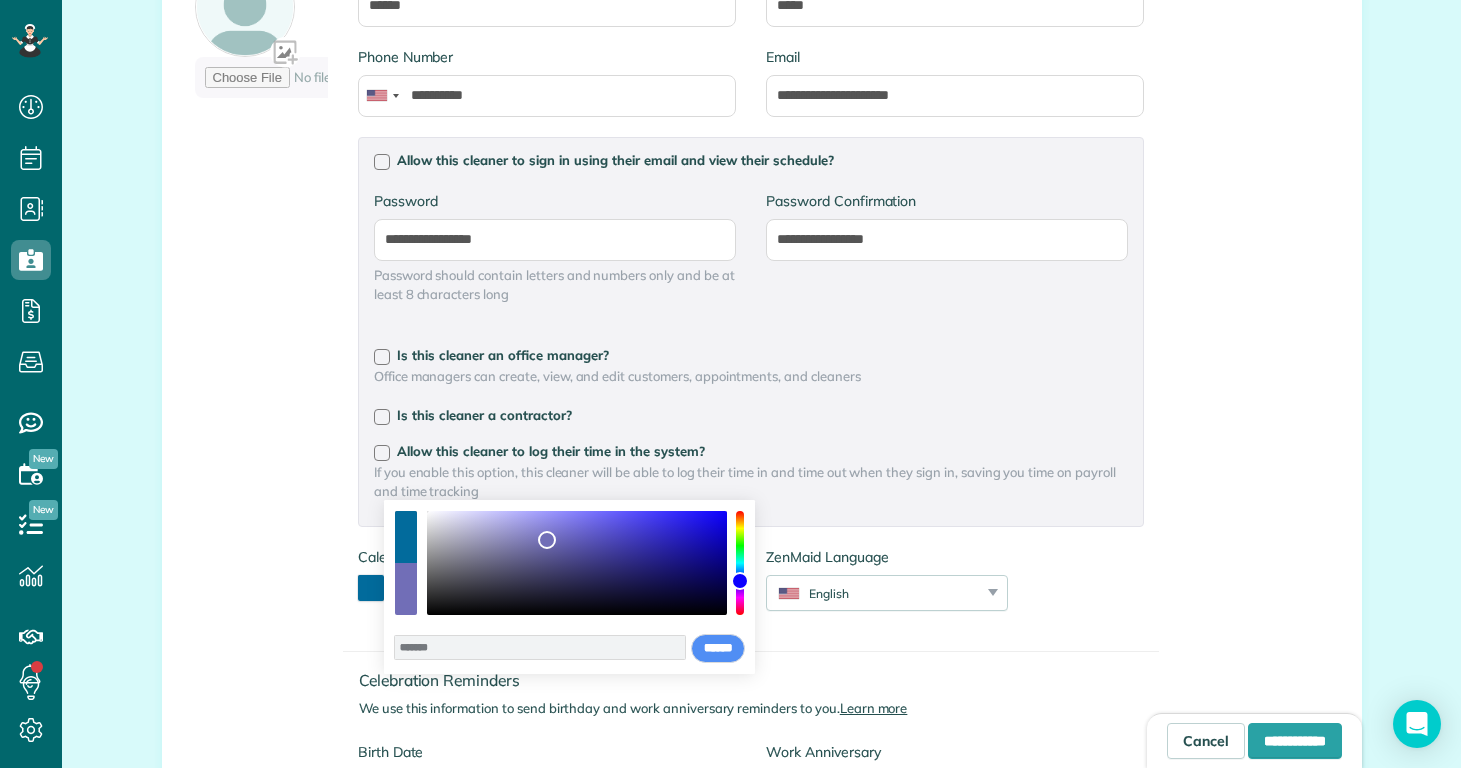 drag, startPoint x: 718, startPoint y: 556, endPoint x: 547, endPoint y: 540, distance: 171.7469 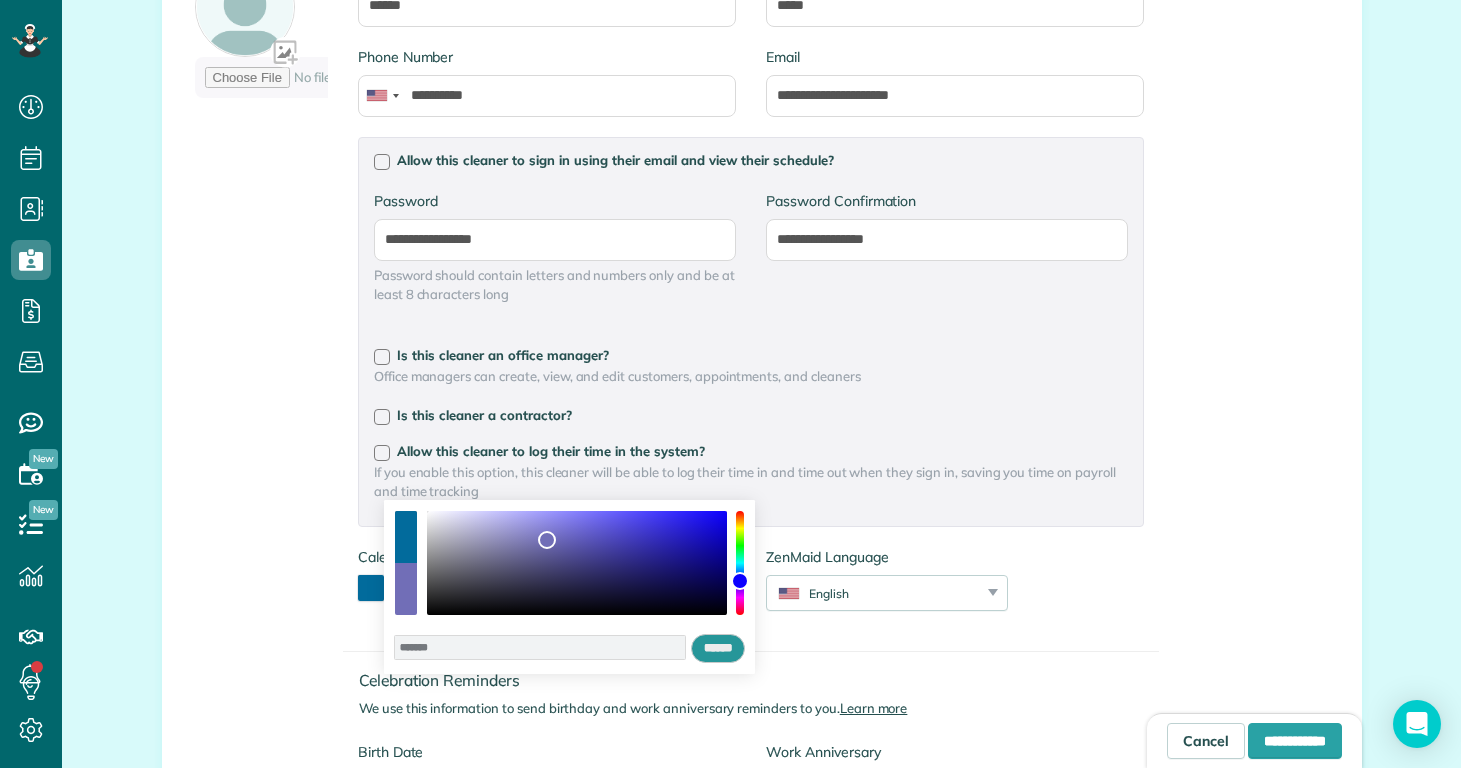 click on "******" at bounding box center (718, 649) 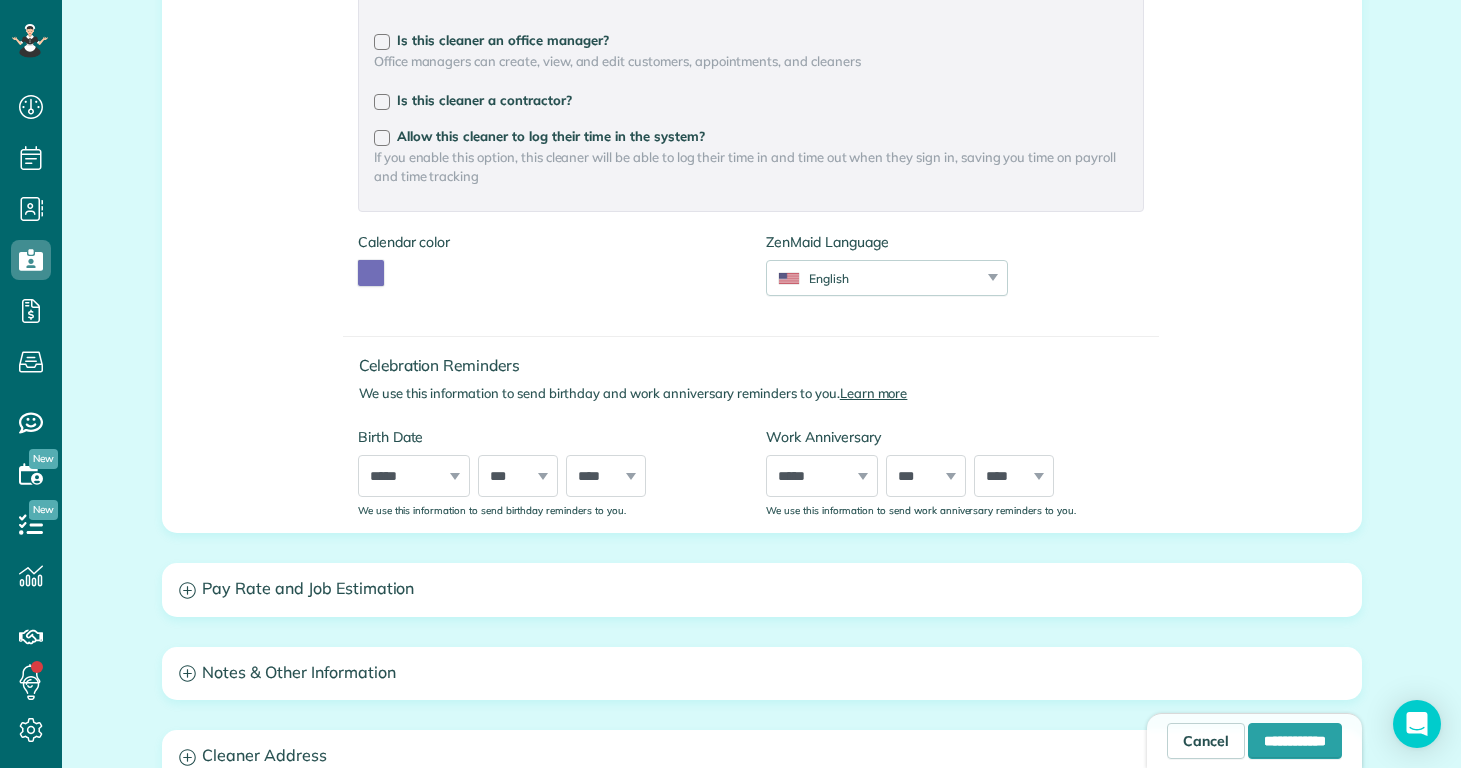 scroll, scrollTop: 834, scrollLeft: 0, axis: vertical 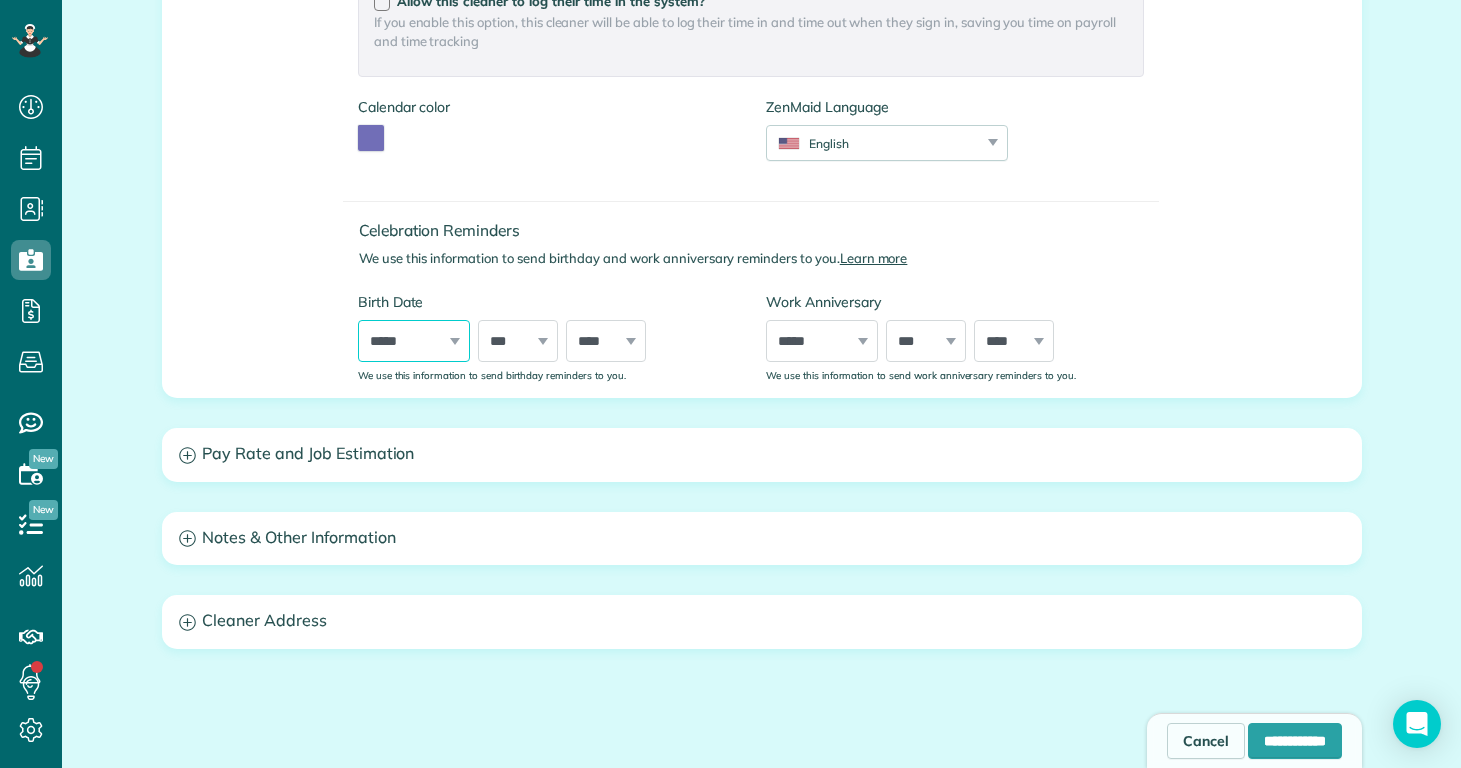 select on "*" 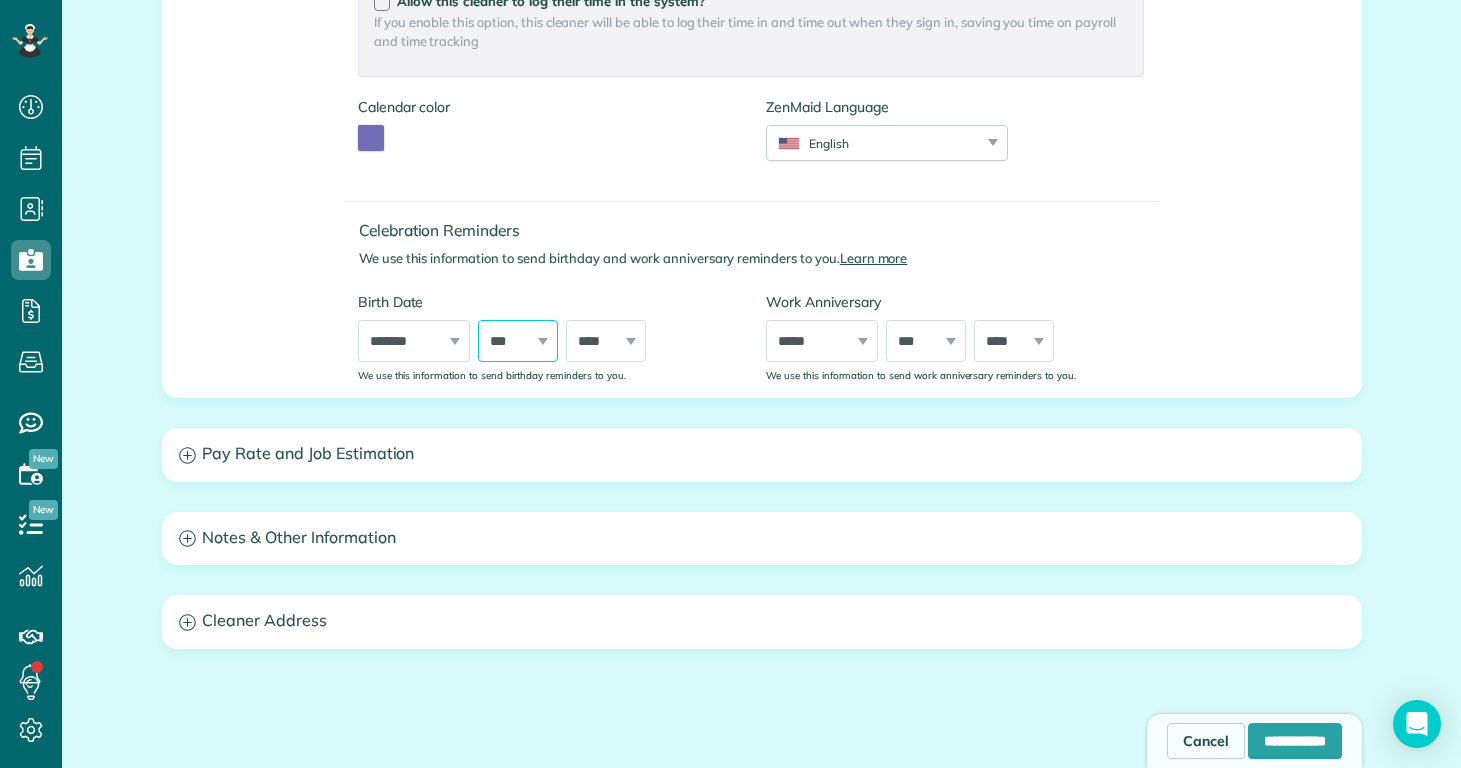 select on "**" 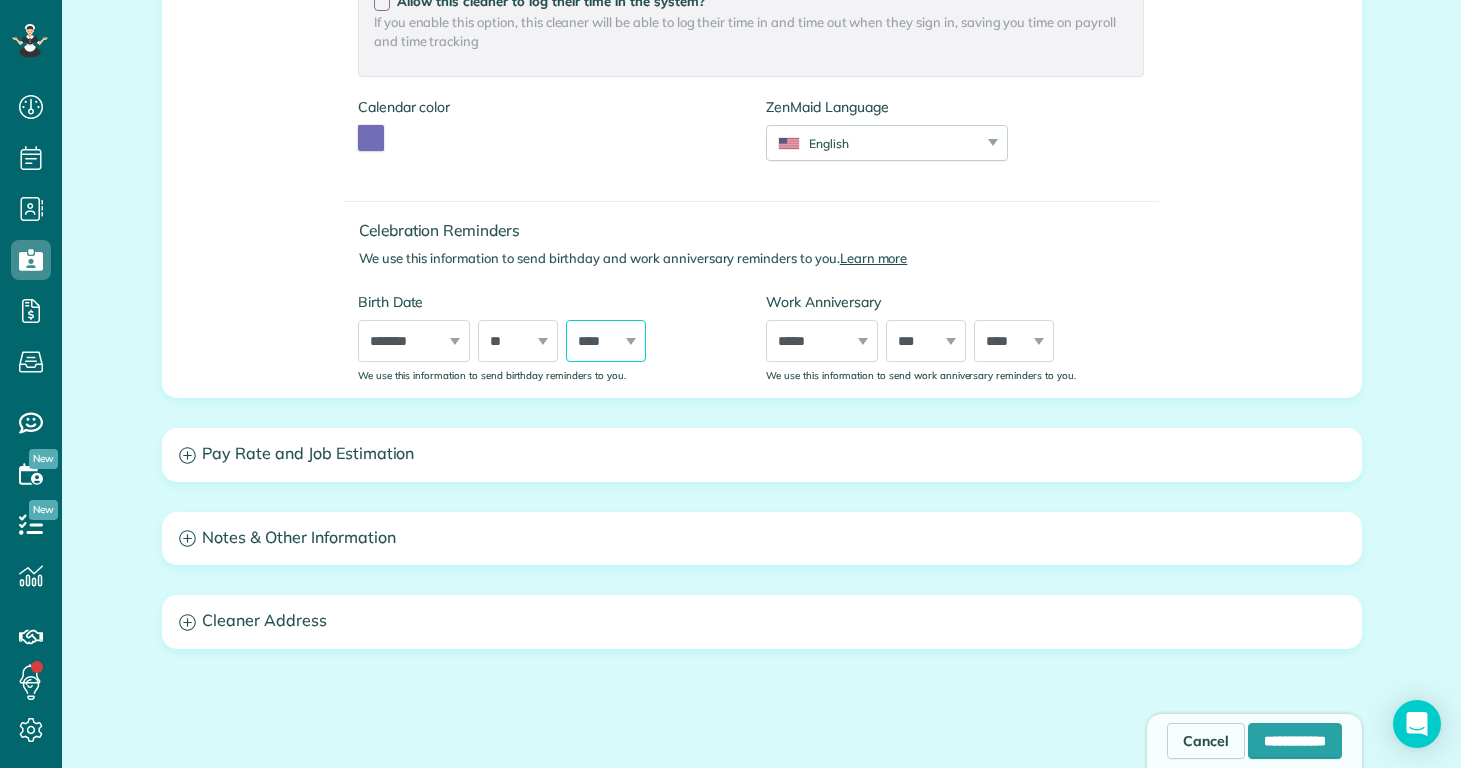 select on "****" 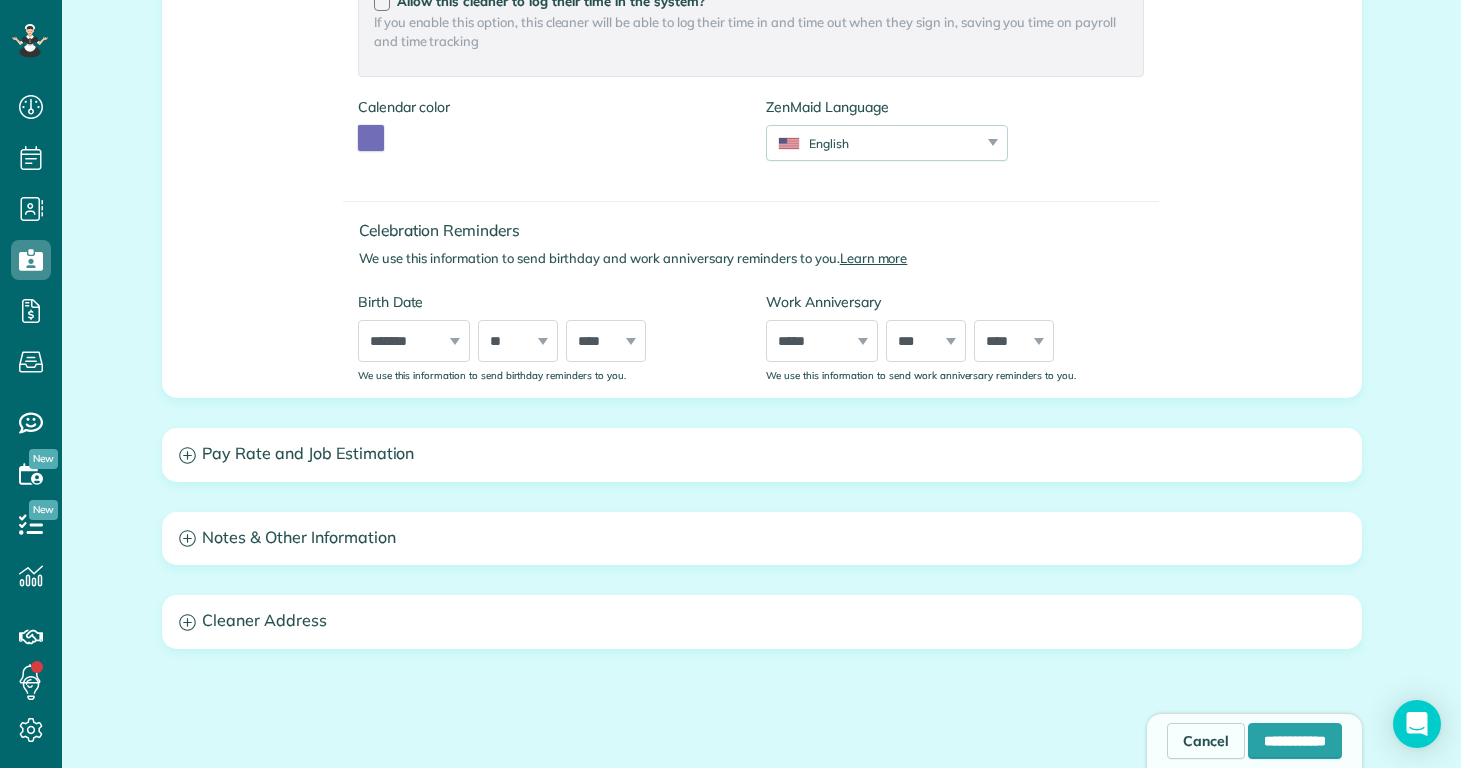 click on "Birth Date" at bounding box center (547, 302) 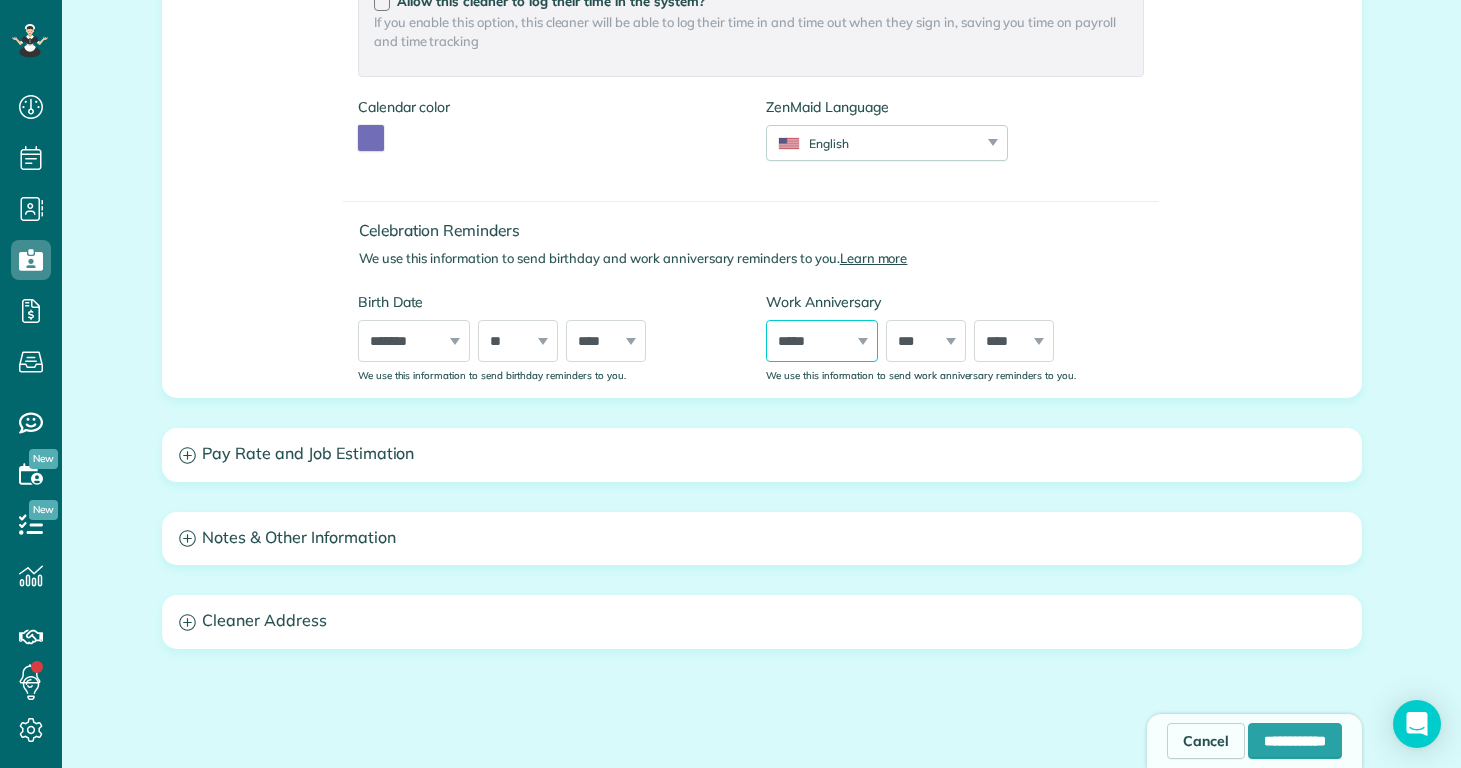 select on "*" 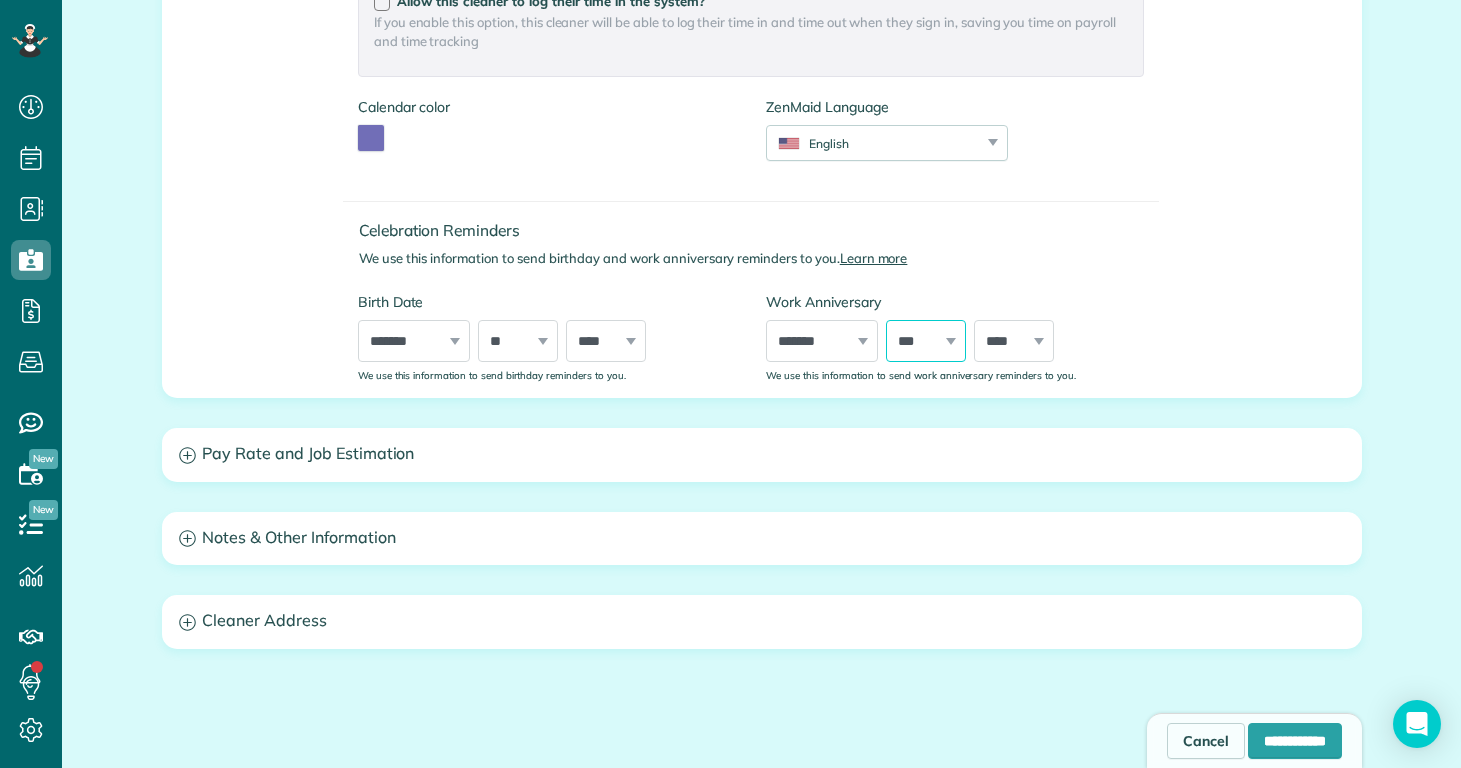 select on "**" 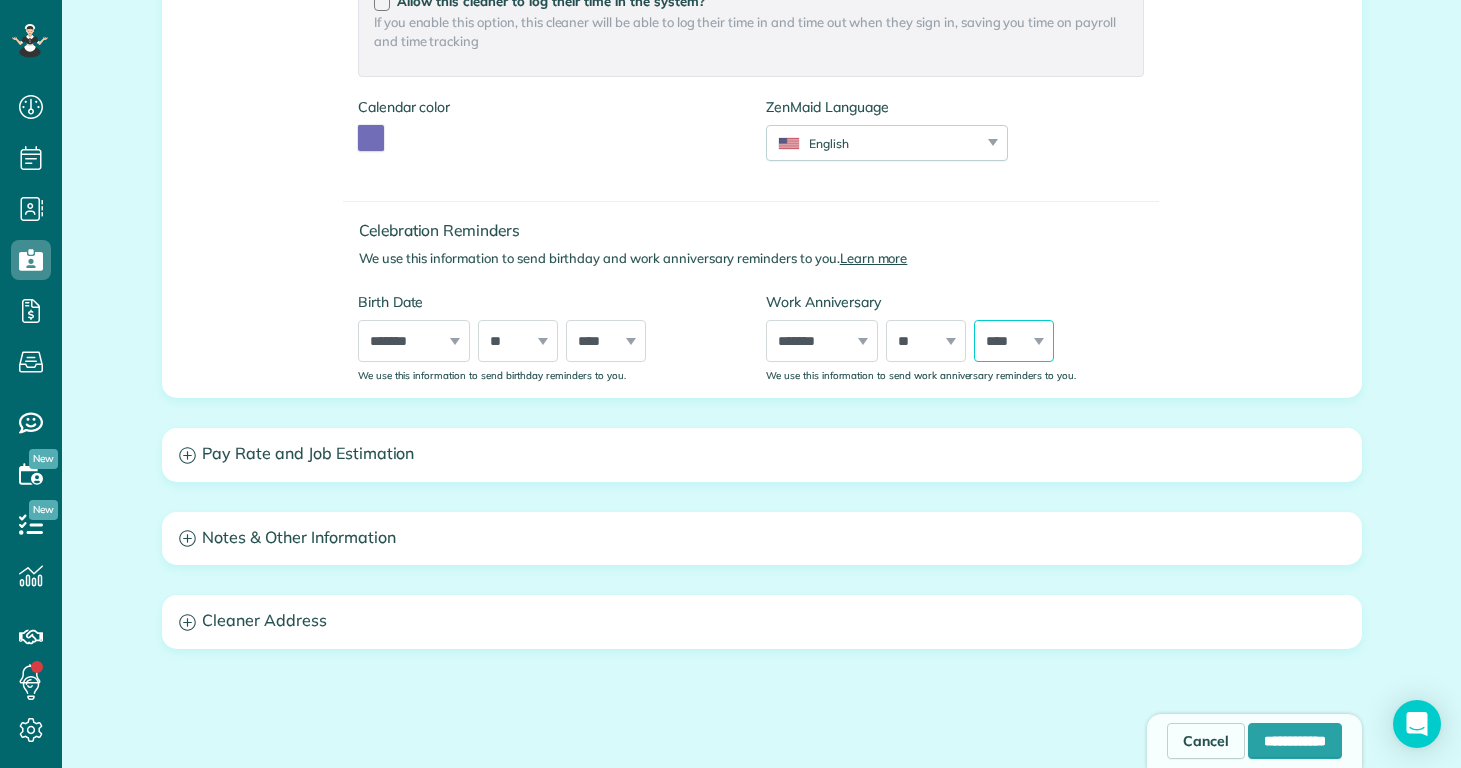 select on "****" 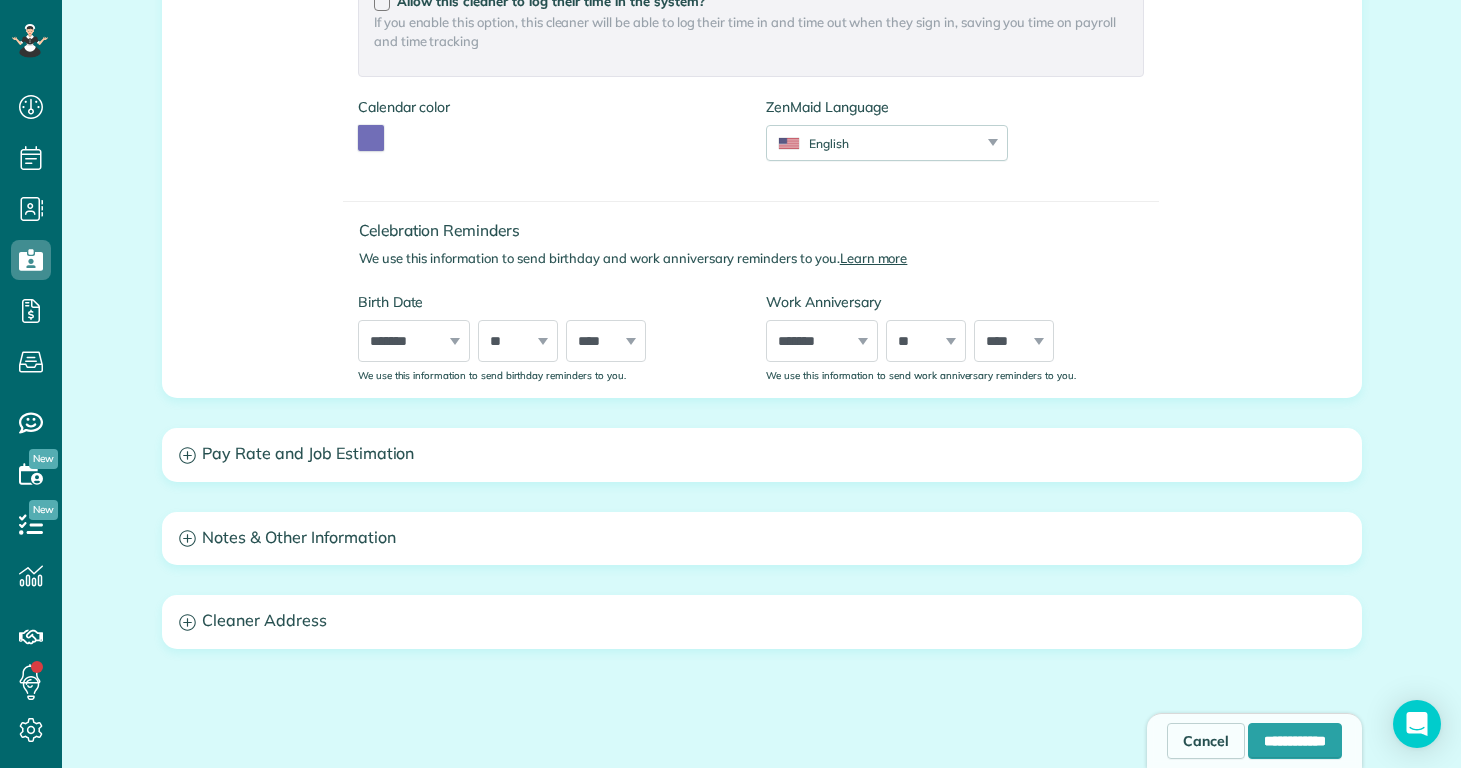 click on "Work Anniversary
*****
*******
********
*****
*****
***
****
****
******
*********
*******
********
********
***
*
*
*
*
*
*
*
*
*
**
**
**
**
**
**
**
**
**
**
**
**
**
**
**
**
**
**
**
**
**
**
****
****
****
****
****
****
****
****
****
****
****
****
****
****
****
****
****
****
****
****
****
****
****
****
****
****
****
****
****
****
****
****
****
****
****
****
****
****
****
****
****
****
****
****
****
****
****
****
****
****
****
****
****
We use this information to send work anniversary reminders to you." at bounding box center [955, 336] 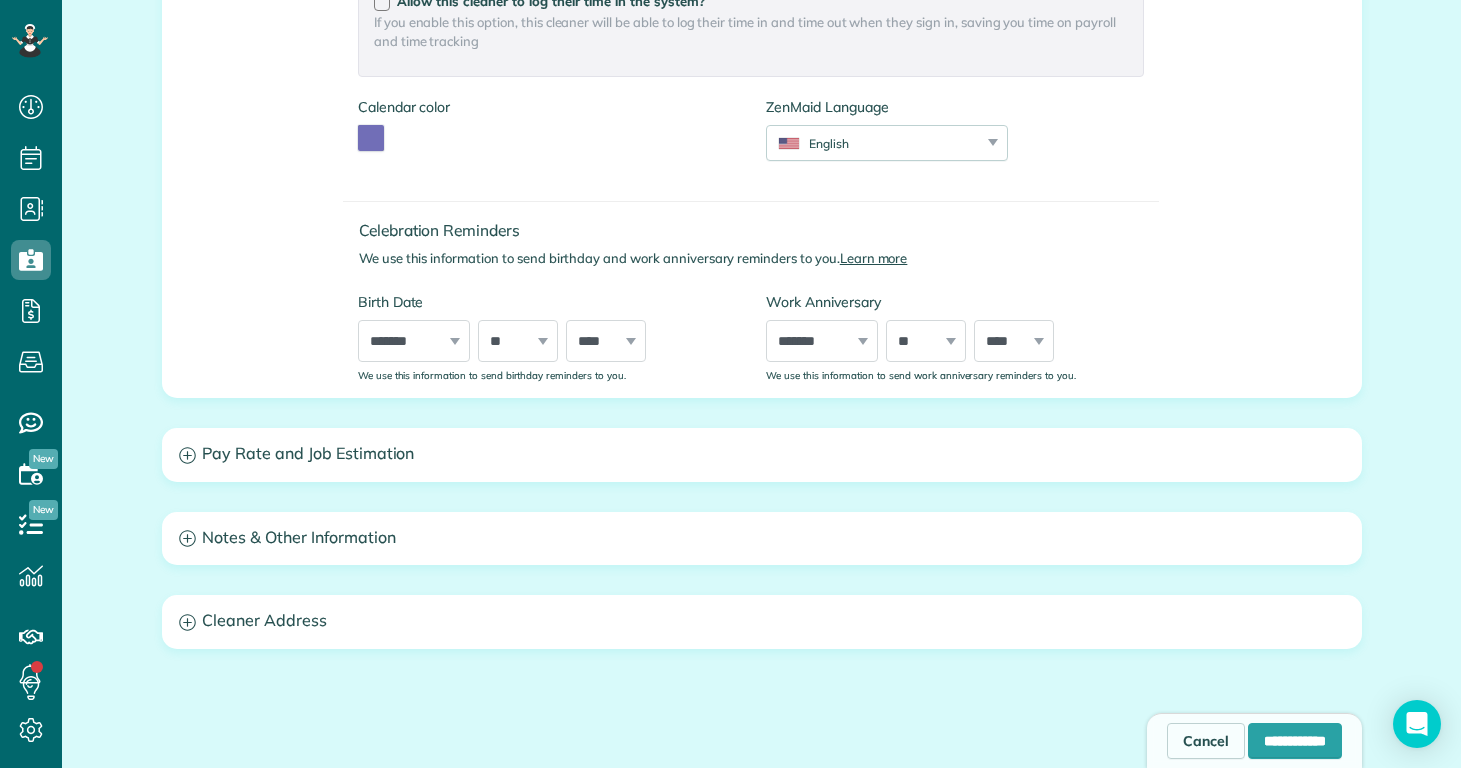 click on "Pay Rate and Job Estimation" at bounding box center [762, 454] 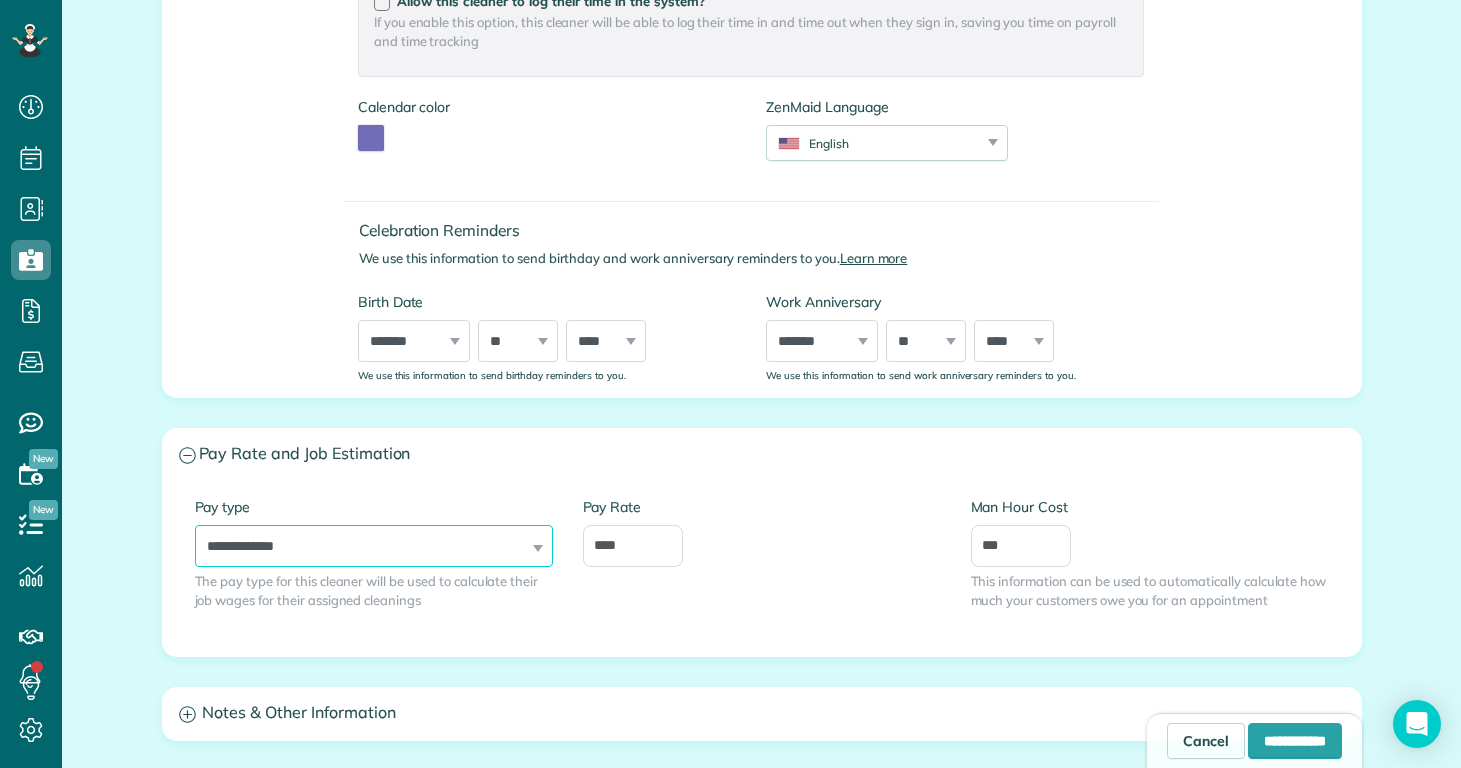 select on "******" 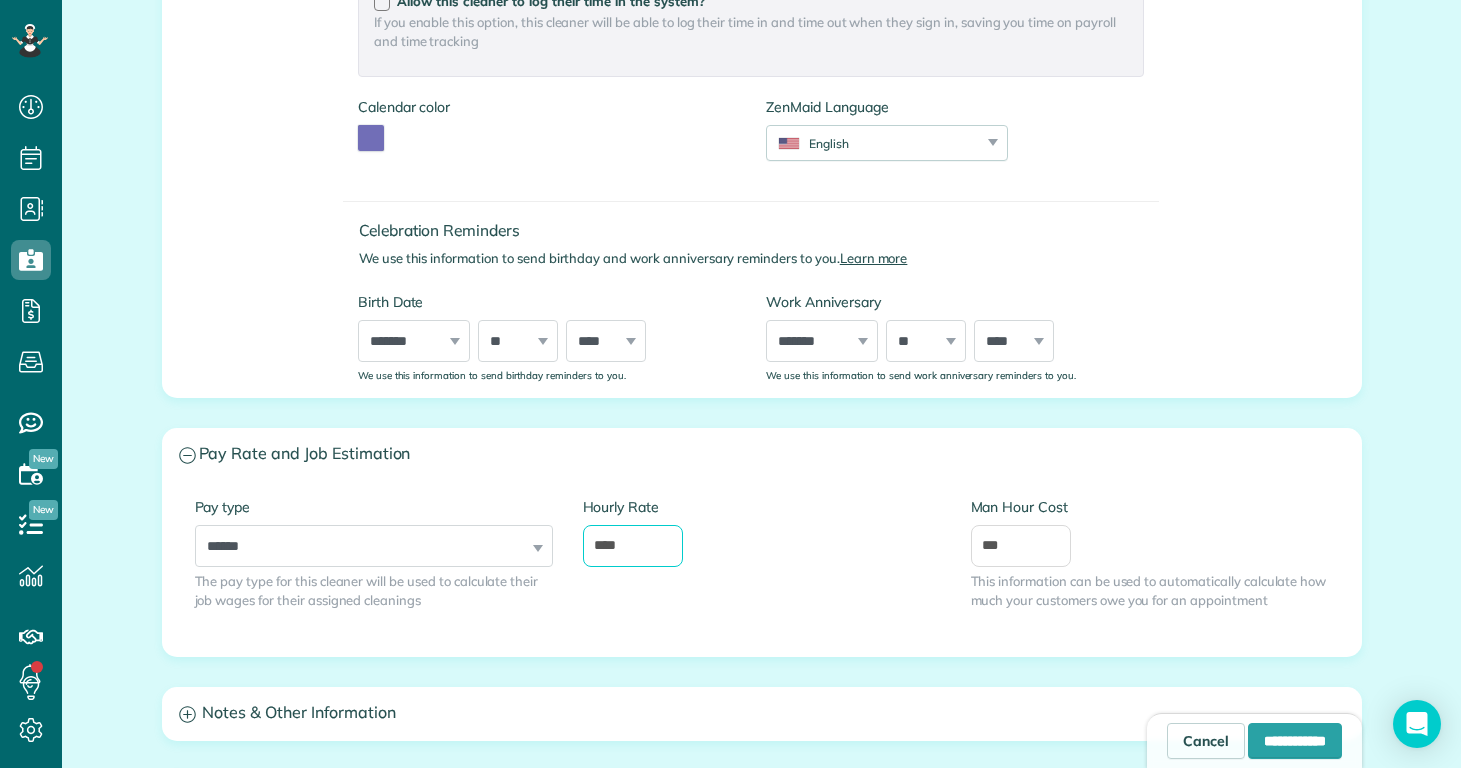 click on "****" at bounding box center (633, 546) 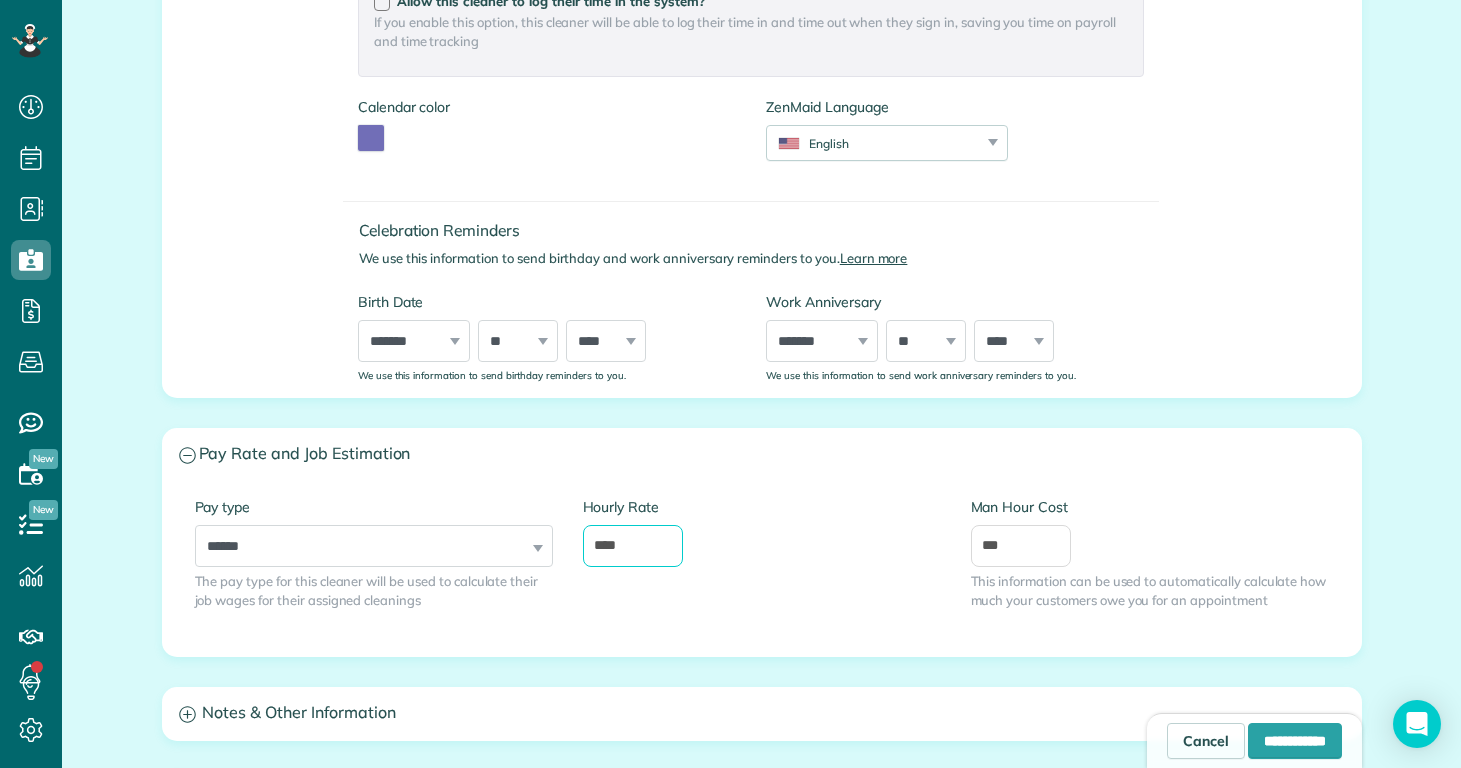 drag, startPoint x: 634, startPoint y: 544, endPoint x: 518, endPoint y: 533, distance: 116.520386 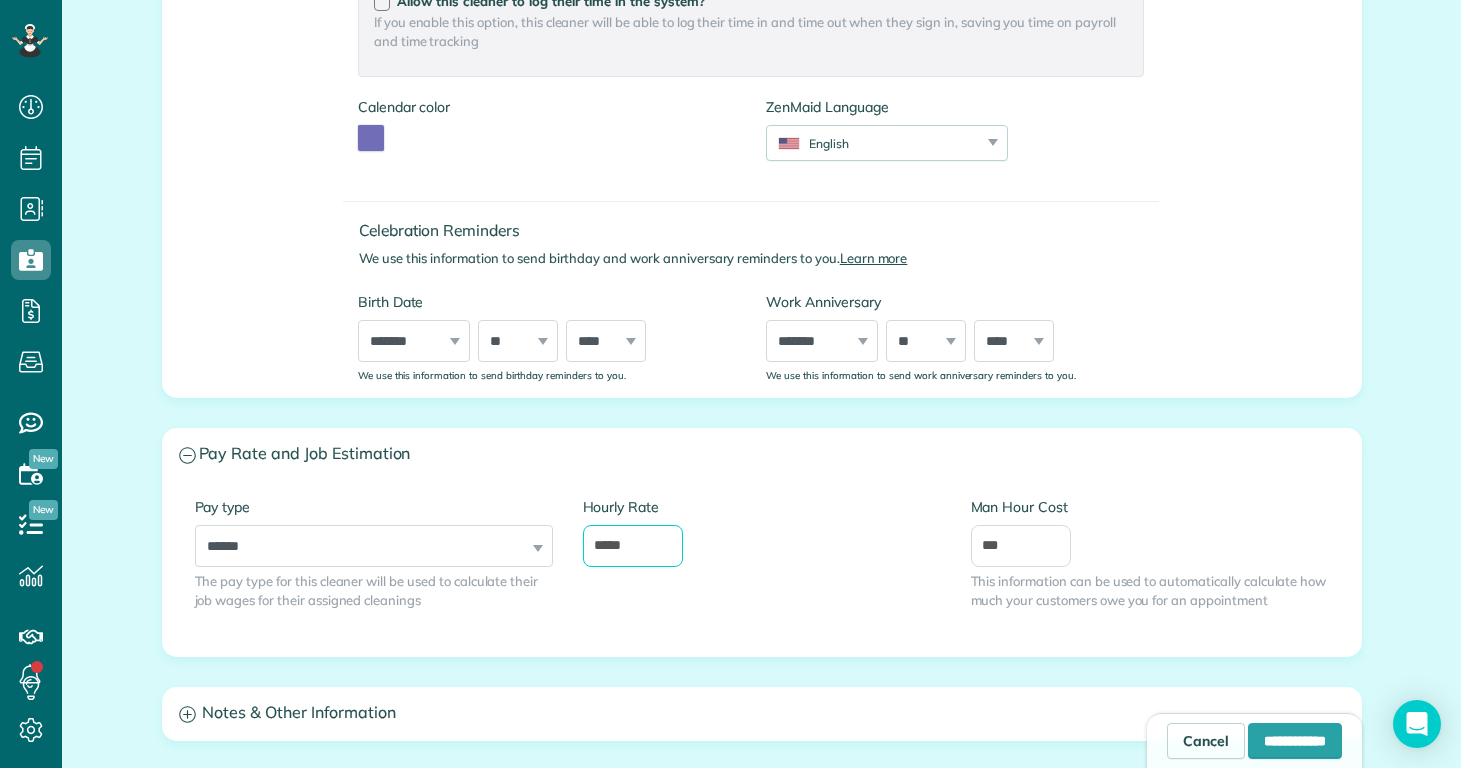 type on "*****" 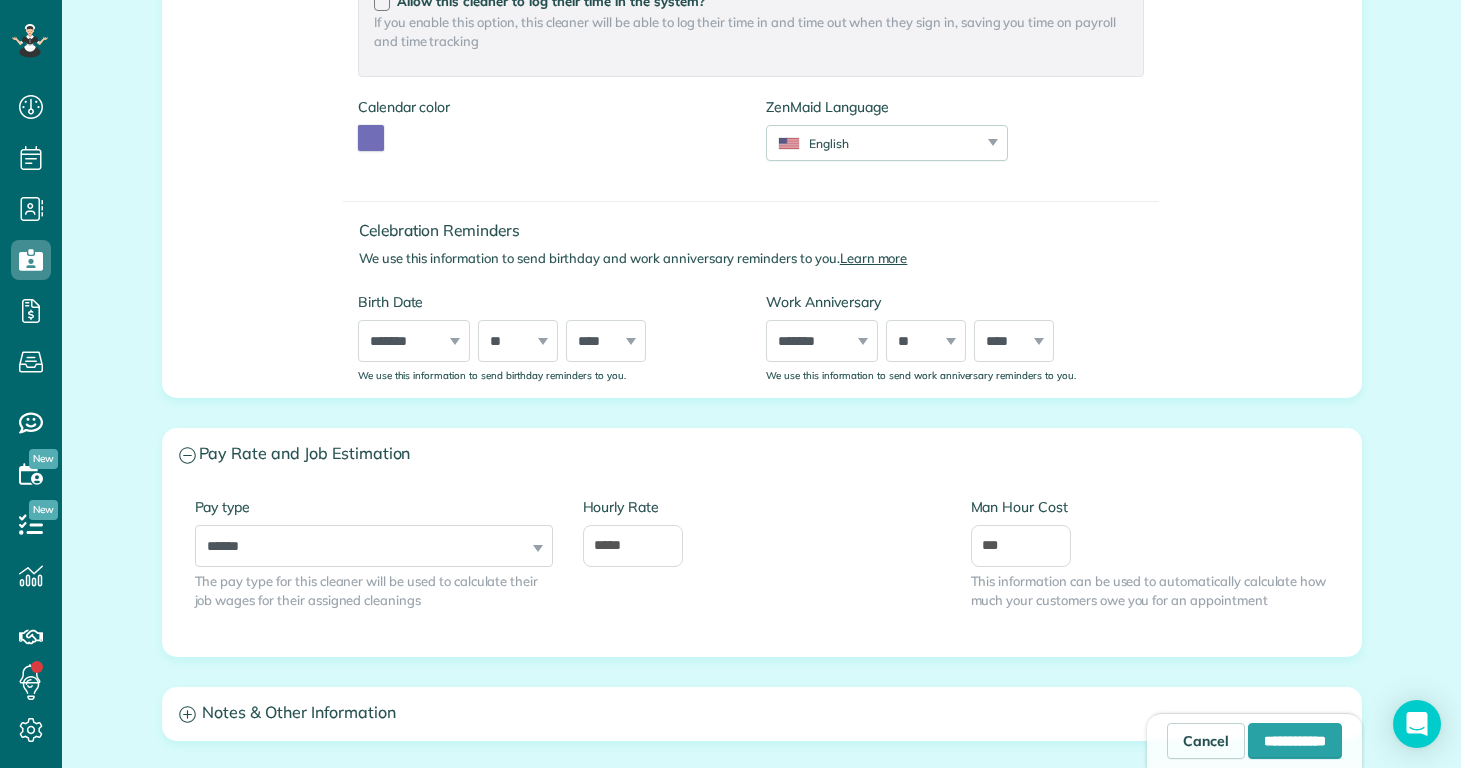 click on "Pay Rate and Job Estimation" at bounding box center (762, 454) 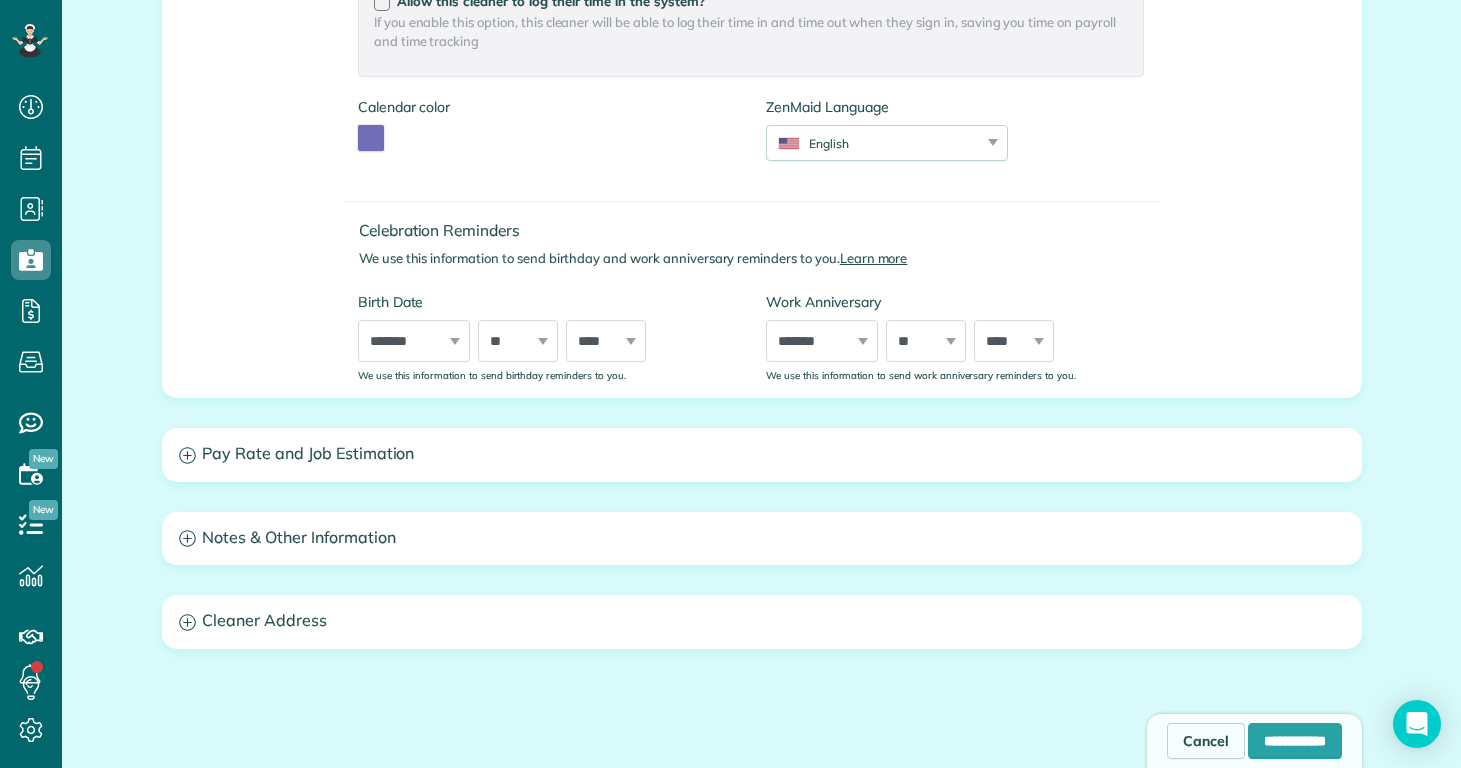 click on "Pay Rate and Job Estimation" at bounding box center (762, 454) 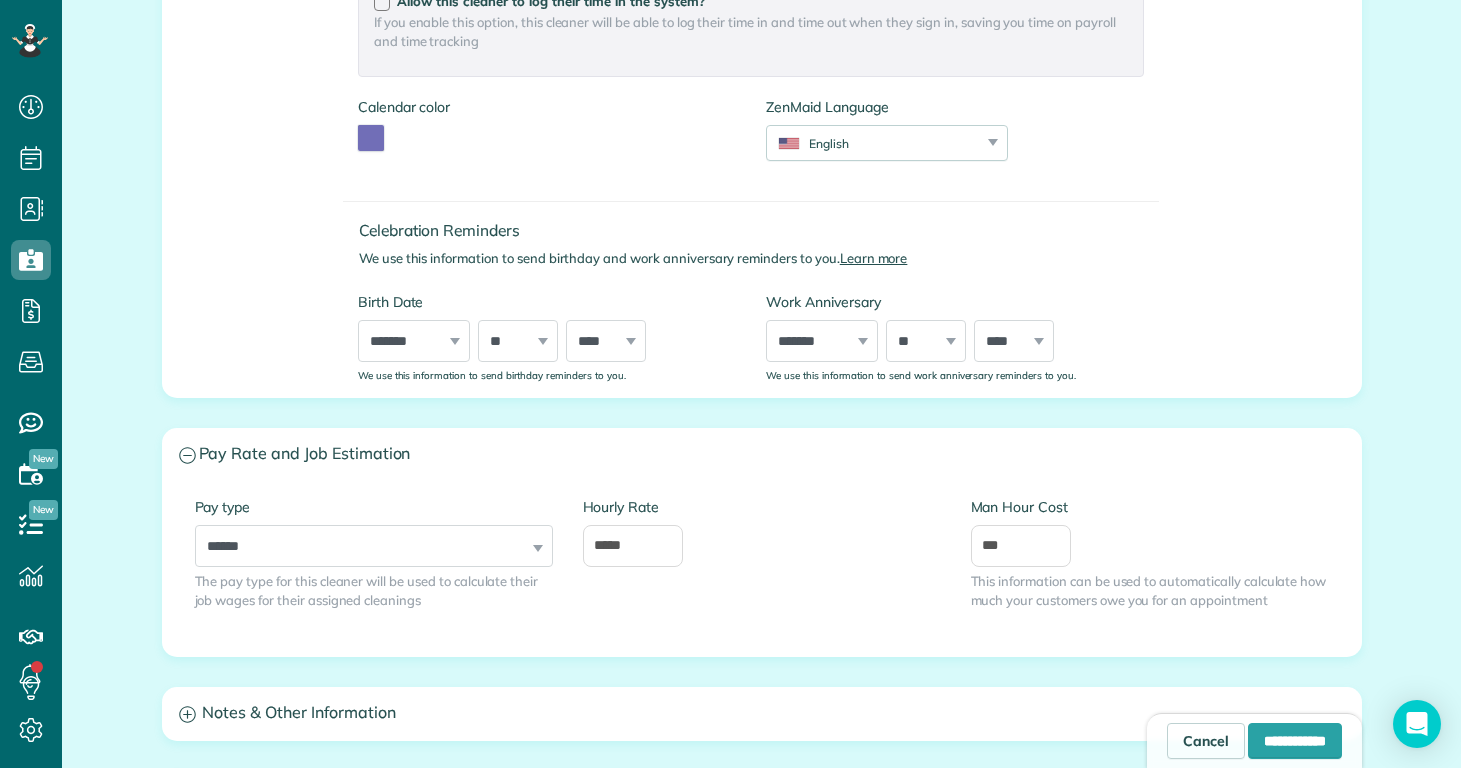 scroll, scrollTop: 971, scrollLeft: 0, axis: vertical 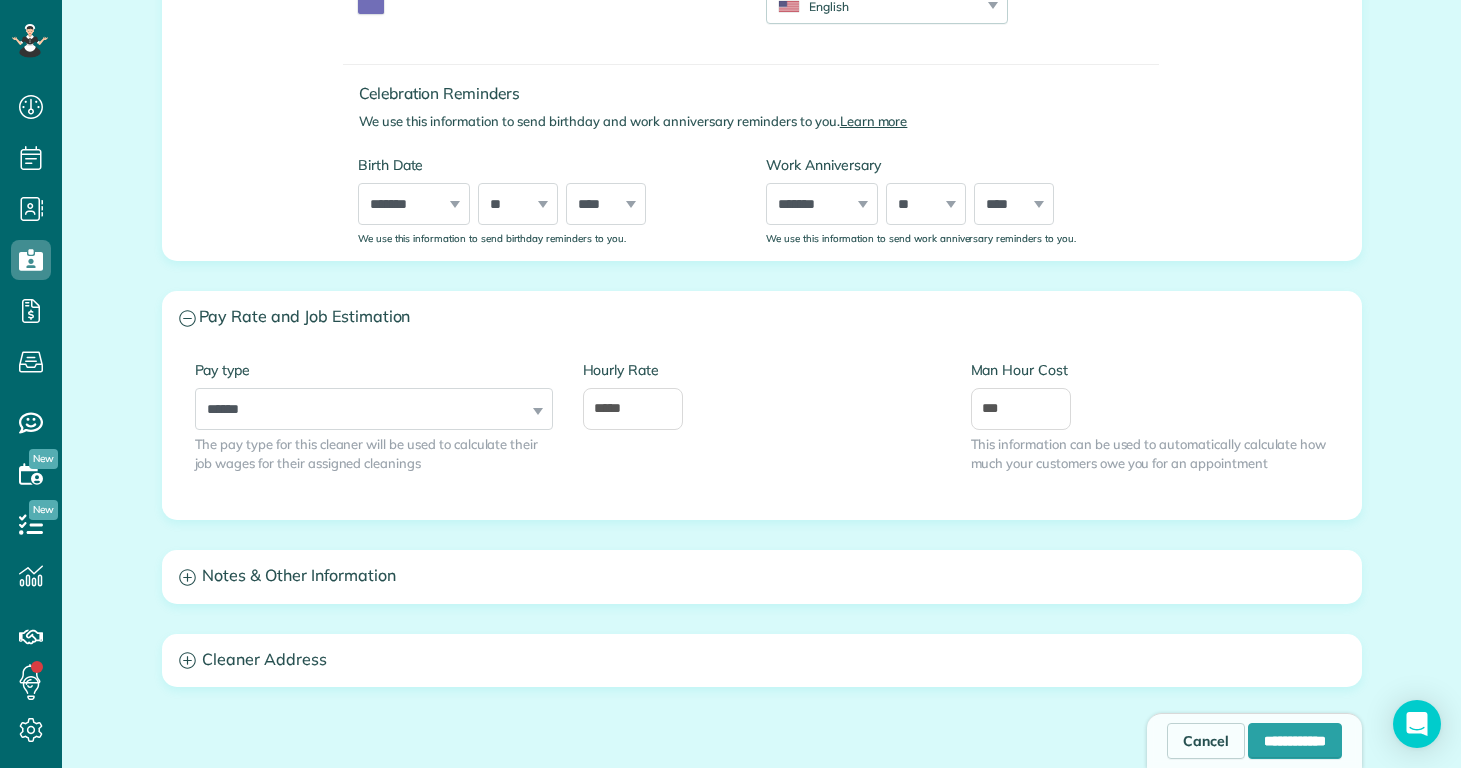 click on "Notes & Other Information" at bounding box center [762, 576] 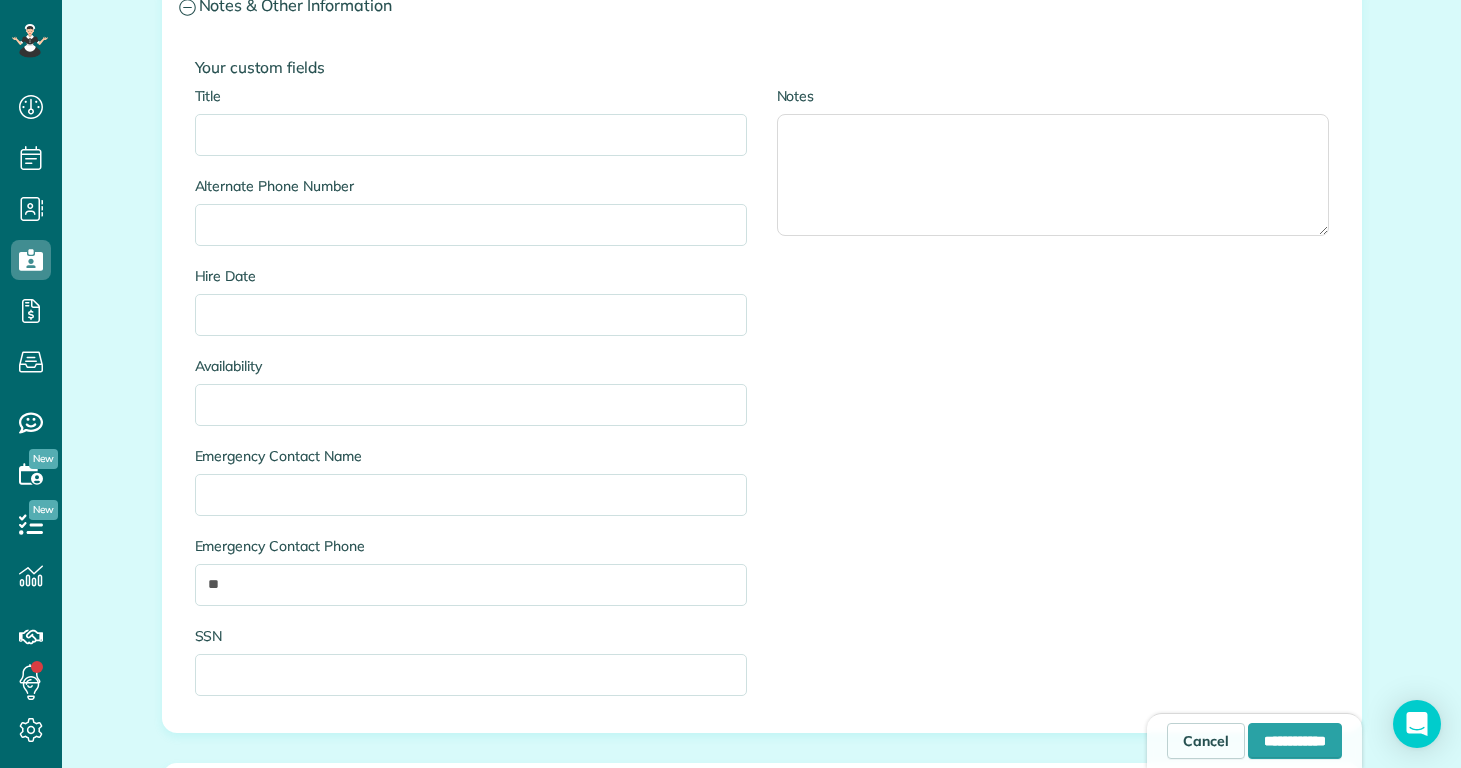 scroll, scrollTop: 1821, scrollLeft: 0, axis: vertical 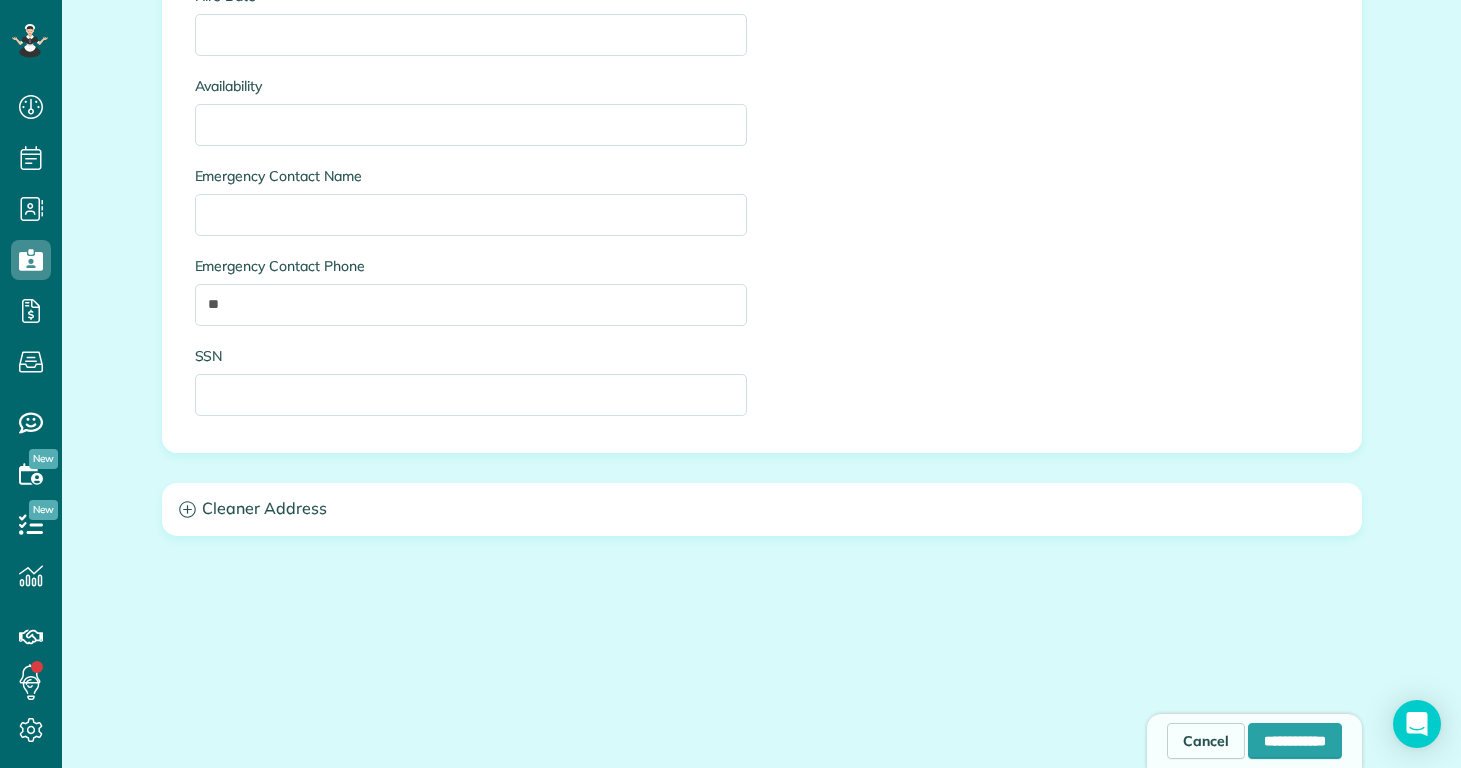click on "Cleaner Address" at bounding box center (762, 509) 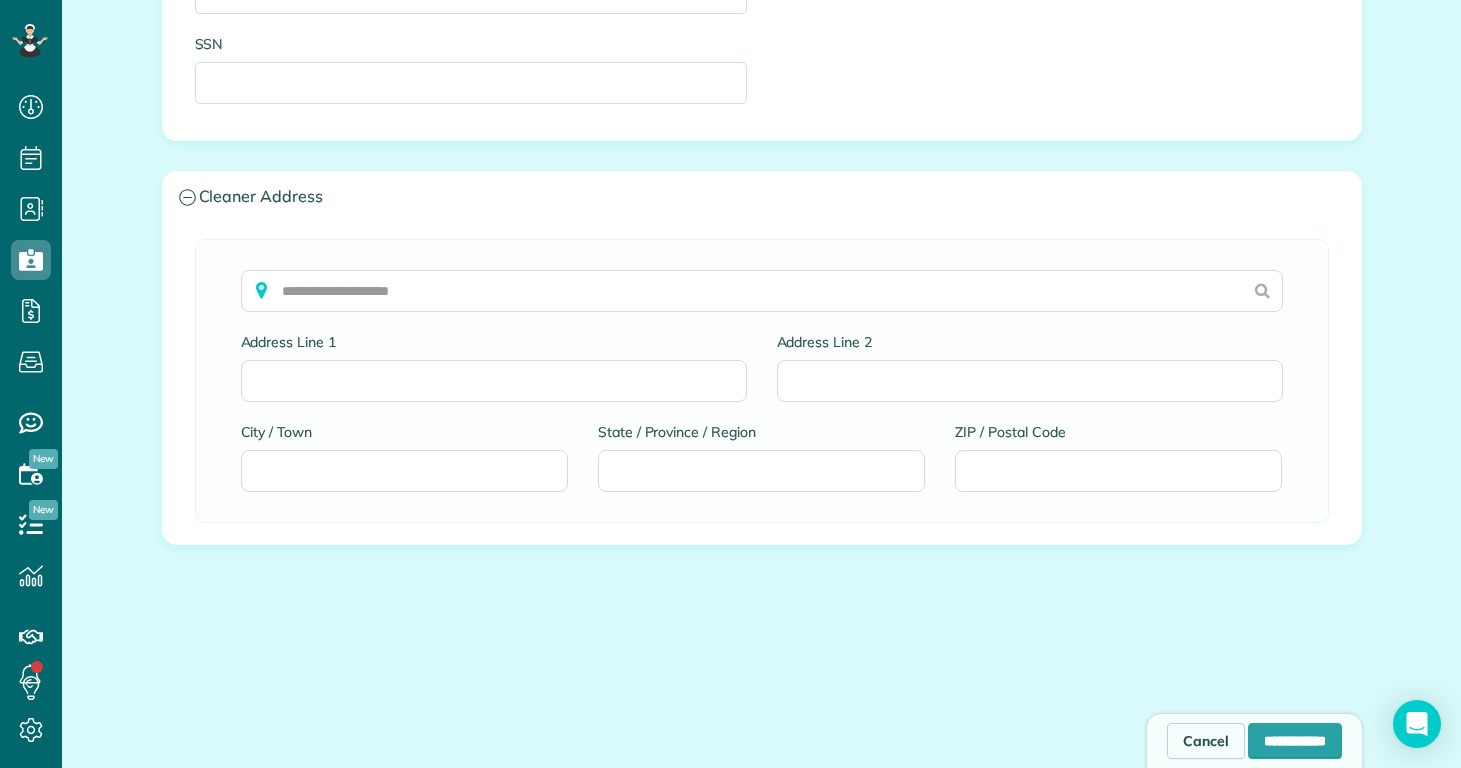 scroll, scrollTop: 0, scrollLeft: 0, axis: both 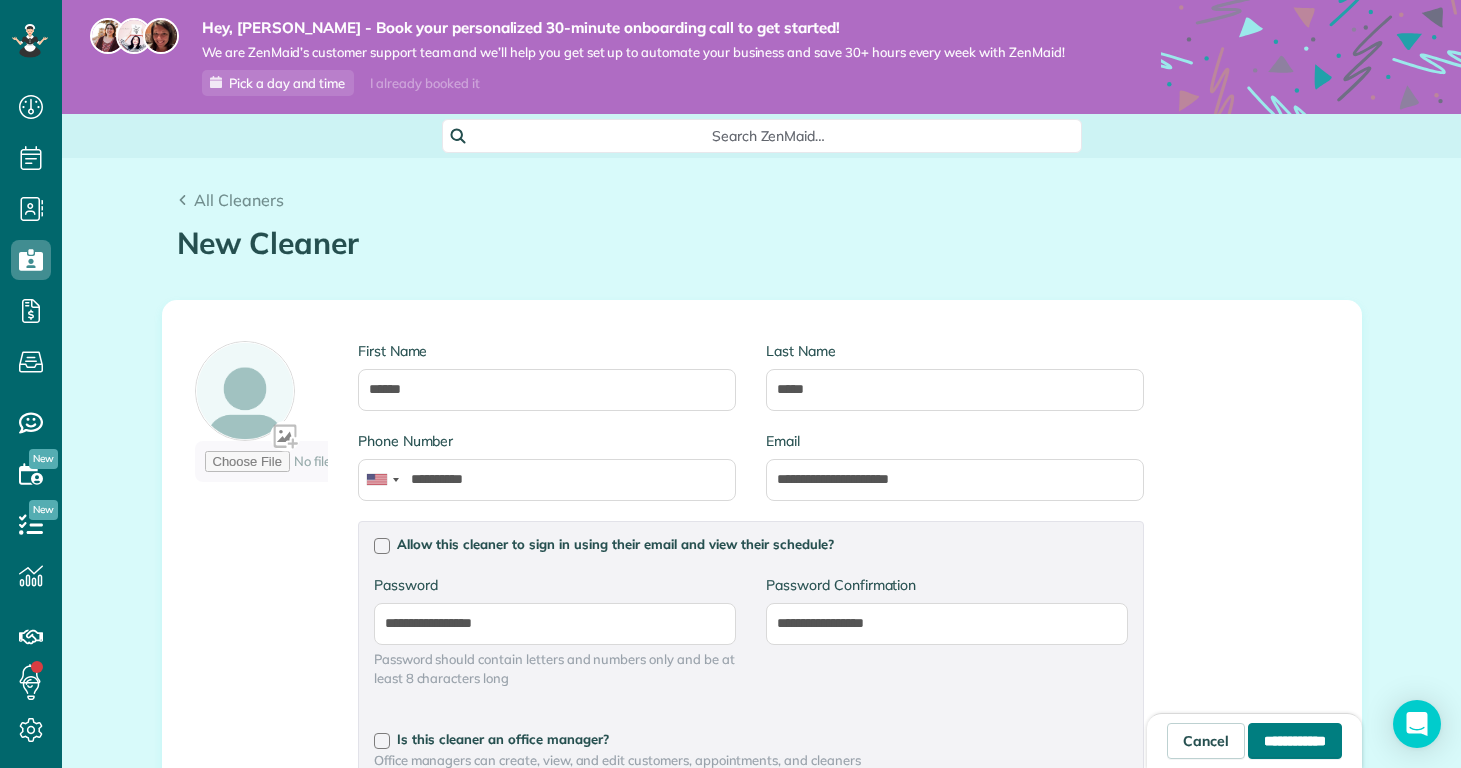 click on "**********" at bounding box center [1295, 741] 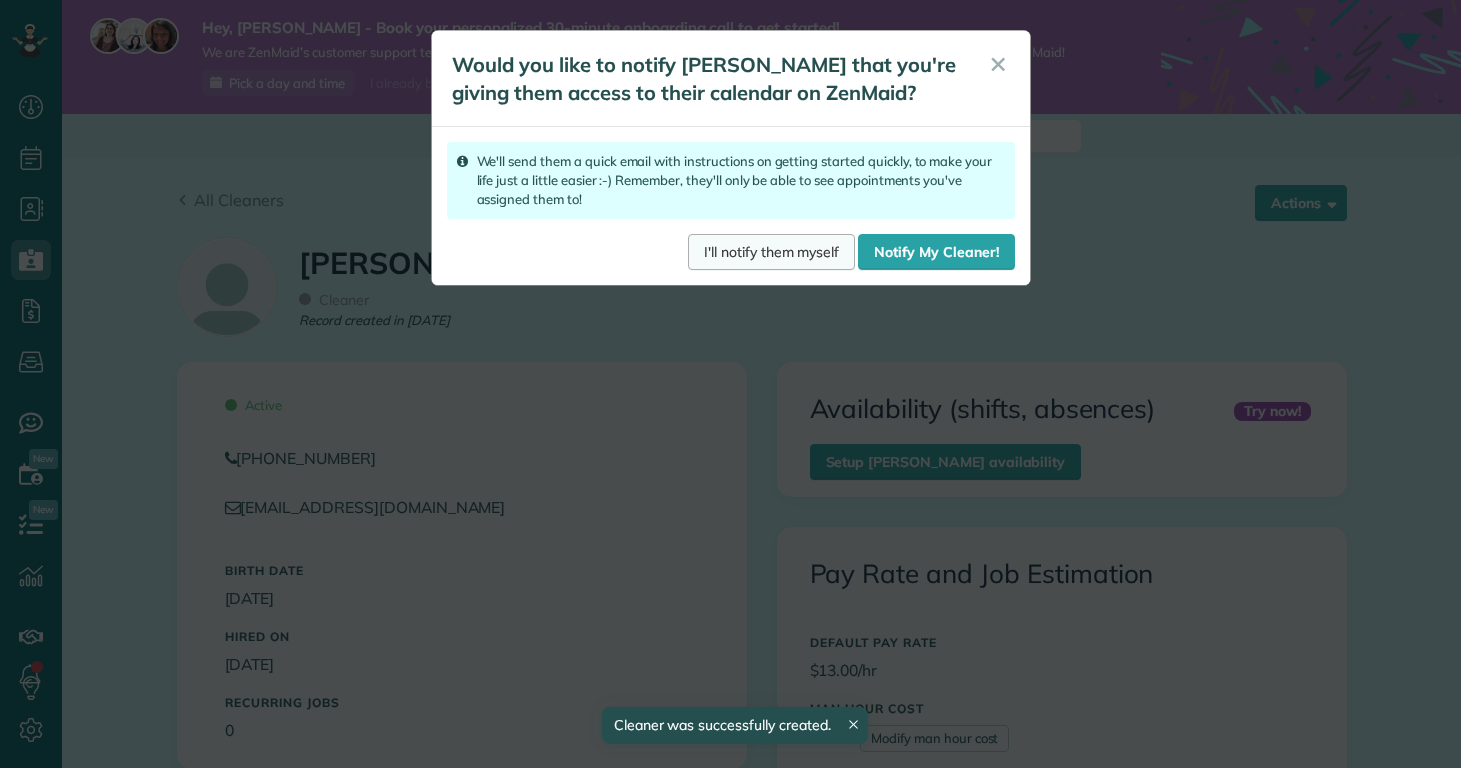 scroll, scrollTop: 0, scrollLeft: 0, axis: both 